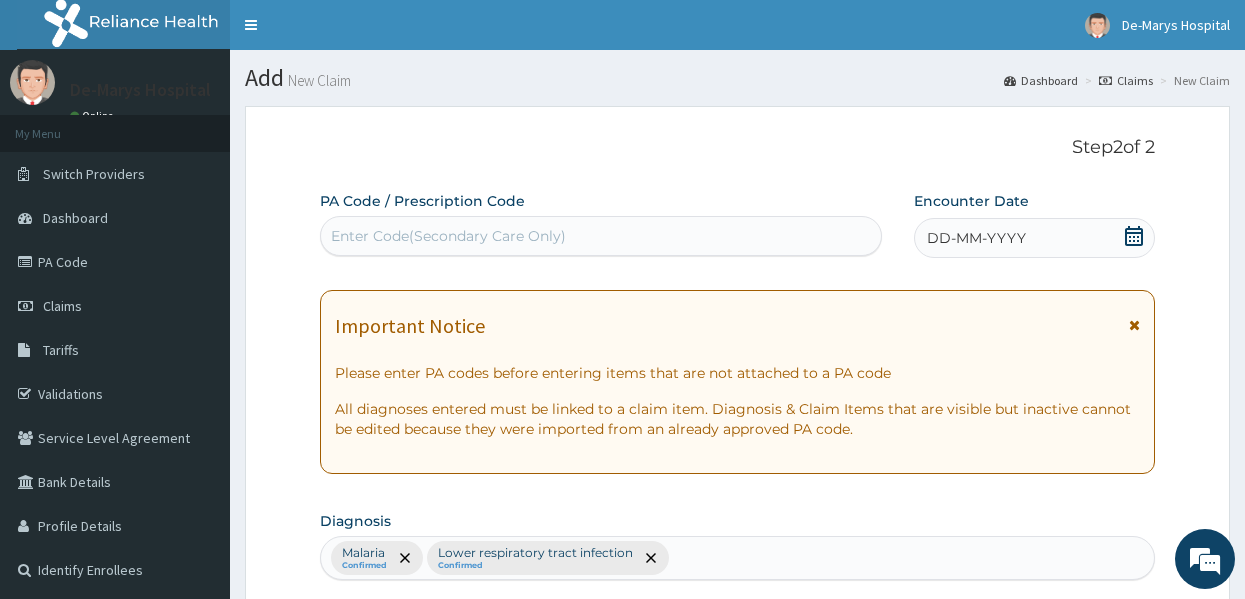 scroll, scrollTop: 1043, scrollLeft: 0, axis: vertical 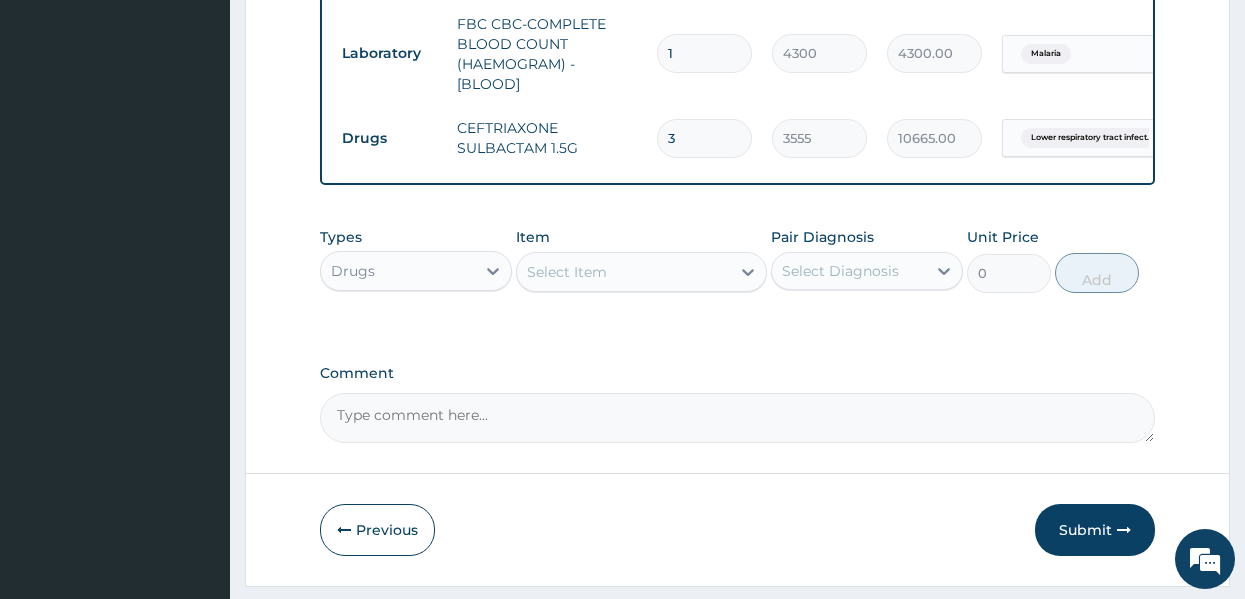 click on "Types Drugs Item Select Item Pair Diagnosis Select Diagnosis Unit Price 0 Add" at bounding box center (738, 275) 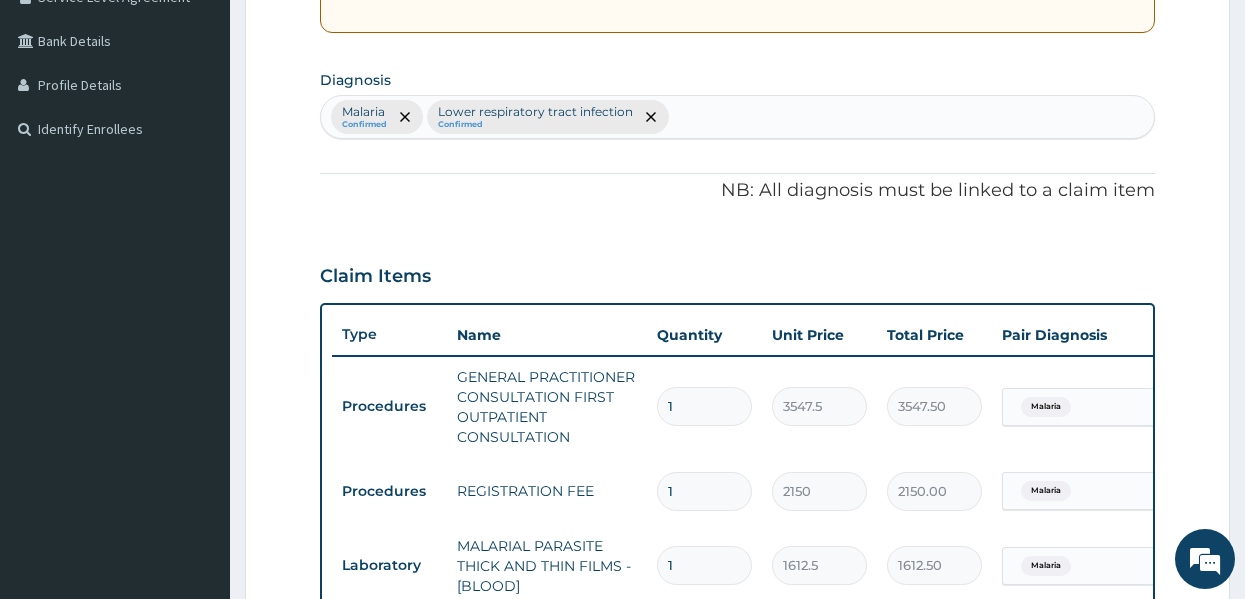 scroll, scrollTop: 443, scrollLeft: 0, axis: vertical 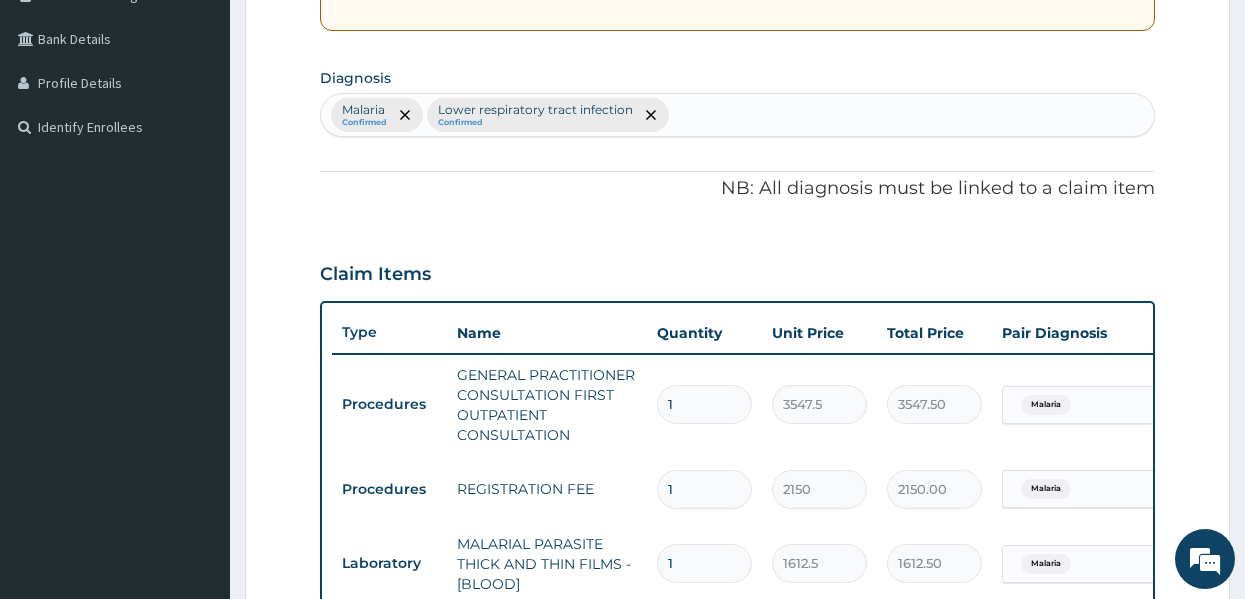 click on "PA Code / Prescription Code Enter Code(Secondary Care Only) Encounter Date DD-MM-YYYY Important Notice Please enter PA codes before entering items that are not attached to a PA code   All diagnoses entered must be linked to a claim item. Diagnosis & Claim Items that are visible but inactive cannot be edited because they were imported from an already approved PA code. Diagnosis Malaria Confirmed Lower respiratory tract infection Confirmed NB: All diagnosis must be linked to a claim item Claim Items Type Name Quantity Unit Price Total Price Pair Diagnosis Actions Procedures GENERAL PRACTITIONER CONSULTATION FIRST OUTPATIENT CONSULTATION 1 3547.5 3547.50 Malaria Delete Procedures REGISTRATION FEE 1 2150 2150.00 Malaria Delete Laboratory MALARIAL PARASITE THICK AND THIN FILMS - [BLOOD] 1 1612.5 1612.50 Malaria Delete Laboratory FBC CBC-COMPLETE BLOOD COUNT (HAEMOGRAM) - [BLOOD] 1 4300 4300.00 Malaria Delete Drugs CEFTRIAXONE SULBACTAM 1.5G 3 3555 10665.00 Lower respiratory tract infect... Delete Types Drugs Item" at bounding box center [738, 395] 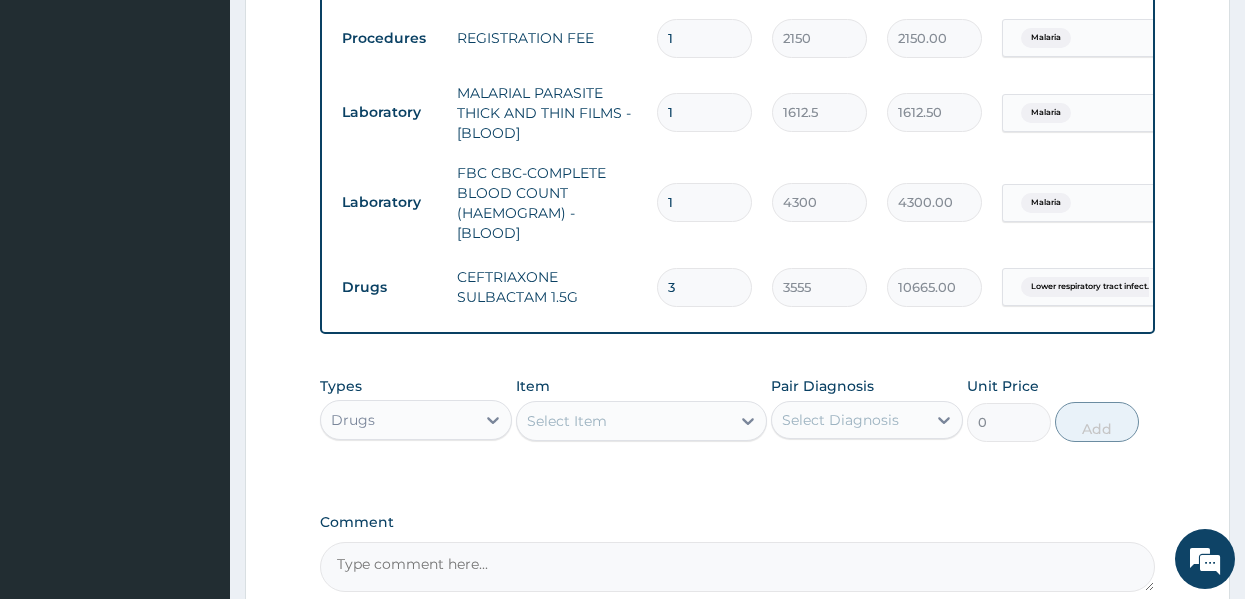 scroll, scrollTop: 963, scrollLeft: 0, axis: vertical 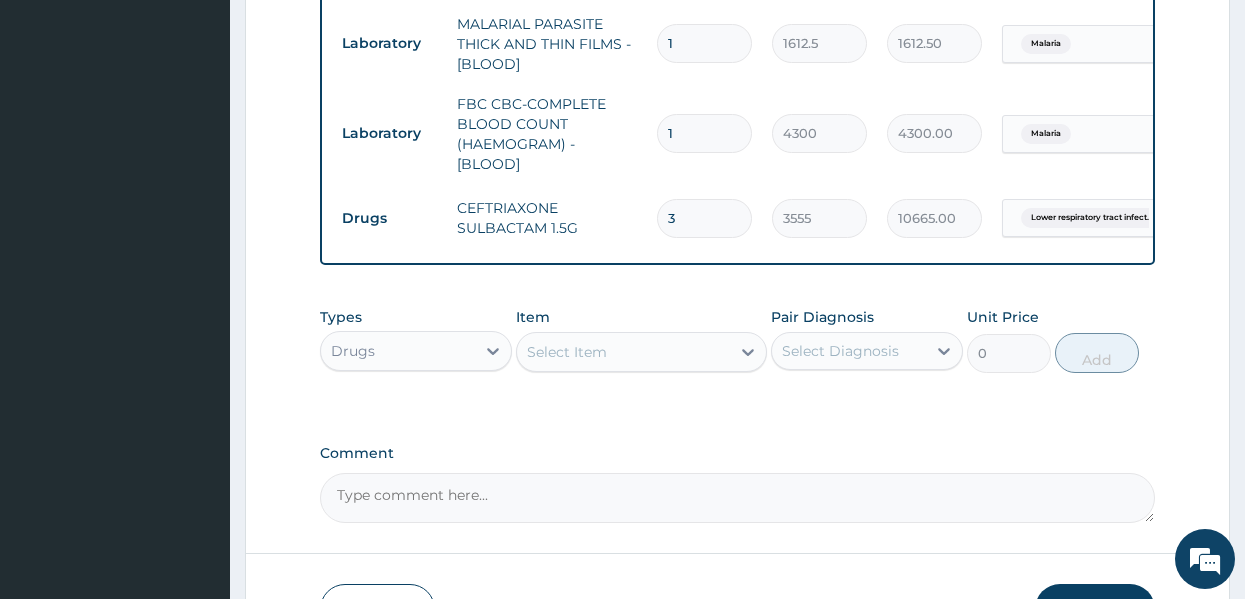click on "Select Item" at bounding box center [567, 352] 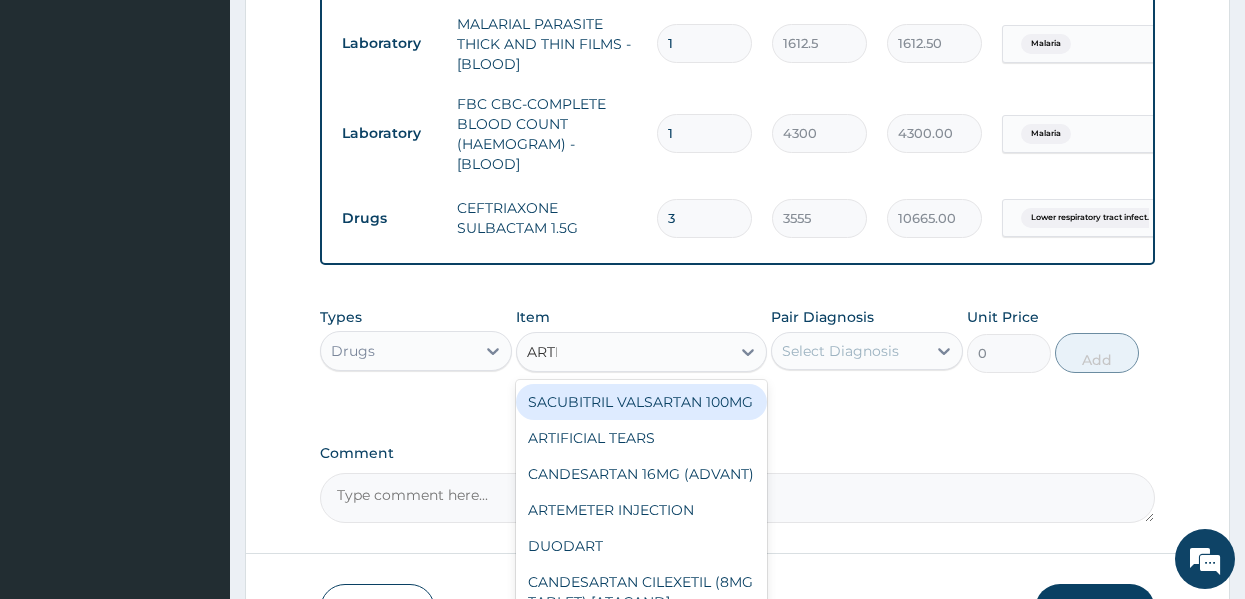 type on "ARTEE" 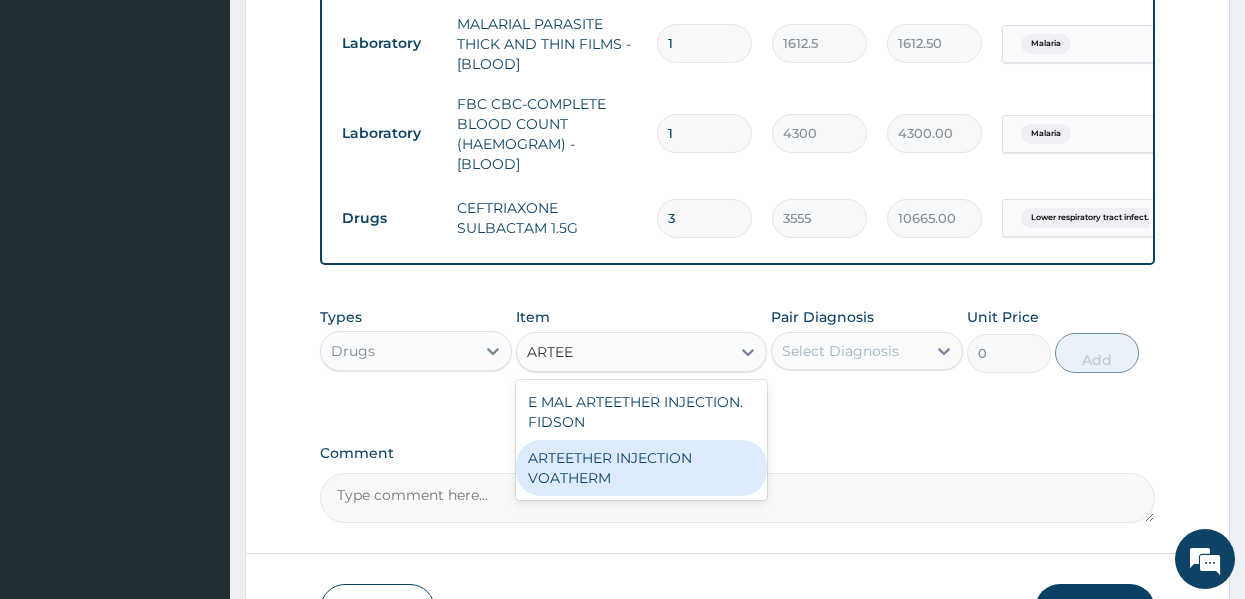 click on "ARTEETHER INJECTION VOATHERM" at bounding box center [641, 468] 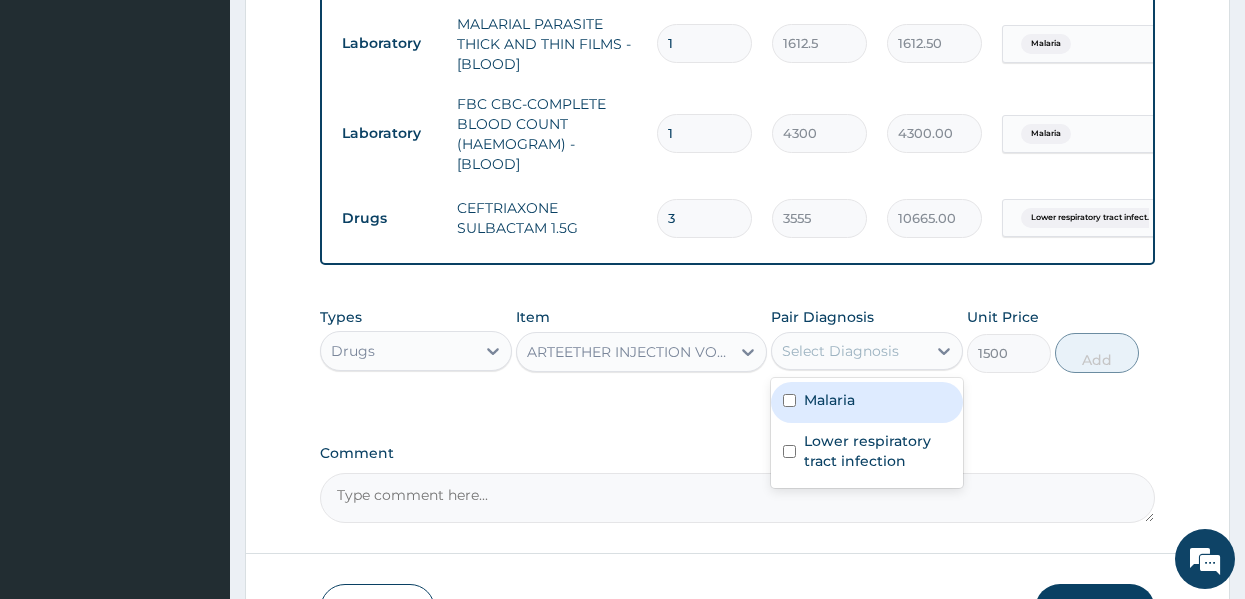 click on "Select Diagnosis" at bounding box center [867, 351] 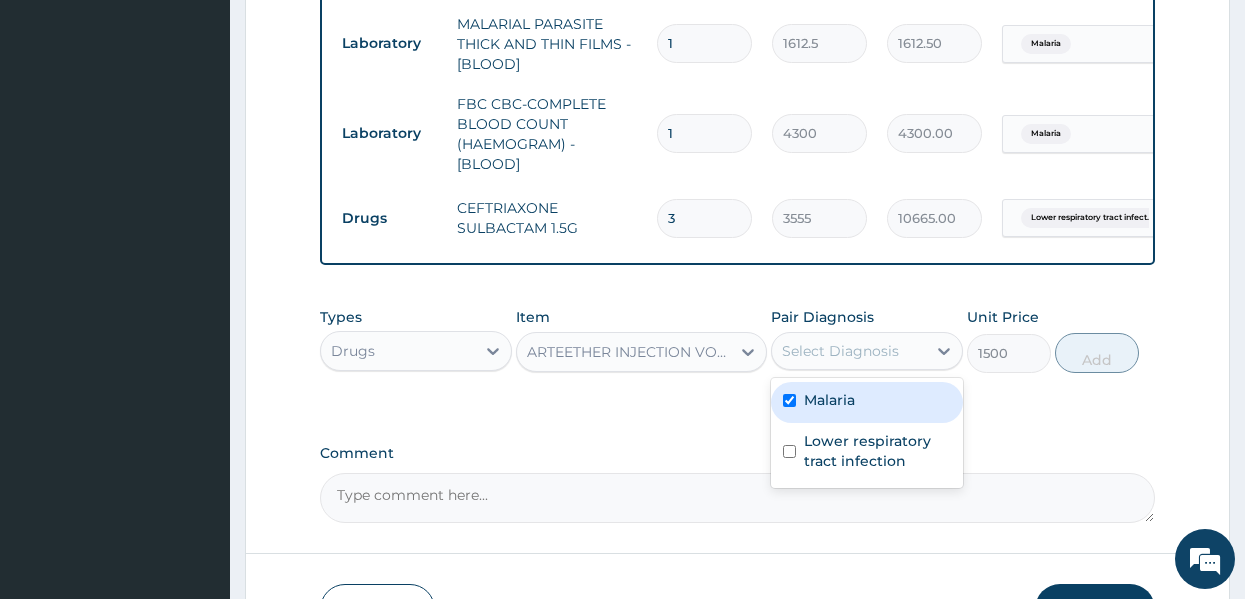 checkbox on "true" 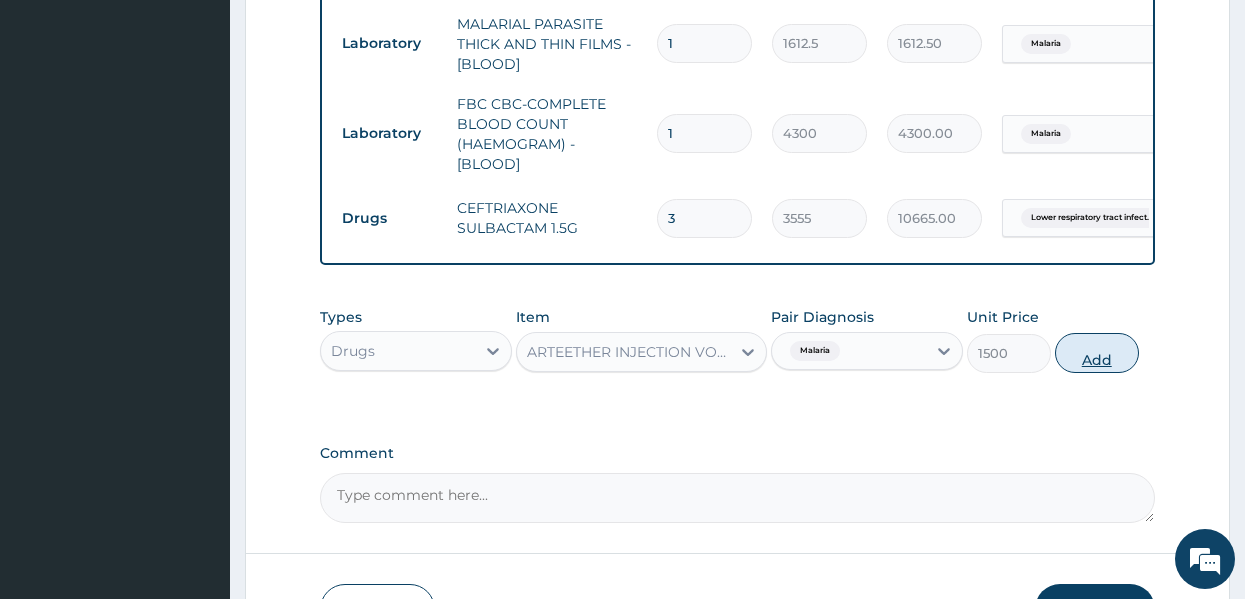 click on "Add" at bounding box center (1097, 353) 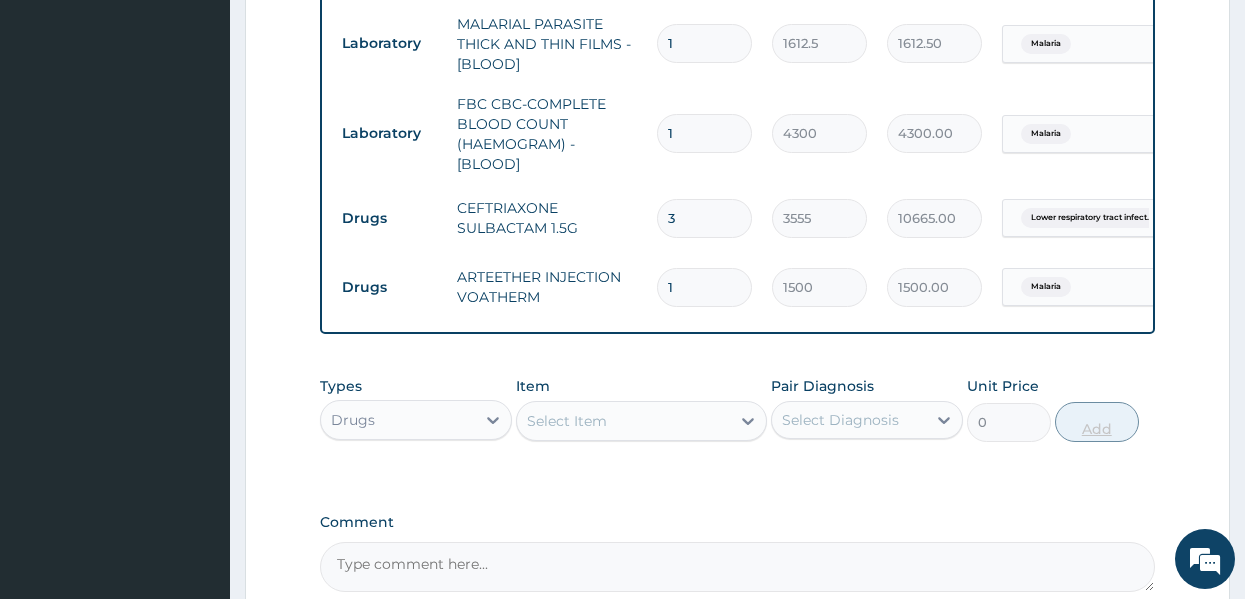 click on "PA Code / Prescription Code Enter Code(Secondary Care Only) Encounter Date DD-MM-YYYY Important Notice Please enter PA codes before entering items that are not attached to a PA code   All diagnoses entered must be linked to a claim item. Diagnosis & Claim Items that are visible but inactive cannot be edited because they were imported from an already approved PA code. Diagnosis Malaria Confirmed Lower respiratory tract infection Confirmed NB: All diagnosis must be linked to a claim item Claim Items Type Name Quantity Unit Price Total Price Pair Diagnosis Actions Procedures GENERAL PRACTITIONER CONSULTATION FIRST OUTPATIENT CONSULTATION 1 3547.5 3547.50 Malaria Delete Procedures REGISTRATION FEE 1 2150 2150.00 Malaria Delete Laboratory MALARIAL PARASITE THICK AND THIN FILMS - [BLOOD] 1 1612.5 1612.50 Malaria Delete Laboratory FBC CBC-COMPLETE BLOOD COUNT (HAEMOGRAM) - [BLOOD] 1 4300 4300.00 Malaria Delete Drugs CEFTRIAXONE SULBACTAM 1.5G 3 3555 10665.00 Lower respiratory tract infect... Delete Drugs 1 1500 Item" at bounding box center [738, -90] 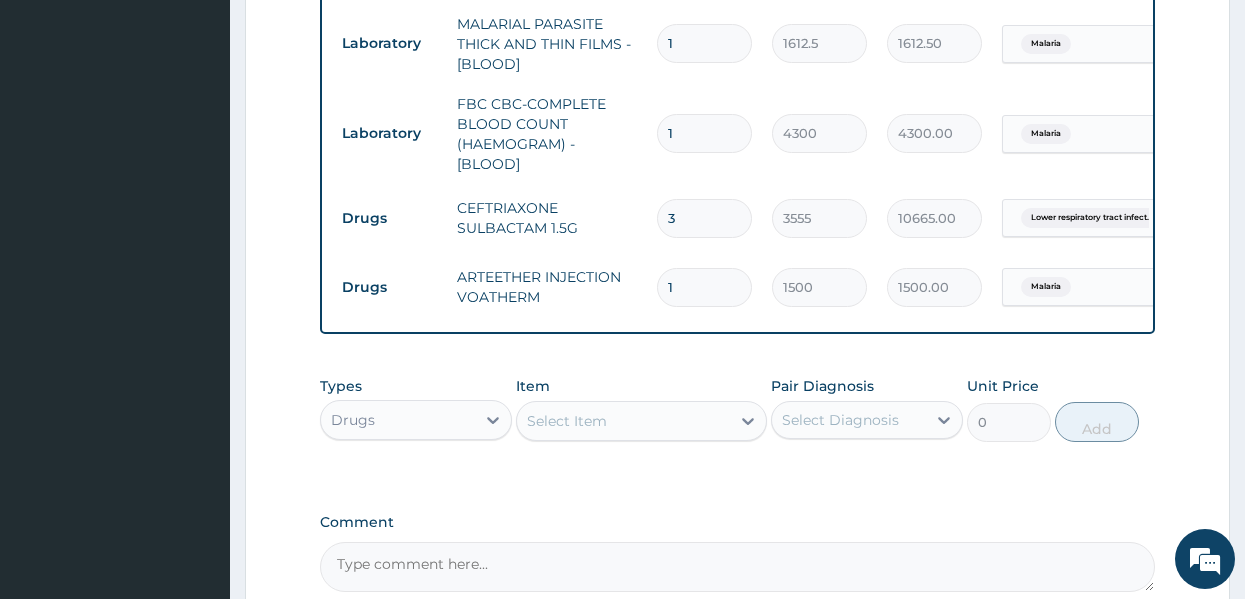 click on "1" at bounding box center (704, 287) 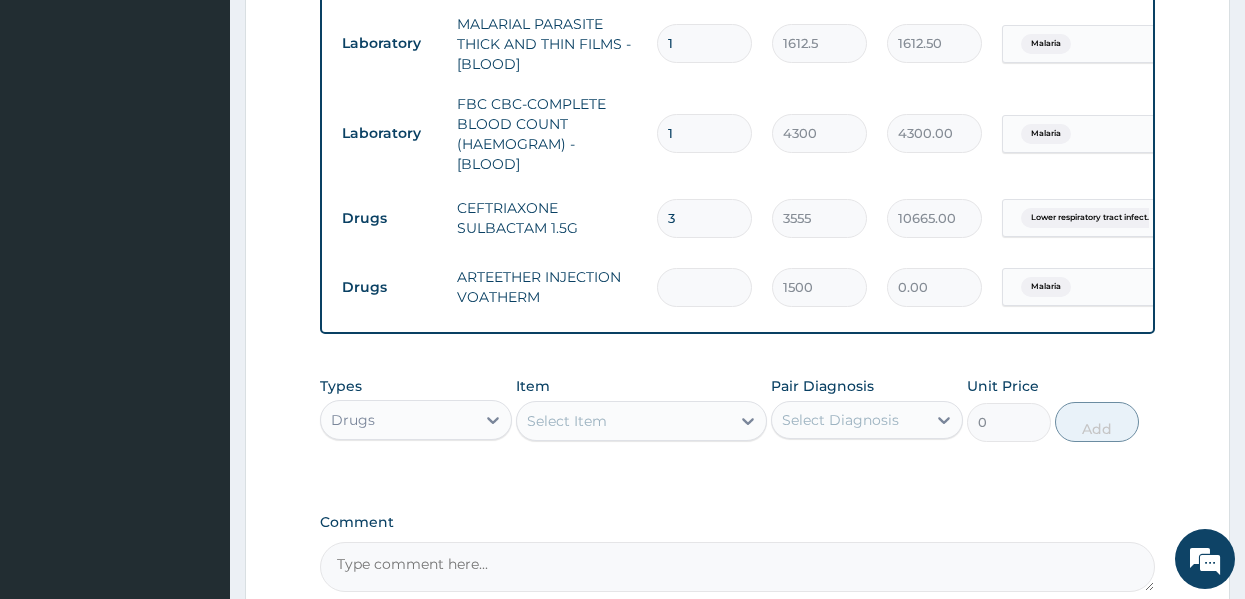 type on "3" 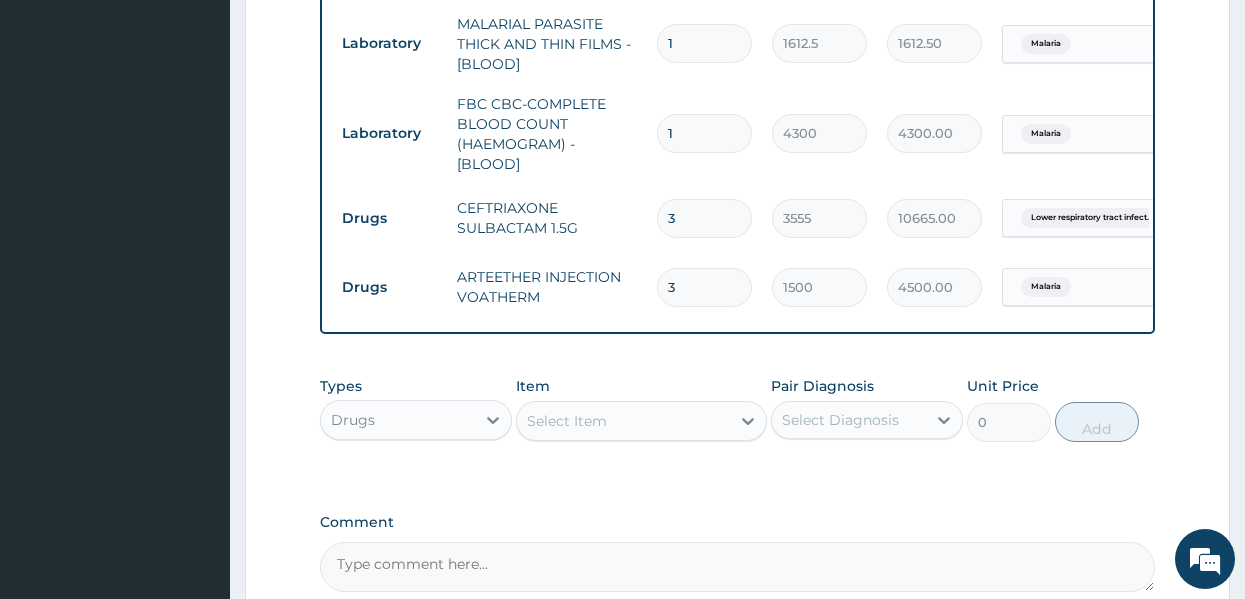 type on "3" 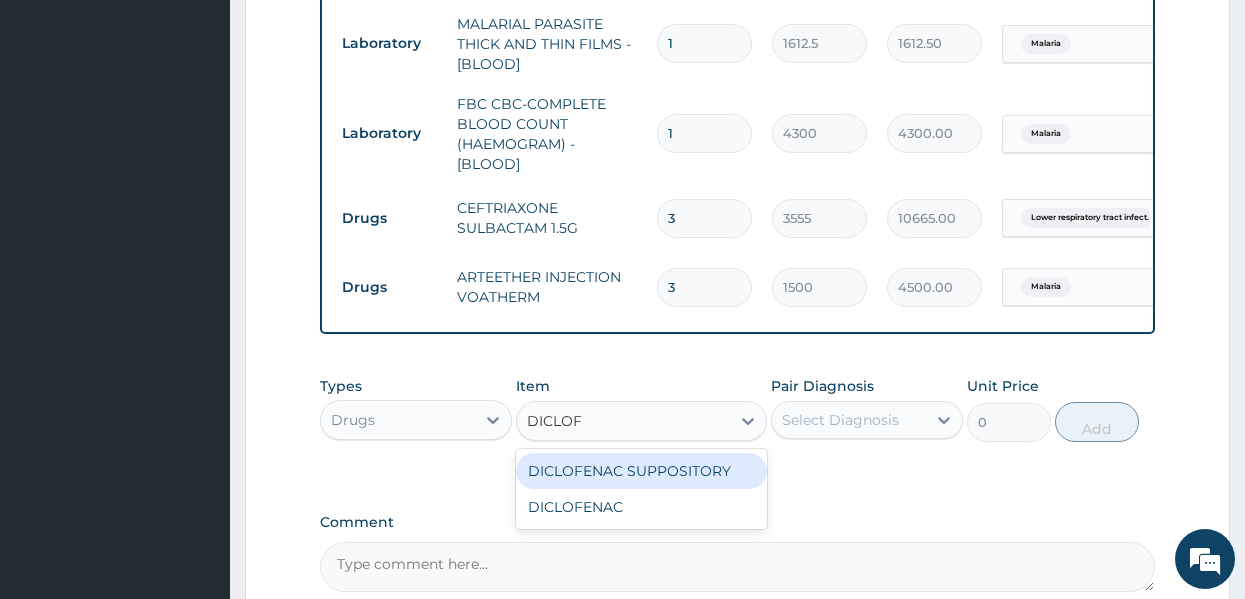 type on "DICLOFE" 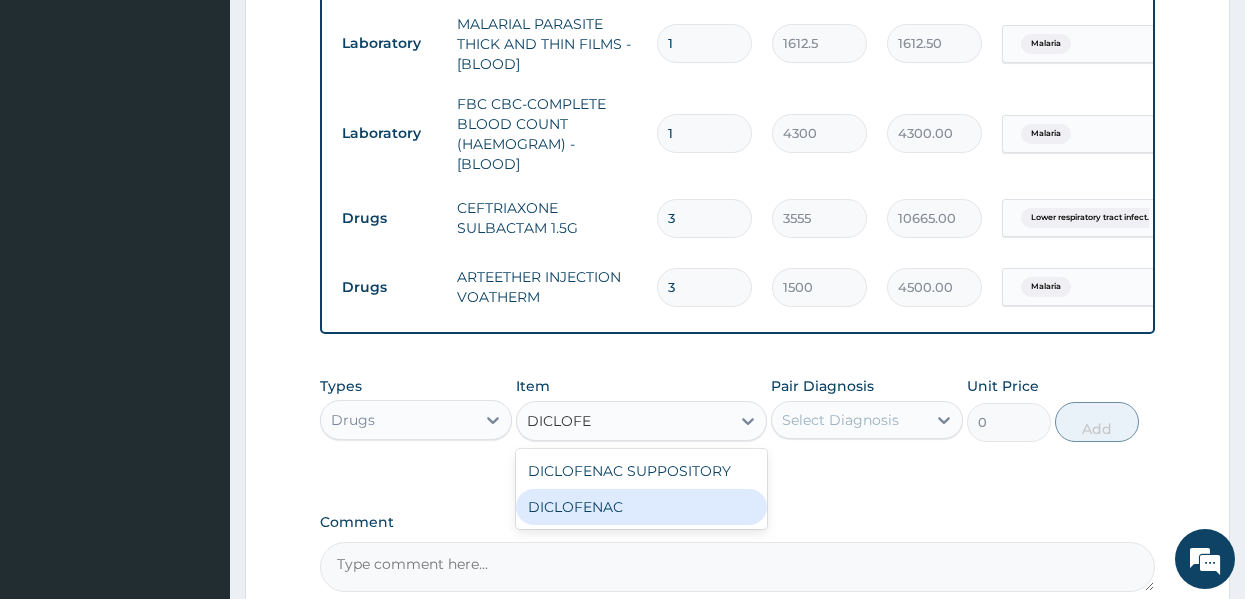 click on "DICLOFENAC" at bounding box center [641, 507] 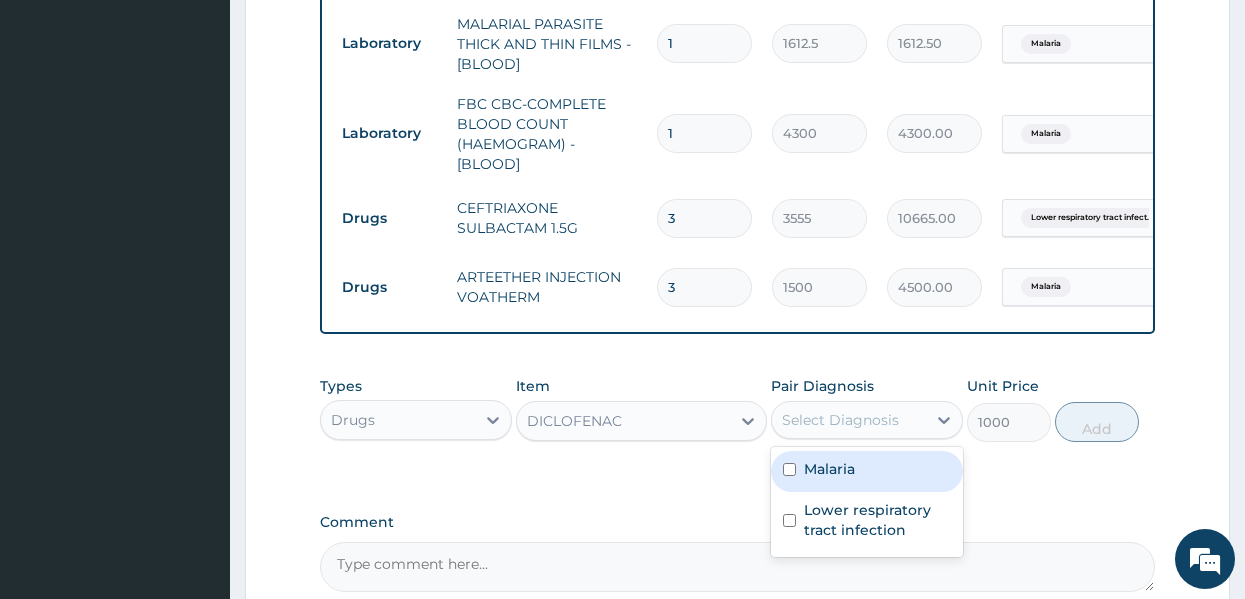 click on "Select Diagnosis" at bounding box center [849, 420] 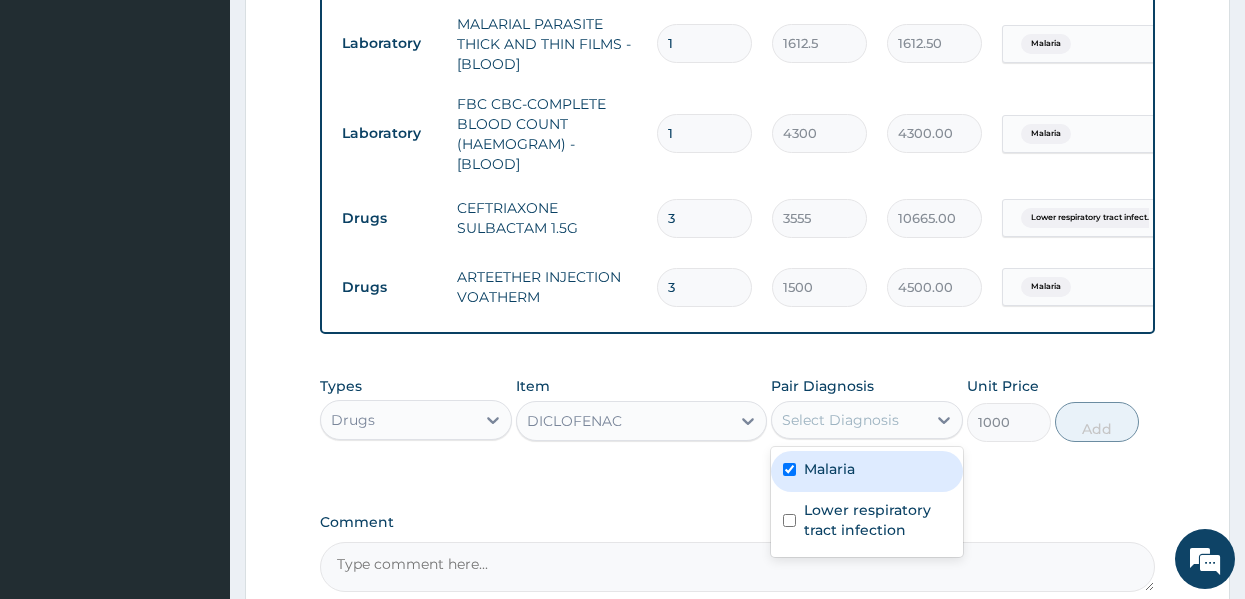checkbox on "true" 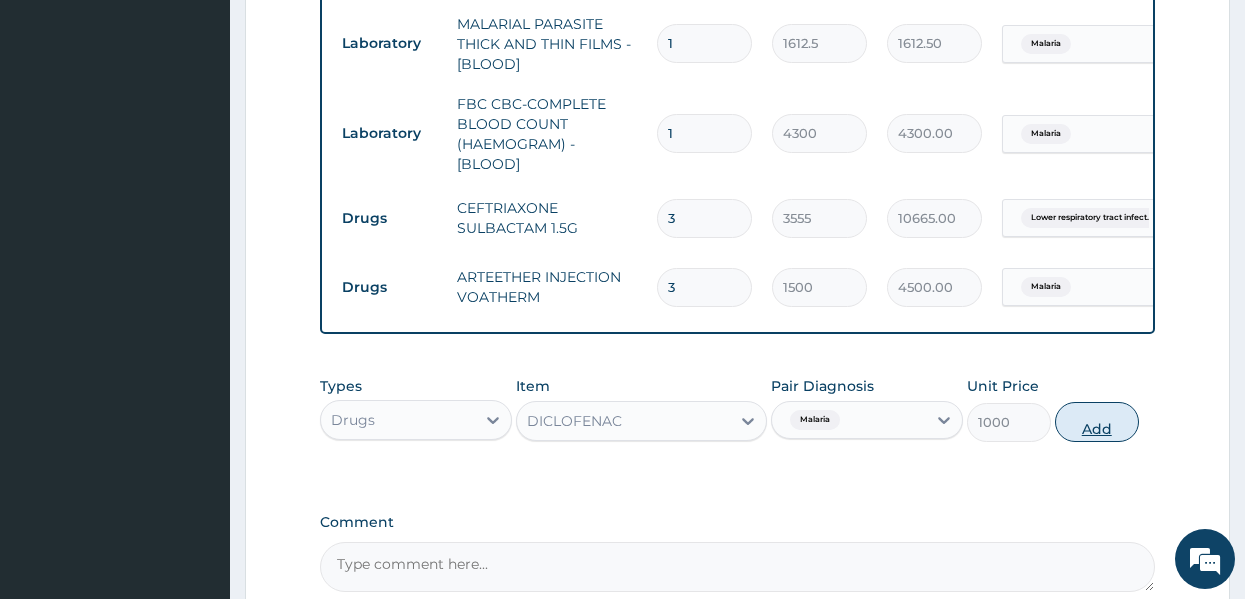 click on "Add" at bounding box center (1097, 422) 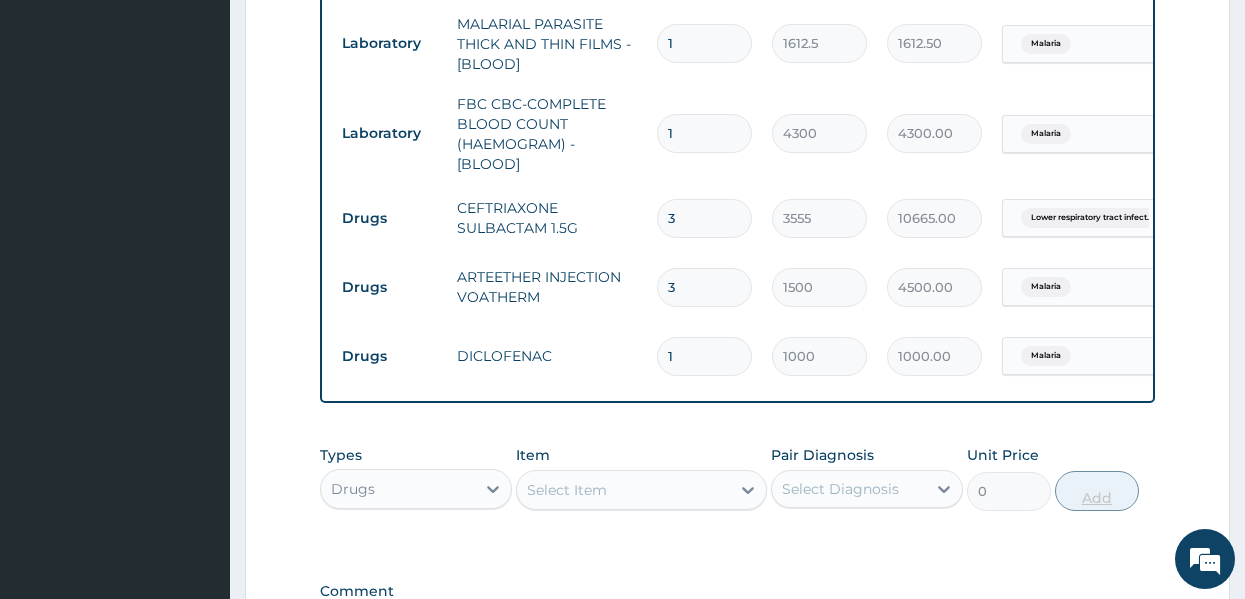 type 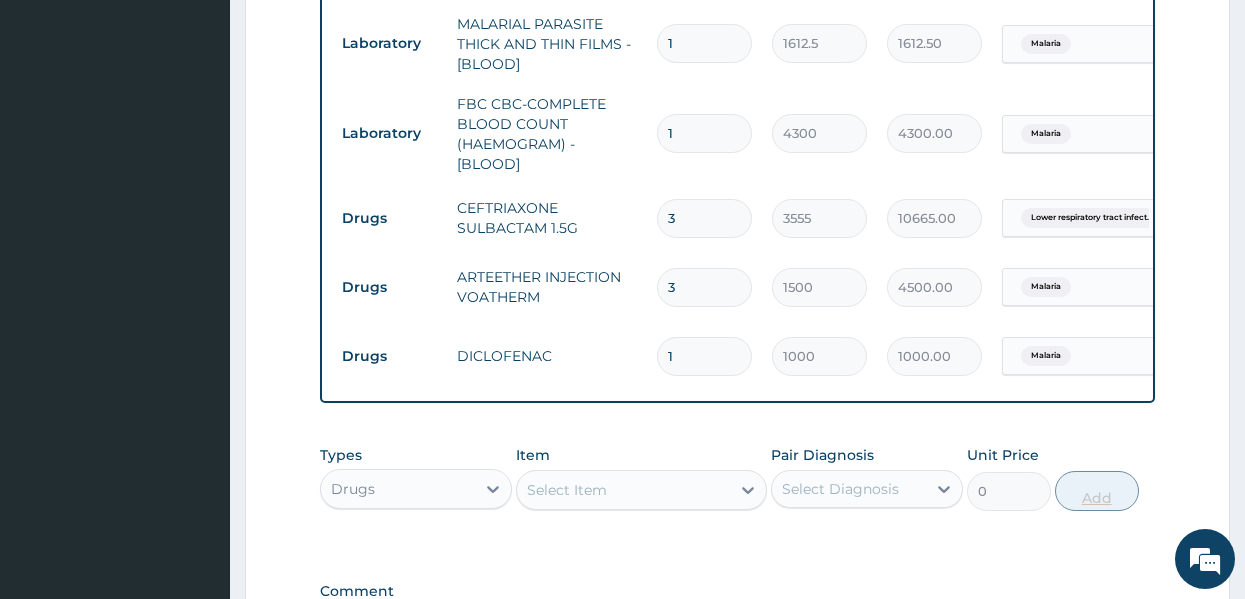 type on "0.00" 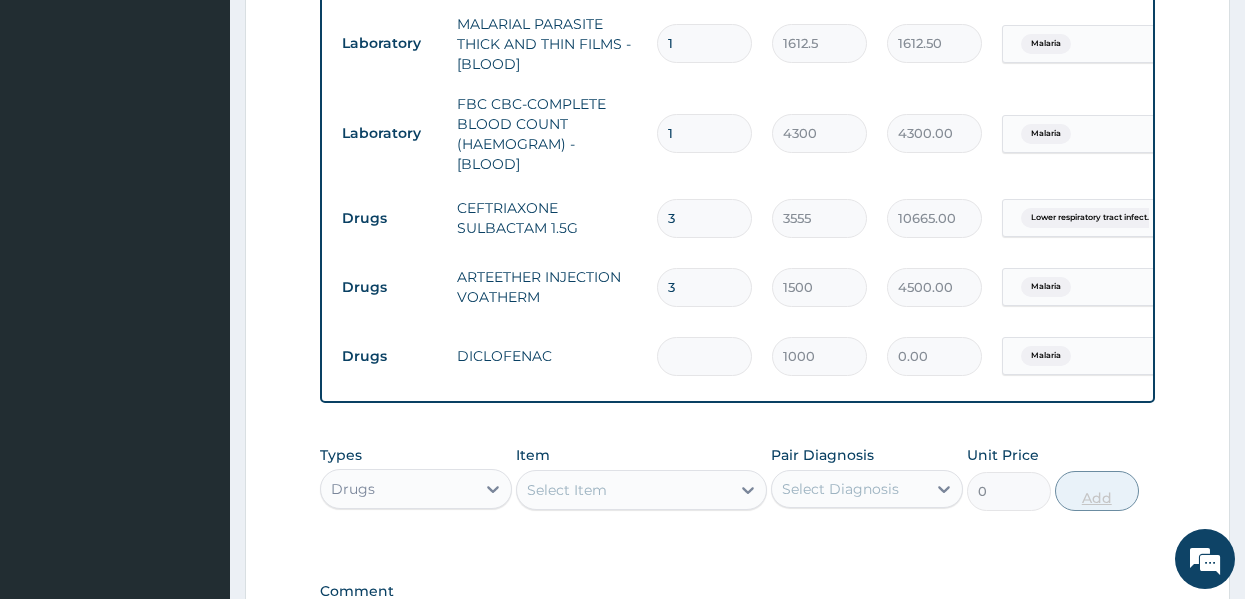 type on "3" 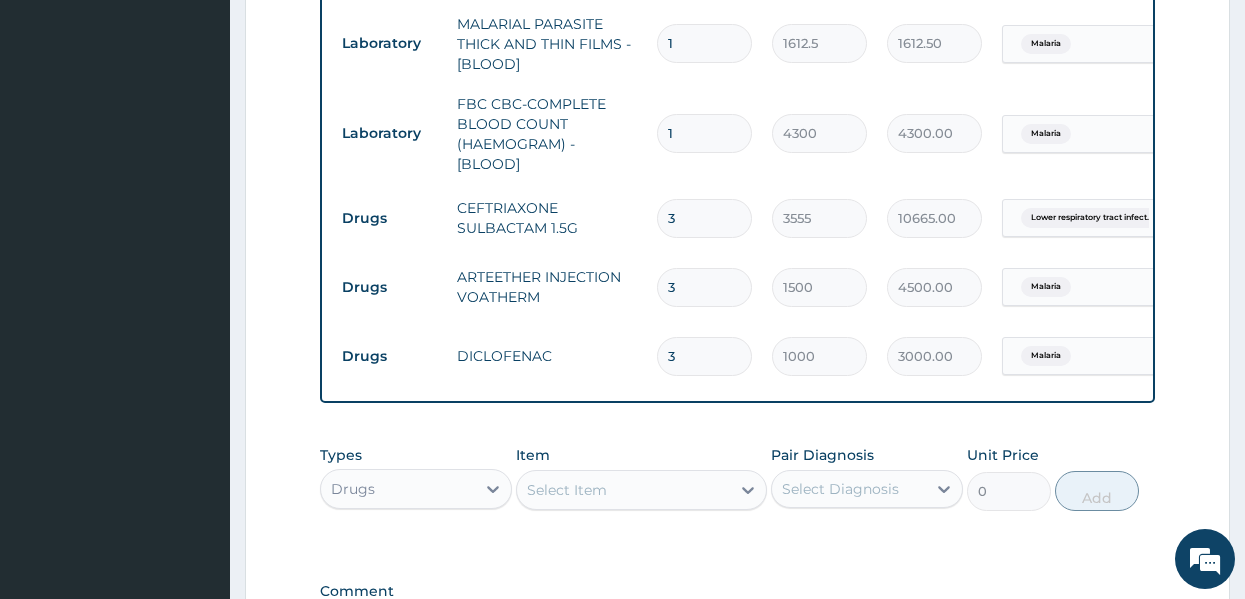 type on "3" 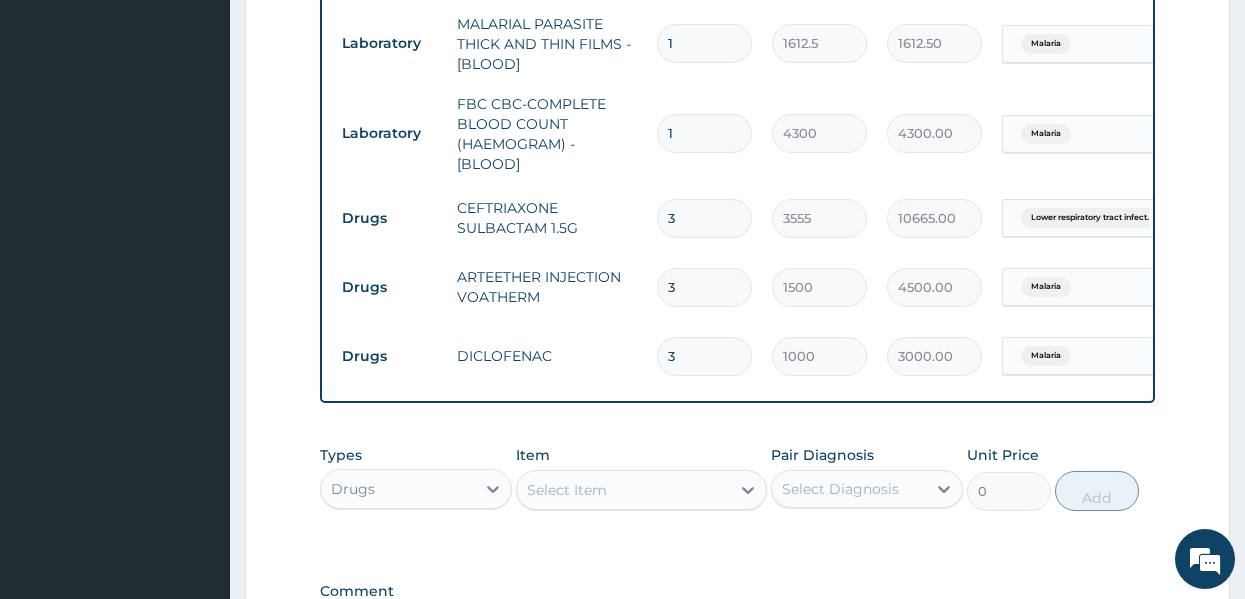 click on "PA Code / Prescription Code Enter Code(Secondary Care Only) Encounter Date DD-MM-YYYY Important Notice Please enter PA codes before entering items that are not attached to a PA code   All diagnoses entered must be linked to a claim item. Diagnosis & Claim Items that are visible but inactive cannot be edited because they were imported from an already approved PA code. Diagnosis Malaria Confirmed Lower respiratory tract infection Confirmed NB: All diagnosis must be linked to a claim item Claim Items Type Name Quantity Unit Price Total Price Pair Diagnosis Actions Procedures GENERAL PRACTITIONER CONSULTATION FIRST OUTPATIENT CONSULTATION 1 3547.5 3547.50 Malaria Delete Procedures REGISTRATION FEE 1 2150 2150.00 Malaria Delete Laboratory MALARIAL PARASITE THICK AND THIN FILMS - [BLOOD] 1 1612.5 1612.50 Malaria Delete Laboratory FBC CBC-COMPLETE BLOOD COUNT (HAEMOGRAM) - [BLOOD] 1 4300 4300.00 Malaria Delete Drugs CEFTRIAXONE SULBACTAM 1.5G 3 3555 10665.00 Lower respiratory tract infect... Delete Drugs 3 1500 3 0" at bounding box center [738, -56] 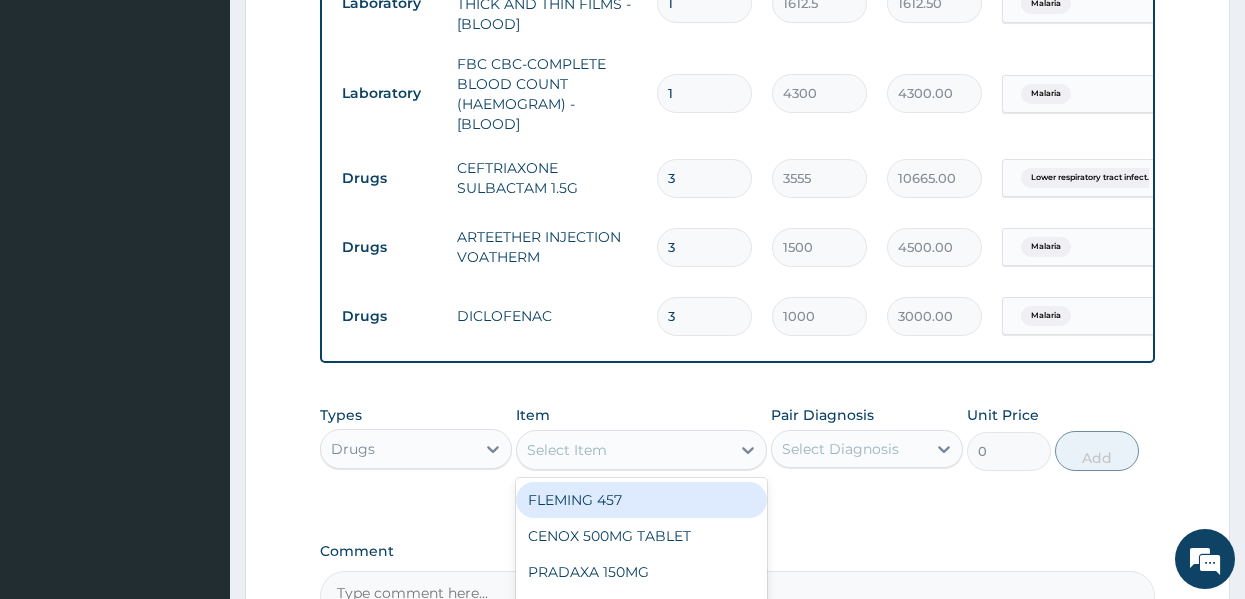 click on "Select Item" at bounding box center [623, 450] 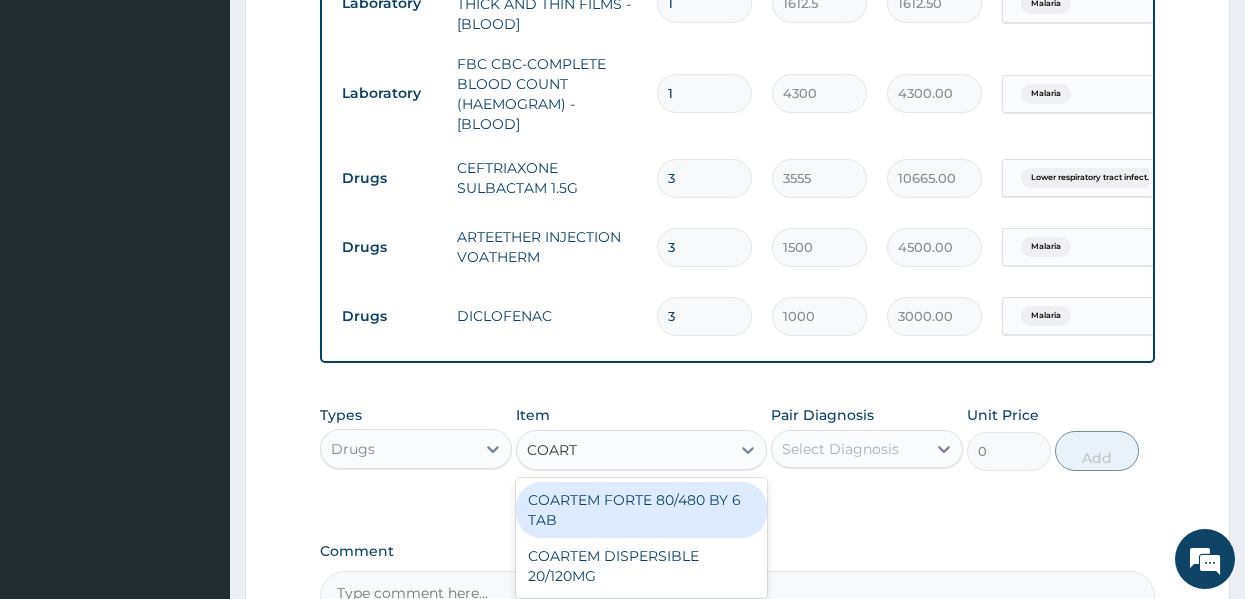 type on "COARTE" 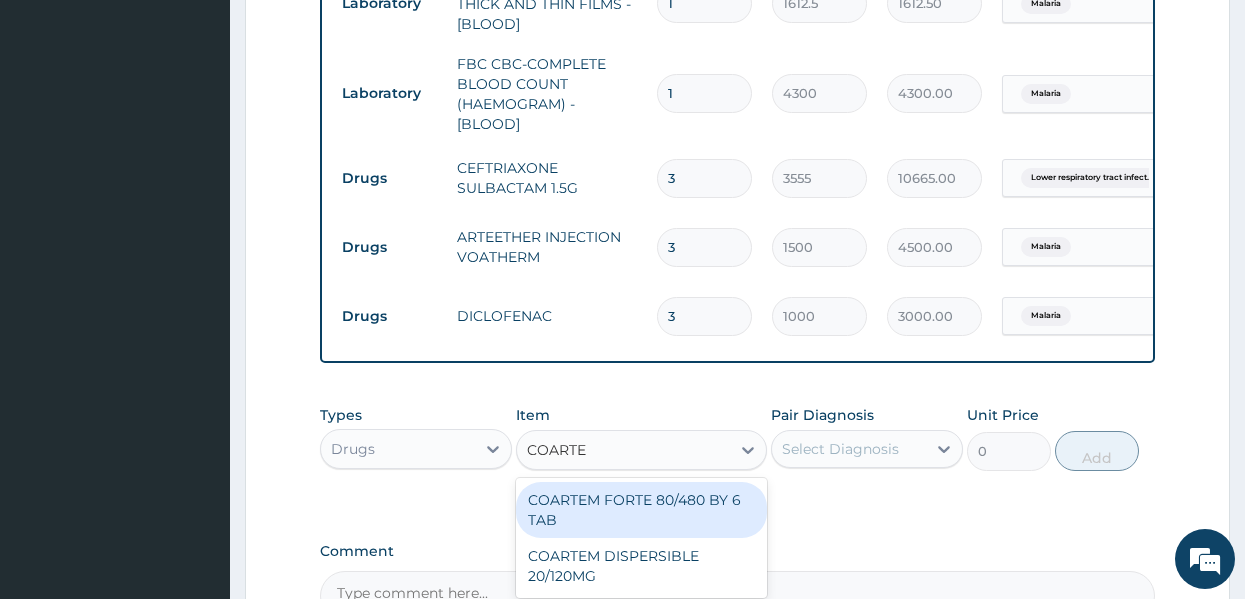 click on "COARTEM FORTE 80/480 BY 6 TAB" at bounding box center (641, 510) 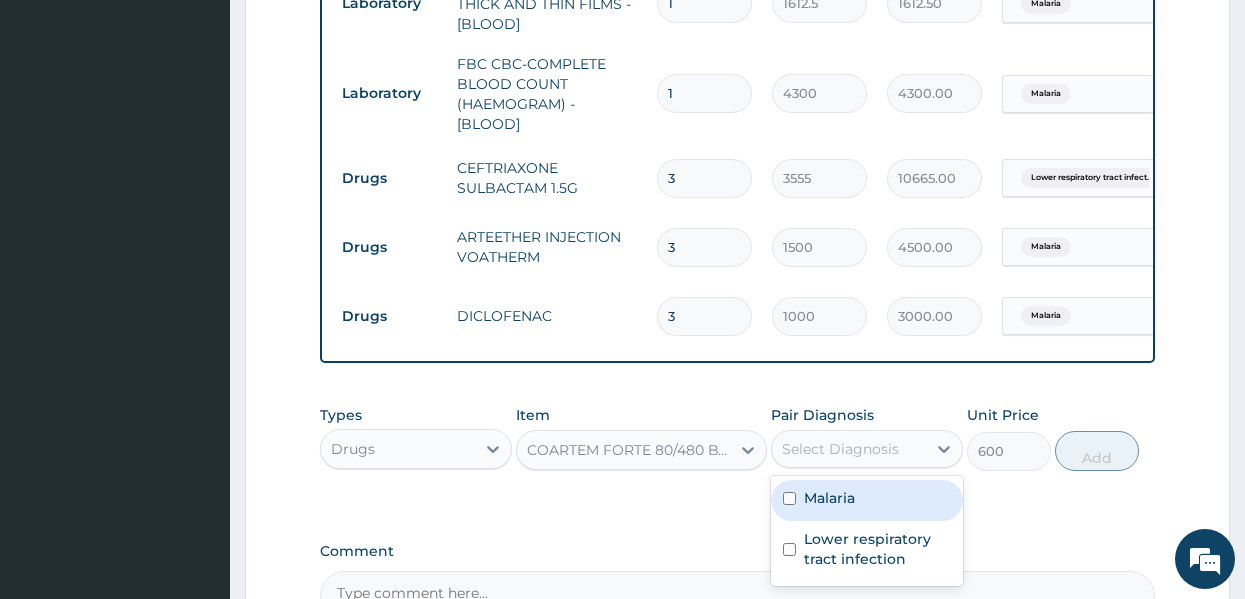 click on "Select Diagnosis" at bounding box center [840, 449] 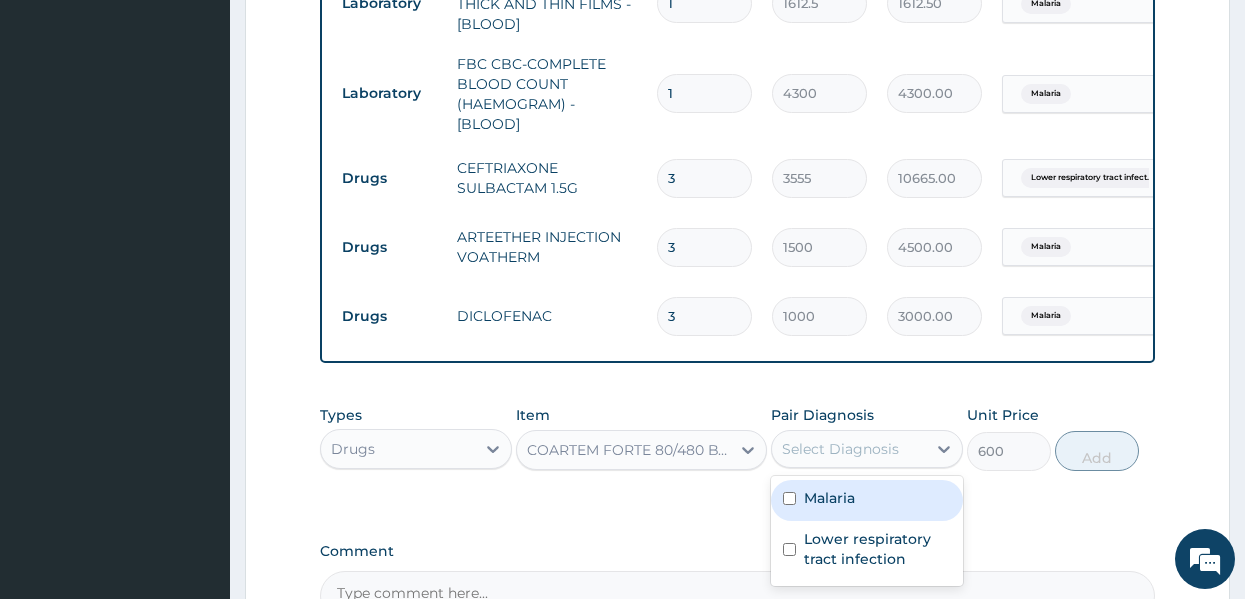 click on "Malaria" at bounding box center (829, 498) 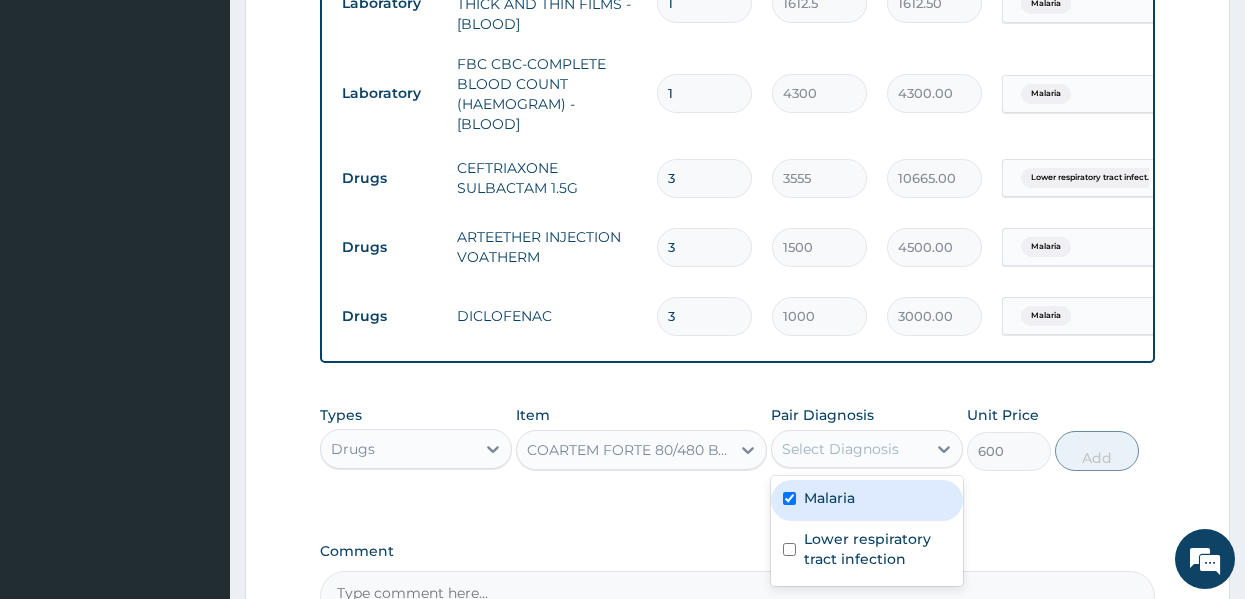 checkbox on "true" 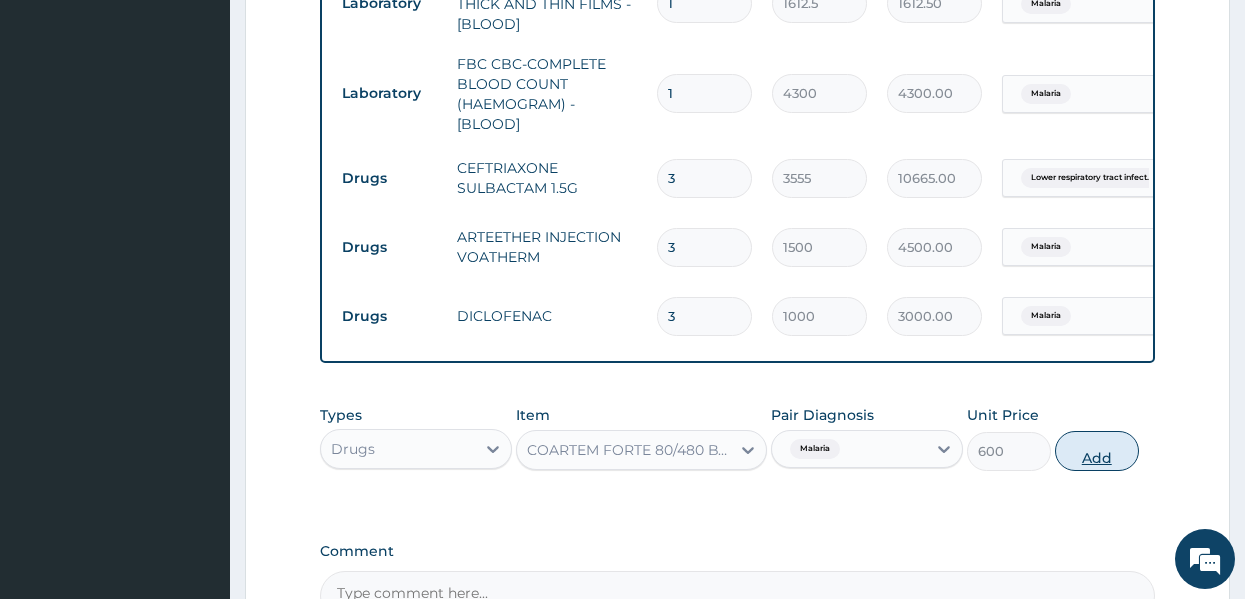 click on "Add" at bounding box center (1097, 451) 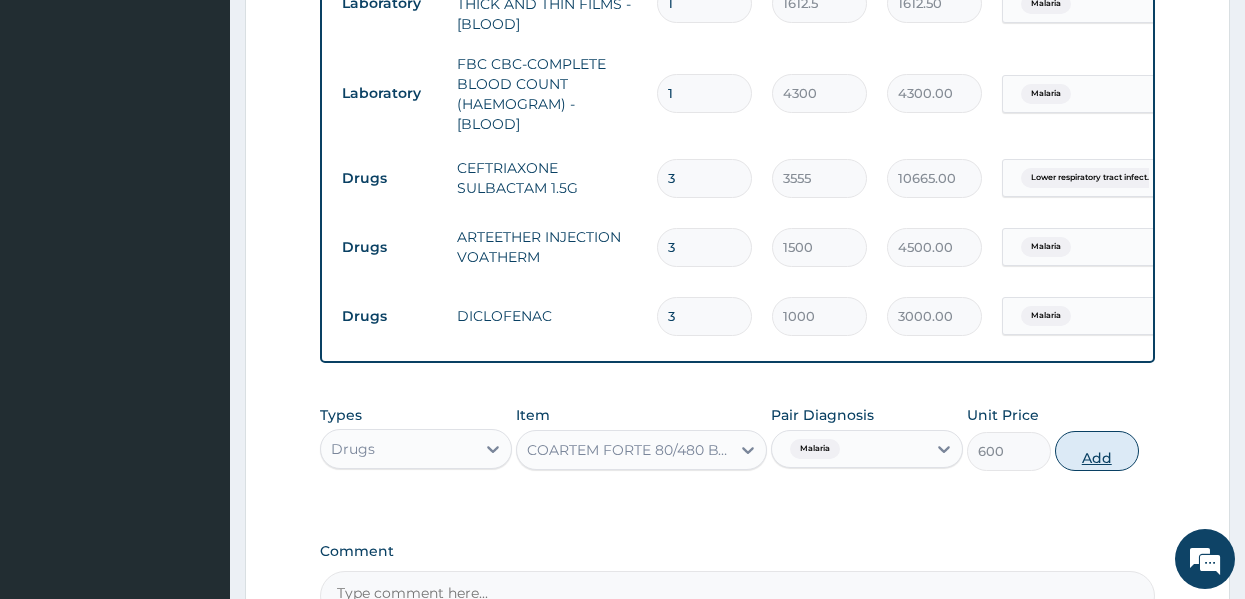 type on "0" 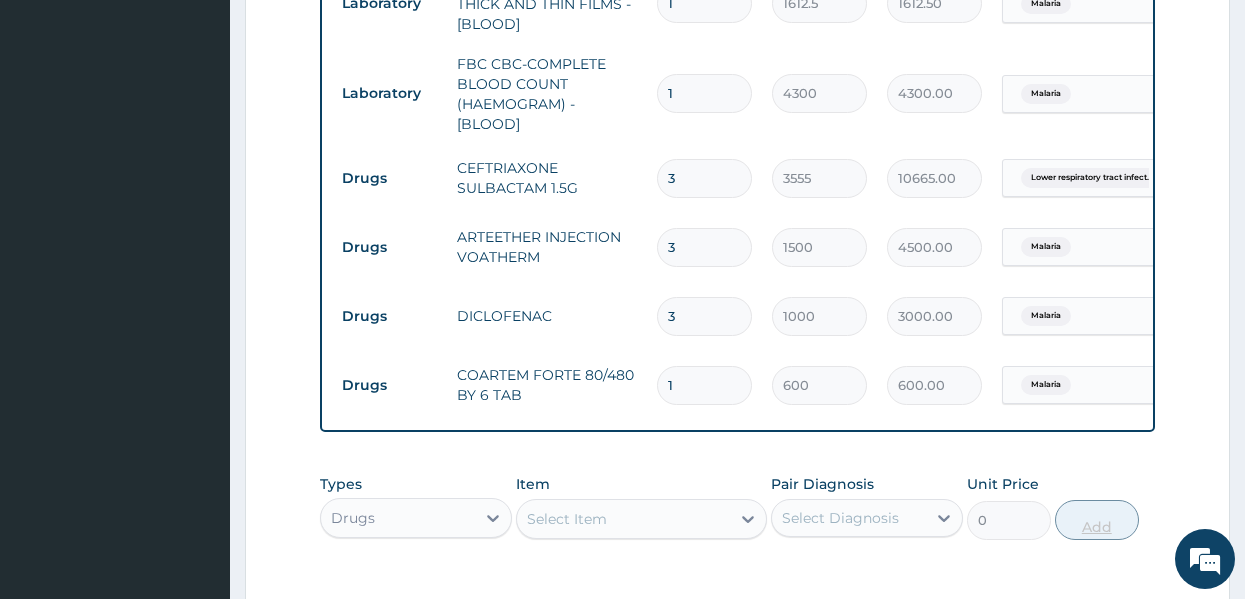 type 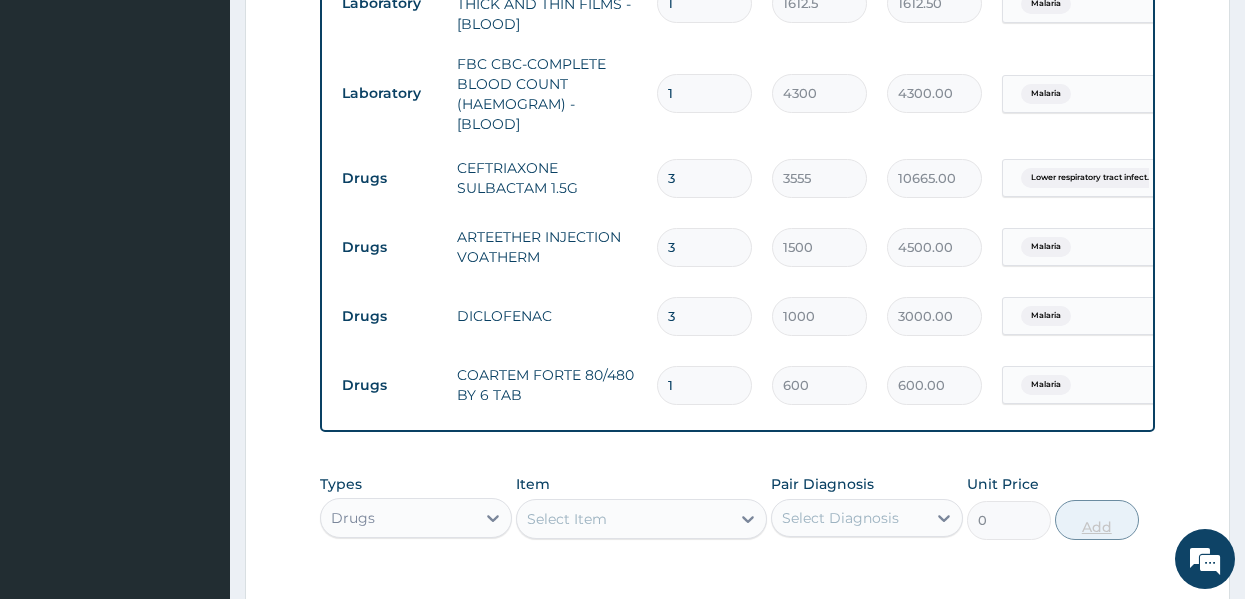 type on "0.00" 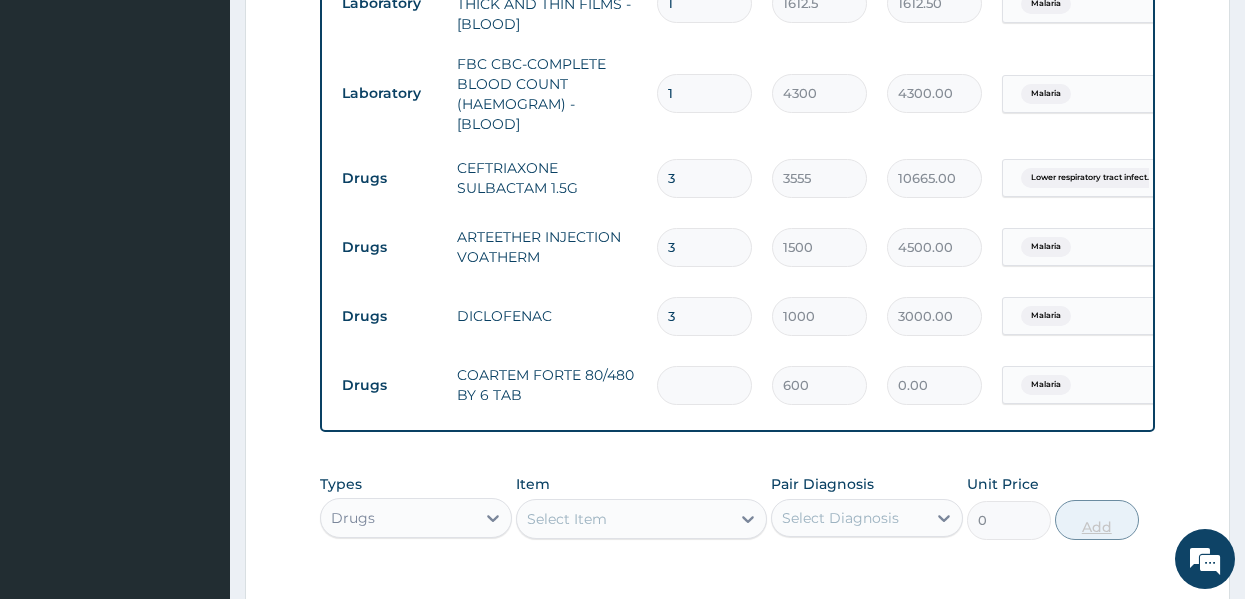 type on "6" 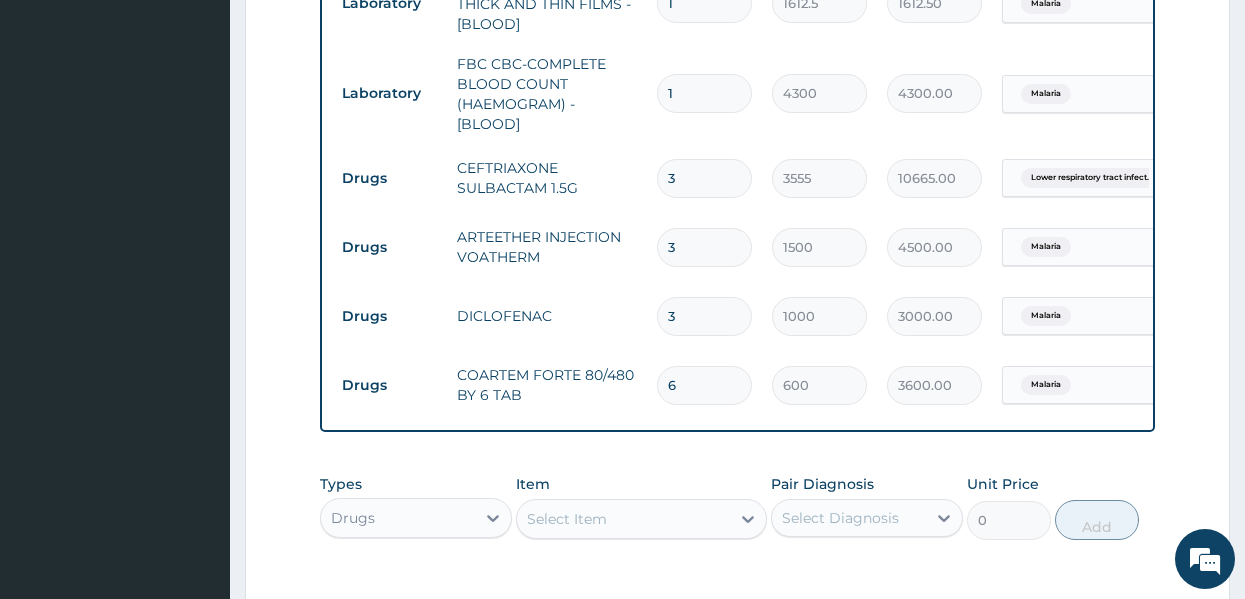 type on "6" 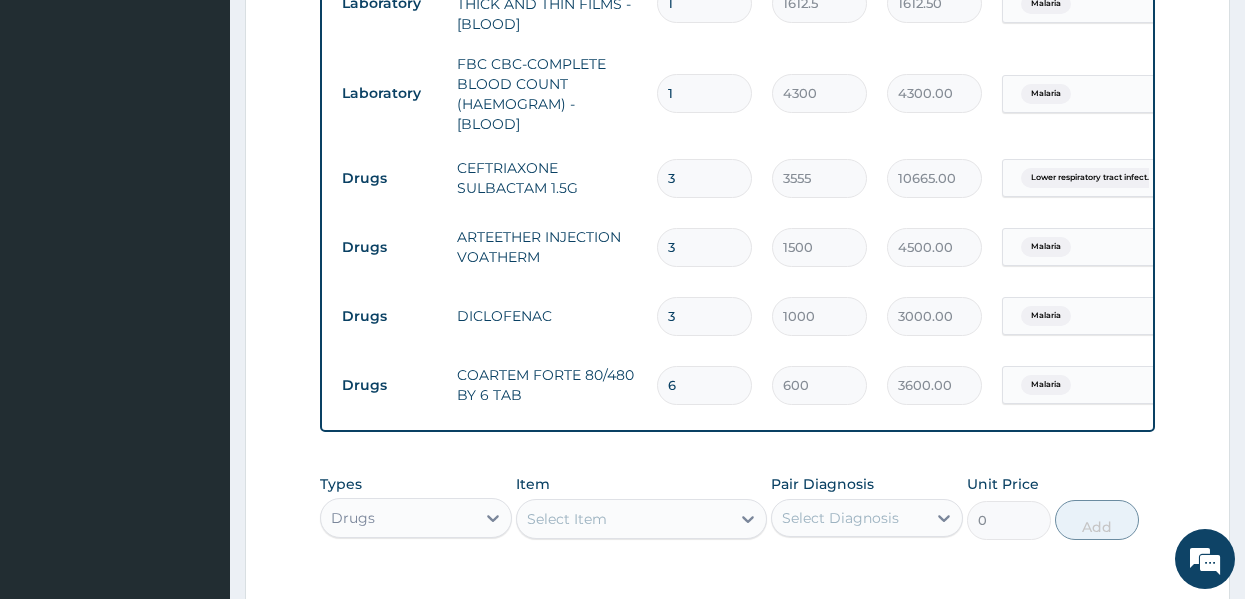 click on "PA Code / Prescription Code Enter Code(Secondary Care Only) Encounter Date DD-MM-YYYY Important Notice Please enter PA codes before entering items that are not attached to a PA code   All diagnoses entered must be linked to a claim item. Diagnosis & Claim Items that are visible but inactive cannot be edited because they were imported from an already approved PA code. Diagnosis Malaria Confirmed Lower respiratory tract infection Confirmed NB: All diagnosis must be linked to a claim item Claim Items Type Name Quantity Unit Price Total Price Pair Diagnosis Actions Procedures GENERAL PRACTITIONER CONSULTATION FIRST OUTPATIENT CONSULTATION 1 3547.5 3547.50 Malaria Delete Procedures REGISTRATION FEE 1 2150 2150.00 Malaria Delete Laboratory MALARIAL PARASITE THICK AND THIN FILMS - [BLOOD] 1 1612.5 1612.50 Malaria Delete Laboratory FBC CBC-COMPLETE BLOOD COUNT (HAEMOGRAM) - [BLOOD] 1 4300 4300.00 Malaria Delete Drugs CEFTRIAXONE SULBACTAM 1.5G 3 3555 10665.00 Lower respiratory tract infect... Delete Drugs 3 1500 3 6" at bounding box center [738, -61] 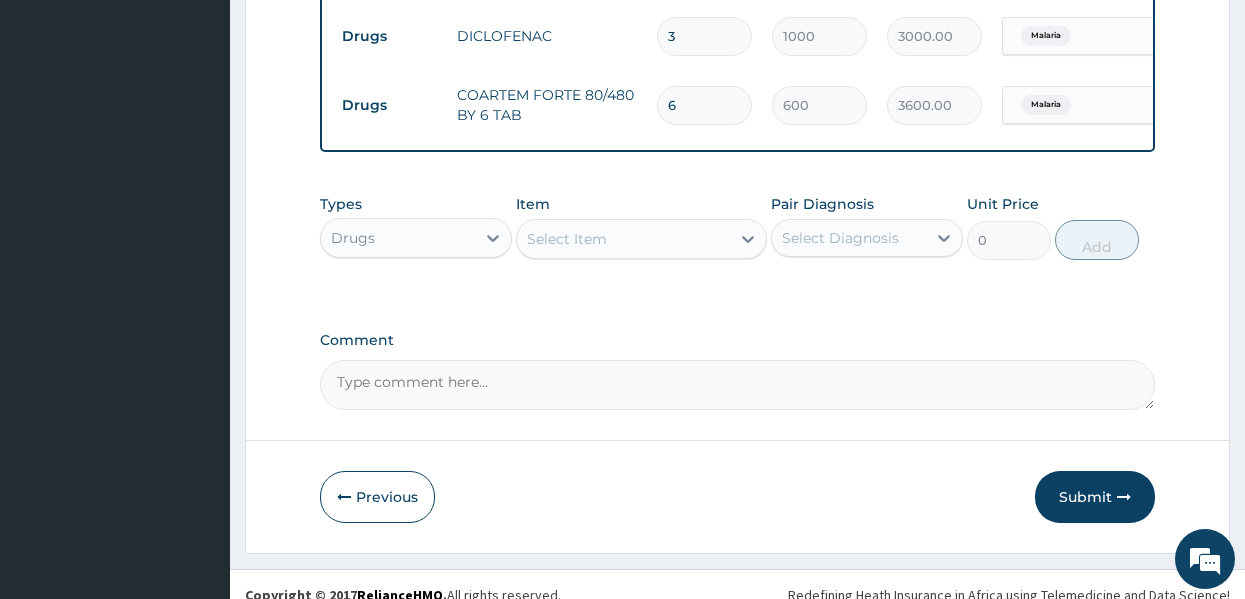 scroll, scrollTop: 1319, scrollLeft: 0, axis: vertical 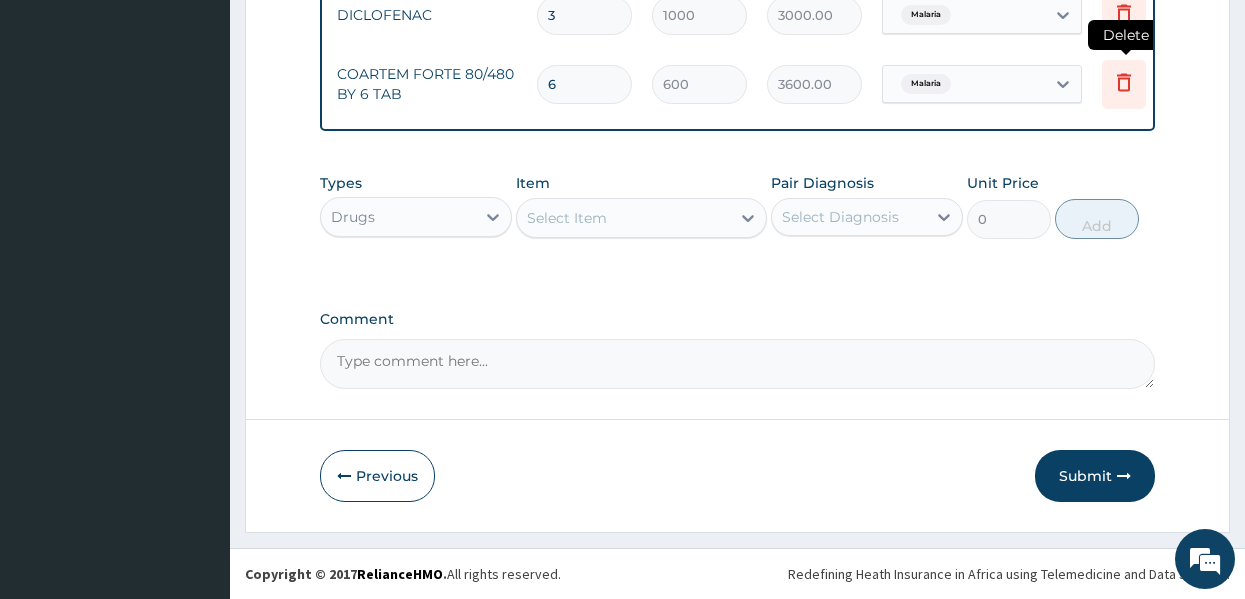 click 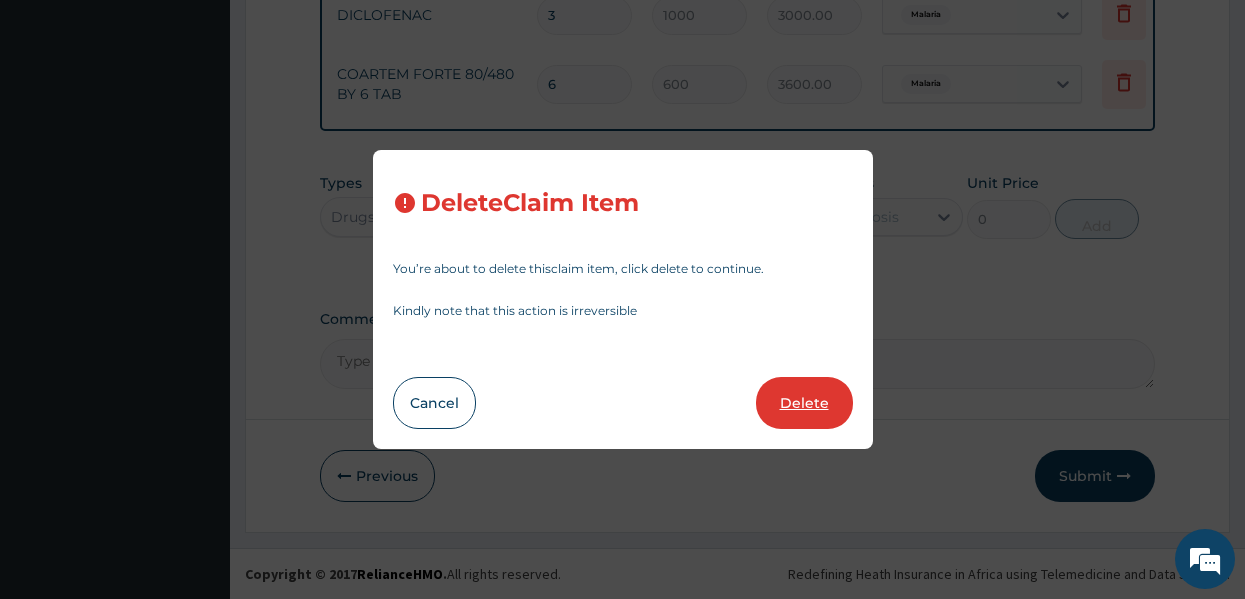 click on "Delete" at bounding box center [804, 403] 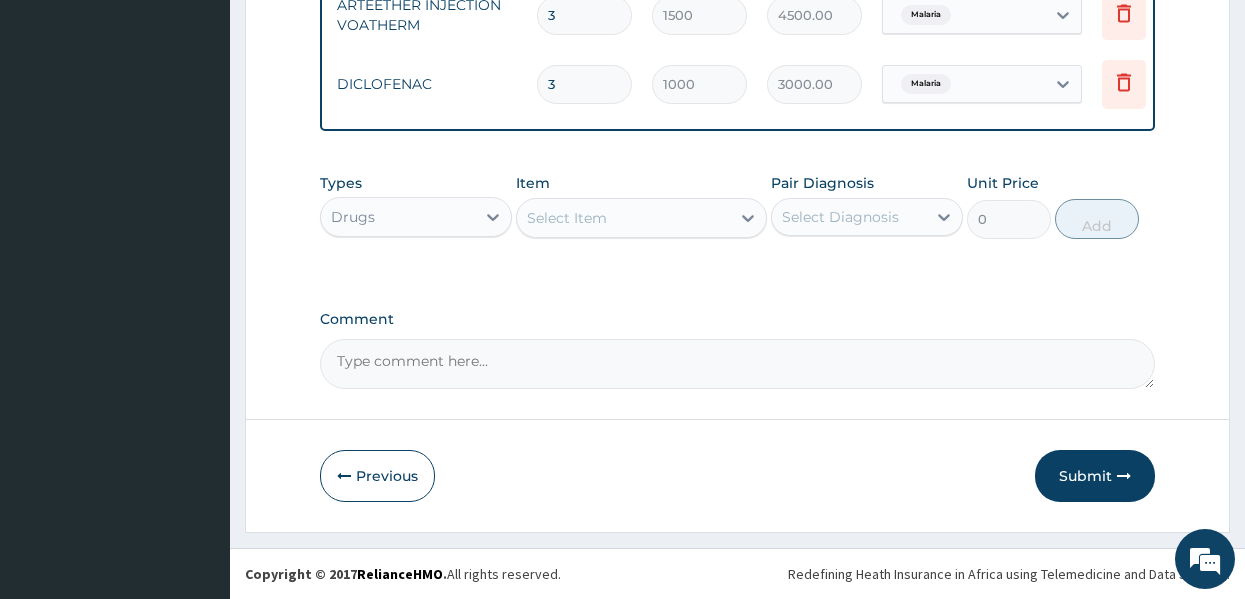 scroll, scrollTop: 1250, scrollLeft: 0, axis: vertical 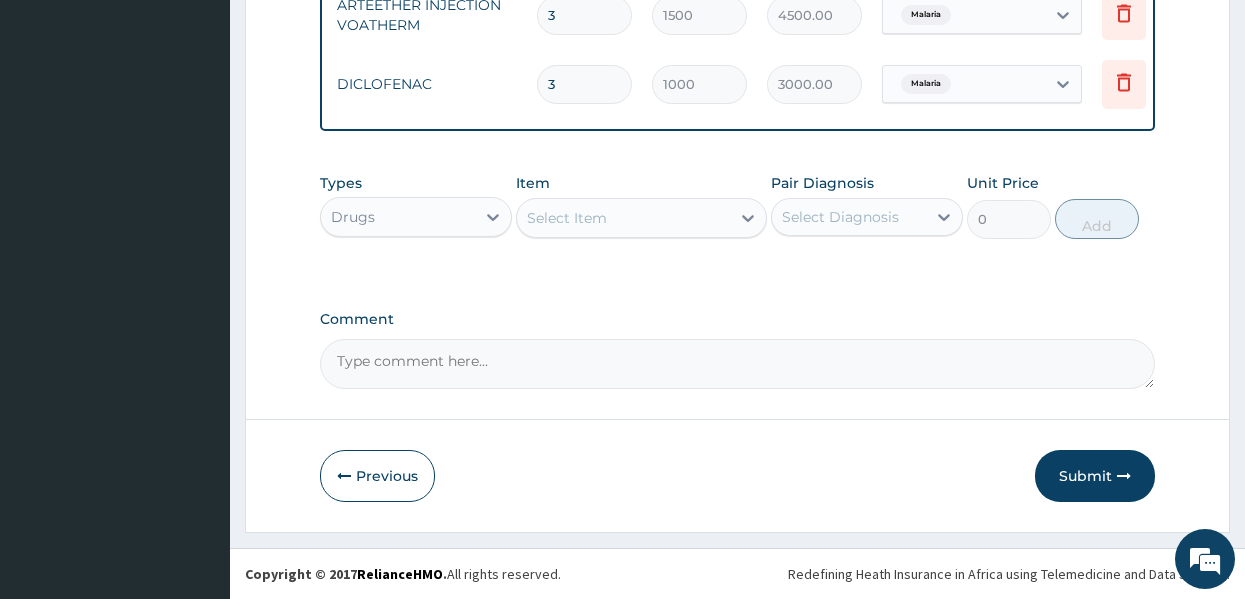 click on "Select Item" at bounding box center (623, 218) 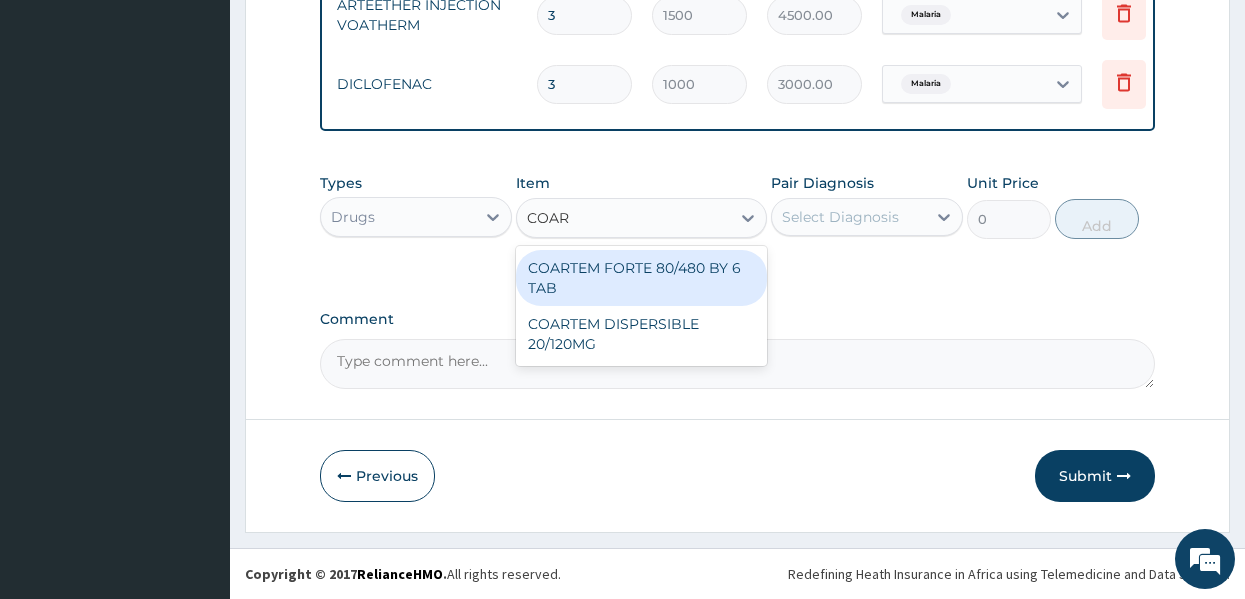 type on "COART" 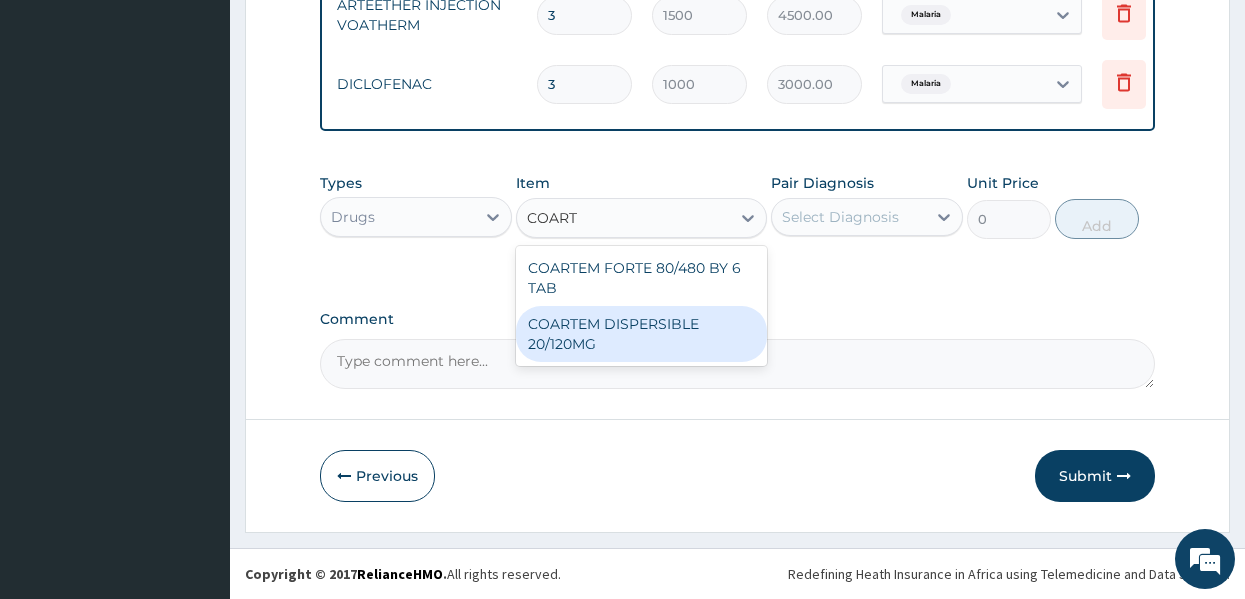 click on "COARTEM DISPERSIBLE 20/120MG" at bounding box center [641, 334] 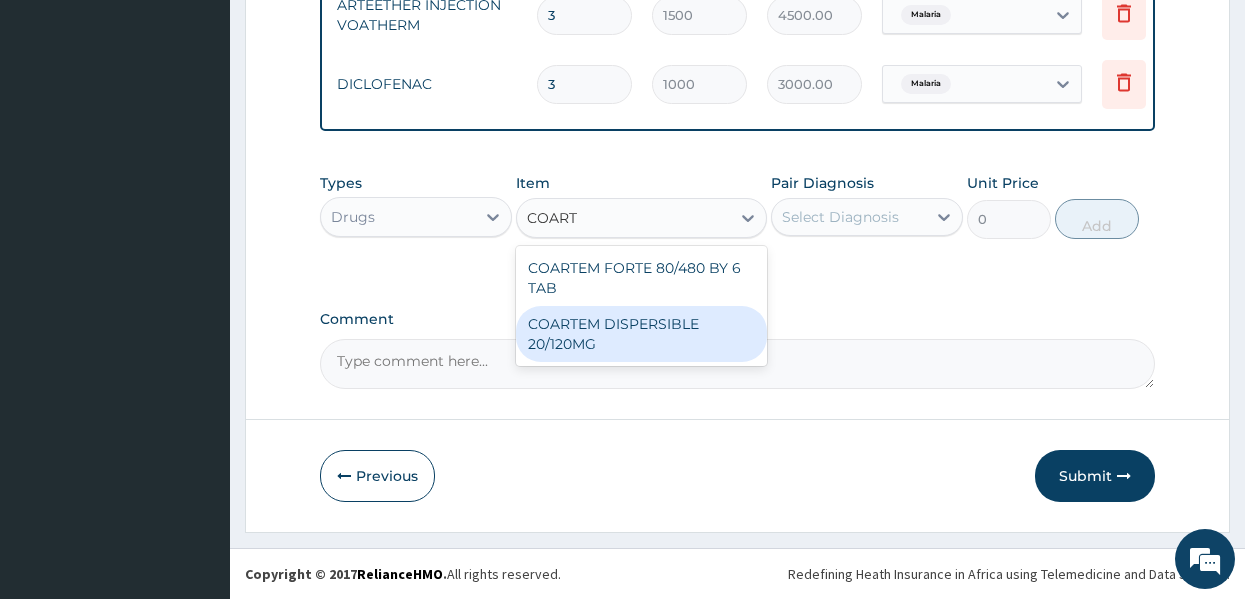 type 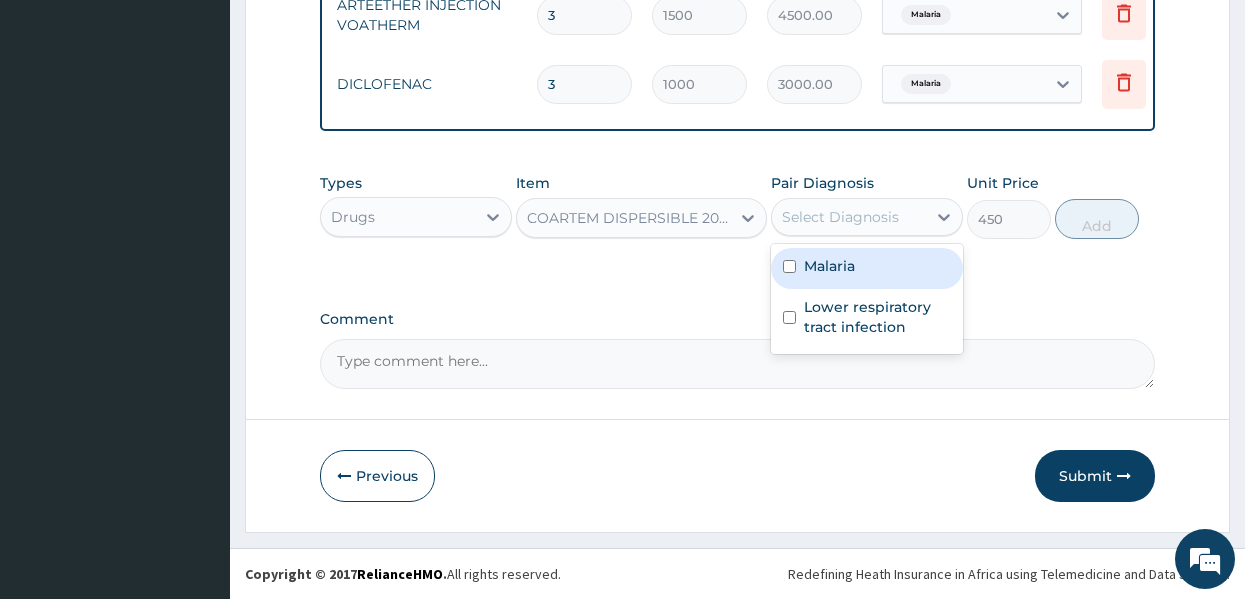 click on "Select Diagnosis" at bounding box center (840, 217) 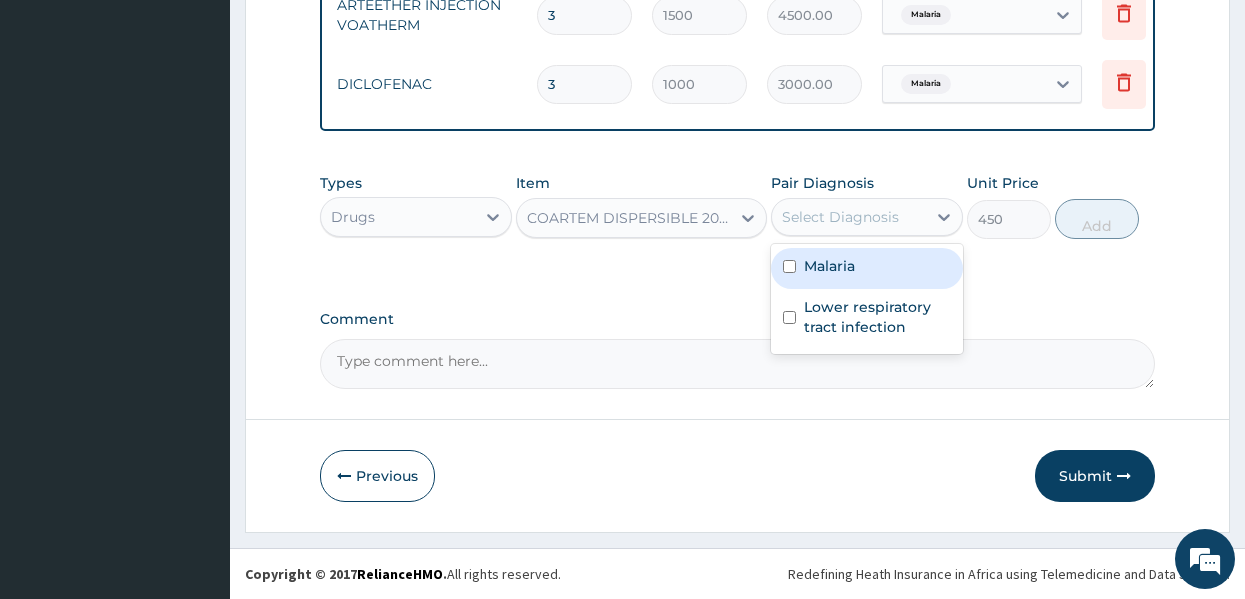 click on "Malaria" at bounding box center [867, 268] 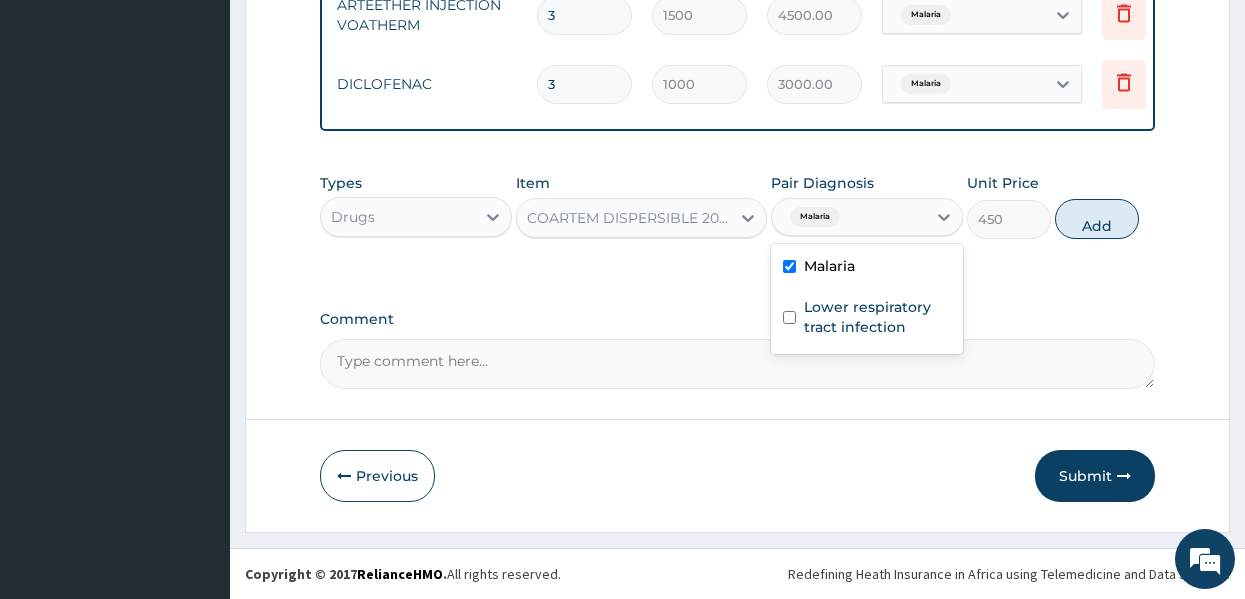 checkbox on "true" 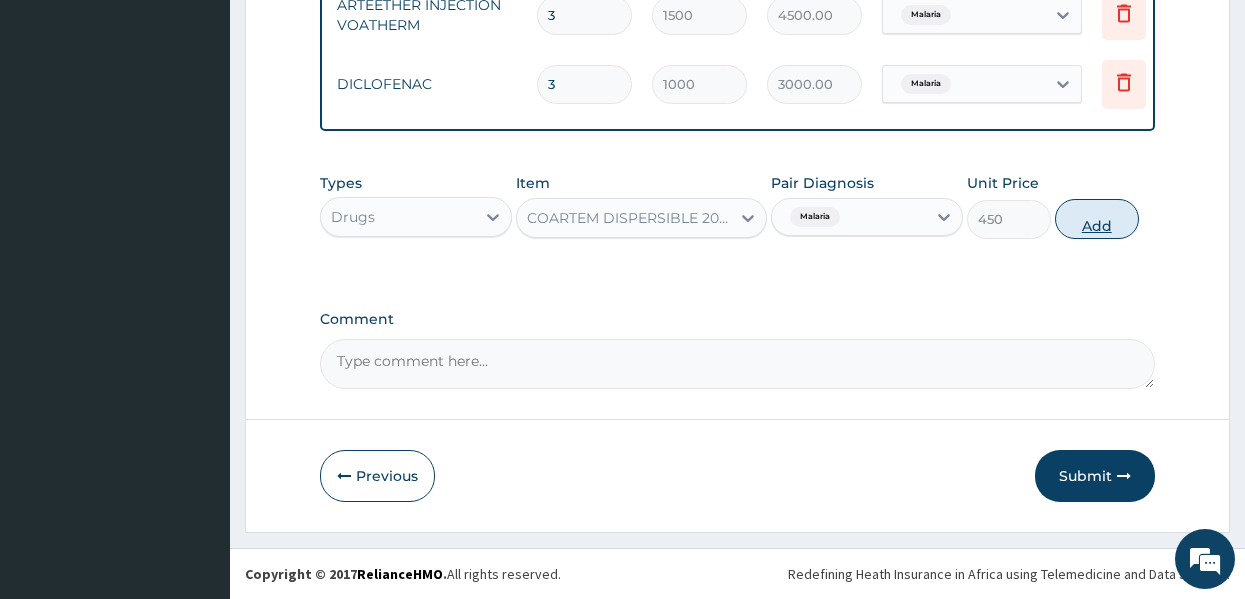 click on "Add" at bounding box center [1097, 219] 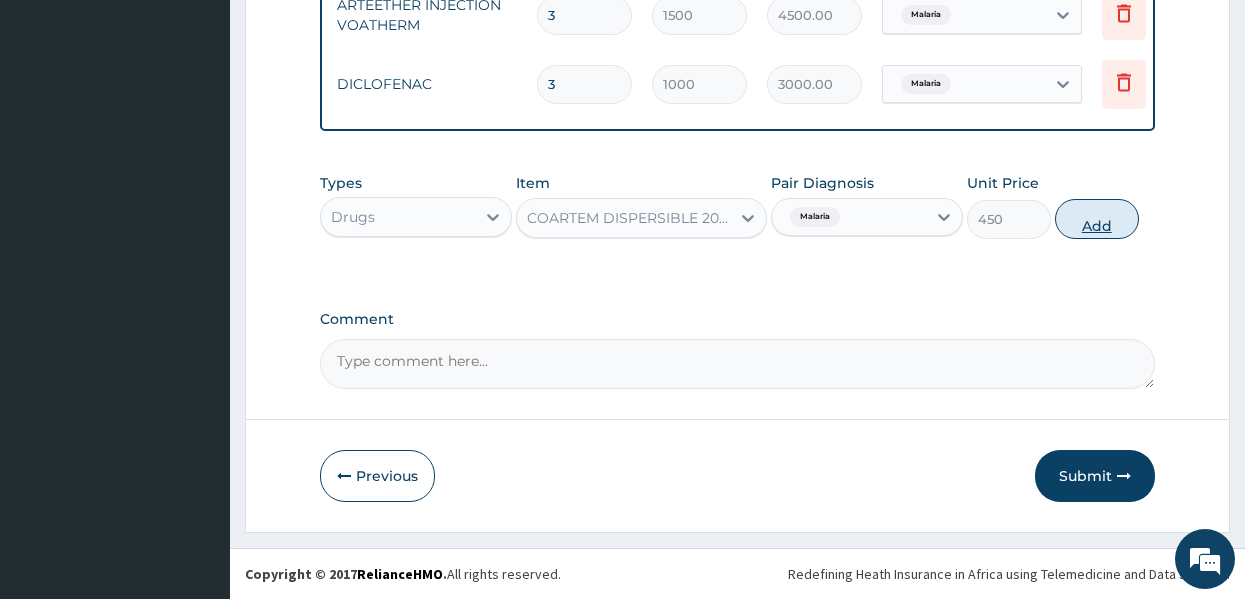 type on "0" 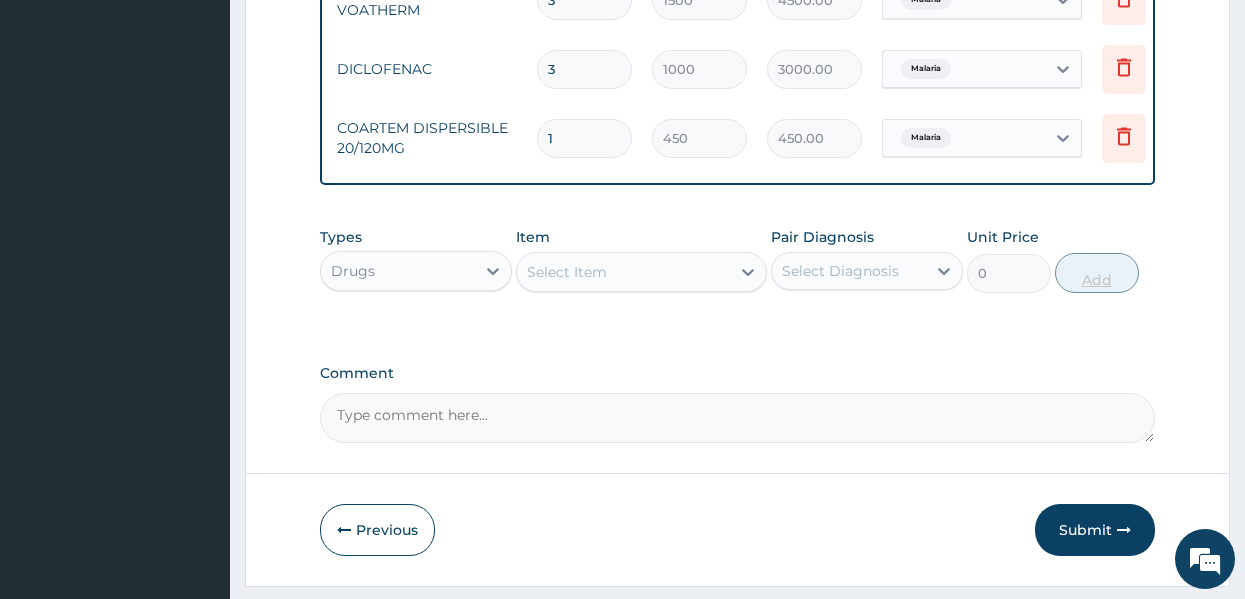 type 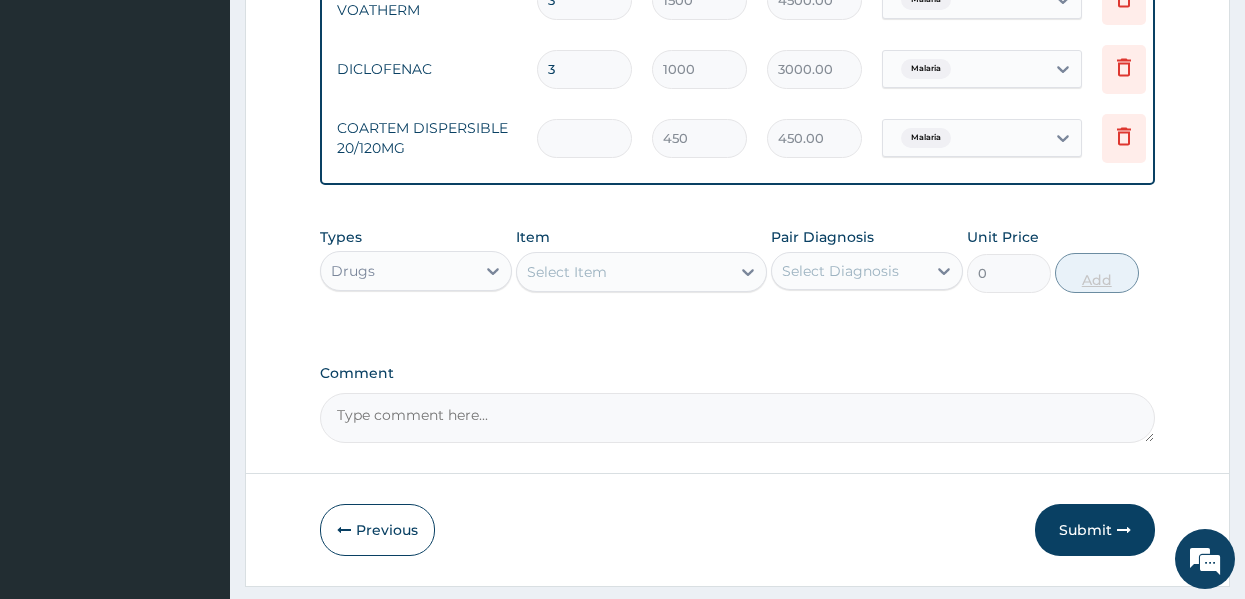 type on "0.00" 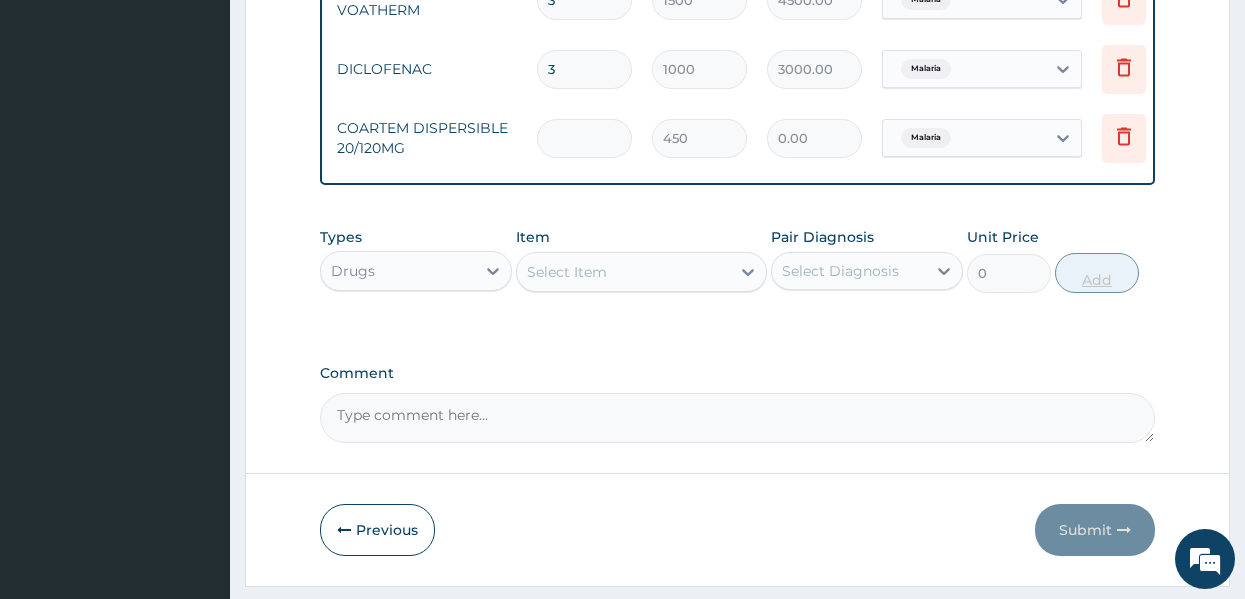 type on "6" 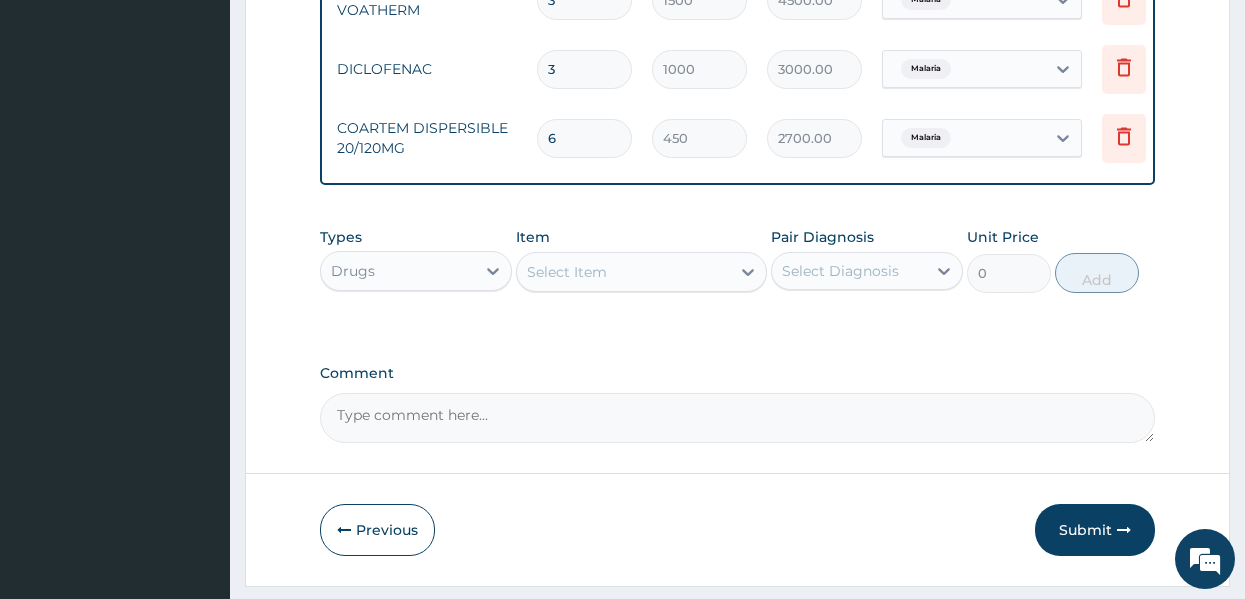 type on "6" 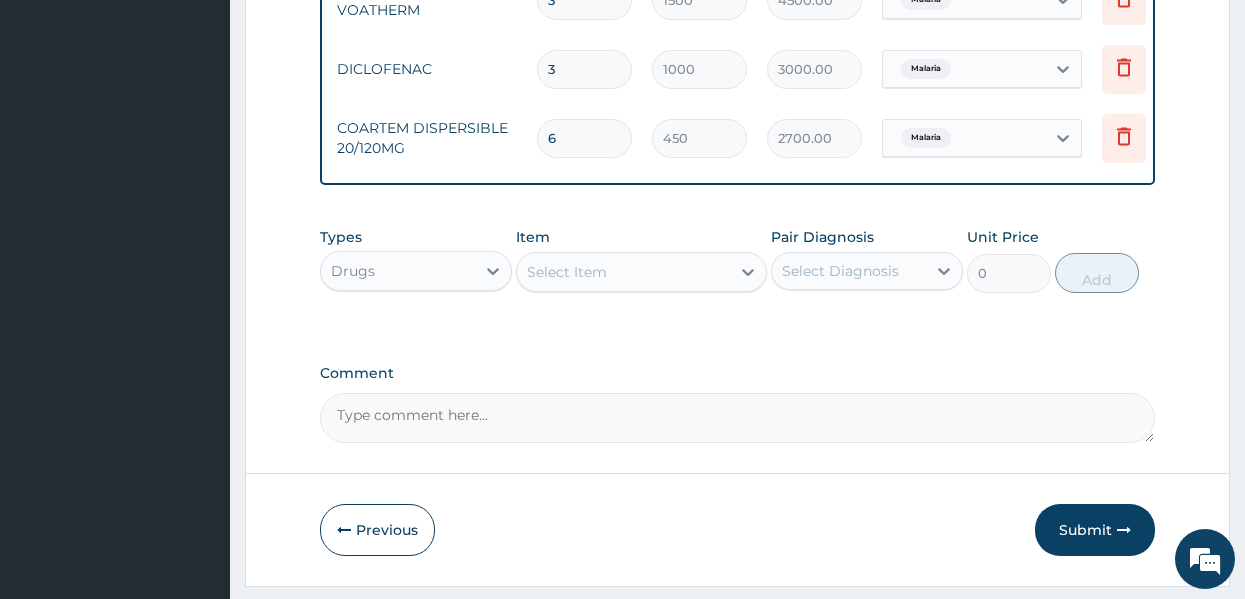 click on "Select Item" at bounding box center [623, 272] 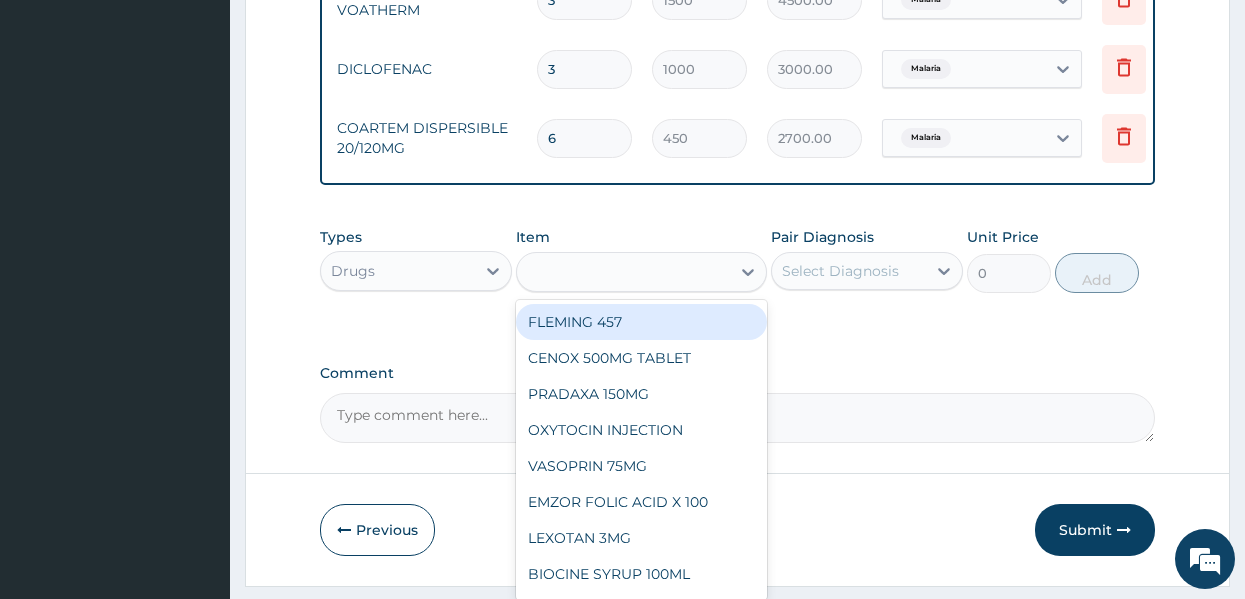 type on "A" 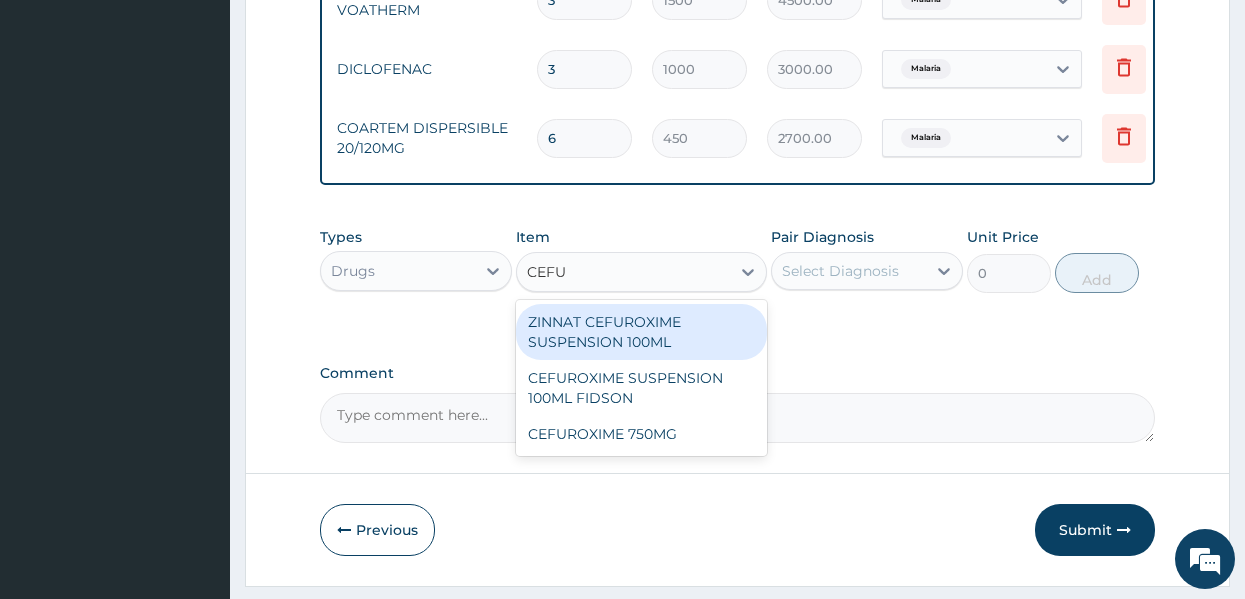 type on "CEFUR" 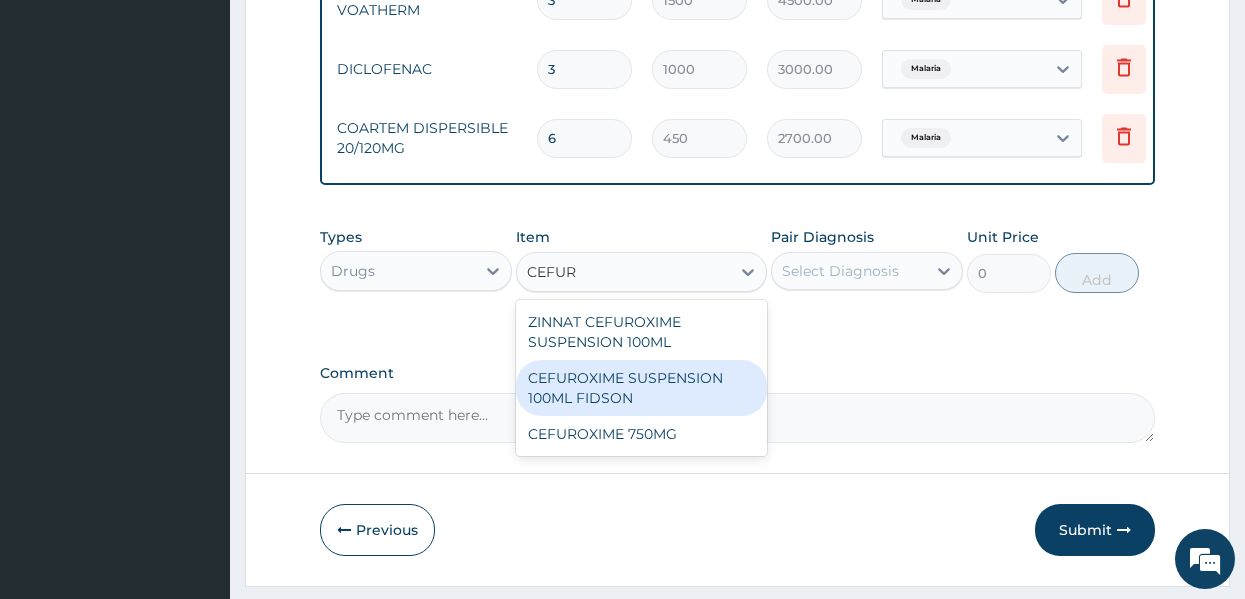 click on "CEFUROXIME SUSPENSION 100ML FIDSON" at bounding box center [641, 388] 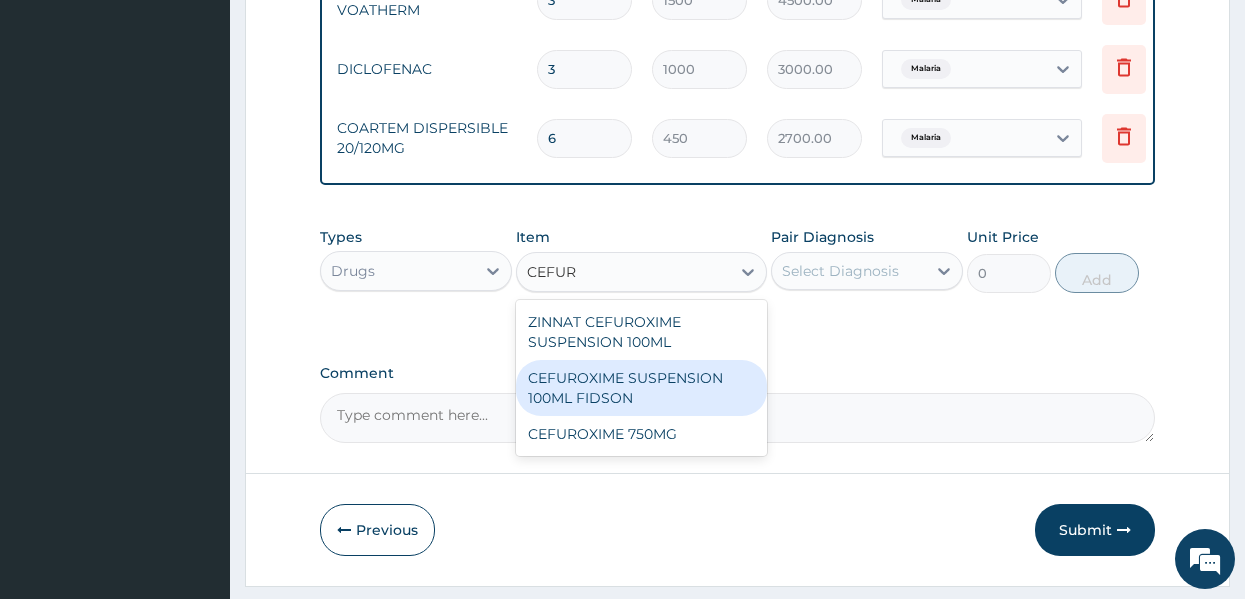 type 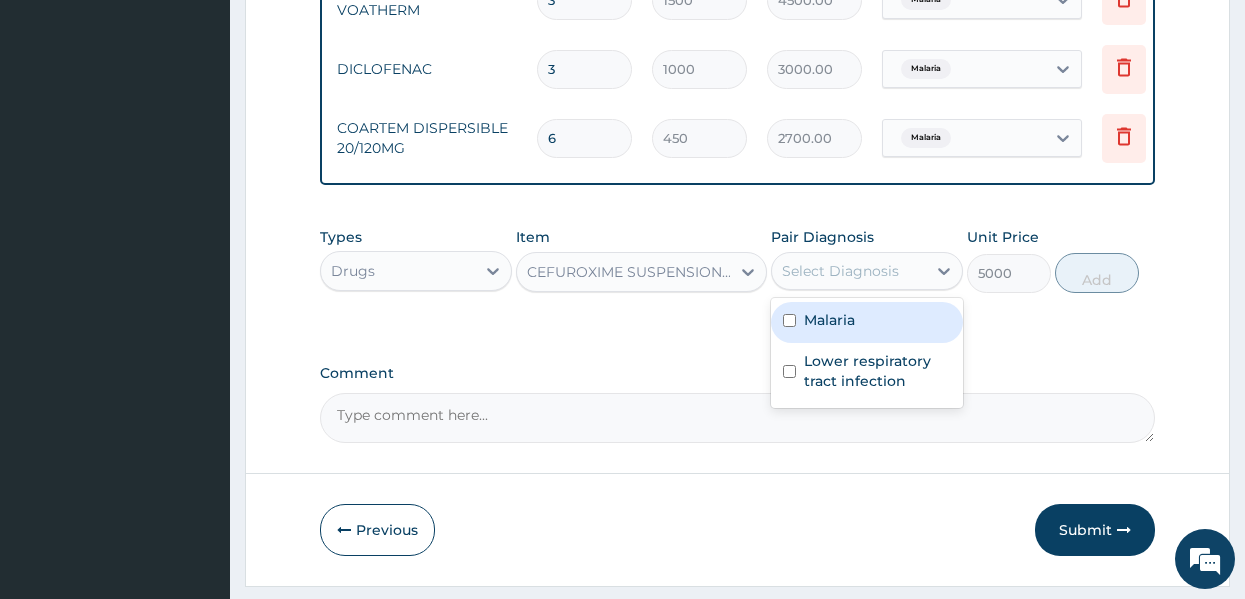 click on "Select Diagnosis" at bounding box center [840, 271] 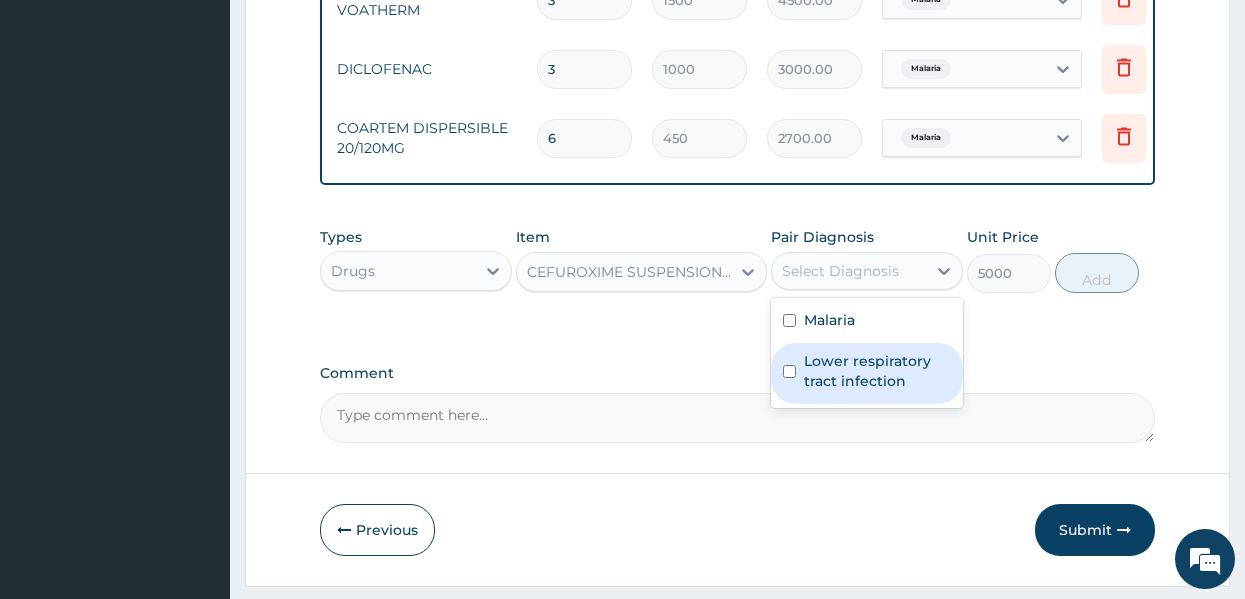 click on "Lower respiratory tract infection" at bounding box center [877, 371] 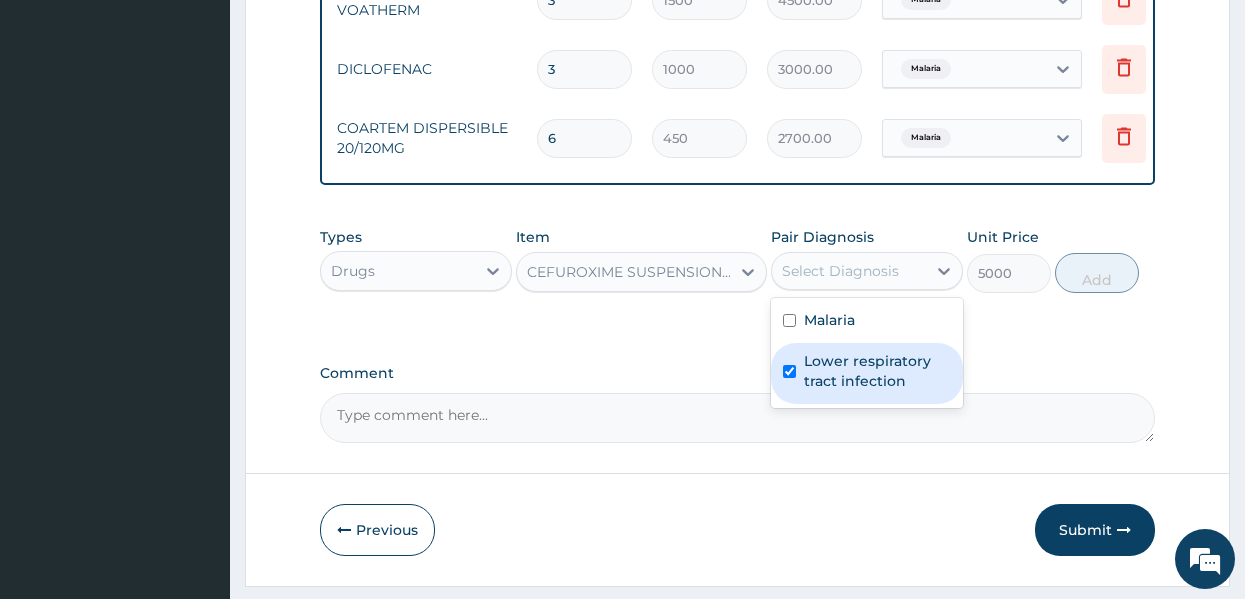 checkbox on "true" 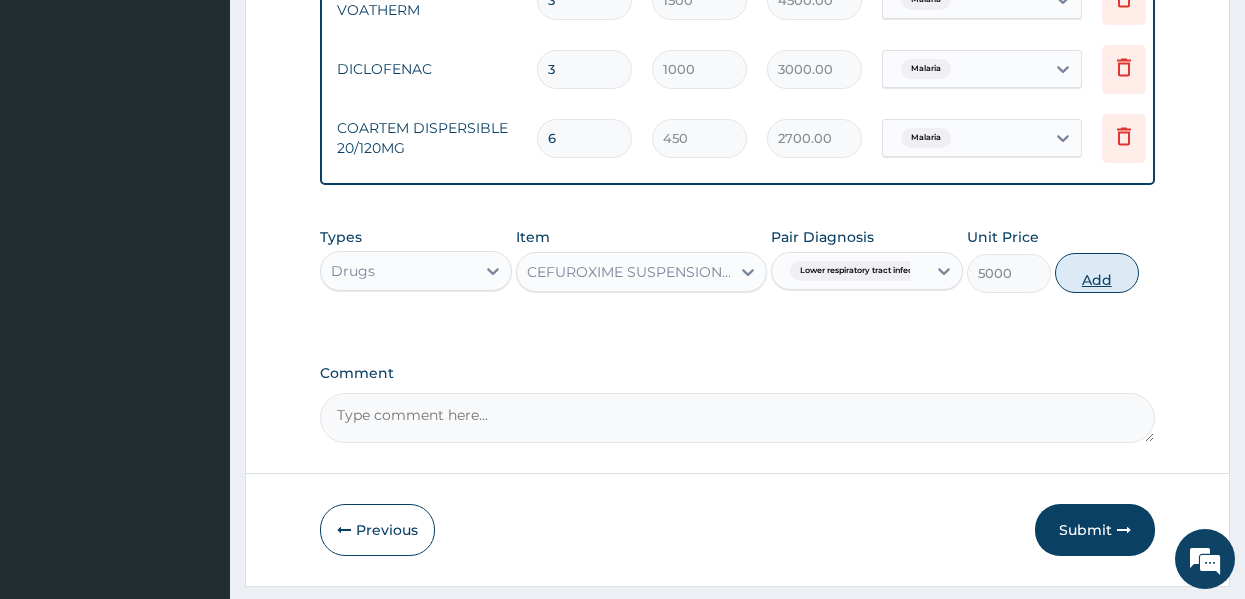 click on "Add" at bounding box center (1097, 273) 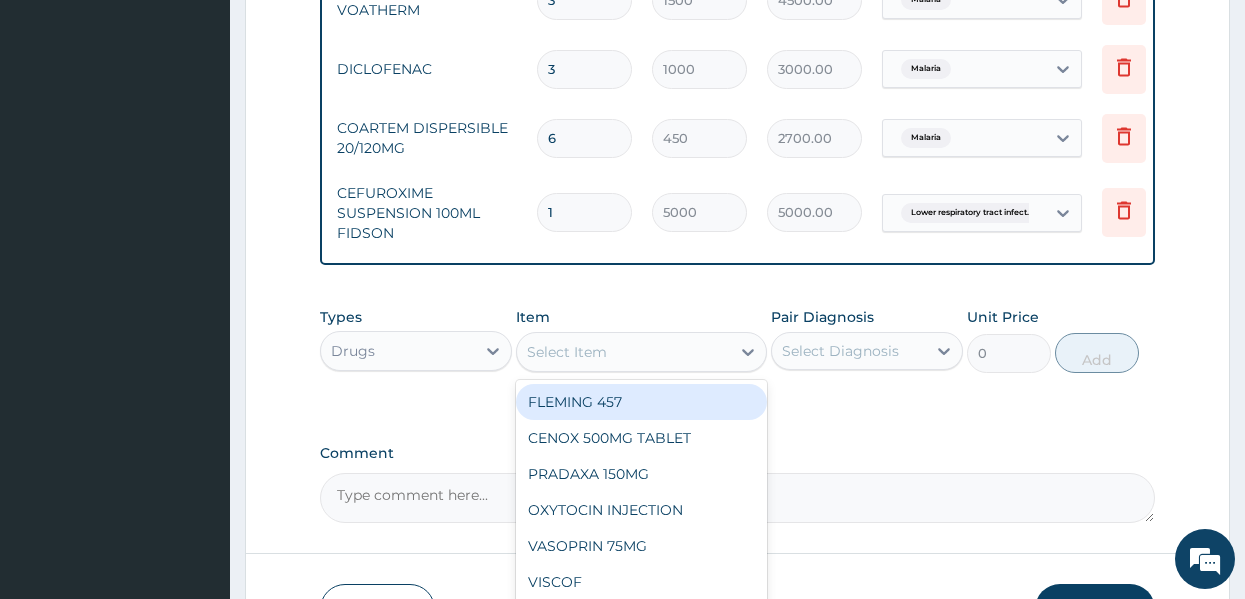 click on "Select Item" at bounding box center (623, 352) 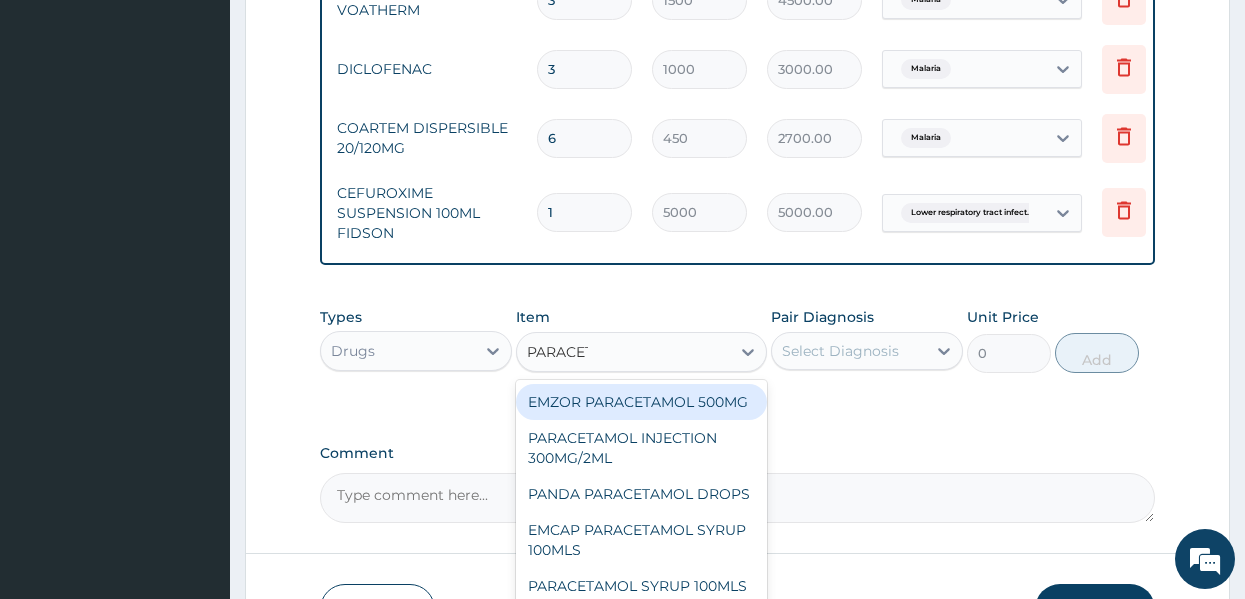 type on "PARACETA" 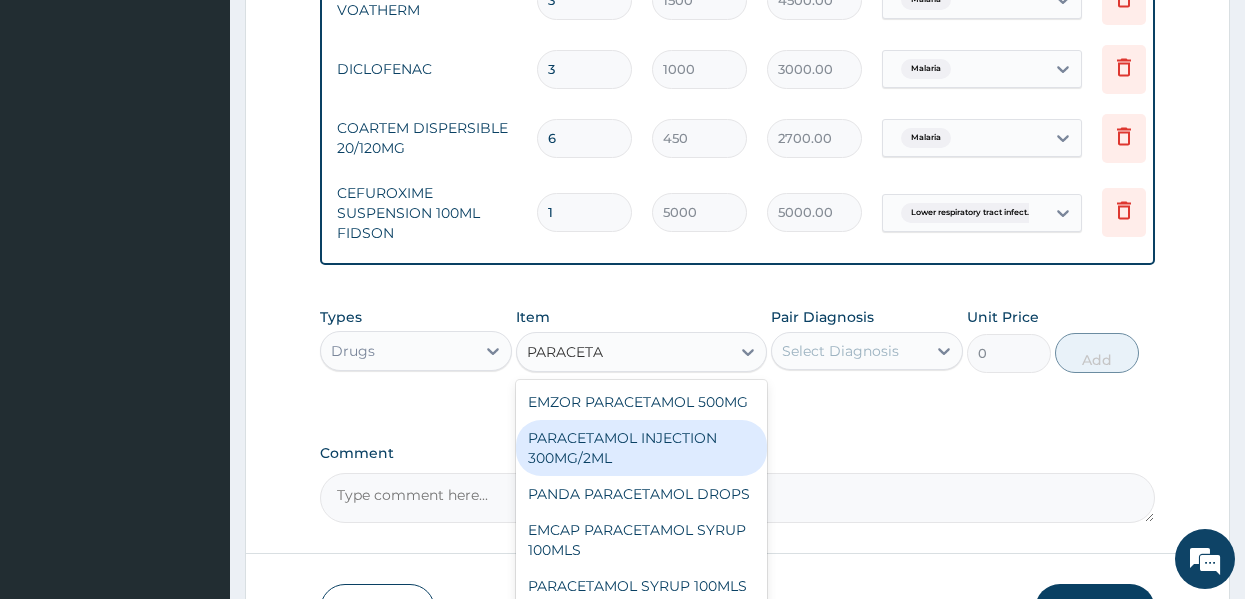 scroll, scrollTop: 1399, scrollLeft: 0, axis: vertical 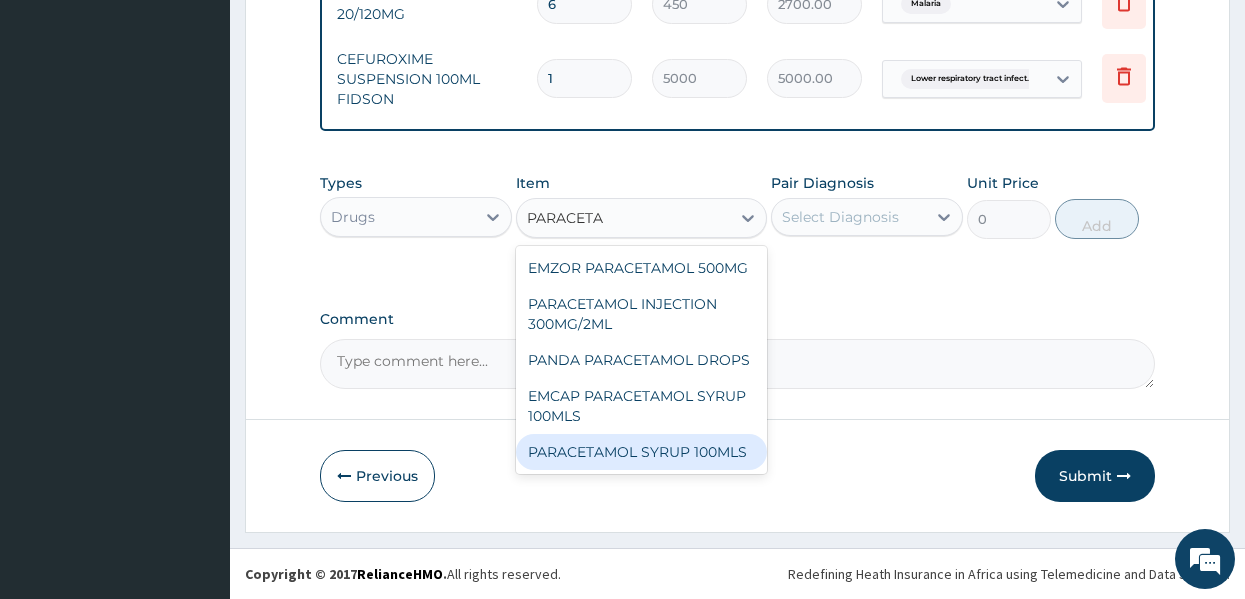 click on "PARACETAMOL SYRUP 100MLS" at bounding box center [641, 452] 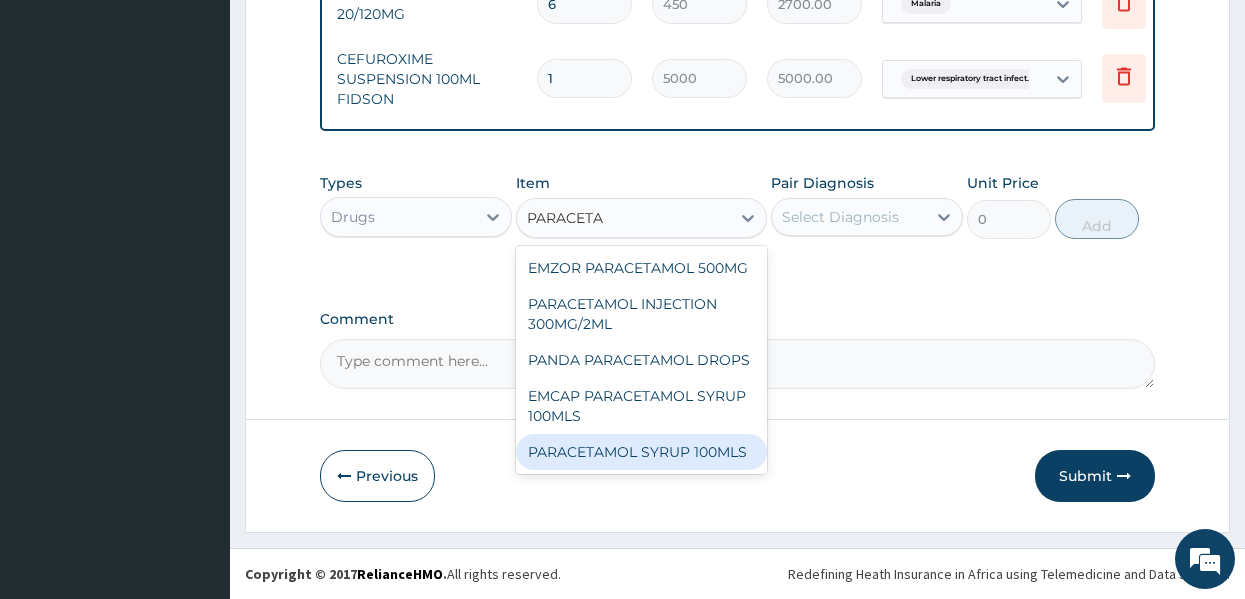 type 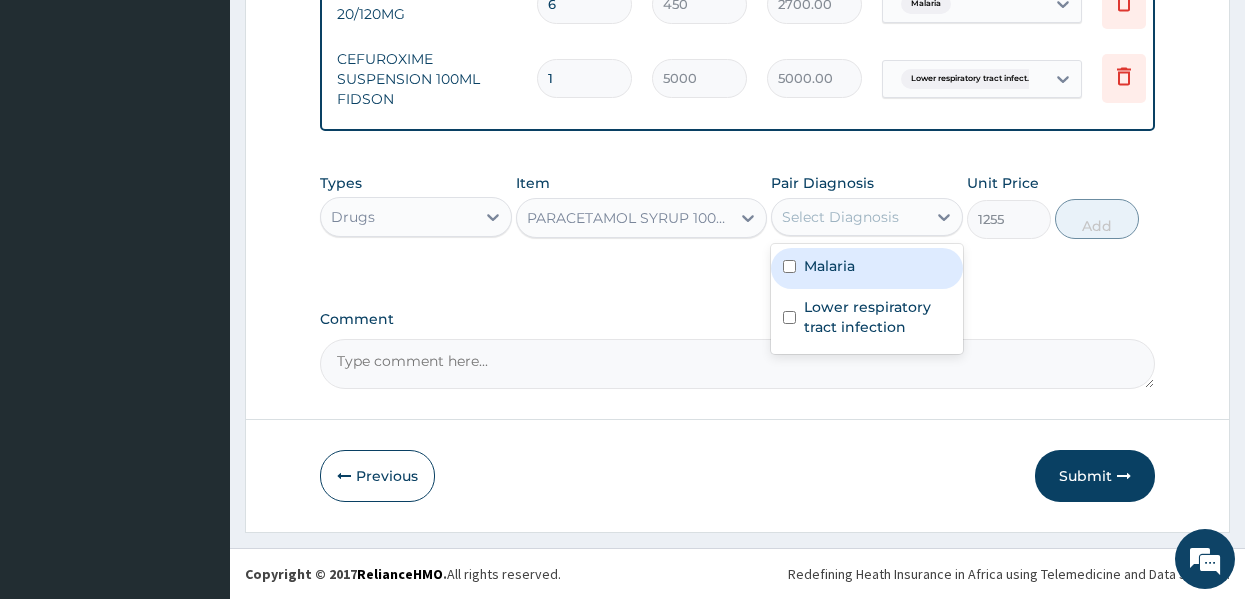 click on "Select Diagnosis" at bounding box center (840, 217) 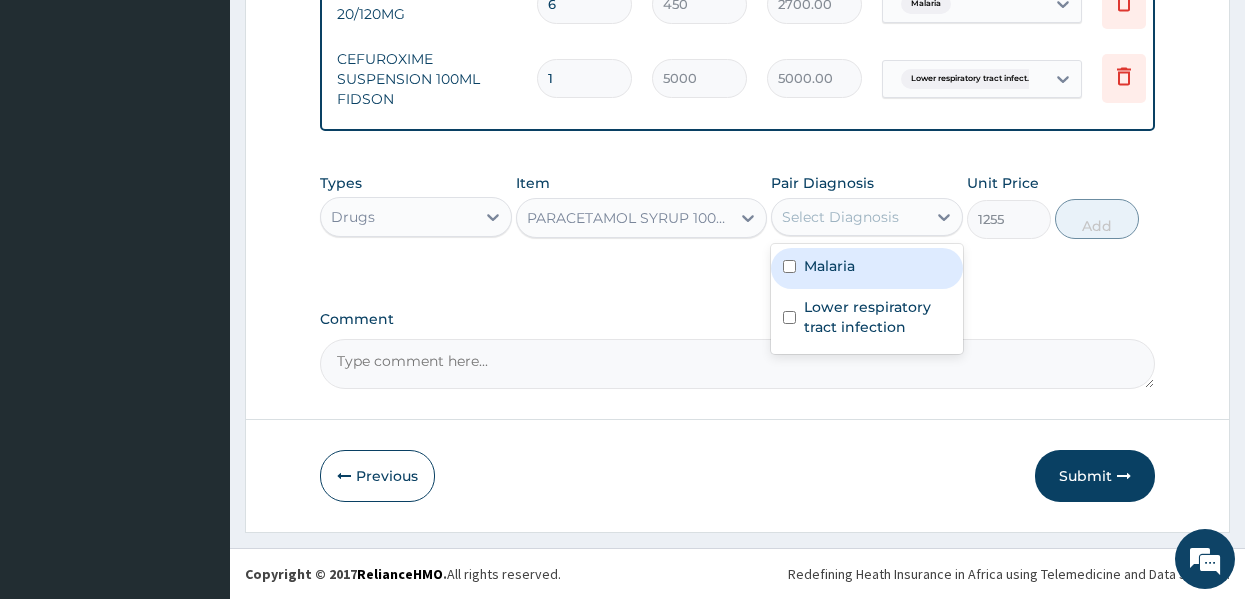 click on "Malaria" at bounding box center (829, 266) 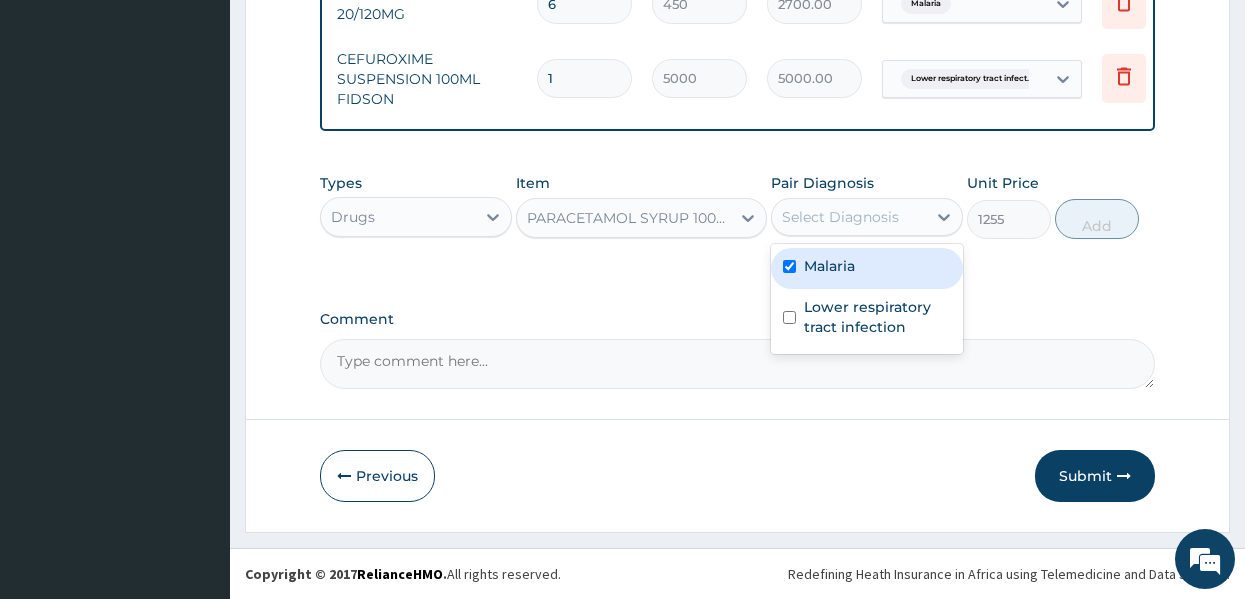 checkbox on "true" 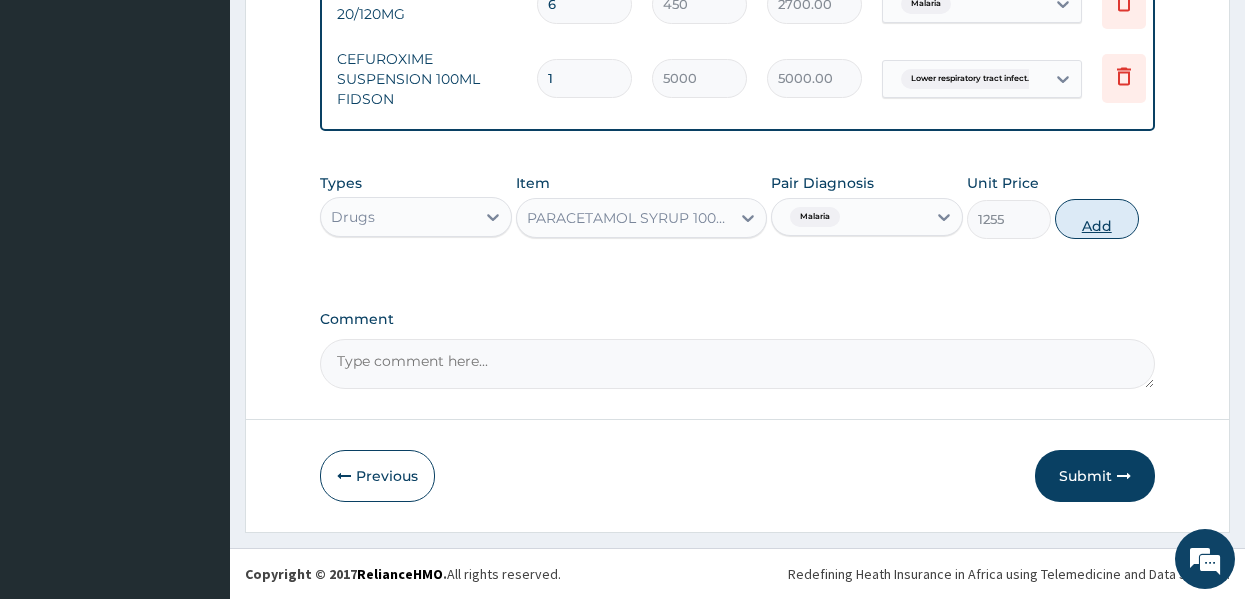 click on "Add" at bounding box center (1097, 219) 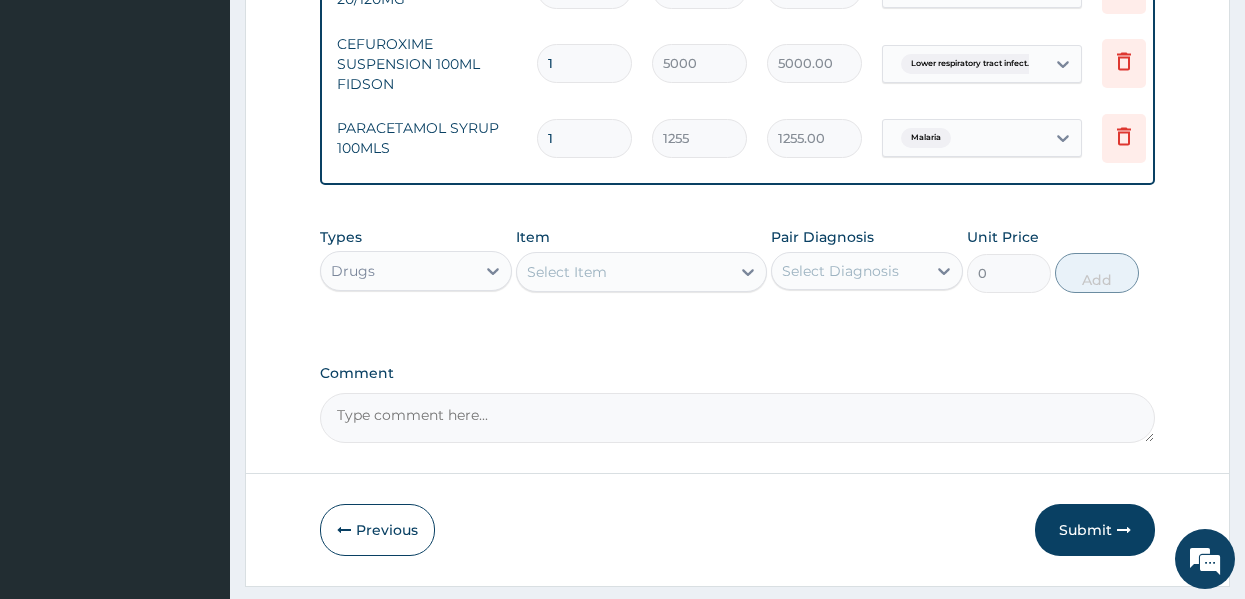 click on "Step  2  of 2 PA Code / Prescription Code Enter Code(Secondary Care Only) Encounter Date DD-MM-YYYY Important Notice Please enter PA codes before entering items that are not attached to a PA code   All diagnoses entered must be linked to a claim item. Diagnosis & Claim Items that are visible but inactive cannot be edited because they were imported from an already approved PA code. Diagnosis Malaria Confirmed Lower respiratory tract infection Confirmed NB: All diagnosis must be linked to a claim item Claim Items Type Name Quantity Unit Price Total Price Pair Diagnosis Actions Procedures GENERAL PRACTITIONER CONSULTATION FIRST OUTPATIENT CONSULTATION 1 3547.5 3547.50 Malaria Delete Procedures REGISTRATION FEE 1 2150 2150.00 Malaria Delete Laboratory MALARIAL PARASITE THICK AND THIN FILMS - [BLOOD] 1 1612.5 1612.50 Malaria Delete Laboratory FBC CBC-COMPLETE BLOOD COUNT (HAEMOGRAM) - [BLOOD] 1 4300 4300.00 Malaria Delete Drugs CEFTRIAXONE SULBACTAM 1.5G 3 3555 10665.00 Lower respiratory tract infect... Delete 3 3" at bounding box center (737, -354) 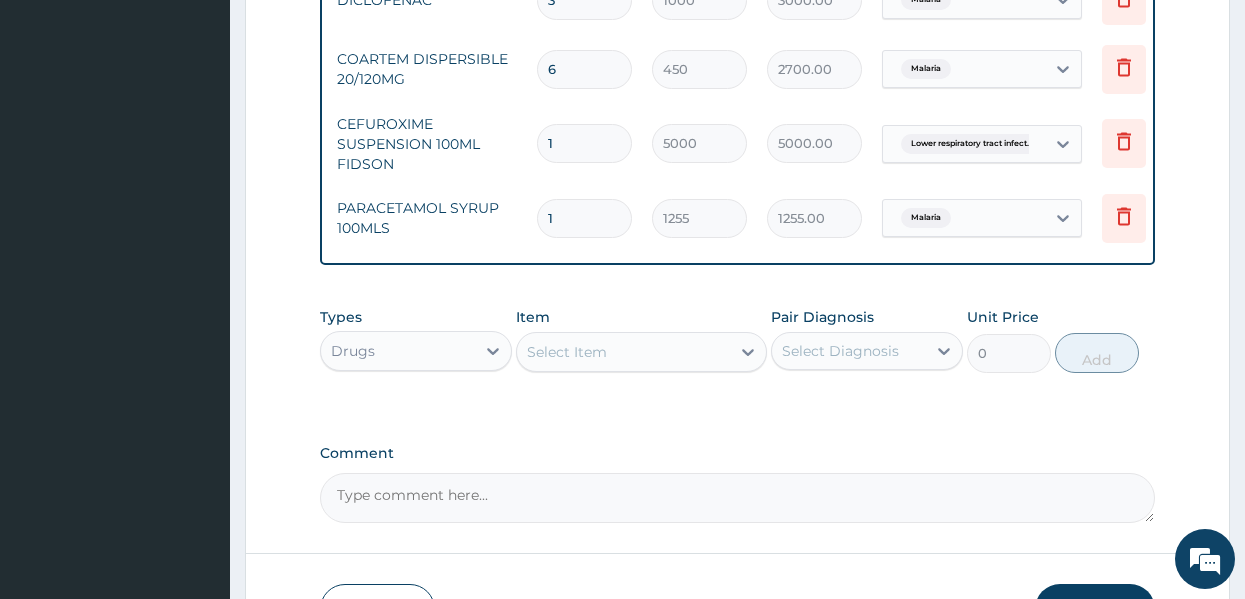 scroll, scrollTop: 1468, scrollLeft: 0, axis: vertical 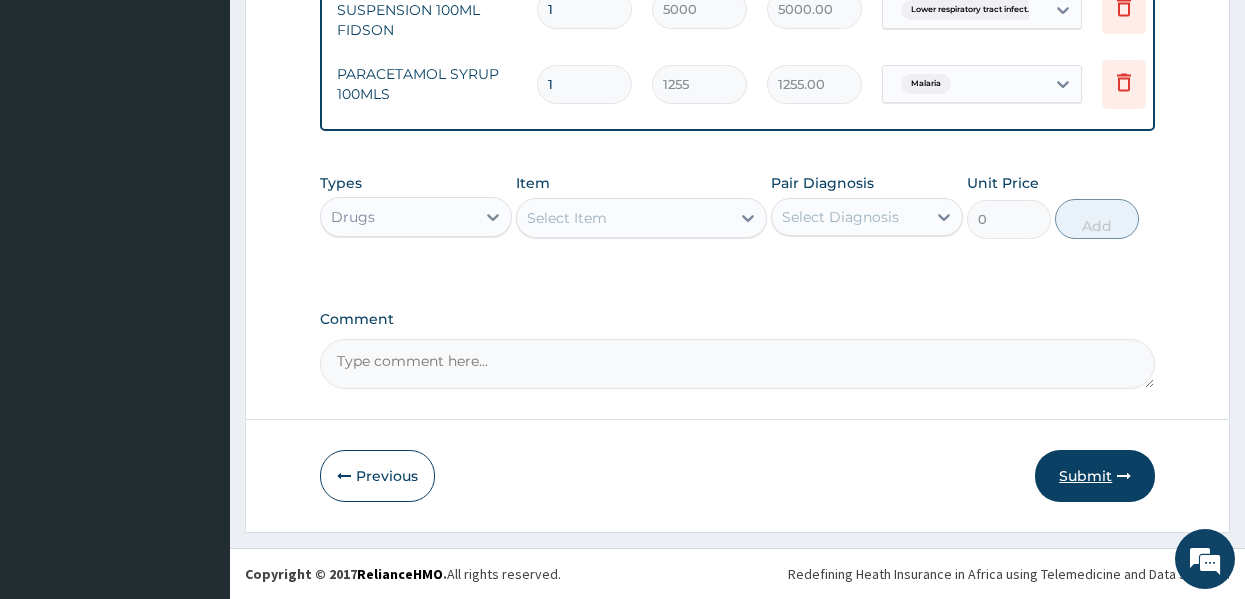 click on "Submit" at bounding box center [1095, 476] 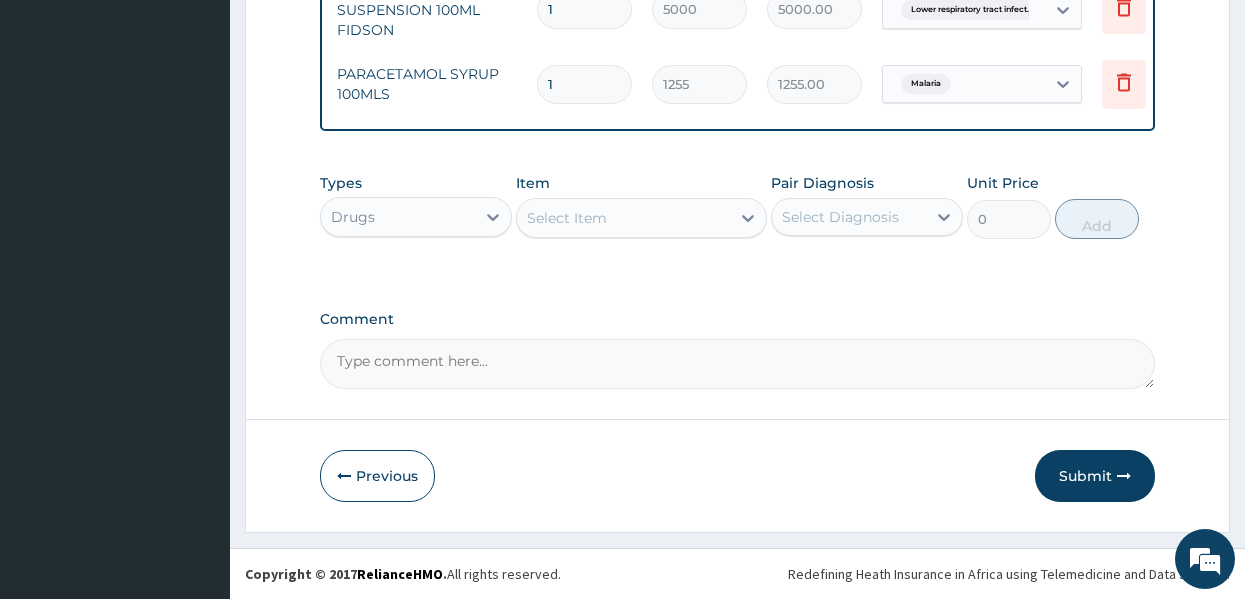 click on "Step  2  of 2 PA Code / Prescription Code Enter Code(Secondary Care Only) Encounter Date DD-MM-YYYY Important Notice Please enter PA codes before entering items that are not attached to a PA code   All diagnoses entered must be linked to a claim item. Diagnosis & Claim Items that are visible but inactive cannot be edited because they were imported from an already approved PA code. Diagnosis Malaria Confirmed Lower respiratory tract infection Confirmed NB: All diagnosis must be linked to a claim item Claim Items Type Name Quantity Unit Price Total Price Pair Diagnosis Actions Procedures GENERAL PRACTITIONER CONSULTATION FIRST OUTPATIENT CONSULTATION 1 3547.5 3547.50 Malaria Delete Procedures REGISTRATION FEE 1 2150 2150.00 Malaria Delete Laboratory MALARIAL PARASITE THICK AND THIN FILMS - [BLOOD] 1 1612.5 1612.50 Malaria Delete Laboratory FBC CBC-COMPLETE BLOOD COUNT (HAEMOGRAM) - [BLOOD] 1 4300 4300.00 Malaria Delete Drugs CEFTRIAXONE SULBACTAM 1.5G 3 3555 10665.00 Lower respiratory tract infect... Delete 3 3" at bounding box center (737, -408) 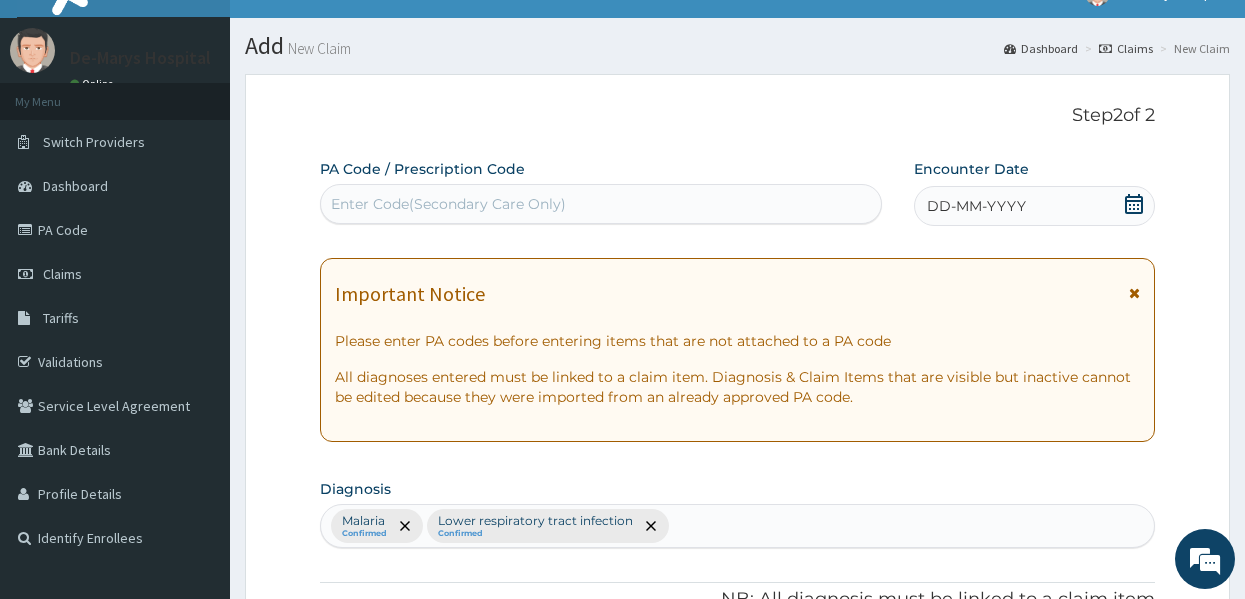 scroll, scrollTop: 0, scrollLeft: 0, axis: both 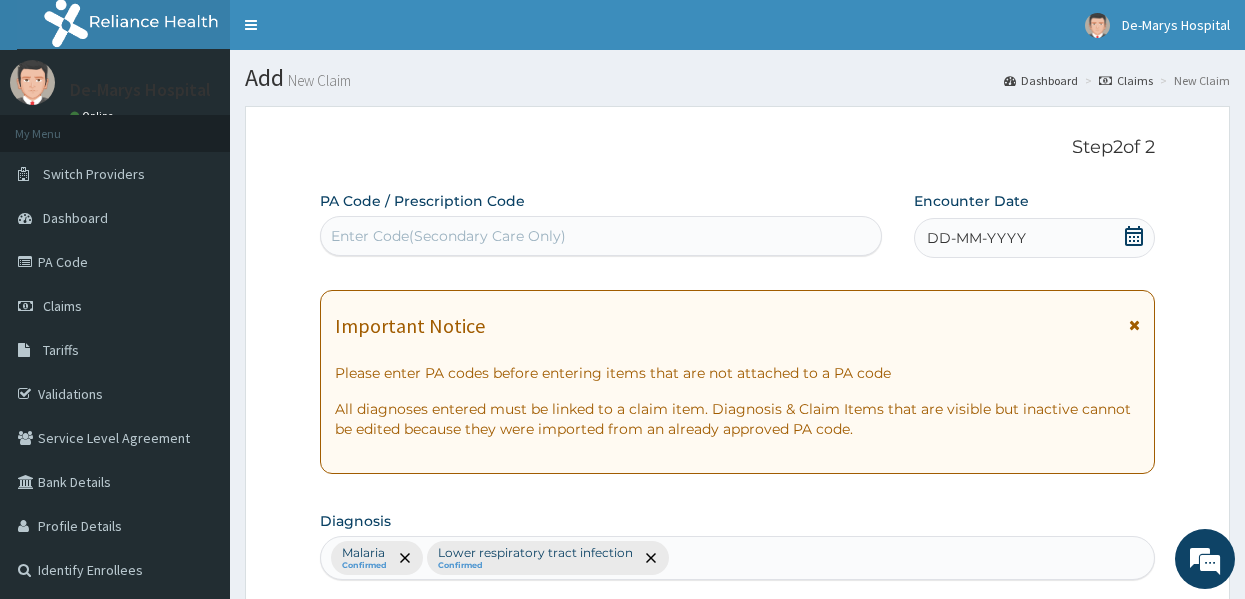 click on "DD-MM-YYYY" at bounding box center [1034, 238] 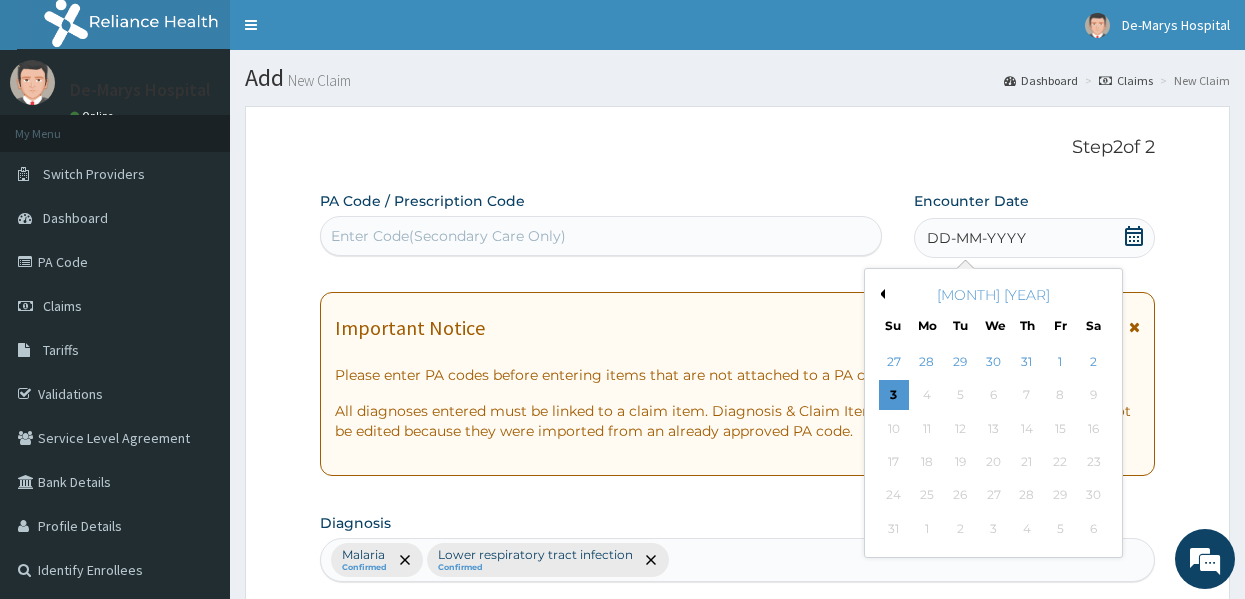 click on "Previous Month" at bounding box center (880, 294) 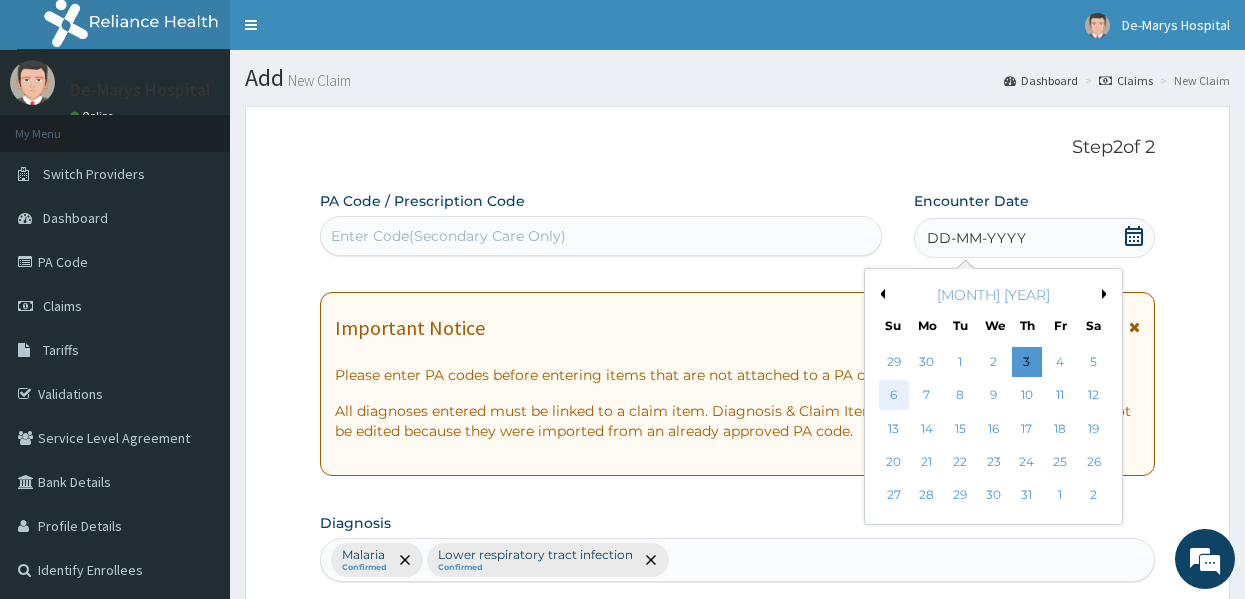 click on "6" at bounding box center [894, 396] 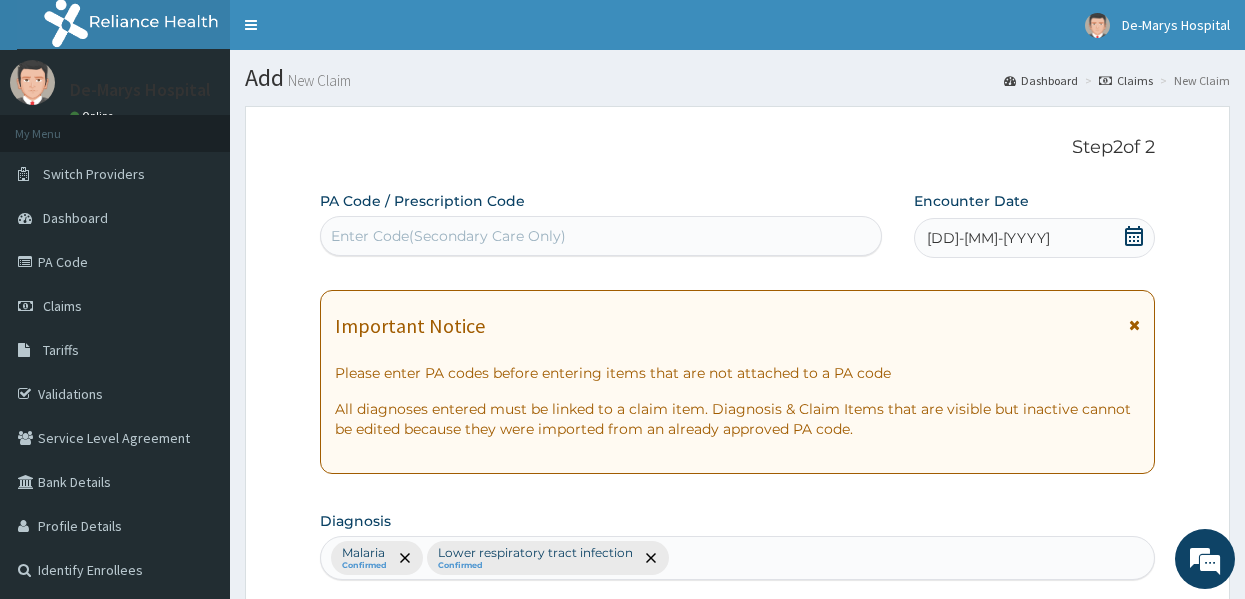 click on "Diagnosis Malaria Confirmed Lower respiratory tract infection Confirmed" at bounding box center [738, 543] 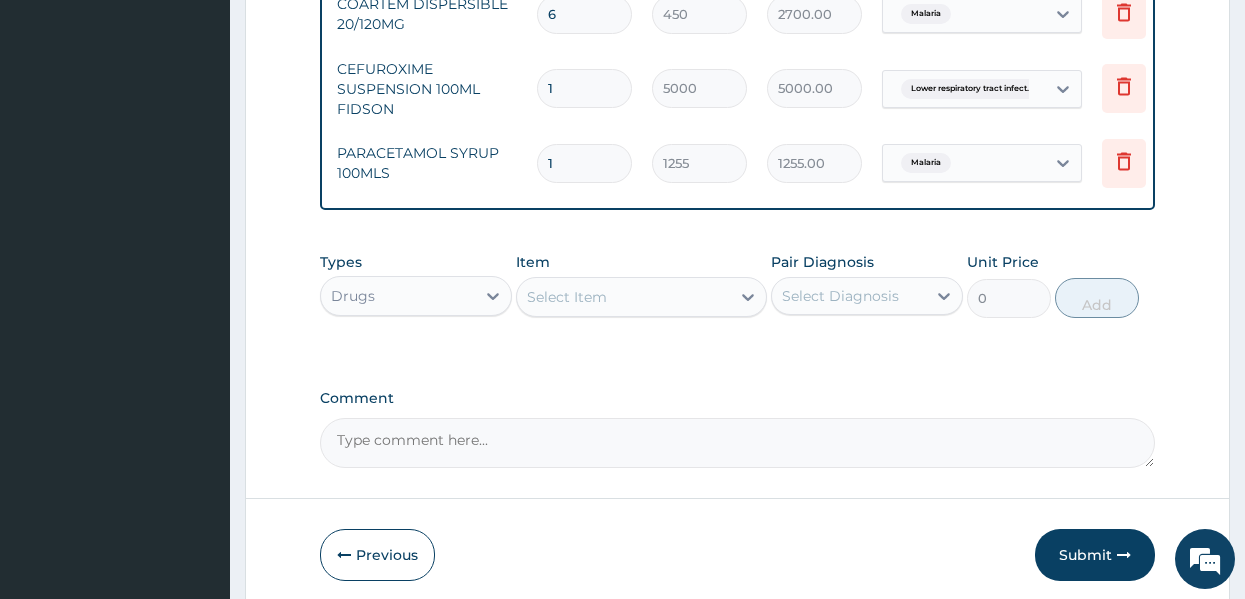 scroll, scrollTop: 1468, scrollLeft: 0, axis: vertical 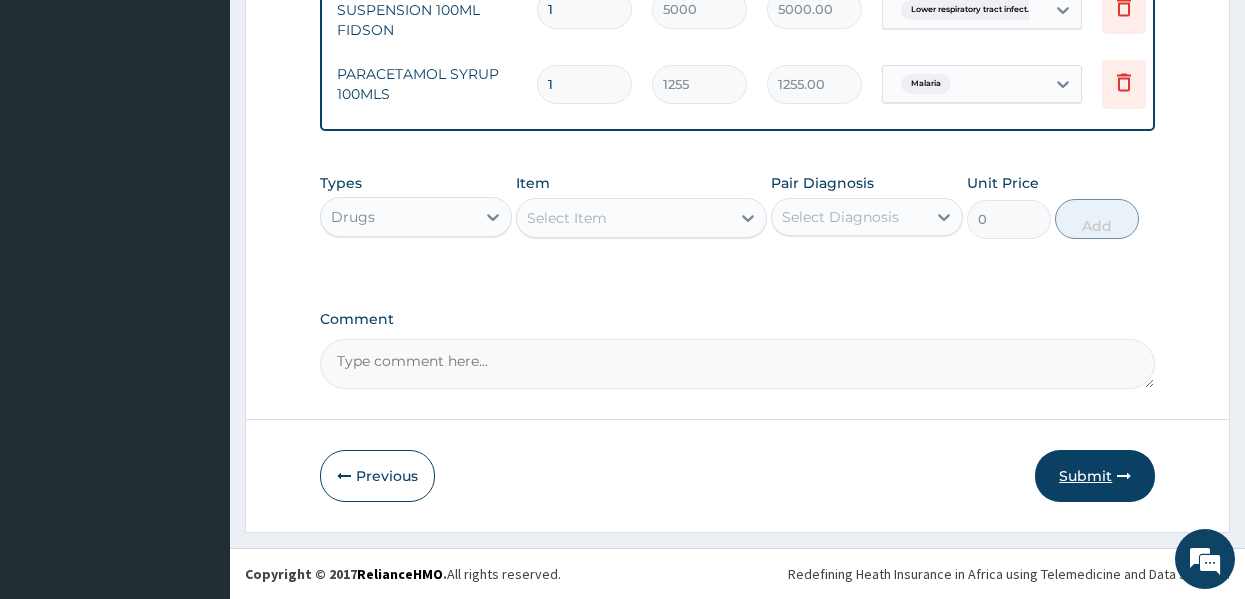 click on "Submit" at bounding box center (1095, 476) 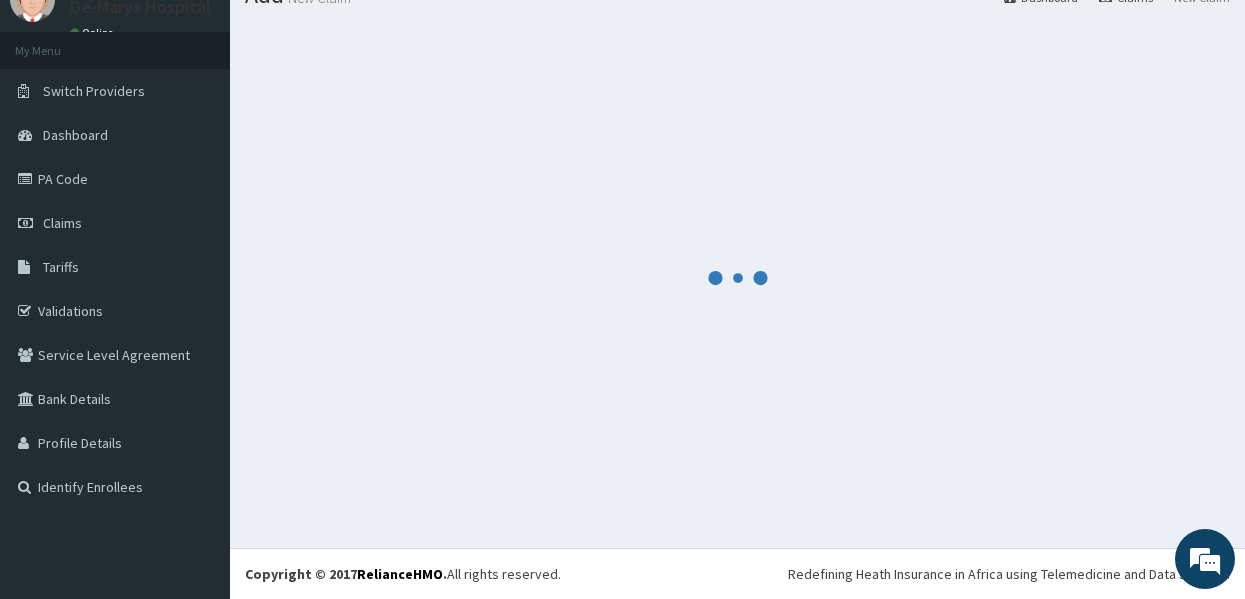 scroll, scrollTop: 83, scrollLeft: 0, axis: vertical 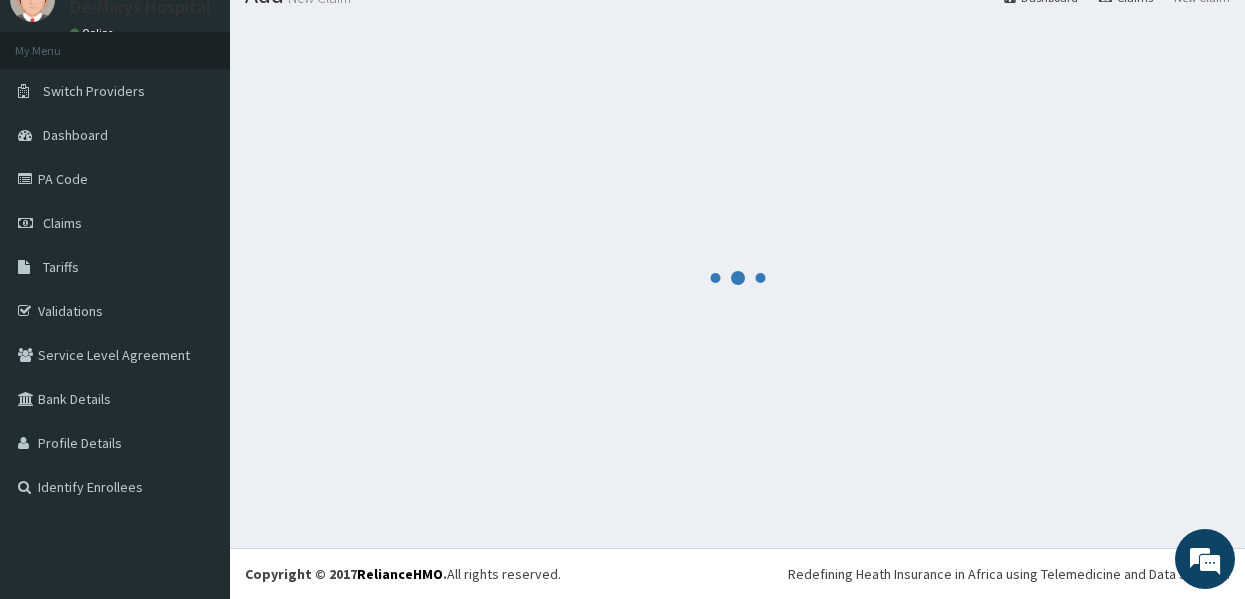 click at bounding box center (737, 277) 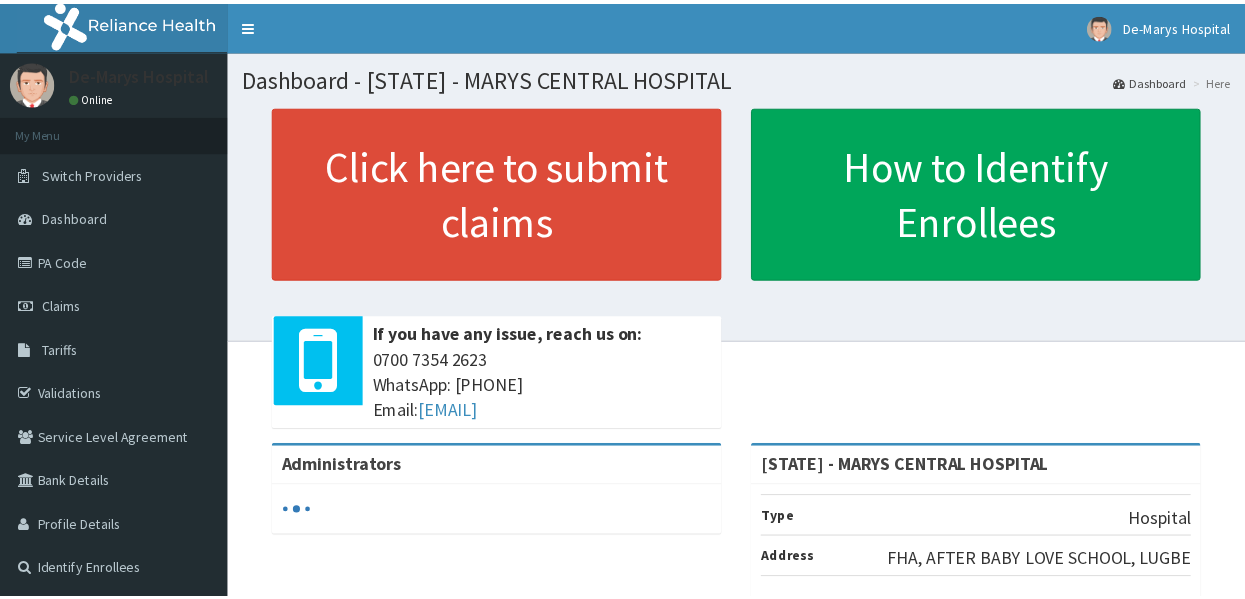 scroll, scrollTop: 0, scrollLeft: 0, axis: both 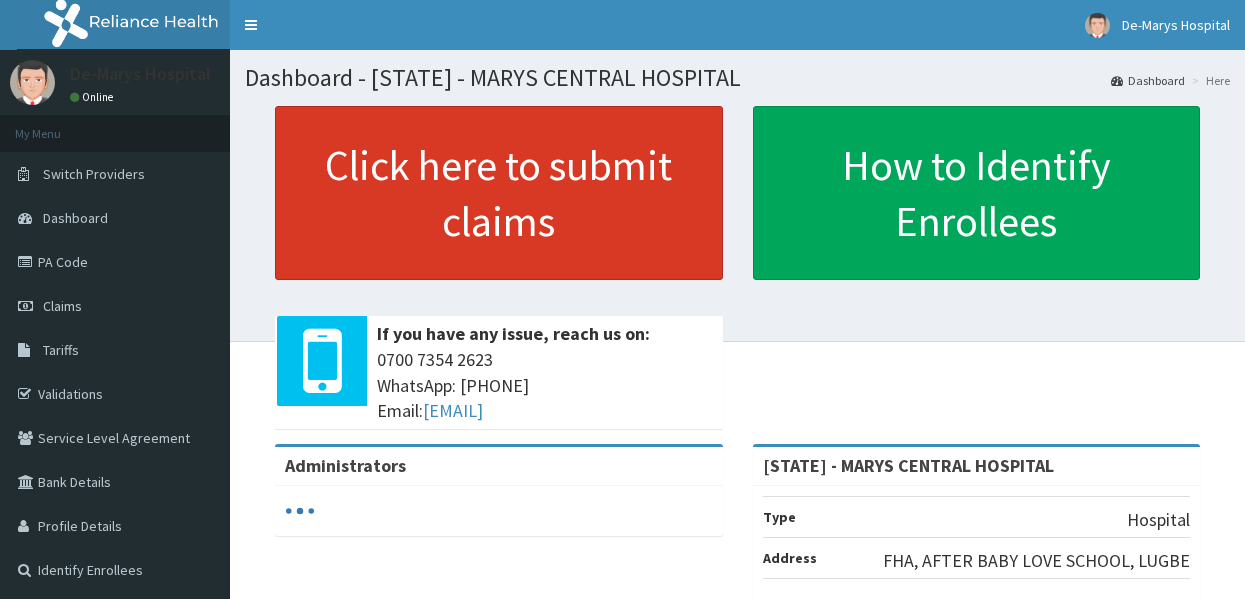 click on "Click here to submit claims" at bounding box center (499, 193) 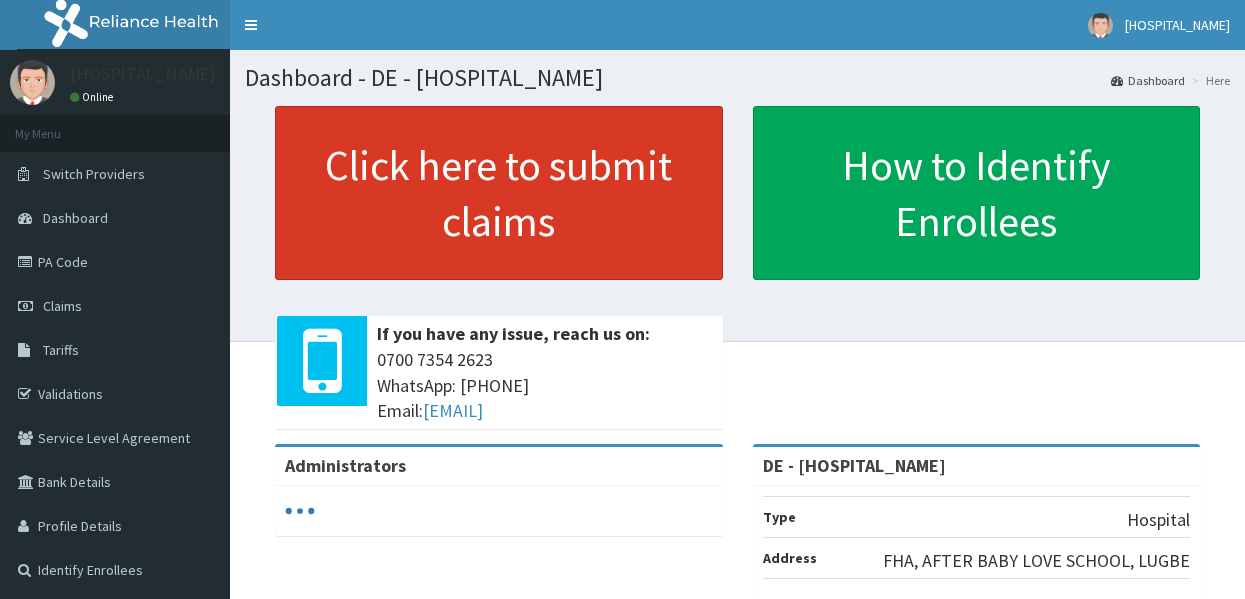 scroll, scrollTop: 0, scrollLeft: 0, axis: both 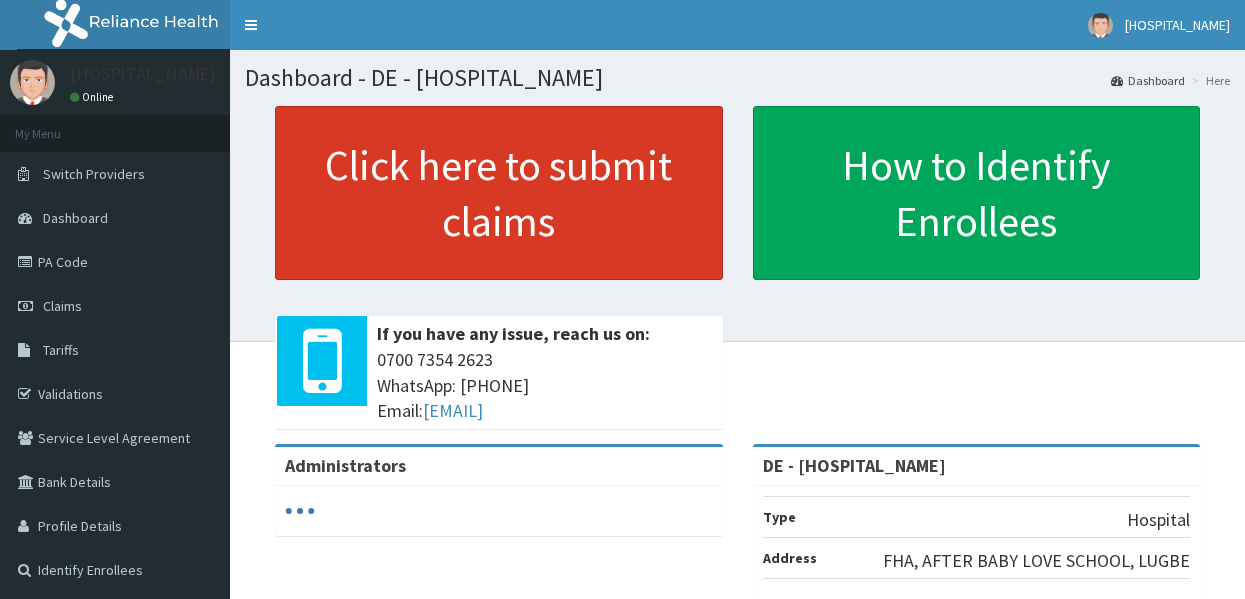 click on "Click here to submit claims" at bounding box center (499, 193) 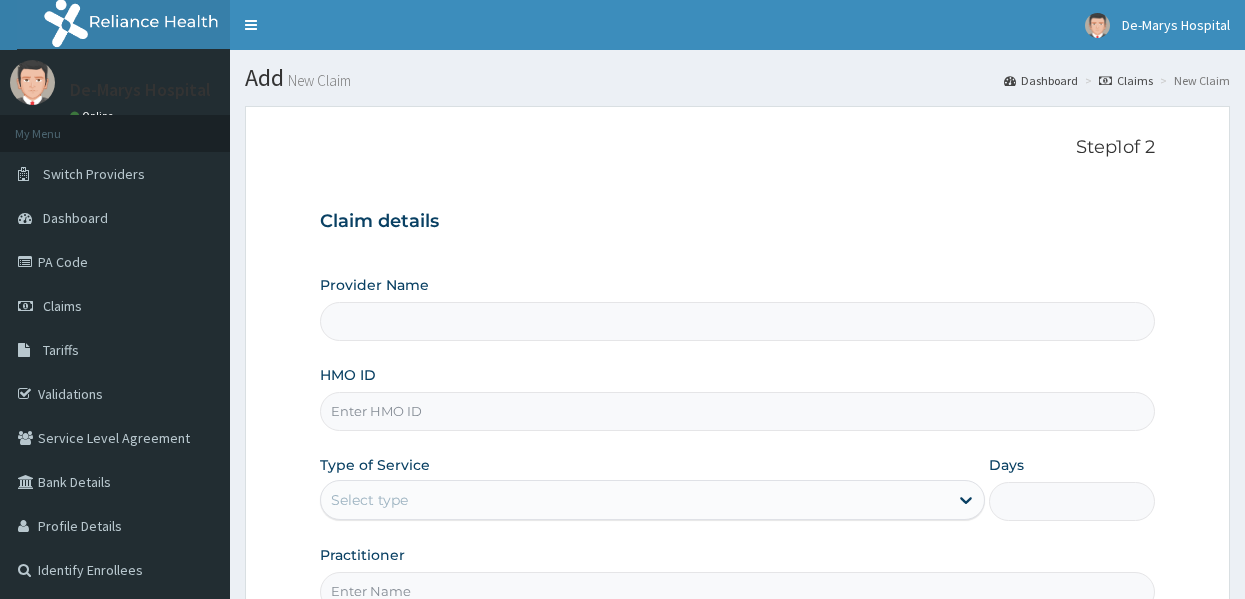 scroll, scrollTop: 0, scrollLeft: 0, axis: both 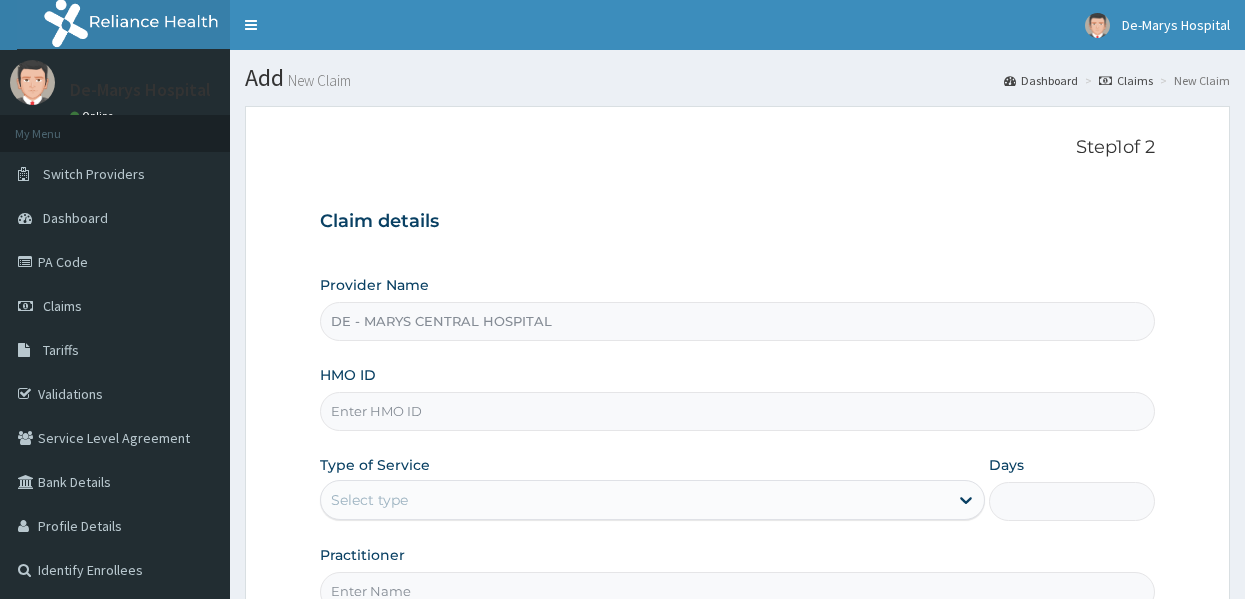 click on "HMO ID" at bounding box center [738, 411] 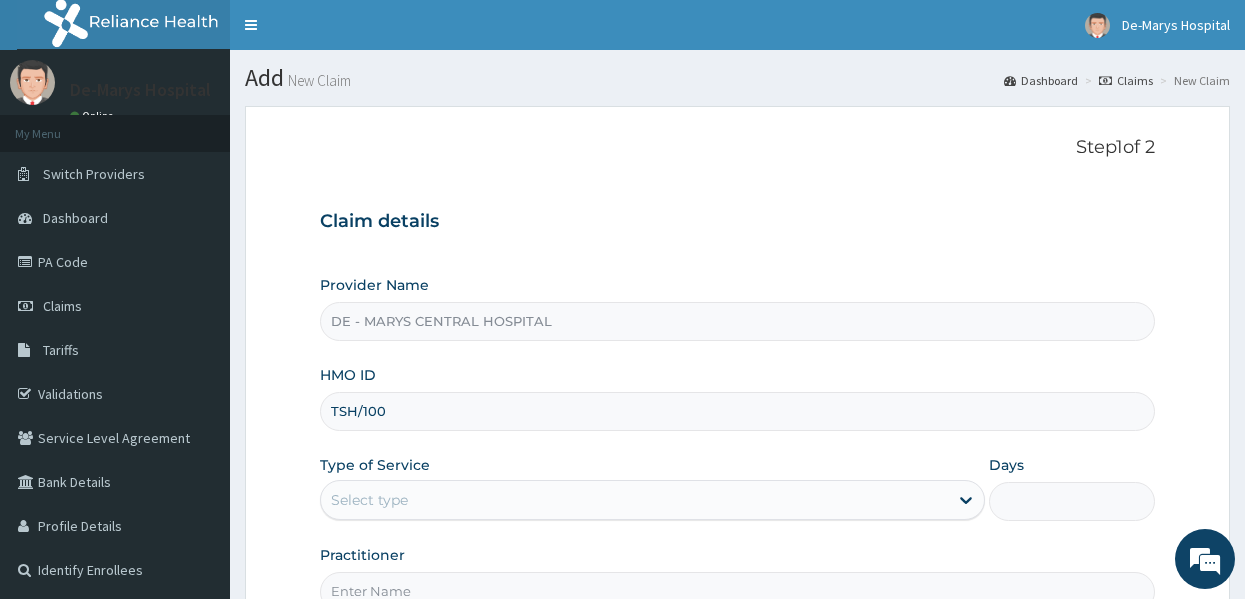 scroll, scrollTop: 0, scrollLeft: 0, axis: both 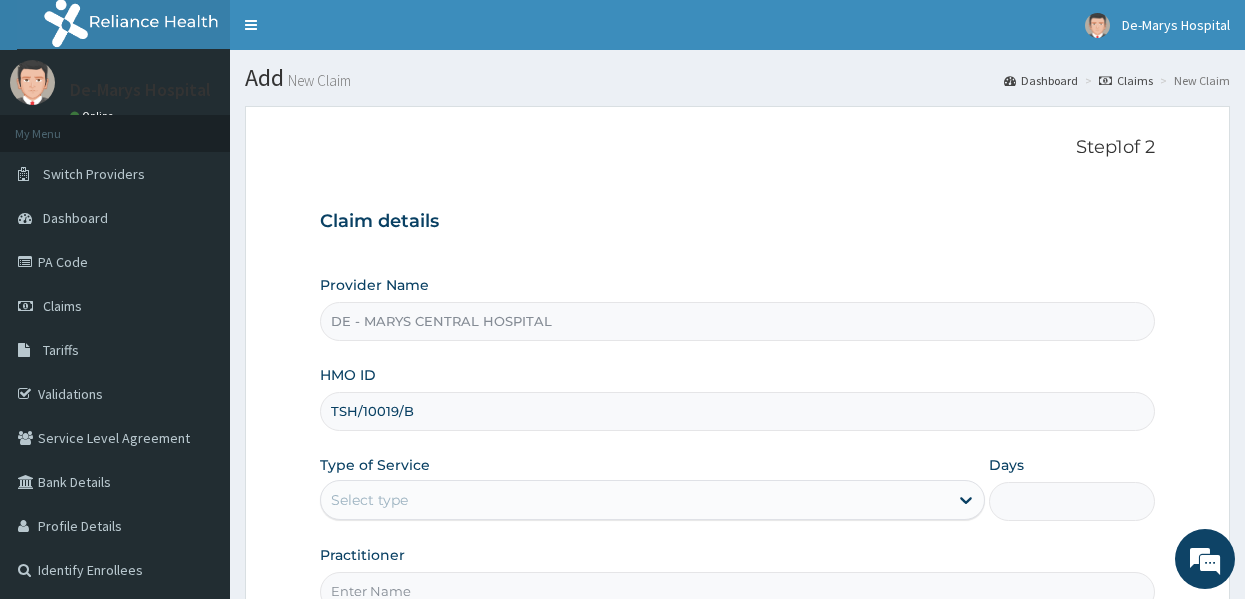 type on "TSH/10019/B" 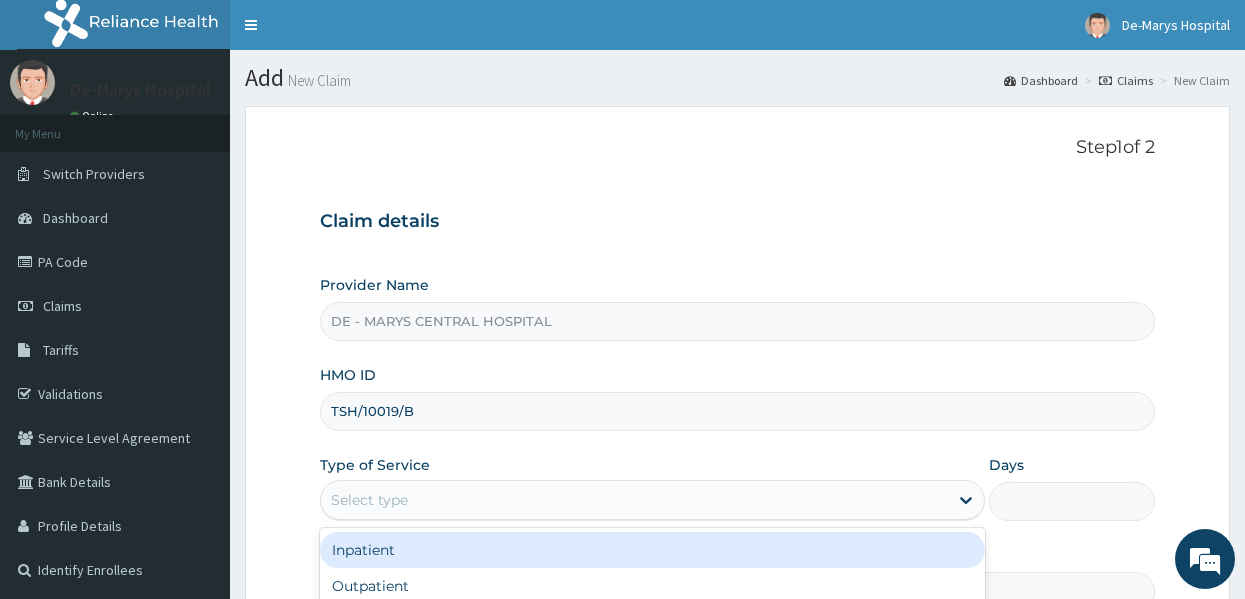 click on "Select type" at bounding box center (634, 500) 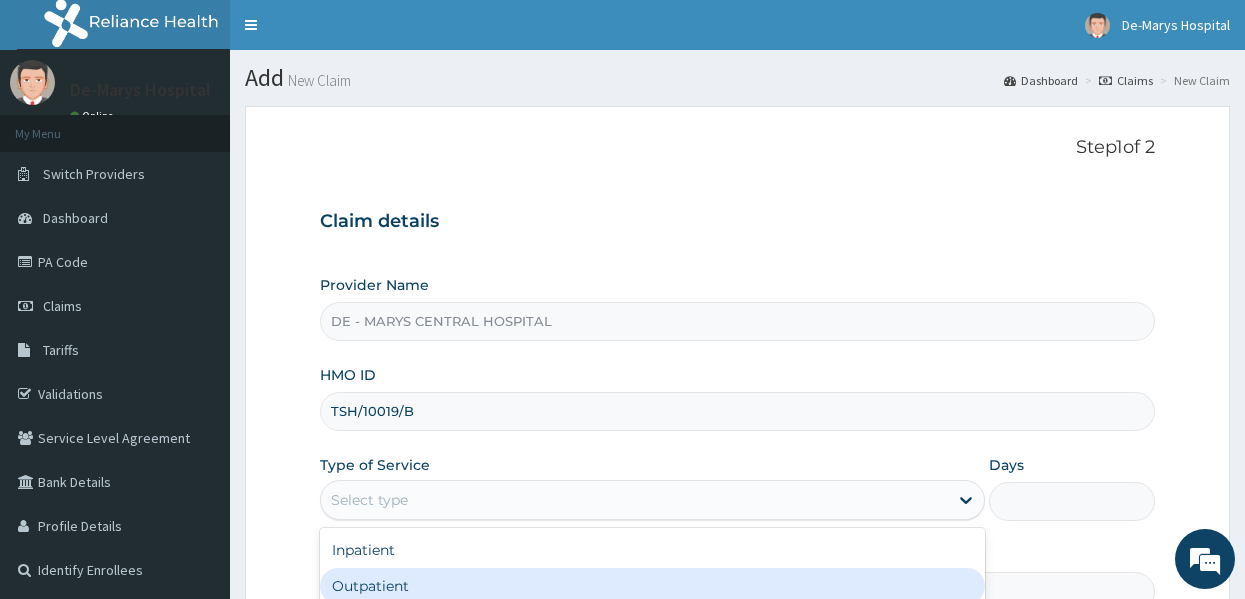 click on "Outpatient" at bounding box center [652, 586] 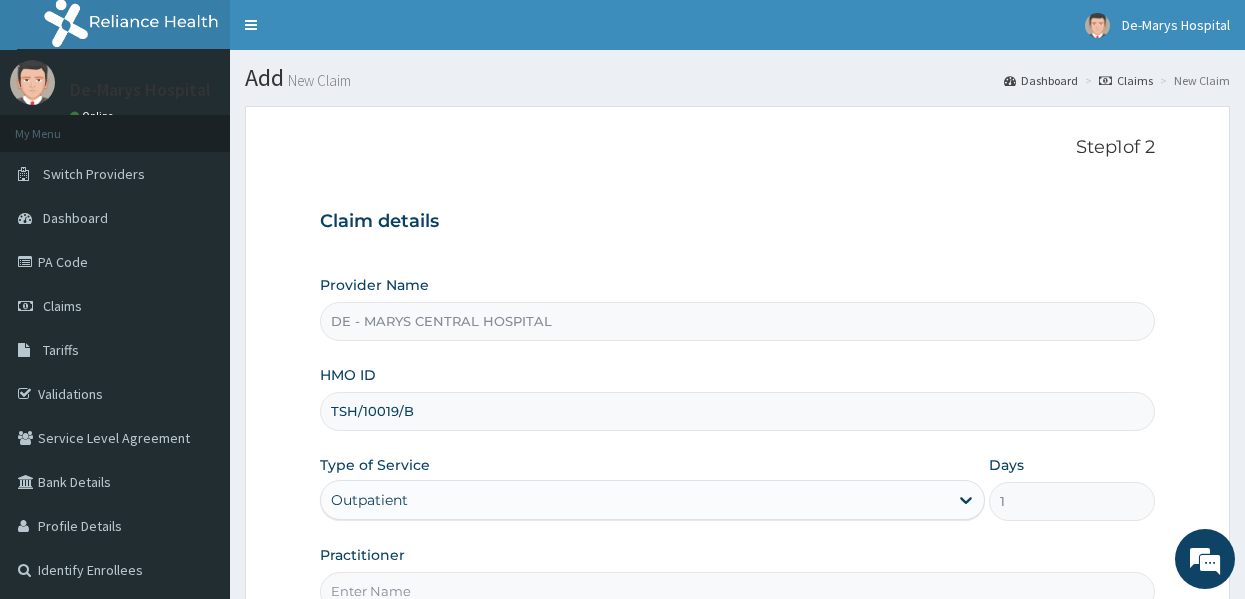 click on "Step  1  of 2 Claim details Provider Name DE - MARYS CENTRAL HOSPITAL HMO ID TSH/10019/B Type of Service Outpatient Days 1 Practitioner     Previous   Next" at bounding box center (737, 430) 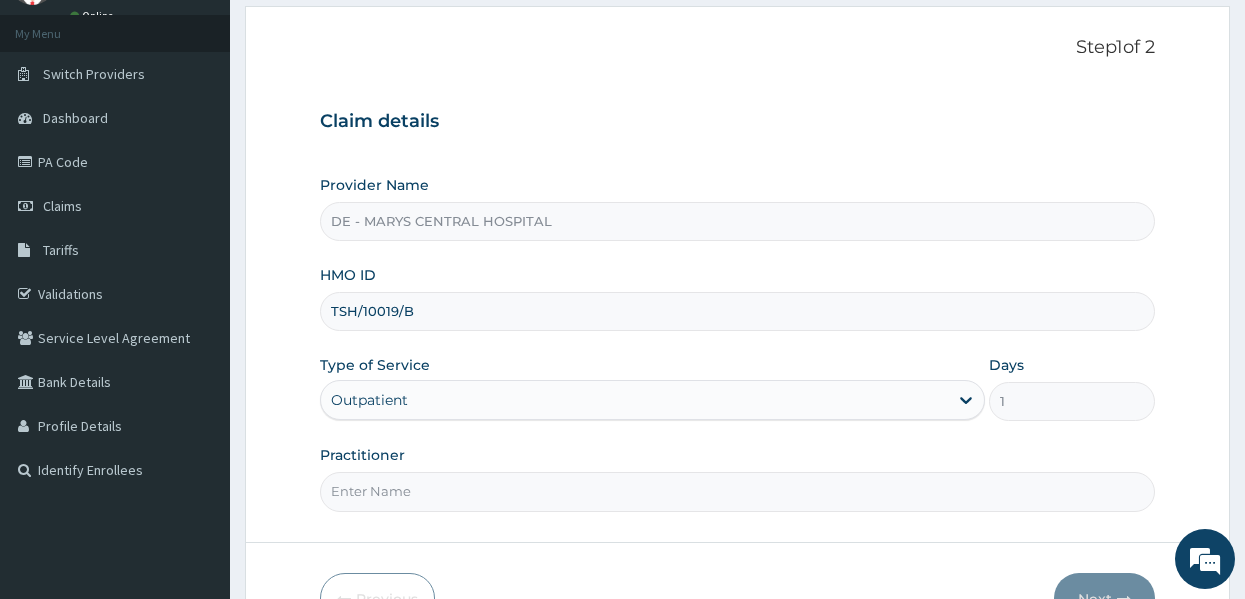scroll, scrollTop: 120, scrollLeft: 0, axis: vertical 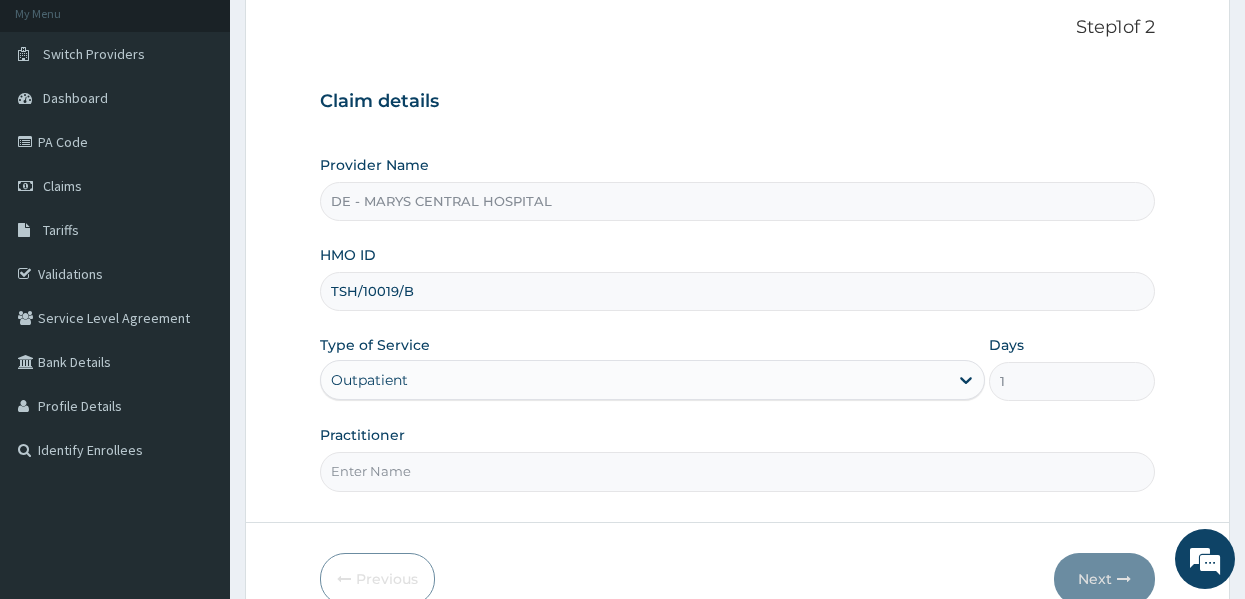 click on "Step  1  of 2 Claim details Provider Name DE - MARYS CENTRAL HOSPITAL HMO ID TSH/10019/B Type of Service Outpatient Days 1 Practitioner     Previous   Next" at bounding box center (737, 310) 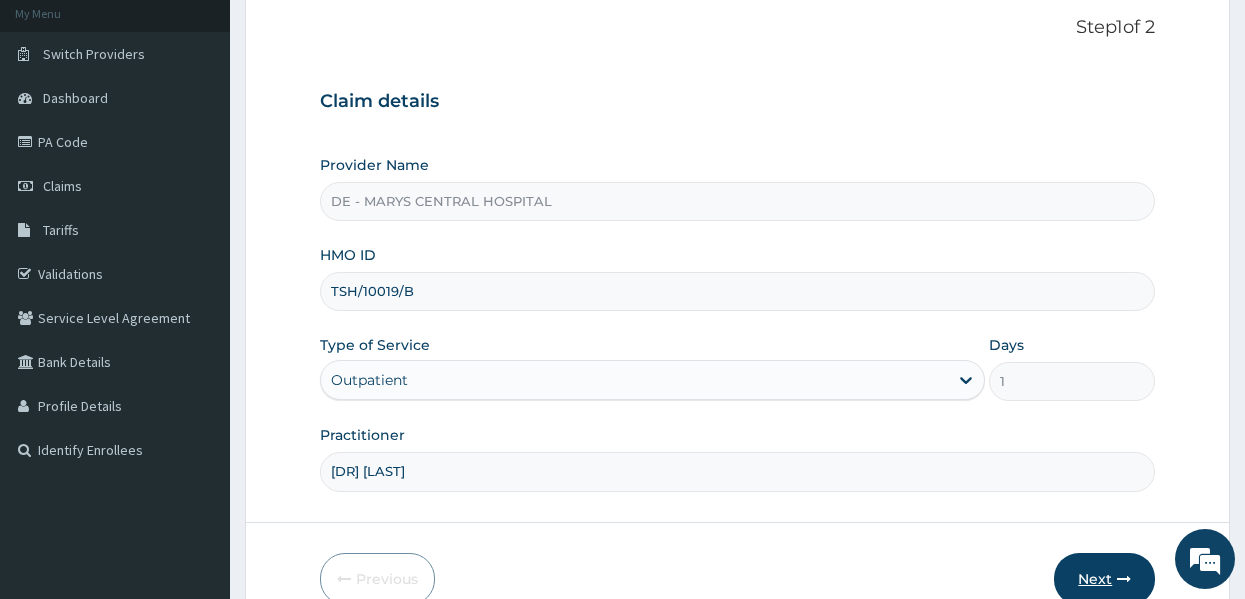 click on "Next" at bounding box center (1104, 579) 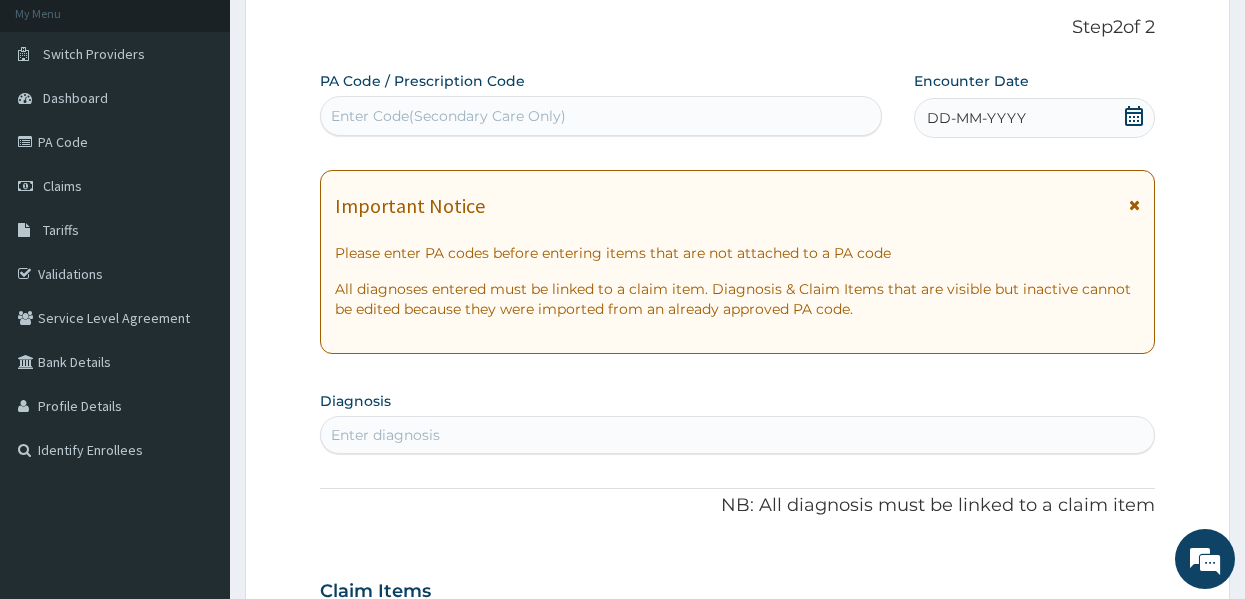 click on "DD-MM-YYYY" at bounding box center (1034, 118) 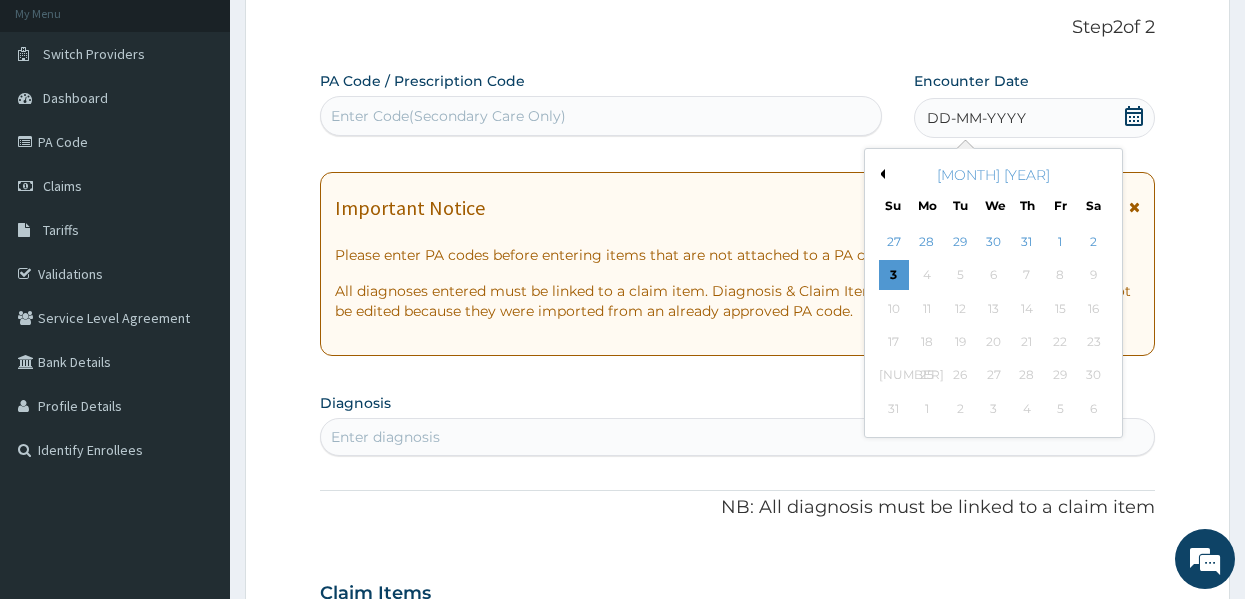 click on "Previous Month" at bounding box center [880, 174] 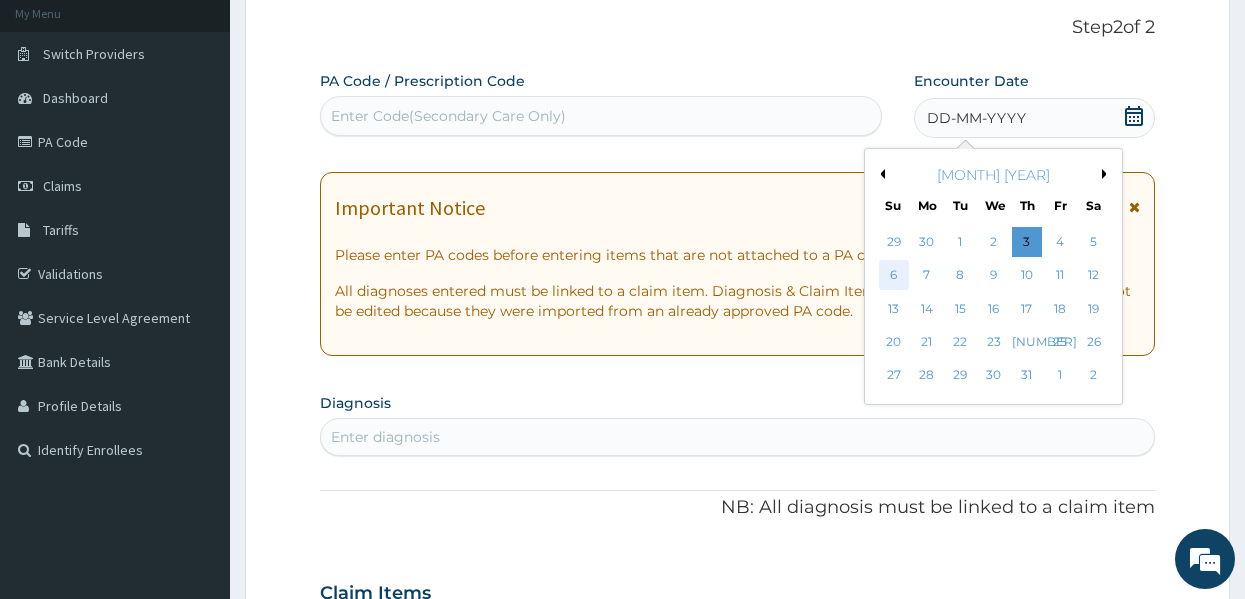 click on "6" at bounding box center (894, 276) 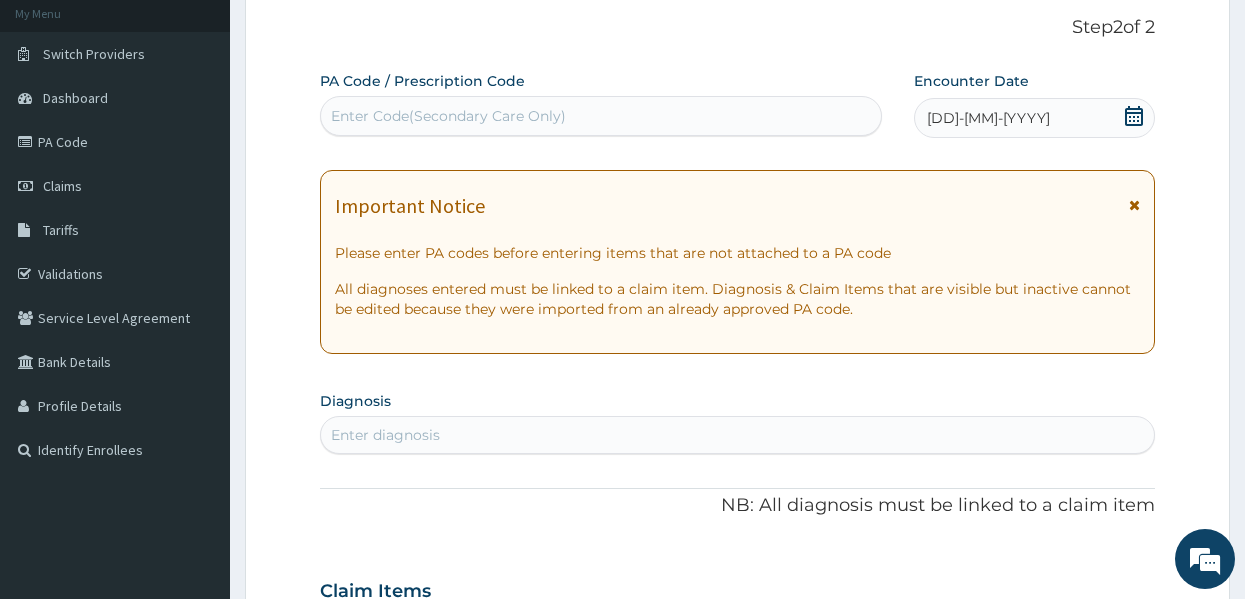click on "Enter diagnosis" at bounding box center (738, 435) 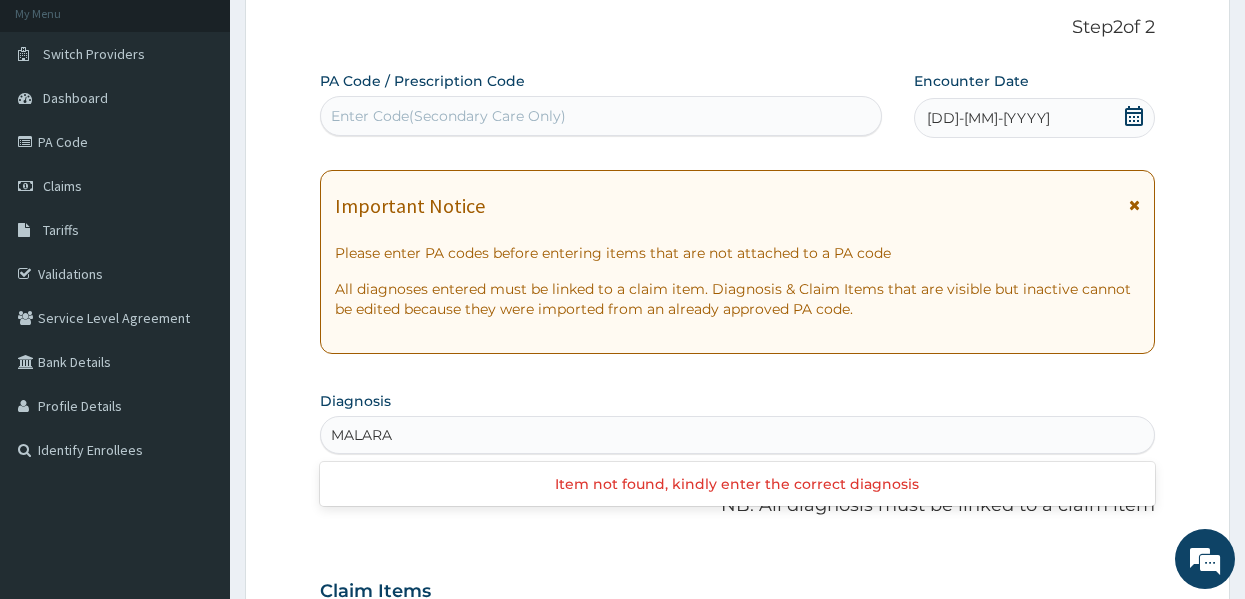 type on "MALAR" 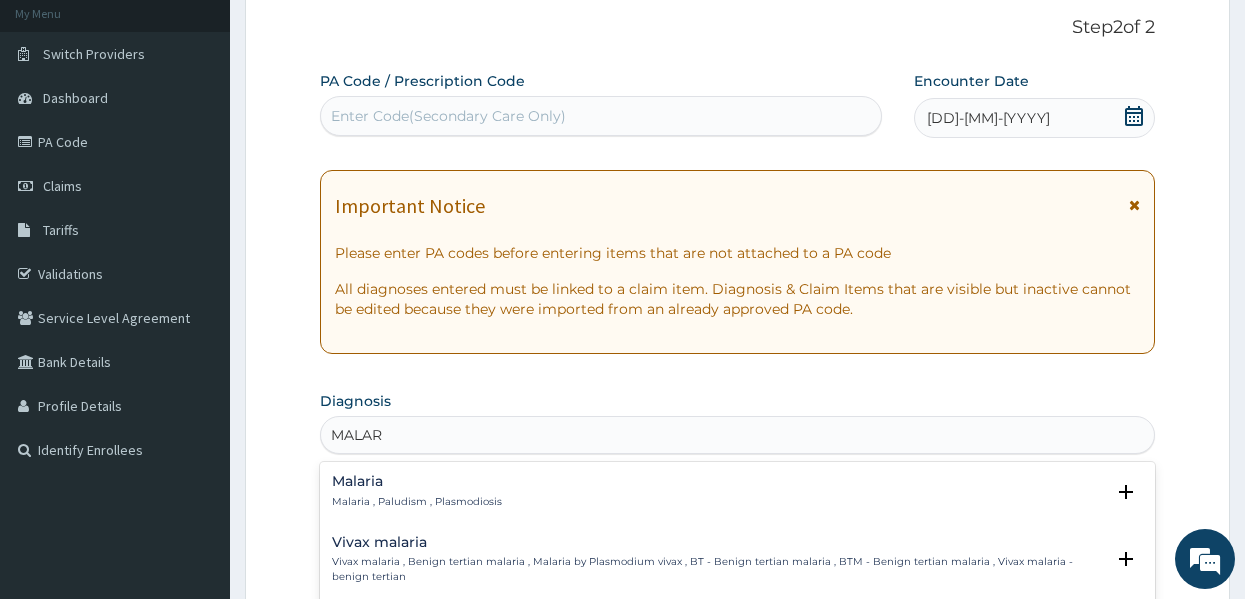 click on "Malaria , Paludism , Plasmodiosis" at bounding box center (417, 502) 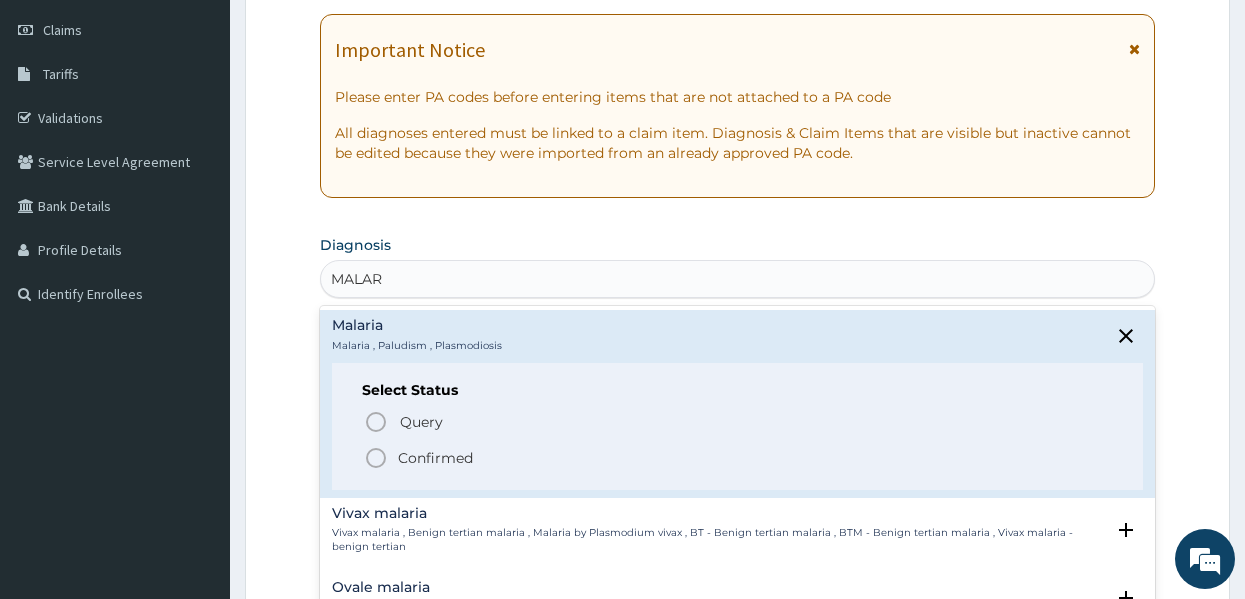 scroll, scrollTop: 309, scrollLeft: 0, axis: vertical 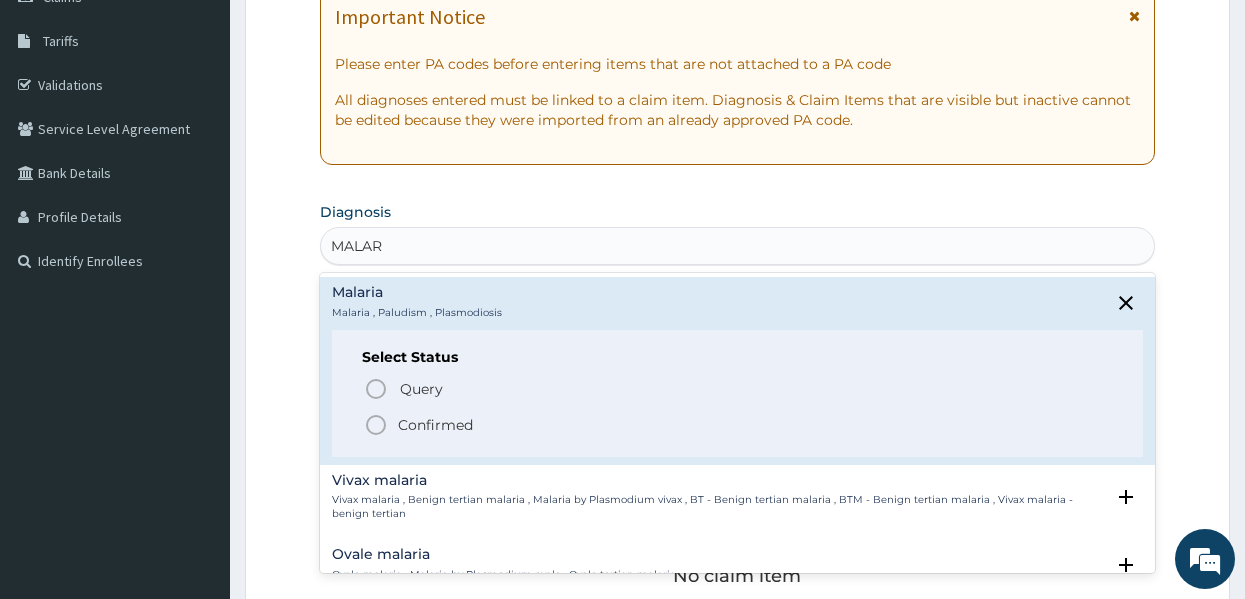 click on "Confirmed" at bounding box center [435, 425] 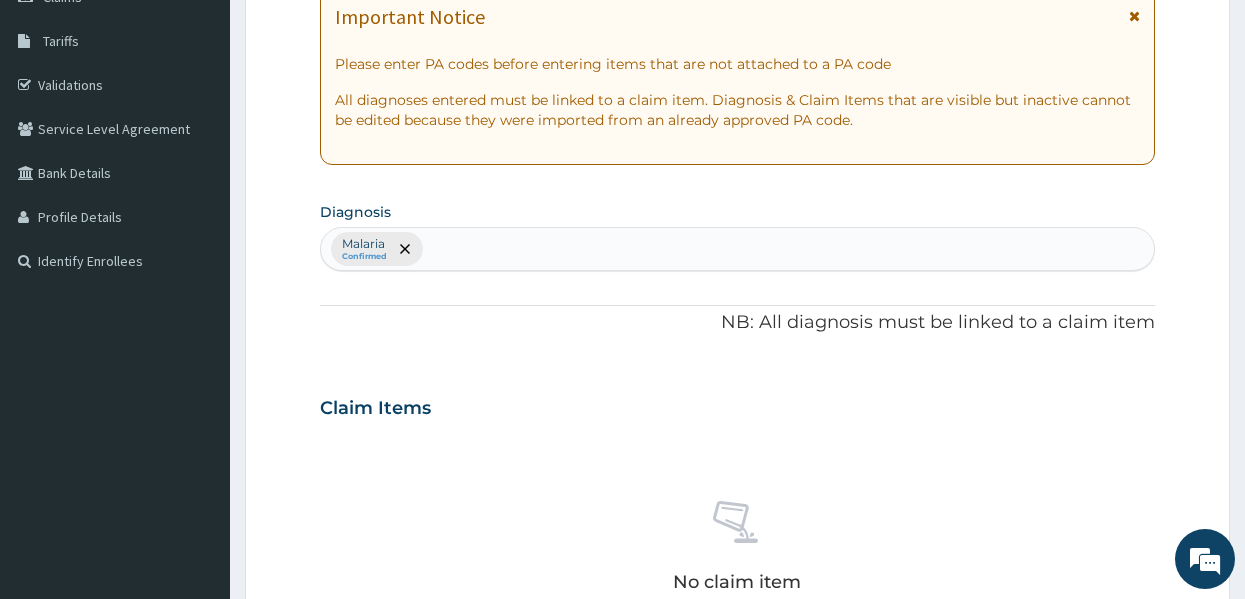 click on "Malaria Confirmed" at bounding box center (738, 249) 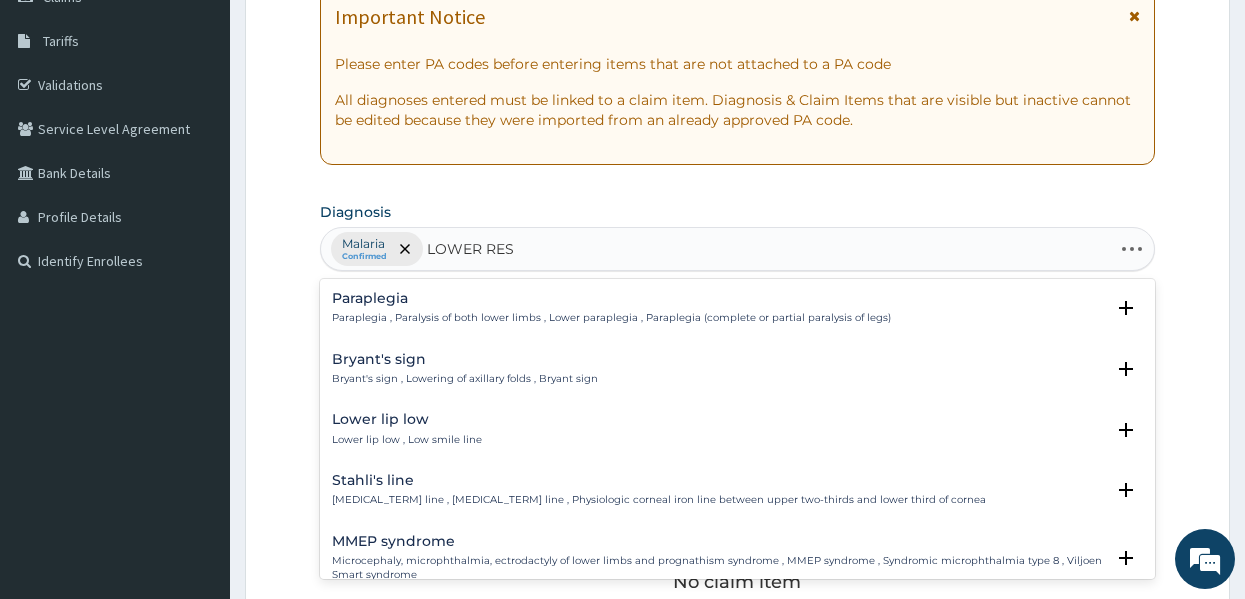 type on "LOWER RESP" 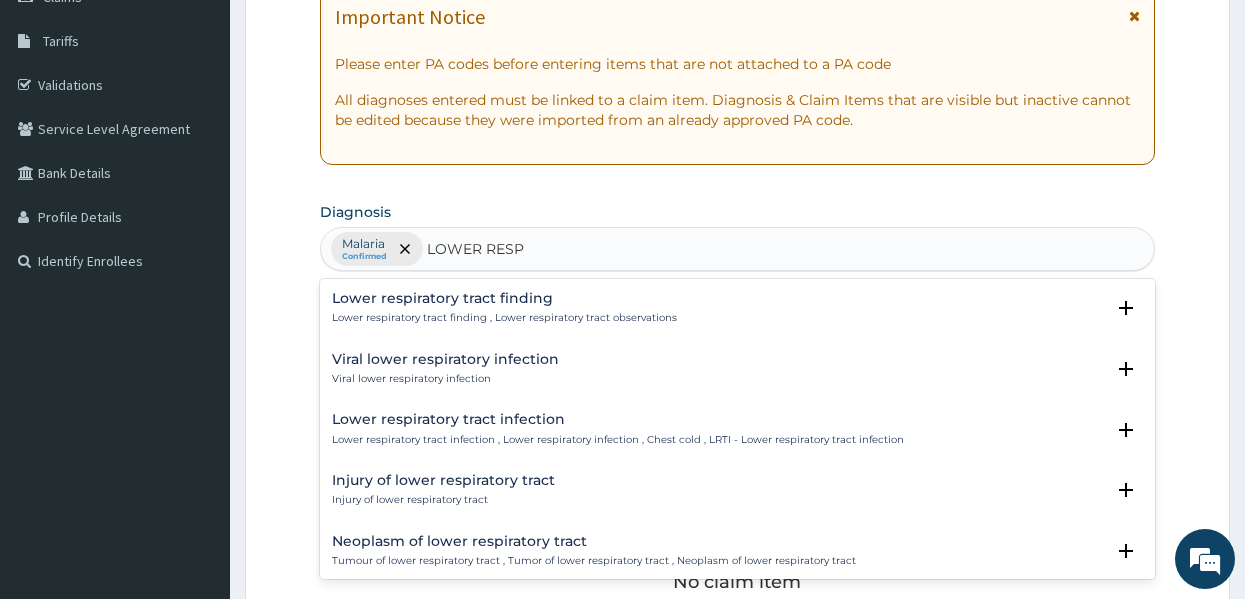 click on "Lower respiratory tract infection" at bounding box center (618, 419) 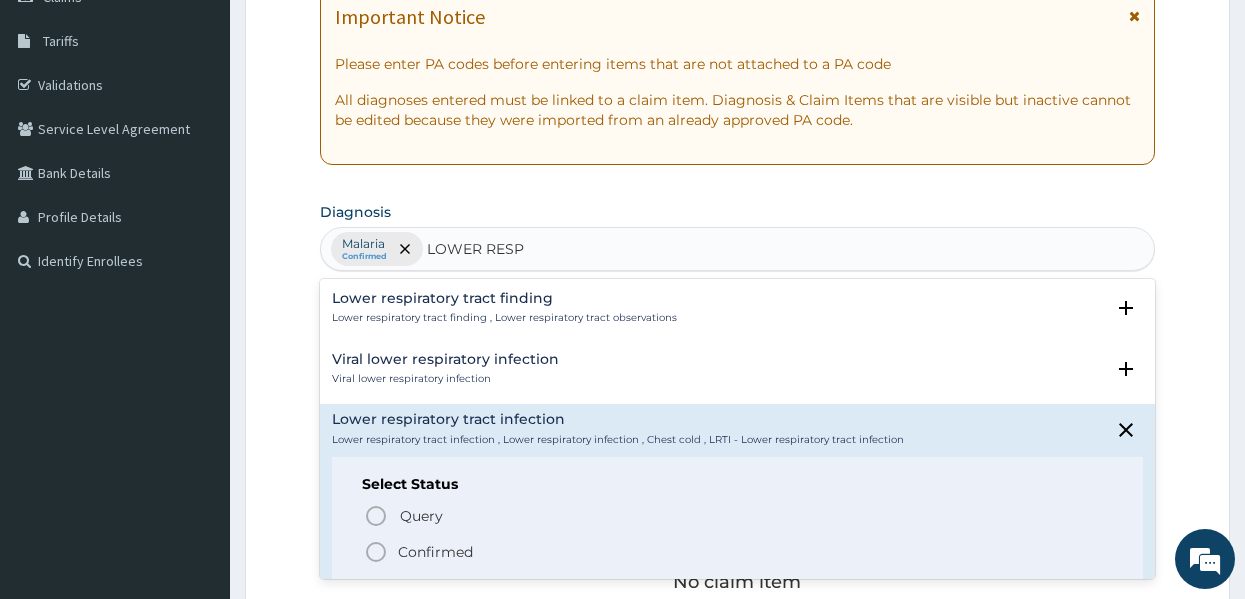 click on "Confirmed" at bounding box center [435, 552] 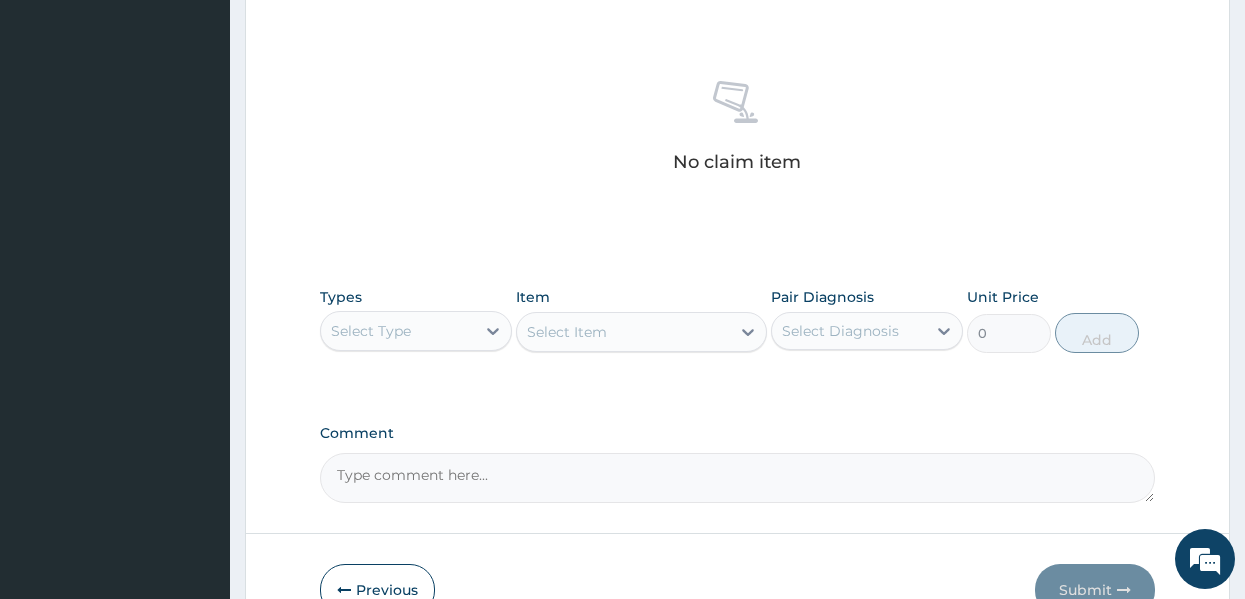 scroll, scrollTop: 744, scrollLeft: 0, axis: vertical 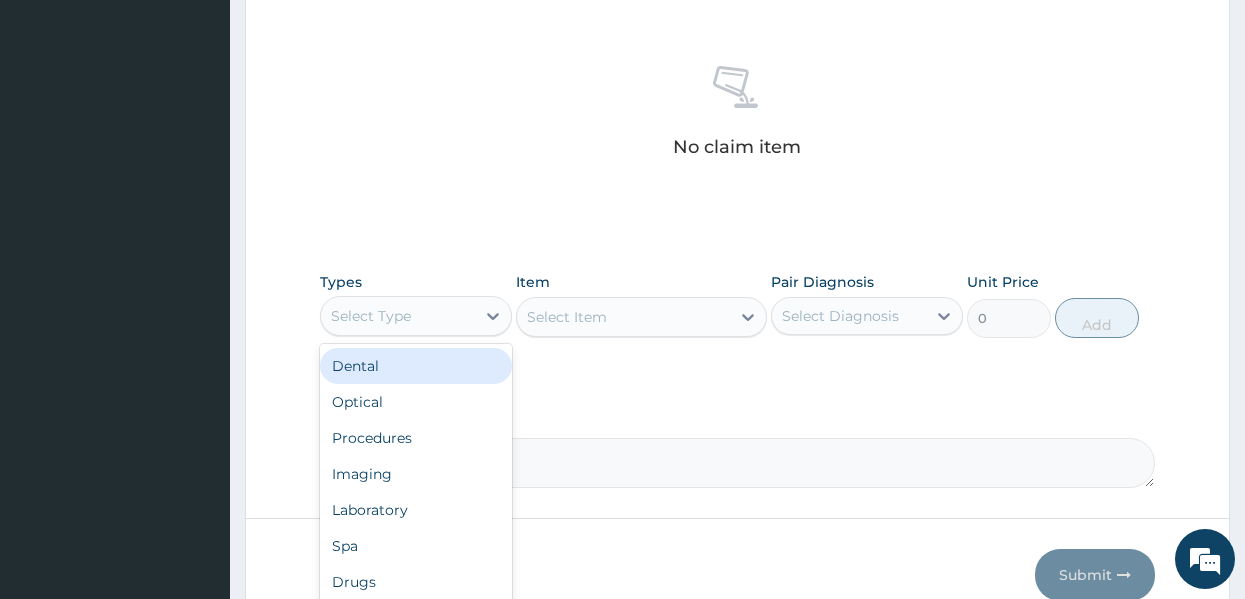 click on "Select Type" at bounding box center [398, 316] 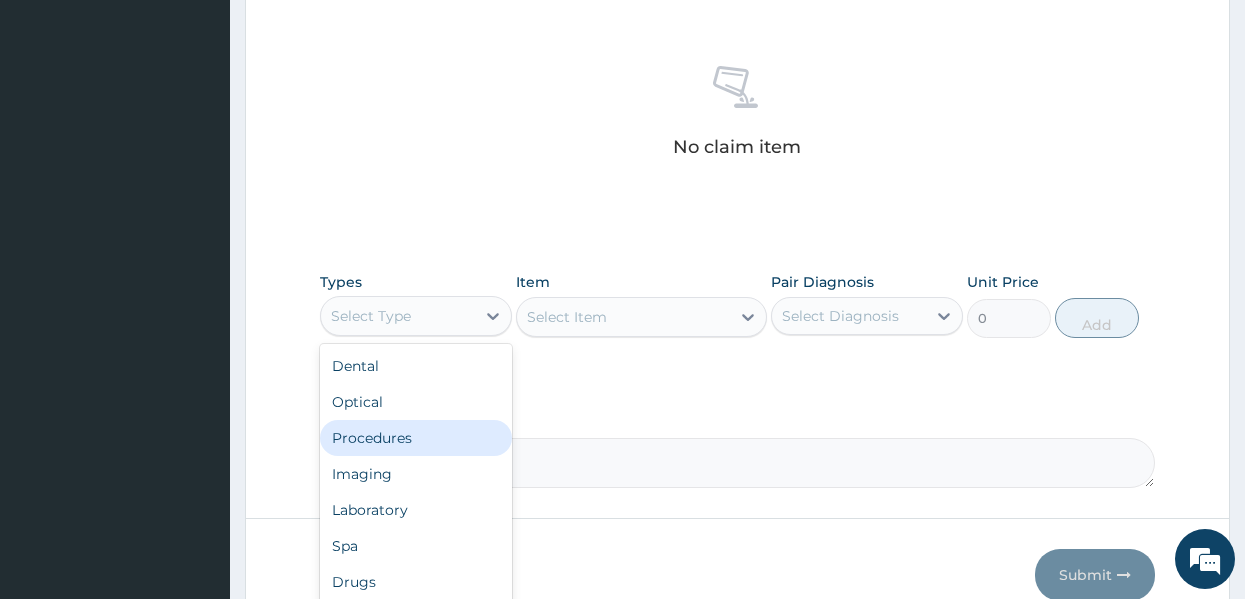 click on "Procedures" at bounding box center [416, 438] 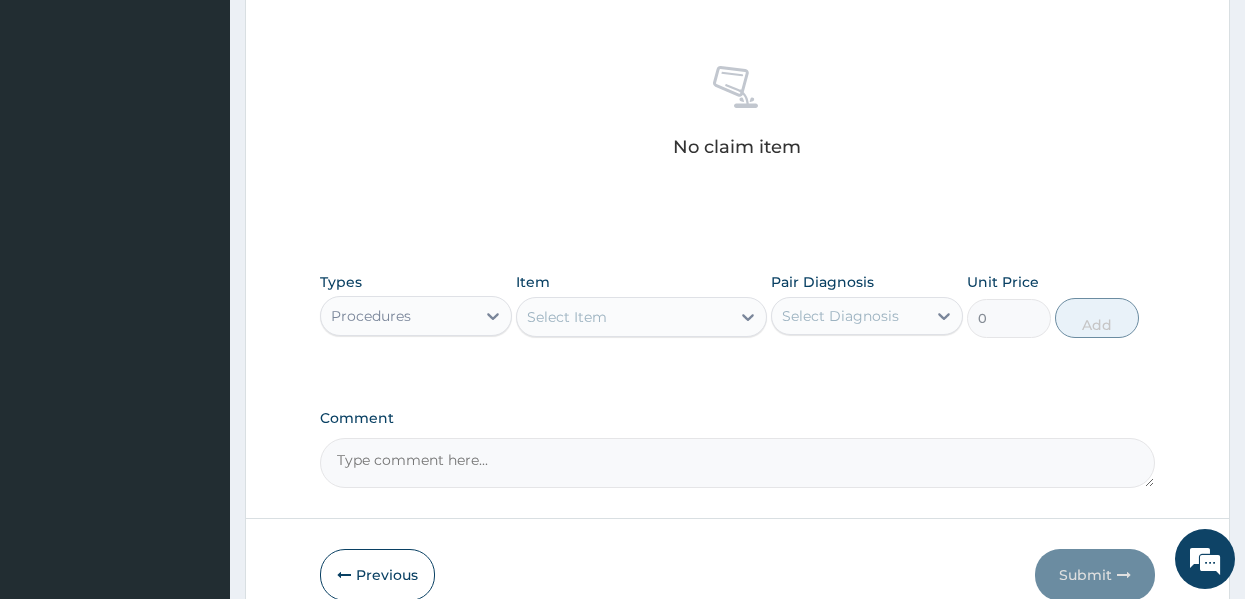 click on "Select Item" at bounding box center (623, 317) 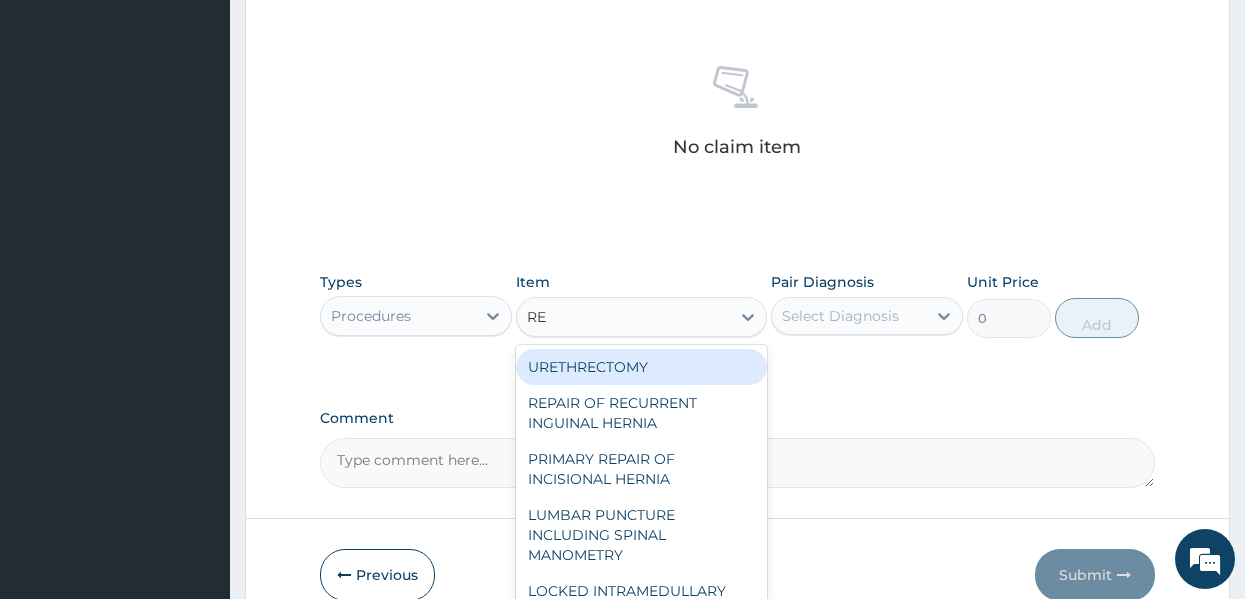 type on "REG" 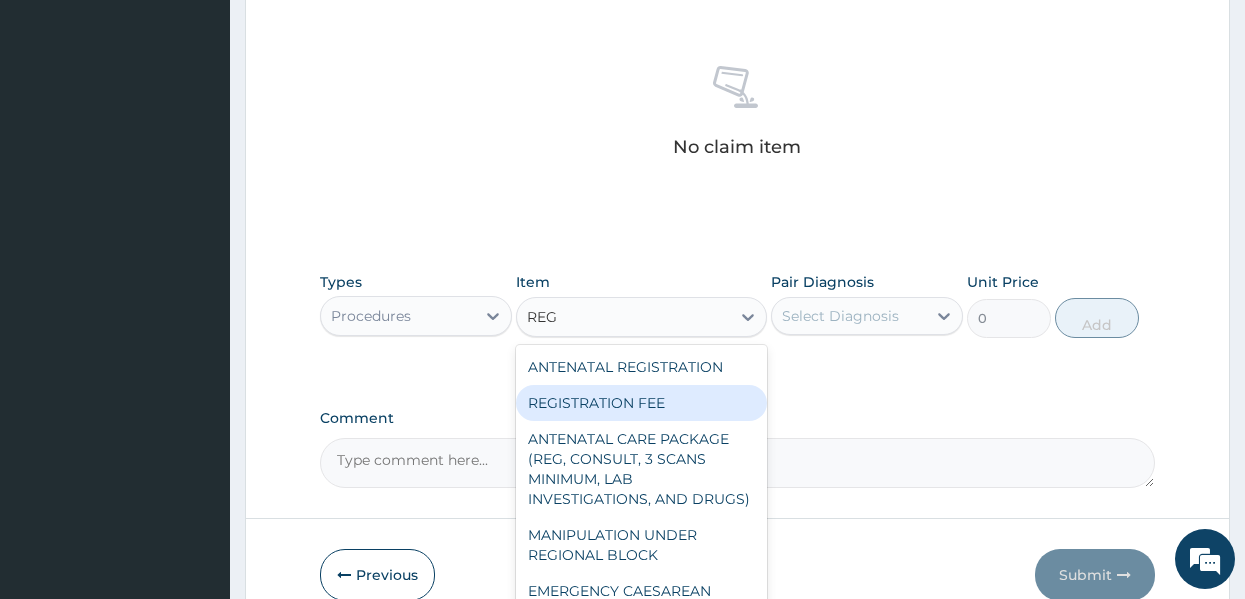 click on "REGISTRATION FEE" at bounding box center (641, 403) 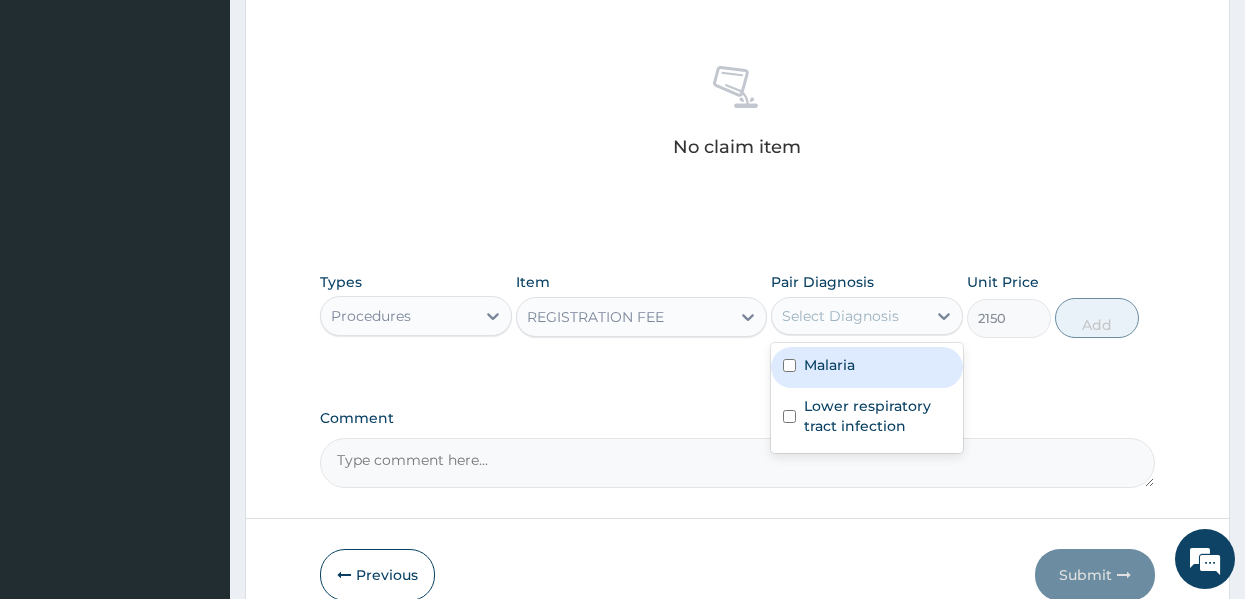 click on "Select Diagnosis" at bounding box center (840, 316) 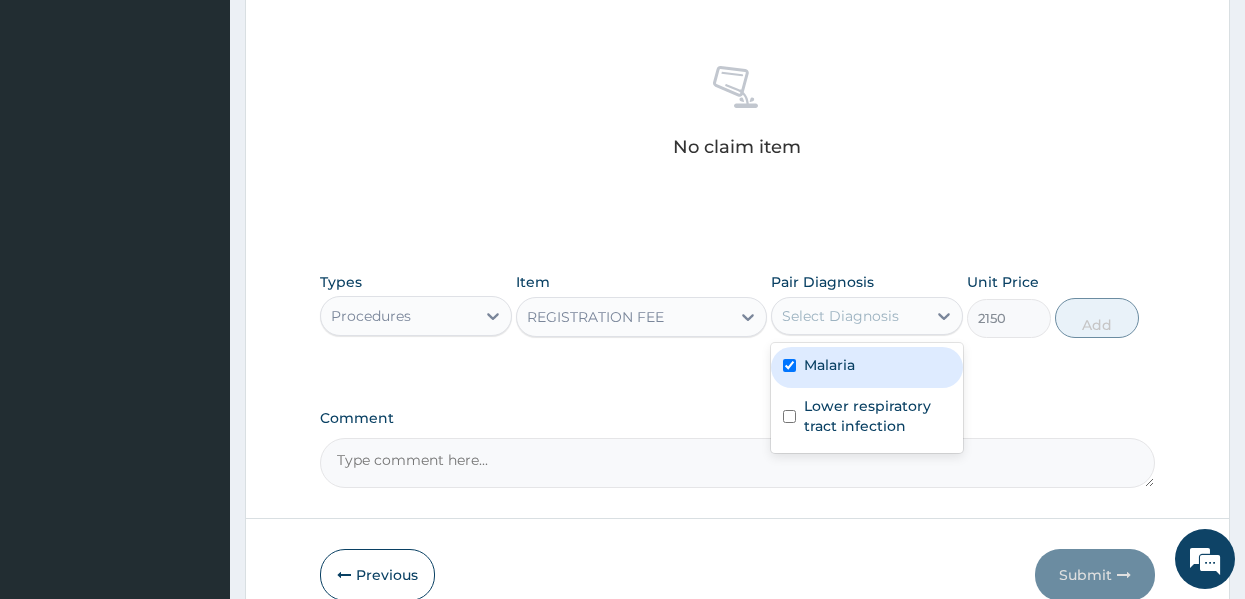 checkbox on "true" 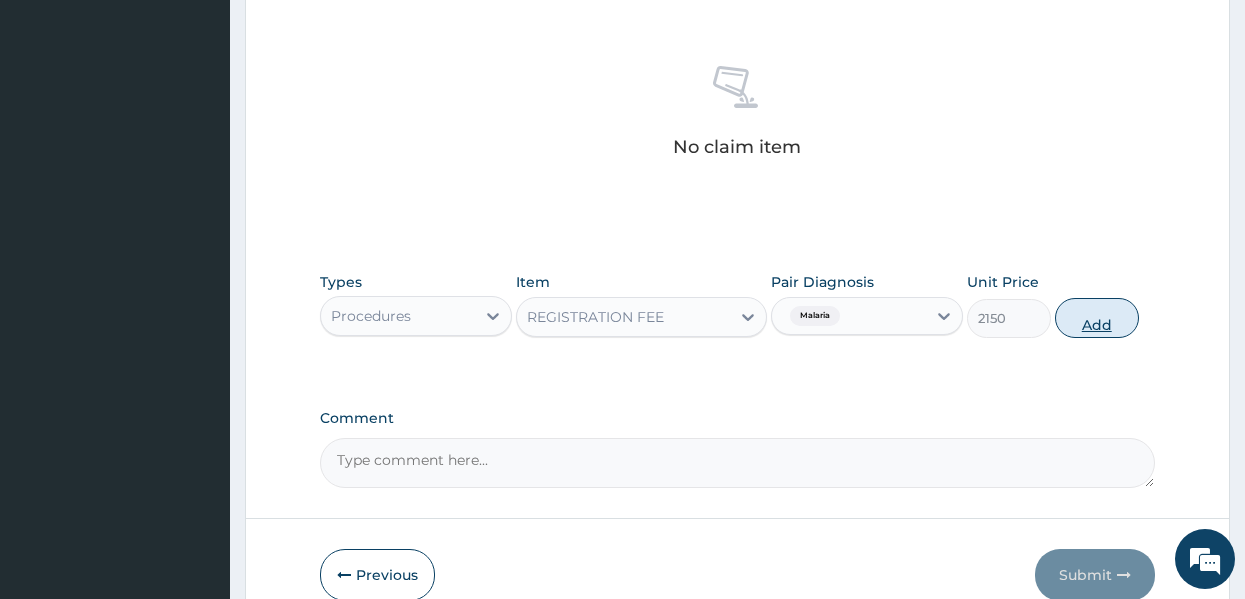 click on "Add" at bounding box center (1097, 318) 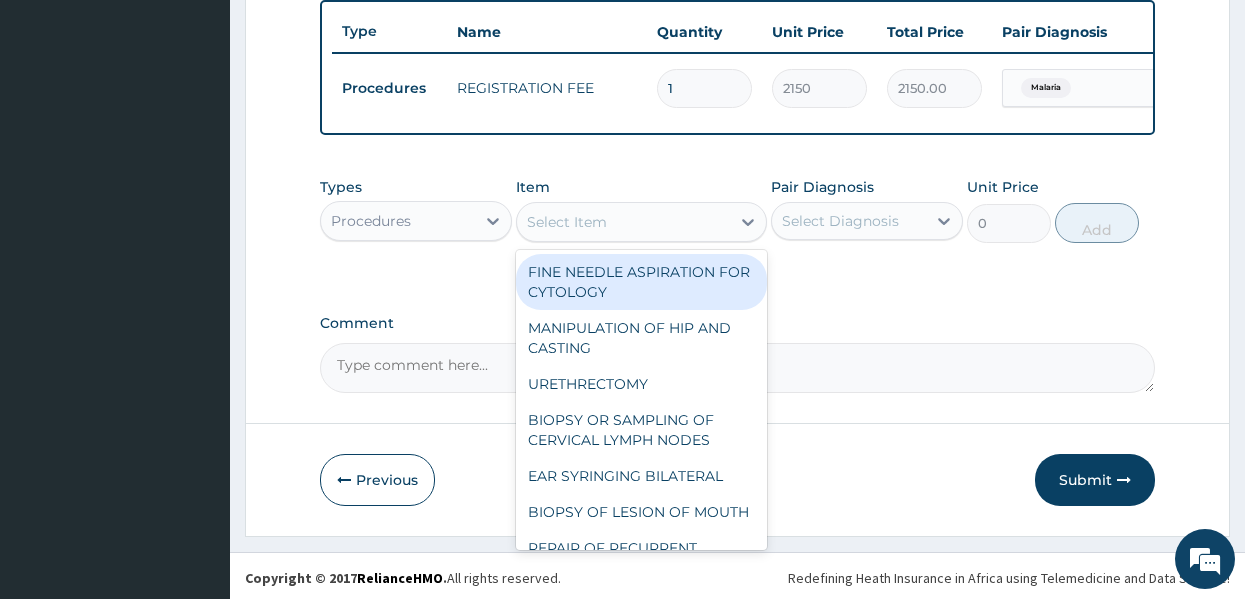 click on "Select Item" at bounding box center [623, 222] 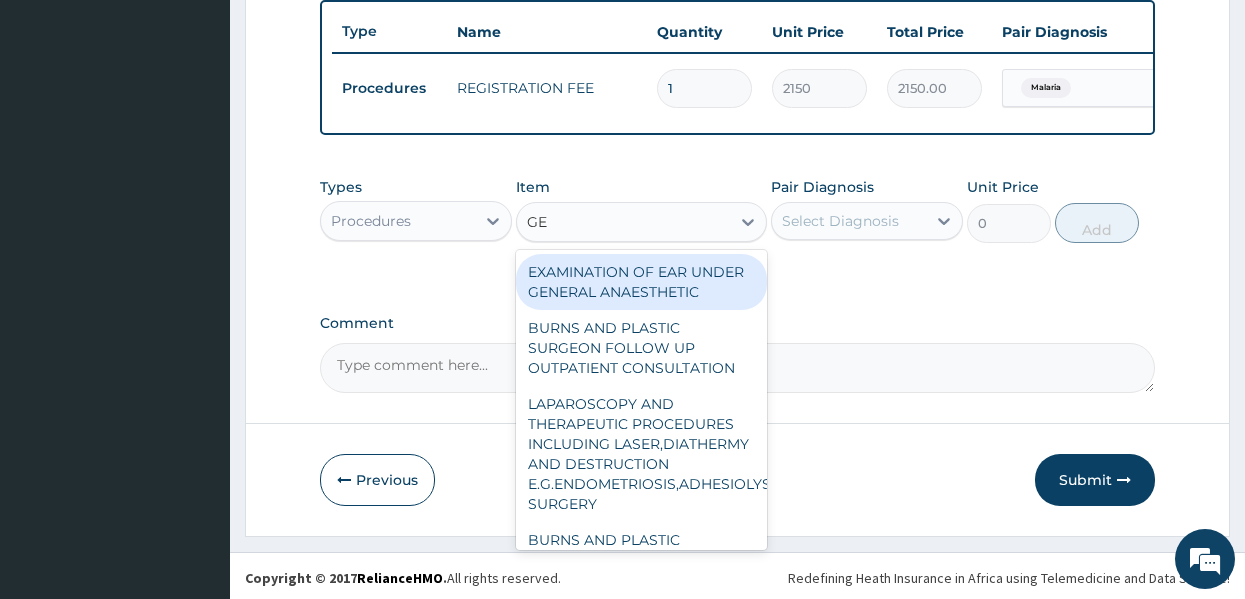 type on "GEN" 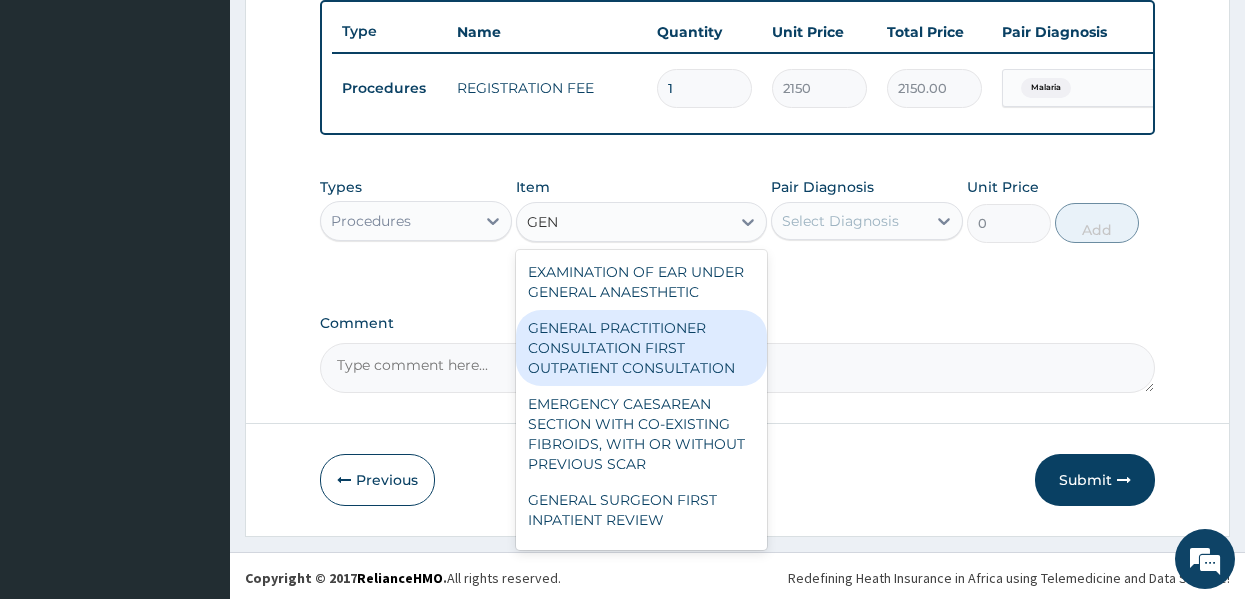 click on "GENERAL PRACTITIONER CONSULTATION FIRST OUTPATIENT CONSULTATION" at bounding box center (641, 348) 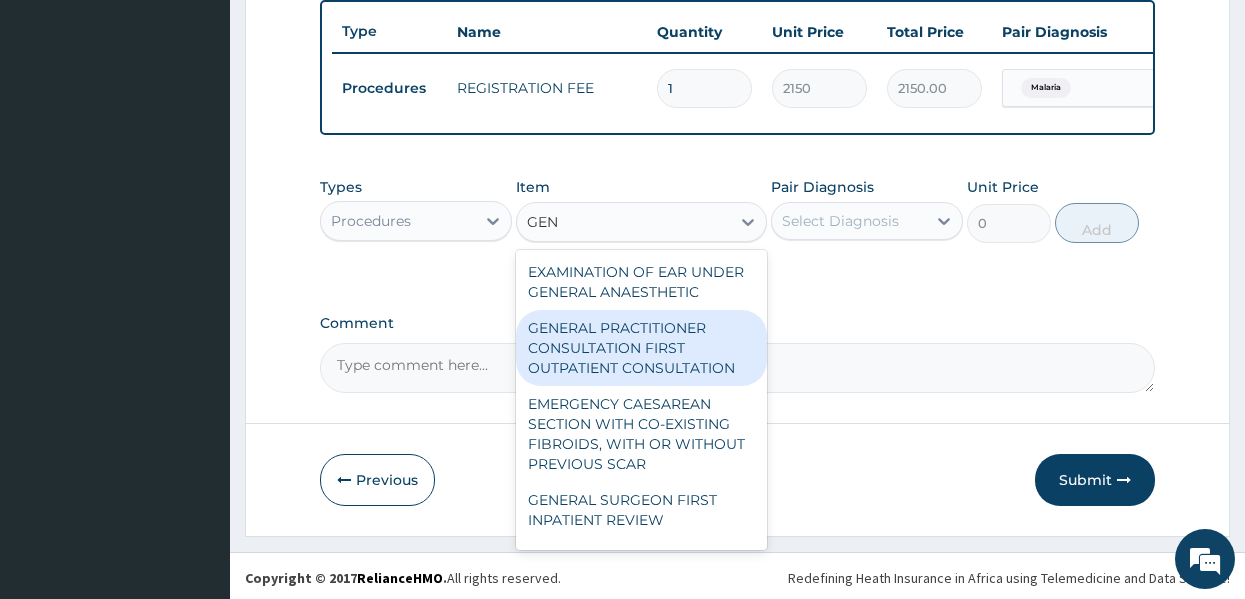 type 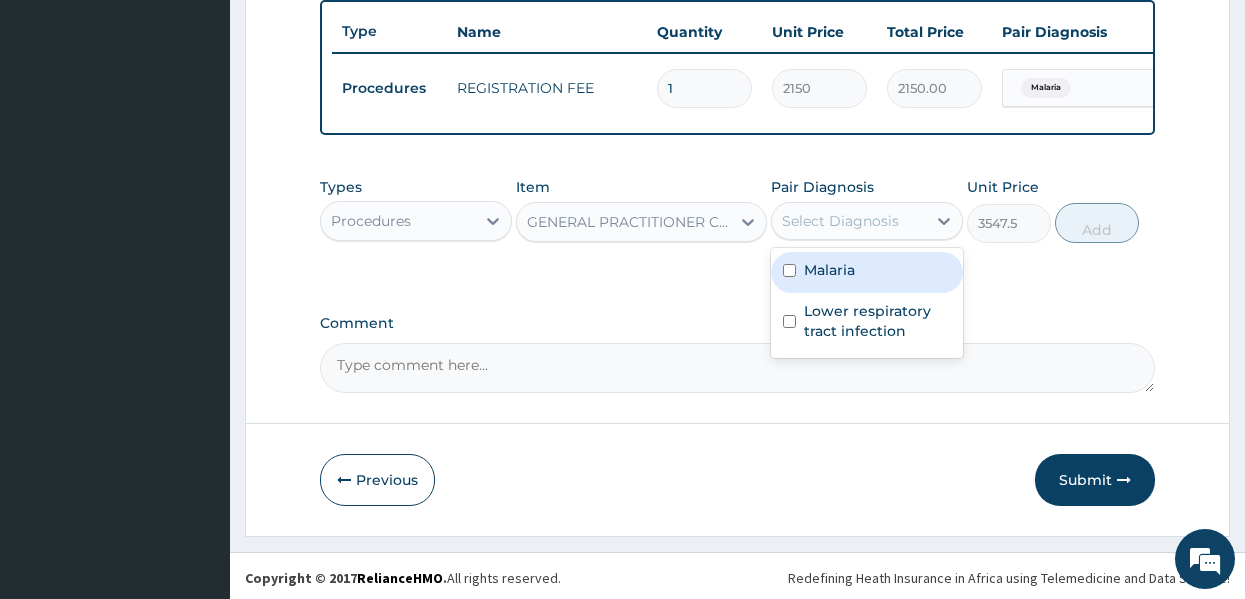 click on "Select Diagnosis" at bounding box center [867, 221] 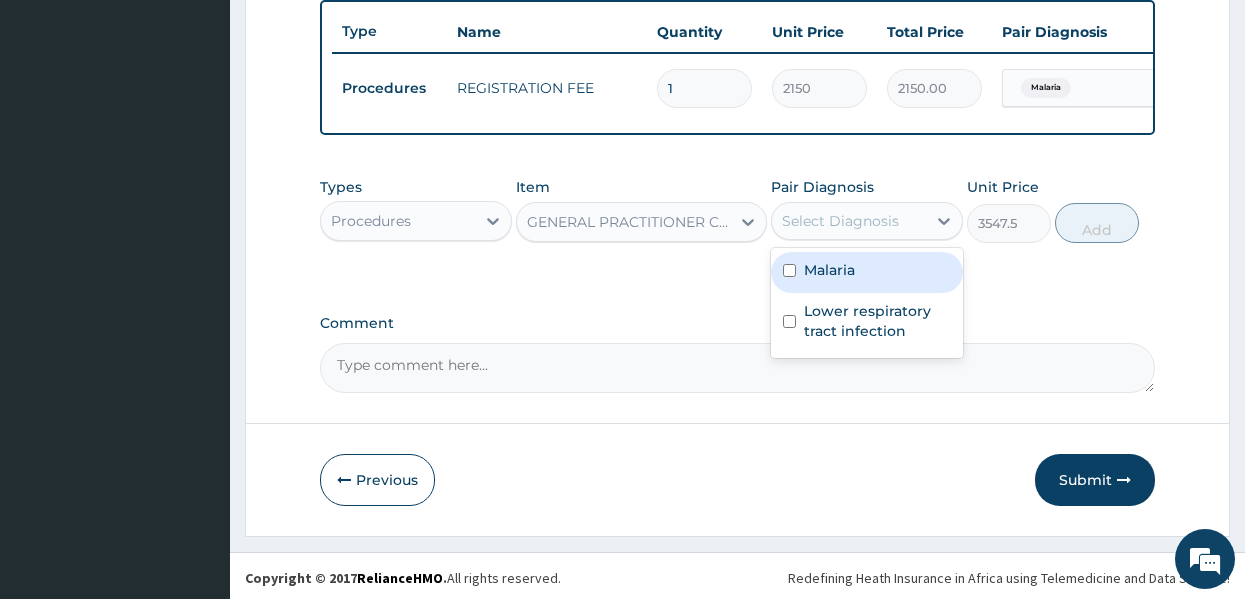 click on "Malaria" at bounding box center [829, 270] 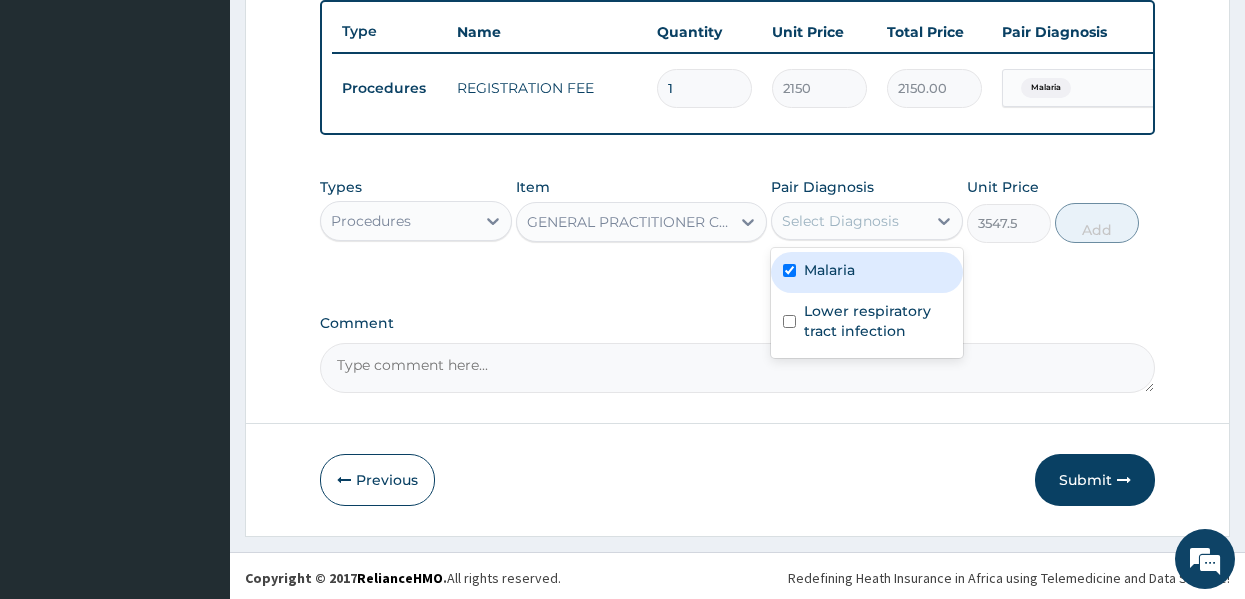 checkbox on "true" 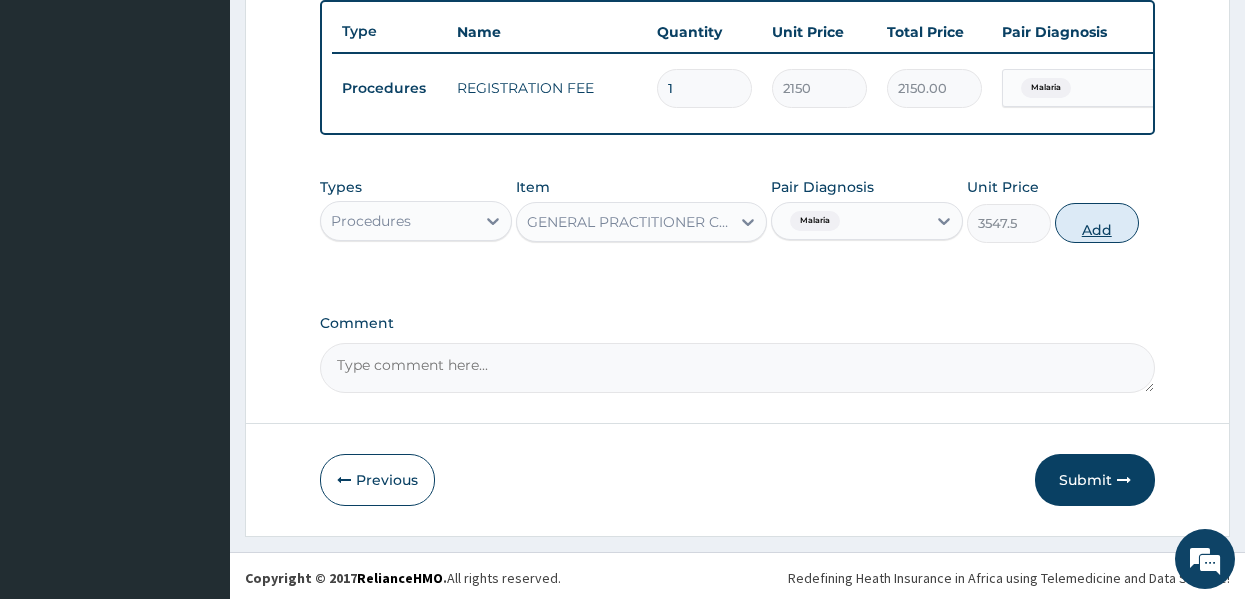 click on "Add" at bounding box center [1097, 223] 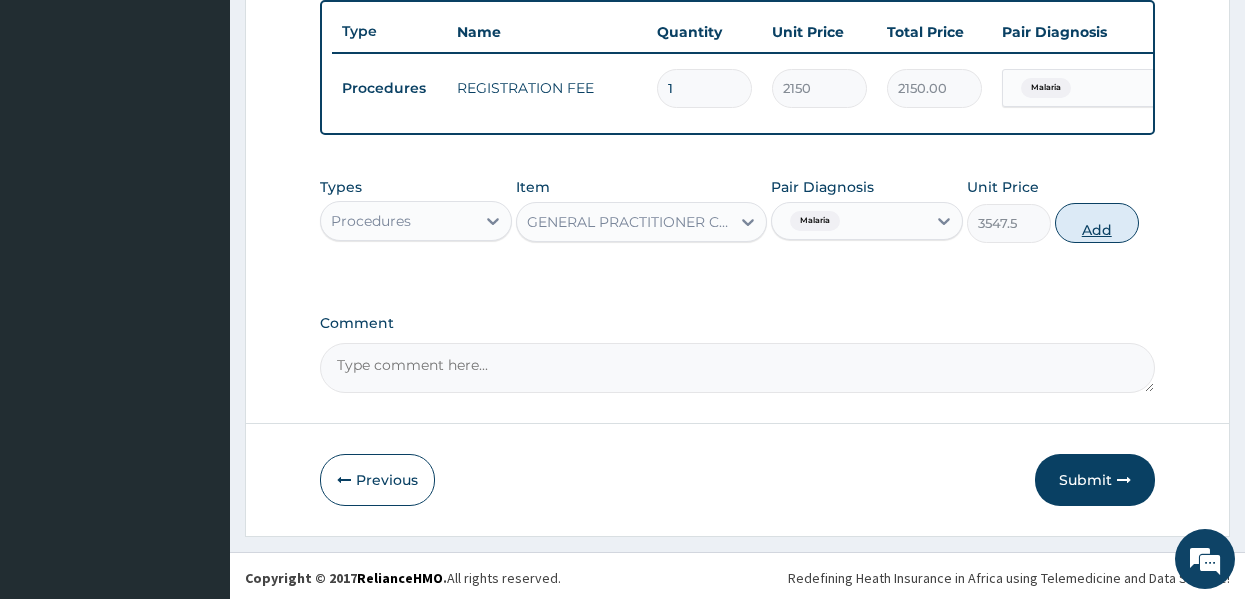 type on "0" 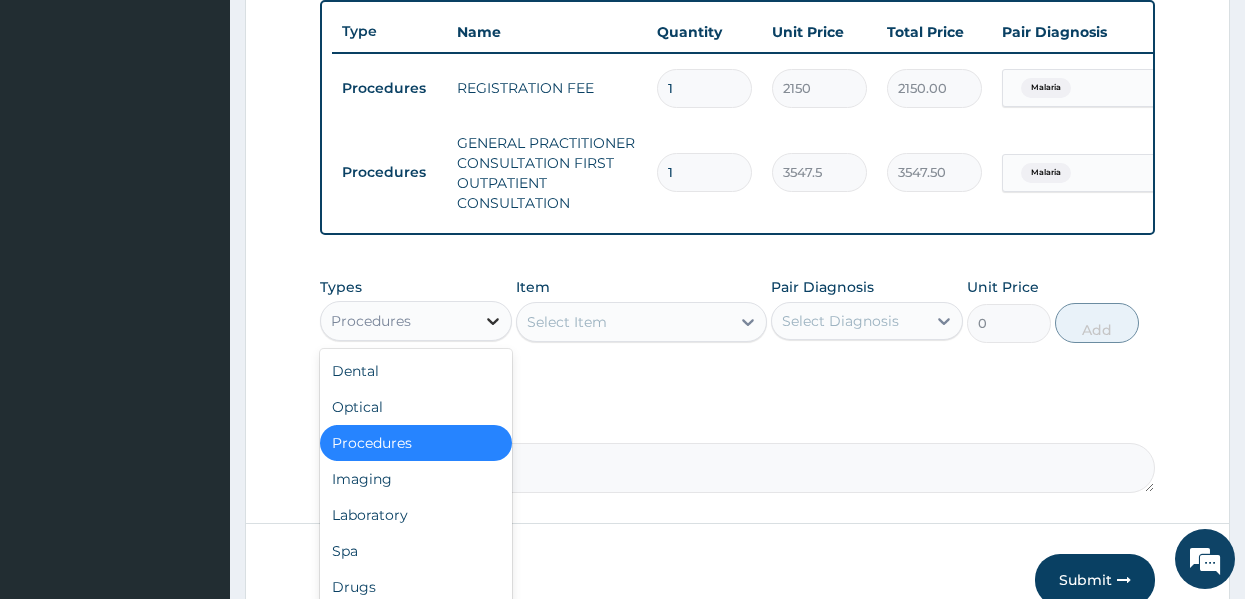 click at bounding box center (493, 321) 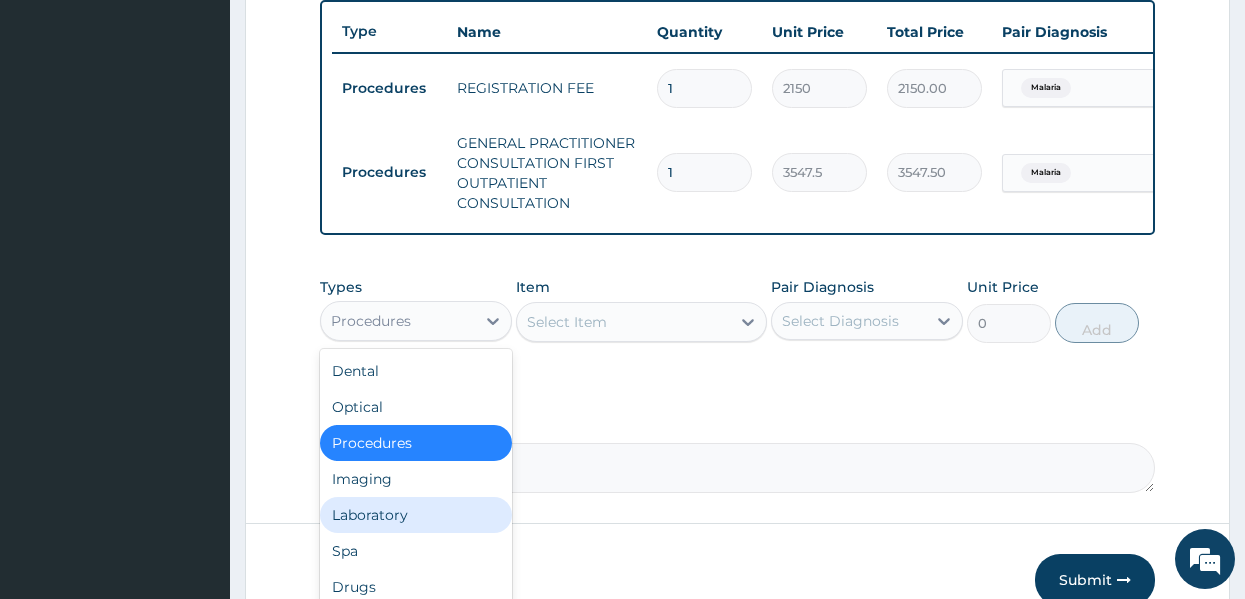 click on "Laboratory" at bounding box center (416, 515) 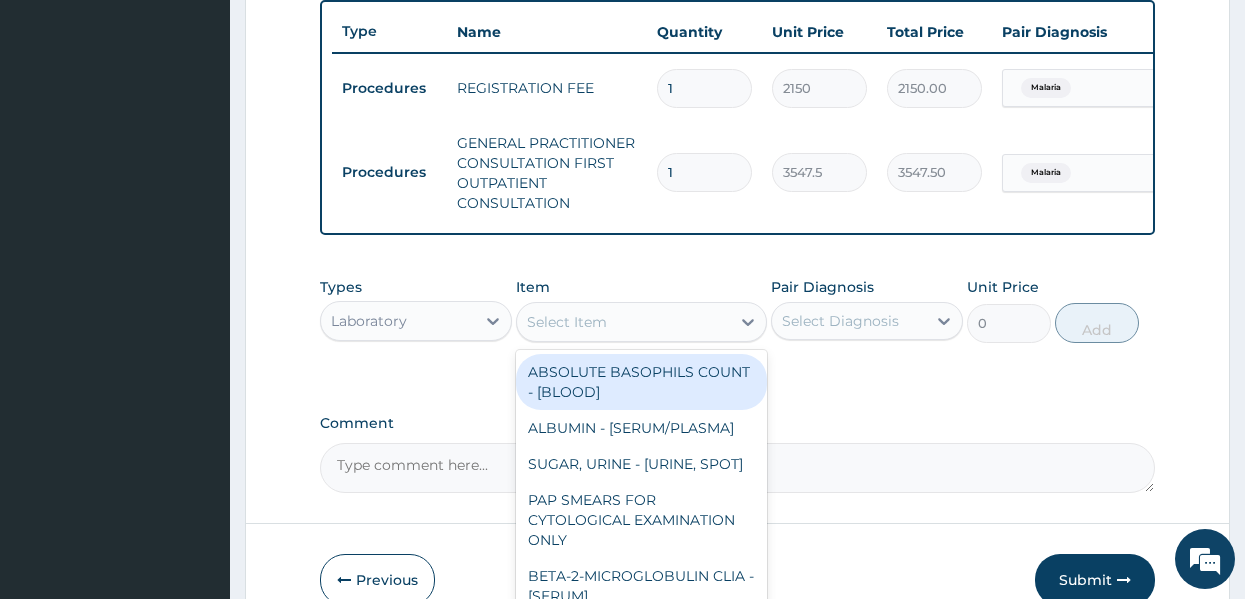 click on "Select Item" at bounding box center [623, 322] 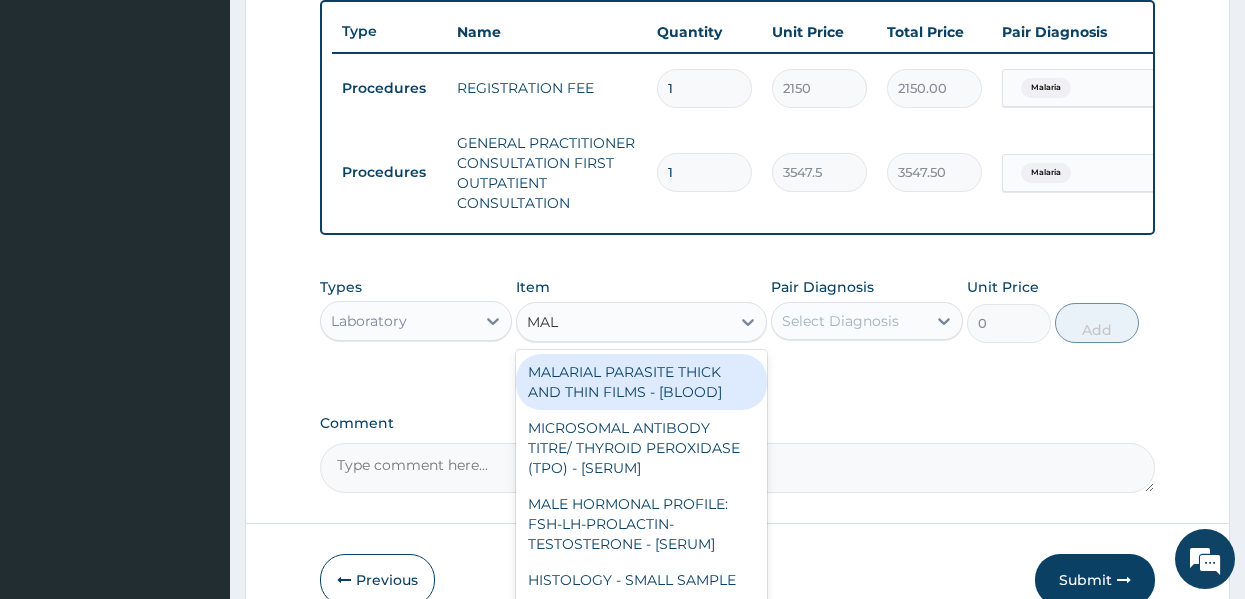 type on "MALA" 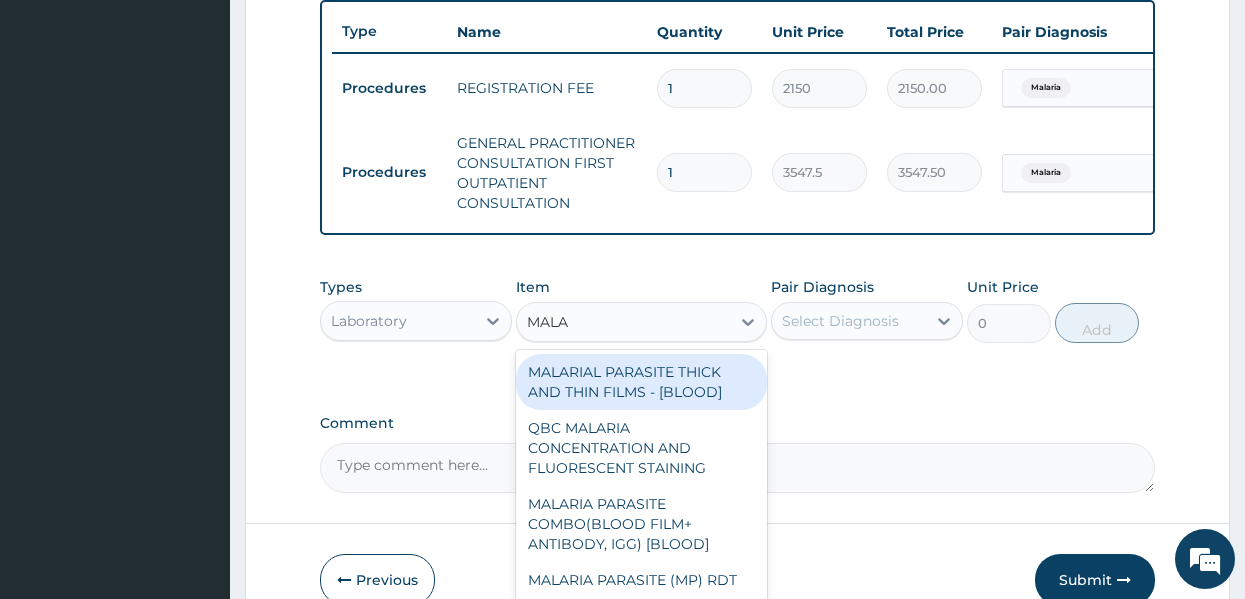 click on "MALARIAL PARASITE THICK AND THIN FILMS - [BLOOD]" at bounding box center [641, 382] 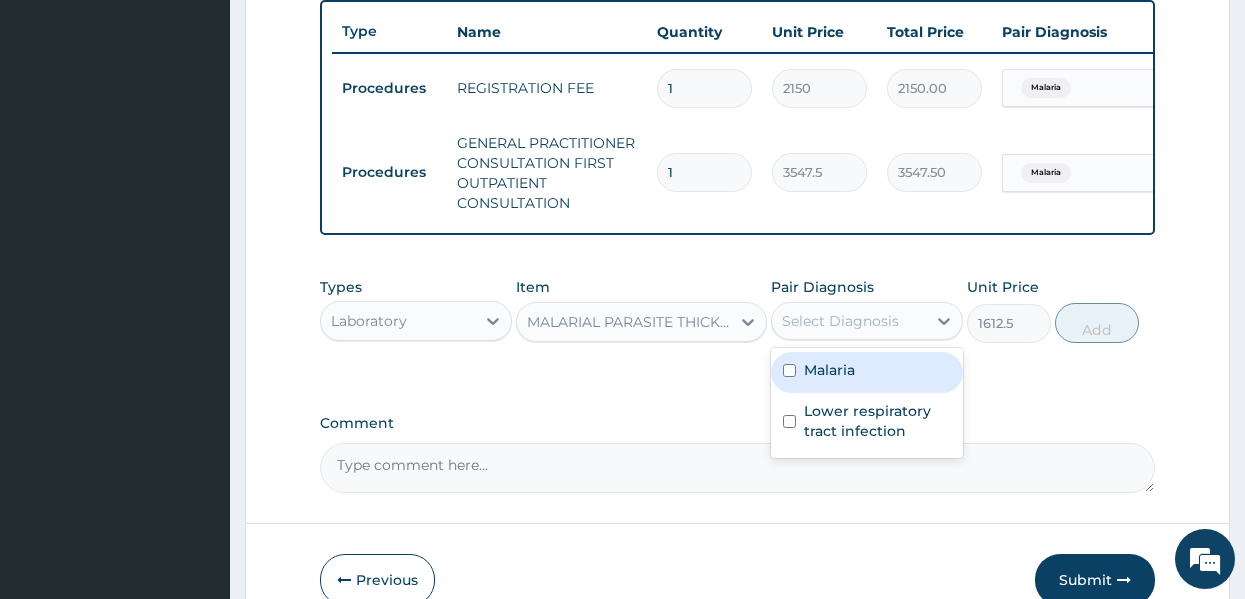 click on "Select Diagnosis" at bounding box center (840, 321) 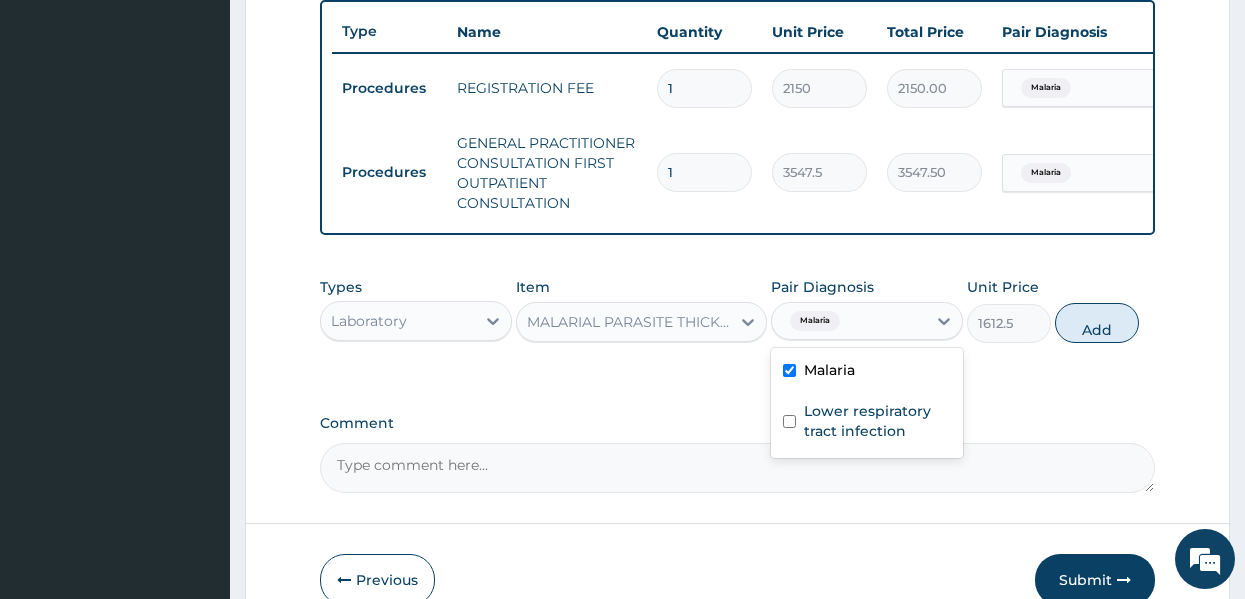 checkbox on "true" 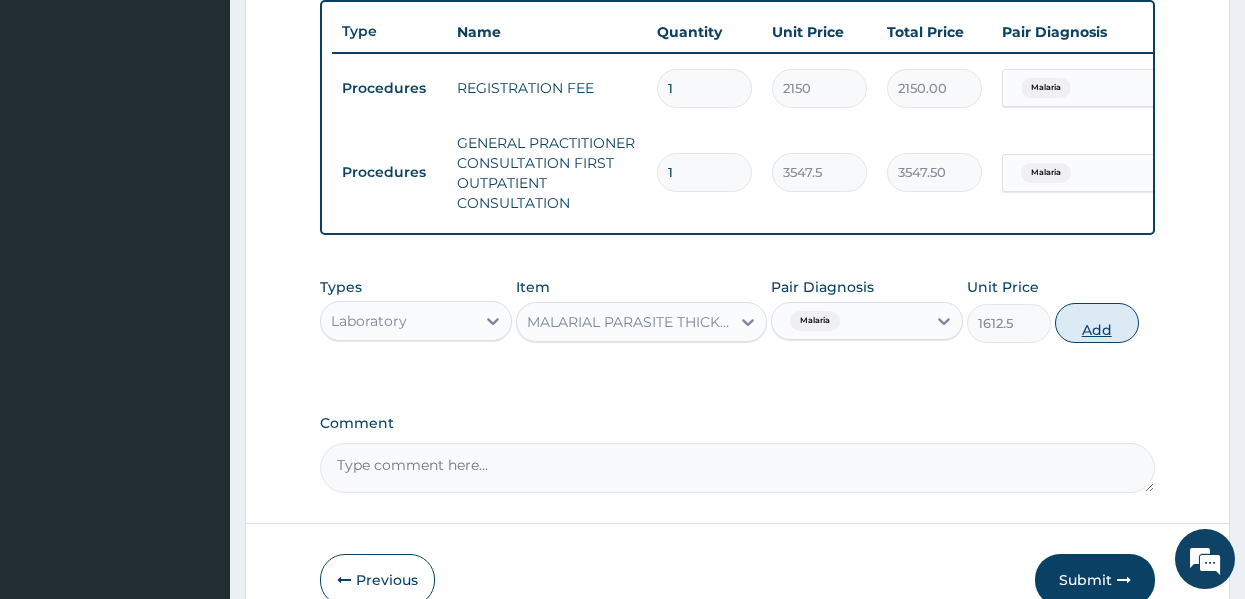 click on "Add" at bounding box center (1097, 323) 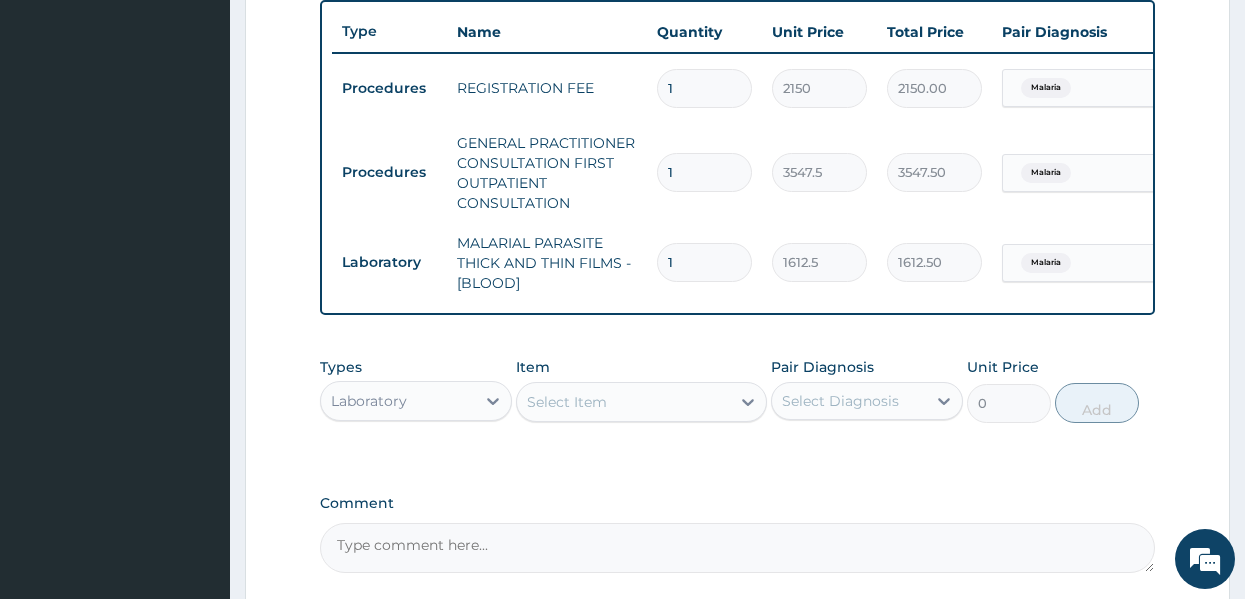 click on "Select Item" at bounding box center [623, 402] 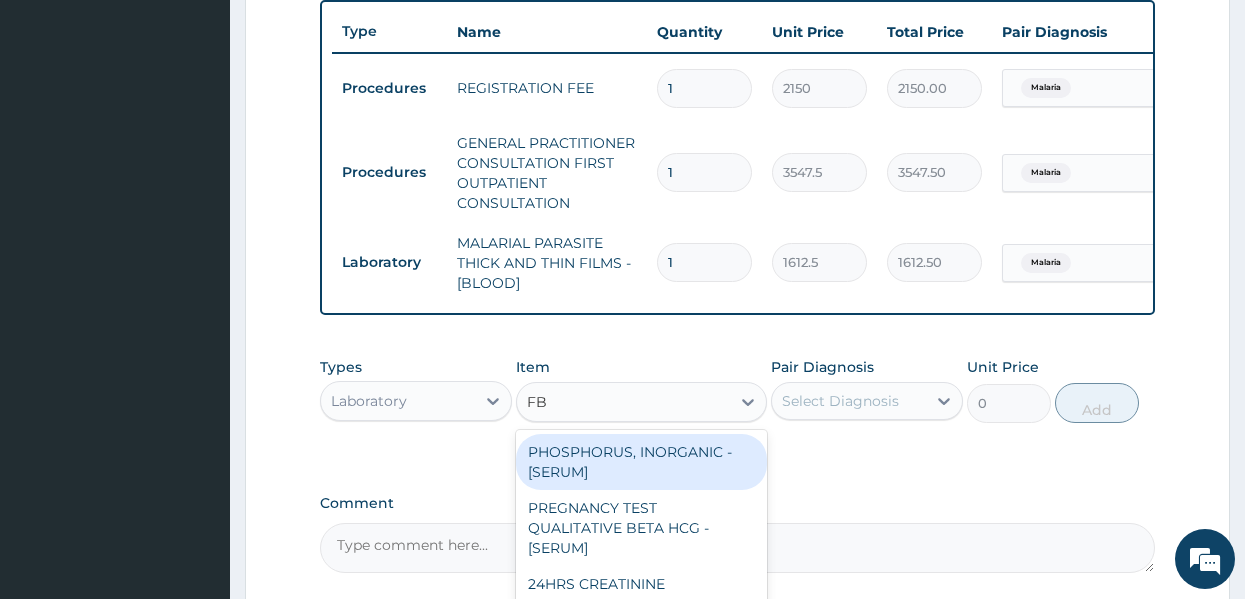 type on "FBC" 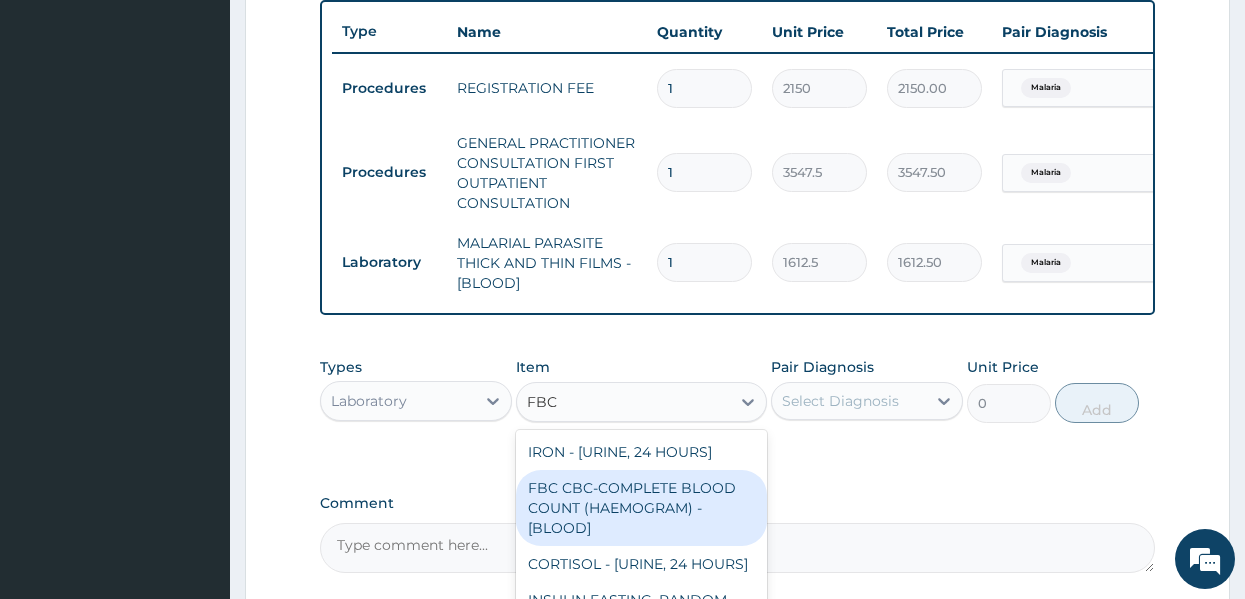 click on "FBC CBC-COMPLETE BLOOD COUNT (HAEMOGRAM) - [BLOOD]" at bounding box center (641, 508) 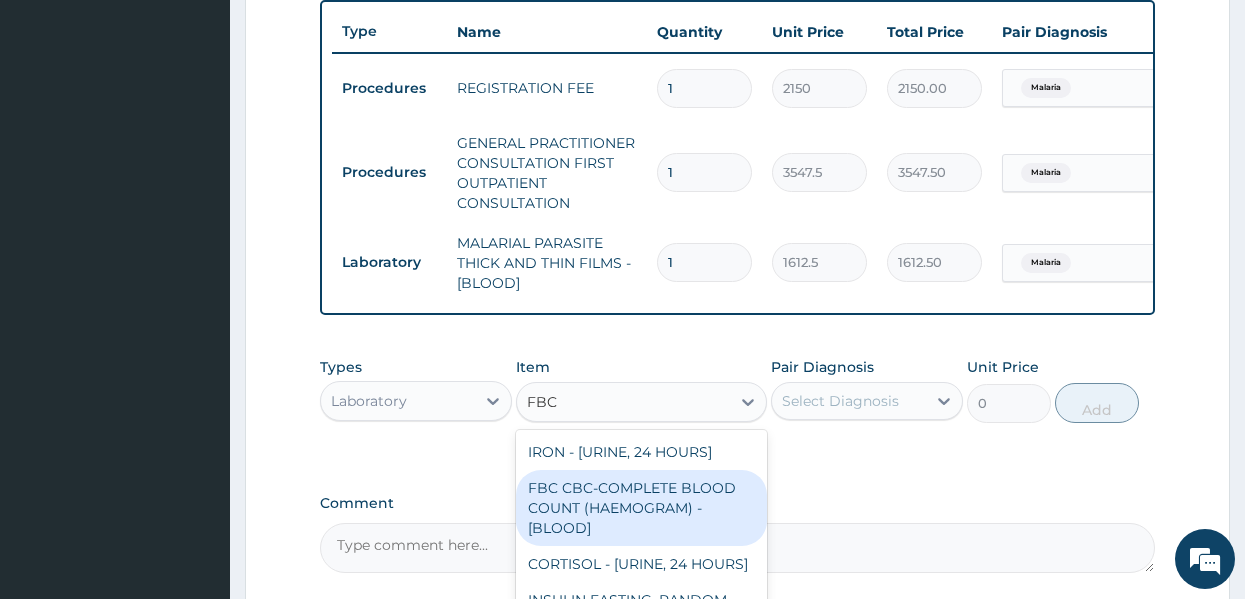 type 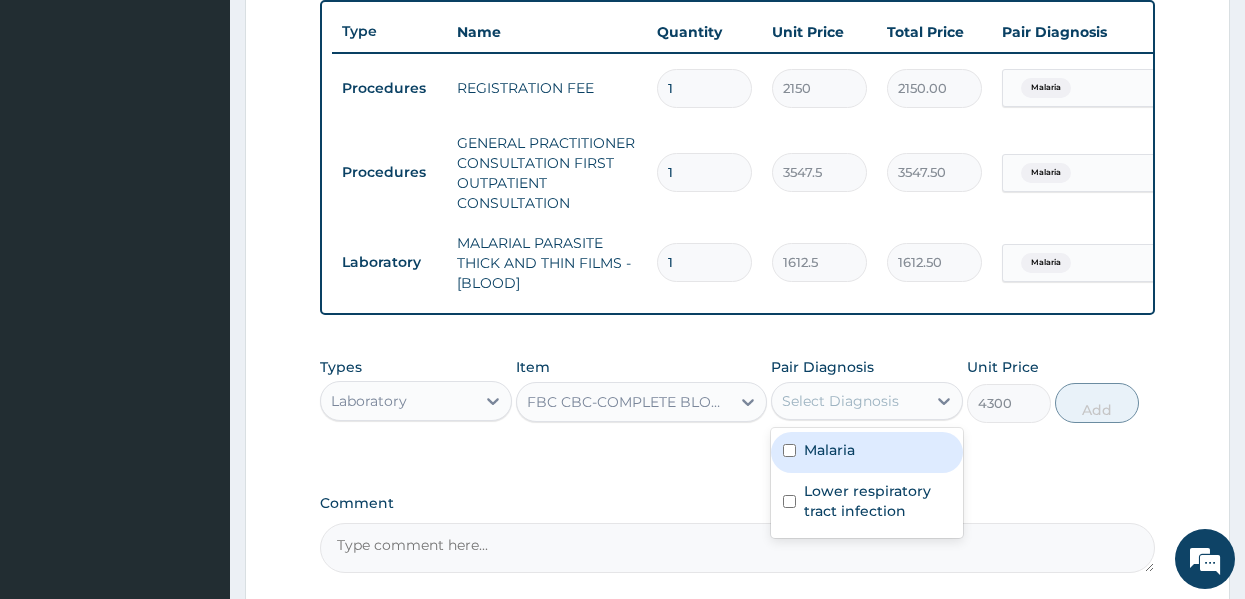 click on "Select Diagnosis" at bounding box center (840, 401) 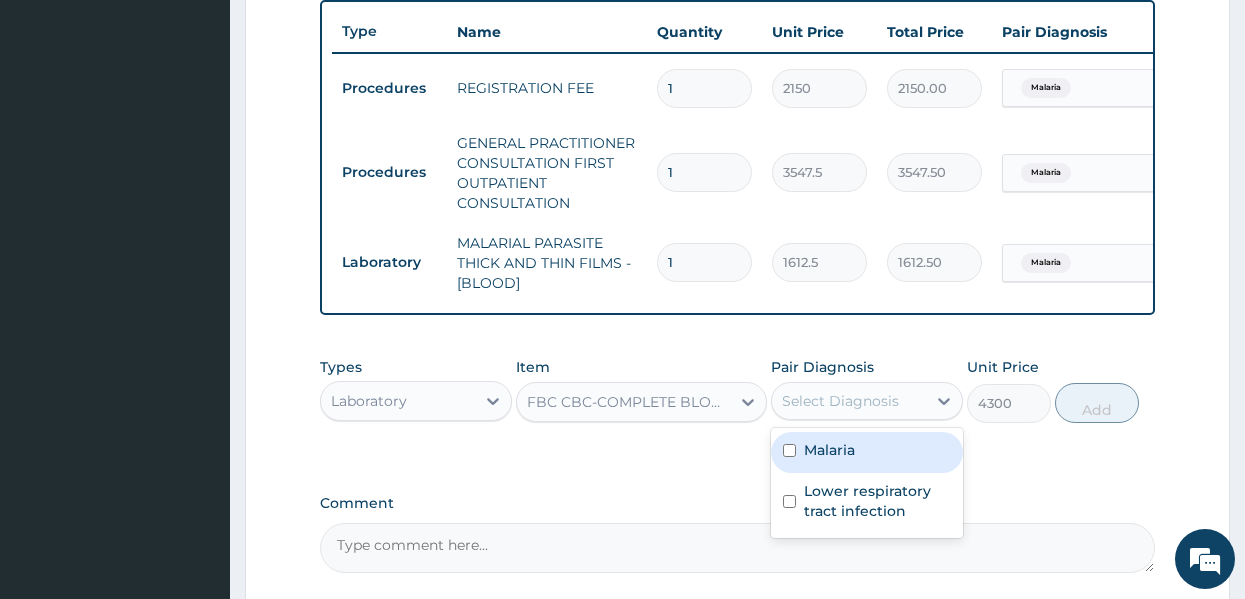 click on "Malaria" at bounding box center (867, 452) 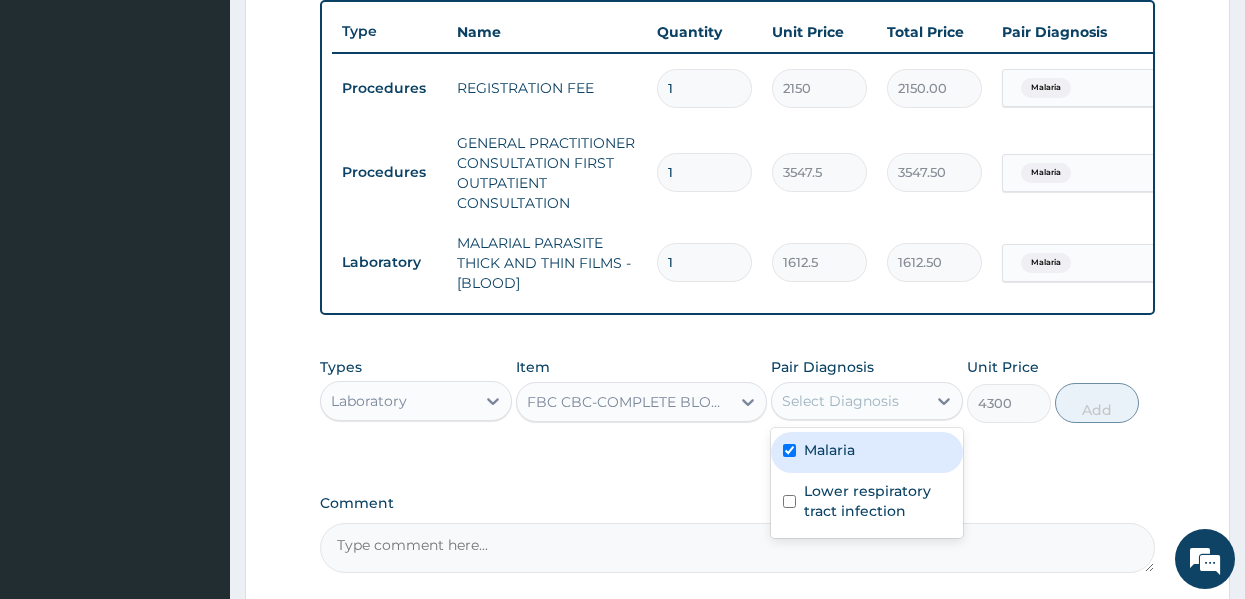 checkbox on "true" 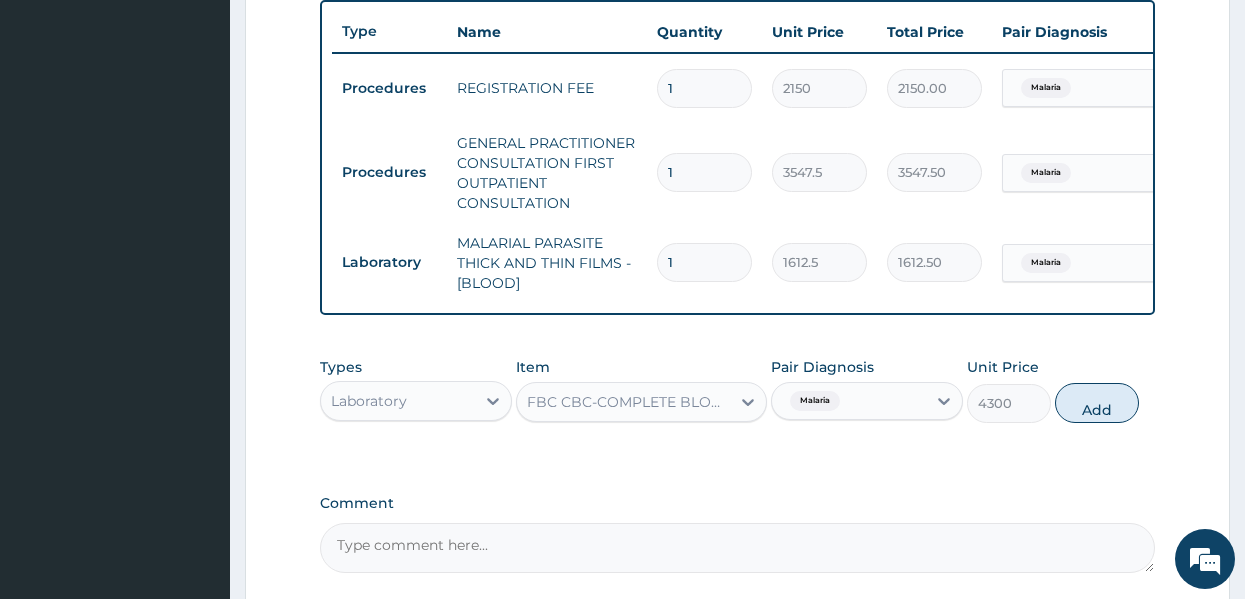 click on "Types Laboratory Item FBC CBC-COMPLETE BLOOD COUNT (HAEMOGRAM) - [BLOOD] Pair Diagnosis Malaria Unit Price 4300 Add" at bounding box center [738, 390] 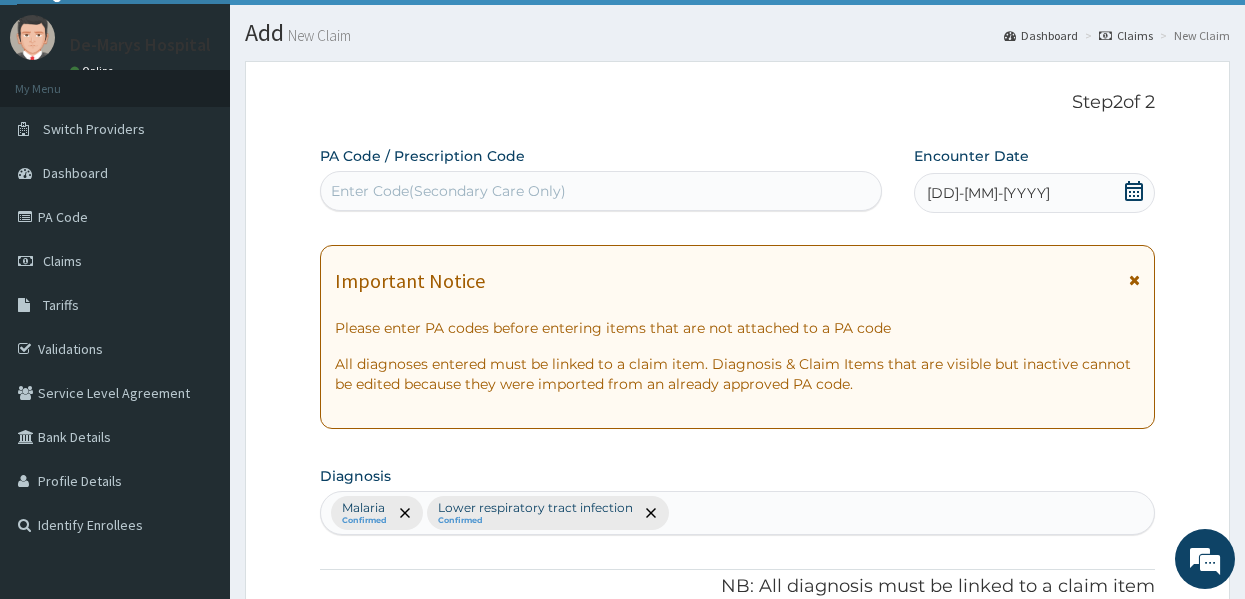 scroll, scrollTop: 0, scrollLeft: 0, axis: both 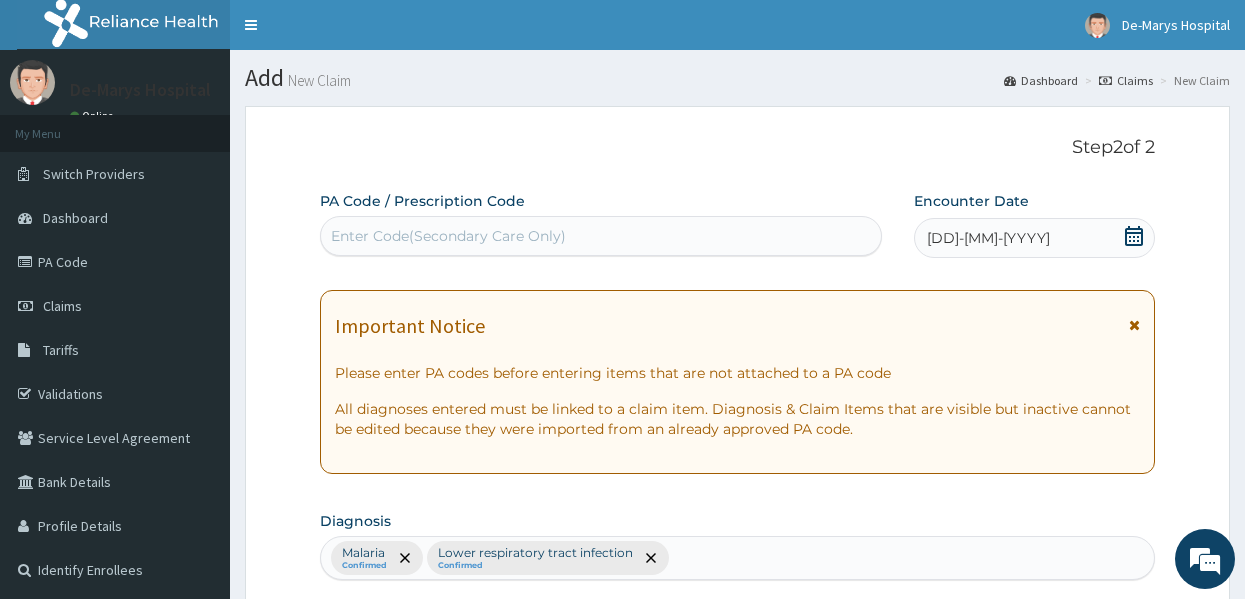 click on "Malaria Confirmed Lower respiratory tract infection Confirmed" at bounding box center [738, 558] 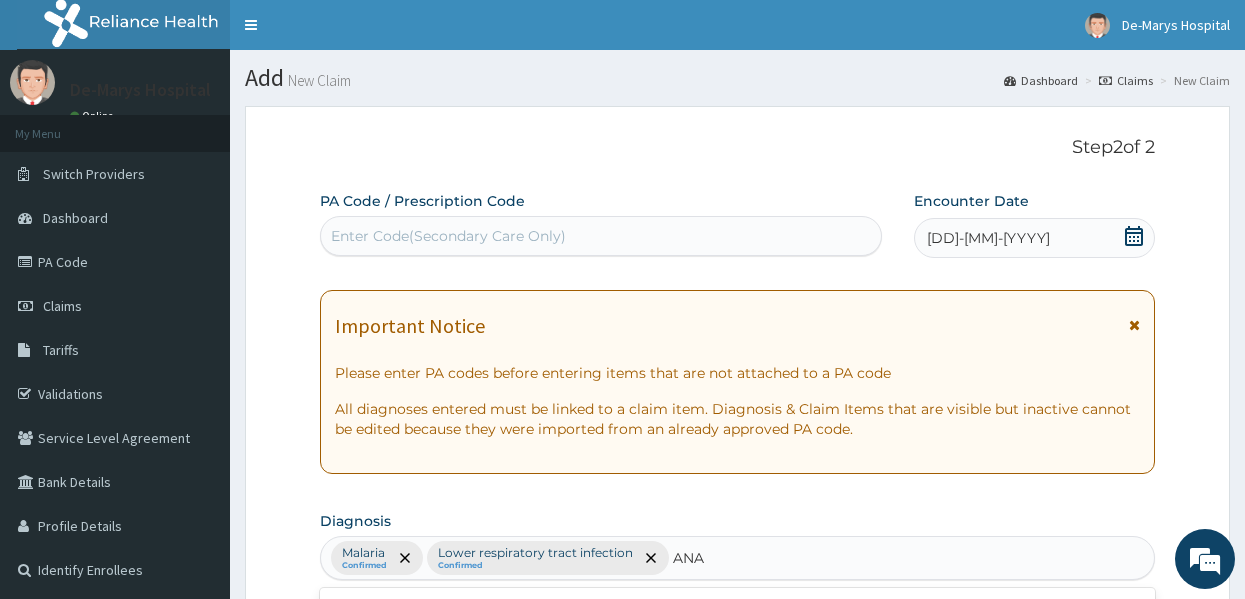 type on "ANAE" 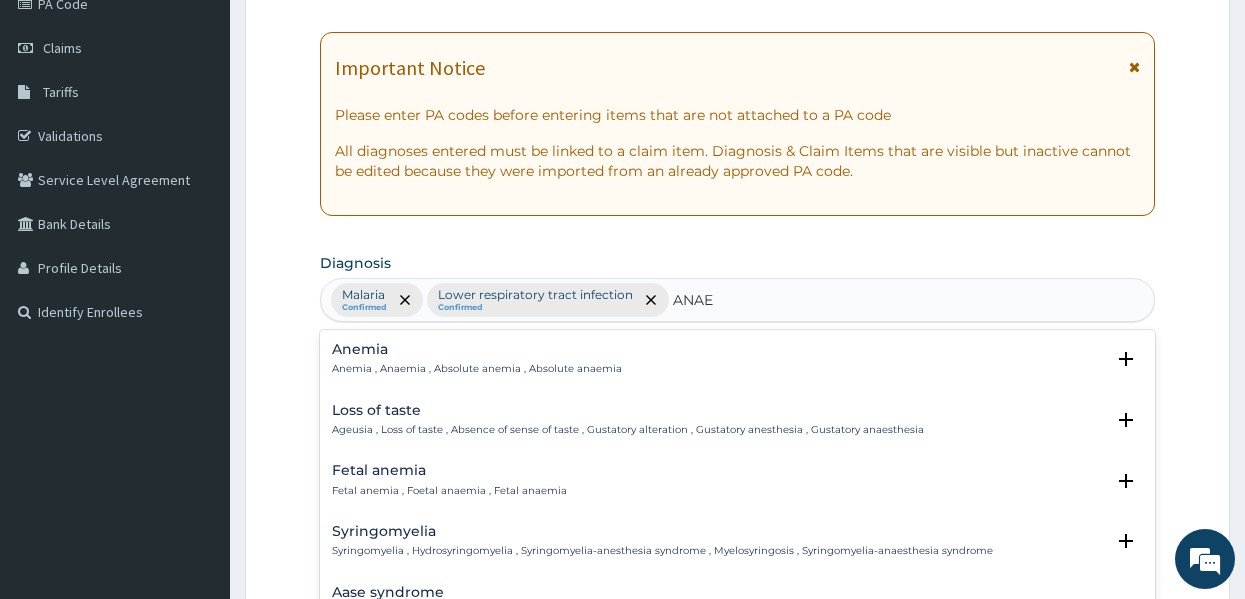 scroll, scrollTop: 260, scrollLeft: 0, axis: vertical 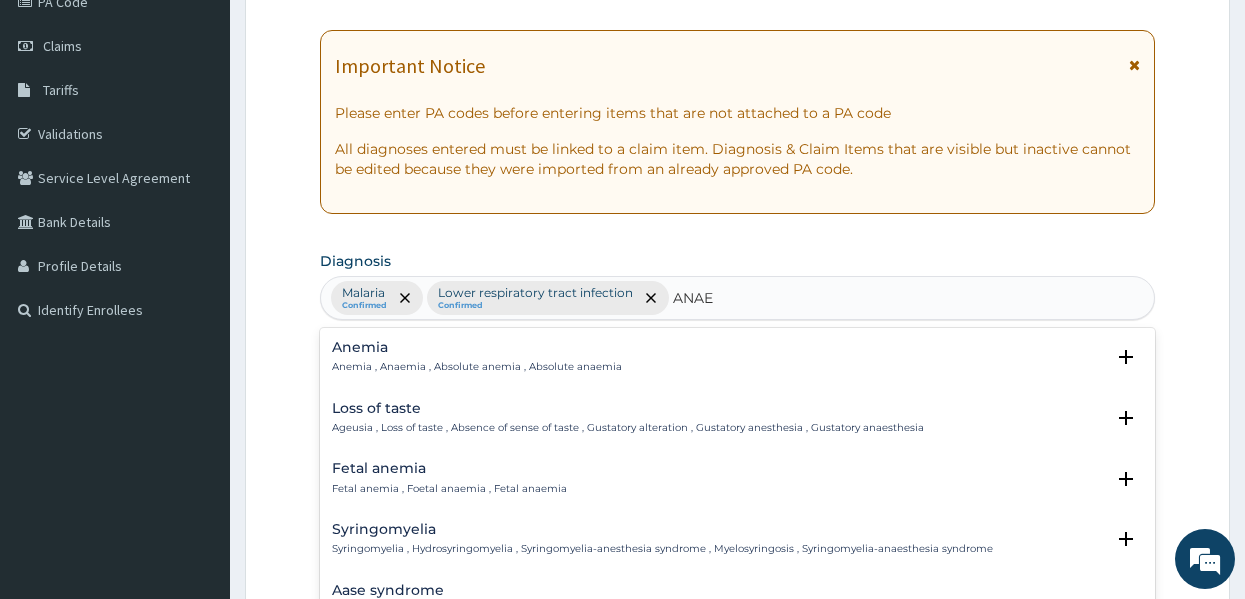 click on "Anemia , Anaemia , Absolute anemia , Absolute anaemia" at bounding box center (477, 367) 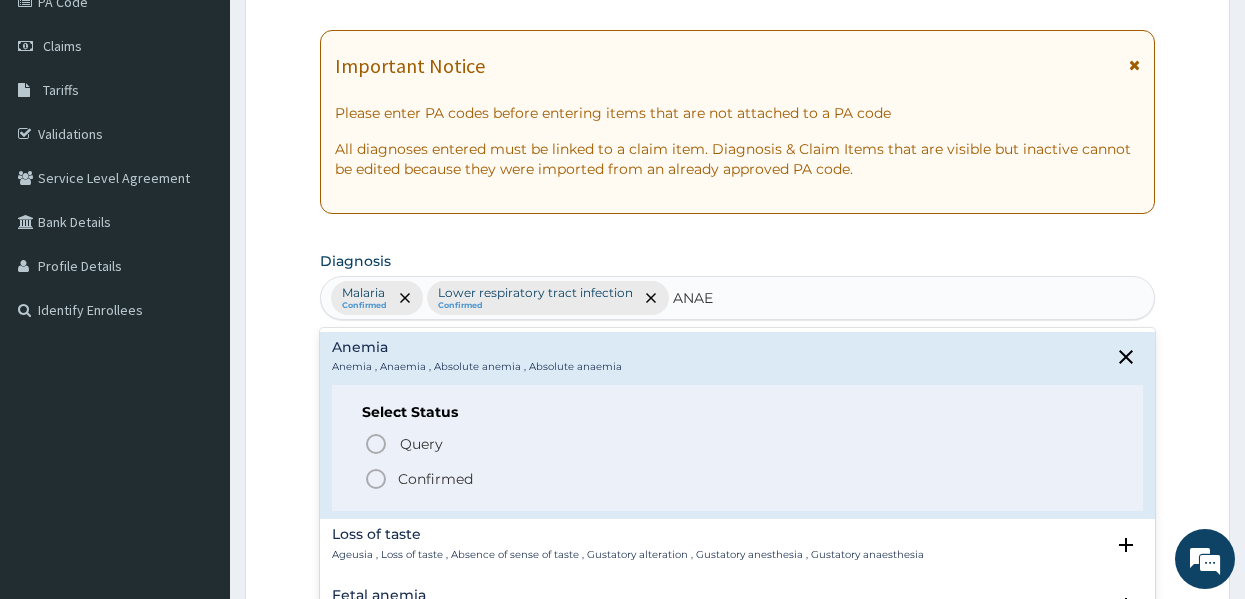 click on "Confirmed" at bounding box center [435, 479] 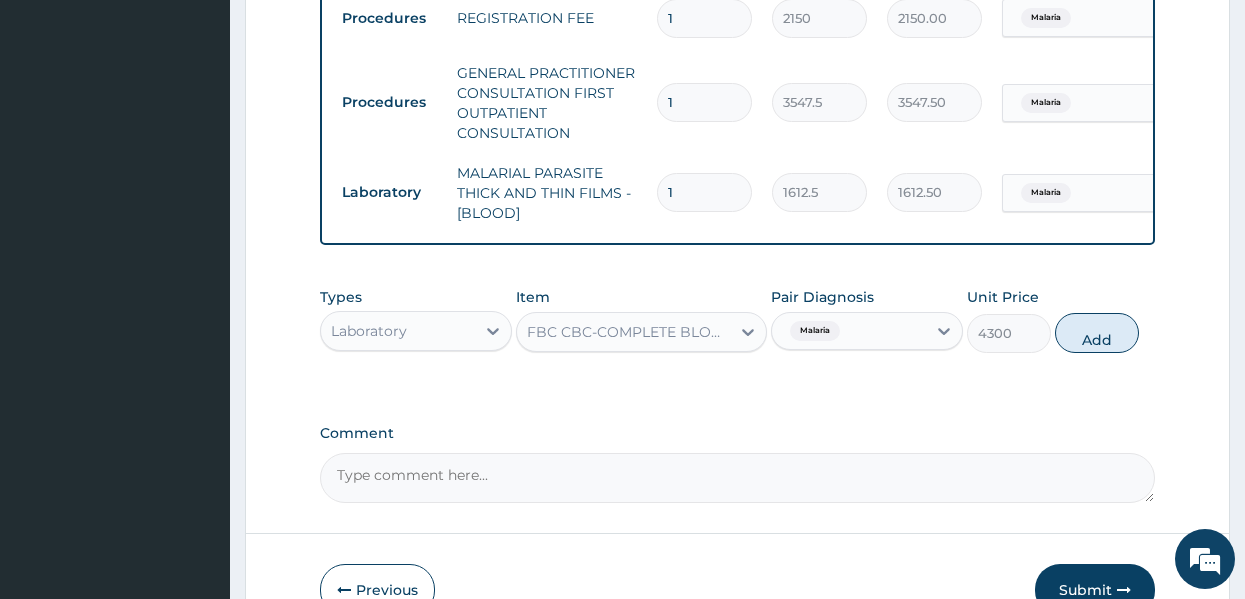 scroll, scrollTop: 817, scrollLeft: 0, axis: vertical 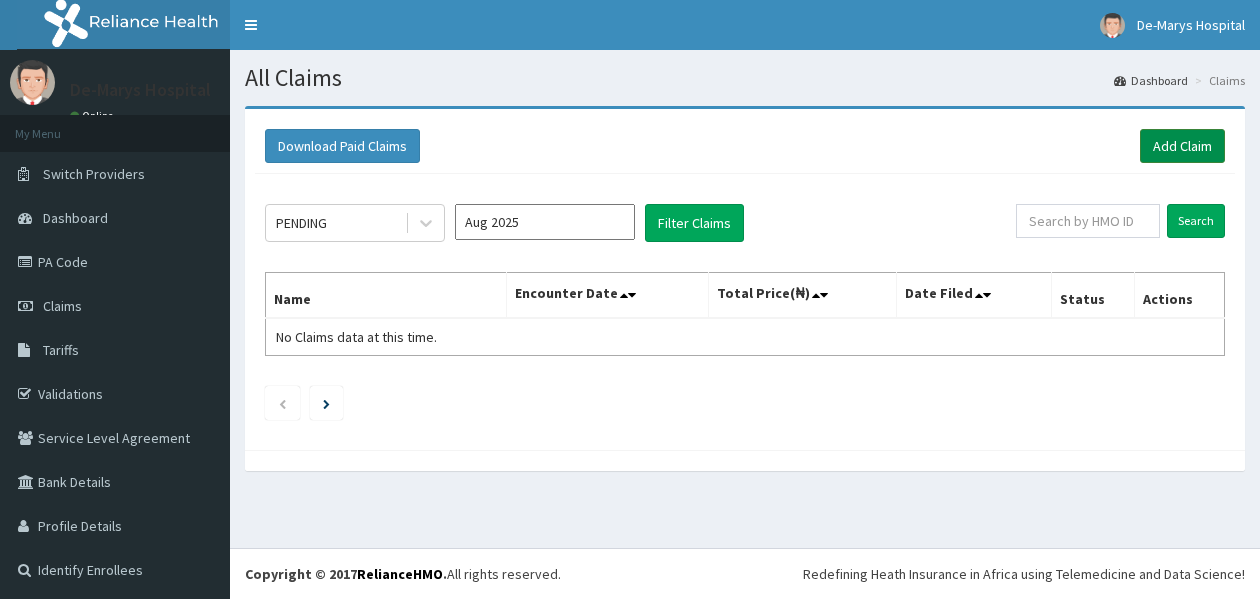 click on "Add Claim" at bounding box center (1182, 146) 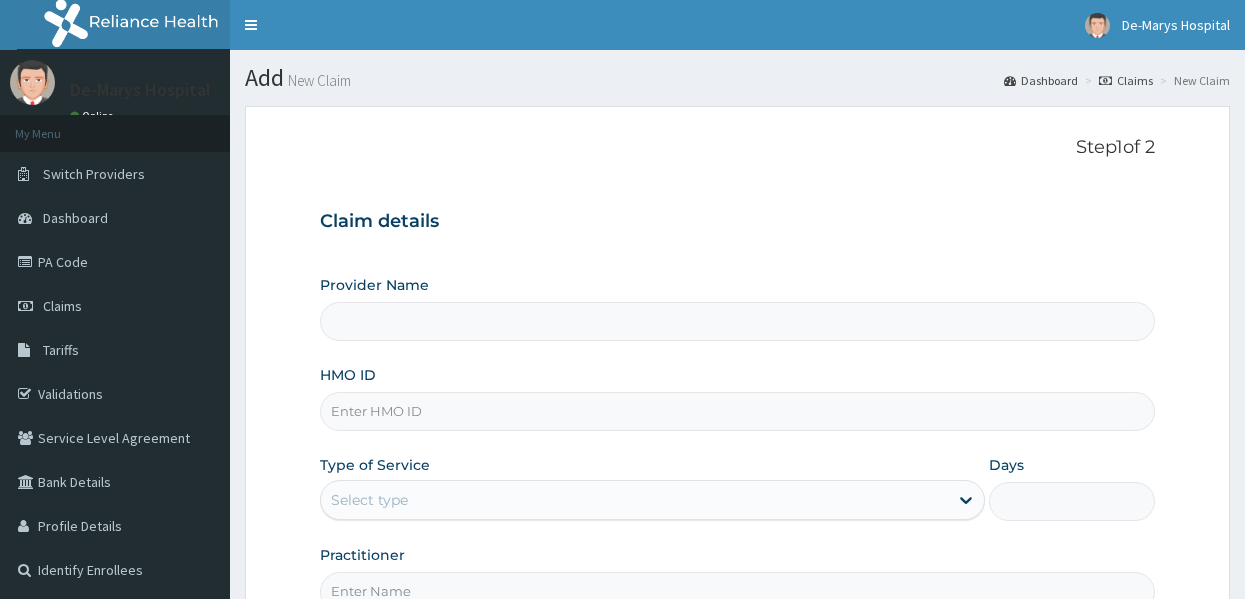 scroll, scrollTop: 0, scrollLeft: 0, axis: both 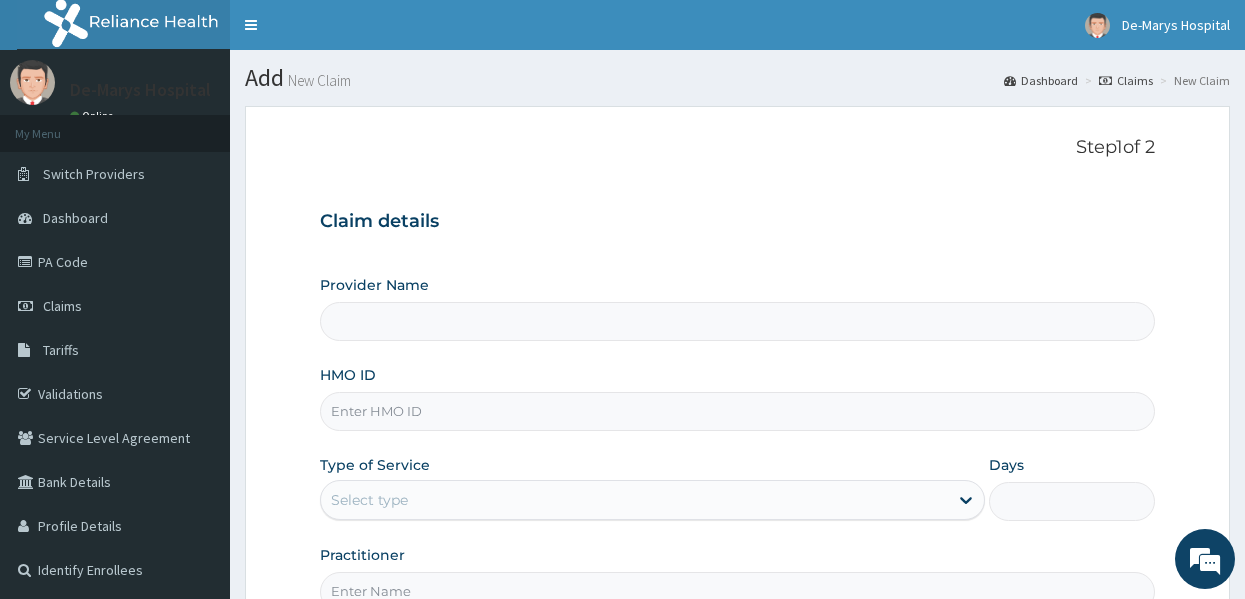 type on "DE - MARYS CENTRAL HOSPITAL" 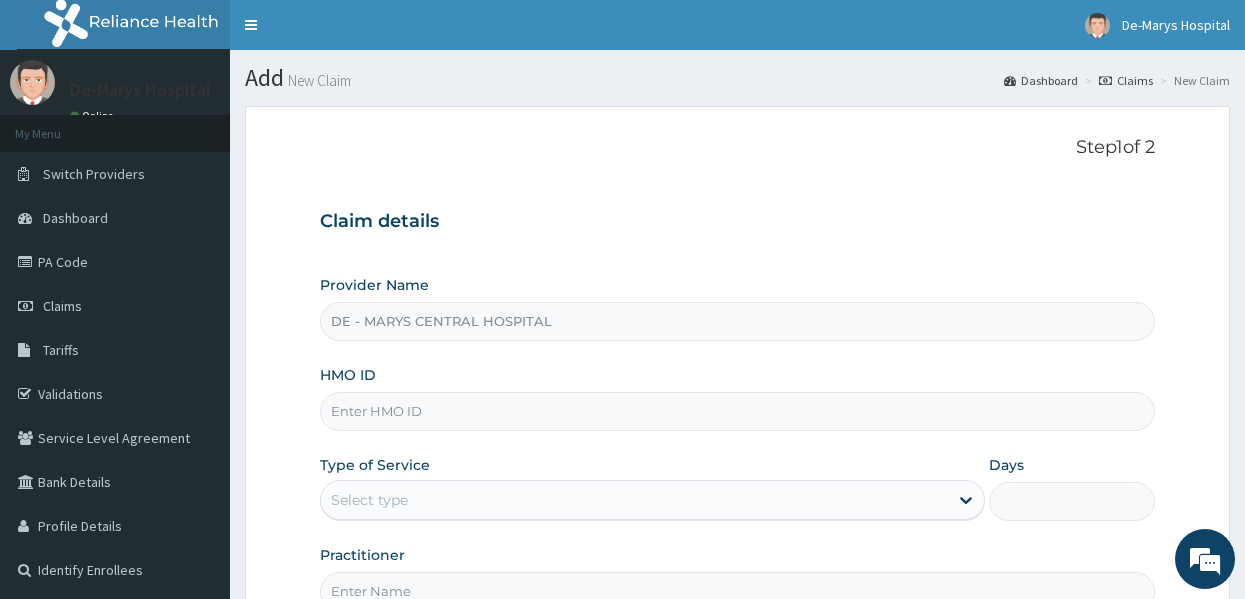 click on "HMO ID" at bounding box center [738, 411] 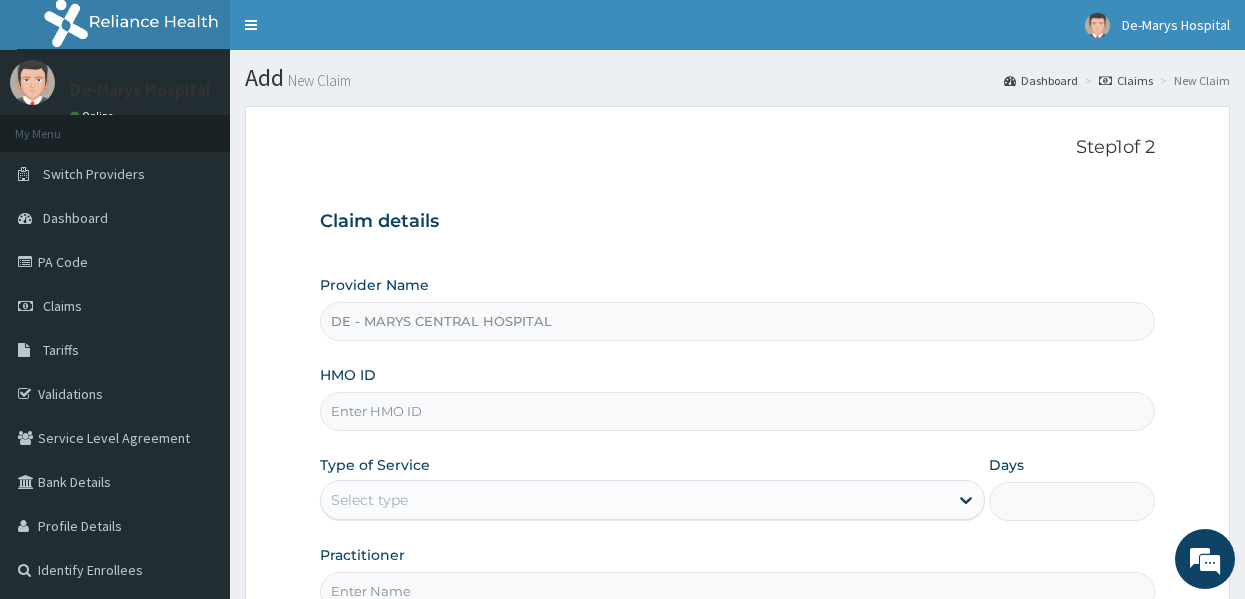scroll, scrollTop: 0, scrollLeft: 0, axis: both 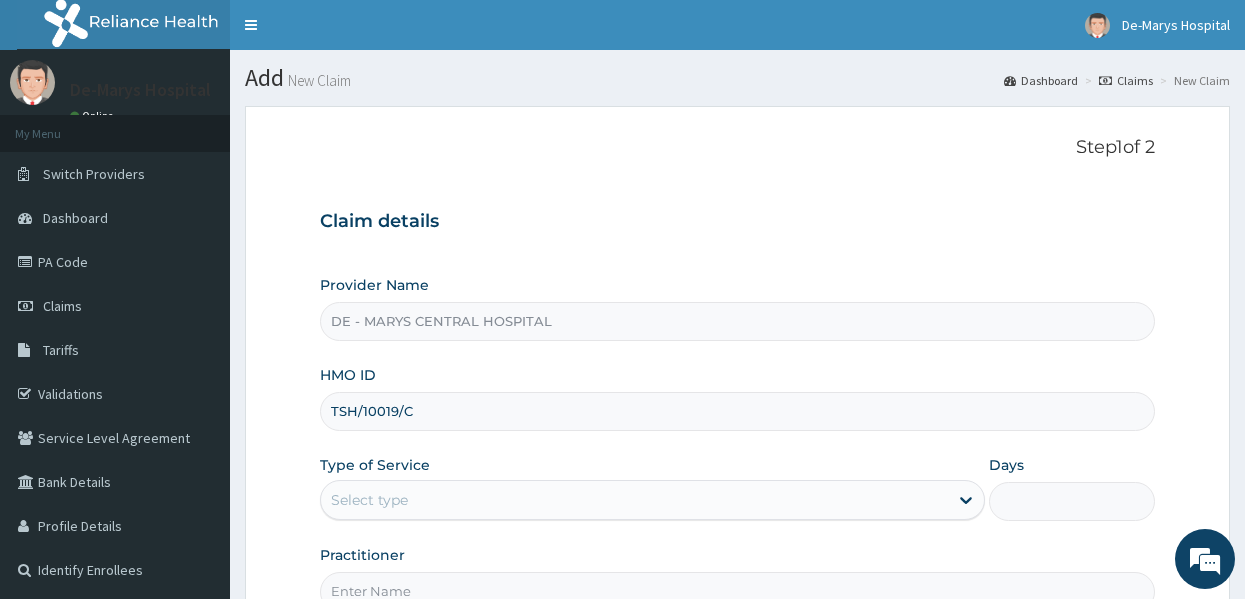 type on "TSH/10019/C" 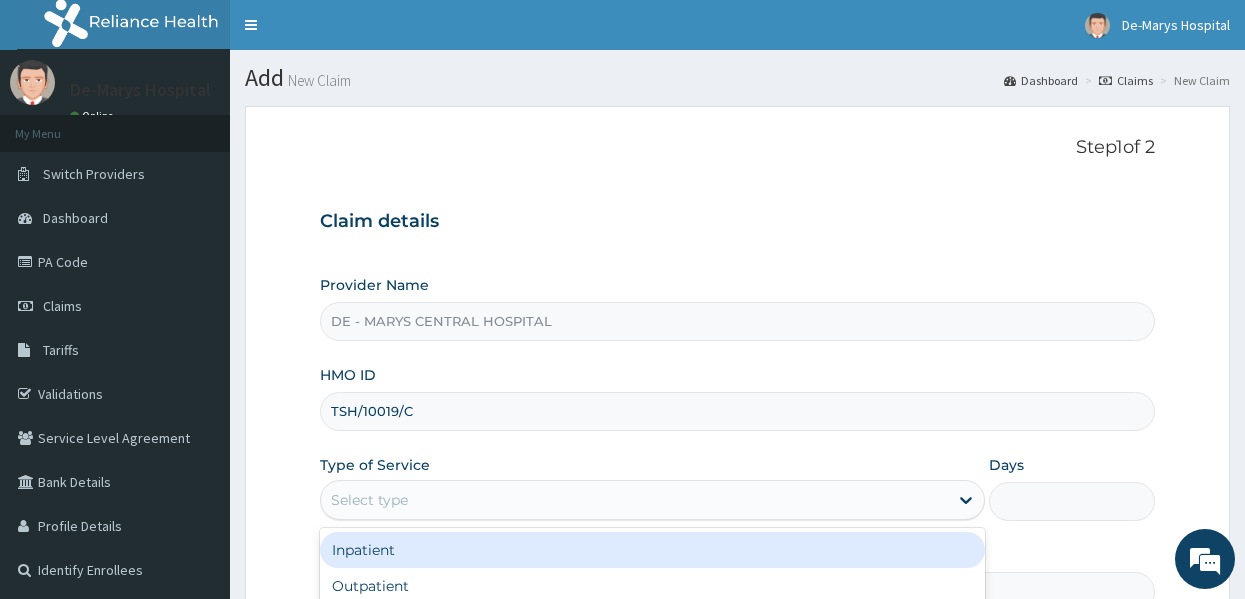 click on "Select type" at bounding box center [634, 500] 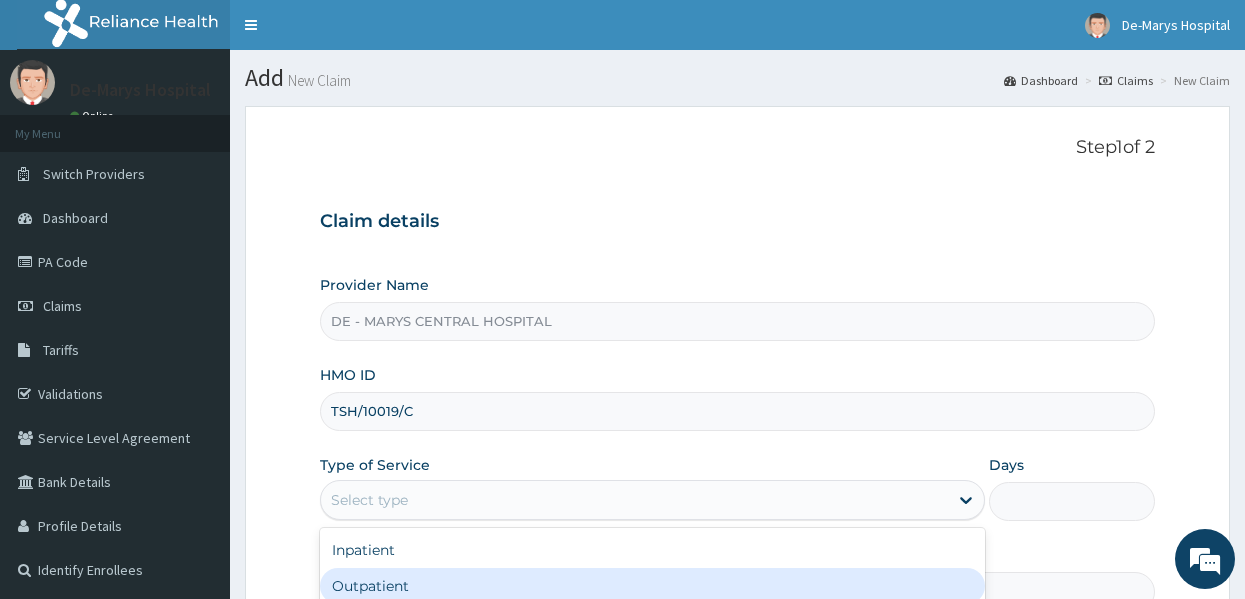 click on "Outpatient" at bounding box center (652, 586) 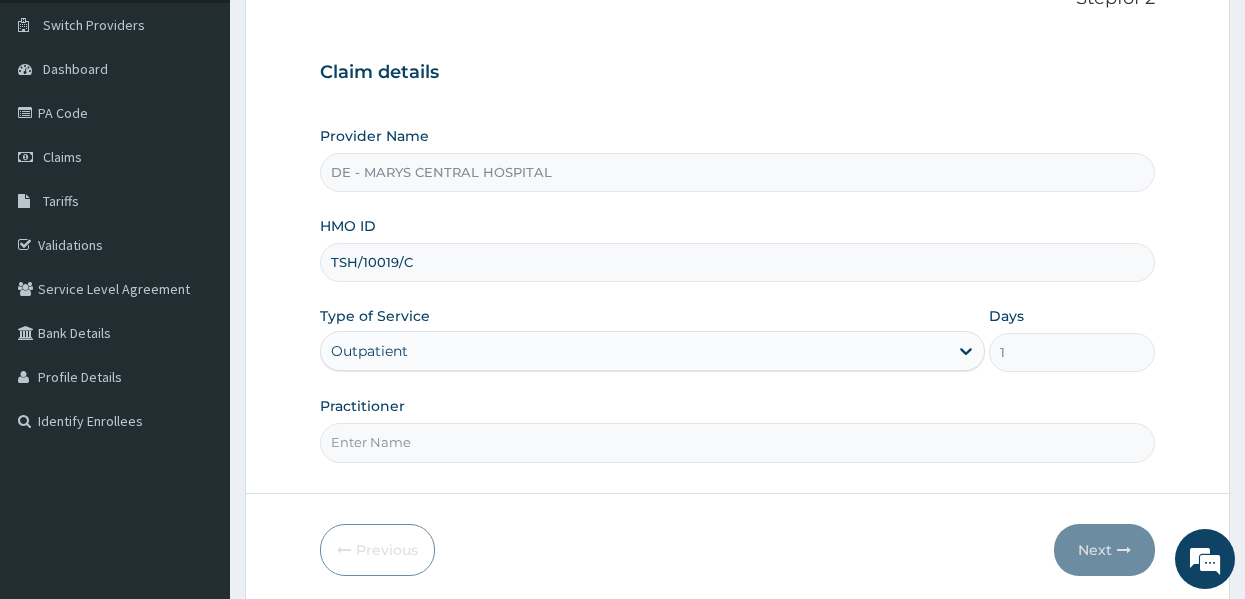 scroll, scrollTop: 216, scrollLeft: 0, axis: vertical 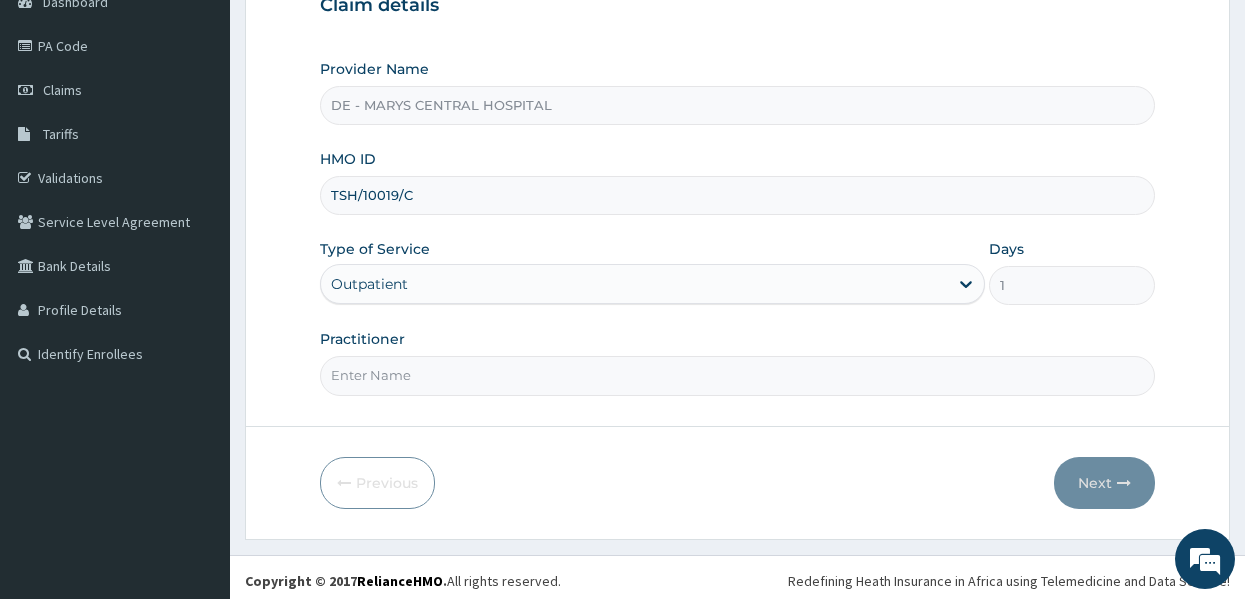 click on "Practitioner" at bounding box center (738, 375) 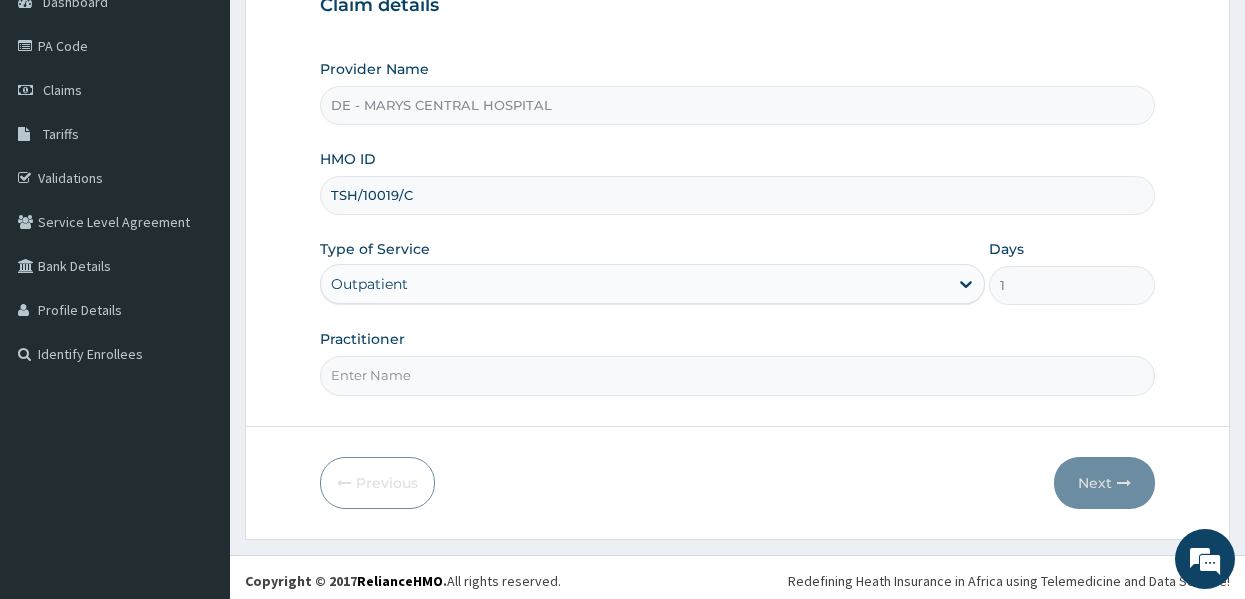 type on "DR MUSA" 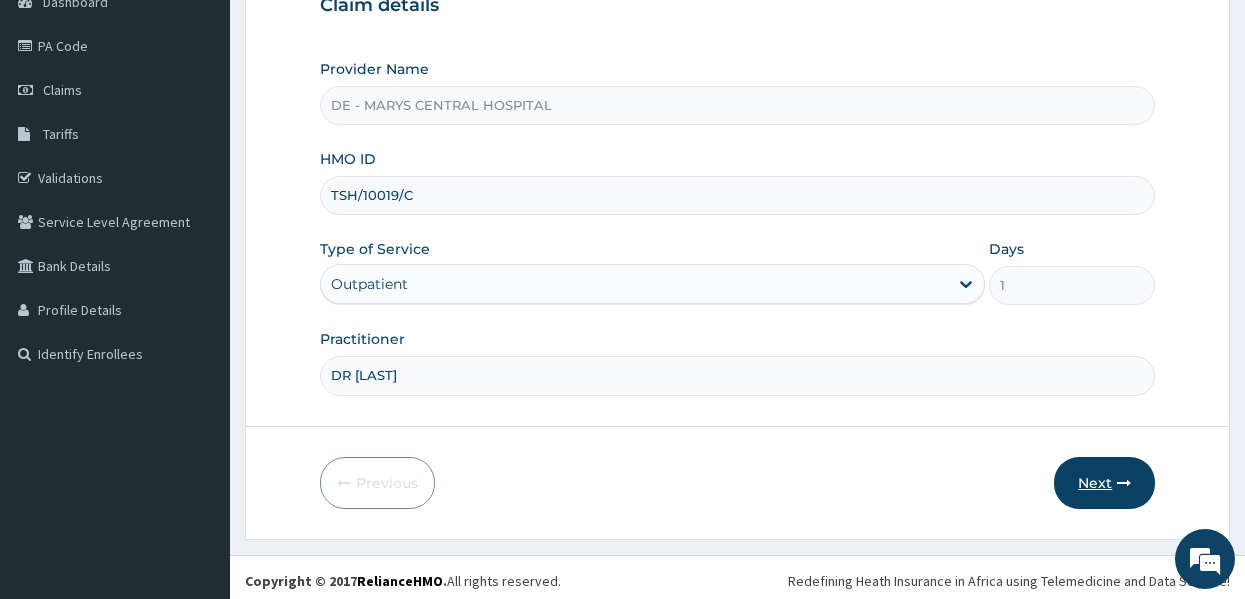 click on "Next" at bounding box center [1104, 483] 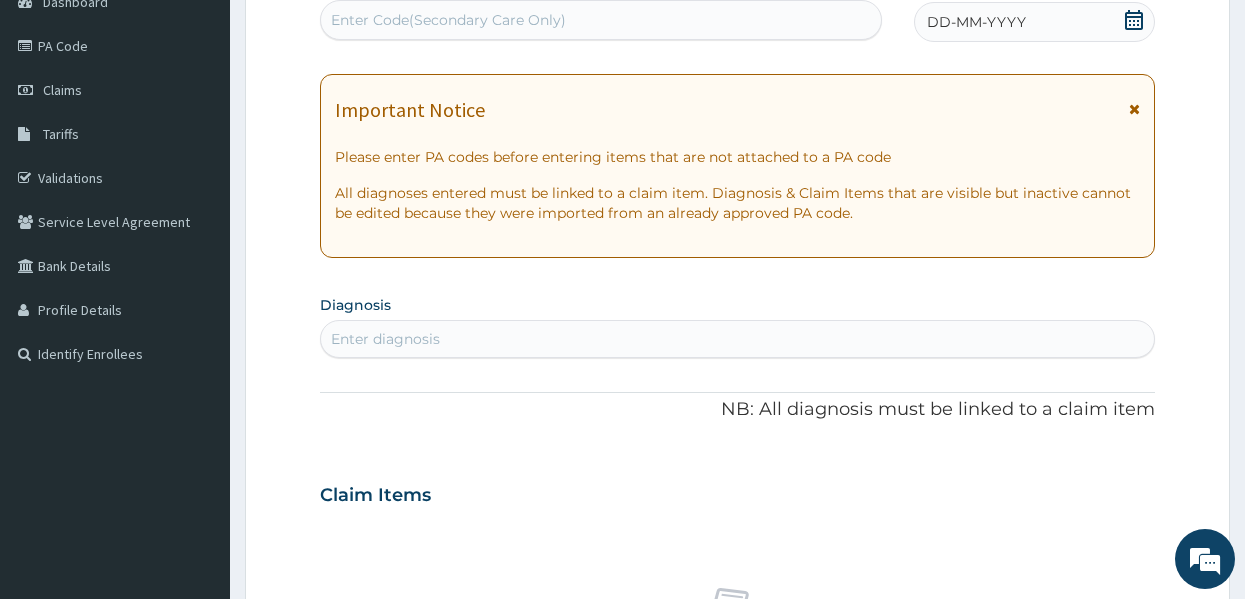 click on "DD-MM-YYYY" at bounding box center (976, 22) 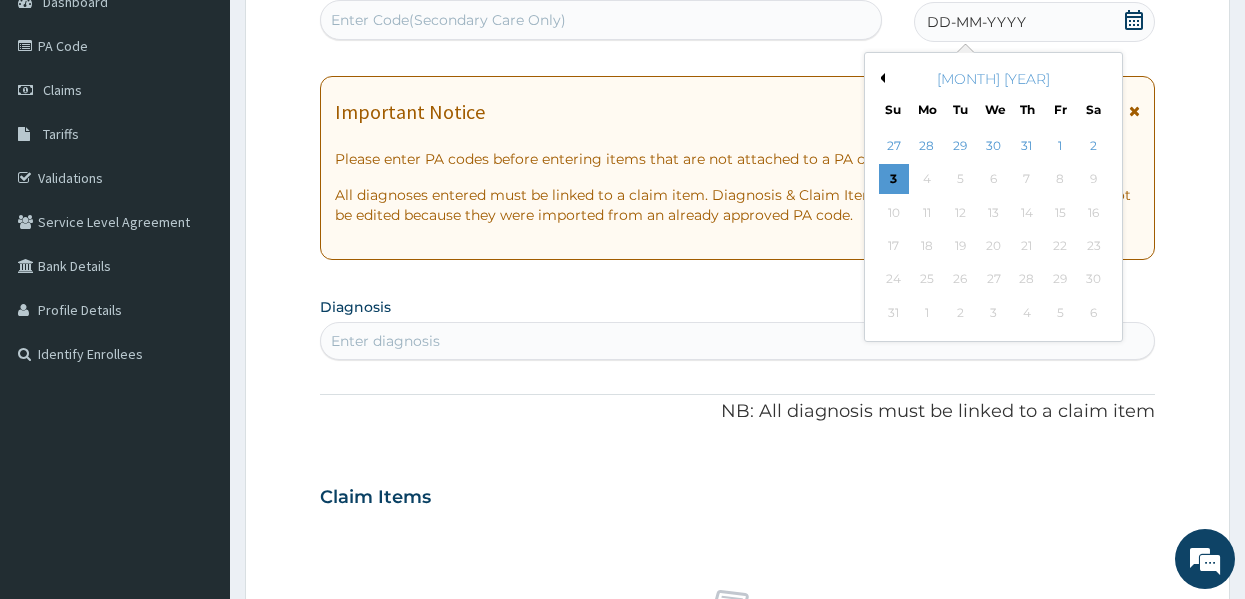 click on "Previous Month" at bounding box center (880, 78) 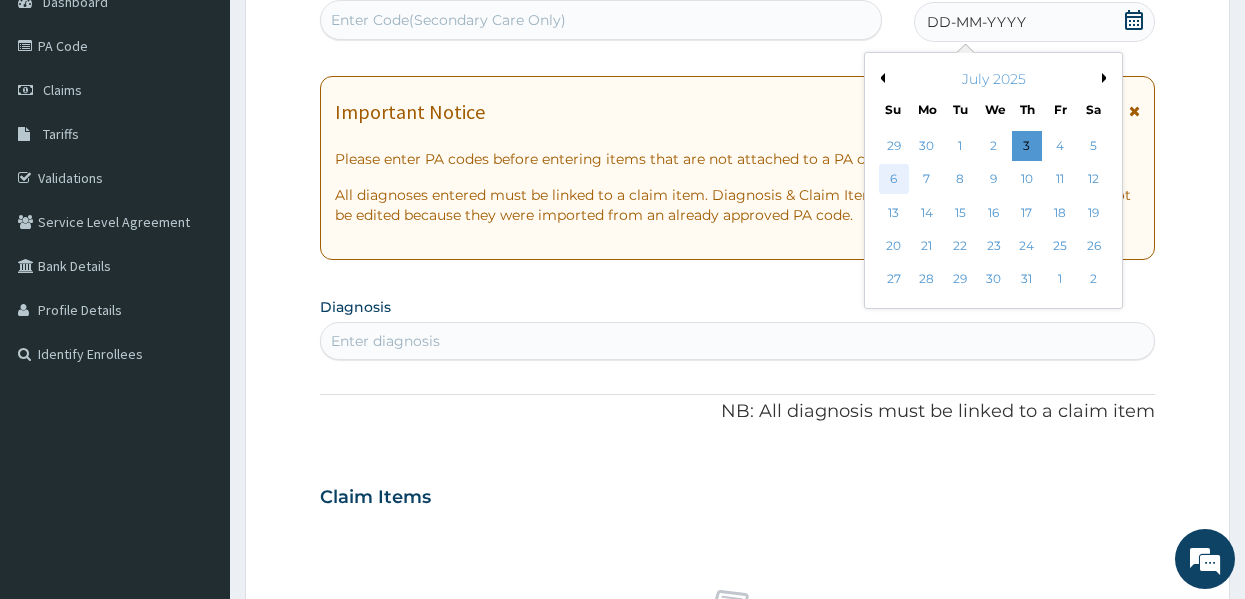 click on "6" at bounding box center [894, 180] 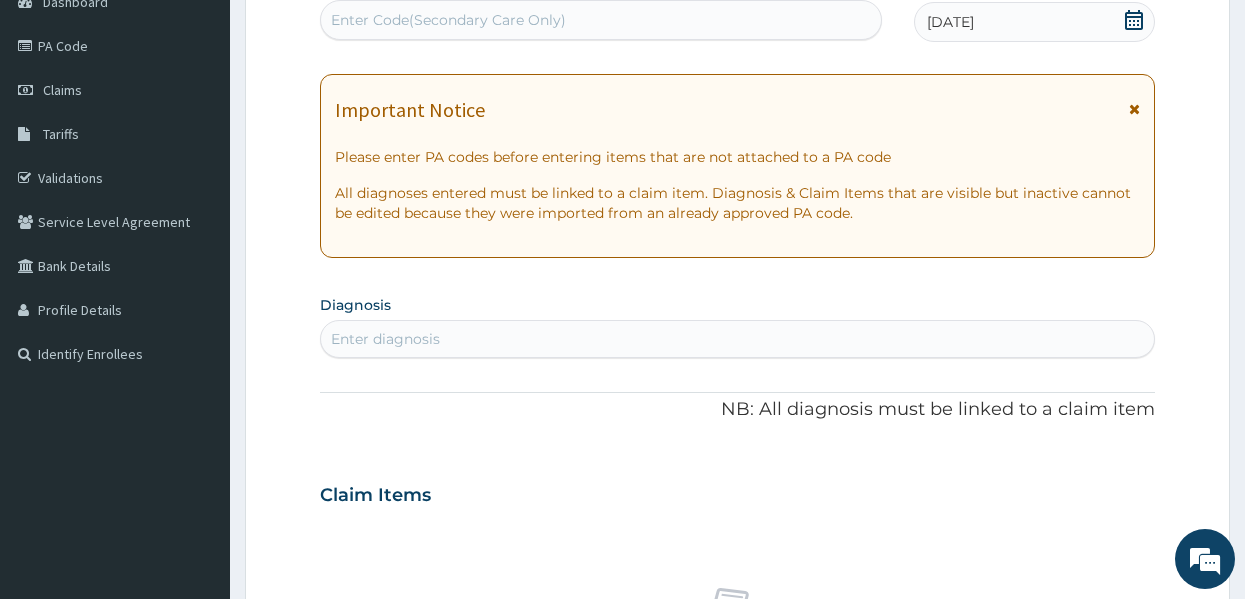 click on "Enter diagnosis" at bounding box center [738, 339] 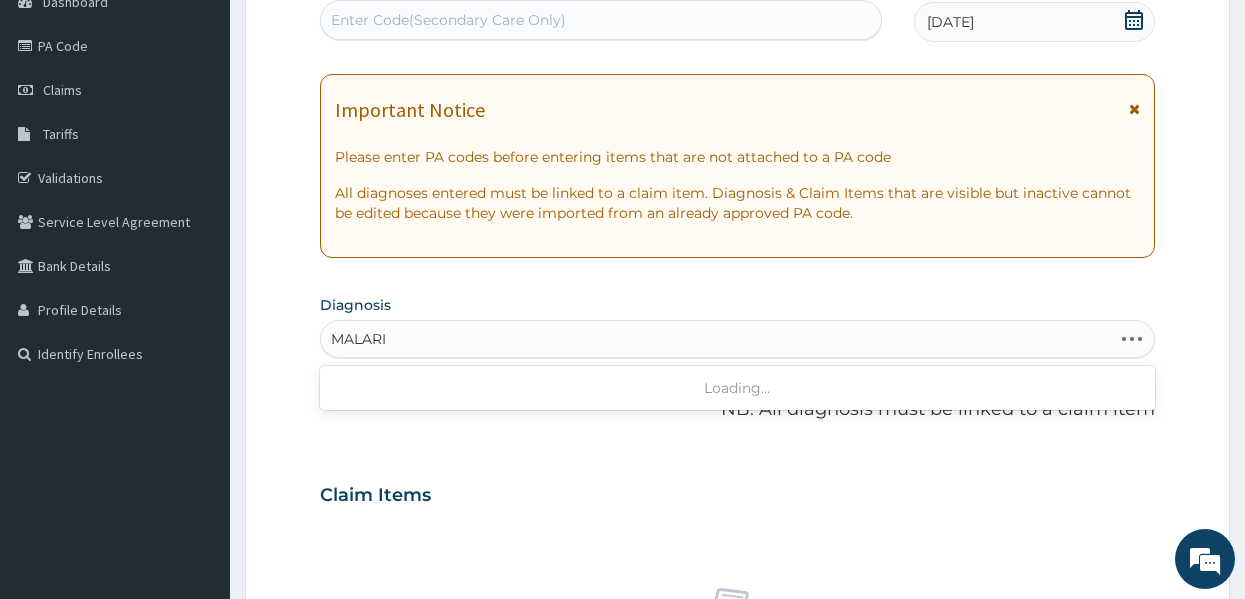 type on "MALARIA" 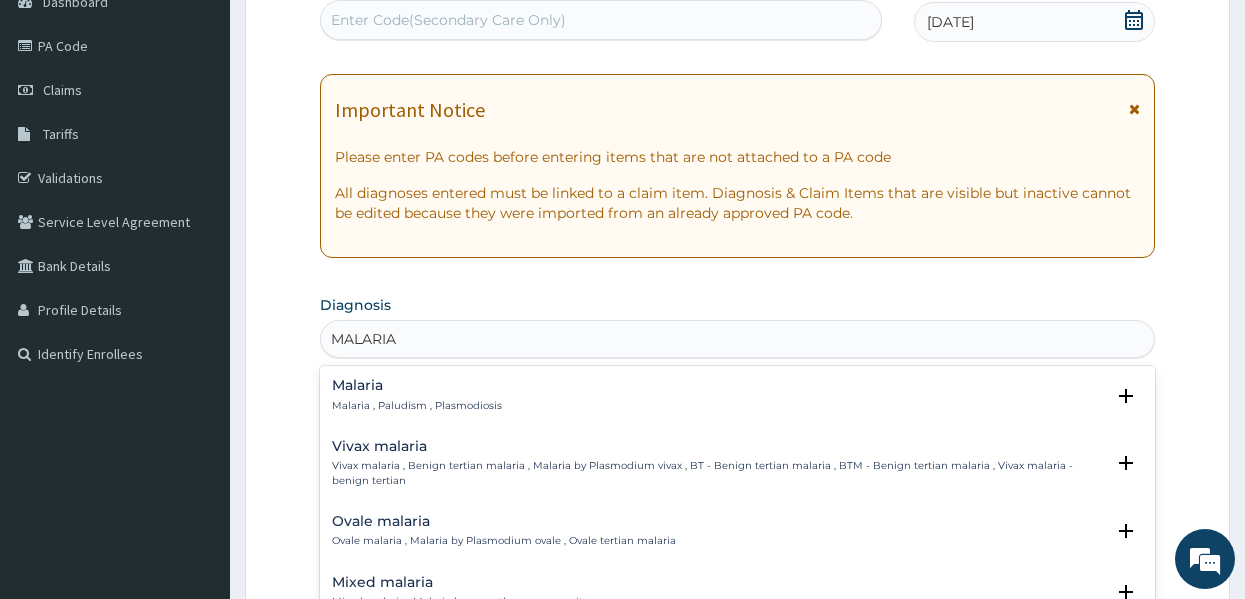 click on "Malaria" at bounding box center (417, 385) 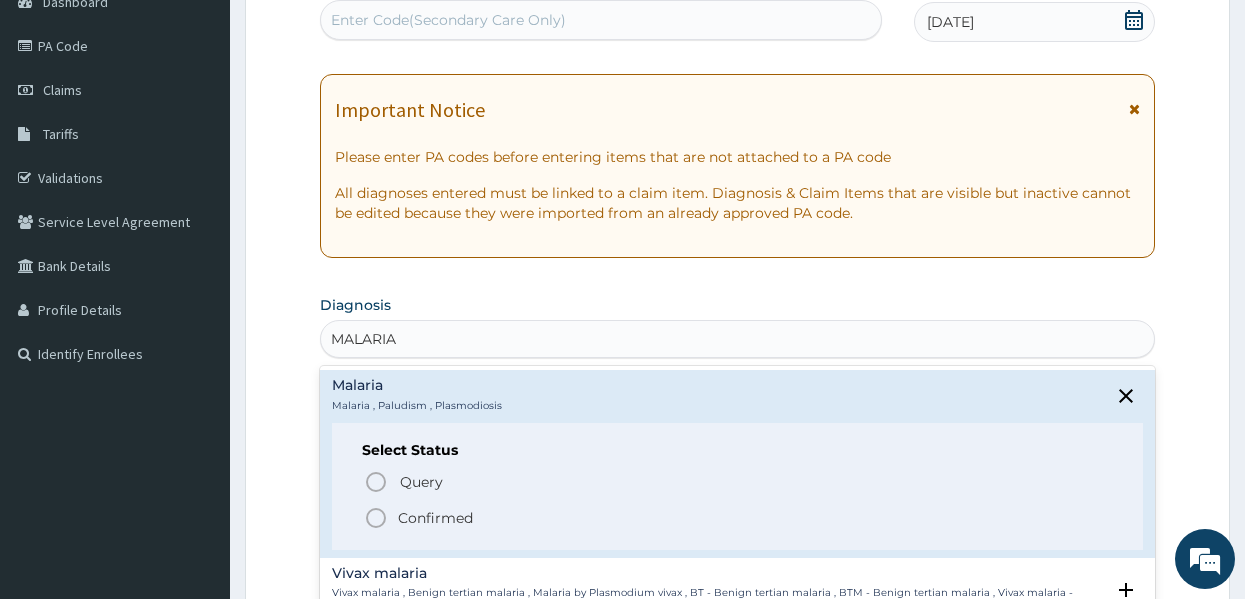 click on "Confirmed" at bounding box center [435, 518] 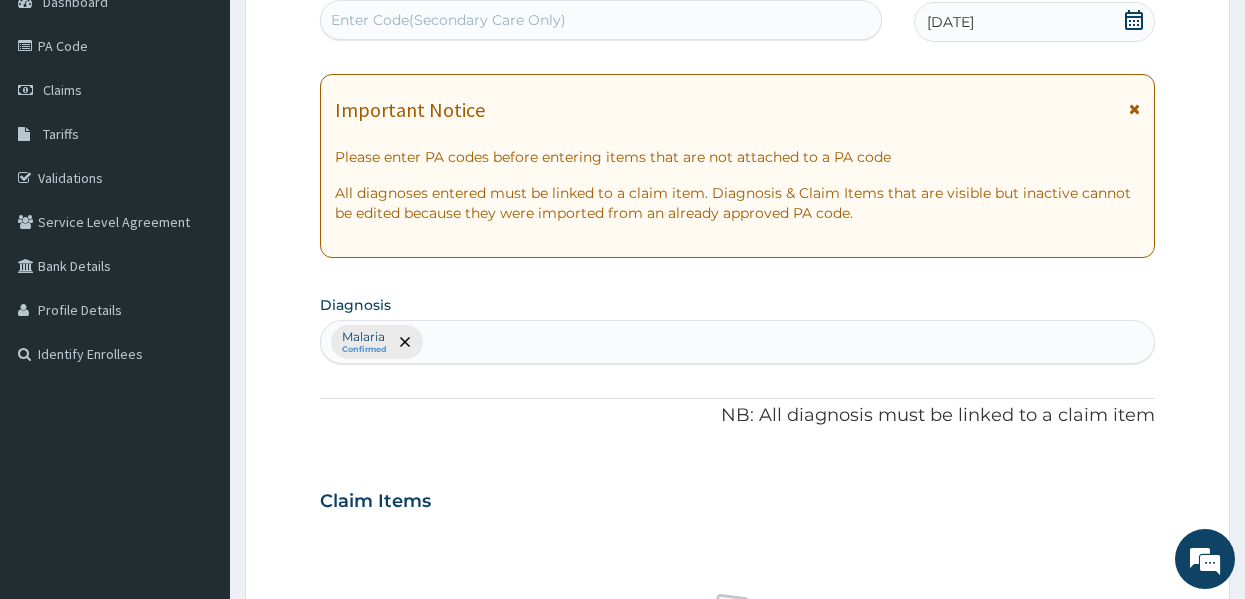click on "Malaria Confirmed" at bounding box center [738, 342] 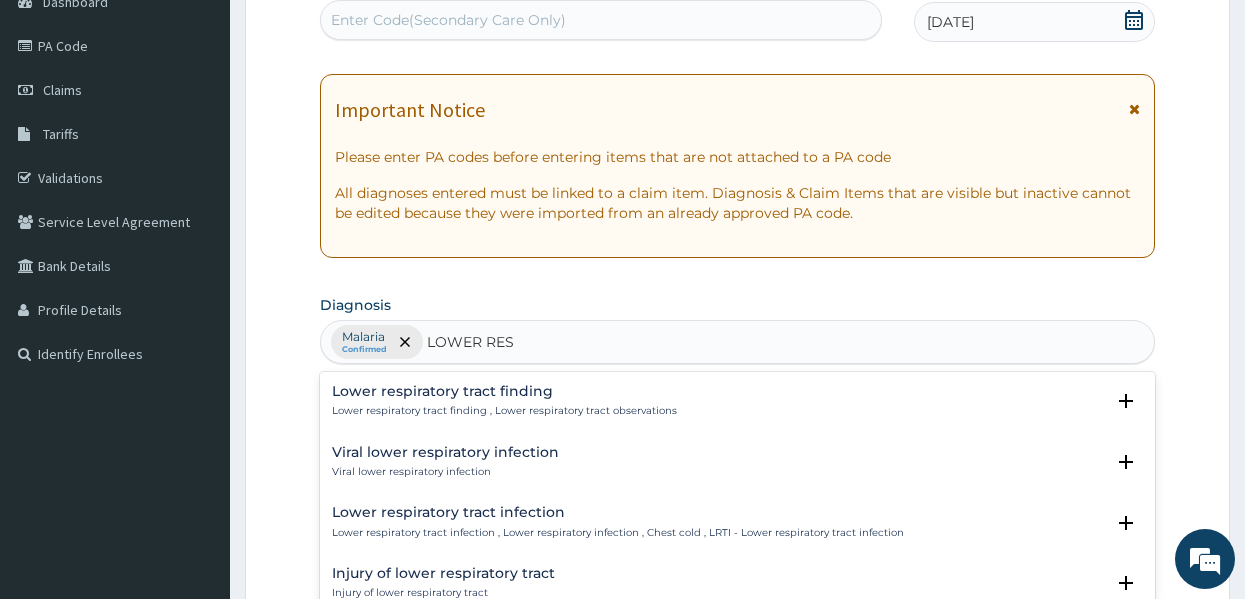 type on "LOWER RESP" 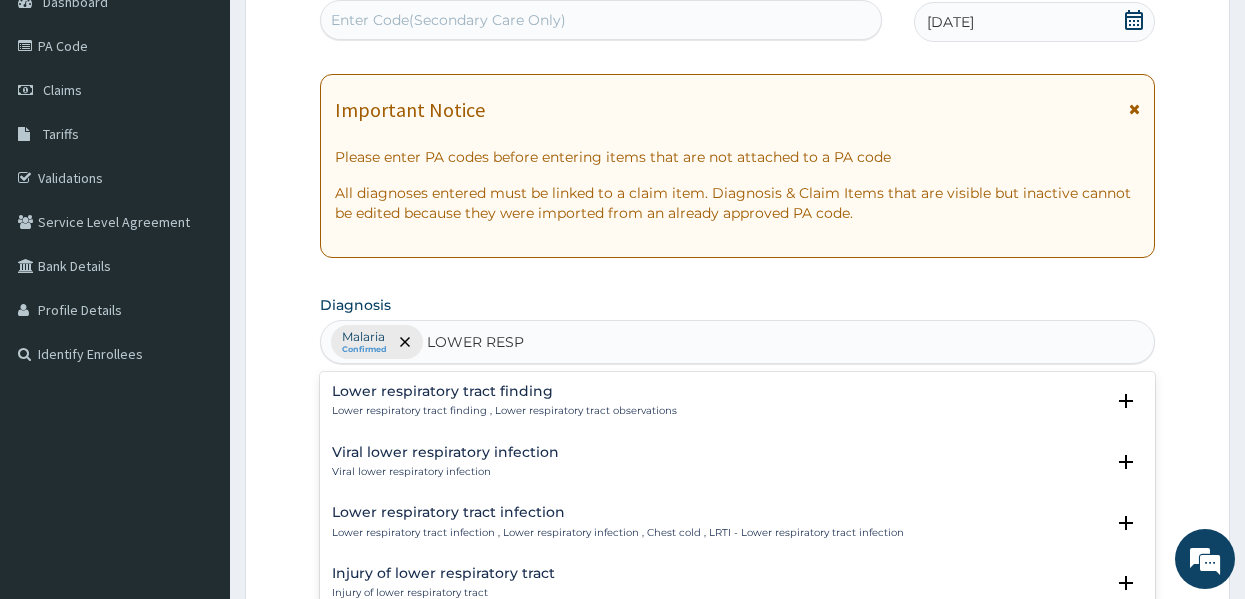 click on "Lower respiratory tract infection" at bounding box center [618, 512] 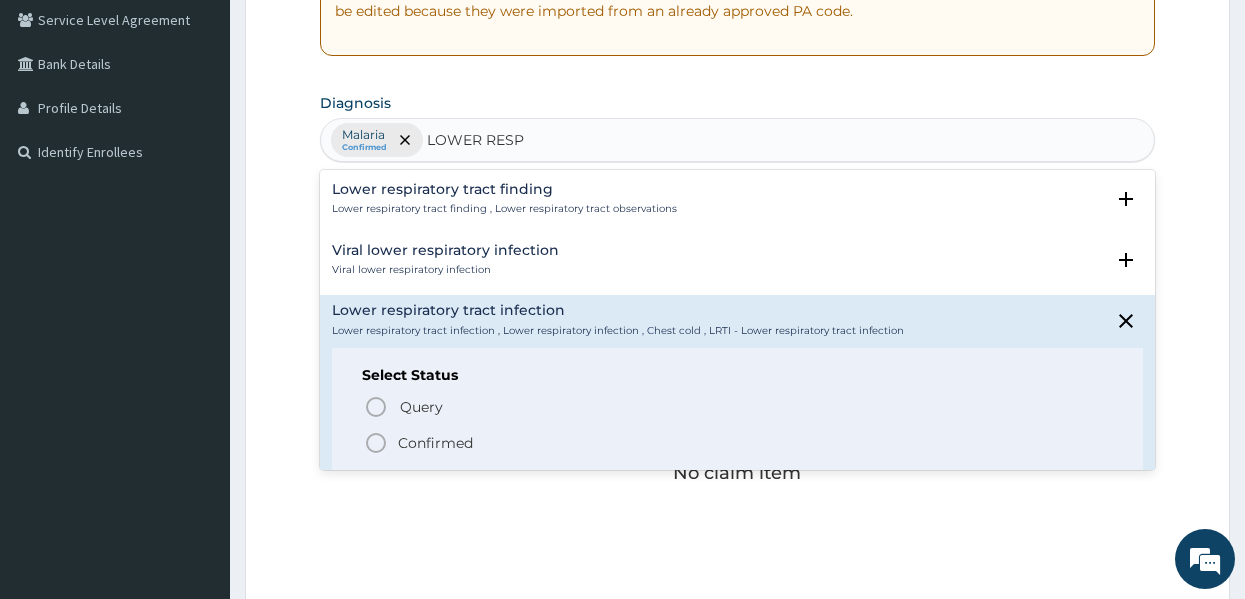 scroll, scrollTop: 426, scrollLeft: 0, axis: vertical 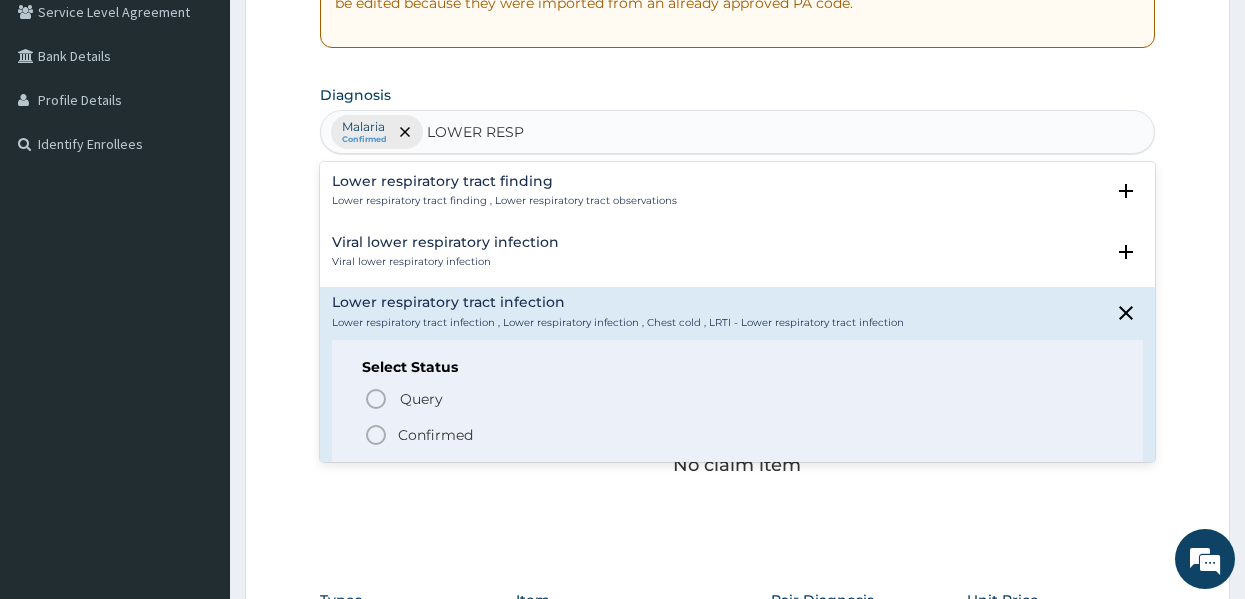 click on "Confirmed" at bounding box center (435, 435) 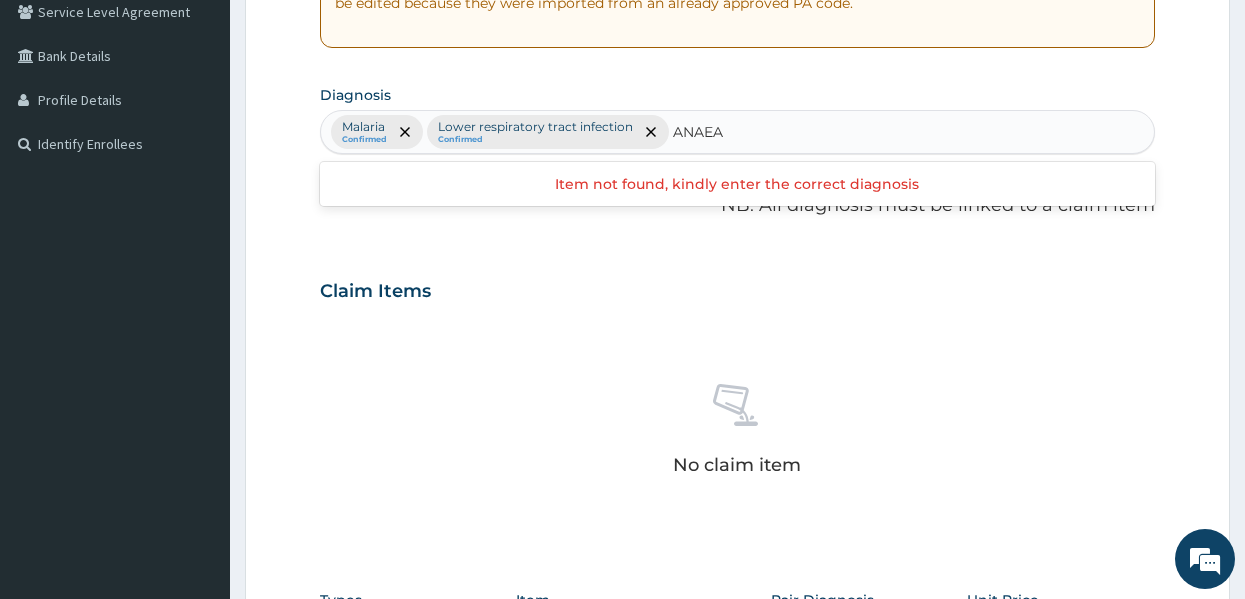type on "ANAE" 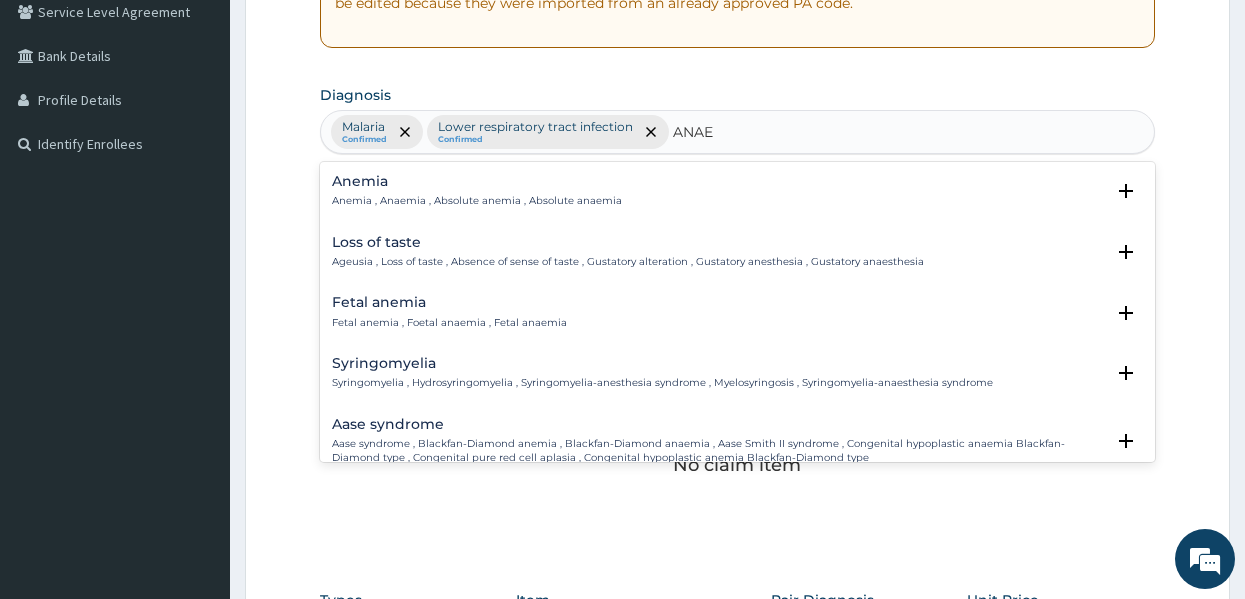 click on "Anemia , Anaemia , Absolute anemia , Absolute anaemia" at bounding box center [477, 201] 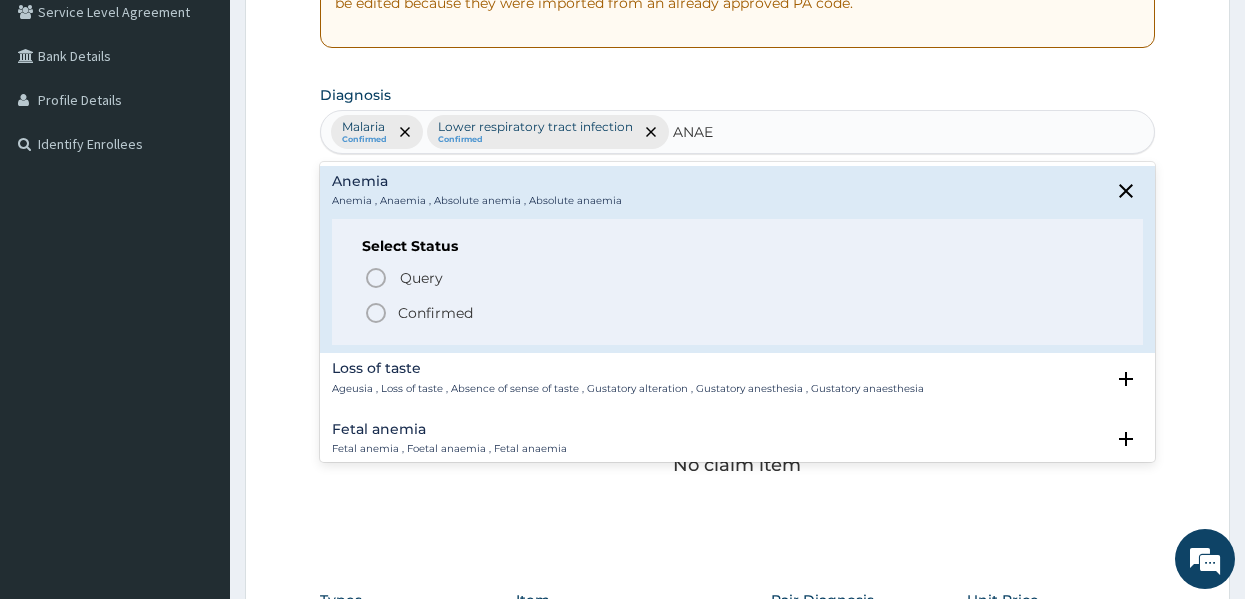 click on "Confirmed" at bounding box center [435, 313] 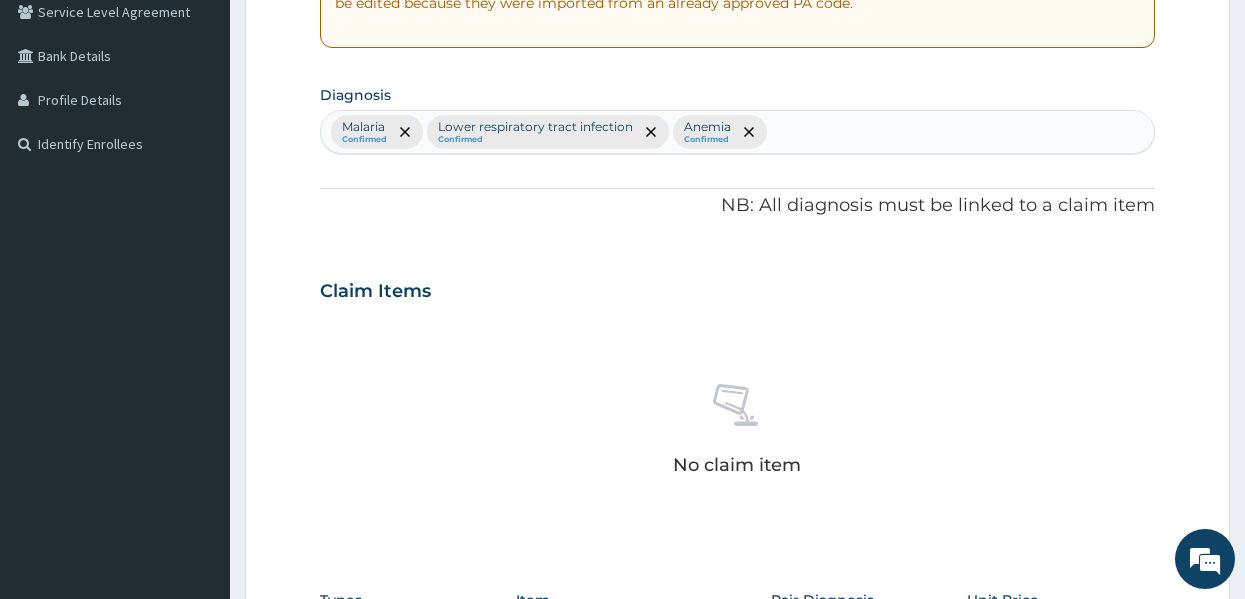 click on "Claim Items No claim item" at bounding box center [738, 404] 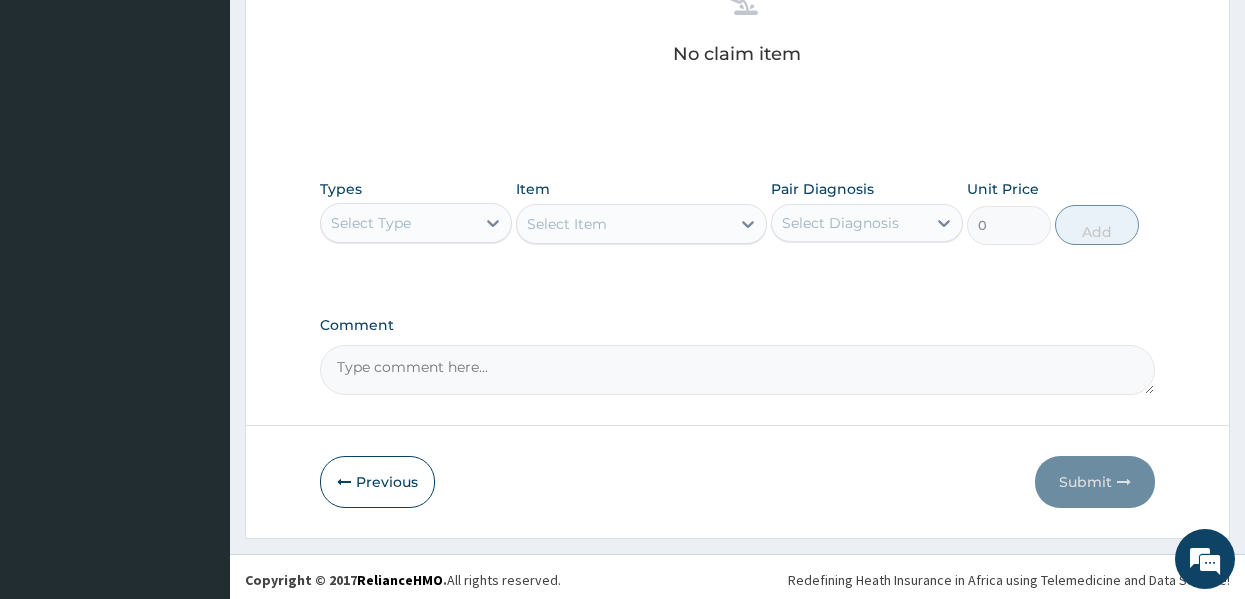 scroll, scrollTop: 843, scrollLeft: 0, axis: vertical 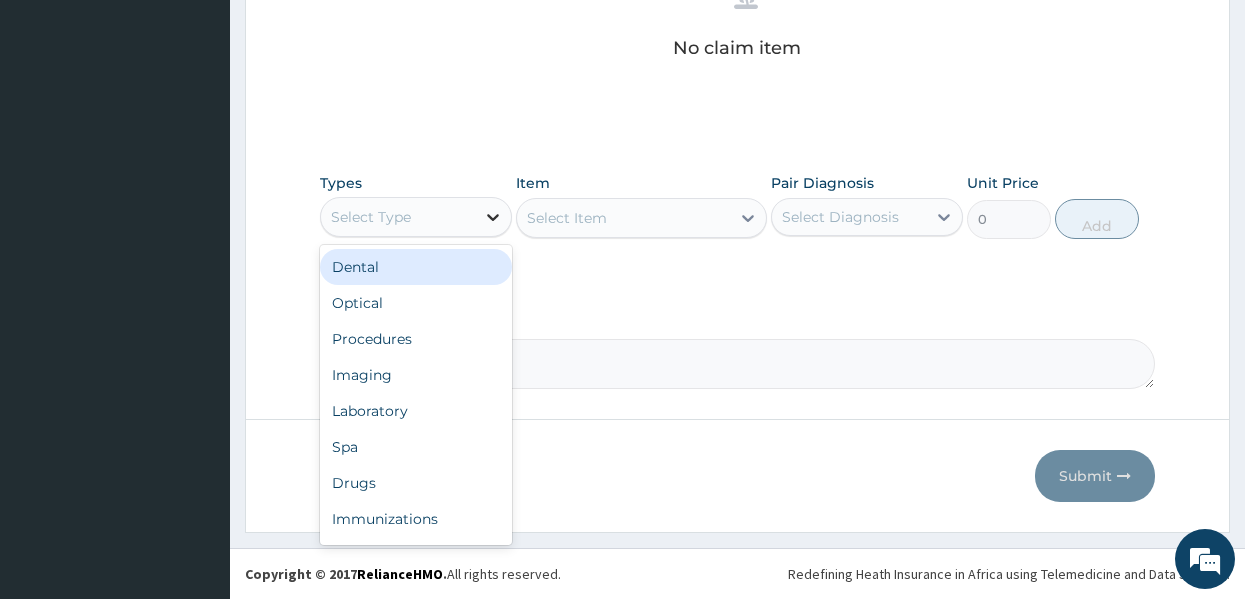 click 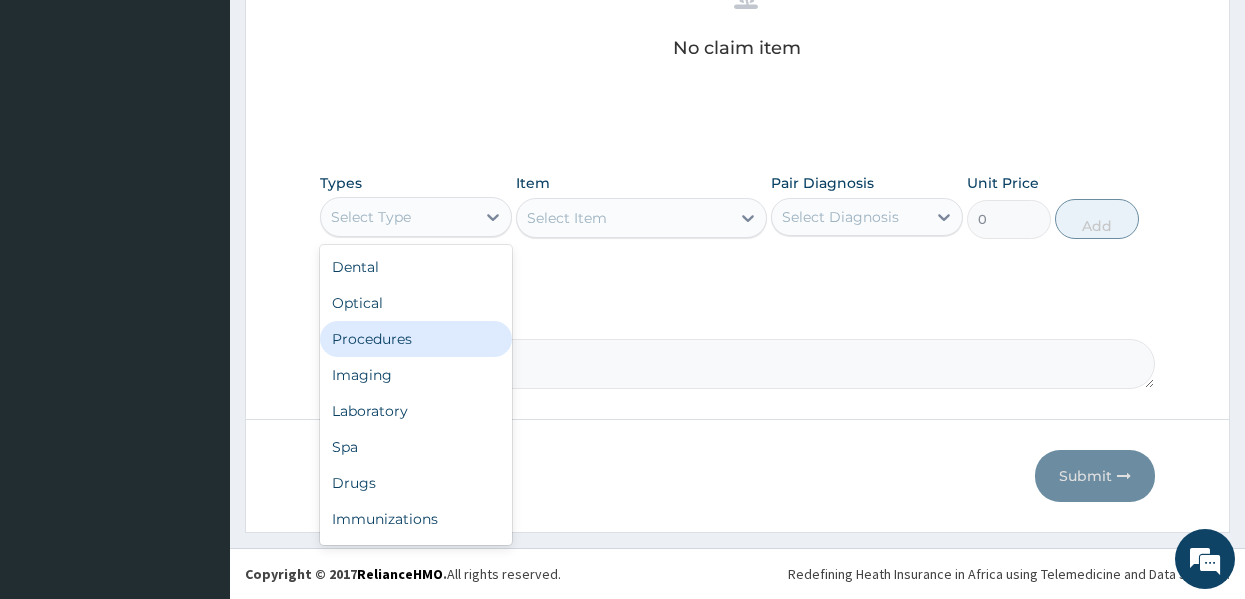 click on "Procedures" at bounding box center (416, 339) 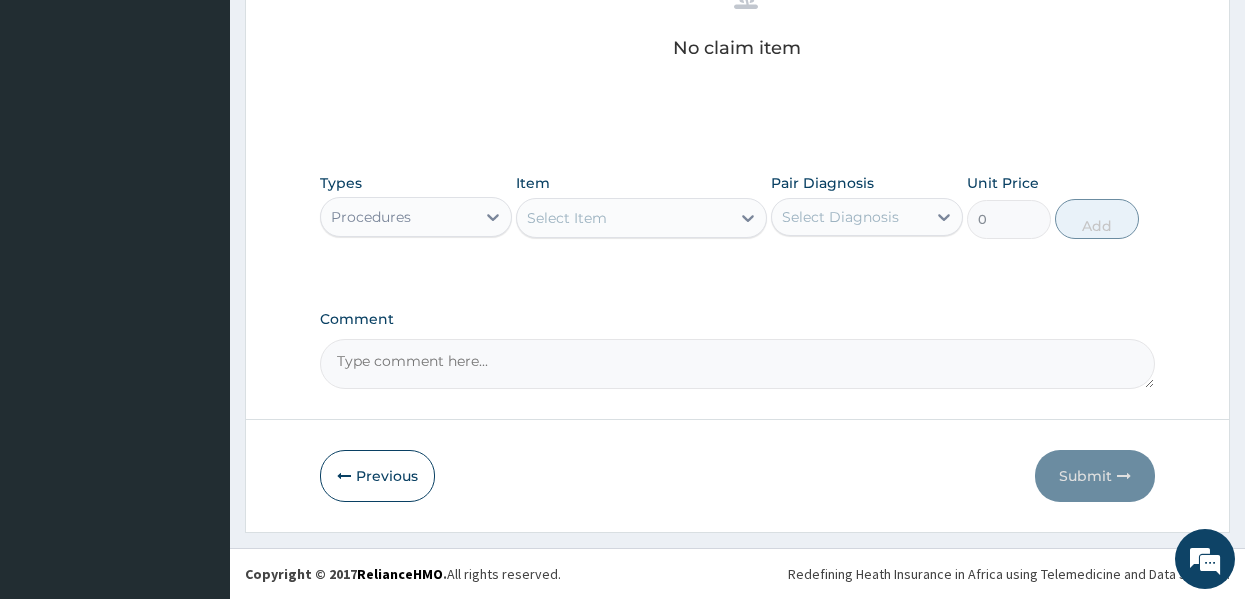 click on "Select Item" at bounding box center [567, 218] 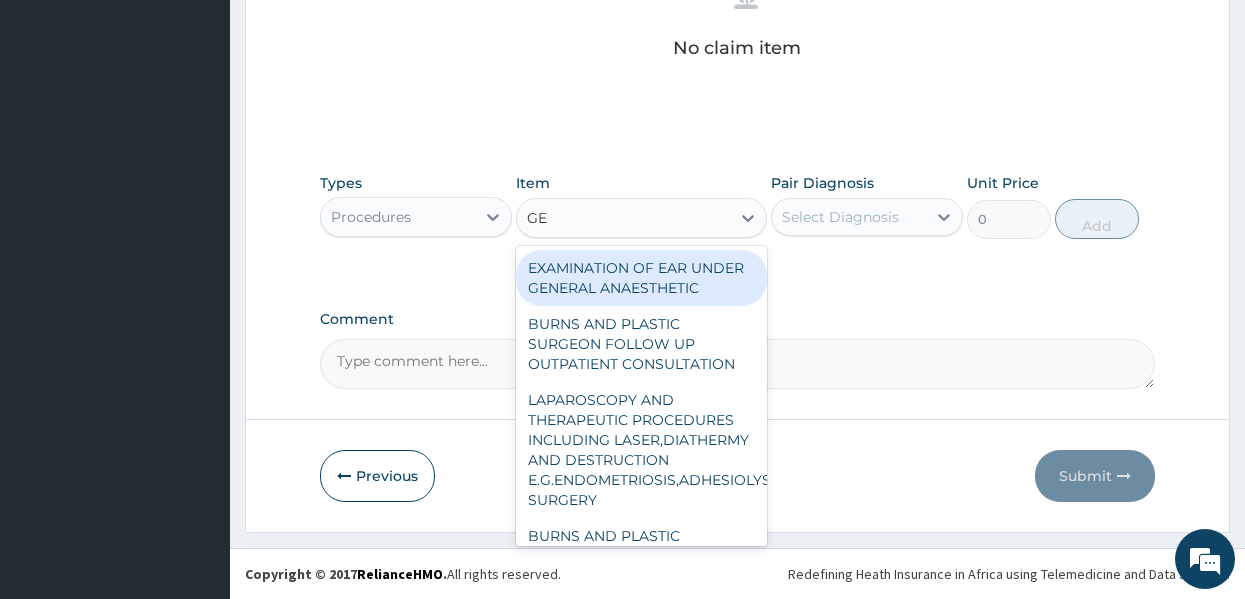 type on "GEN" 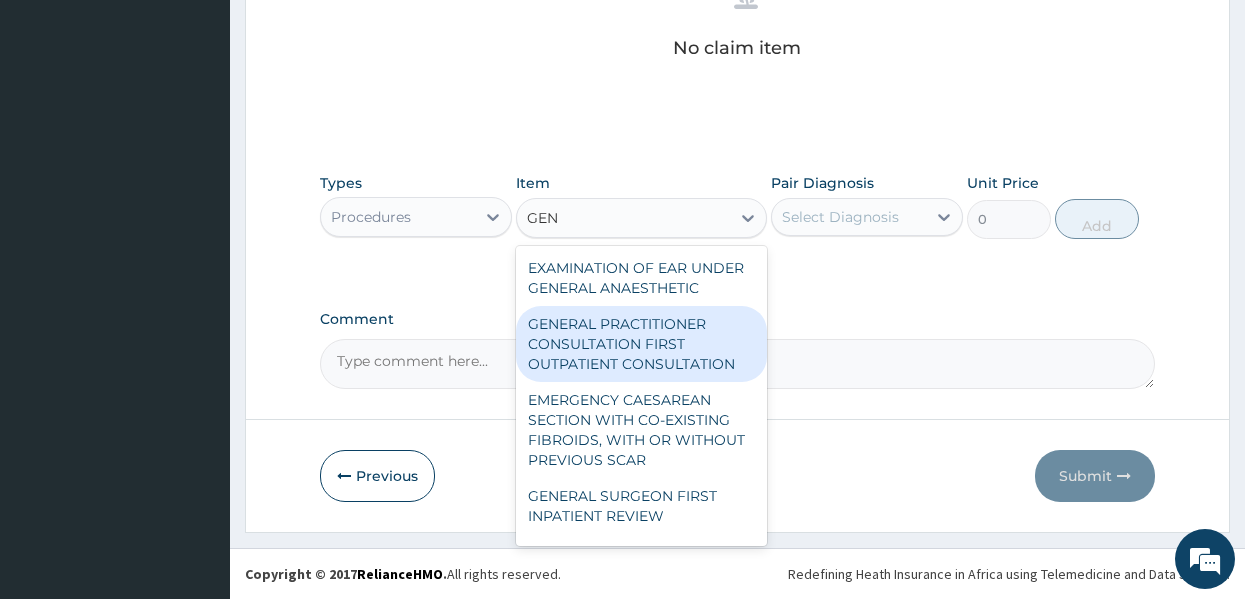 click on "GENERAL PRACTITIONER CONSULTATION FIRST OUTPATIENT CONSULTATION" at bounding box center [641, 344] 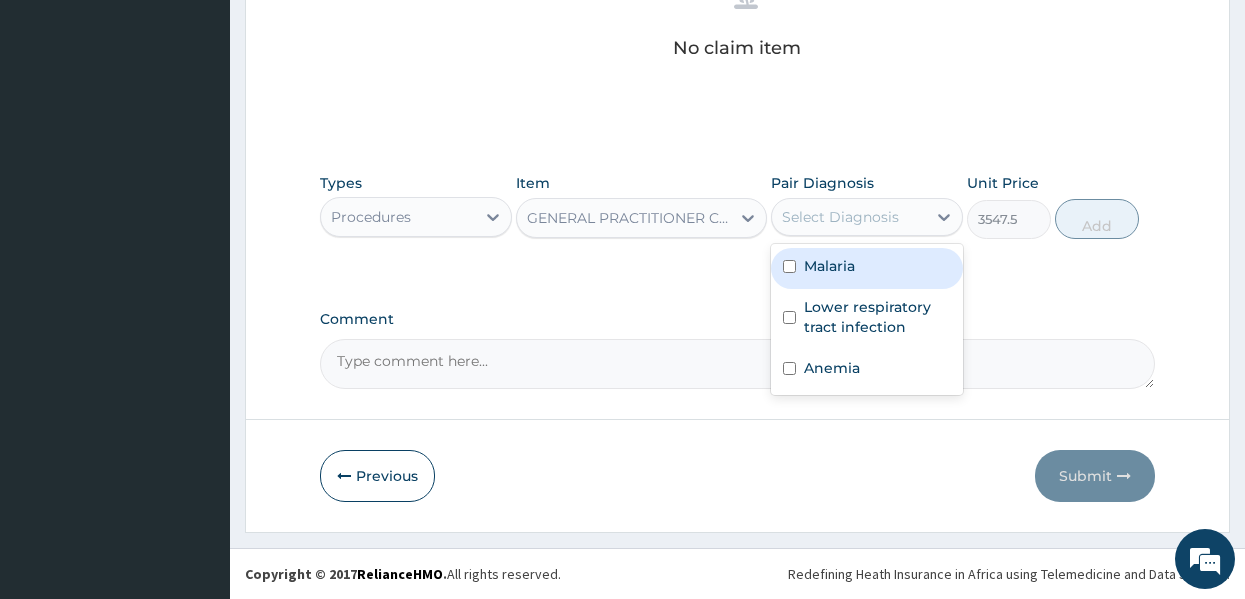click on "Select Diagnosis" at bounding box center [840, 217] 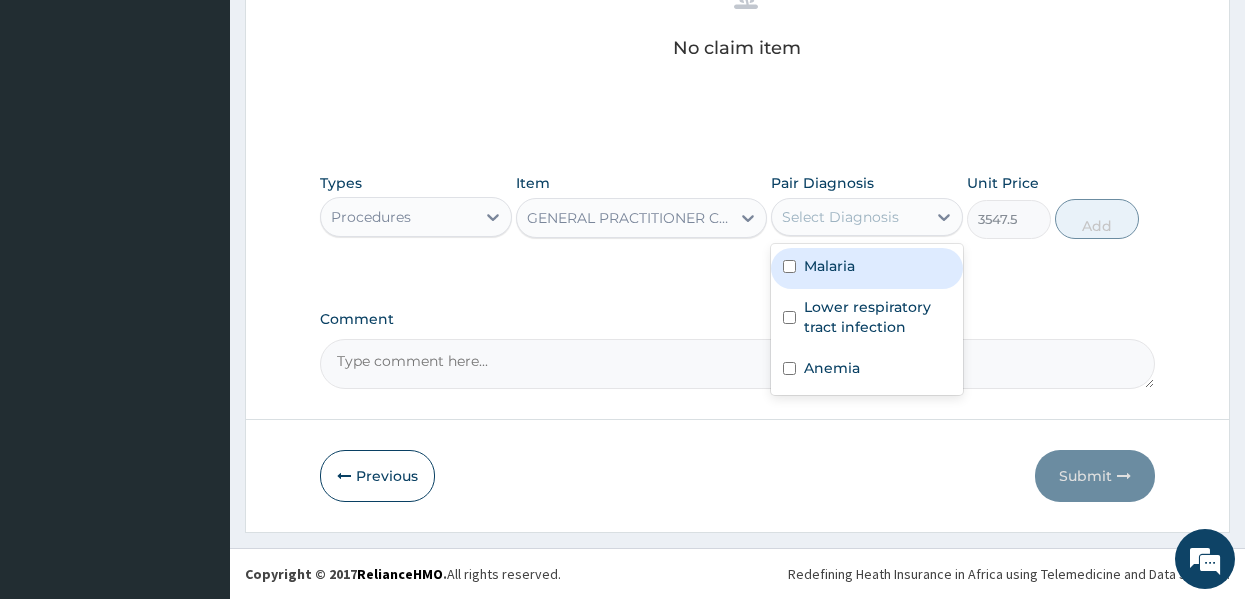 click on "Types Procedures Item GENERAL PRACTITIONER CONSULTATION FIRST OUTPATIENT CONSULTATION Pair Diagnosis option Malaria focused, 1 of 3. 3 results available. Use Up and Down to choose options, press Enter to select the currently focused option, press Escape to exit the menu, press Tab to select the option and exit the menu. Select Diagnosis Malaria Lower respiratory tract infection Anemia Unit Price 3547.5 Add" at bounding box center [738, 206] 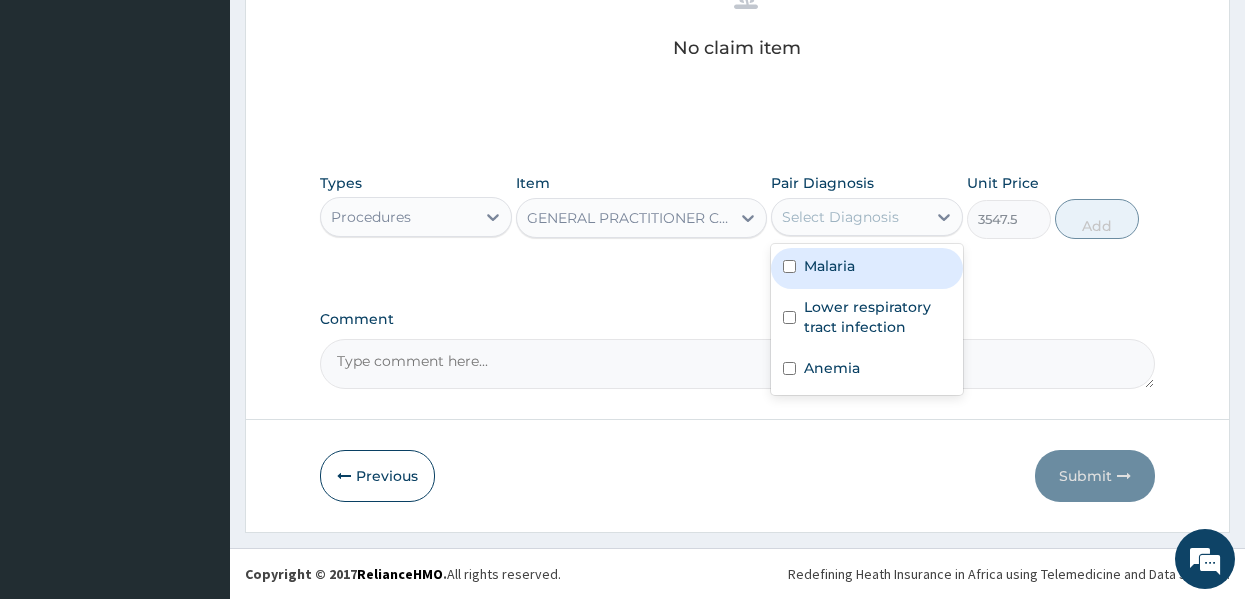 click on "Select Diagnosis" at bounding box center [840, 217] 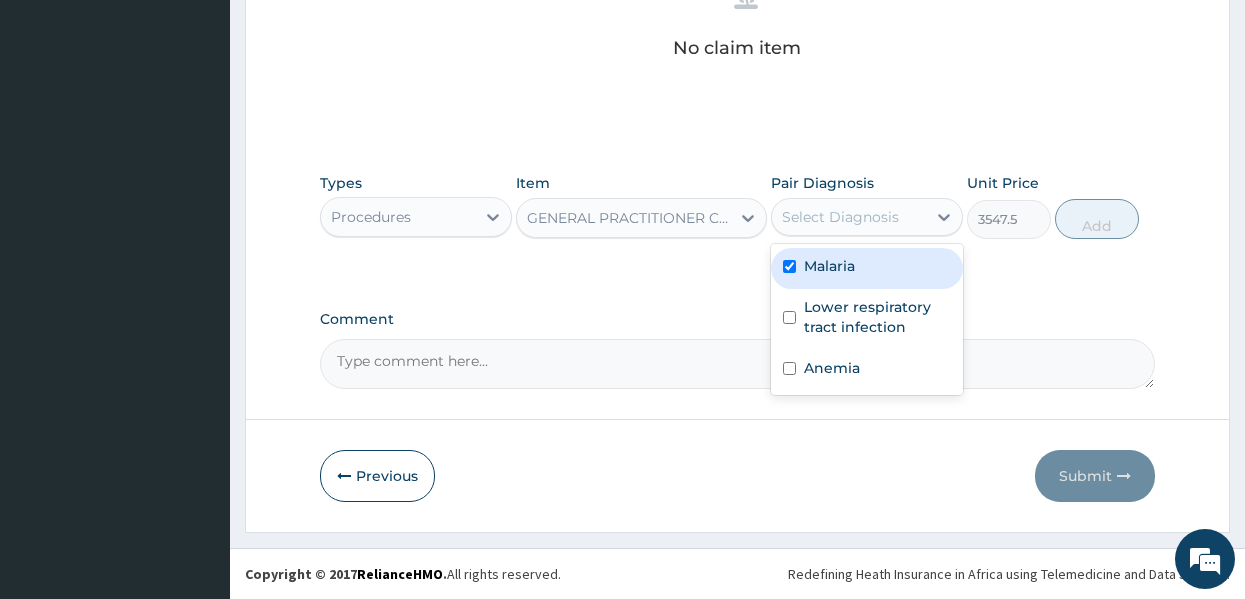 checkbox on "true" 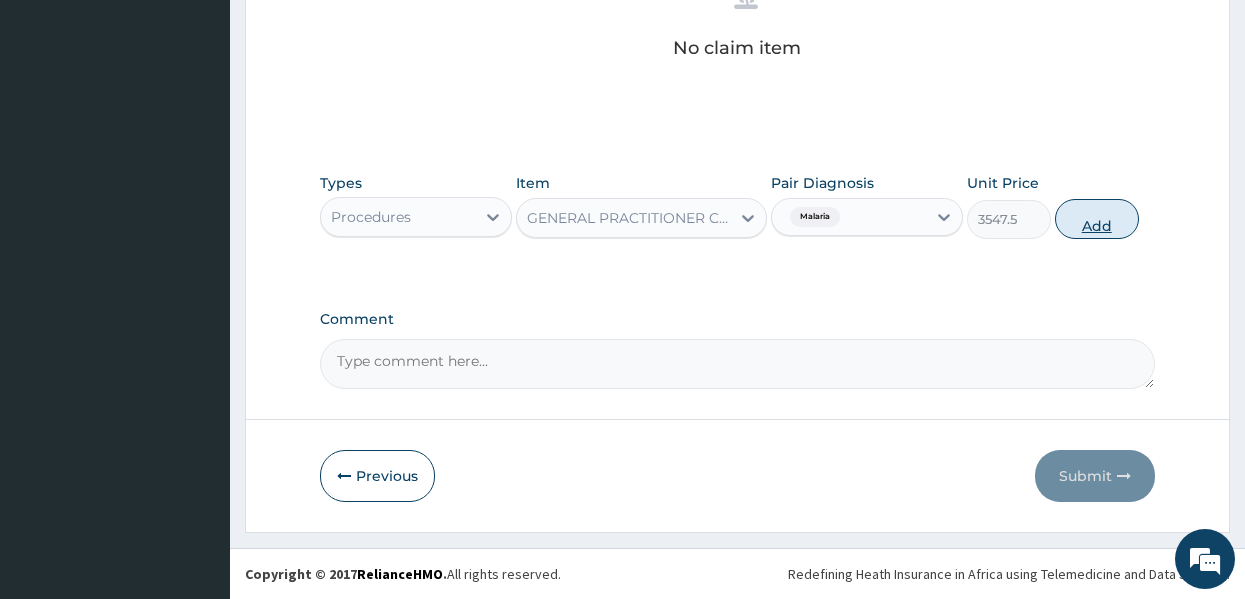 click on "Add" at bounding box center [1097, 219] 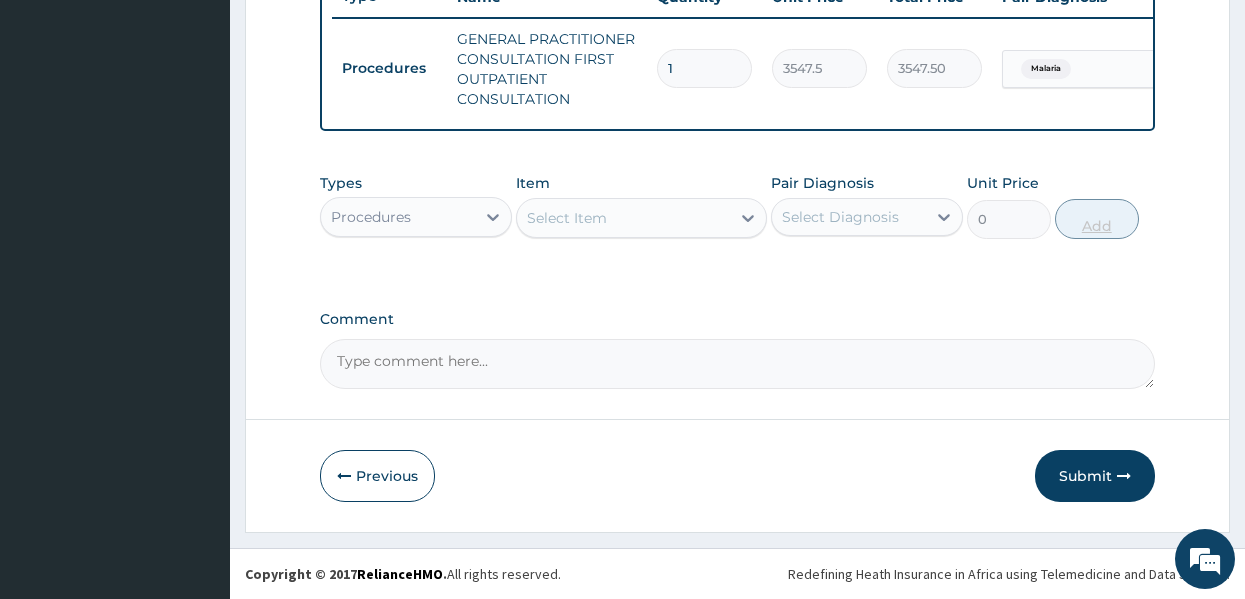scroll, scrollTop: 794, scrollLeft: 0, axis: vertical 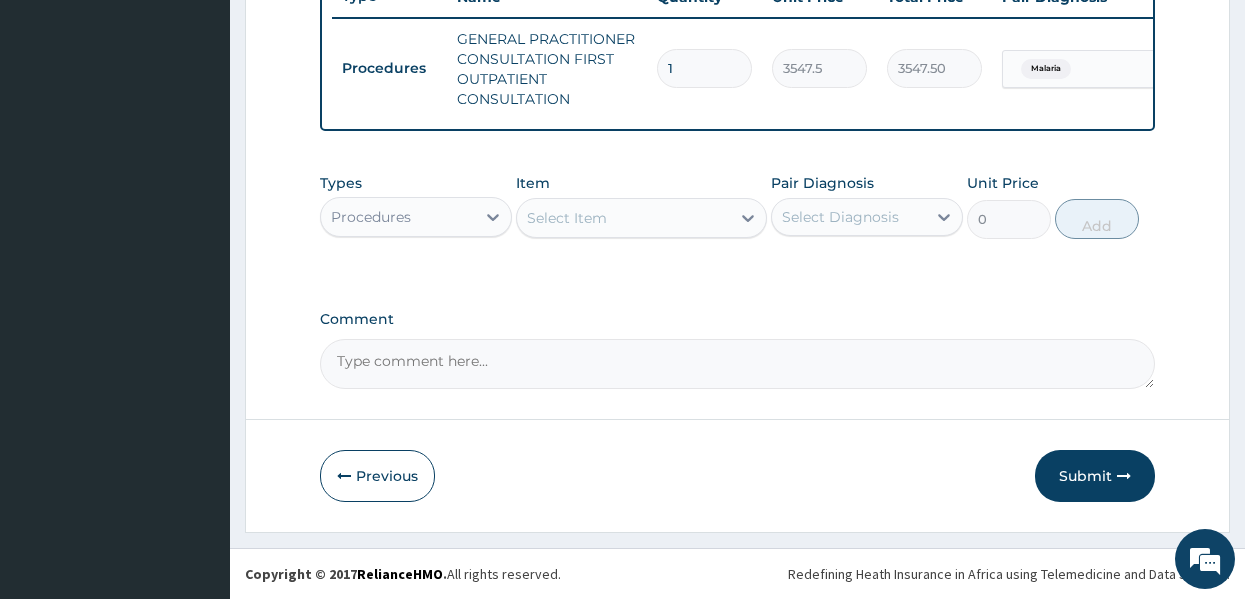 click on "Select Item" at bounding box center [623, 218] 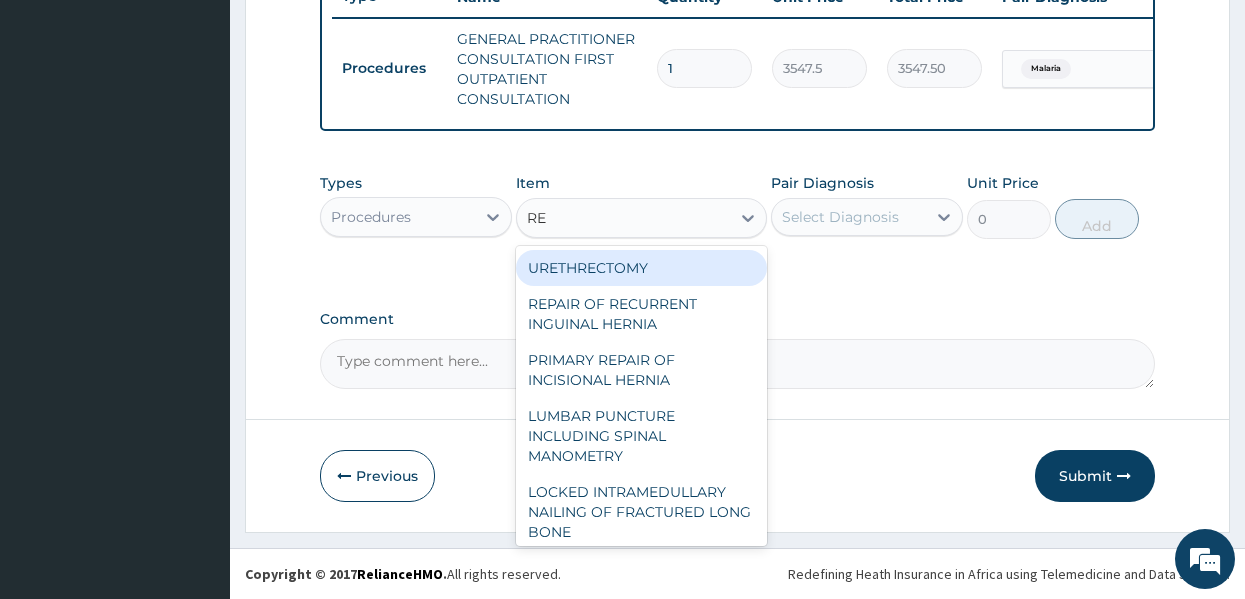 type on "REG" 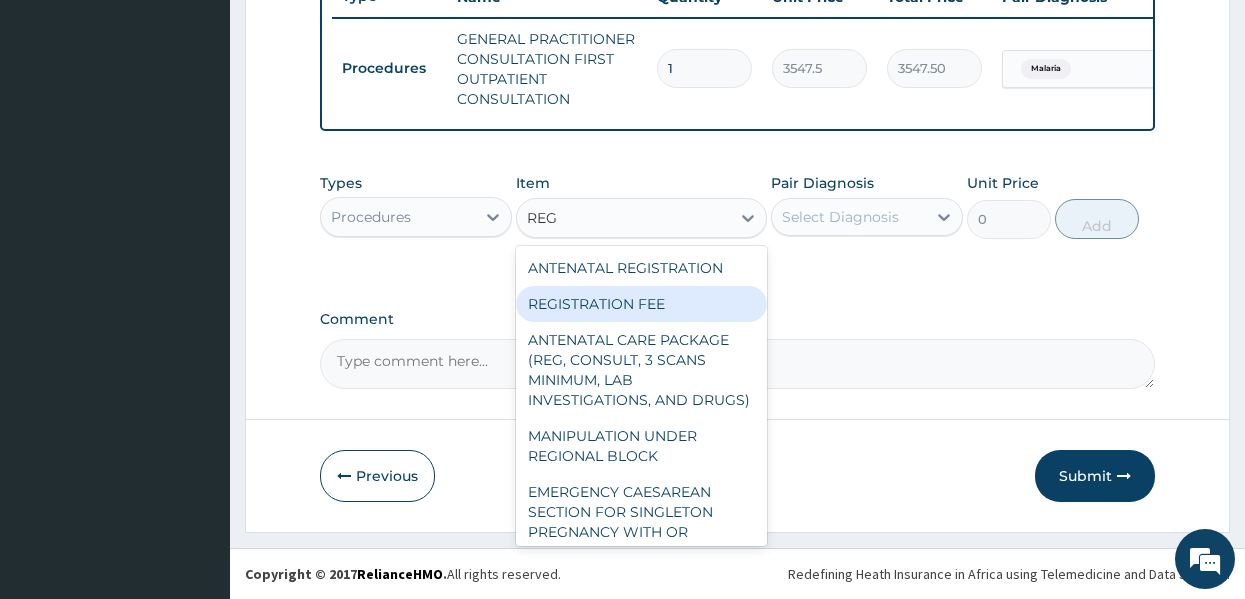 click on "REGISTRATION FEE" at bounding box center (641, 304) 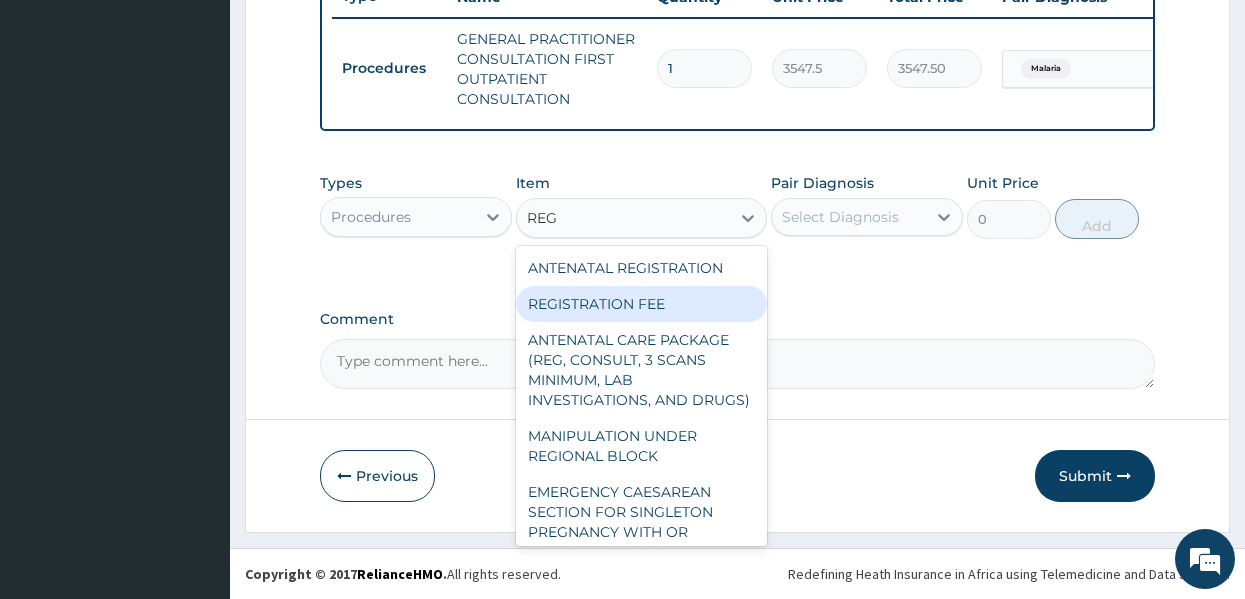 type 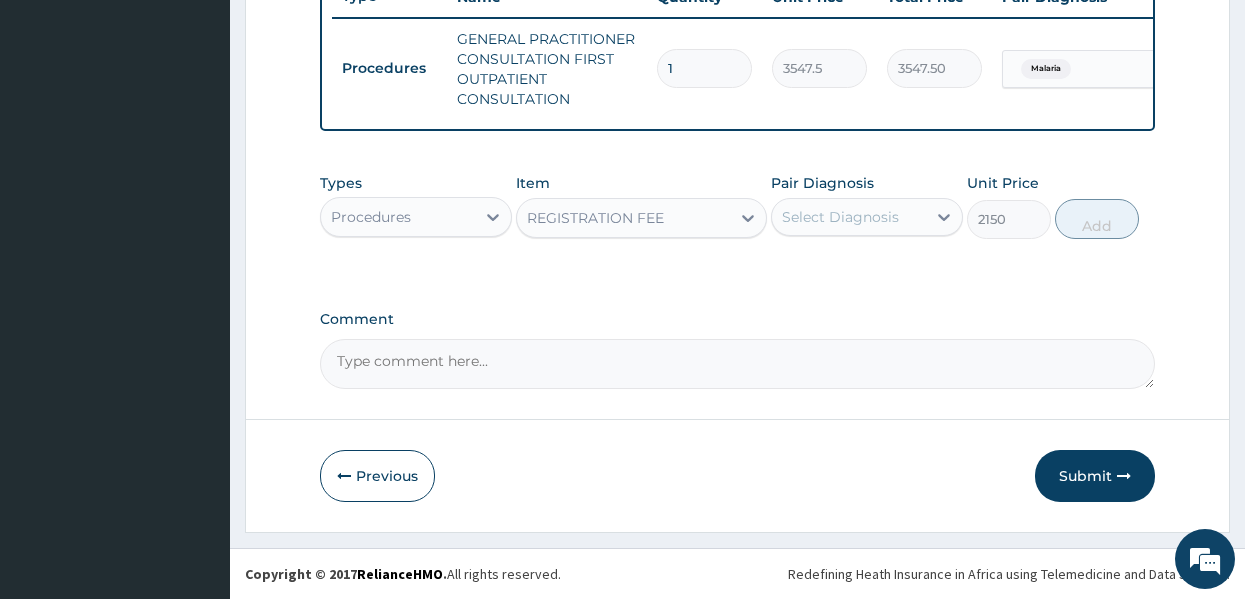 click on "Select Diagnosis" at bounding box center (849, 217) 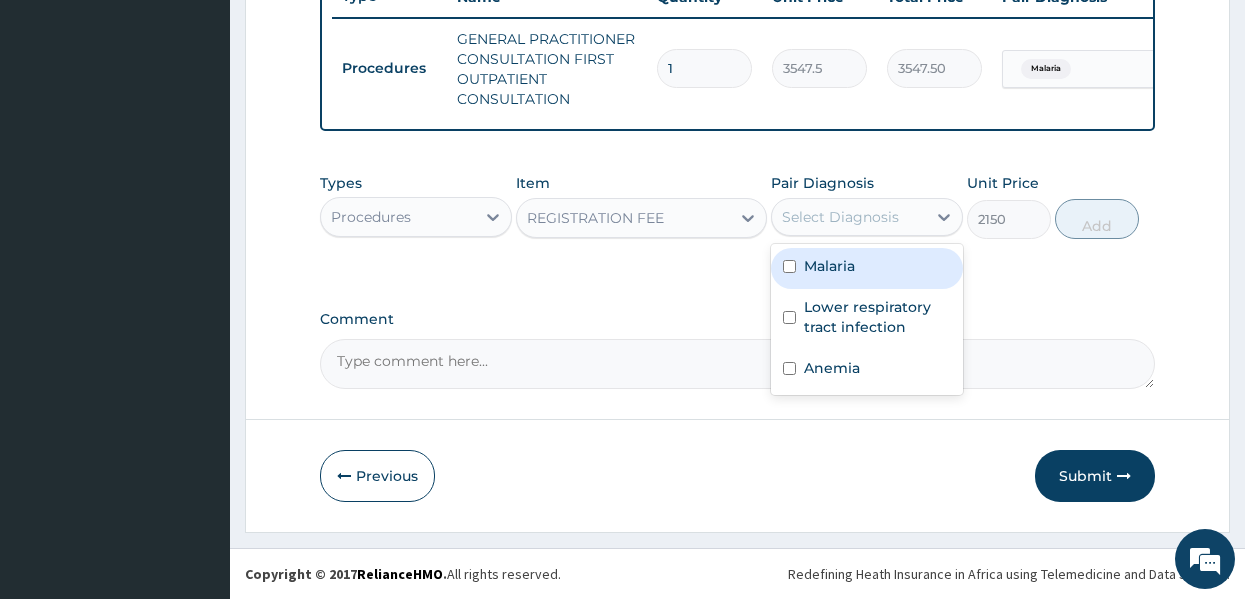 click on "Malaria" at bounding box center (867, 268) 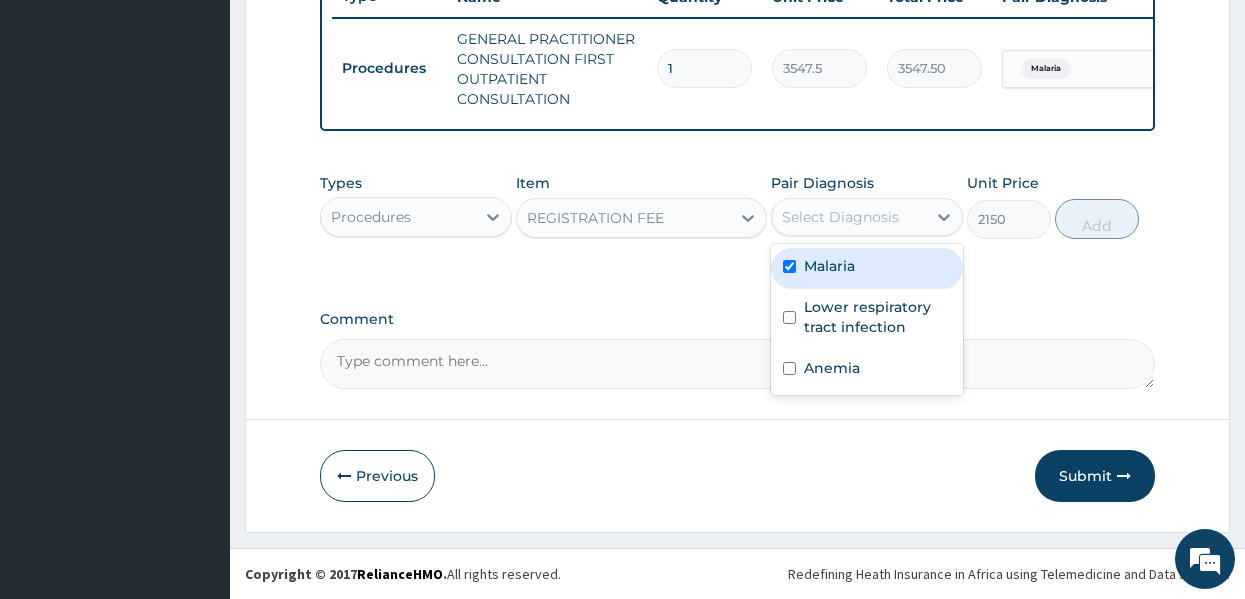 checkbox on "true" 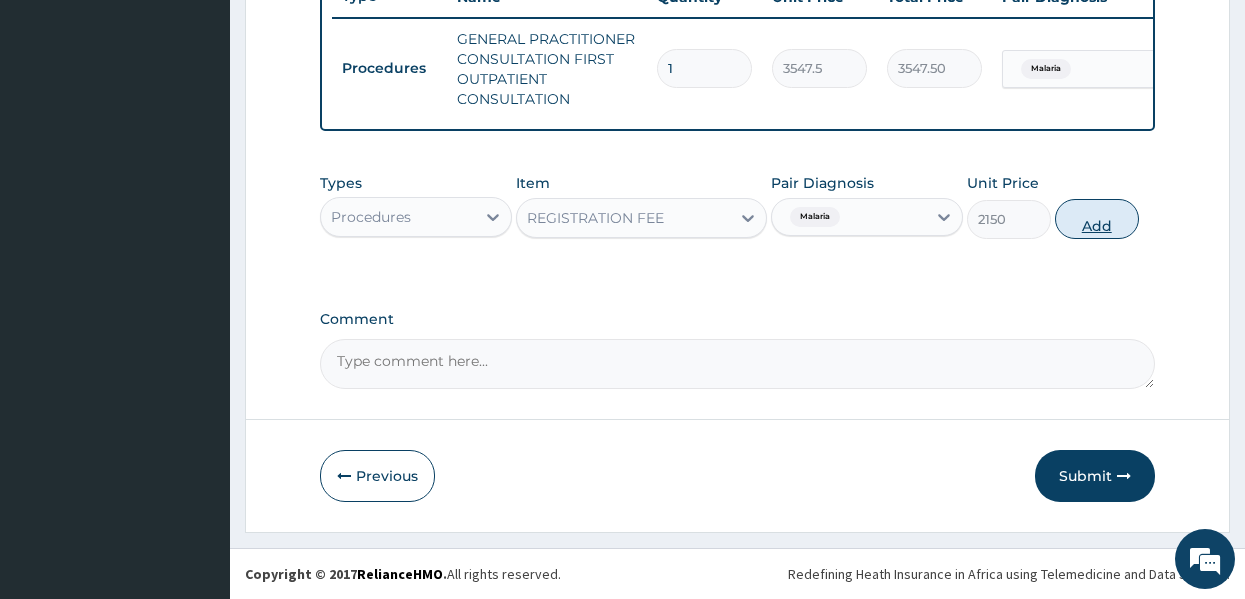 click on "Add" at bounding box center [1097, 219] 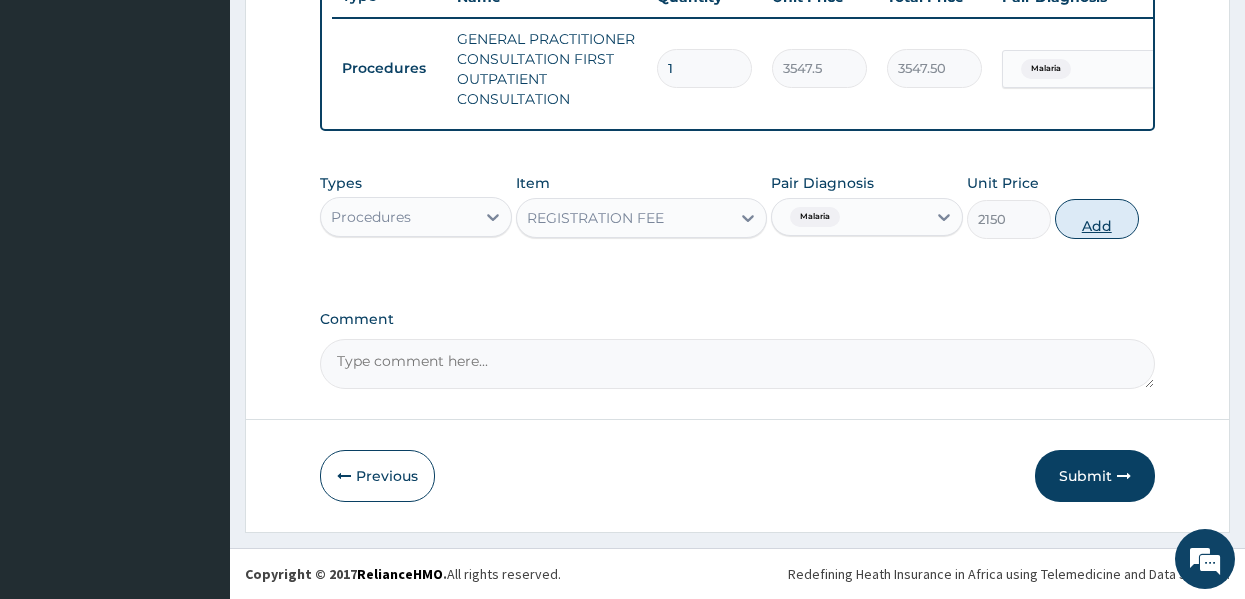 type on "0" 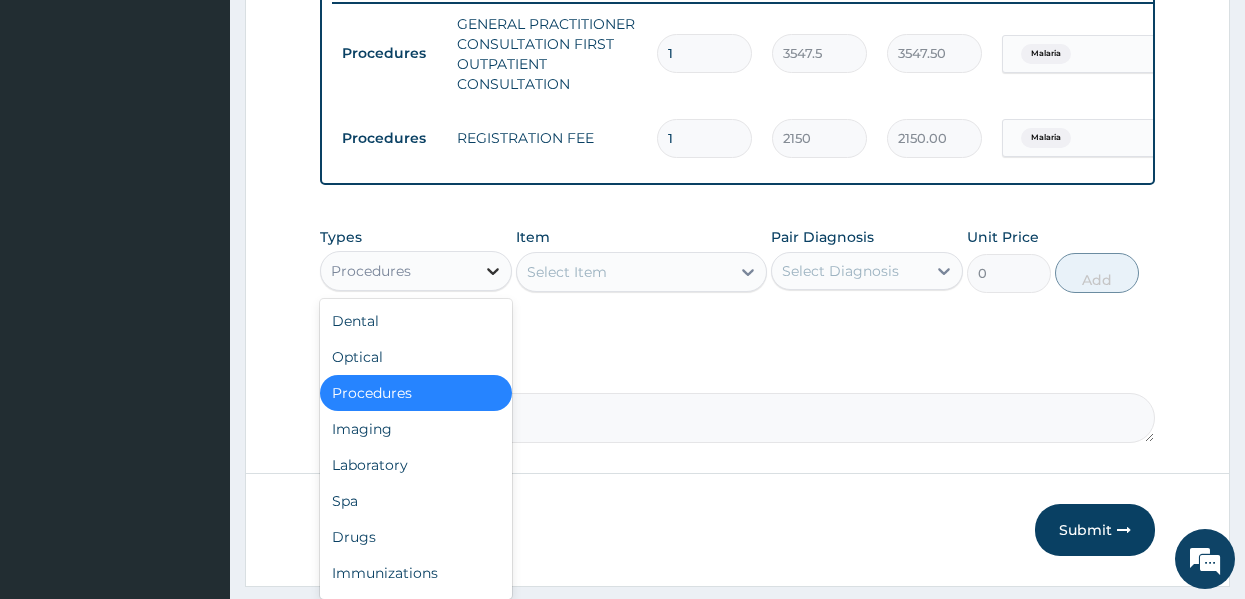click at bounding box center [493, 271] 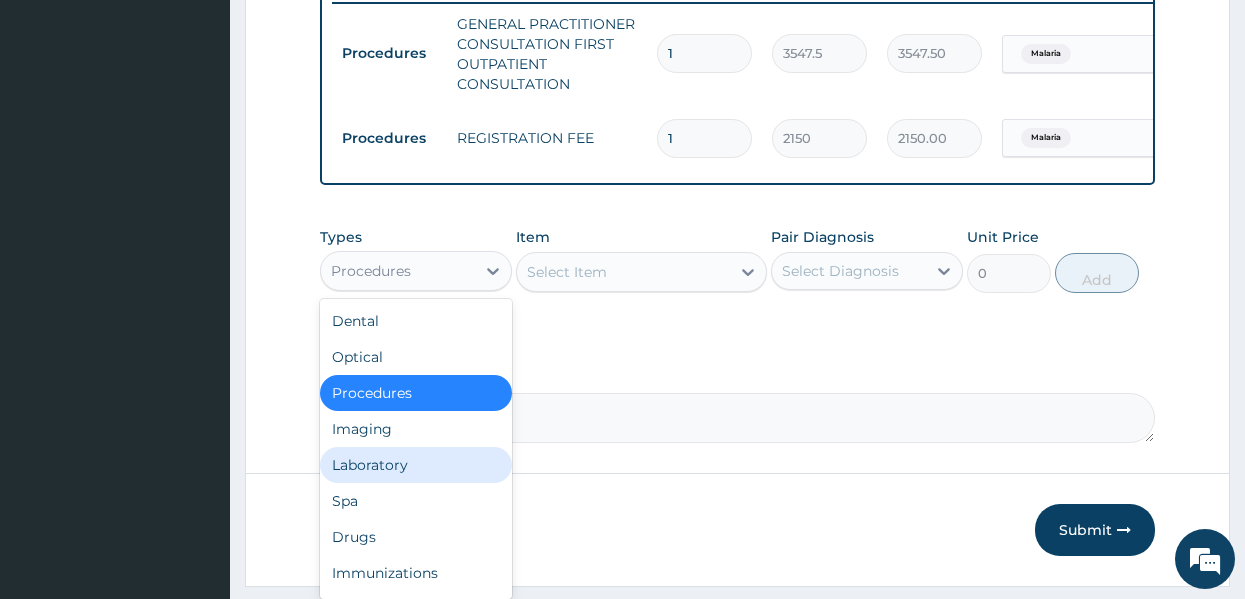 click on "Laboratory" at bounding box center (416, 465) 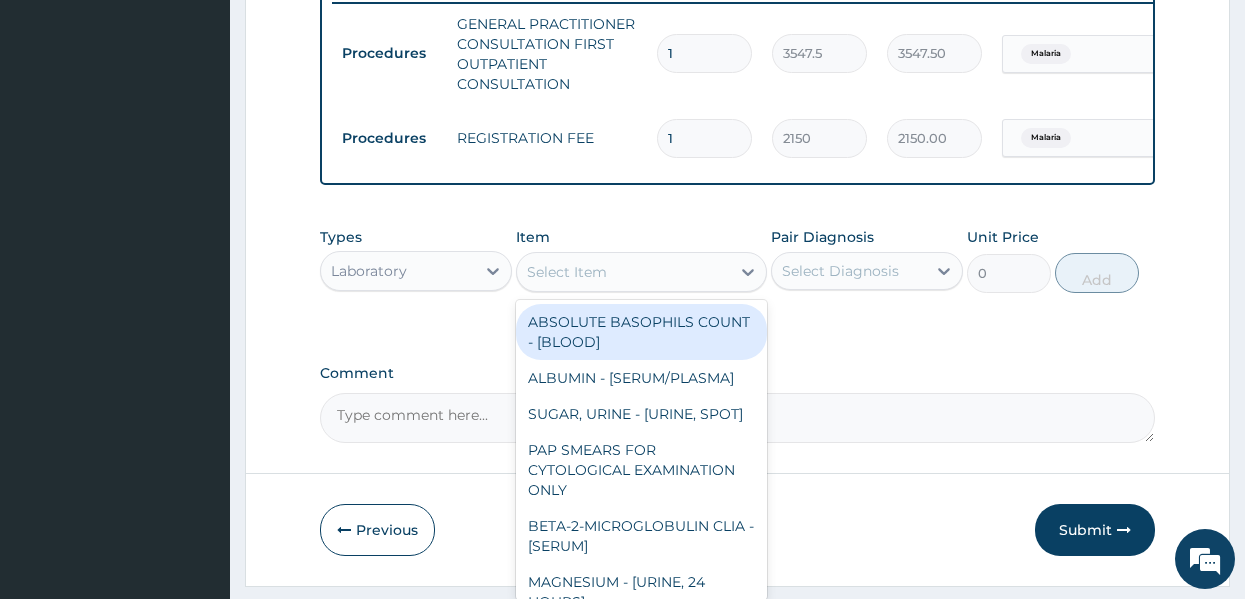 click on "Select Item" at bounding box center [567, 272] 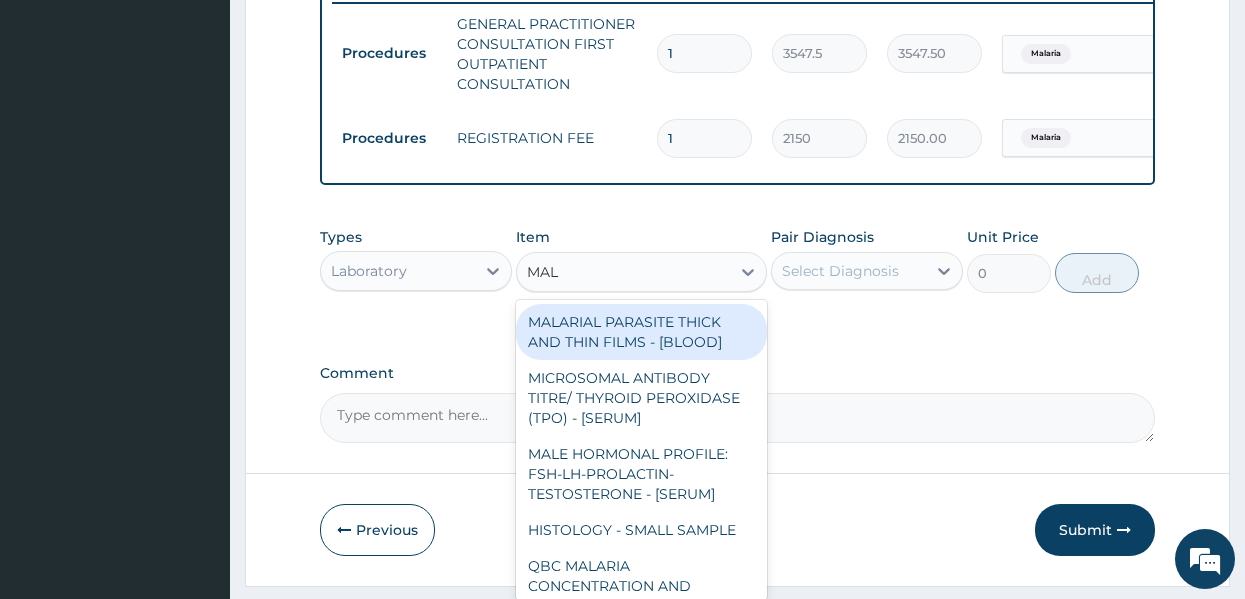 type on "MALA" 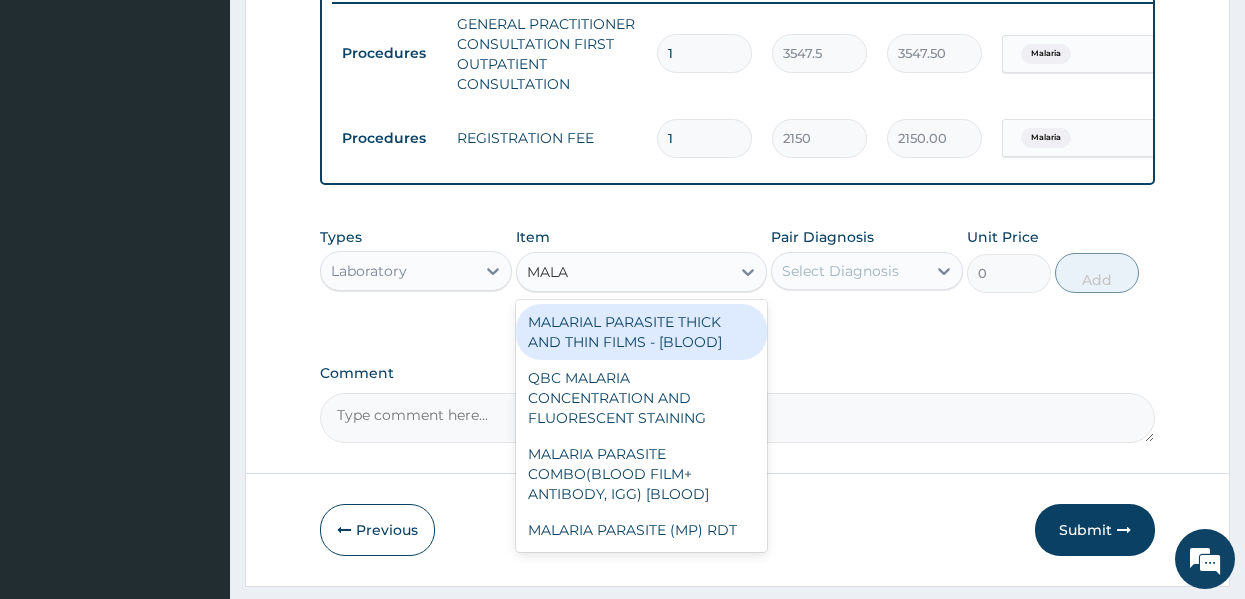 click on "MALARIAL PARASITE THICK AND THIN FILMS - [BLOOD]" at bounding box center (641, 332) 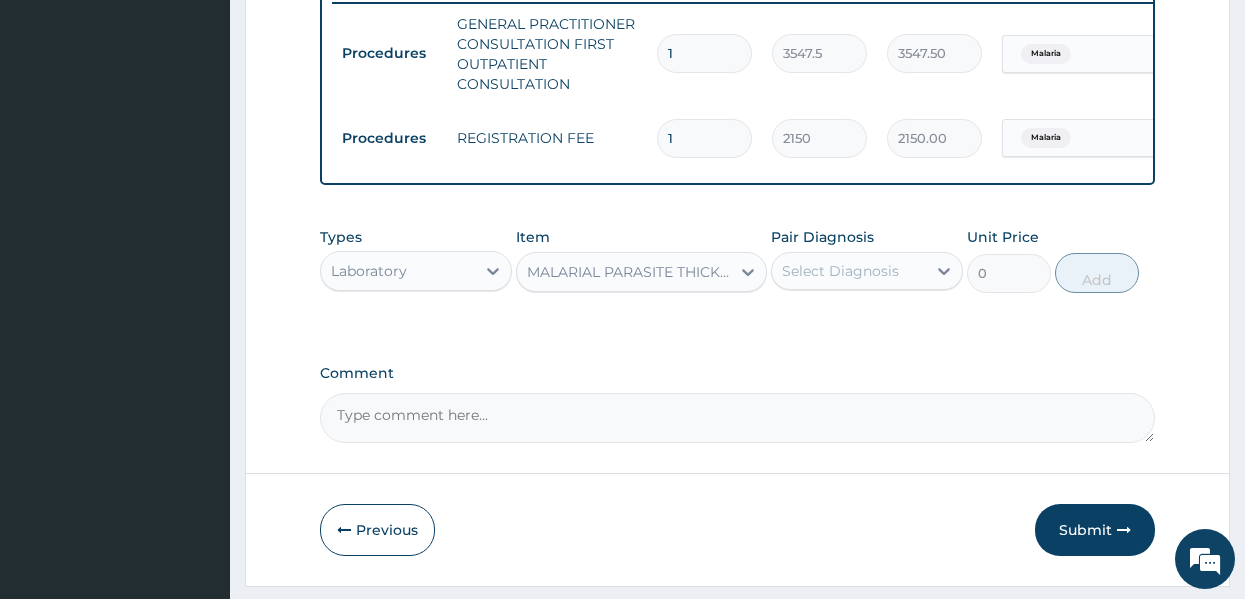 type 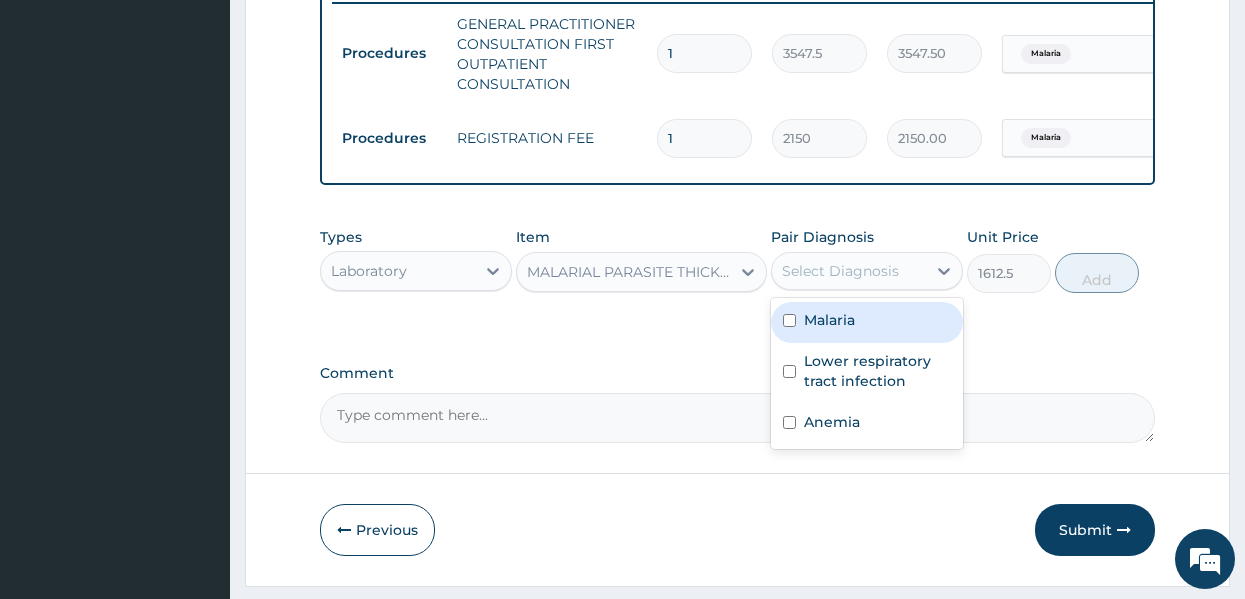 click on "Select Diagnosis" at bounding box center (849, 271) 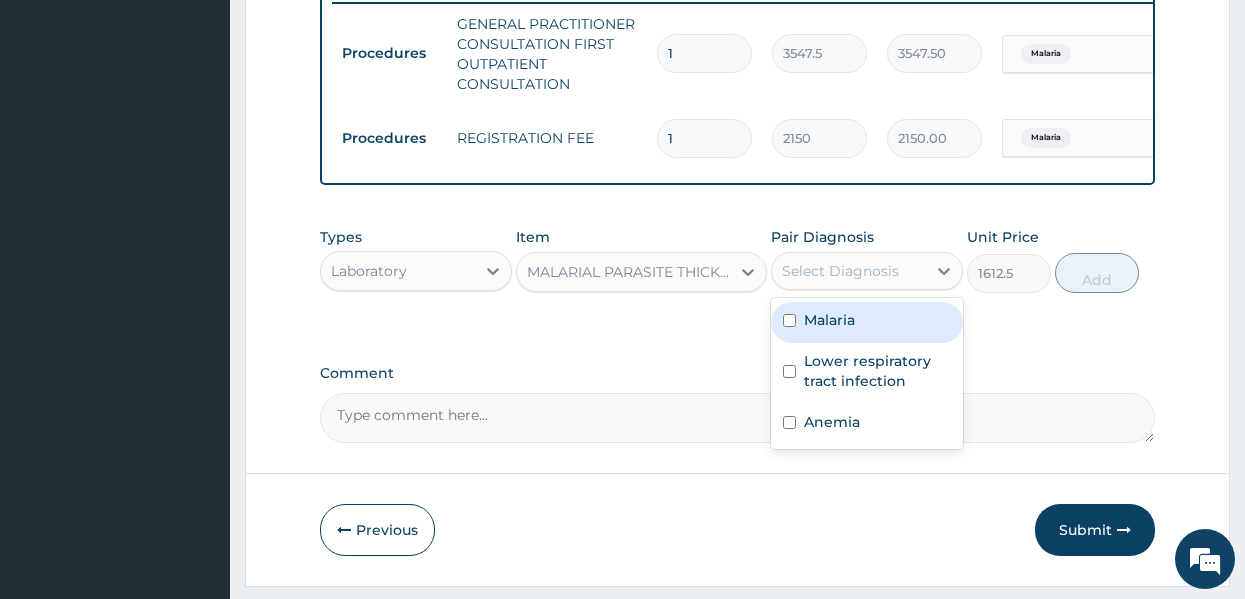 click on "Malaria" at bounding box center (829, 320) 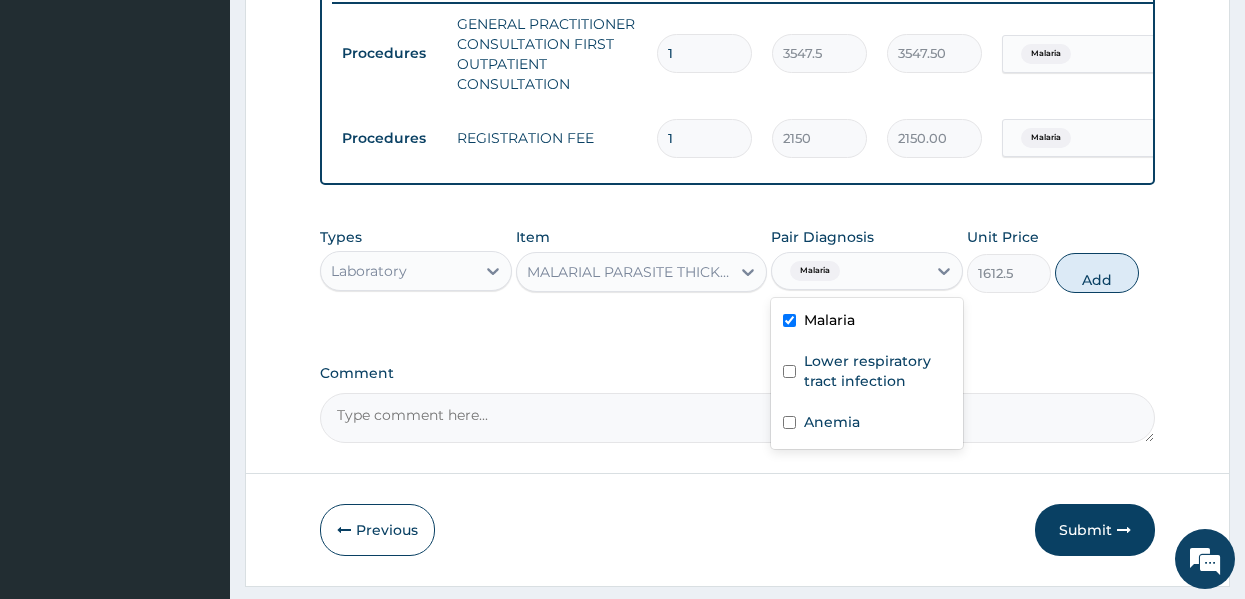 checkbox on "true" 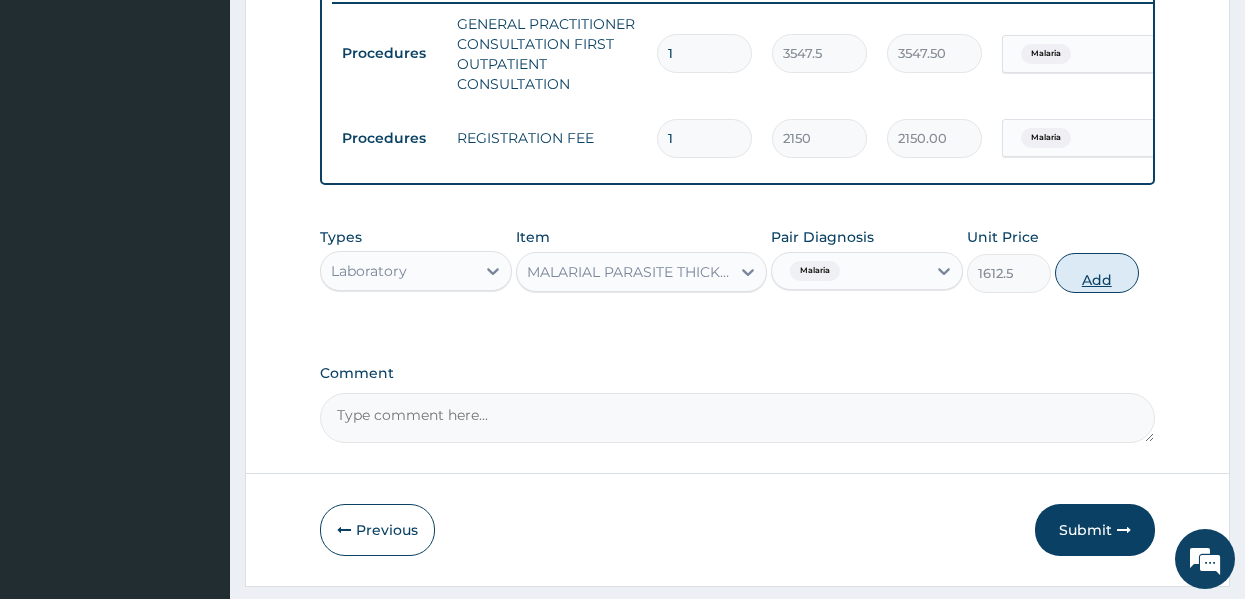 click on "Add" at bounding box center (1097, 273) 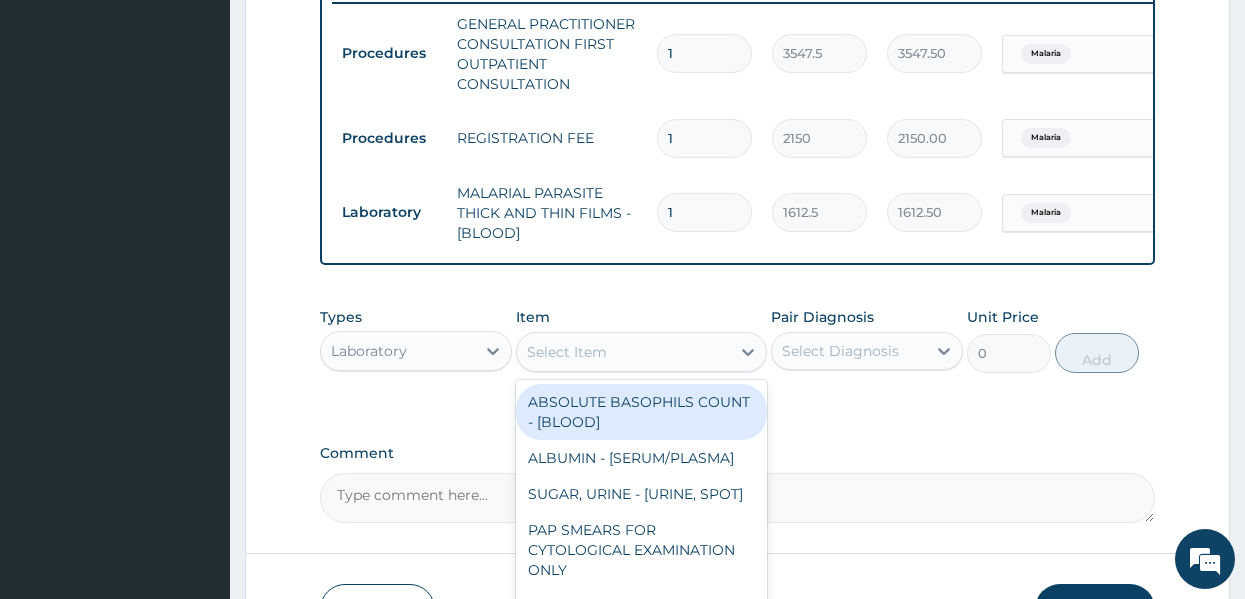 click on "Select Item" at bounding box center (623, 352) 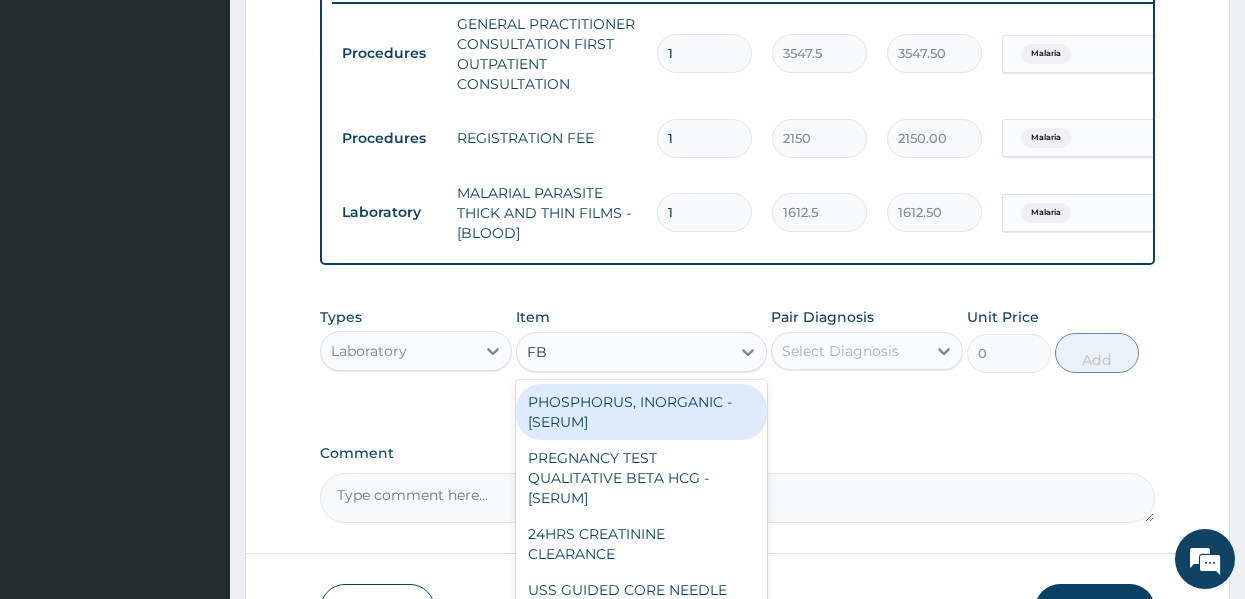 type on "FBC" 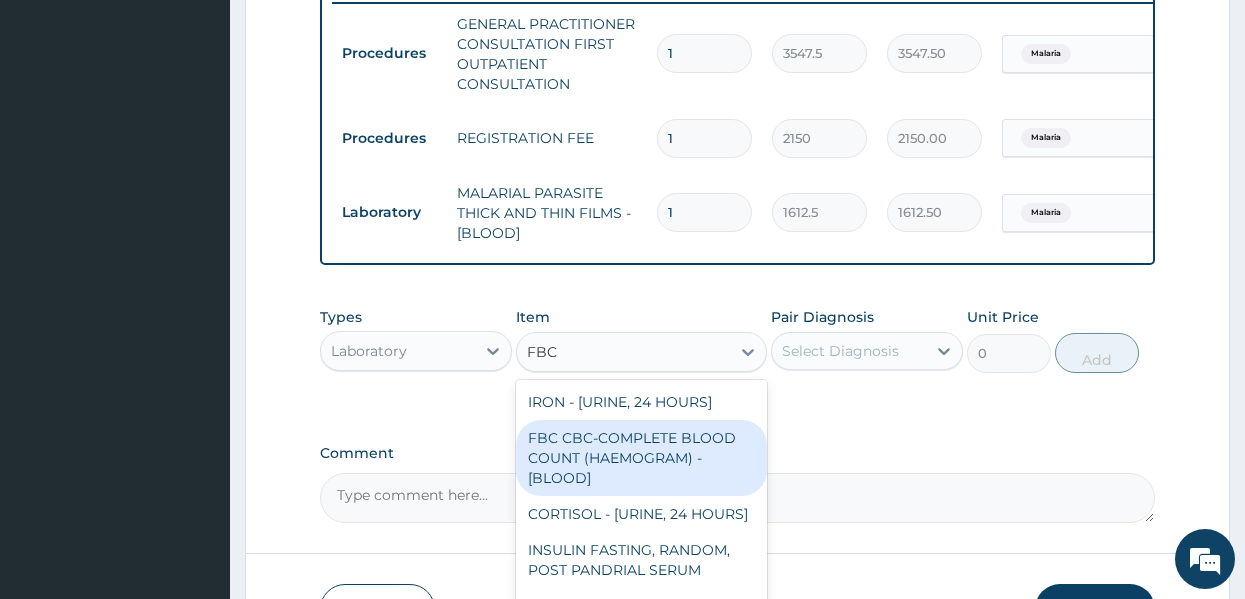 click on "FBC CBC-COMPLETE BLOOD COUNT (HAEMOGRAM) - [BLOOD]" at bounding box center [641, 458] 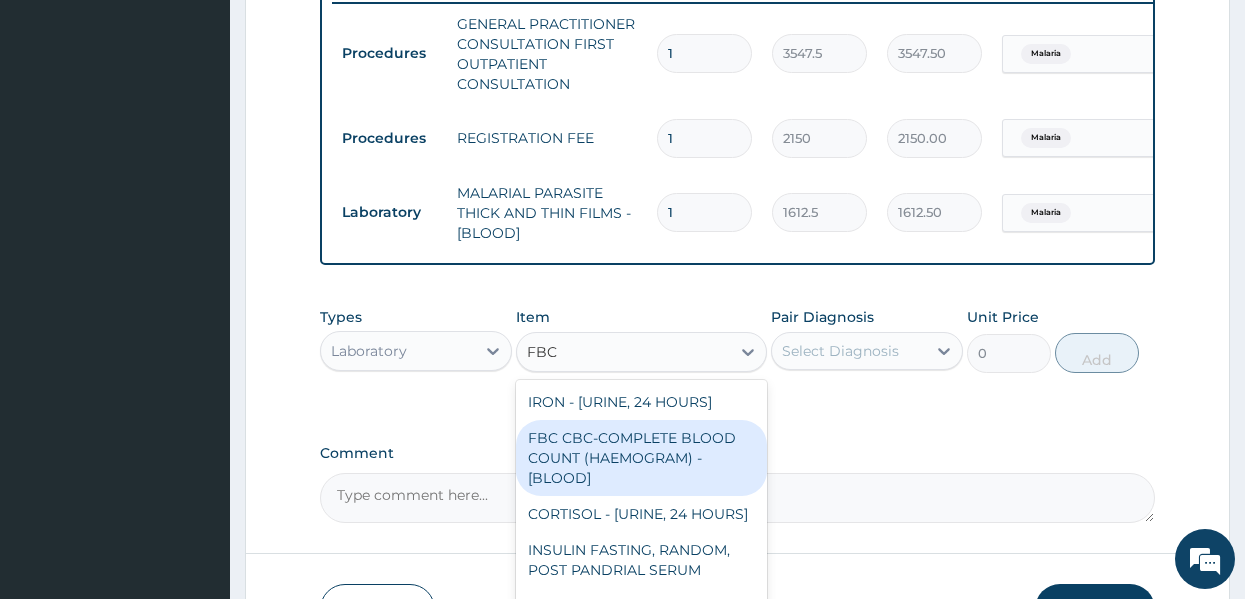 type 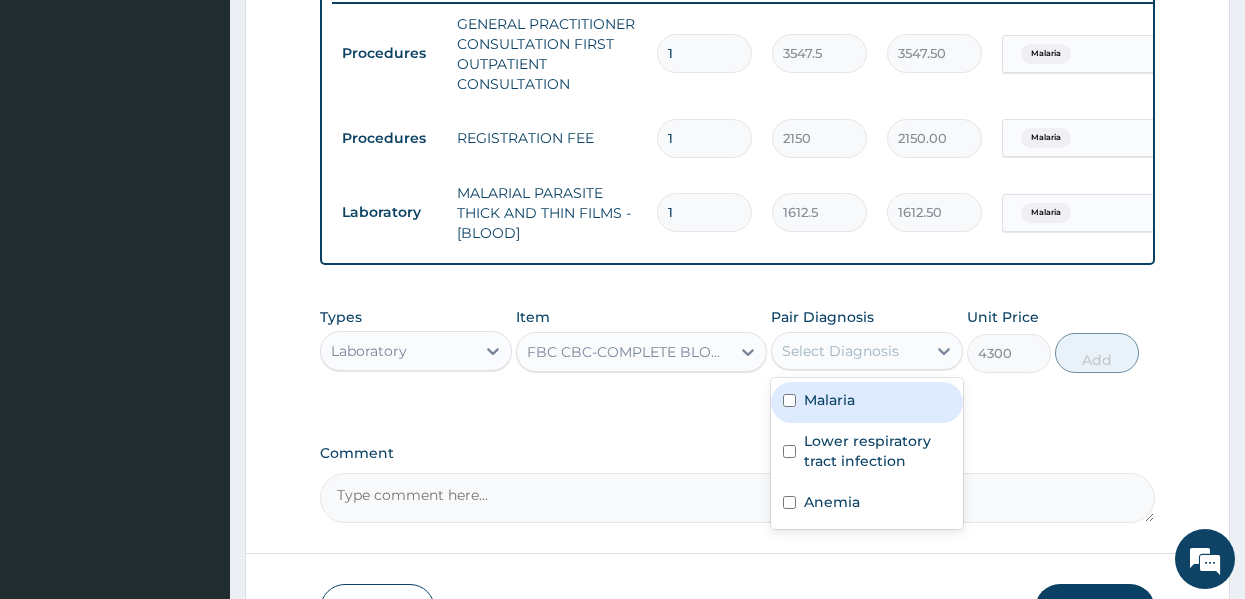 click on "Select Diagnosis" at bounding box center (840, 351) 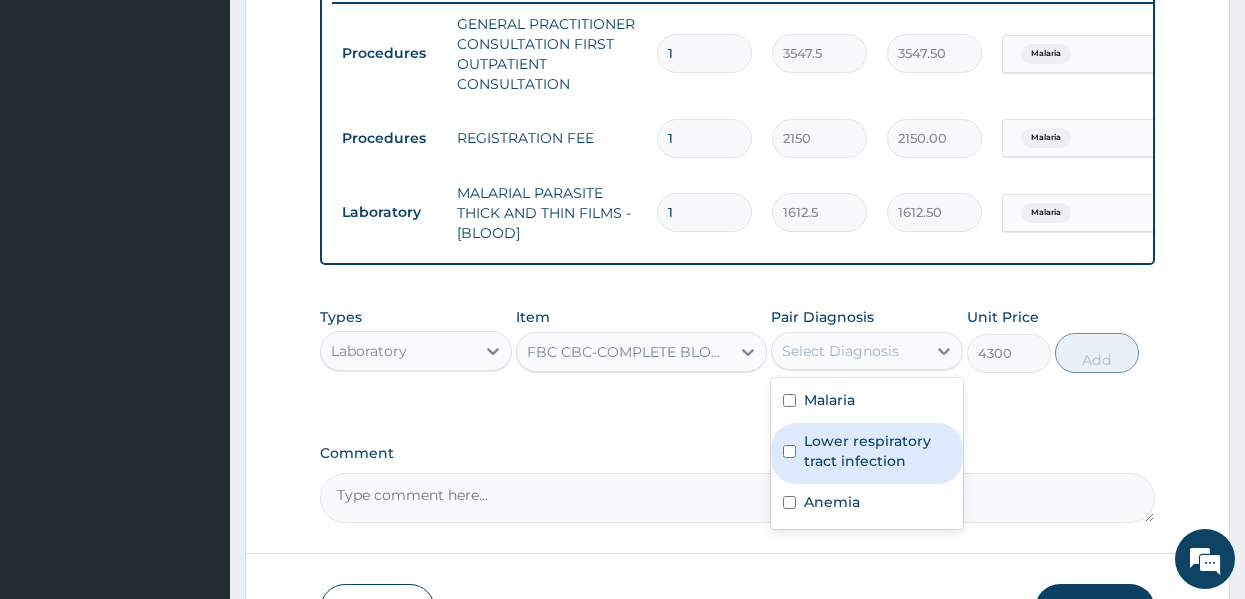 click on "Lower respiratory tract infection" at bounding box center [877, 451] 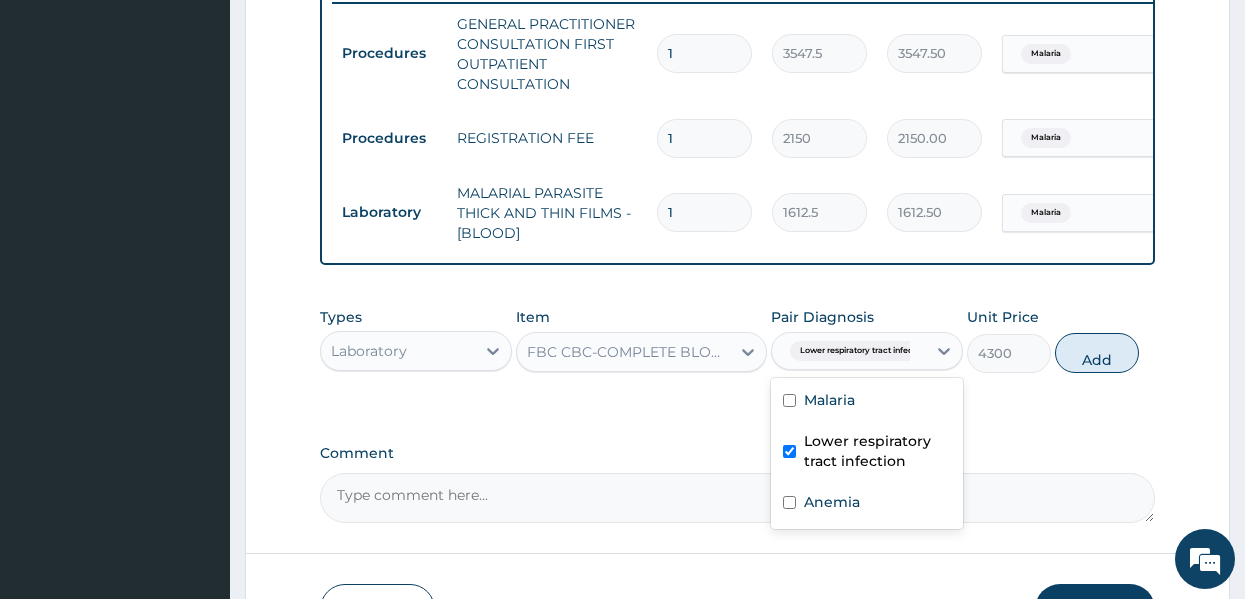 checkbox on "true" 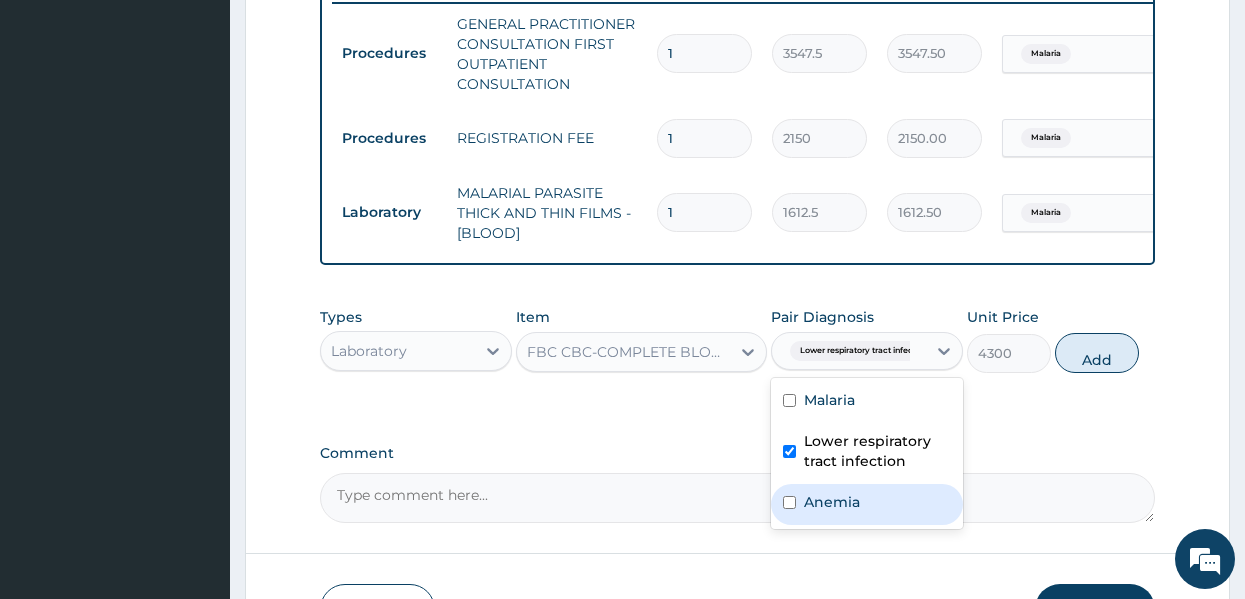 click on "Anemia" at bounding box center (832, 502) 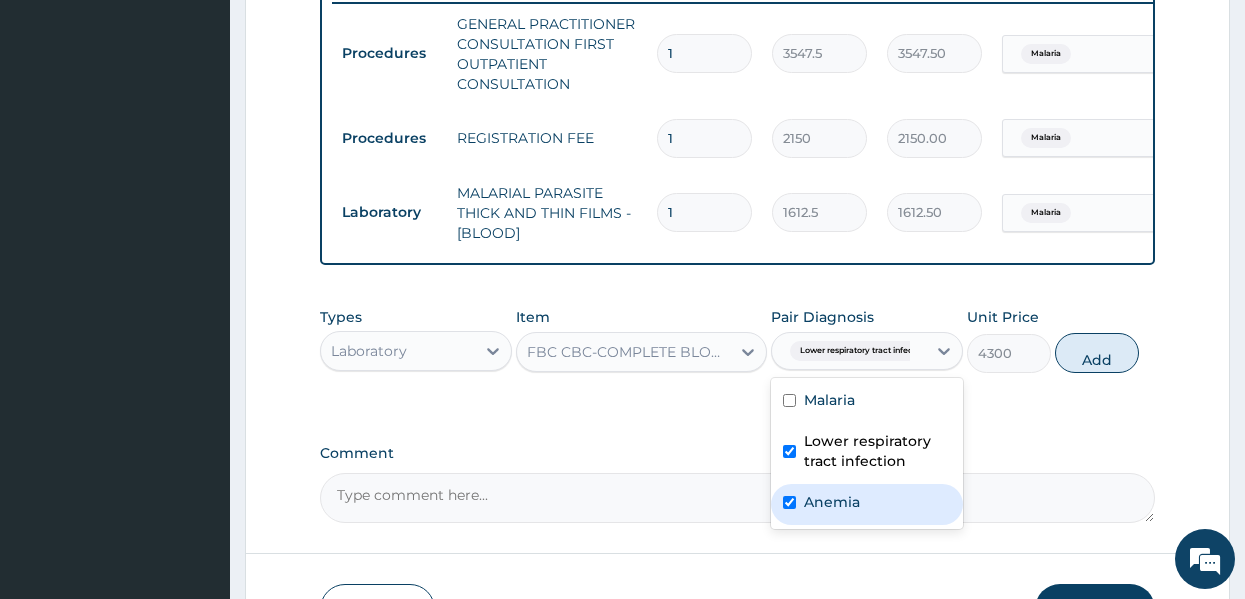 checkbox on "true" 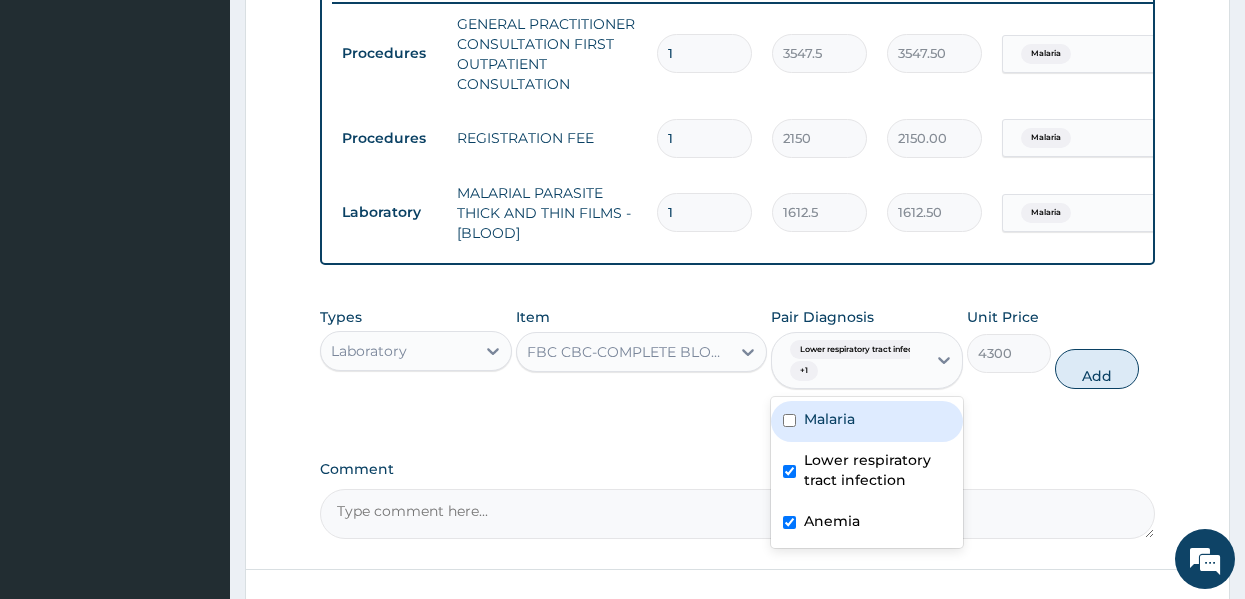 click on "Malaria" at bounding box center (867, 421) 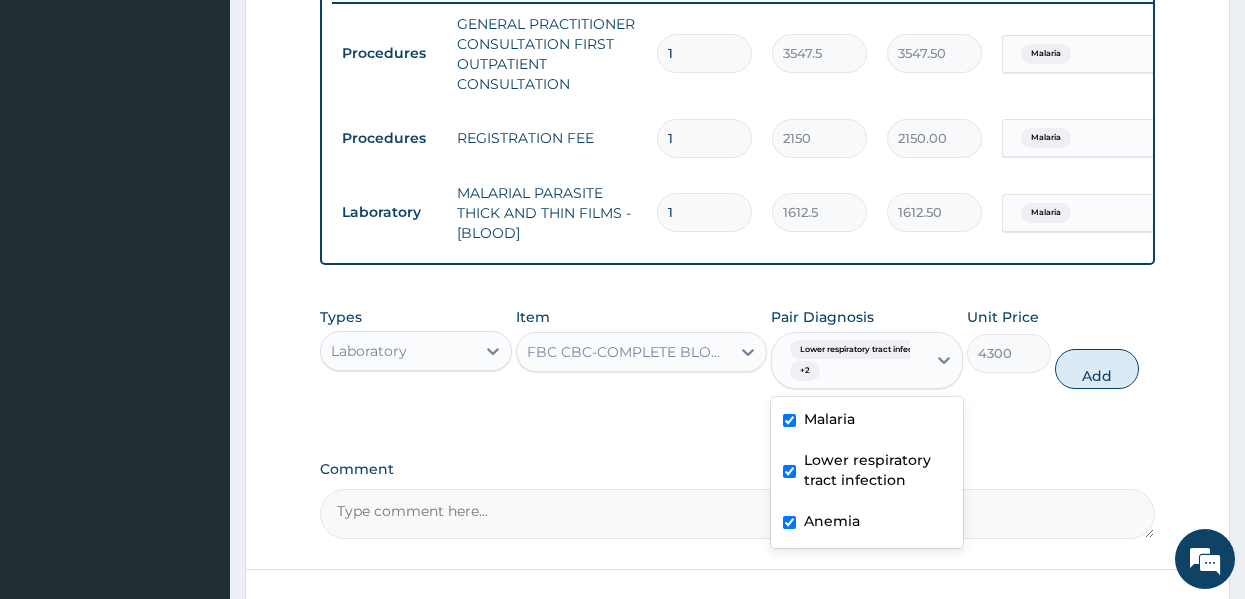 checkbox on "true" 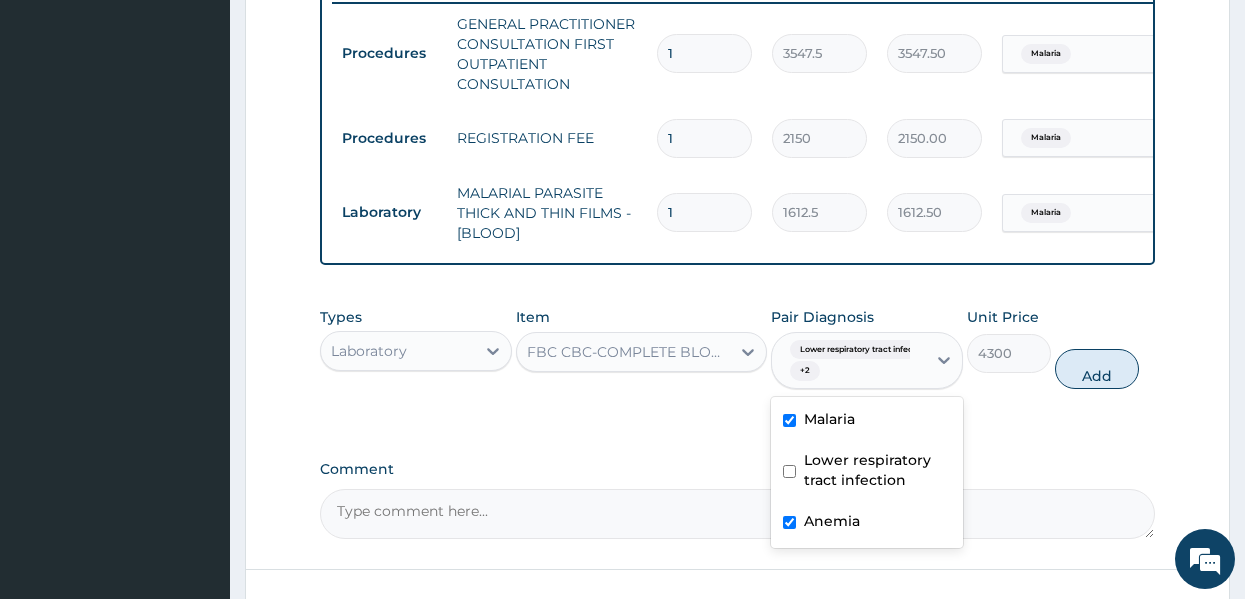 checkbox on "false" 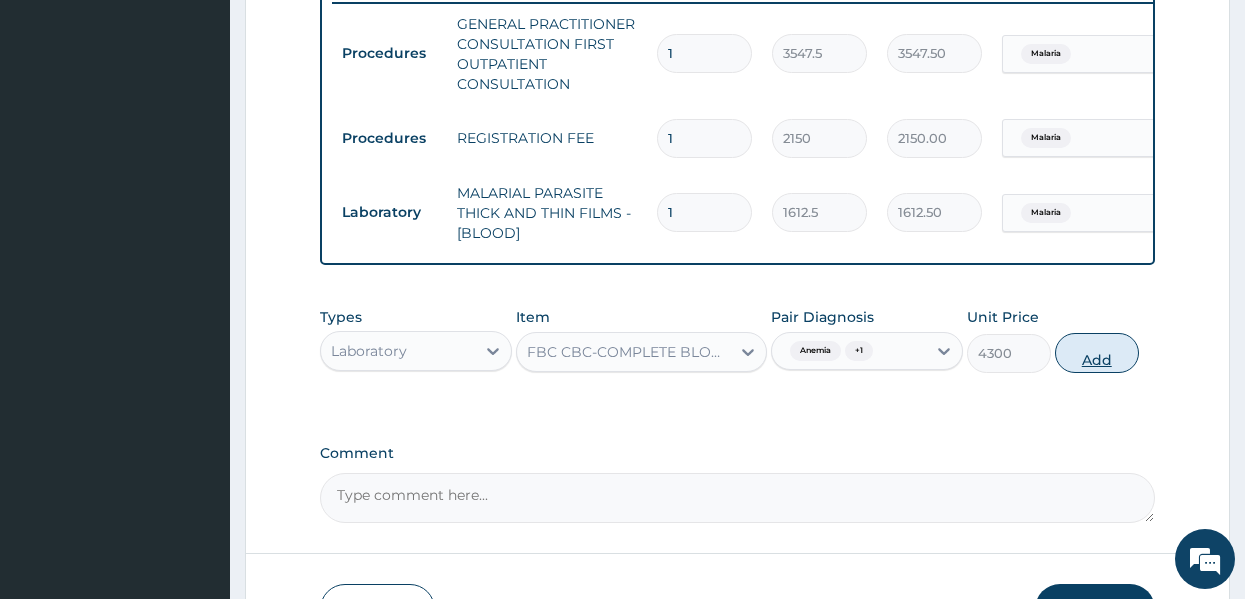 click on "Add" at bounding box center [1097, 353] 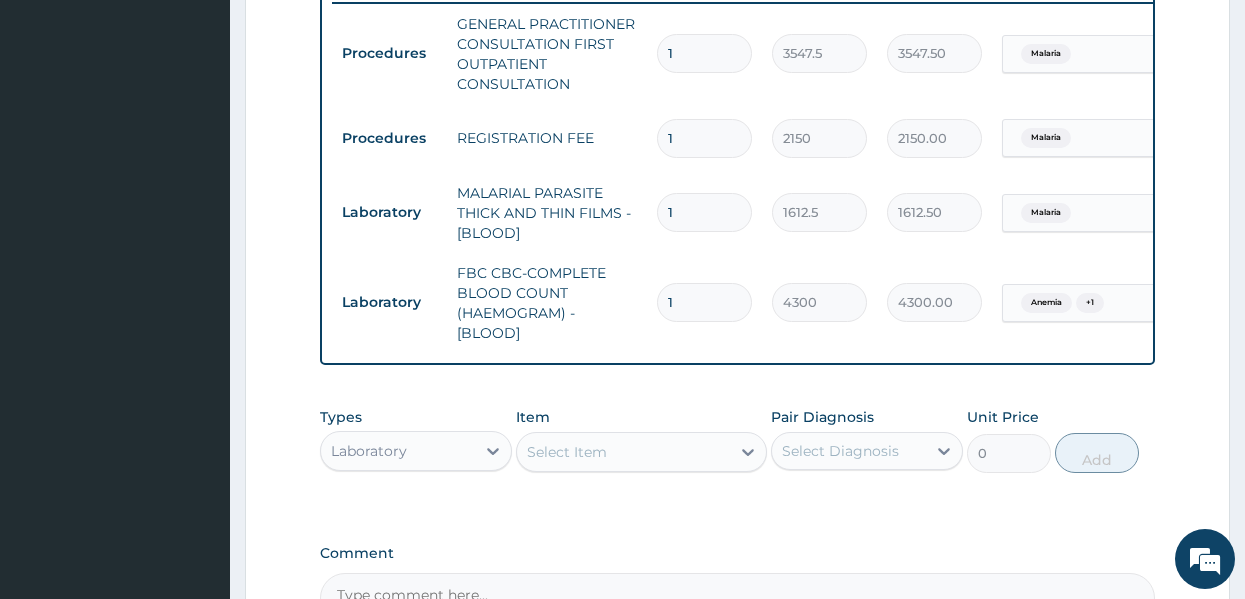 click on "PA Code / Prescription Code Enter Code(Secondary Care Only) Encounter Date 06-07-2025 Important Notice Please enter PA codes before entering items that are not attached to a PA code   All diagnoses entered must be linked to a claim item. Diagnosis & Claim Items that are visible but inactive cannot be edited because they were imported from an already approved PA code. Diagnosis Malaria Confirmed Lower respiratory tract infection Confirmed Anemia Confirmed NB: All diagnosis must be linked to a claim item Claim Items Type Name Quantity Unit Price Total Price Pair Diagnosis Actions Procedures GENERAL PRACTITIONER CONSULTATION FIRST OUTPATIENT CONSULTATION 1 3547.5 3547.50 Malaria Delete Procedures REGISTRATION FEE 1 2150 2150.00 Malaria Delete Laboratory MALARIAL PARASITE THICK AND THIN FILMS - [BLOOD] 1 1612.5 1612.50 Malaria Delete Laboratory FBC CBC-COMPLETE BLOOD COUNT (HAEMOGRAM) - [BLOOD] 1 4300 4300.00 Anemia  + 1 Delete Types Laboratory Item Select Item Pair Diagnosis Select Diagnosis Unit Price 0 Add" at bounding box center (738, 10) 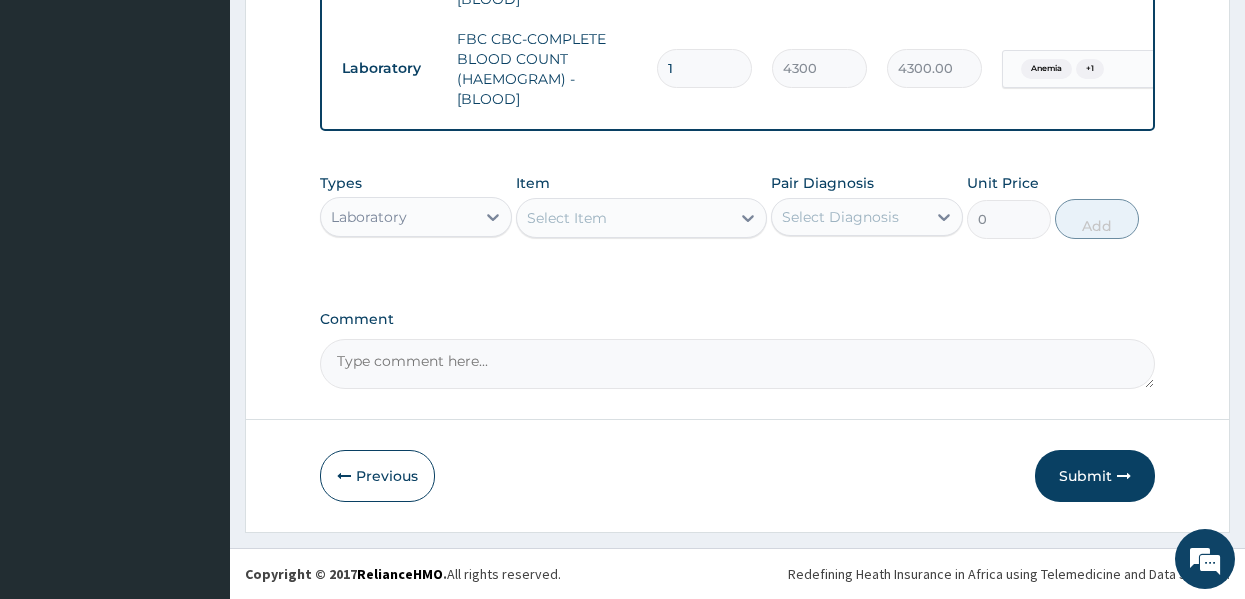 scroll, scrollTop: 1043, scrollLeft: 0, axis: vertical 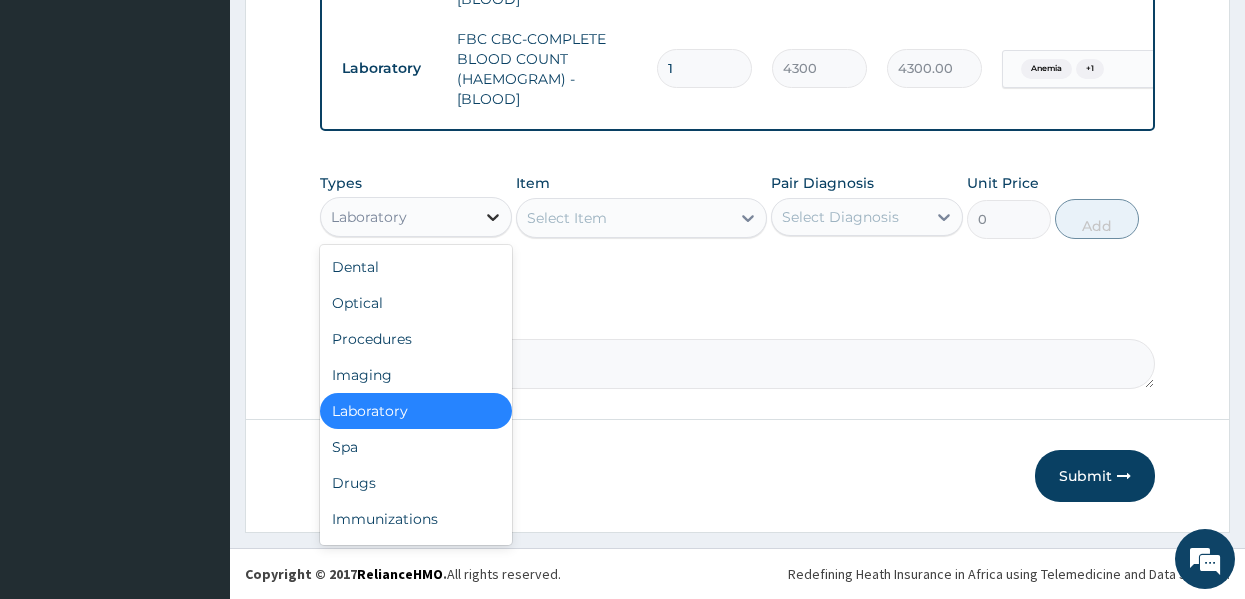 click at bounding box center [493, 217] 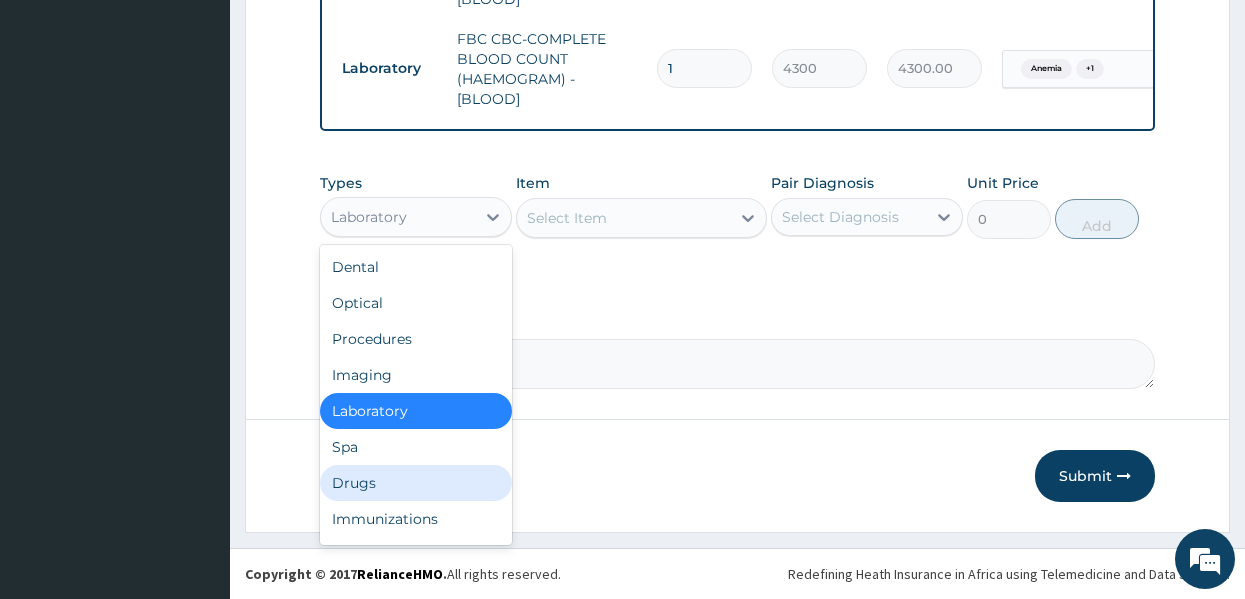click on "Drugs" at bounding box center (416, 483) 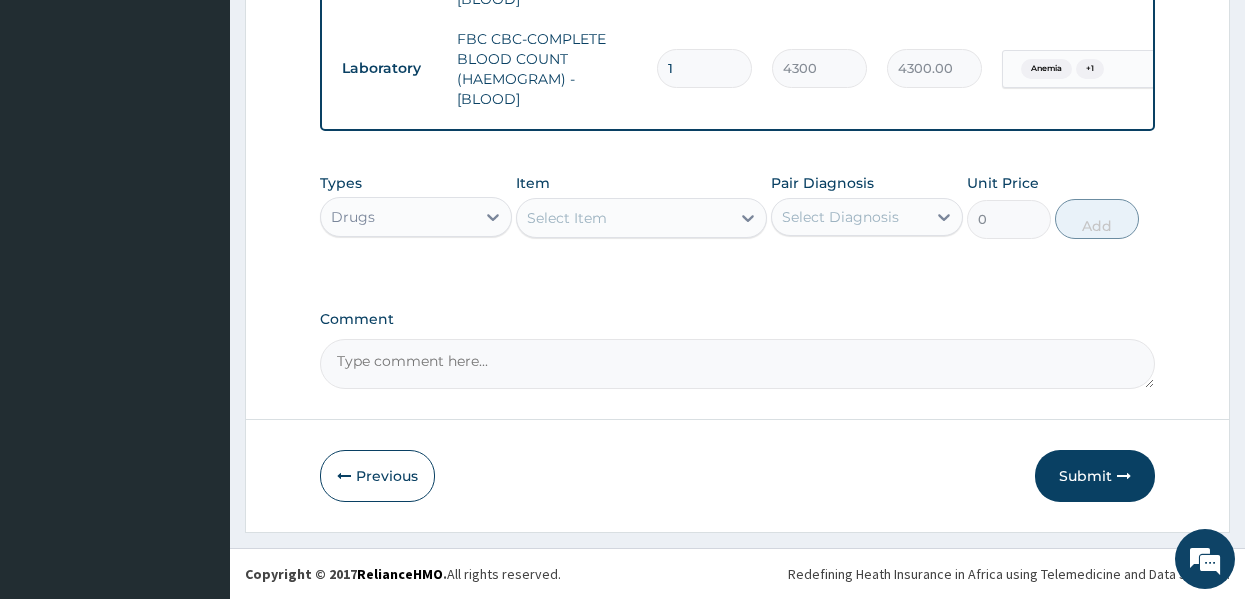 click on "Select Item" at bounding box center [567, 218] 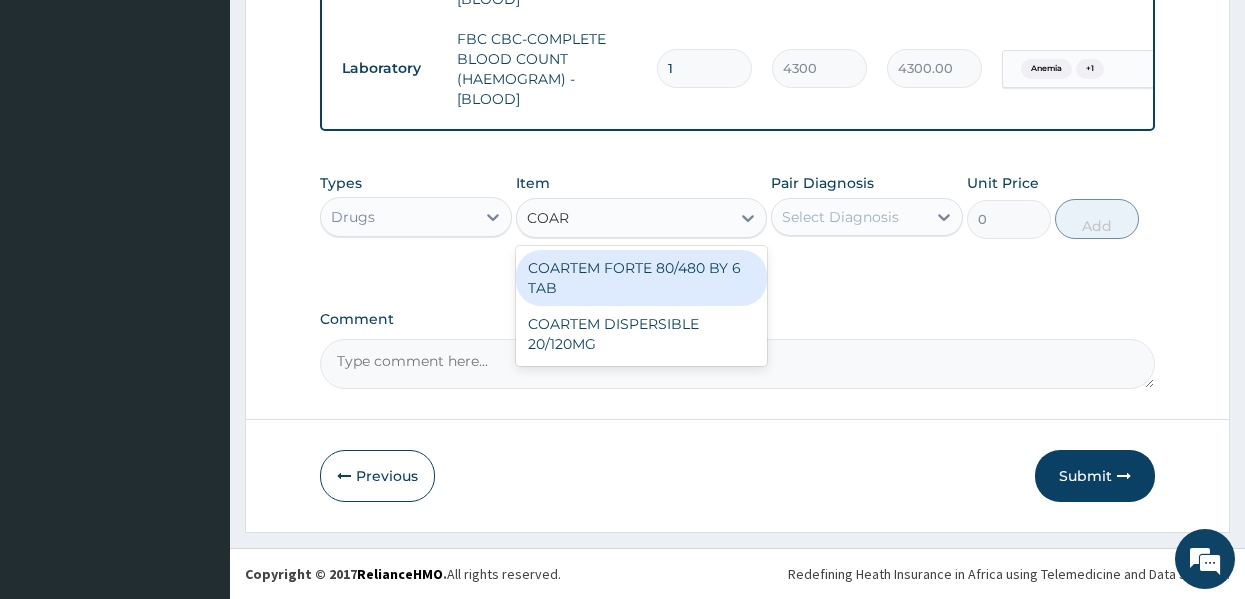 type on "COART" 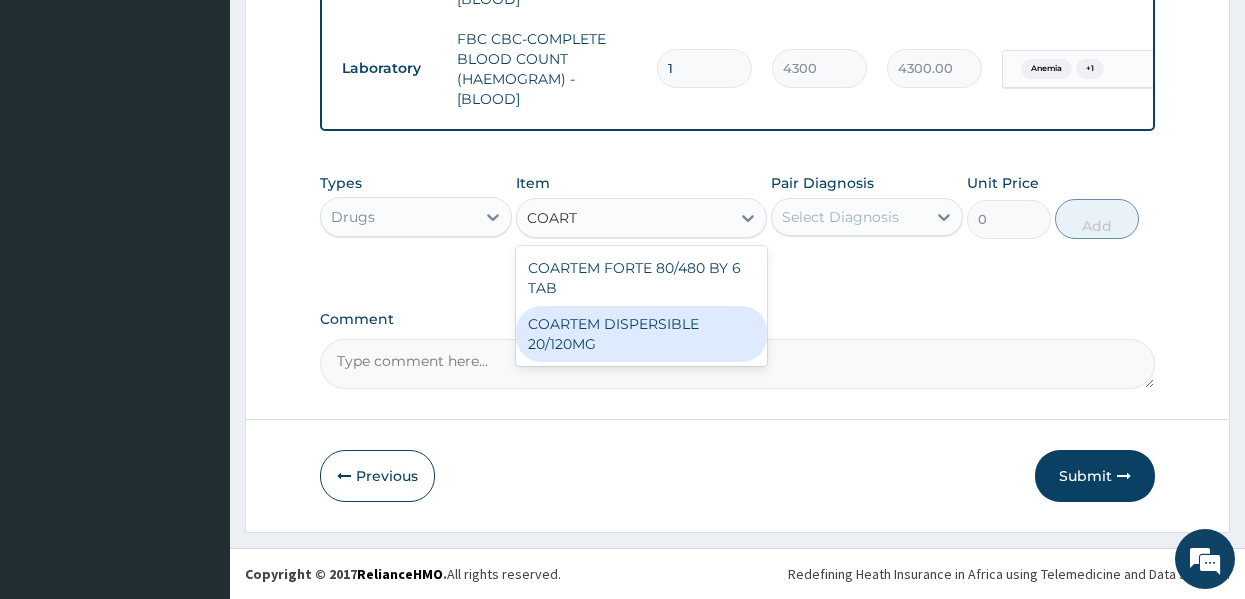 click on "COARTEM DISPERSIBLE 20/120MG" at bounding box center (641, 334) 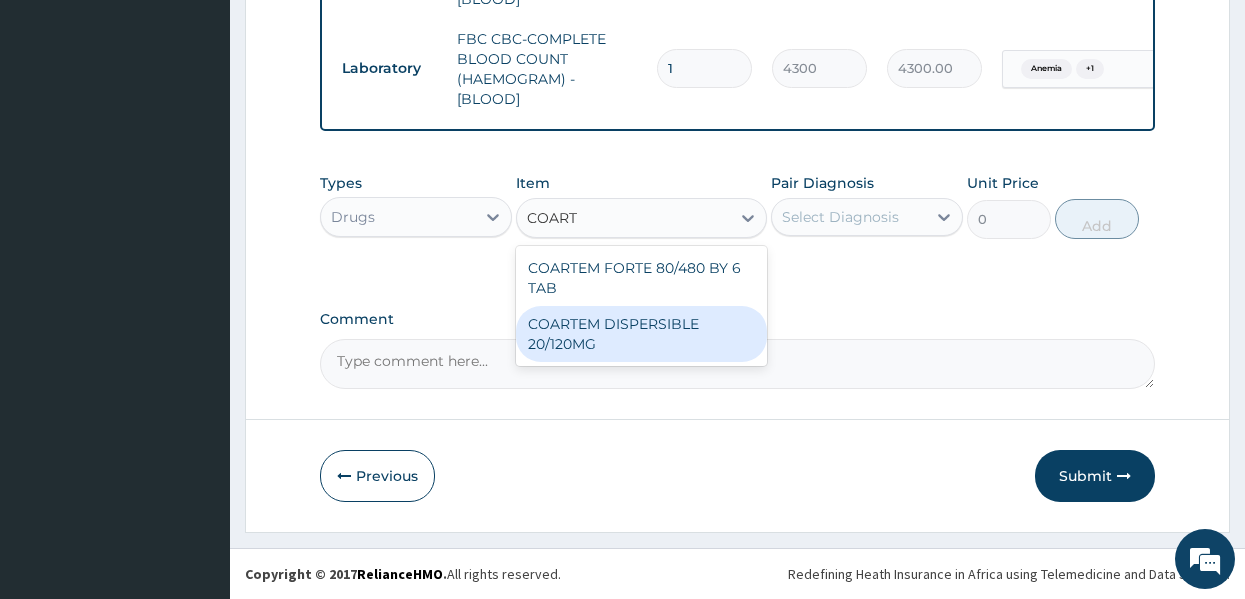 type 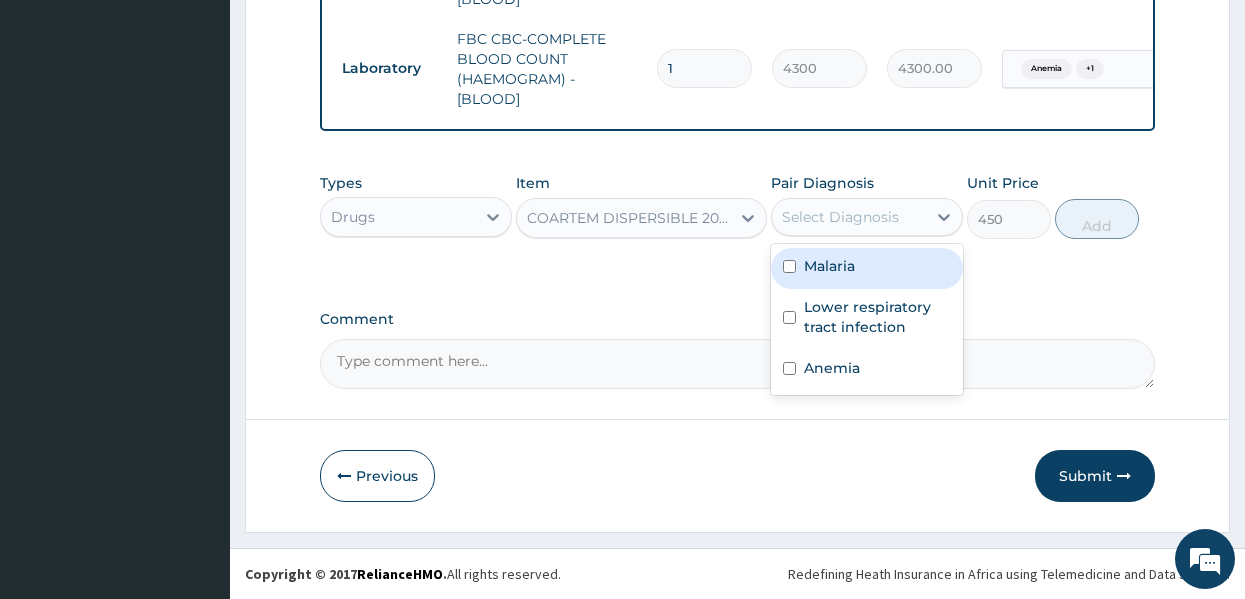 click on "Select Diagnosis" at bounding box center [849, 217] 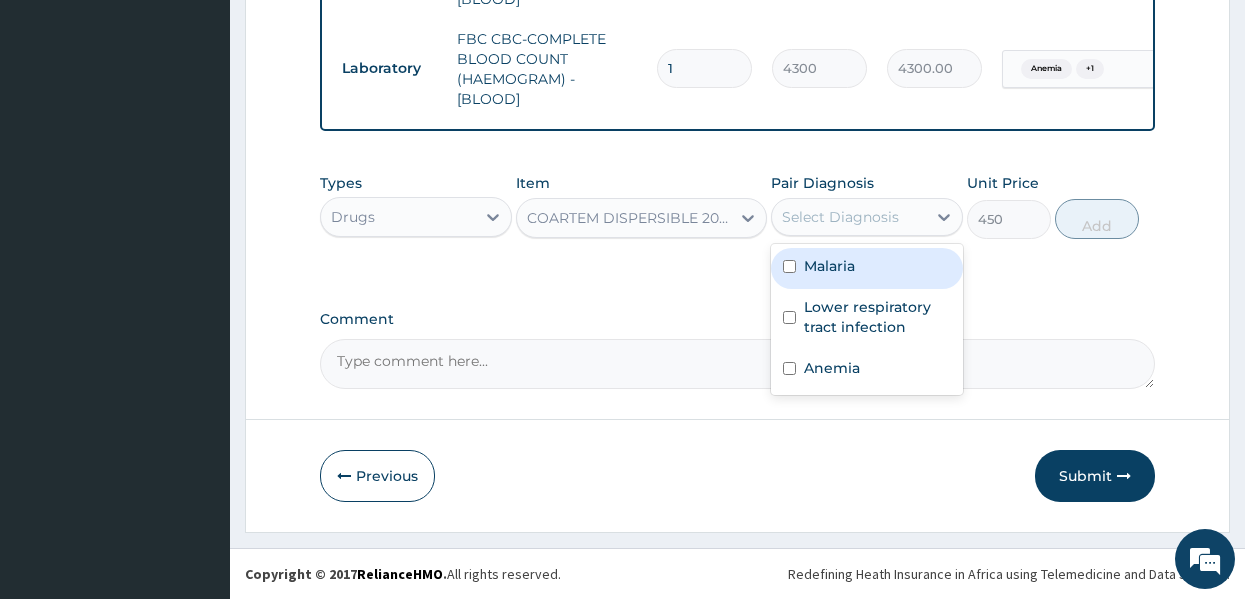 click on "Malaria" at bounding box center (829, 266) 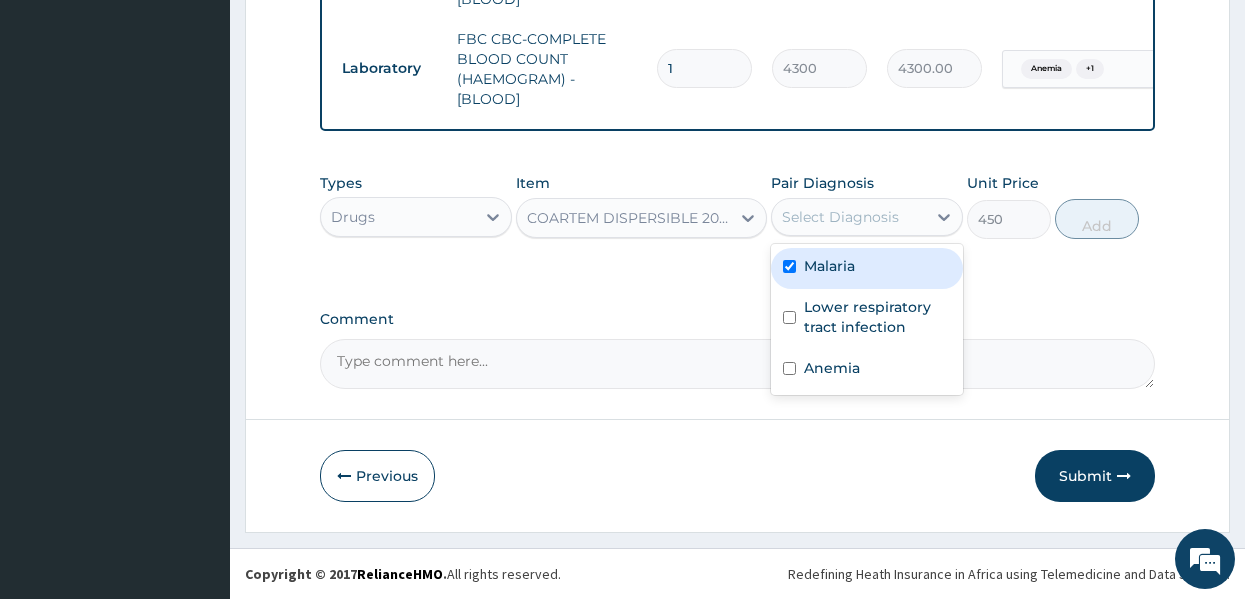 checkbox on "true" 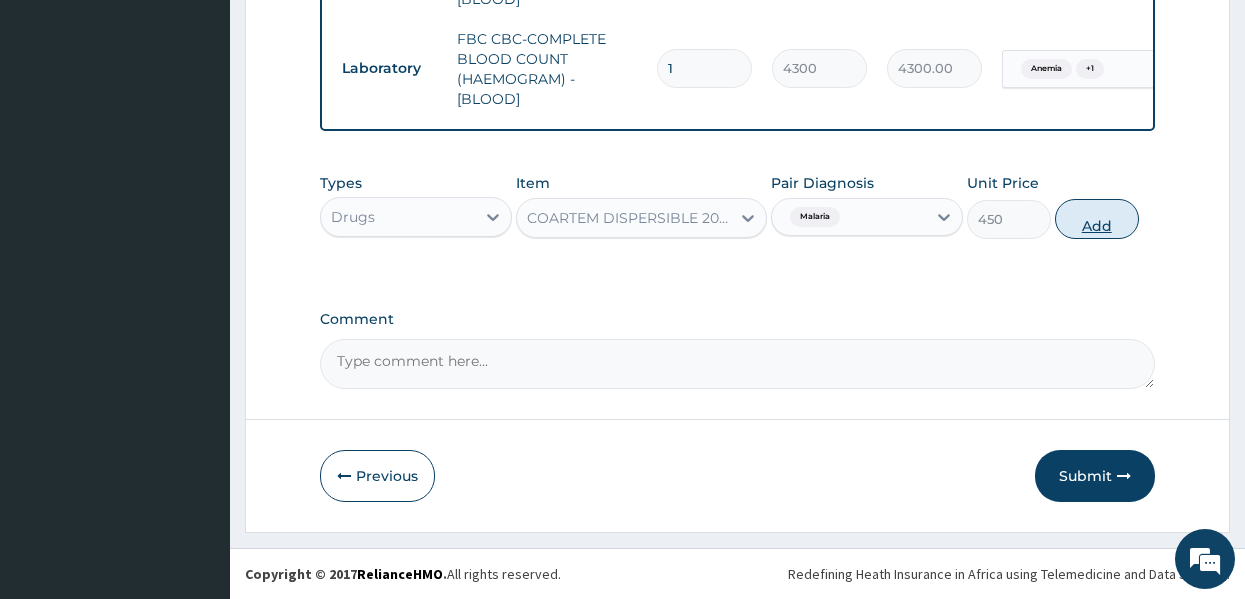 click on "Add" at bounding box center [1097, 219] 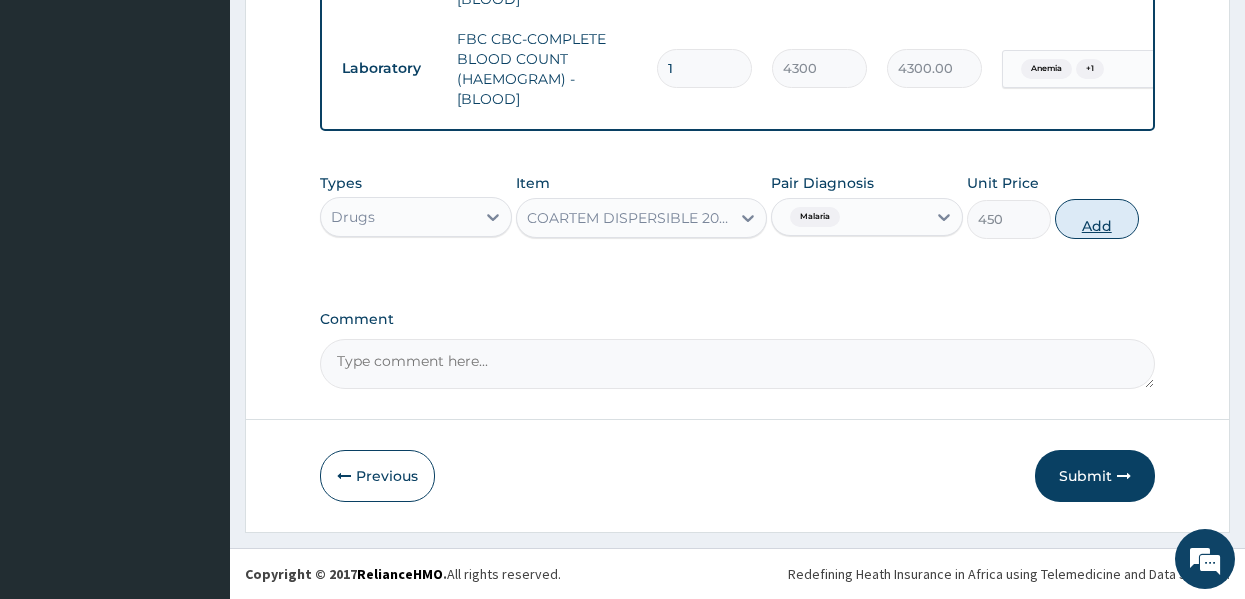 type on "0" 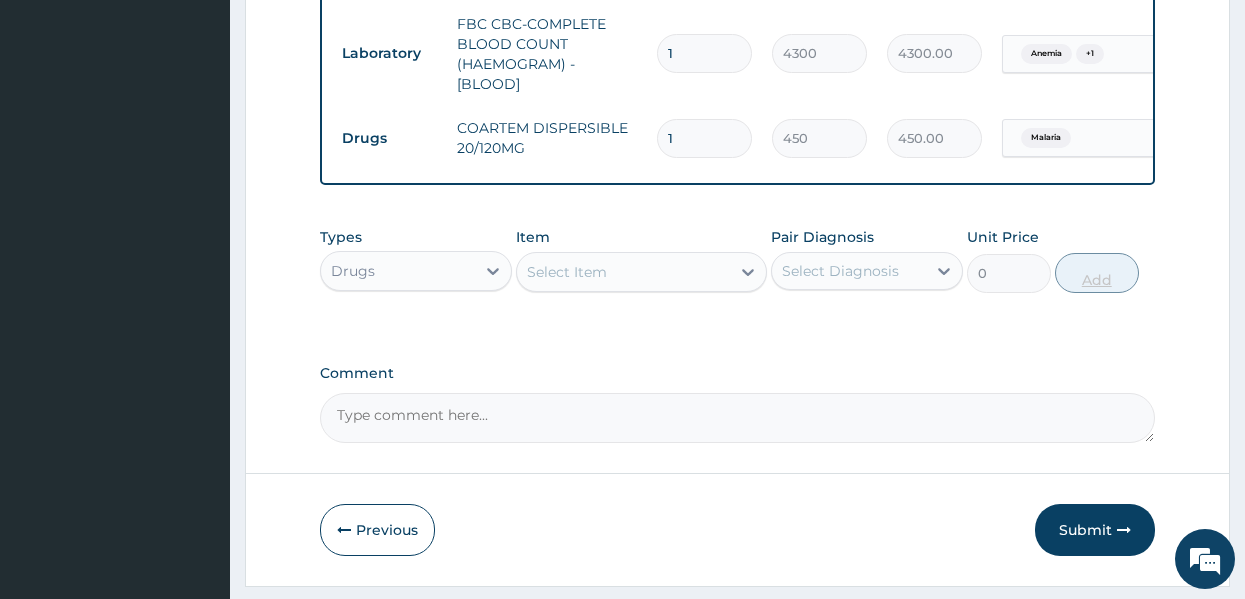 type 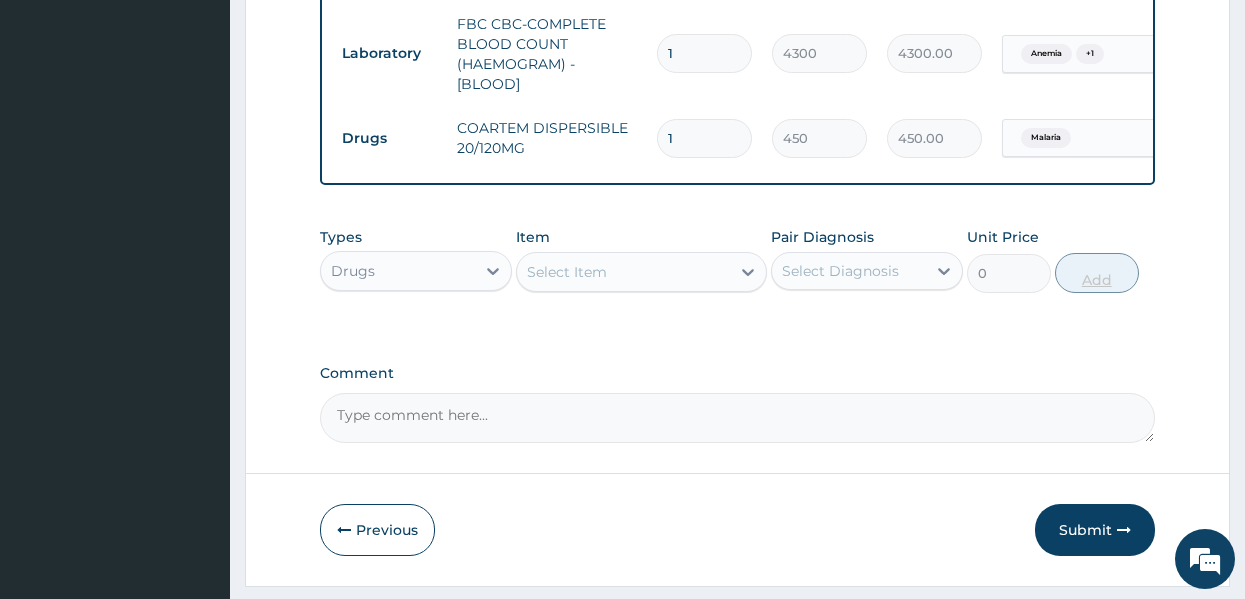type on "0.00" 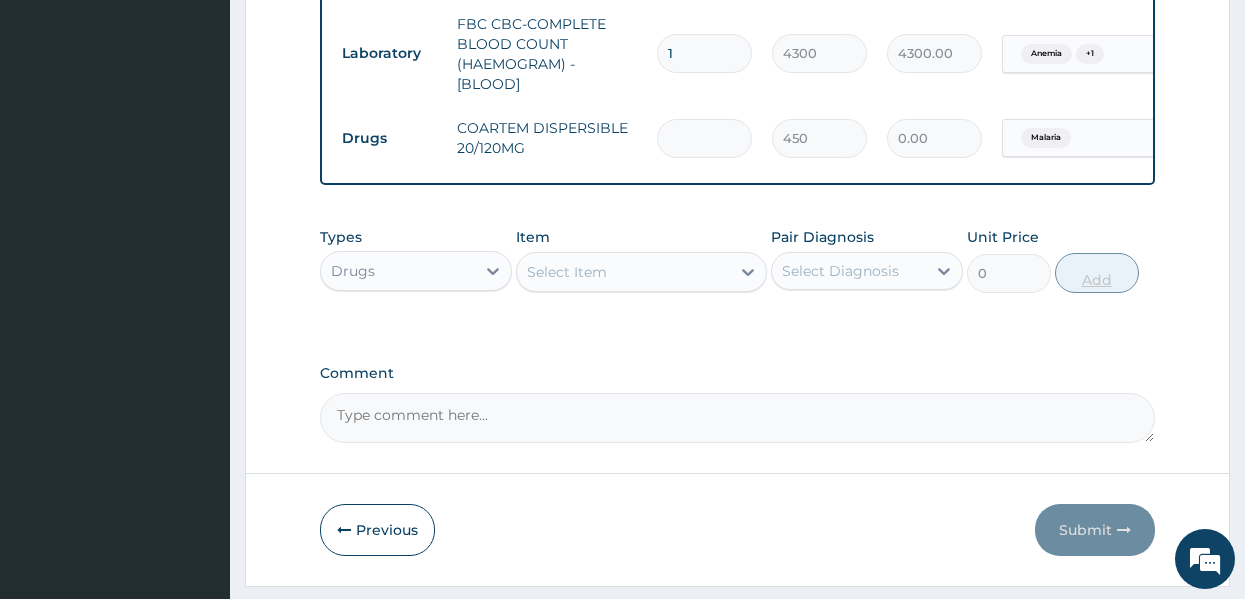 type on "6" 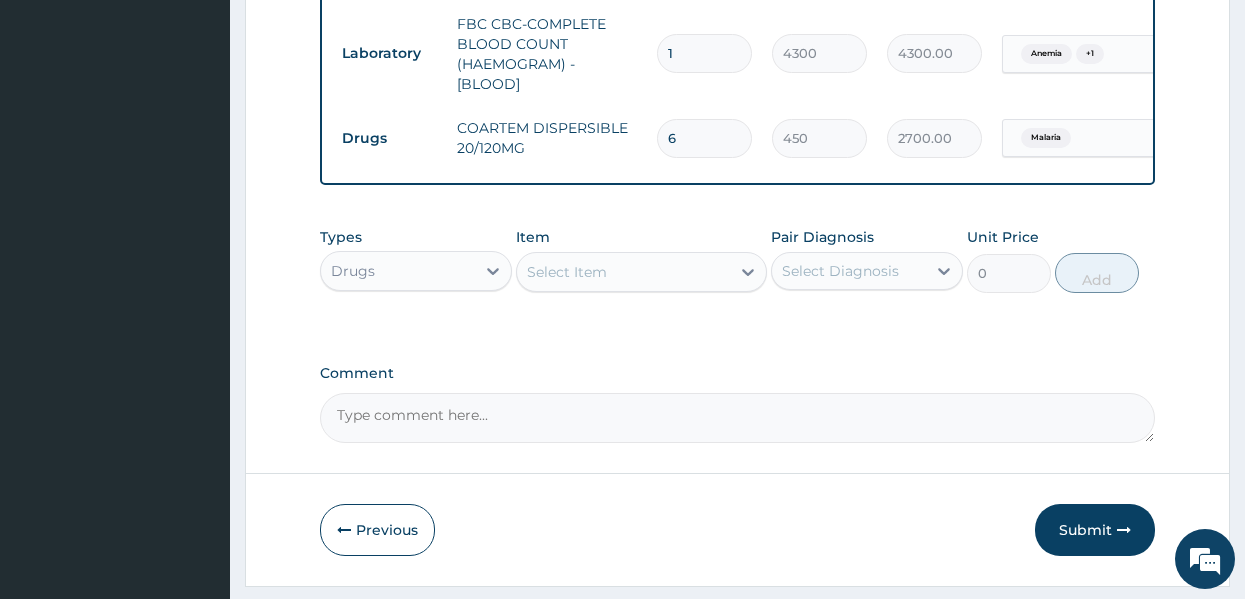 type on "6" 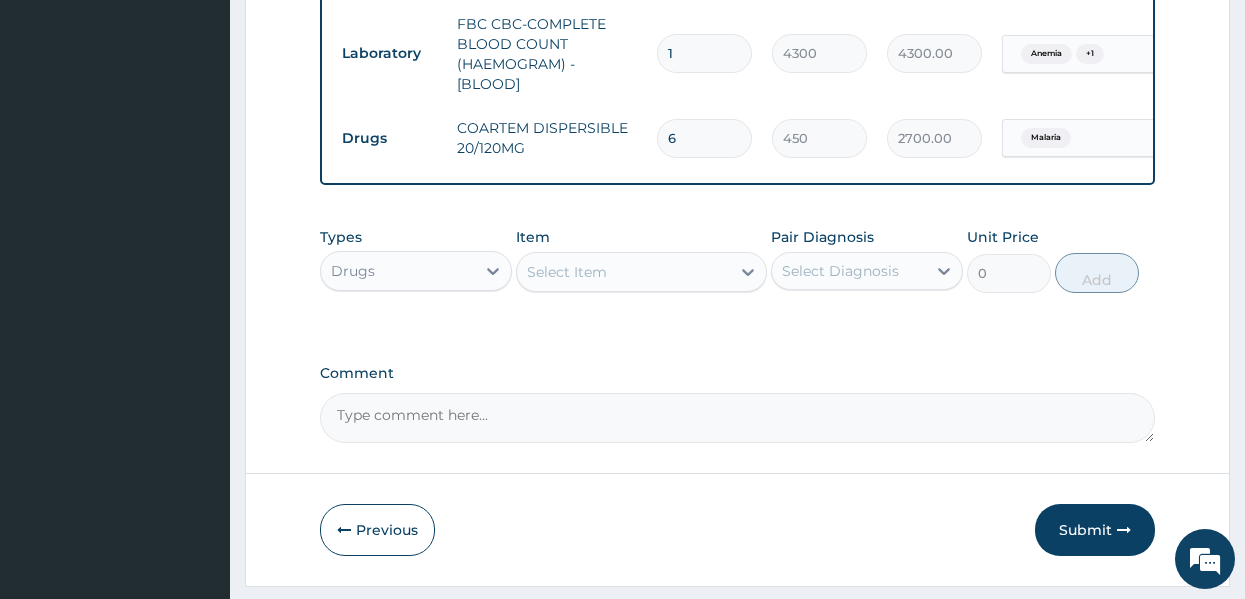 click on "Select Item" at bounding box center [623, 272] 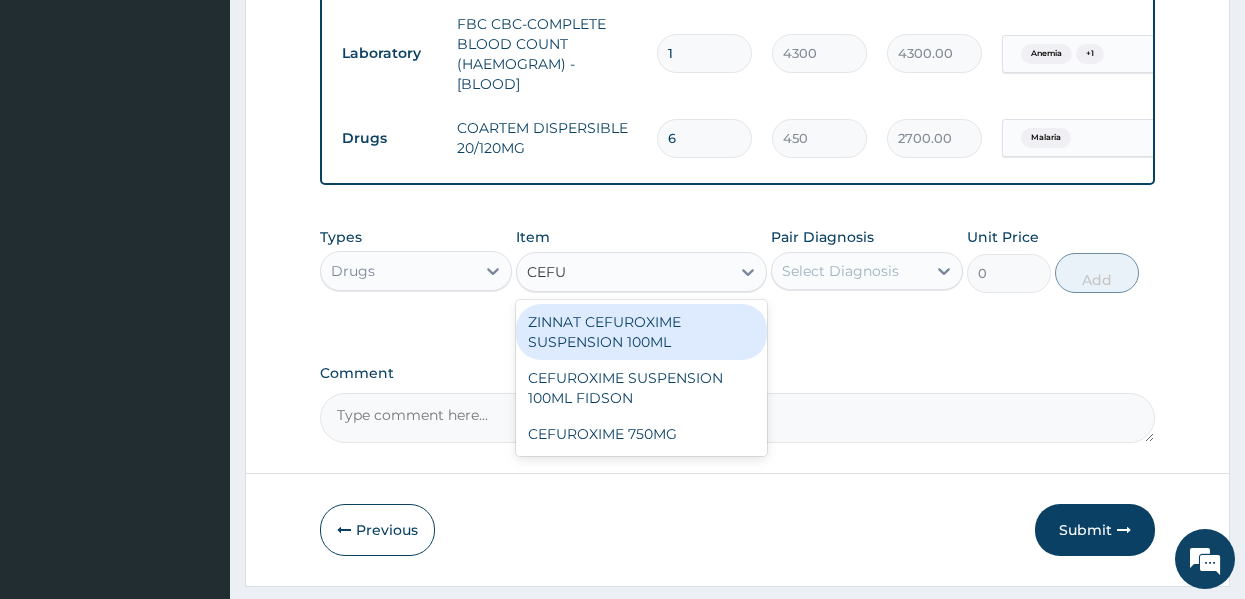 type on "CEFUR" 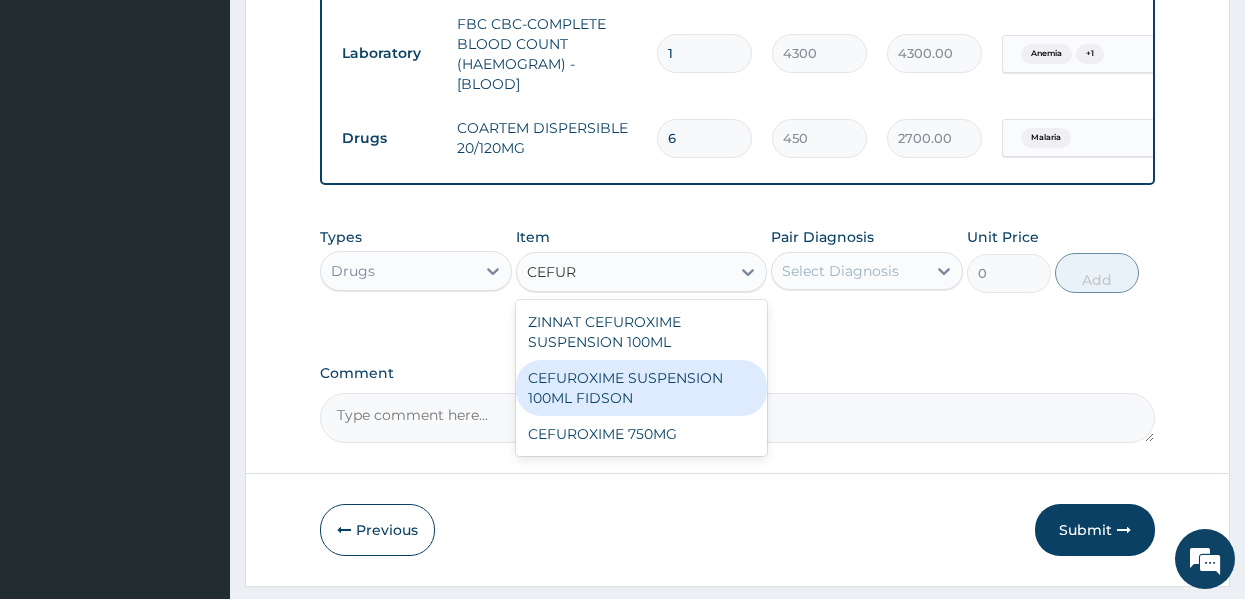 click on "CEFUROXIME SUSPENSION 100ML FIDSON" at bounding box center (641, 388) 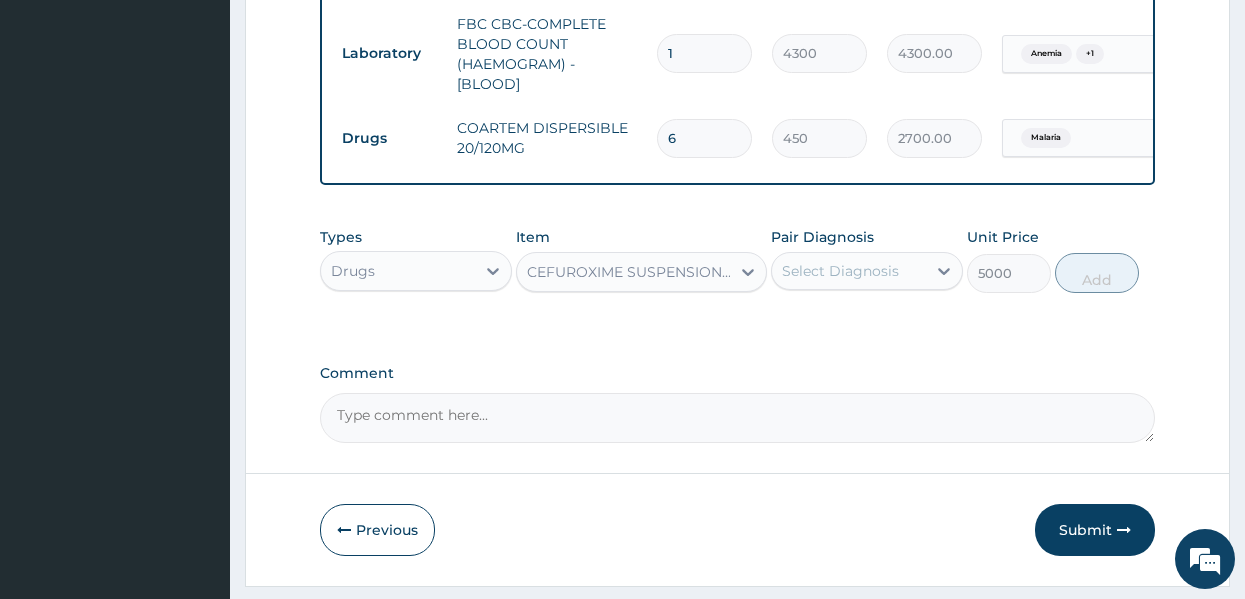 click on "Select Diagnosis" at bounding box center (840, 271) 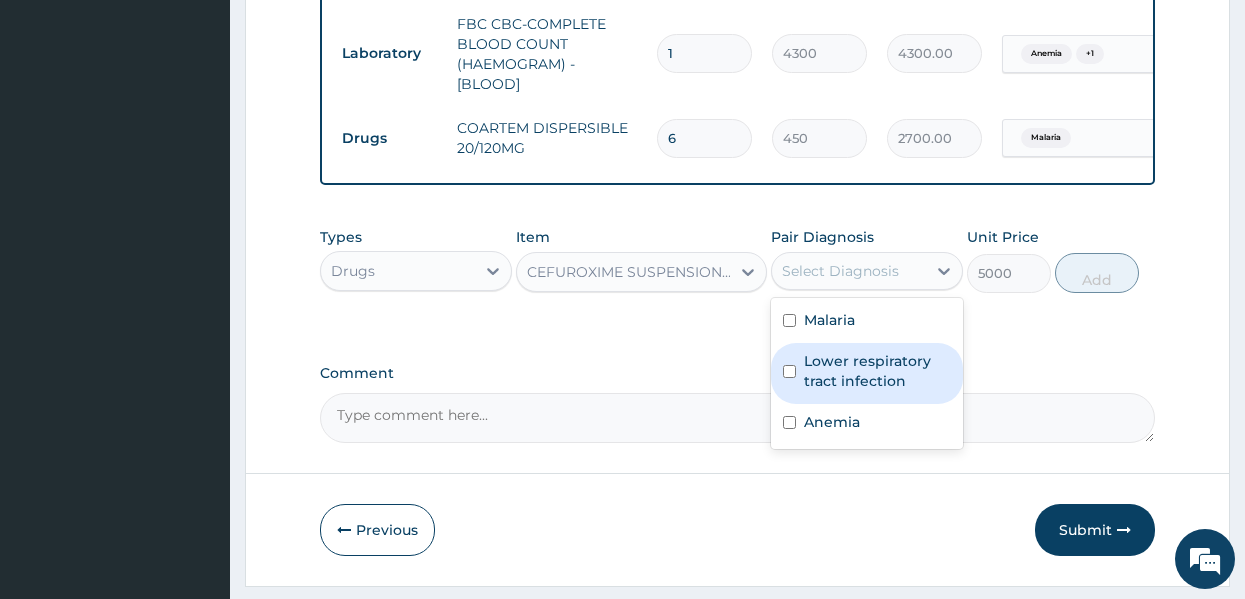 click on "Lower respiratory tract infection" at bounding box center [877, 371] 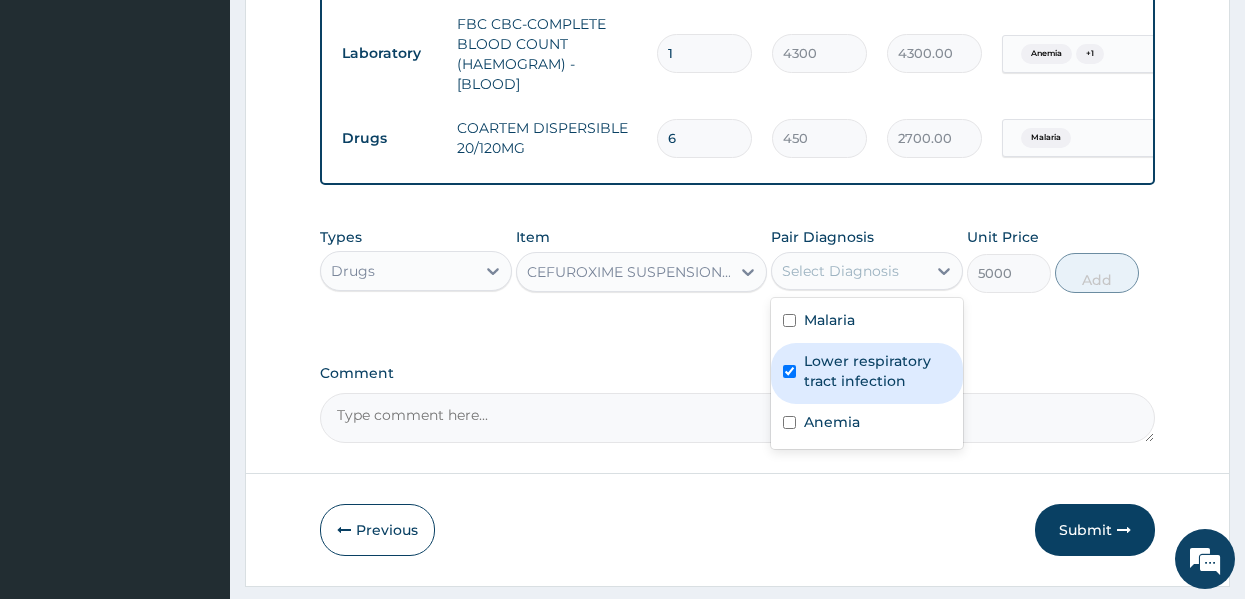 checkbox on "true" 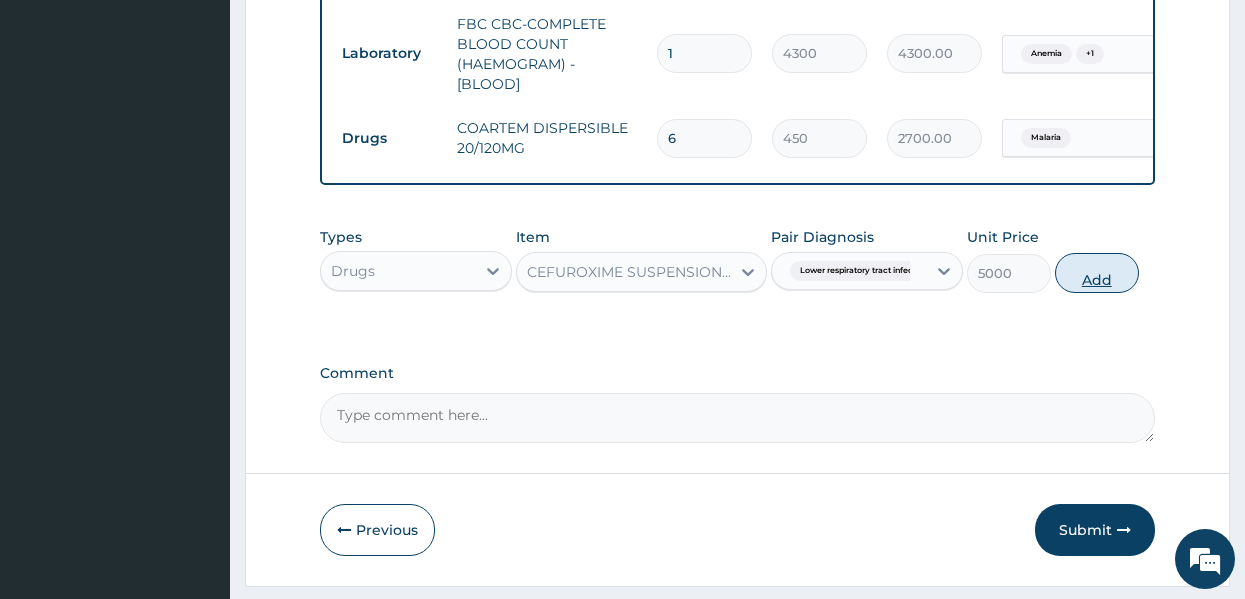 click on "Add" at bounding box center (1097, 273) 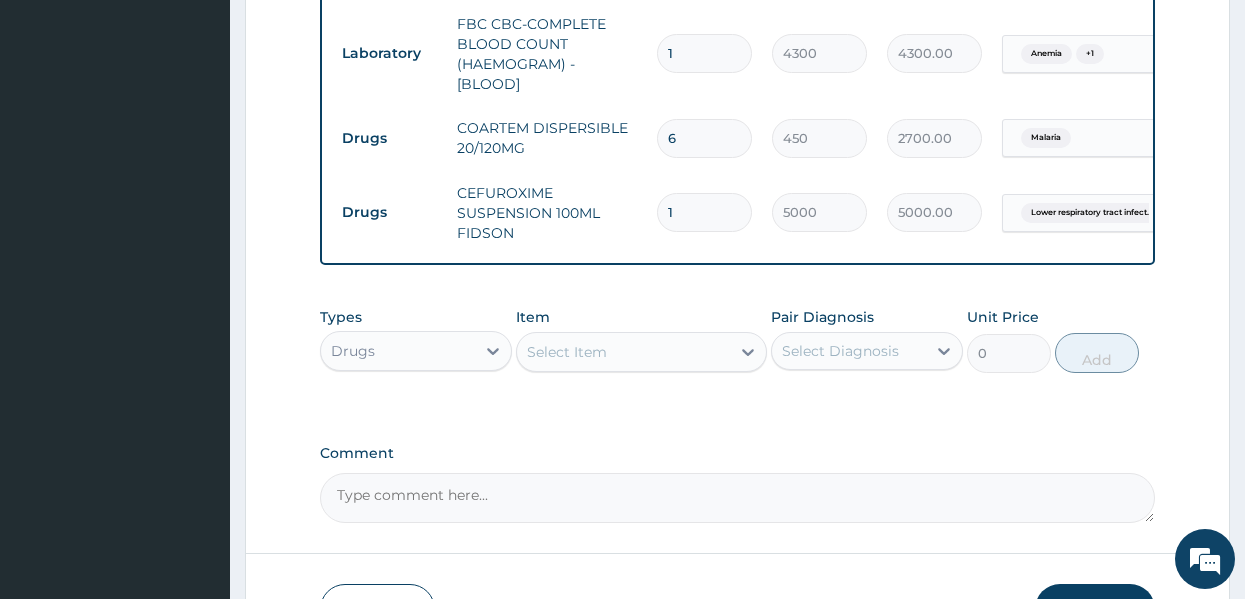 click on "Select Item" at bounding box center (623, 352) 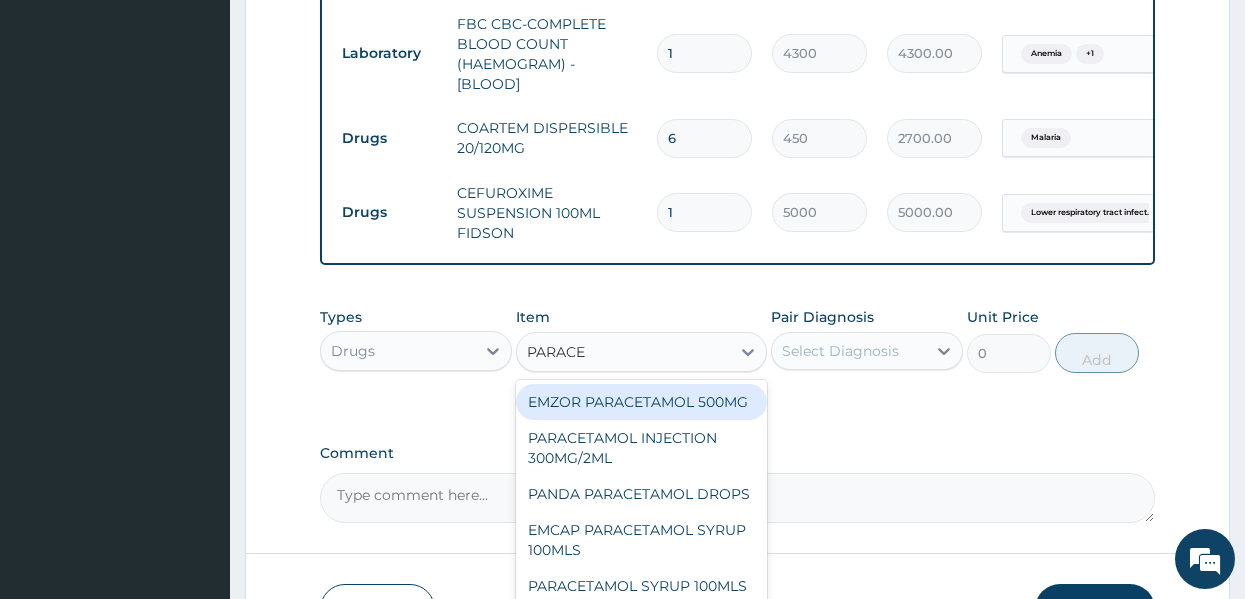 type on "PARACET" 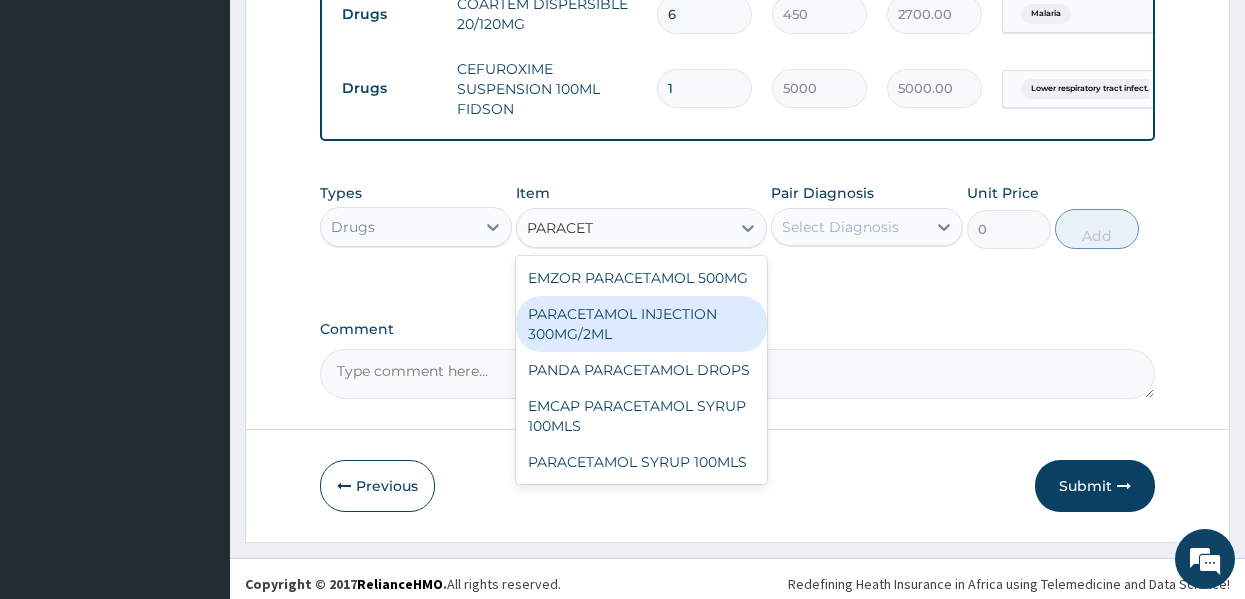 scroll, scrollTop: 1192, scrollLeft: 0, axis: vertical 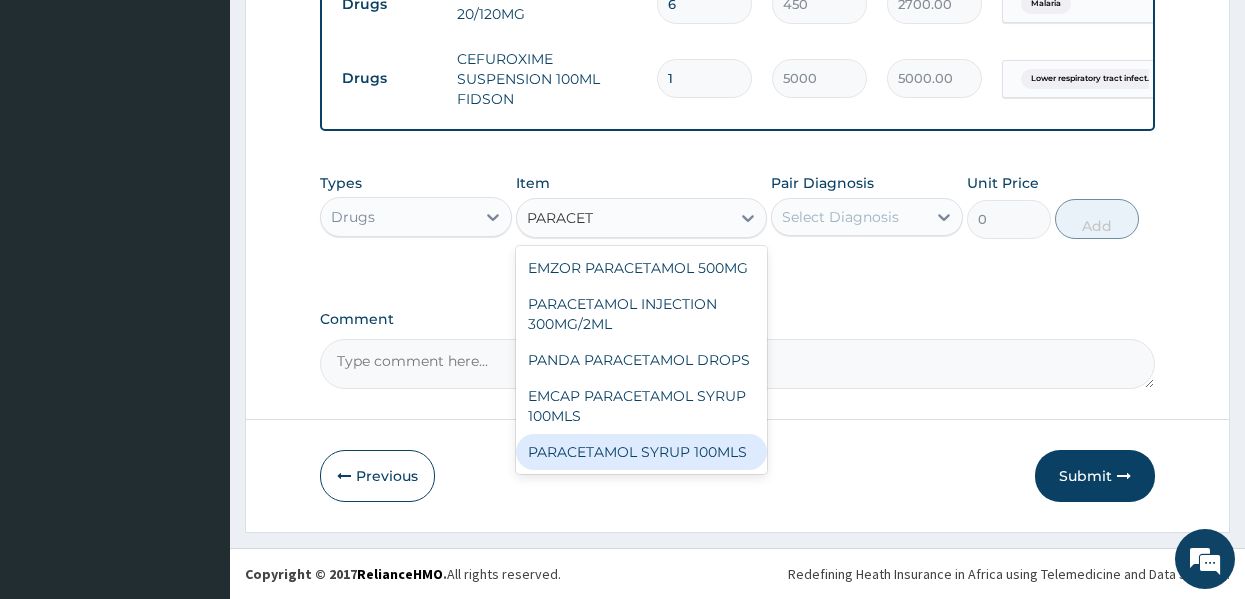 click on "PARACETAMOL SYRUP 100MLS" at bounding box center [641, 452] 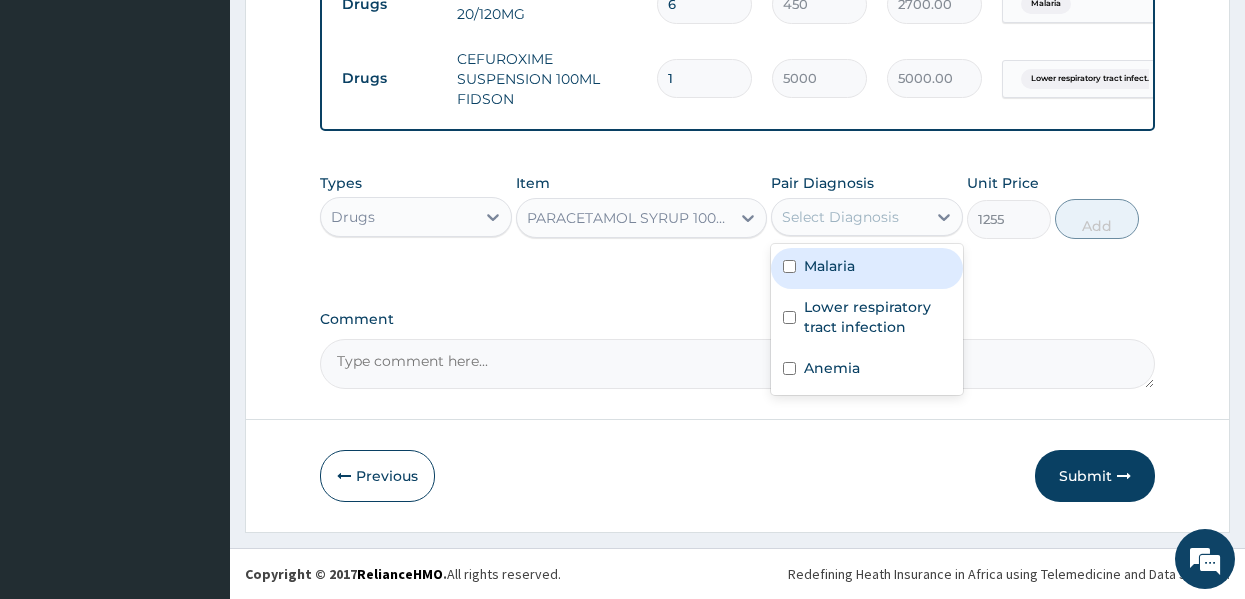 click on "Select Diagnosis" at bounding box center [840, 217] 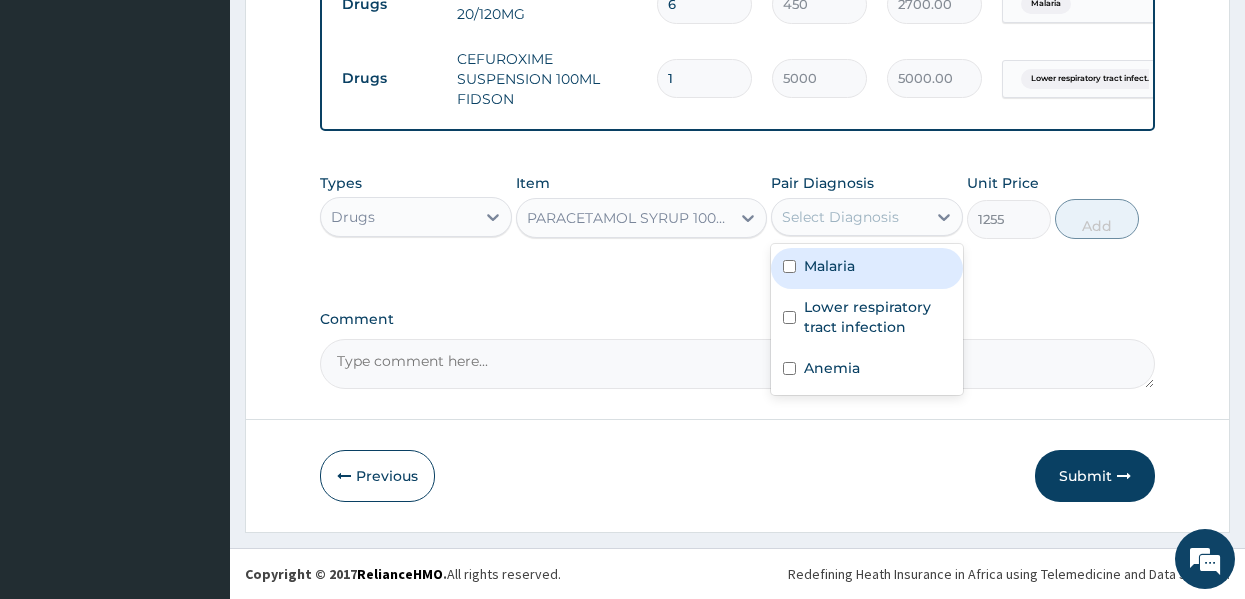 click on "Malaria" at bounding box center (829, 266) 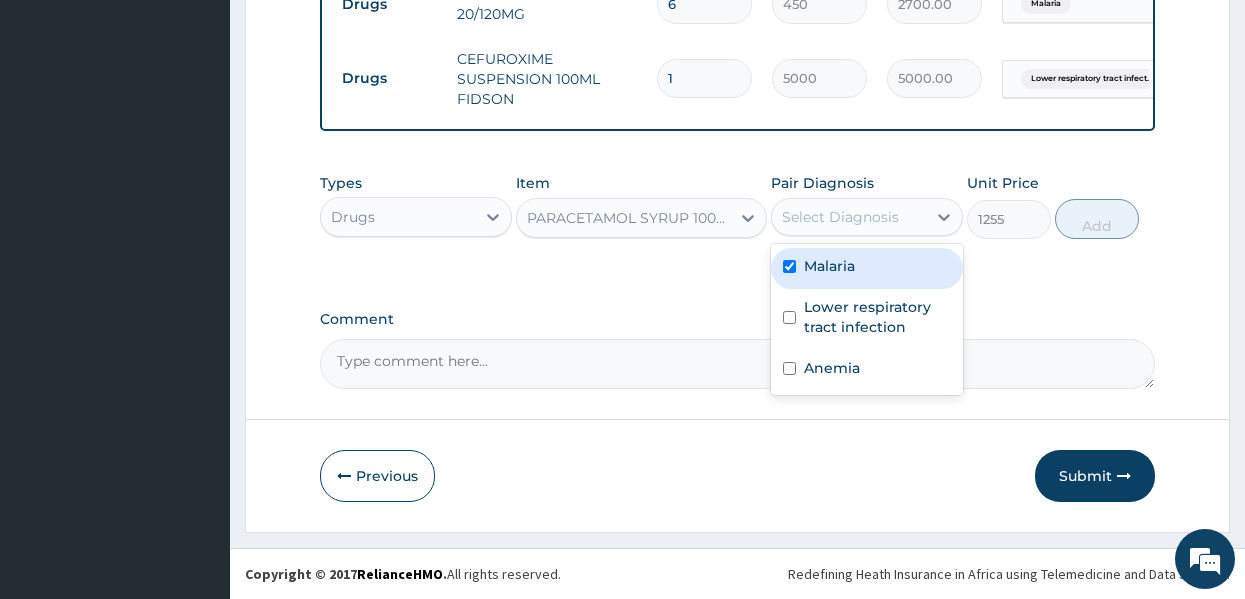 checkbox on "true" 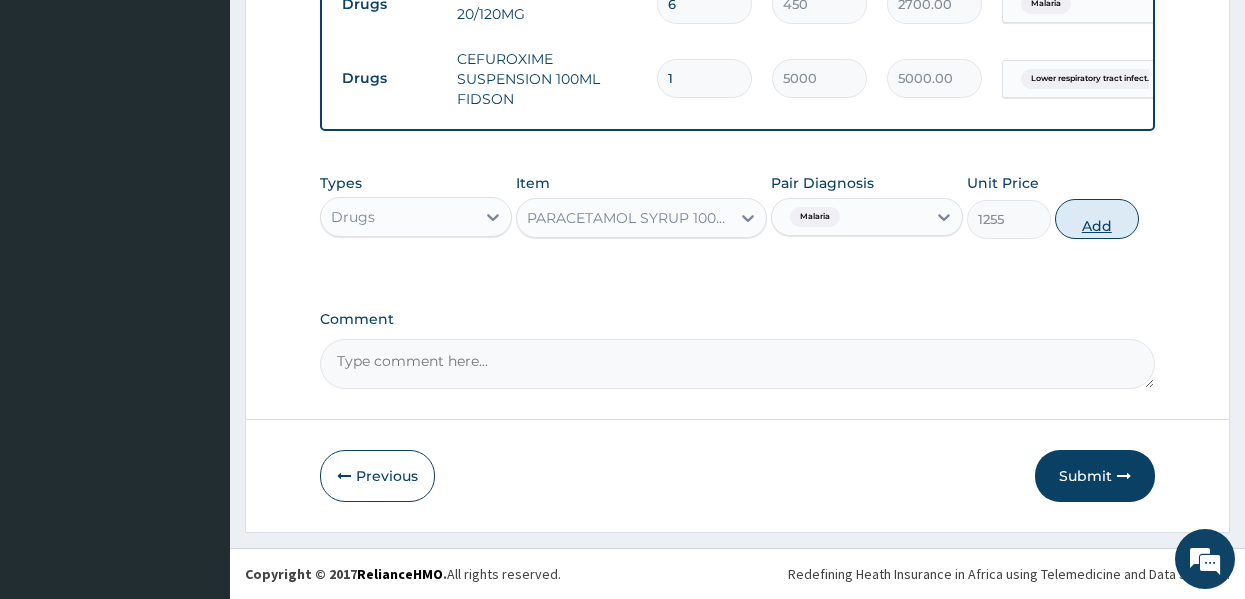 click on "Add" at bounding box center [1097, 219] 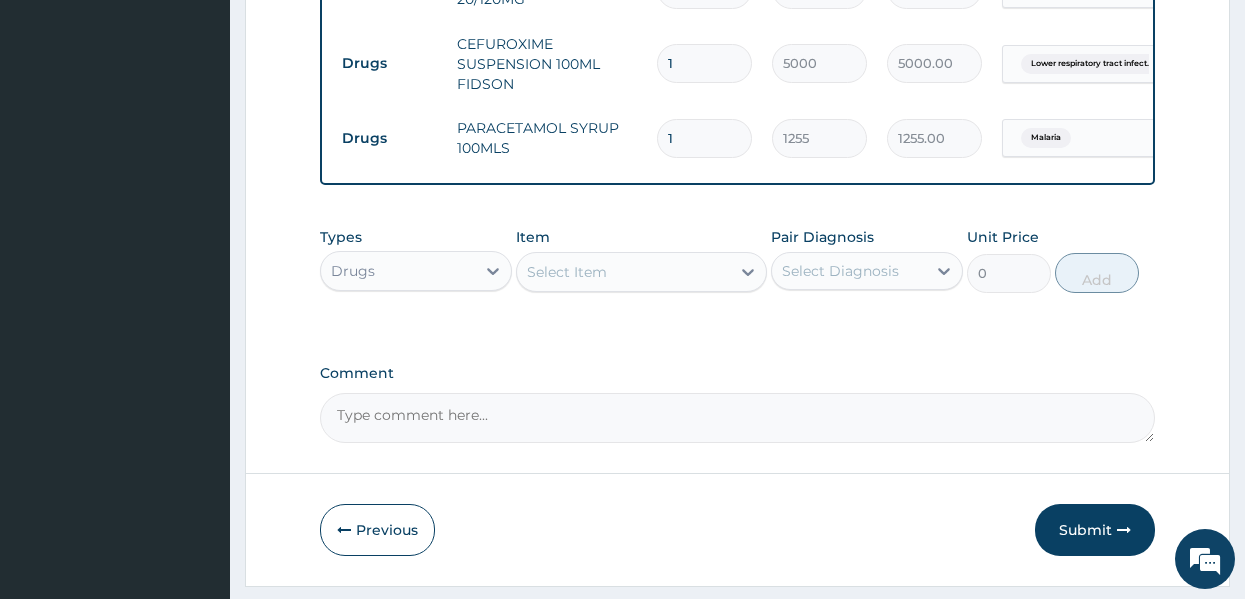 click on "Types Drugs Item Select Item Pair Diagnosis Select Diagnosis Unit Price 0 Add" at bounding box center (738, 275) 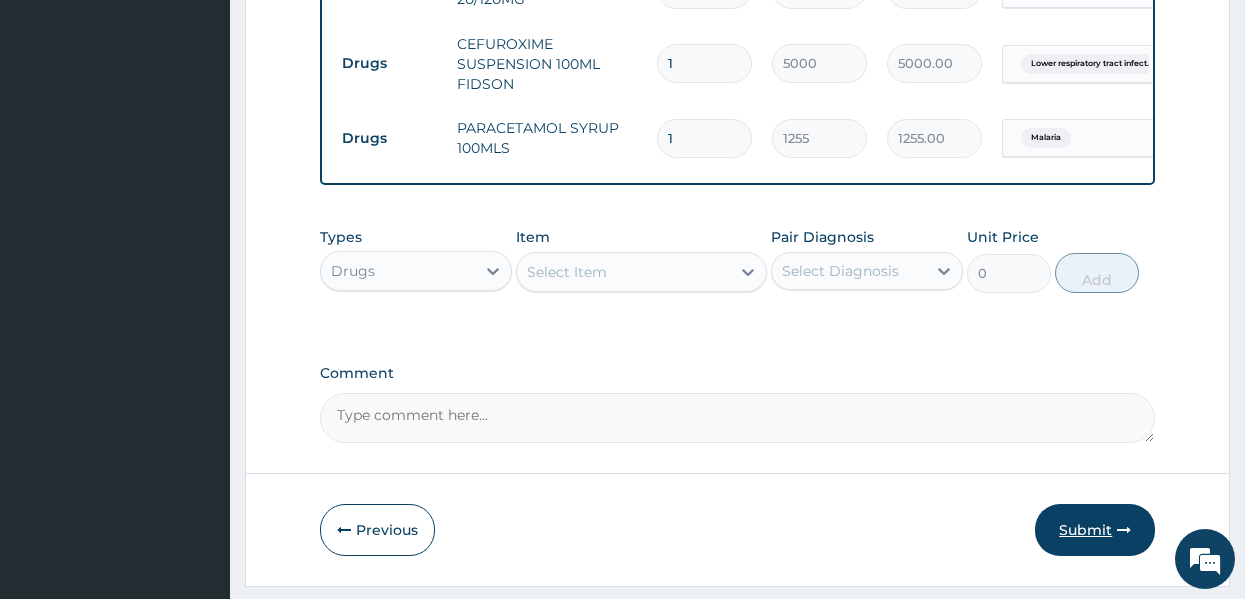 click at bounding box center [1124, 530] 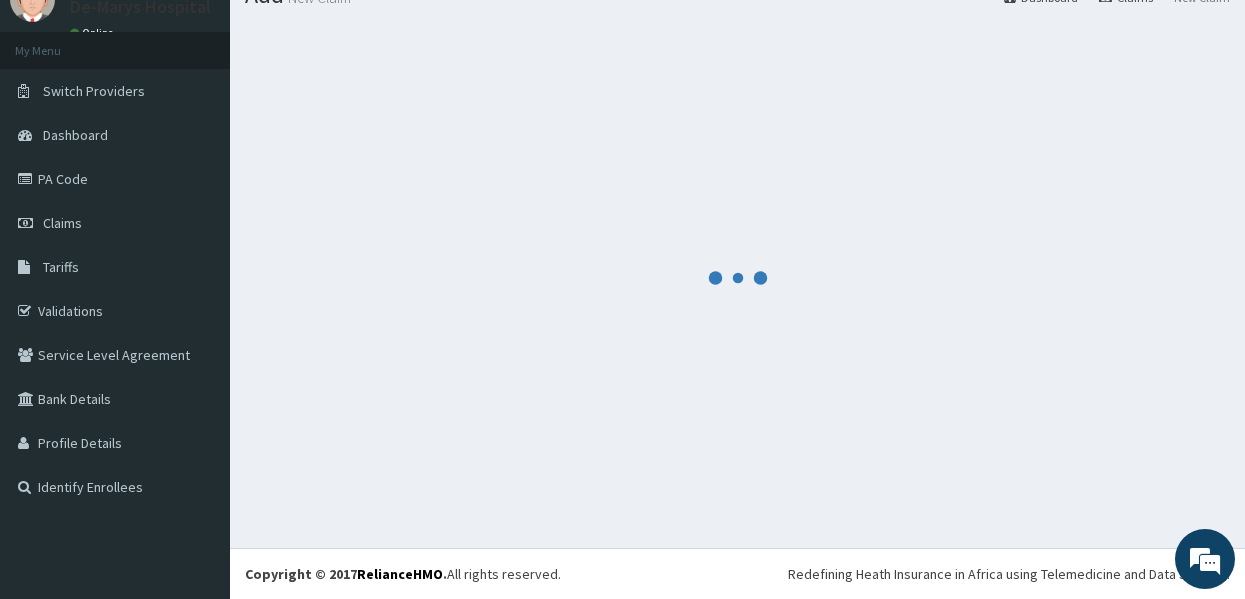 scroll, scrollTop: 1192, scrollLeft: 0, axis: vertical 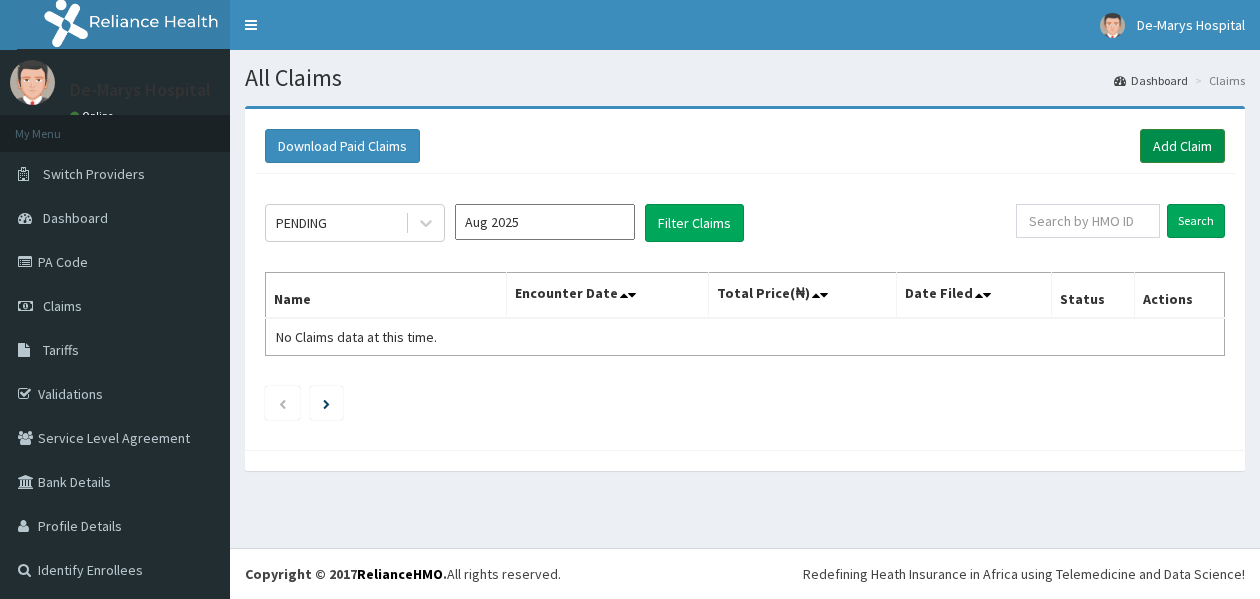 click on "Add Claim" at bounding box center [1182, 146] 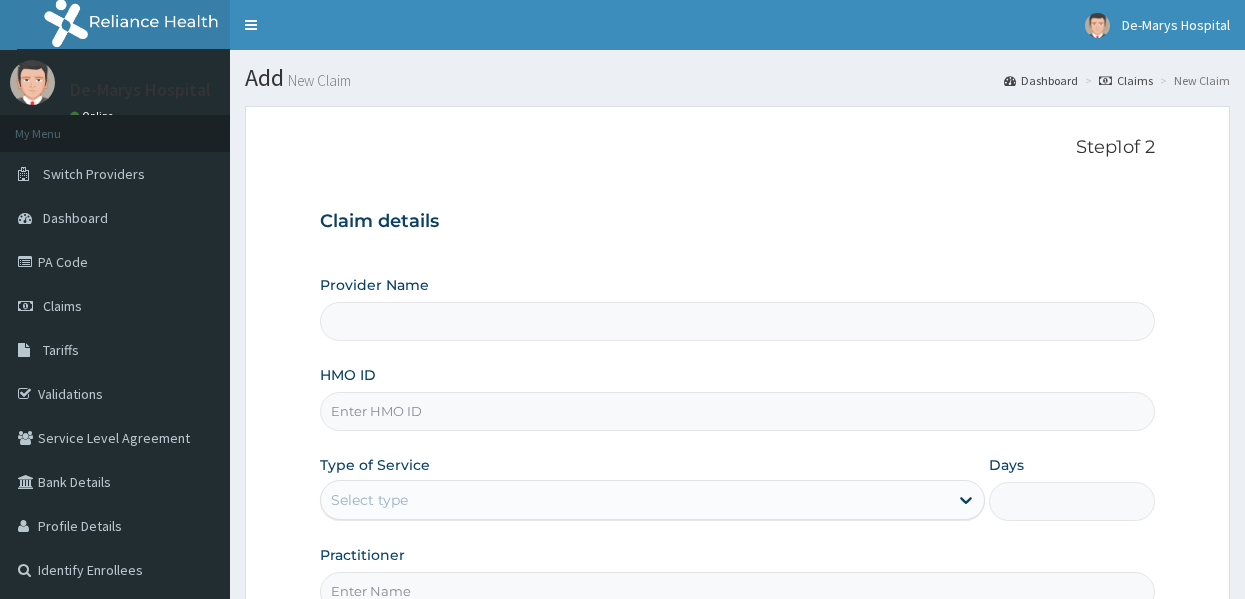 scroll, scrollTop: 0, scrollLeft: 0, axis: both 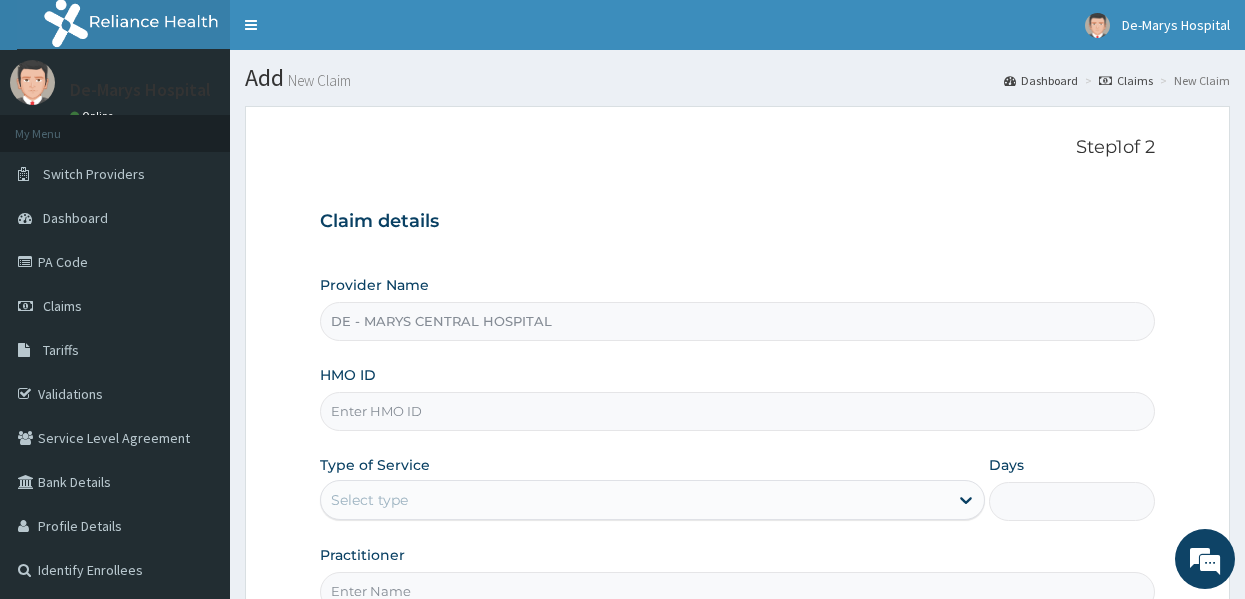 click on "HMO ID" at bounding box center (738, 411) 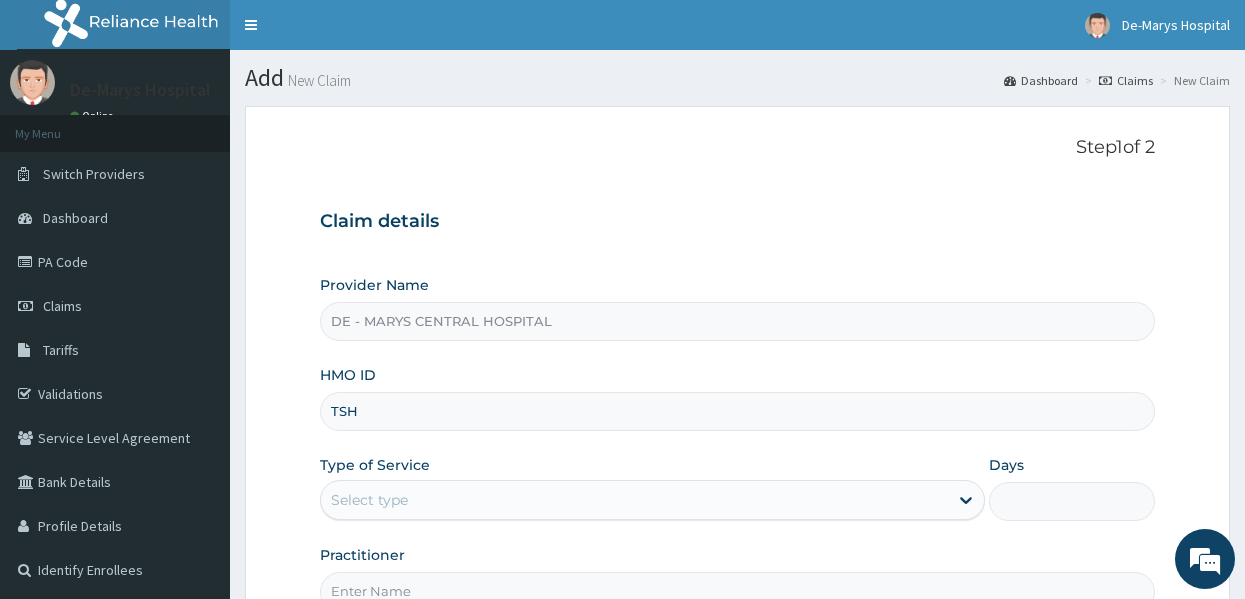 scroll, scrollTop: 0, scrollLeft: 0, axis: both 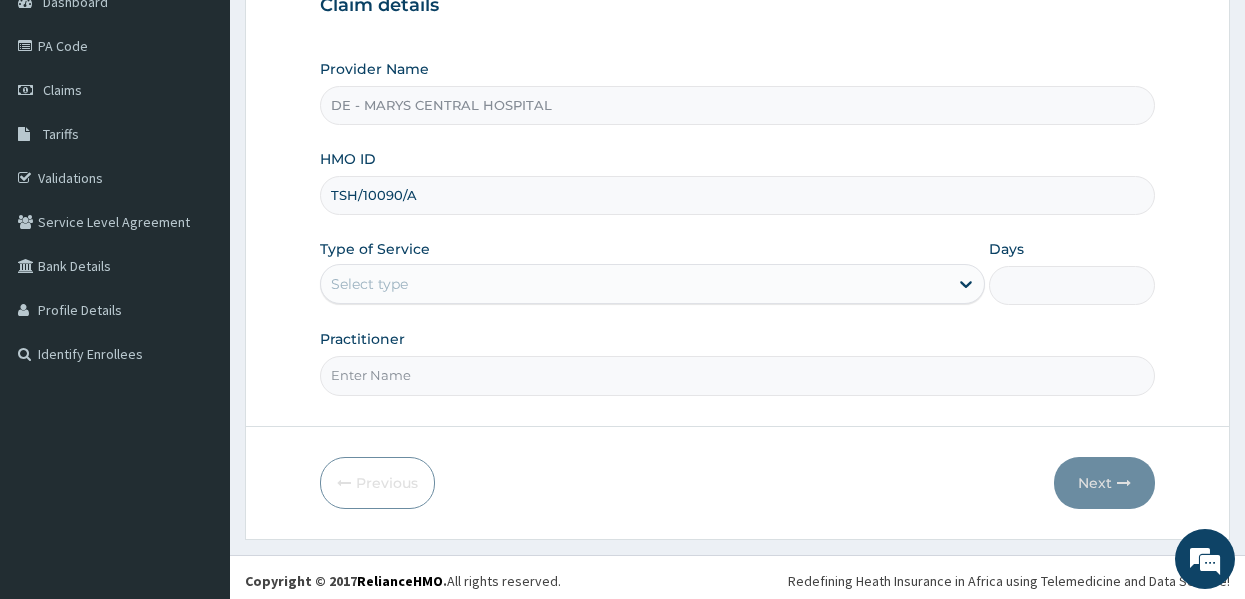 type on "TSH/10090/A" 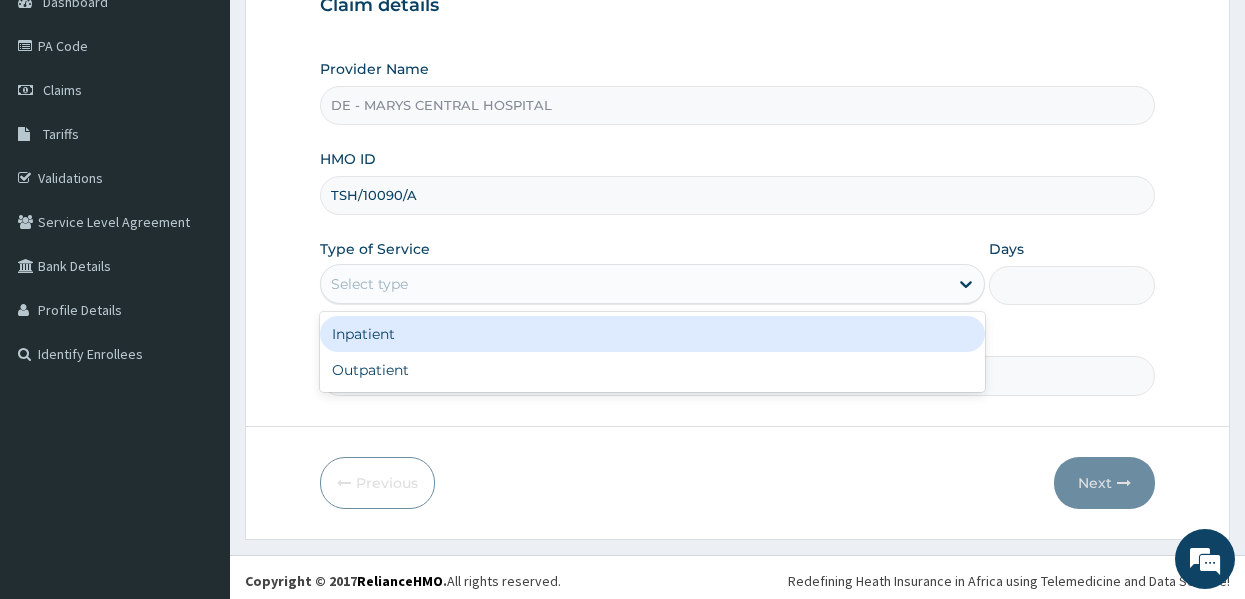 click on "Select type" at bounding box center [634, 284] 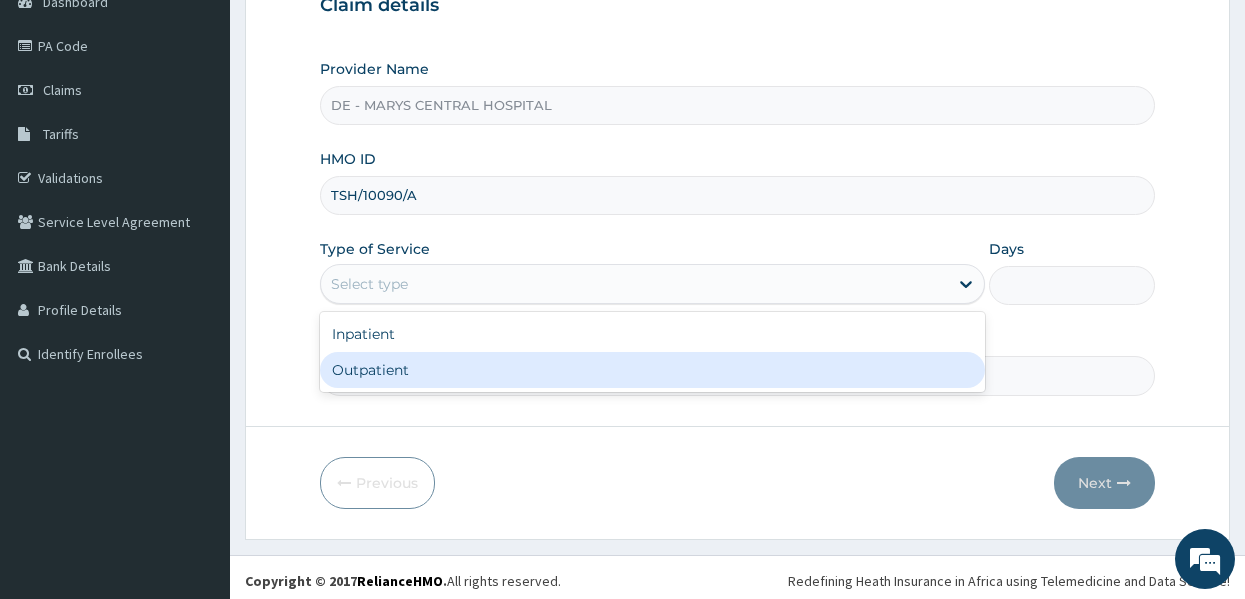 click on "Outpatient" at bounding box center [652, 370] 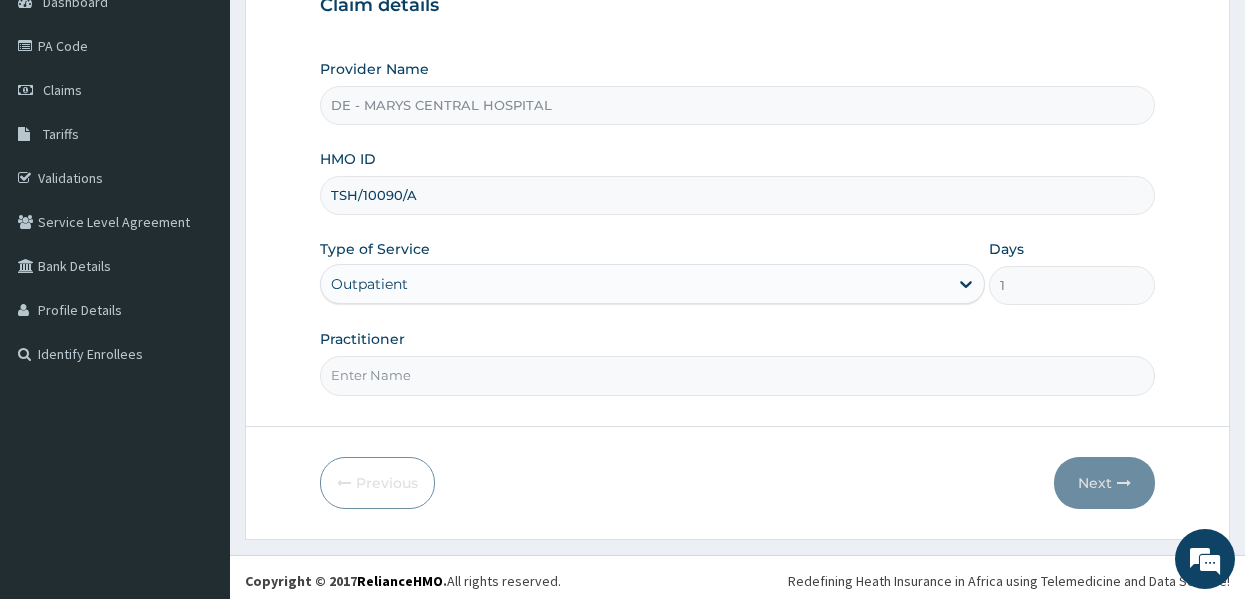 click on "Practitioner" at bounding box center [738, 375] 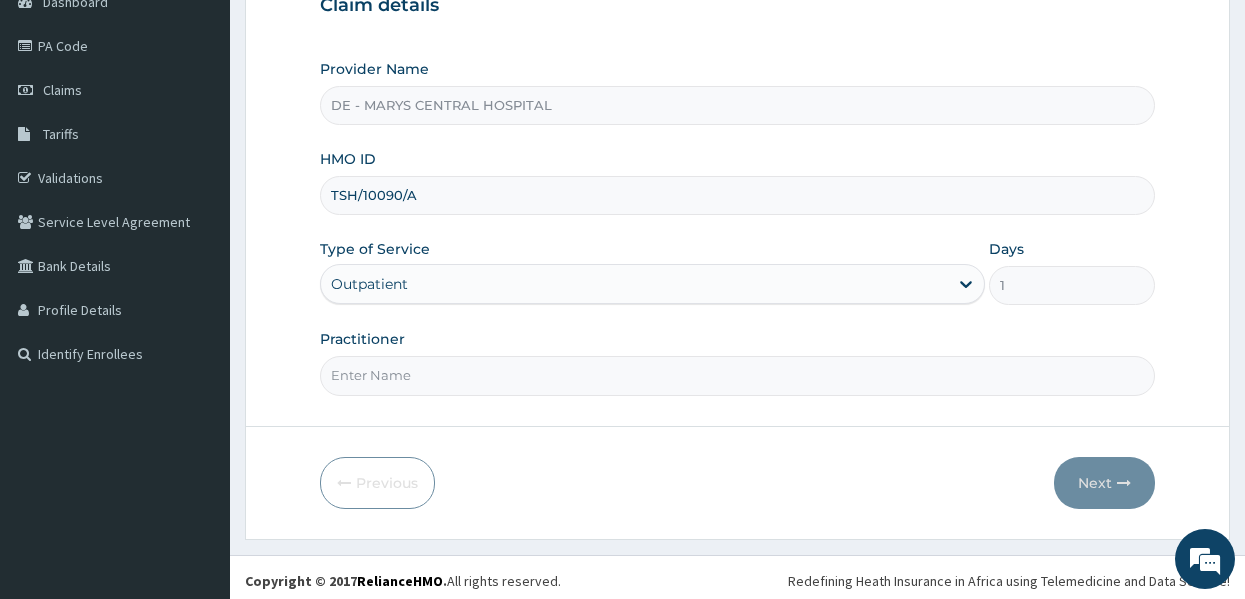 type on "DR MUSA" 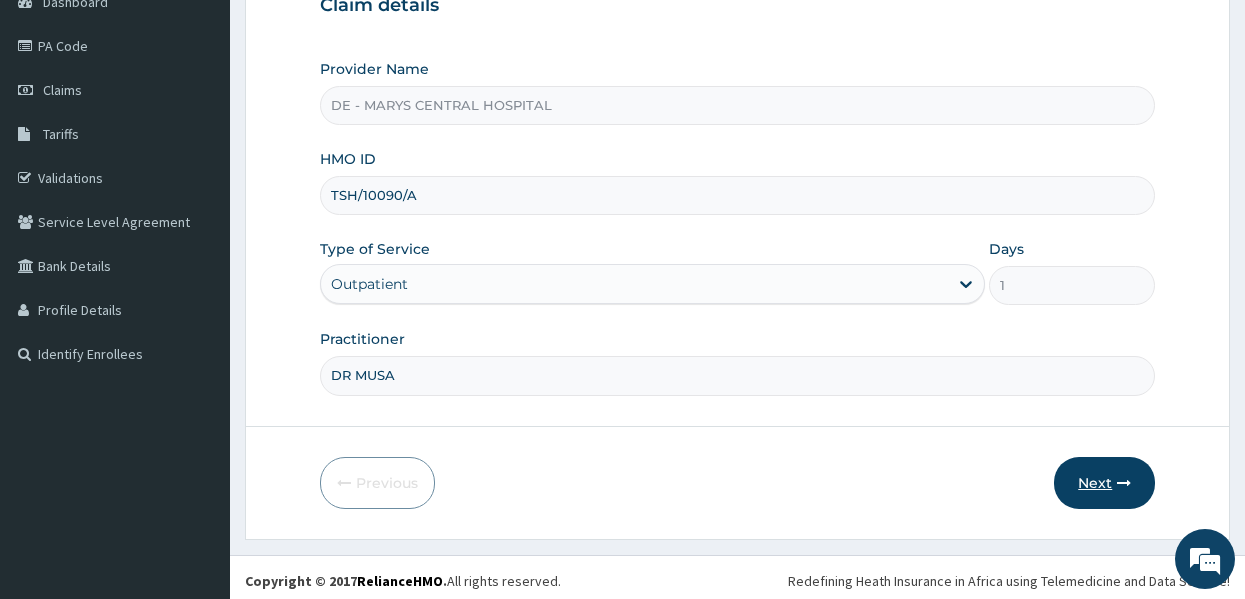 click on "Next" at bounding box center [1104, 483] 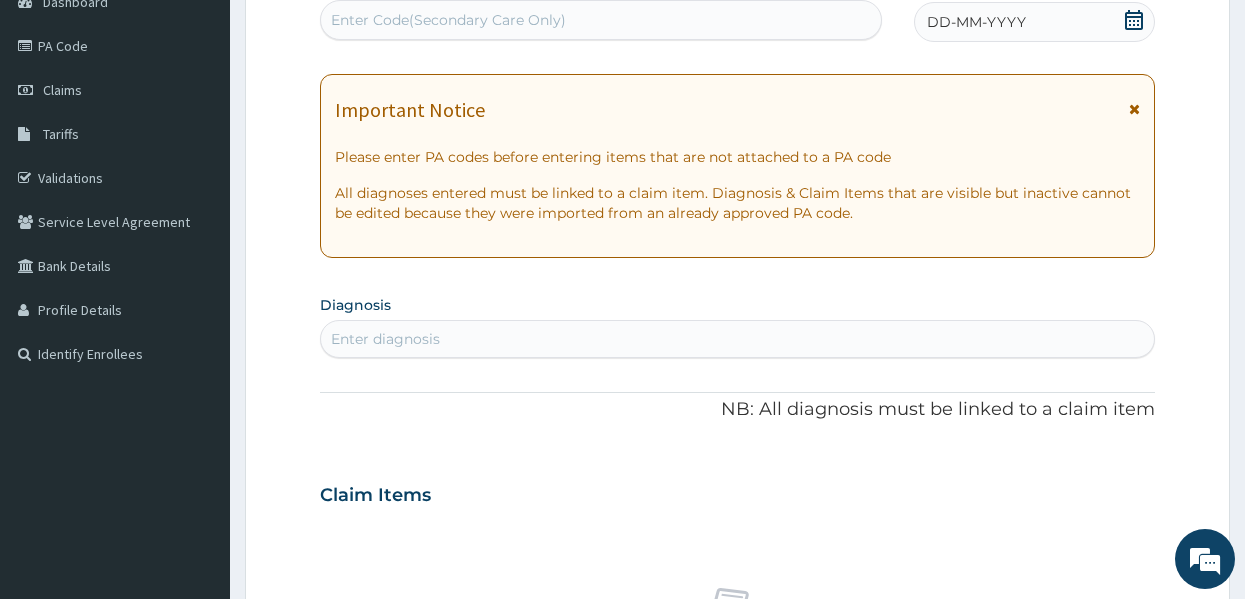 click on "DD-MM-YYYY" at bounding box center [1034, 22] 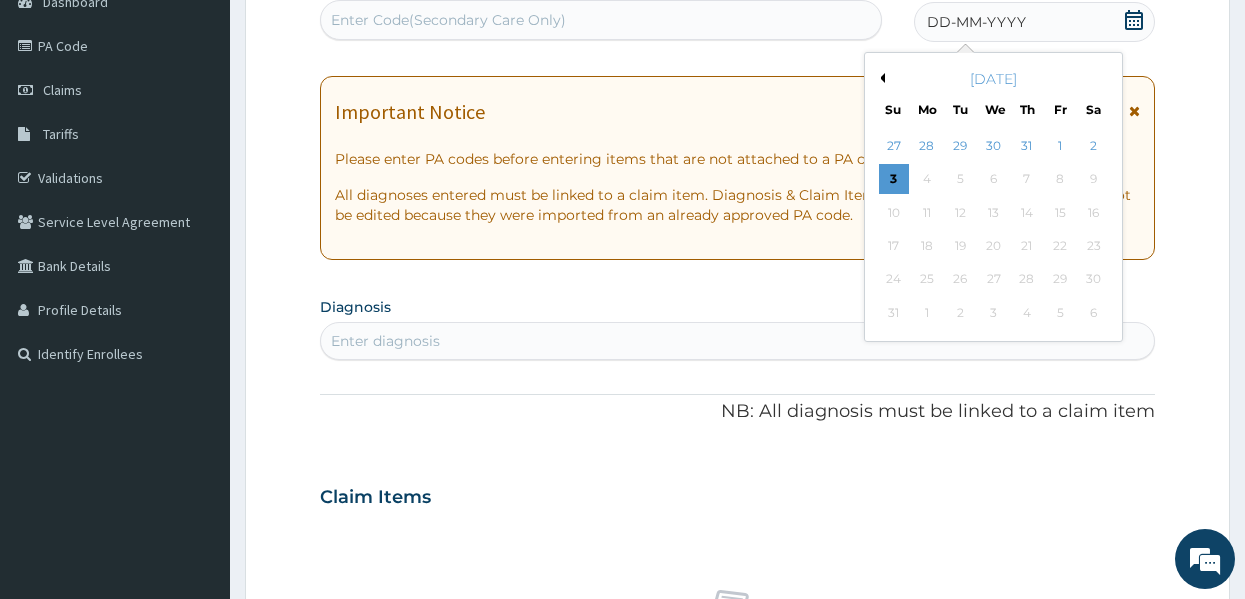 click on "Previous Month" at bounding box center (880, 78) 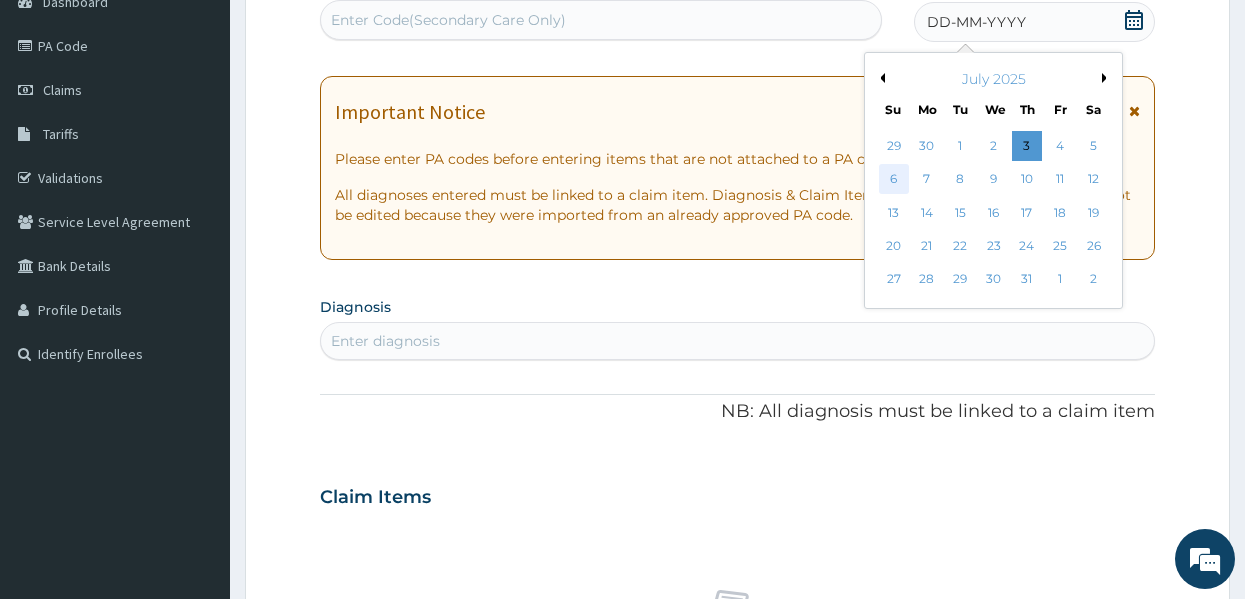 click on "6" at bounding box center (894, 180) 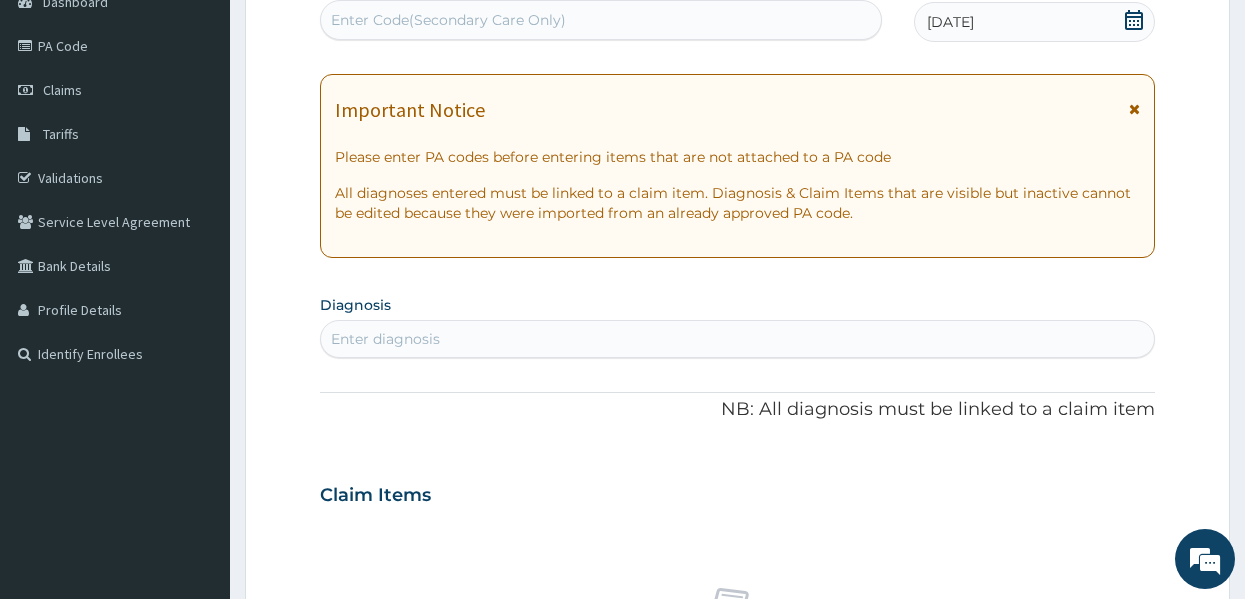 click on "Enter diagnosis" at bounding box center [738, 339] 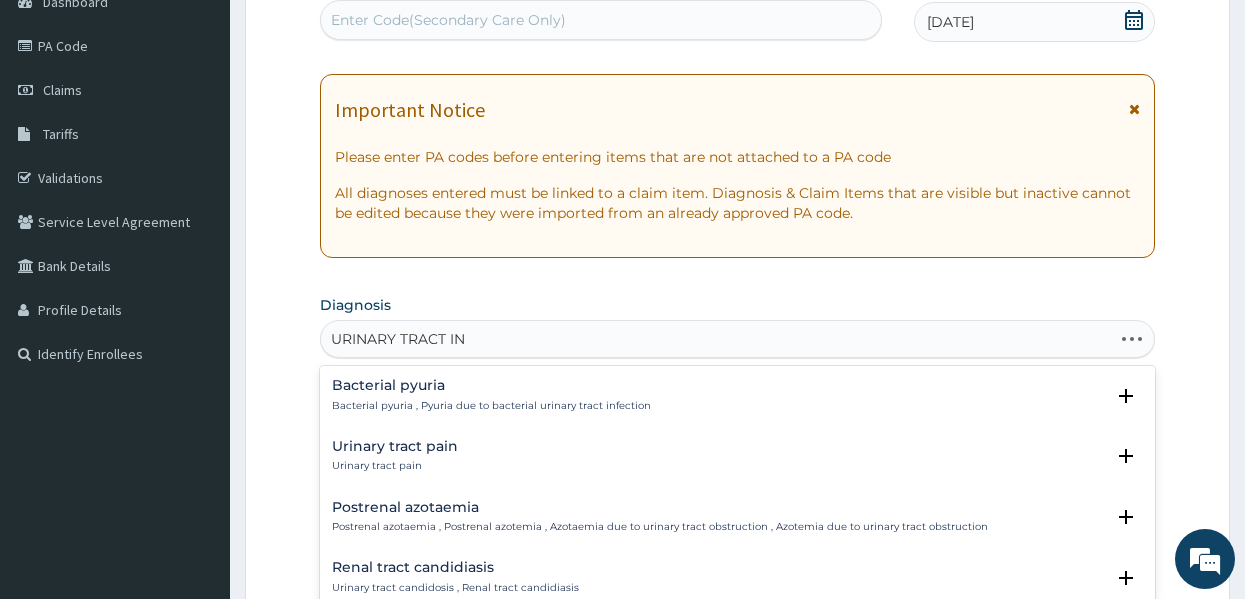 type on "URINARY TRACT INF" 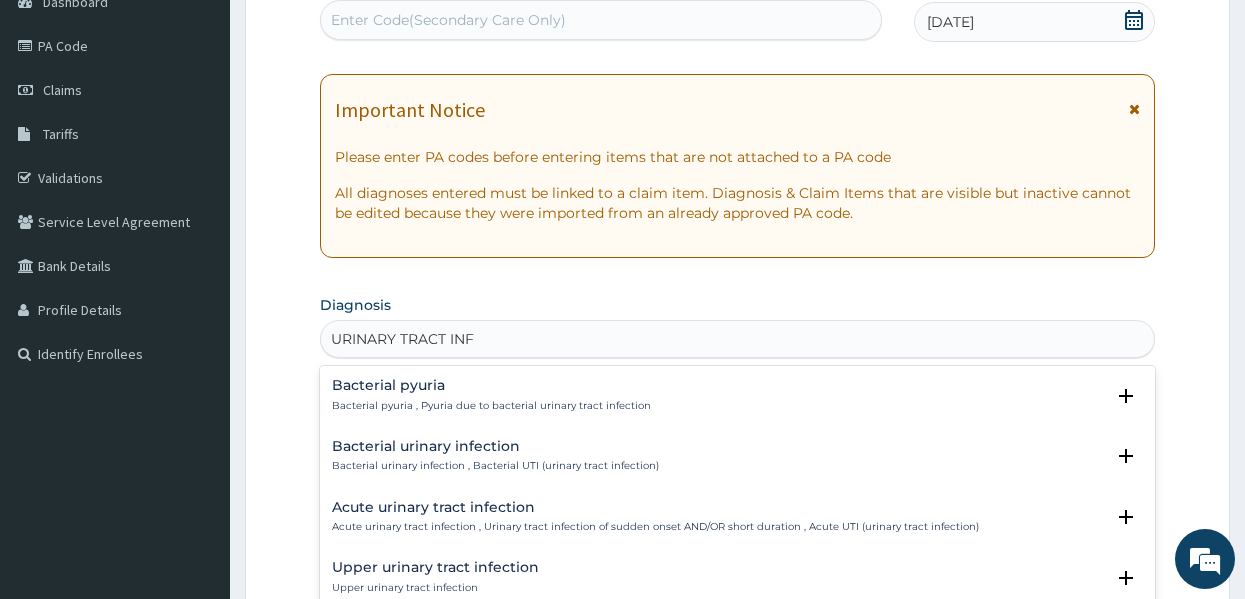 click on "Bacterial urinary infection , Bacterial UTI (urinary tract infection)" at bounding box center (495, 466) 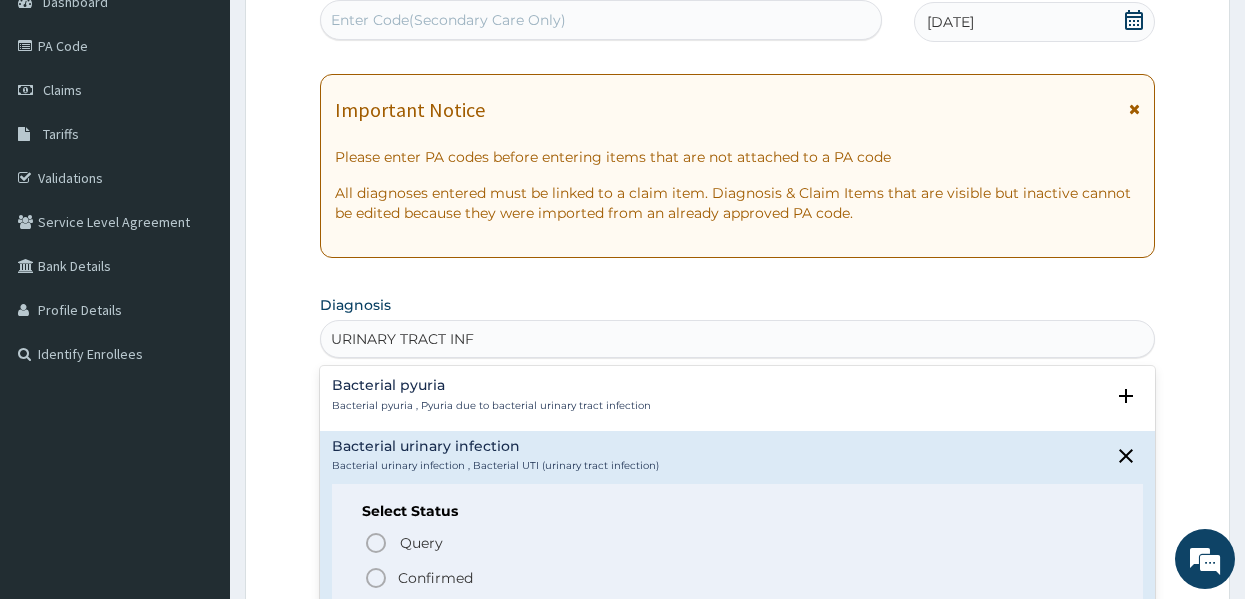 click on "Query Query covers suspected (?), Keep in view (kiv), Ruled out (r/o) Confirmed" at bounding box center (738, 559) 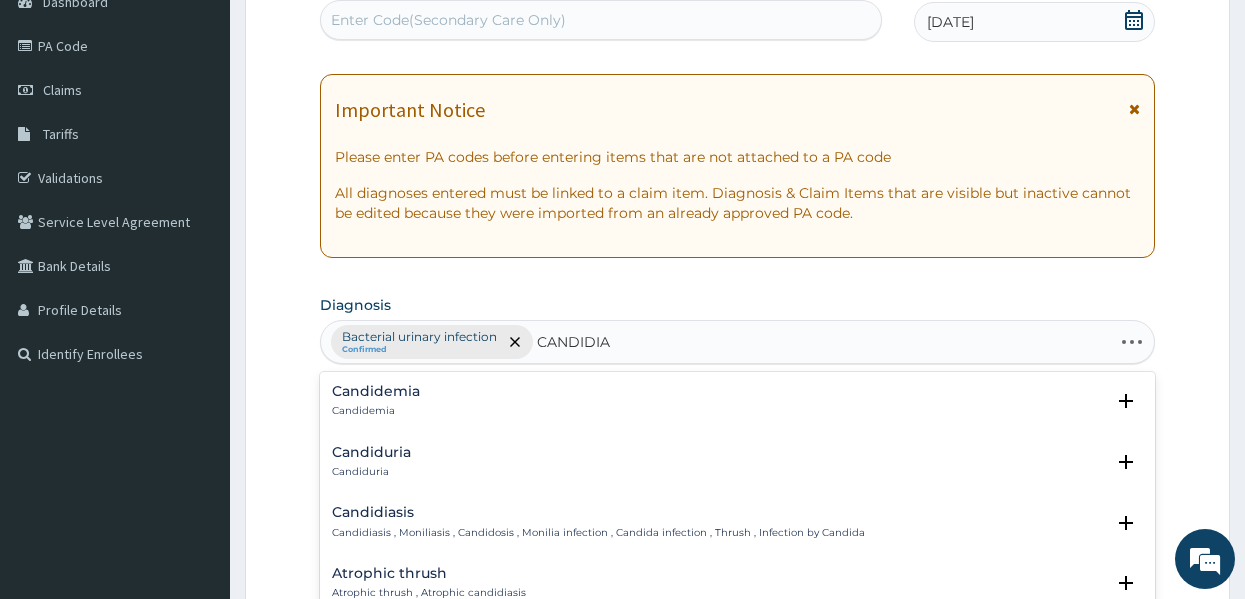 type on "CANDIDIAS" 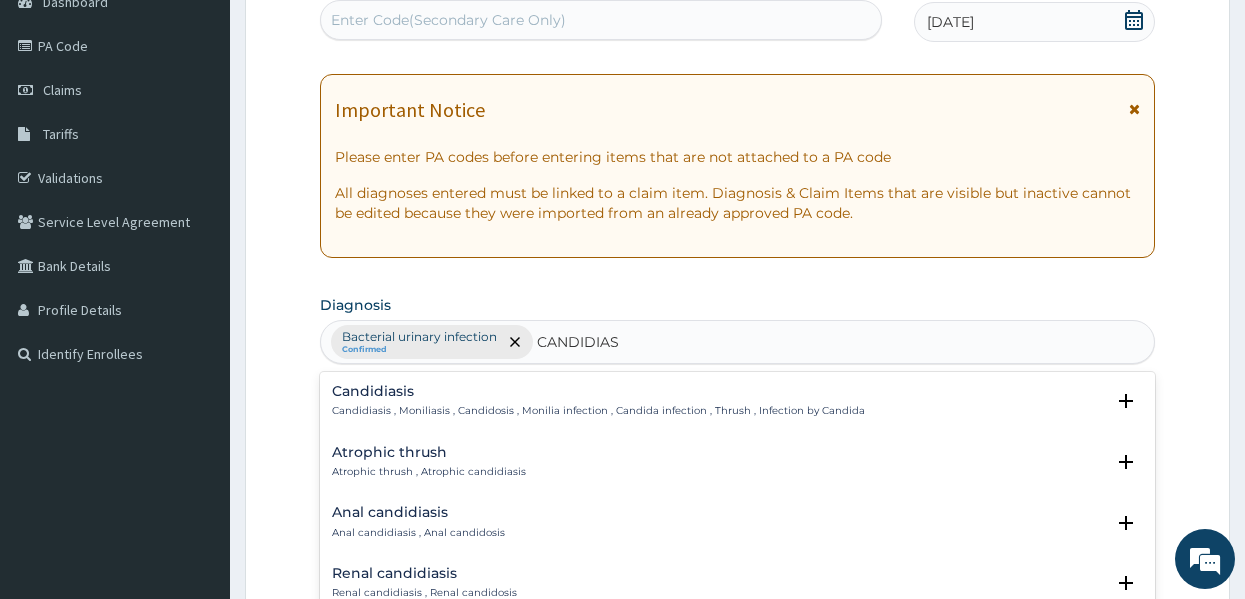 click on "Candidiasis , Moniliasis , Candidosis , Monilia infection , Candida infection , Thrush , Infection by Candida" at bounding box center [598, 411] 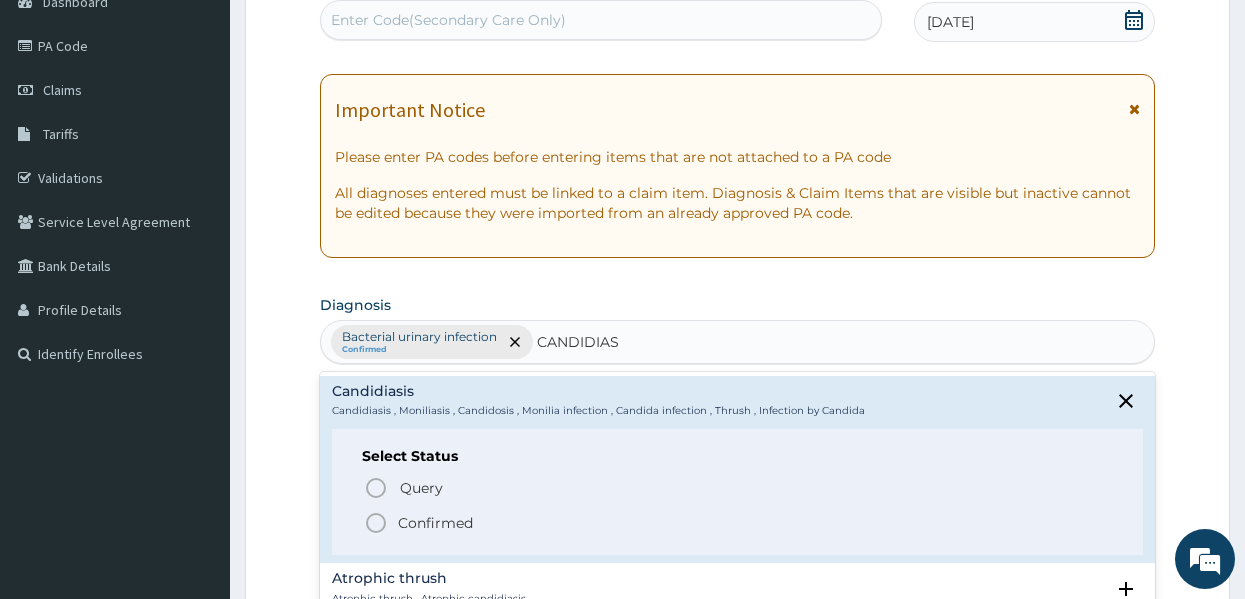 click on "Confirmed" at bounding box center [435, 523] 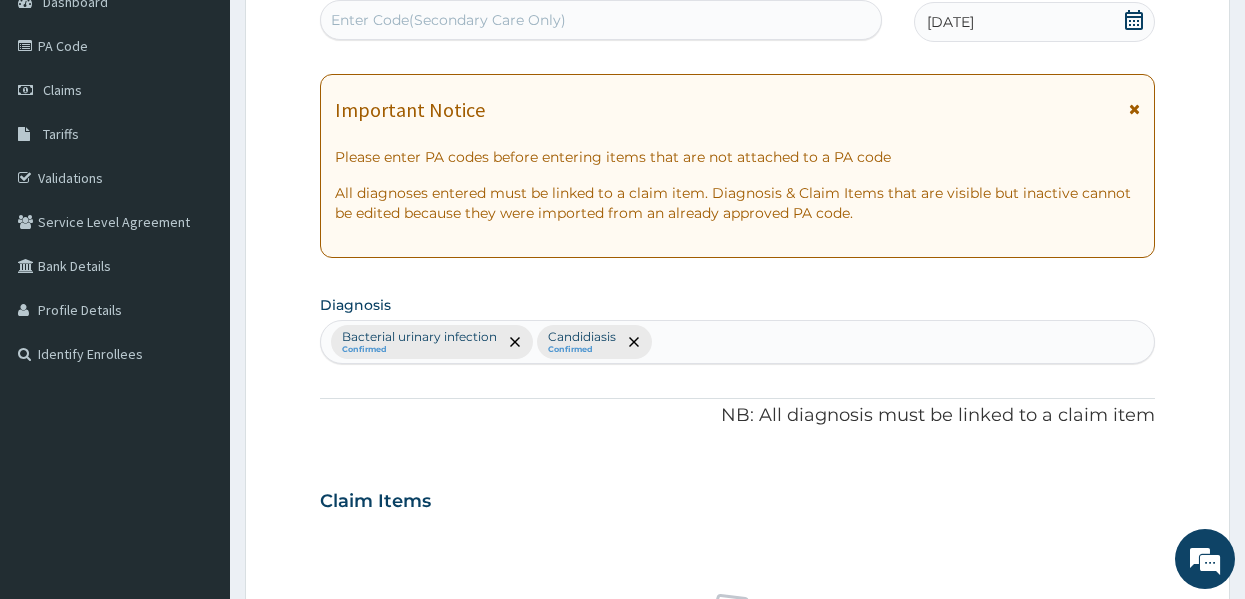 click on "PA Code / Prescription Code Enter Code(Secondary Care Only) Encounter Date [DATE] Important Notice Please enter PA codes before entering items that are not attached to a PA code   All diagnoses entered must be linked to a claim item. Diagnosis & Claim Items that are visible but inactive cannot be edited because they were imported from an already approved PA code. Diagnosis option Candidiasis, selected.   Select is focused ,type to refine list, press Down to open the menu,  press left to focus selected values Bacterial urinary infection Confirmed Candidiasis Confirmed NB: All diagnosis must be linked to a claim item Claim Items No claim item Types Select Type Item Select Item Pair Diagnosis Select Diagnosis Unit Price 0 Add Comment" at bounding box center (738, 495) 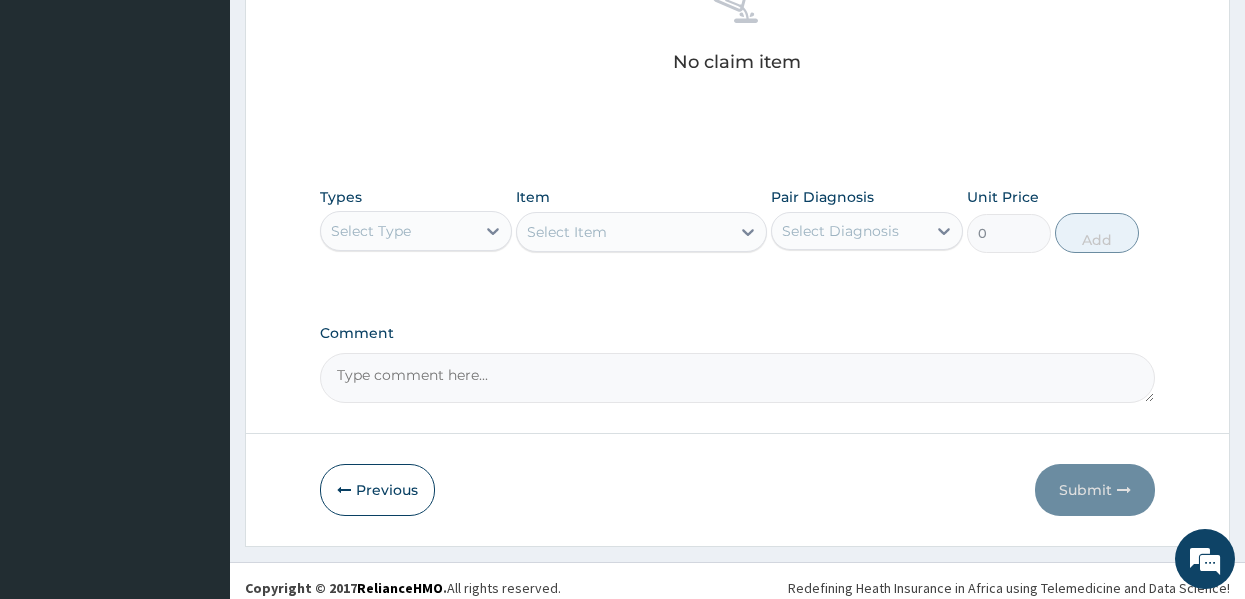 scroll, scrollTop: 843, scrollLeft: 0, axis: vertical 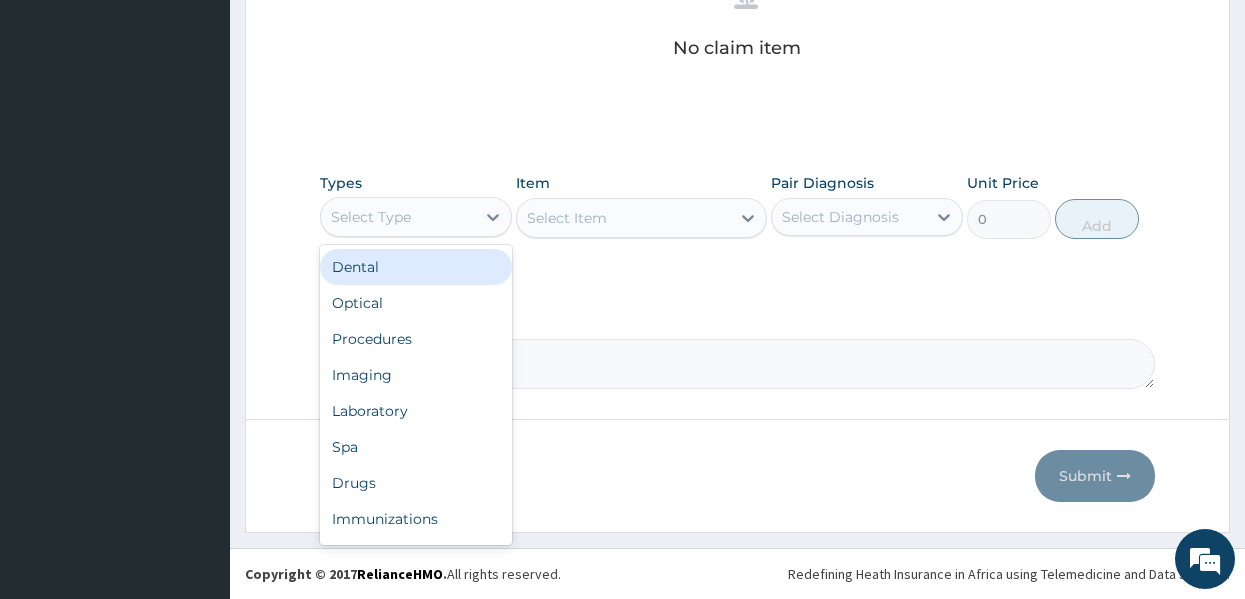 click on "Select Type" at bounding box center (398, 217) 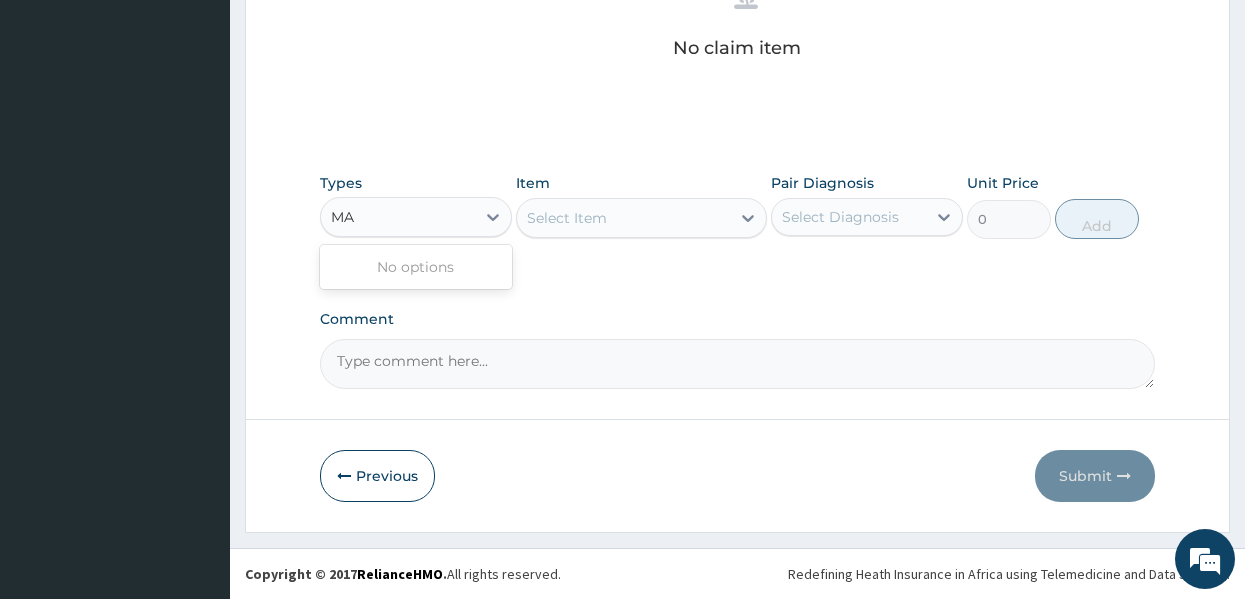 type on "M" 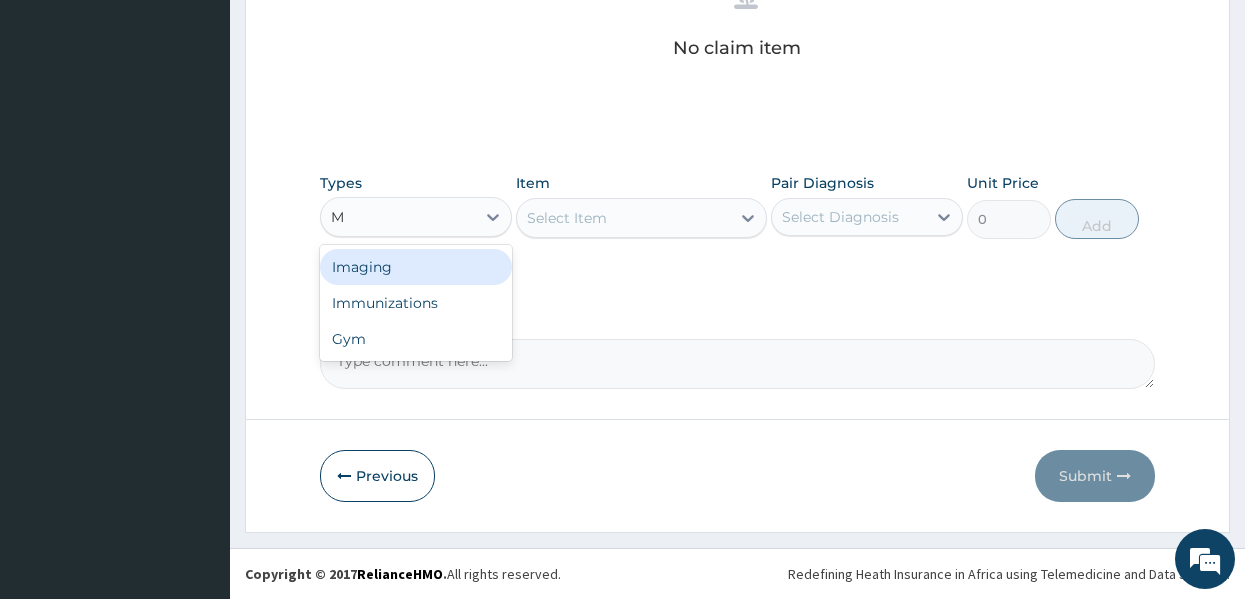 type 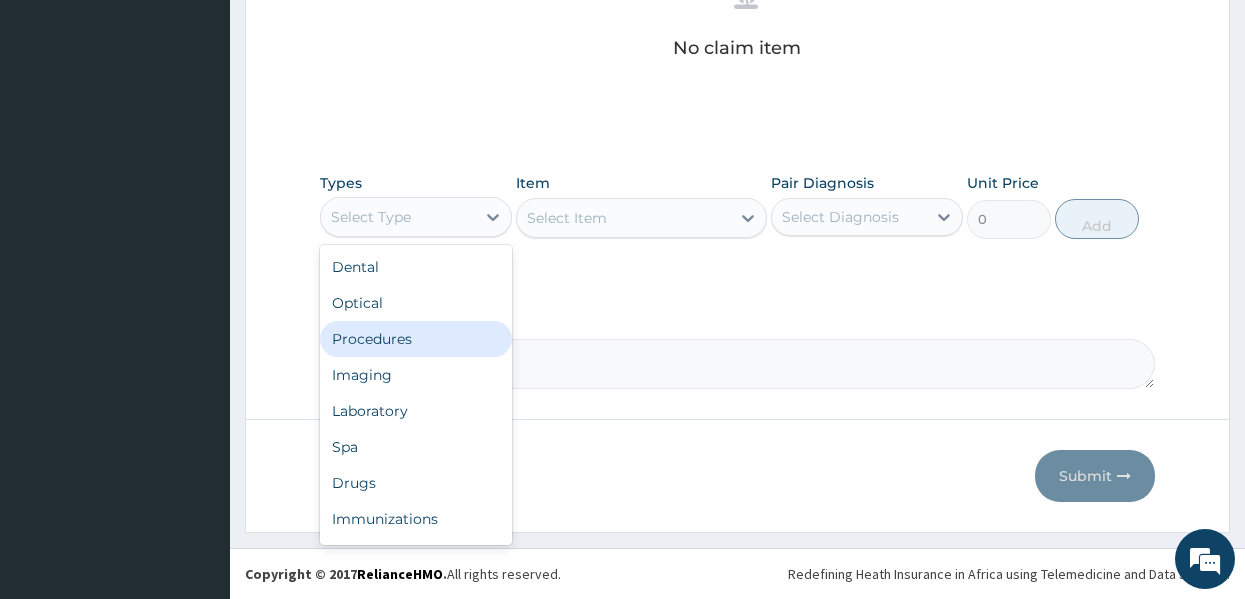 click on "Procedures" at bounding box center (416, 339) 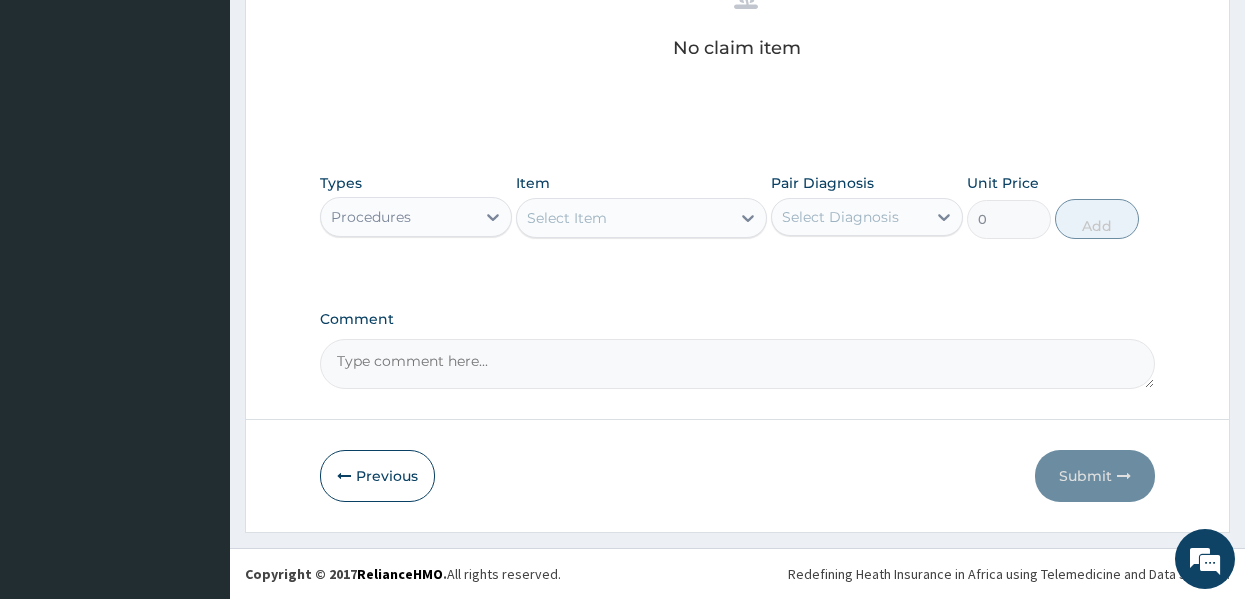 click on "Select Item" at bounding box center (567, 218) 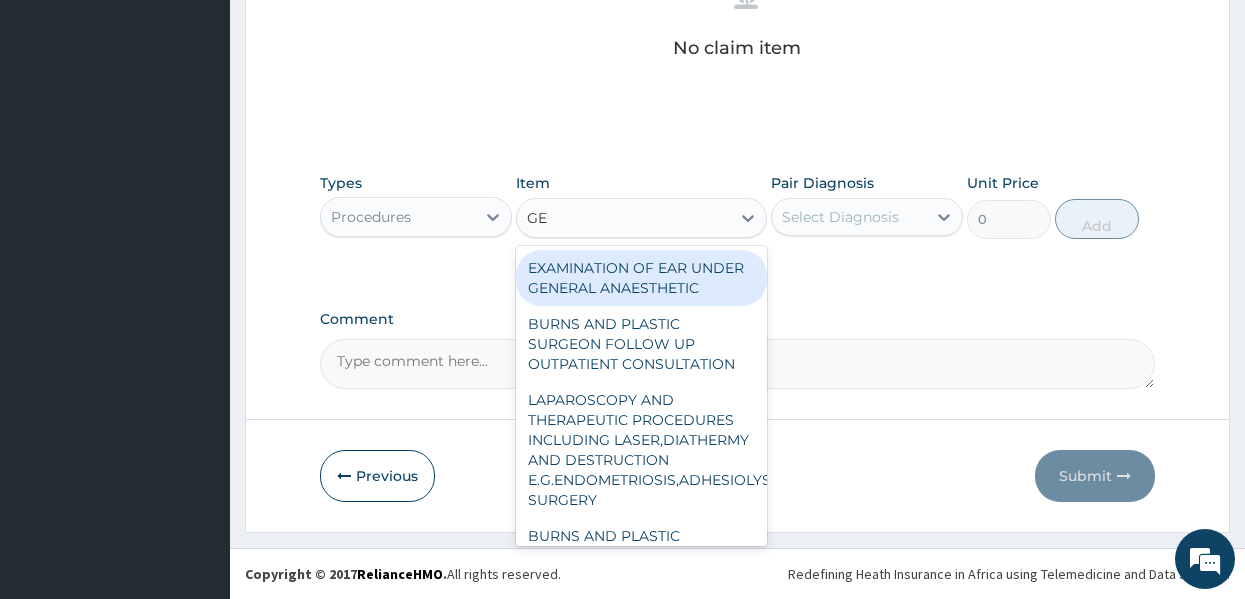 type on "GEN" 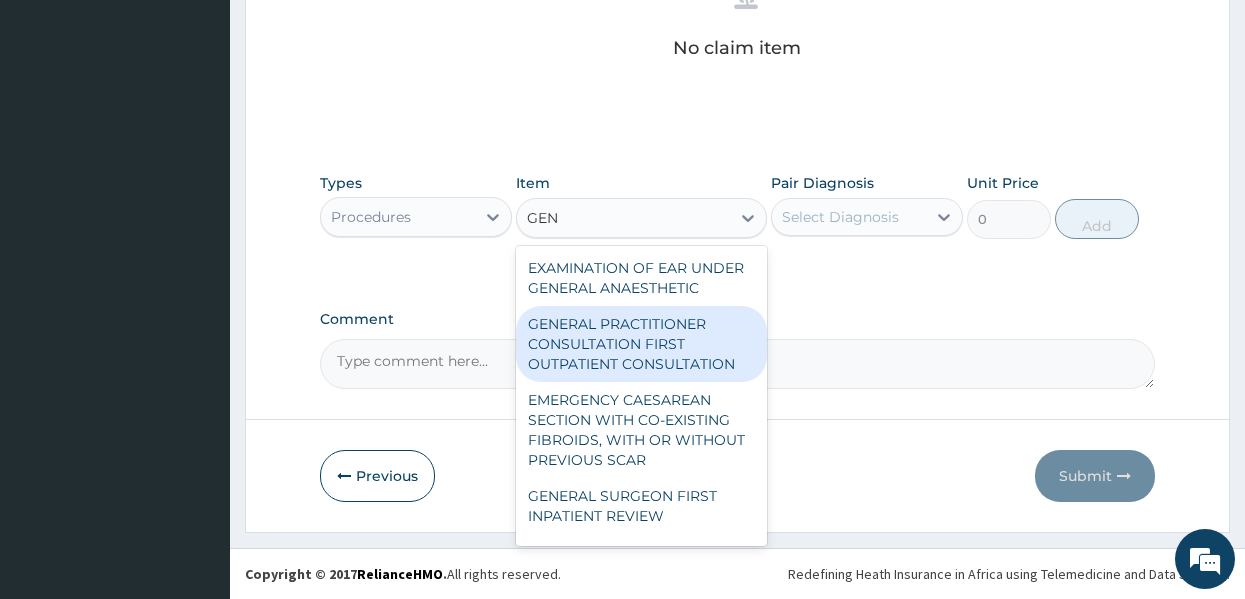 click on "GENERAL PRACTITIONER CONSULTATION FIRST OUTPATIENT CONSULTATION" at bounding box center [641, 344] 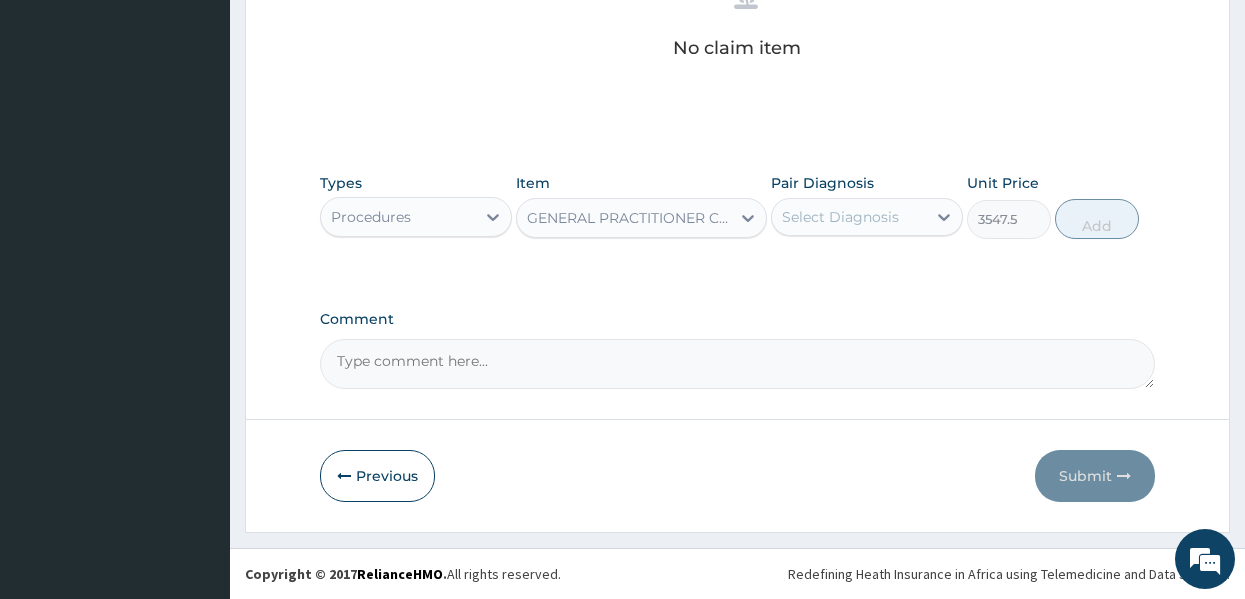 click on "Select Diagnosis" at bounding box center (840, 217) 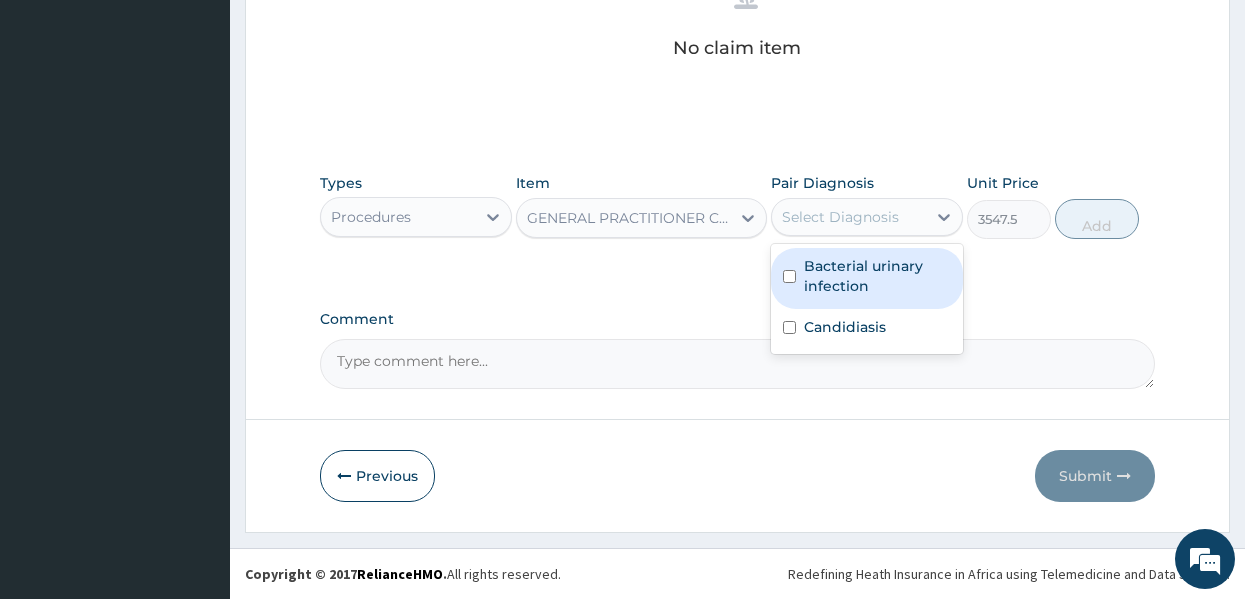 click on "Bacterial urinary infection" at bounding box center [877, 276] 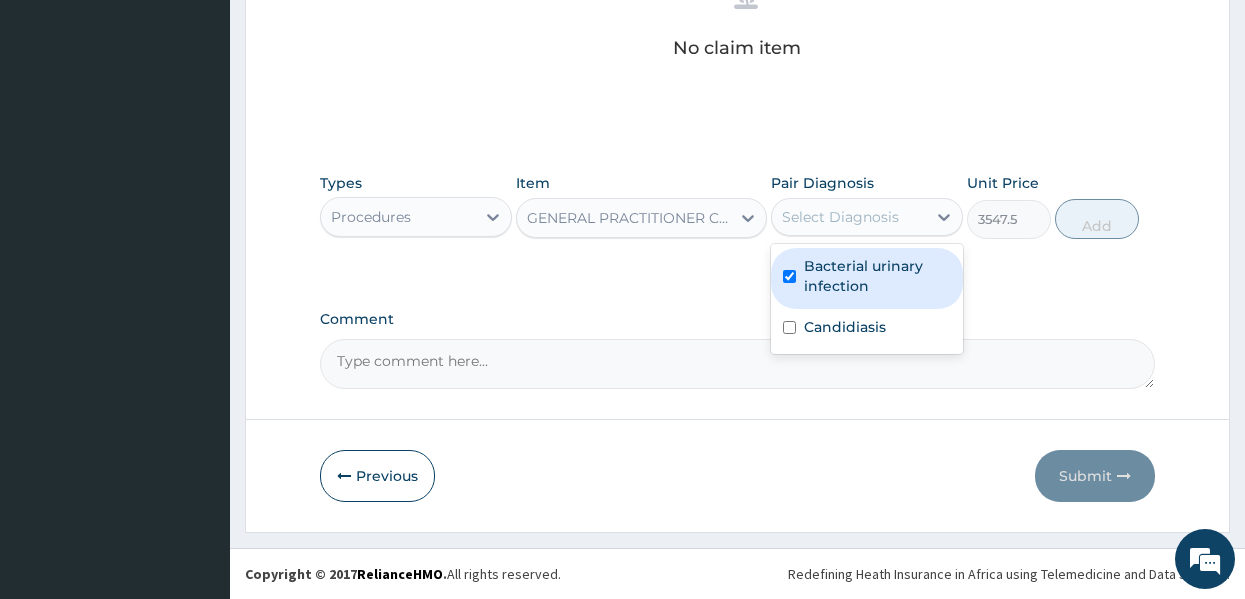 checkbox on "true" 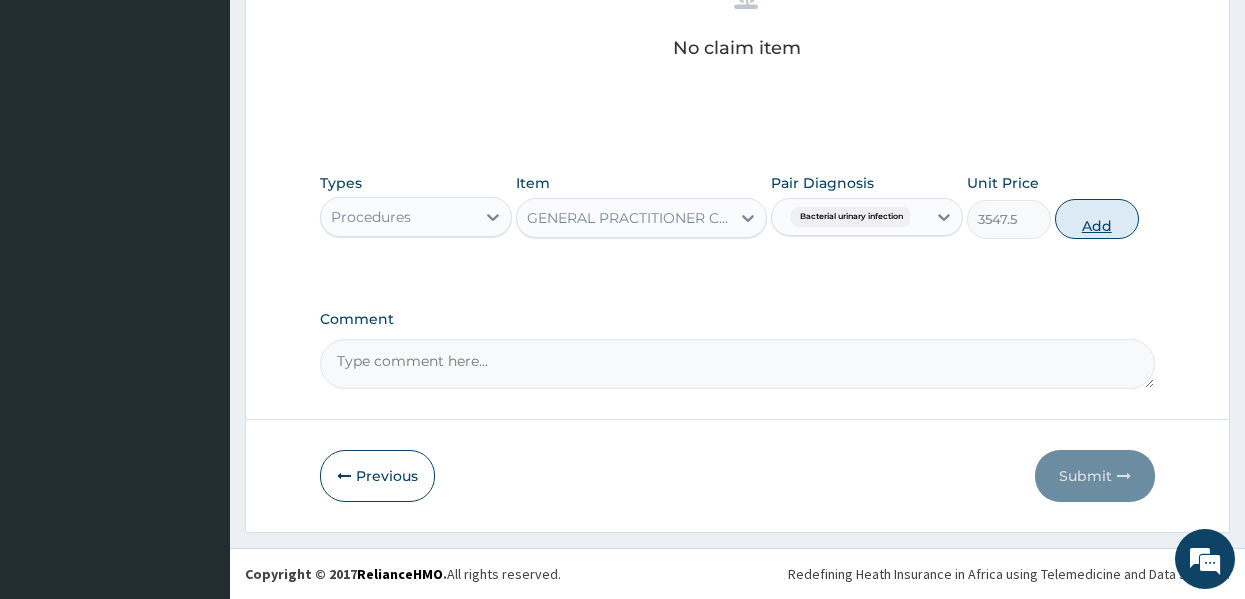 click on "Add" at bounding box center [1097, 219] 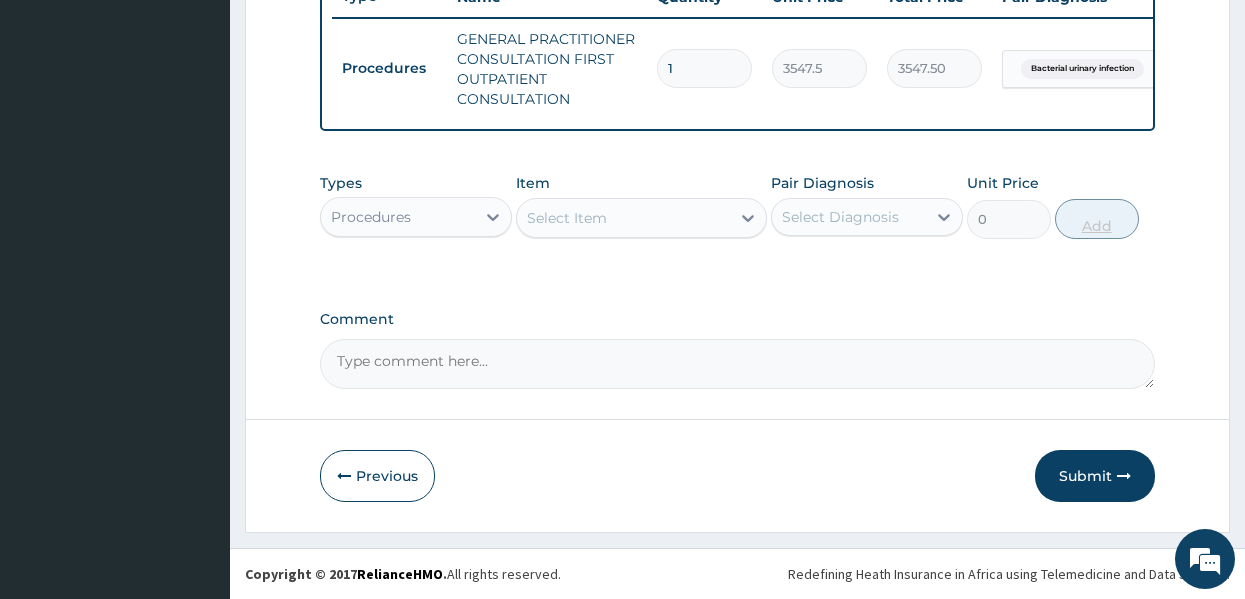 scroll, scrollTop: 794, scrollLeft: 0, axis: vertical 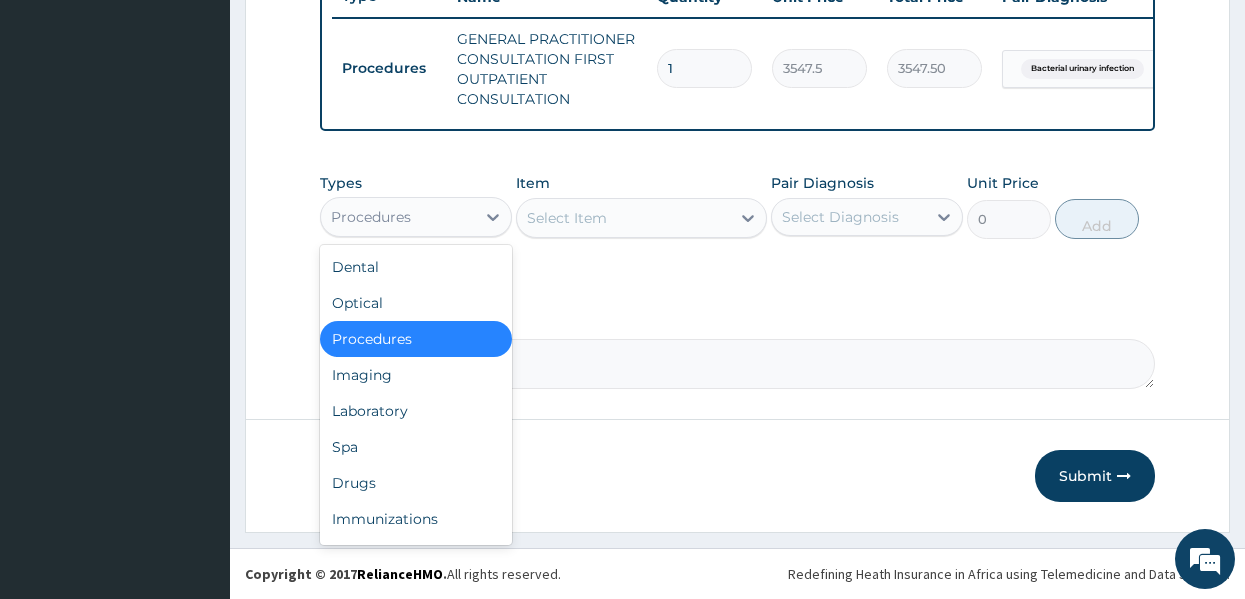 click on "Procedures" at bounding box center [398, 217] 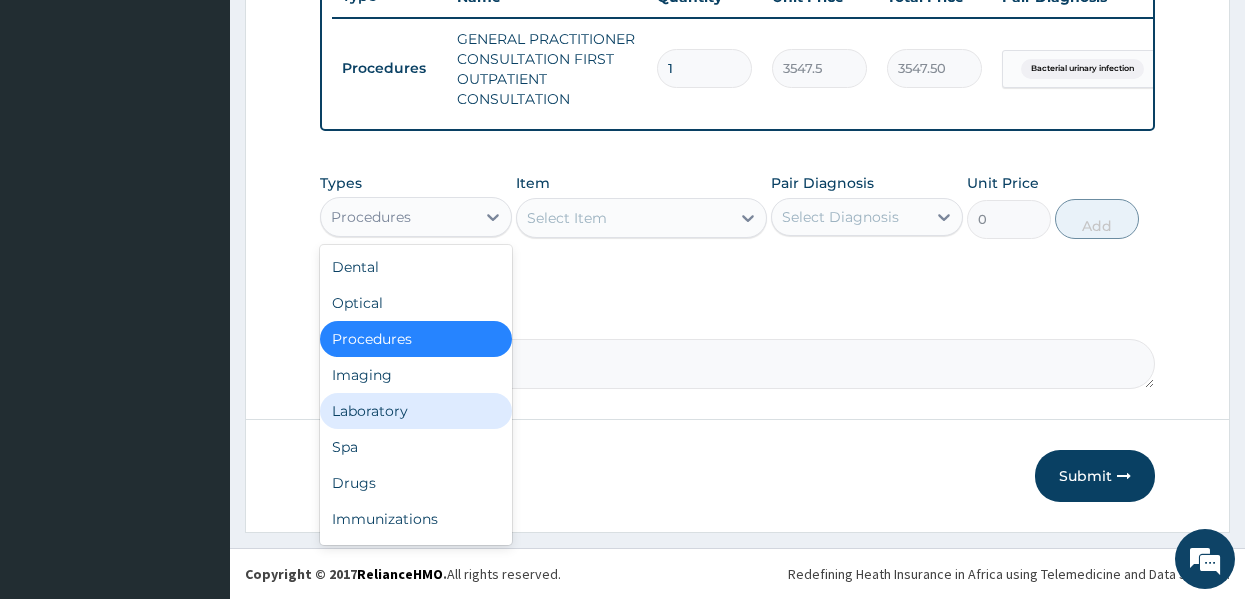 click on "Laboratory" at bounding box center [416, 411] 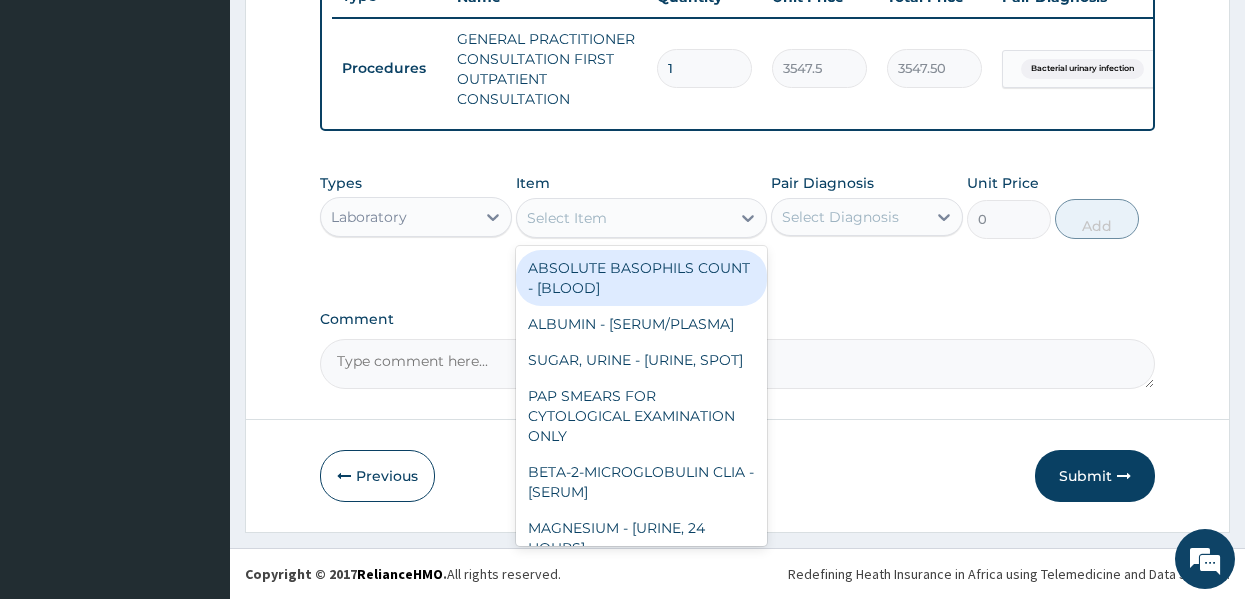 click on "Select Item" at bounding box center [623, 218] 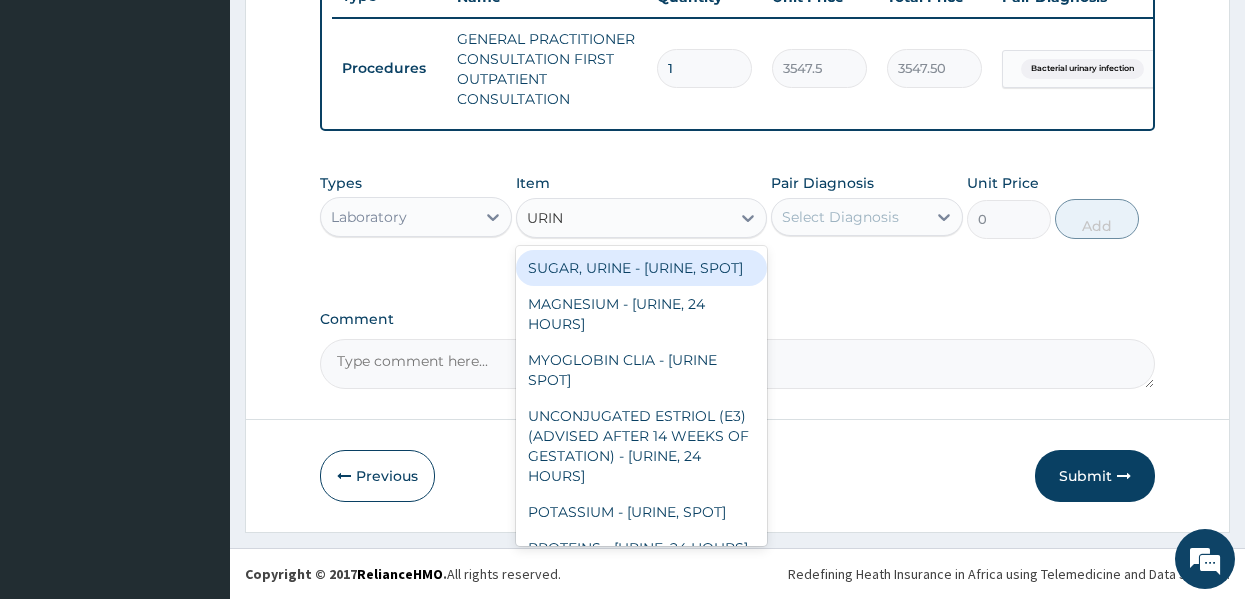 type on "URINE" 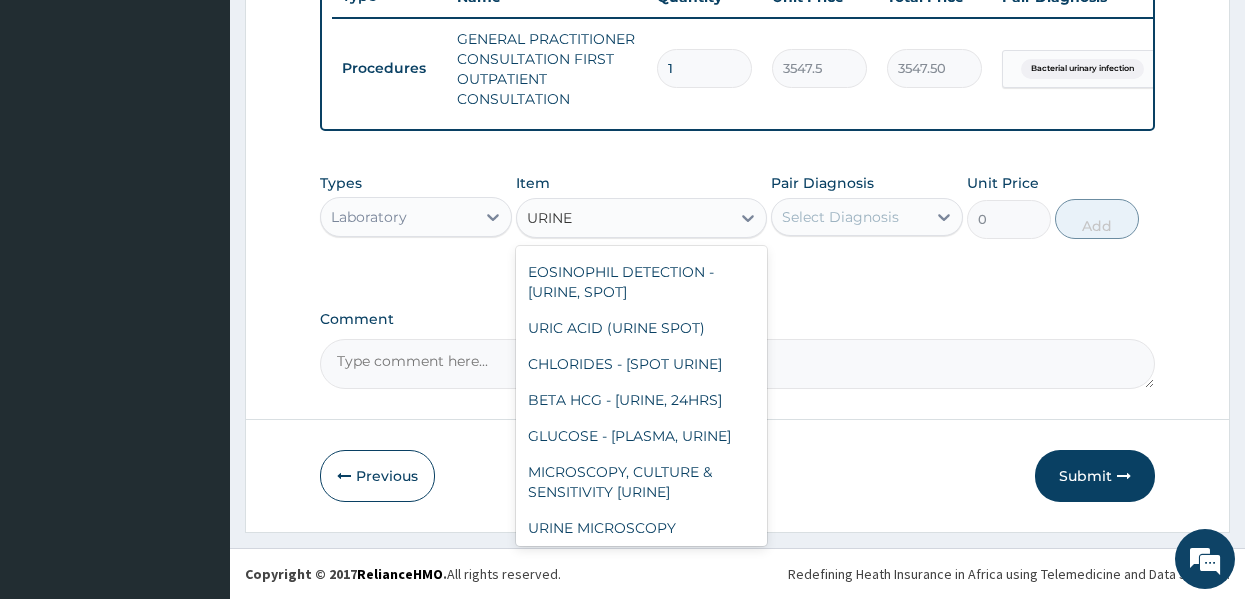 scroll, scrollTop: 1991, scrollLeft: 0, axis: vertical 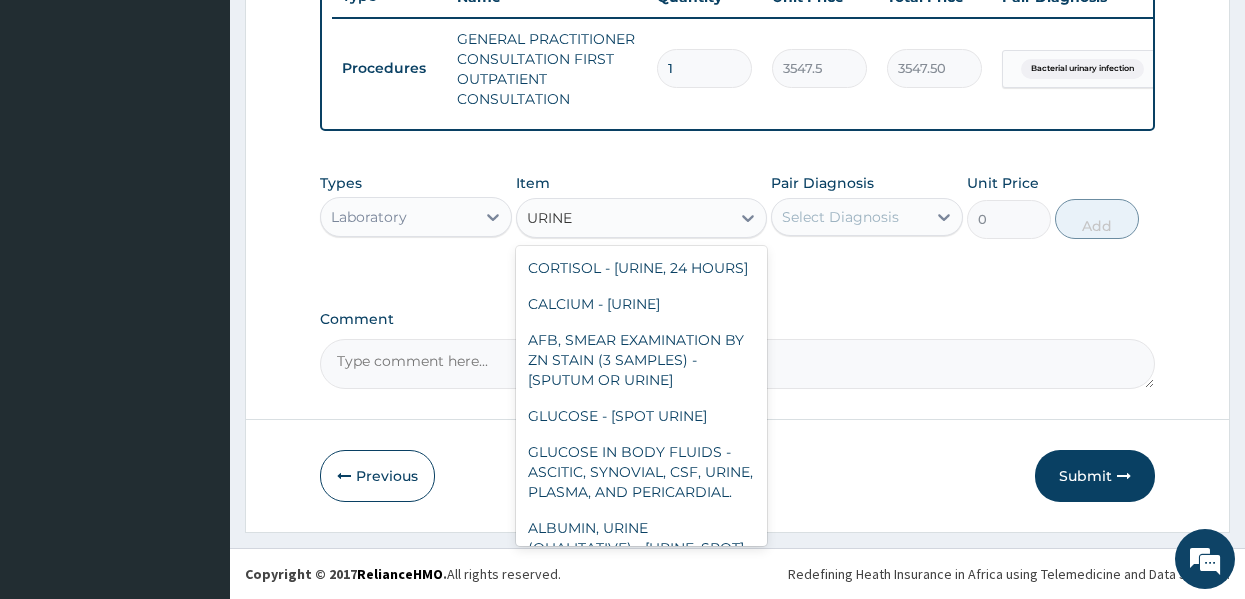 click on "MICROSCOPY, CULTURE & SENSITIVITY [URINE]" at bounding box center [641, 186] 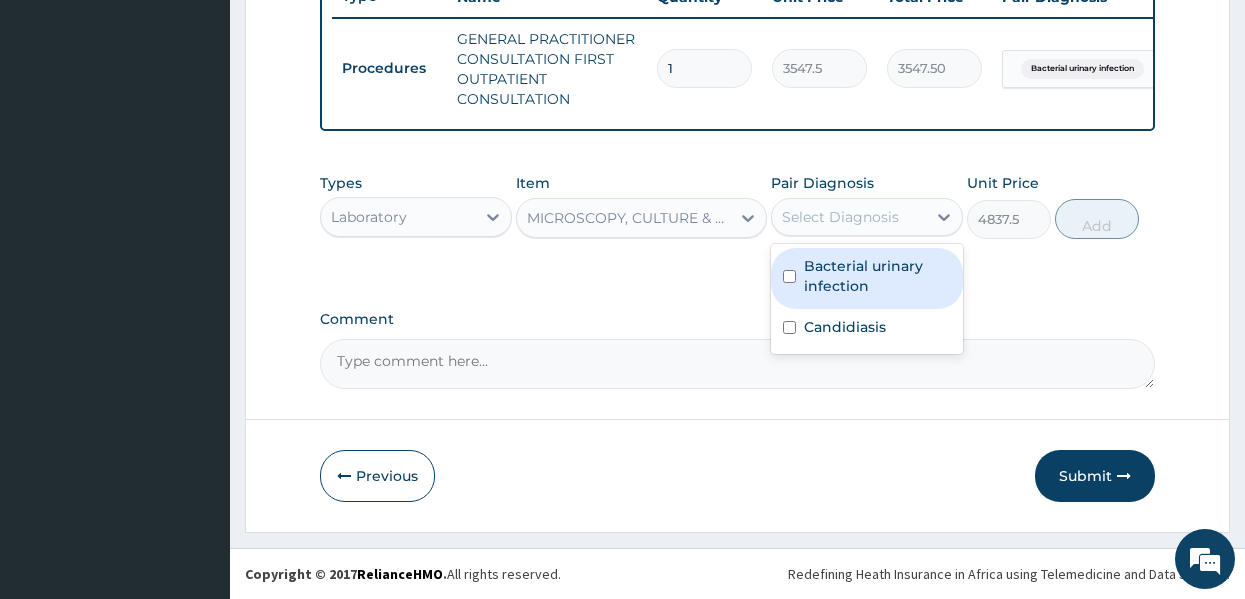 click on "Select Diagnosis" at bounding box center [867, 217] 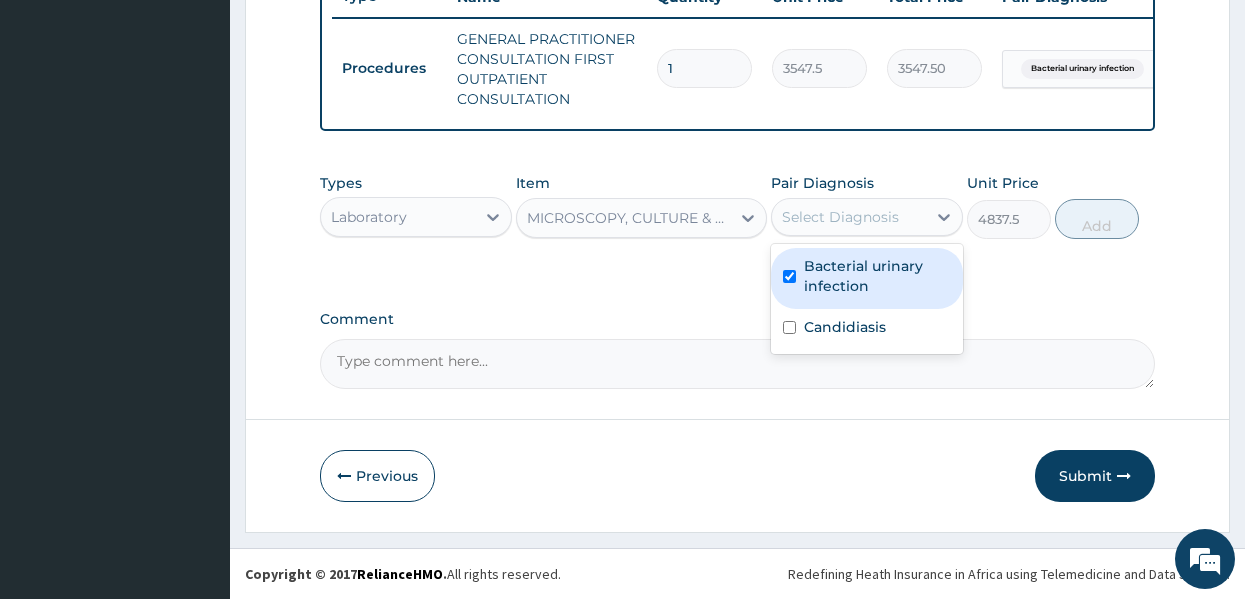 checkbox on "true" 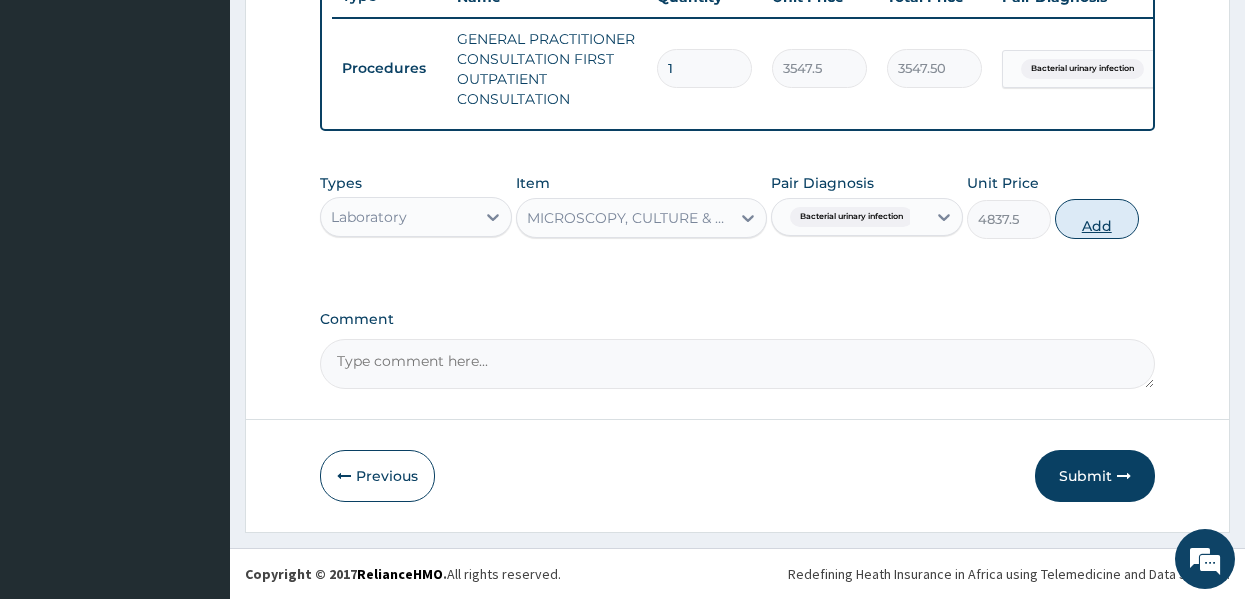 click on "Add" at bounding box center [1097, 219] 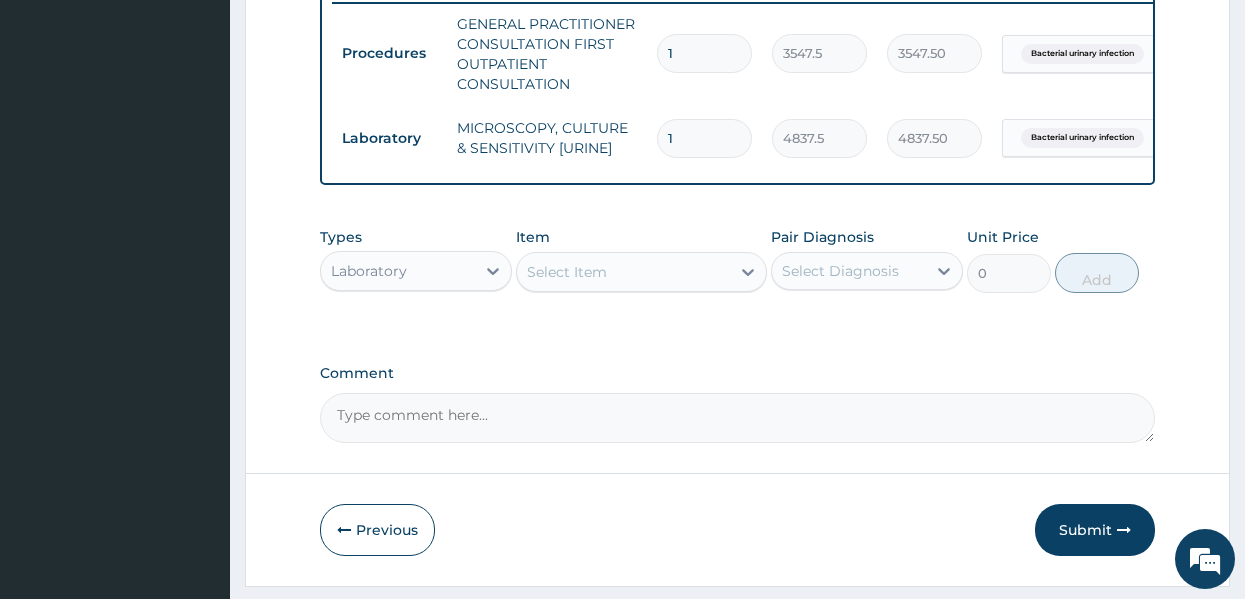 click on "Select Item" at bounding box center (567, 272) 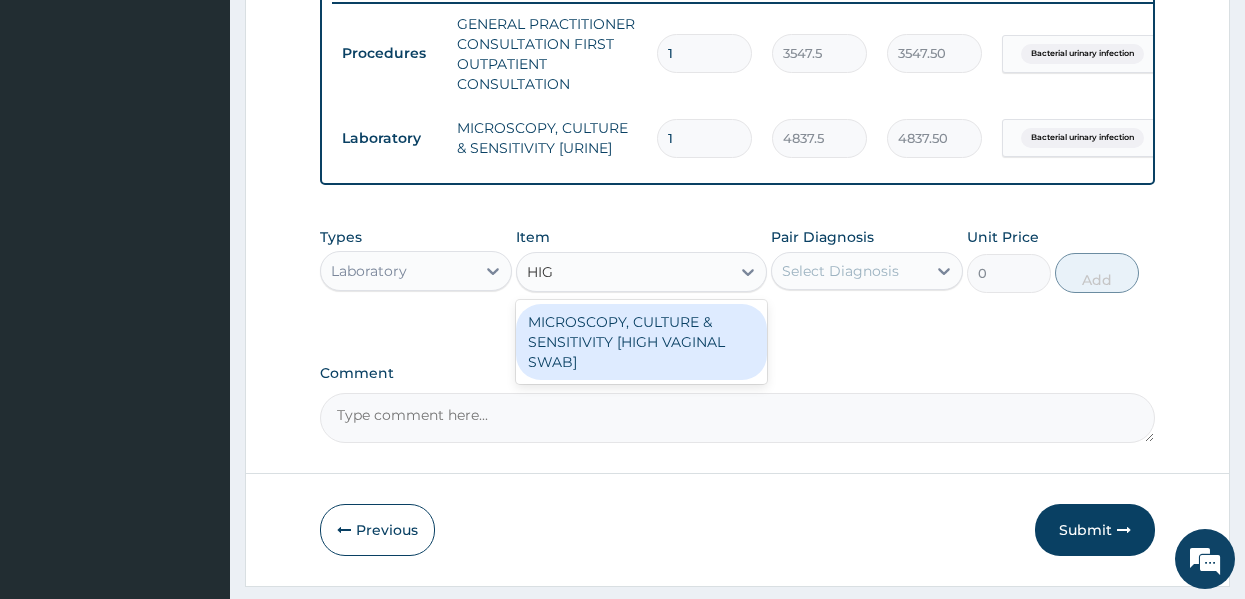 type on "HIGH" 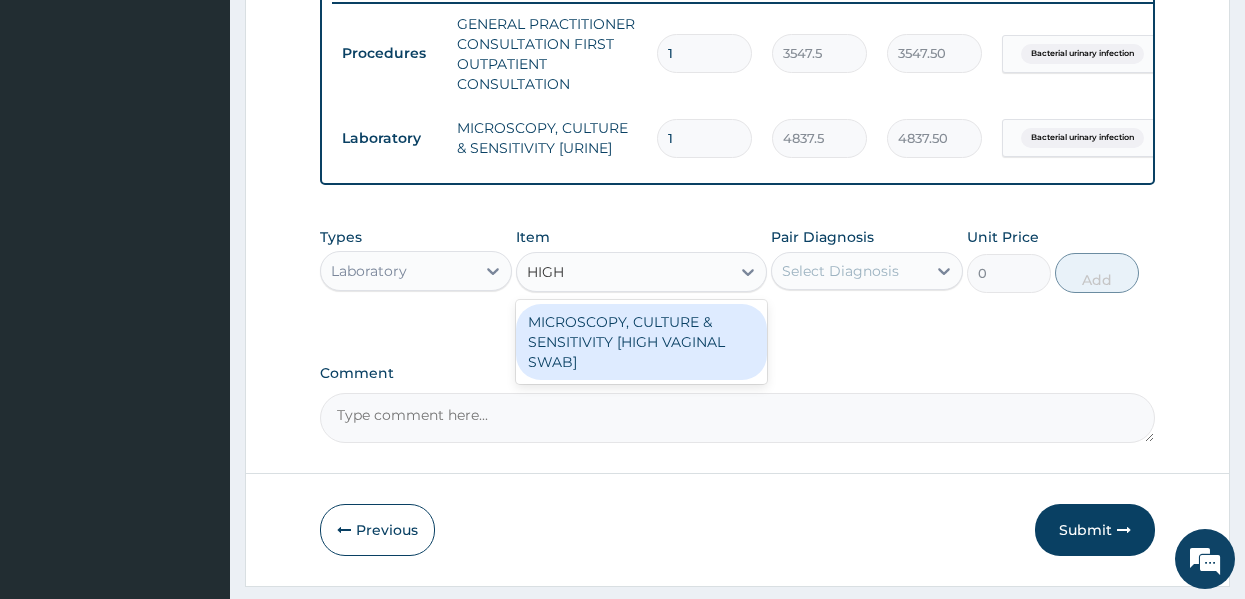 click on "MICROSCOPY, CULTURE & SENSITIVITY [HIGH VAGINAL SWAB]" at bounding box center (641, 342) 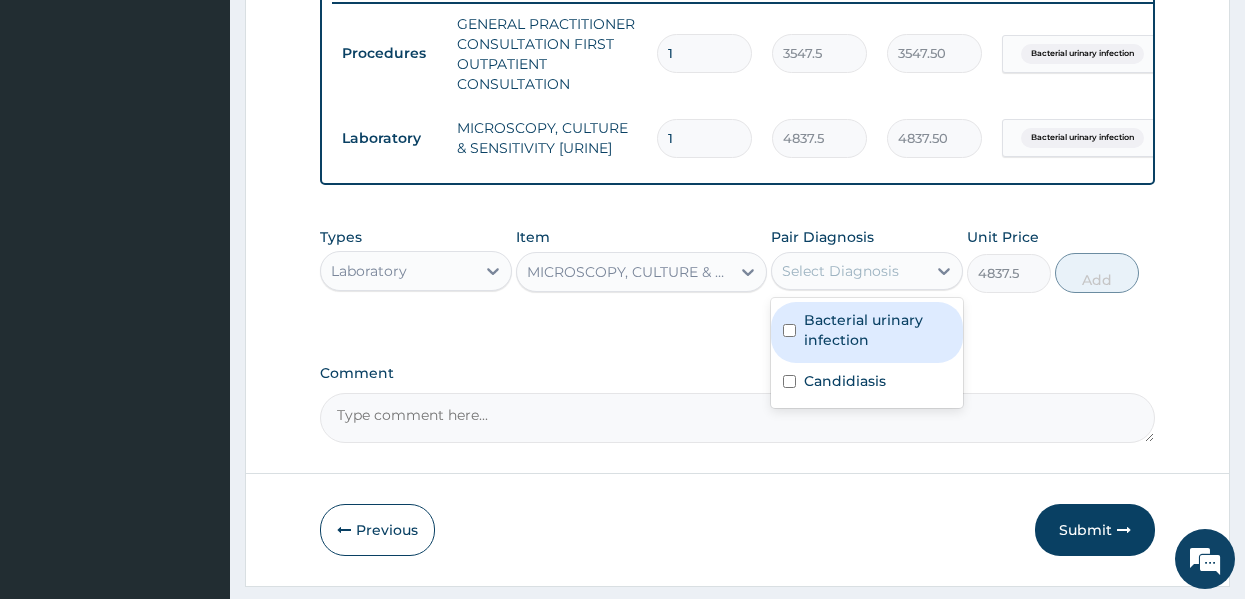 click on "Select Diagnosis" at bounding box center (840, 271) 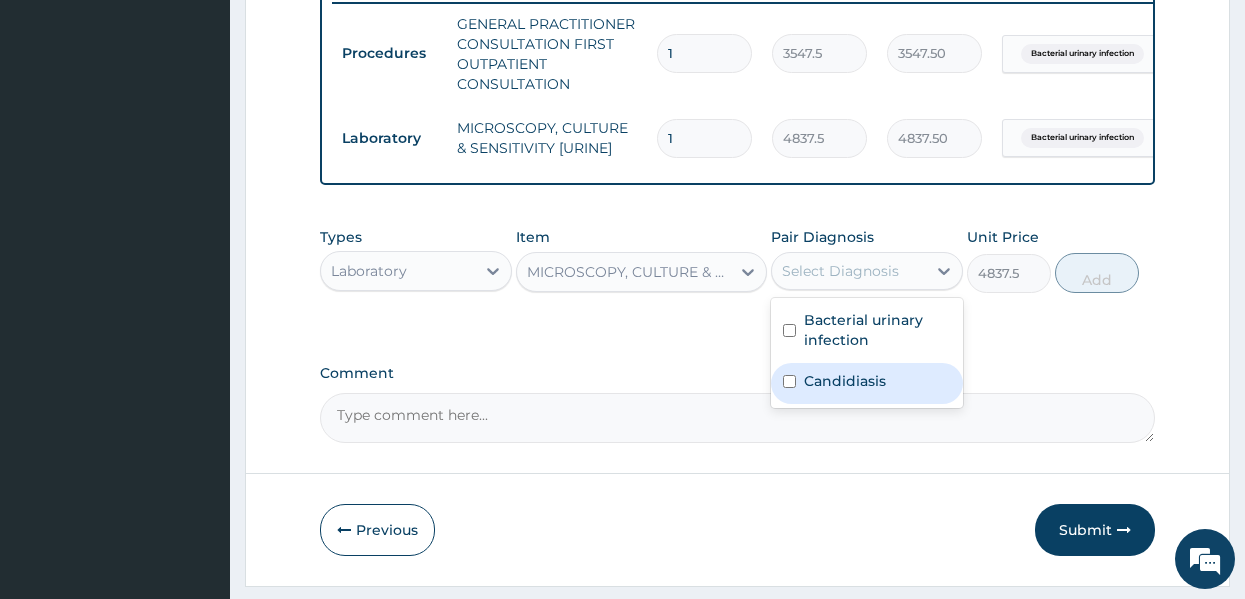 click on "Candidiasis" at bounding box center [845, 381] 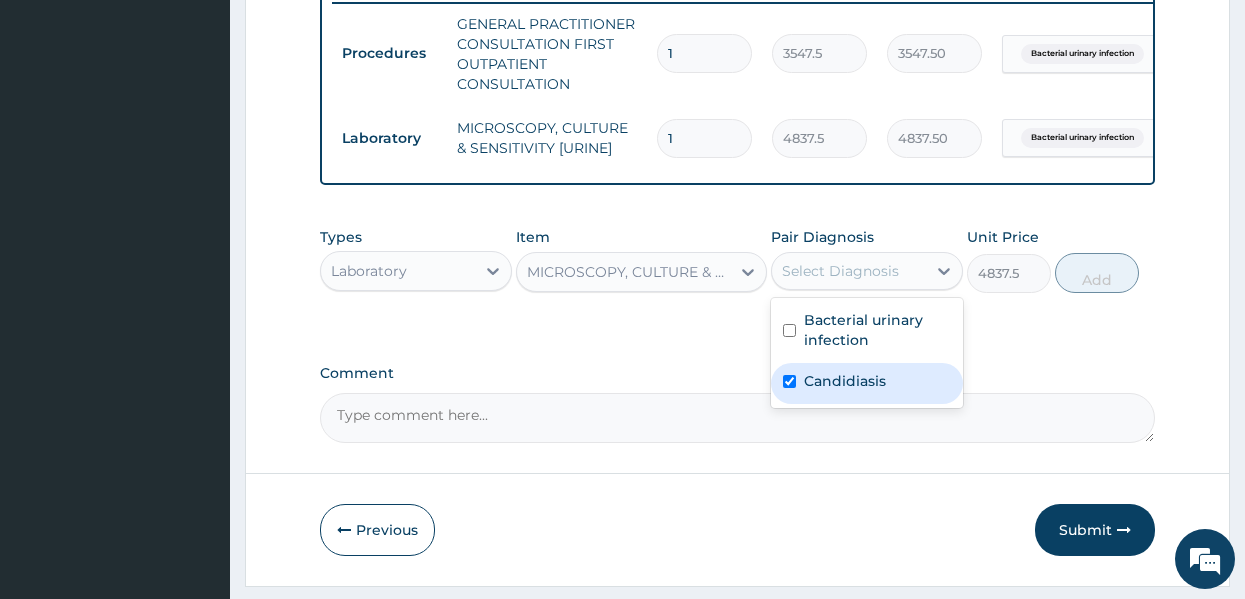 checkbox on "true" 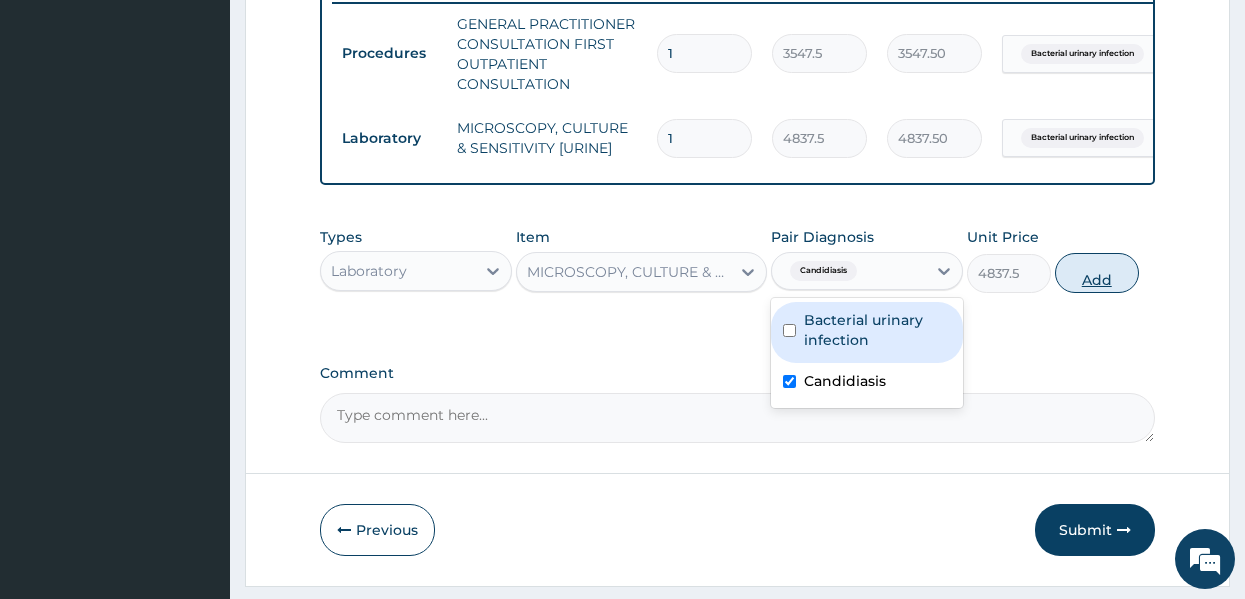 click on "Add" at bounding box center (1097, 273) 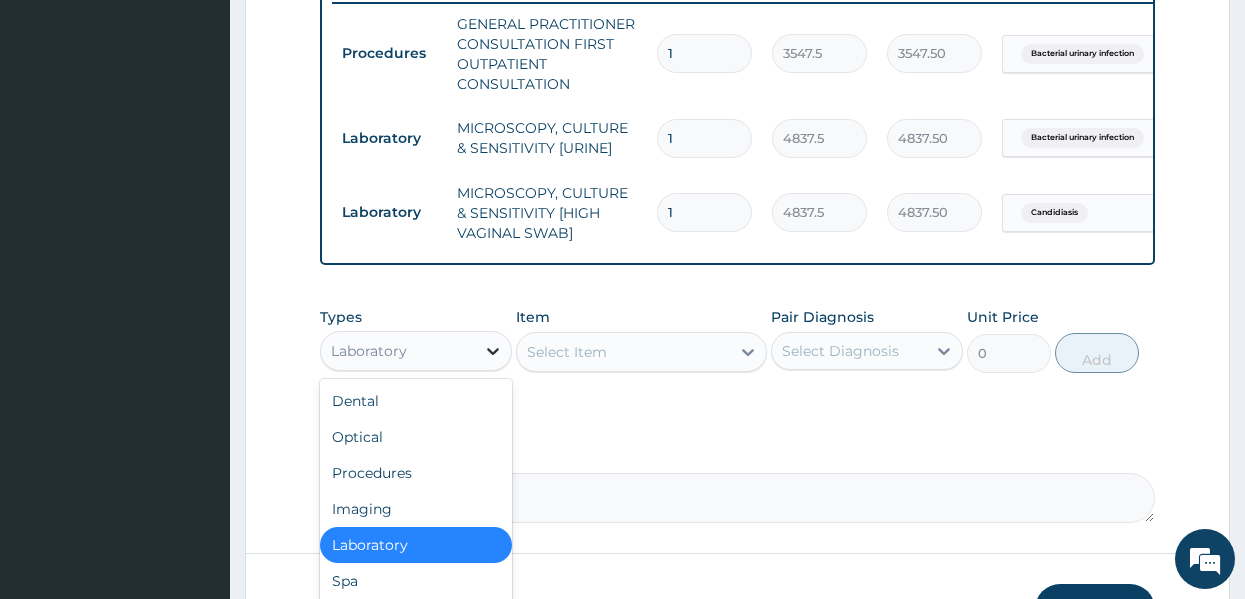 click at bounding box center (493, 351) 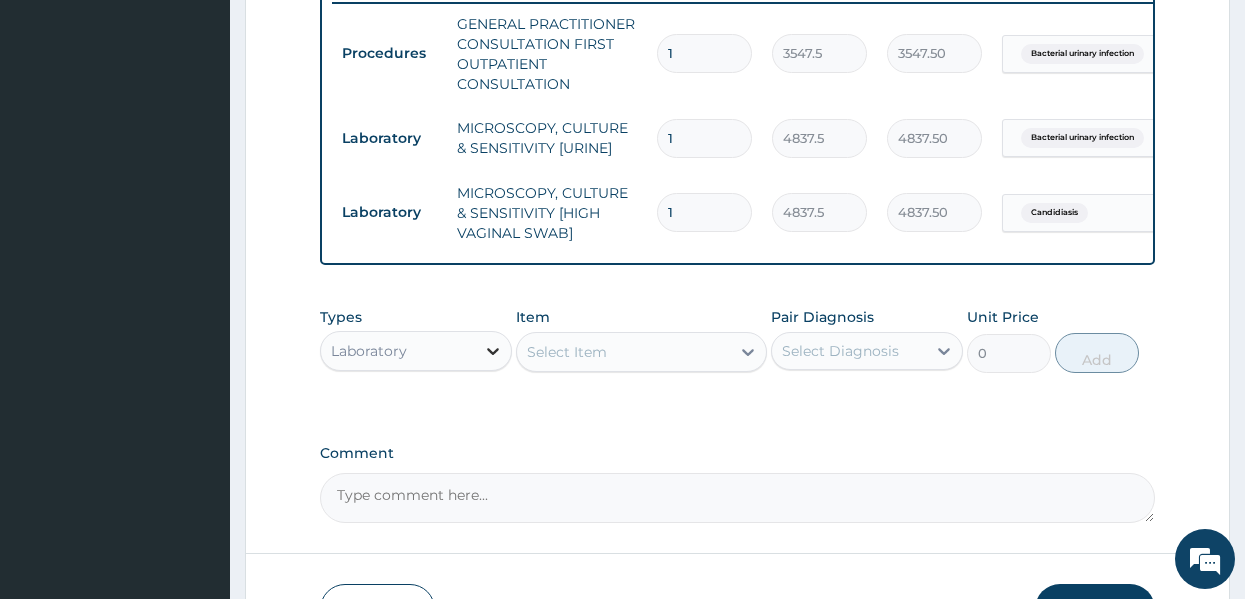 click 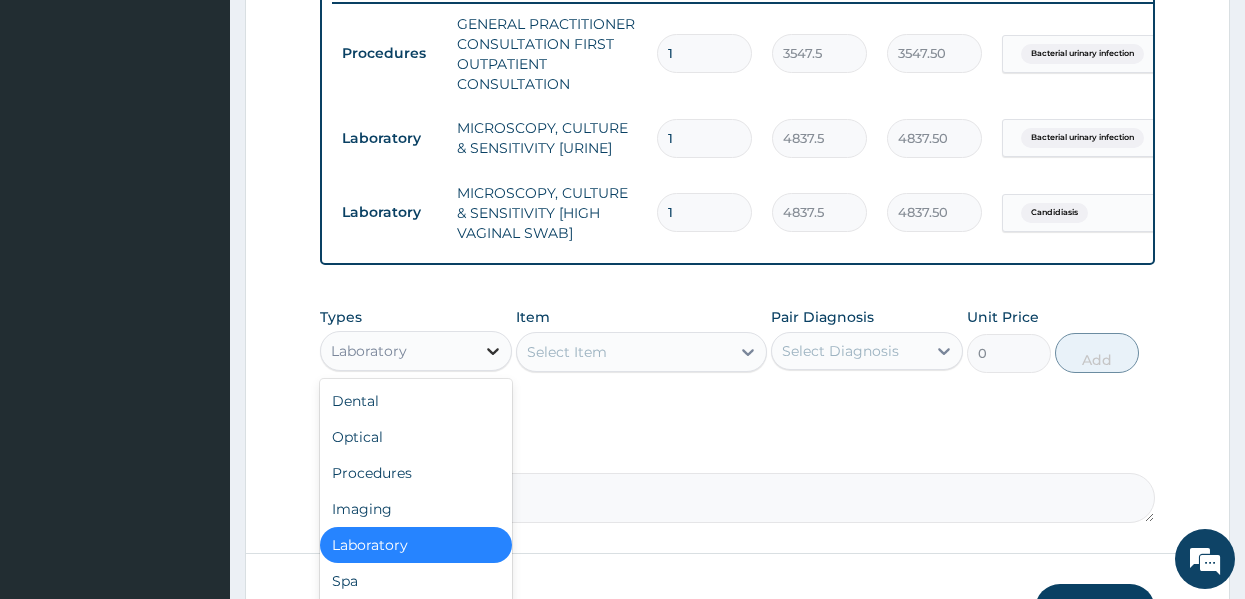 click 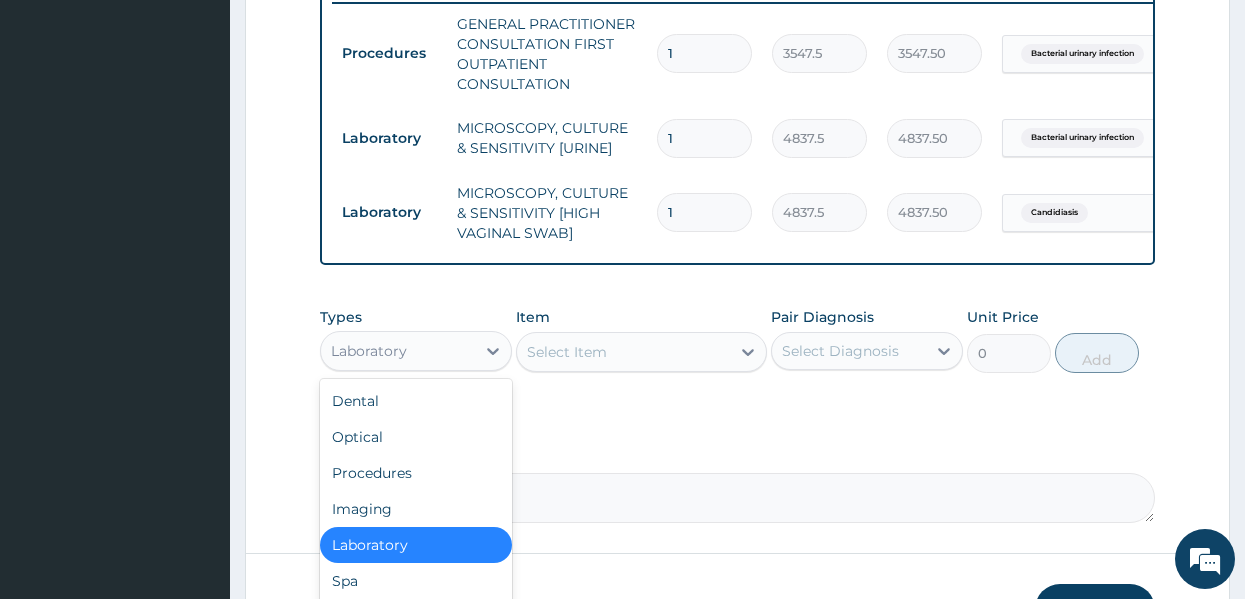 scroll, scrollTop: 68, scrollLeft: 0, axis: vertical 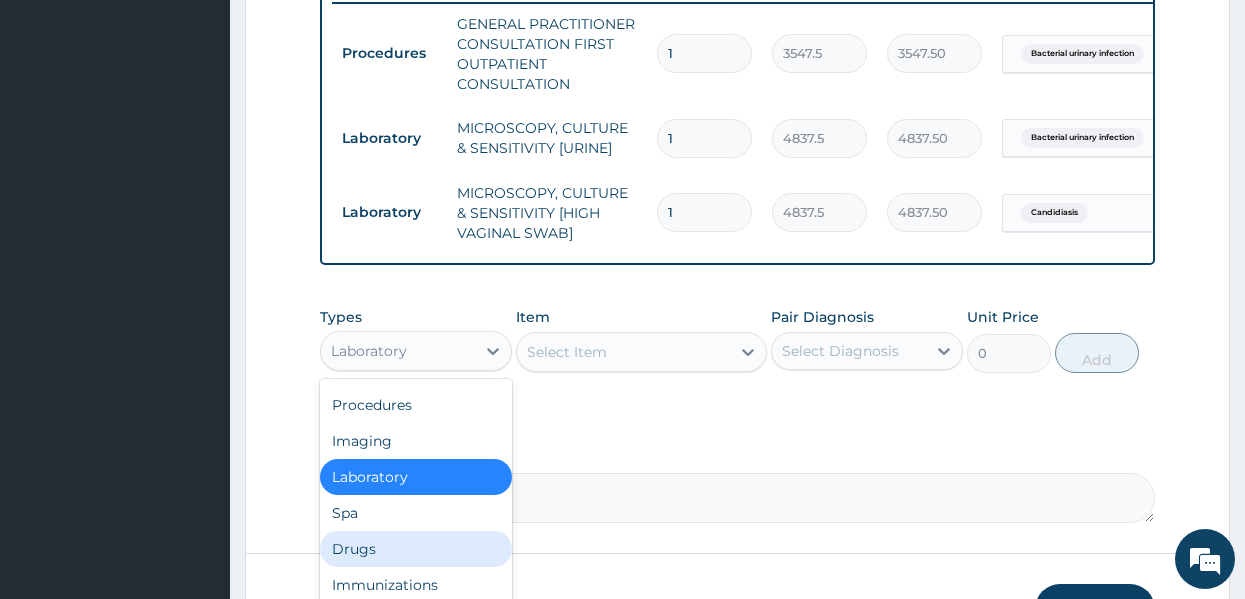 click on "Drugs" at bounding box center [416, 549] 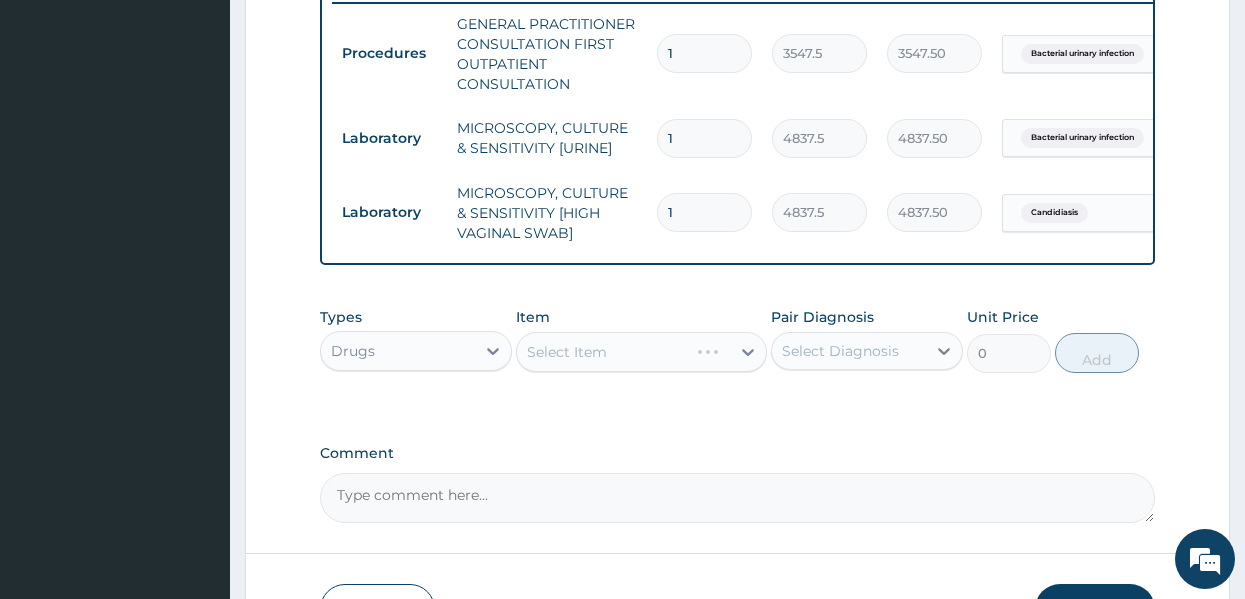 click on "Types option Drugs, selected.   Select is focused ,type to refine list, press Down to open the menu,  Drugs Item Select Item Pair Diagnosis Select Diagnosis Unit Price 0 Add" at bounding box center [738, 355] 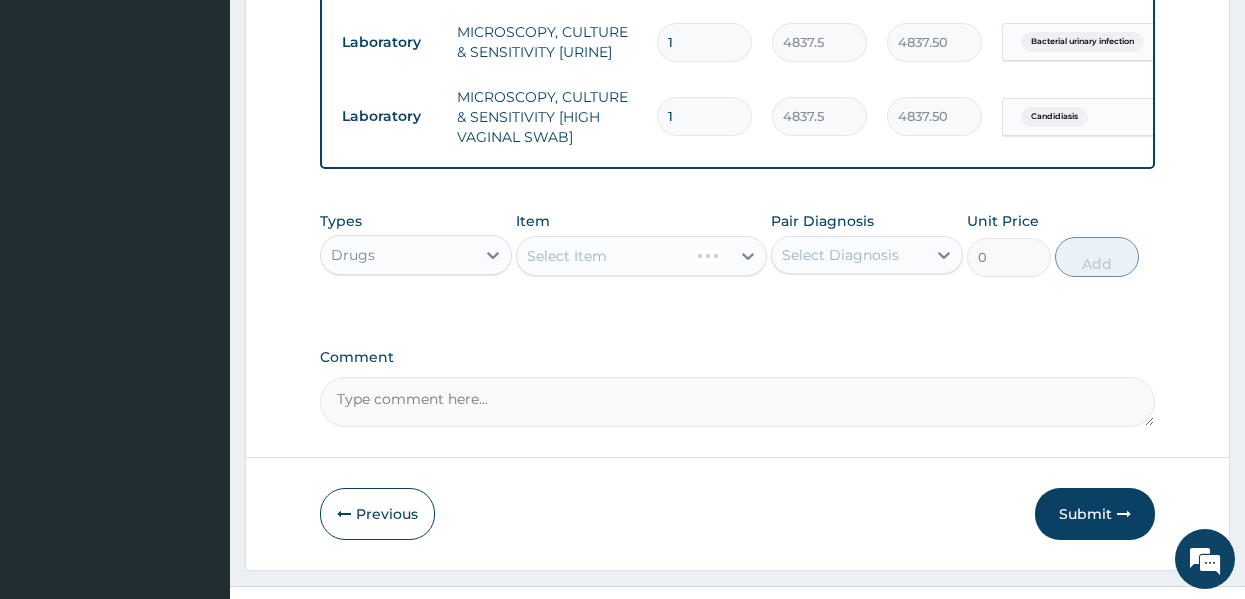 scroll, scrollTop: 943, scrollLeft: 0, axis: vertical 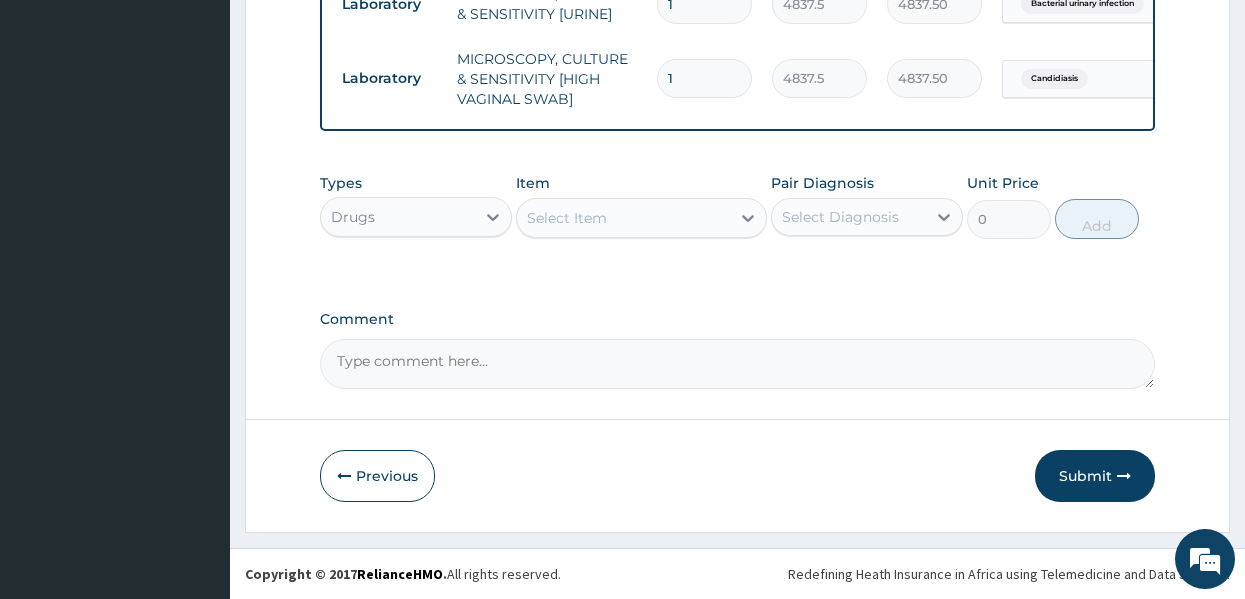 click on "Select Item" at bounding box center (623, 218) 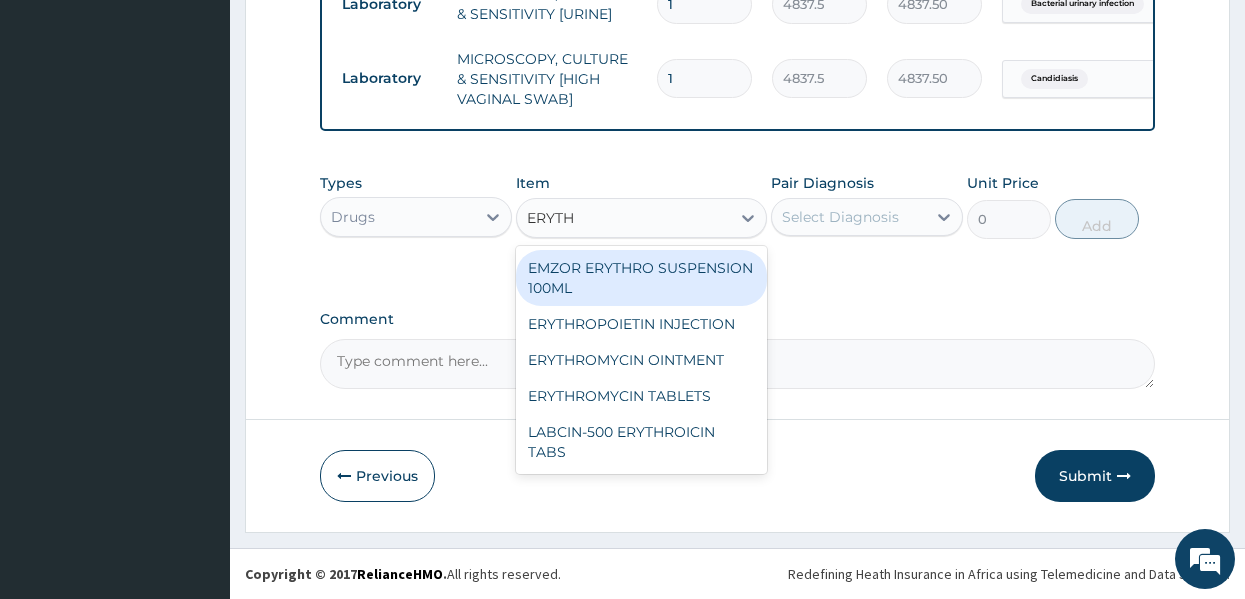 type on "ERYTHR" 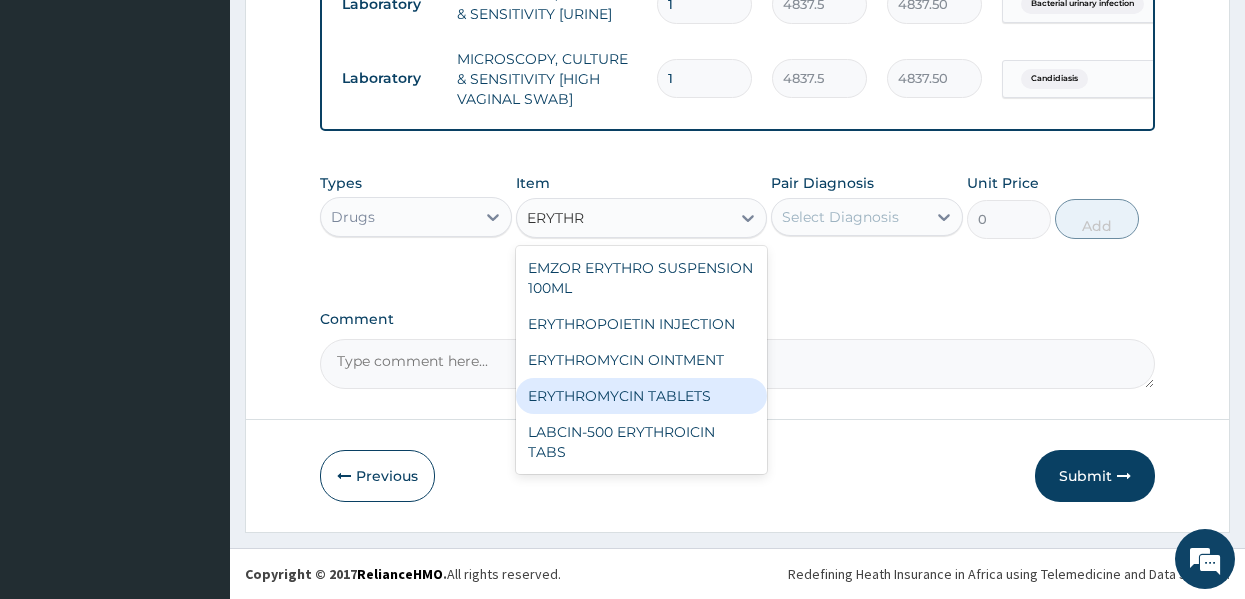 click on "ERYTHROMYCIN TABLETS" at bounding box center (641, 396) 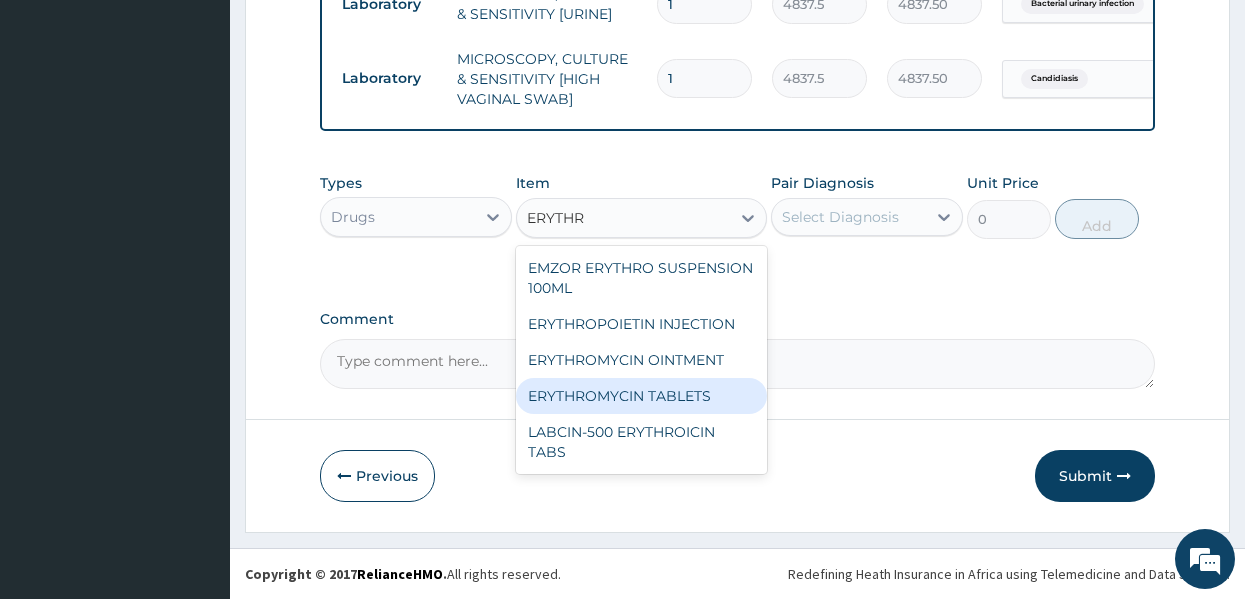 type 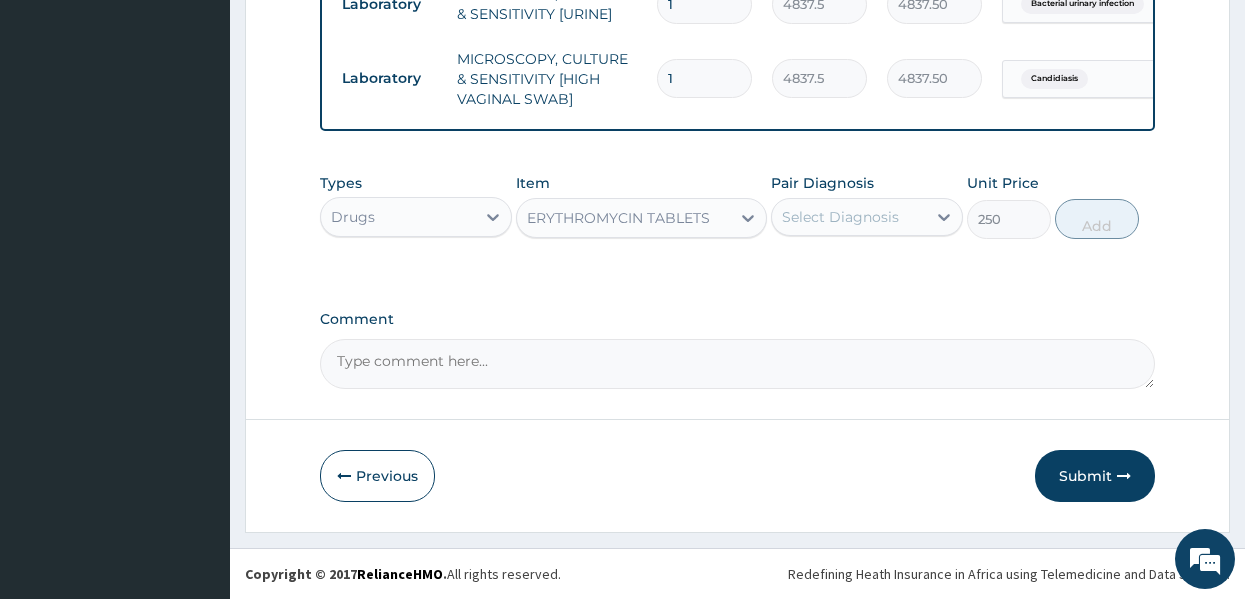 click on "ERYTHROMYCIN TABLETS" at bounding box center [623, 218] 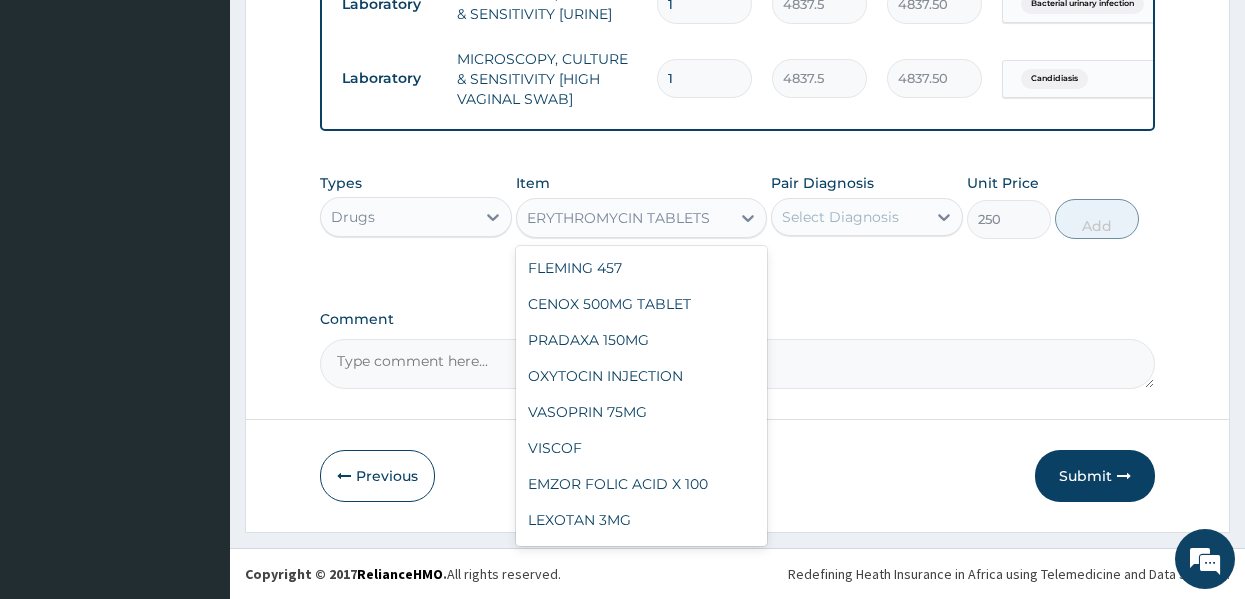 scroll, scrollTop: 24440, scrollLeft: 0, axis: vertical 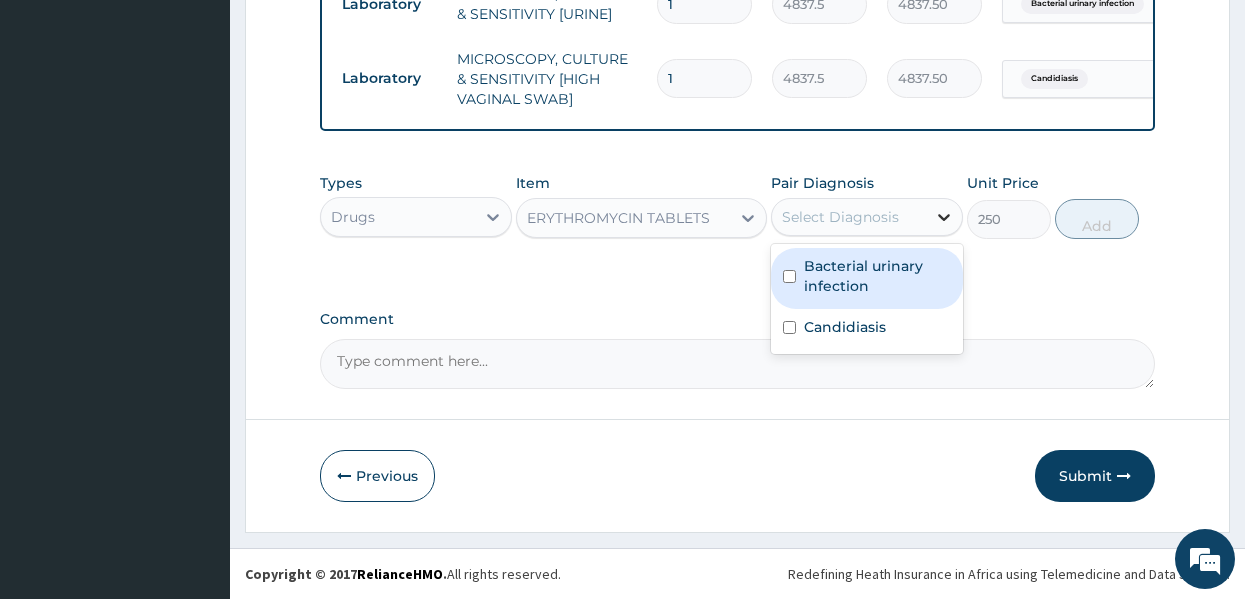 click at bounding box center [944, 217] 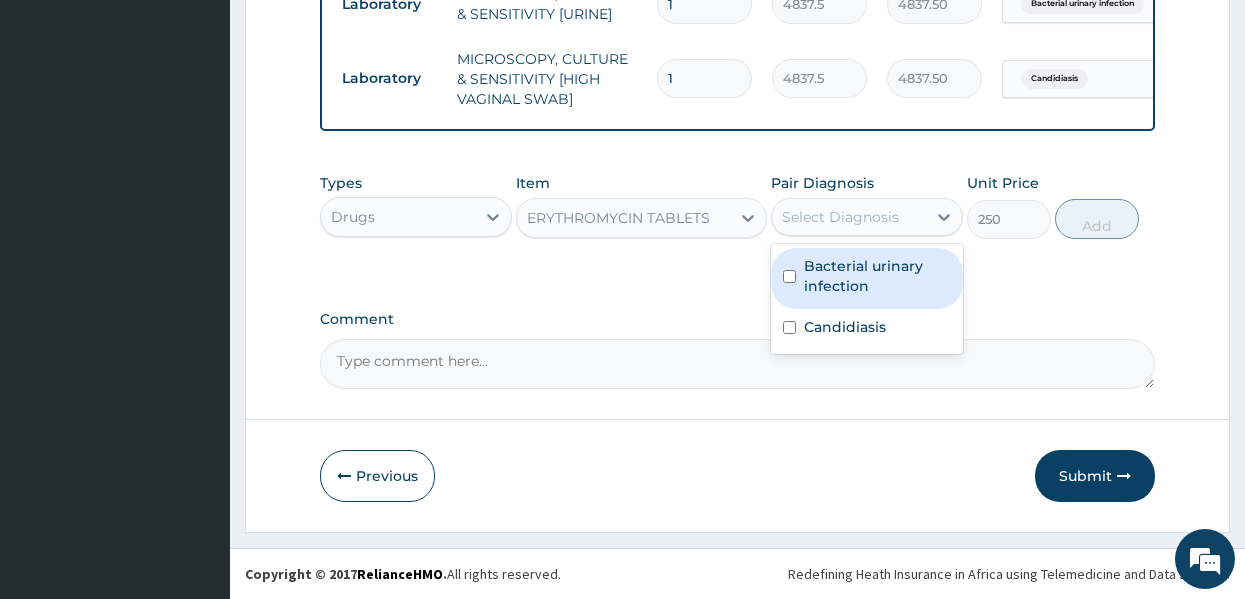 click on "Bacterial urinary infection" at bounding box center (877, 276) 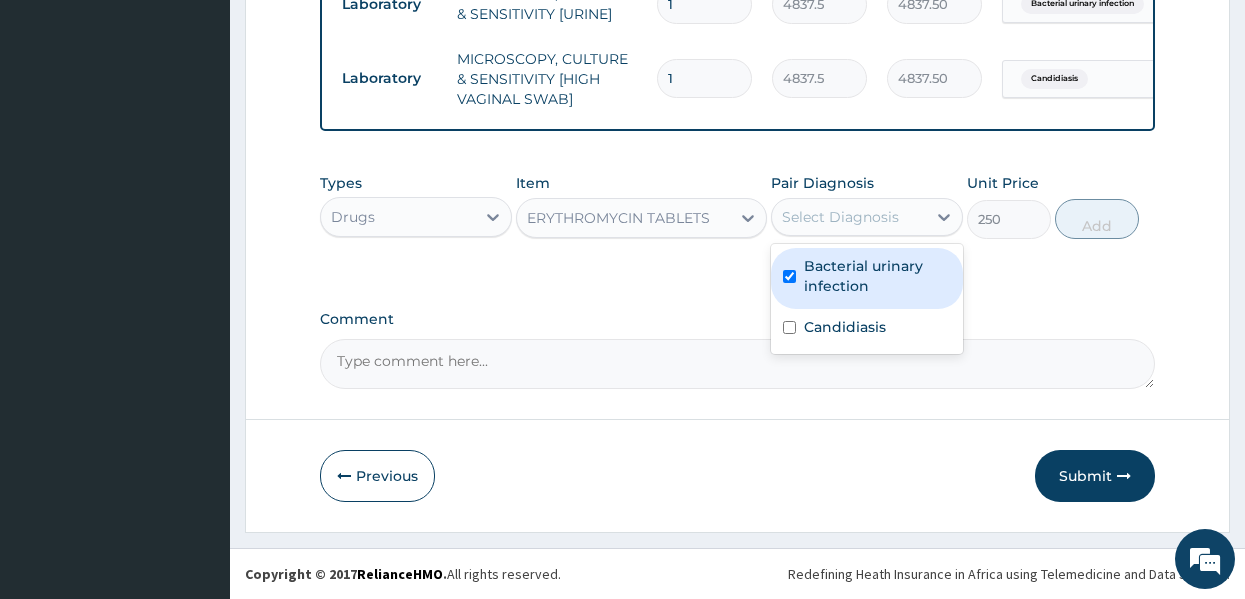 checkbox on "true" 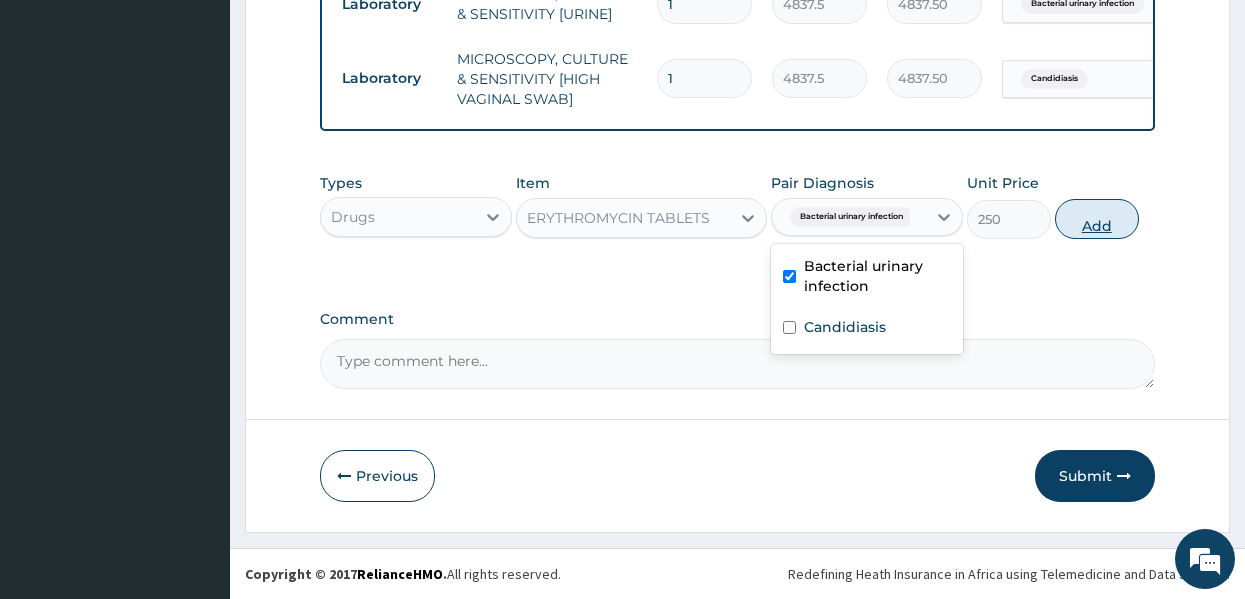 click on "Add" at bounding box center (1097, 219) 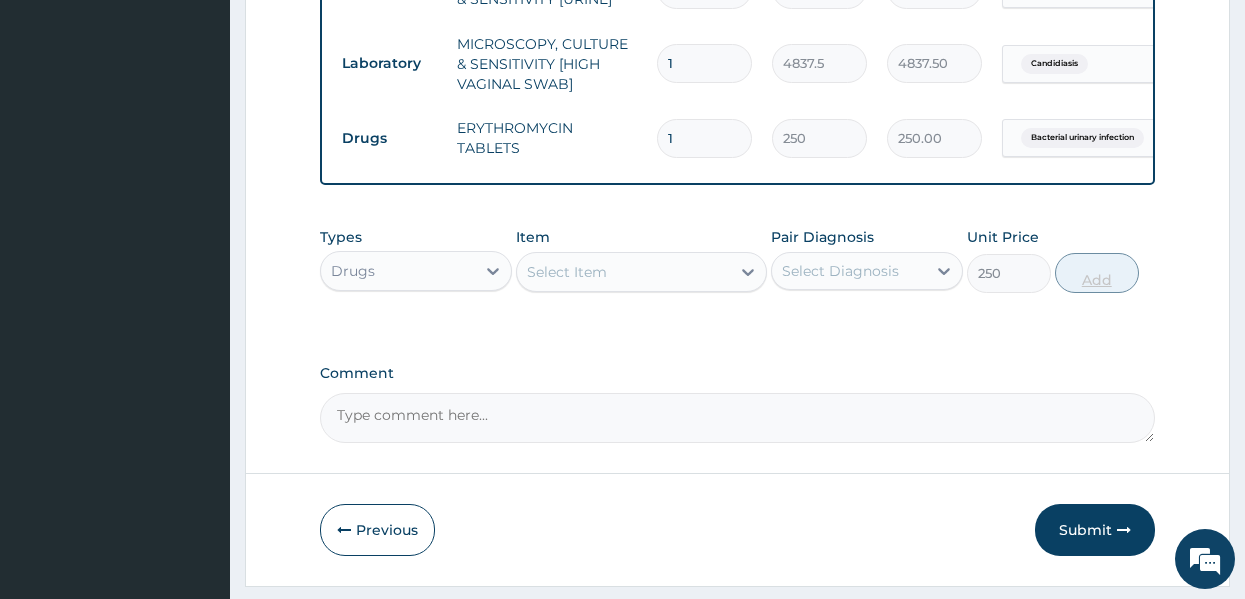 type on "0" 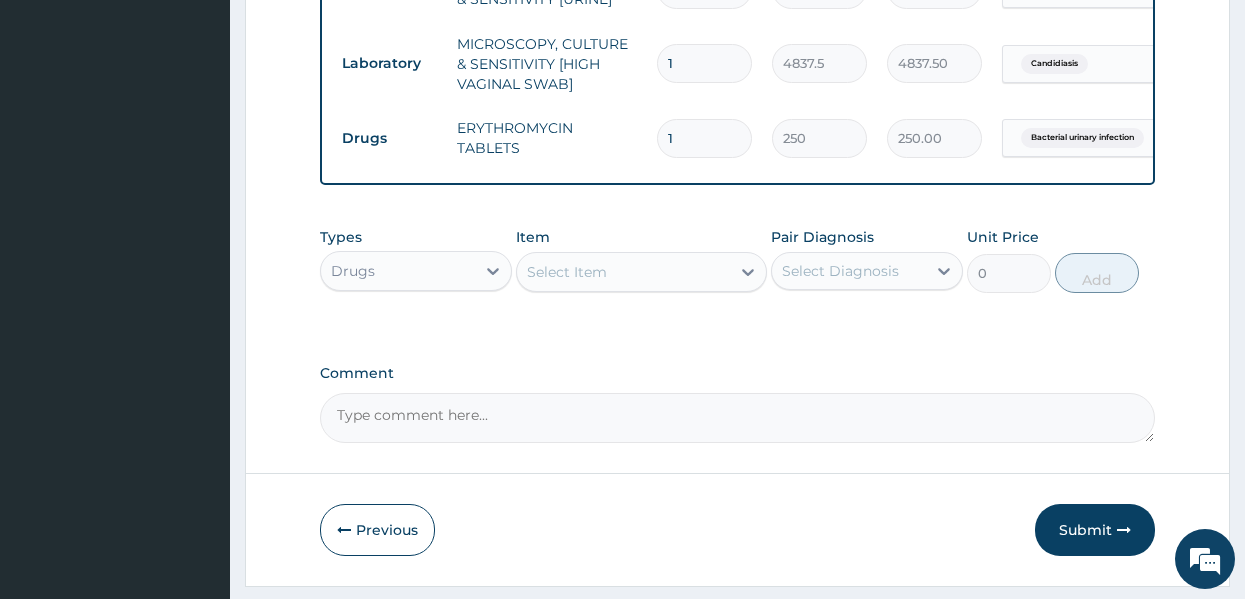 type on "10" 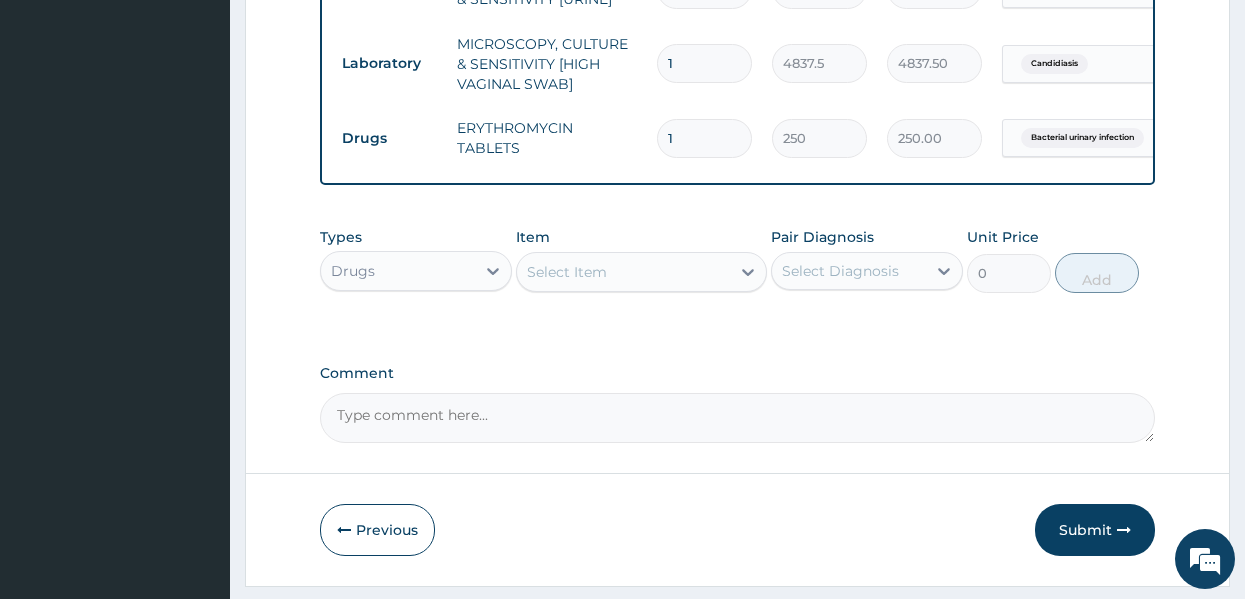 type on "2500.00" 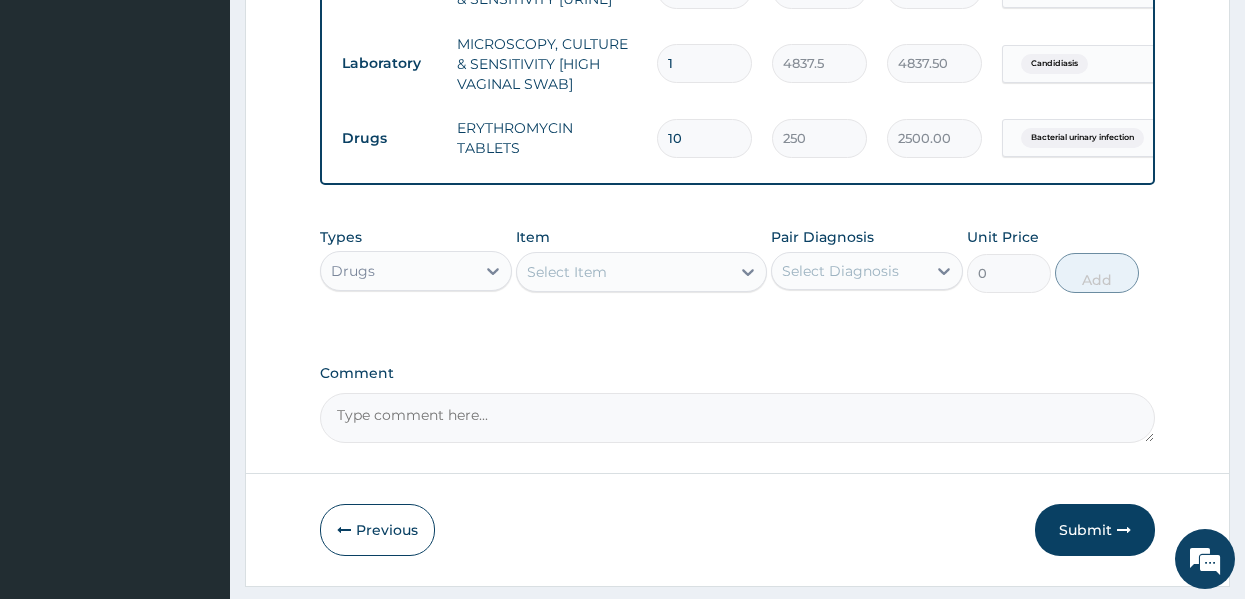 type on "10" 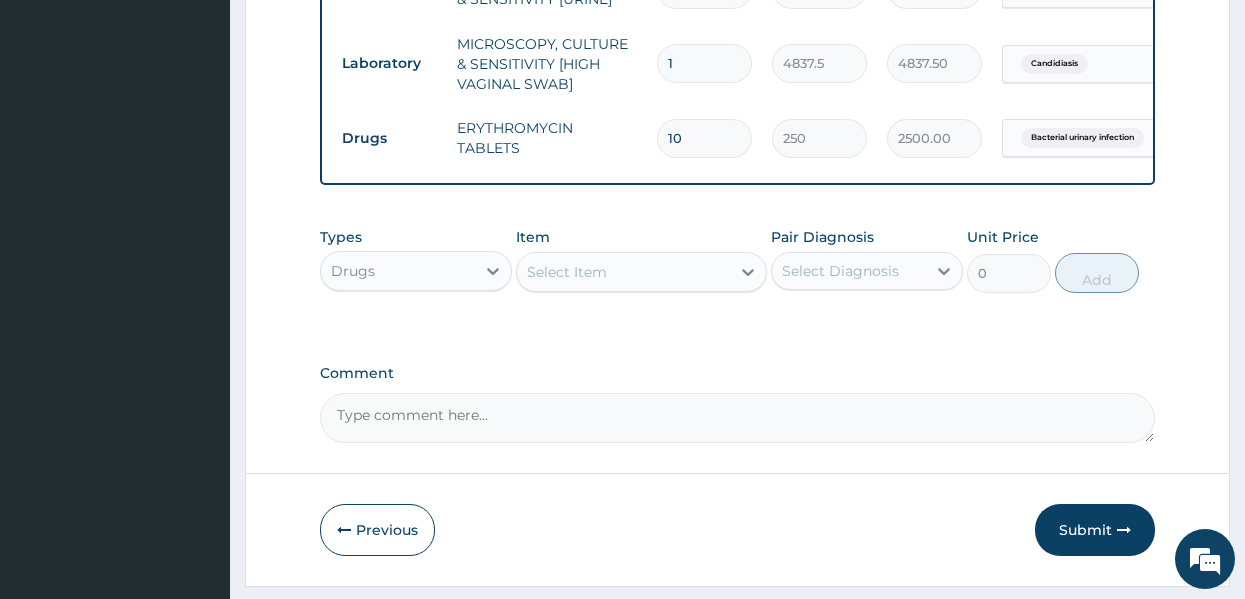 click on "Select Item" at bounding box center [567, 272] 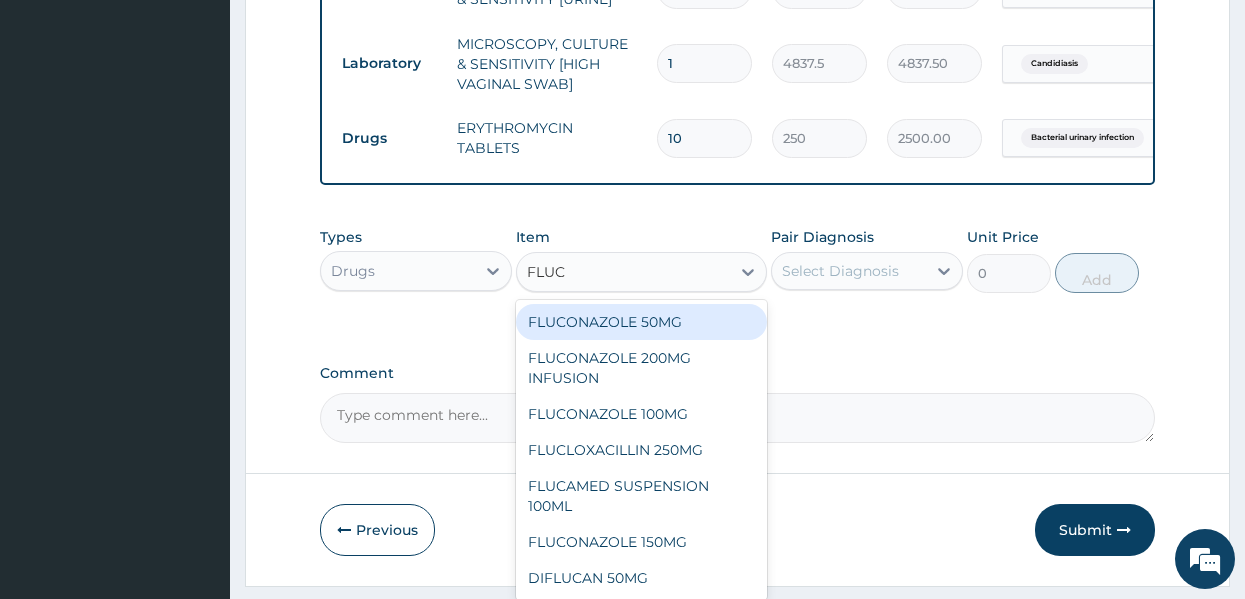 type on "FLUCO" 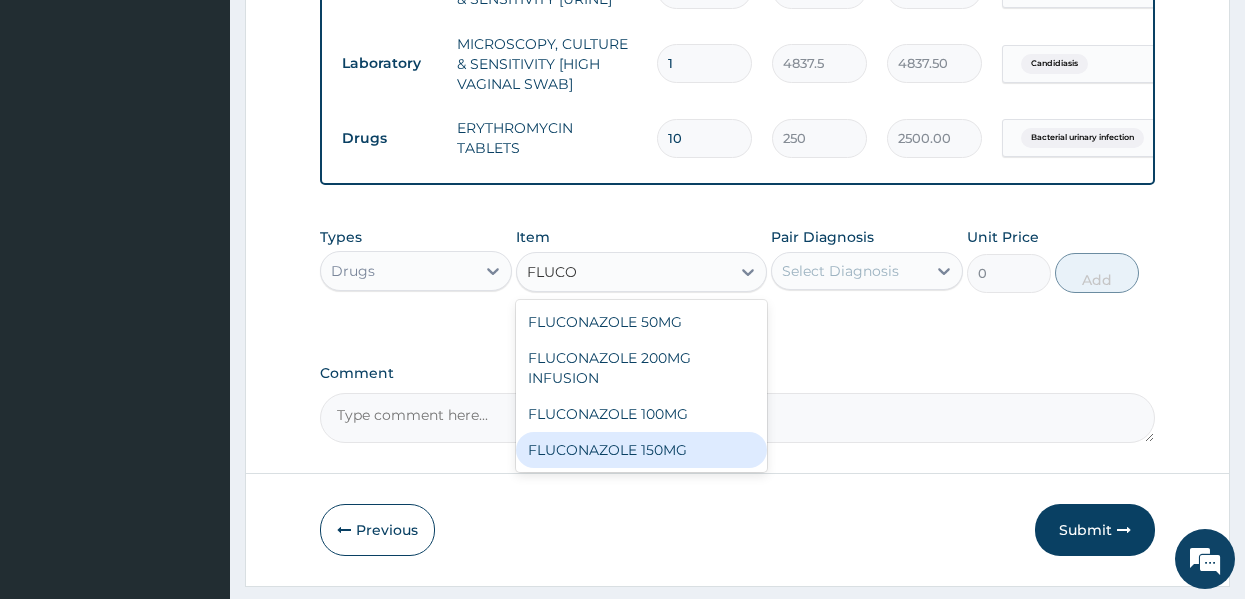 click on "FLUCONAZOLE 150MG" at bounding box center [641, 450] 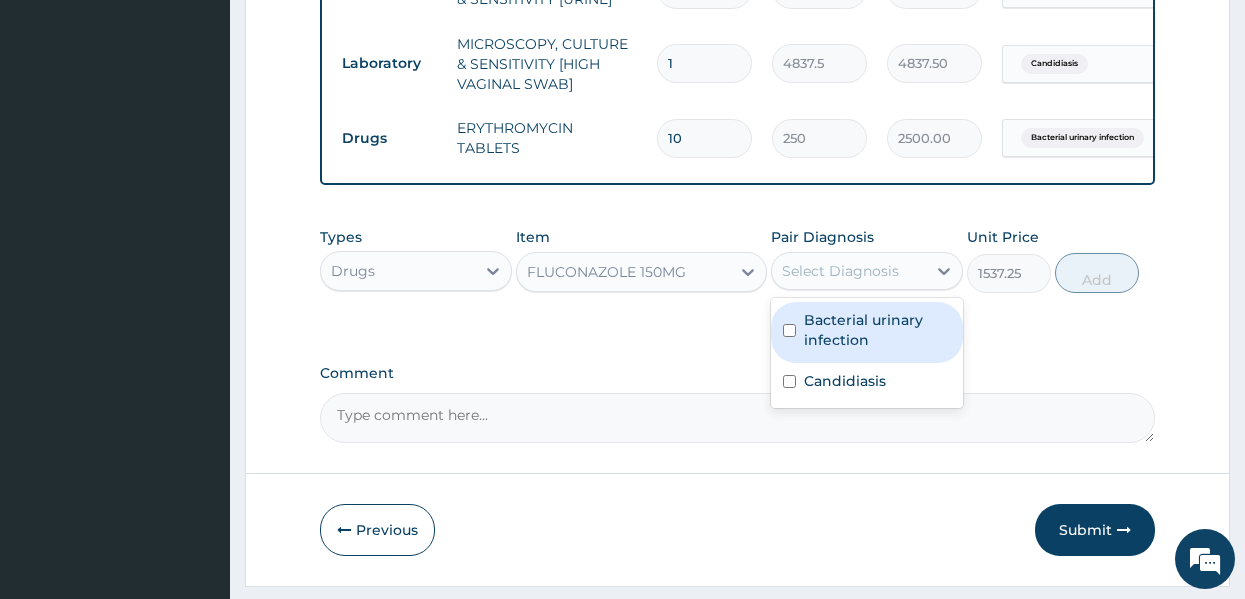 click on "Select Diagnosis" at bounding box center (840, 271) 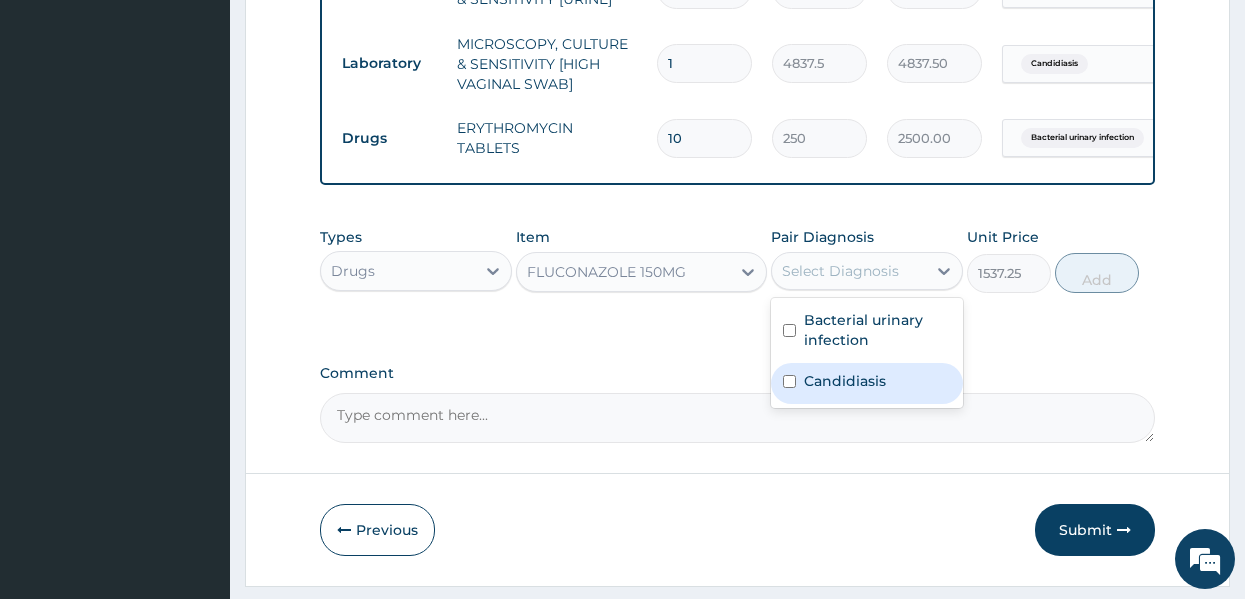 click on "Candidiasis" at bounding box center [845, 381] 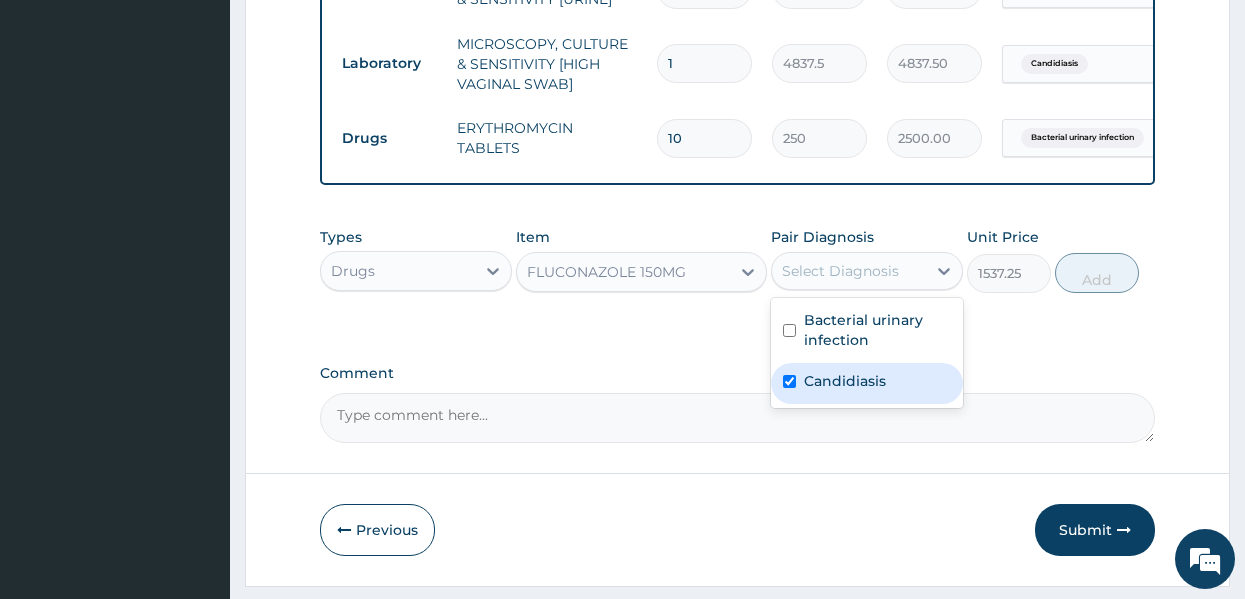 checkbox on "true" 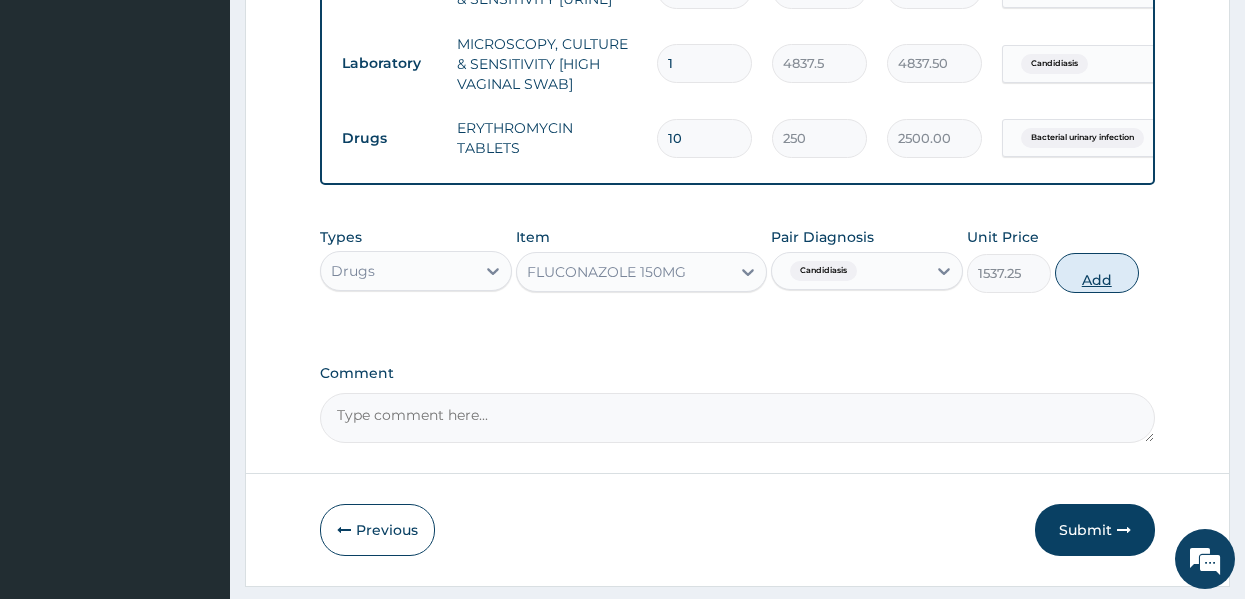 click on "Add" at bounding box center [1097, 273] 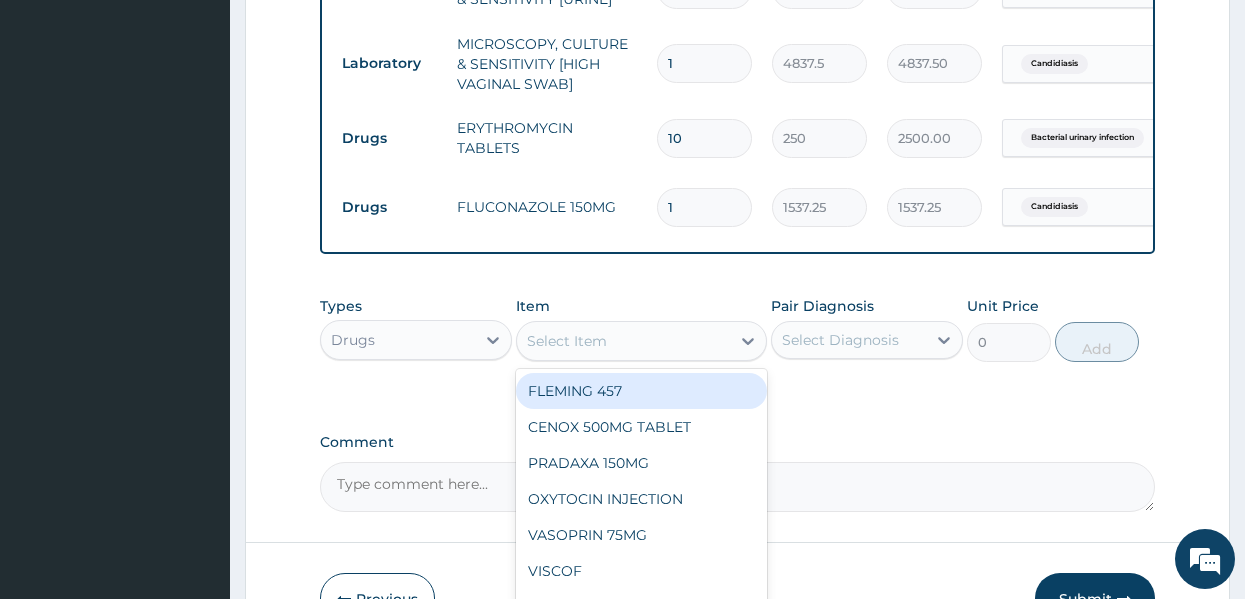 click on "Select Item" at bounding box center (623, 341) 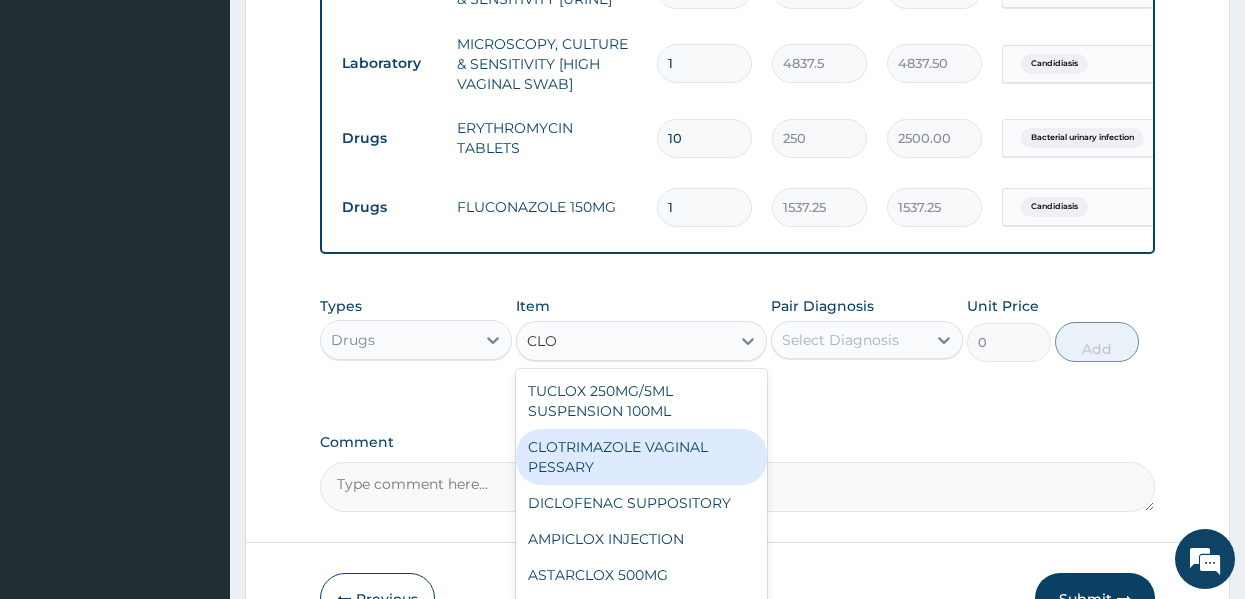 type on "CLOT" 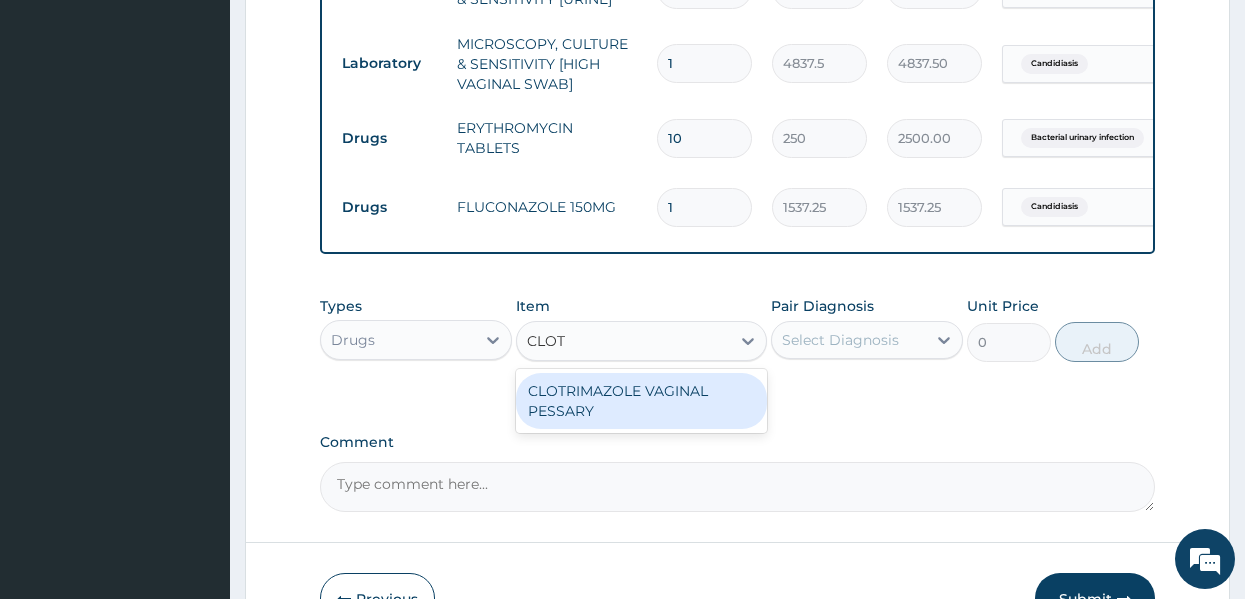 click on "CLOTRIMAZOLE VAGINAL PESSARY" at bounding box center (641, 401) 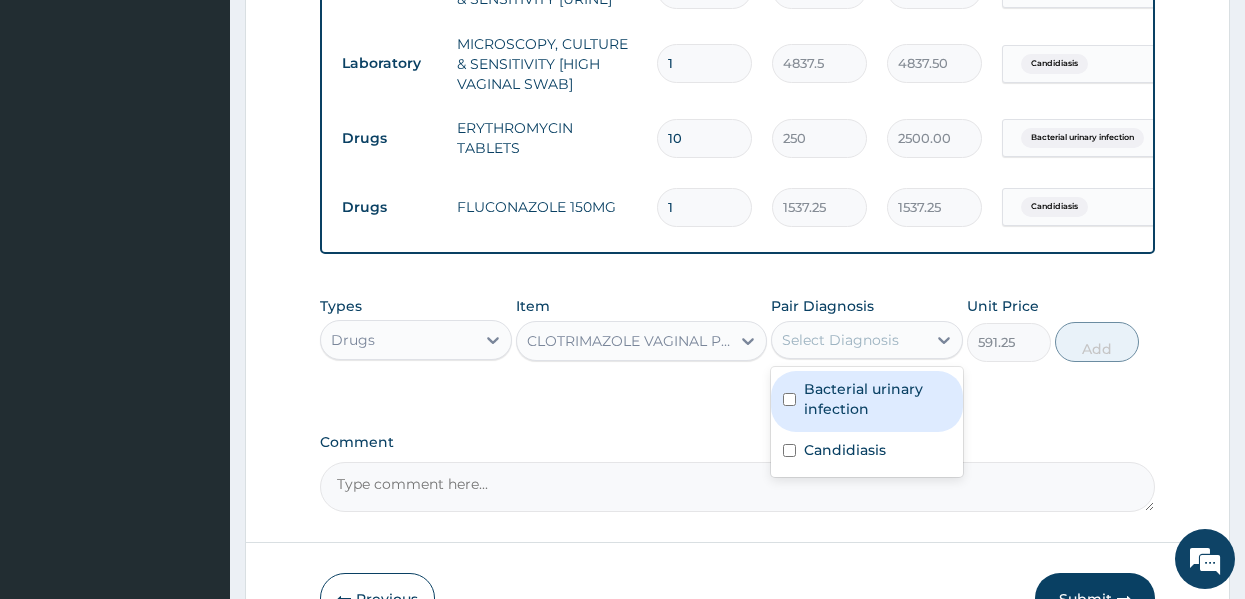 click on "Select Diagnosis" at bounding box center [840, 340] 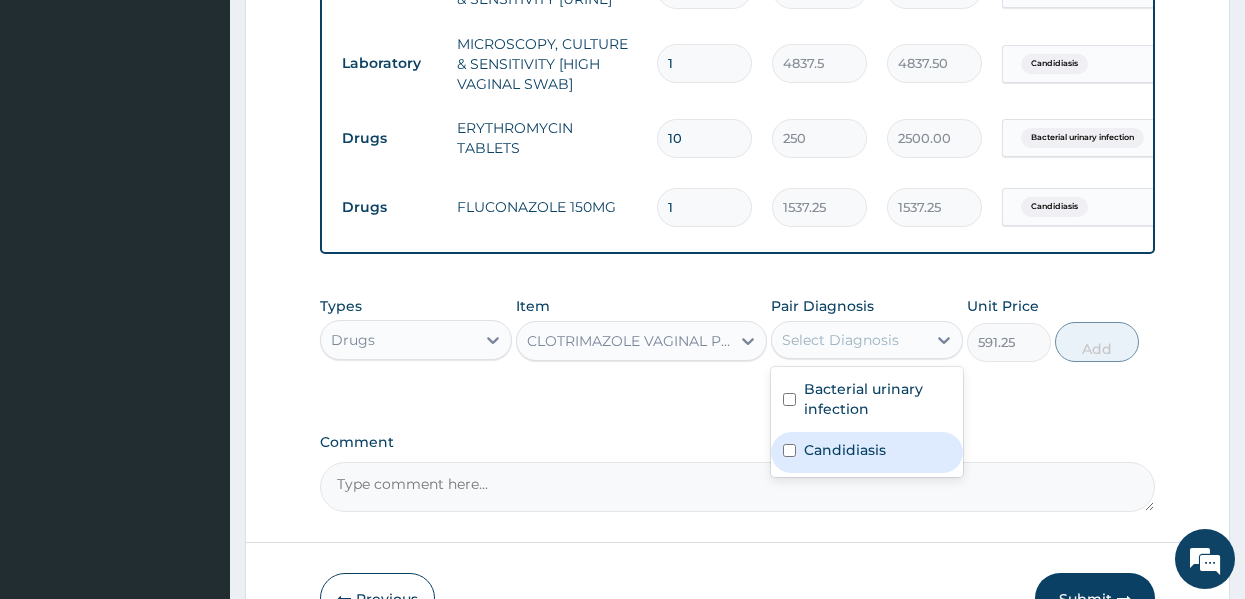 click on "Candidiasis" at bounding box center (845, 450) 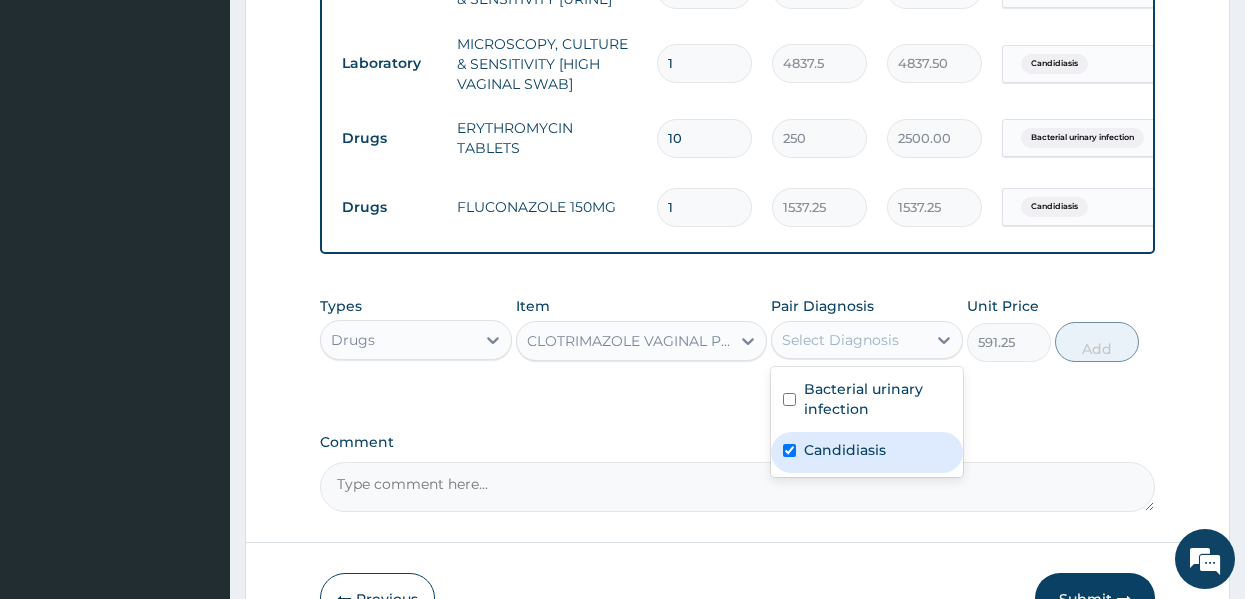 checkbox on "true" 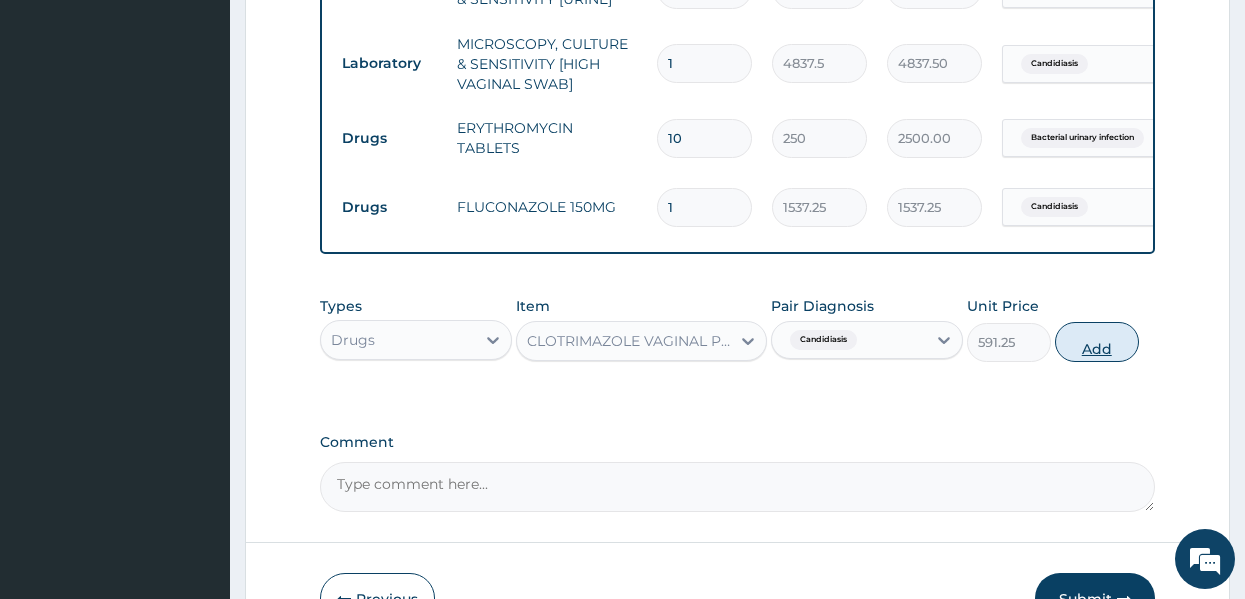 click on "Add" at bounding box center [1097, 342] 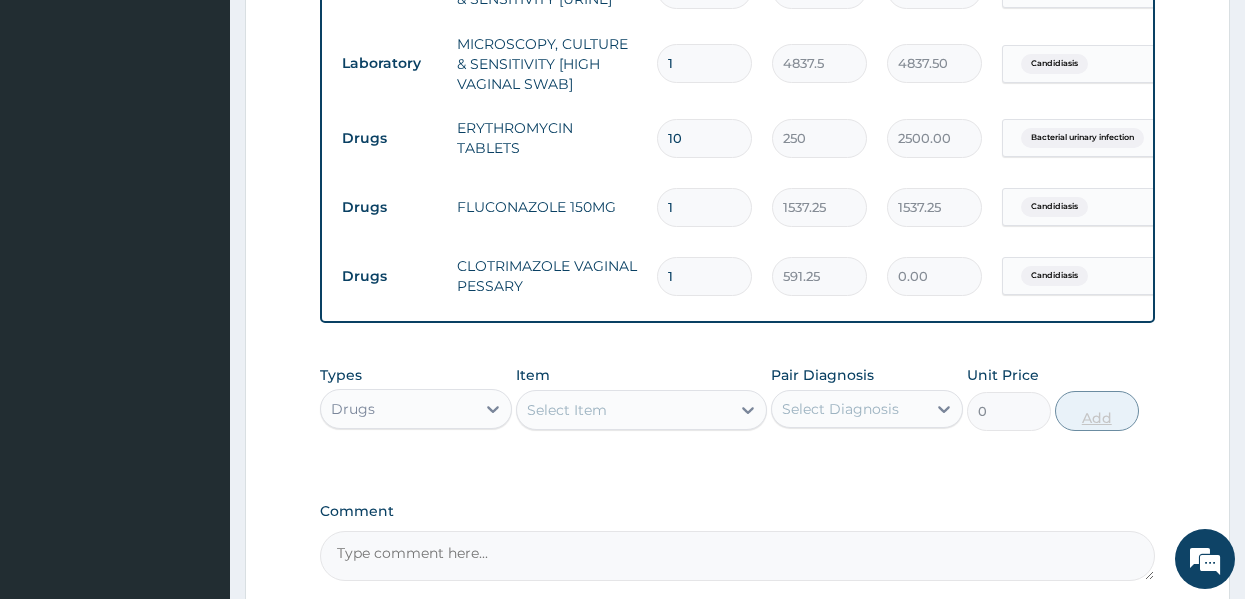 type 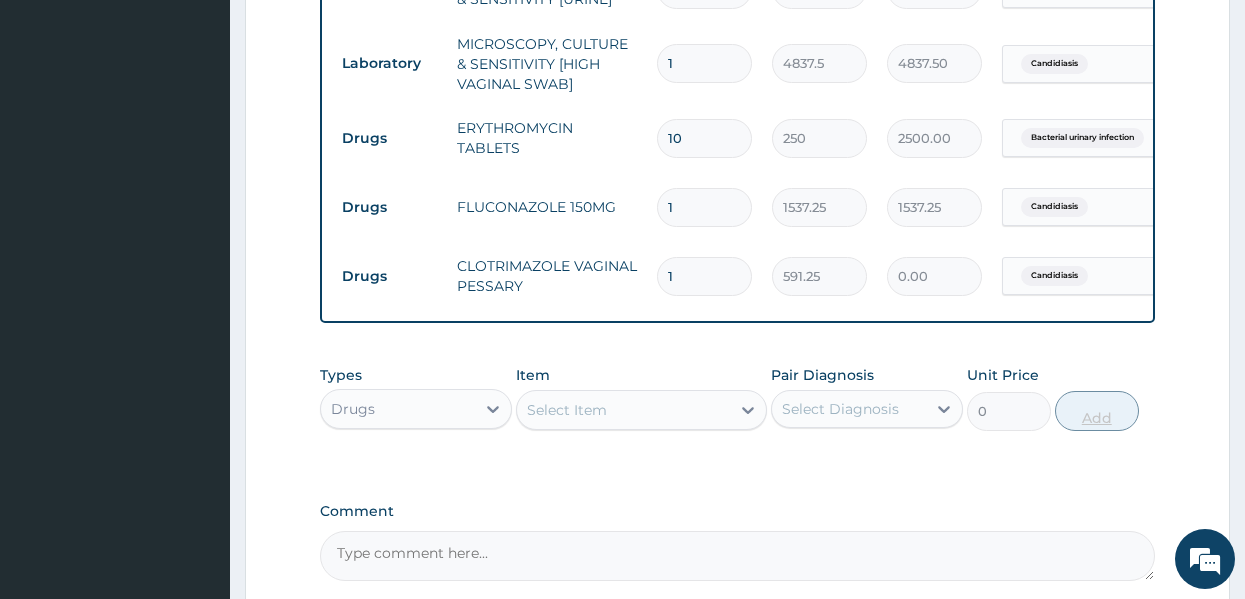 type on "0.00" 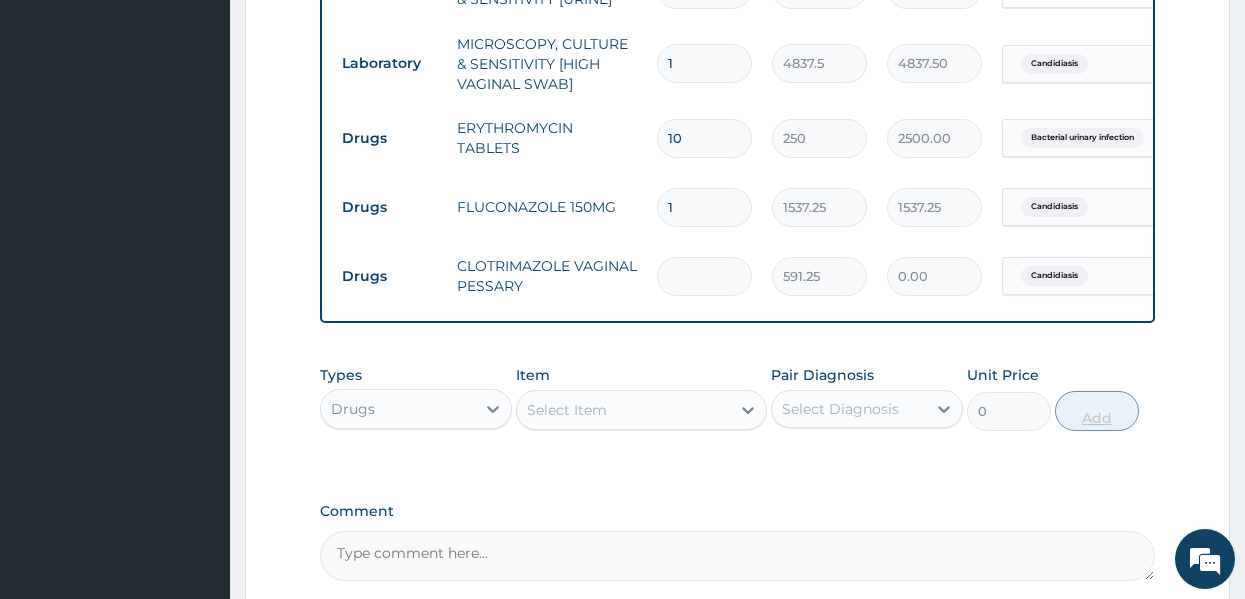 type on "6" 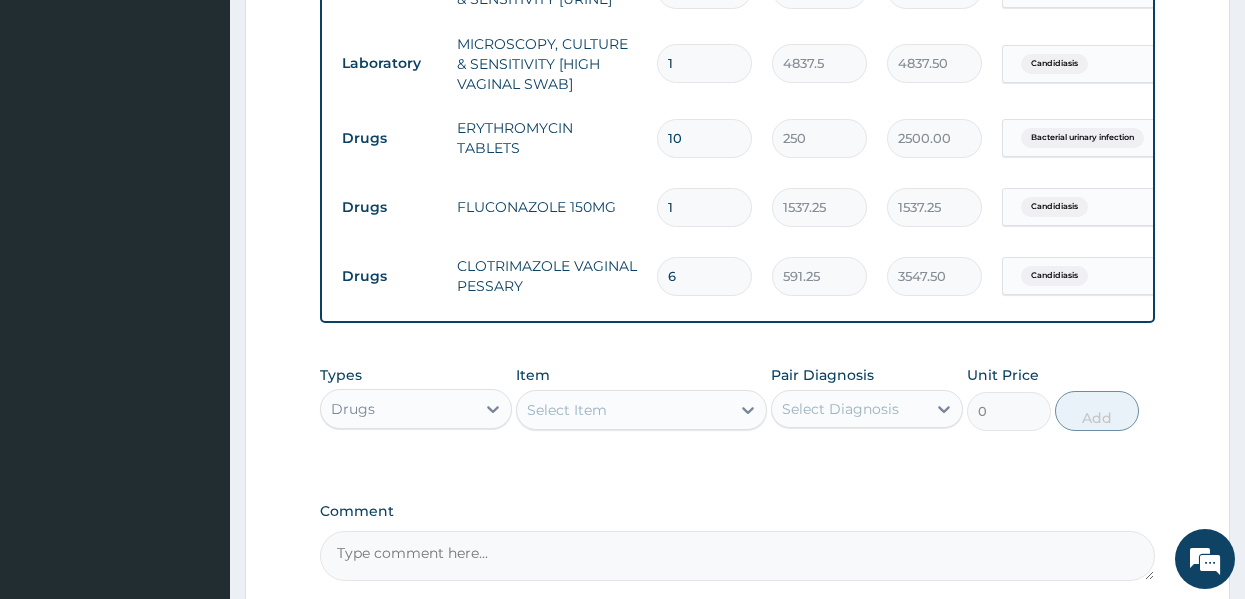 type on "5" 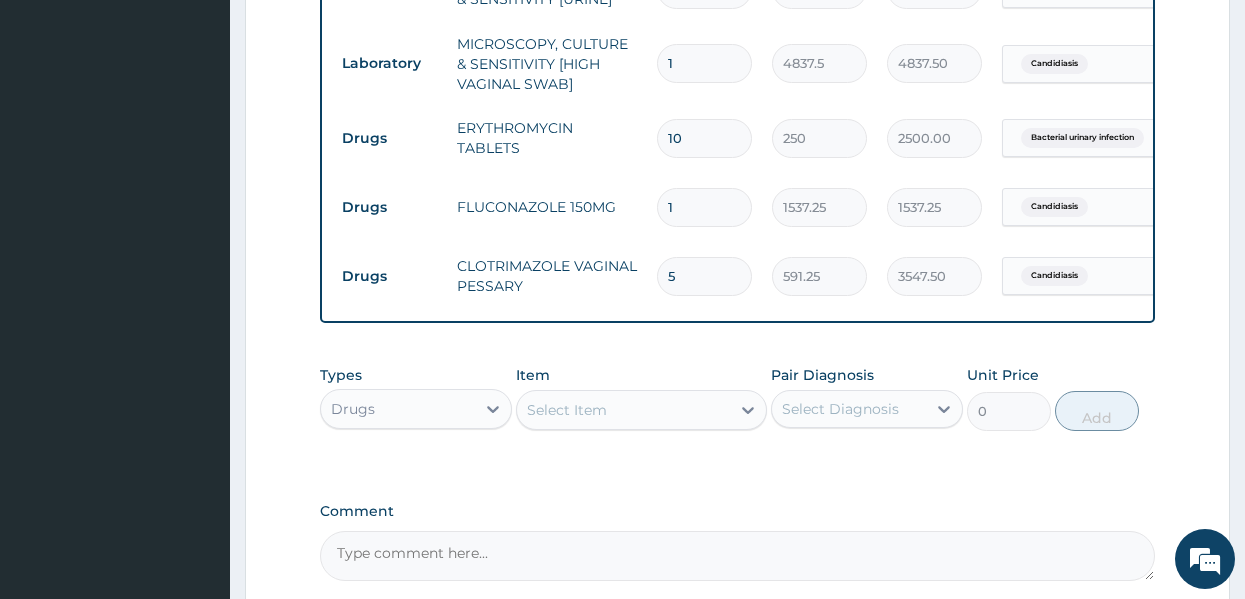 type on "2956.25" 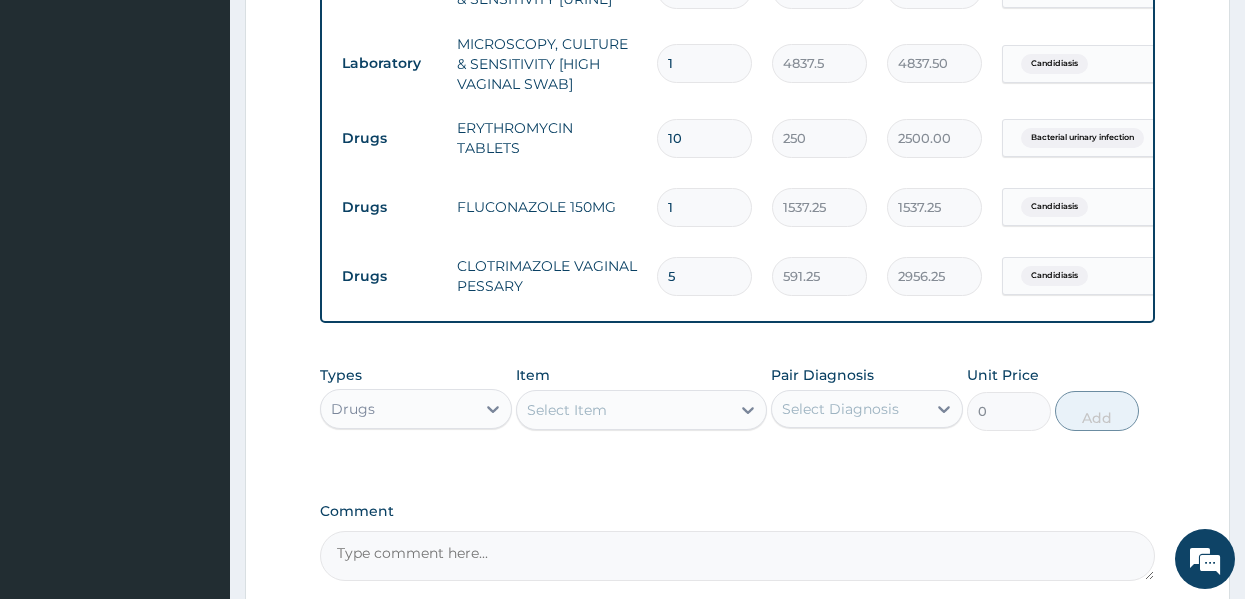 type 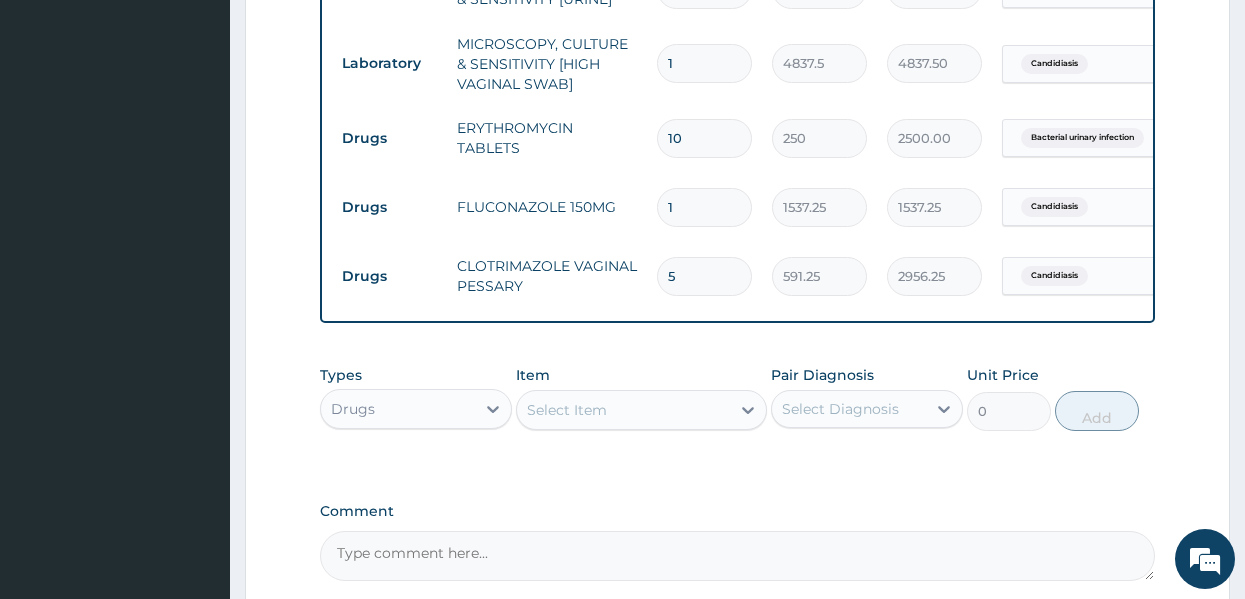 type on "0.00" 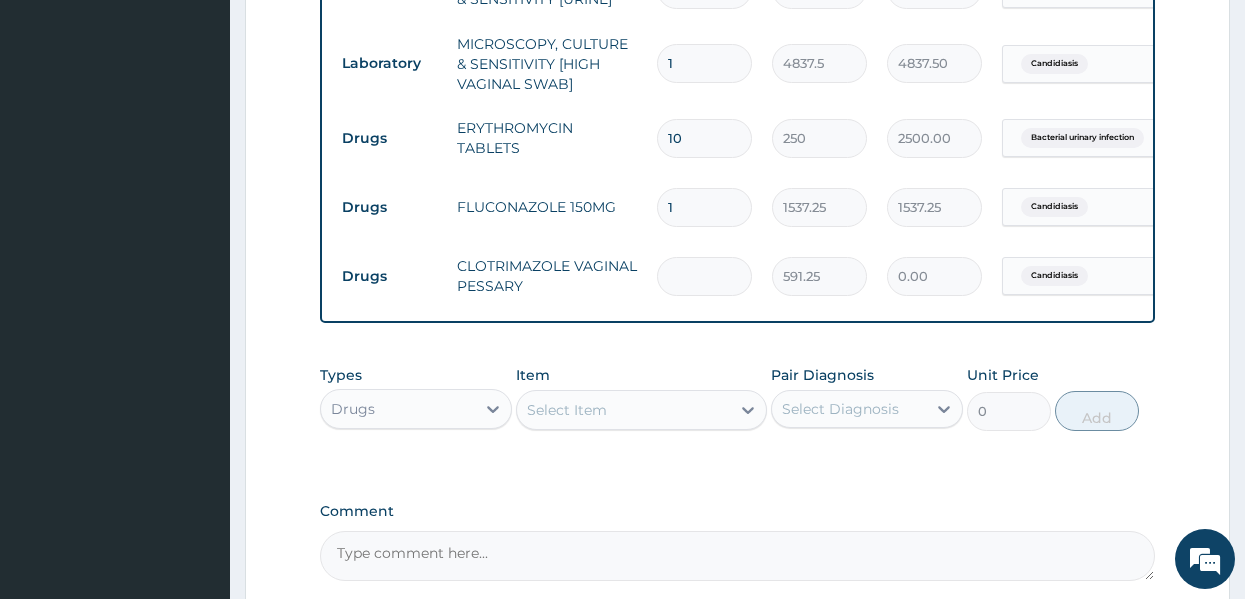 type on "6" 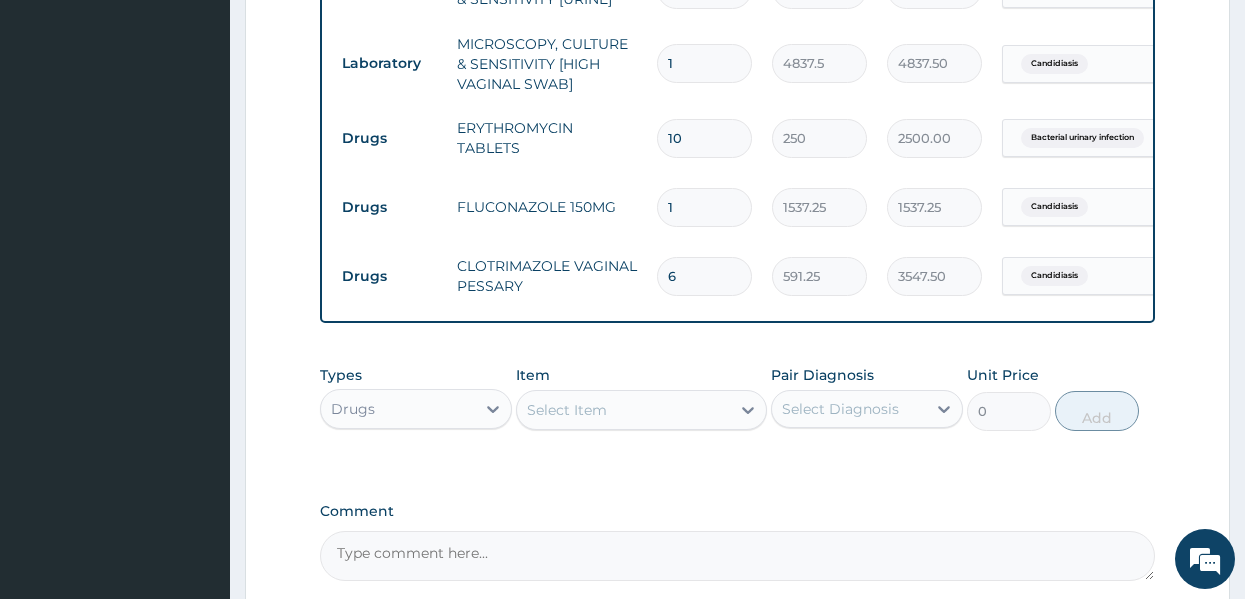 type on "6" 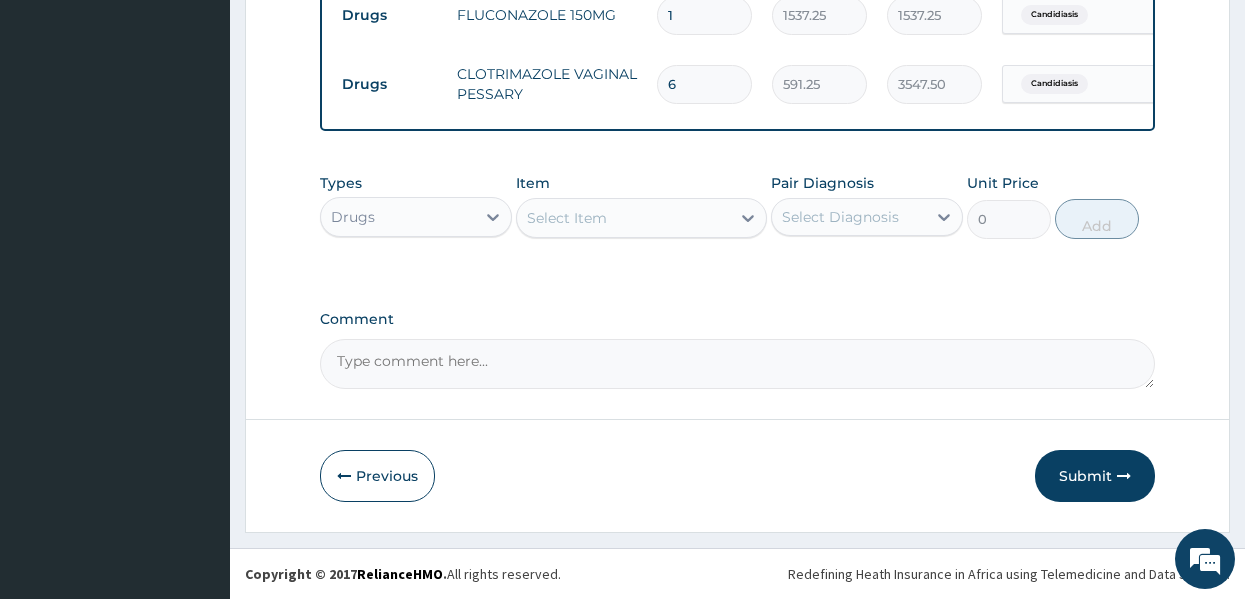 scroll, scrollTop: 1150, scrollLeft: 0, axis: vertical 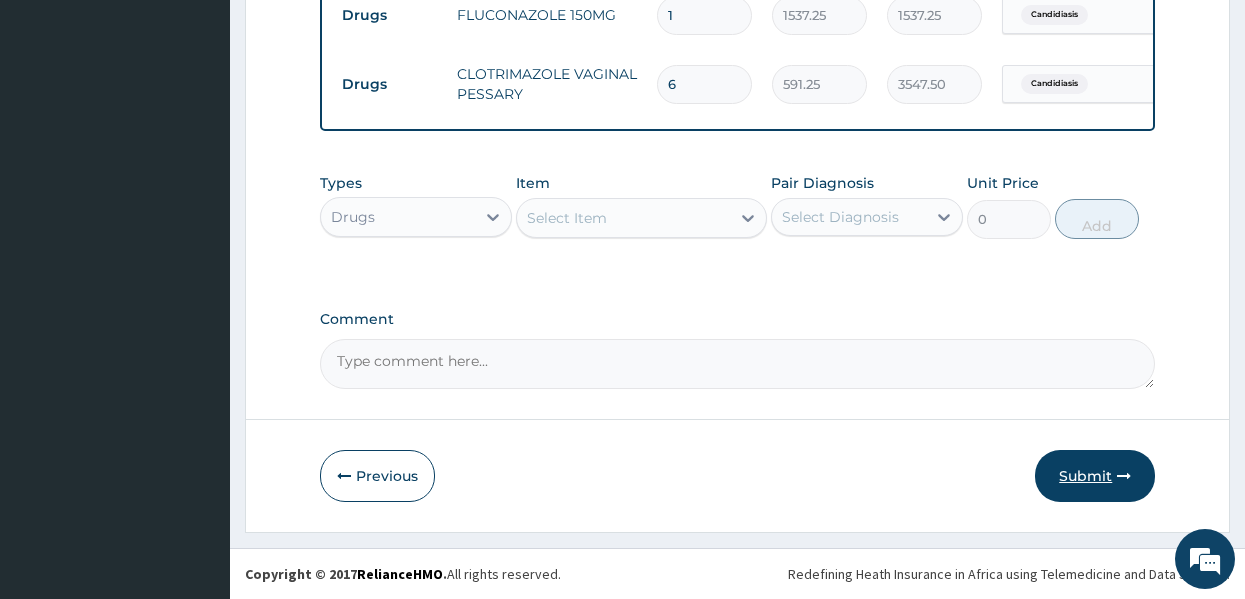 click on "Submit" at bounding box center [1095, 476] 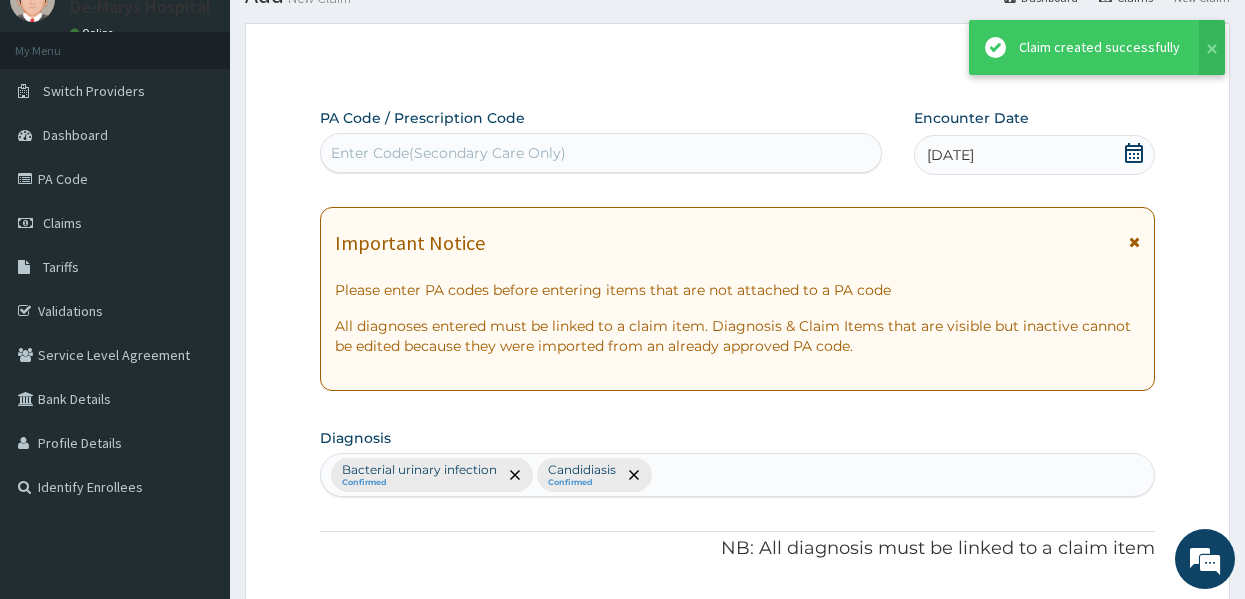 scroll, scrollTop: 1150, scrollLeft: 0, axis: vertical 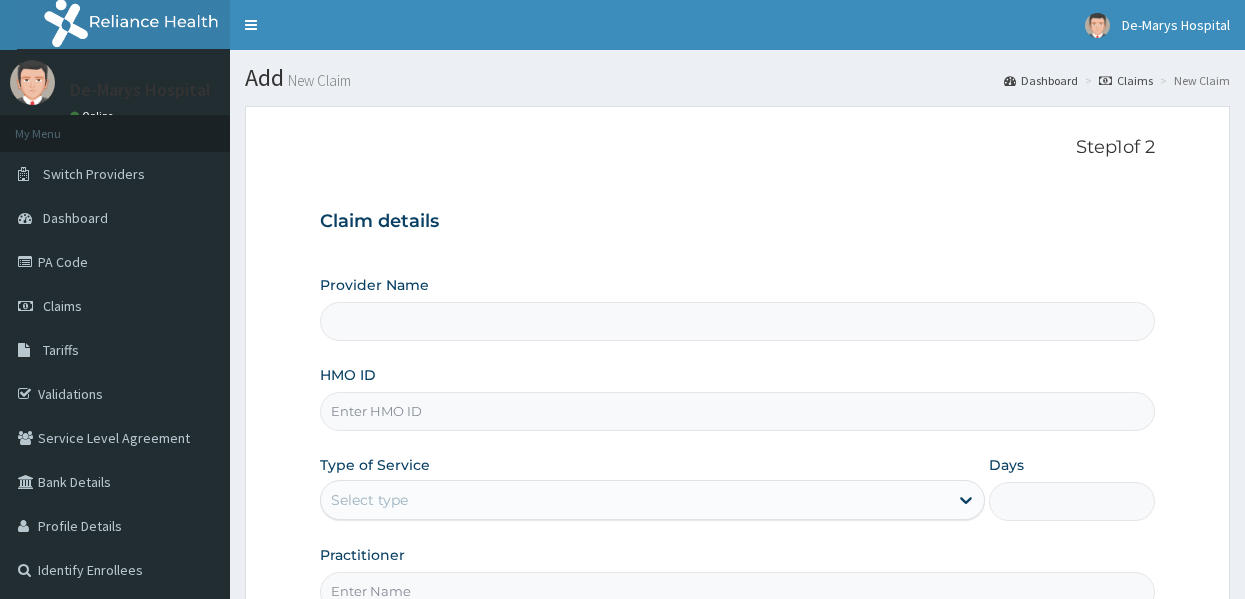 type on "DE - MARYS CENTRAL HOSPITAL" 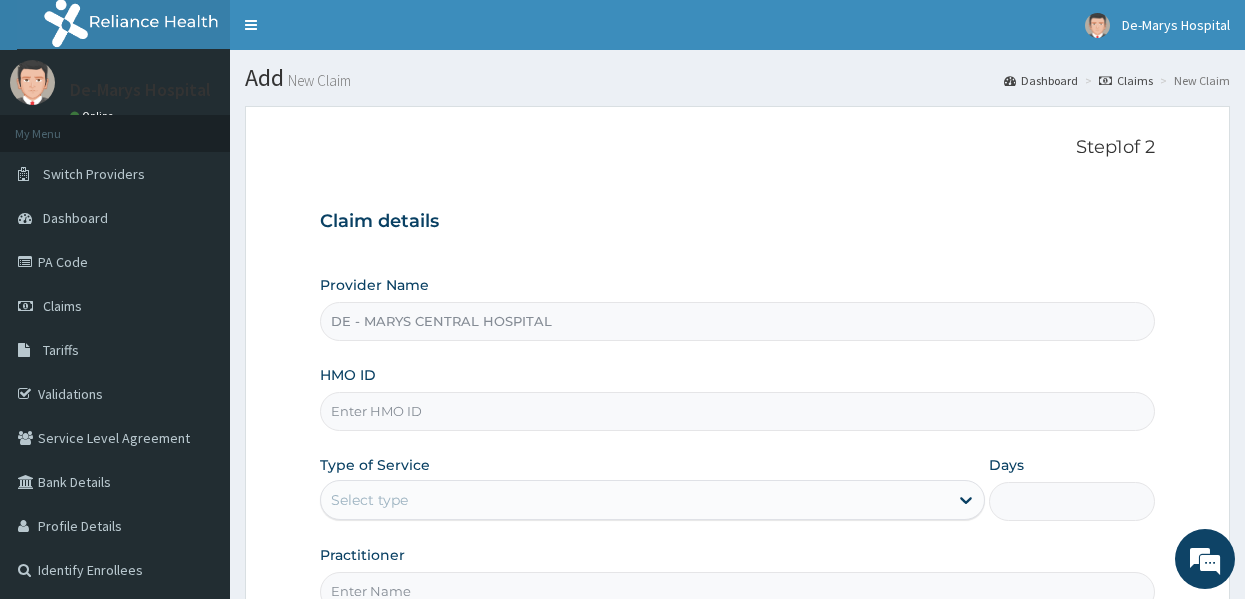 click on "DE - MARYS CENTRAL HOSPITAL" at bounding box center (738, 321) 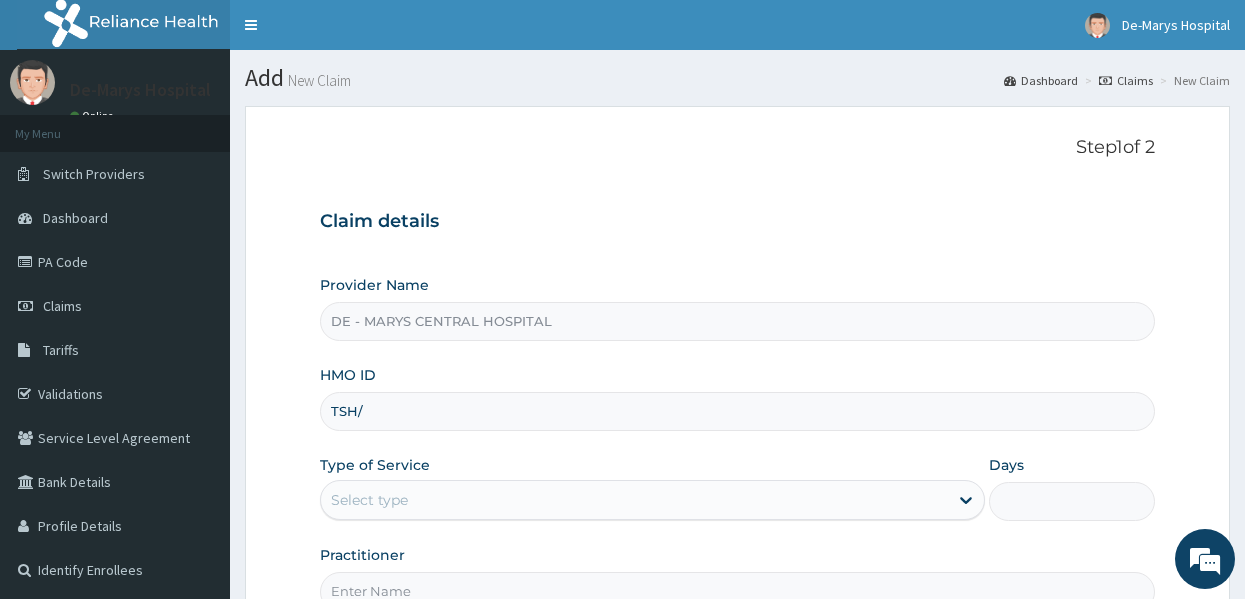 scroll, scrollTop: 0, scrollLeft: 0, axis: both 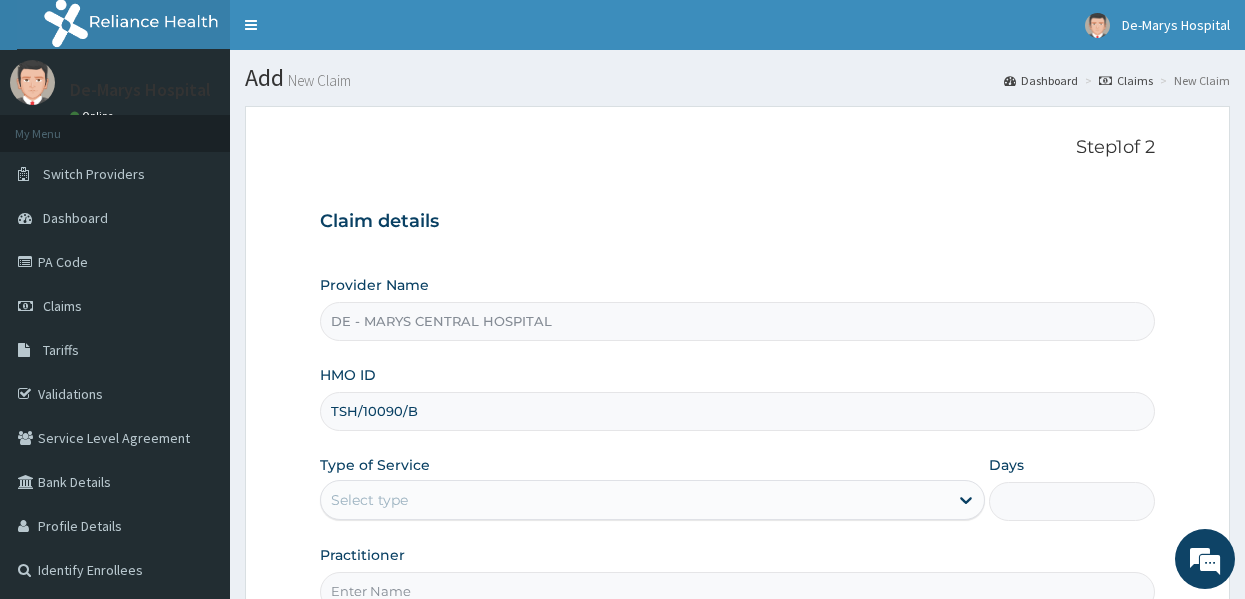 type on "TSH/10090/B" 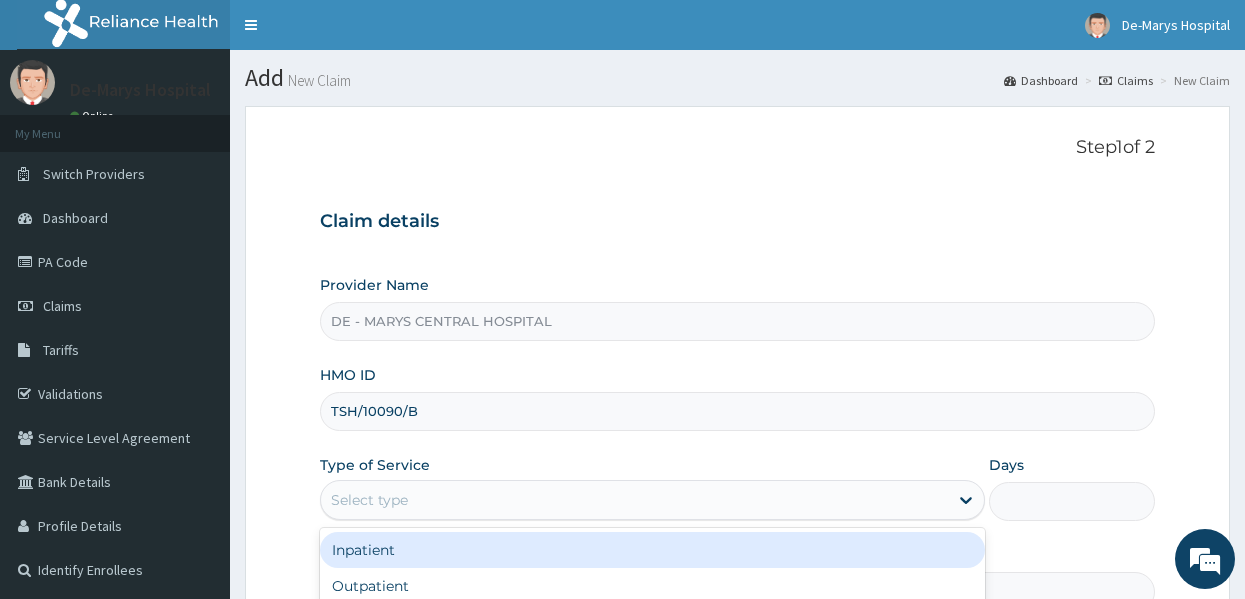 click on "Select type" at bounding box center [634, 500] 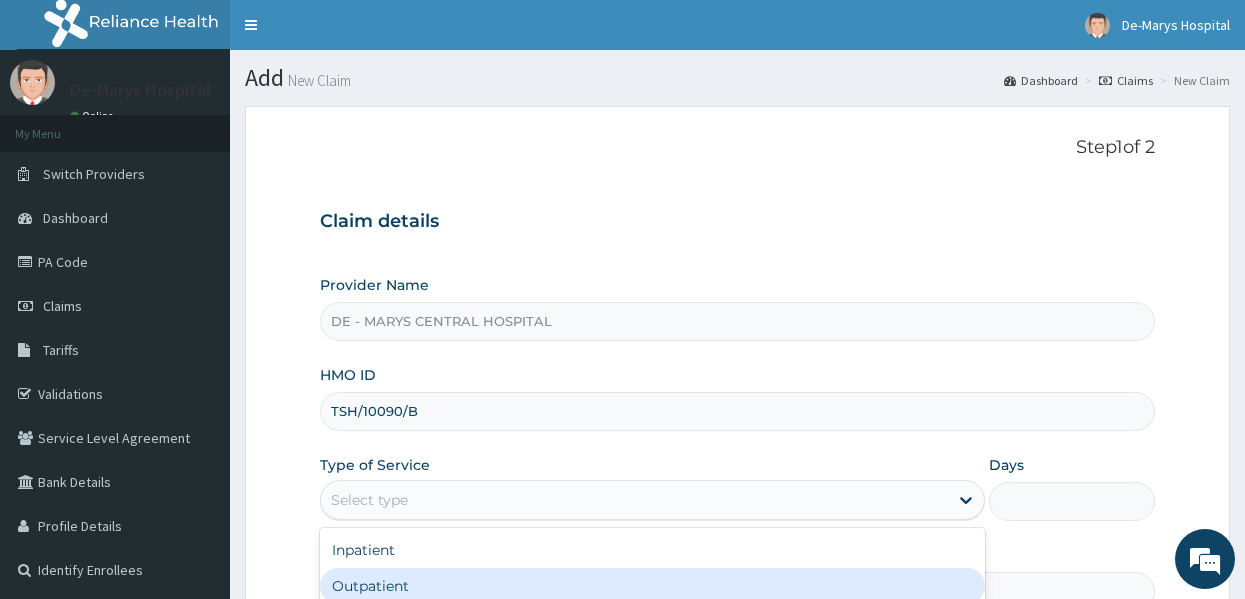 click on "Outpatient" at bounding box center (652, 586) 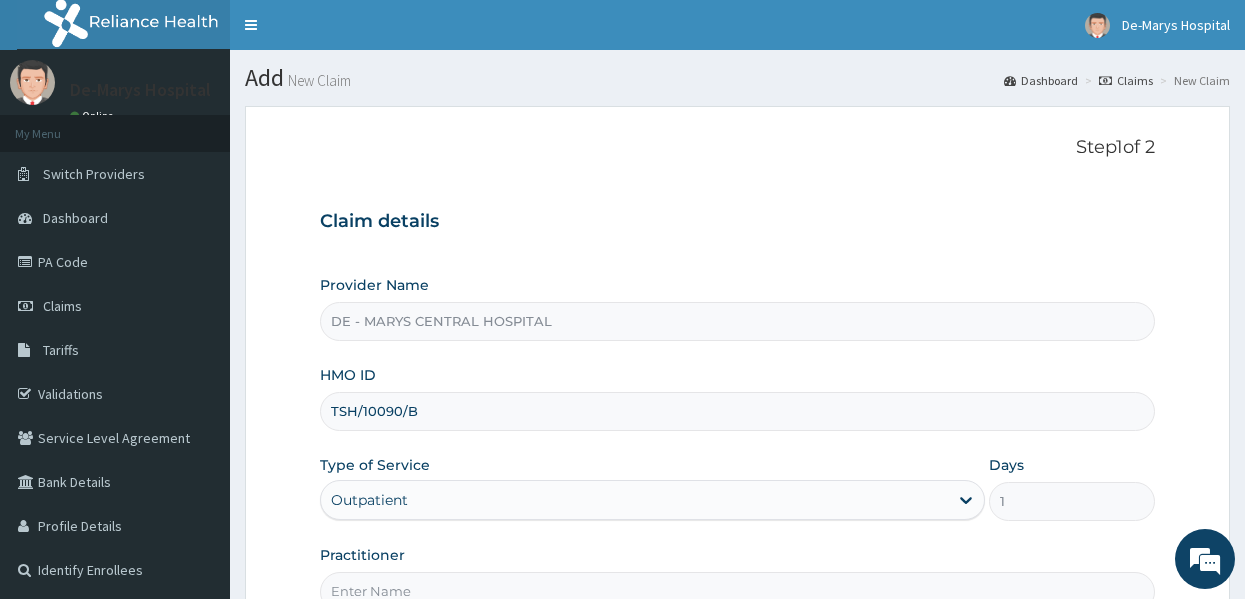 click on "Type of Service Outpatient" at bounding box center (652, 488) 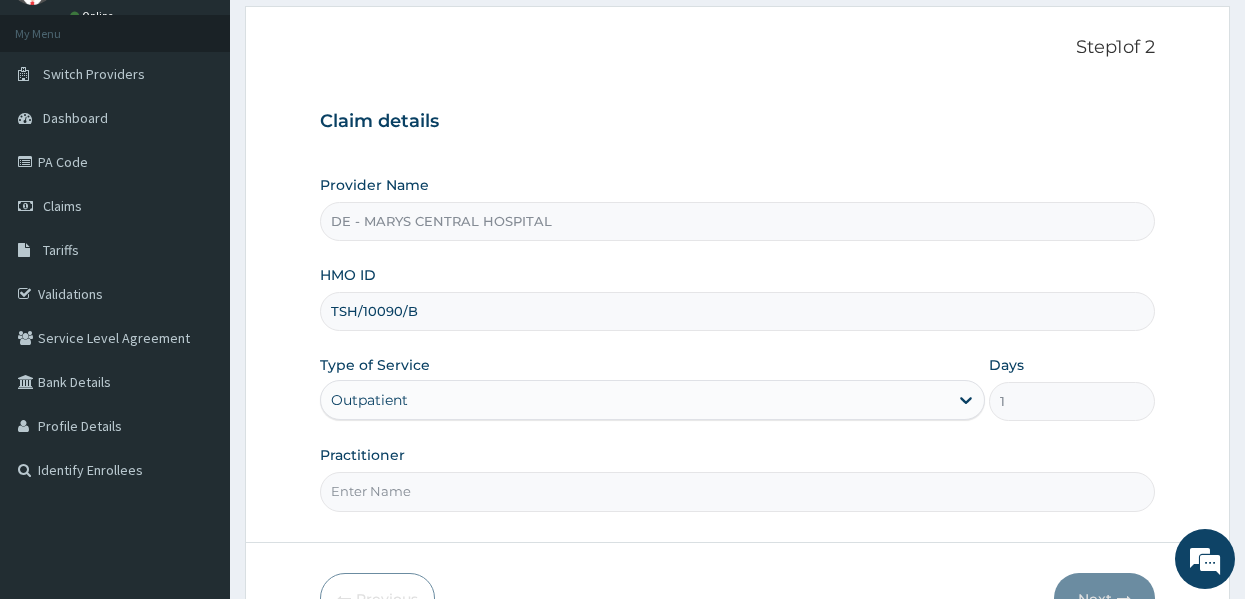 scroll, scrollTop: 223, scrollLeft: 0, axis: vertical 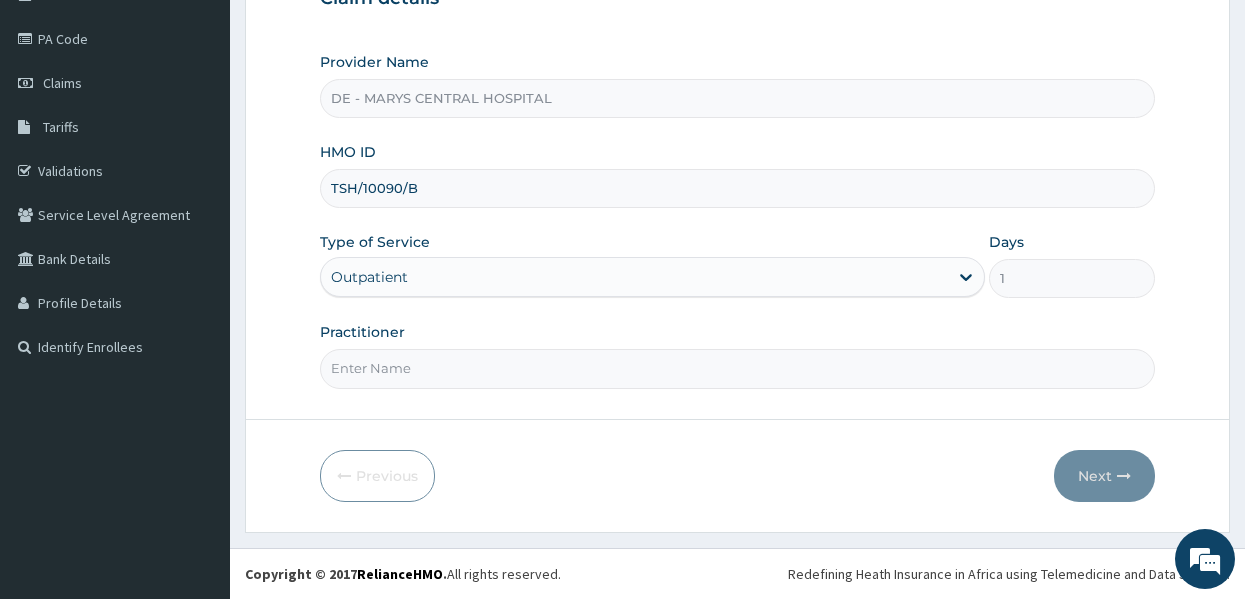 click on "Practitioner" at bounding box center (738, 368) 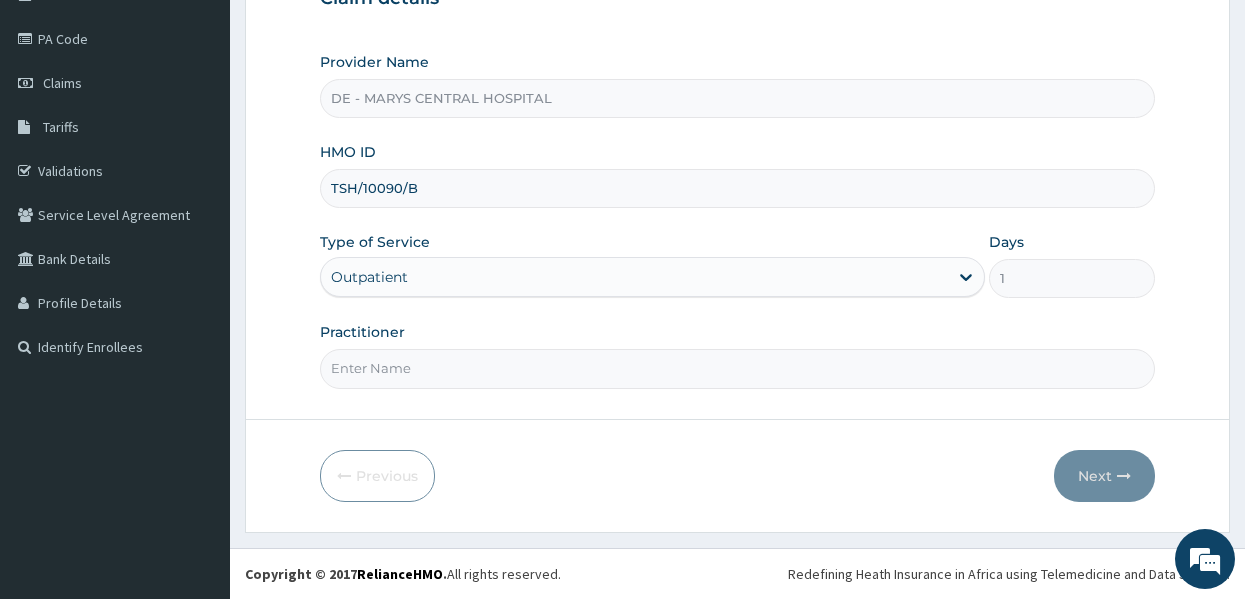 type on "DR MUSA" 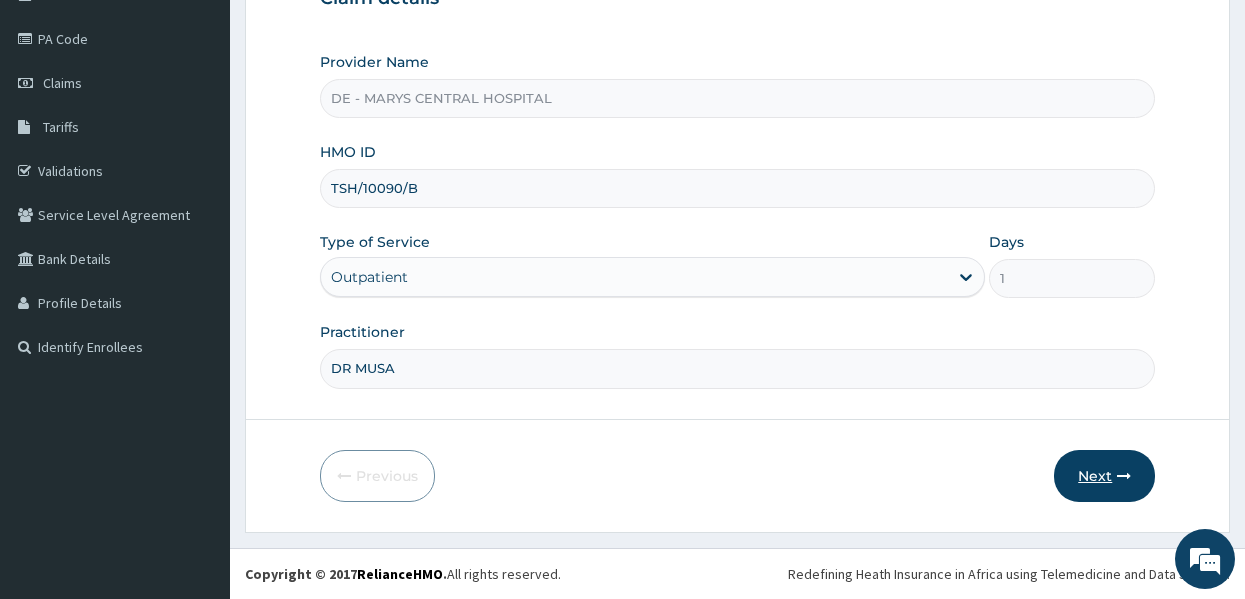 click at bounding box center [1124, 476] 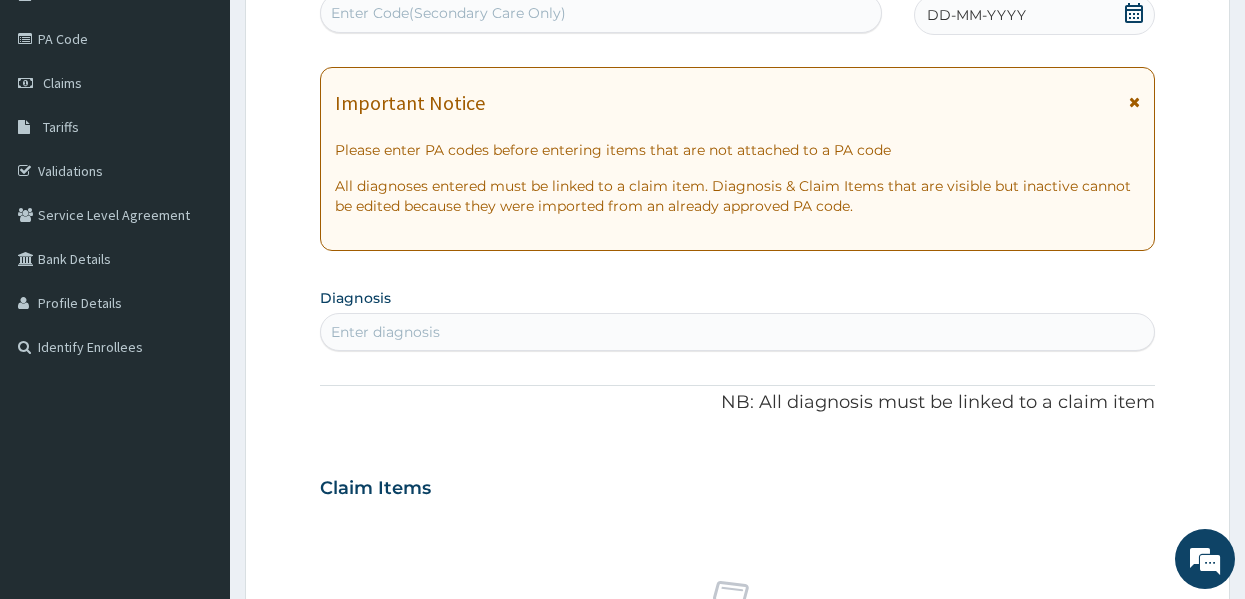 click on "DD-MM-YYYY" at bounding box center [976, 15] 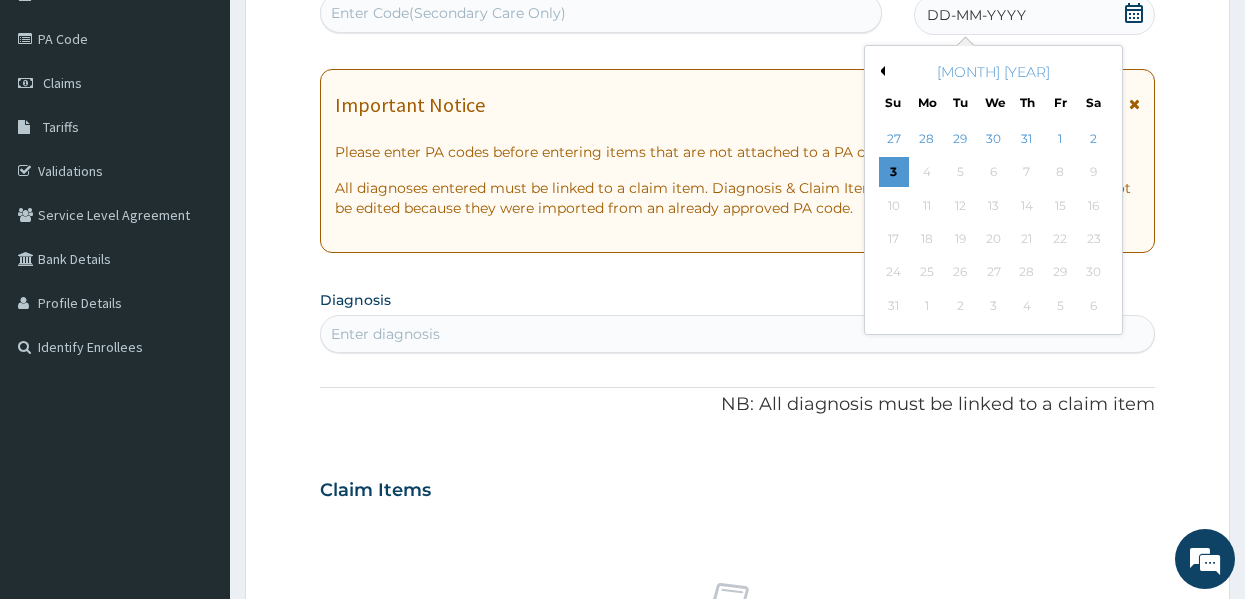 click on "Previous Month" at bounding box center (880, 71) 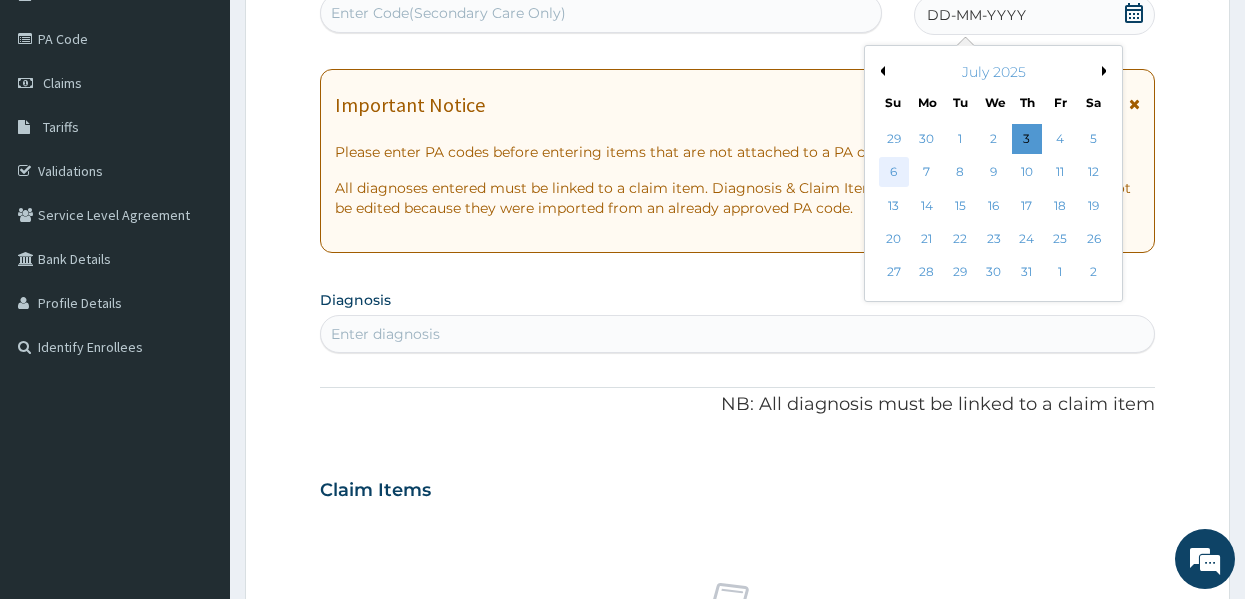 click on "6" at bounding box center (894, 173) 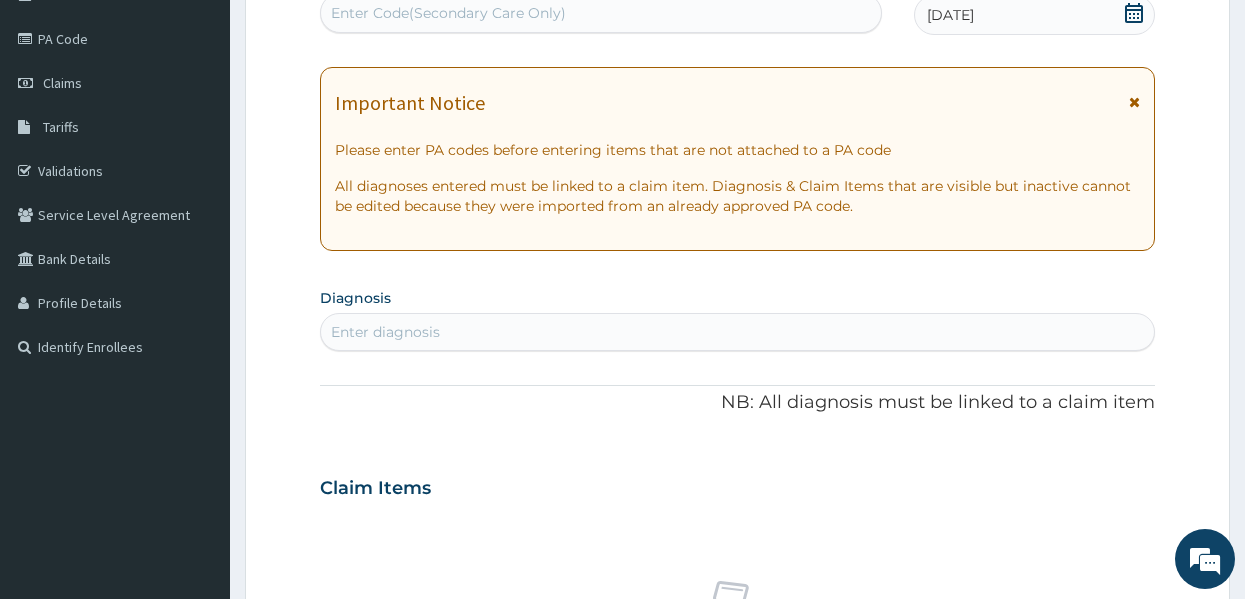 click on "Enter diagnosis" at bounding box center (738, 332) 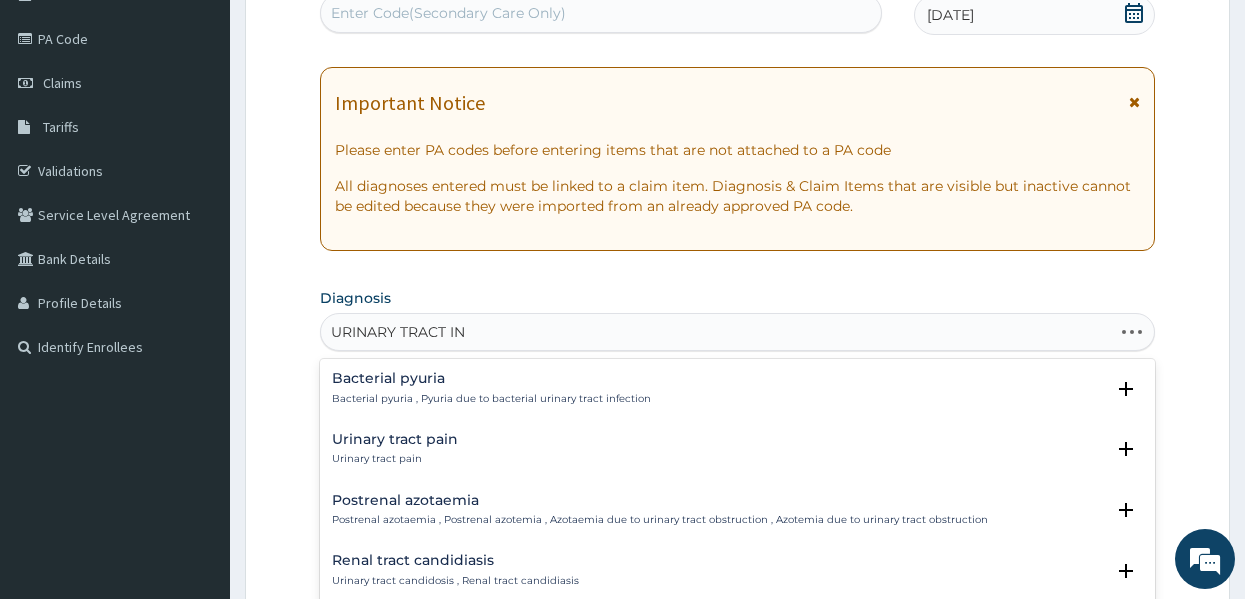 type on "URINARY TRACT INF" 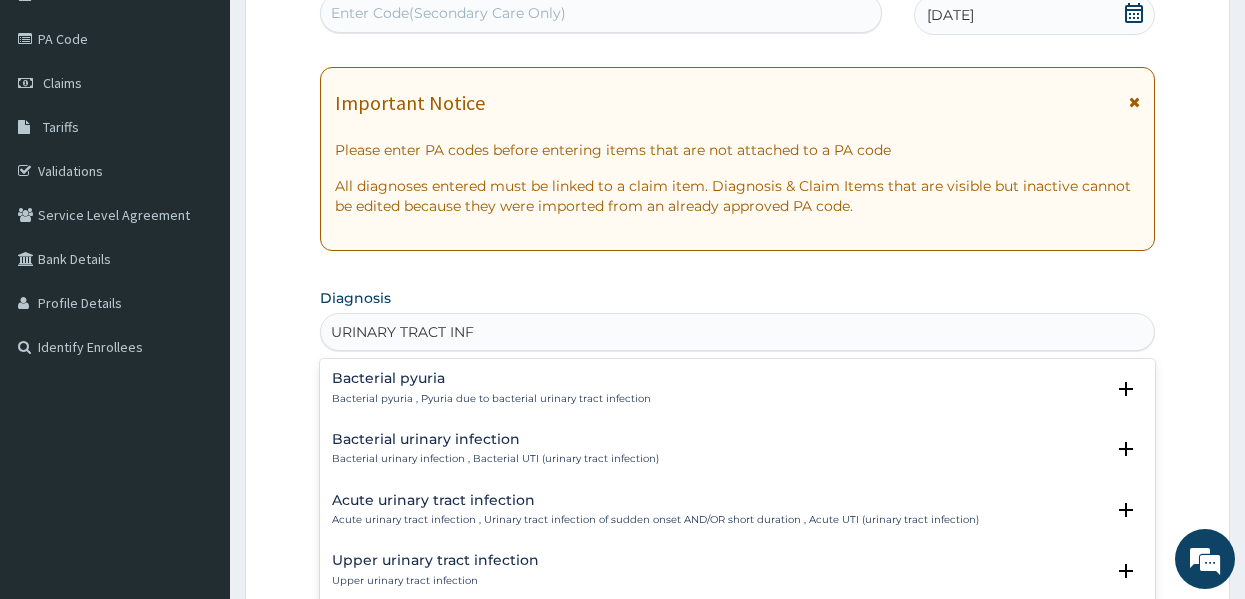click on "Bacterial urinary infection , Bacterial UTI (urinary tract infection)" at bounding box center (495, 459) 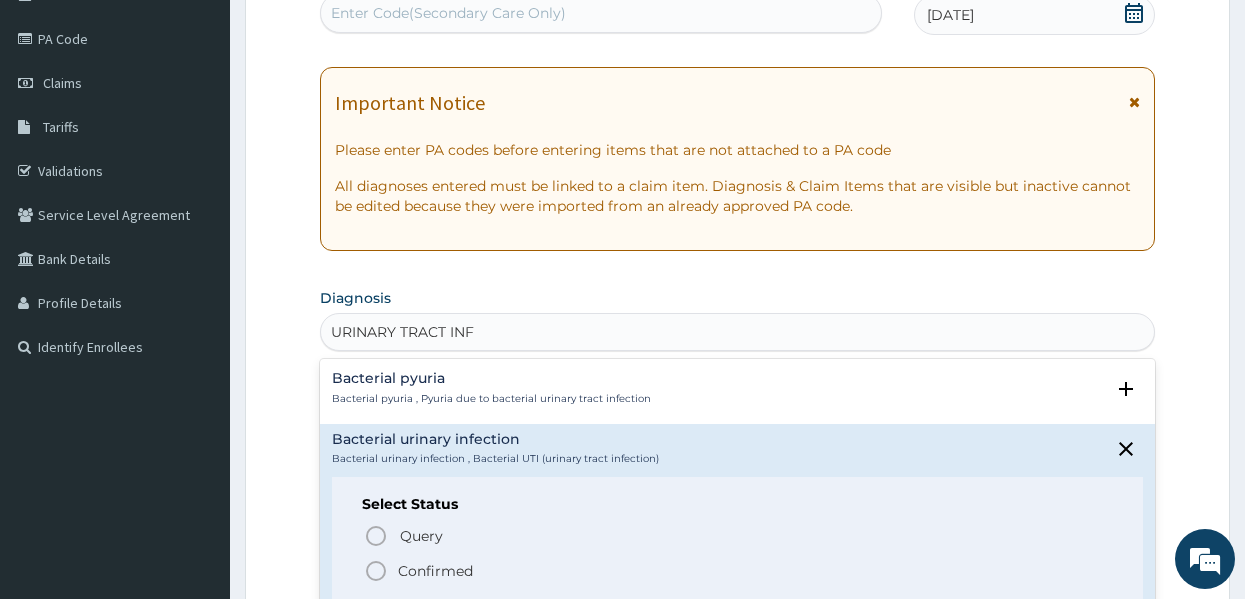 click on "Confirmed" at bounding box center (739, 571) 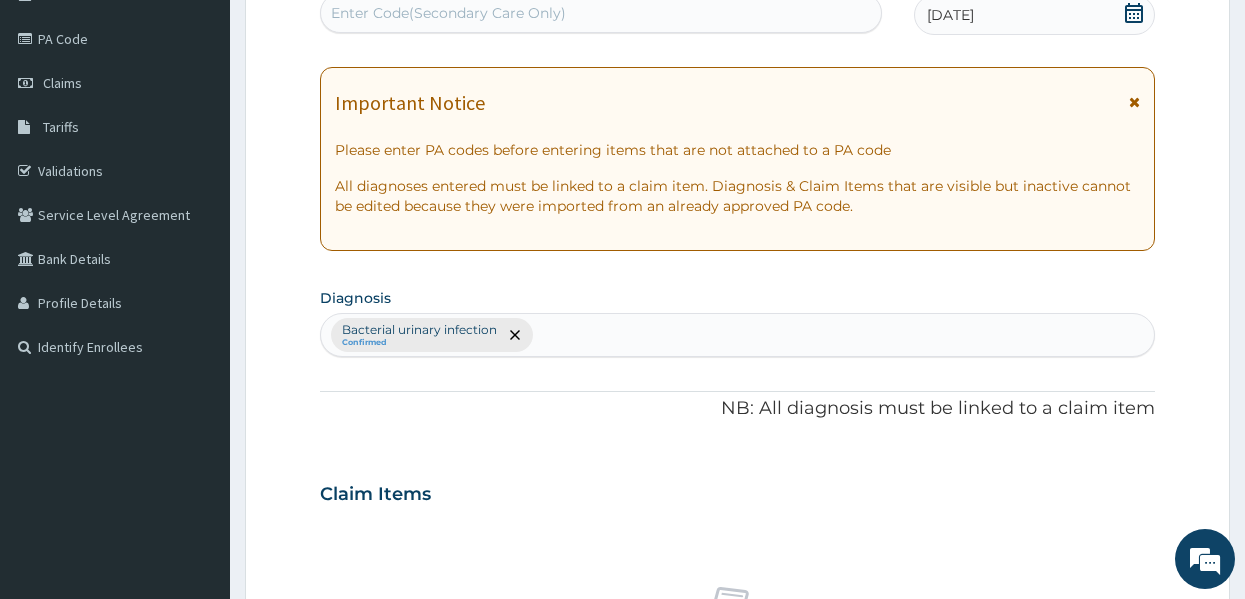 click on "PA Code / Prescription Code Enter Code(Secondary Care Only) Encounter Date 06-07-2025 Important Notice Please enter PA codes before entering items that are not attached to a PA code   All diagnoses entered must be linked to a claim item. Diagnosis & Claim Items that are visible but inactive cannot be edited because they were imported from an already approved PA code. Diagnosis Bacterial urinary infection Confirmed NB: All diagnosis must be linked to a claim item Claim Items No claim item Types Select Type Item Select Item Pair Diagnosis Select Diagnosis Unit Price 0 Add Comment" at bounding box center (738, 488) 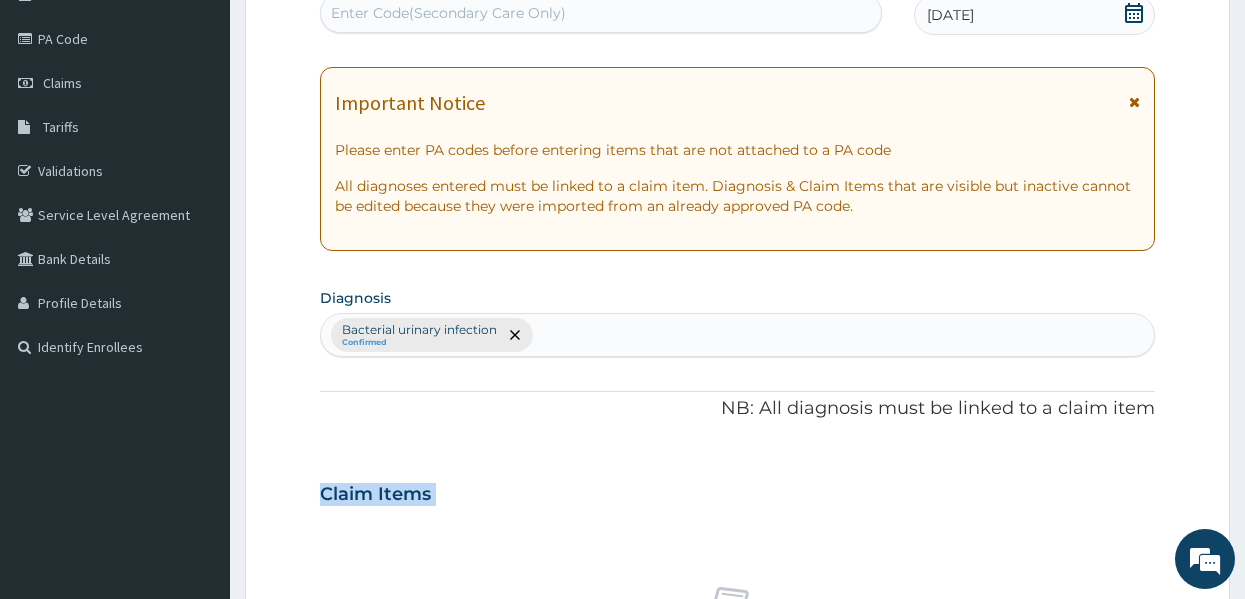 click on "PA Code / Prescription Code Enter Code(Secondary Care Only) Encounter Date 06-07-2025 Important Notice Please enter PA codes before entering items that are not attached to a PA code   All diagnoses entered must be linked to a claim item. Diagnosis & Claim Items that are visible but inactive cannot be edited because they were imported from an already approved PA code. Diagnosis Bacterial urinary infection Confirmed NB: All diagnosis must be linked to a claim item Claim Items No claim item Types Select Type Item Select Item Pair Diagnosis Select Diagnosis Unit Price 0 Add Comment" at bounding box center [738, 488] 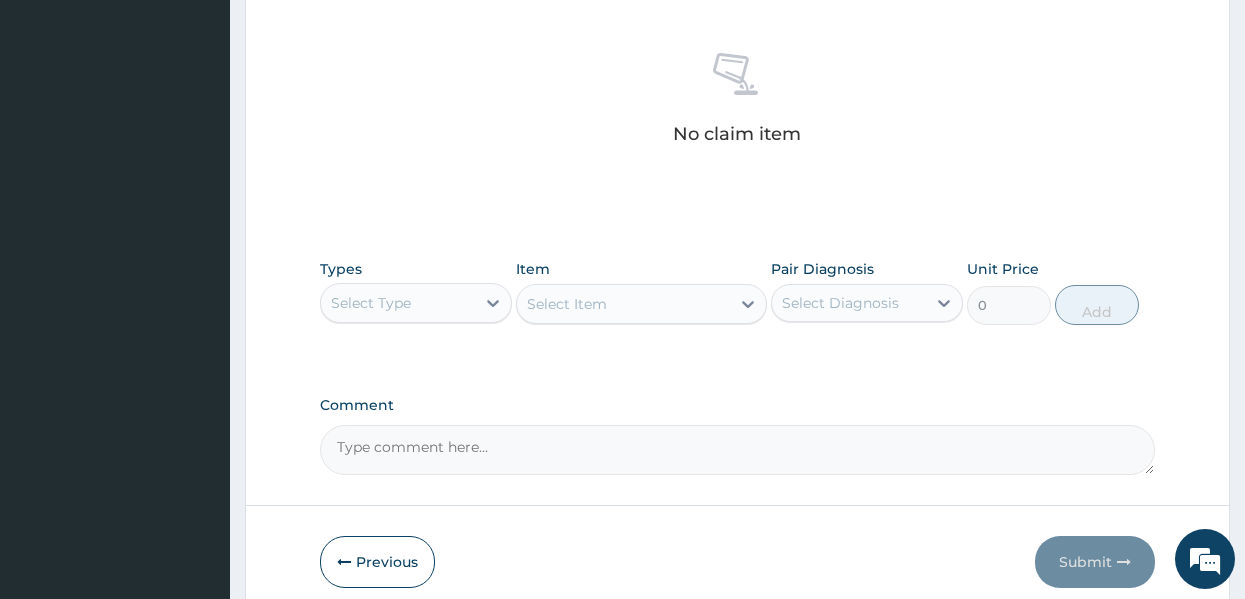scroll, scrollTop: 783, scrollLeft: 0, axis: vertical 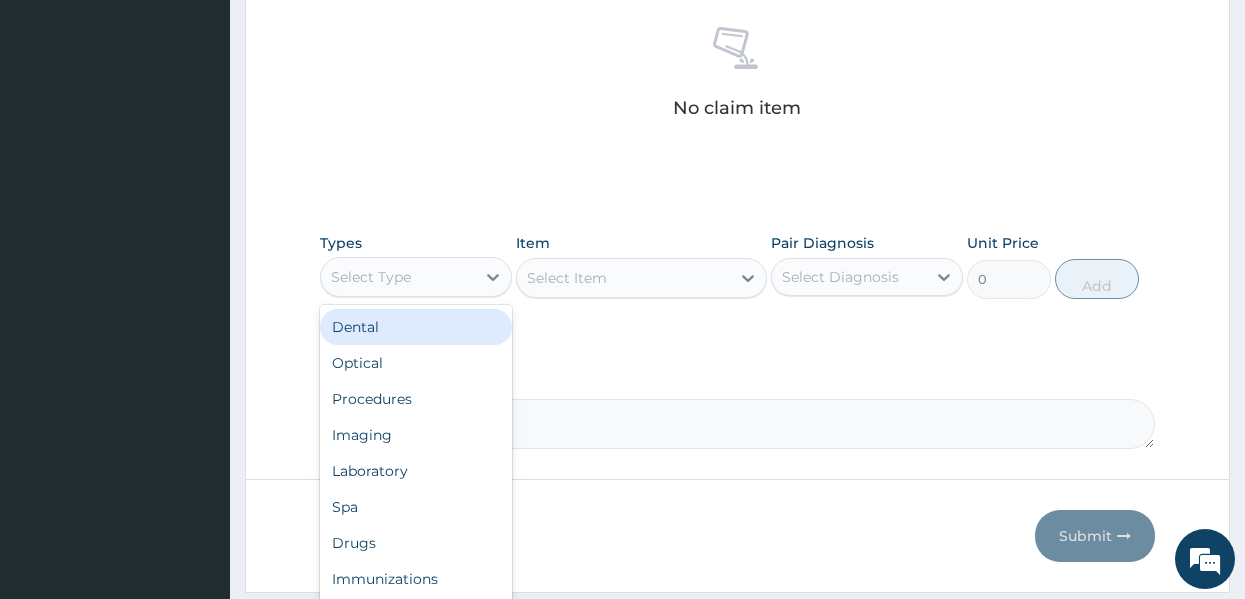 click on "Select Type" at bounding box center (371, 277) 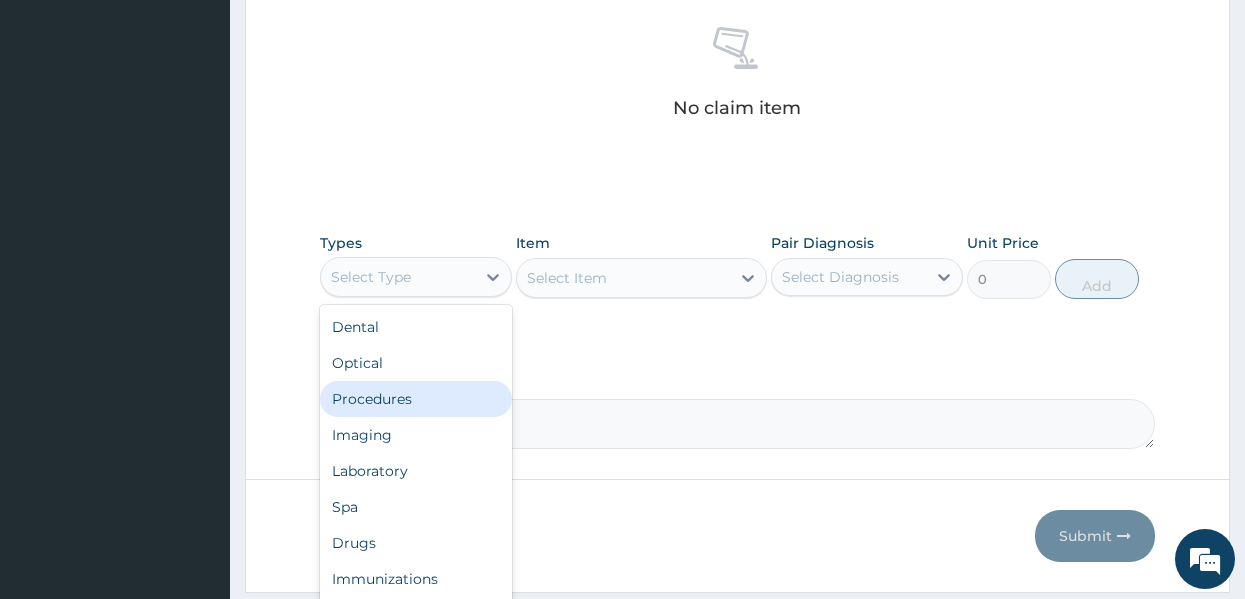 click on "Procedures" at bounding box center [416, 399] 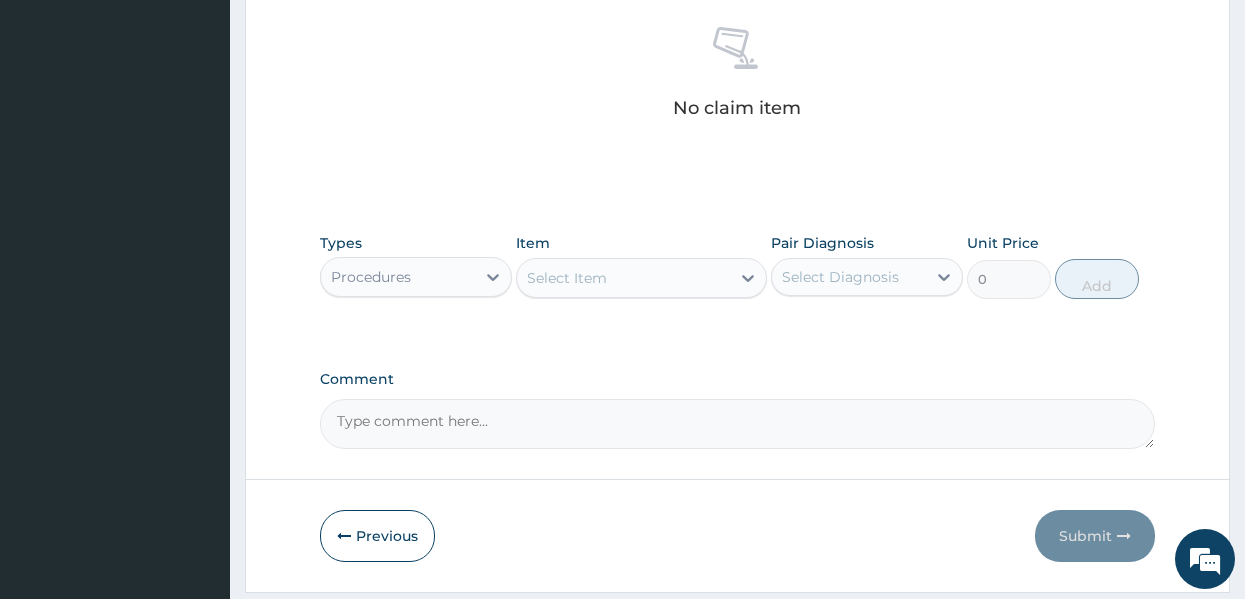 click on "Select Item" at bounding box center [567, 278] 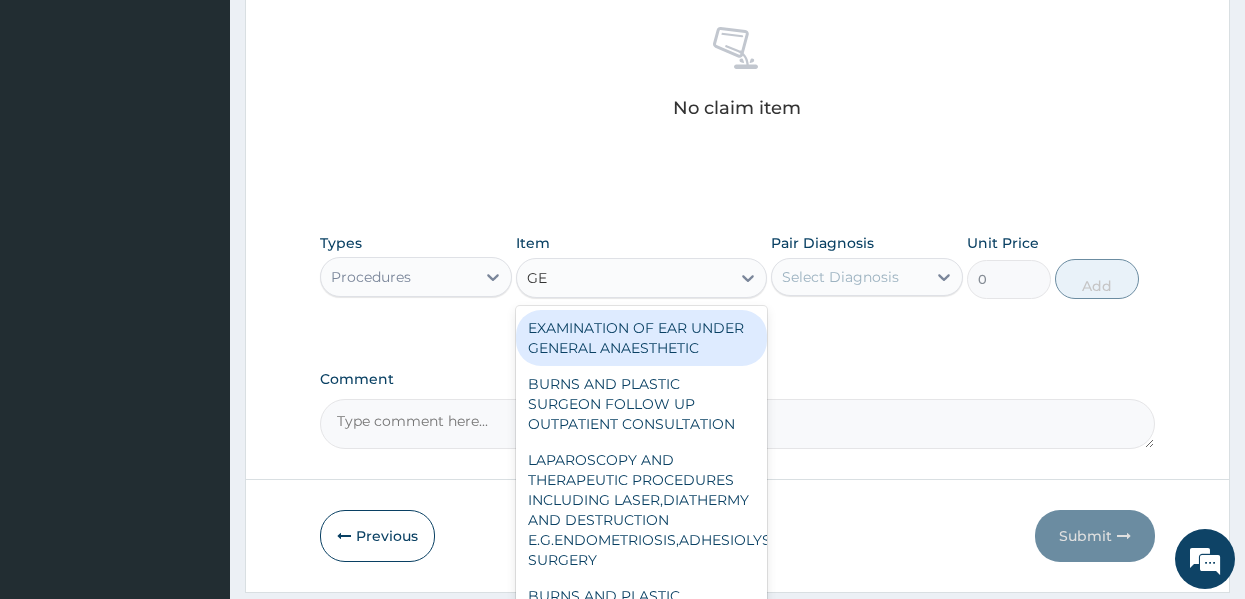 type on "GEN" 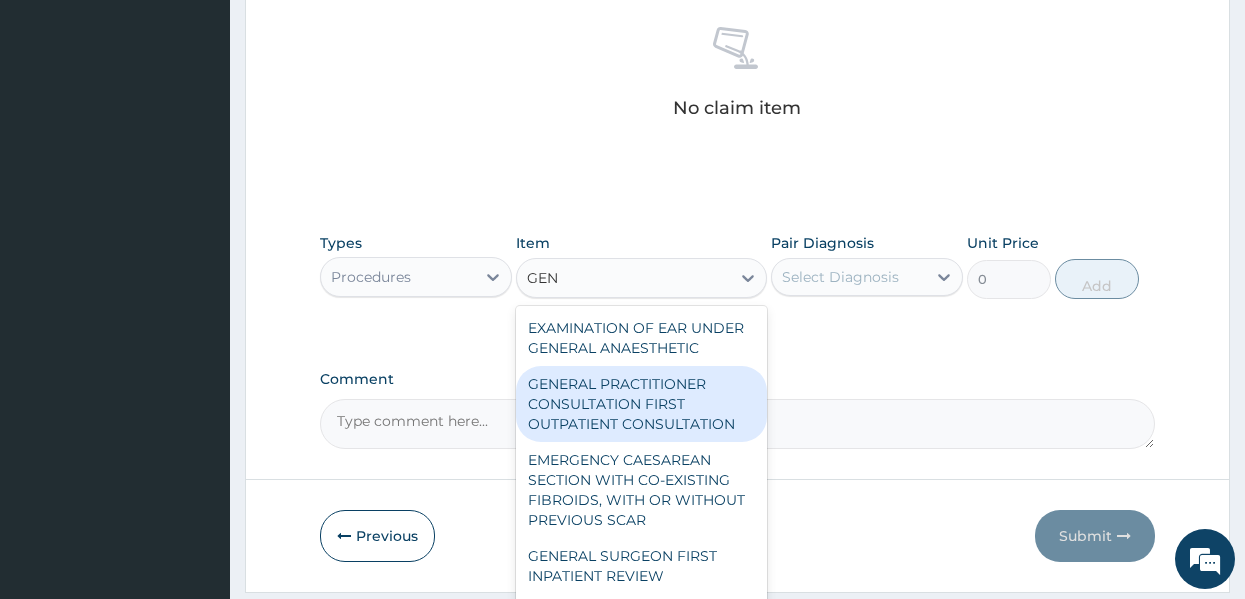 click on "GENERAL PRACTITIONER CONSULTATION FIRST OUTPATIENT CONSULTATION" at bounding box center [641, 404] 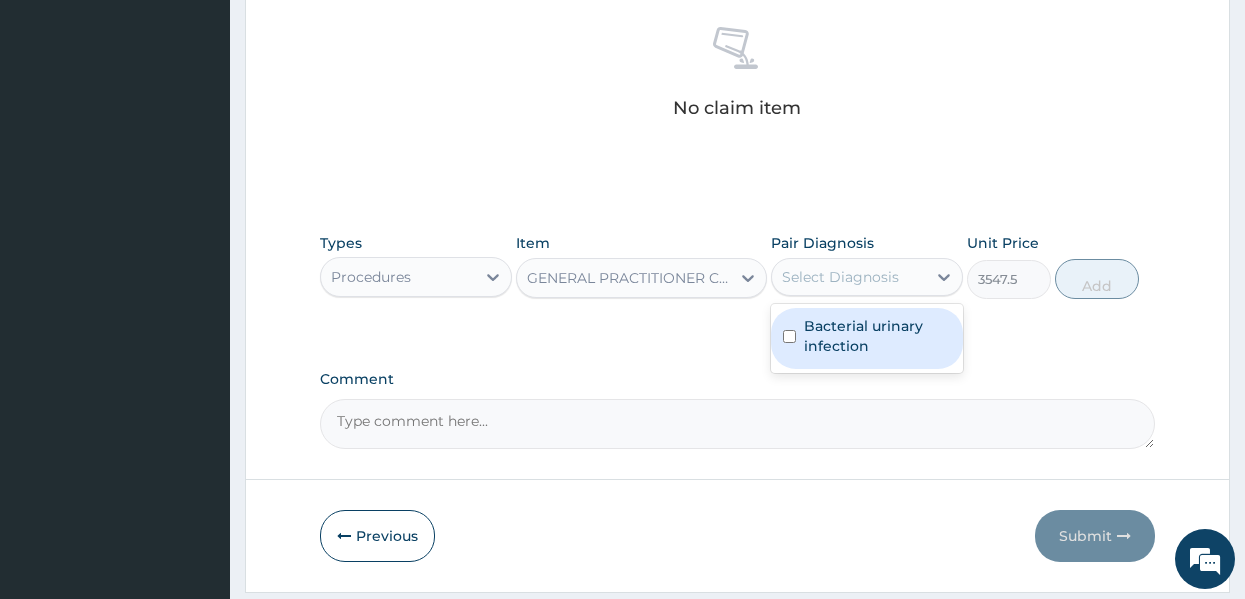 click on "Select Diagnosis" at bounding box center (840, 277) 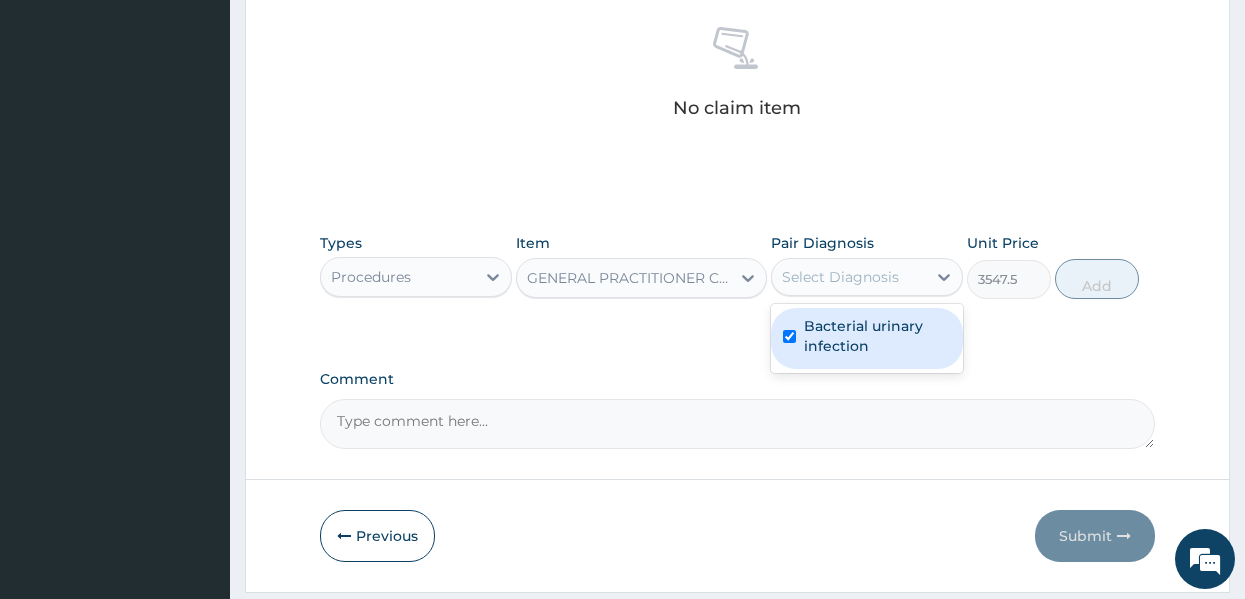checkbox on "true" 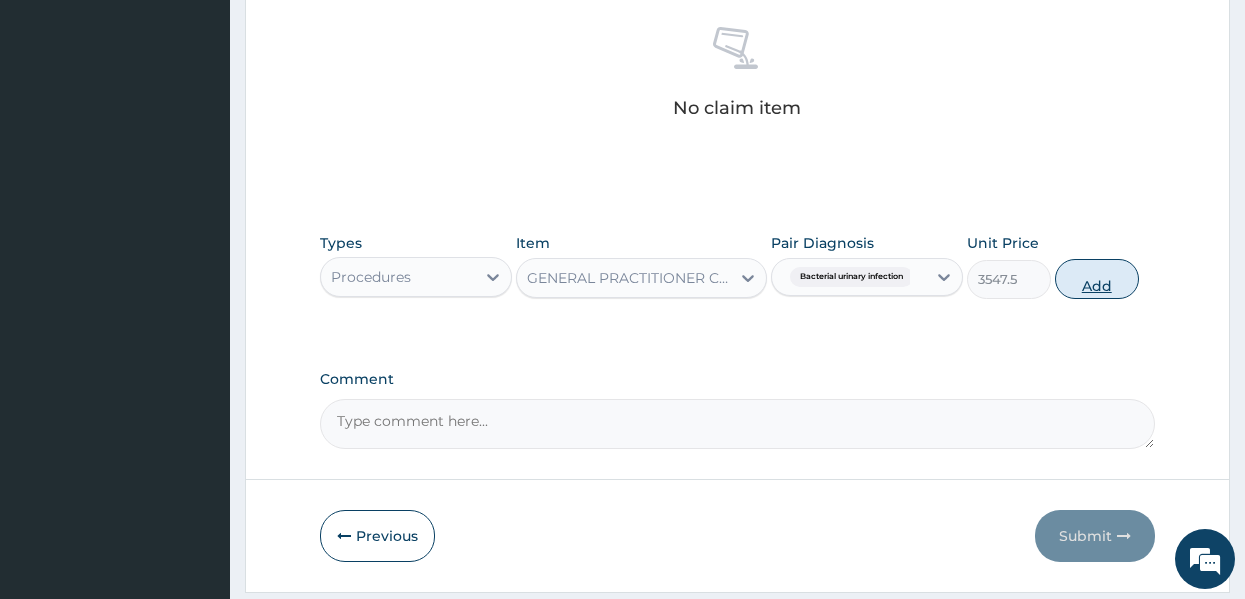 click on "Add" at bounding box center (1097, 279) 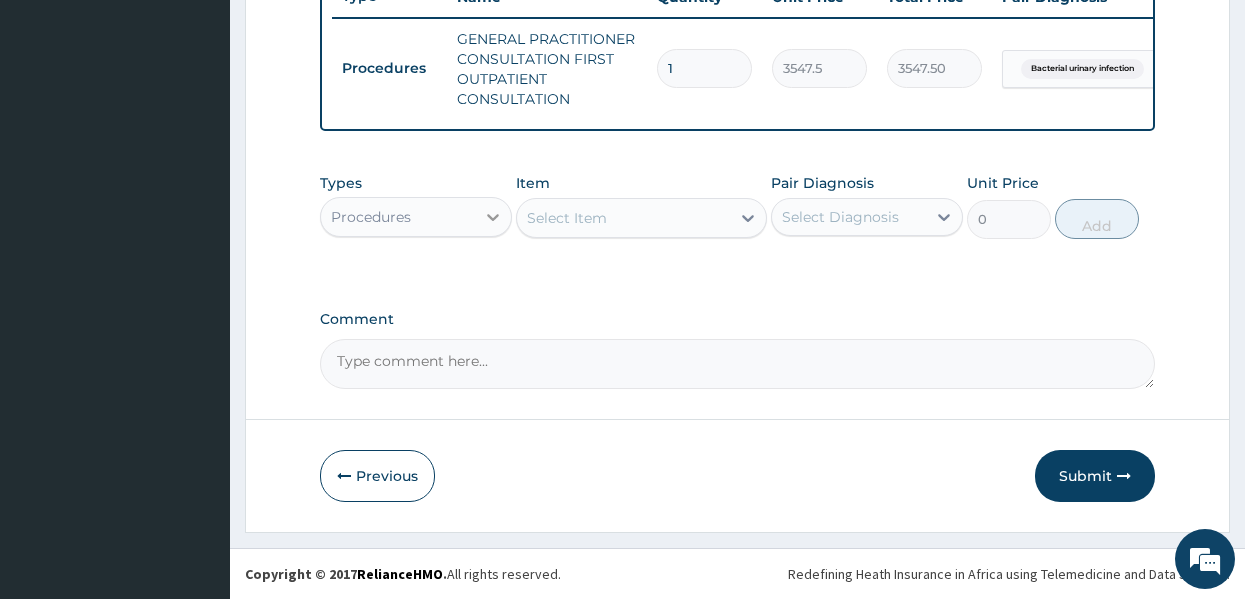 click 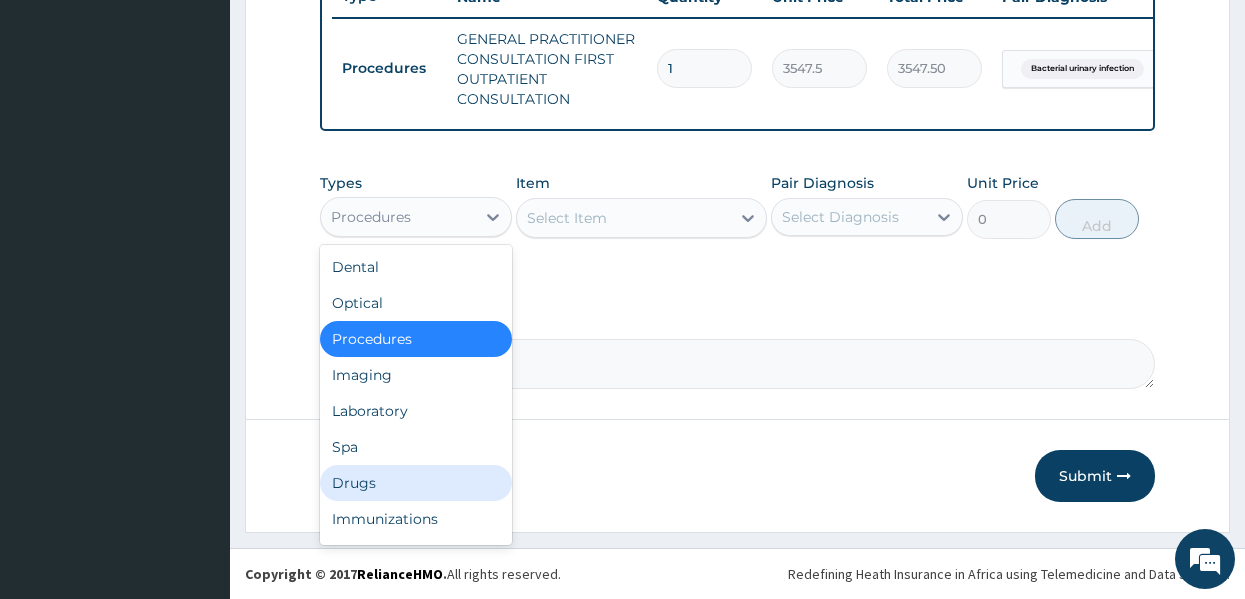 click on "Drugs" at bounding box center [416, 483] 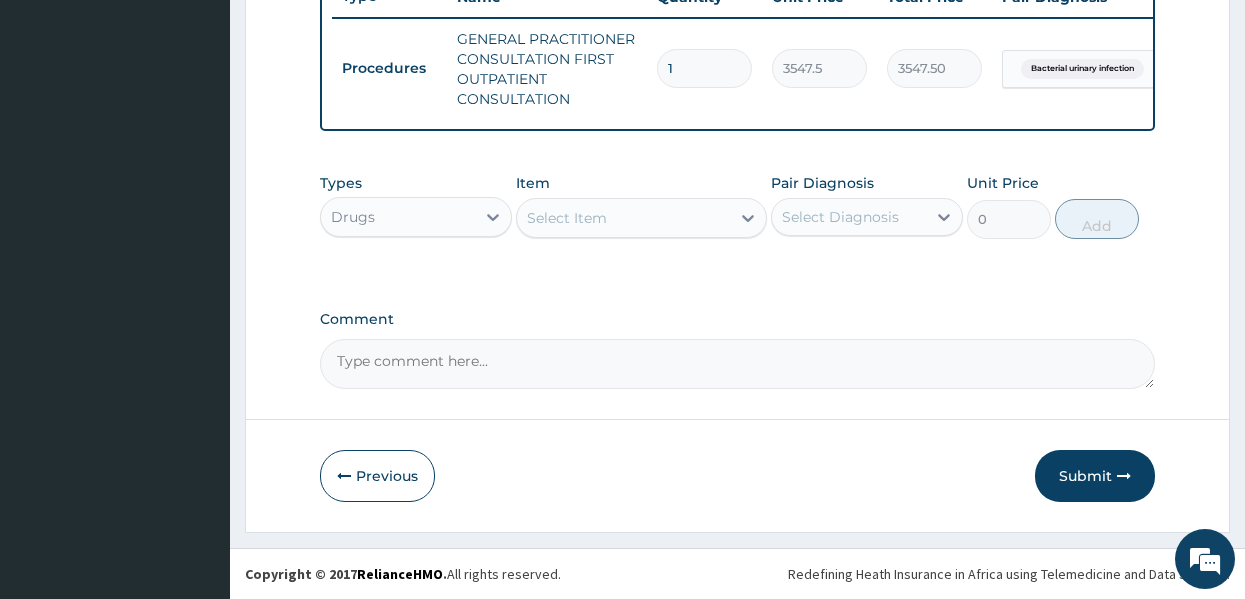 click on "Select Item" at bounding box center (567, 218) 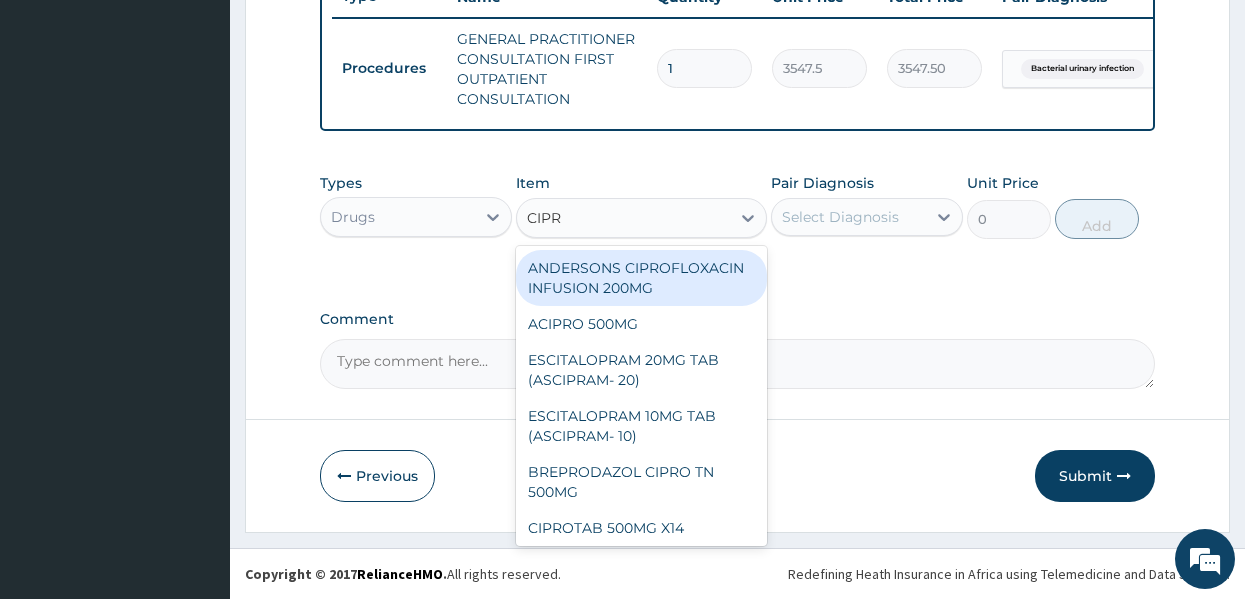 type on "CIPRO" 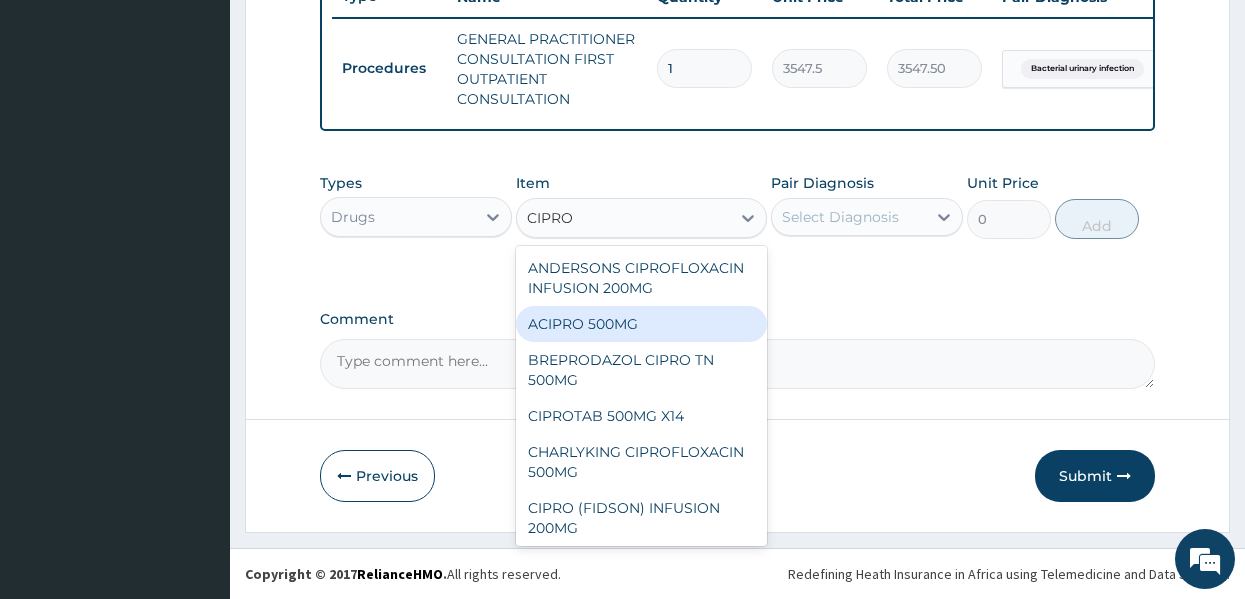 click on "ACIPRO 500MG" at bounding box center (641, 324) 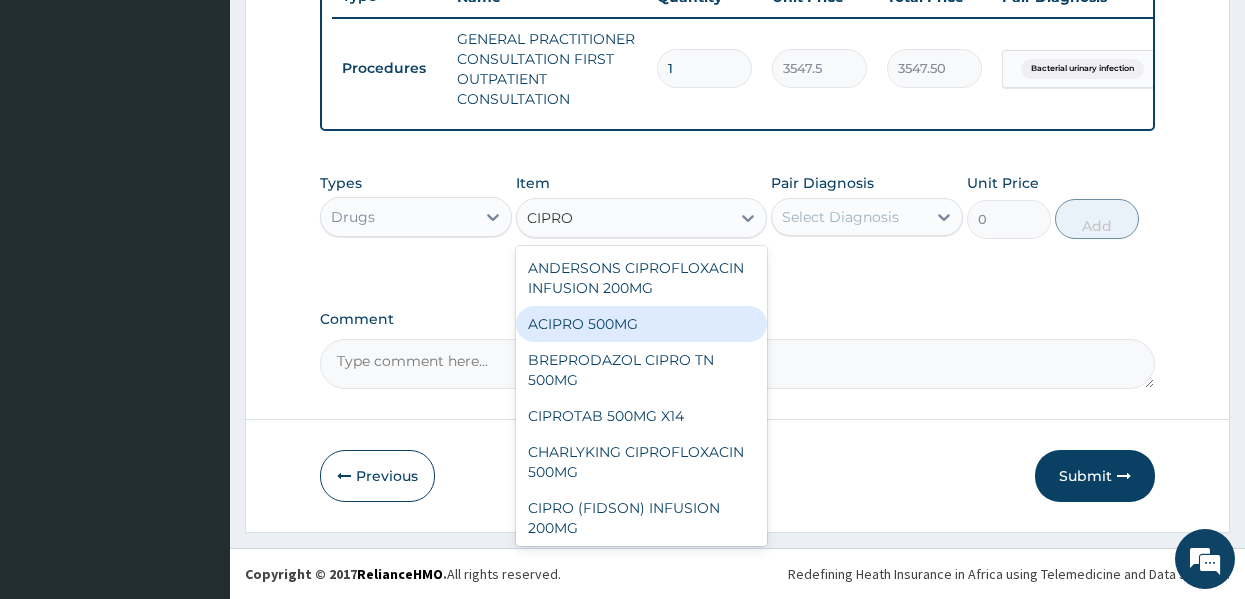 type 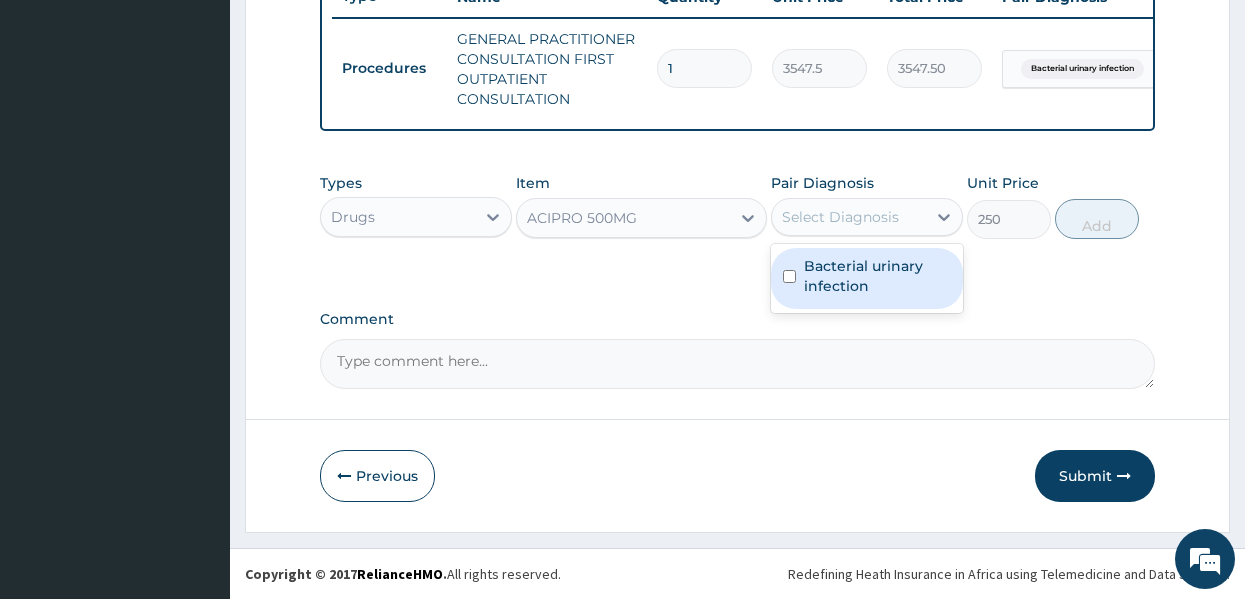 click on "Select Diagnosis" at bounding box center (840, 217) 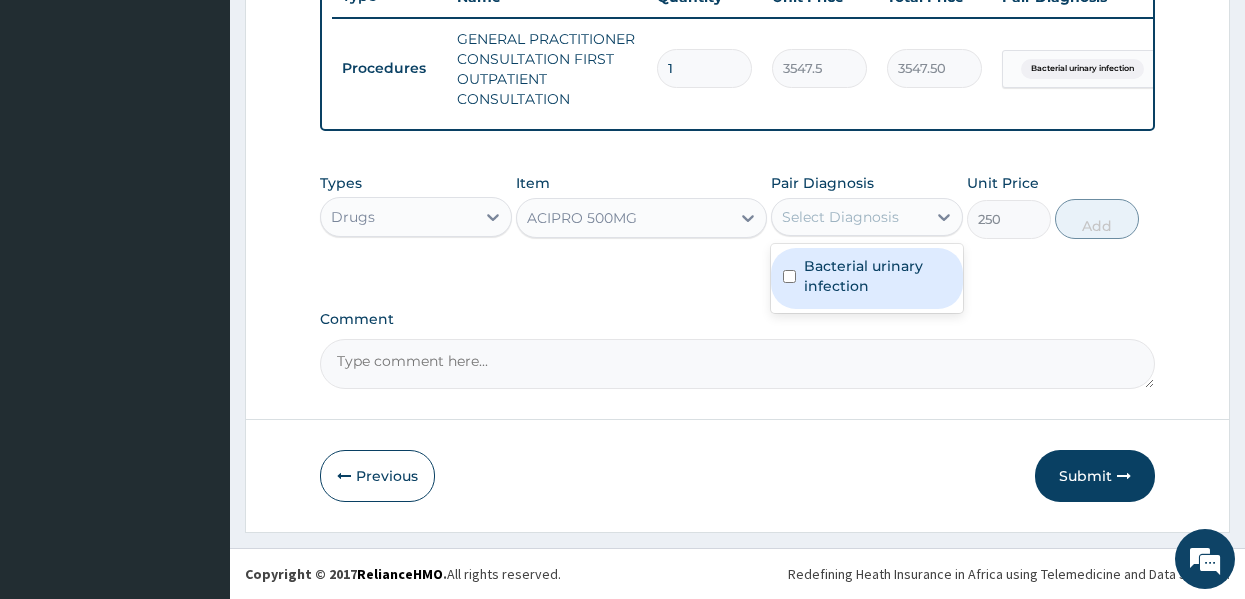 click on "Bacterial urinary infection" at bounding box center [877, 276] 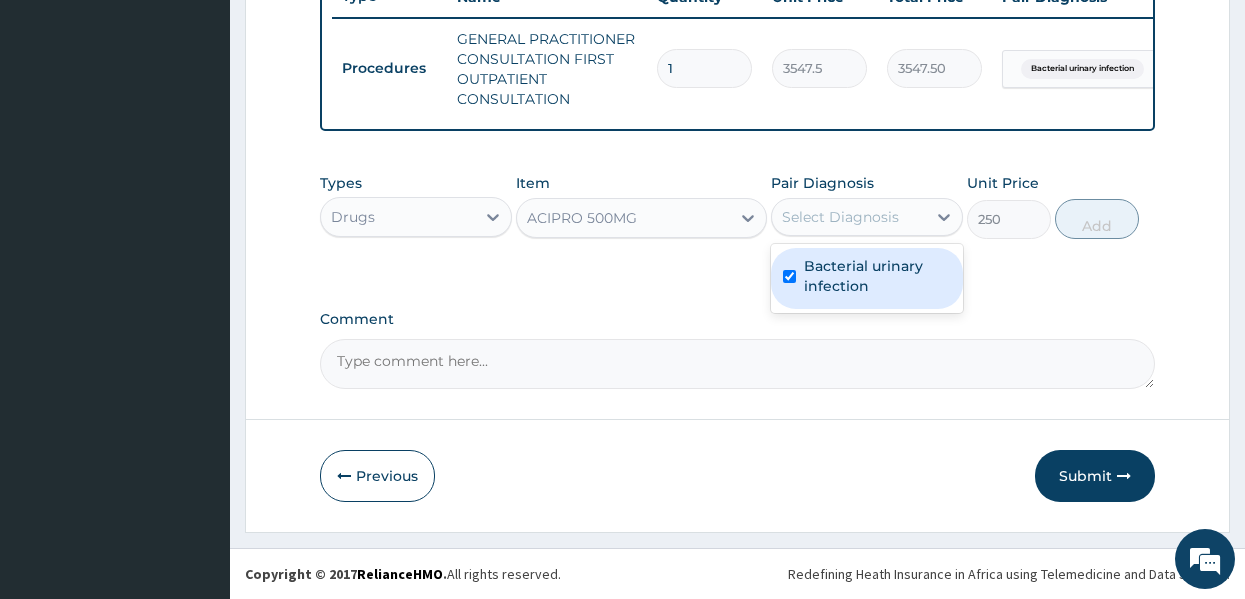 checkbox on "true" 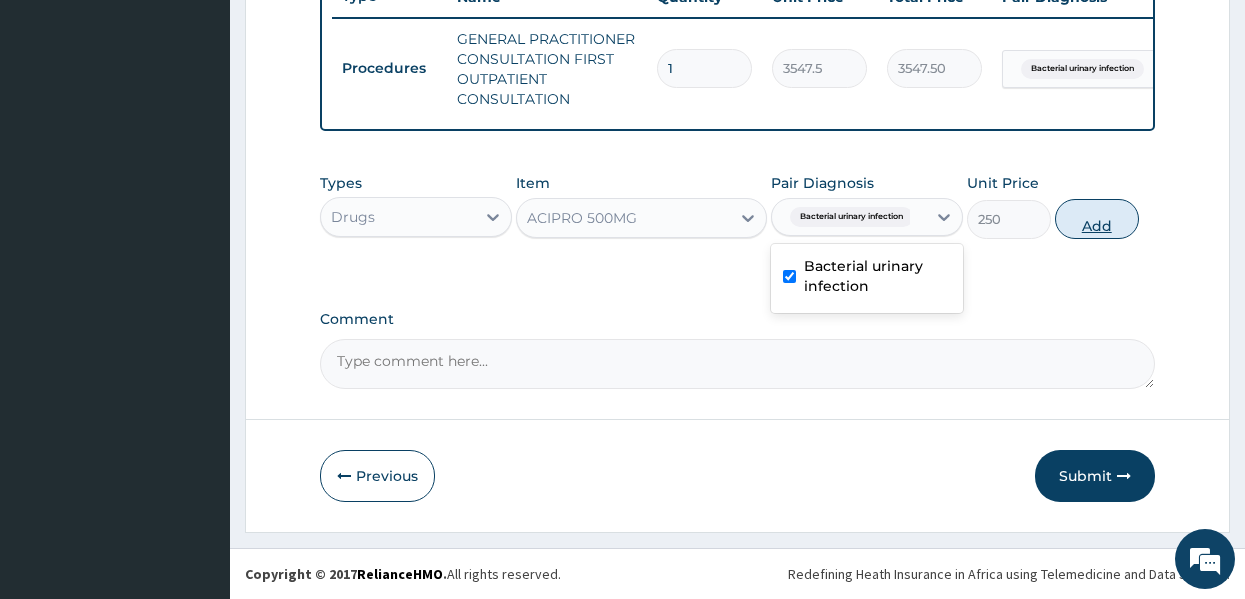 click on "Add" at bounding box center (1097, 219) 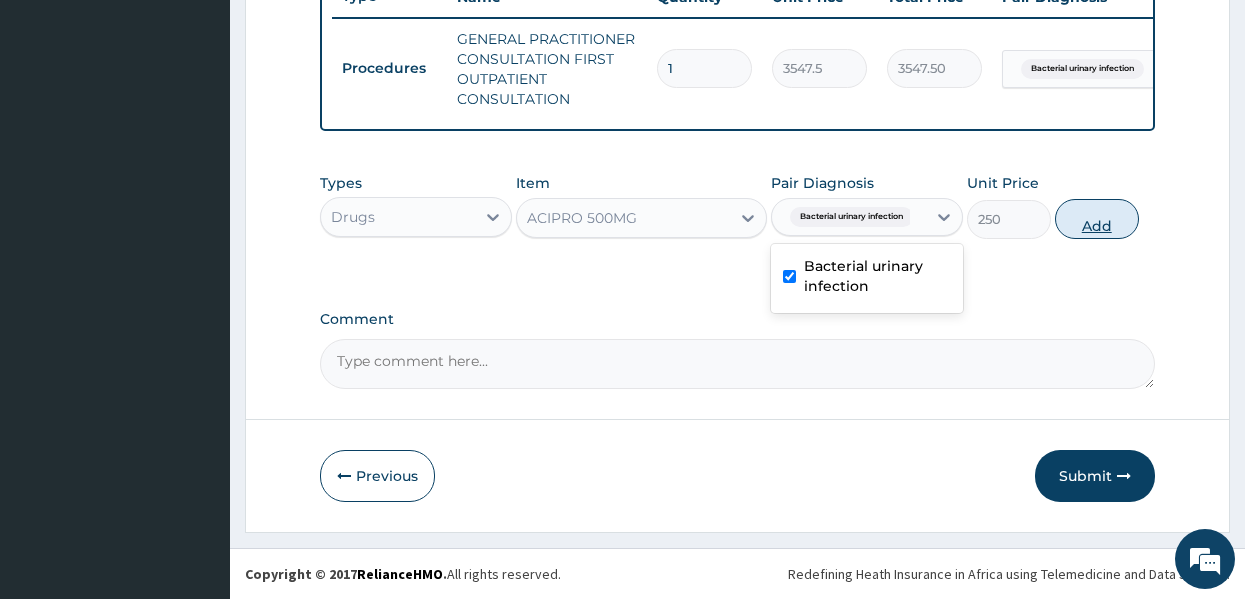 type on "0" 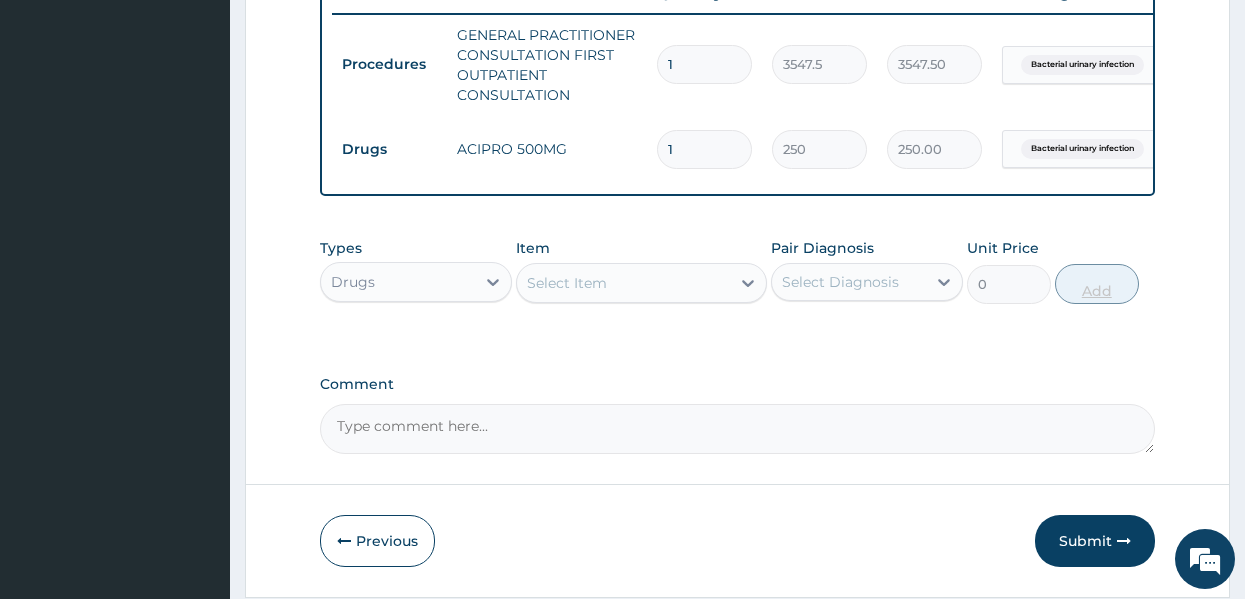 type on "10" 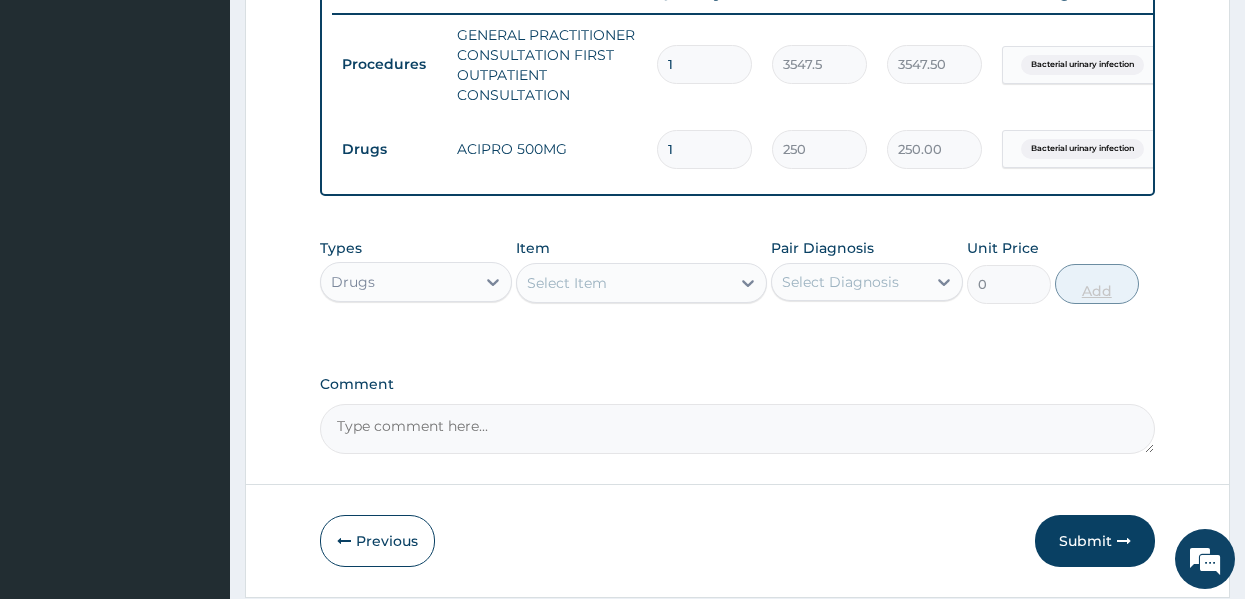 type on "2500.00" 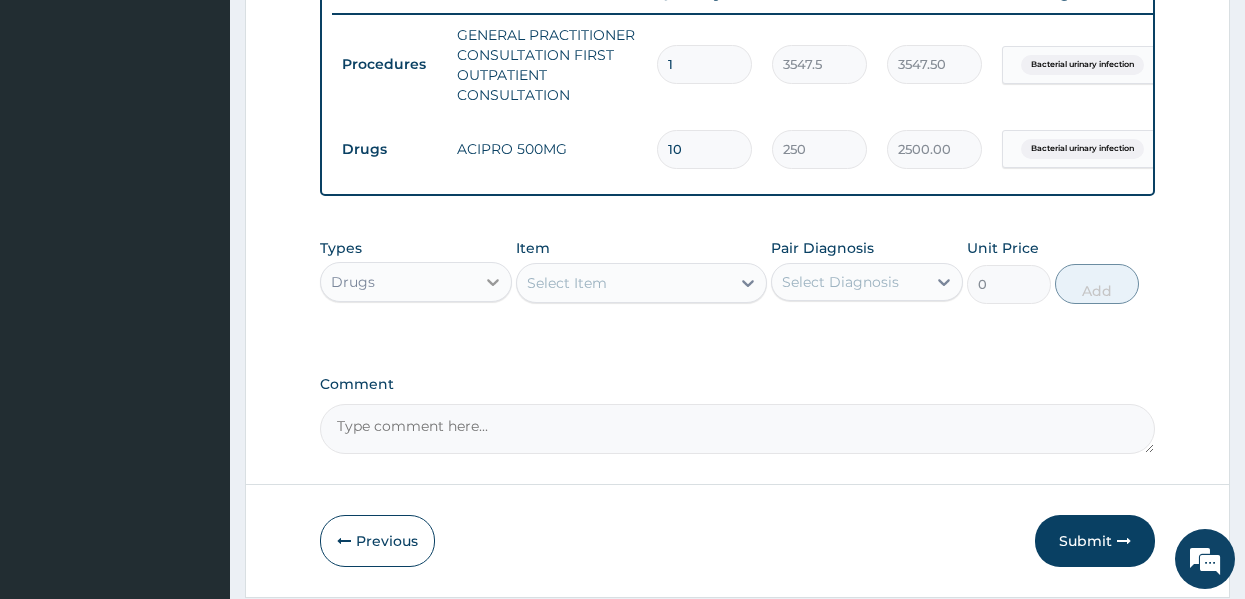 type on "10" 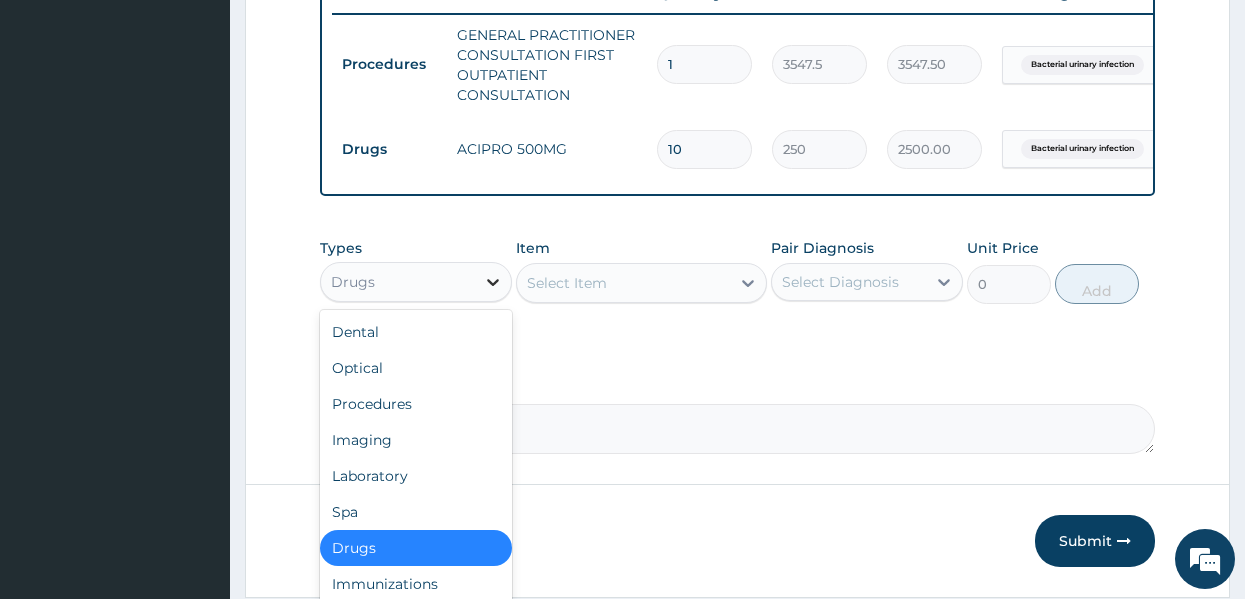 click 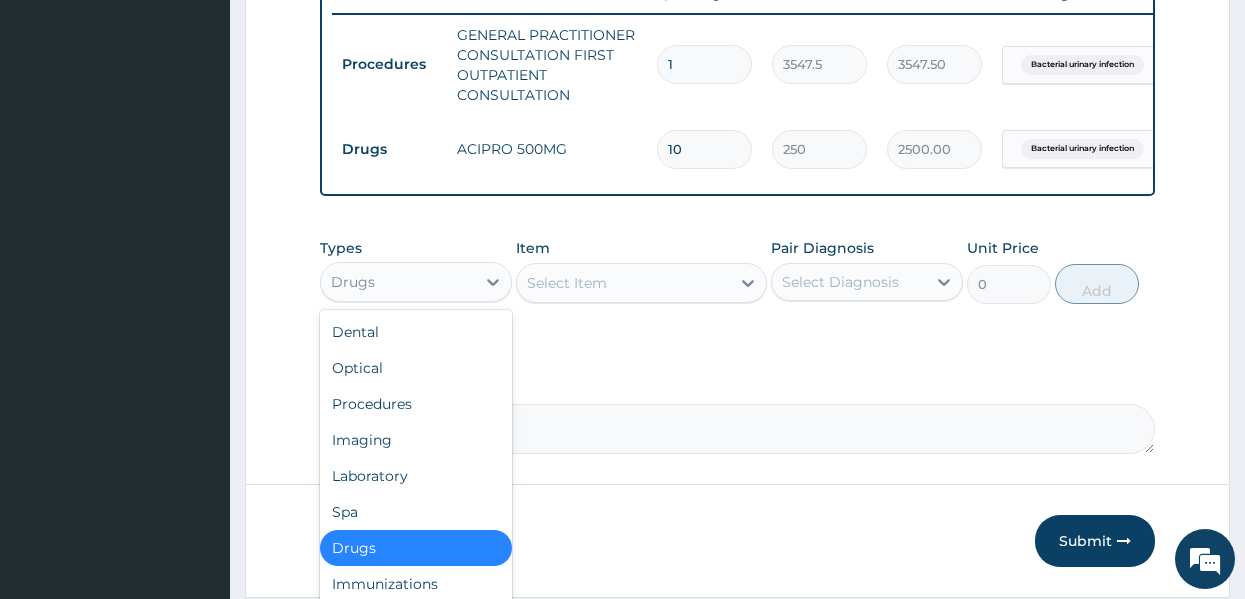 click on "Select Item" at bounding box center (567, 283) 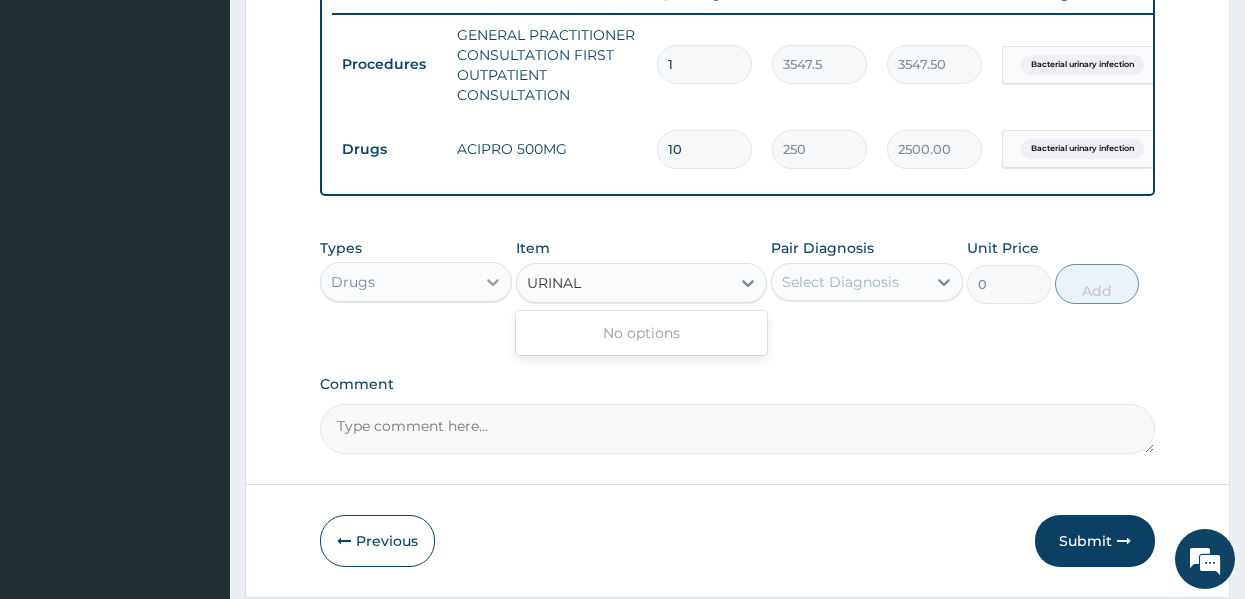 type on "URINAL" 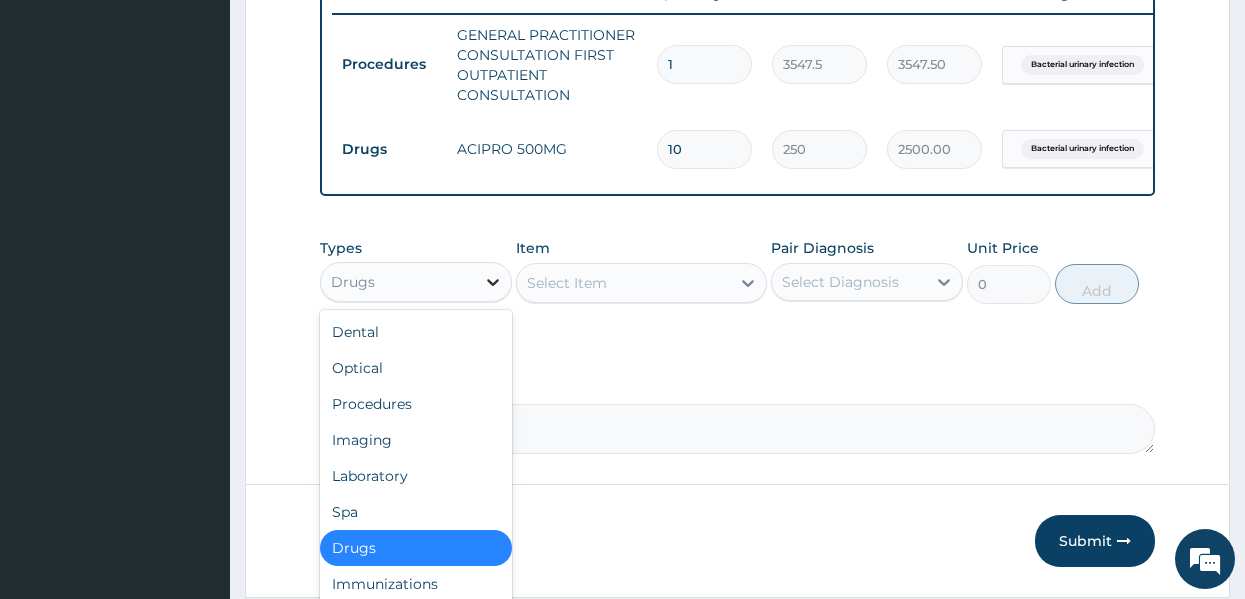 click 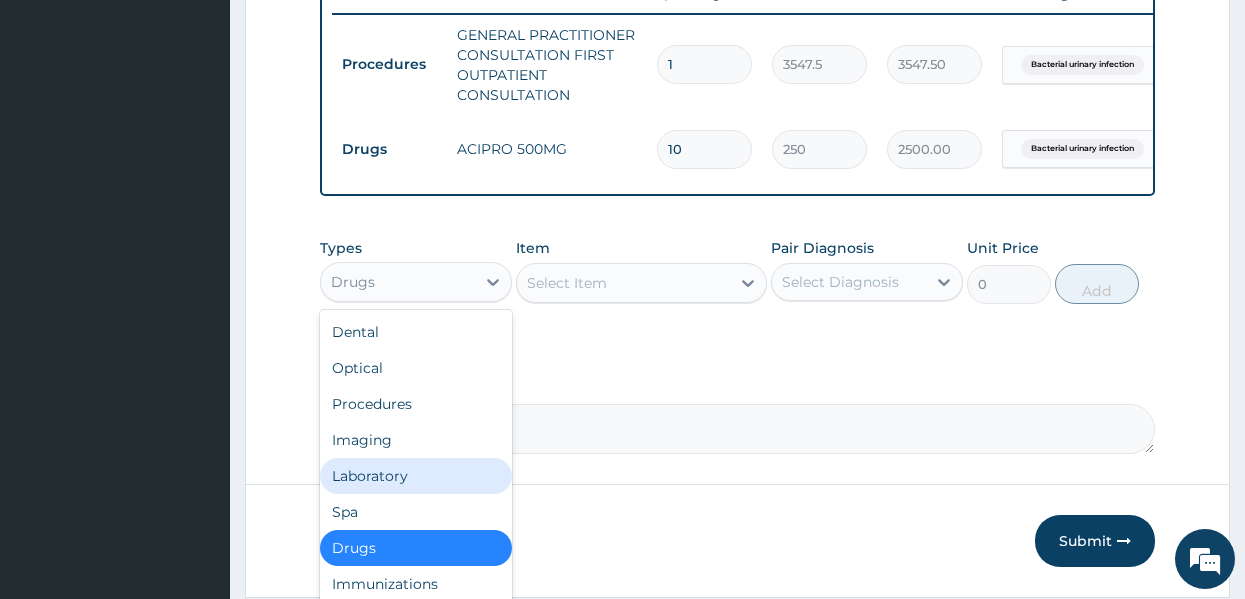 click on "Laboratory" at bounding box center (416, 476) 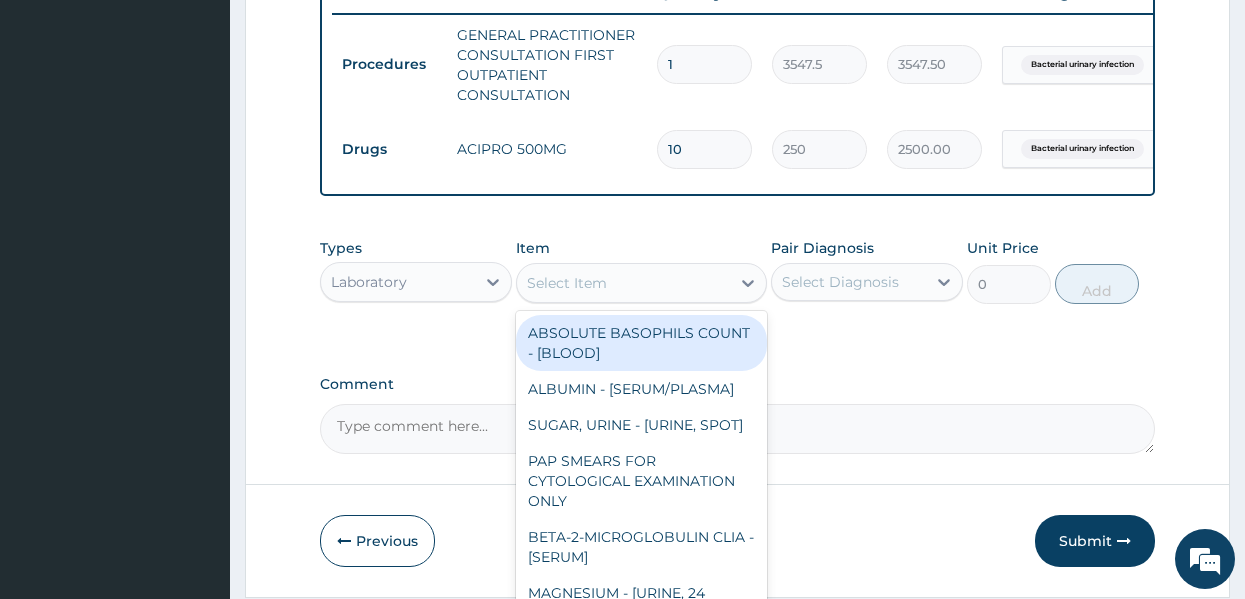 click on "Select Item" at bounding box center [567, 283] 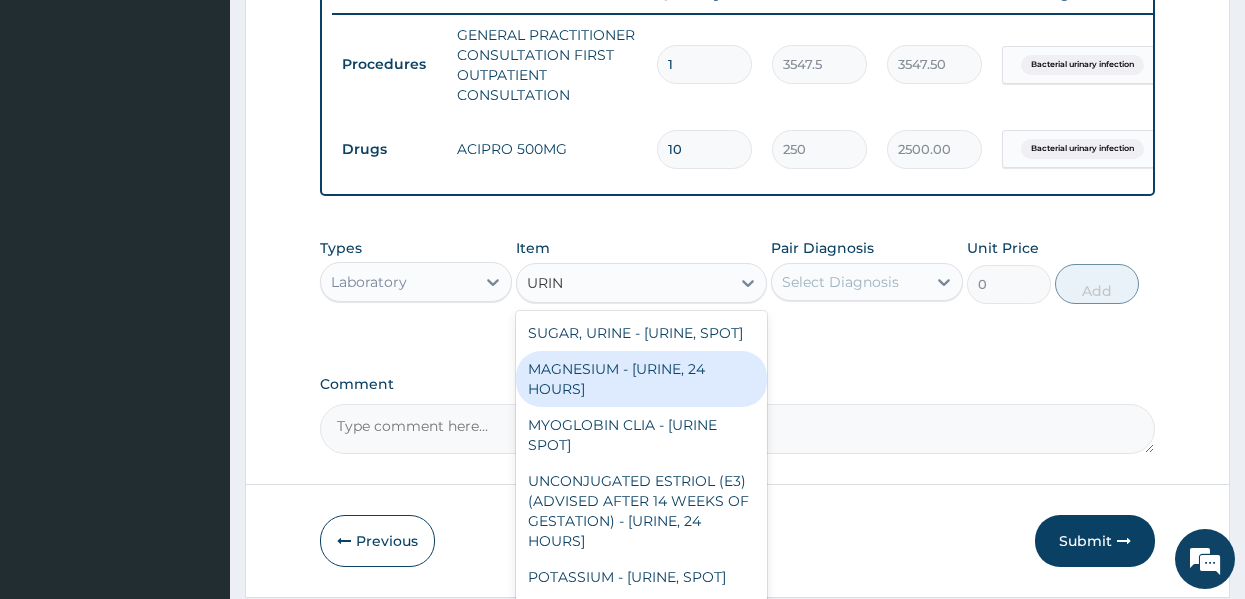 type on "URIN" 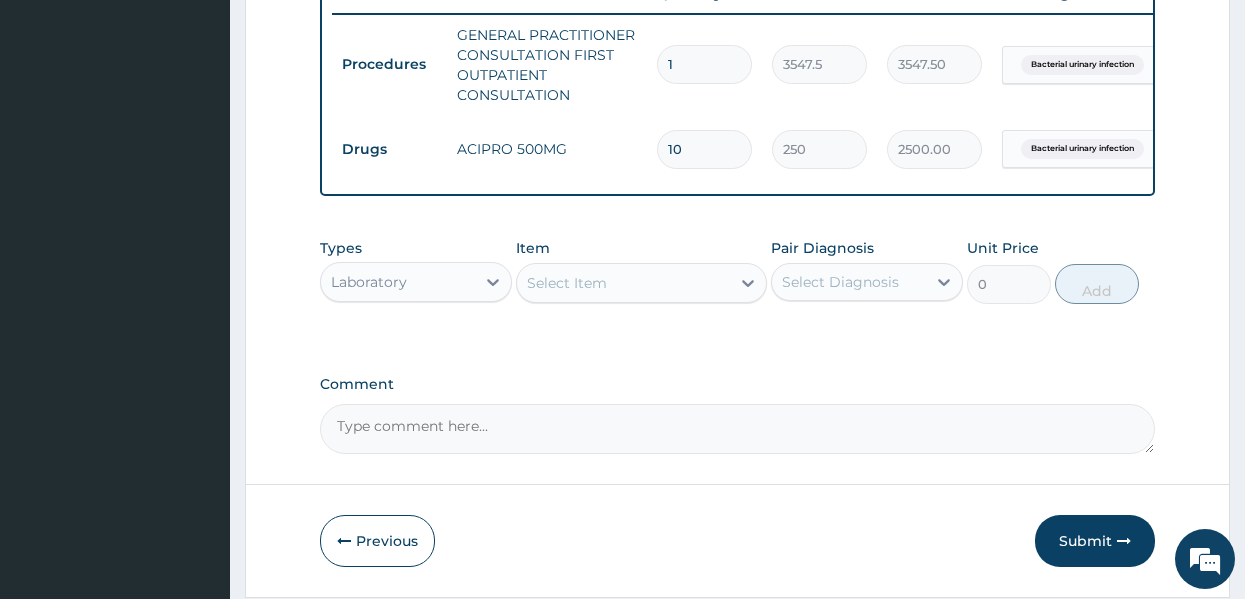 click on "Comment" at bounding box center (738, 384) 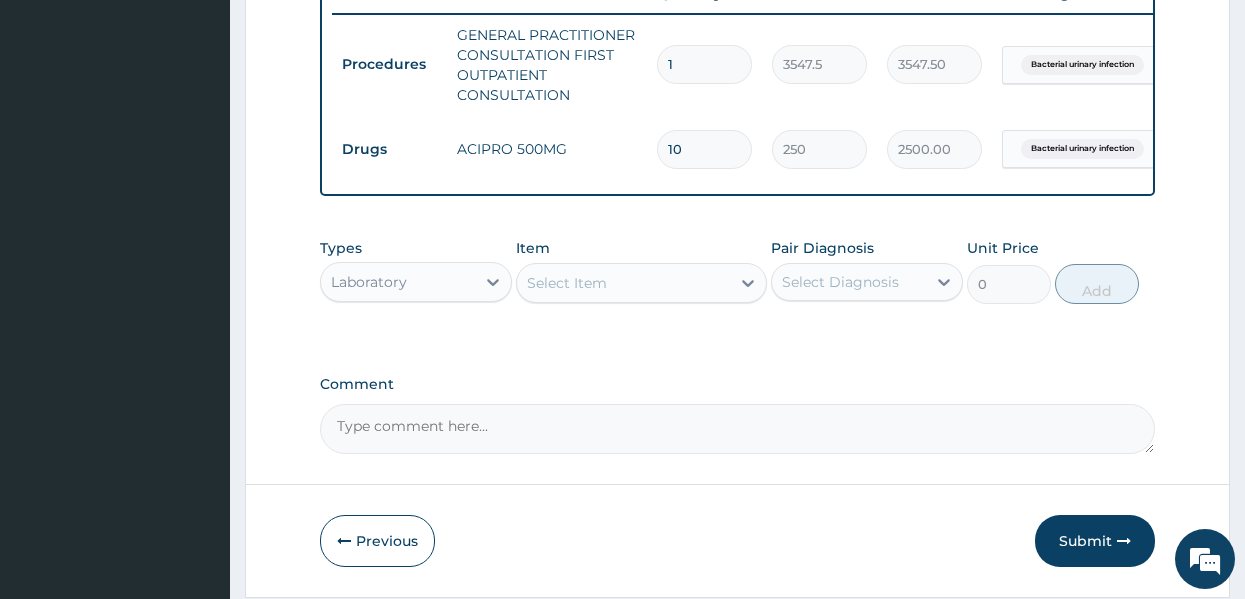 click on "Comment" at bounding box center (738, 429) 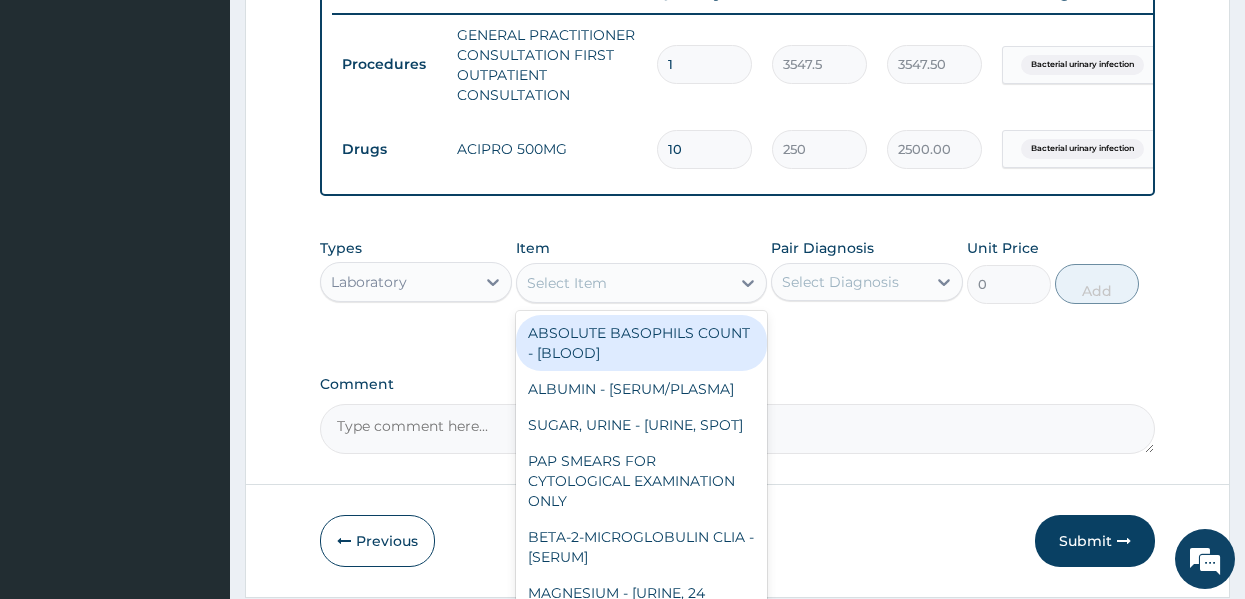 click on "Select Item" at bounding box center [623, 283] 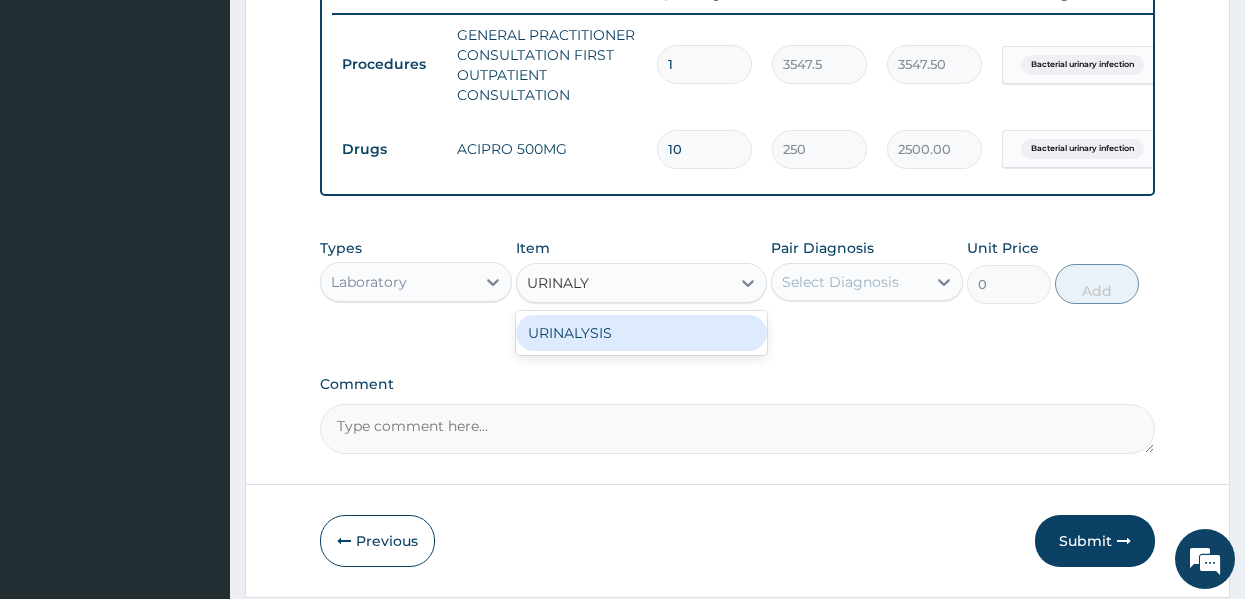 type on "URINALYS" 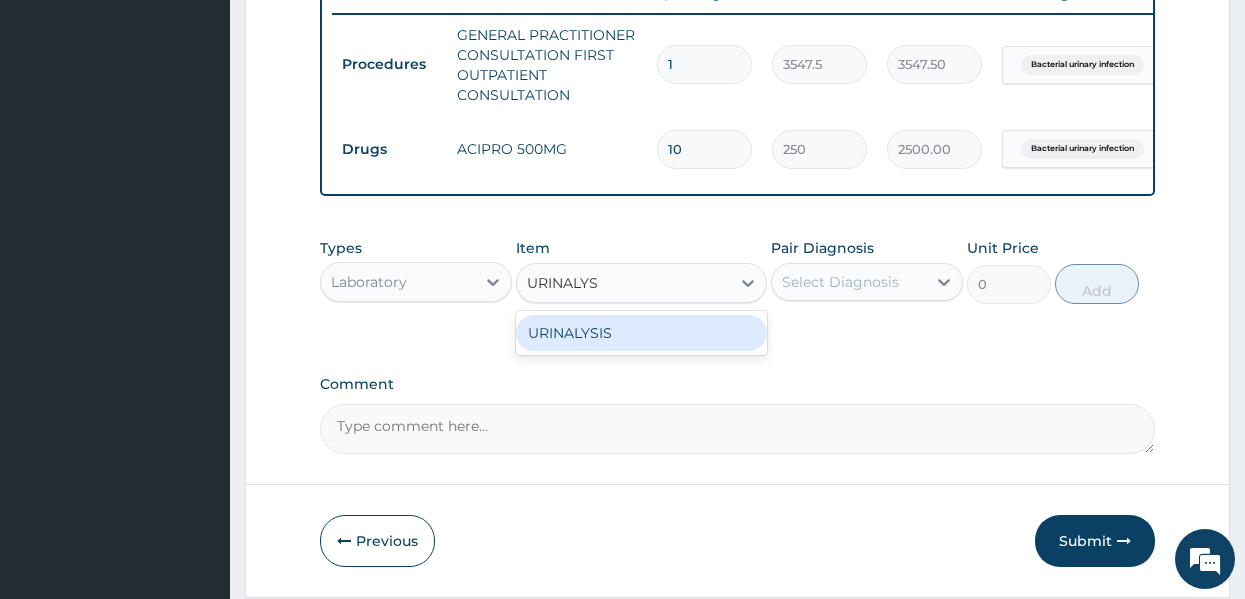 click on "URINALYSIS" at bounding box center [641, 333] 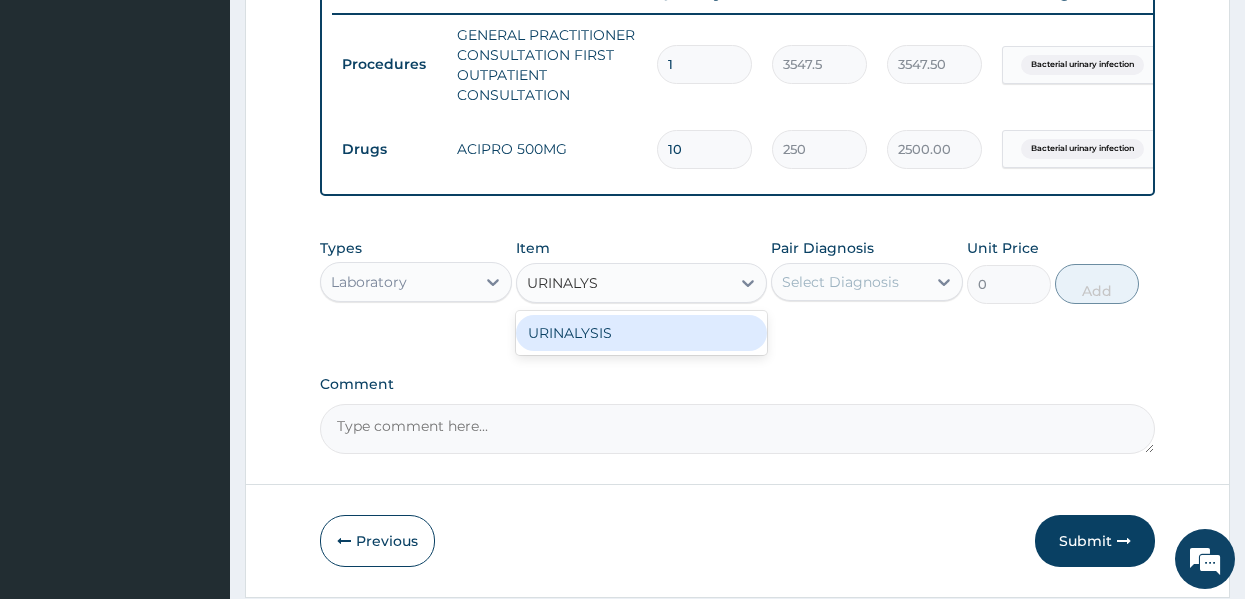 type 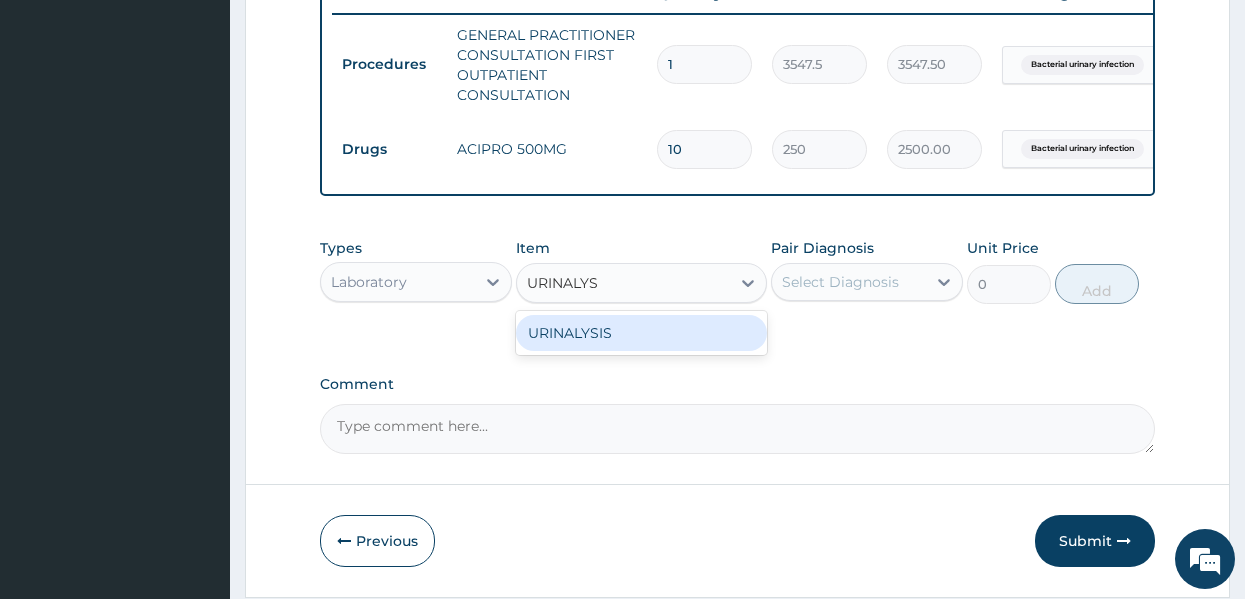 type on "1612.5" 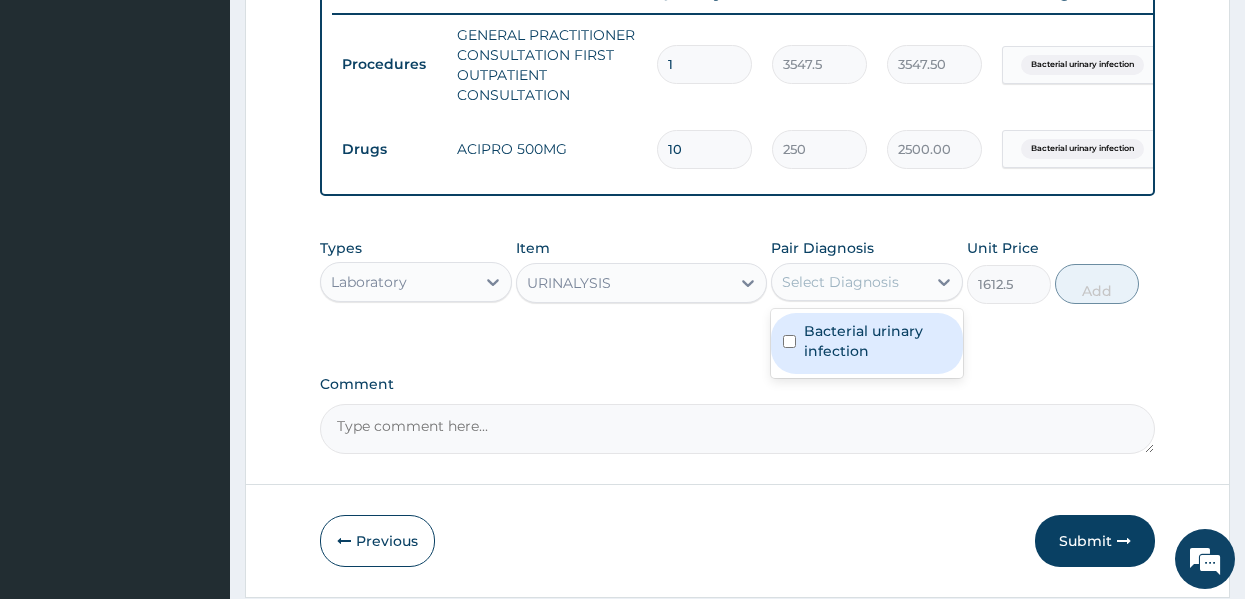 click on "Select Diagnosis" at bounding box center [840, 282] 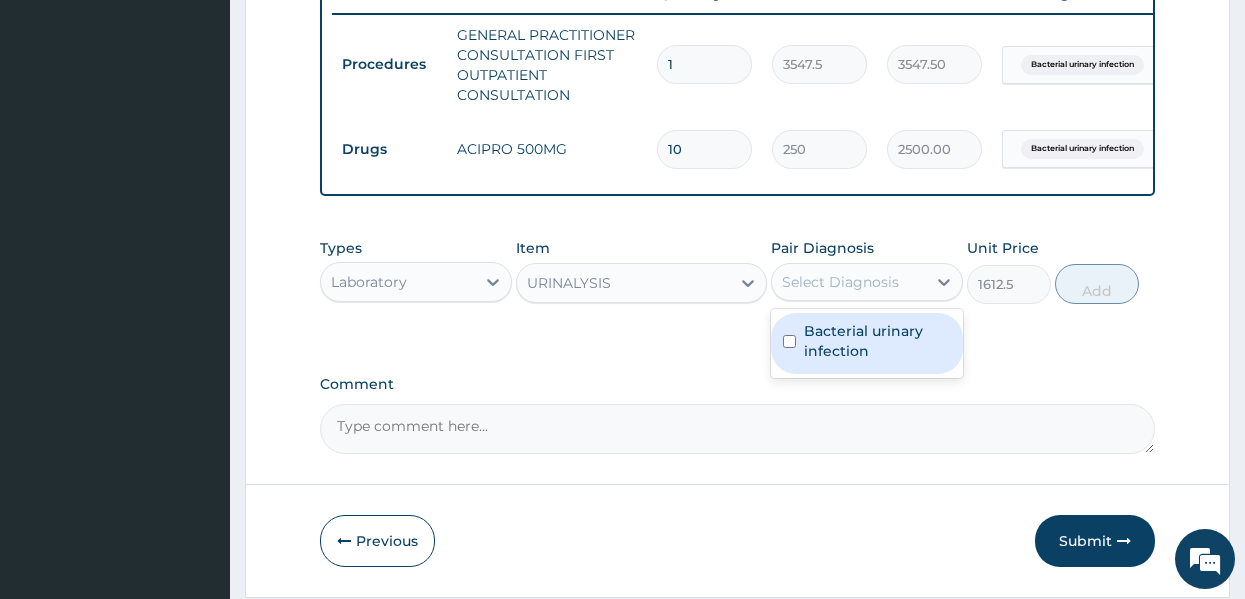 click on "Bacterial urinary infection" at bounding box center (877, 341) 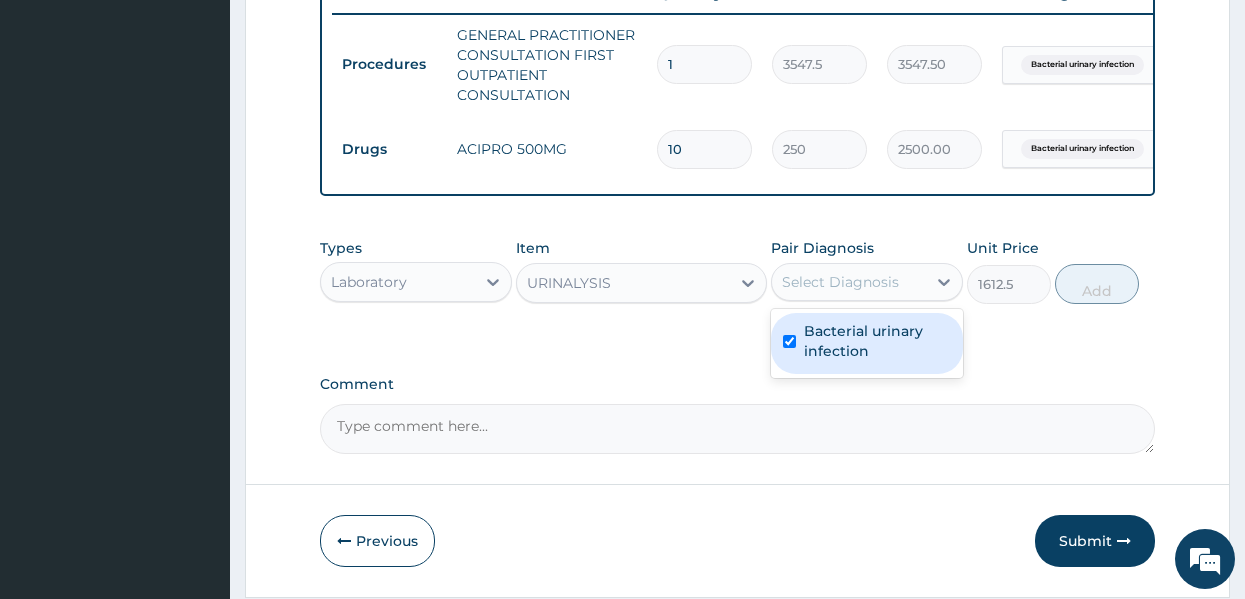 checkbox on "true" 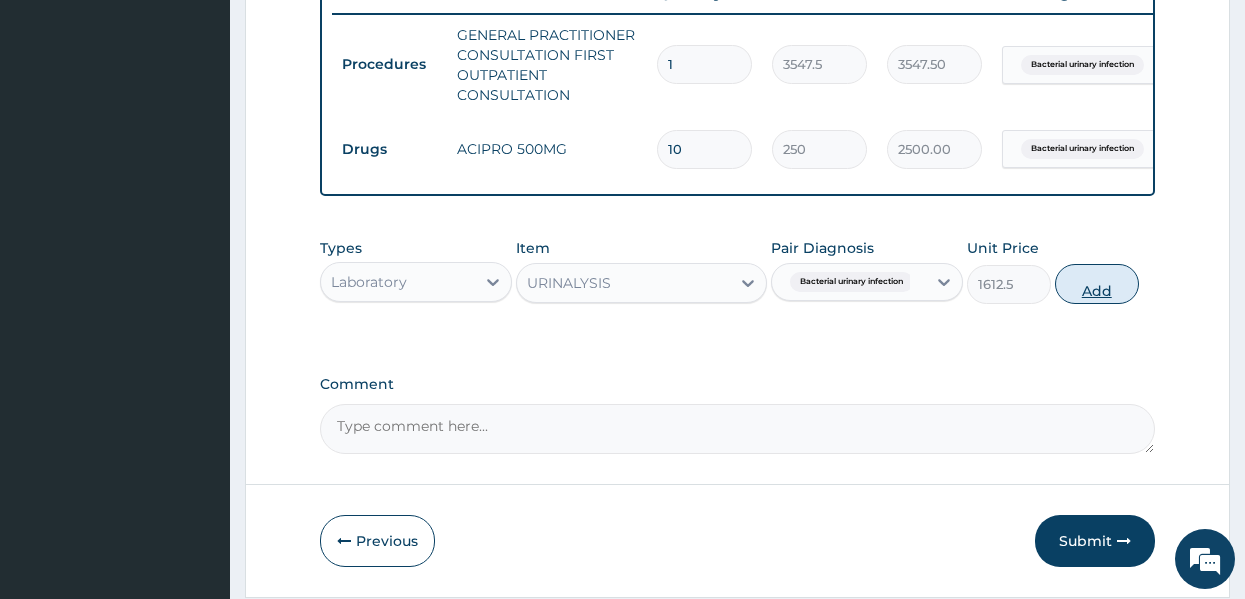 click on "Add" at bounding box center (1097, 284) 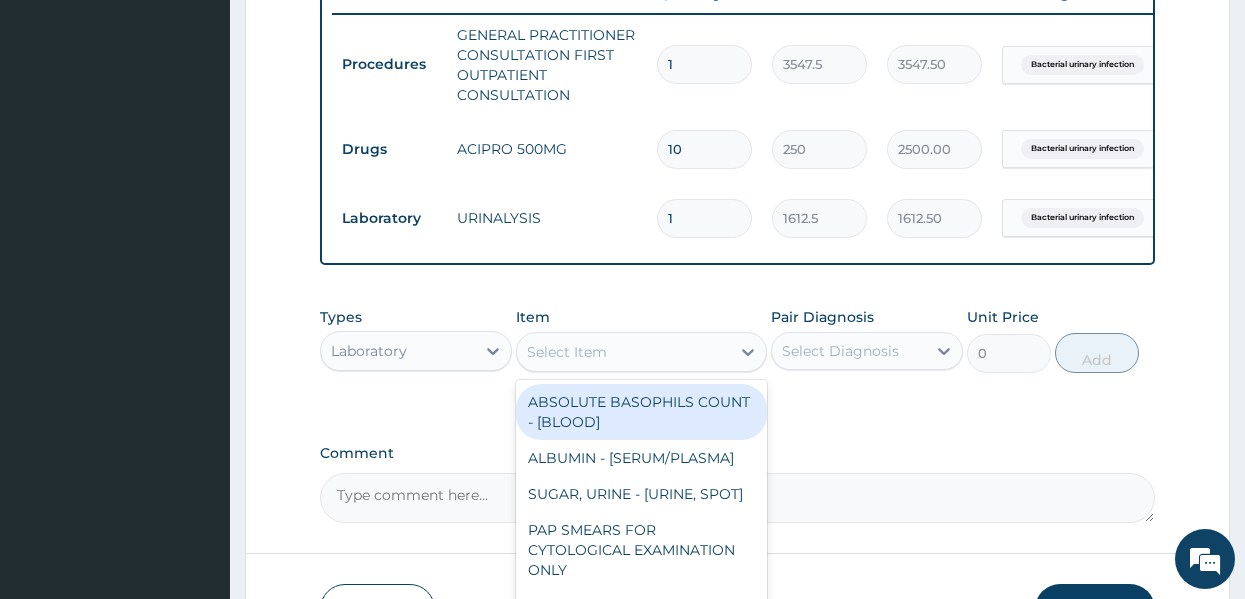 click on "Select Item" at bounding box center [623, 352] 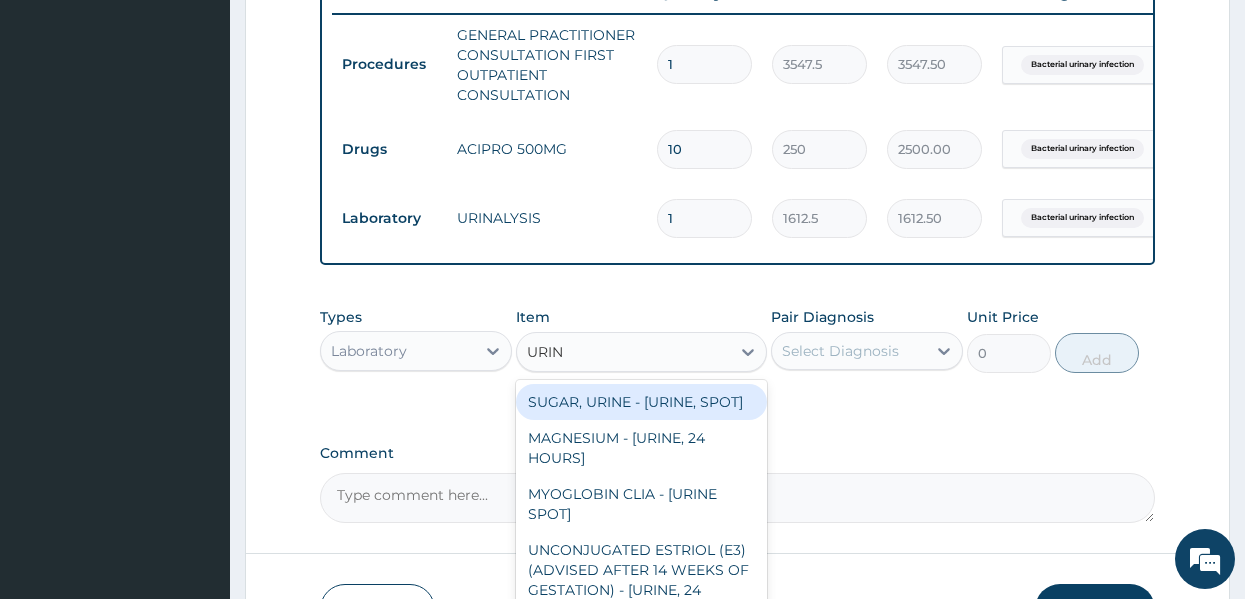 type on "URINE" 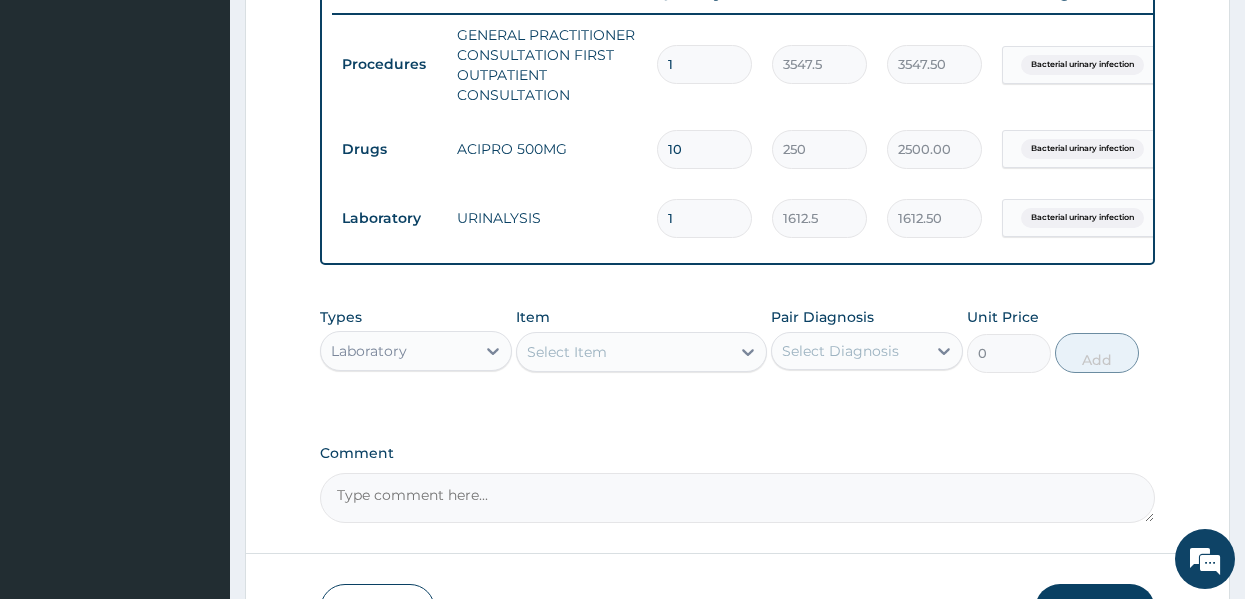 click on "Select Item" at bounding box center [623, 352] 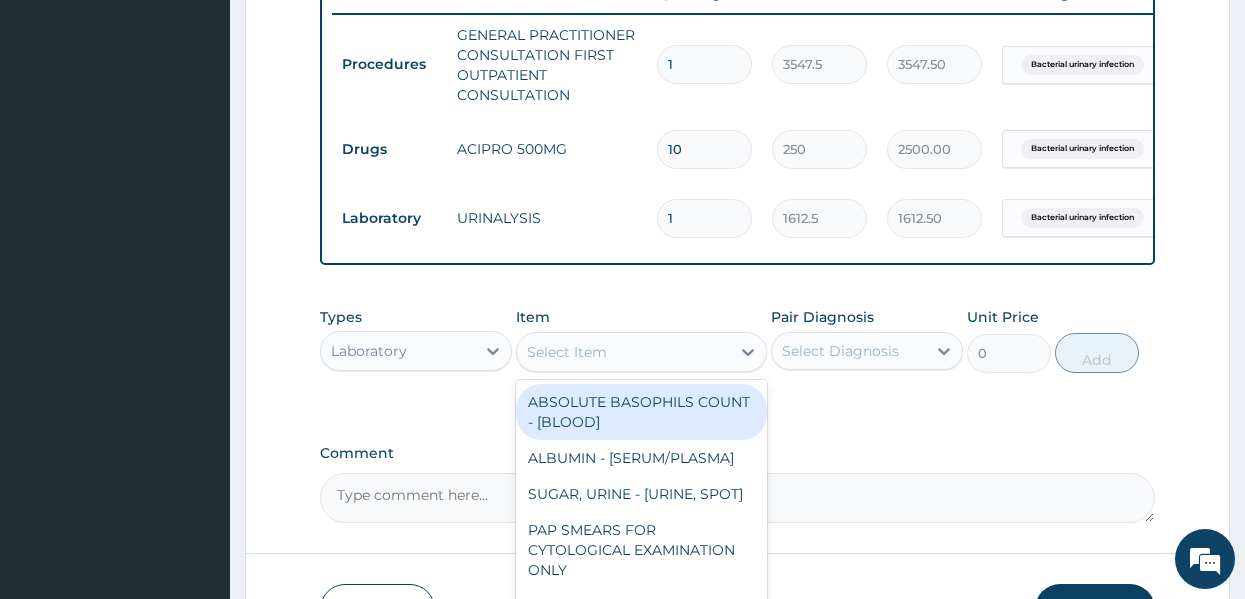 click on "Select Item" at bounding box center [623, 352] 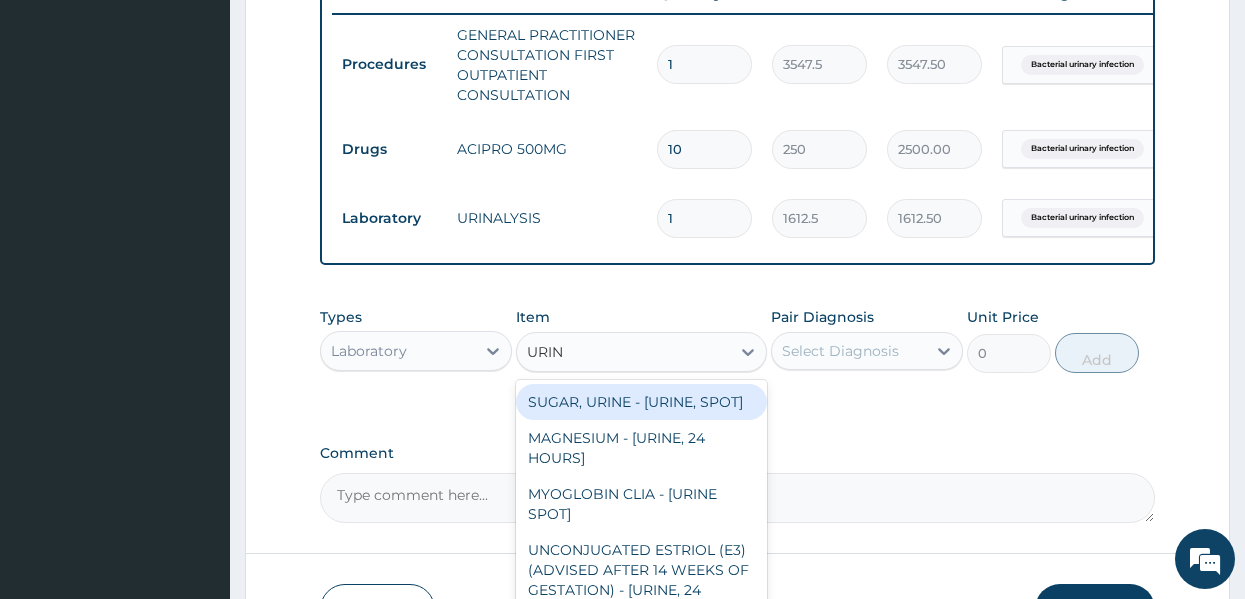 type on "URINE" 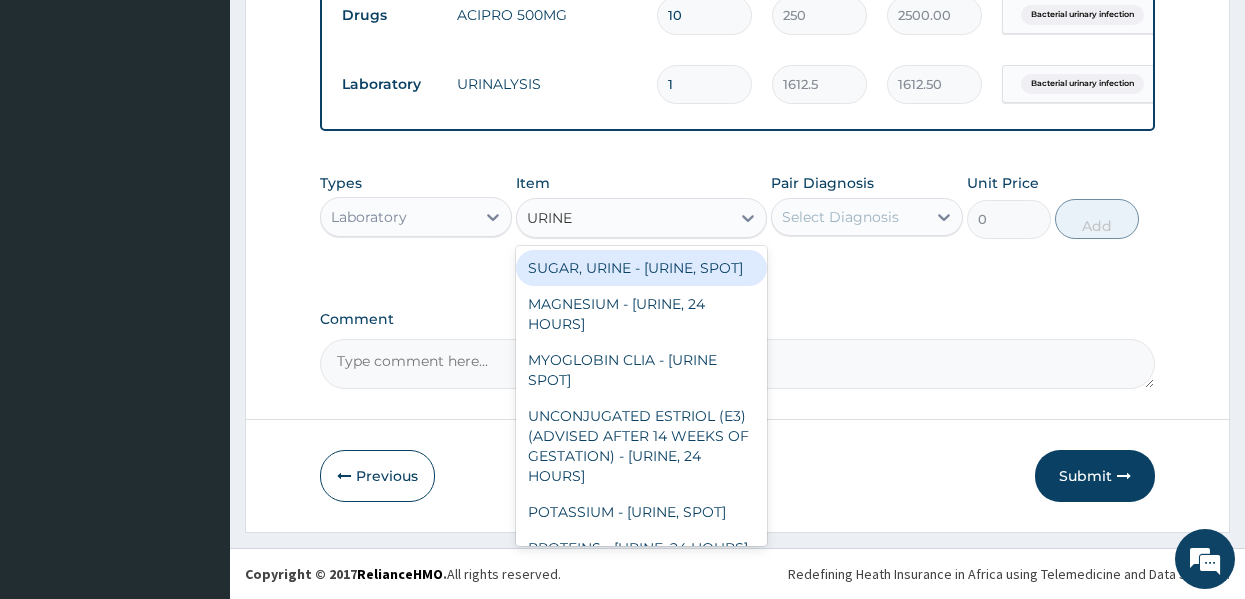 scroll, scrollTop: 932, scrollLeft: 0, axis: vertical 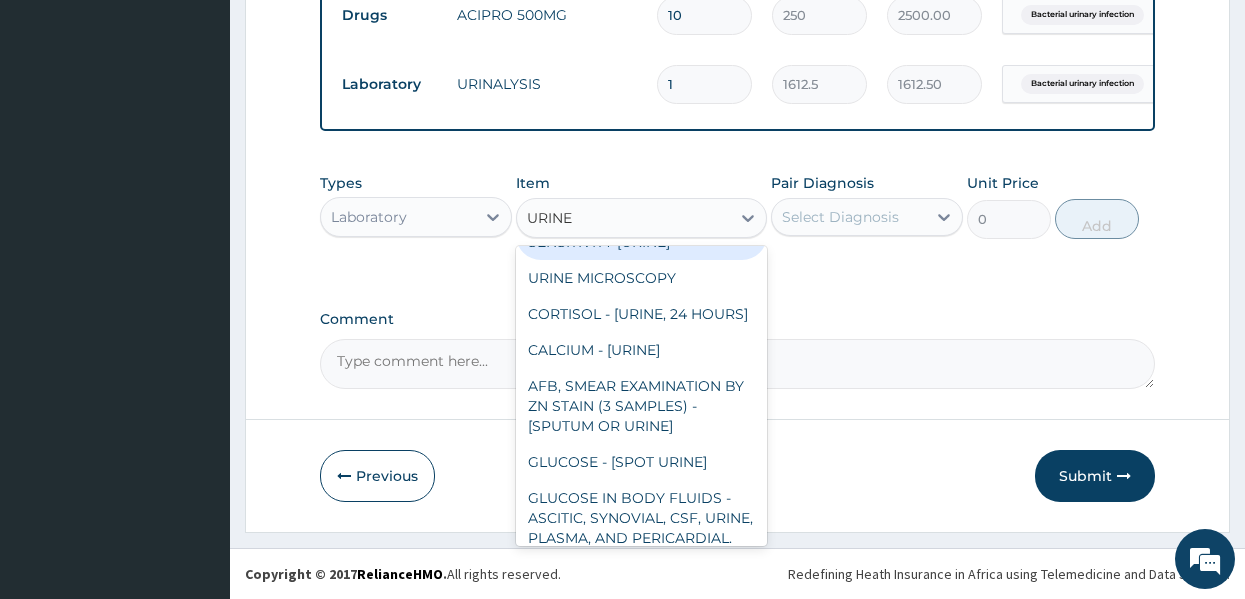 click on "MICROSCOPY, CULTURE & SENSITIVITY [URINE]" at bounding box center (641, 232) 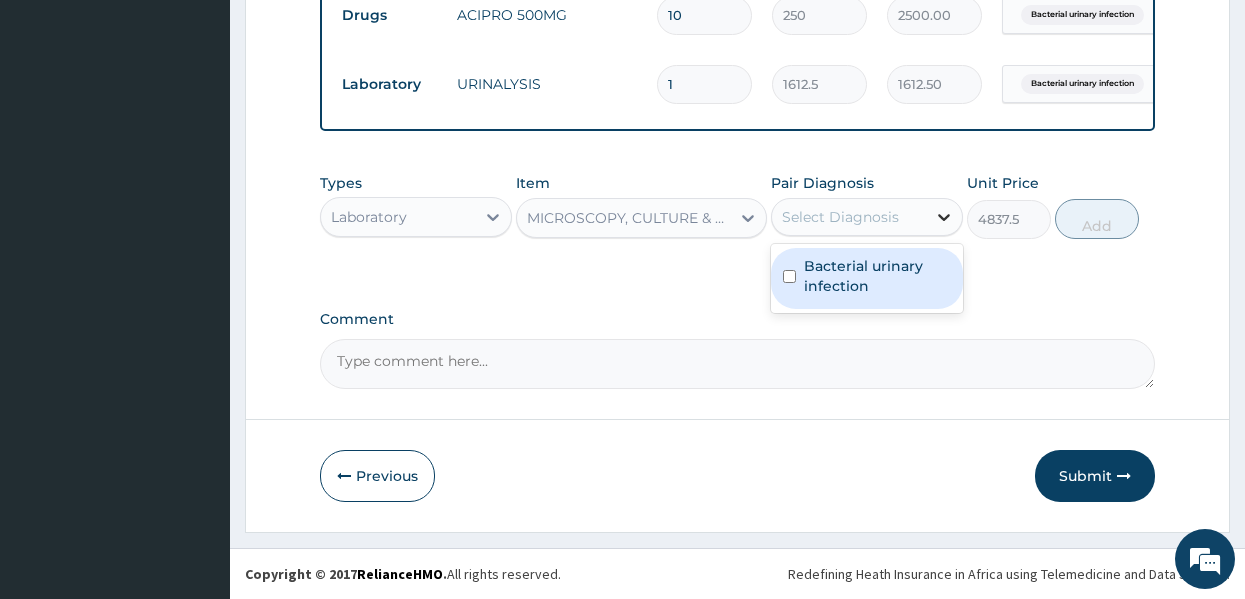 click at bounding box center [944, 217] 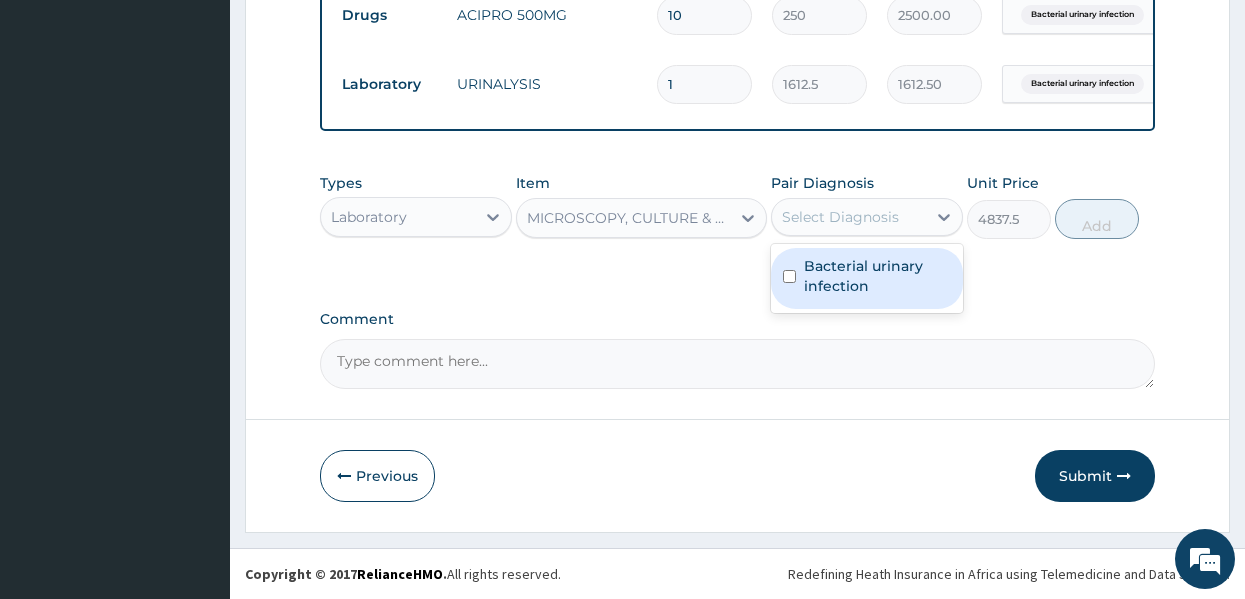 click on "Bacterial urinary infection" at bounding box center (877, 276) 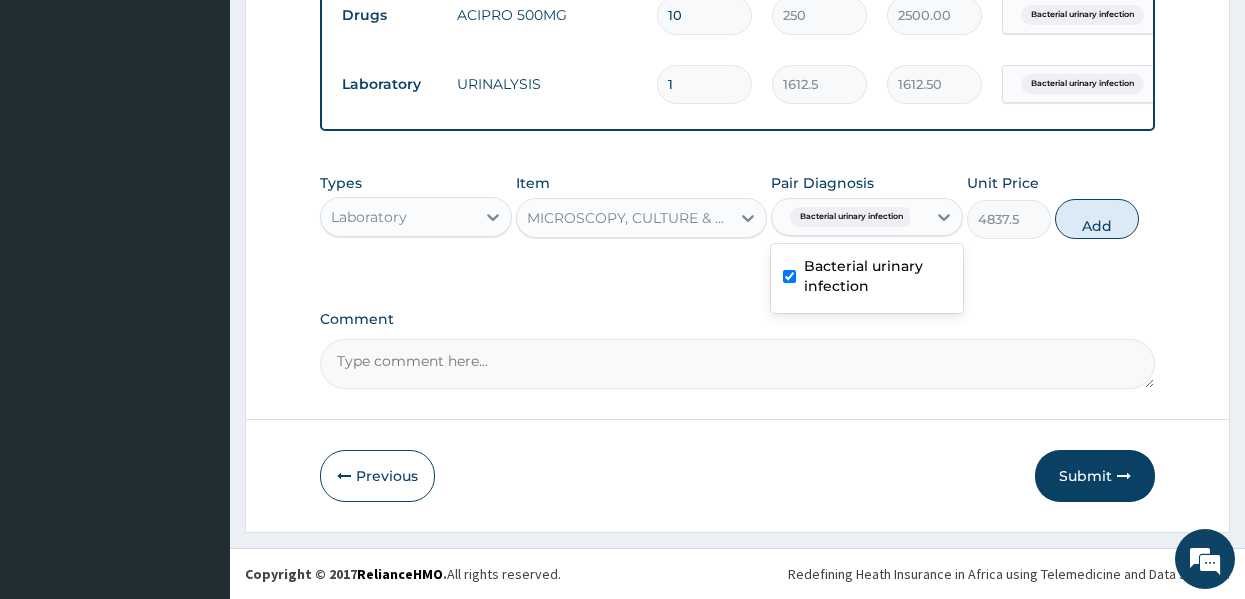 checkbox on "true" 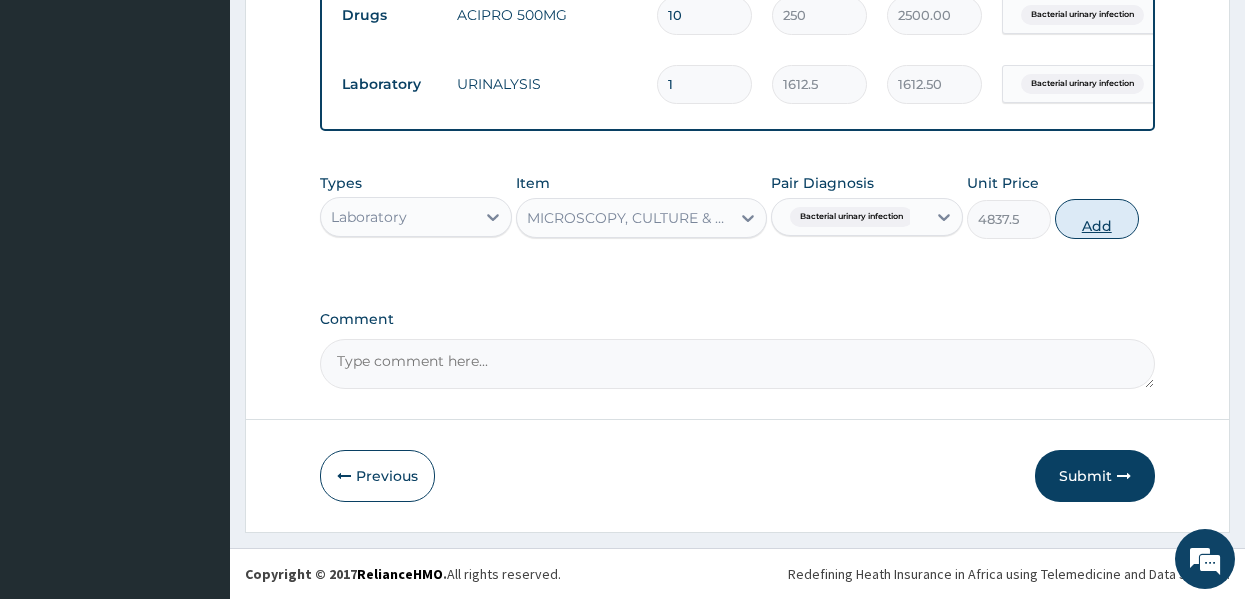 click on "Add" at bounding box center (1097, 219) 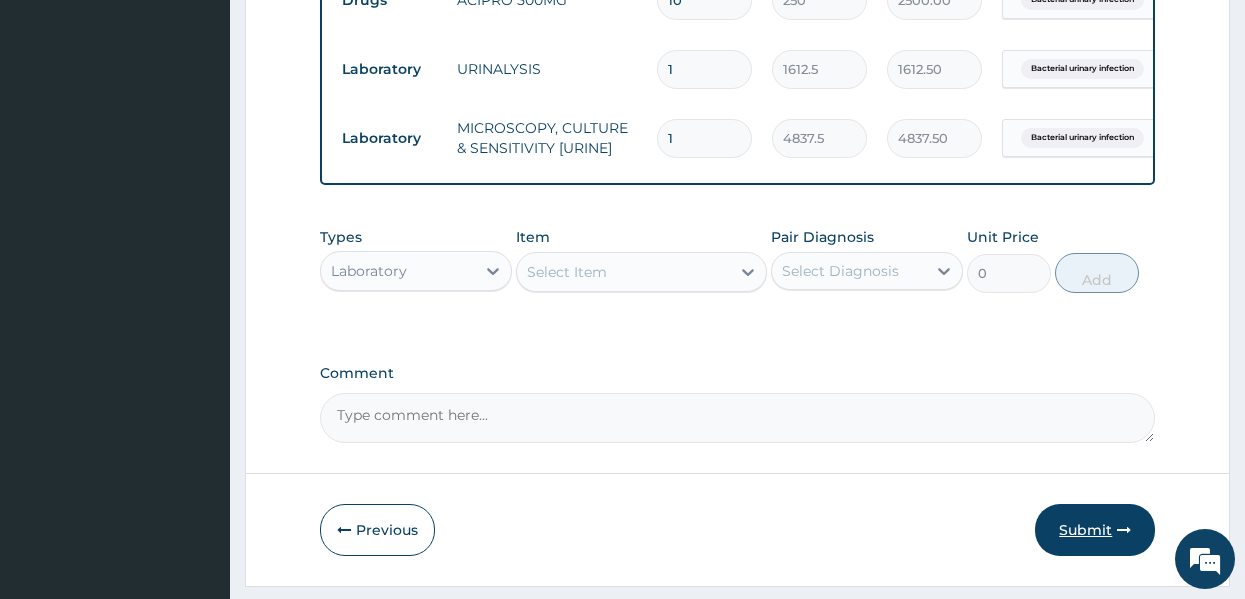 click on "Submit" at bounding box center [1095, 530] 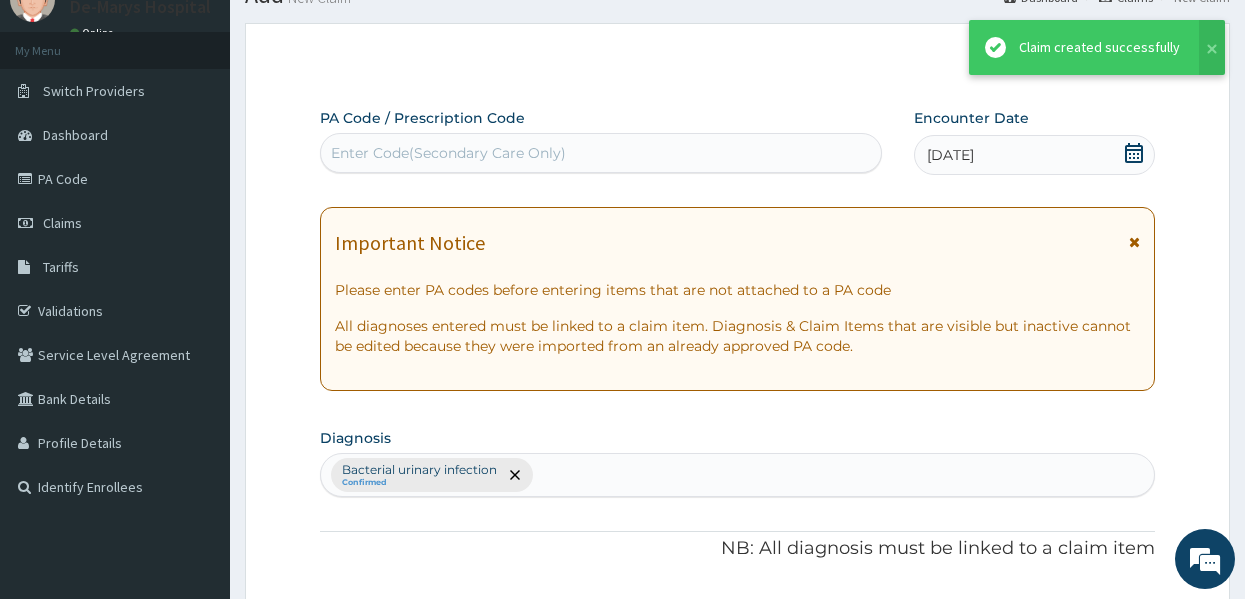 scroll, scrollTop: 932, scrollLeft: 0, axis: vertical 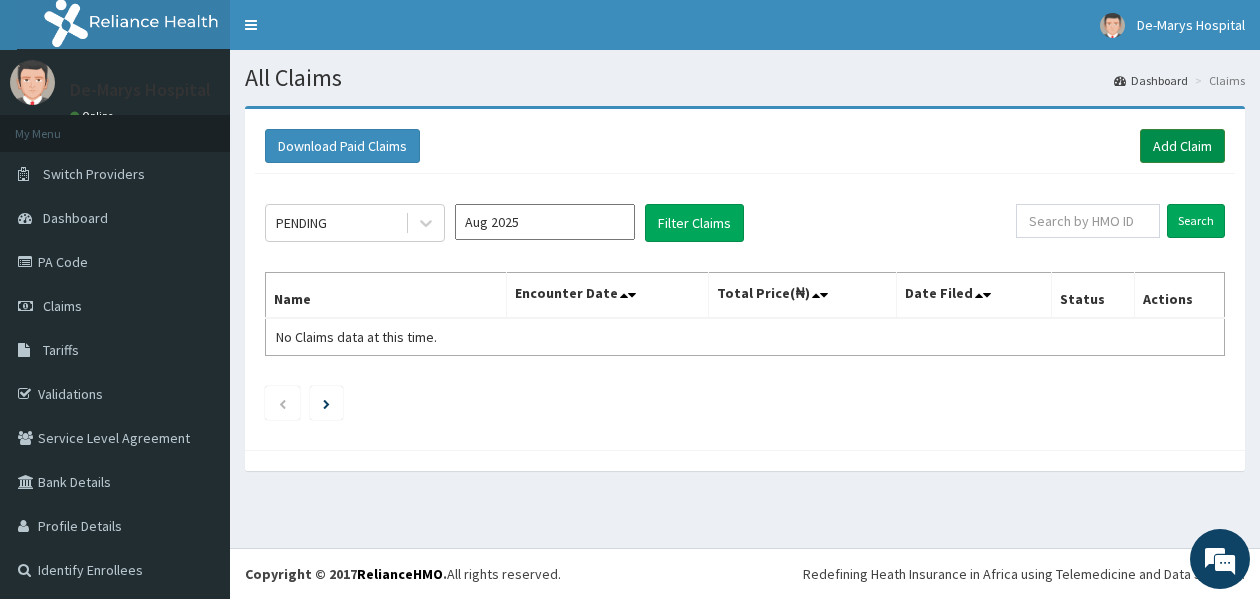 click on "Add Claim" at bounding box center [1182, 146] 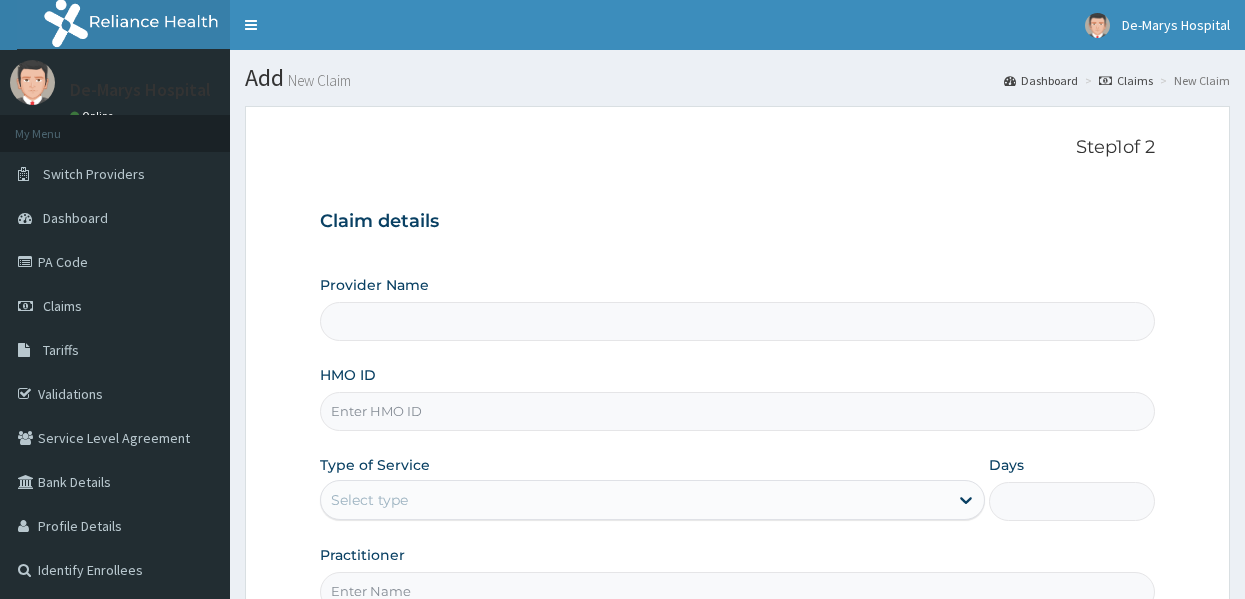 scroll, scrollTop: 0, scrollLeft: 0, axis: both 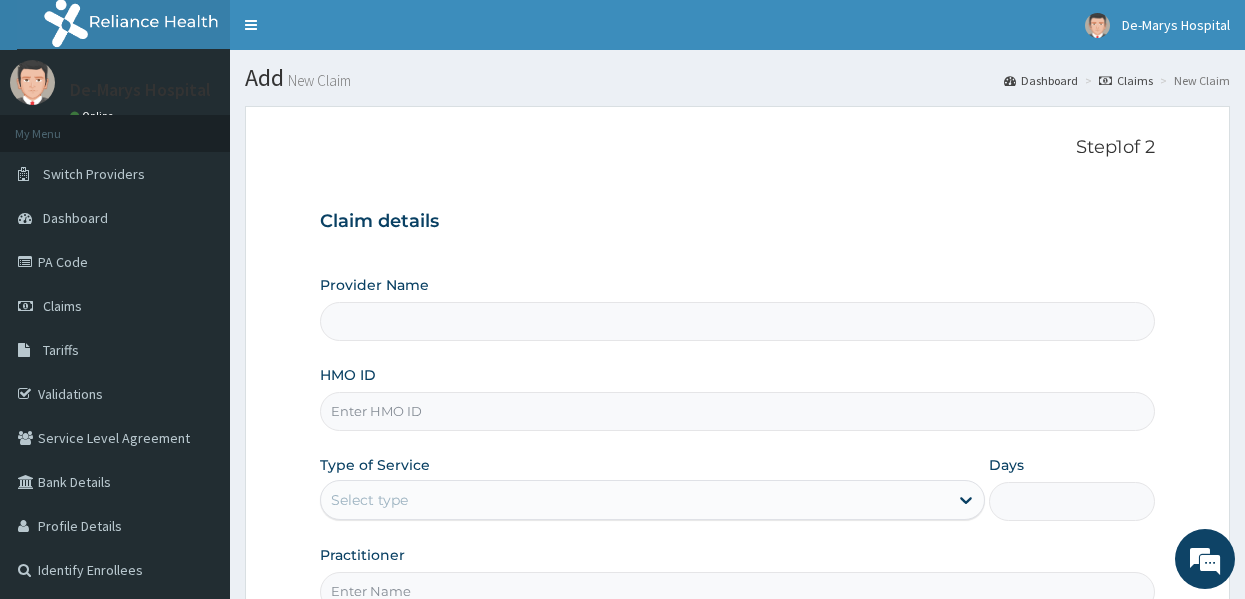 type on "DE - MARYS CENTRAL HOSPITAL" 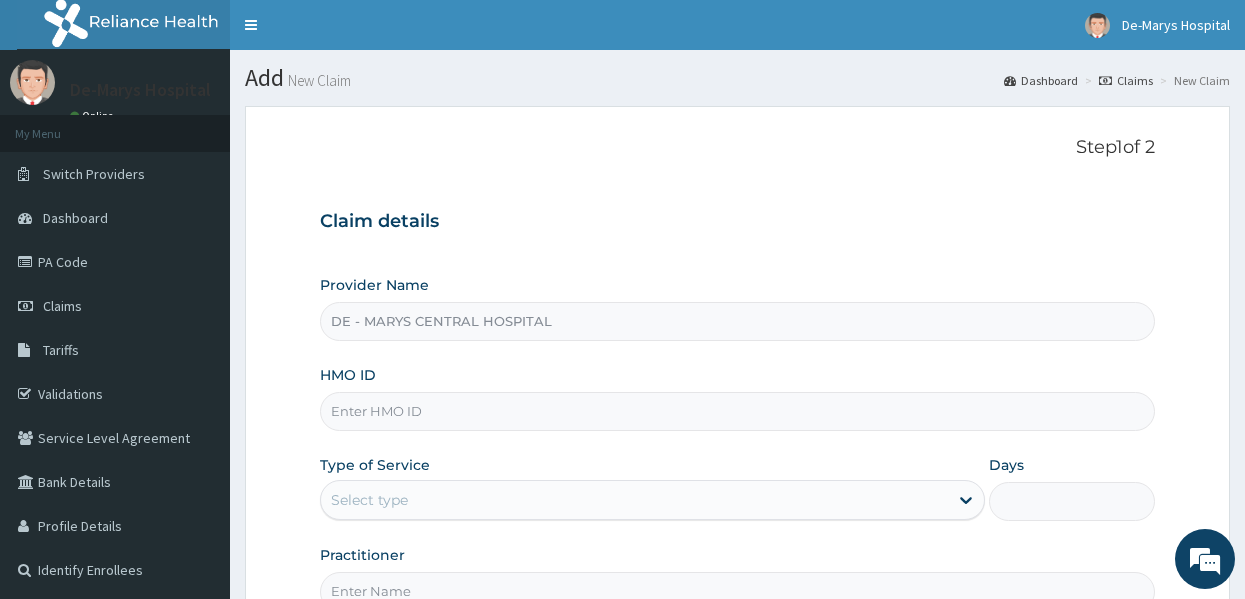 click on "HMO ID" at bounding box center [738, 411] 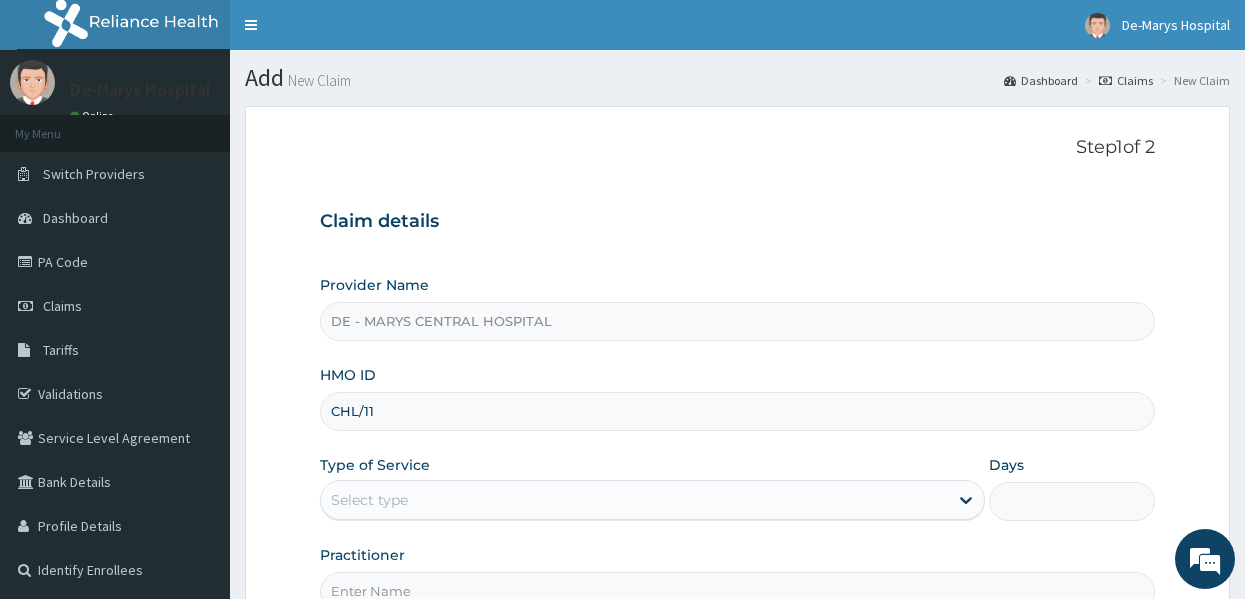 scroll, scrollTop: 0, scrollLeft: 0, axis: both 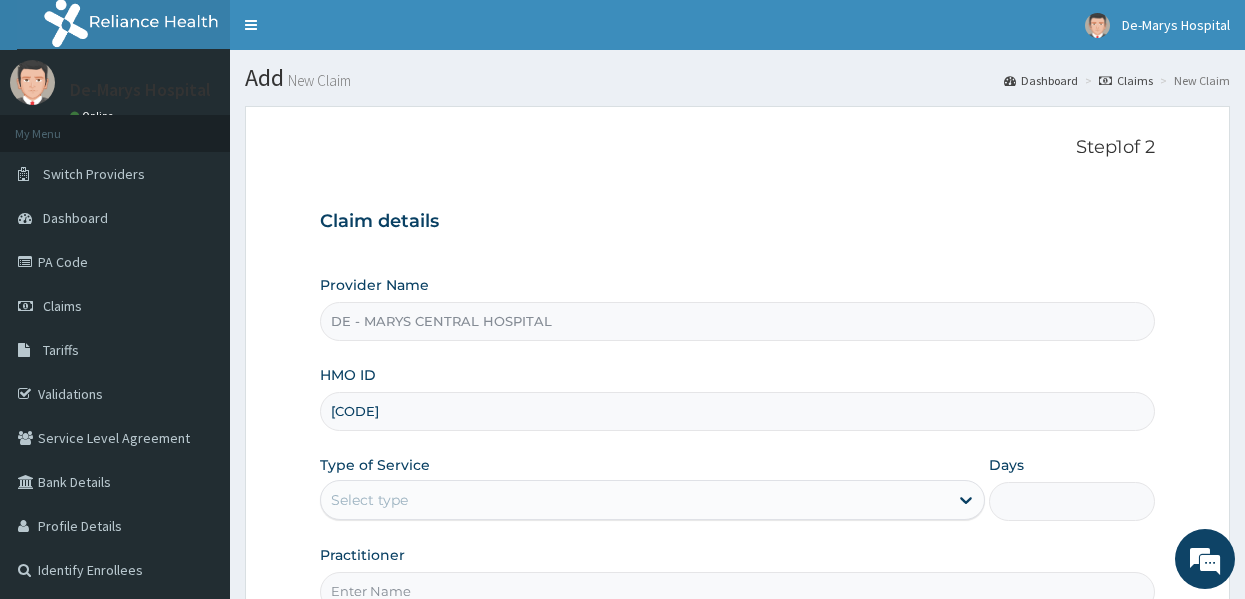 type on "[CODE]" 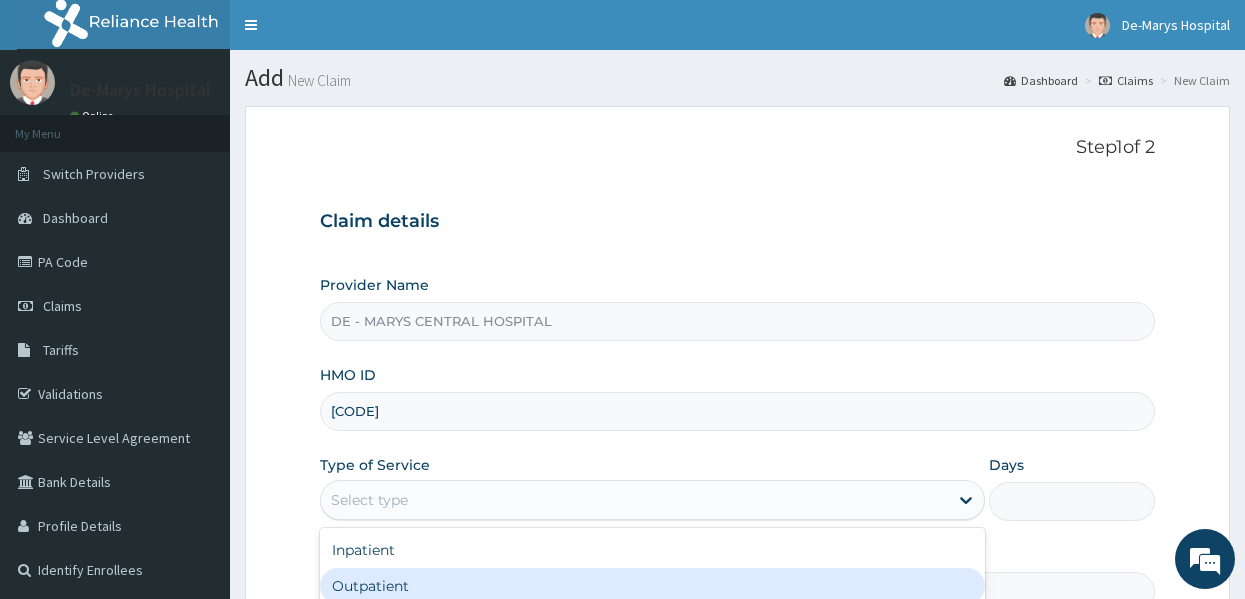 click on "Outpatient" at bounding box center [652, 586] 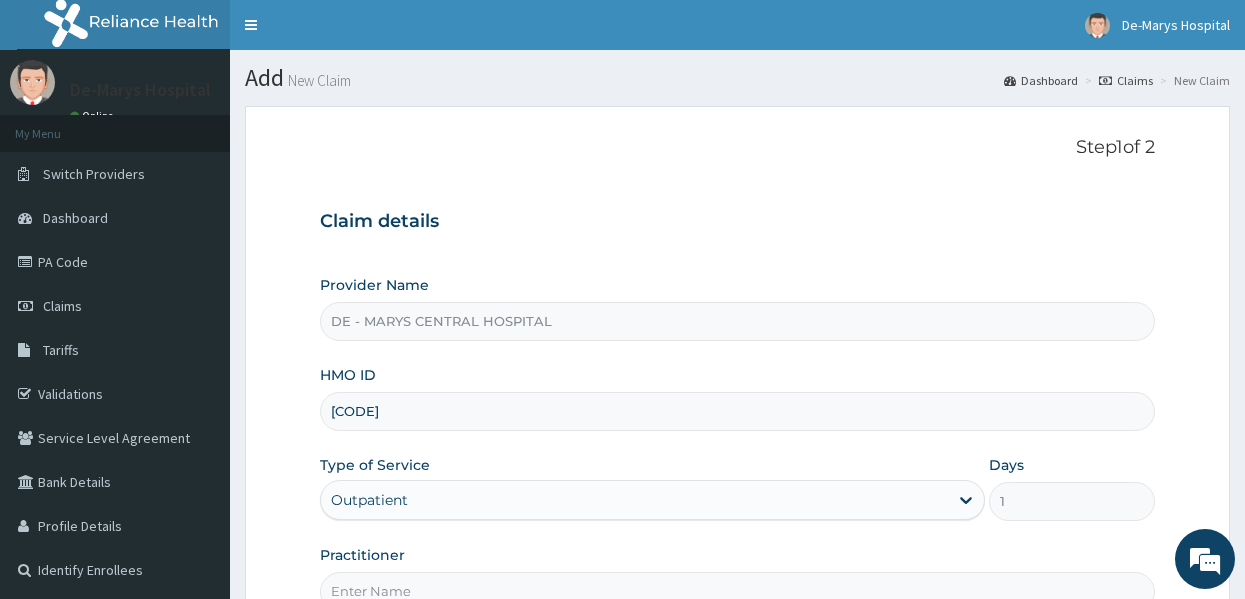 click on "Provider Name [HOSPITAL] HMO ID [CODE] Type of Service Outpatient Days 1 Practitioner" at bounding box center (738, 443) 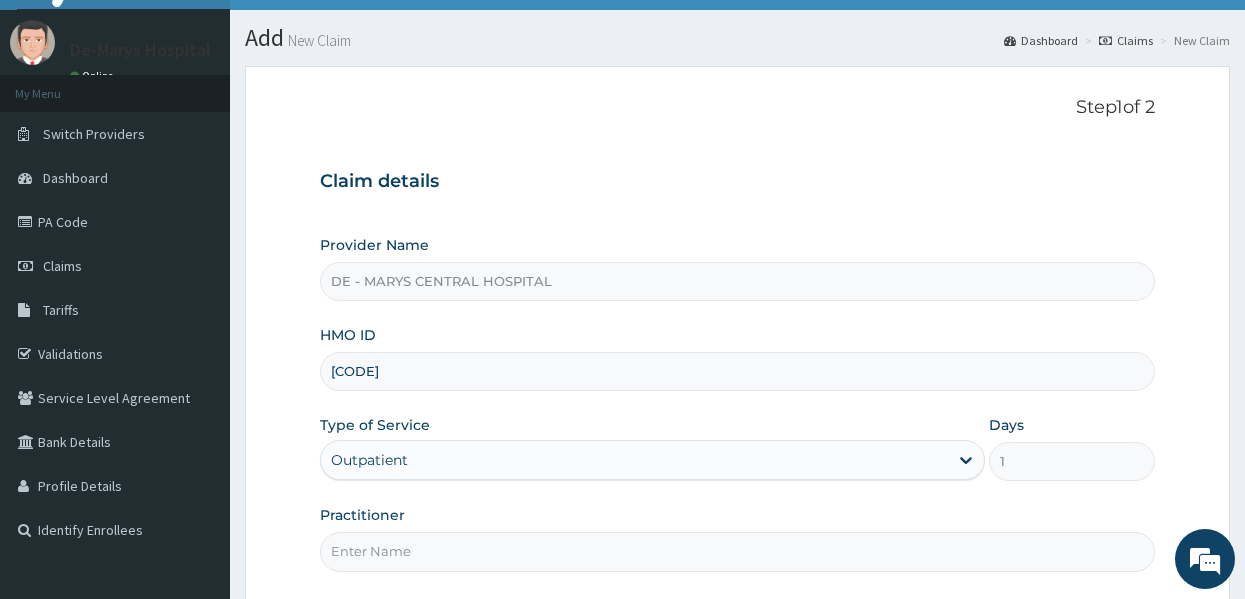 scroll, scrollTop: 223, scrollLeft: 0, axis: vertical 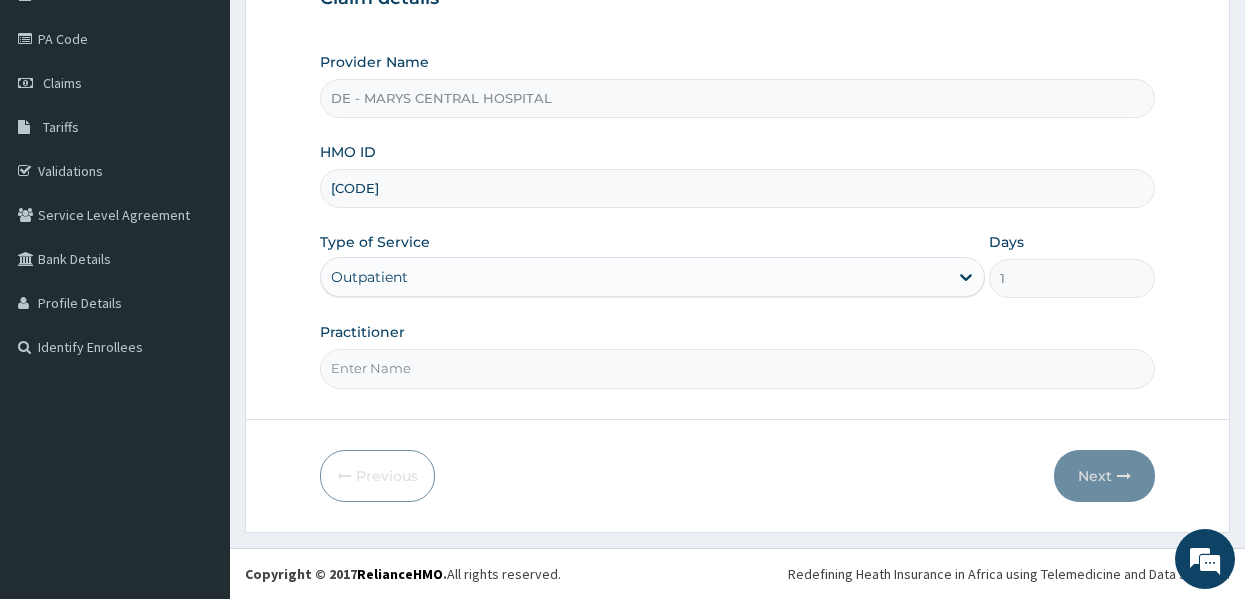 click on "Practitioner" at bounding box center [738, 368] 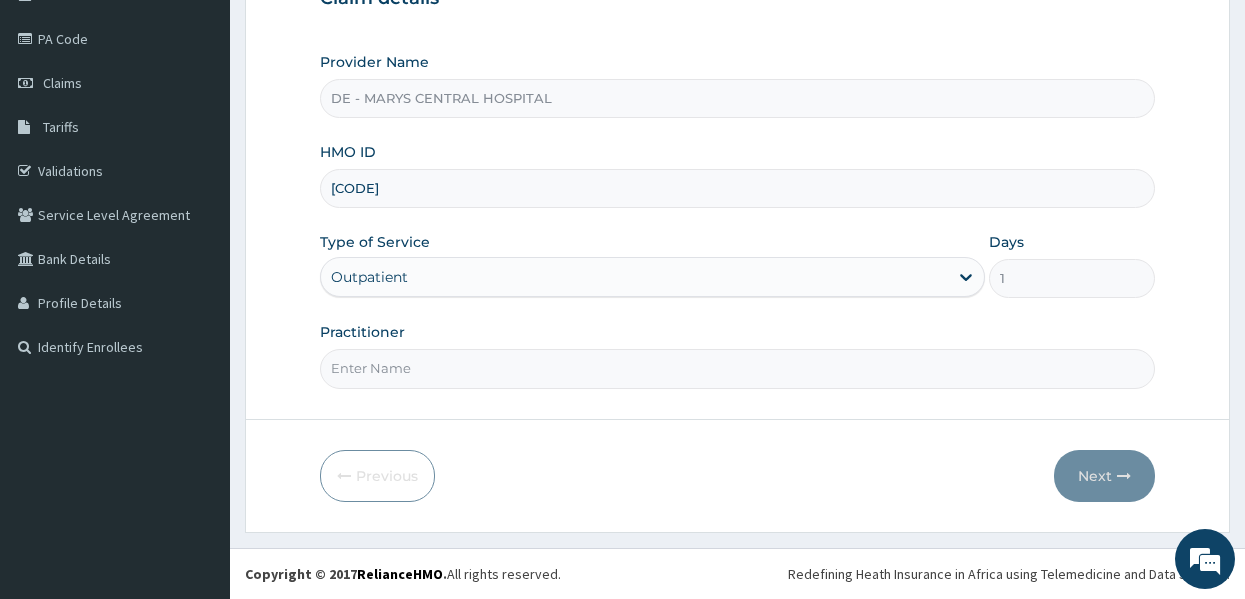type on "DR MUSA" 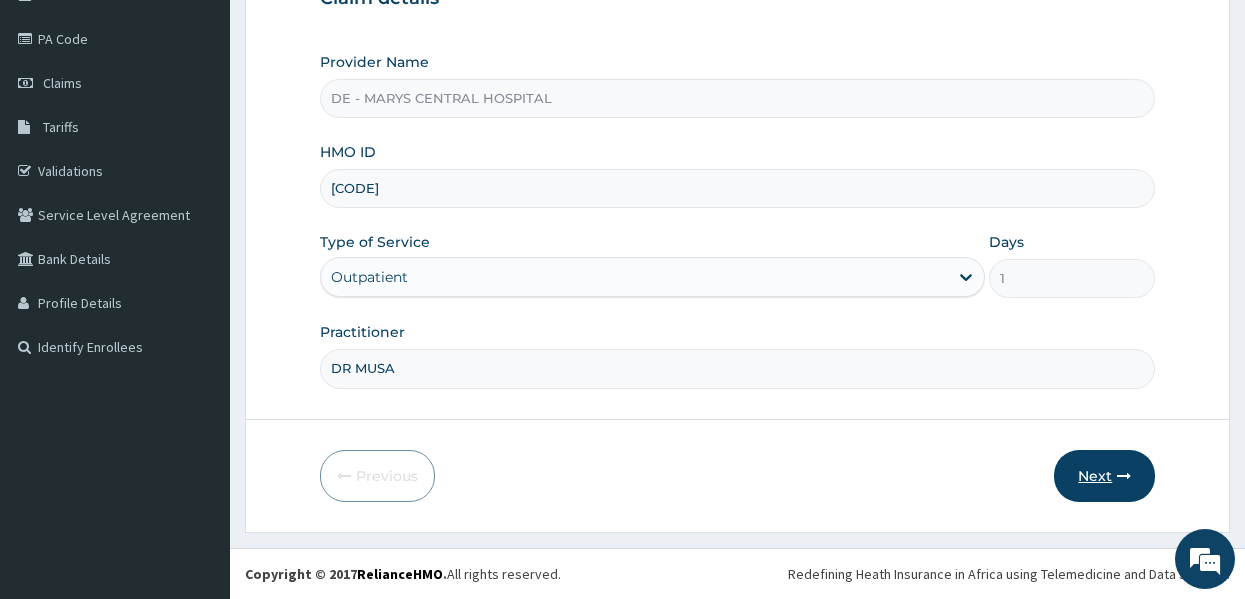 click on "Next" at bounding box center (1104, 476) 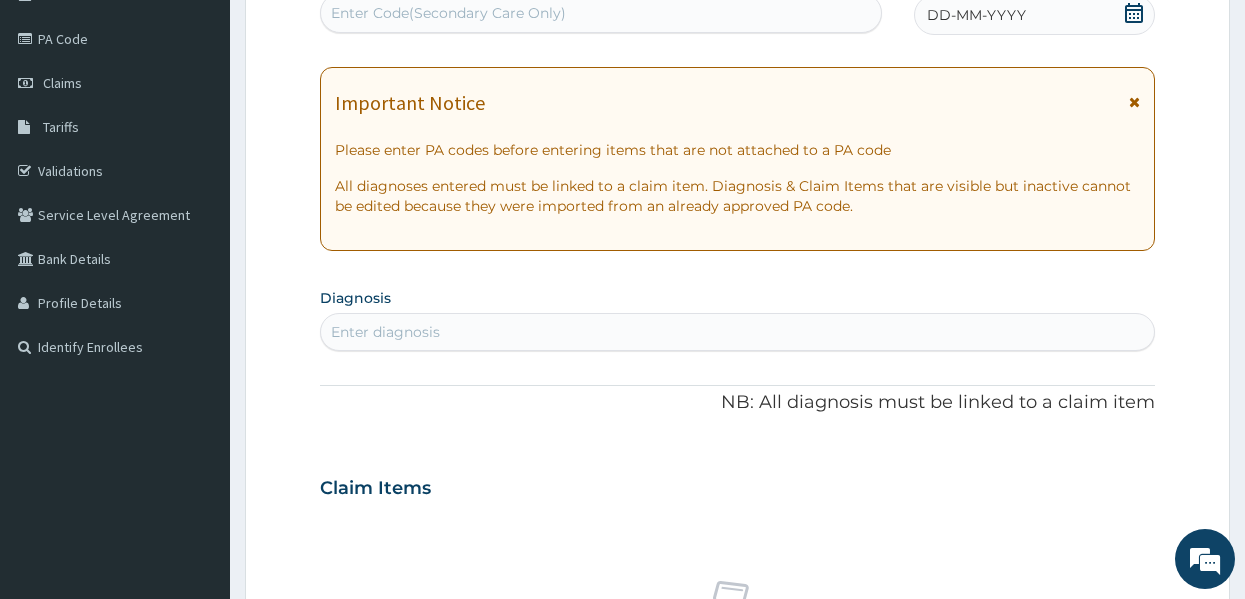 click on "DD-MM-YYYY" at bounding box center [976, 15] 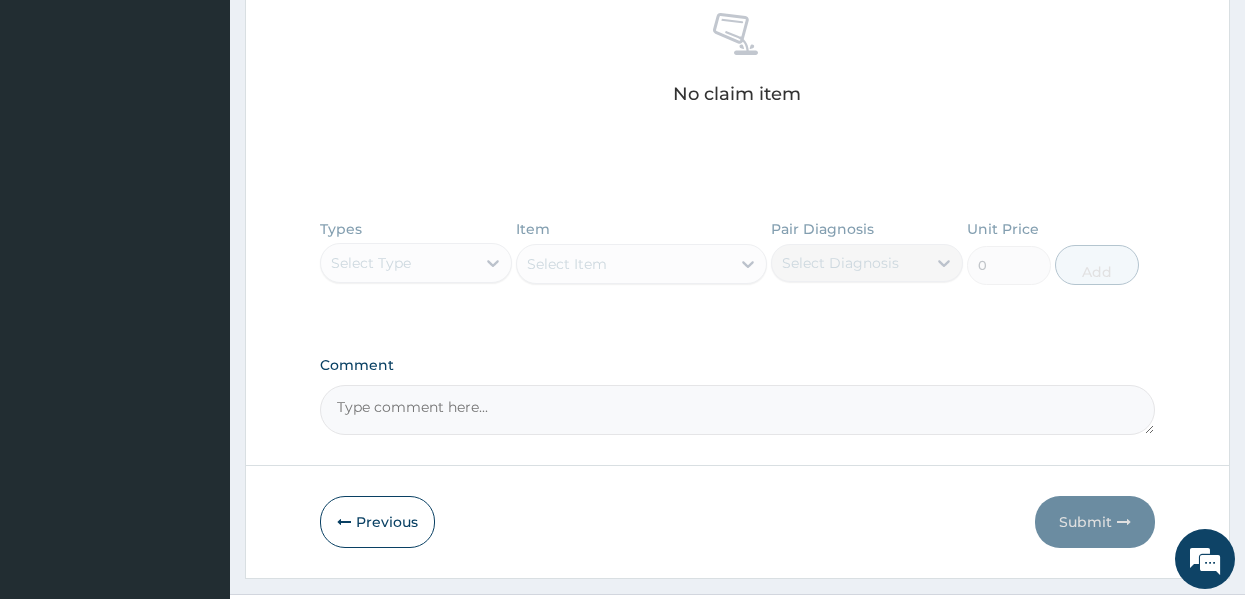 scroll, scrollTop: 837, scrollLeft: 0, axis: vertical 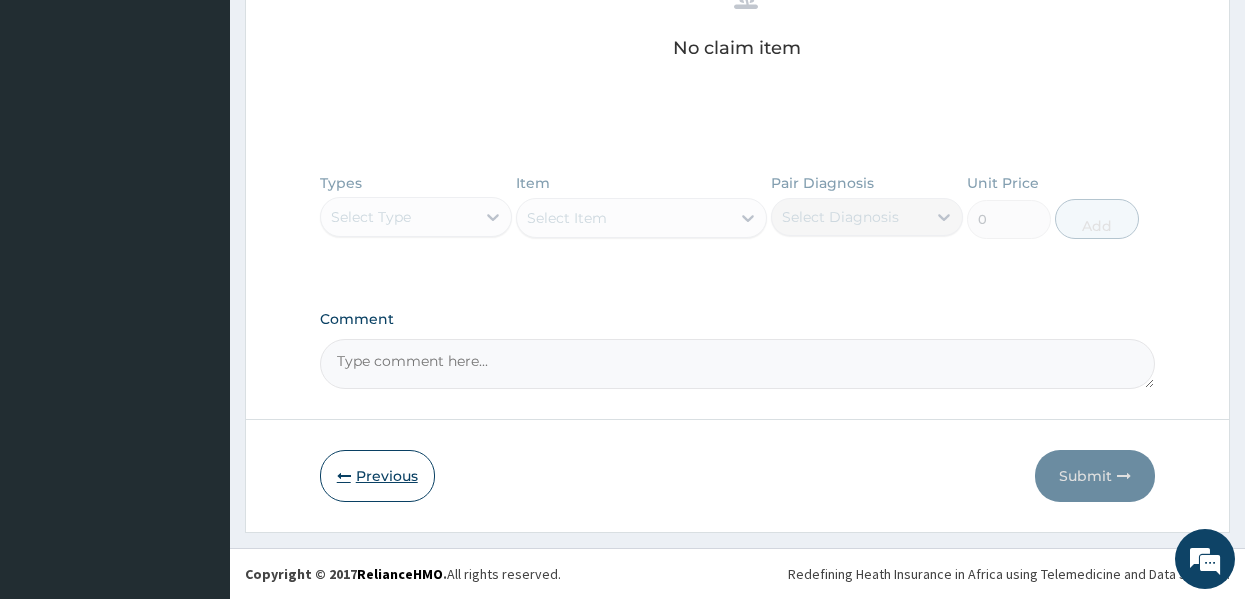 click on "Previous" at bounding box center (377, 476) 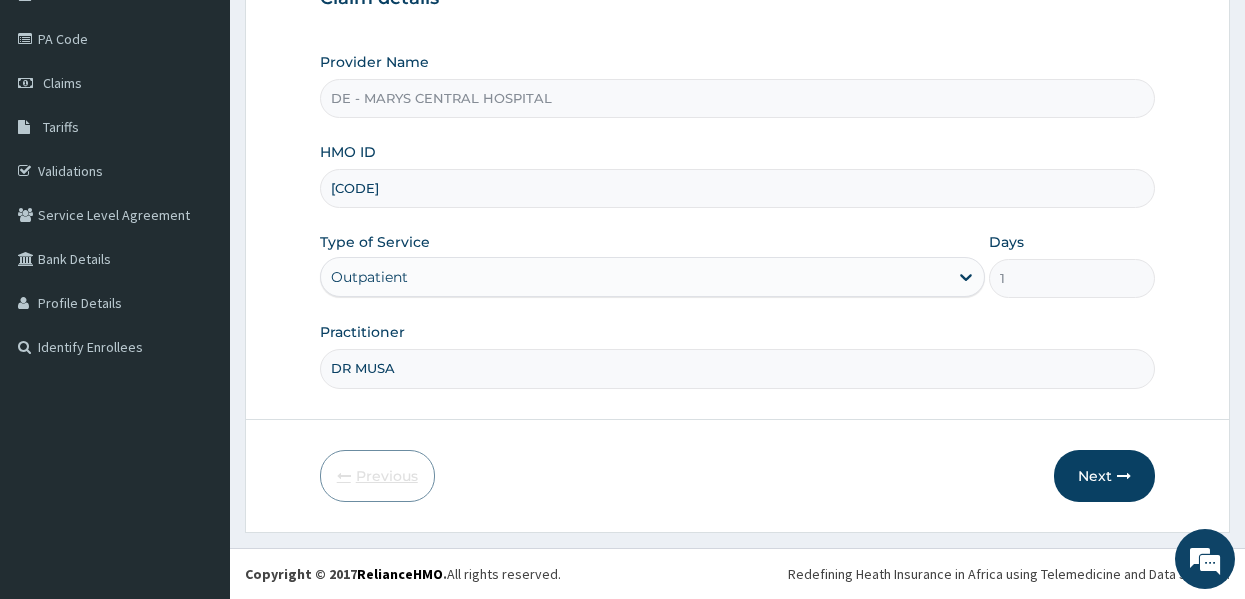 scroll, scrollTop: 223, scrollLeft: 0, axis: vertical 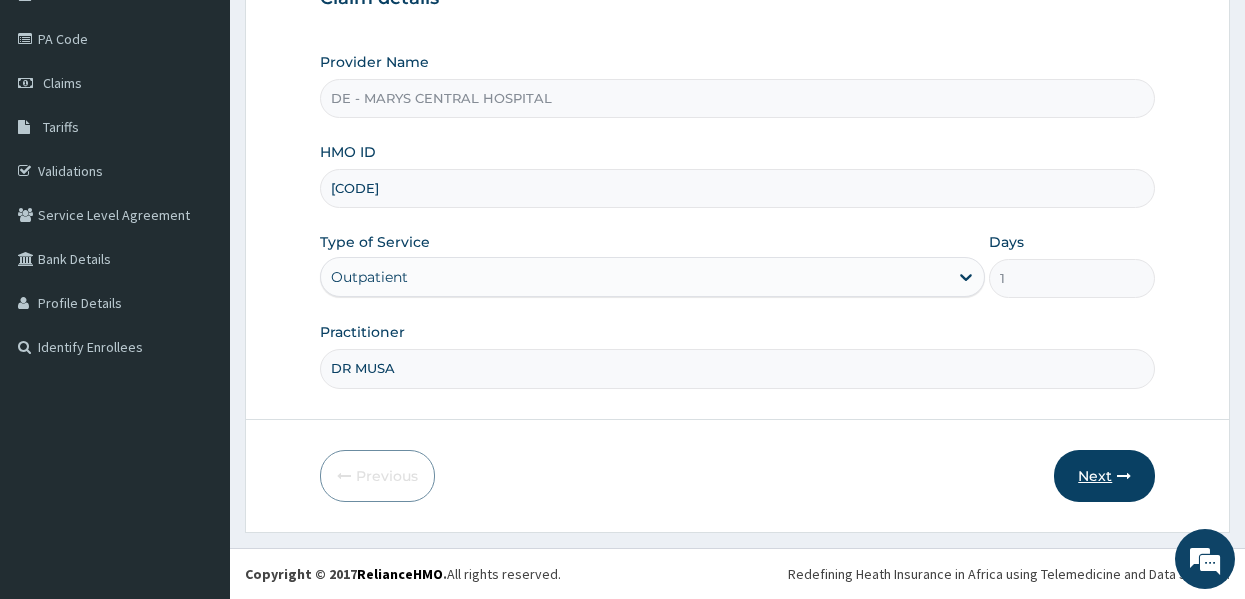 click on "Next" at bounding box center [1104, 476] 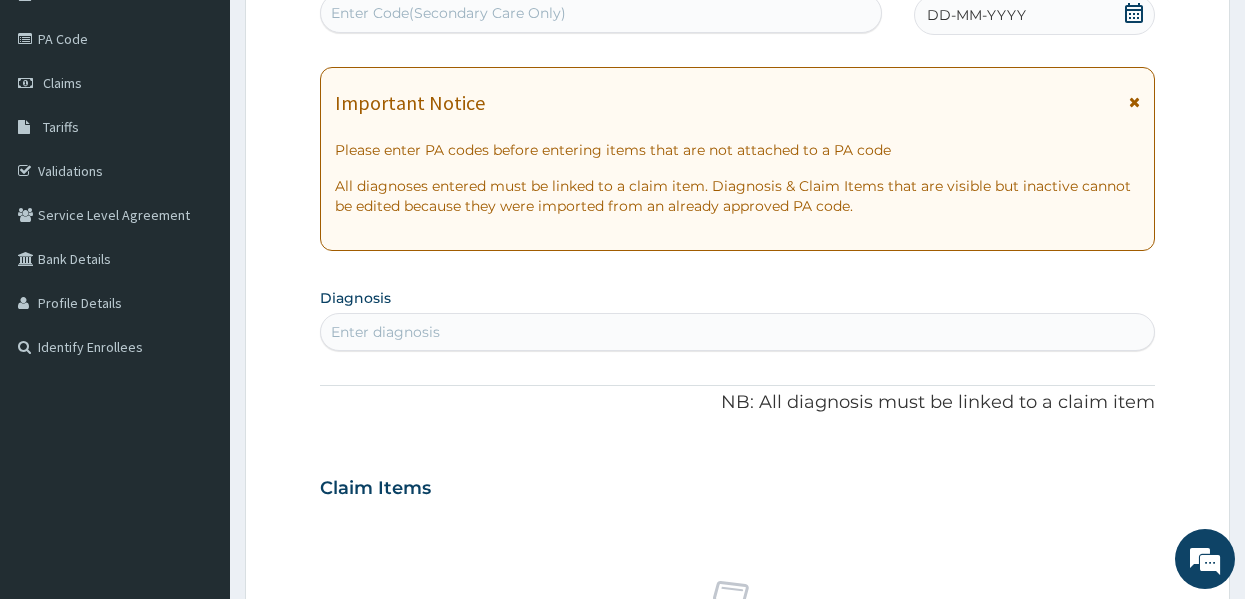 click on "DD-MM-YYYY" at bounding box center (976, 15) 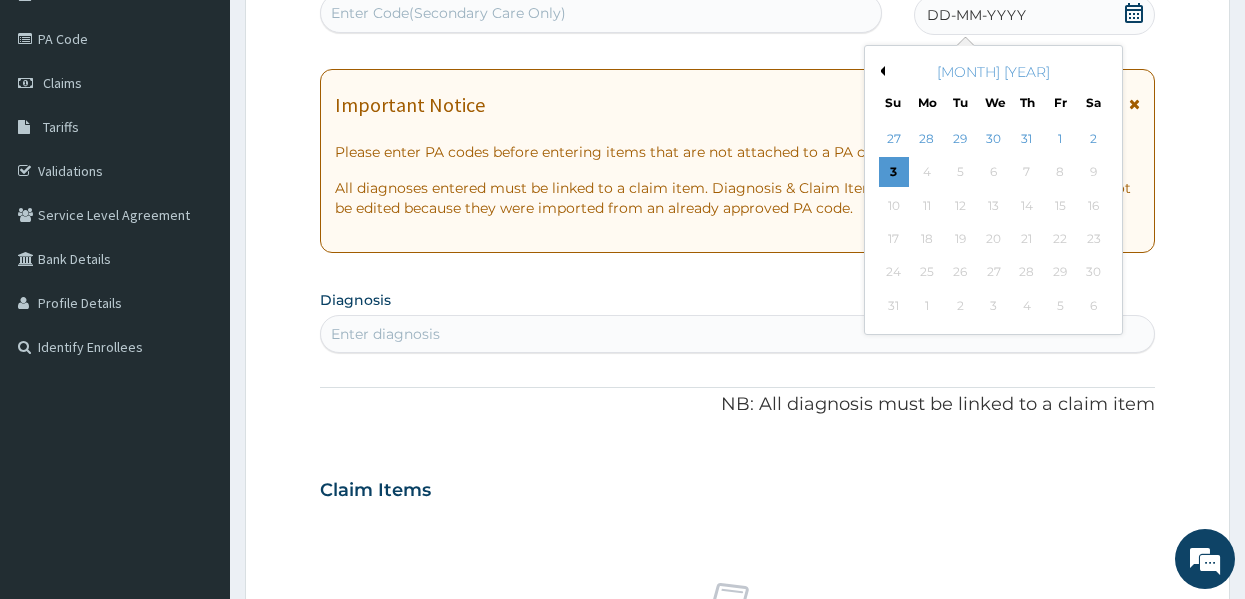 click on "Previous Month" at bounding box center (880, 71) 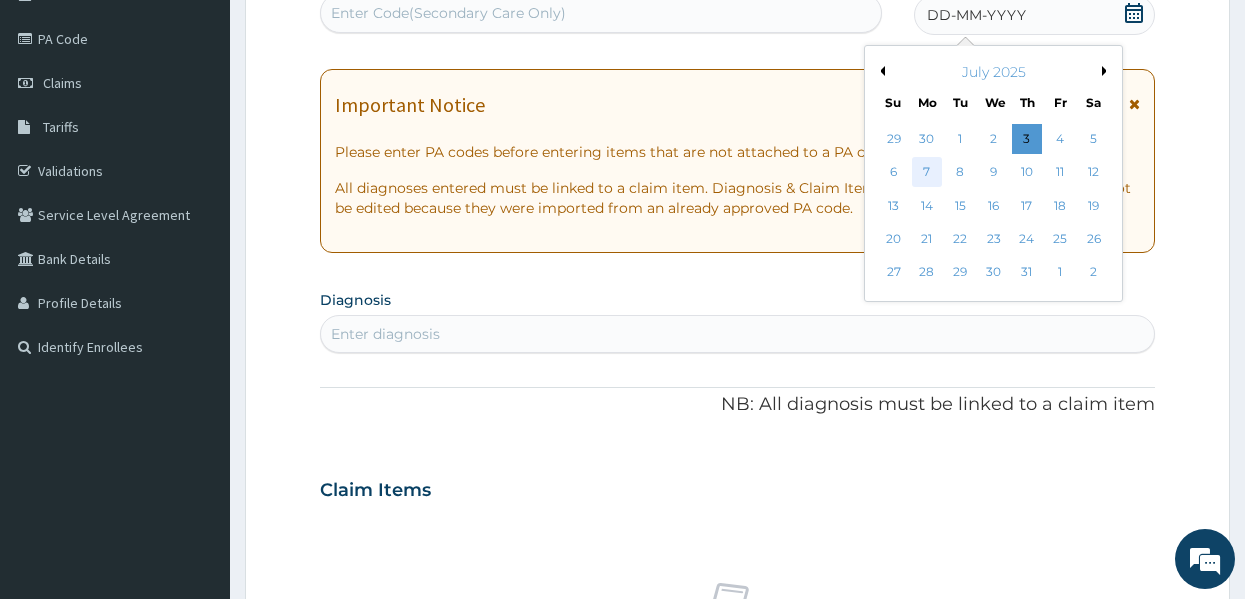 click on "7" at bounding box center (927, 173) 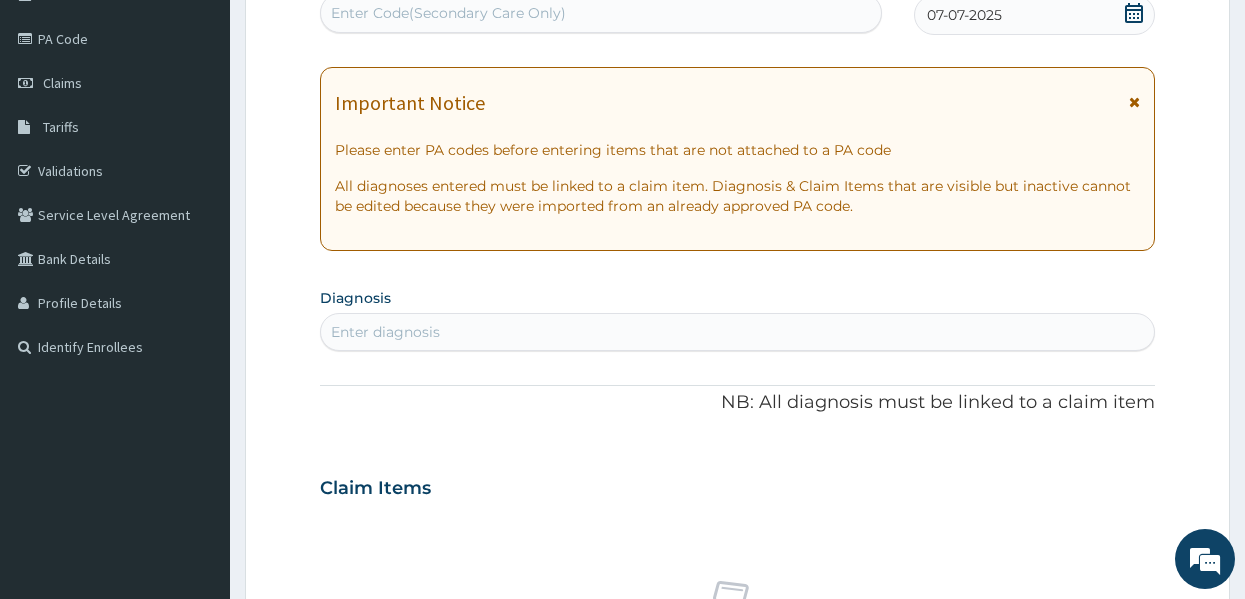 click on "Enter diagnosis" at bounding box center (738, 332) 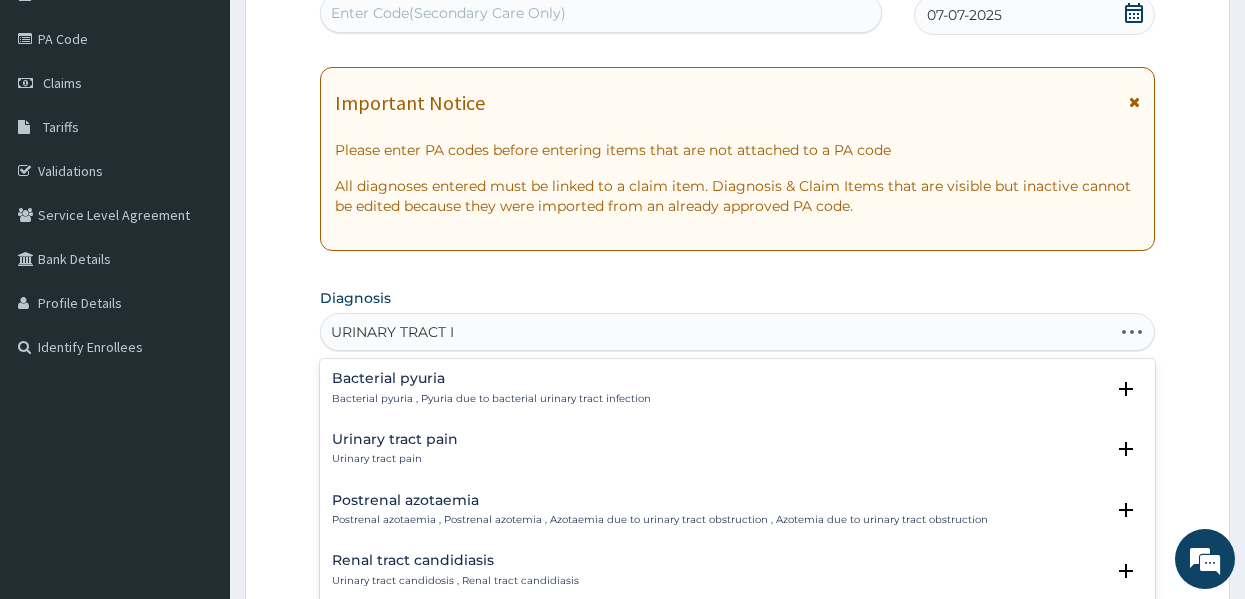 type on "URINARY TRACT IN" 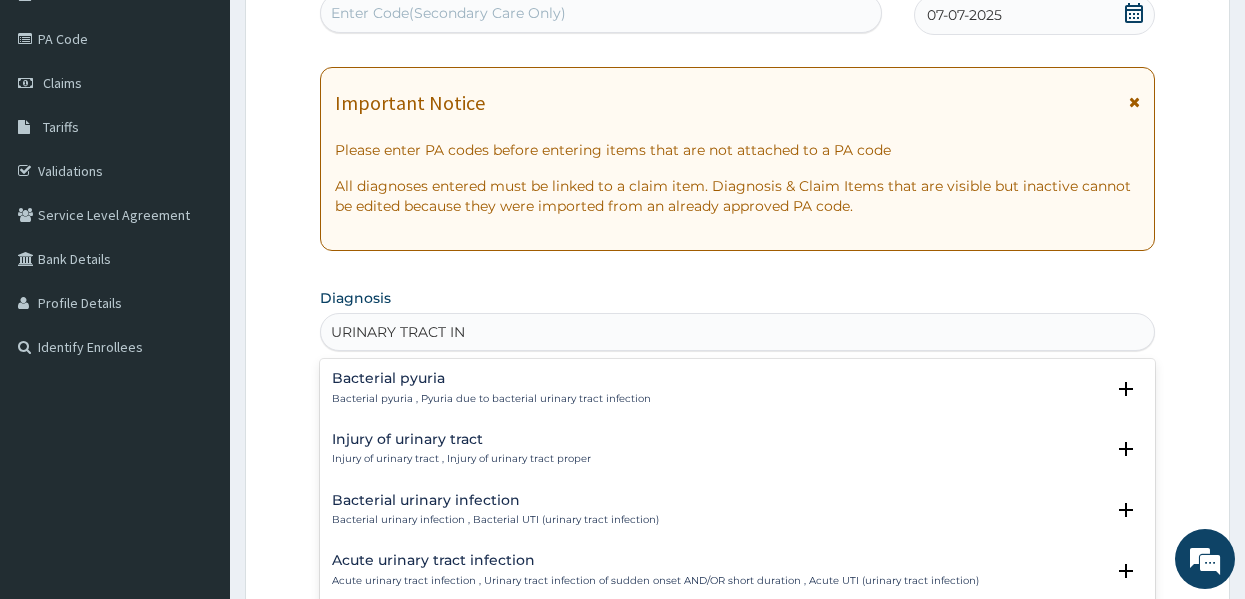 click on "Bacterial urinary infection" at bounding box center (495, 500) 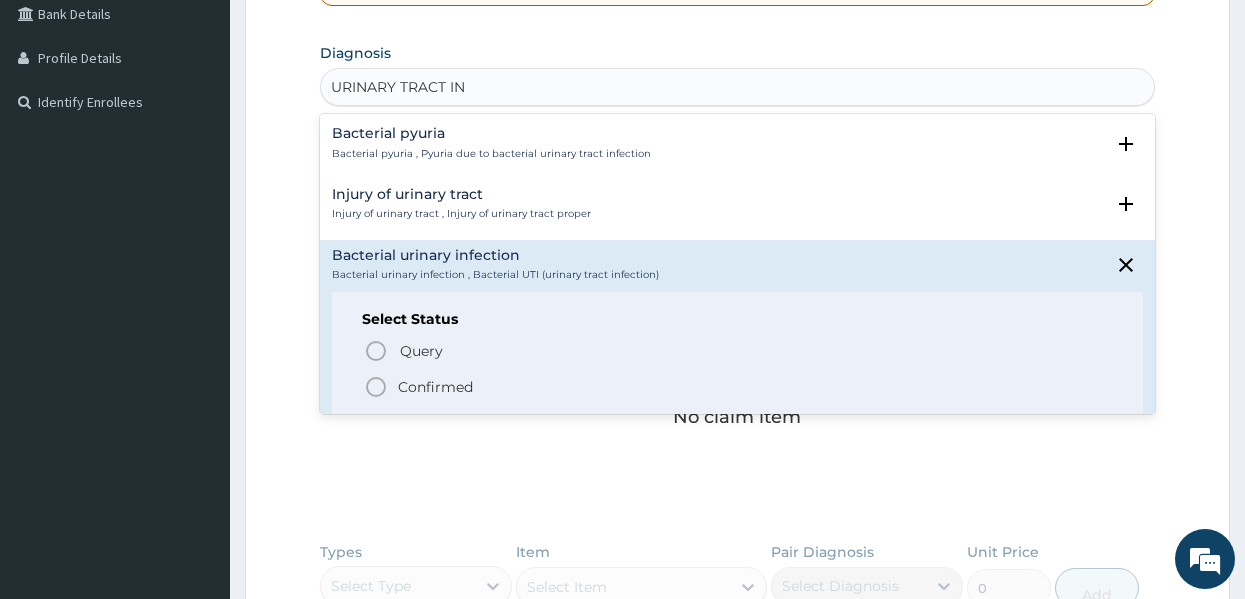 scroll, scrollTop: 471, scrollLeft: 0, axis: vertical 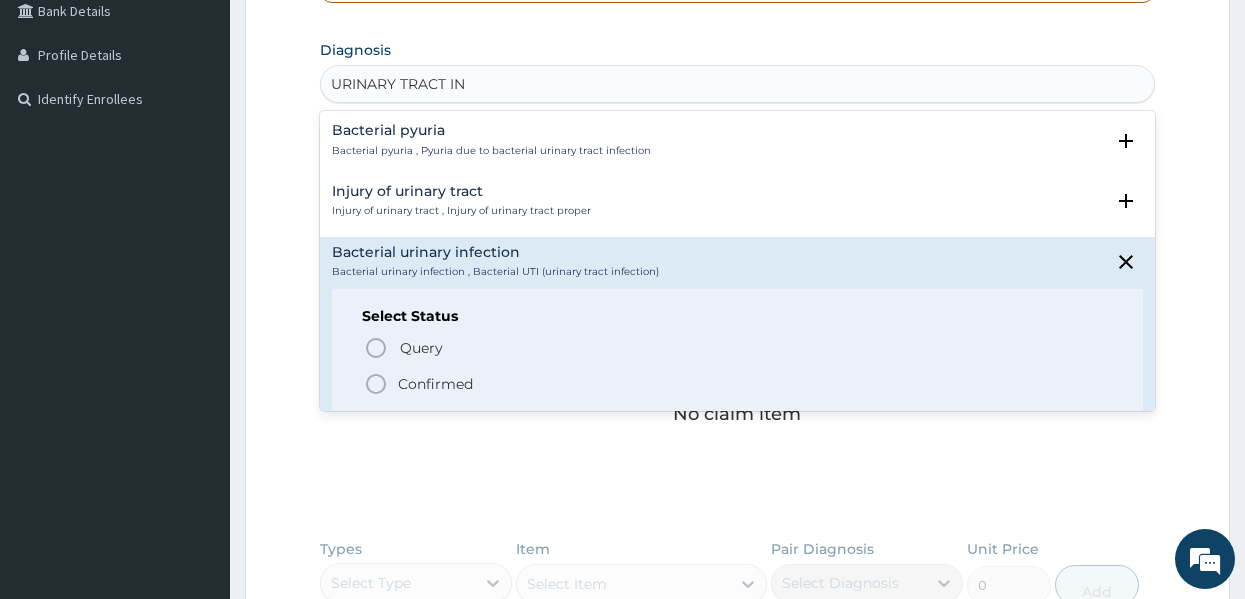 click on "Confirmed" at bounding box center [435, 384] 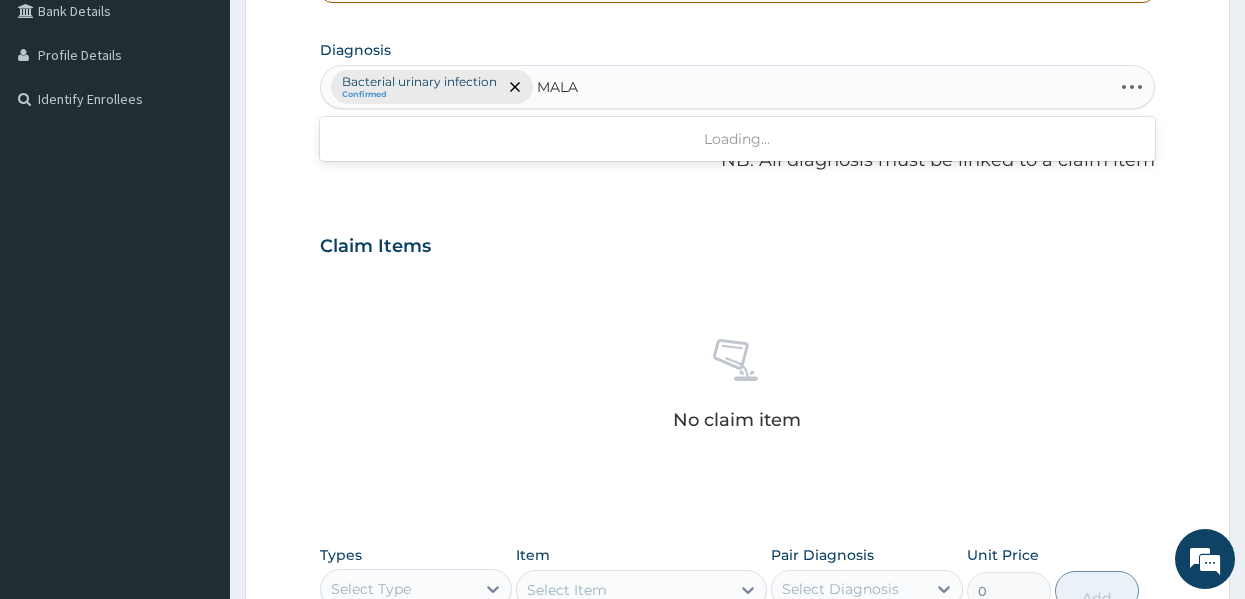 type on "MALAR" 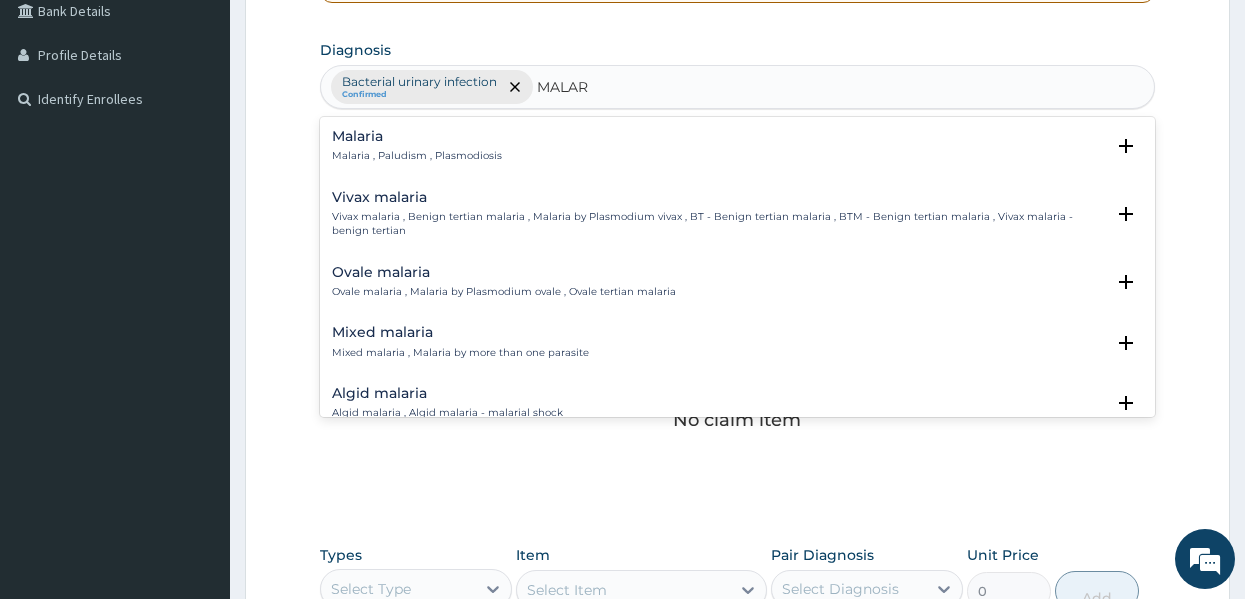 click on "Malaria" at bounding box center (417, 136) 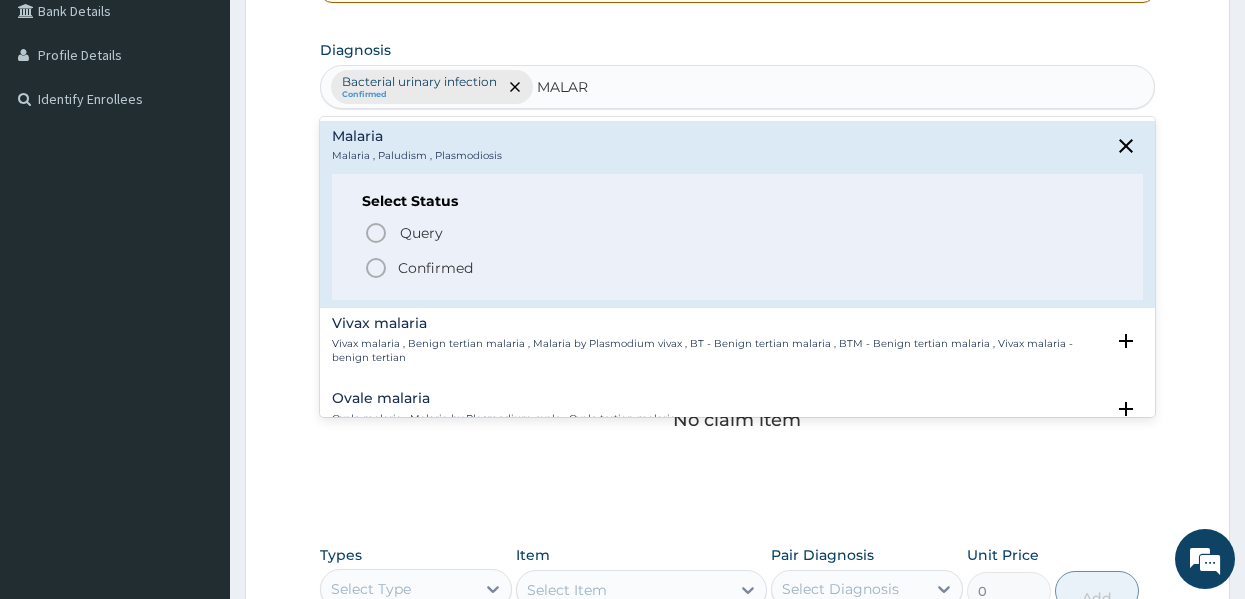 click on "Confirmed" at bounding box center (435, 268) 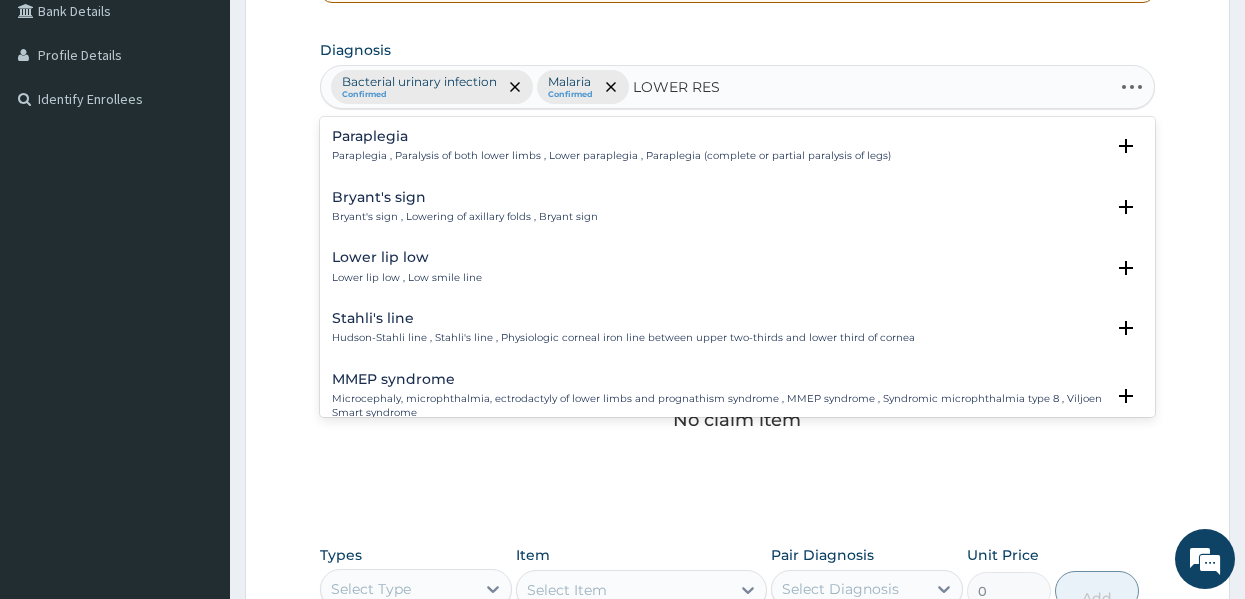 type on "LOWER RESP" 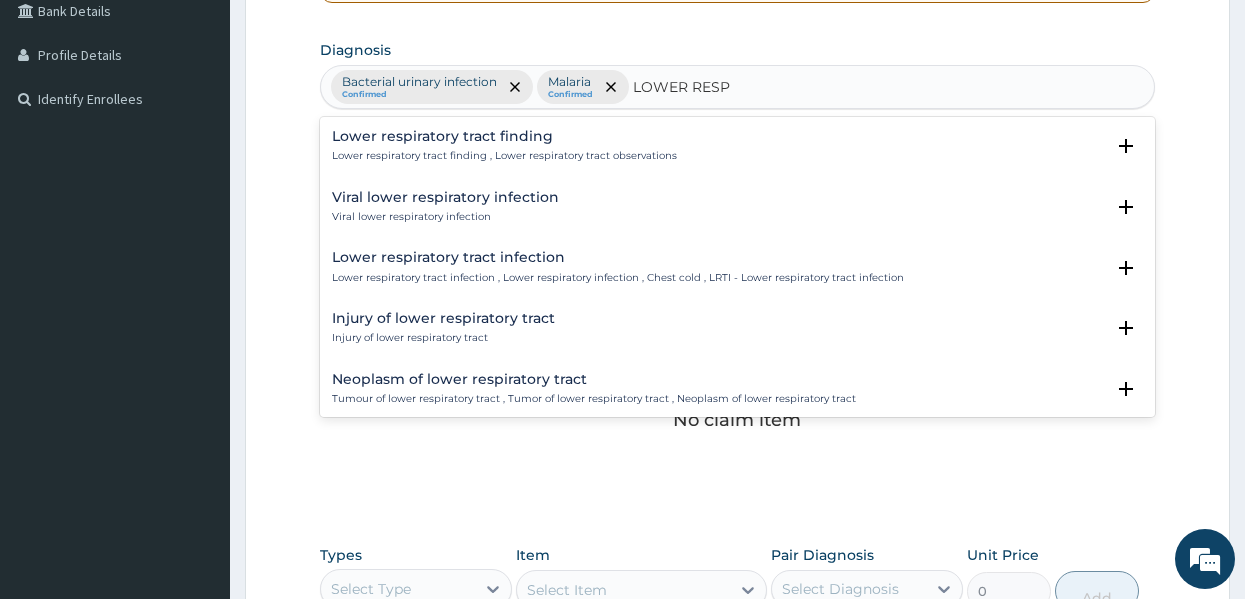 click on "Lower respiratory tract infection" at bounding box center (618, 257) 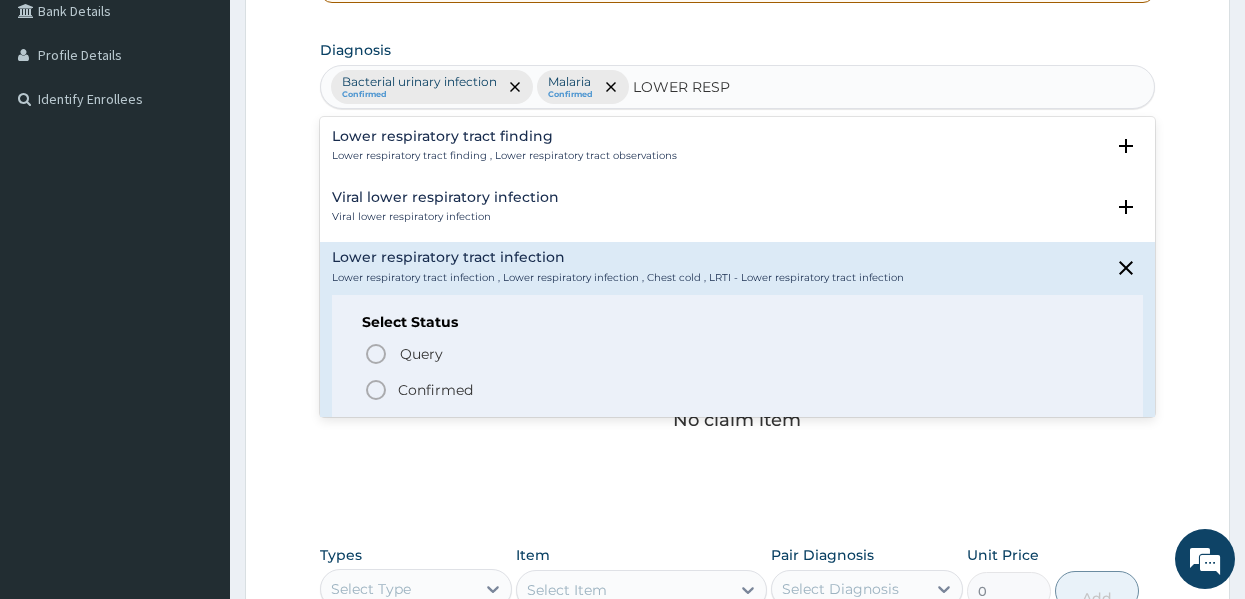 click on "Confirmed" at bounding box center [435, 390] 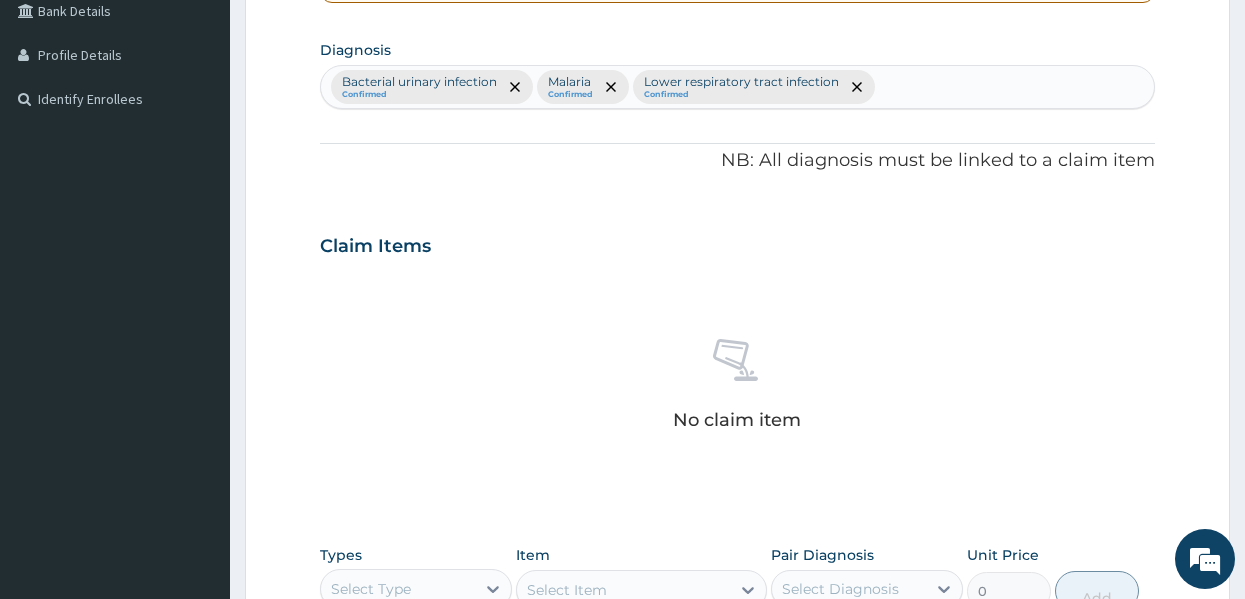 click on "No claim item" at bounding box center [738, 388] 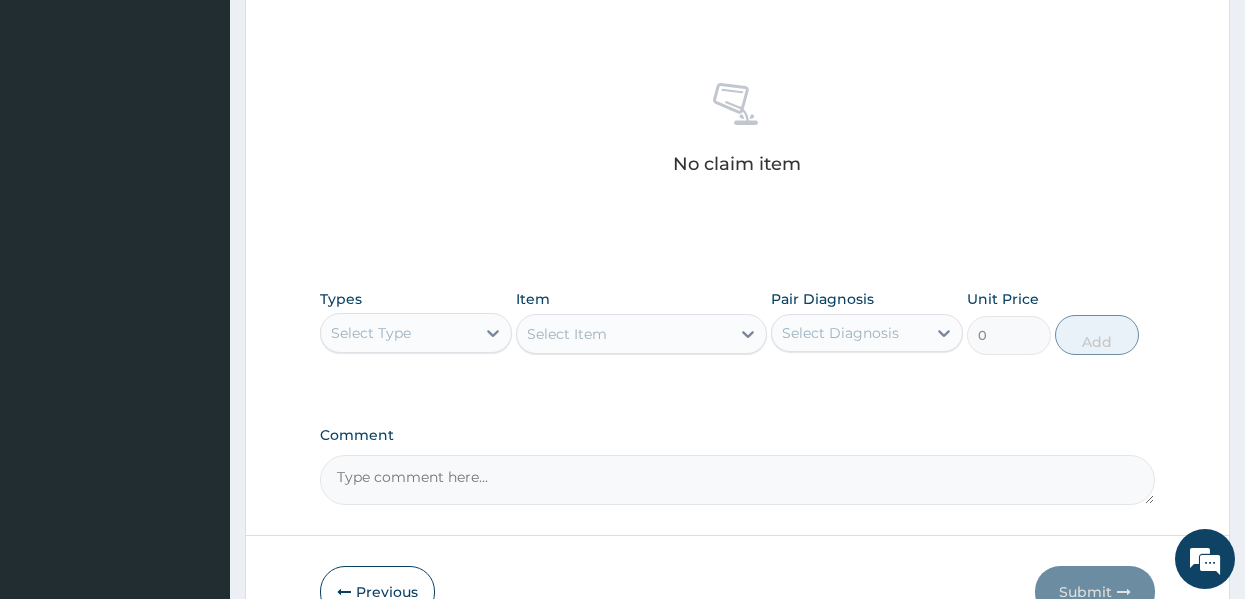 scroll, scrollTop: 843, scrollLeft: 0, axis: vertical 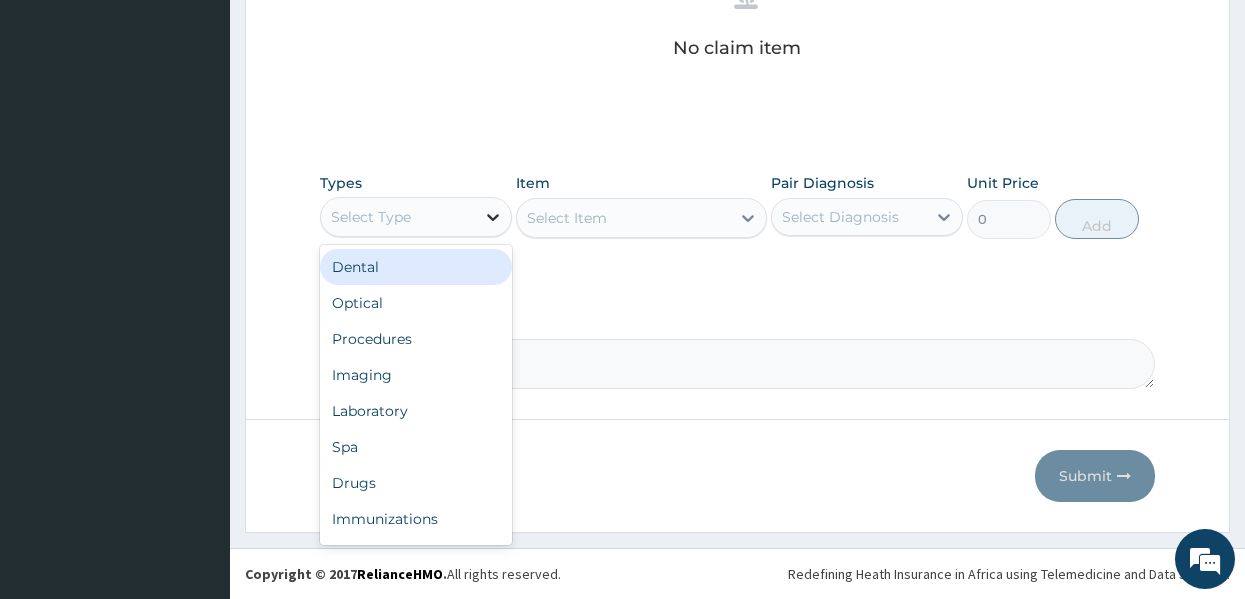 click 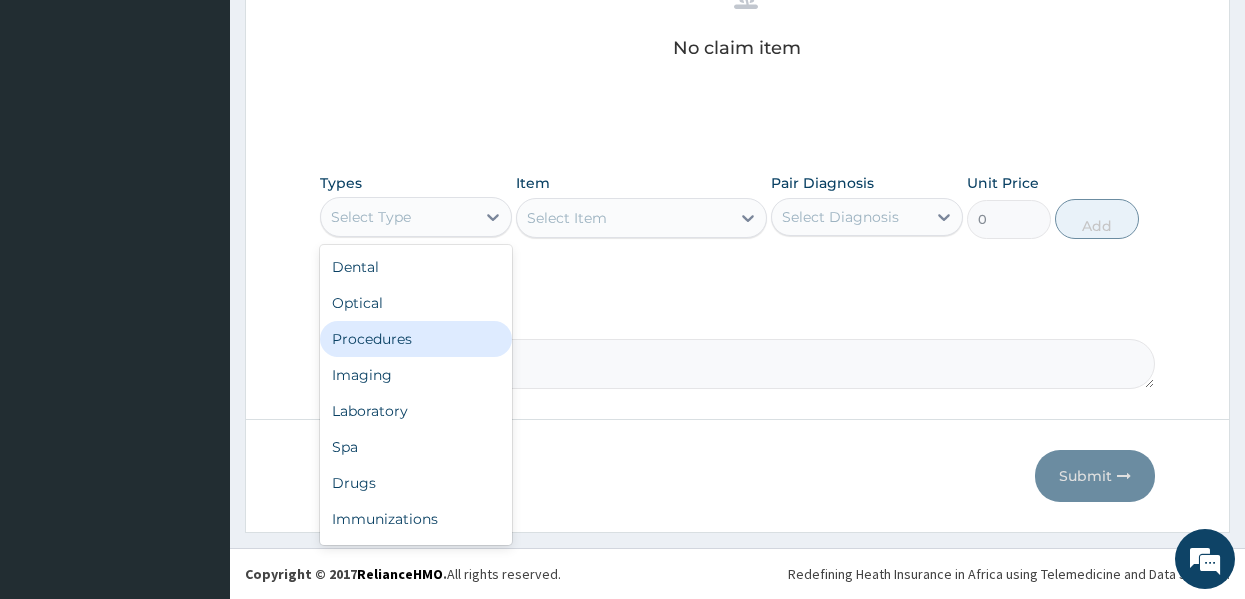 click on "Procedures" at bounding box center [416, 339] 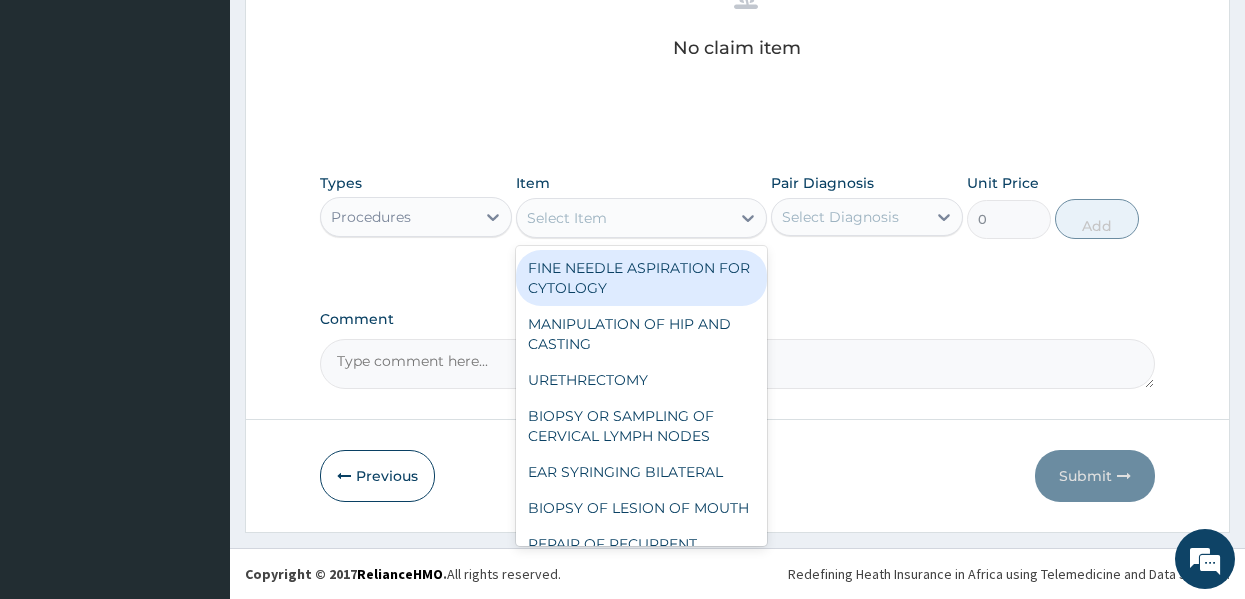 click on "Select Item" at bounding box center [567, 218] 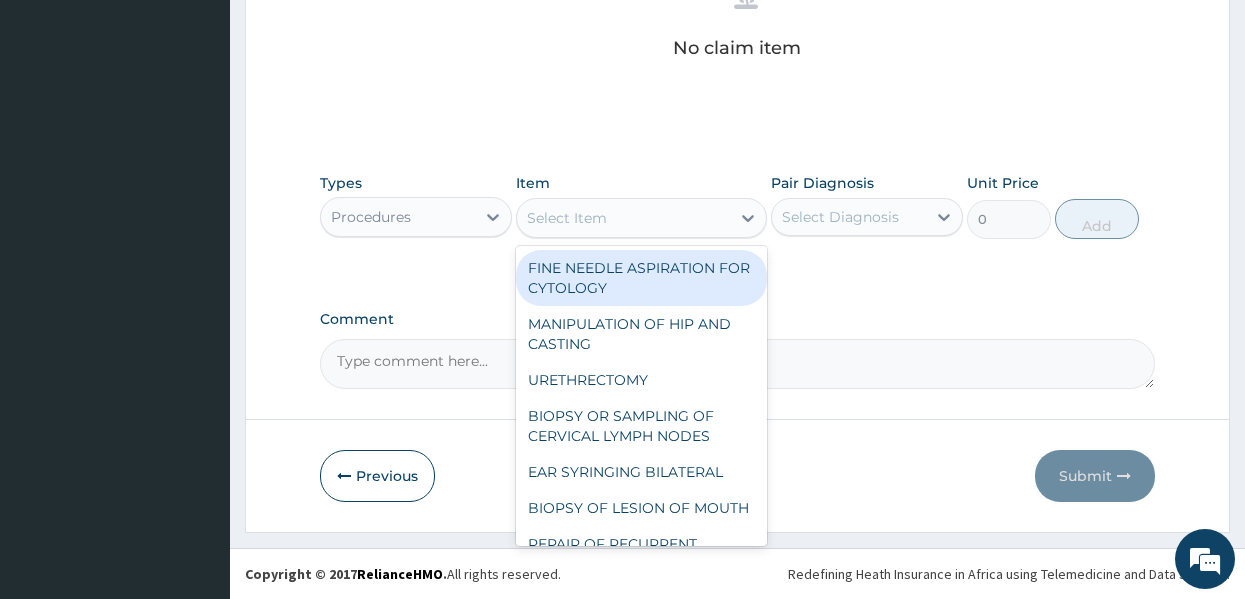 click on "Select Item" at bounding box center [567, 218] 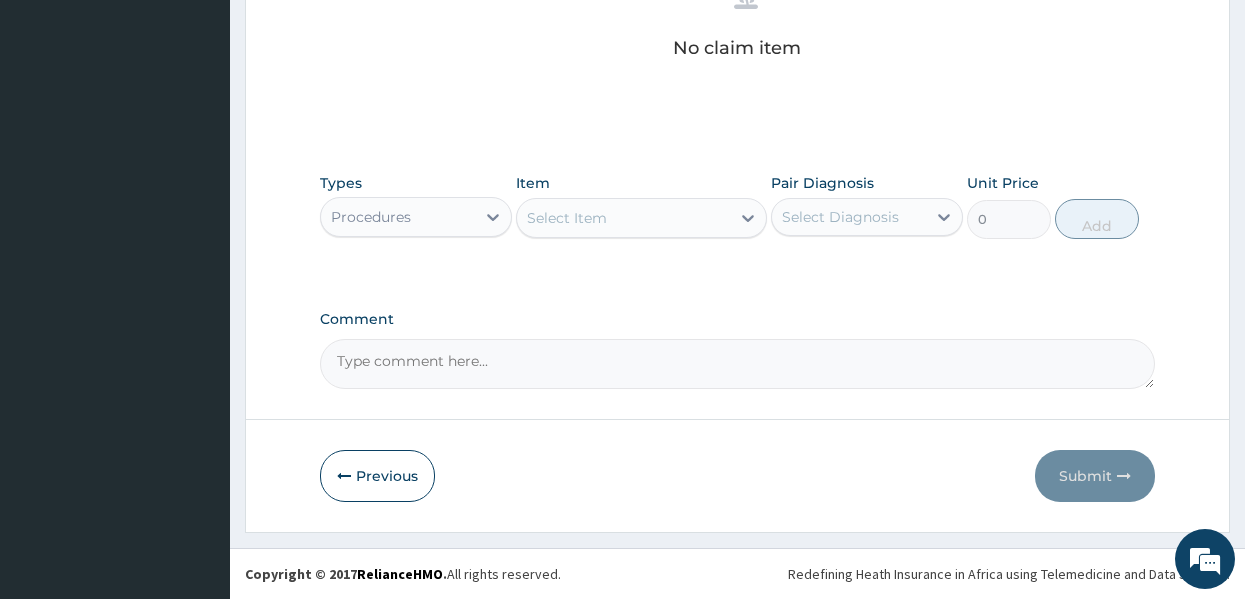 click on "Select Item" at bounding box center (567, 218) 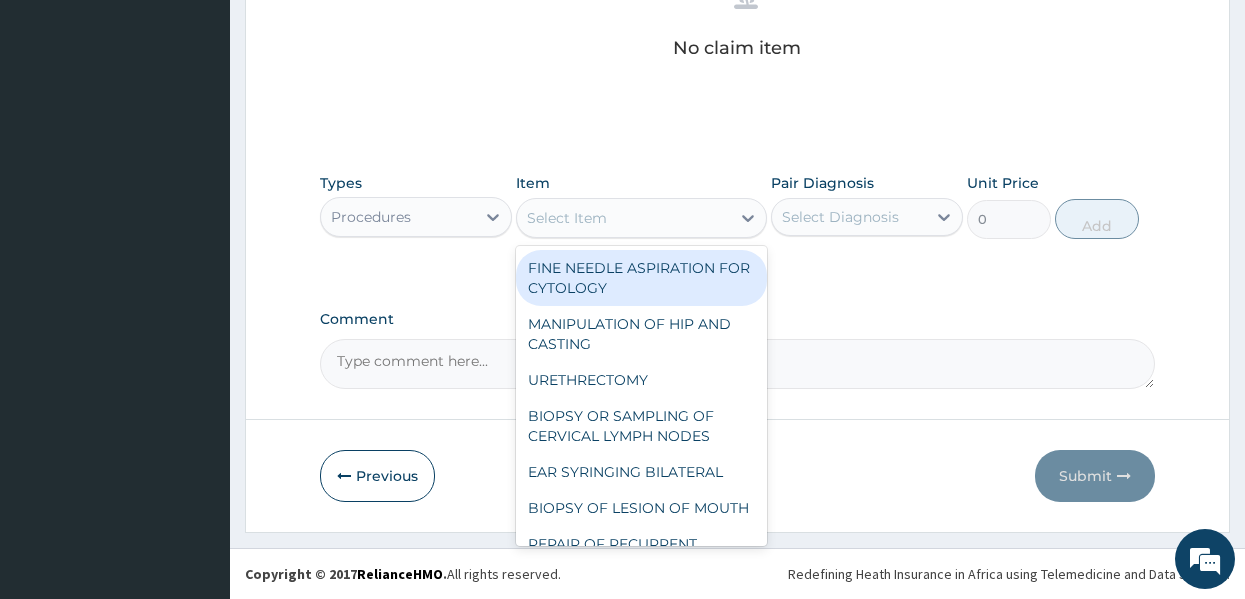 click on "Select Item" at bounding box center [567, 218] 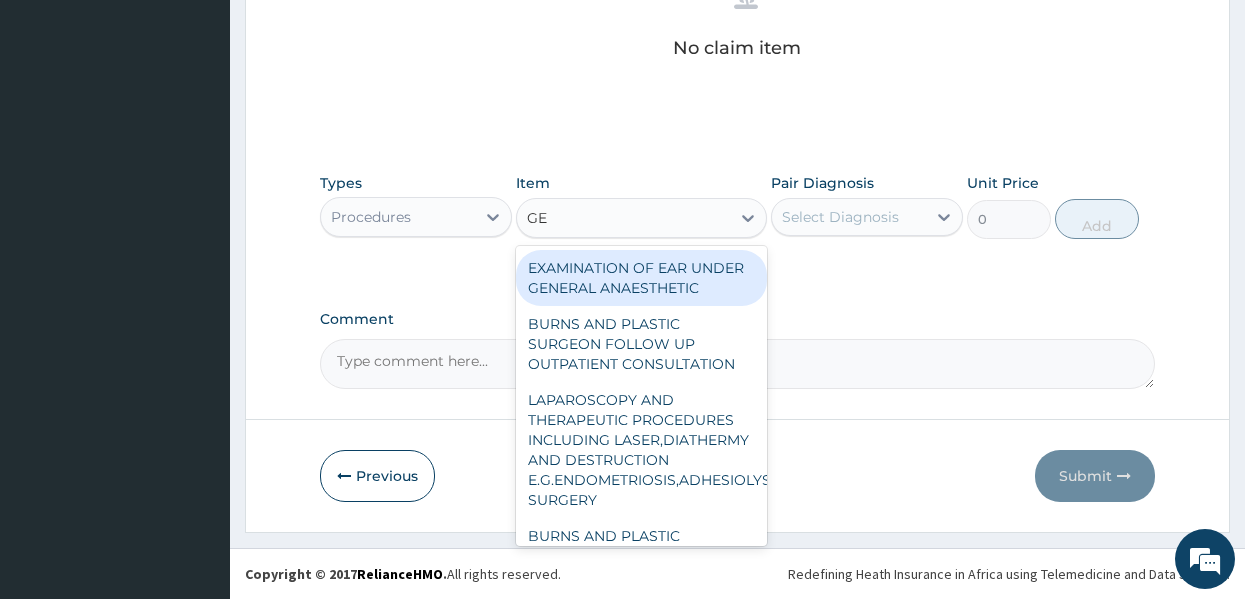 type on "GEN" 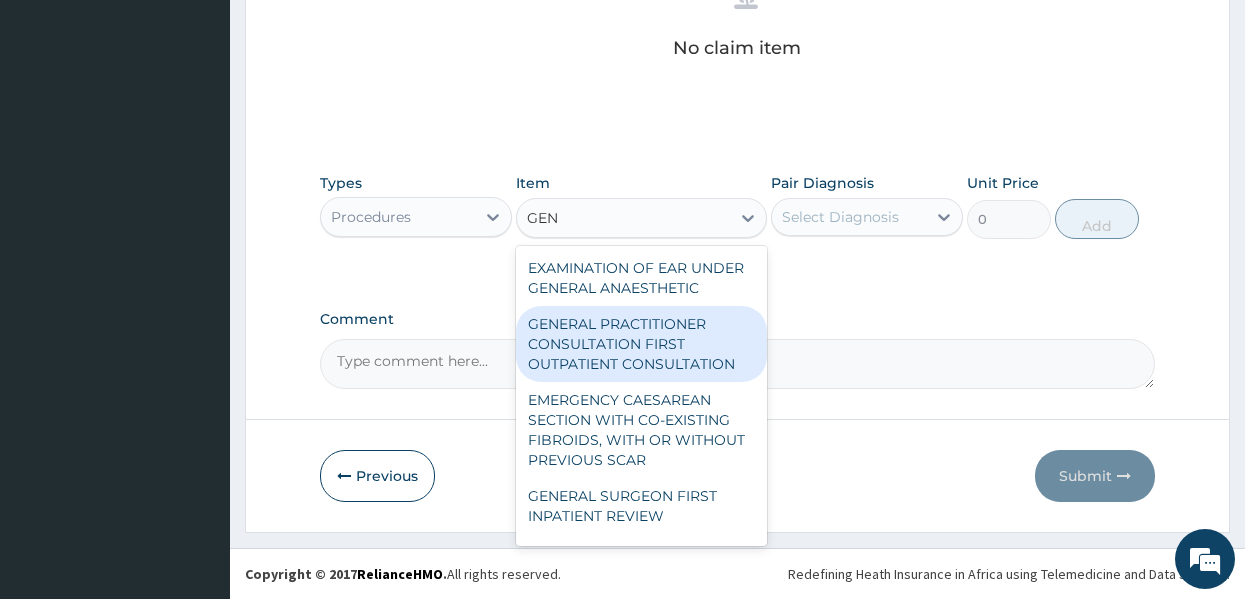 click on "GENERAL PRACTITIONER CONSULTATION FIRST OUTPATIENT CONSULTATION" at bounding box center (641, 344) 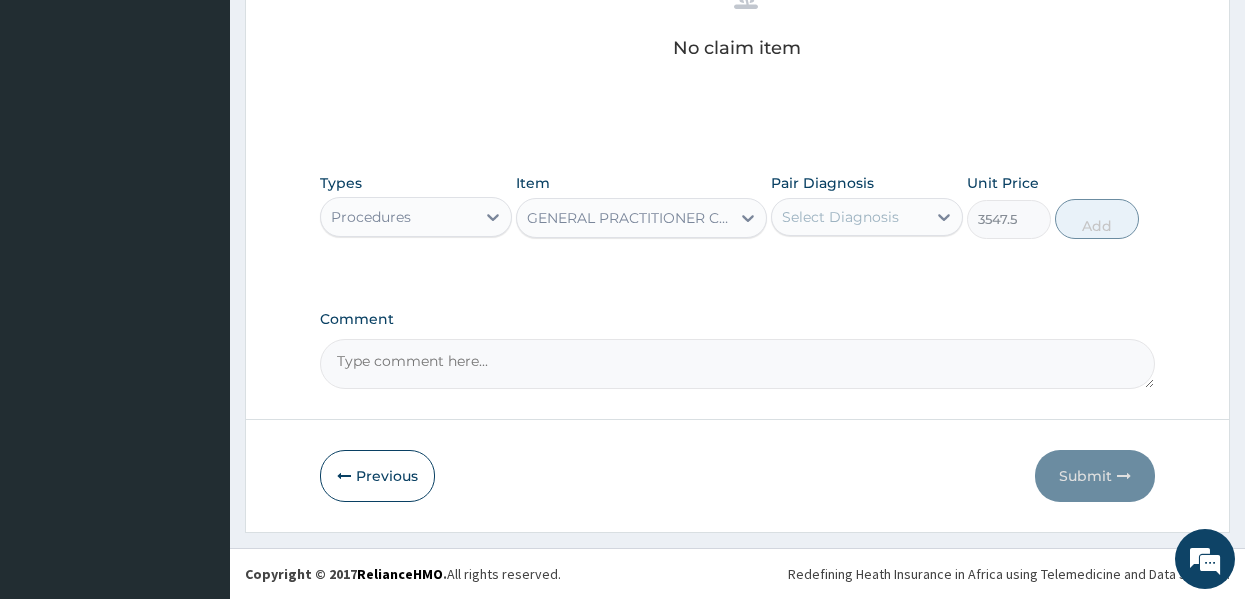 type 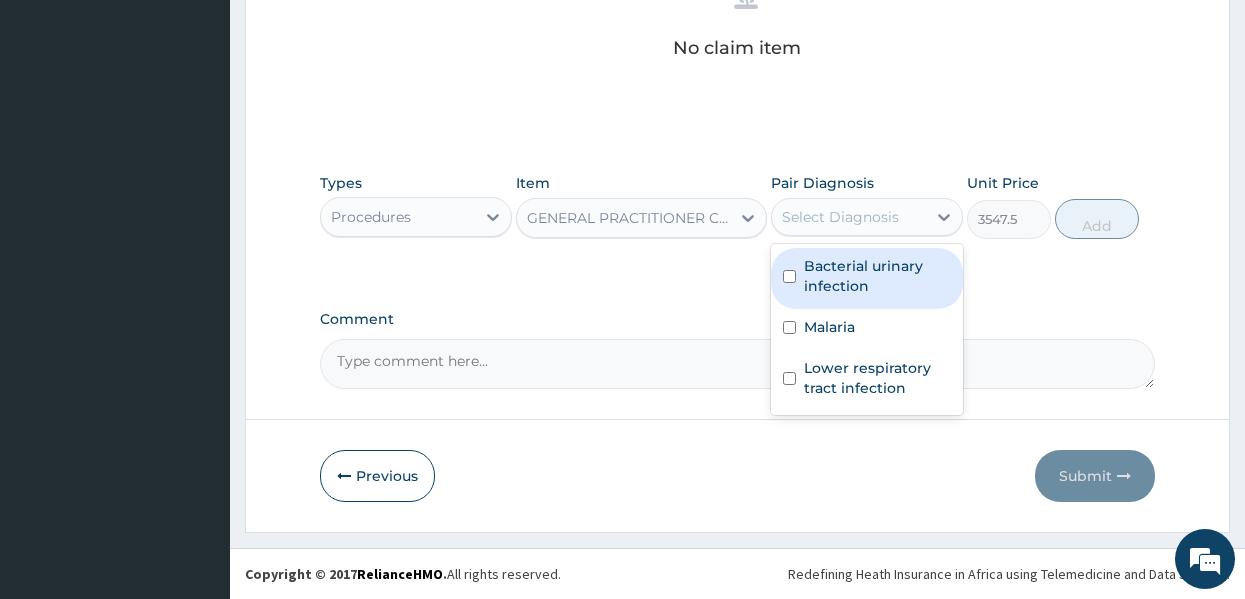 click on "Select Diagnosis" at bounding box center (840, 217) 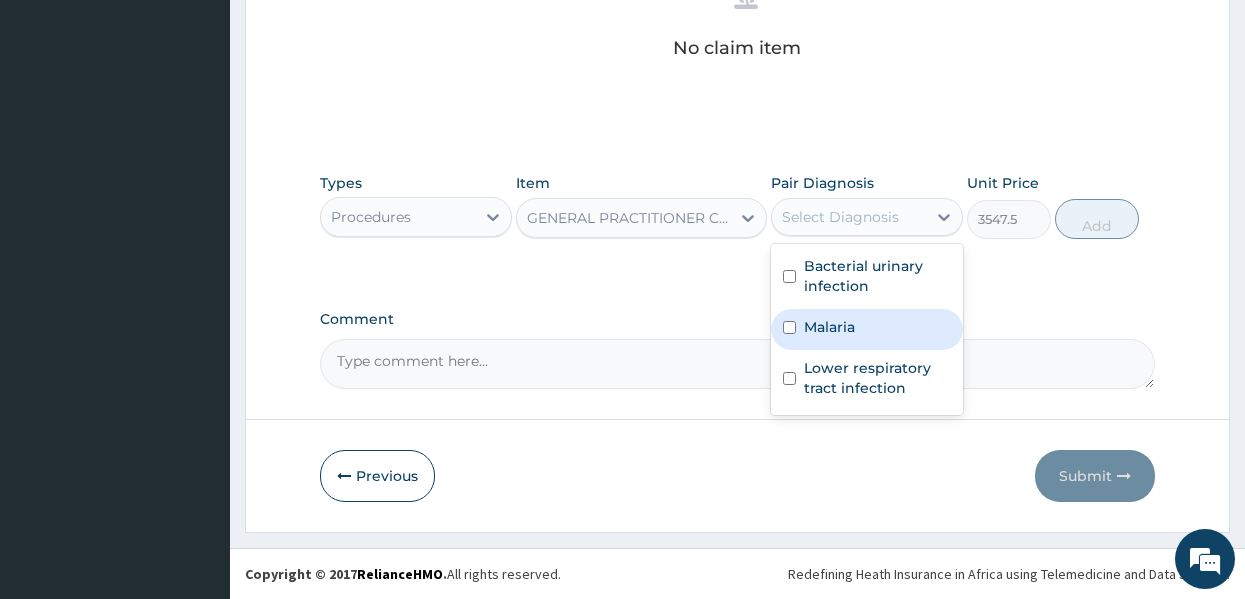 click on "Malaria" at bounding box center [829, 327] 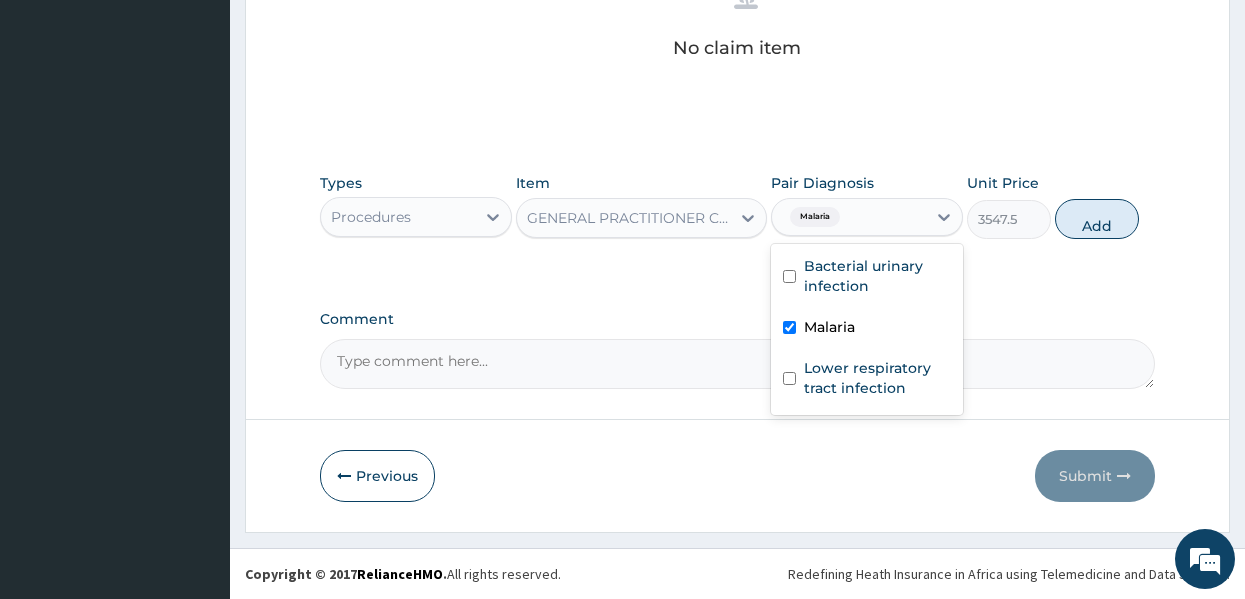 checkbox on "true" 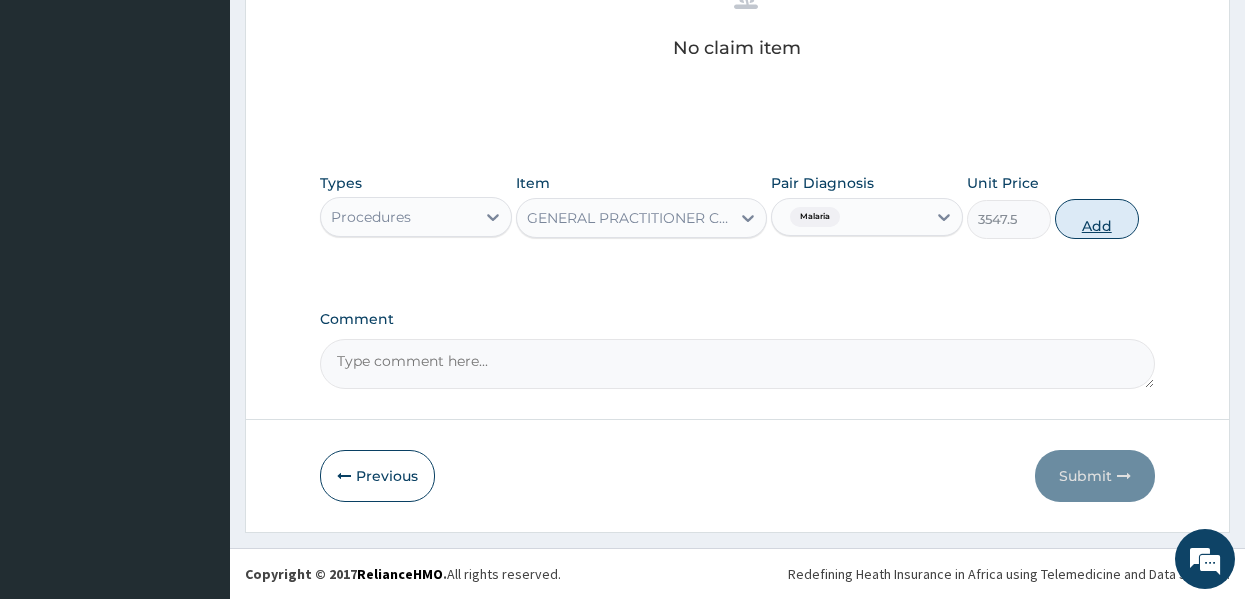 click on "Add" at bounding box center [1097, 219] 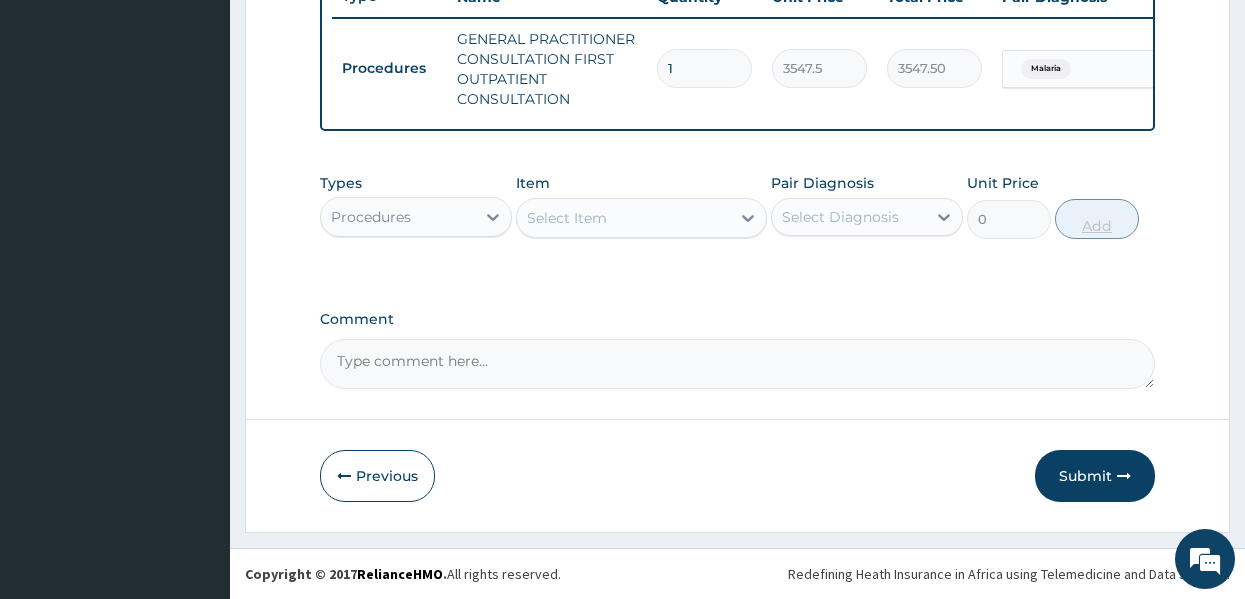 scroll, scrollTop: 794, scrollLeft: 0, axis: vertical 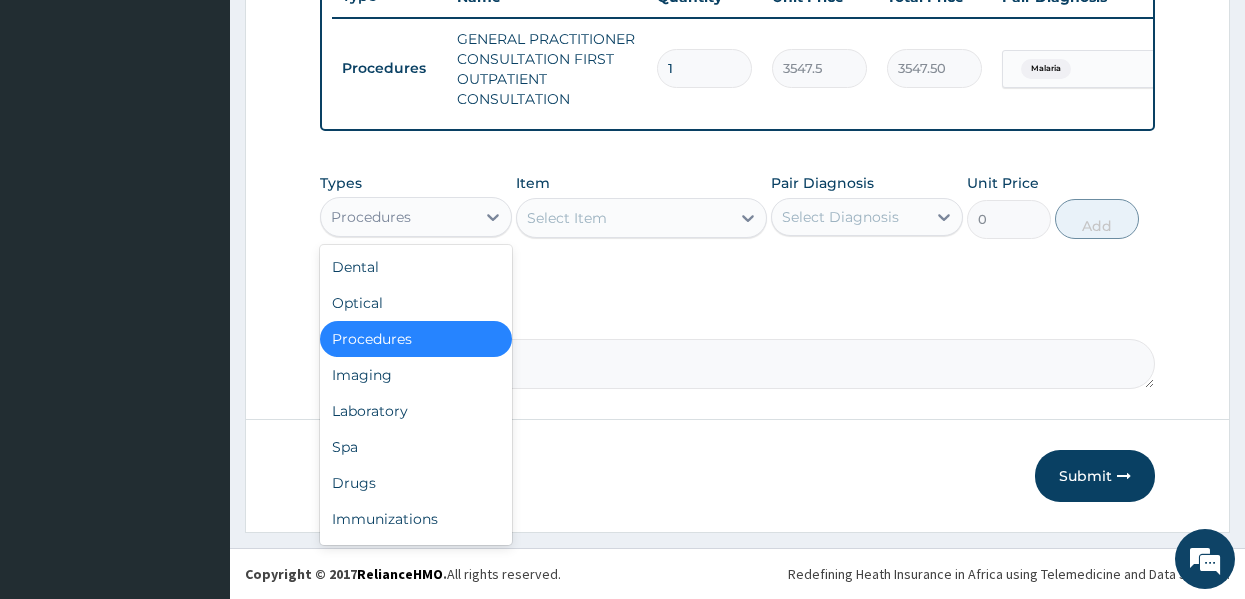 click on "Procedures" at bounding box center [398, 217] 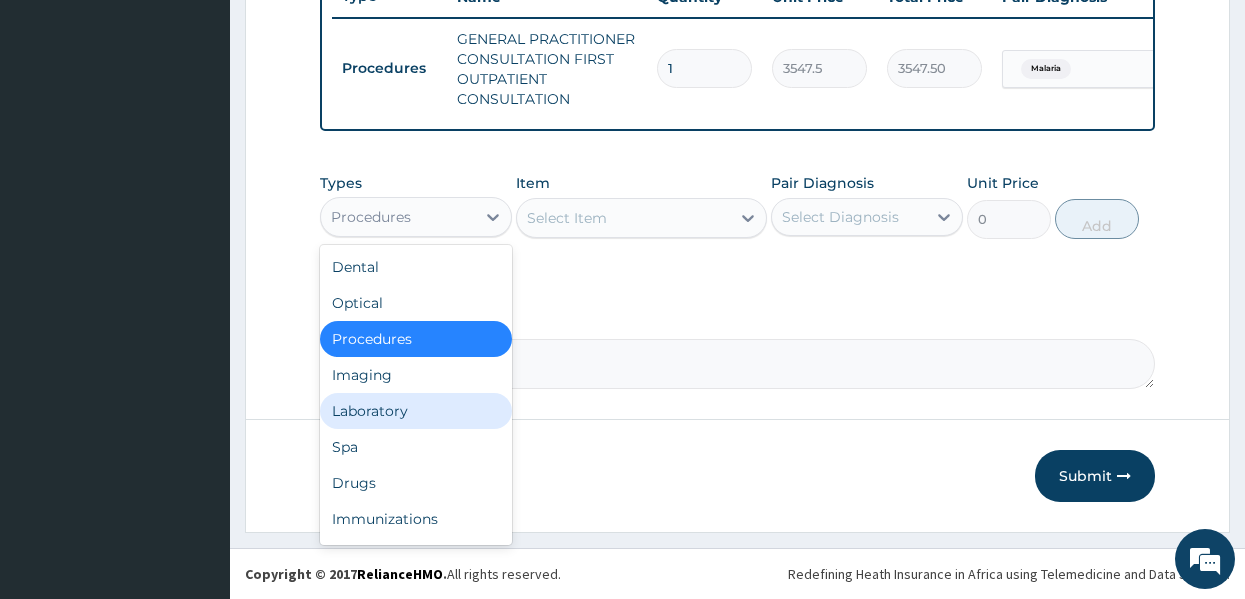 click on "Laboratory" at bounding box center [416, 411] 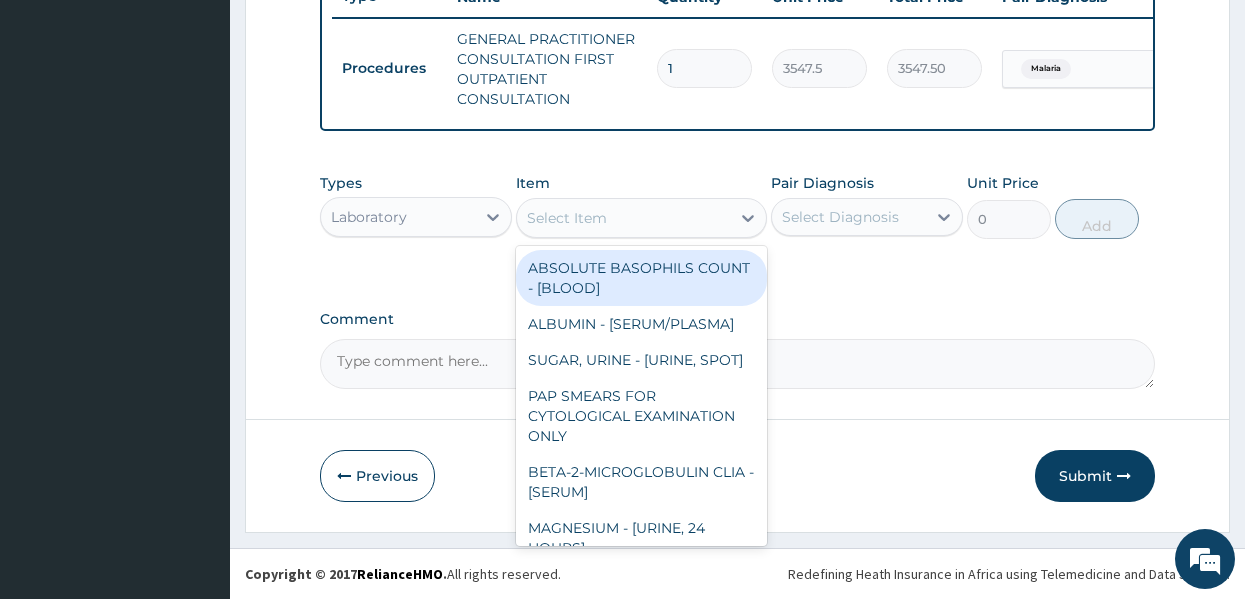 click on "Select Item" at bounding box center [623, 218] 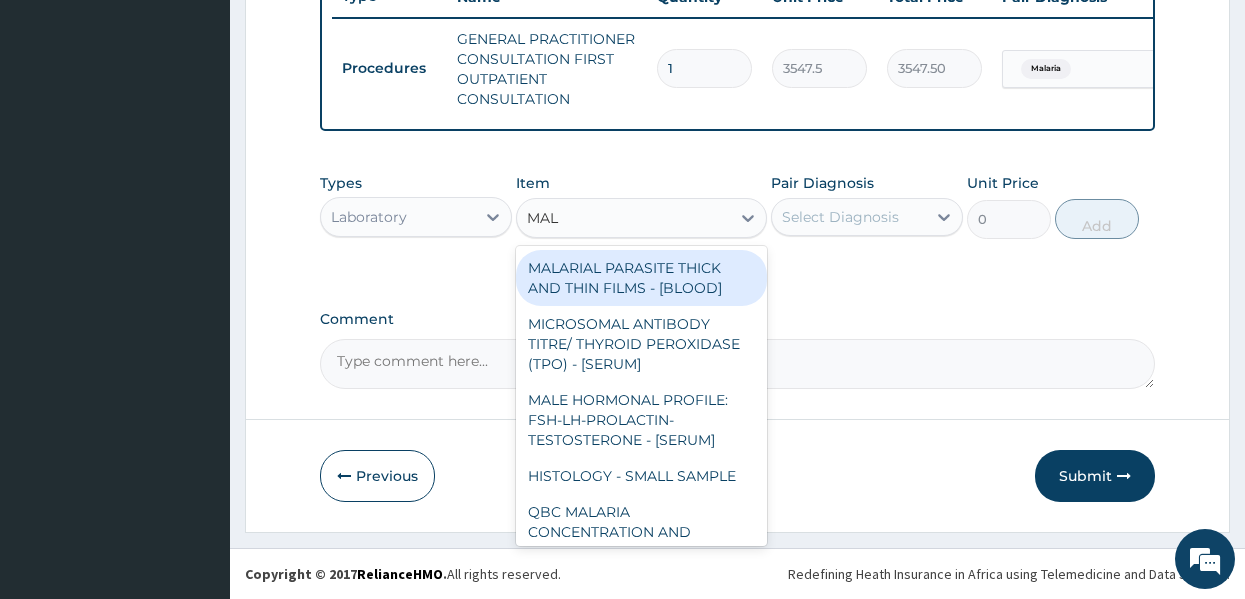 type on "MALA" 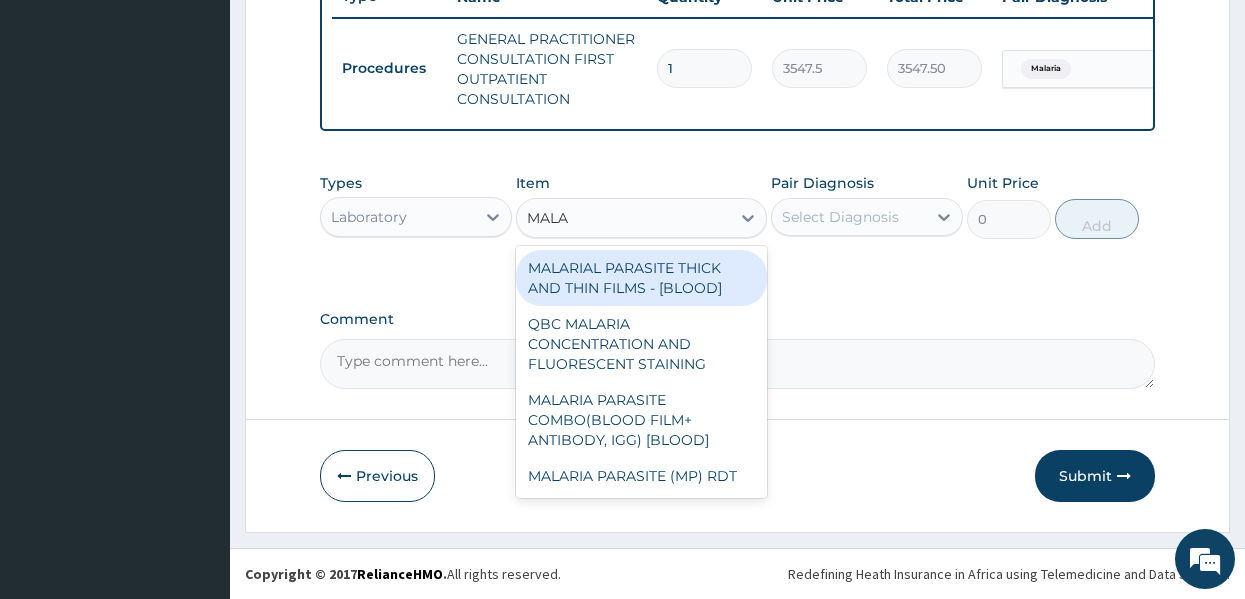 click on "MALARIAL PARASITE THICK AND THIN FILMS - [BLOOD]" at bounding box center (641, 278) 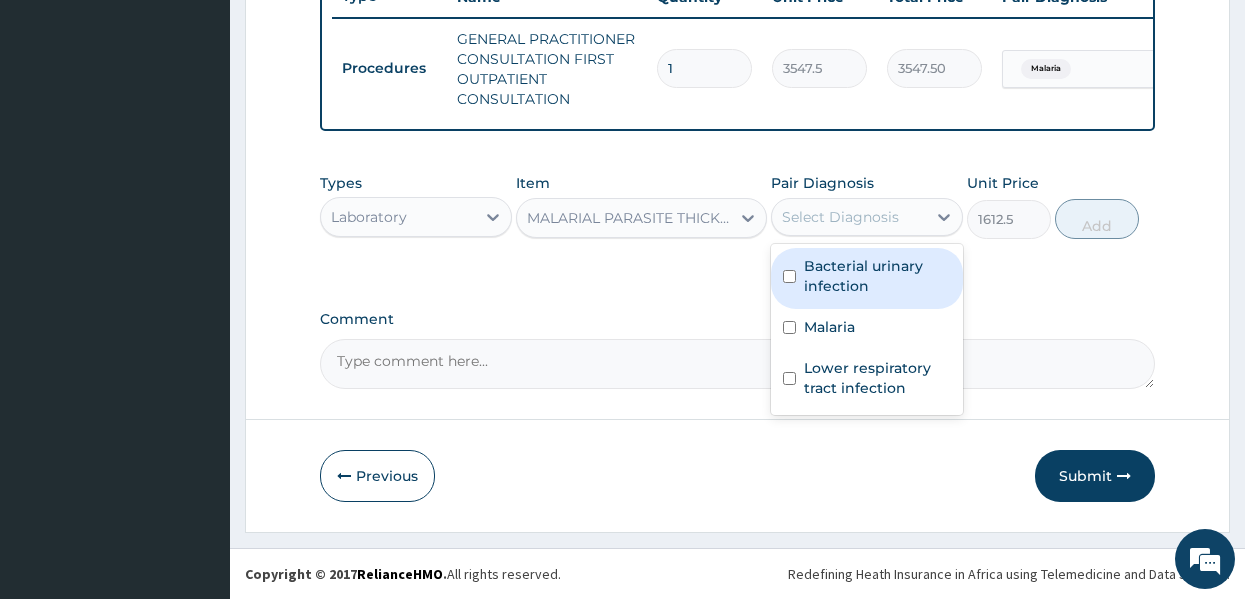 click on "Select Diagnosis" at bounding box center (840, 217) 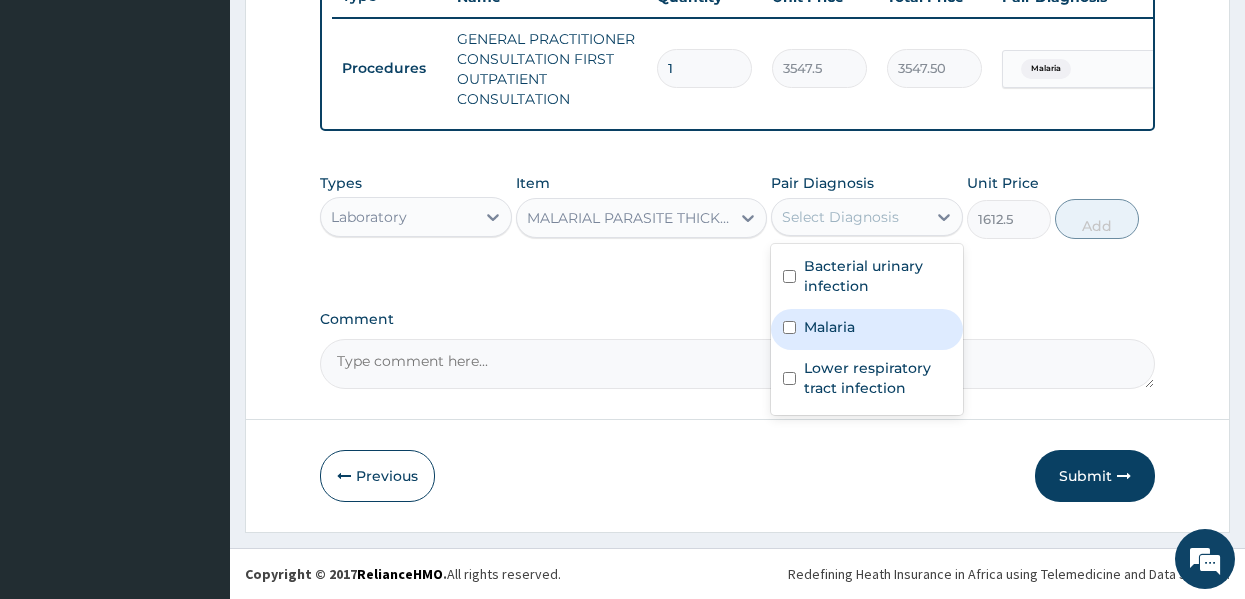 click on "Malaria" at bounding box center [829, 327] 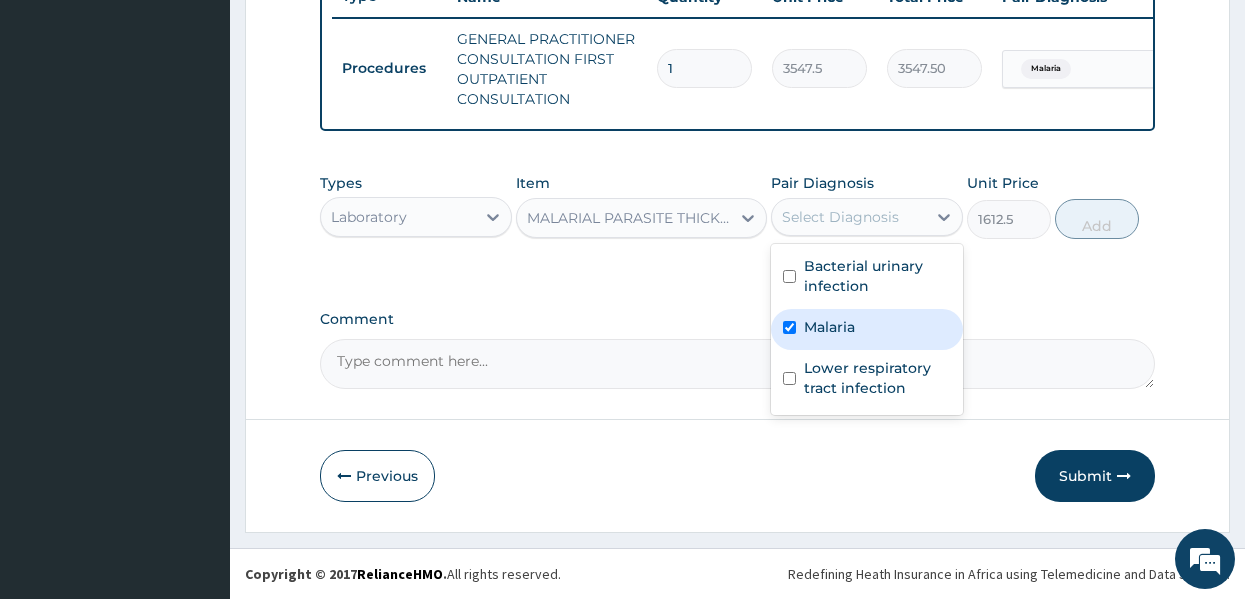checkbox on "true" 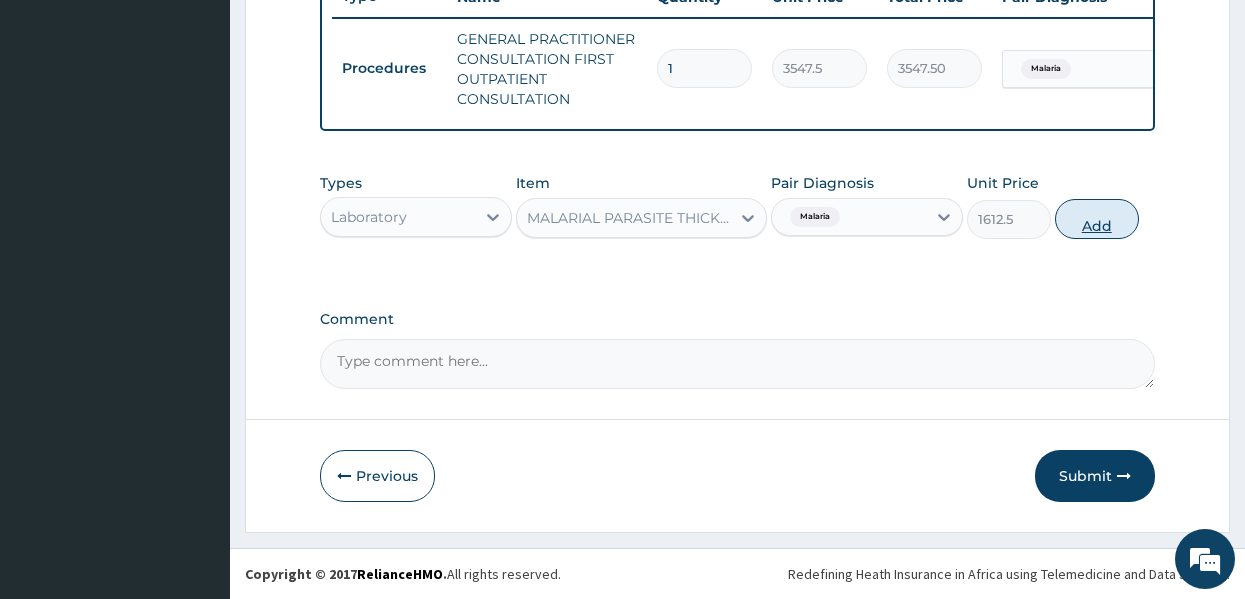 click on "Add" at bounding box center [1097, 219] 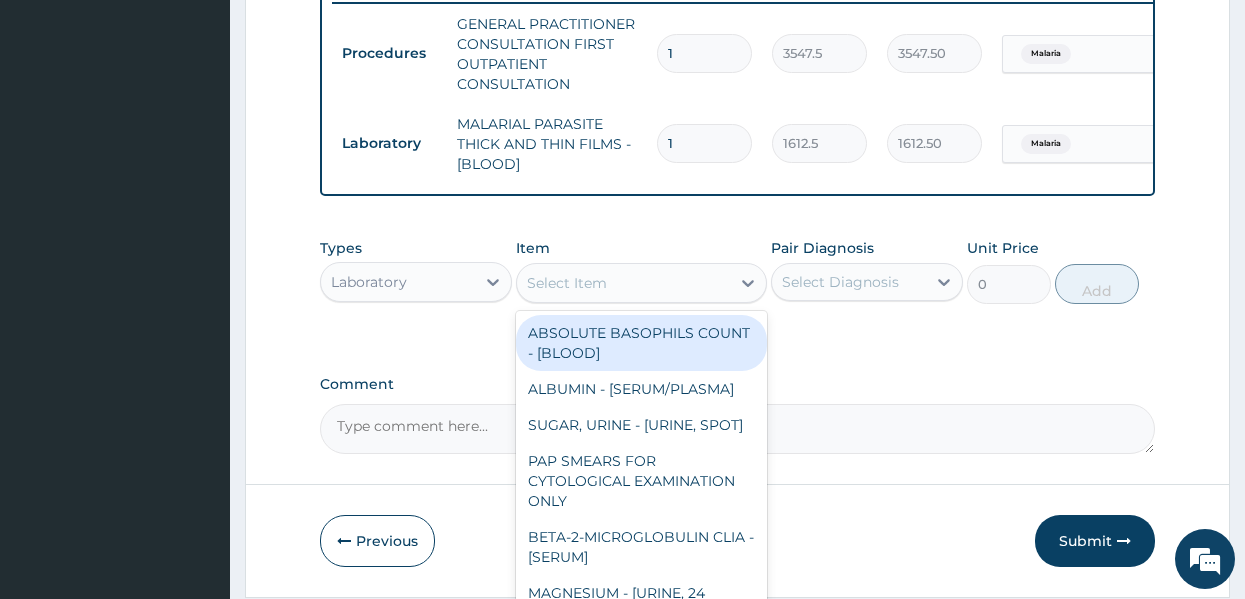click on "Select Item" at bounding box center (623, 283) 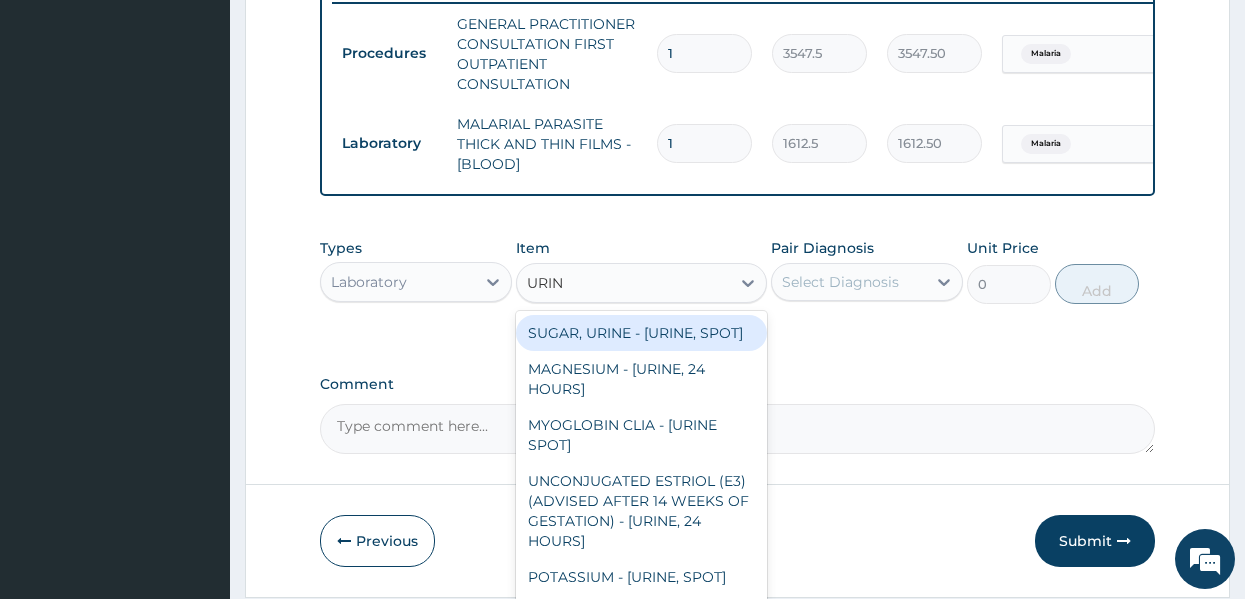 type on "URINA" 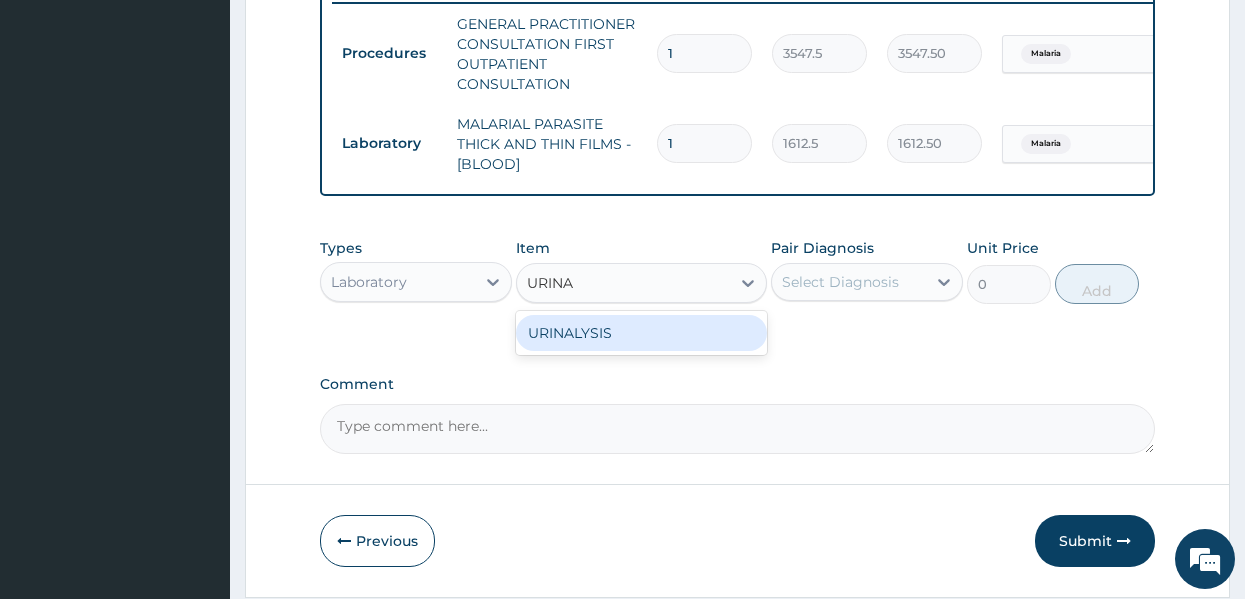 click on "URINALYSIS" at bounding box center [641, 333] 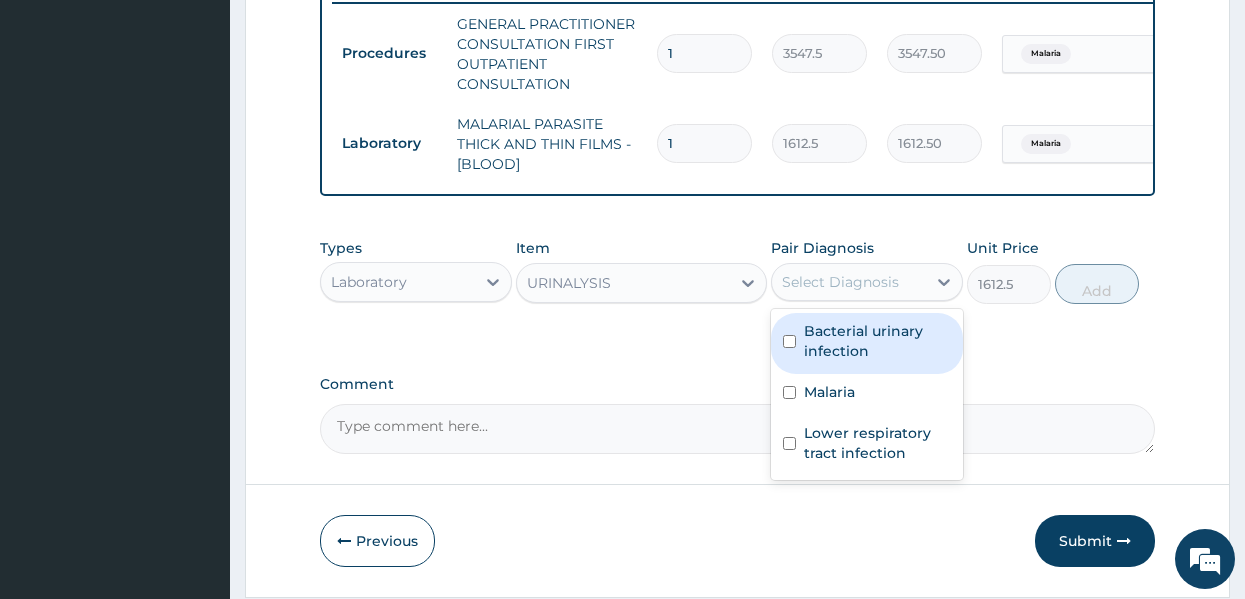 click on "Select Diagnosis" at bounding box center (840, 282) 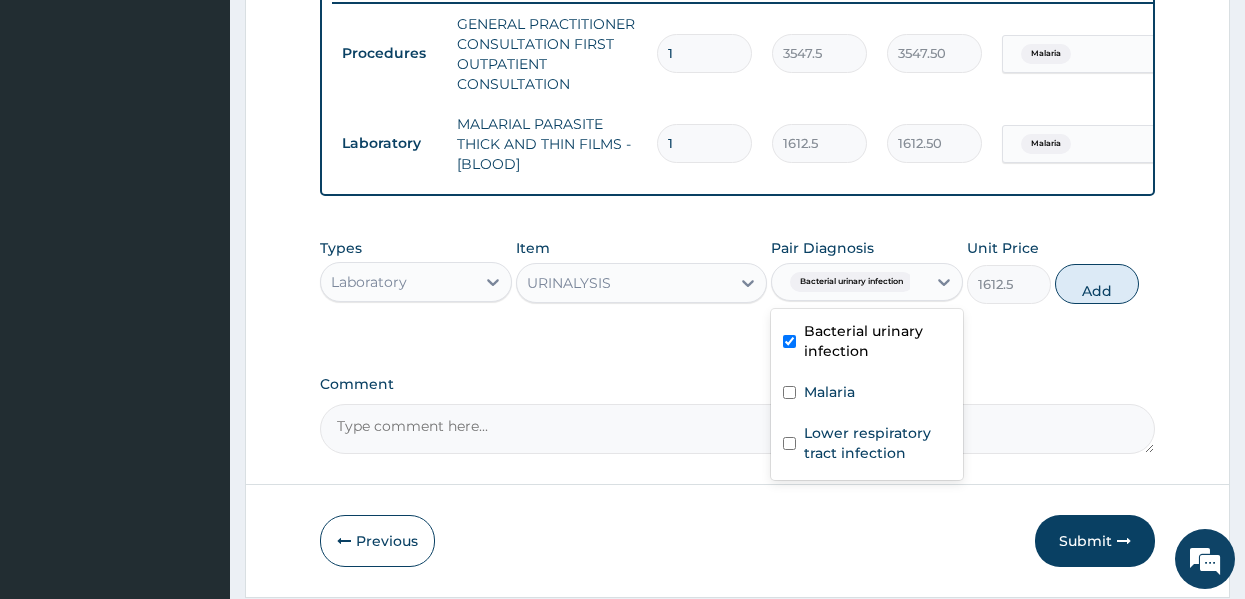 checkbox on "true" 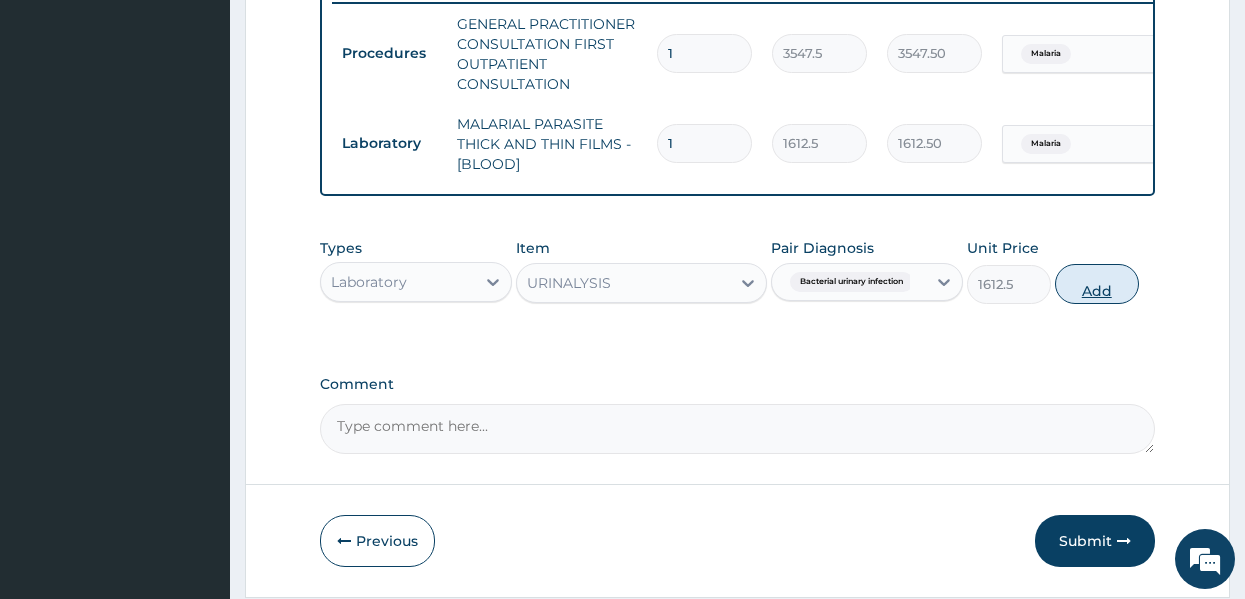 click on "Add" at bounding box center (1097, 284) 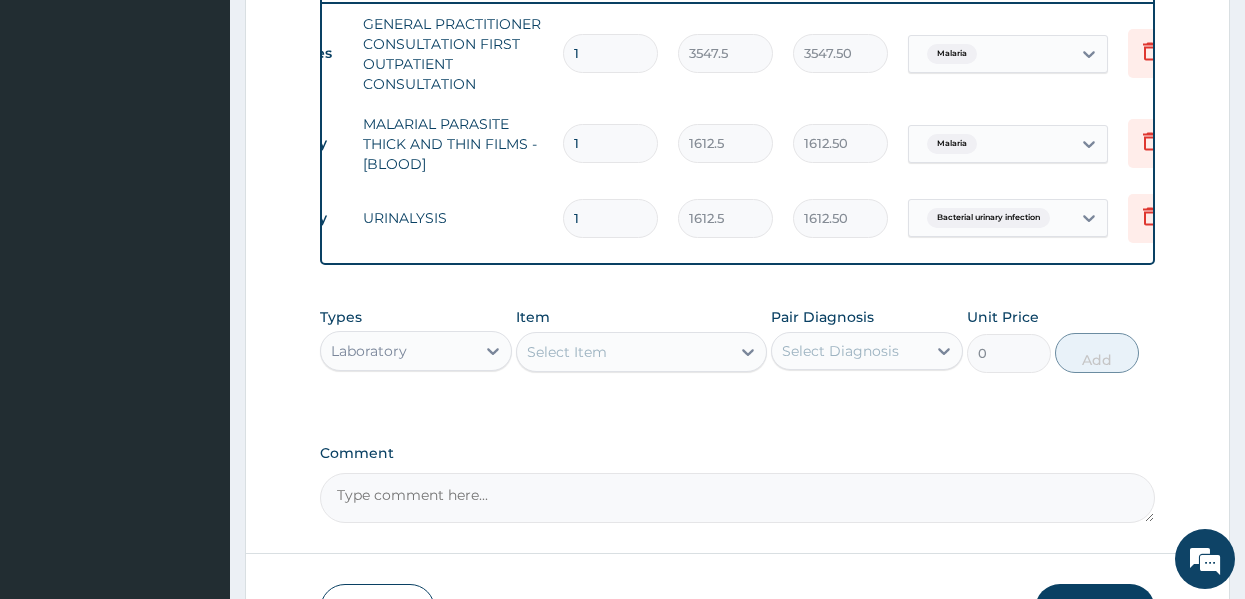 scroll, scrollTop: 0, scrollLeft: 160, axis: horizontal 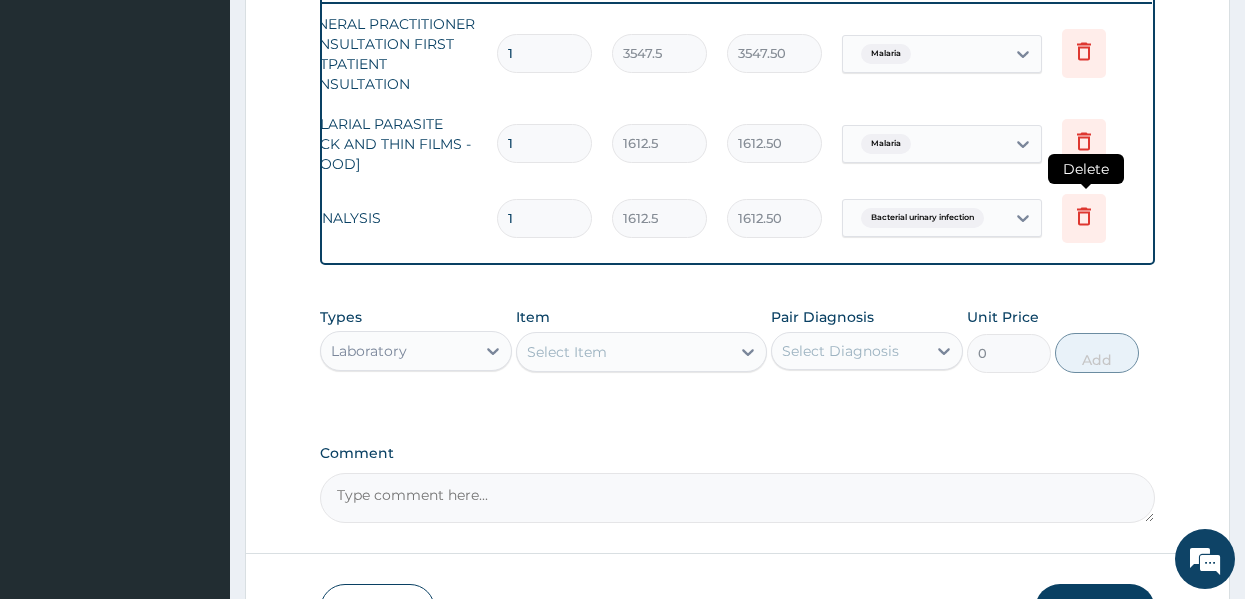 click 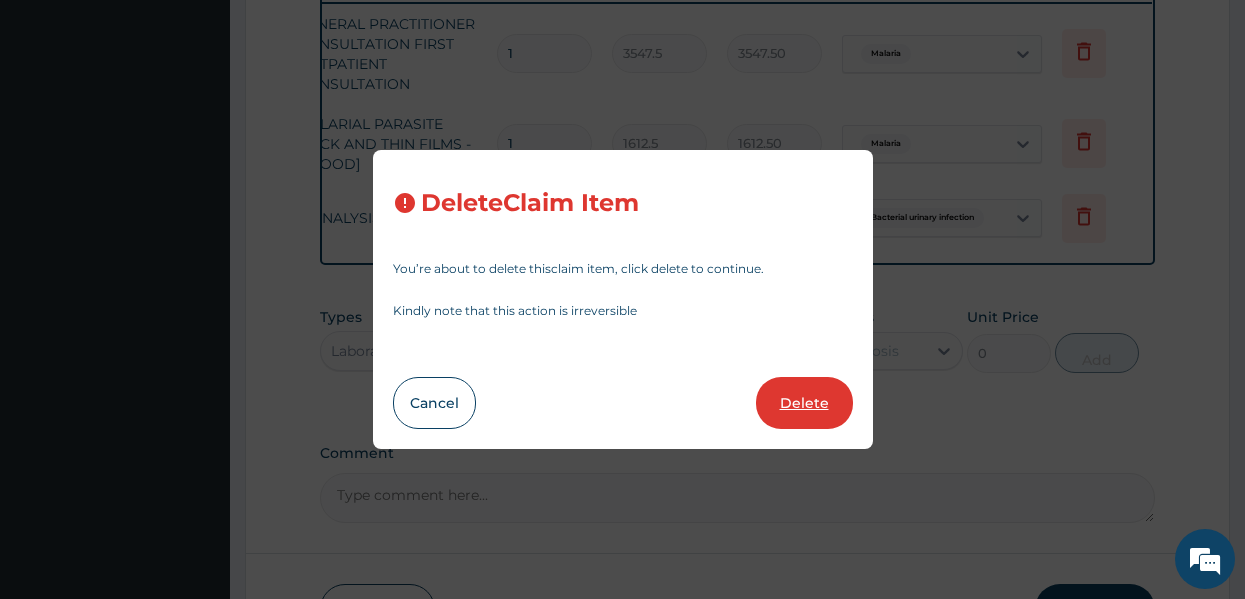 click on "Delete" at bounding box center [804, 403] 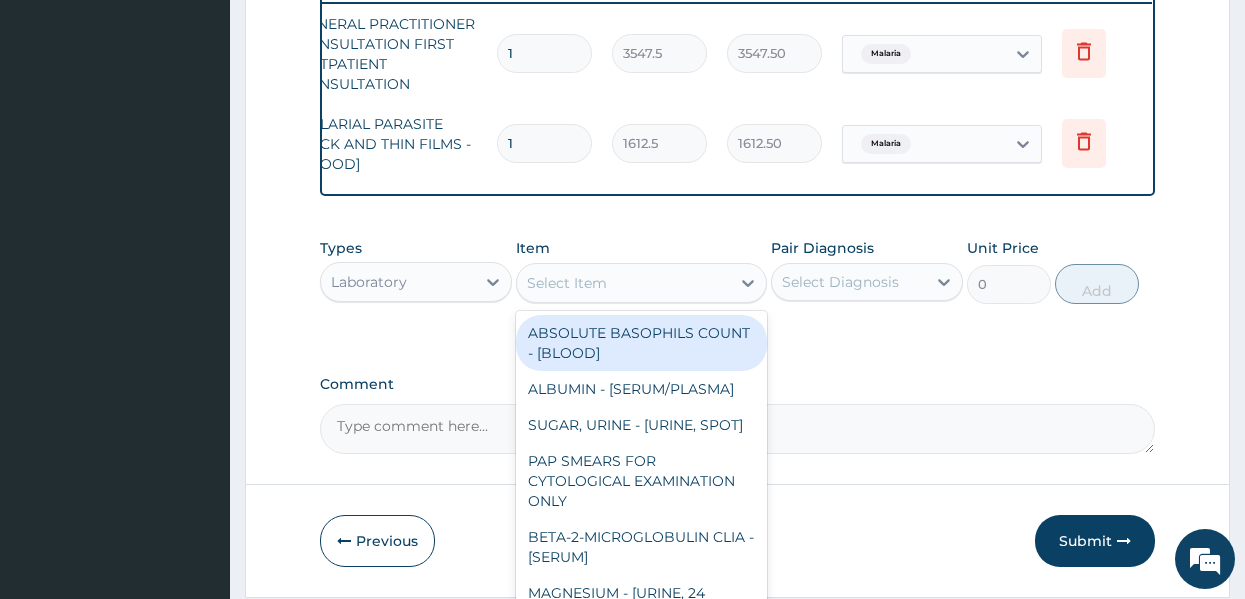 click on "Select Item" at bounding box center [623, 283] 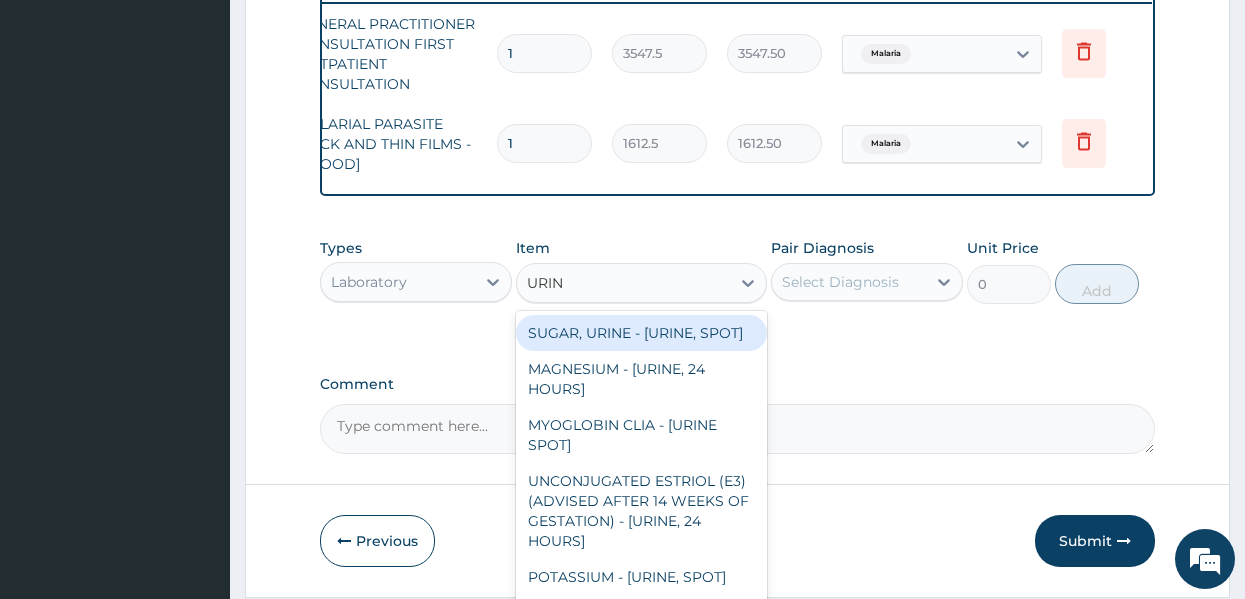 type on "URINE" 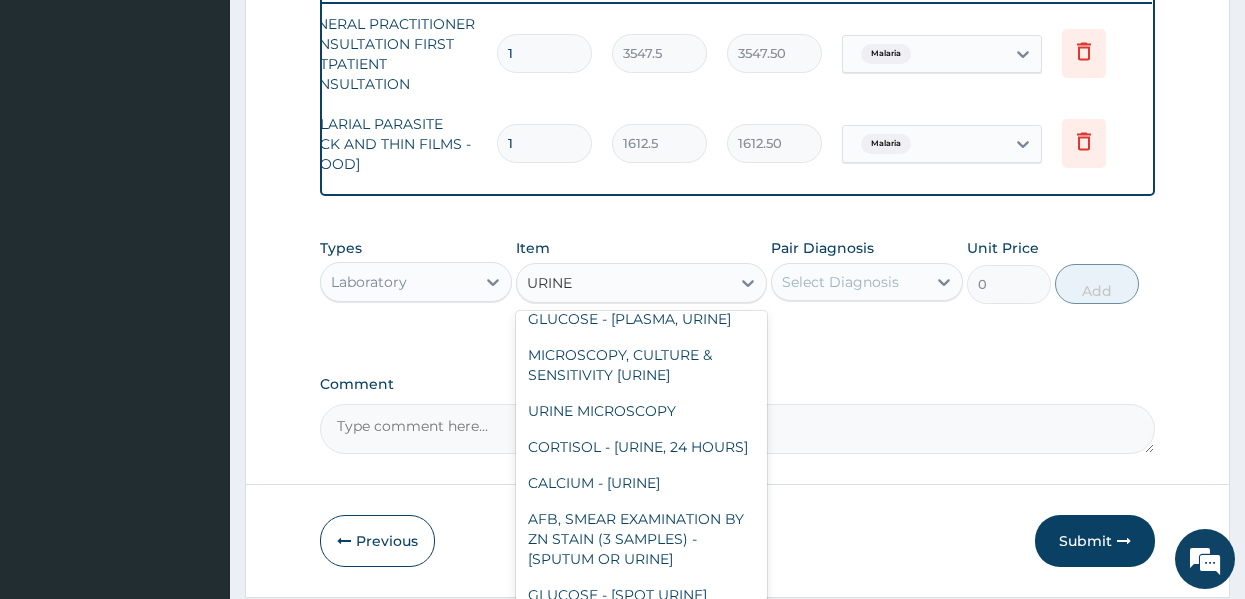 scroll, scrollTop: 2219, scrollLeft: 0, axis: vertical 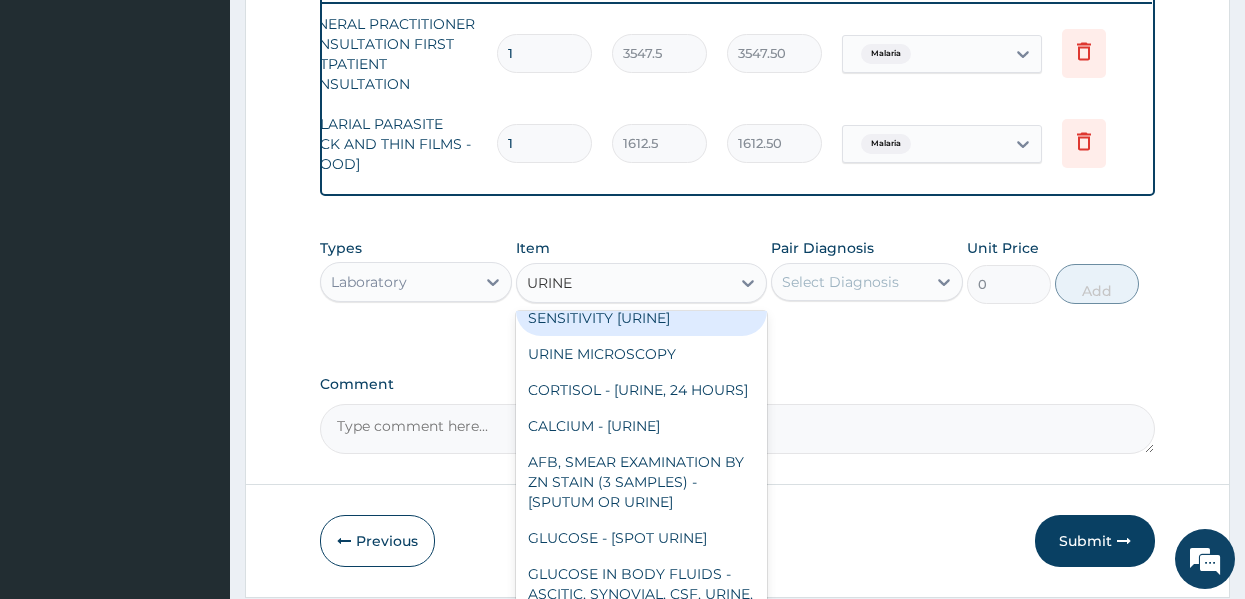 click on "MICROSCOPY, CULTURE & SENSITIVITY [URINE]" at bounding box center (641, 308) 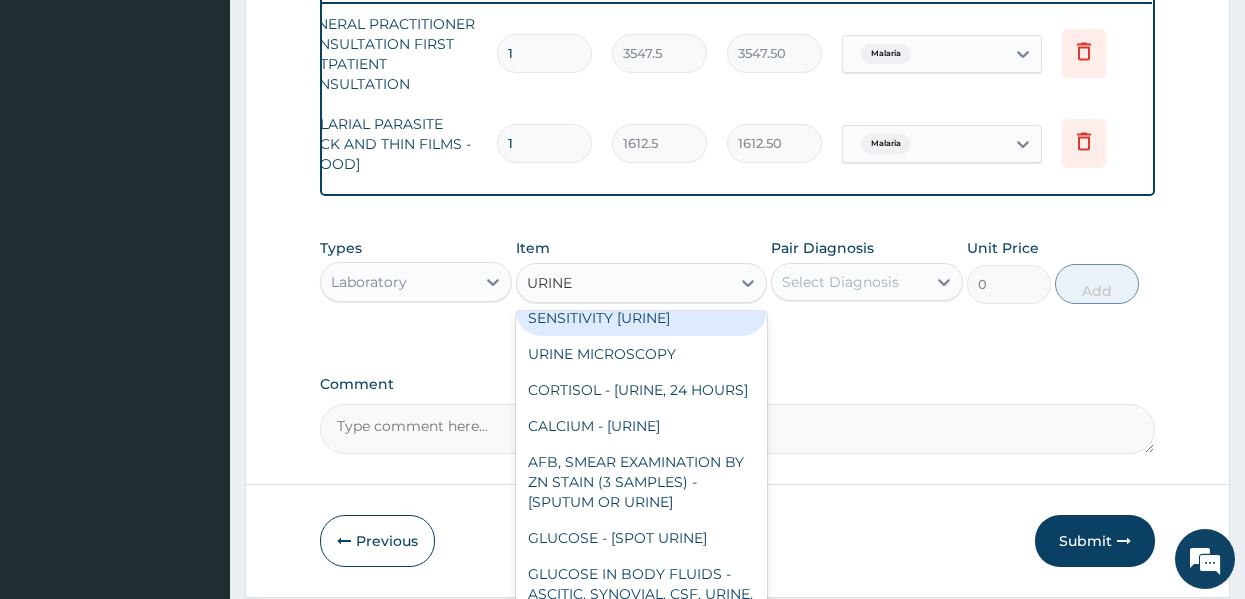 type 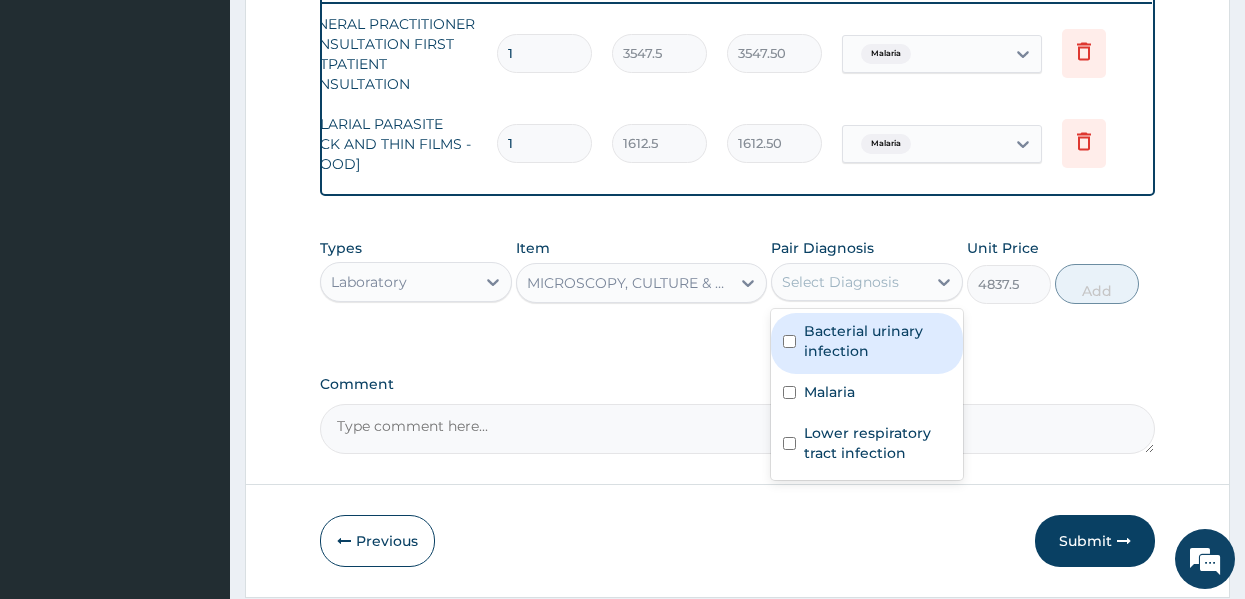 click on "Select Diagnosis" at bounding box center (849, 282) 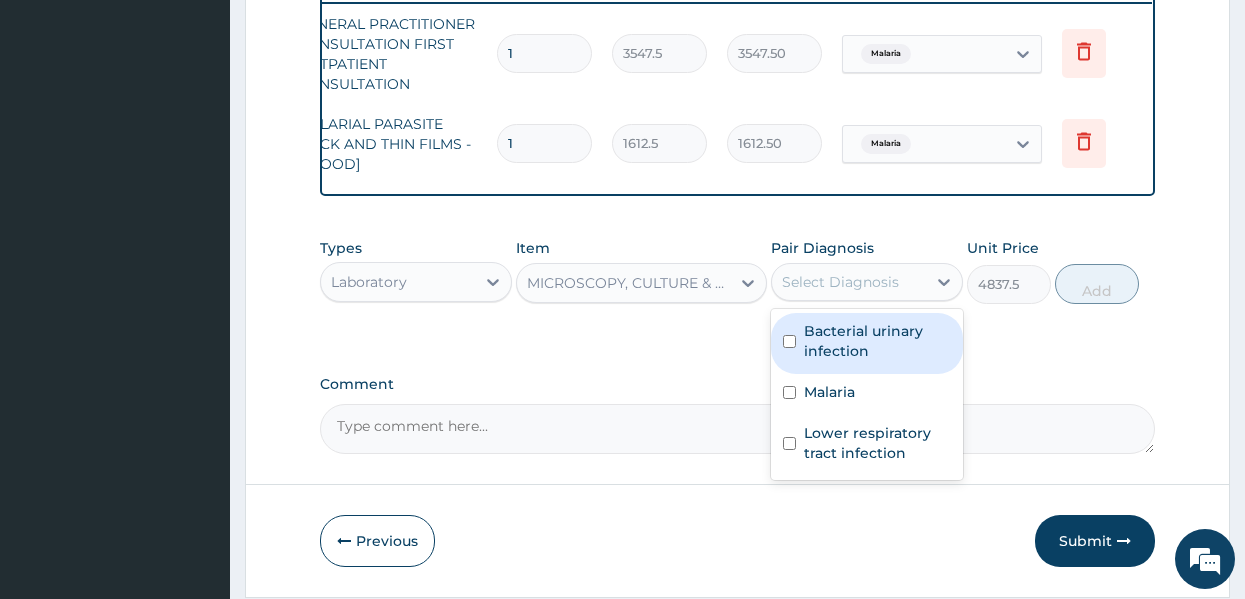 click on "Bacterial urinary infection" at bounding box center [877, 341] 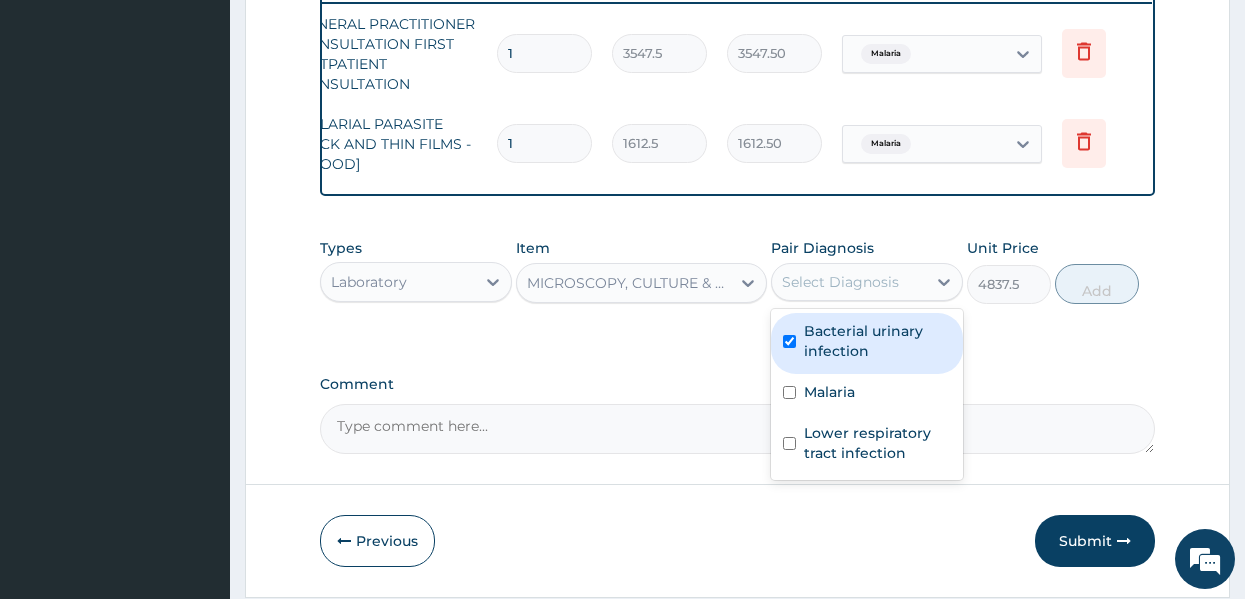 checkbox on "true" 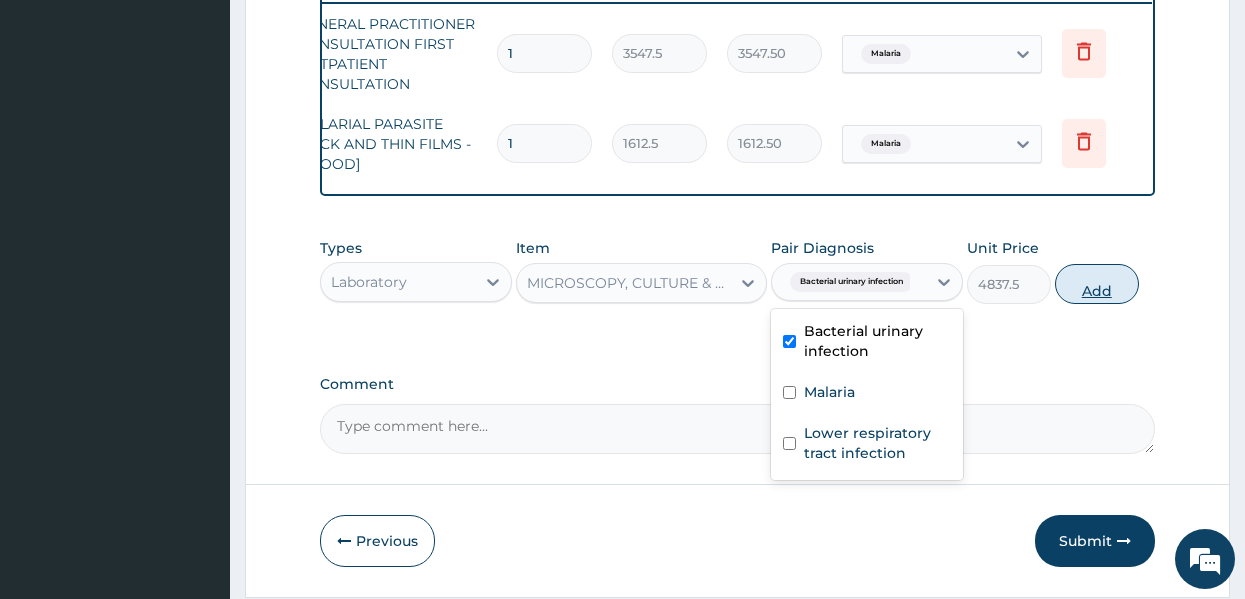 click on "Add" at bounding box center (1097, 284) 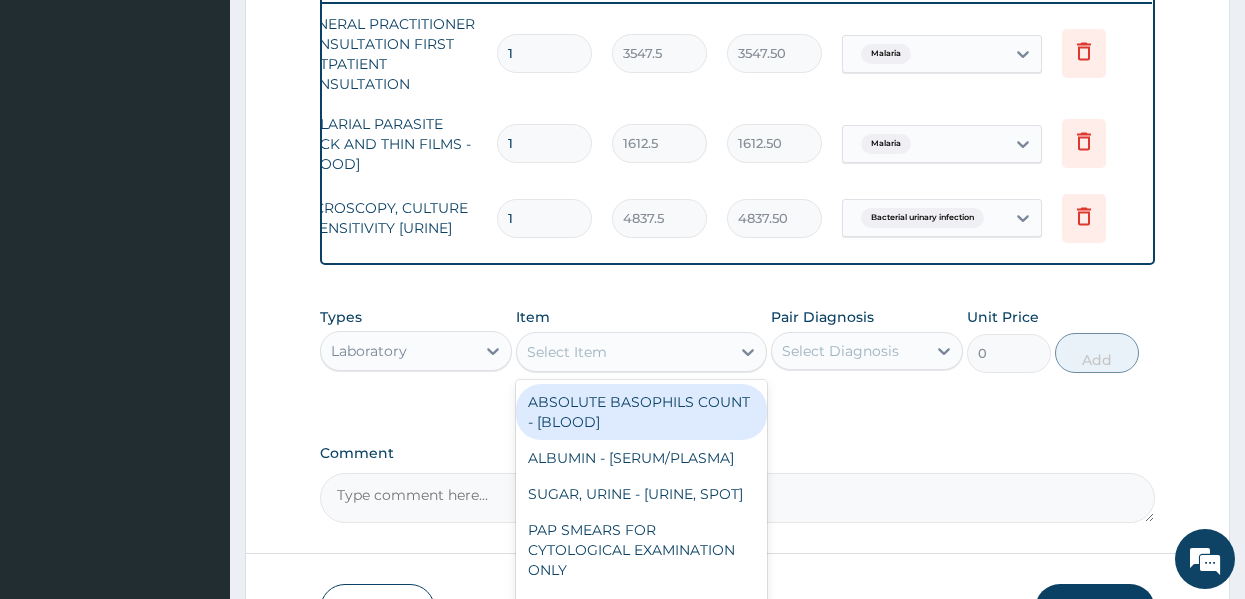 click on "Select Item" at bounding box center [567, 352] 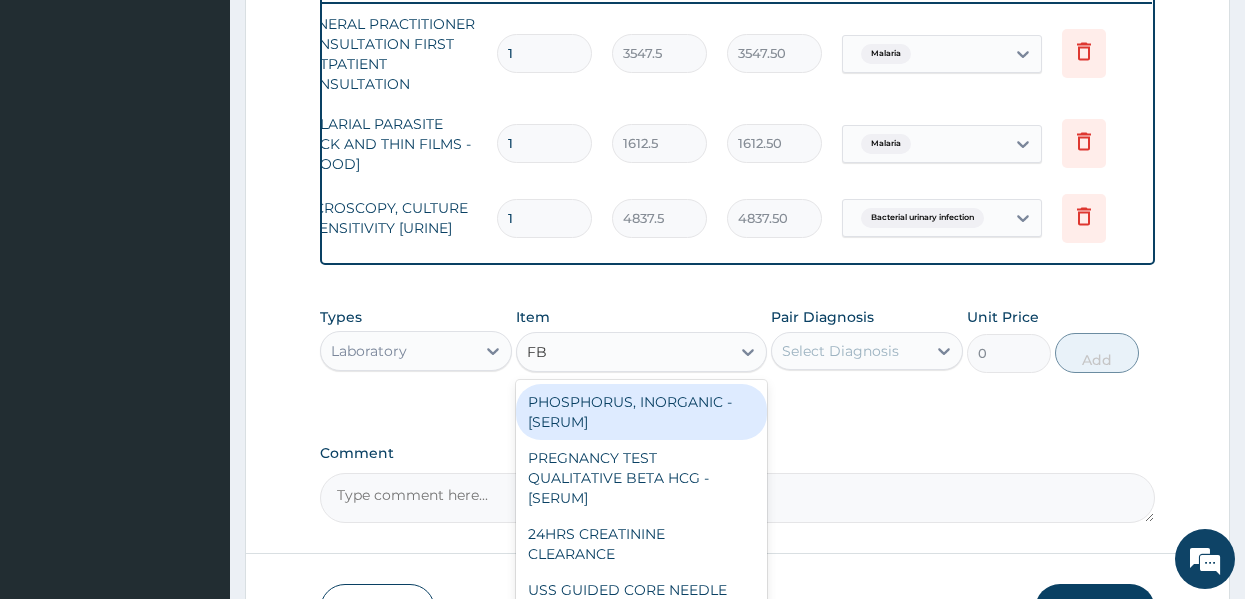 type on "FBC" 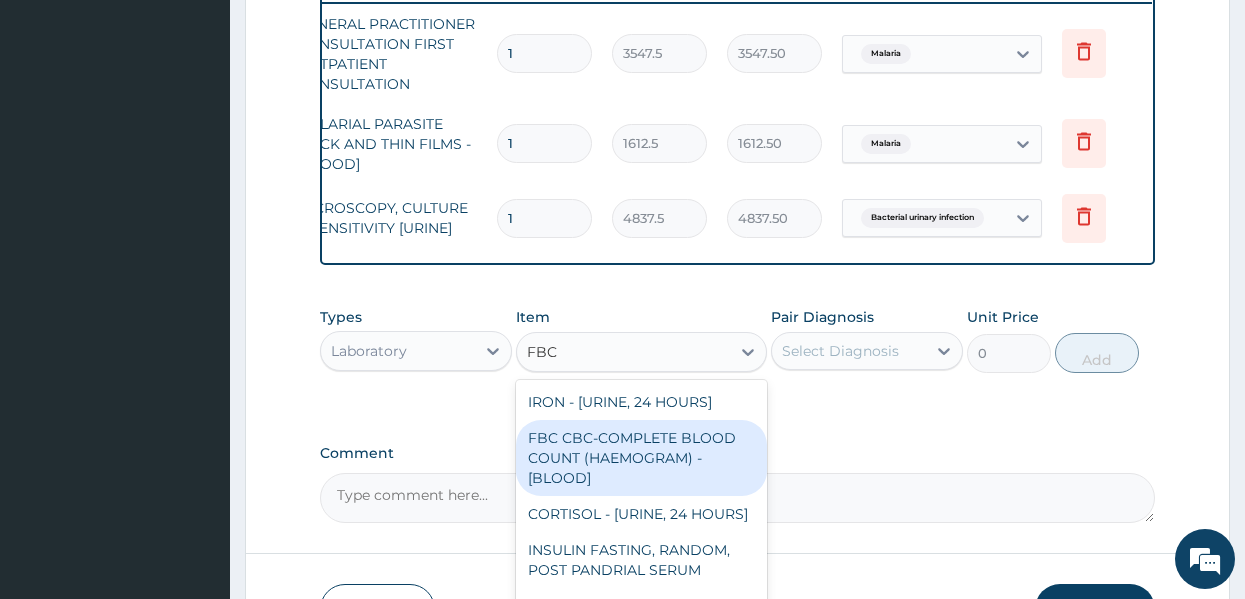 click on "FBC CBC-COMPLETE BLOOD COUNT (HAEMOGRAM) - [BLOOD]" at bounding box center [641, 458] 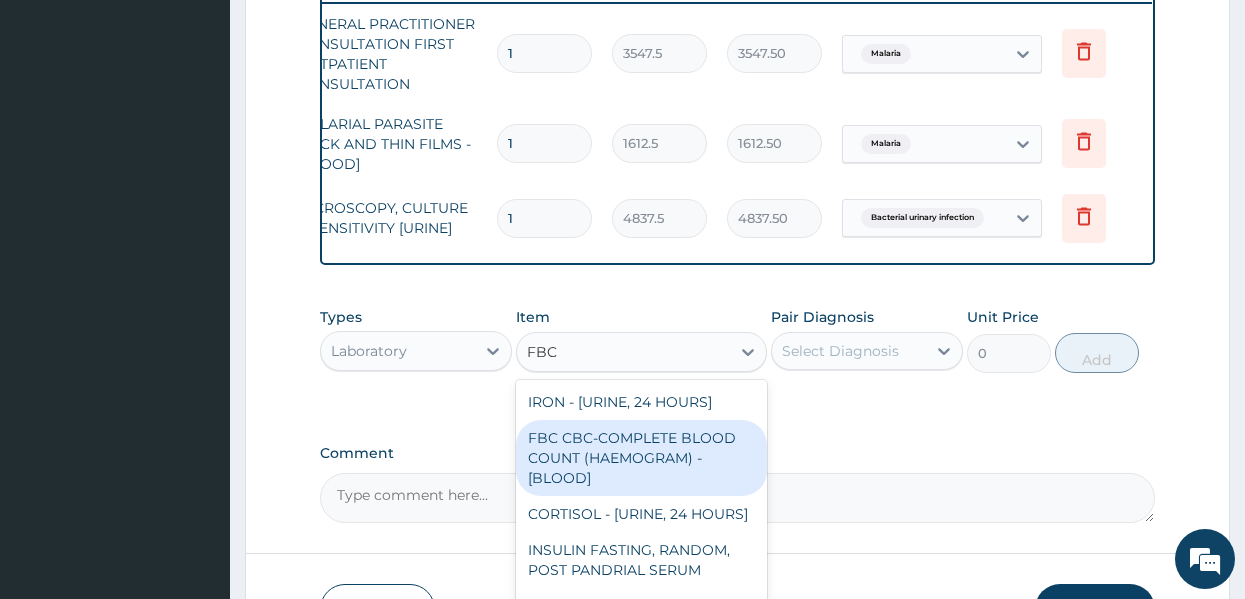 type 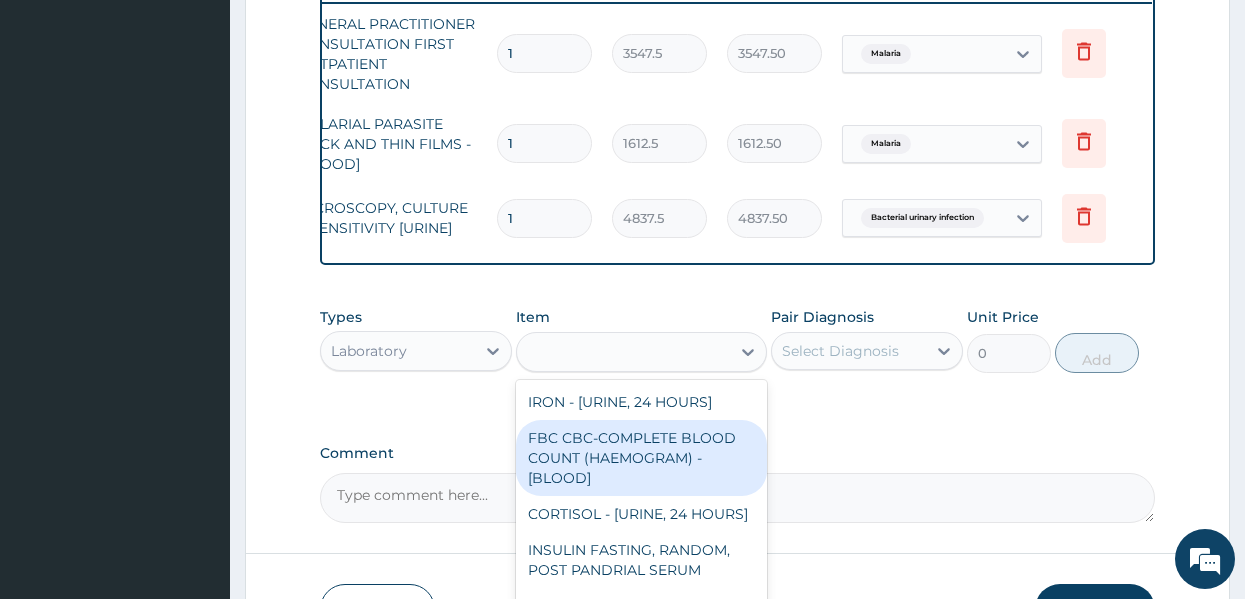 type on "4300" 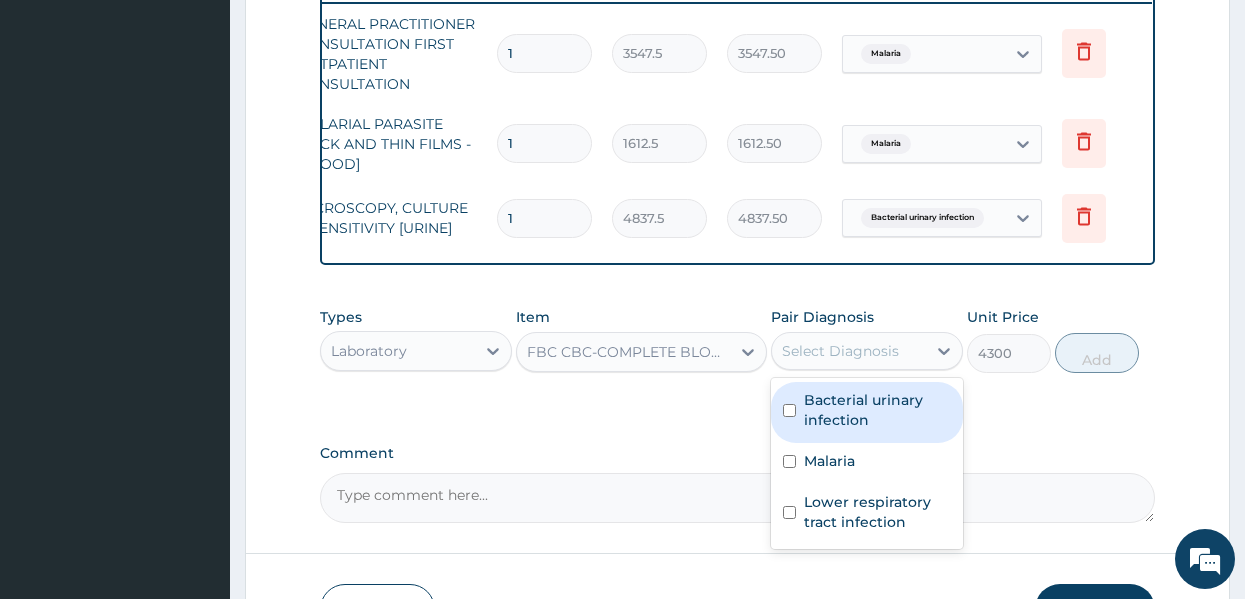 click on "Select Diagnosis" at bounding box center [840, 351] 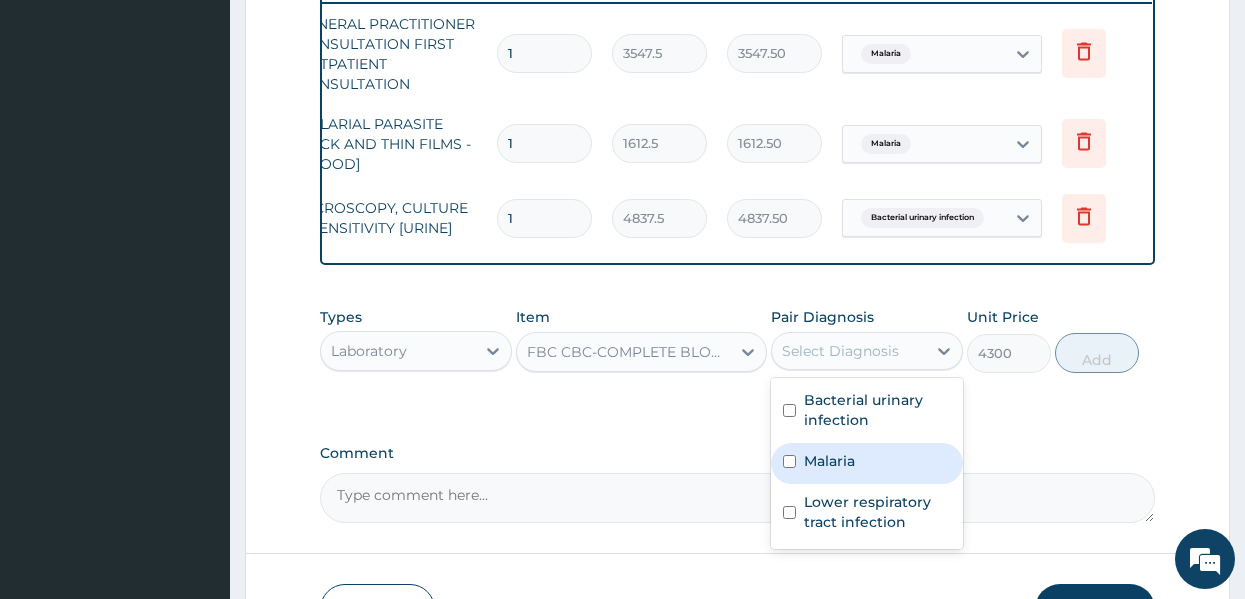 click on "Malaria" at bounding box center (829, 461) 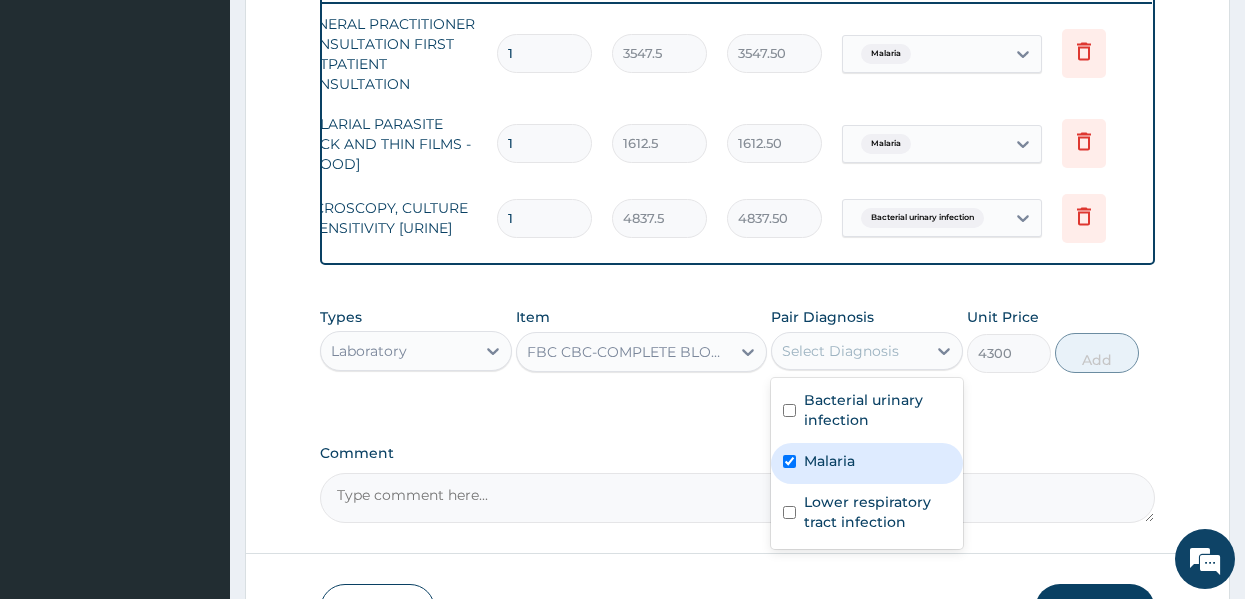 checkbox on "true" 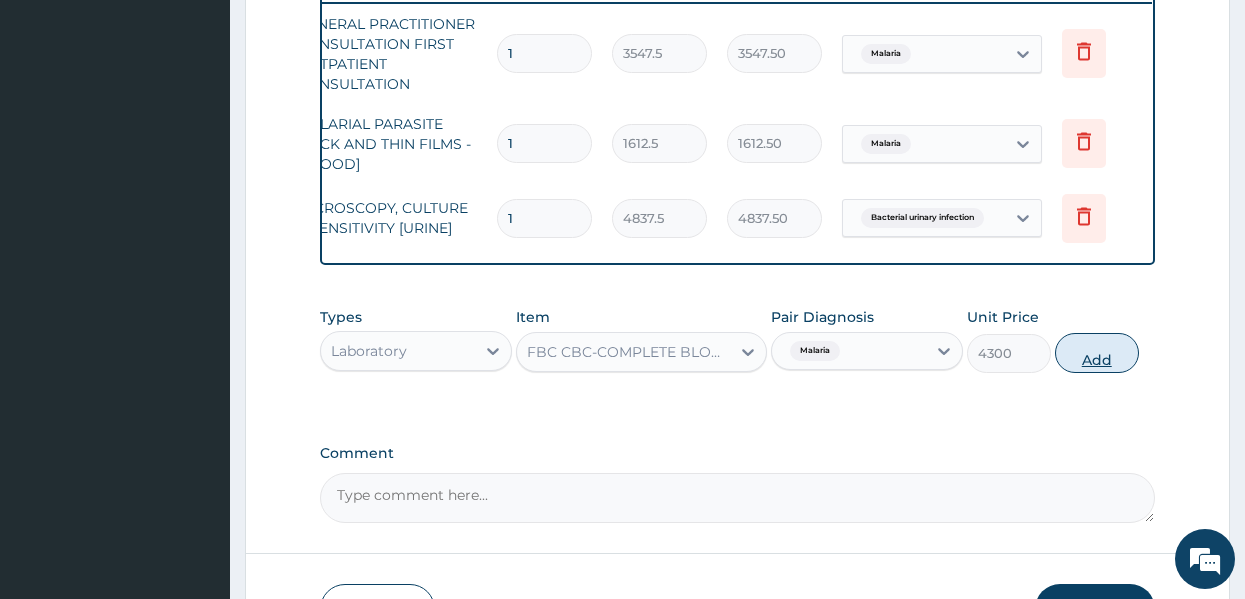 click on "Add" at bounding box center (1097, 353) 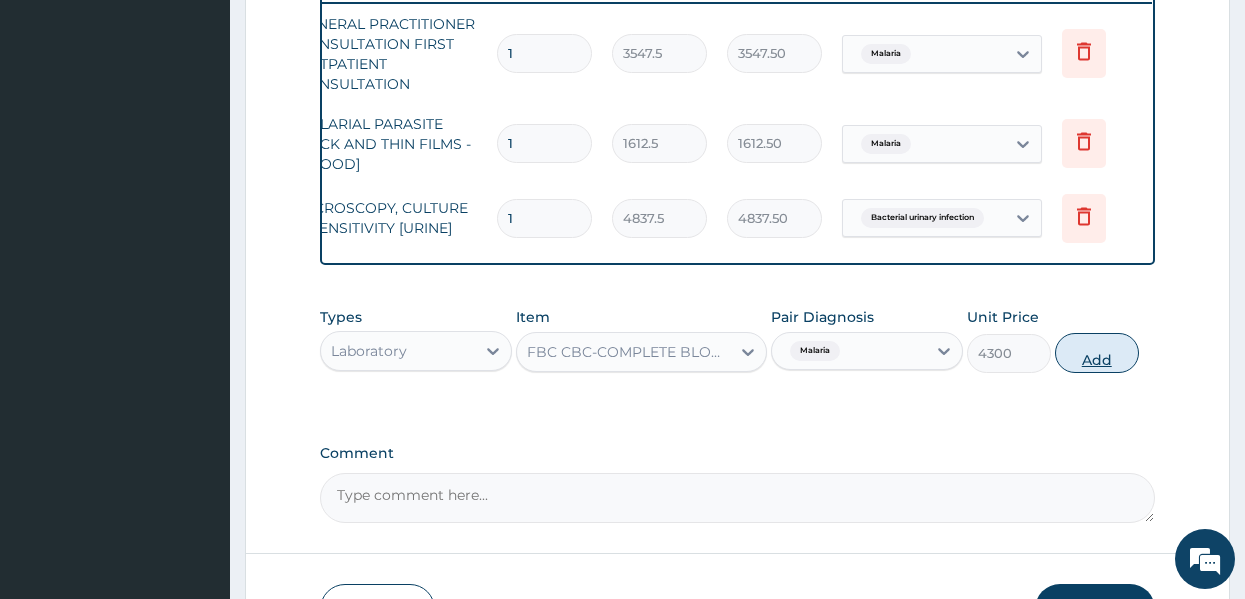 type on "0" 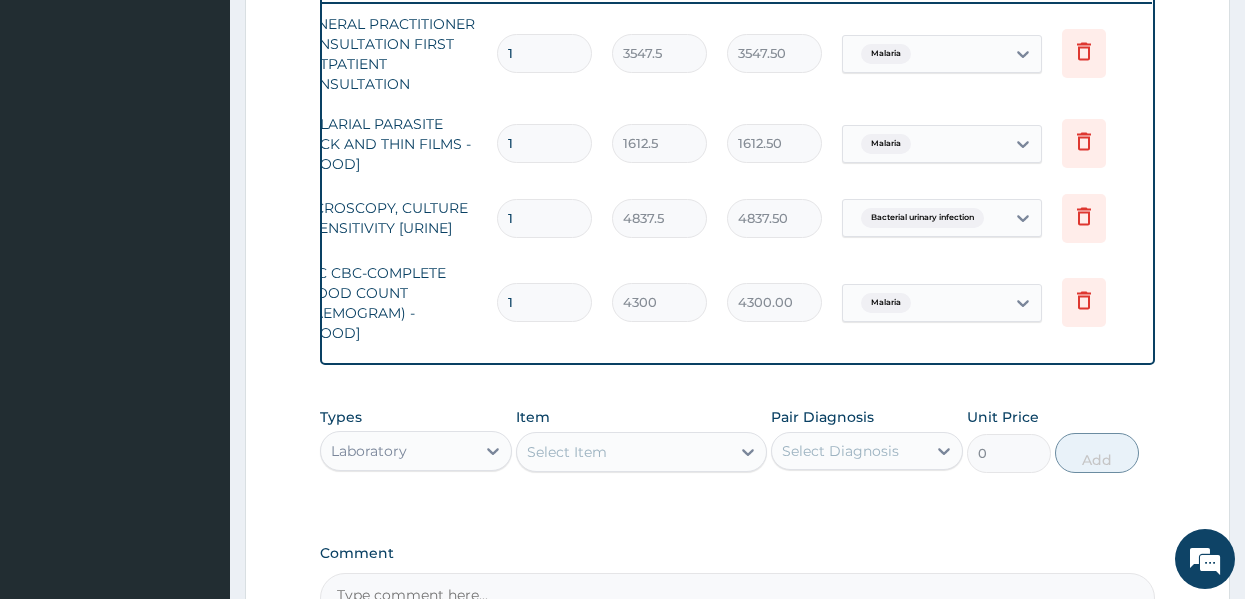 click on "Step  2  of 2 PA Code / Prescription Code Enter Code(Secondary Care Only) Encounter Date 07-07-2025 Important Notice Please enter PA codes before entering items that are not attached to a PA code   All diagnoses entered must be linked to a claim item. Diagnosis & Claim Items that are visible but inactive cannot be edited because they were imported from an already approved PA code. Diagnosis Bacterial urinary infection Confirmed Malaria Confirmed Lower respiratory tract infection Confirmed NB: All diagnosis must be linked to a claim item Claim Items Type Name Quantity Unit Price Total Price Pair Diagnosis Actions Procedures GENERAL PRACTITIONER CONSULTATION FIRST OUTPATIENT CONSULTATION 1 3547.5 3547.50 Malaria Delete Laboratory MALARIAL PARASITE THICK AND THIN FILMS - [BLOOD] 1 1612.5 1612.50 Malaria Delete Laboratory MICROSCOPY, CULTURE & SENSITIVITY [URINE] 1 4837.5 4837.50 Bacterial urinary infection Delete Laboratory FBC CBC-COMPLETE BLOOD COUNT (HAEMOGRAM) - [BLOOD] 1 4300 4300.00 Malaria Delete Types 0" at bounding box center [737, 39] 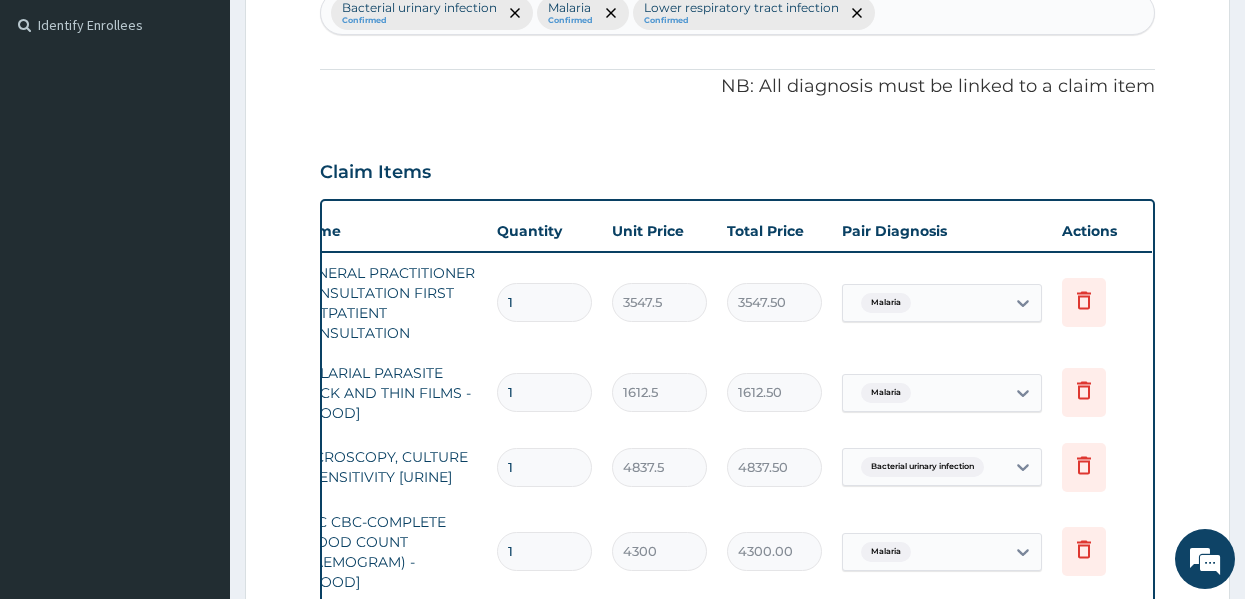 scroll, scrollTop: 474, scrollLeft: 0, axis: vertical 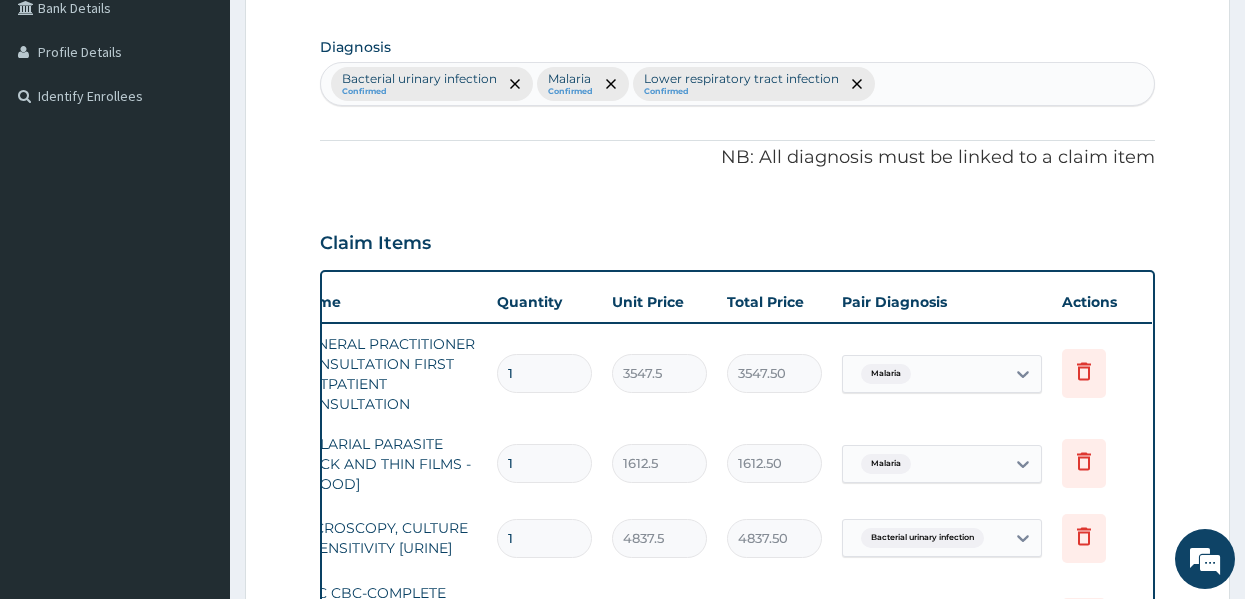 click on "Bacterial urinary infection Confirmed Malaria Confirmed Lower respiratory tract infection Confirmed" at bounding box center [738, 84] 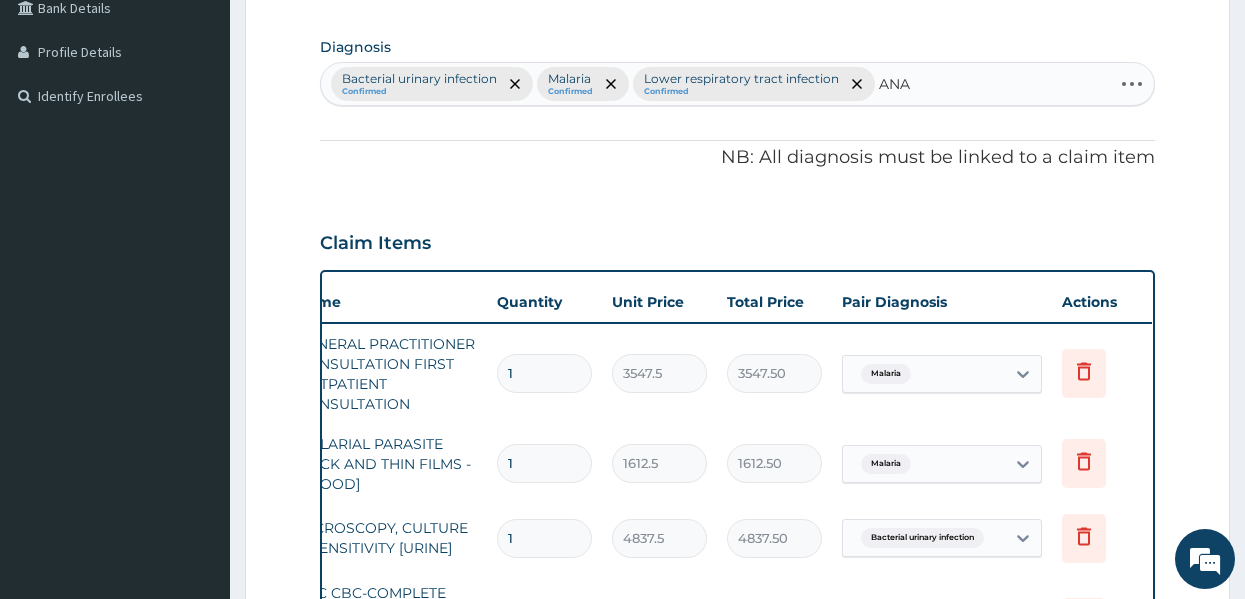 type on "ANAE" 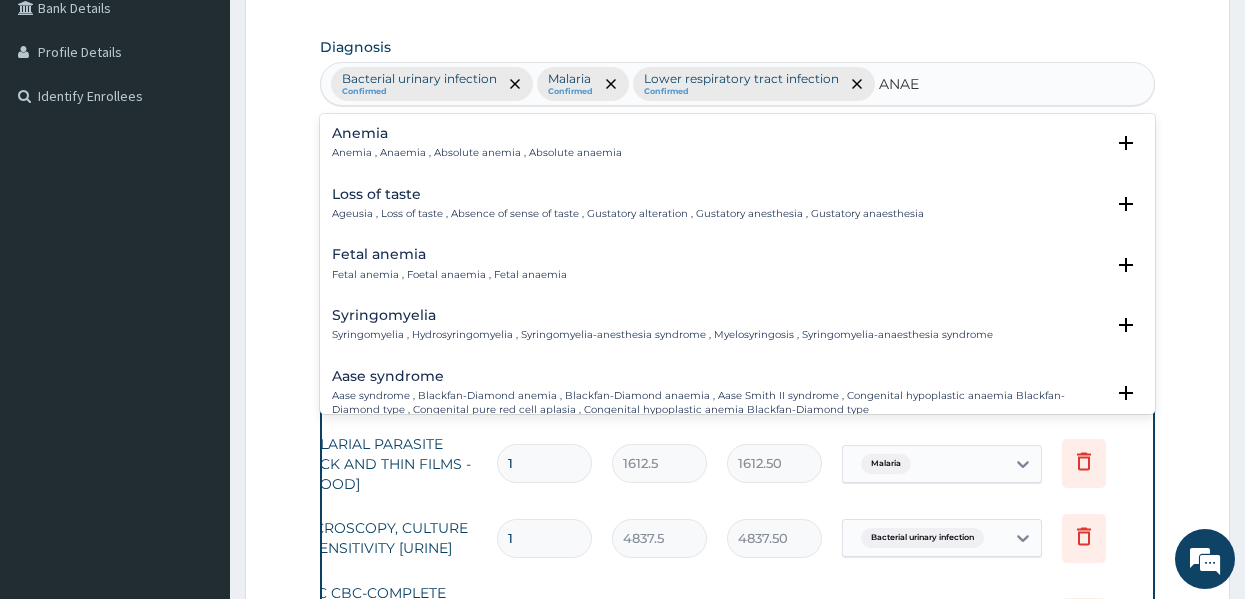 click on "Anemia" at bounding box center (477, 133) 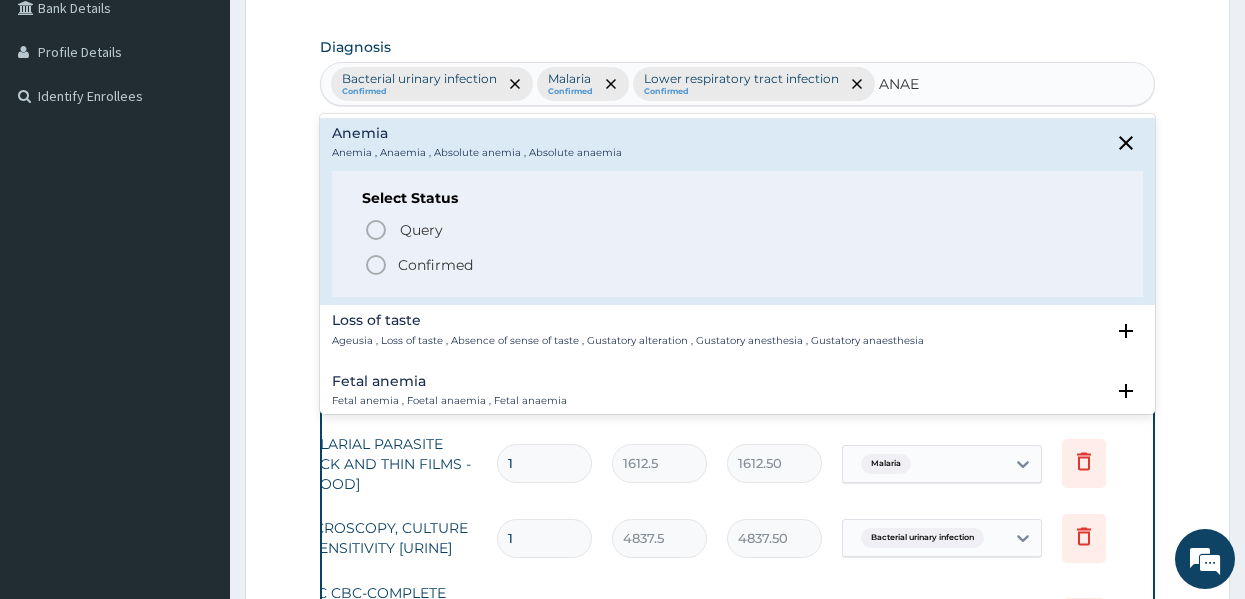 click on "Confirmed" at bounding box center [435, 265] 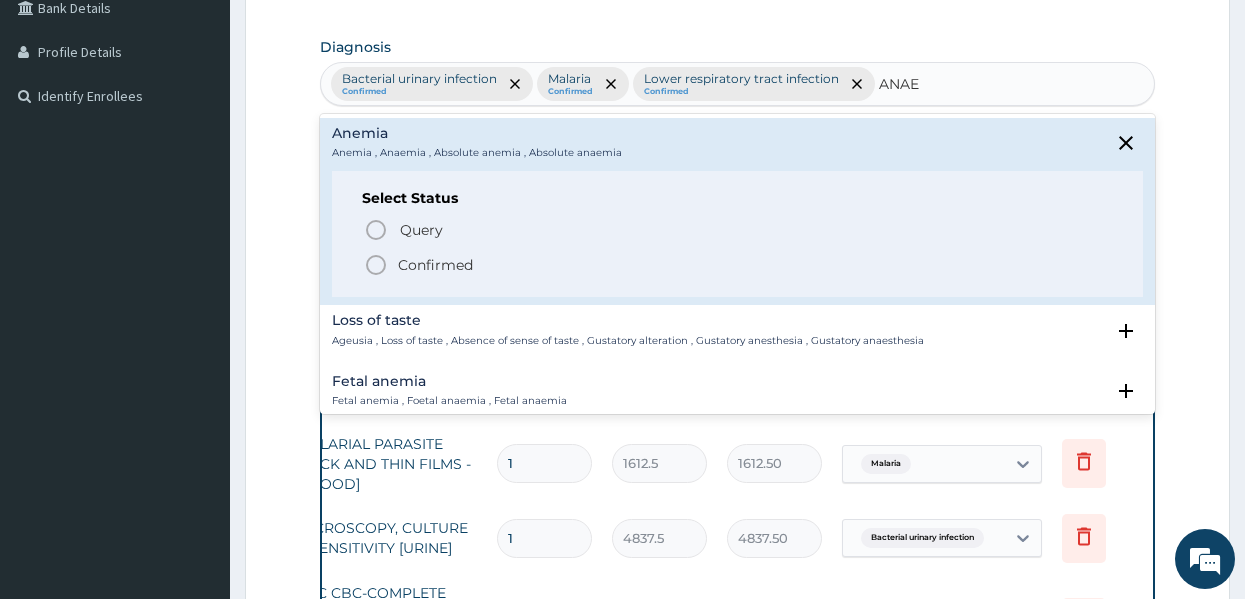 type 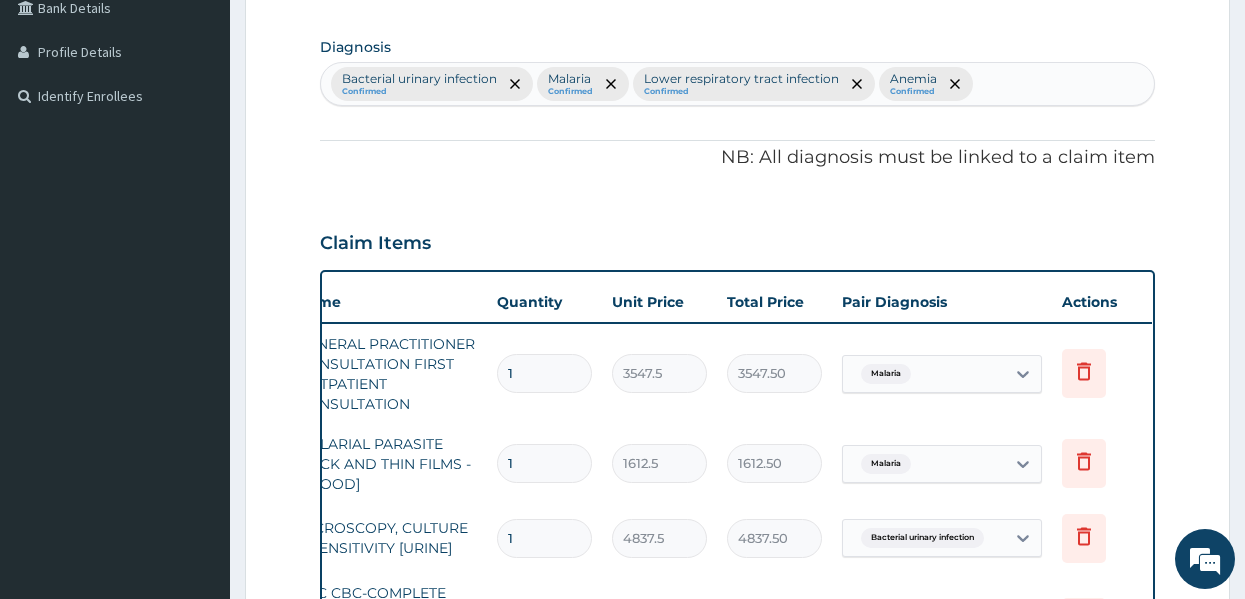 click on "Claim Items" at bounding box center (738, 239) 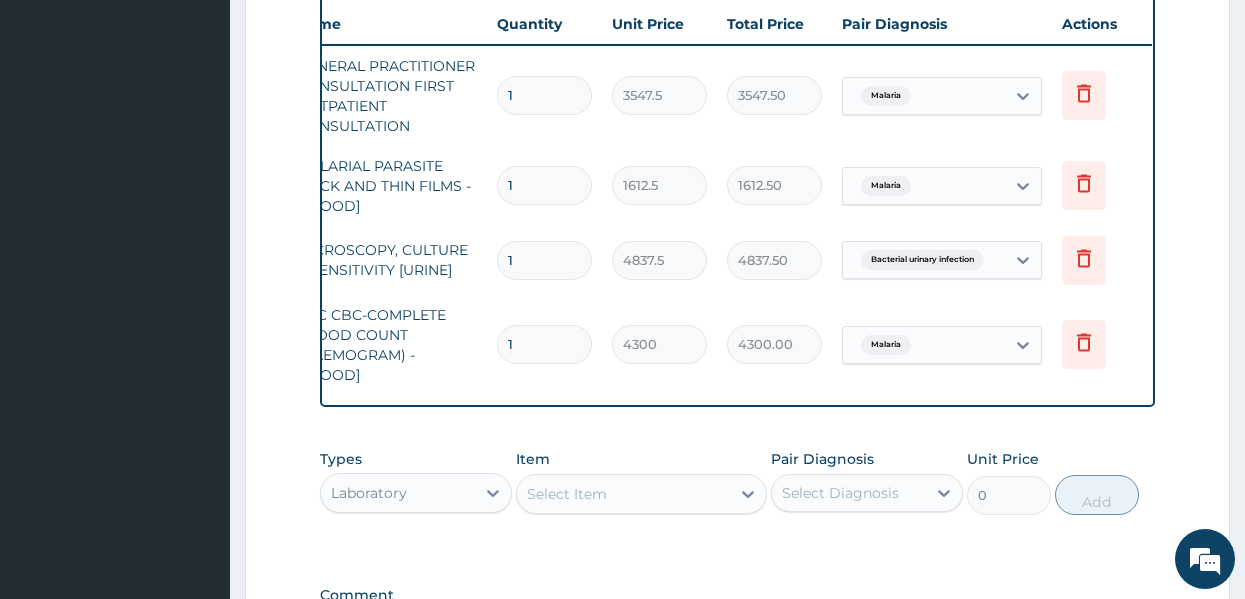 scroll, scrollTop: 874, scrollLeft: 0, axis: vertical 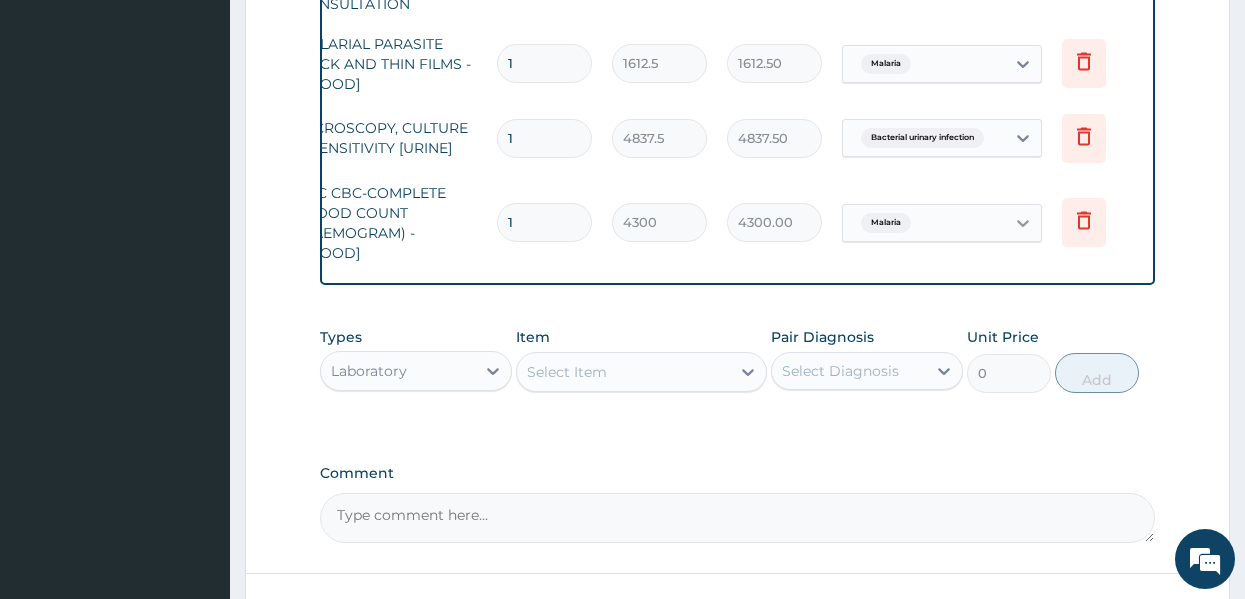 click 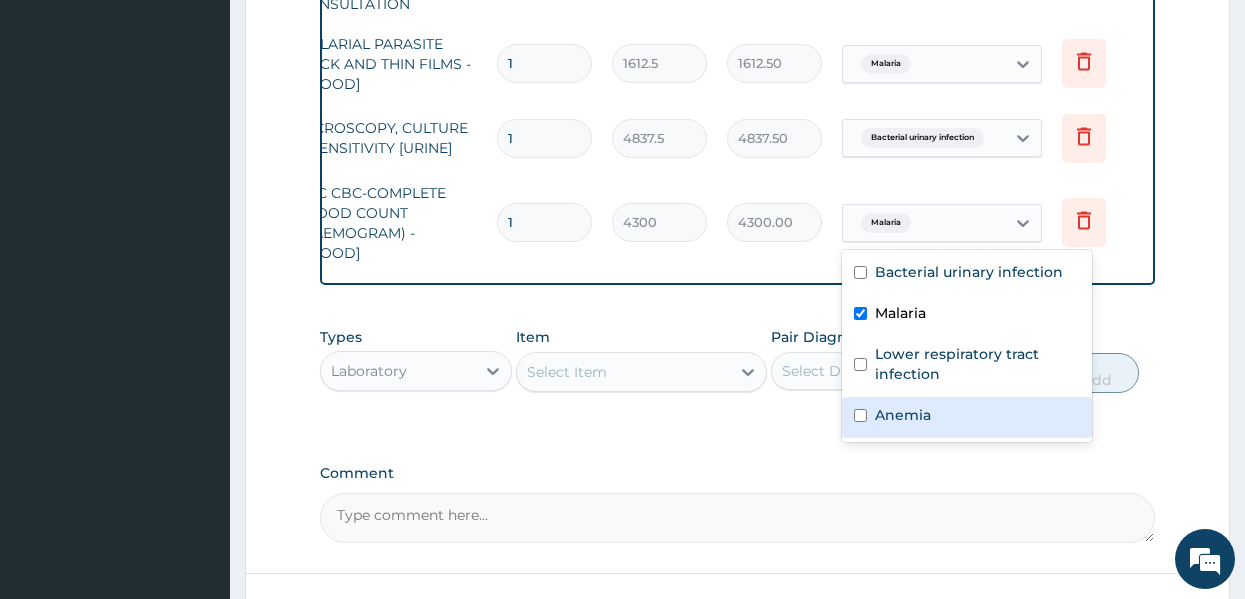click on "Anemia" at bounding box center (967, 417) 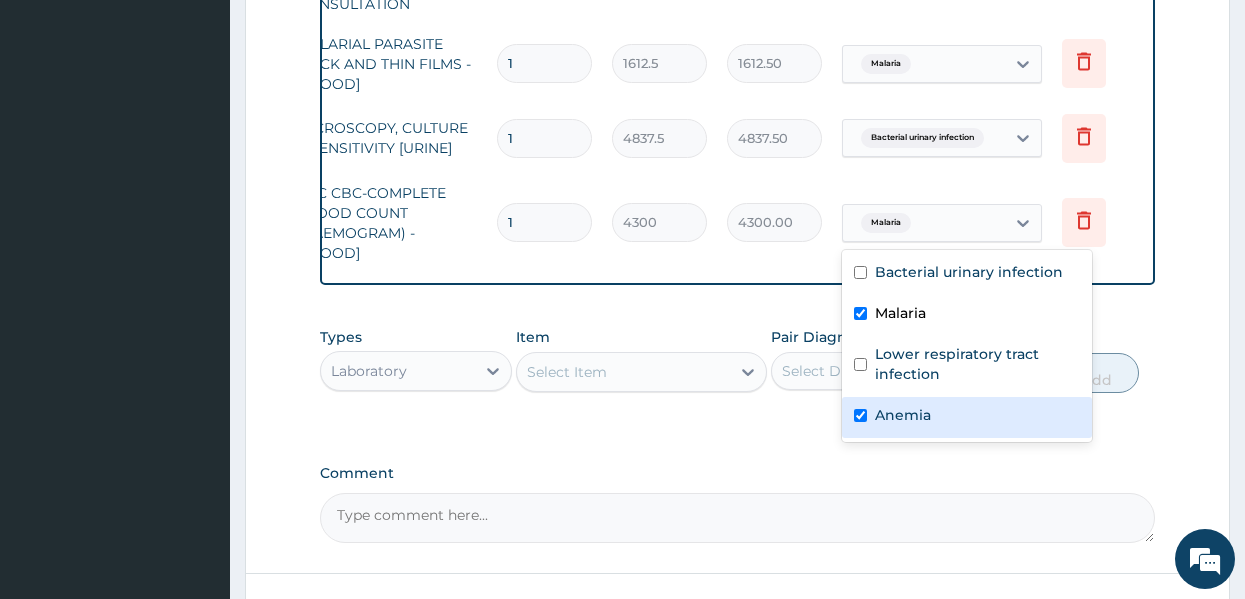 checkbox on "true" 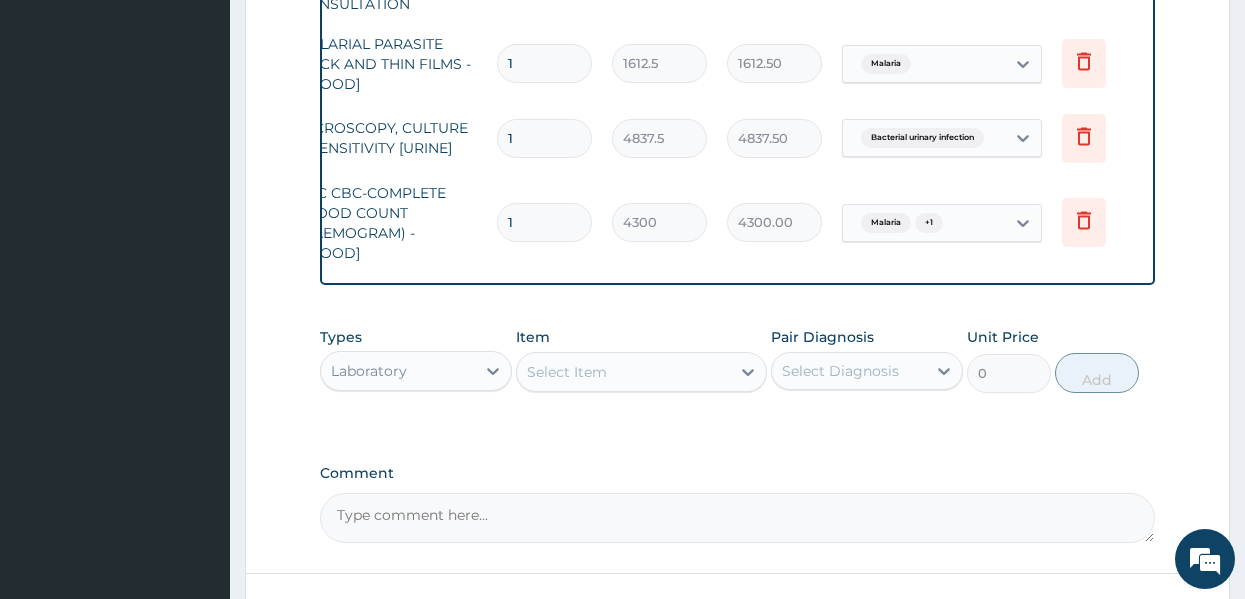click on "PA Code / Prescription Code Enter Code(Secondary Care Only) Encounter Date 07-07-2025 Important Notice Please enter PA codes before entering items that are not attached to a PA code   All diagnoses entered must be linked to a claim item. Diagnosis & Claim Items that are visible but inactive cannot be edited because they were imported from an already approved PA code. Diagnosis Bacterial urinary infection Confirmed Malaria Confirmed Lower respiratory tract infection Confirmed Anemia Confirmed NB: All diagnosis must be linked to a claim item Claim Items Type Name Quantity Unit Price Total Price Pair Diagnosis Actions Procedures GENERAL PRACTITIONER CONSULTATION FIRST OUTPATIENT CONSULTATION 1 3547.5 3547.50 Malaria Delete Laboratory MALARIAL PARASITE THICK AND THIN FILMS - [BLOOD] 1 1612.5 1612.50 Malaria Delete Laboratory MICROSCOPY, CULTURE & SENSITIVITY [URINE] 1 4837.5 4837.50 Bacterial urinary infection Delete Laboratory FBC CBC-COMPLETE BLOOD COUNT (HAEMOGRAM) - [BLOOD] 1 4300 4300.00 Malaria  + 1 Delete" at bounding box center [738, -70] 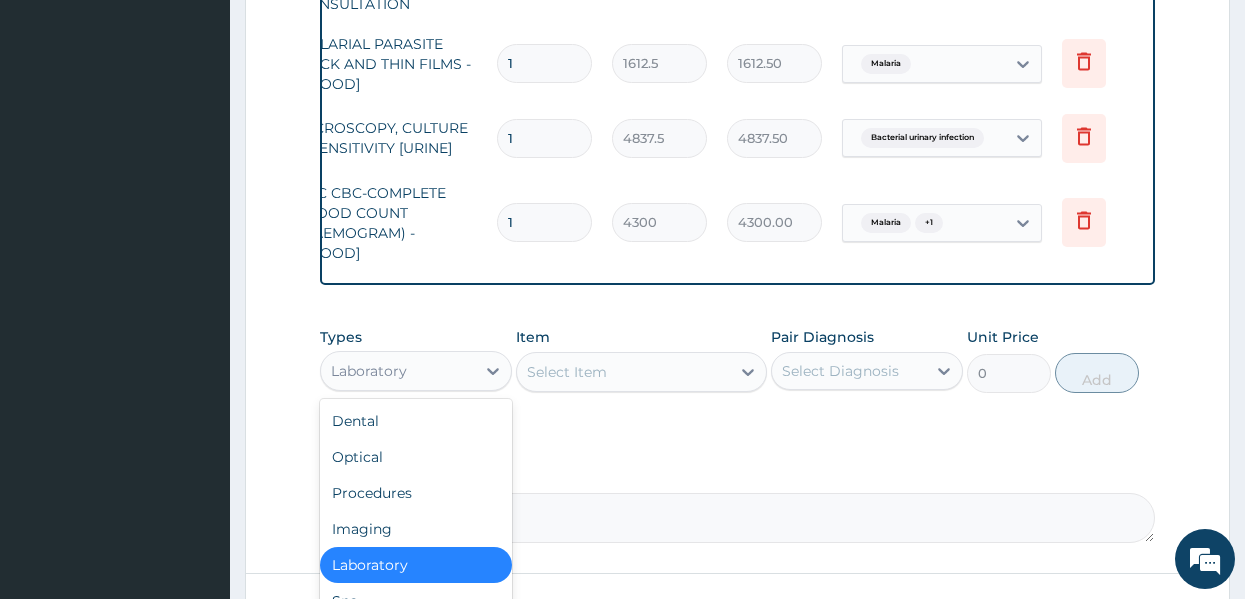 click on "Laboratory" at bounding box center [398, 371] 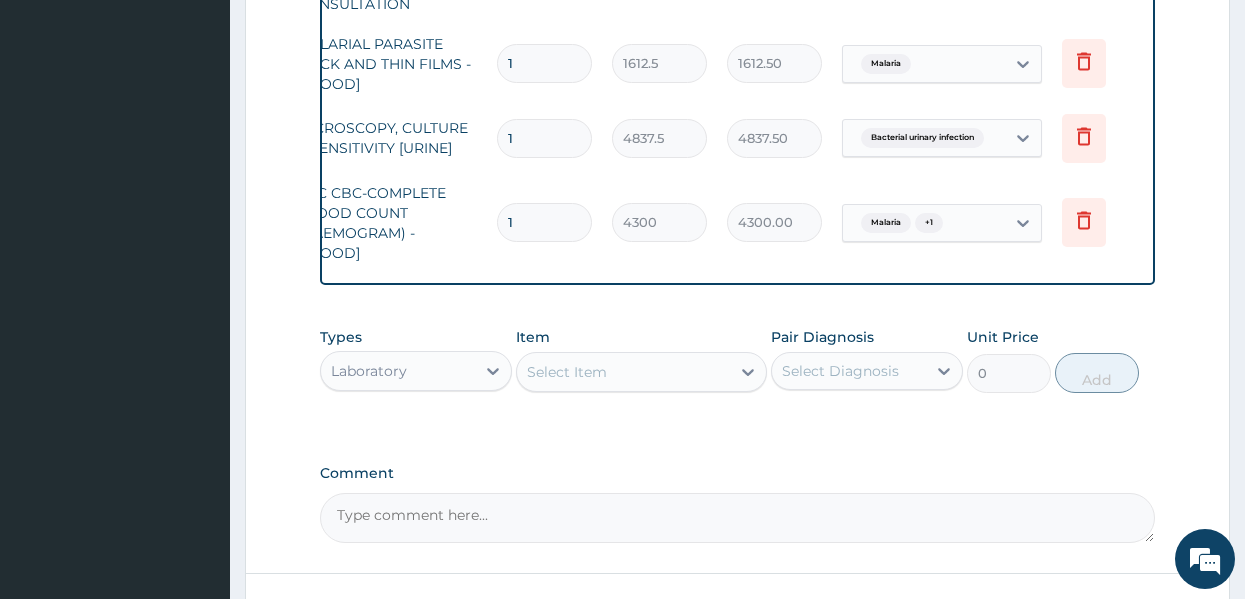 click on "PA Code / Prescription Code Enter Code(Secondary Care Only) Encounter Date 07-07-2025 Important Notice Please enter PA codes before entering items that are not attached to a PA code   All diagnoses entered must be linked to a claim item. Diagnosis & Claim Items that are visible but inactive cannot be edited because they were imported from an already approved PA code. Diagnosis Bacterial urinary infection Confirmed Malaria Confirmed Lower respiratory tract infection Confirmed Anemia Confirmed NB: All diagnosis must be linked to a claim item Claim Items Type Name Quantity Unit Price Total Price Pair Diagnosis Actions Procedures GENERAL PRACTITIONER CONSULTATION FIRST OUTPATIENT CONSULTATION 1 3547.5 3547.50 Malaria Delete Laboratory MALARIAL PARASITE THICK AND THIN FILMS - [BLOOD] 1 1612.5 1612.50 Malaria Delete Laboratory MICROSCOPY, CULTURE & SENSITIVITY [URINE] 1 4837.5 4837.50 Bacterial urinary infection Delete Laboratory FBC CBC-COMPLETE BLOOD COUNT (HAEMOGRAM) - [BLOOD] 1 4300 4300.00 Malaria  + 1 Delete" at bounding box center [738, -70] 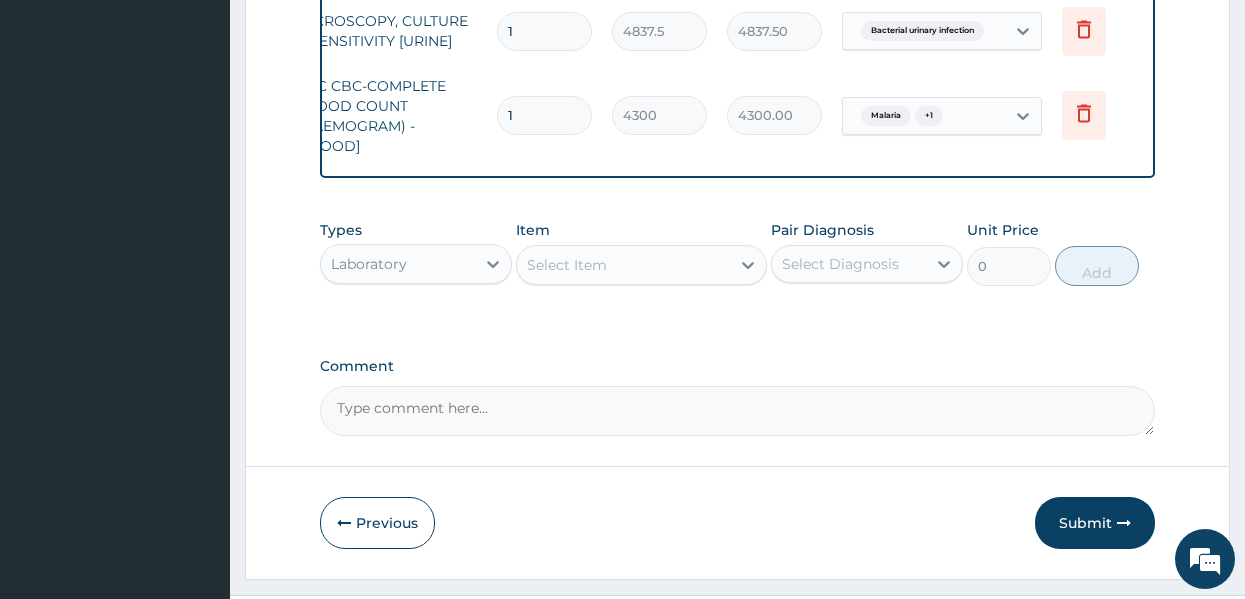scroll, scrollTop: 1043, scrollLeft: 0, axis: vertical 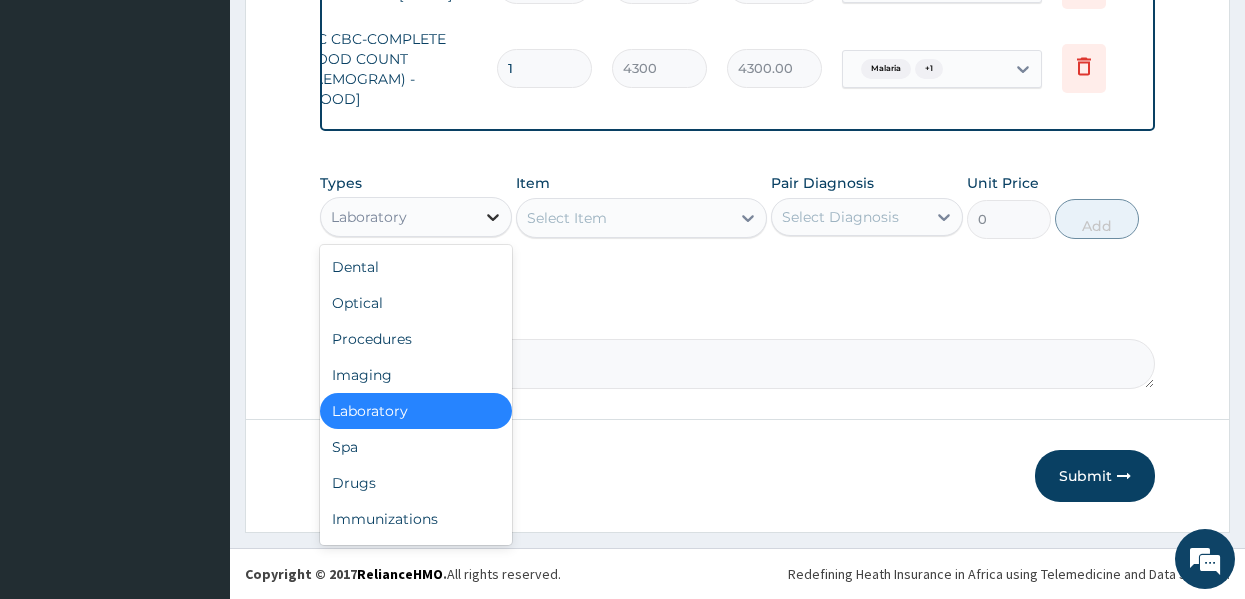 click 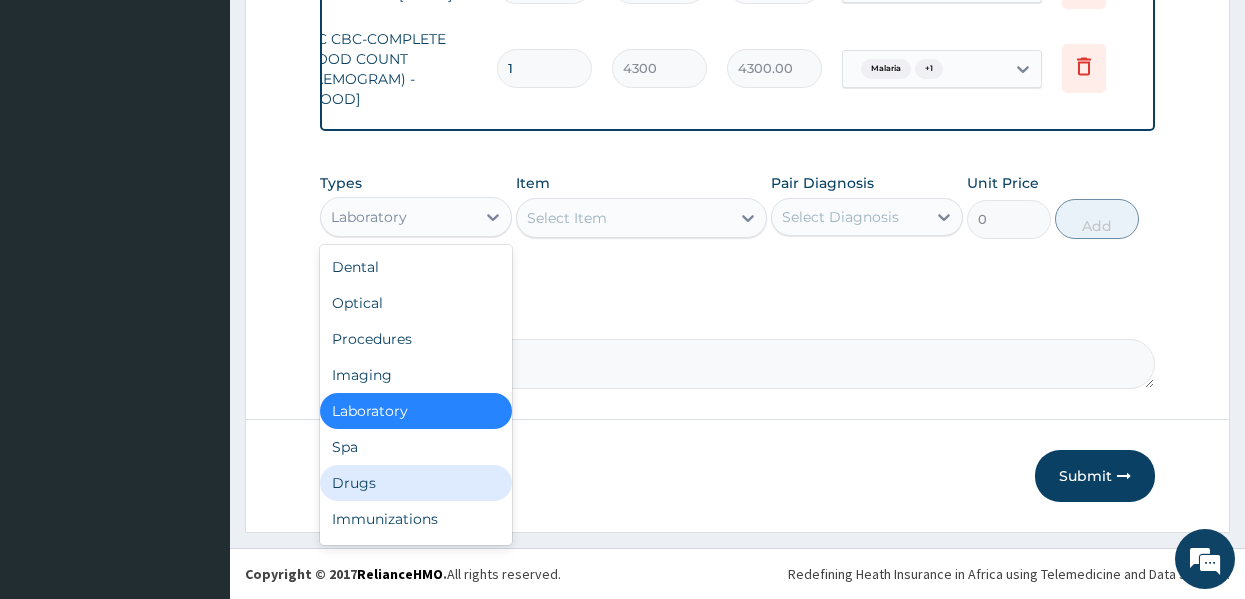 click on "Drugs" at bounding box center (416, 483) 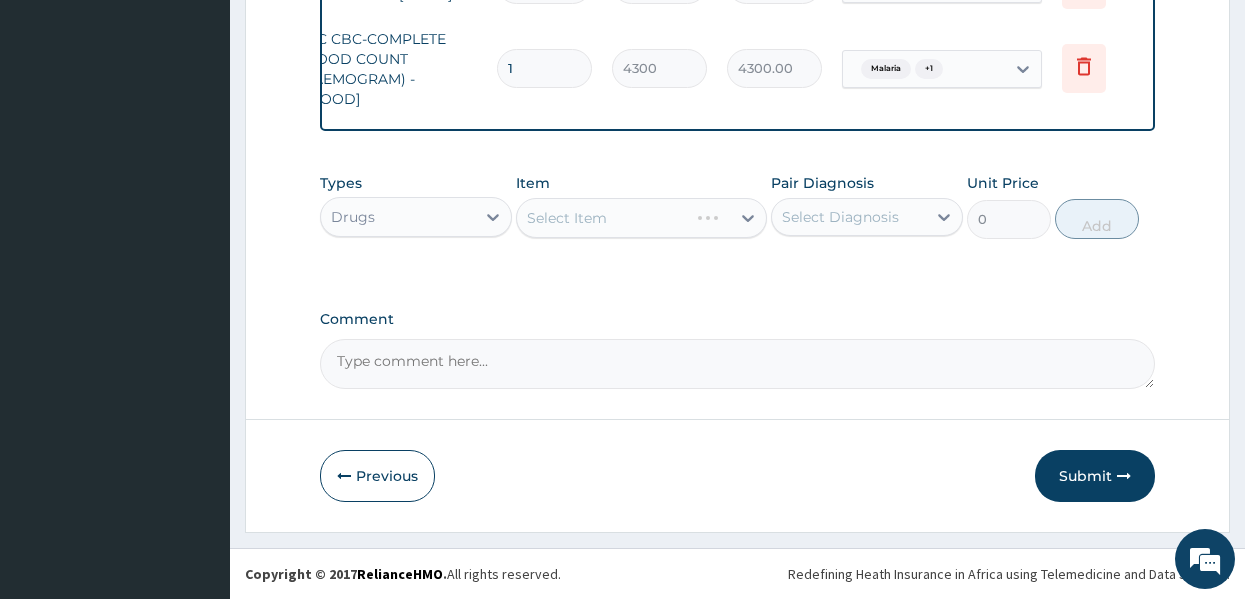 drag, startPoint x: 376, startPoint y: 477, endPoint x: 495, endPoint y: 276, distance: 233.5851 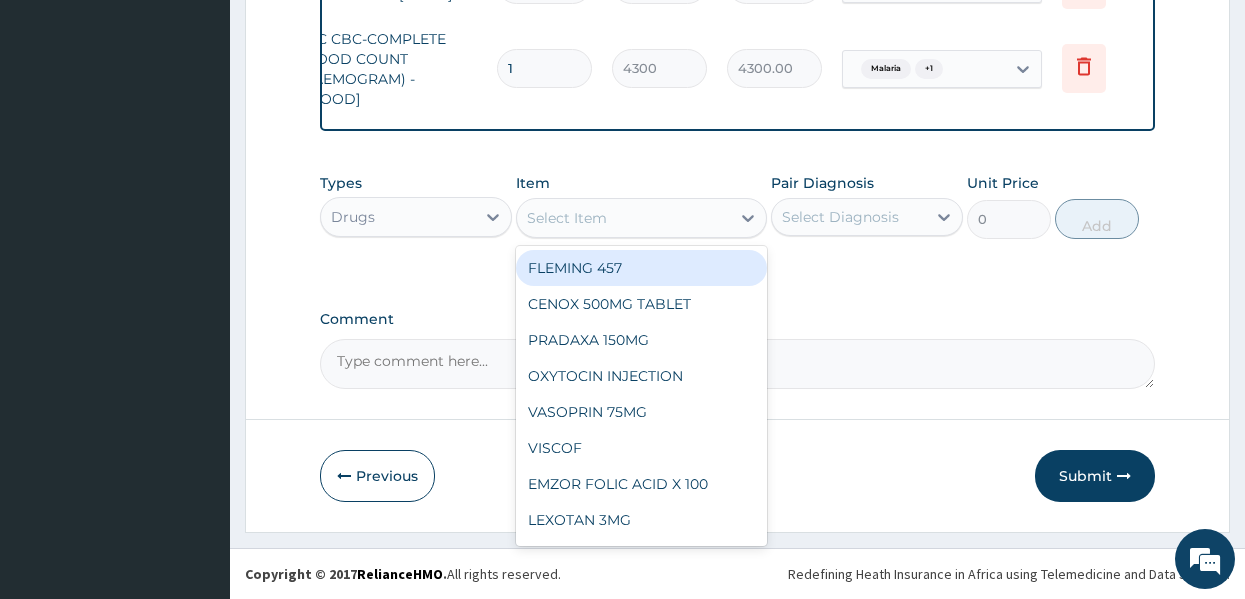 click on "Select Item" at bounding box center [623, 218] 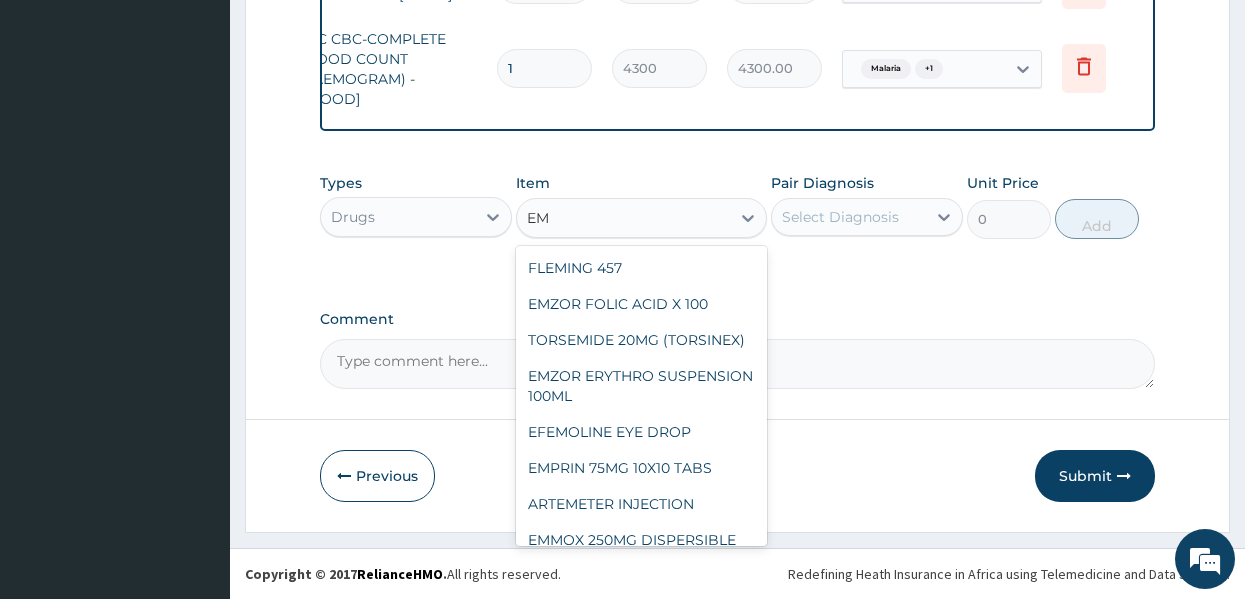 type on "E" 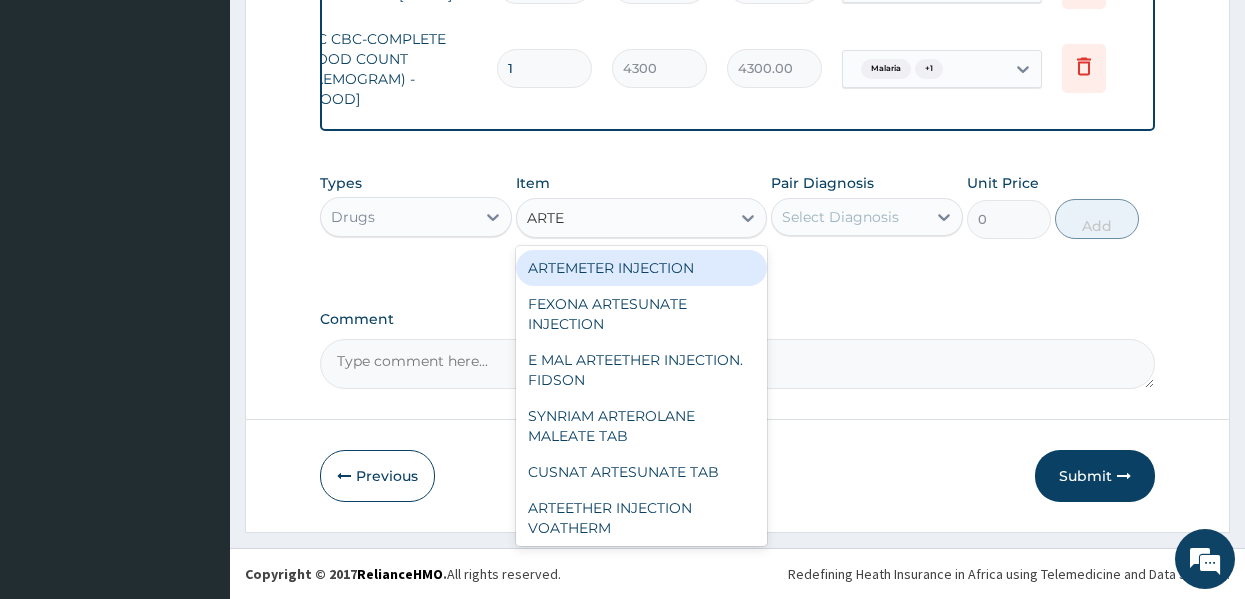 type on "ARTEE" 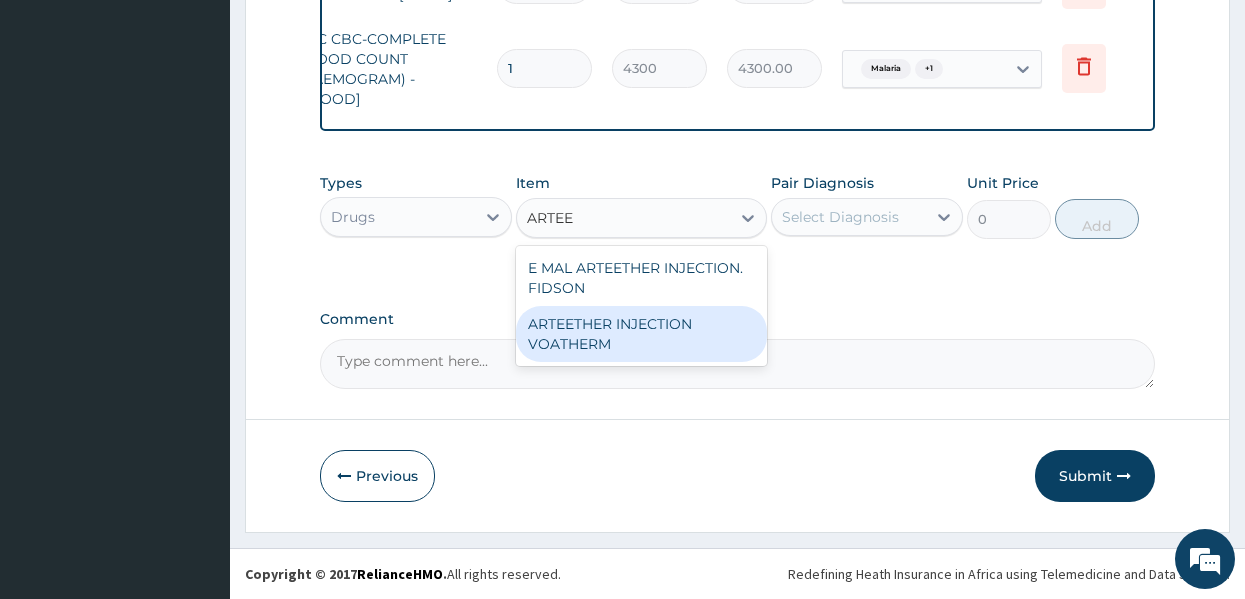 click on "ARTEETHER INJECTION VOATHERM" at bounding box center [641, 334] 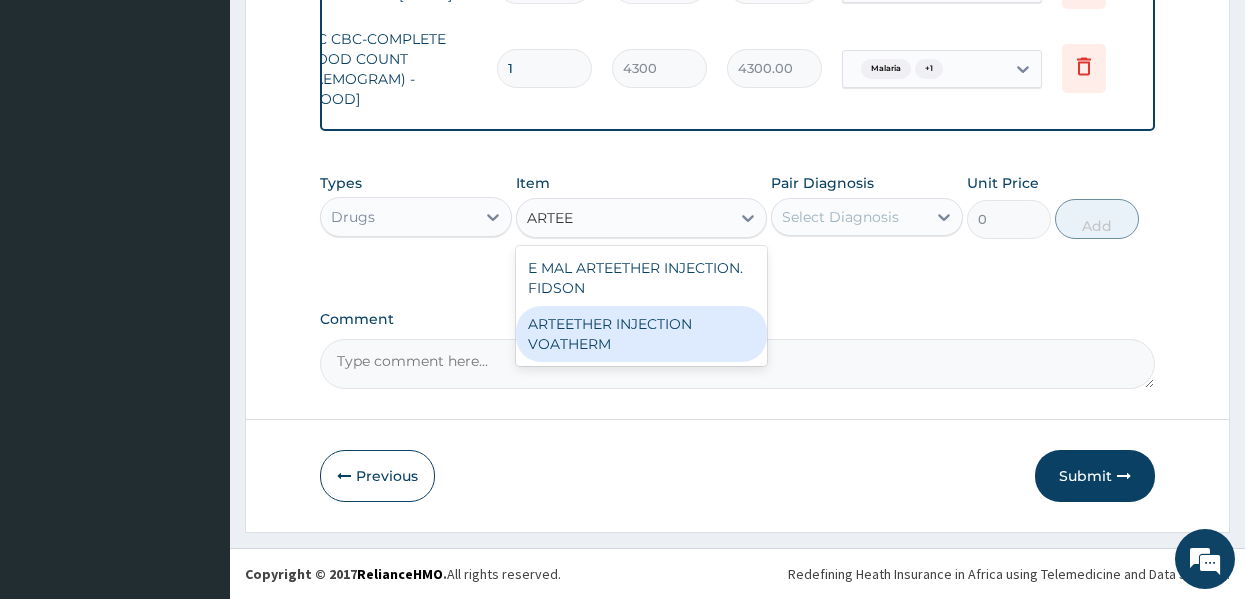 type 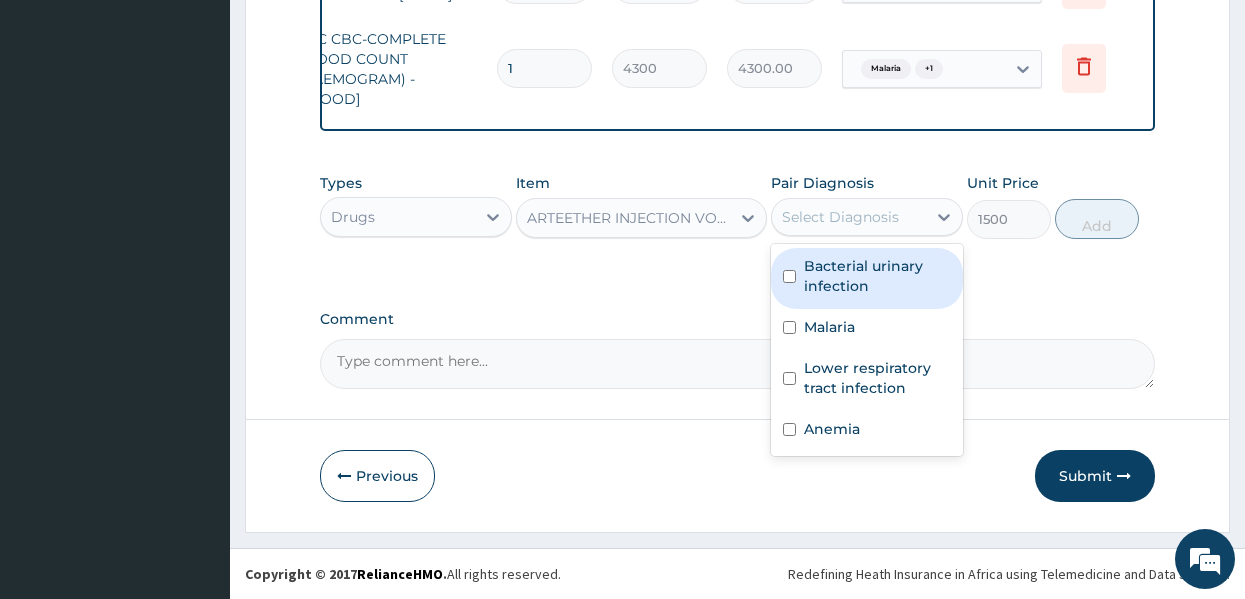 click on "Select Diagnosis" at bounding box center (840, 217) 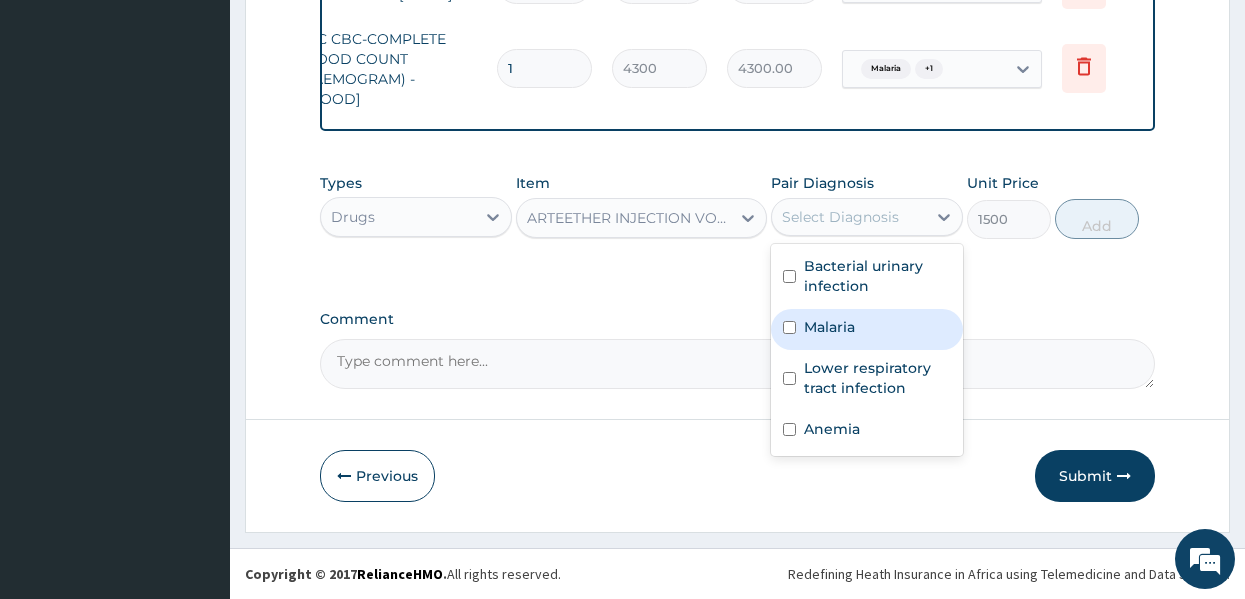 click on "Malaria" at bounding box center [829, 327] 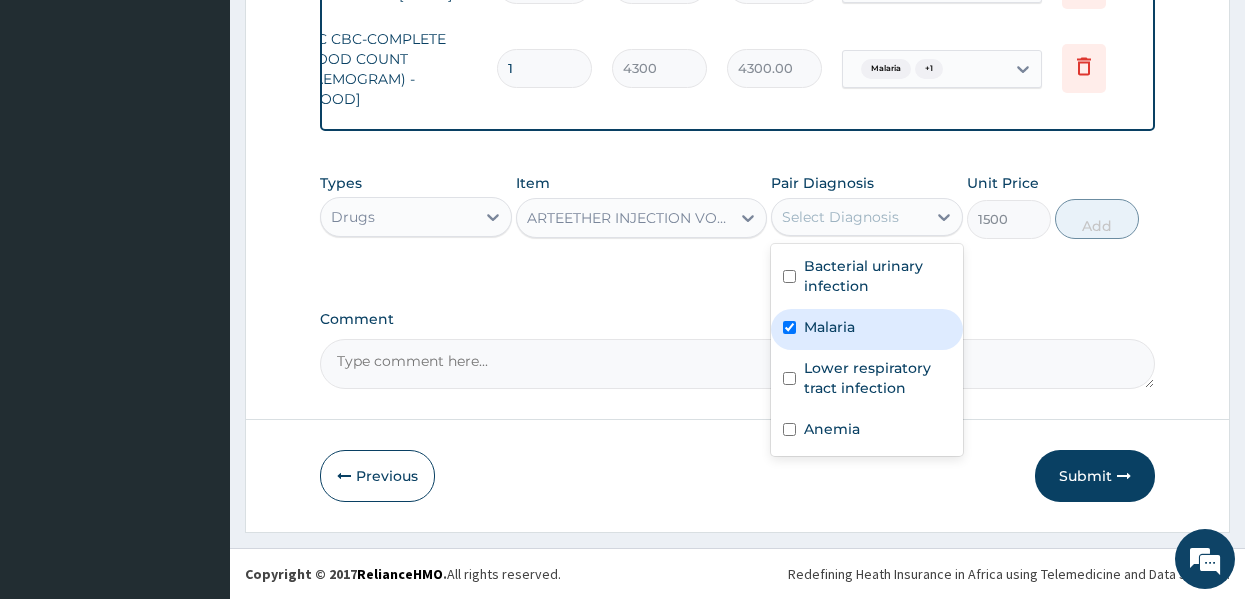 checkbox on "true" 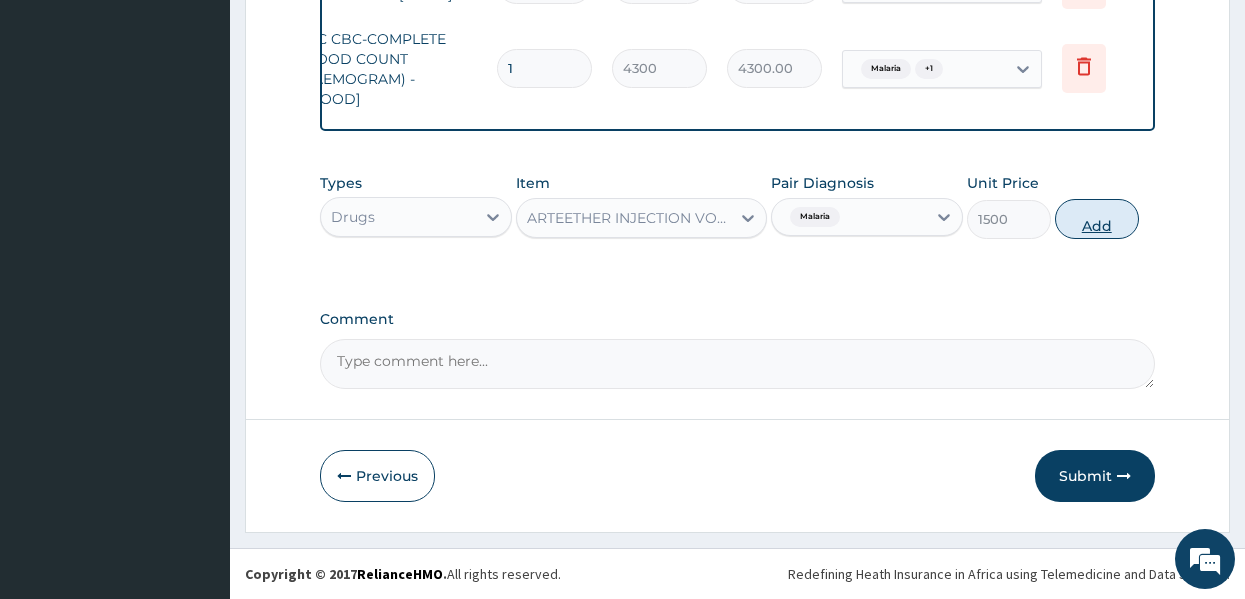click on "Add" at bounding box center [1097, 219] 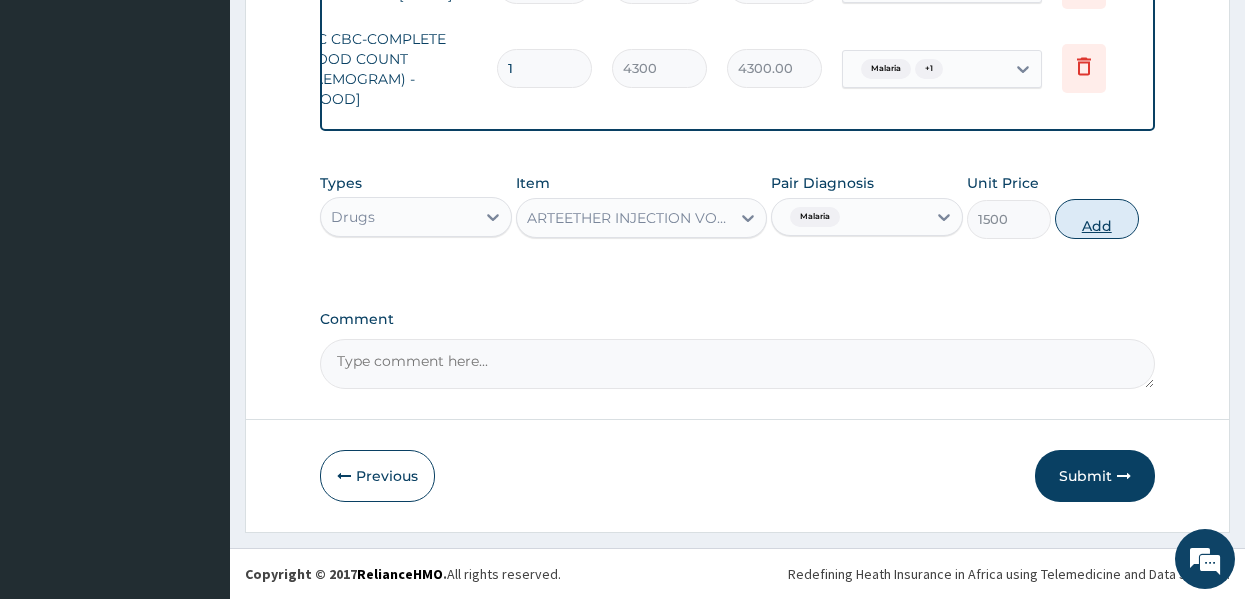 type on "0" 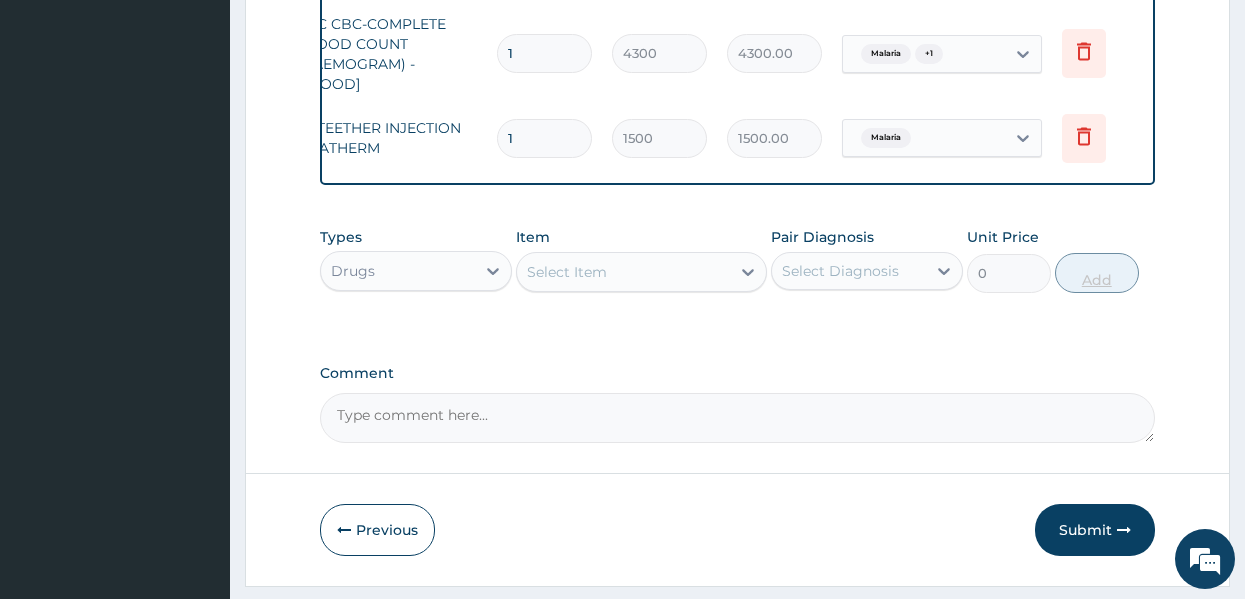 type 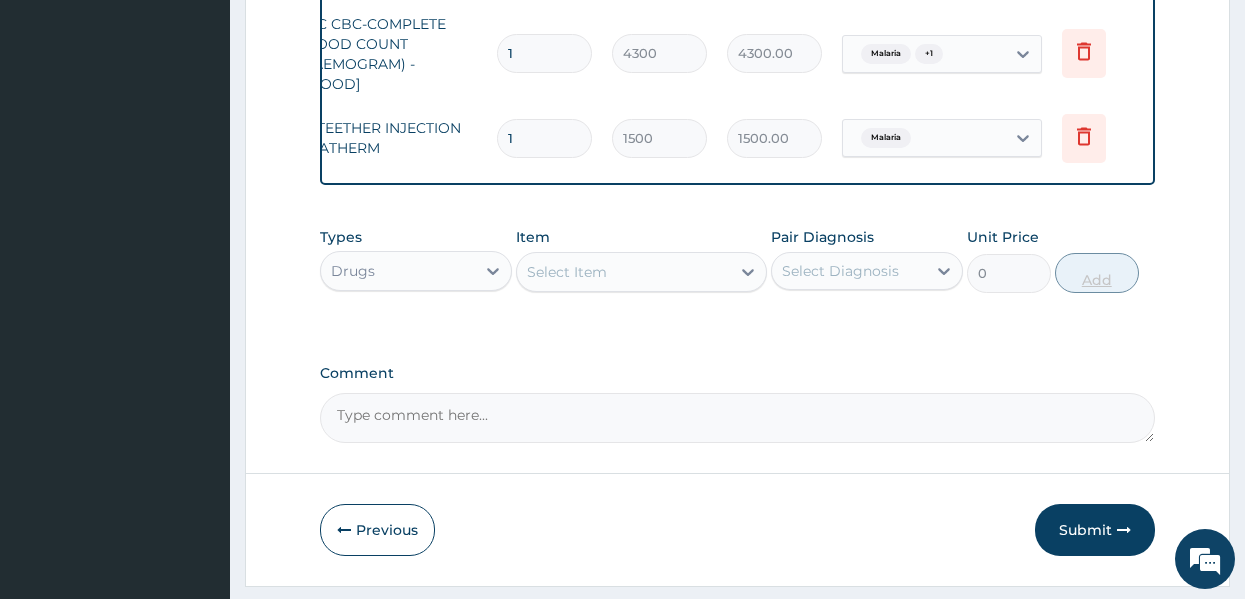 type on "0.00" 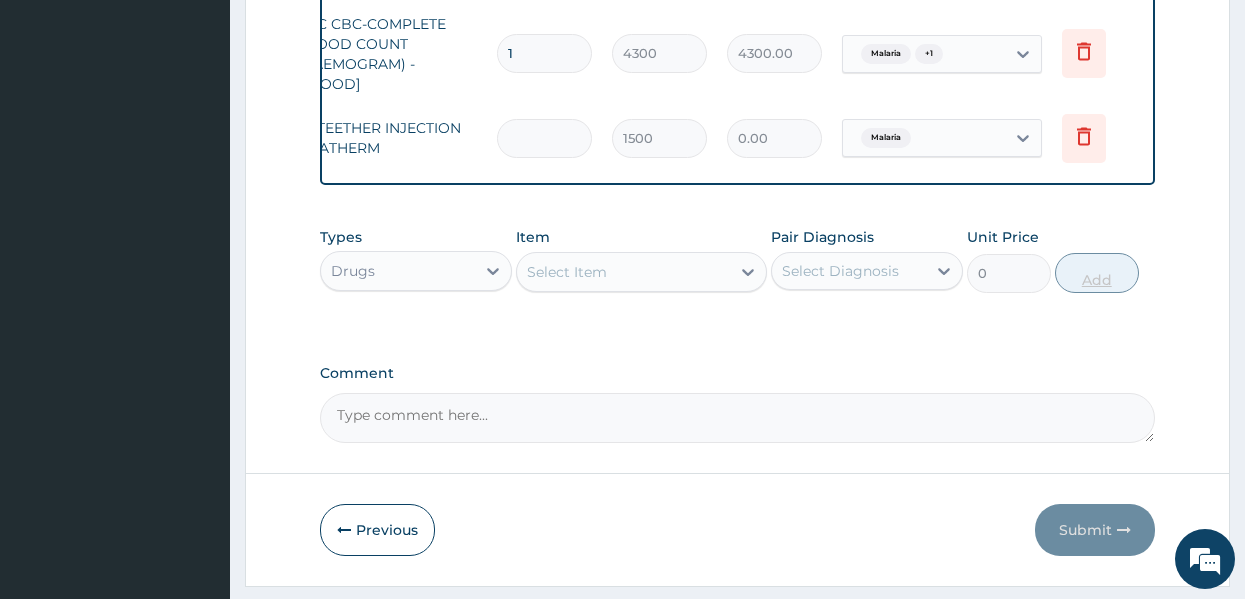 type on "3" 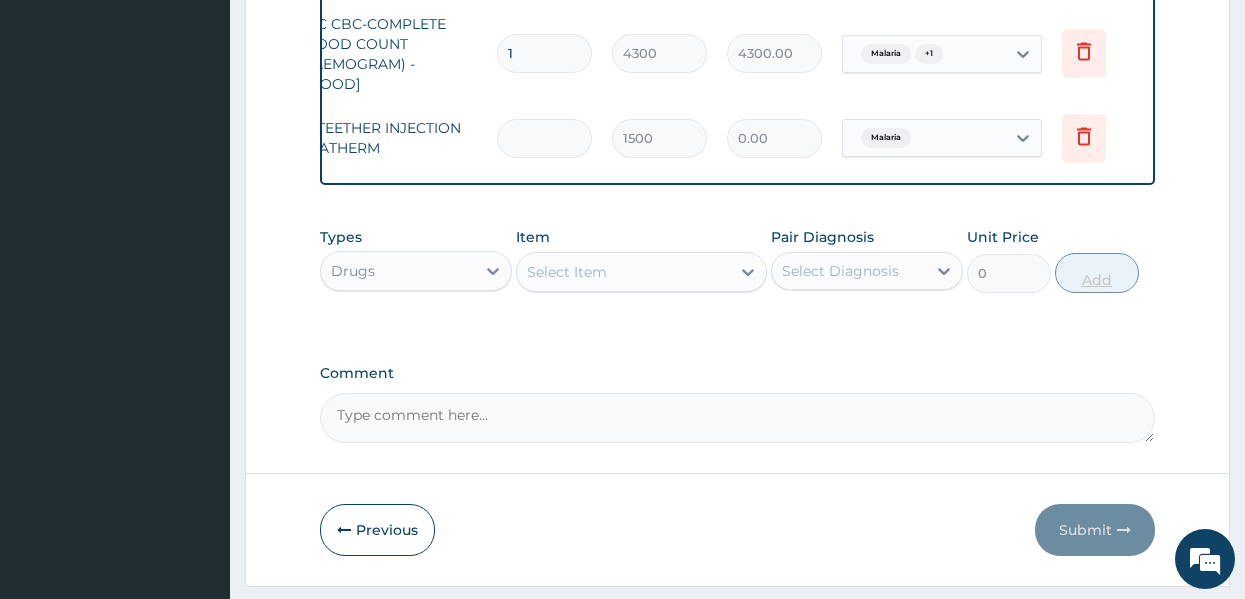 type on "4500.00" 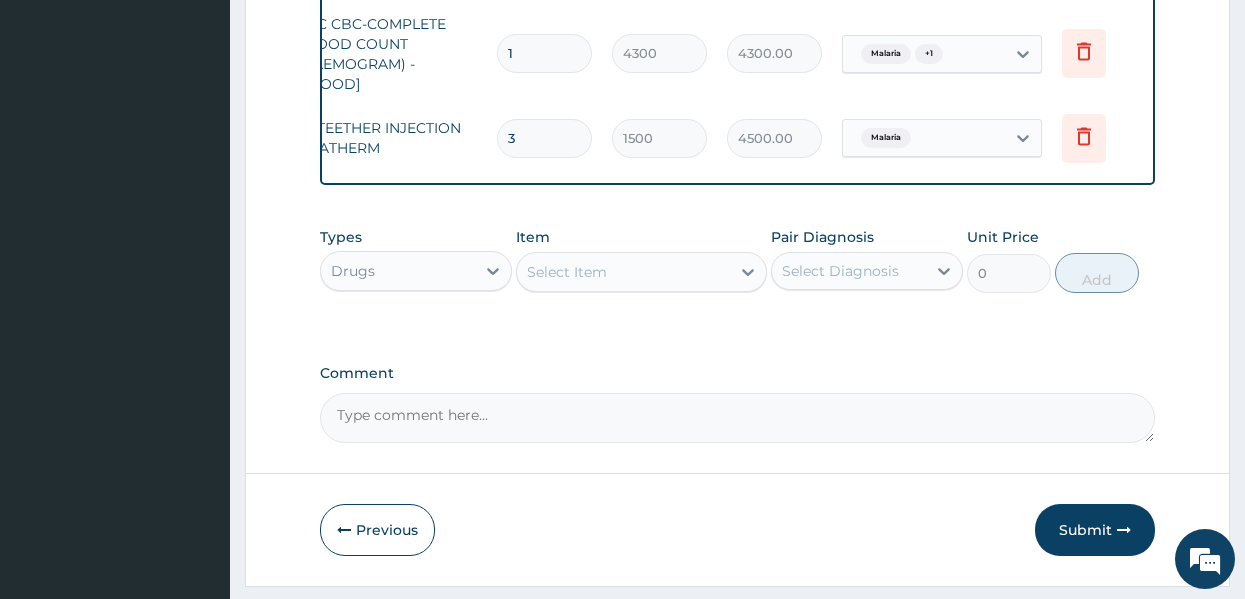type on "3" 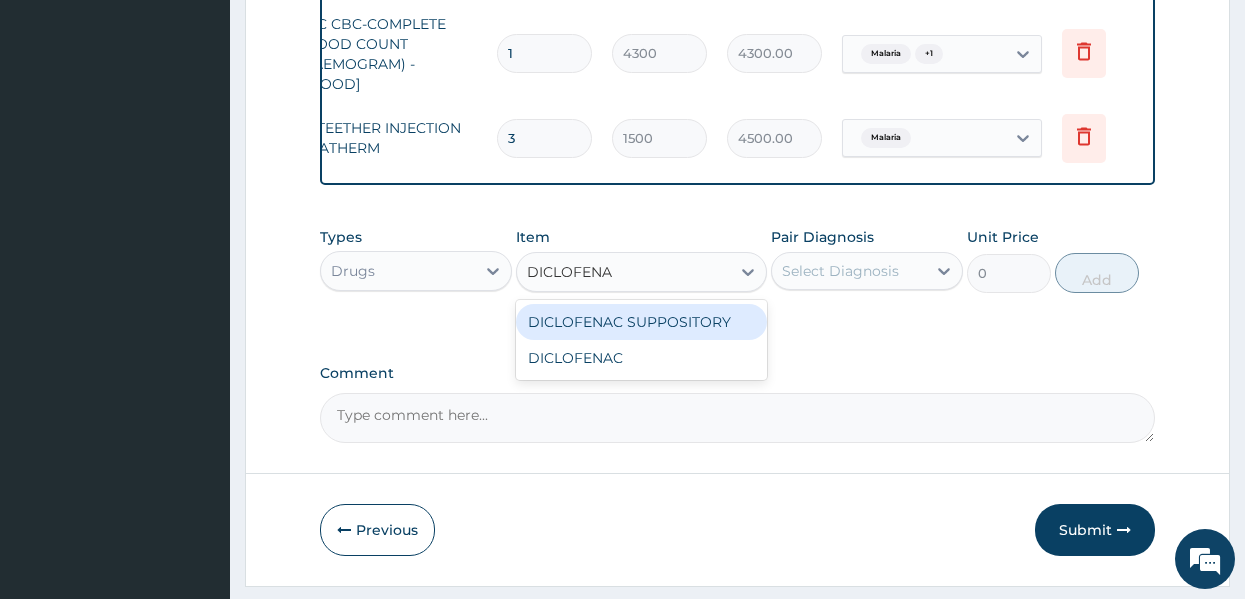 type on "DICLOFENAC" 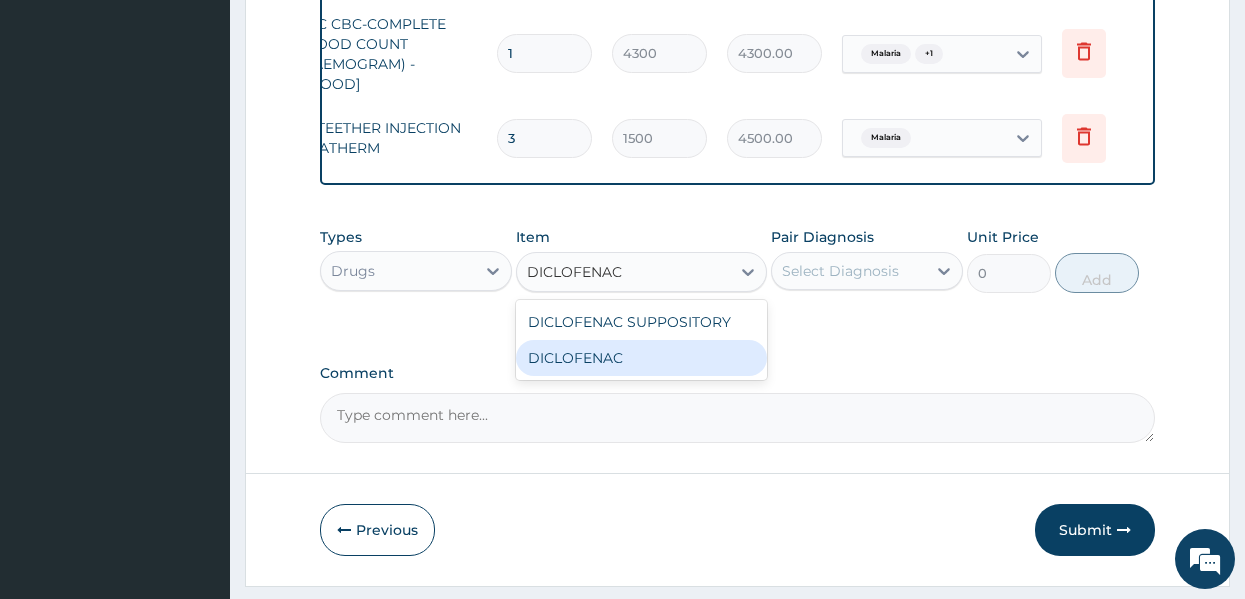 click on "DICLOFENAC" at bounding box center (641, 358) 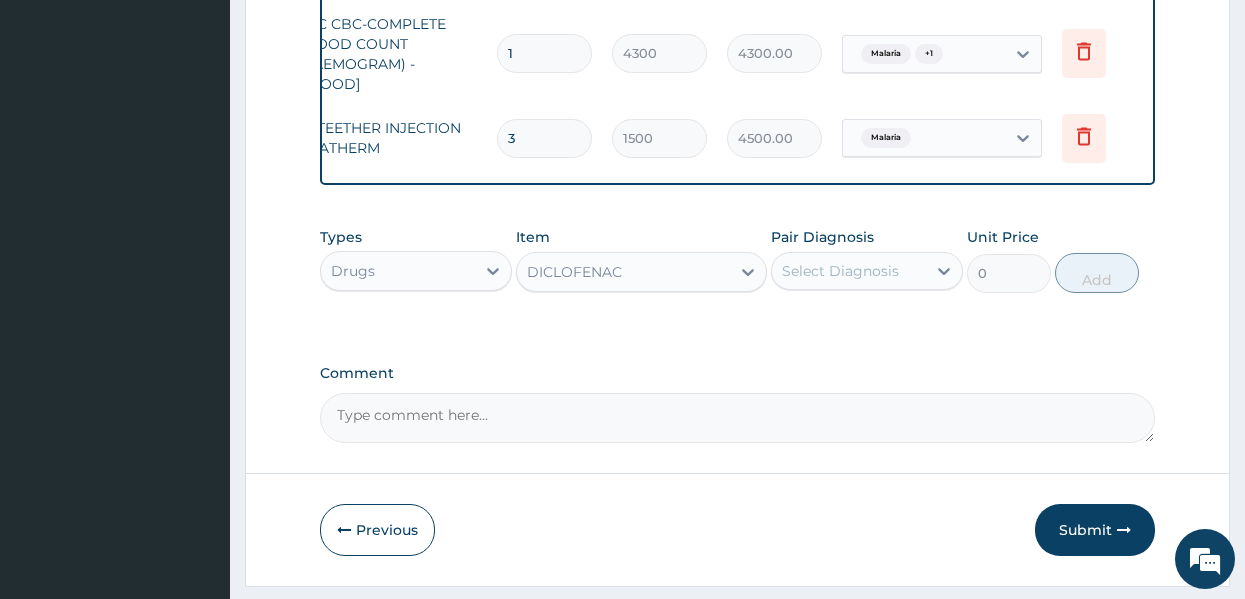 type 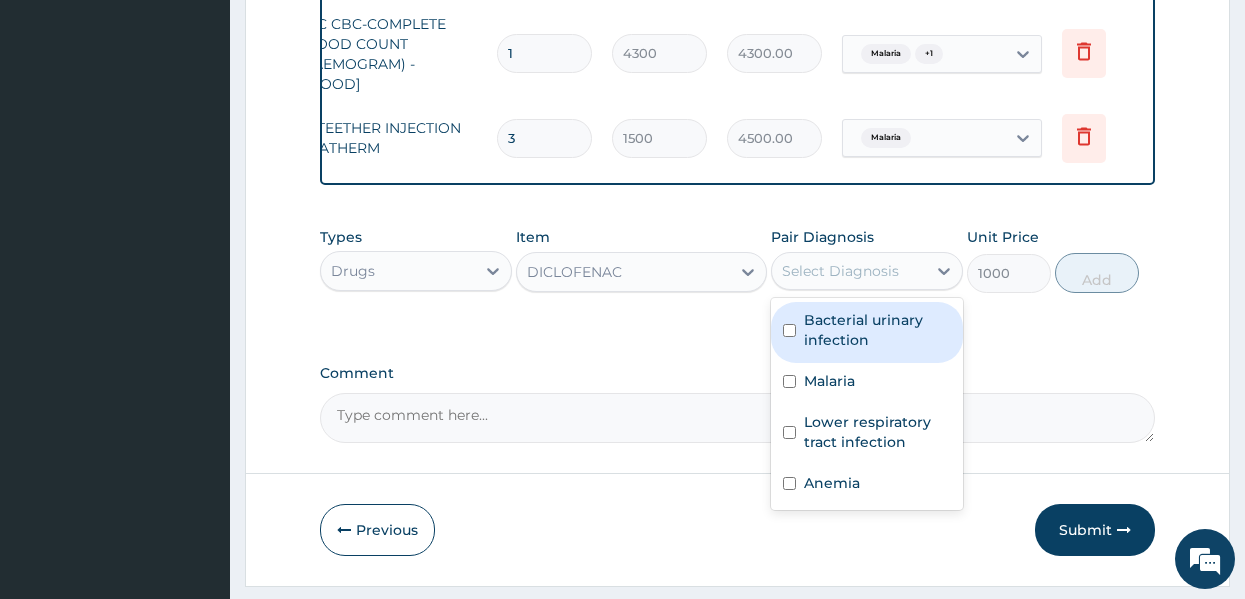 click on "Select Diagnosis" at bounding box center (840, 271) 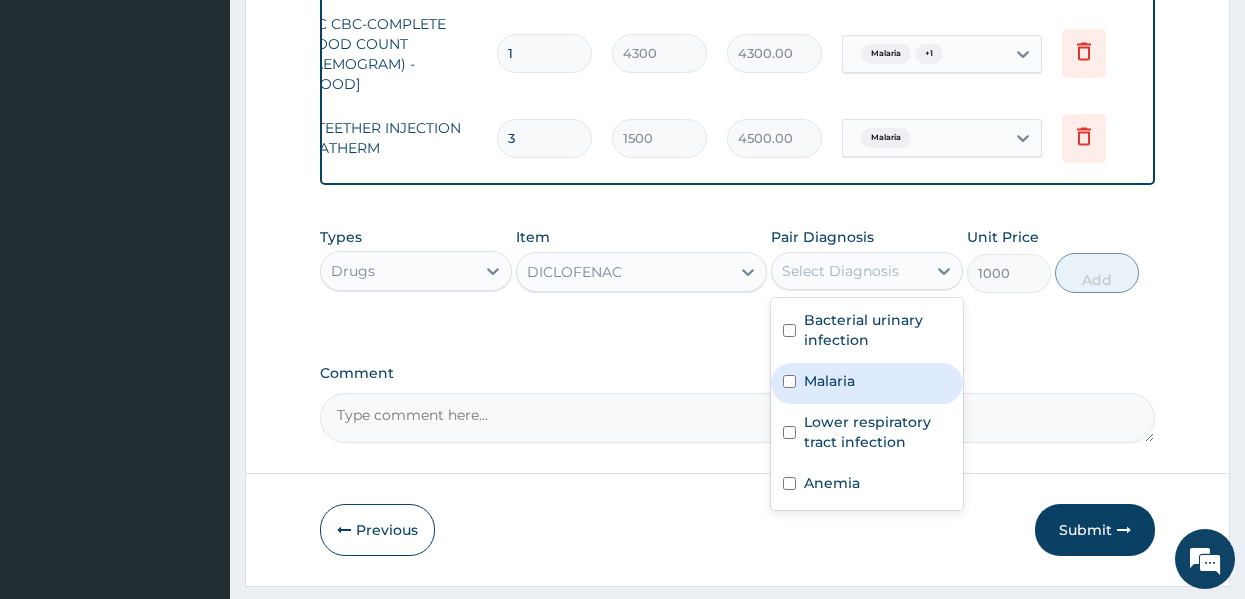 click on "Malaria" at bounding box center [829, 381] 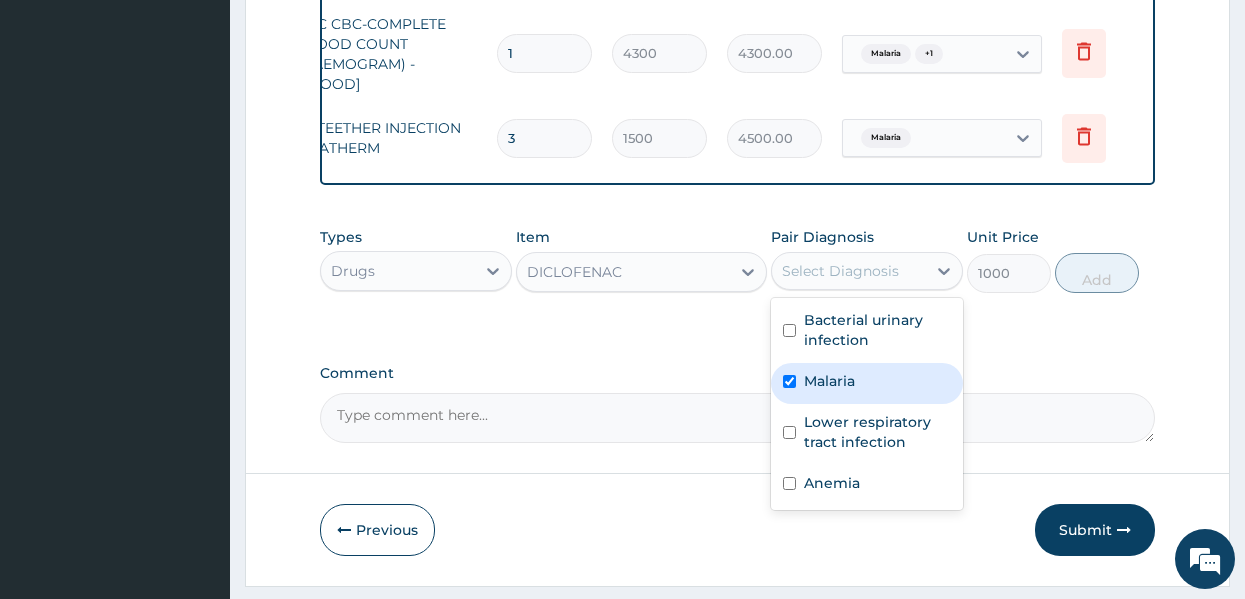 checkbox on "true" 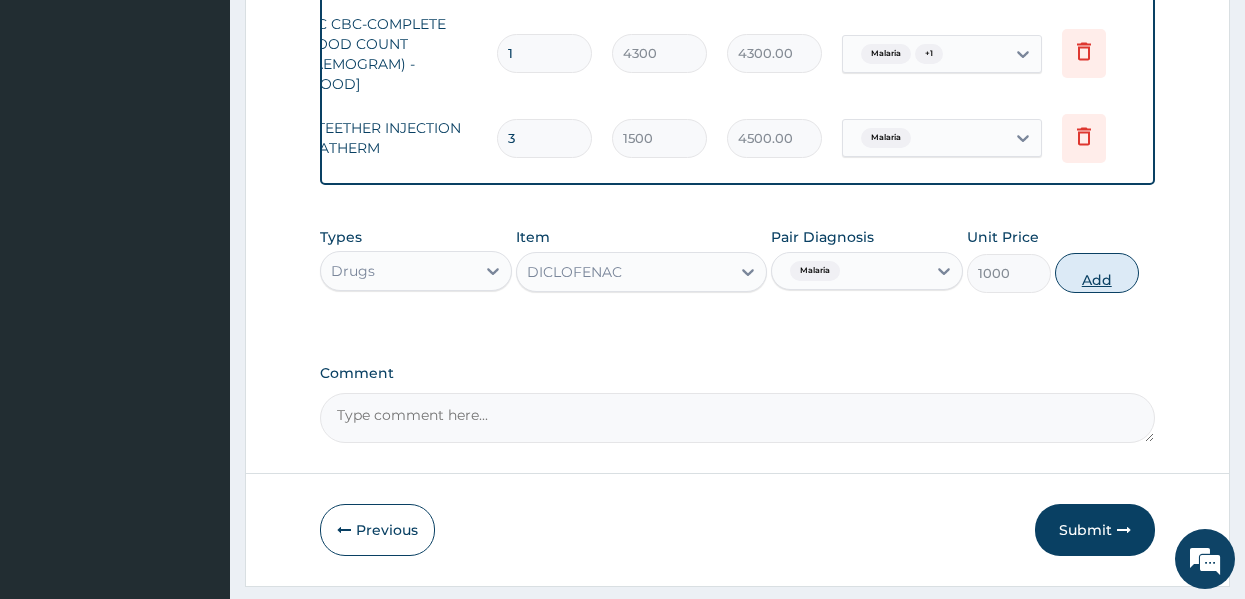 click on "Add" at bounding box center [1097, 273] 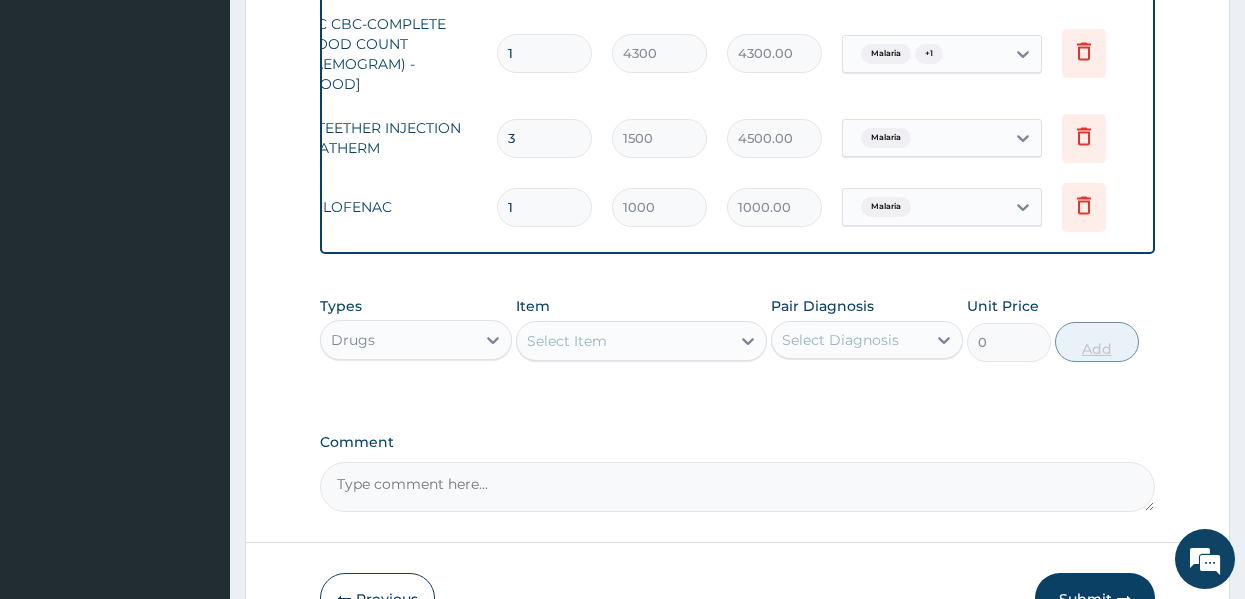 type 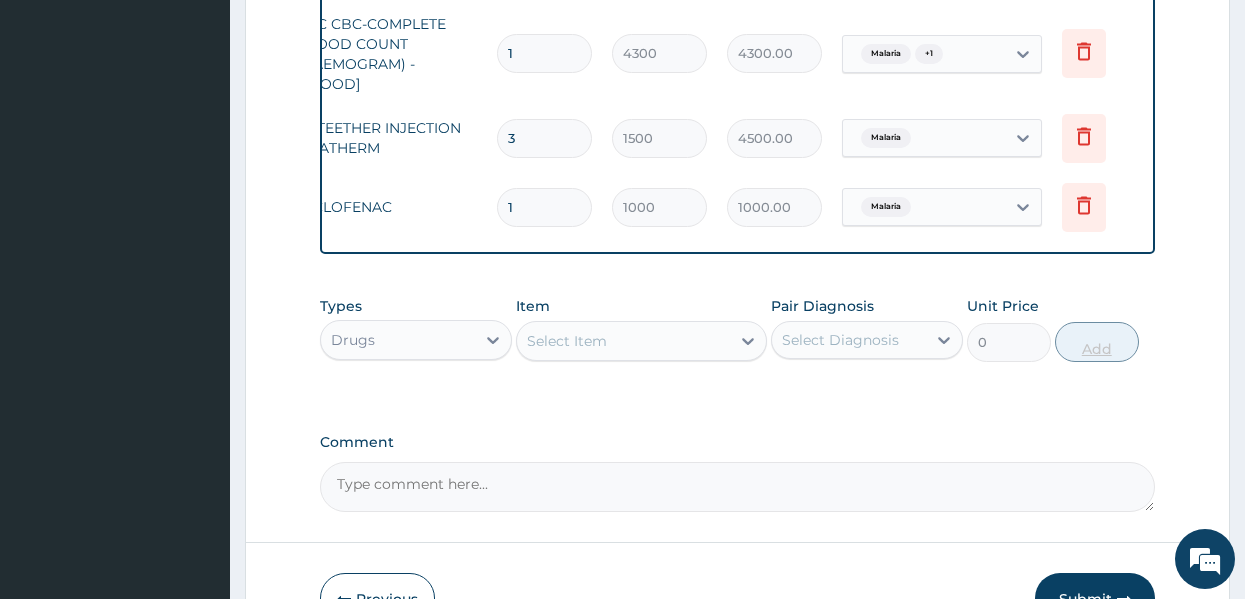 type on "0.00" 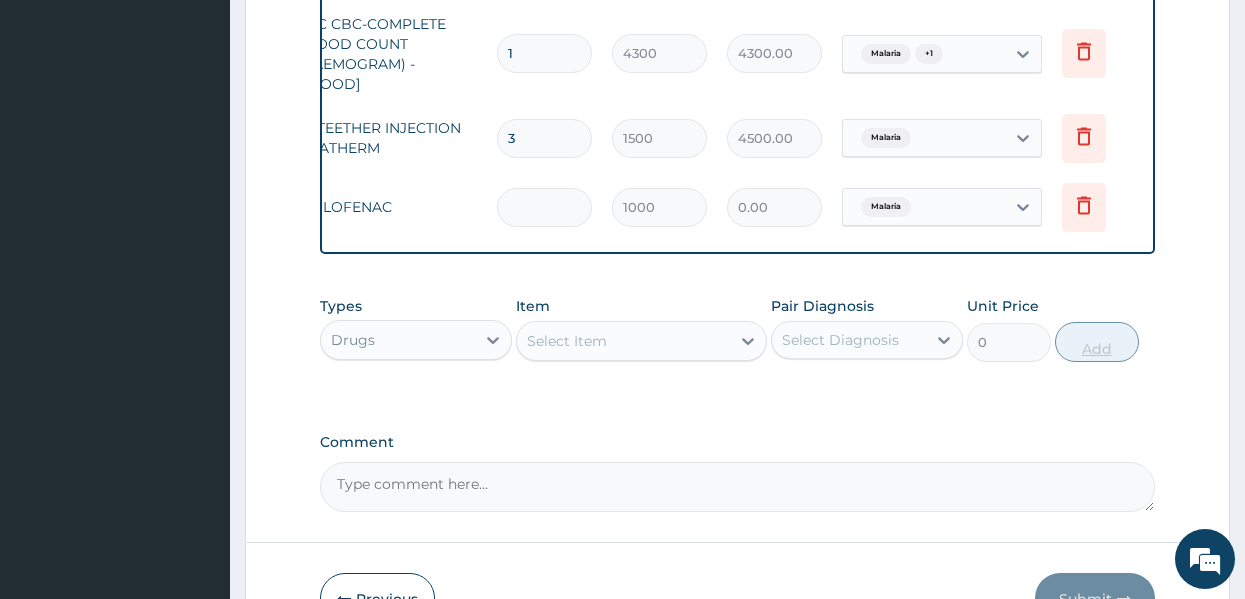 type on "3" 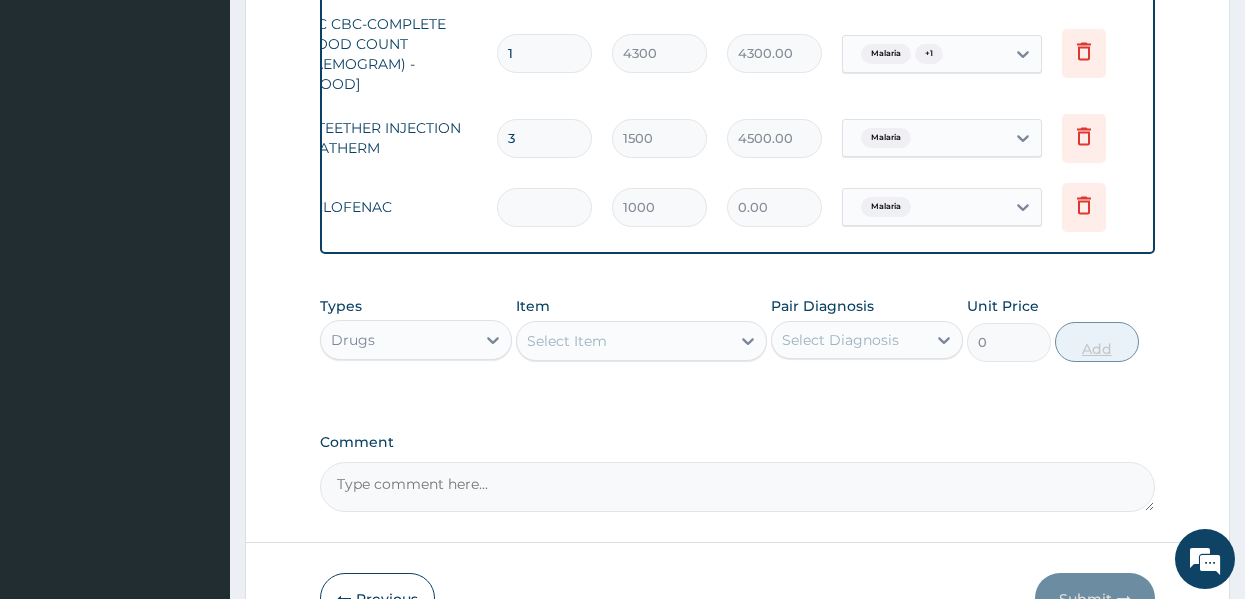 type on "3000.00" 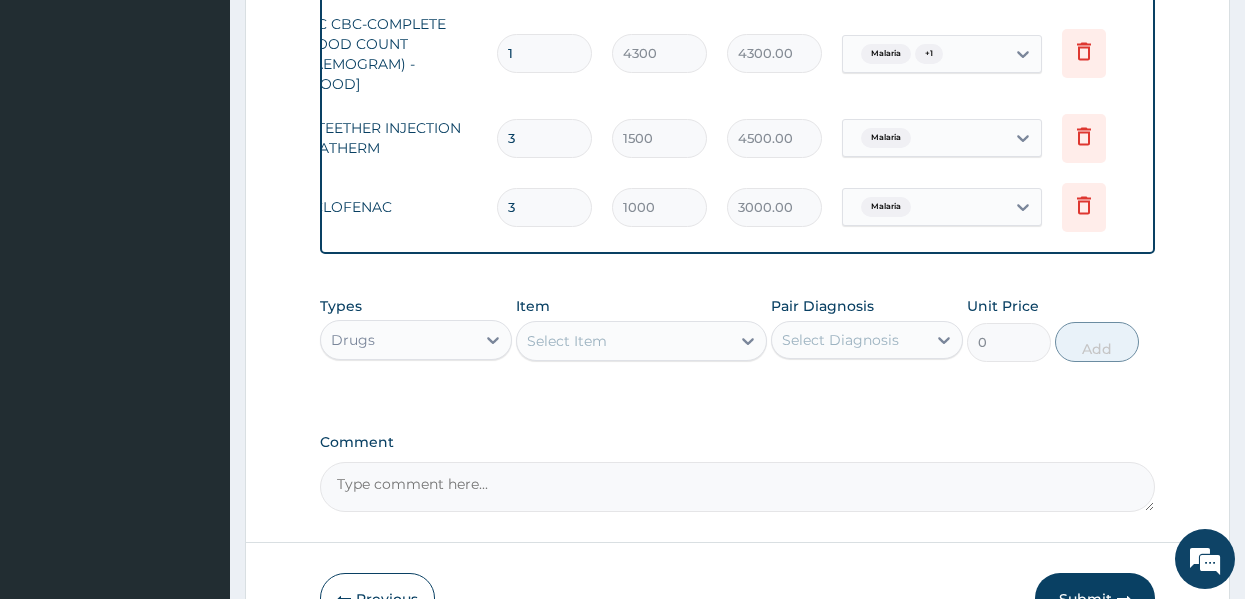 type on "3" 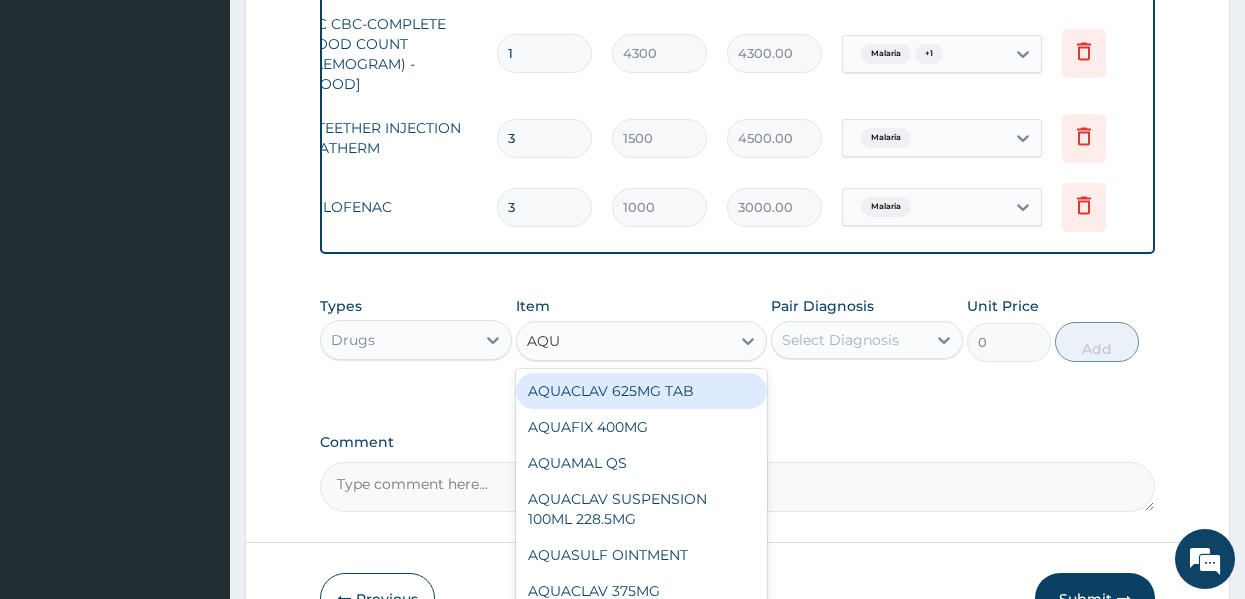 type on "AQUA" 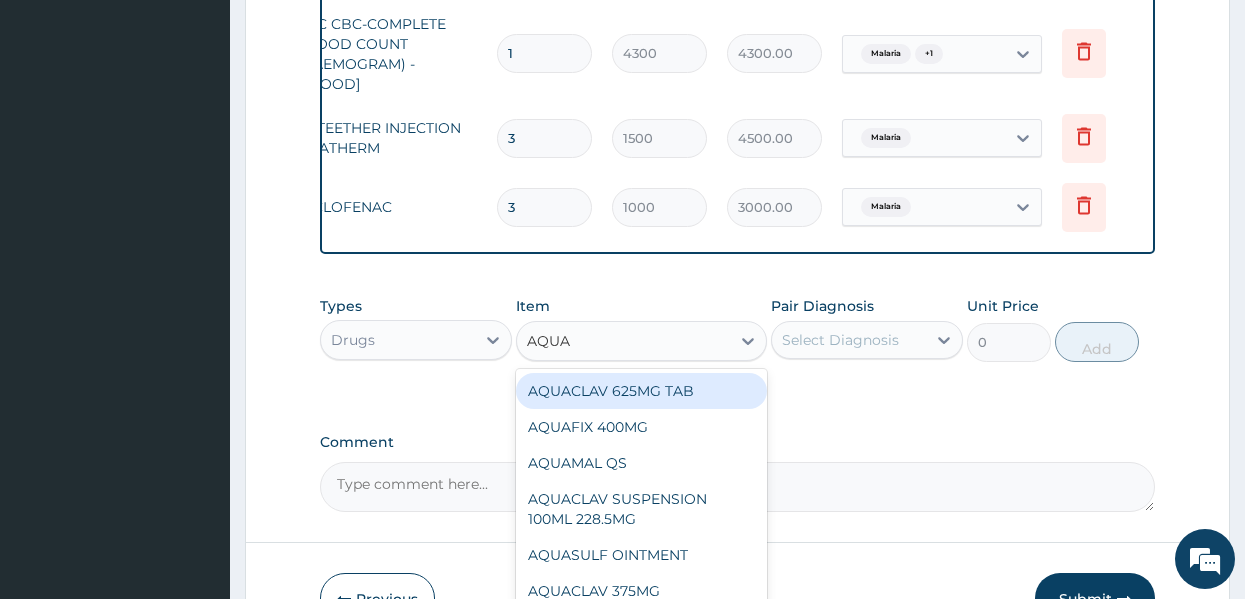 click on "AQUACLAV 625MG TAB" at bounding box center (641, 391) 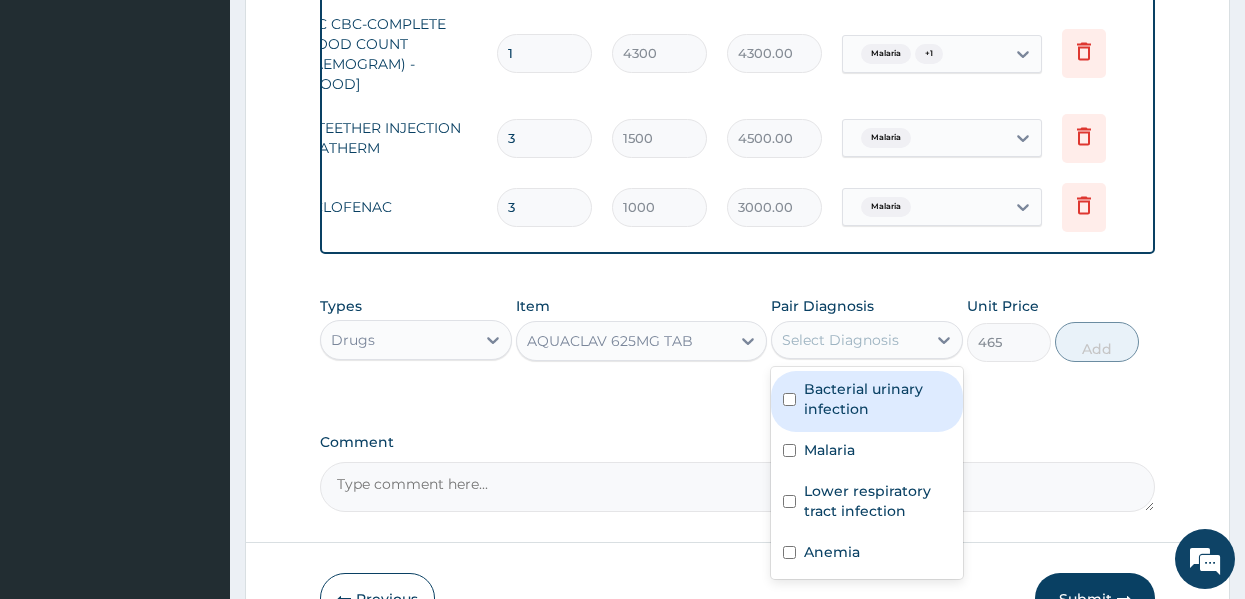 click on "Select Diagnosis" at bounding box center (840, 340) 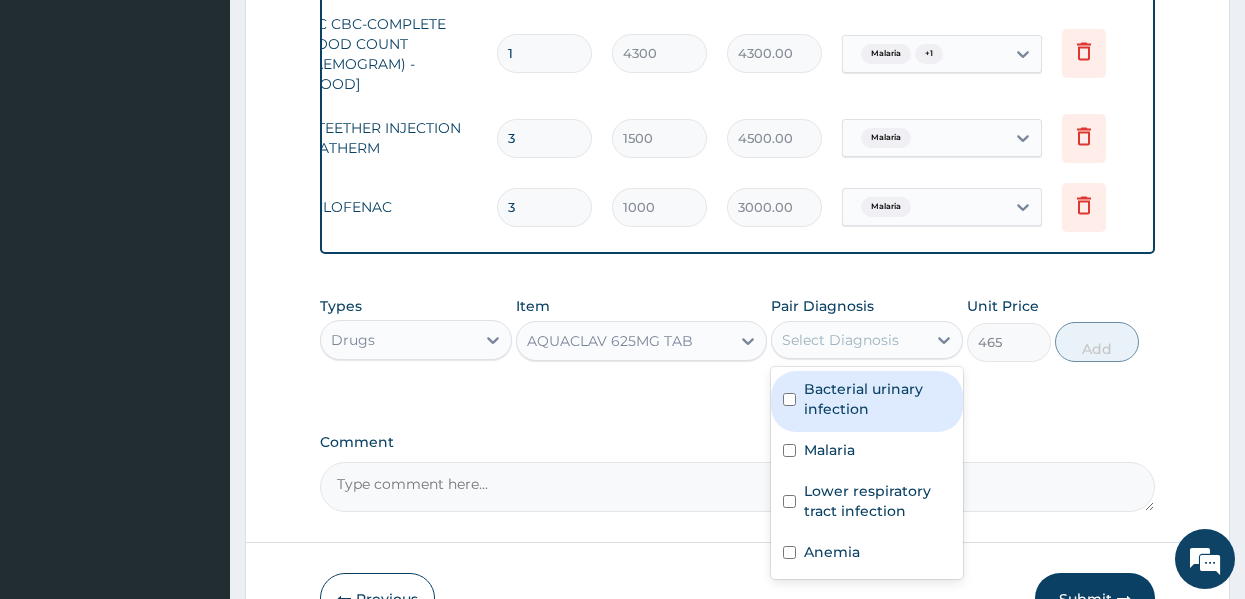 click on "Bacterial urinary infection" at bounding box center [877, 399] 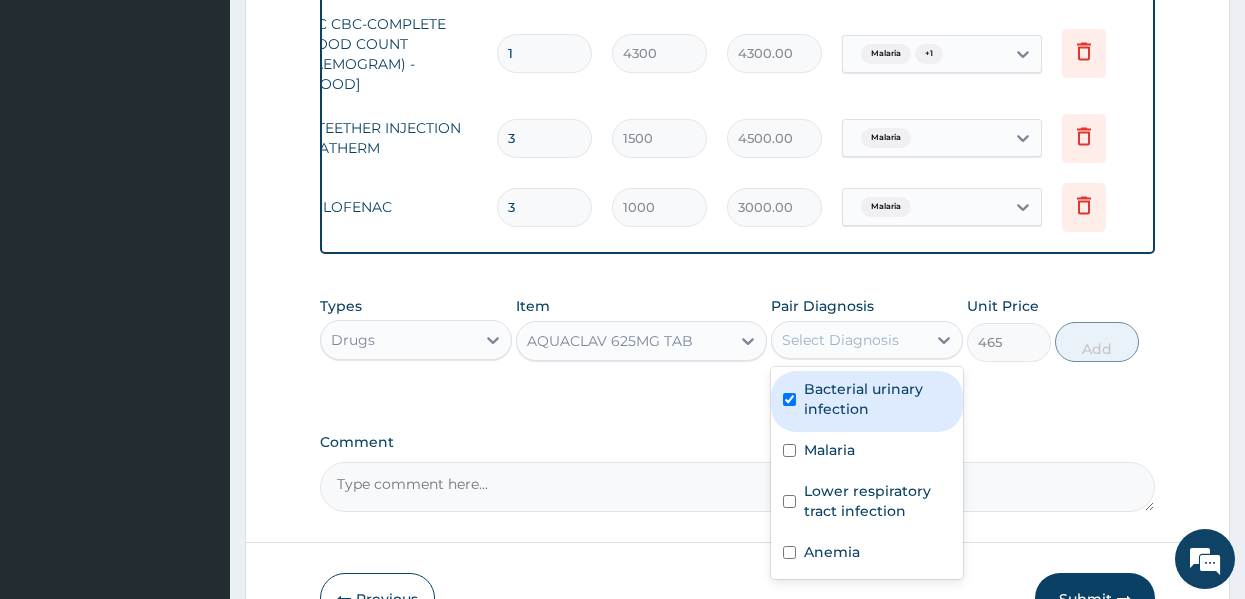 checkbox on "true" 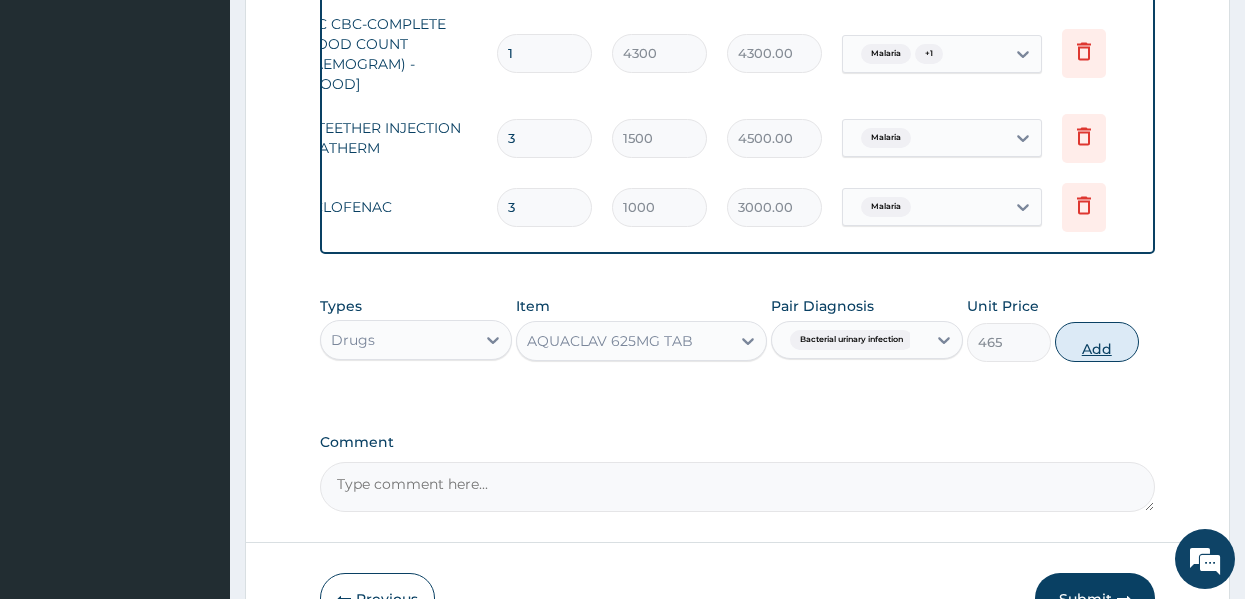 click on "Add" at bounding box center (1097, 342) 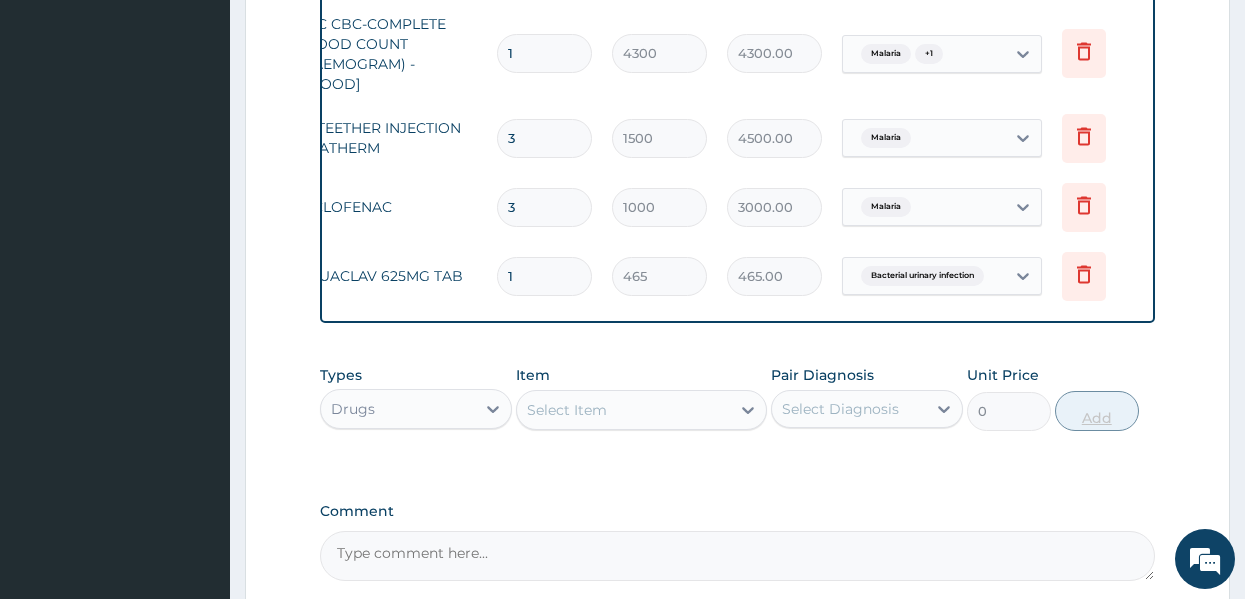 type on "14" 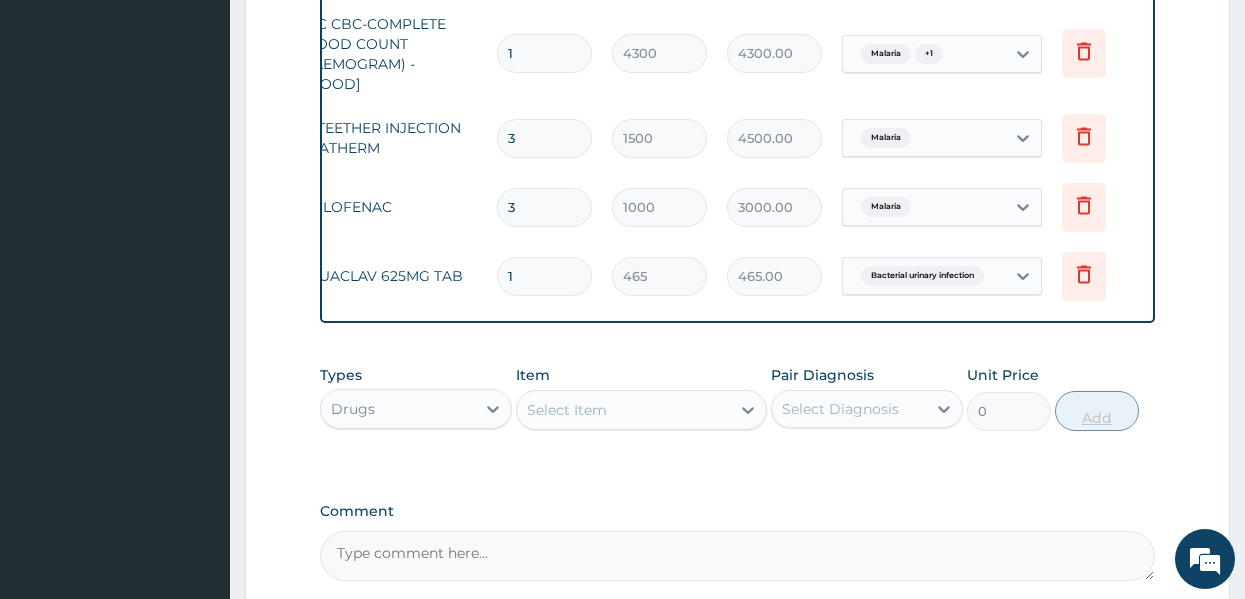 type on "6510.00" 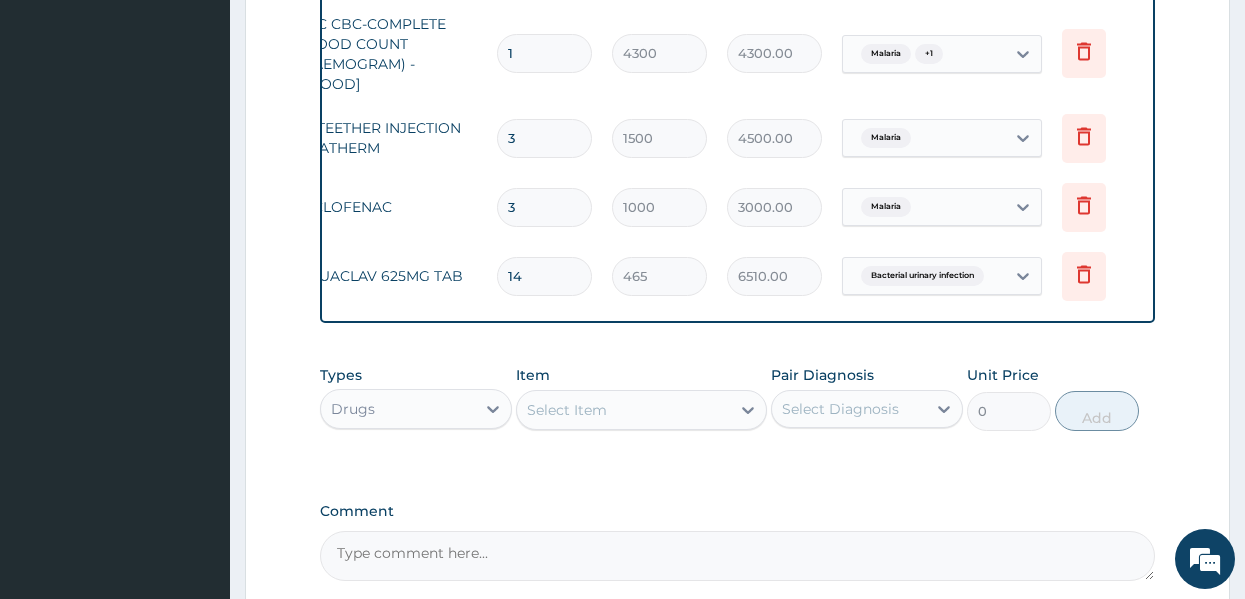 type on "14" 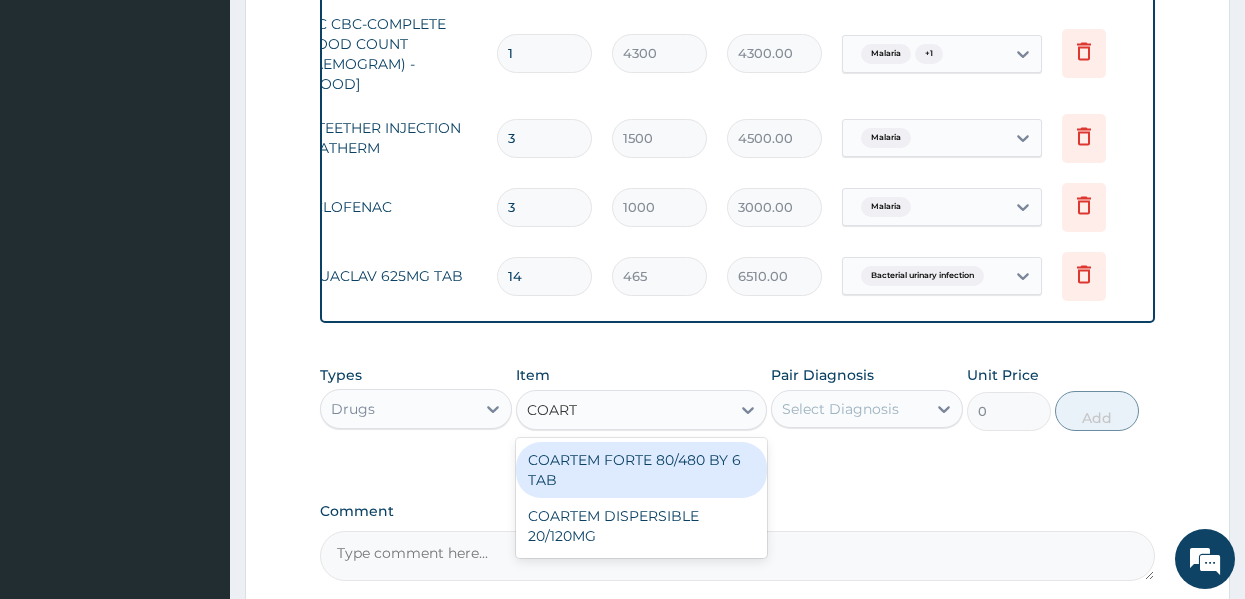 type on "COARTE" 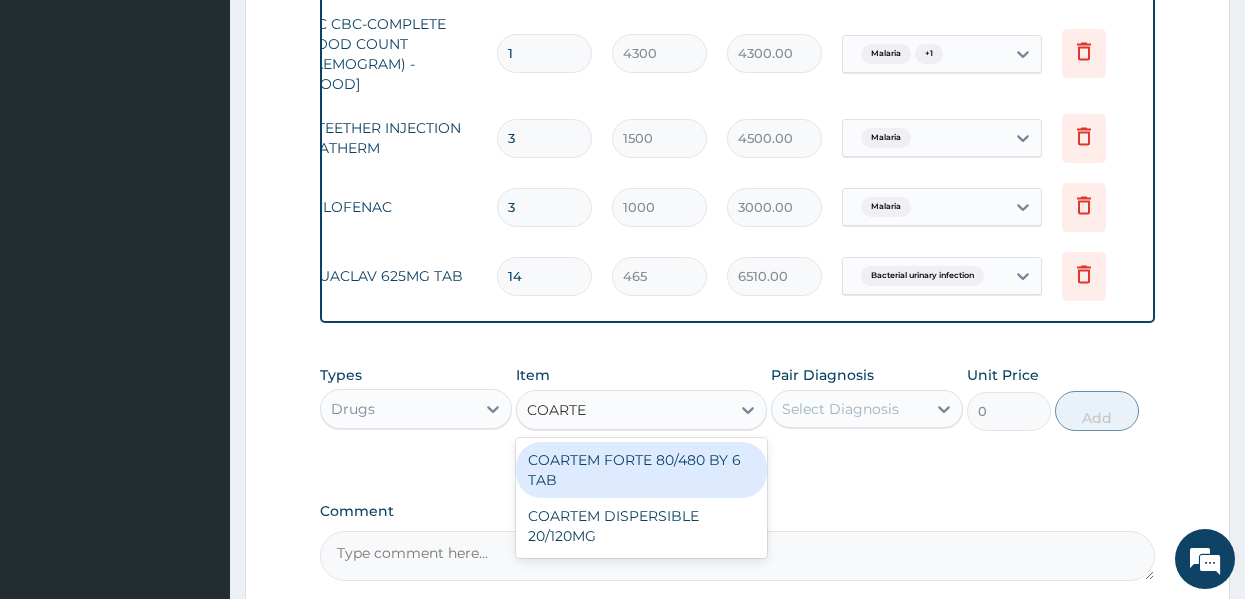 click on "COARTEM FORTE 80/480 BY 6 TAB" at bounding box center (641, 470) 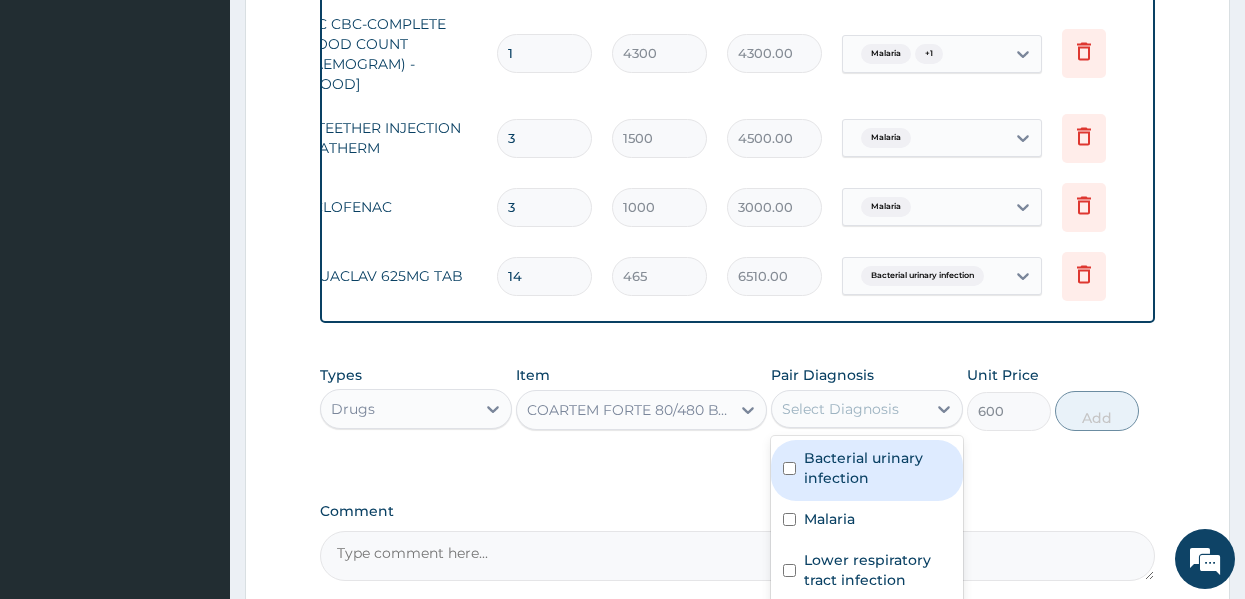 click on "Select Diagnosis" at bounding box center [840, 409] 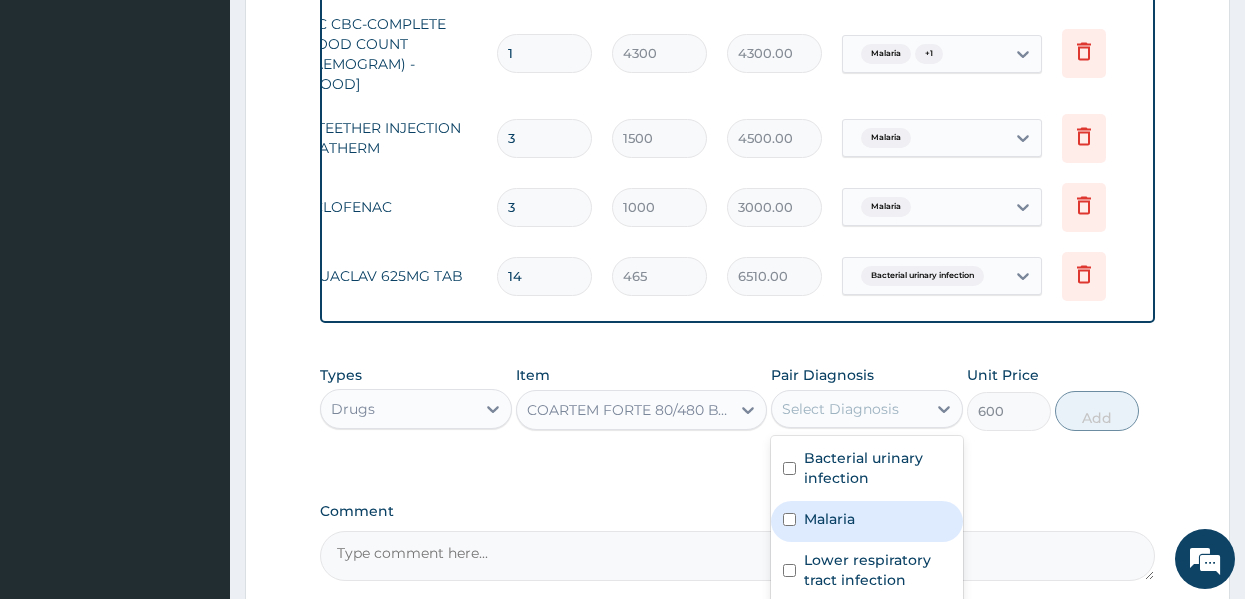 click on "Malaria" at bounding box center (829, 519) 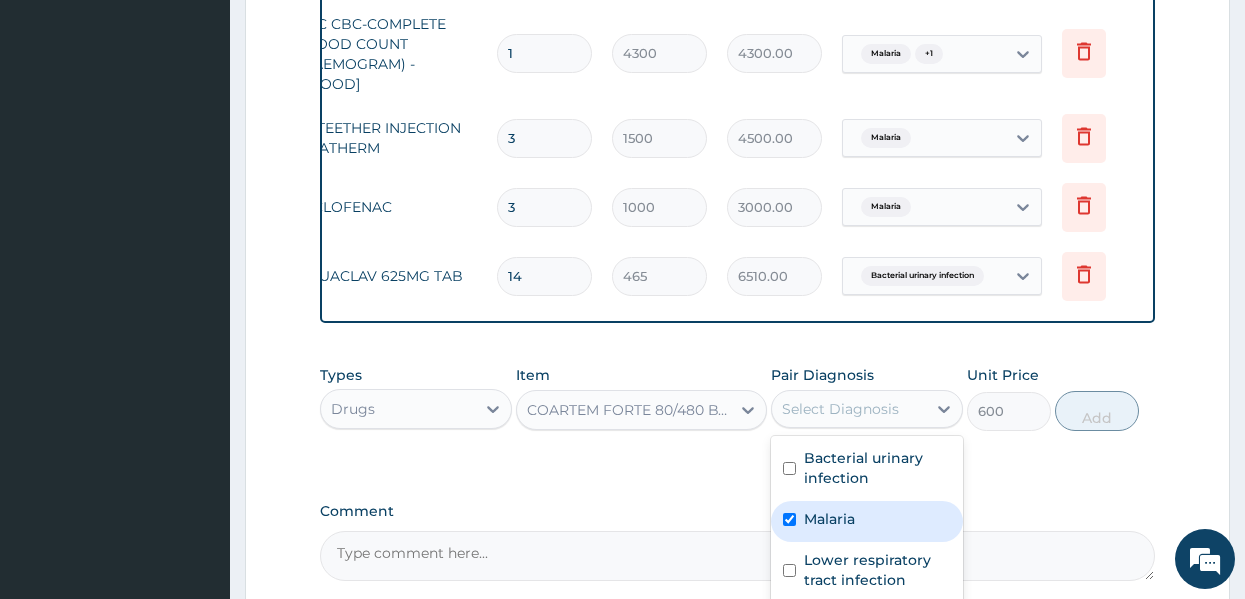checkbox on "true" 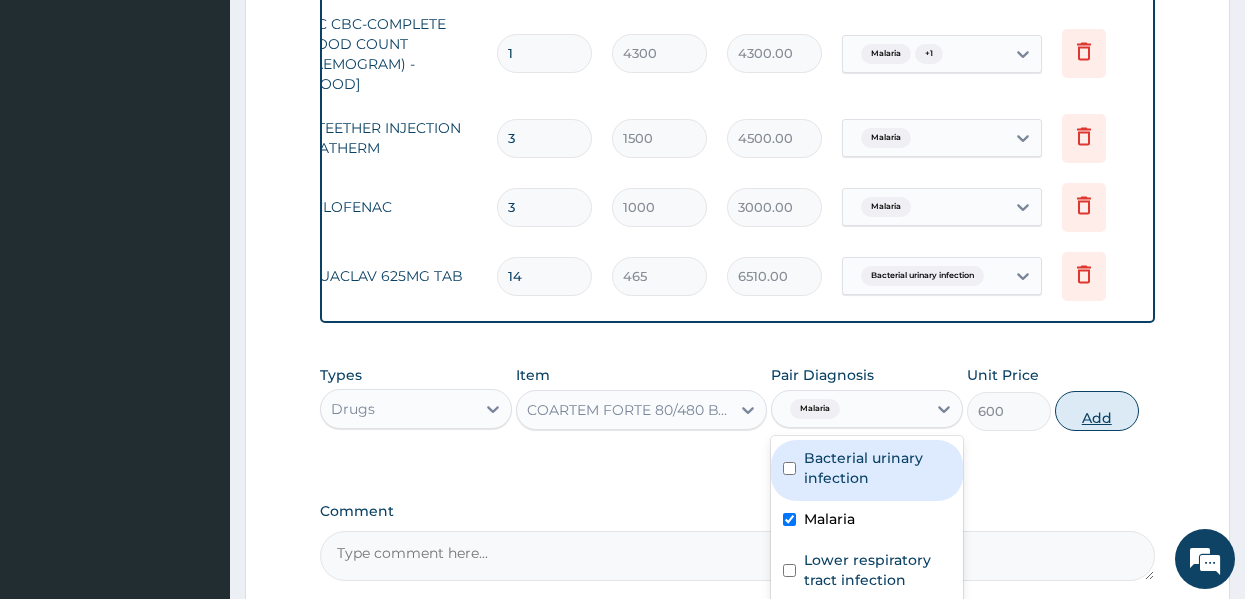 click on "Add" at bounding box center [1097, 411] 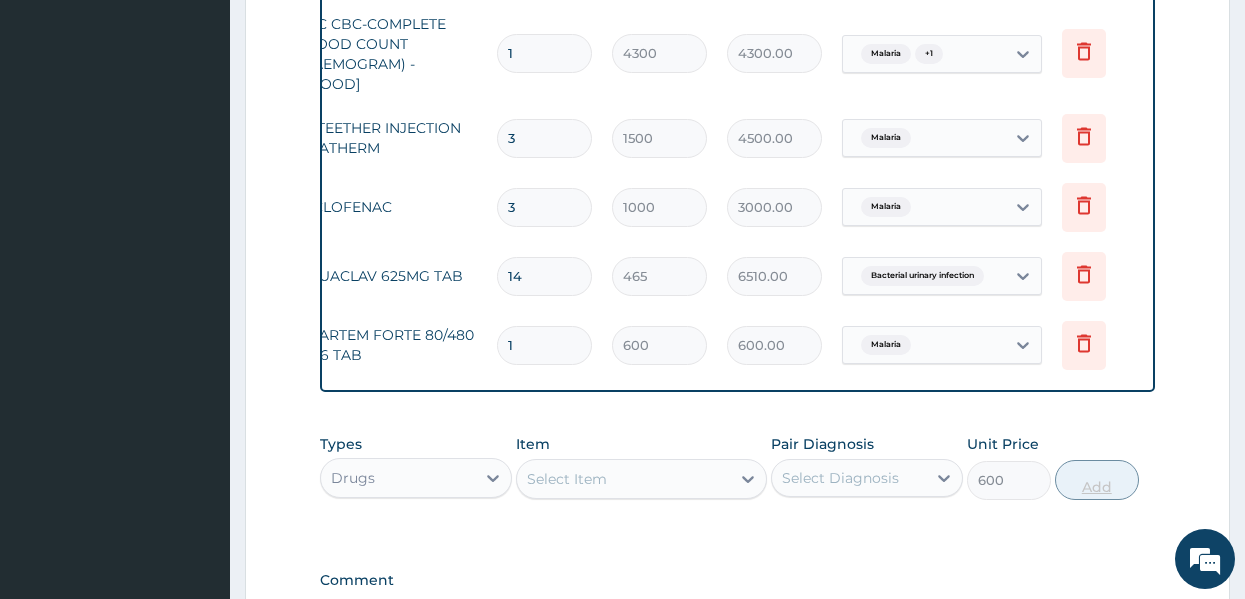 type on "0" 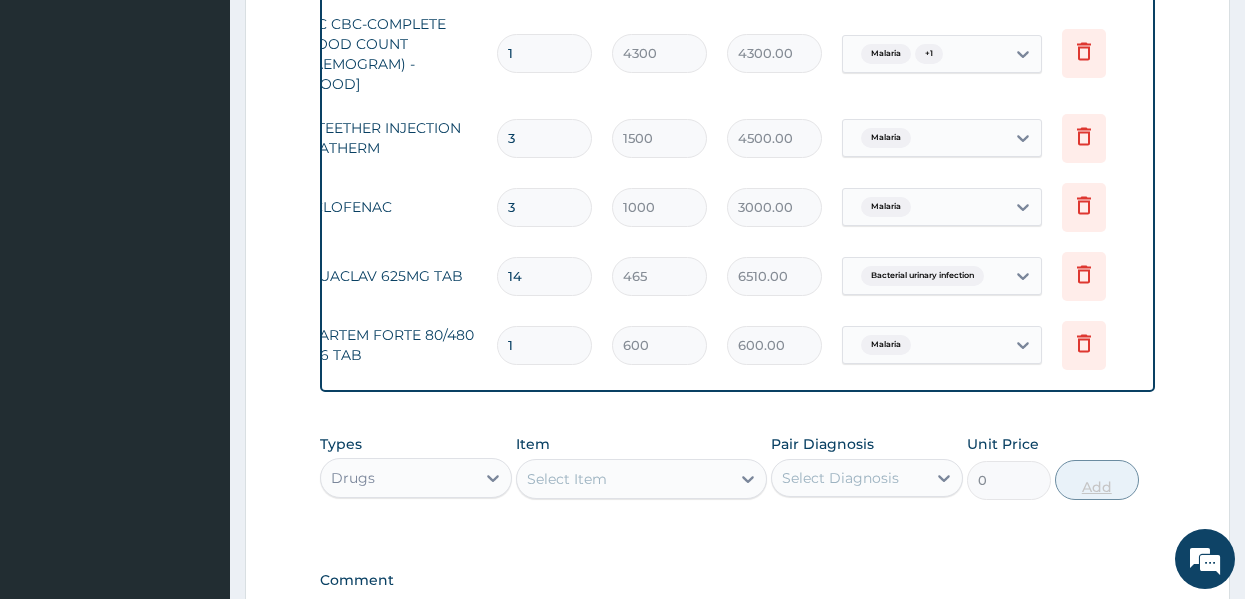 type 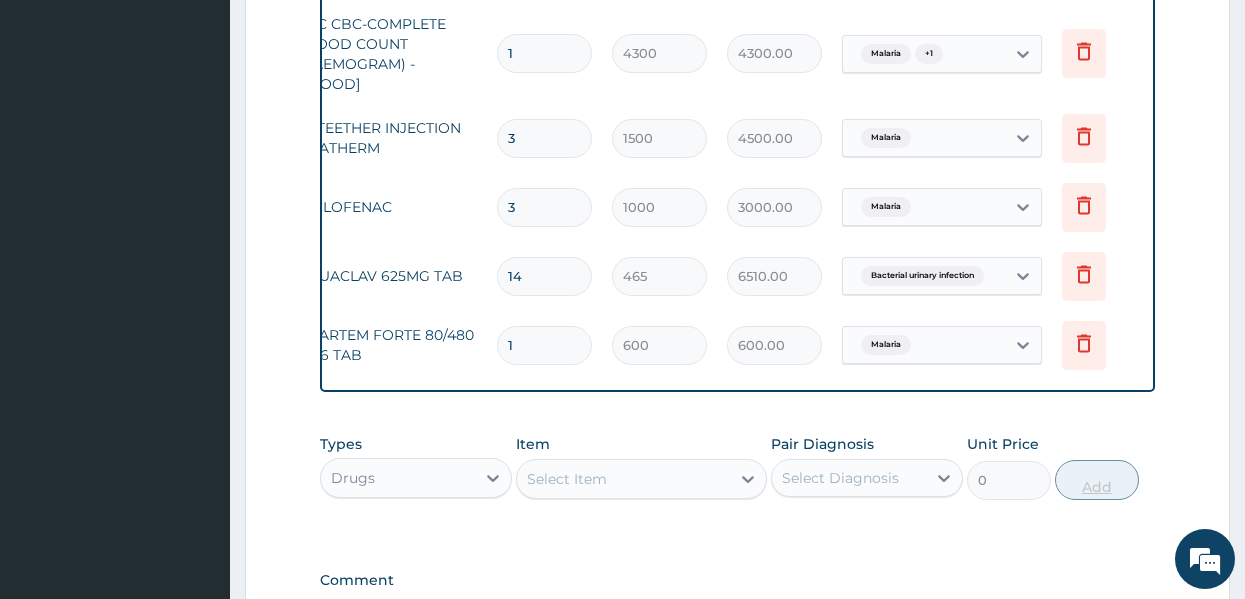 type on "0.00" 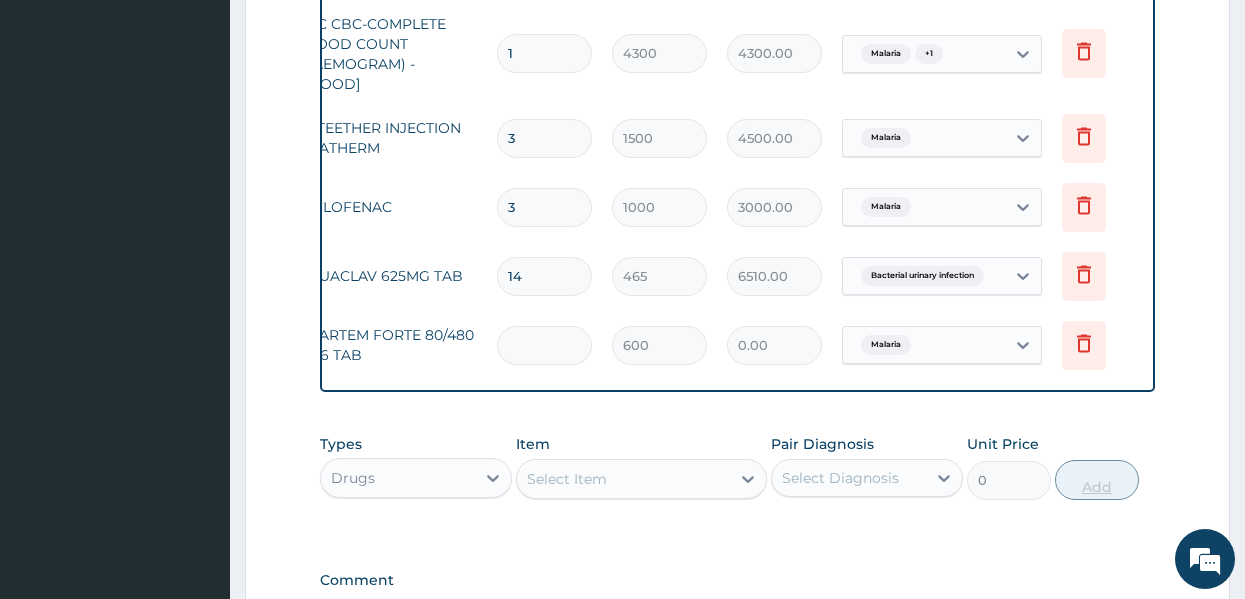 type on "6" 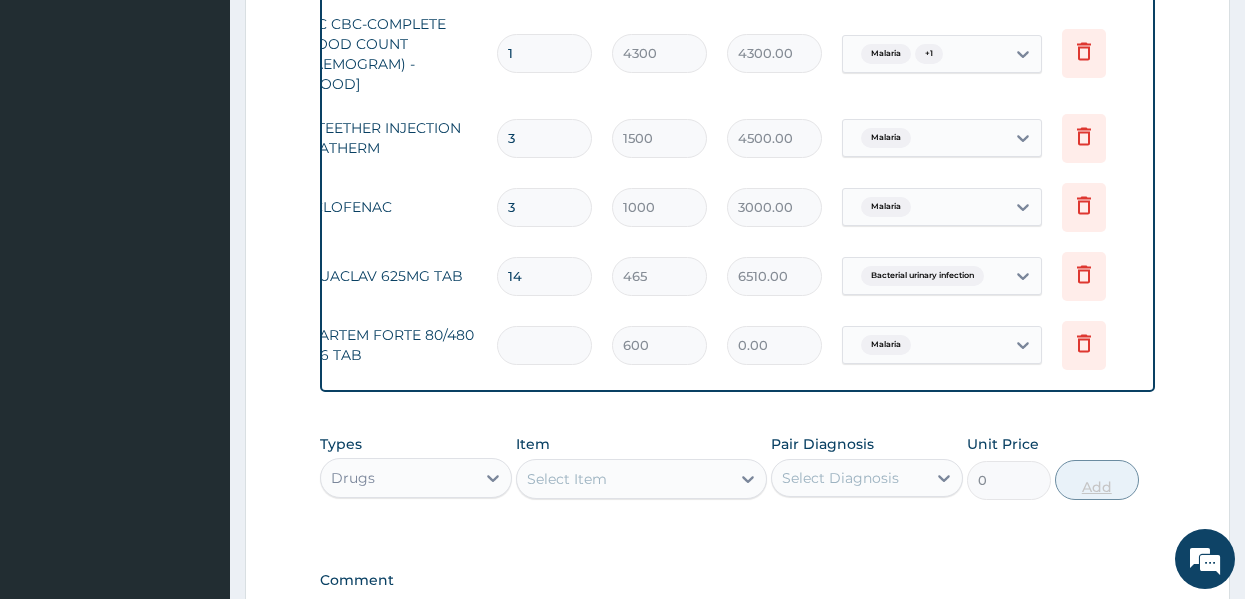 type on "3600.00" 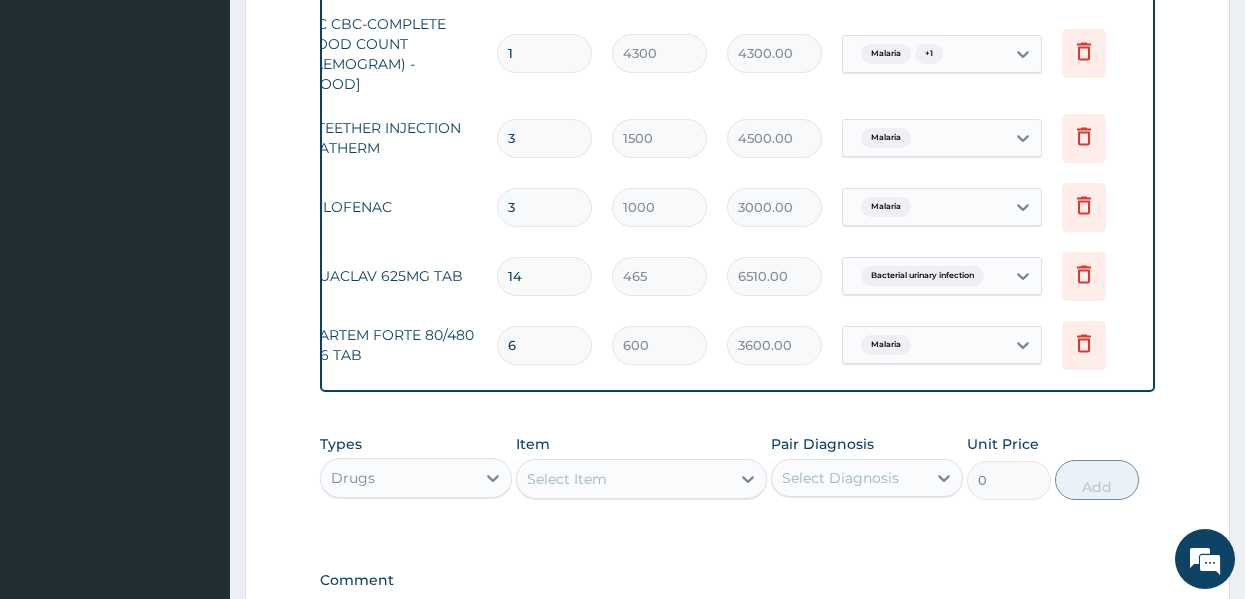 type on "6" 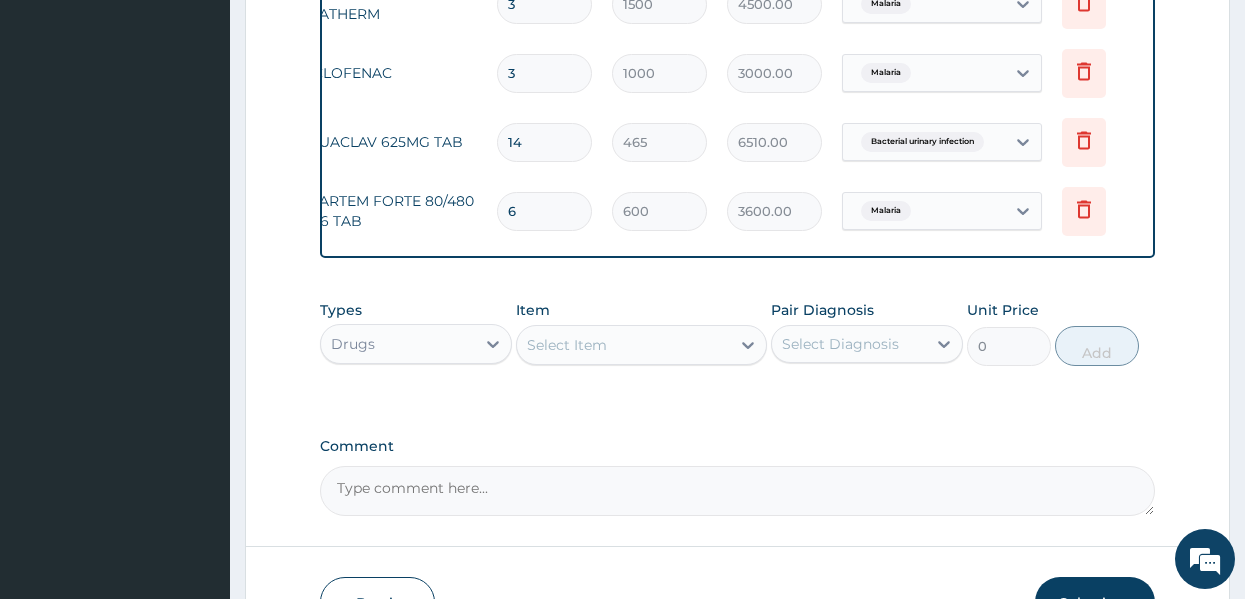 scroll, scrollTop: 1203, scrollLeft: 0, axis: vertical 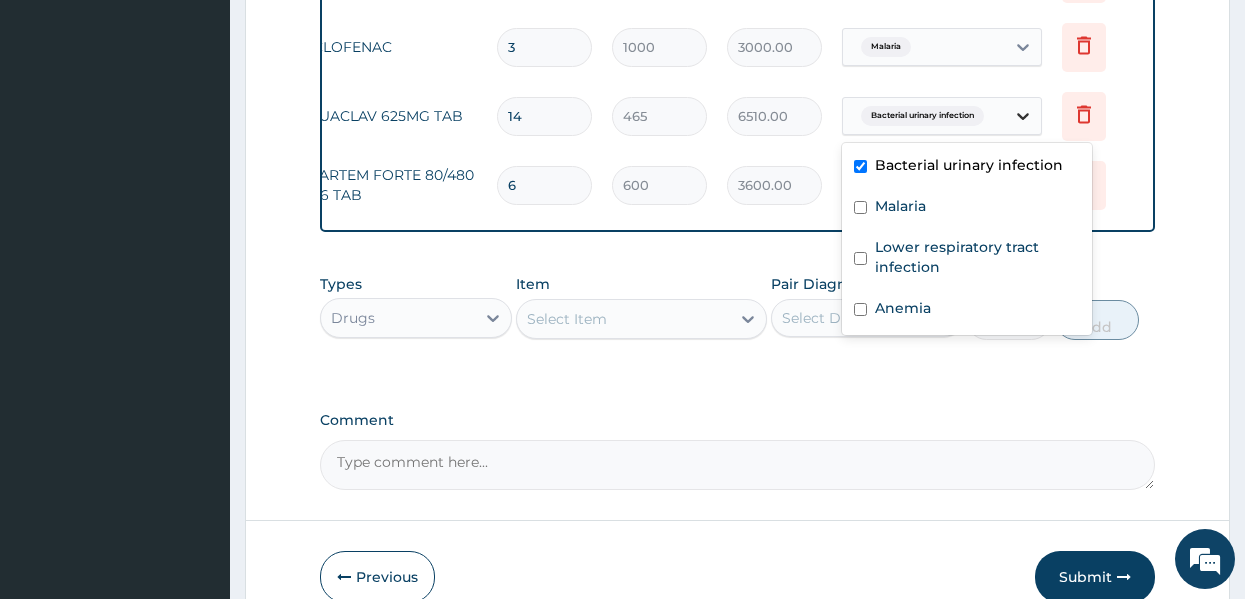 click 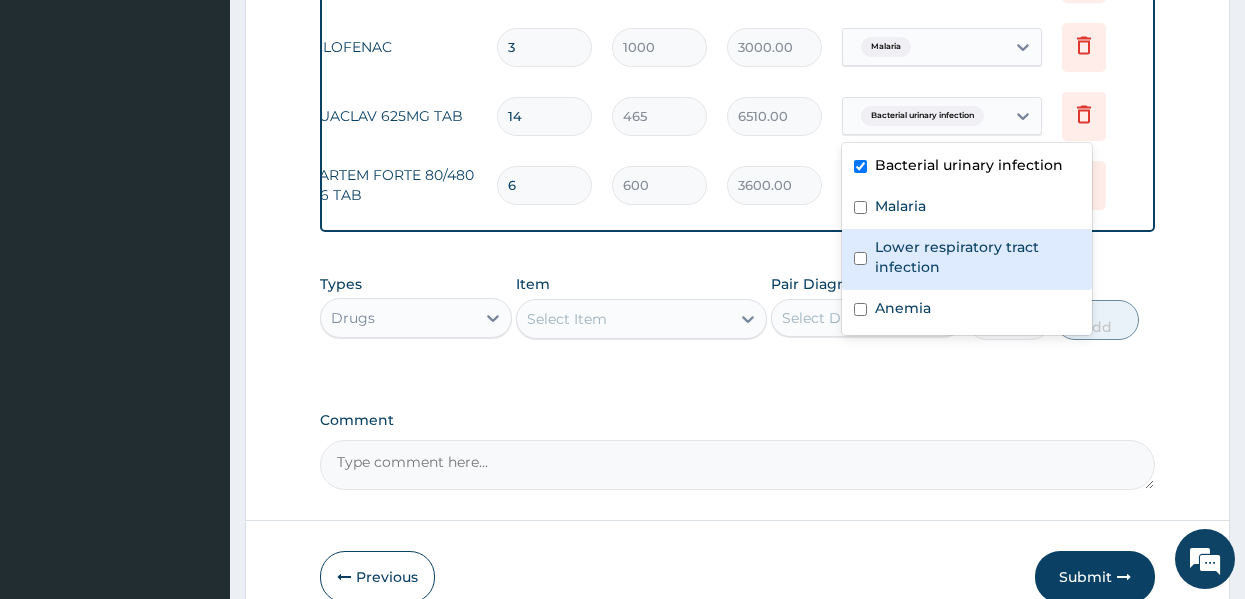 click on "Lower respiratory tract infection" at bounding box center [977, 257] 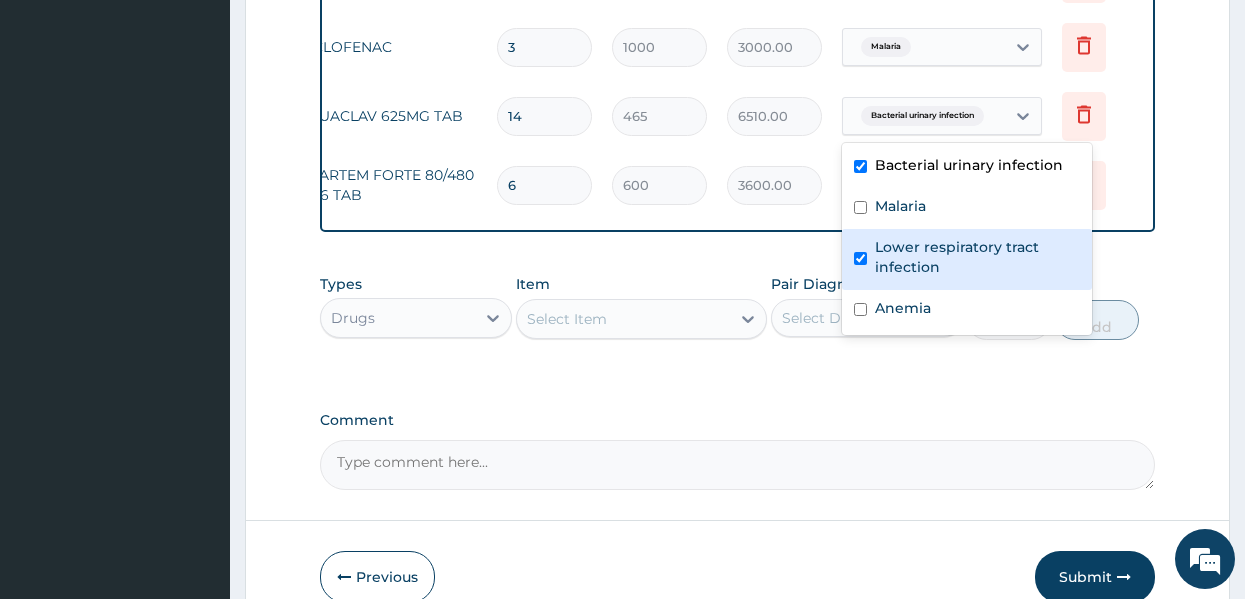 checkbox on "true" 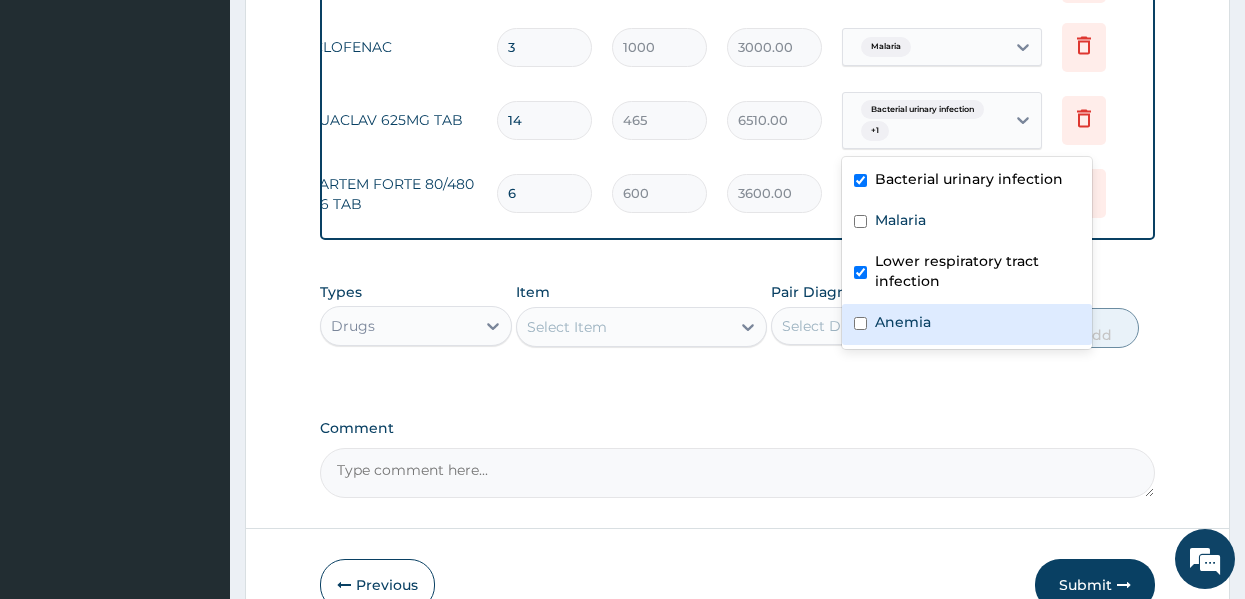 click on "Select Item" at bounding box center (623, 327) 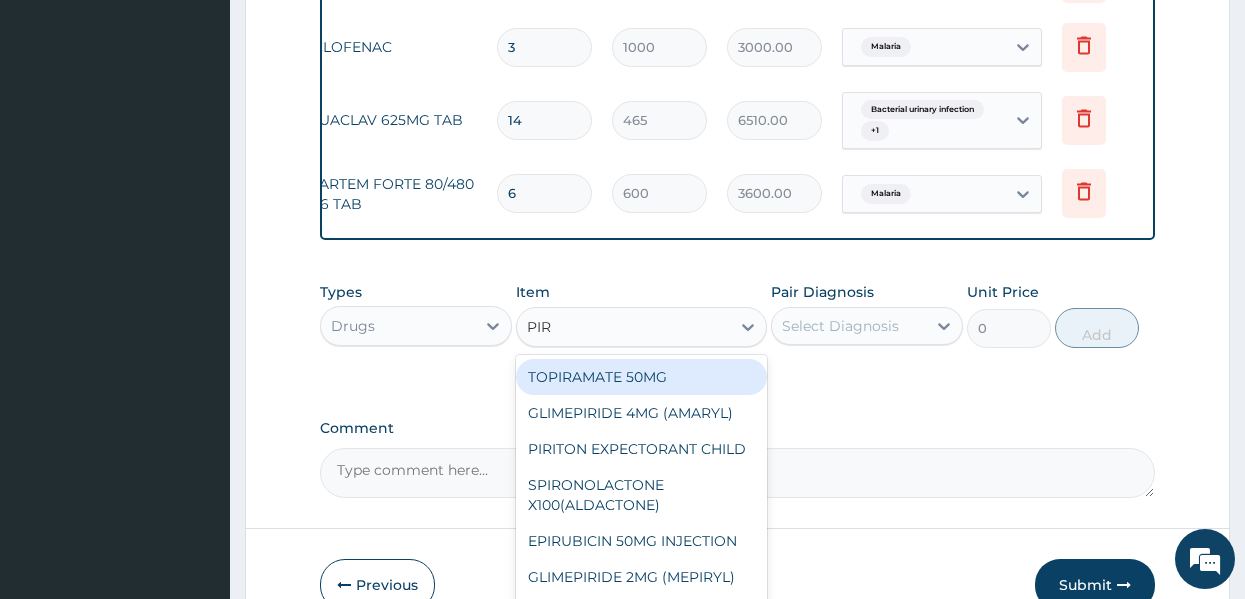 type on "PIRI" 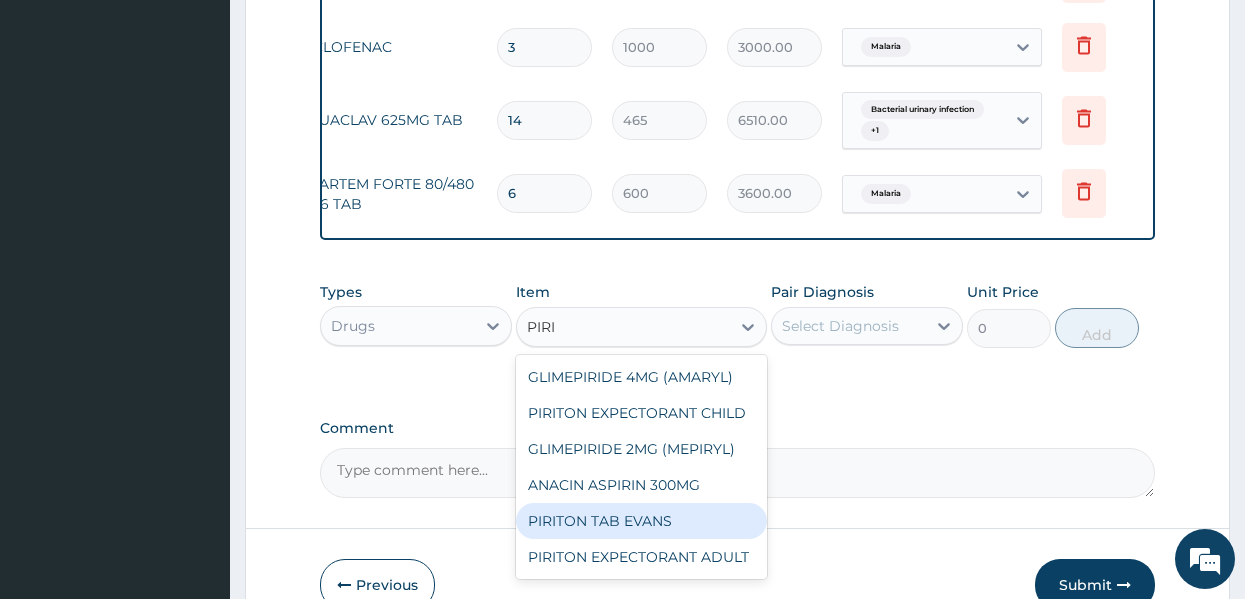 click on "PIRITON TAB EVANS" at bounding box center [641, 521] 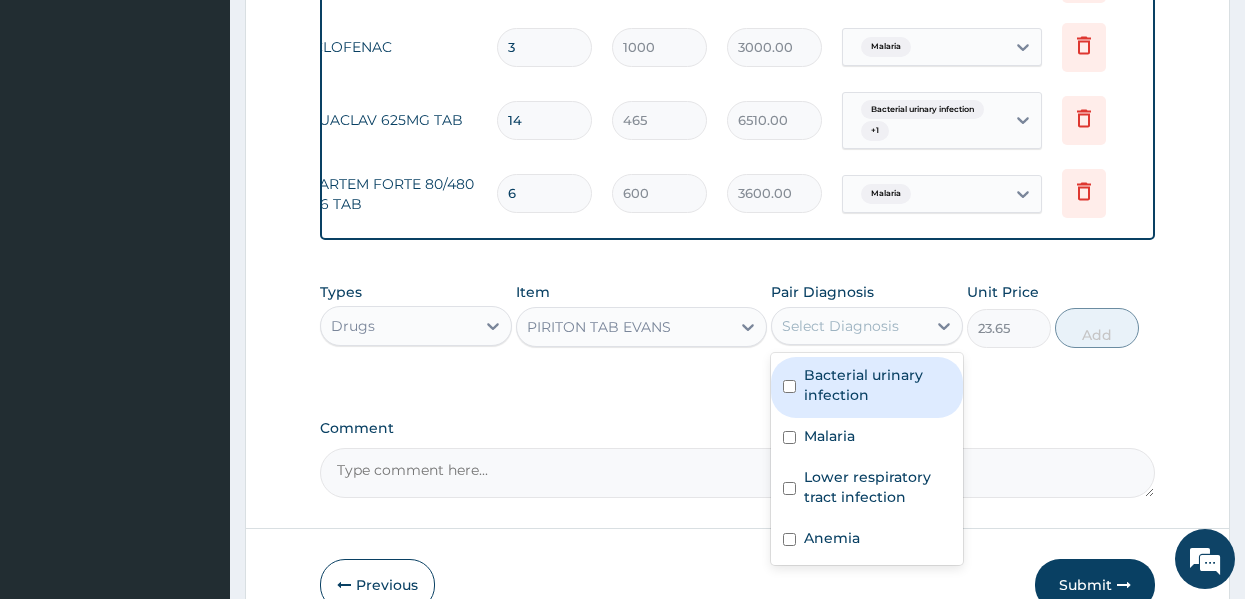 click on "Select Diagnosis" at bounding box center (840, 326) 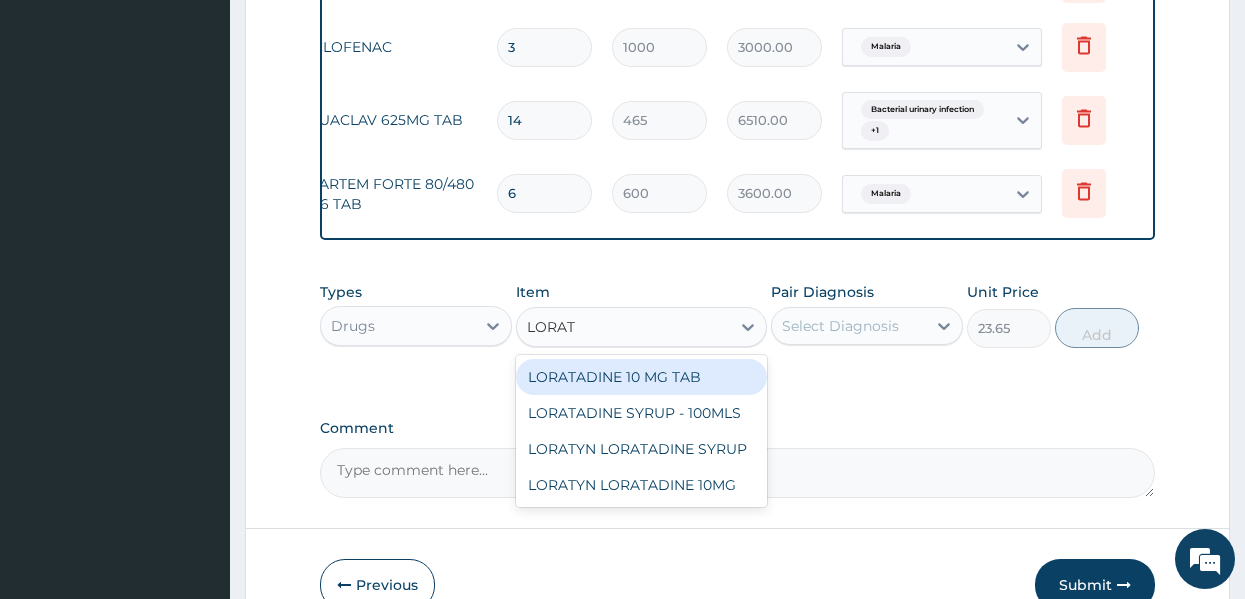 scroll, scrollTop: 0, scrollLeft: 0, axis: both 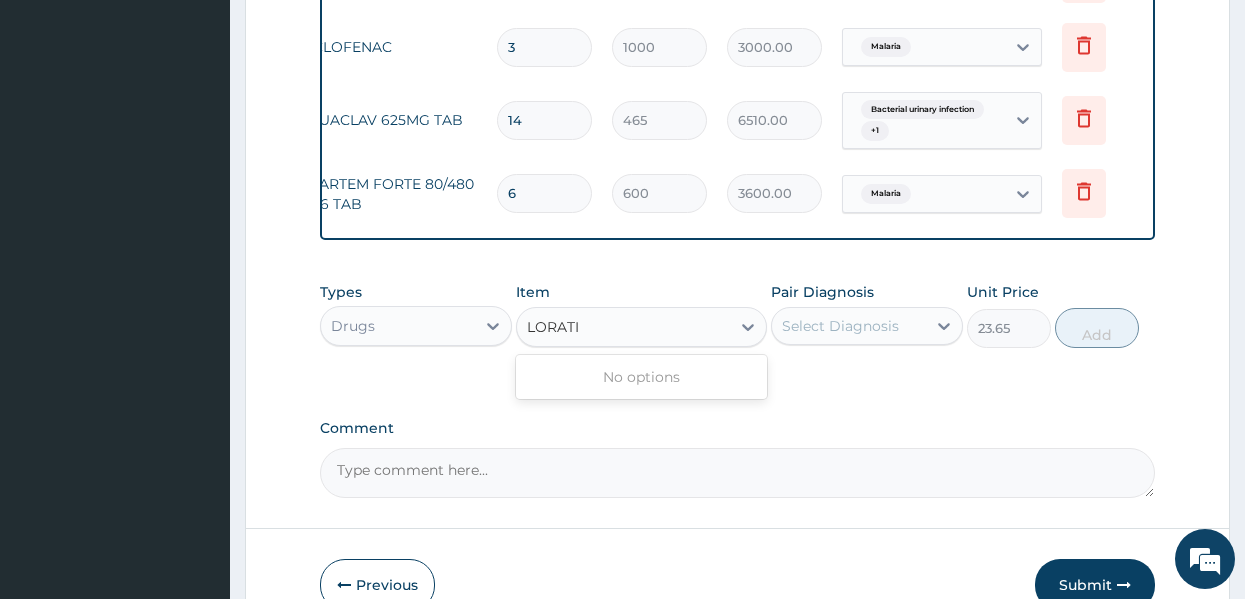 type on "LORAT" 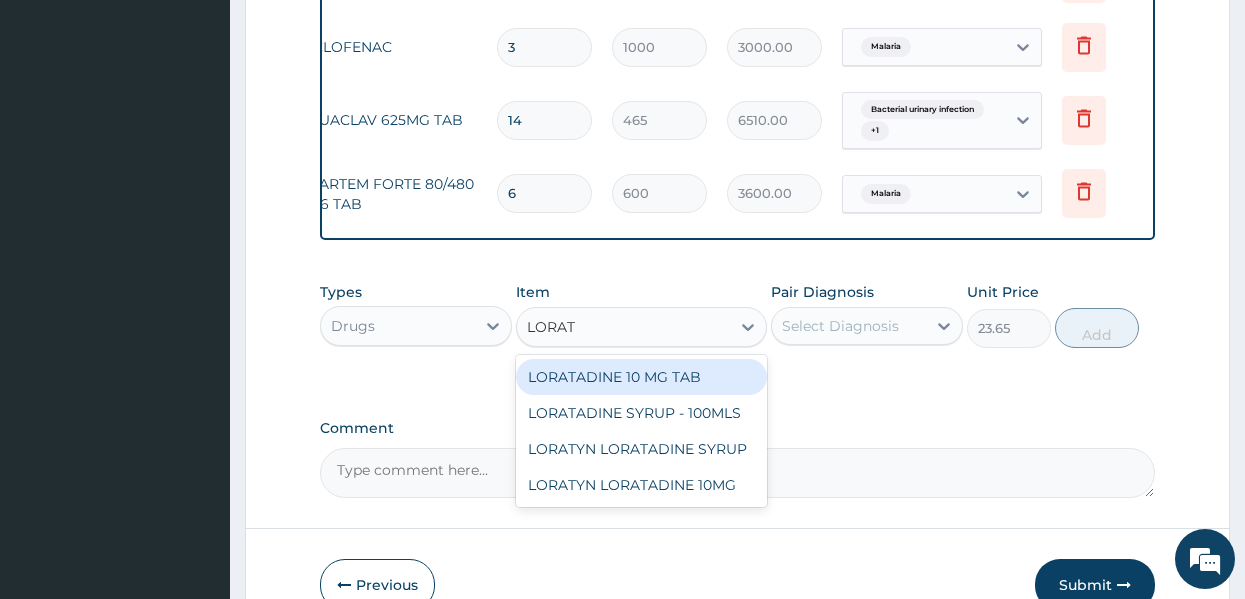 click on "LORATADINE 10 MG TAB" at bounding box center [641, 377] 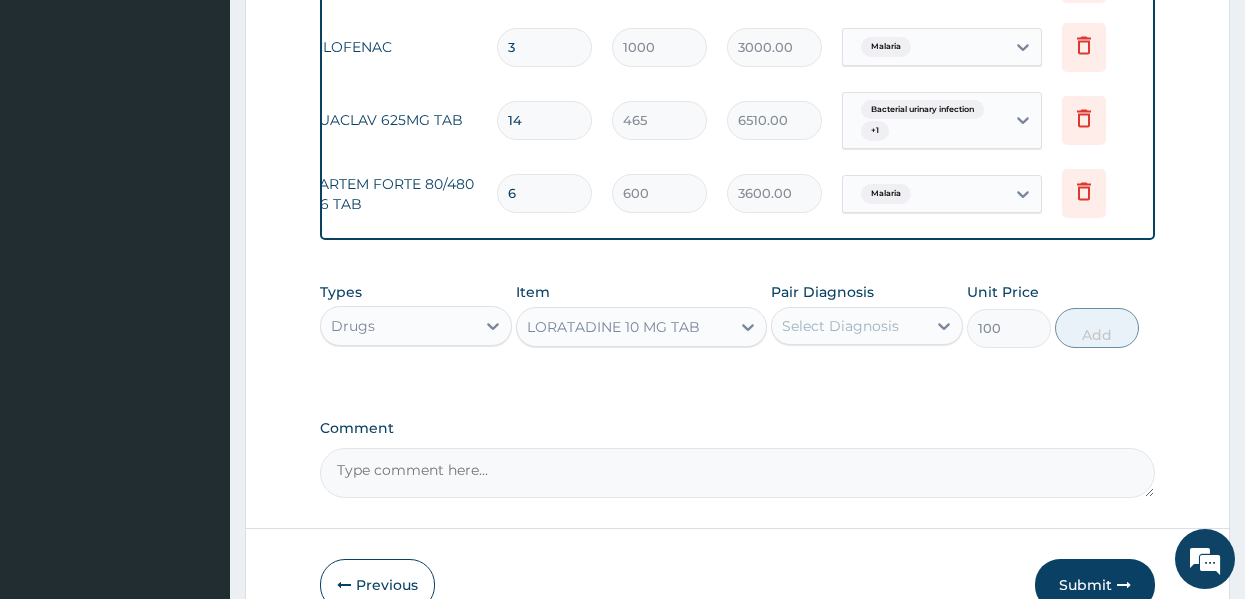 click on "Select Diagnosis" at bounding box center (840, 326) 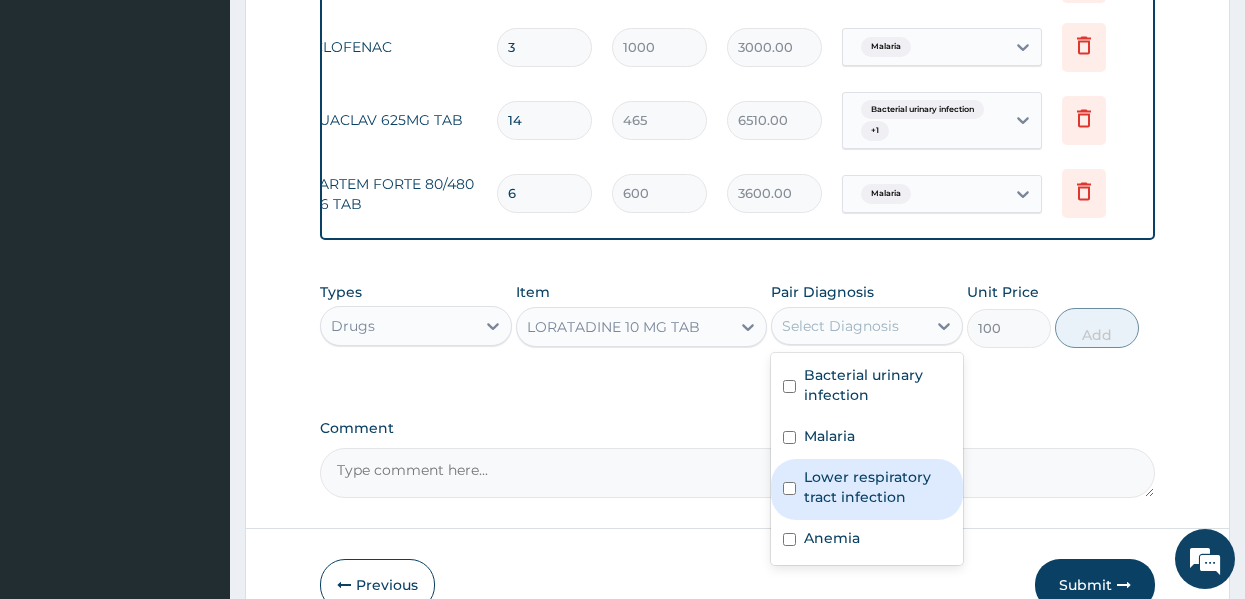 click on "Lower respiratory tract infection" at bounding box center [877, 487] 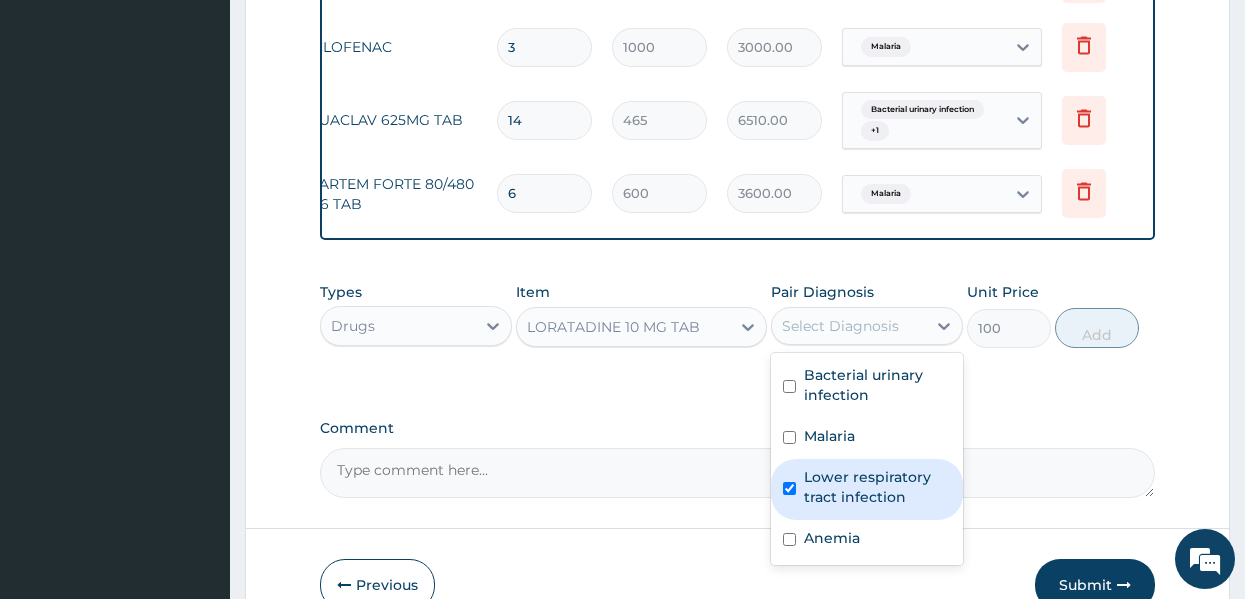 checkbox on "true" 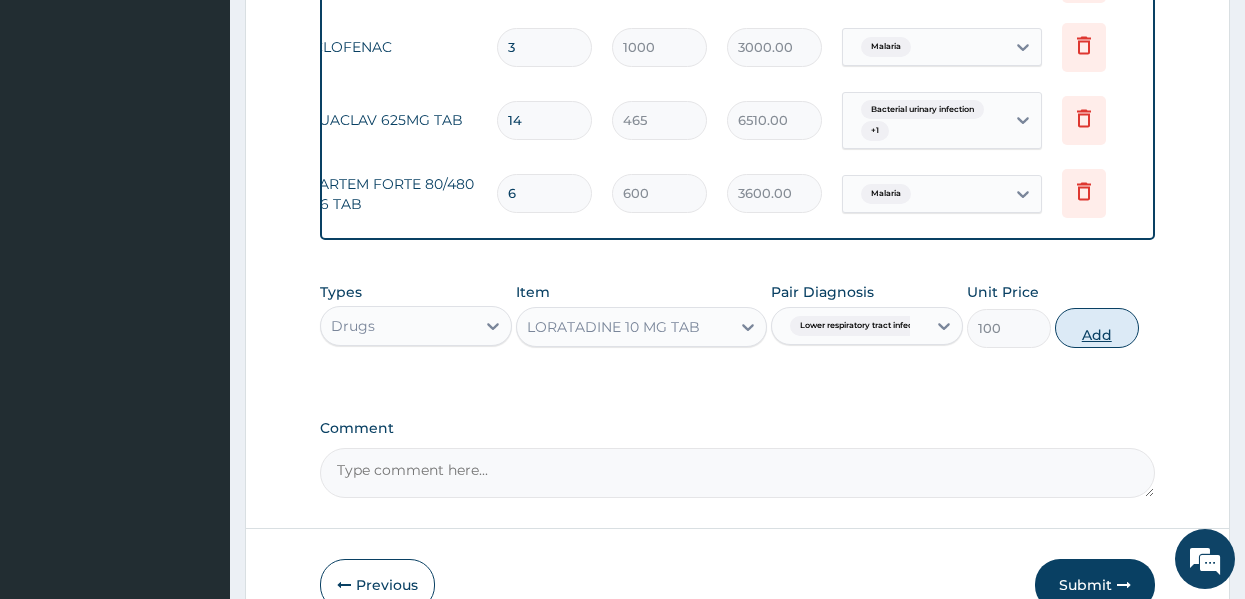 click on "Add" at bounding box center [1097, 328] 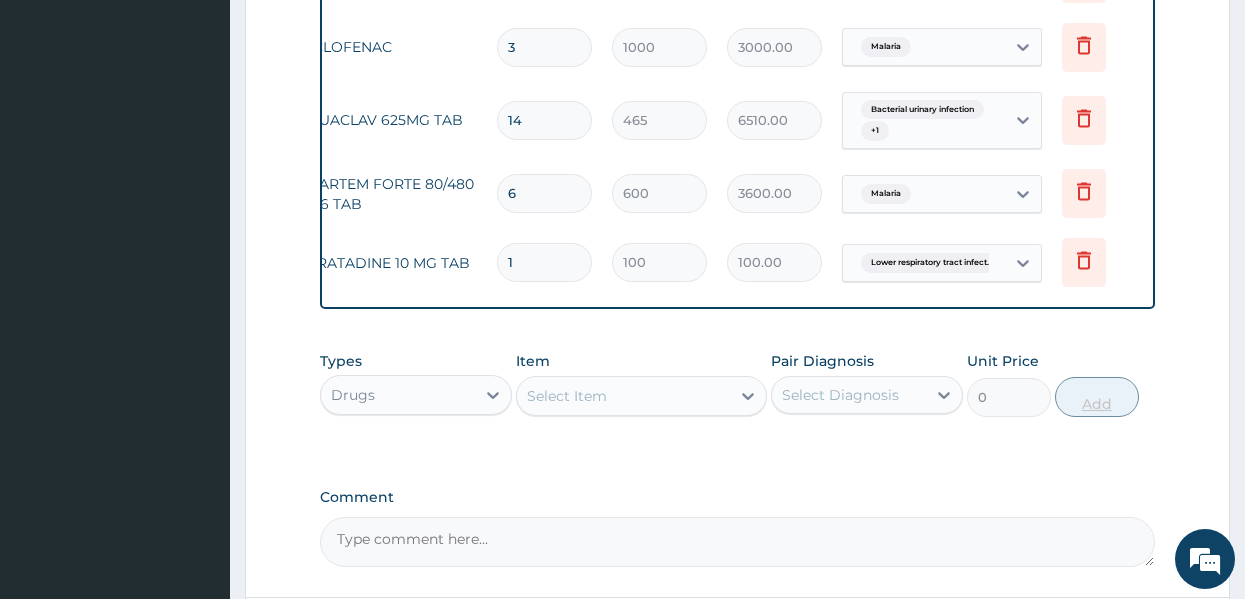 type 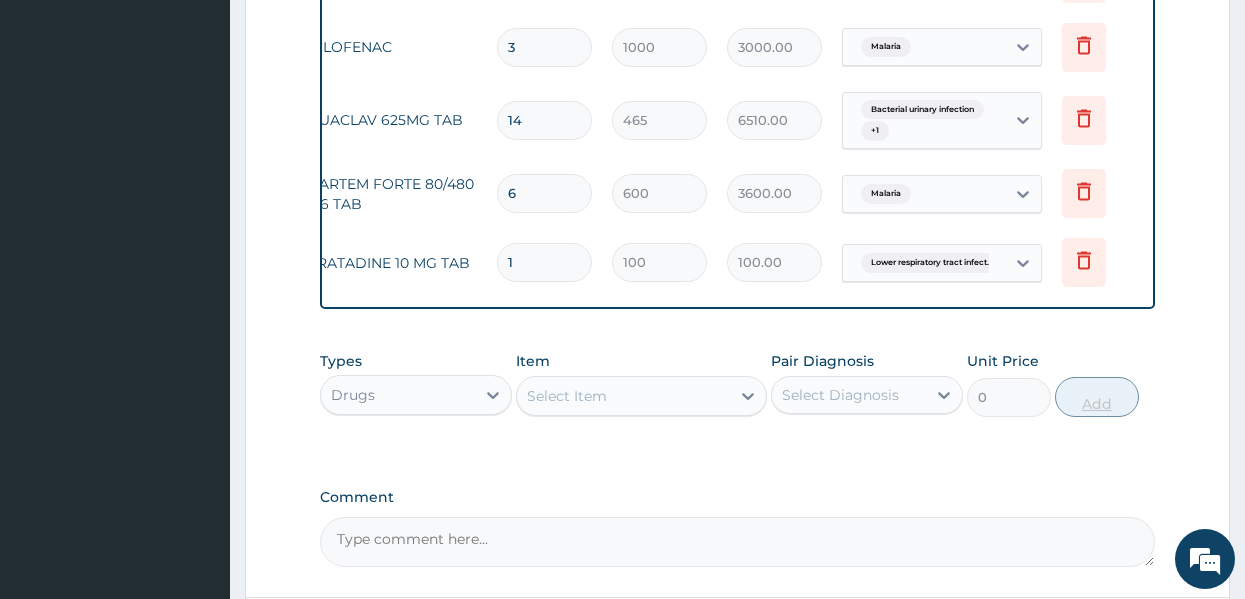 type on "0.00" 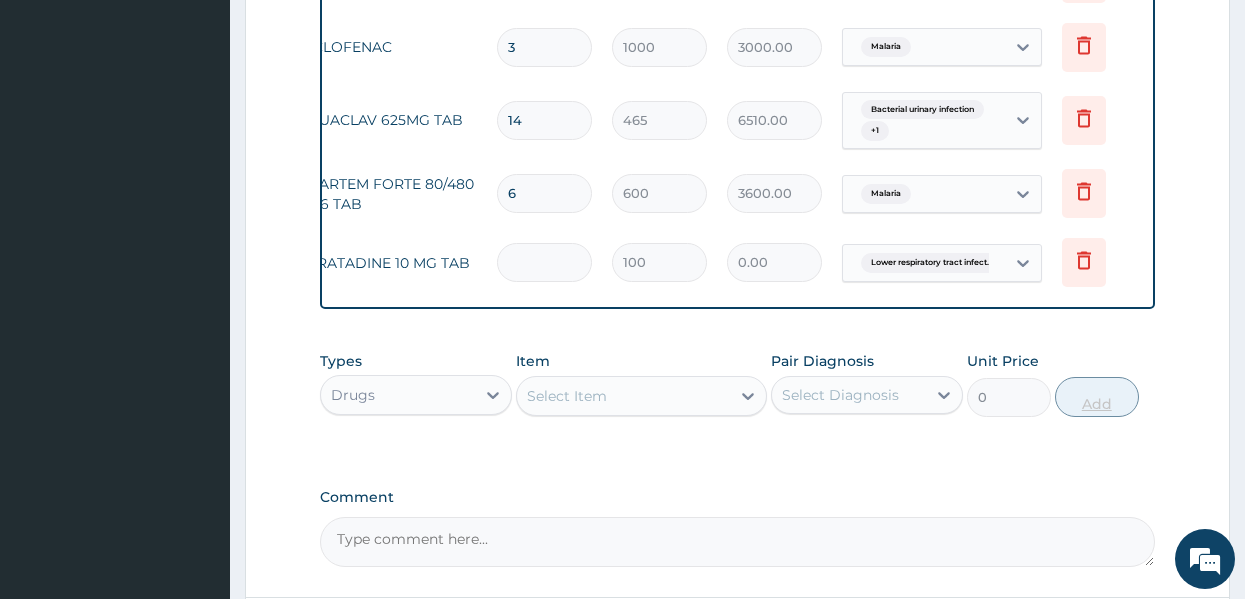 type on "5" 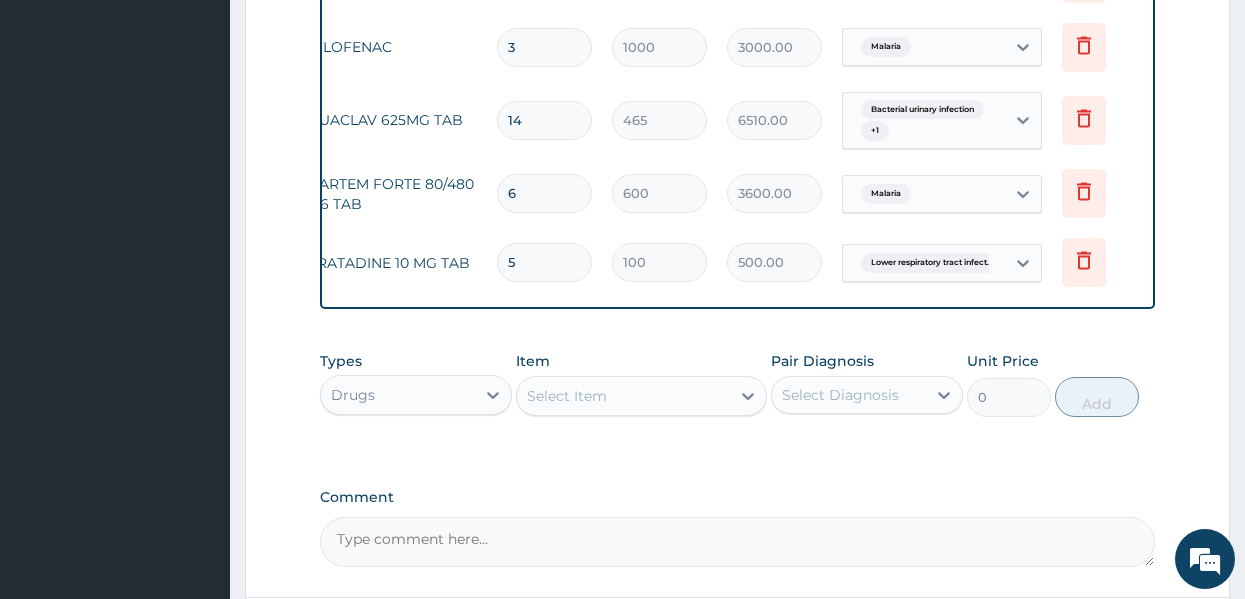 type on "5" 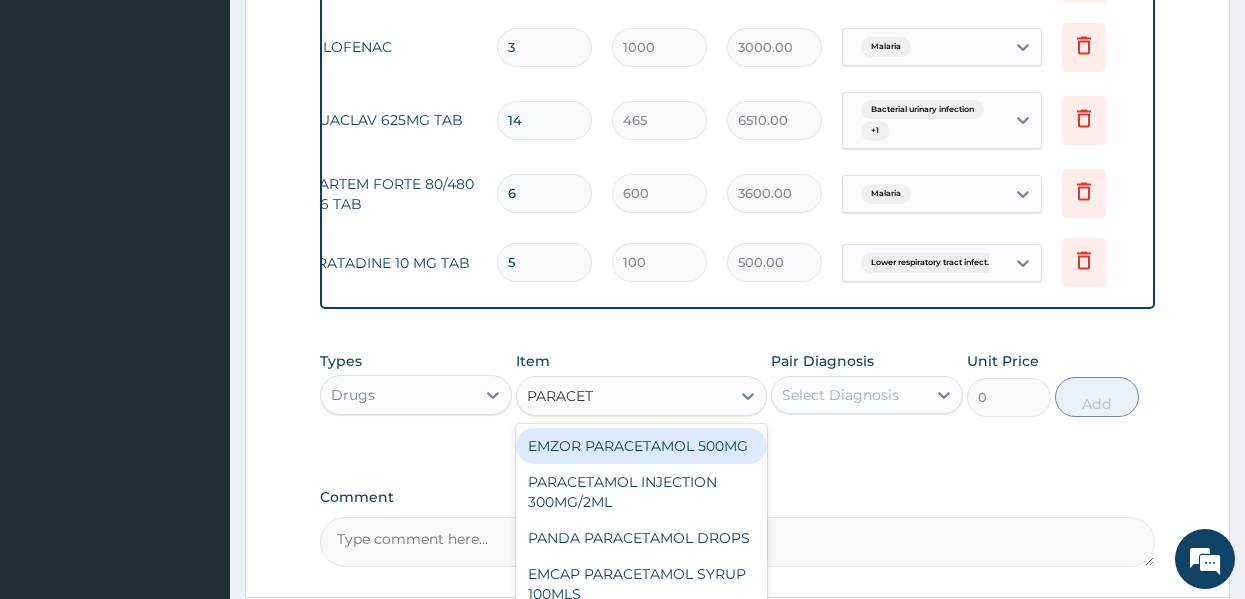 type on "PARACETA" 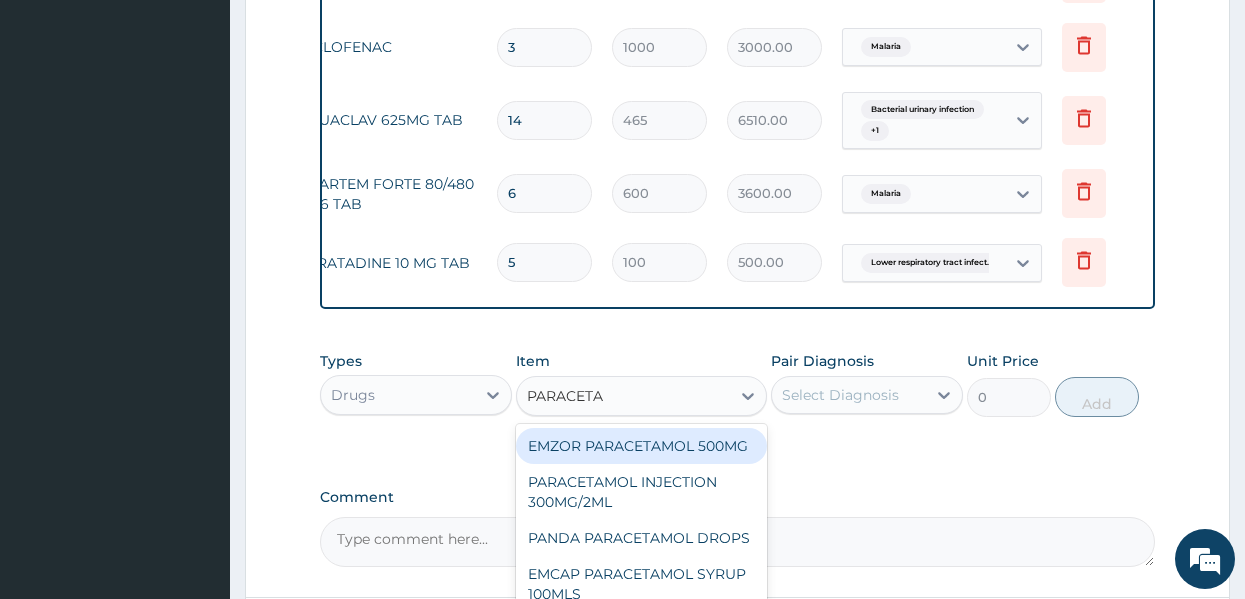 click on "EMZOR PARACETAMOL 500MG" at bounding box center (641, 446) 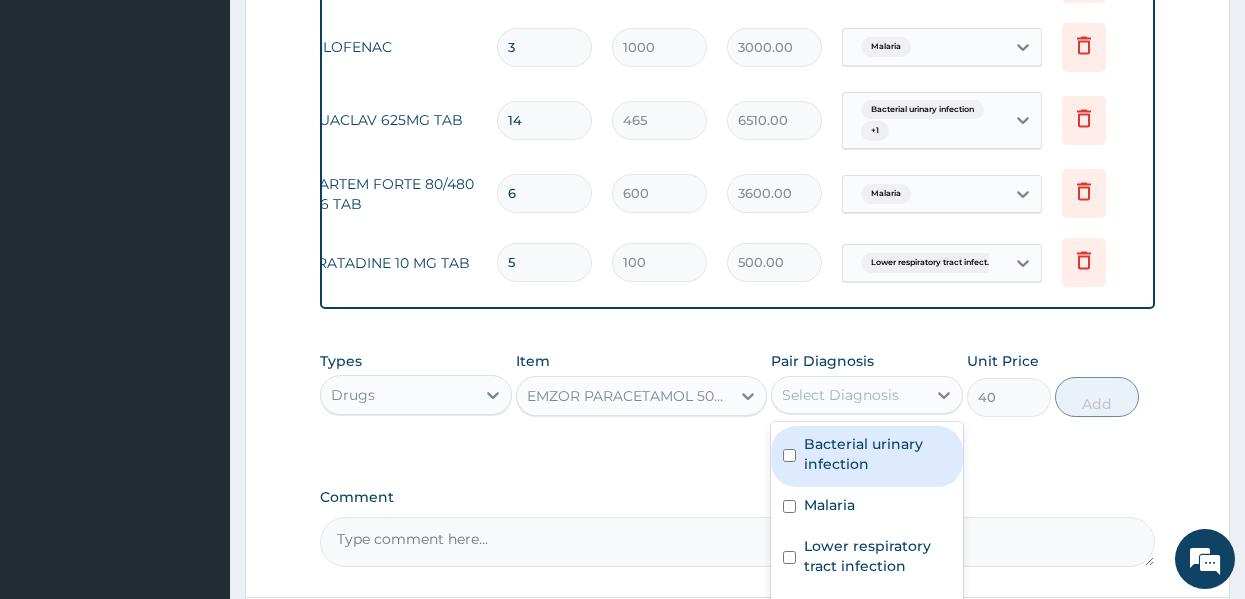 click on "Select Diagnosis" at bounding box center (840, 395) 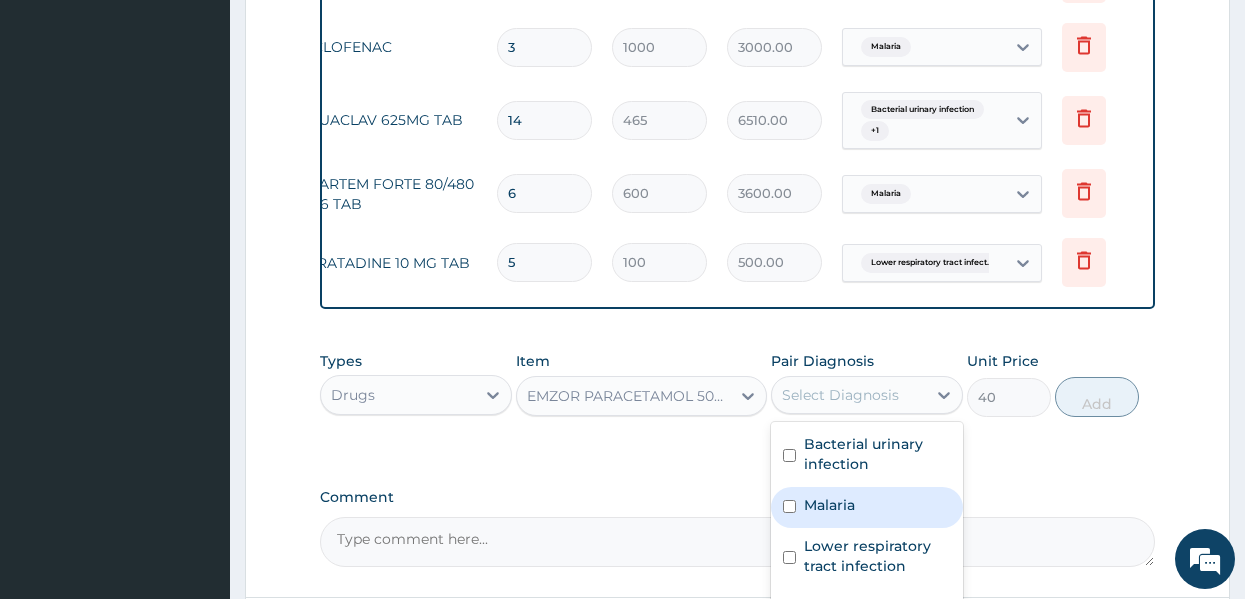 click on "Malaria" at bounding box center (829, 505) 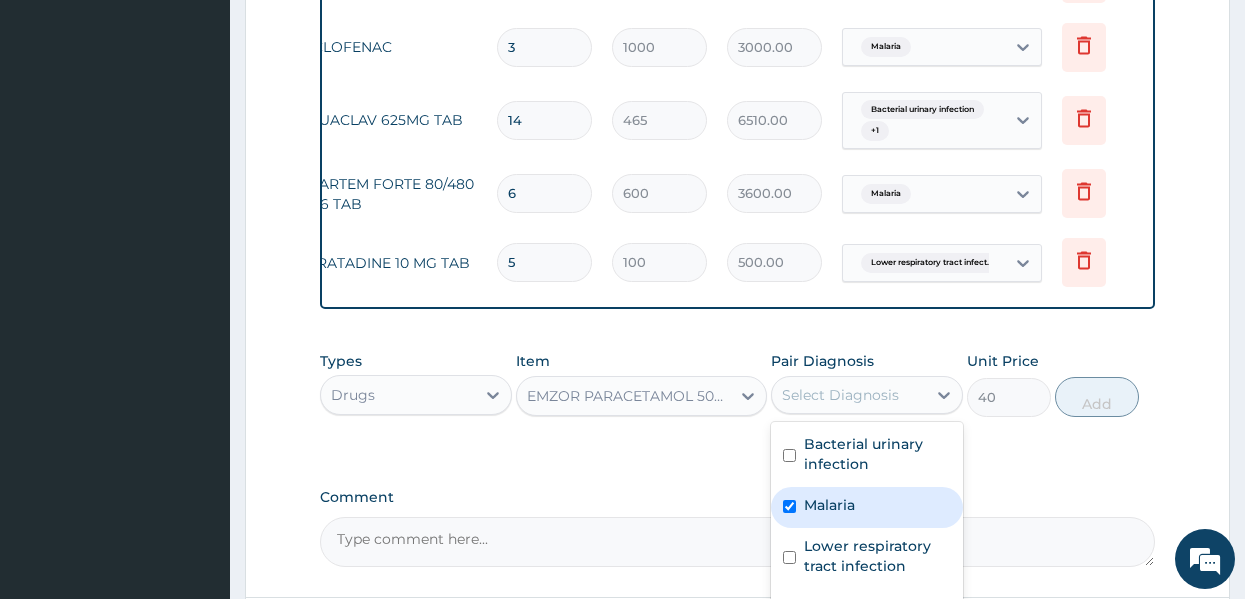 checkbox on "true" 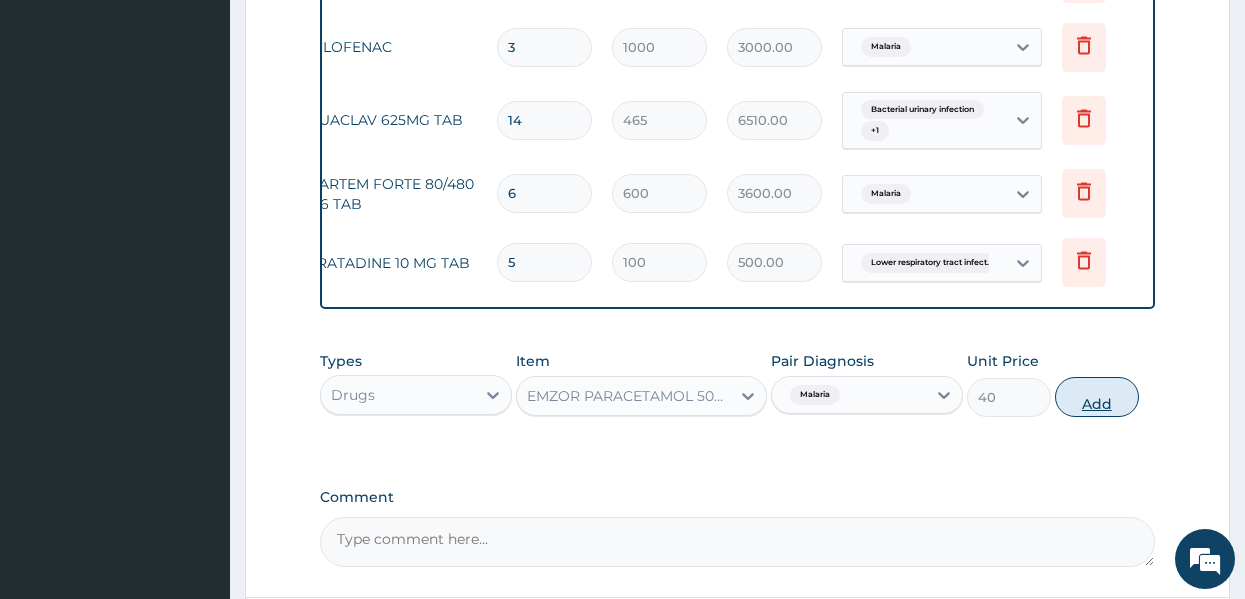 click on "Add" at bounding box center (1097, 397) 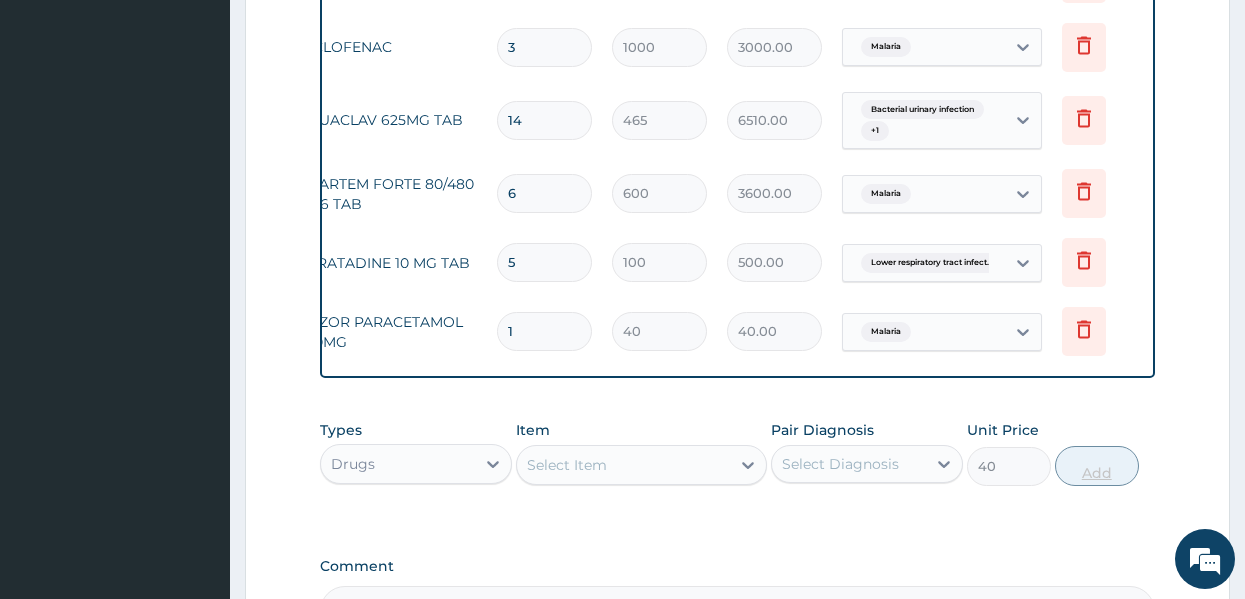 type on "0" 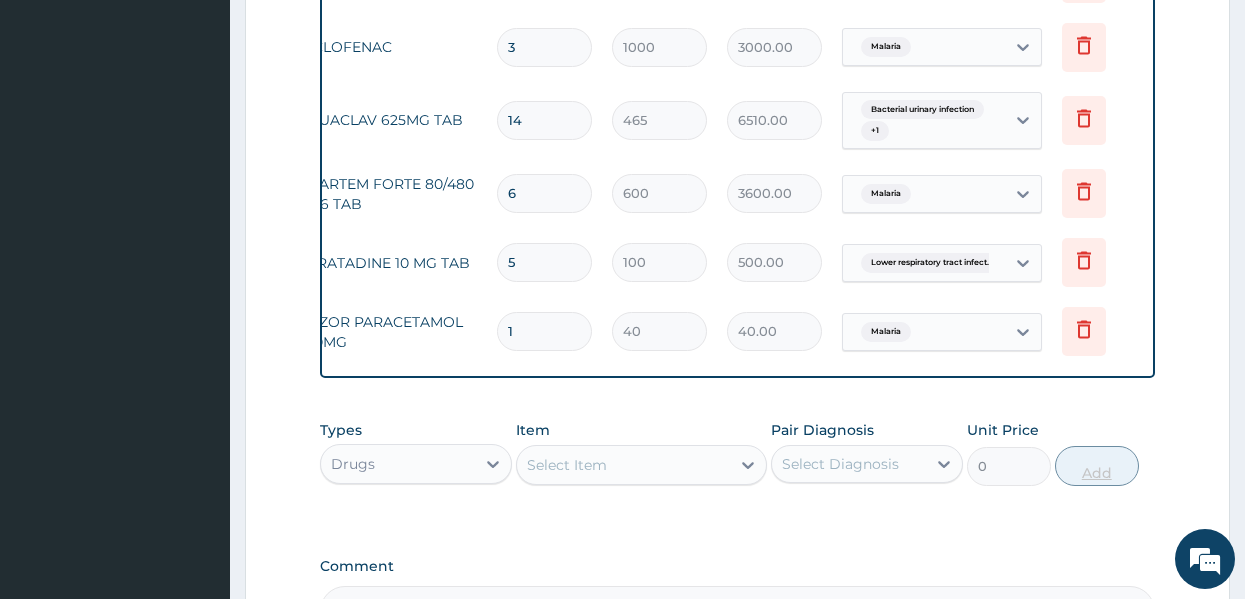 type on "18" 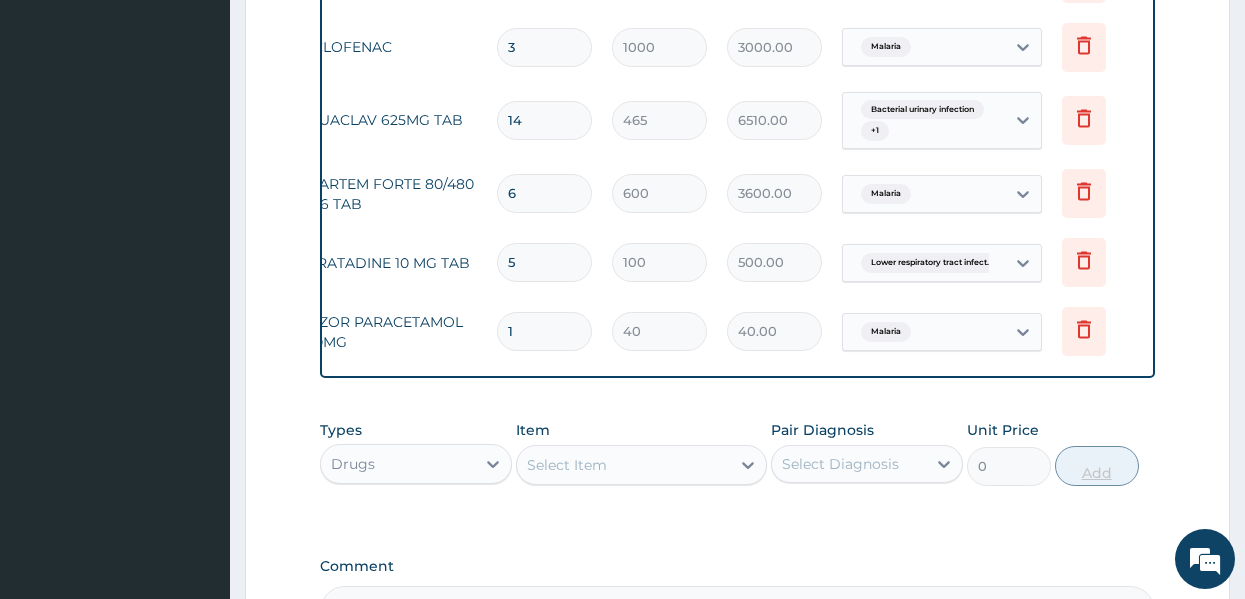 type on "720.00" 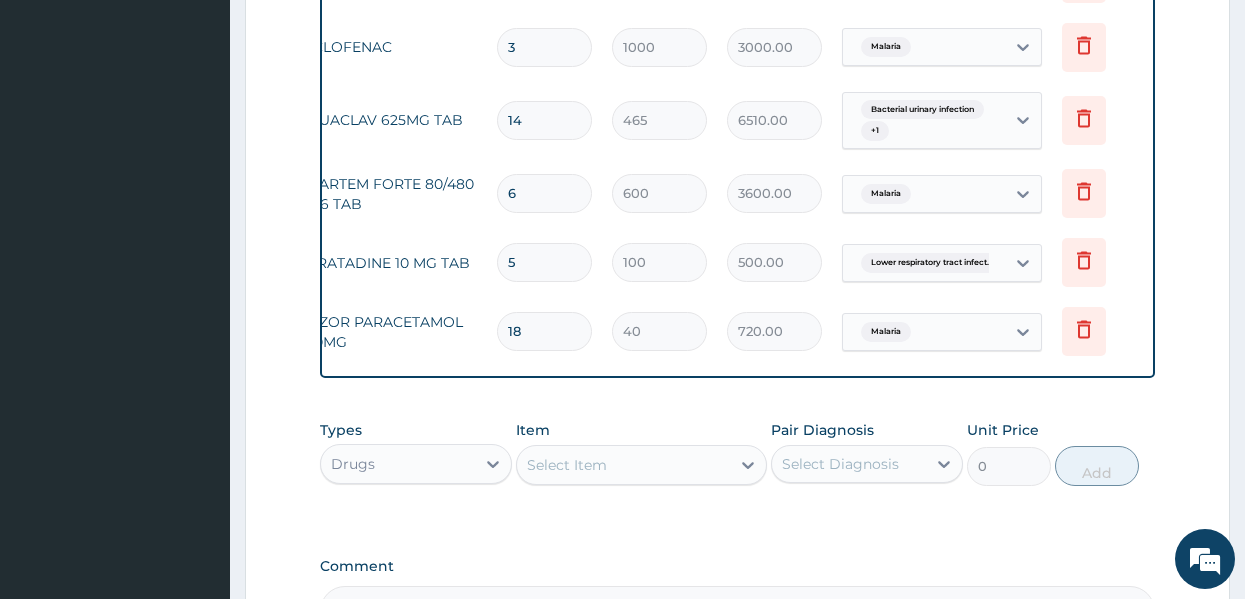 type on "18" 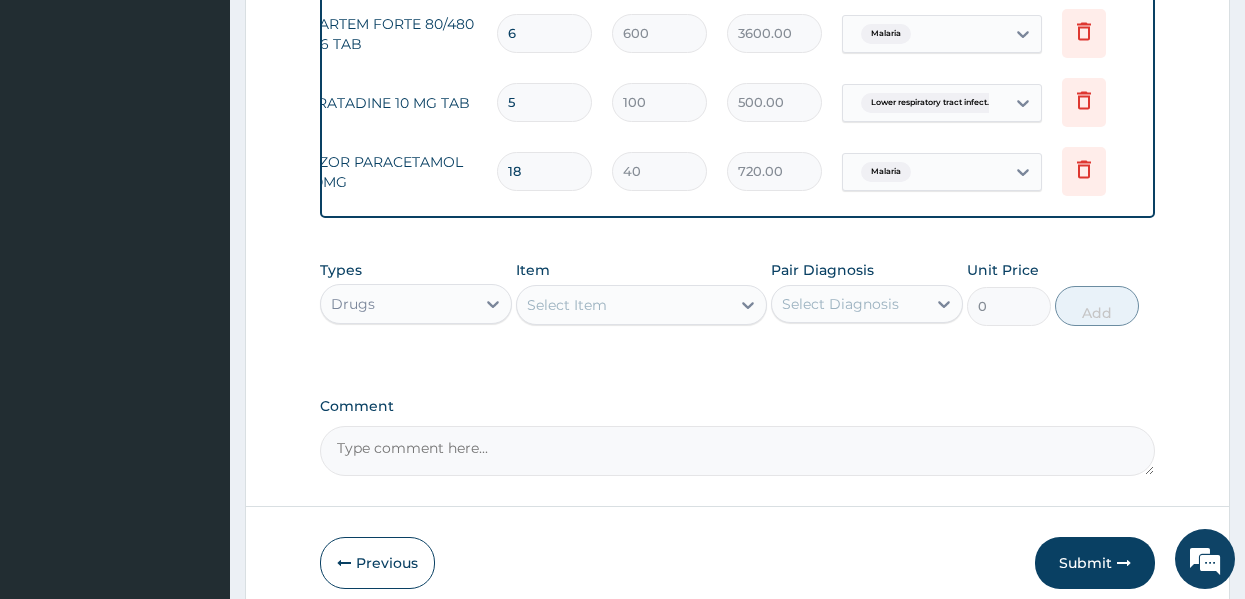 scroll, scrollTop: 1465, scrollLeft: 0, axis: vertical 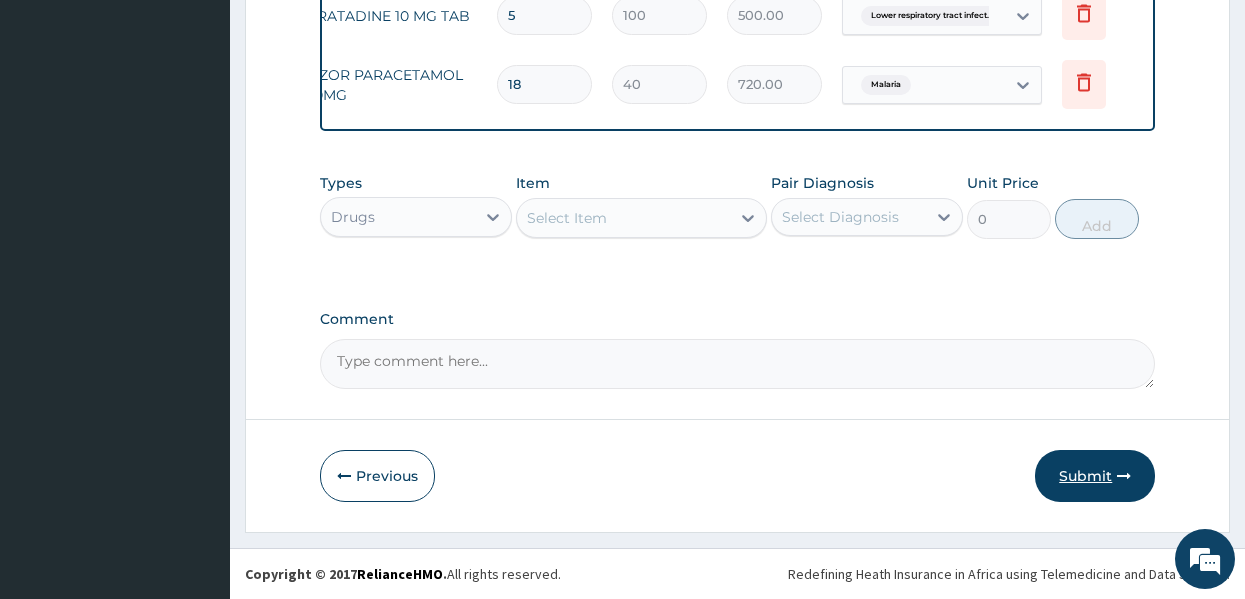 click on "Submit" at bounding box center (1095, 476) 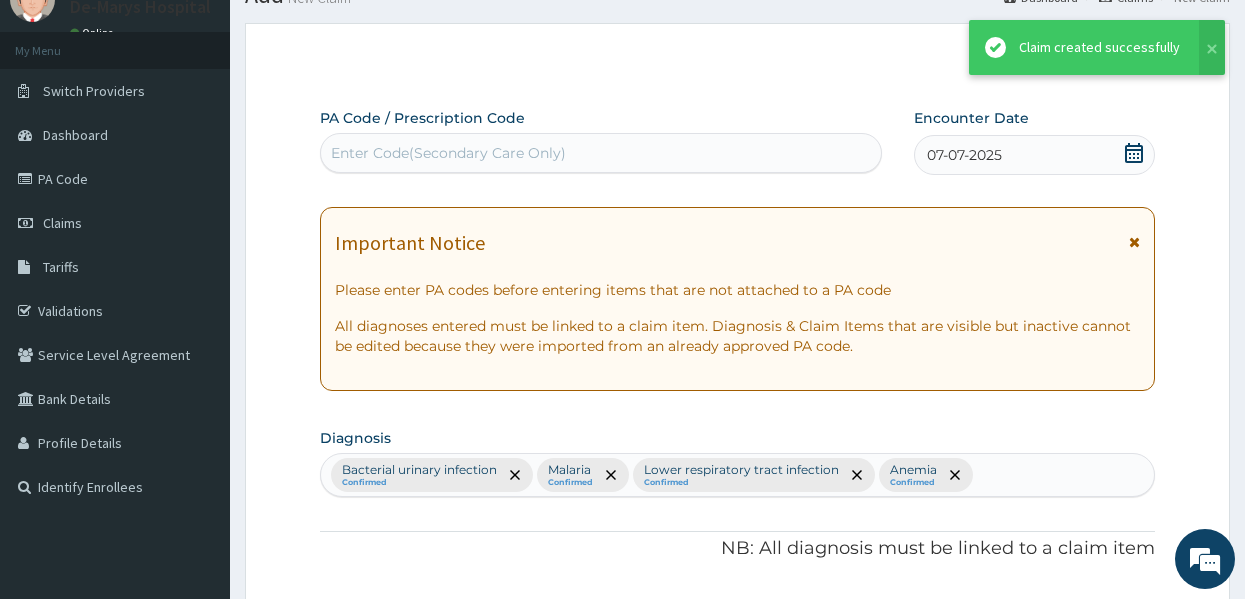 scroll, scrollTop: 1465, scrollLeft: 0, axis: vertical 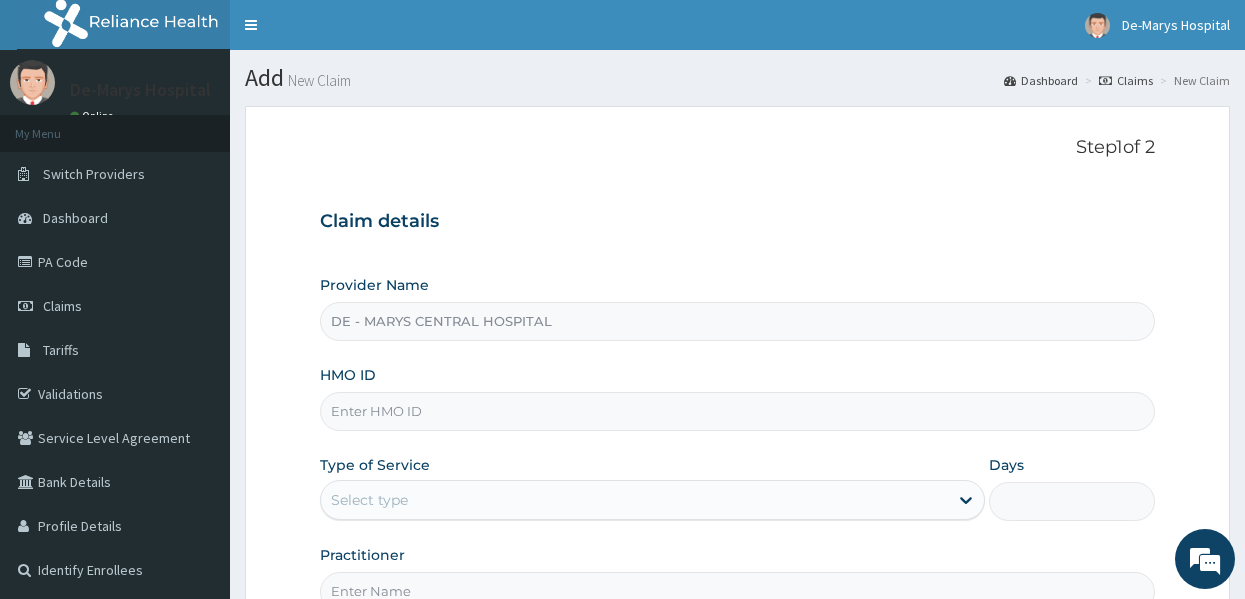 click on "HMO ID" at bounding box center [738, 411] 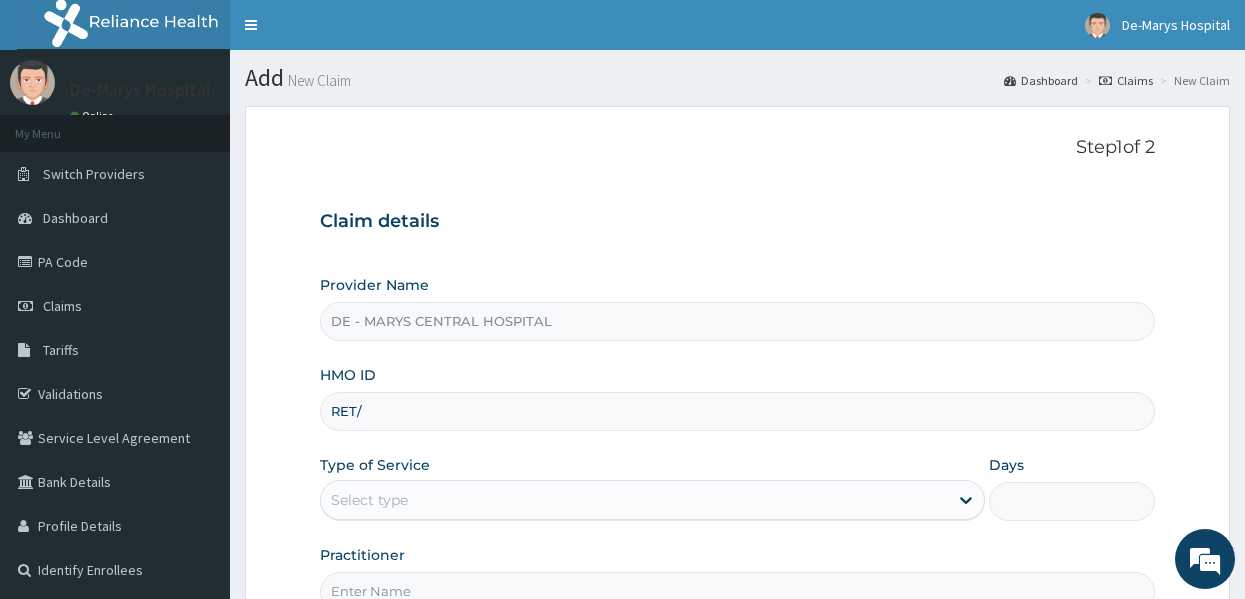 scroll, scrollTop: 0, scrollLeft: 0, axis: both 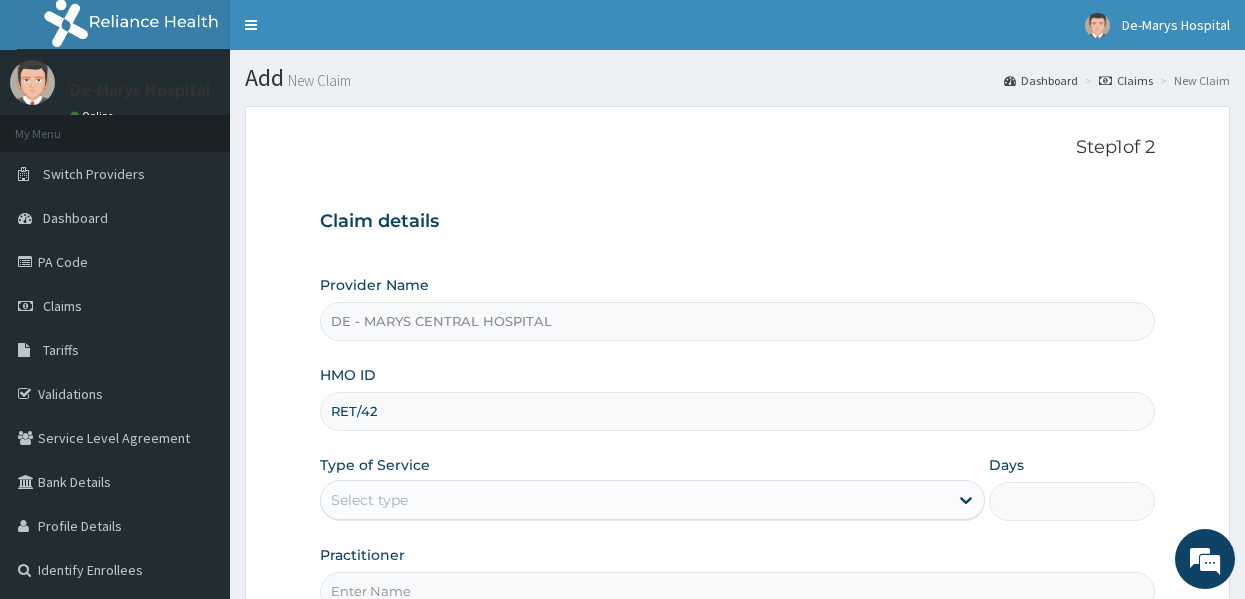 type on "RET/42467/A" 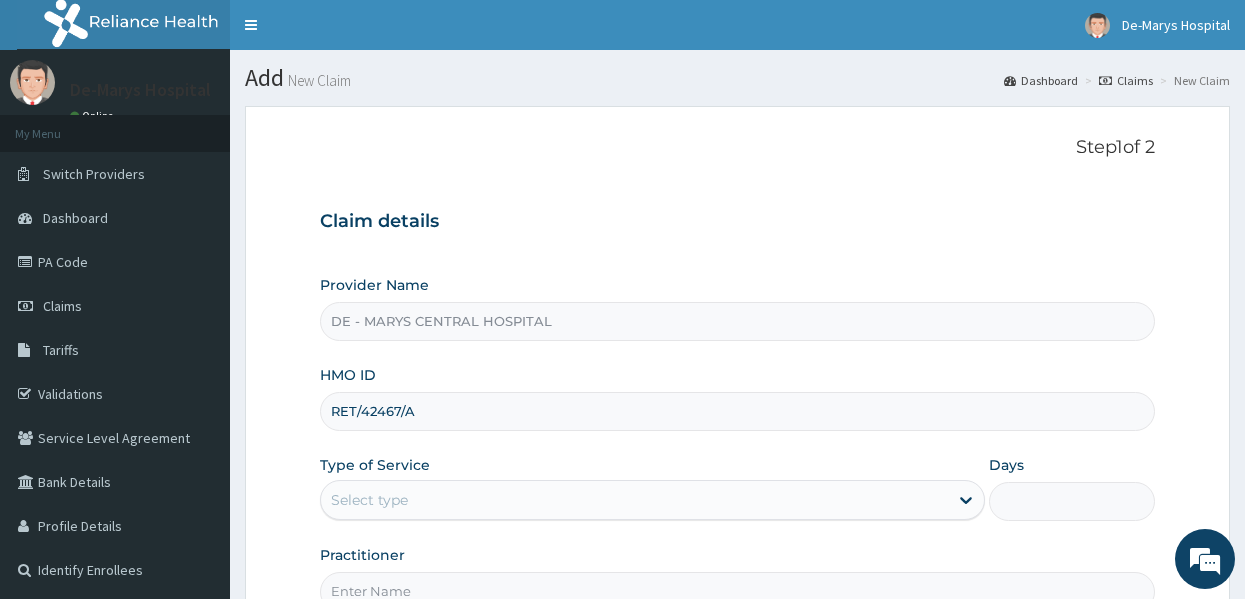 click on "Select type" at bounding box center [634, 500] 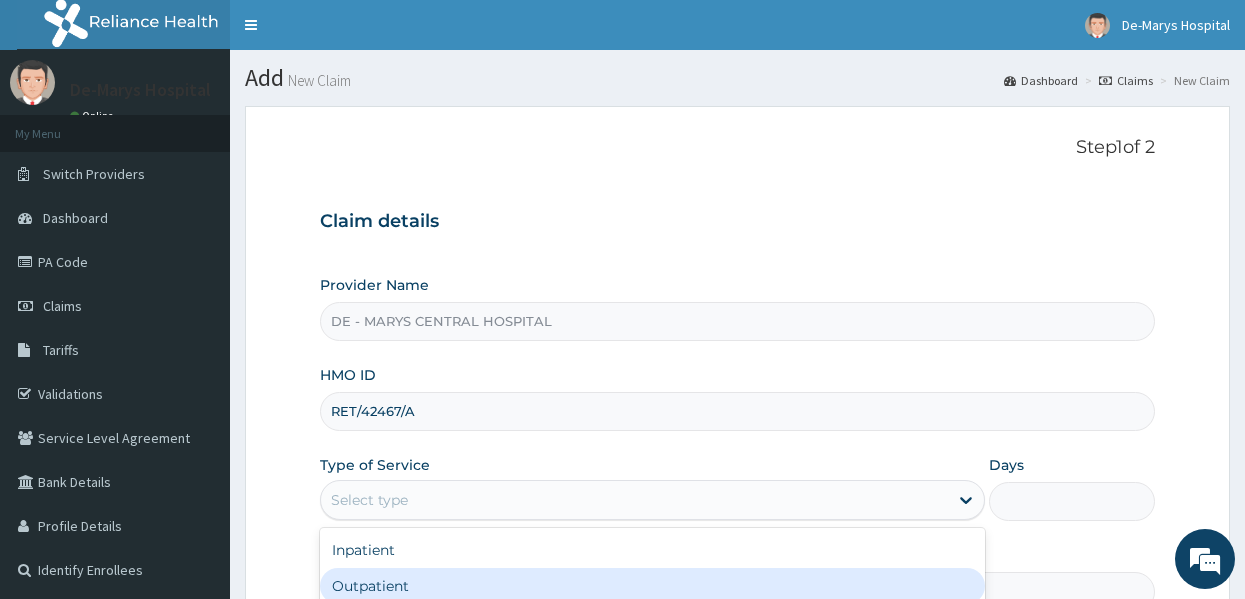 click on "Outpatient" at bounding box center [652, 586] 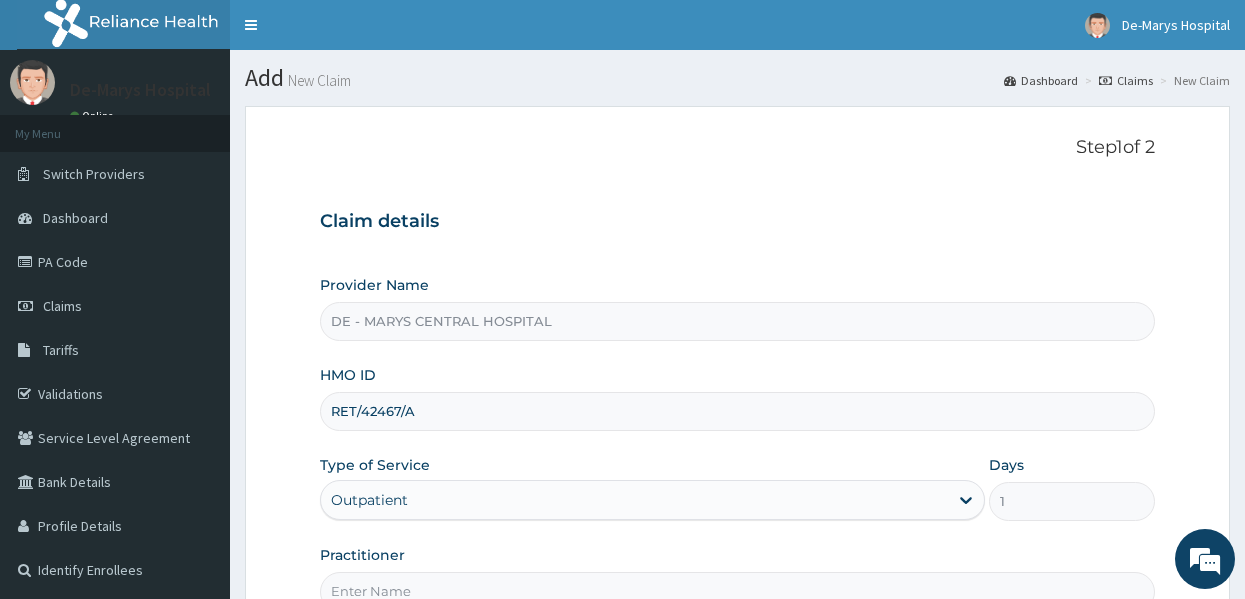 click on "Practitioner" at bounding box center [738, 578] 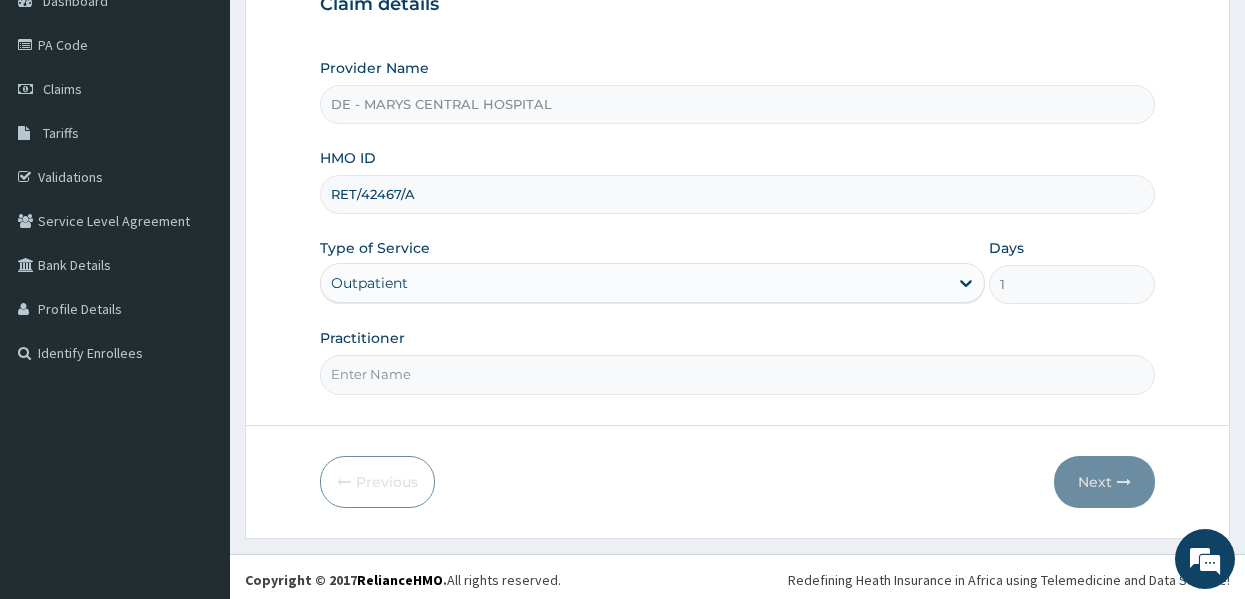 scroll, scrollTop: 223, scrollLeft: 0, axis: vertical 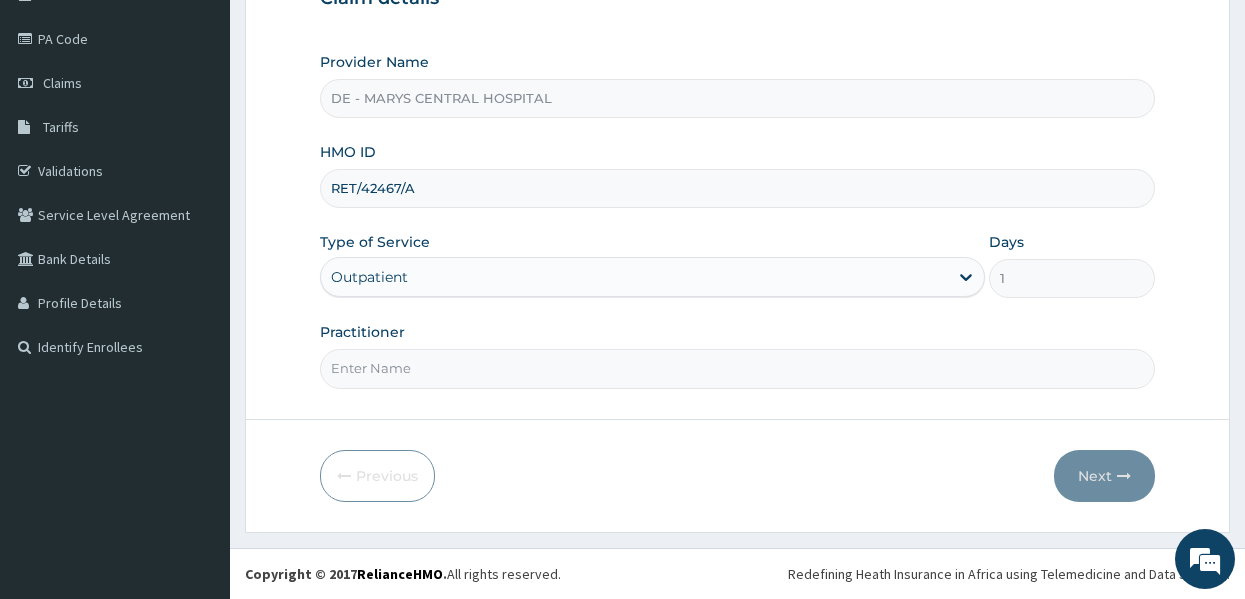 click on "Practitioner" at bounding box center [738, 368] 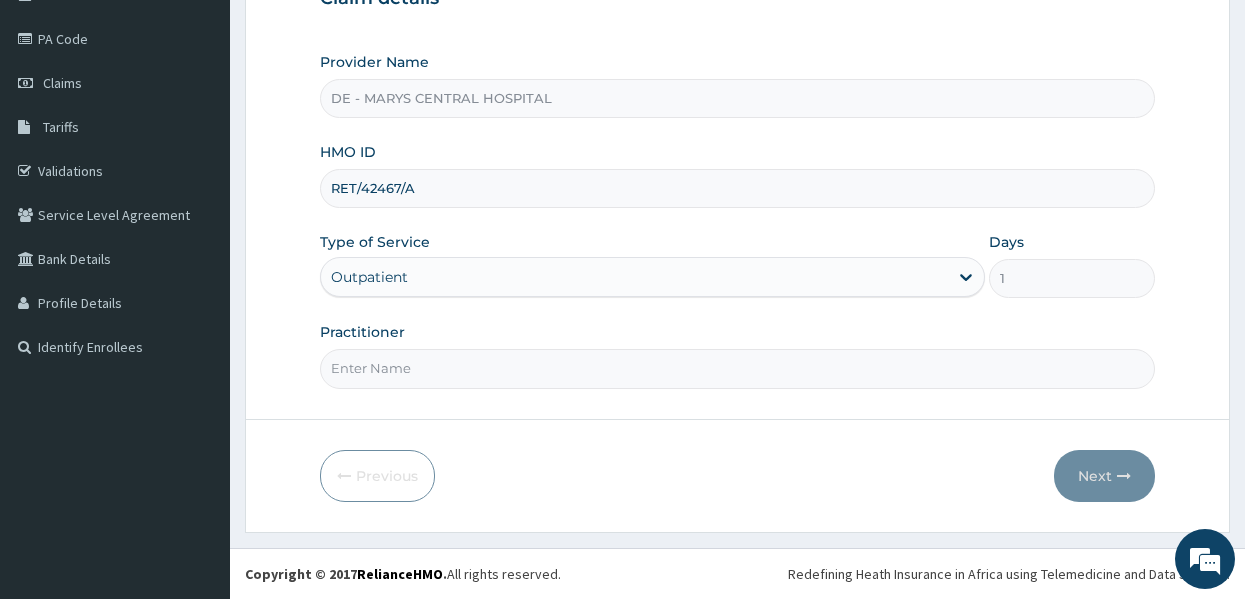 type on "DR MUSA" 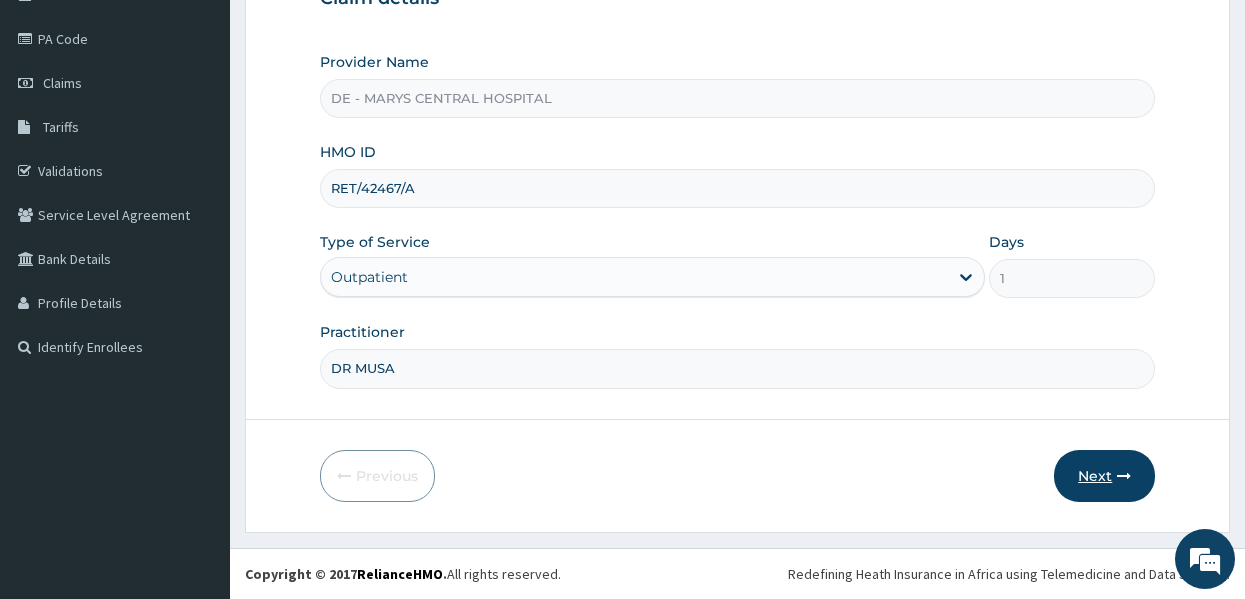 click on "Next" at bounding box center (1104, 476) 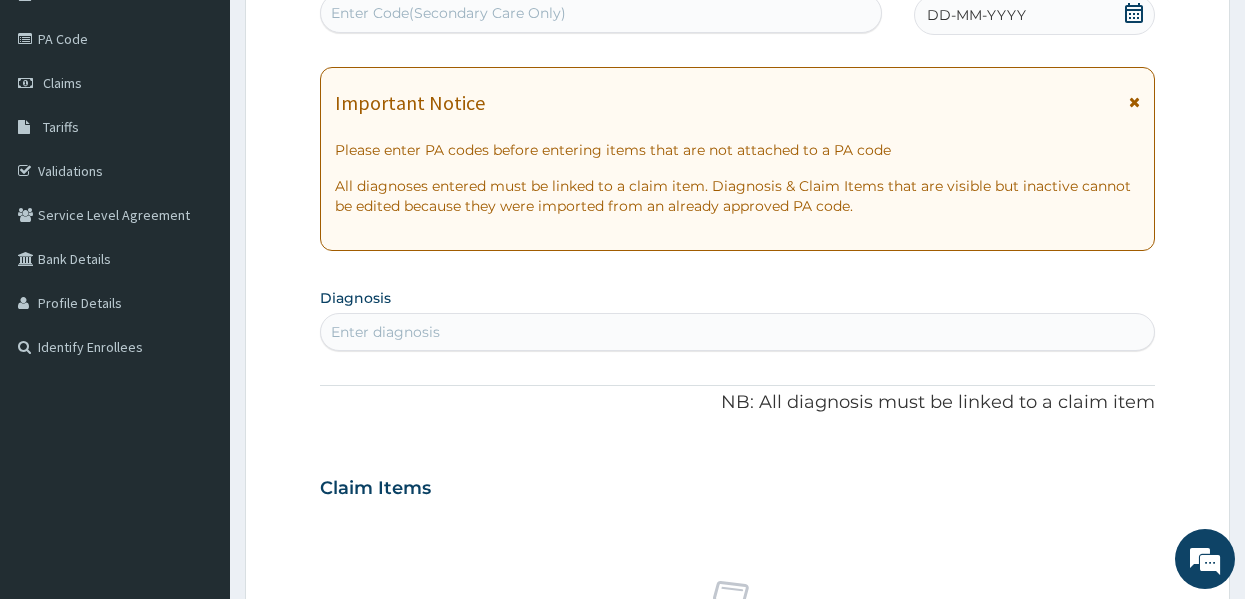 click on "DD-MM-YYYY" at bounding box center [1034, 15] 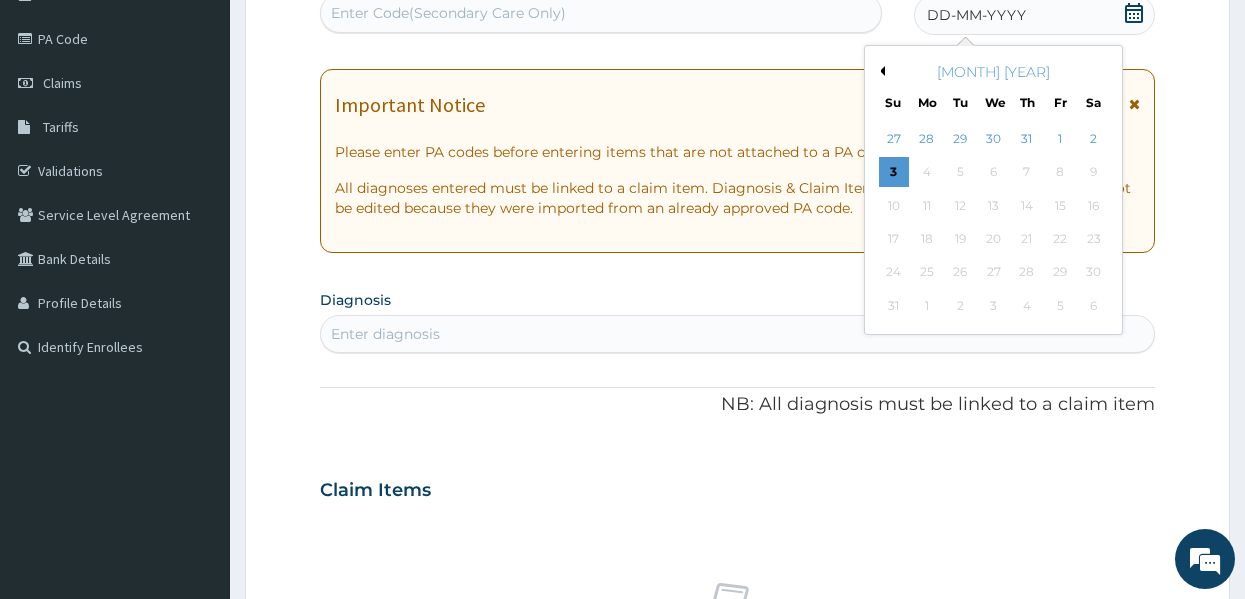 click on "Enter Code(Secondary Care Only)" at bounding box center [601, 13] 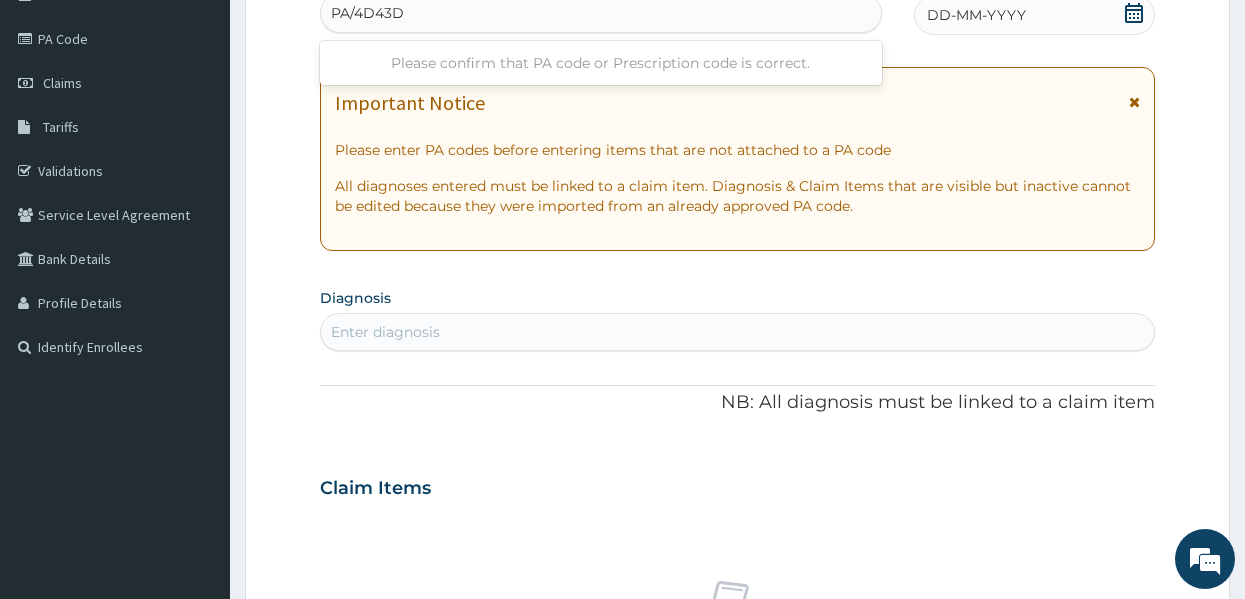 type on "PA/4D43D1" 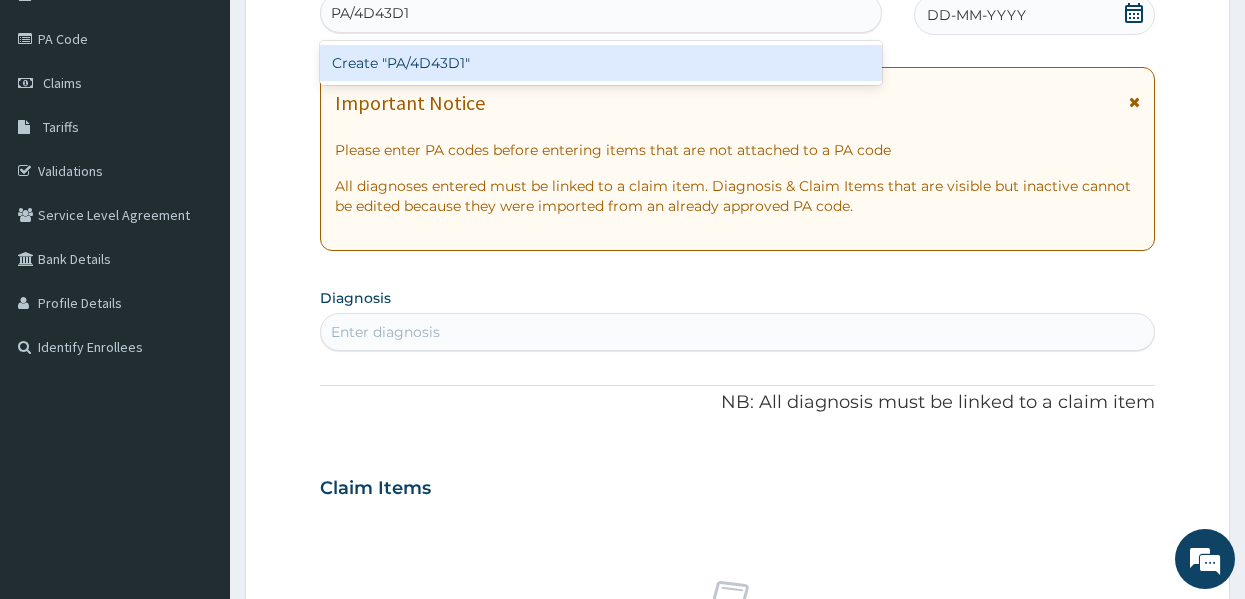 click on "Create "PA/4D43D1"" at bounding box center (601, 63) 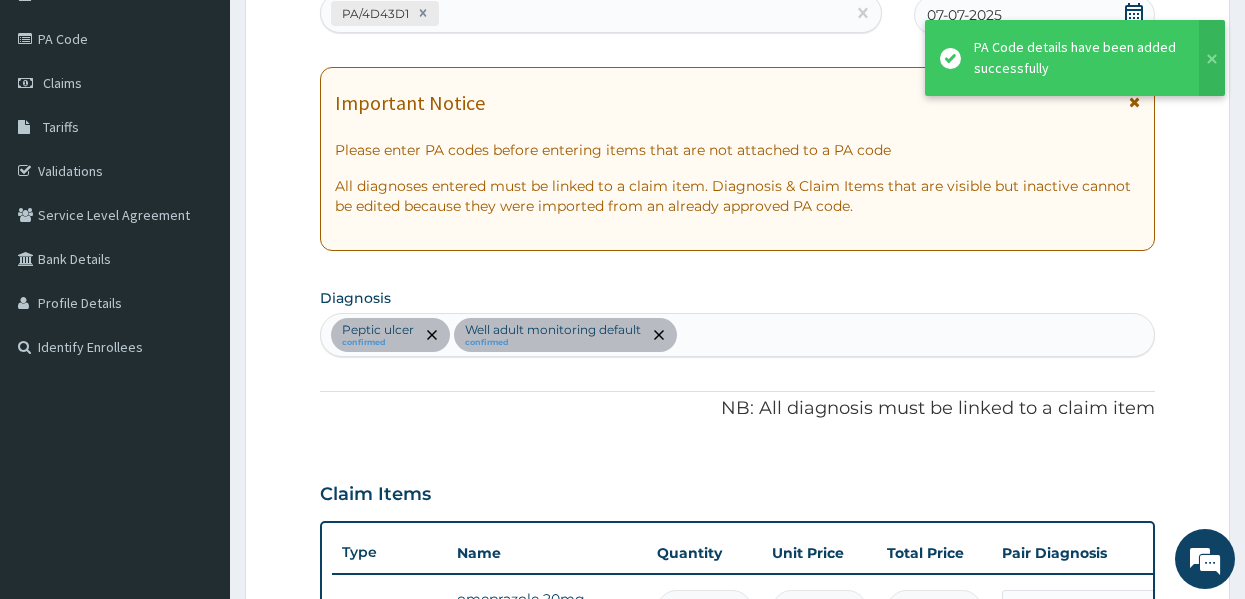 scroll, scrollTop: 740, scrollLeft: 0, axis: vertical 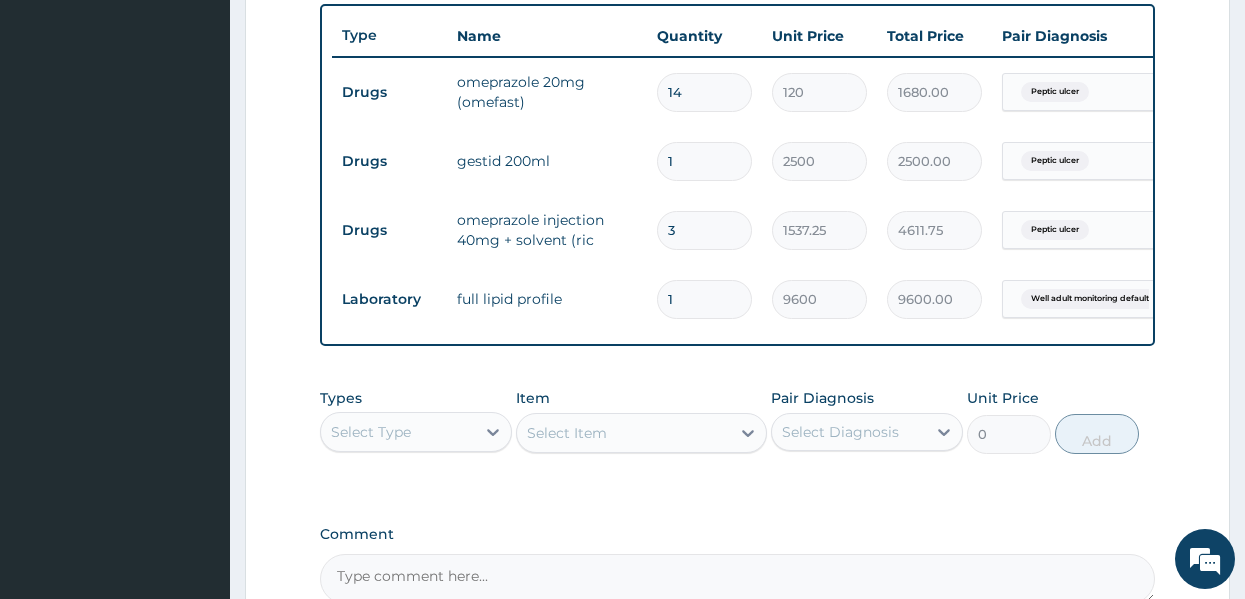 click on "PA Code / Prescription Code PA/4D43D1 Encounter Date 07-07-2025 Important Notice Please enter PA codes before entering items that are not attached to a PA code   All diagnoses entered must be linked to a claim item. Diagnosis & Claim Items that are visible but inactive cannot be edited because they were imported from an already approved PA code. Diagnosis Peptic ulcer confirmed Well adult monitoring default confirmed NB: All diagnosis must be linked to a claim item Claim Items Type Name Quantity Unit Price Total Price Pair Diagnosis Actions Drugs omeprazole 20mg (omefast) 14 120 1680.00 Peptic ulcer Delete Drugs gestid 200ml 1 2500 2500.00 Peptic ulcer Delete Drugs omeprazole injection 40mg + solvent (ric 3 1537.25 4611.75 Peptic ulcer Delete Laboratory full lipid profile 1 9600 9600.00 Well adult monitoring default Delete Types Select Type Item Select Item Pair Diagnosis Select Diagnosis Unit Price 0 Add Comment" at bounding box center (738, 27) 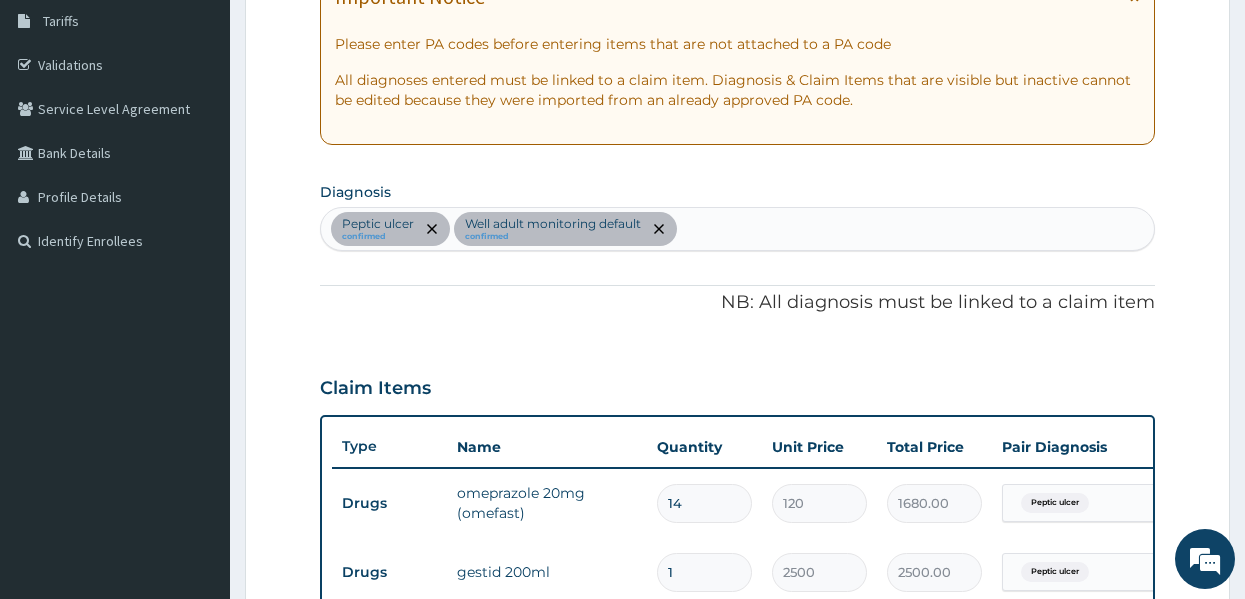 scroll, scrollTop: 300, scrollLeft: 0, axis: vertical 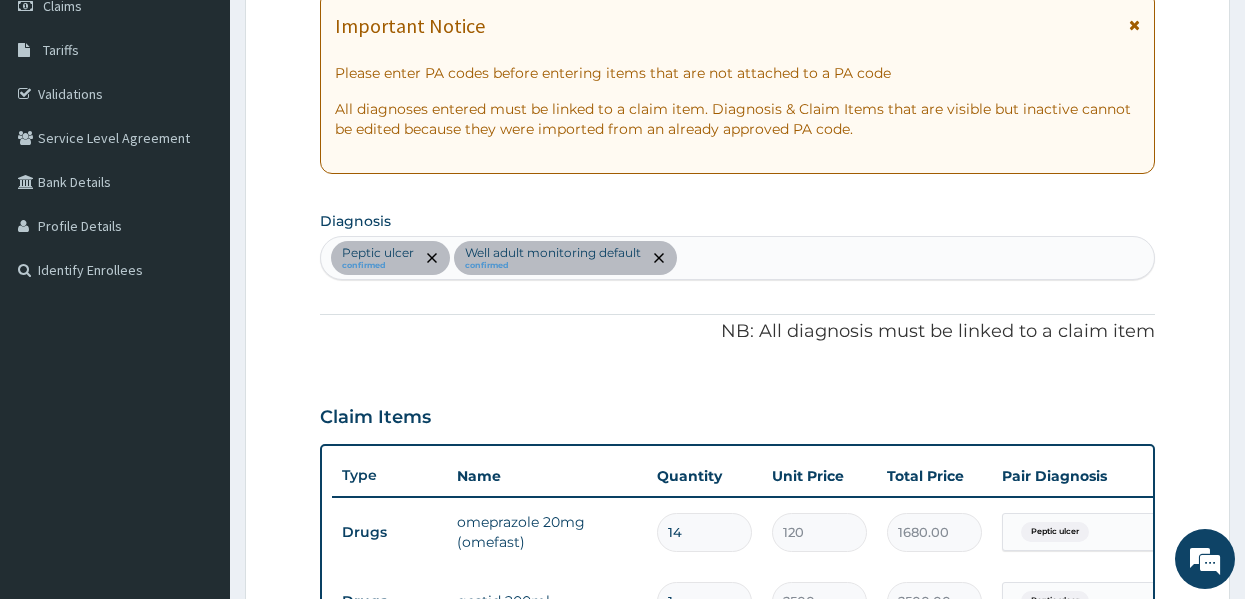 click on "Peptic ulcer confirmed Well adult monitoring default confirmed" at bounding box center [738, 258] 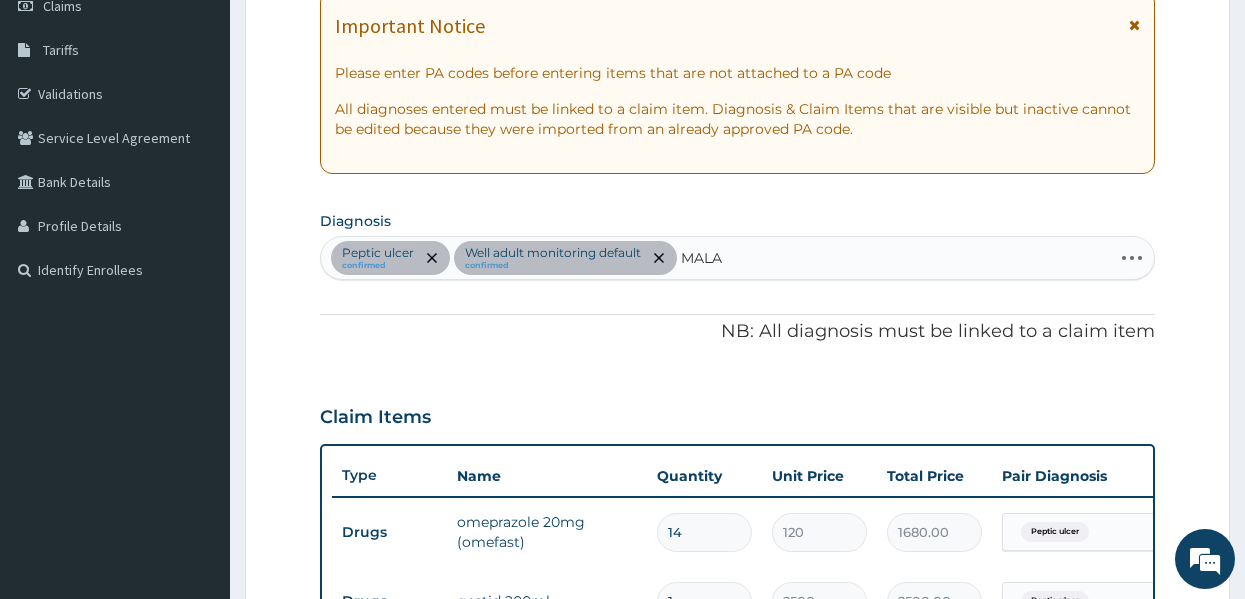 type on "MALAR" 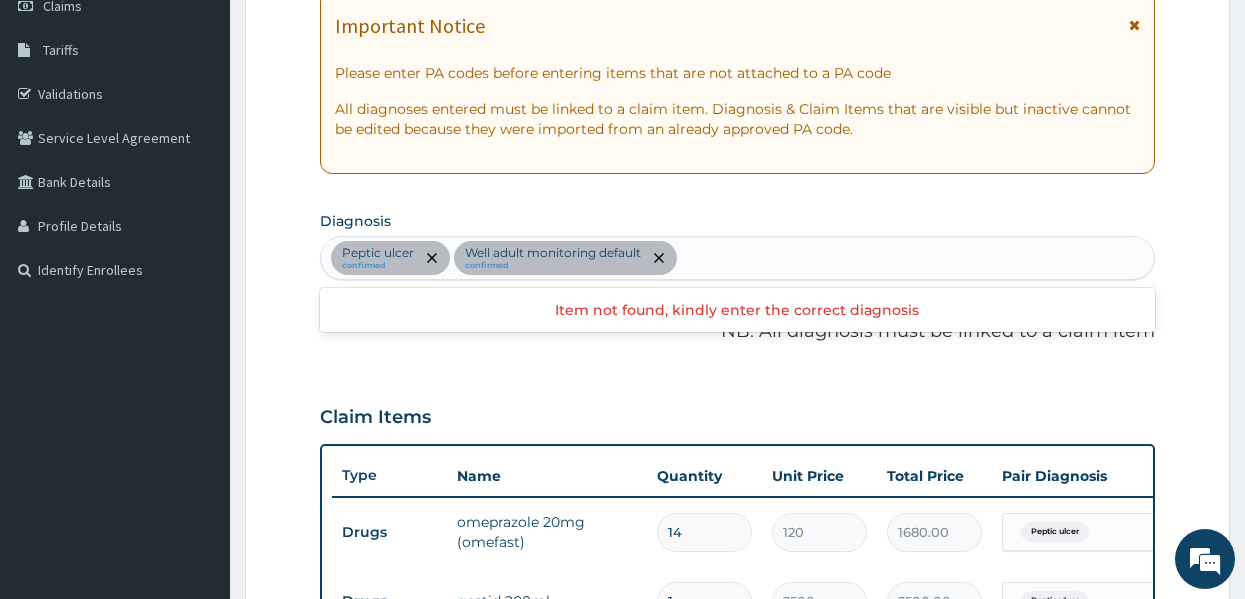 click on "Peptic ulcer confirmed Well adult monitoring default confirmed" at bounding box center [738, 258] 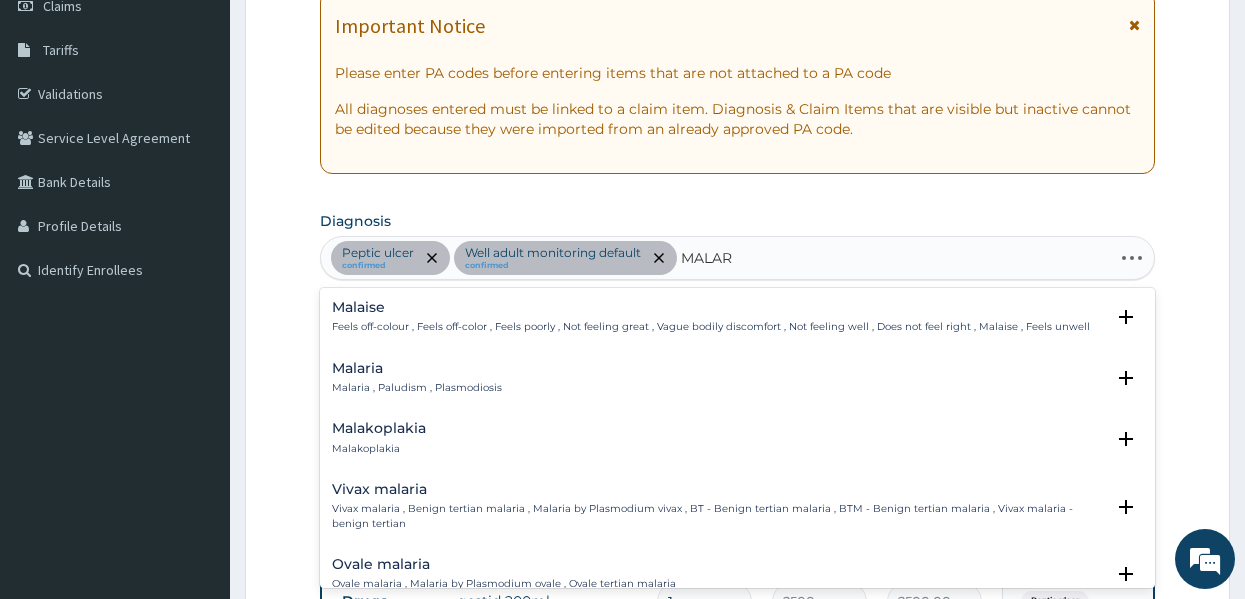 type on "MALARI" 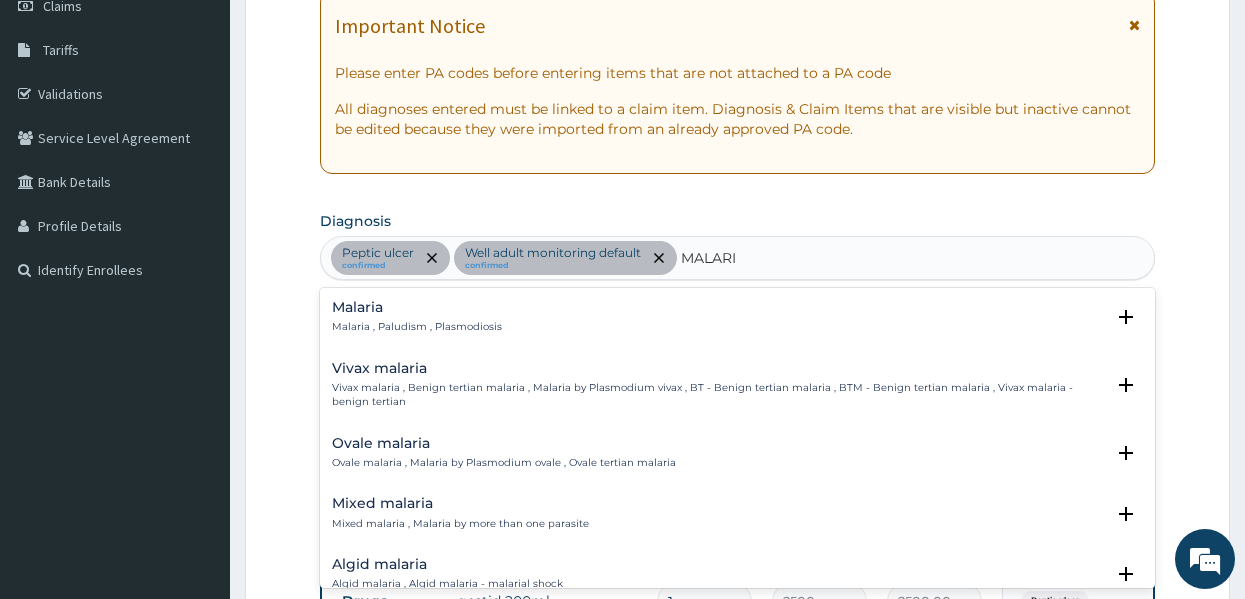 click on "Malaria" at bounding box center (417, 307) 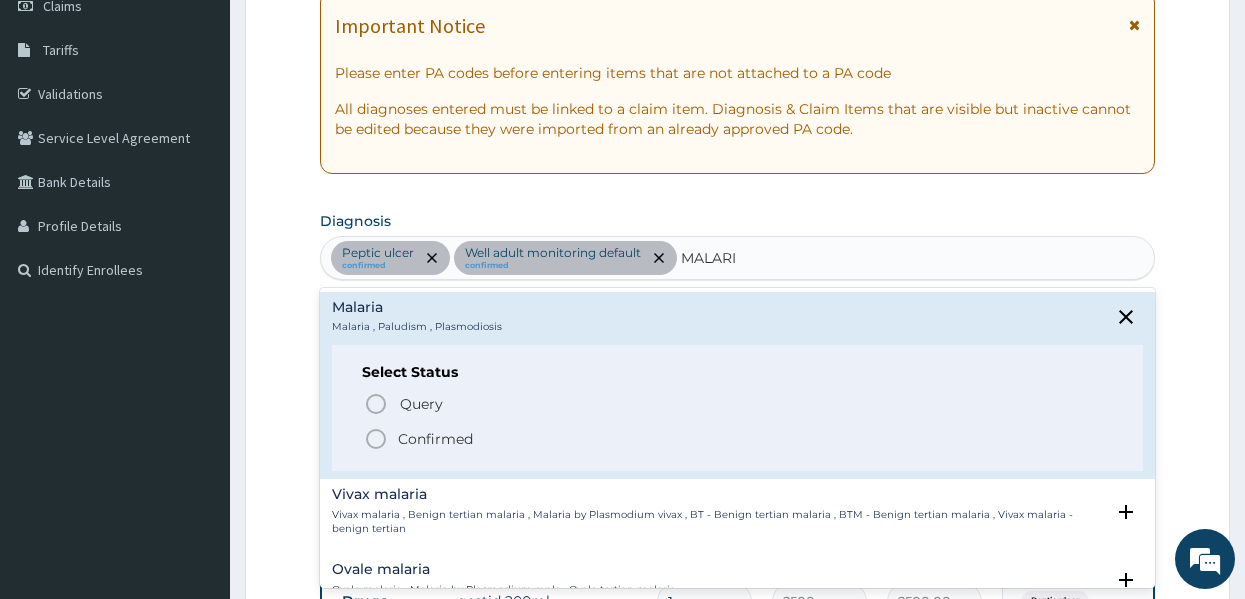 click on "Confirmed" at bounding box center (435, 439) 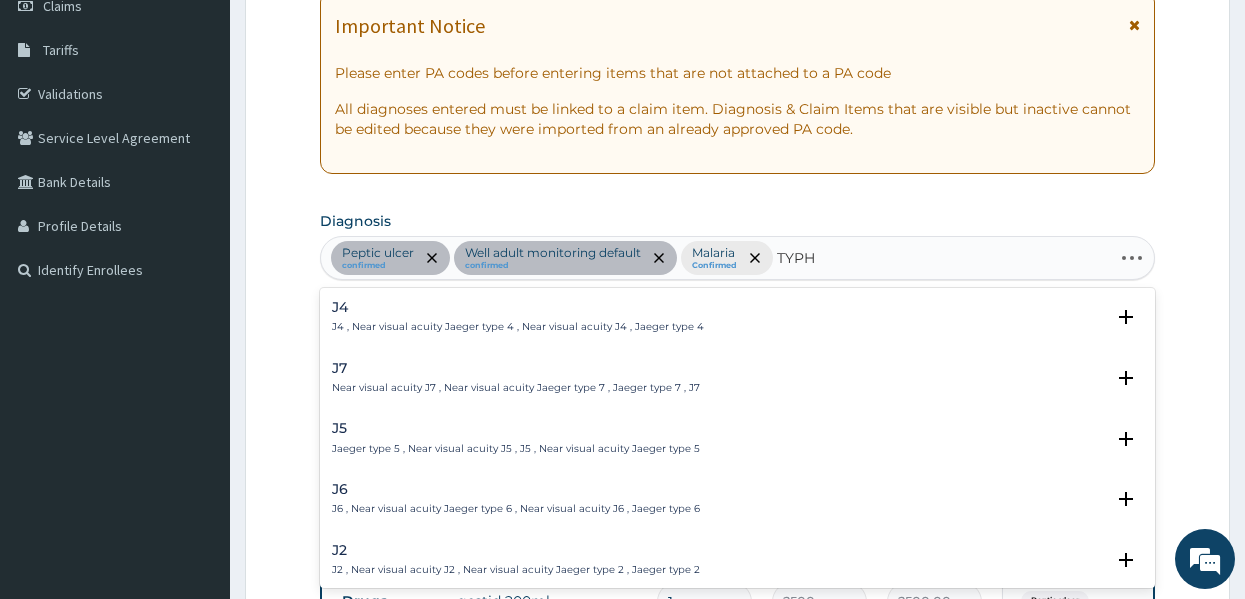type on "TYPHO" 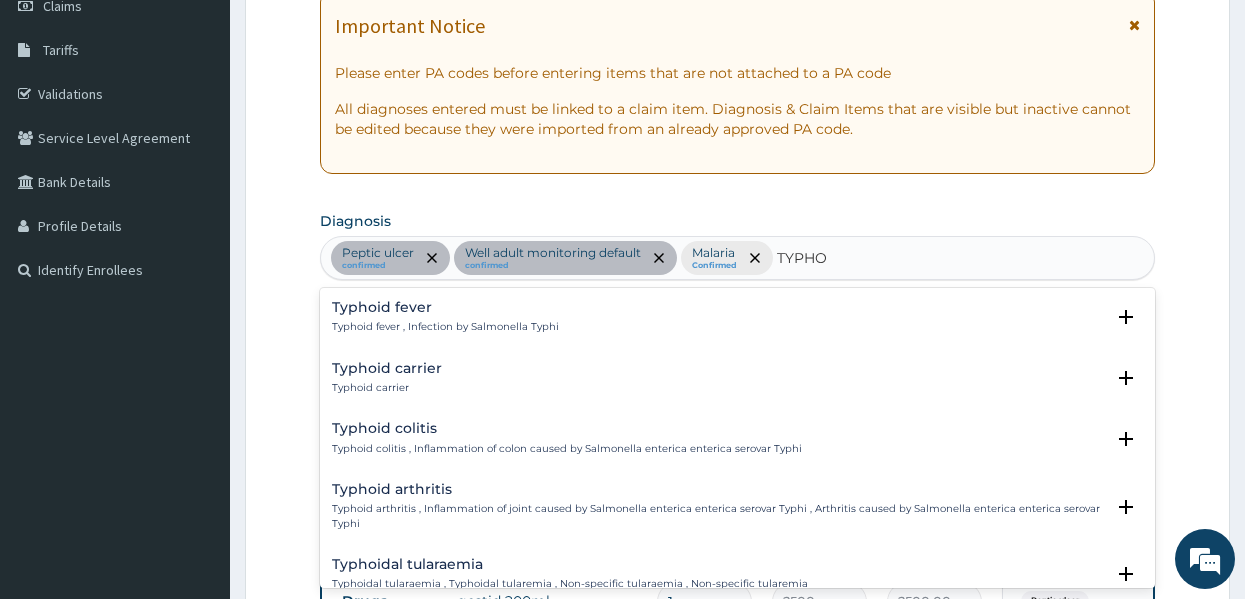 click on "Typhoid fever Typhoid fever , Infection by Salmonella Typhi" at bounding box center [445, 317] 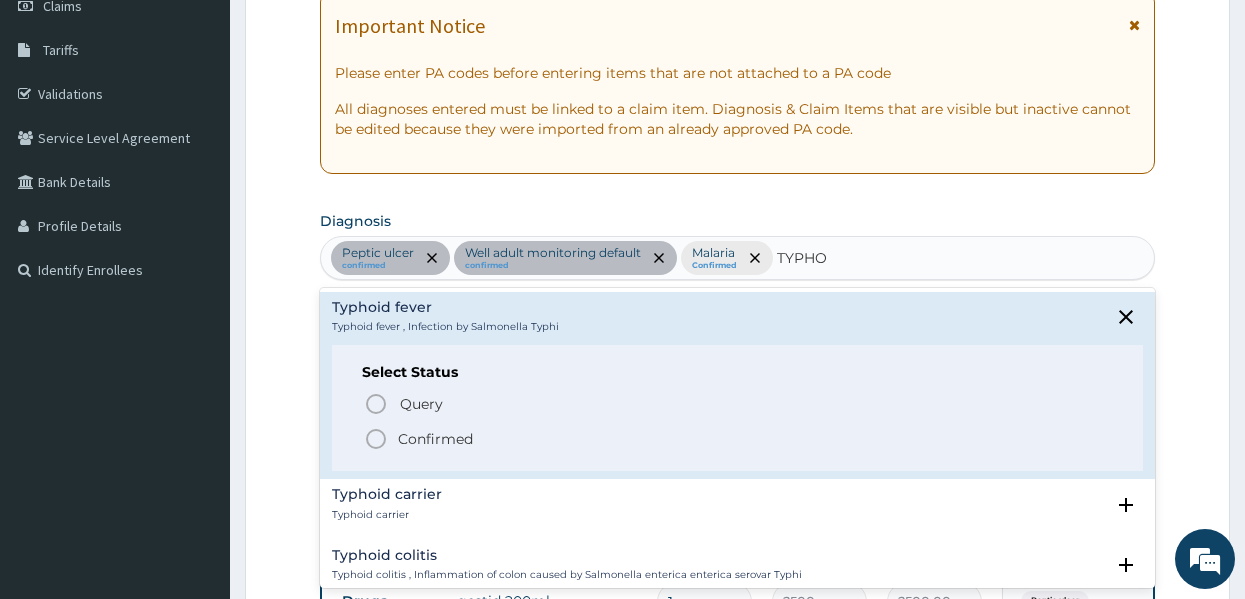 click 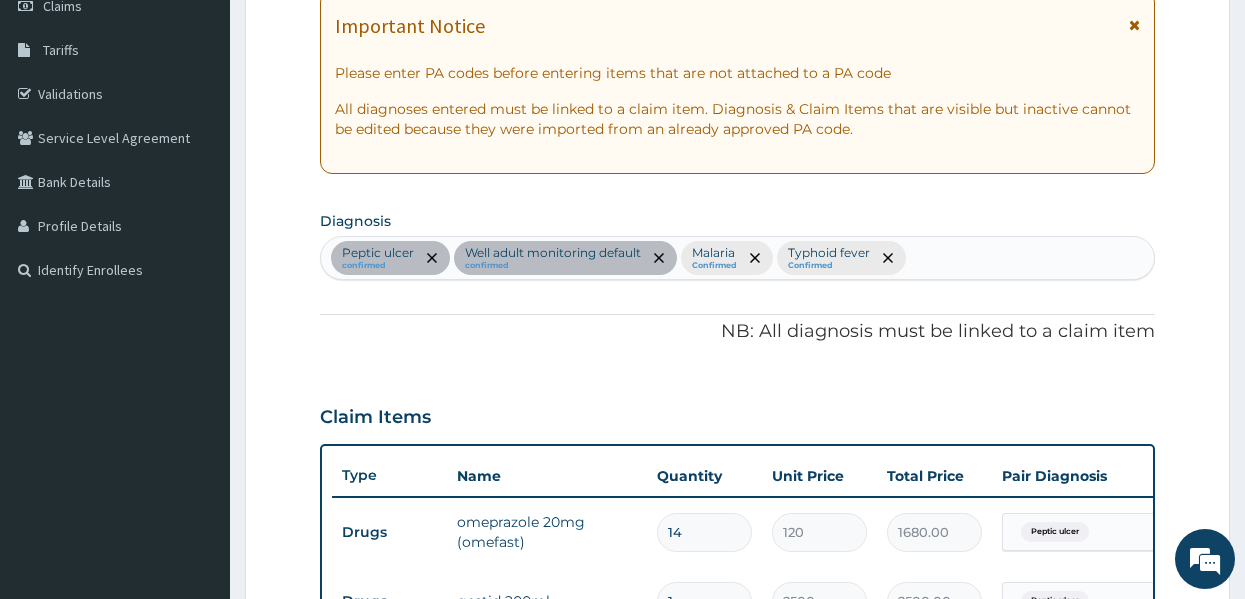 click on "PA Code / Prescription Code PA/4D43D1 Encounter Date 07-07-2025 Important Notice Please enter PA codes before entering items that are not attached to a PA code   All diagnoses entered must be linked to a claim item. Diagnosis & Claim Items that are visible but inactive cannot be edited because they were imported from an already approved PA code. Diagnosis Peptic ulcer confirmed Well adult monitoring default confirmed Malaria Confirmed Typhoid fever Confirmed NB: All diagnosis must be linked to a claim item Claim Items Type Name Quantity Unit Price Total Price Pair Diagnosis Actions Drugs omeprazole 20mg (omefast) 14 120 1680.00 Peptic ulcer Delete Drugs gestid 200ml 1 2500 2500.00 Peptic ulcer Delete Drugs omeprazole injection 40mg + solvent (ric 3 1537.25 4611.75 Peptic ulcer Delete Laboratory full lipid profile 1 9600 9600.00 Well adult monitoring default Delete Types Select Type Item Select Item Pair Diagnosis Select Diagnosis Unit Price 0 Add Comment" at bounding box center (738, 467) 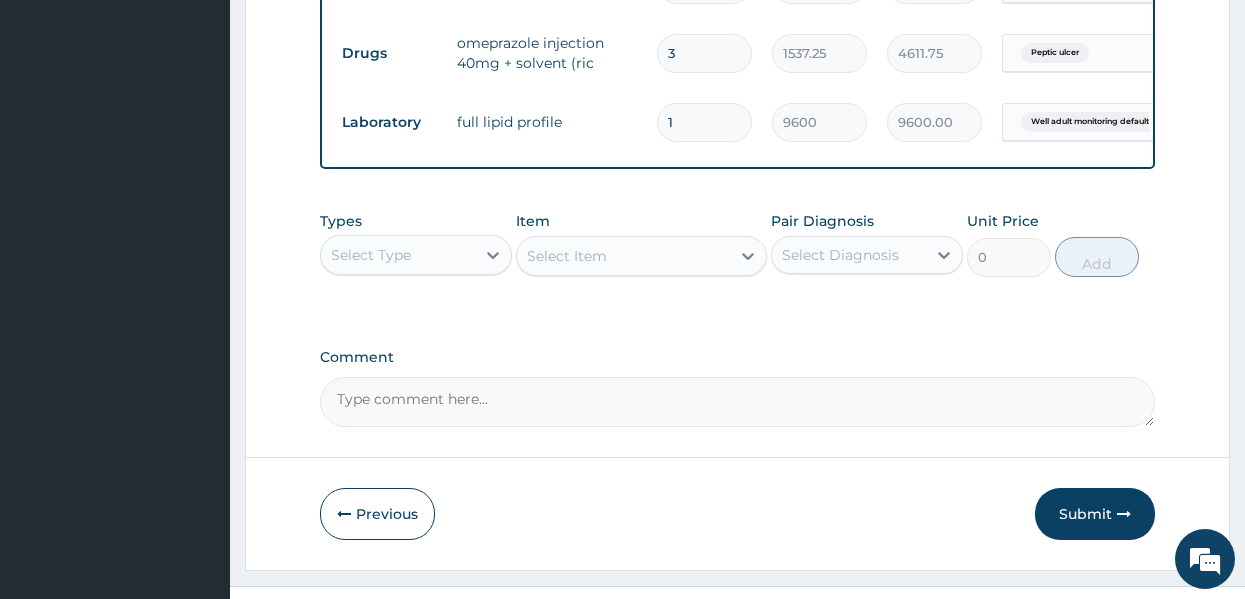 scroll, scrollTop: 970, scrollLeft: 0, axis: vertical 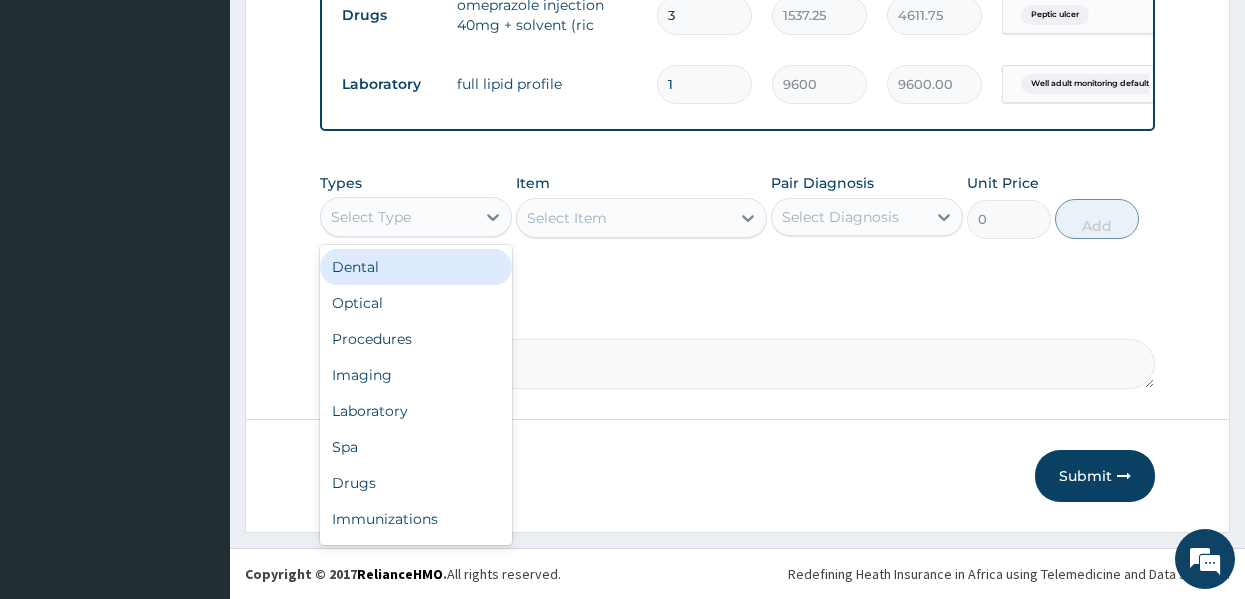 click on "Select Type" at bounding box center (371, 217) 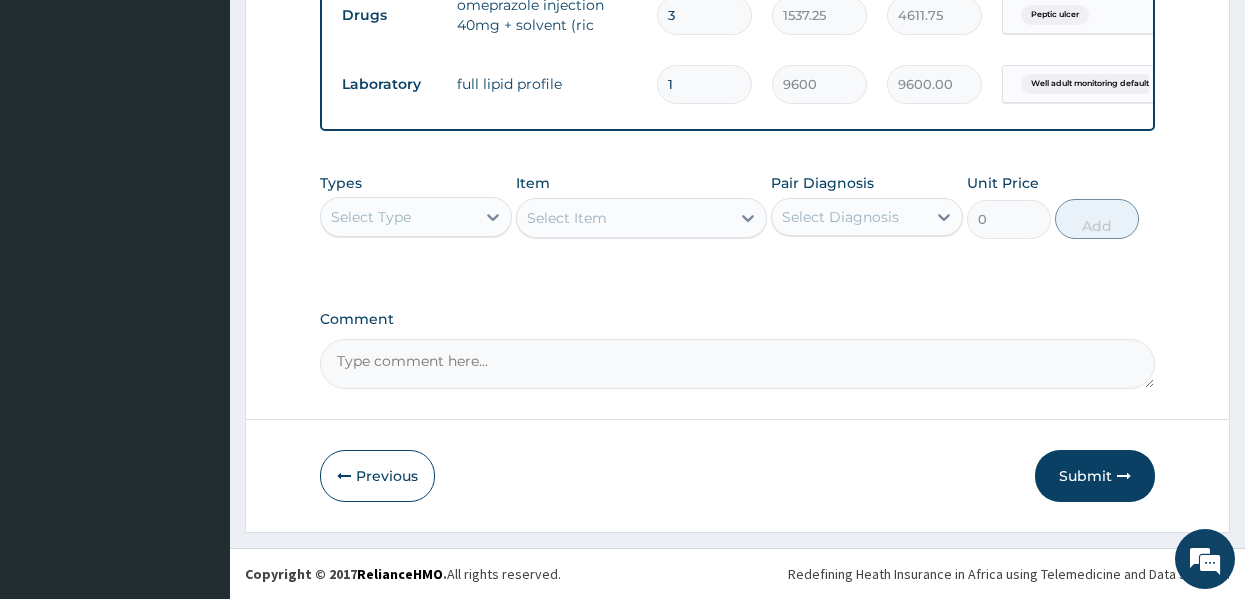click on "PA Code / Prescription Code PA/4D43D1 Encounter Date 07-07-2025 Important Notice Please enter PA codes before entering items that are not attached to a PA code   All diagnoses entered must be linked to a claim item. Diagnosis & Claim Items that are visible but inactive cannot be edited because they were imported from an already approved PA code. Diagnosis Peptic ulcer confirmed Well adult monitoring default confirmed Malaria Confirmed Typhoid fever Confirmed NB: All diagnosis must be linked to a claim item Claim Items Type Name Quantity Unit Price Total Price Pair Diagnosis Actions Drugs omeprazole 20mg (omefast) 14 120 1680.00 Peptic ulcer Delete Drugs gestid 200ml 1 2500 2500.00 Peptic ulcer Delete Drugs omeprazole injection 40mg + solvent (ric 3 1537.25 4611.75 Peptic ulcer Delete Laboratory full lipid profile 1 9600 9600.00 Well adult monitoring default Delete Types Select Type Item Select Item Pair Diagnosis Select Diagnosis Unit Price 0 Add Comment" at bounding box center (738, -188) 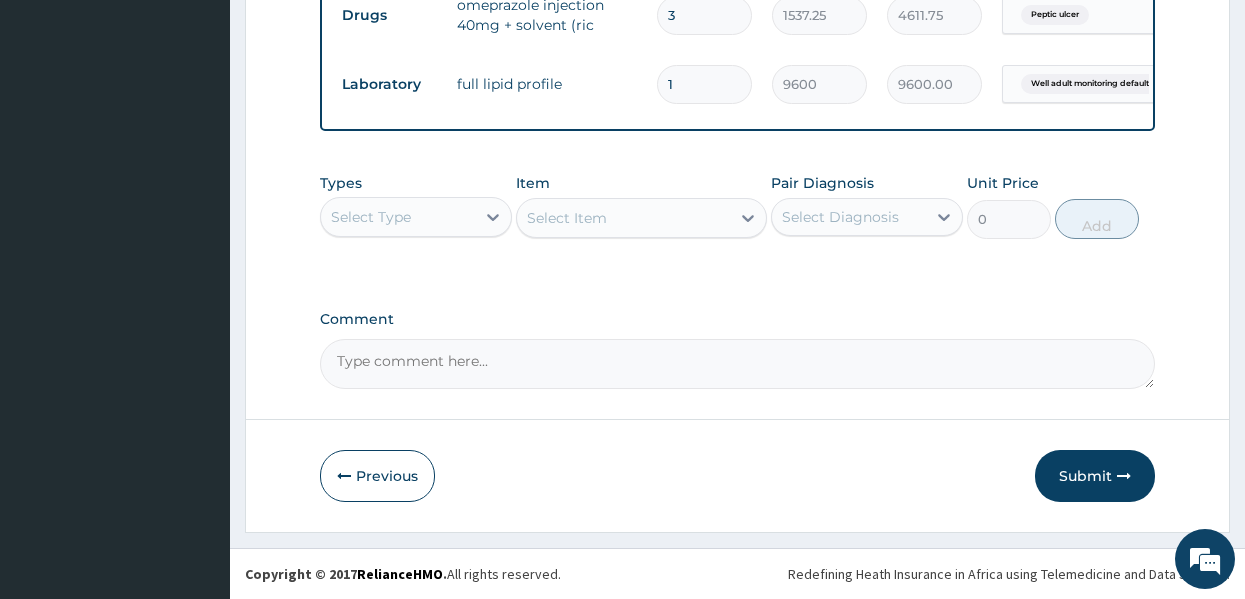scroll, scrollTop: 970, scrollLeft: 0, axis: vertical 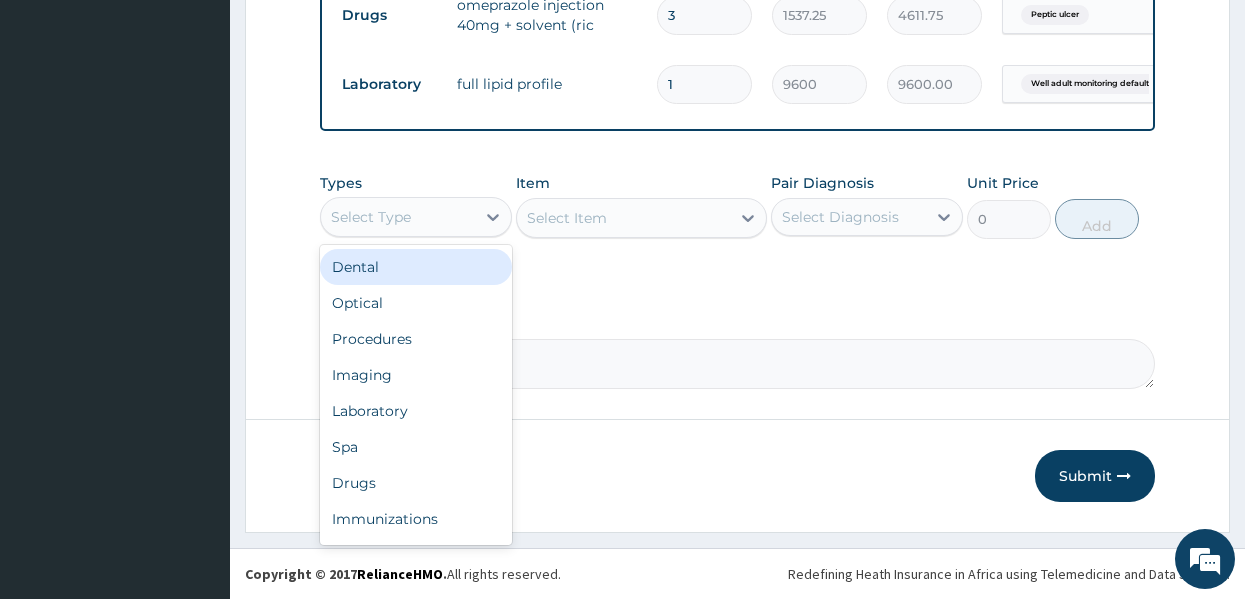 click on "Select Type" at bounding box center [398, 217] 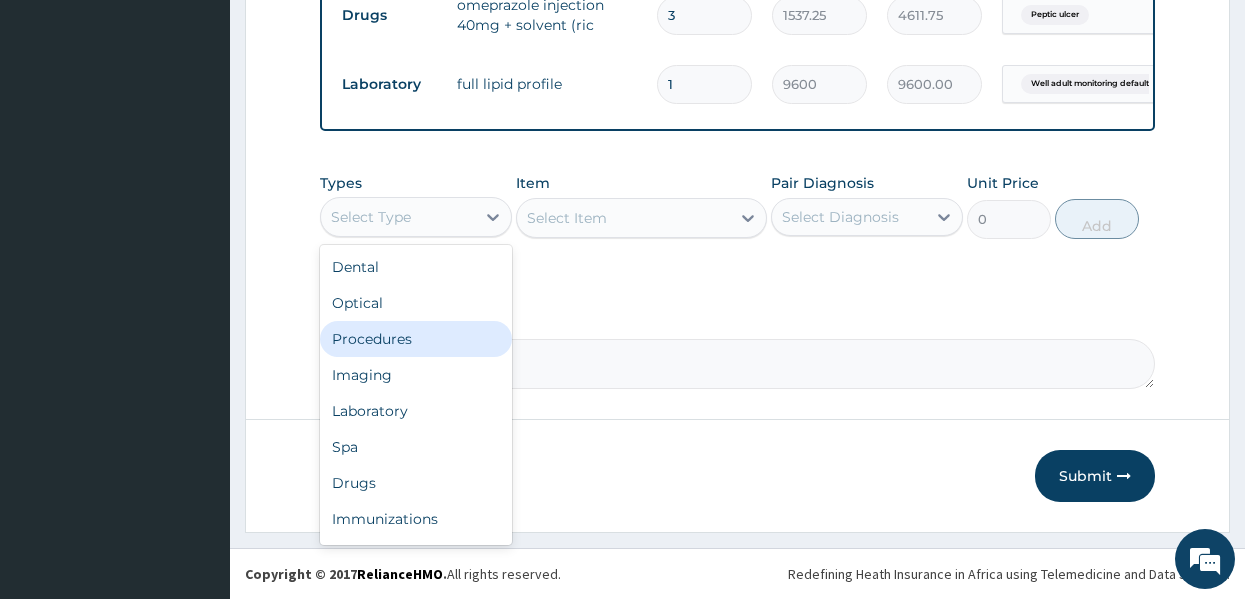 click on "Procedures" at bounding box center [416, 339] 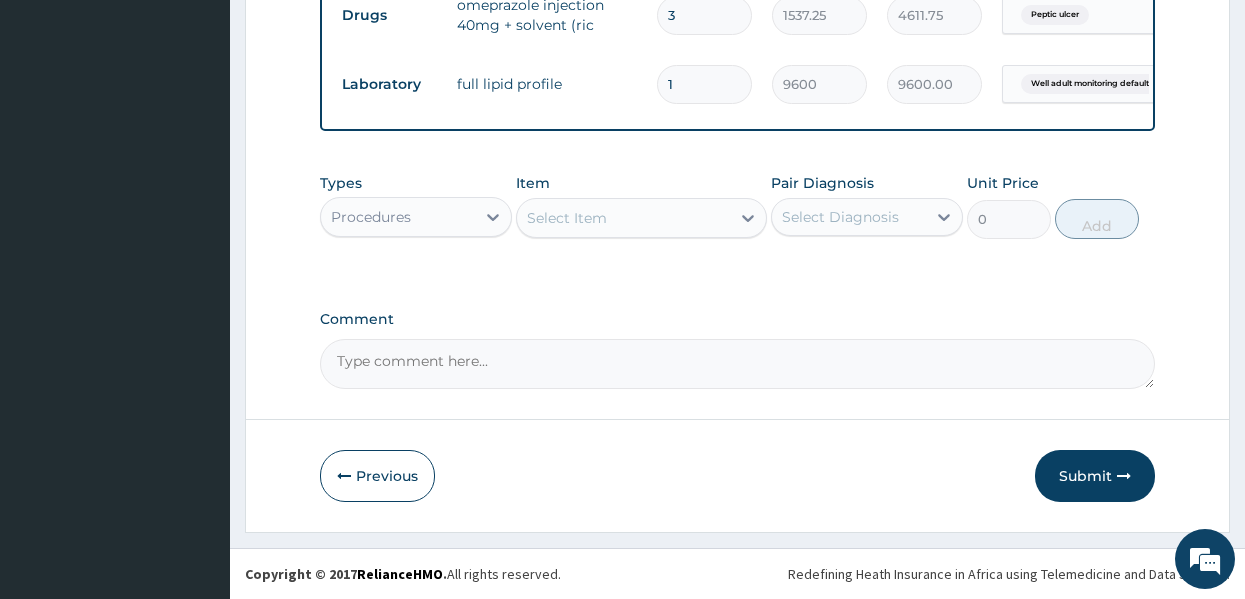 click on "Select Item" at bounding box center [567, 218] 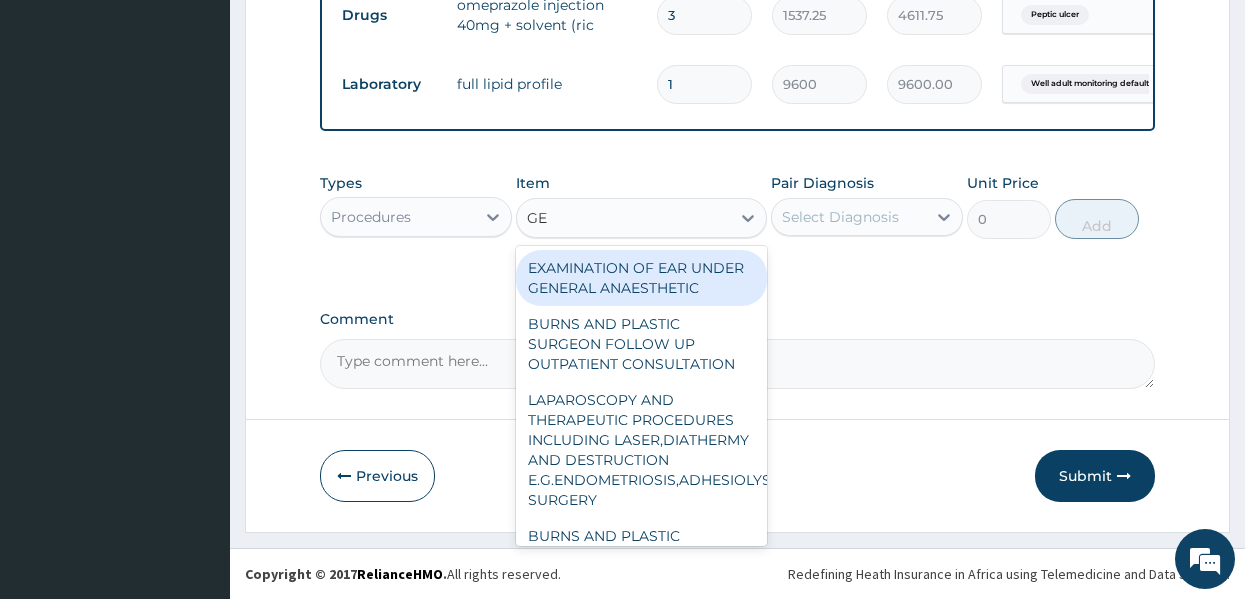 type on "GEN" 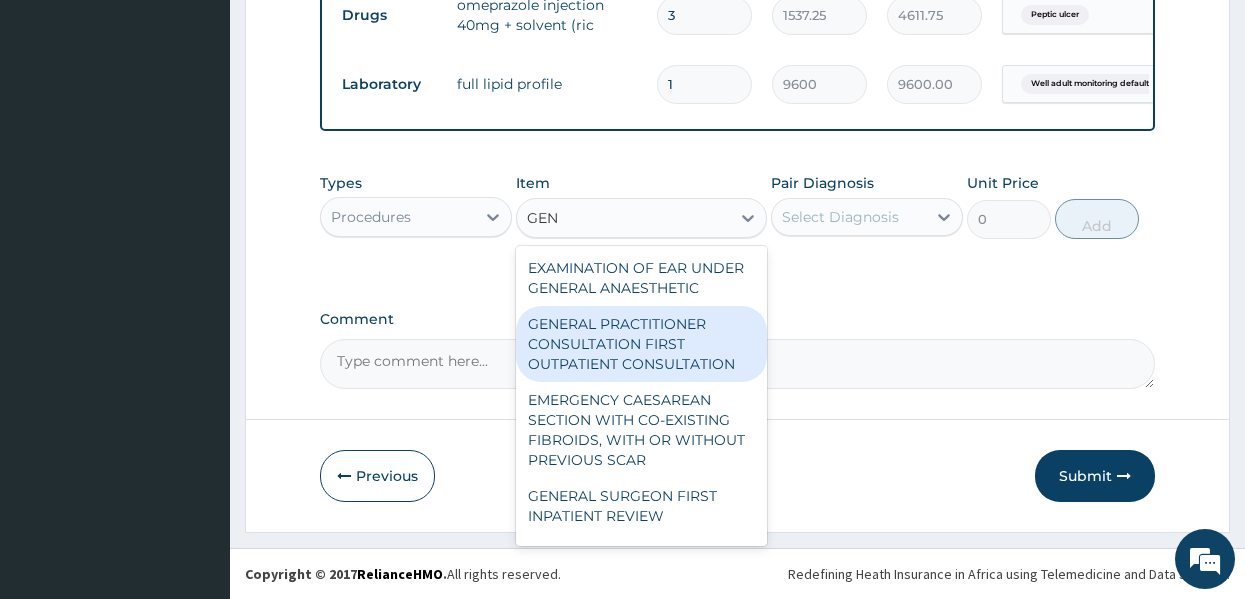 click on "GENERAL PRACTITIONER CONSULTATION FIRST OUTPATIENT CONSULTATION" at bounding box center [641, 344] 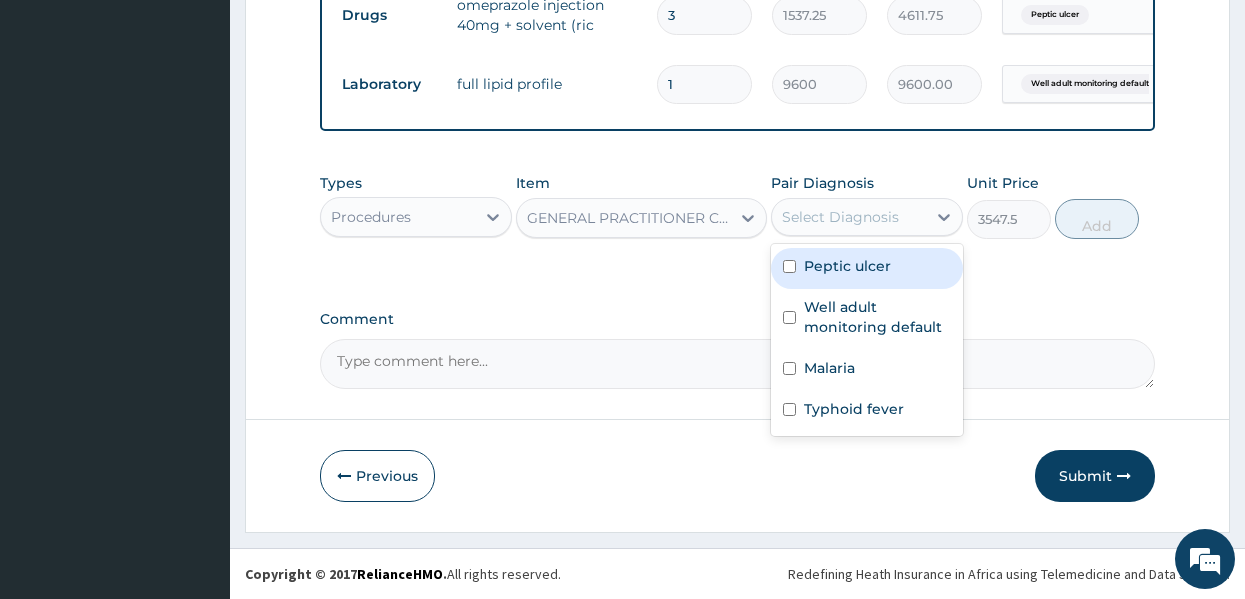 click on "Select Diagnosis" at bounding box center [840, 217] 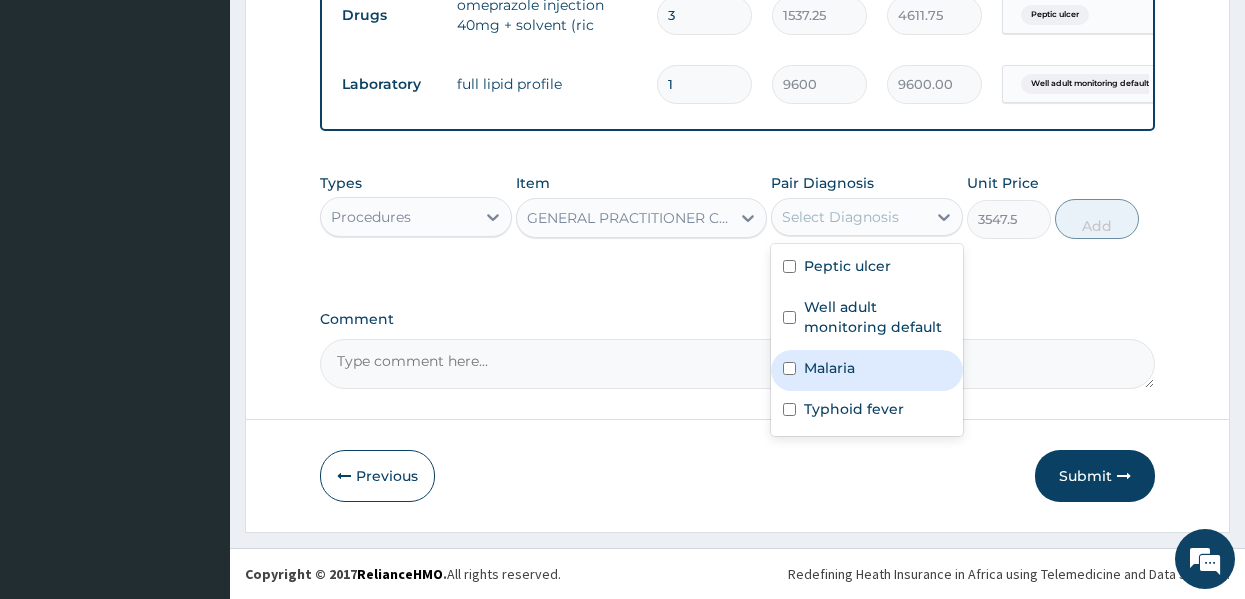 click on "Malaria" at bounding box center [829, 368] 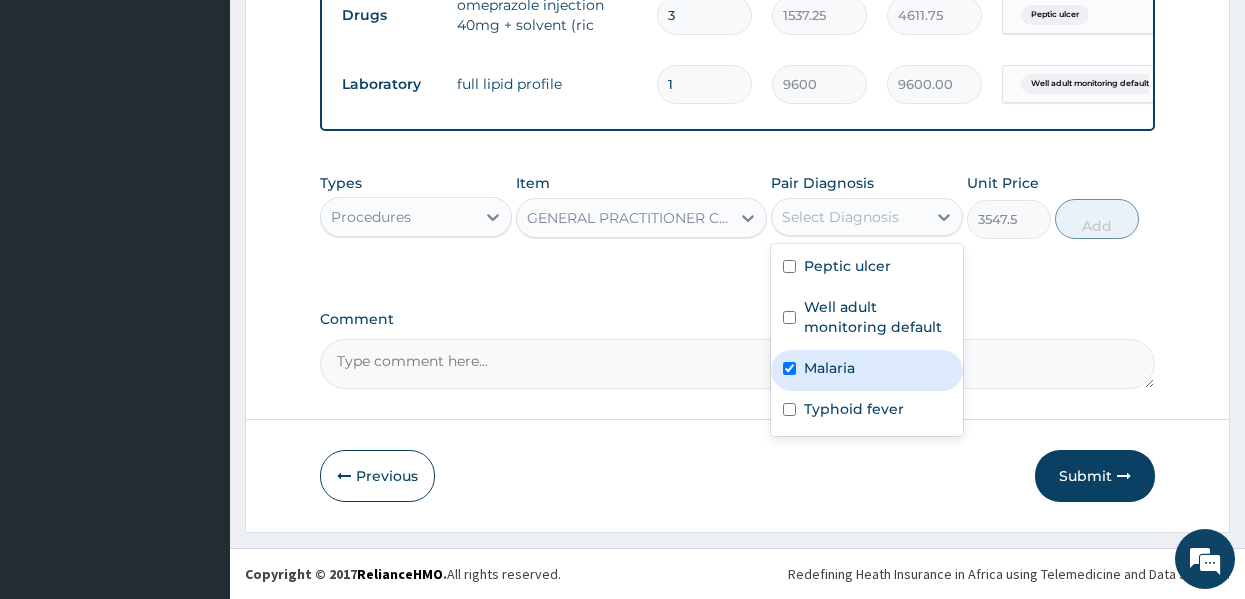 checkbox on "true" 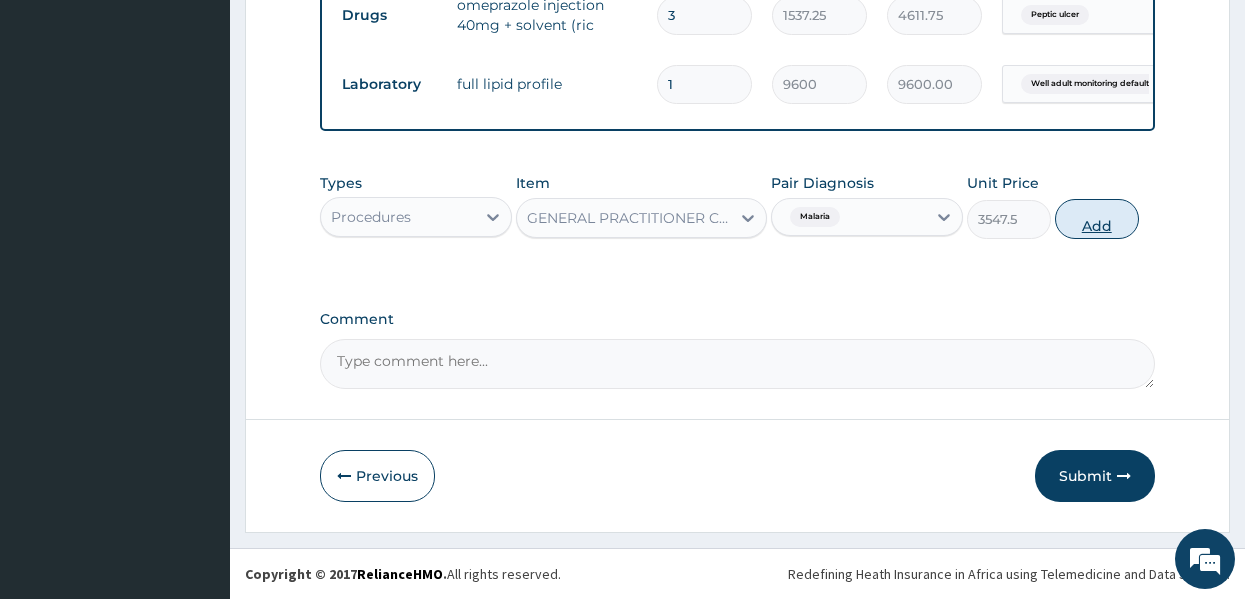 click on "Add" at bounding box center (1097, 219) 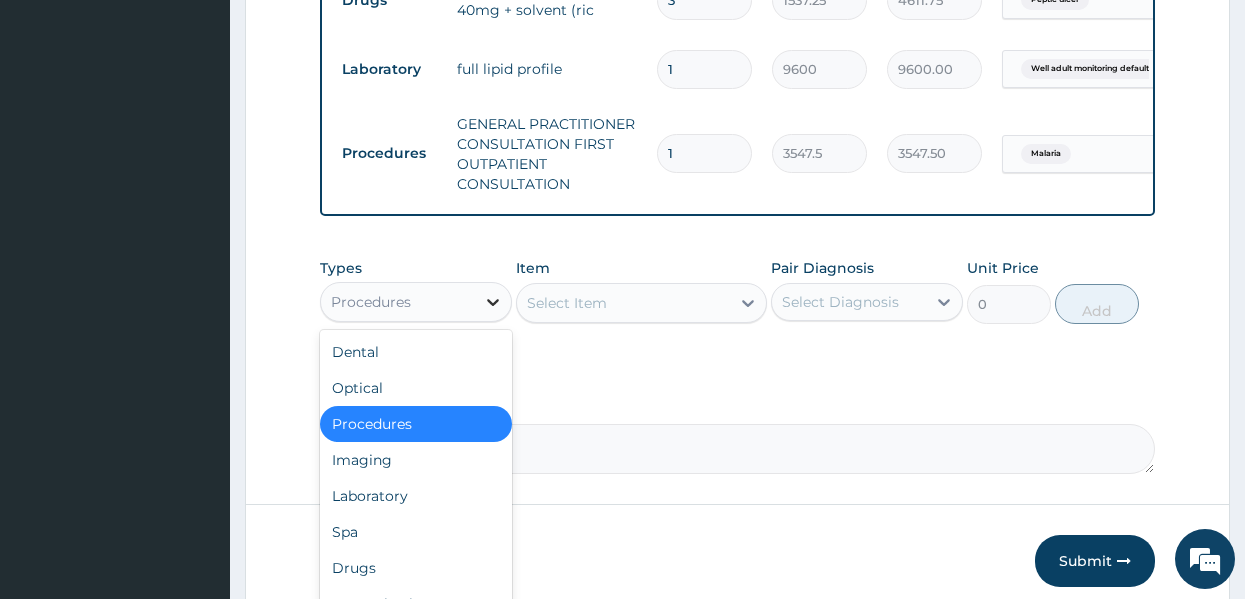 click 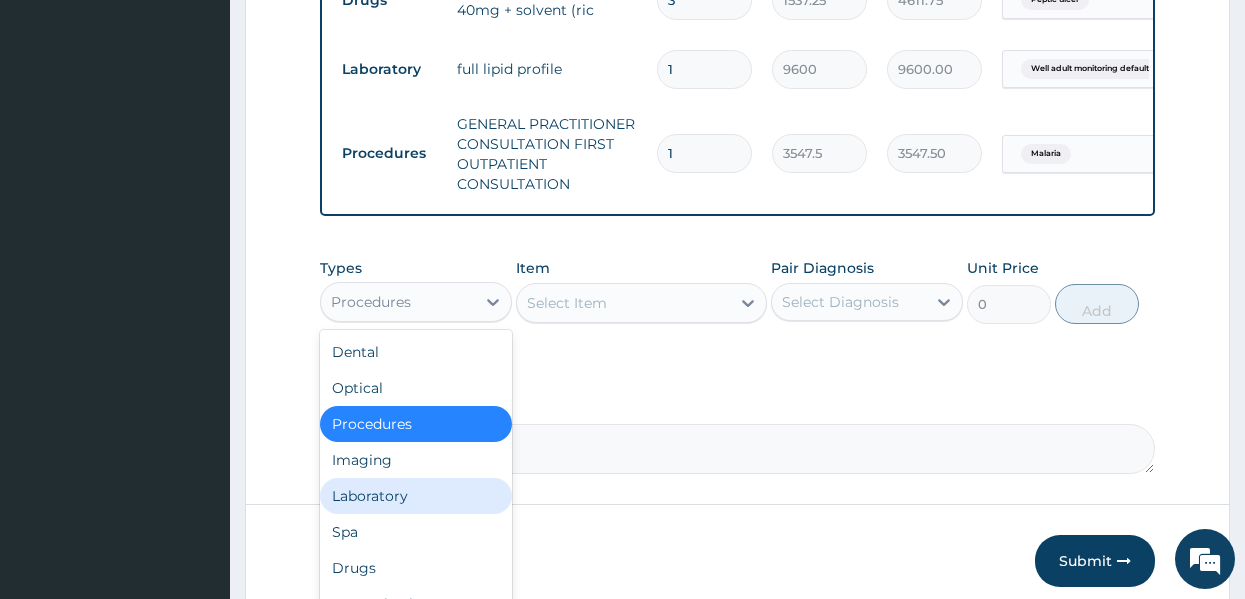 click on "Laboratory" at bounding box center (416, 496) 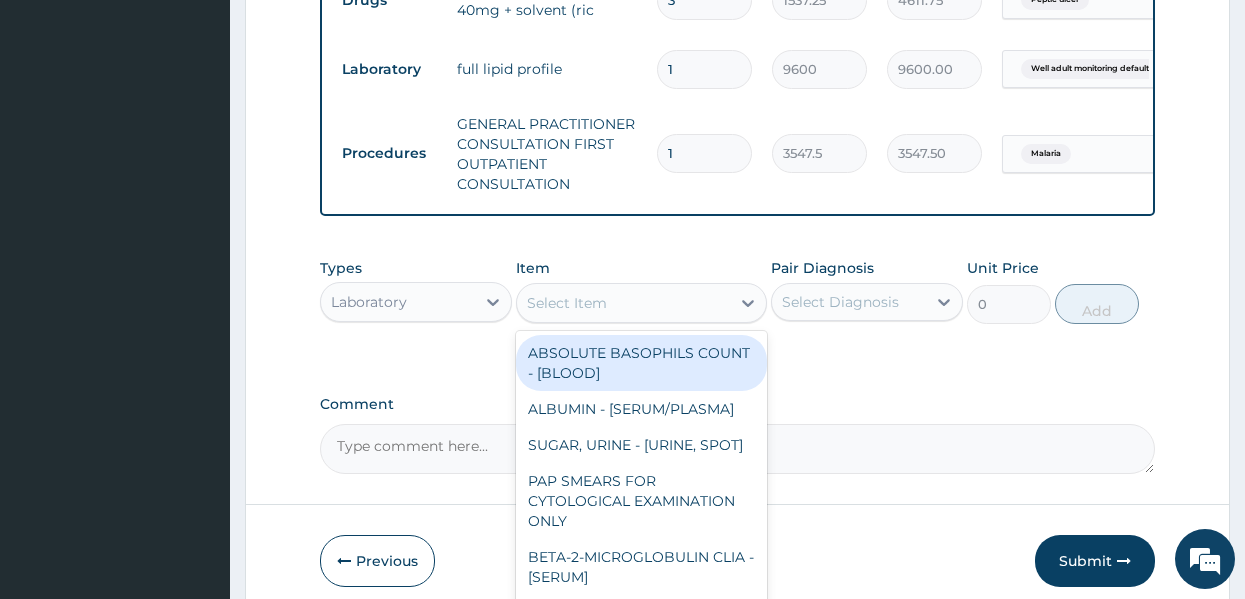 click on "Select Item" at bounding box center (567, 303) 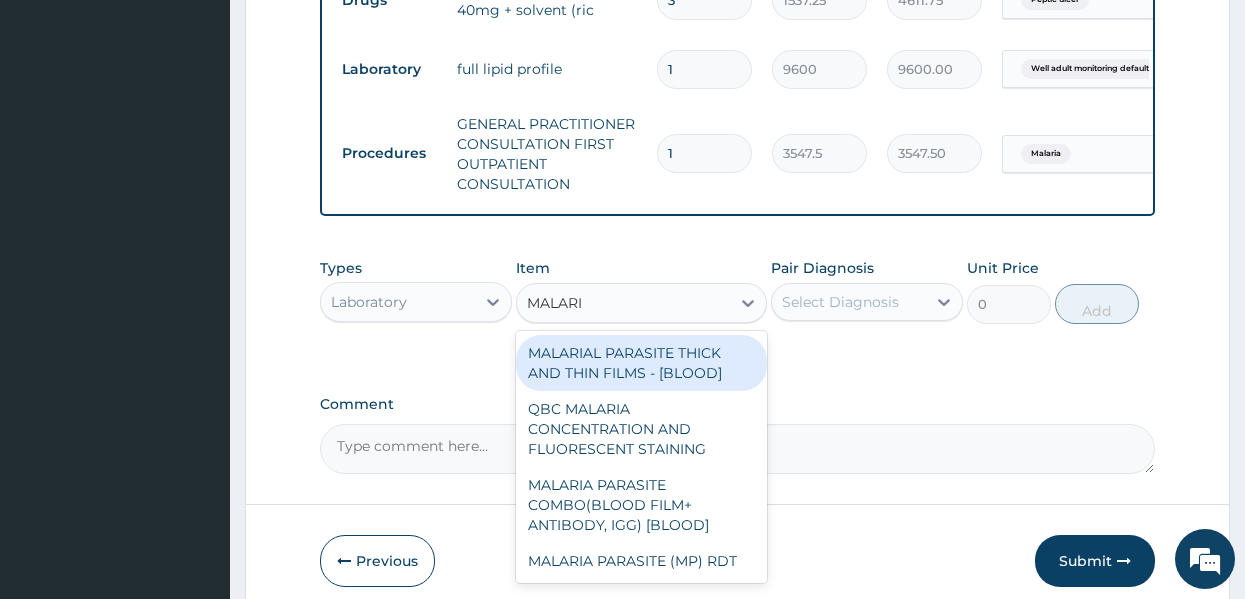type on "MALARIA" 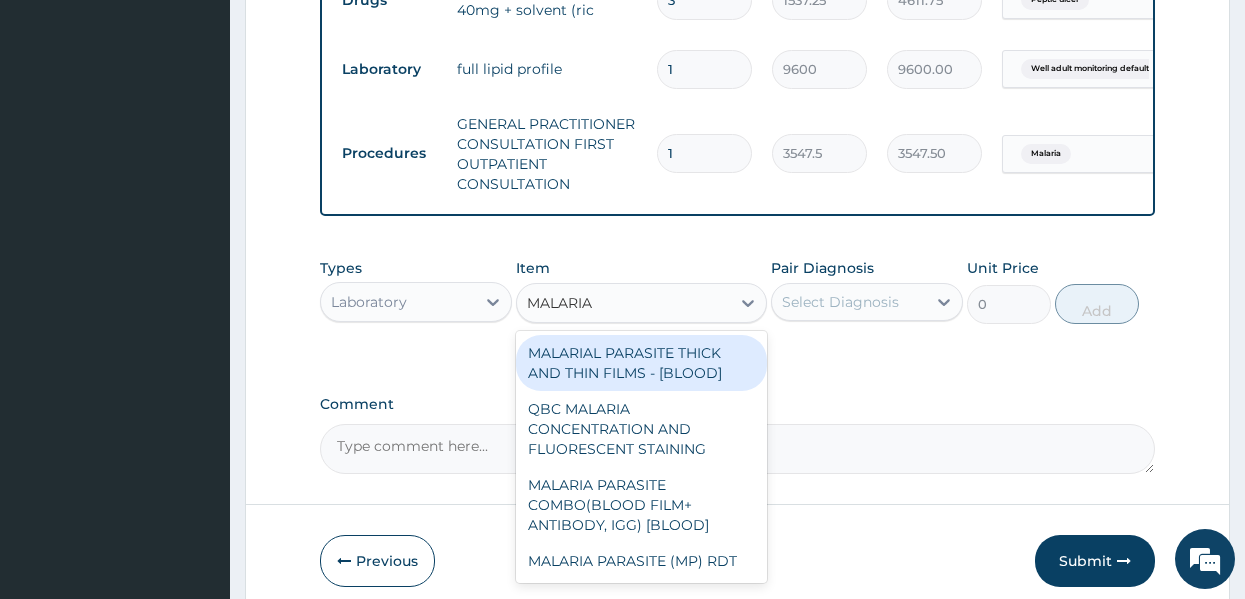 click on "MALARIAL PARASITE THICK AND THIN FILMS - [BLOOD]" at bounding box center (641, 363) 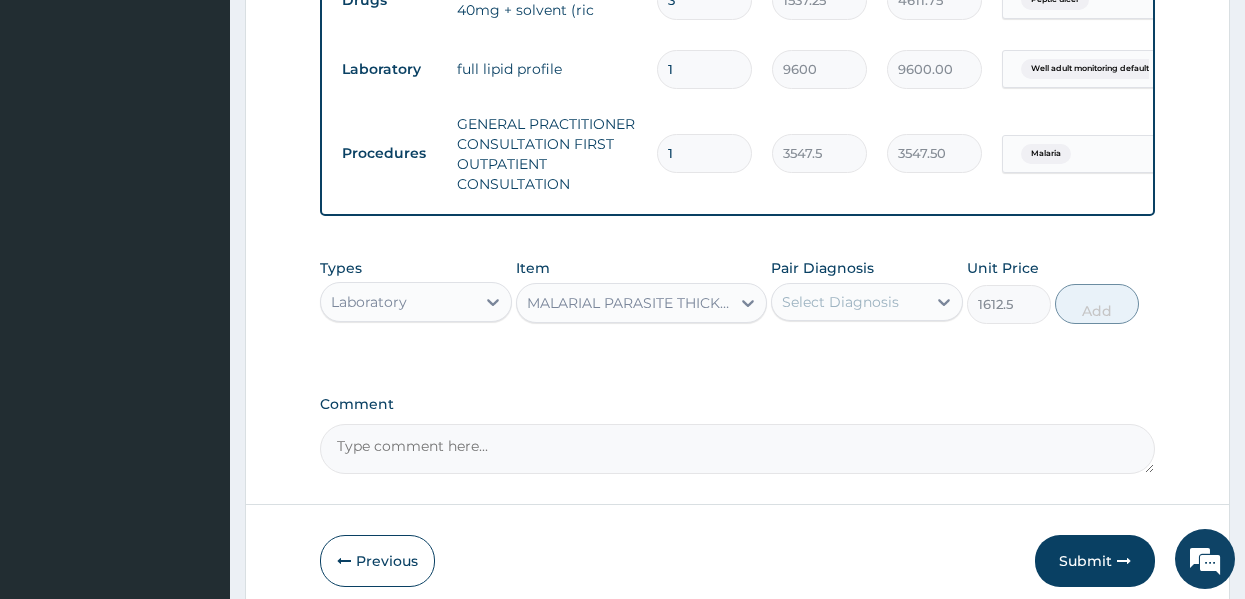 click on "Select Diagnosis" at bounding box center (840, 302) 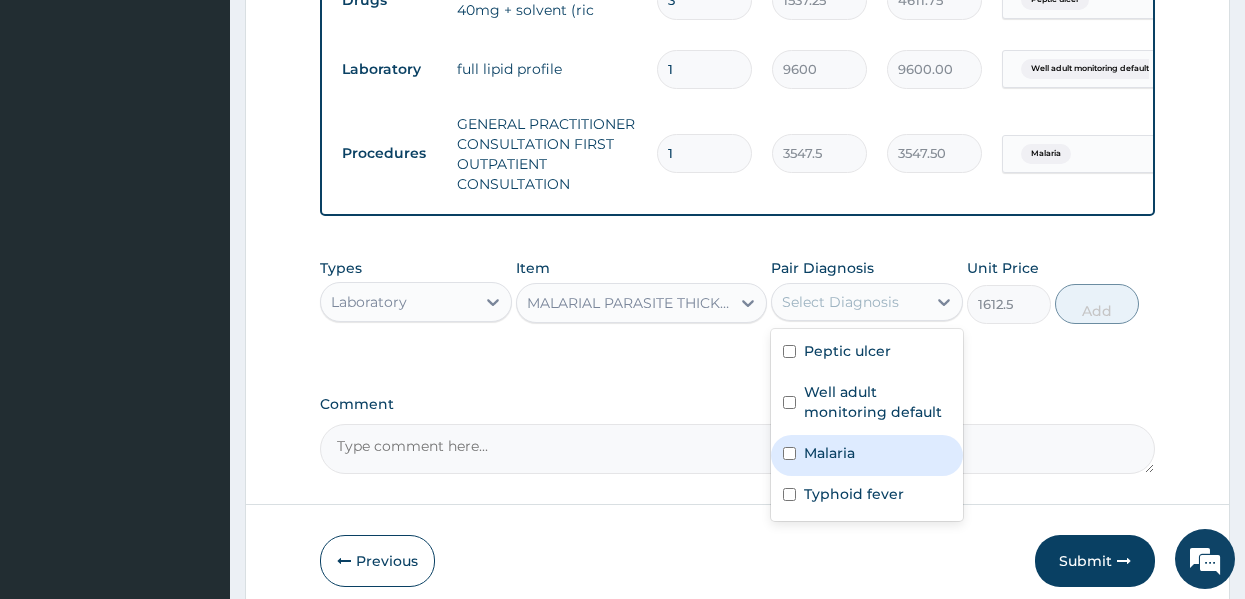 click on "Malaria" at bounding box center [829, 453] 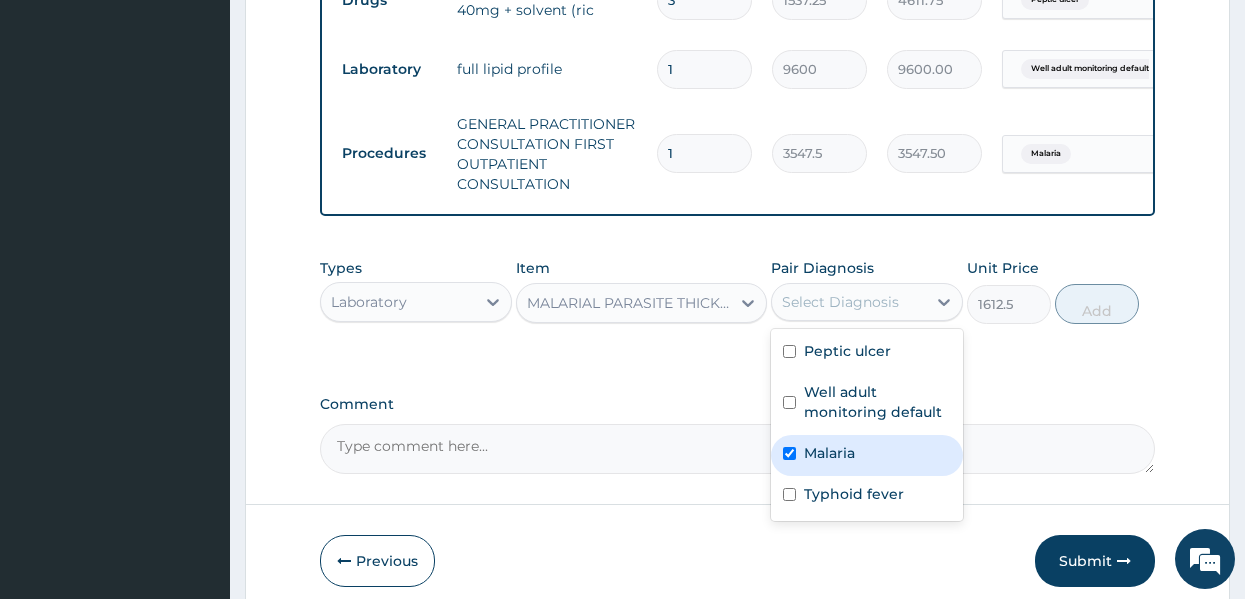 checkbox on "true" 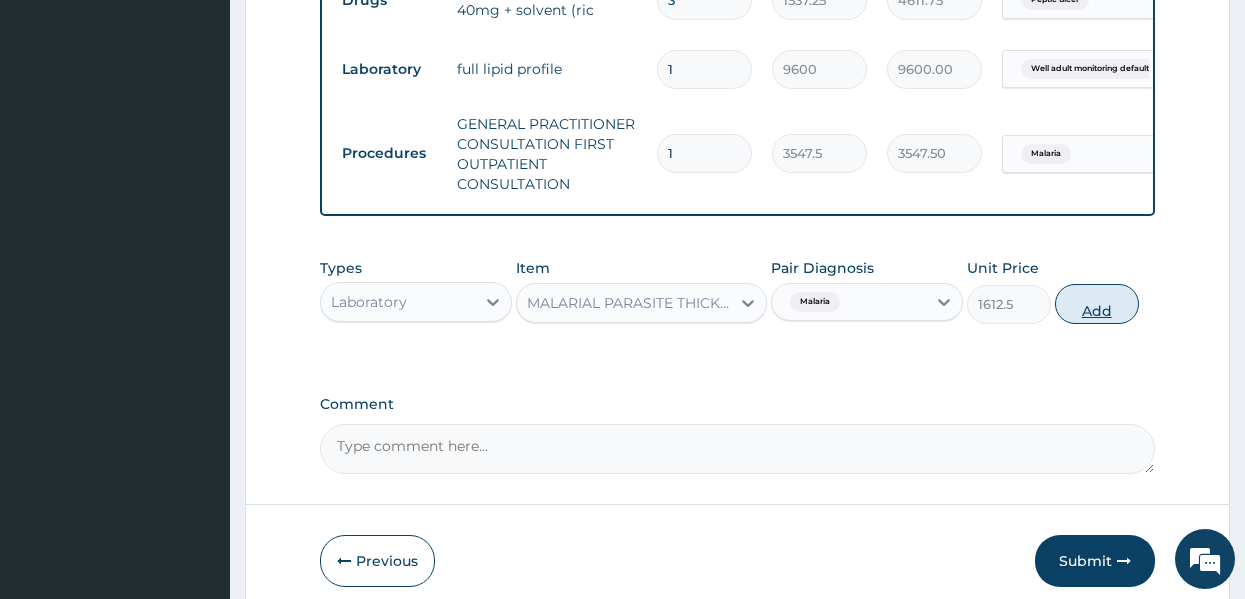 click on "Add" at bounding box center (1097, 304) 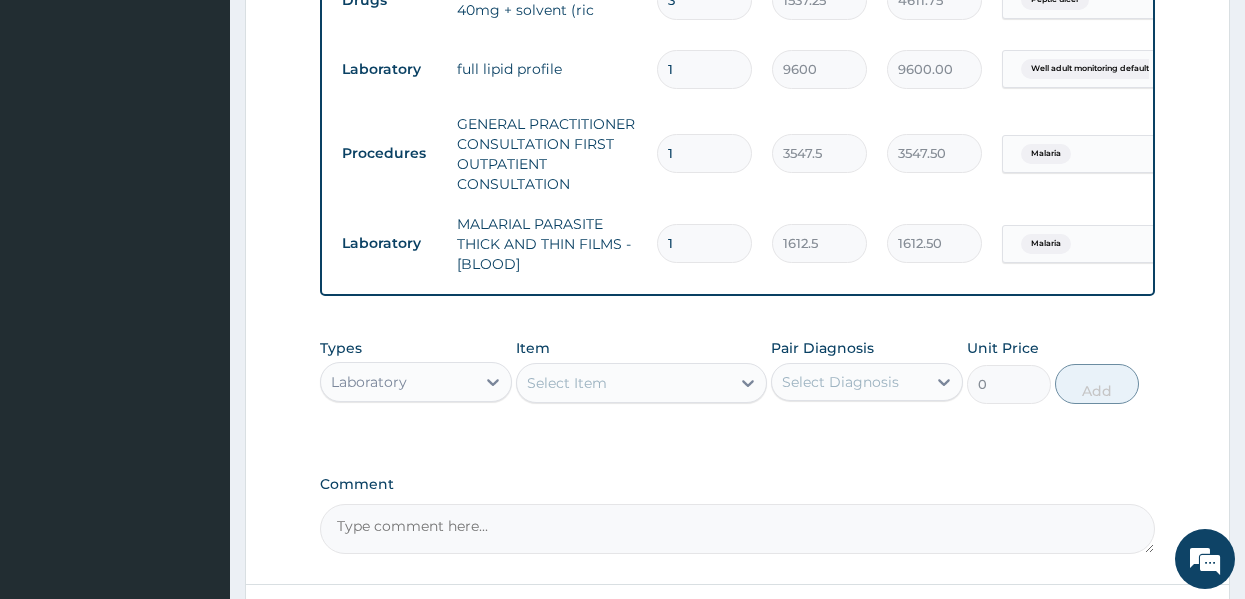click on "Select Item" at bounding box center (641, 383) 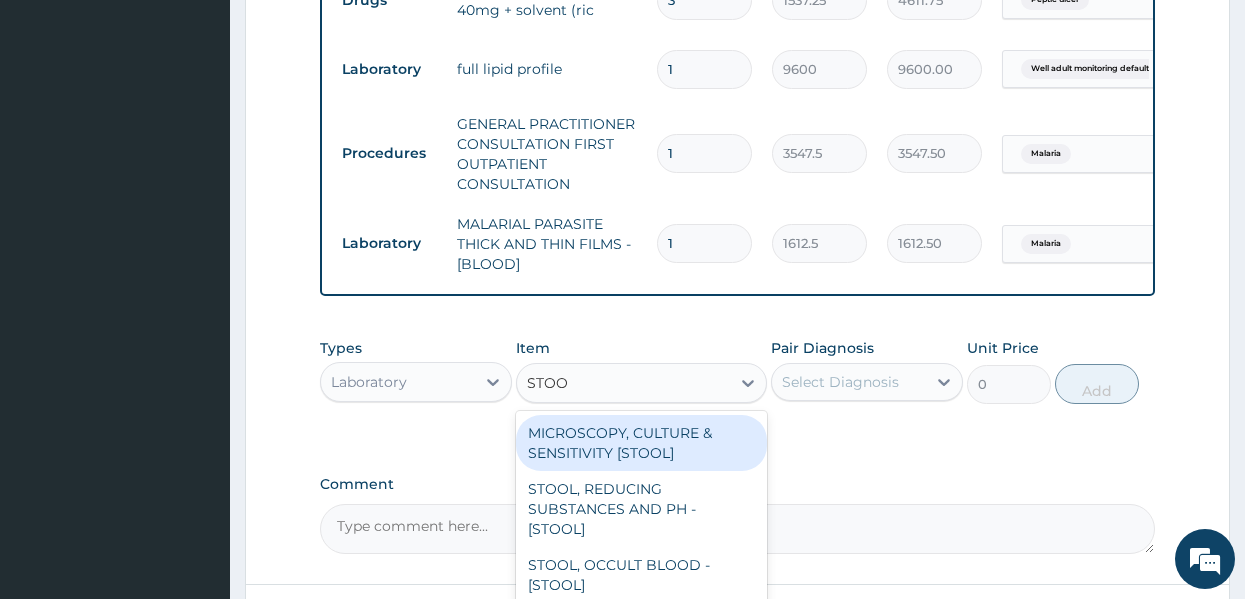 type on "STOOL" 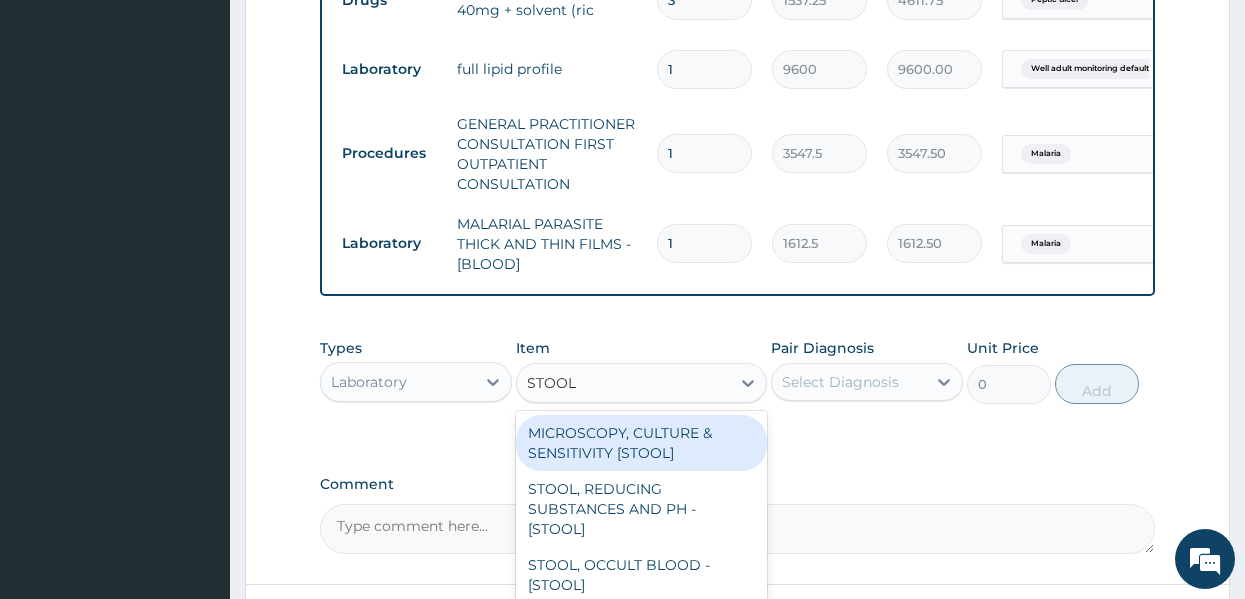 click on "MICROSCOPY, CULTURE & SENSITIVITY [STOOL]" at bounding box center (641, 443) 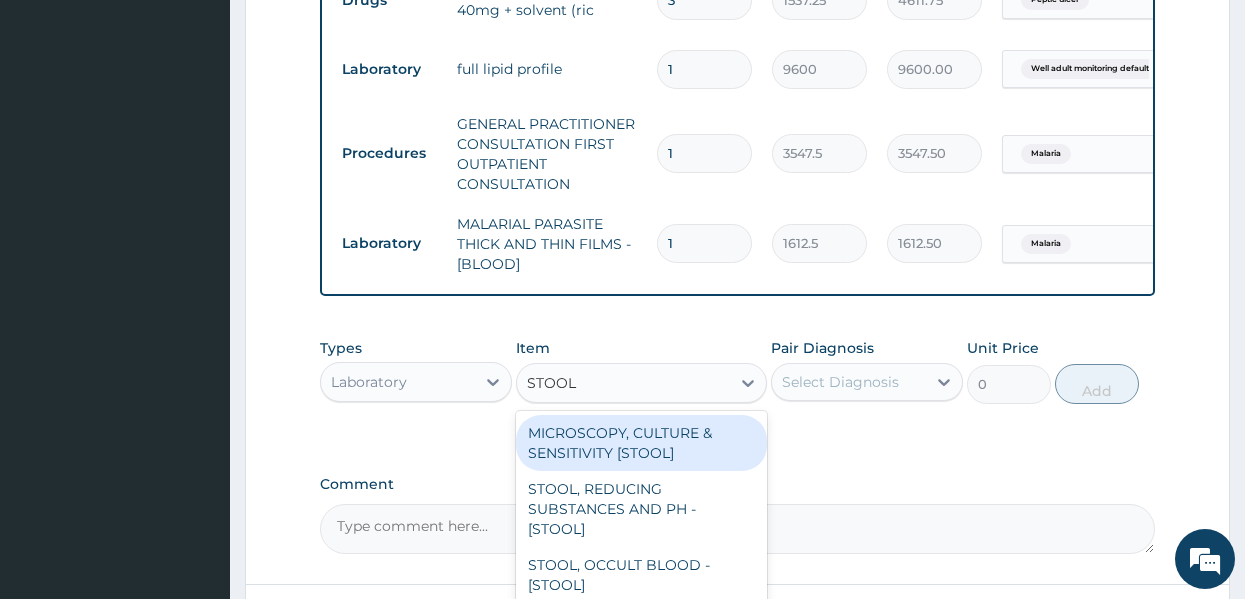 type 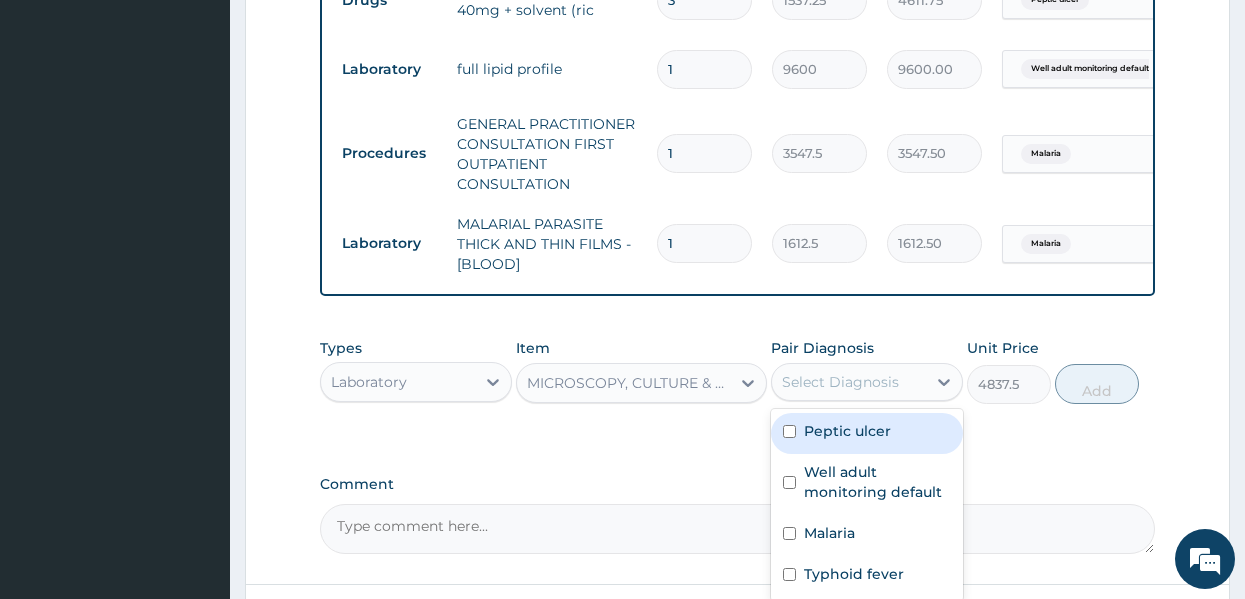 click on "Select Diagnosis" at bounding box center [840, 382] 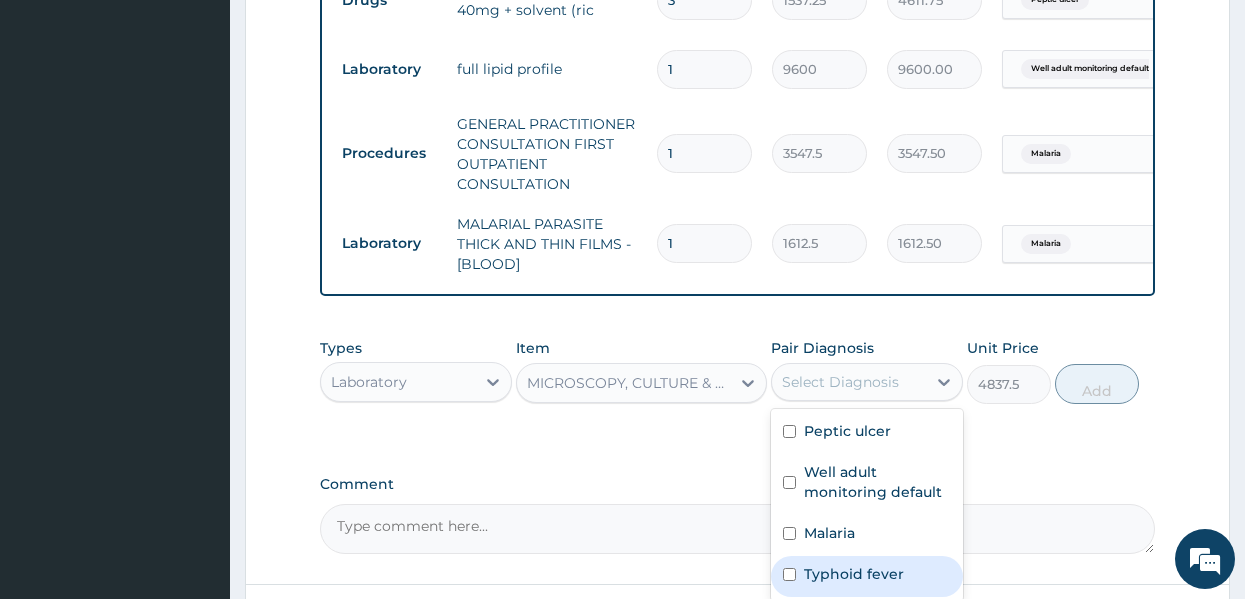 click on "Typhoid fever" at bounding box center (854, 574) 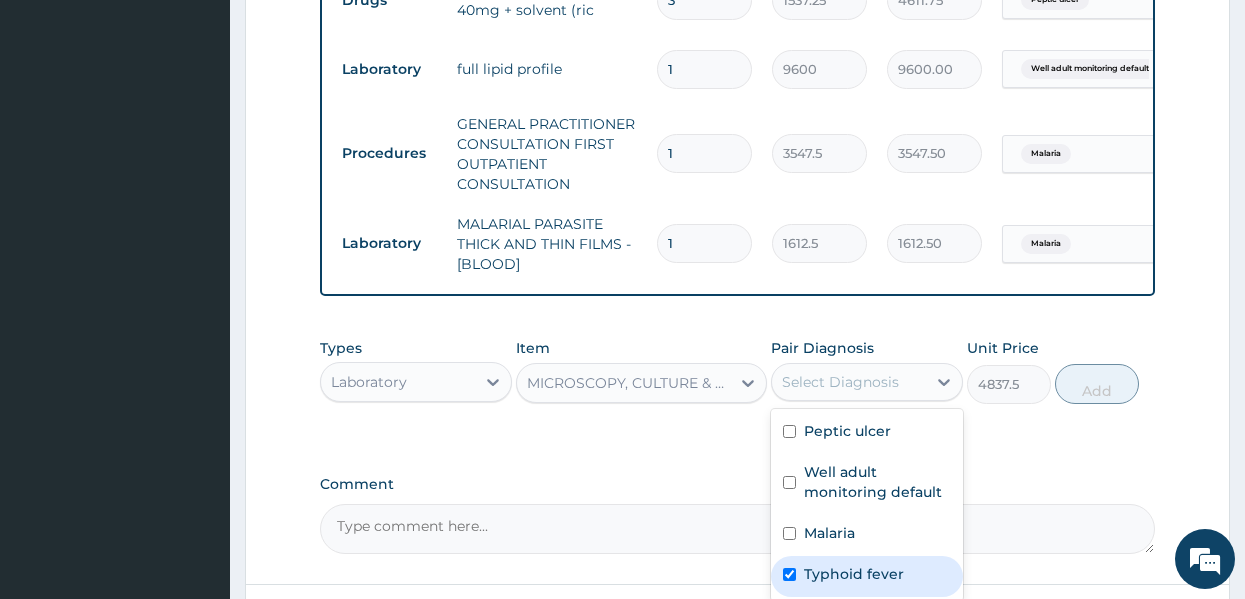 checkbox on "true" 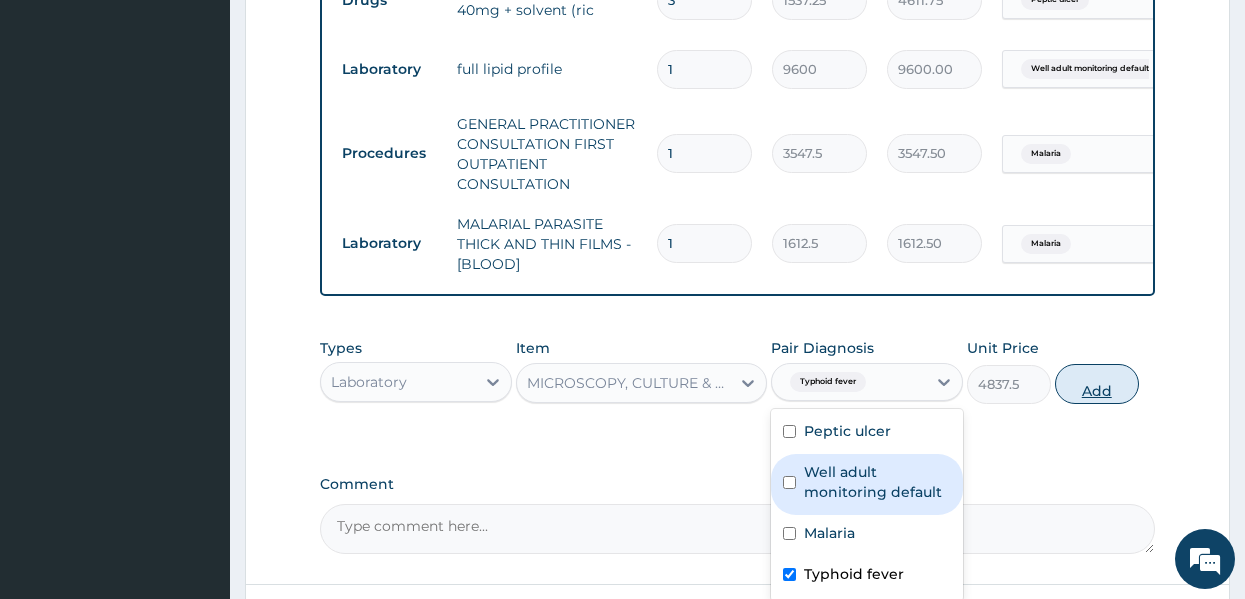 click on "Add" at bounding box center [1097, 384] 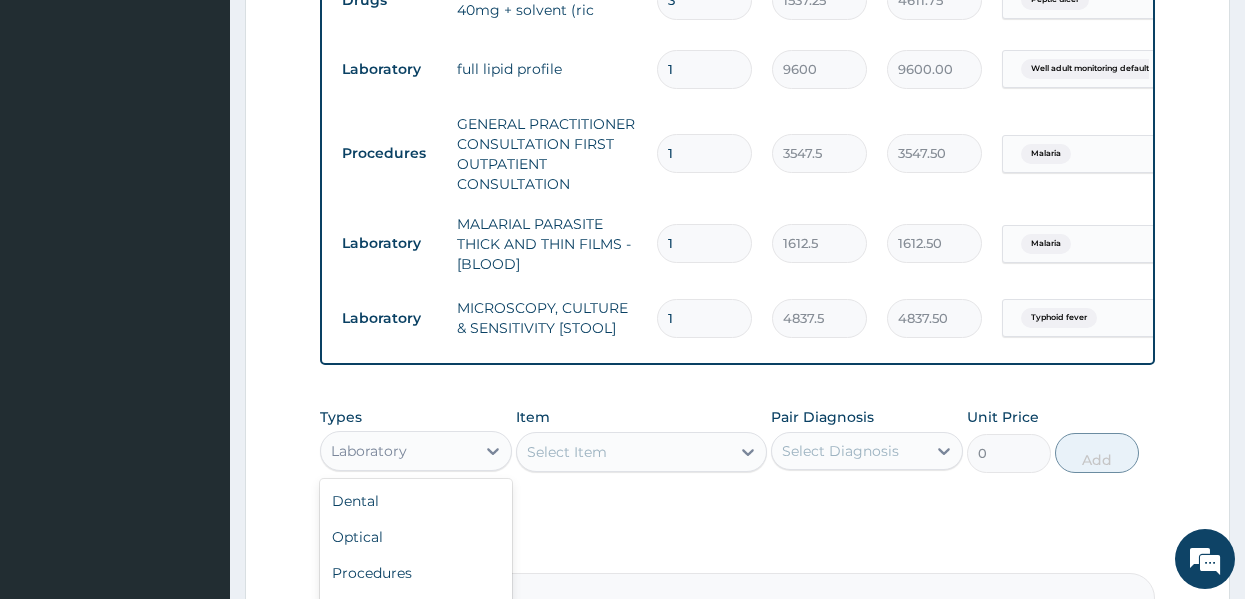 click on "Laboratory" at bounding box center [398, 451] 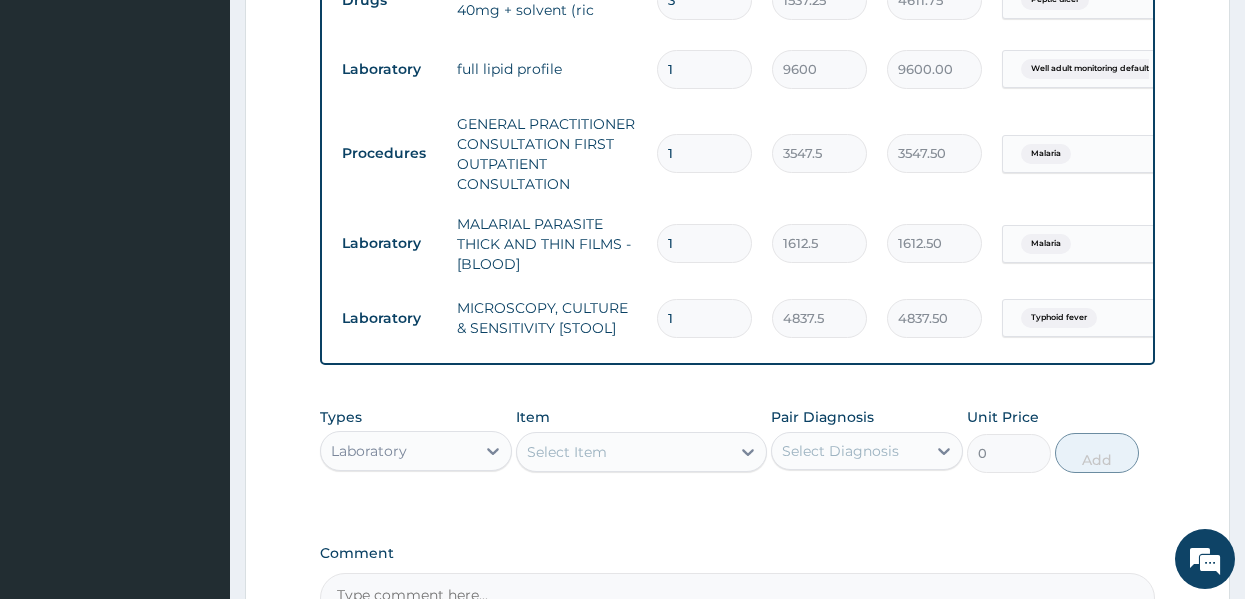 click on "Types Laboratory Item Select Item Pair Diagnosis Select Diagnosis Unit Price 0 Add" at bounding box center [738, 455] 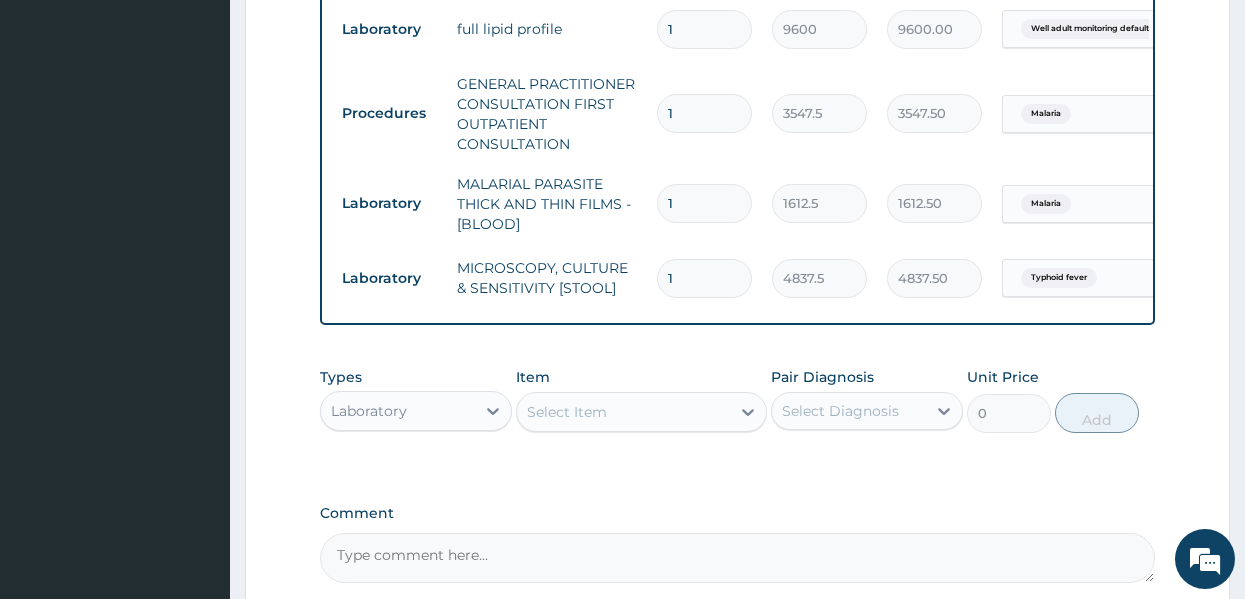 scroll, scrollTop: 1219, scrollLeft: 0, axis: vertical 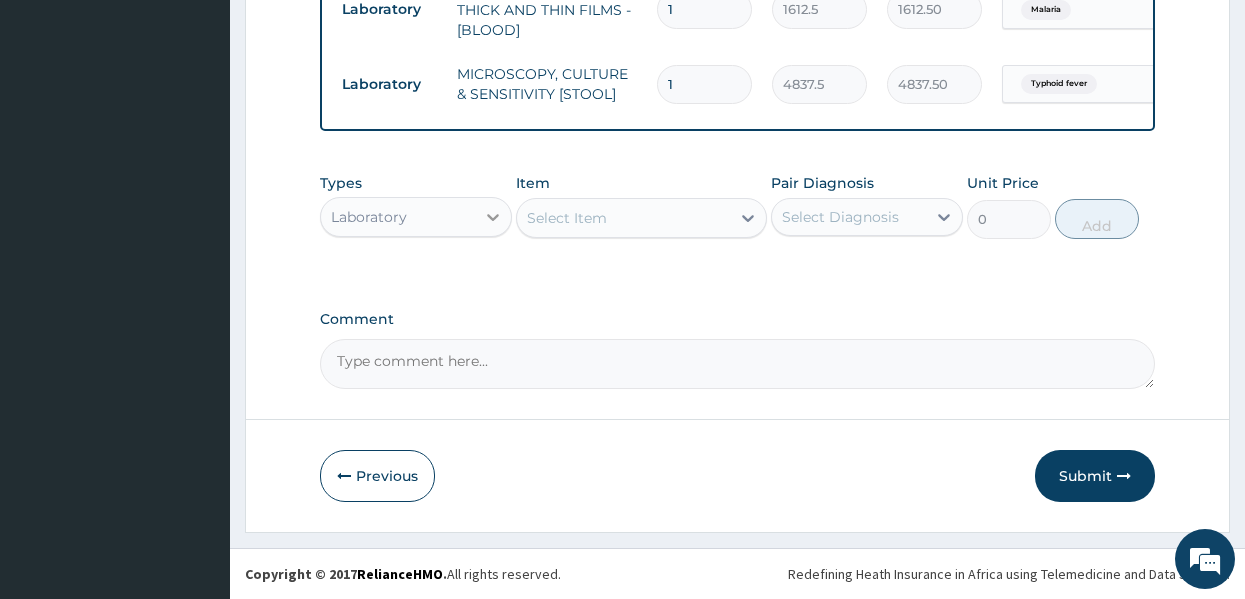 click 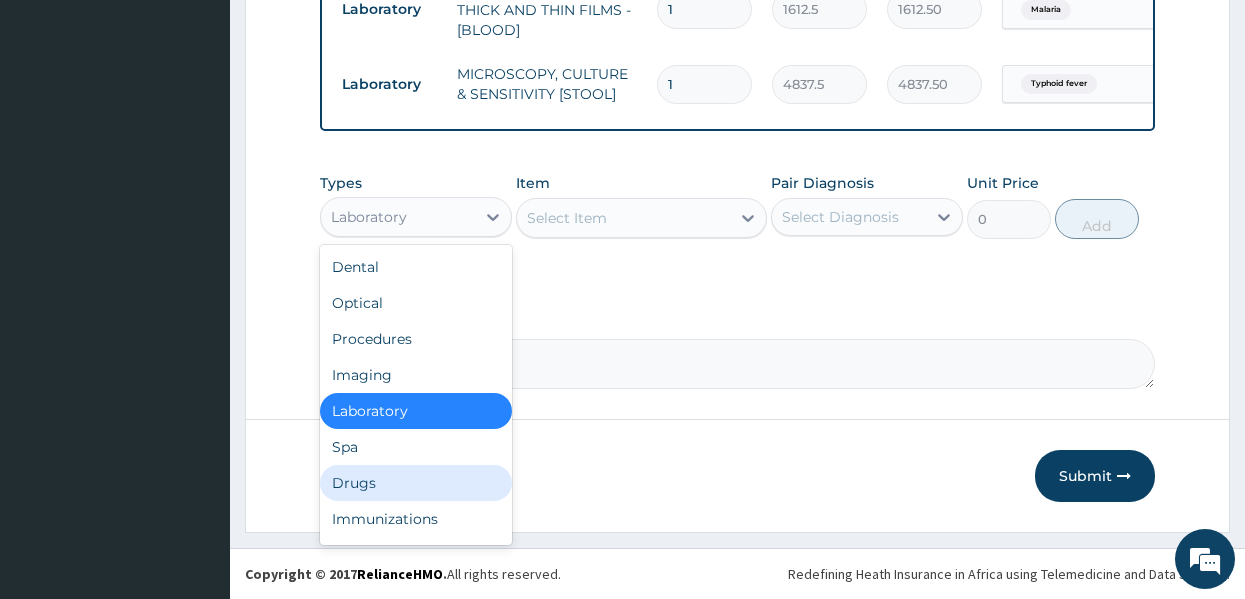 click on "Drugs" at bounding box center (416, 483) 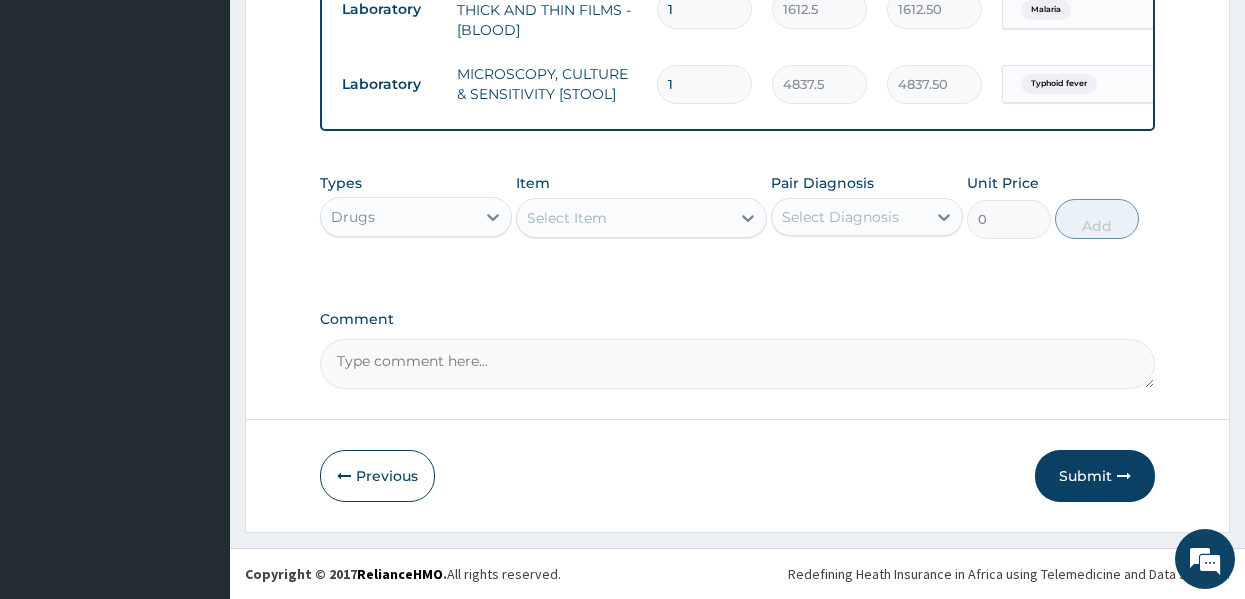 click on "Select Item" at bounding box center [567, 218] 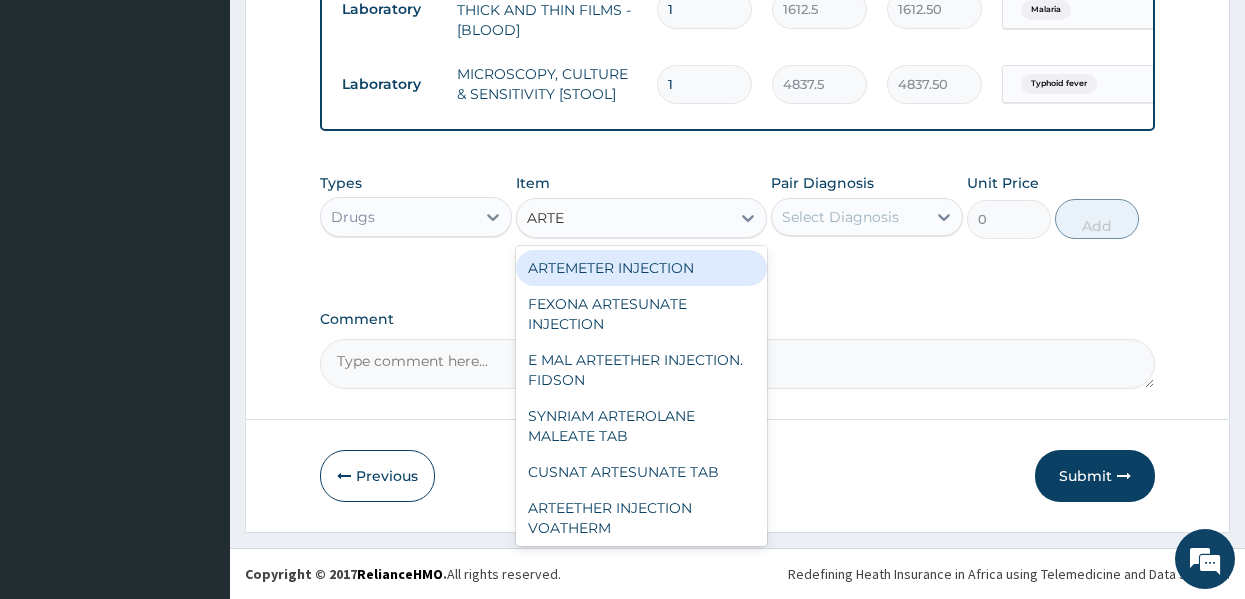 type on "ARTEE" 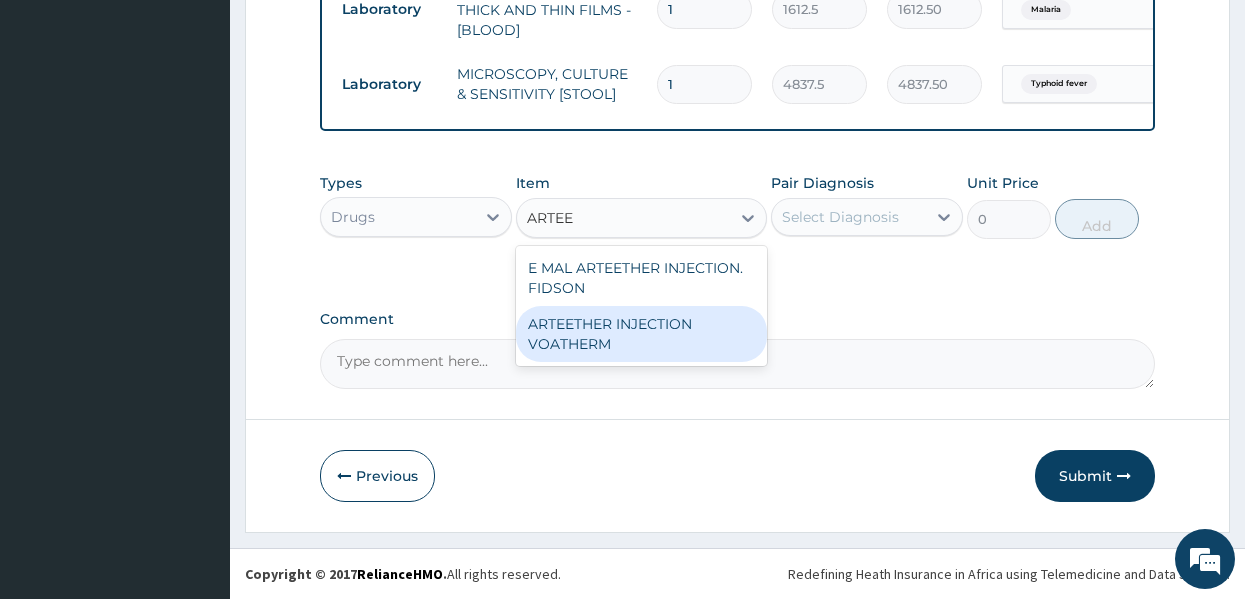 click on "ARTEETHER INJECTION VOATHERM" at bounding box center [641, 334] 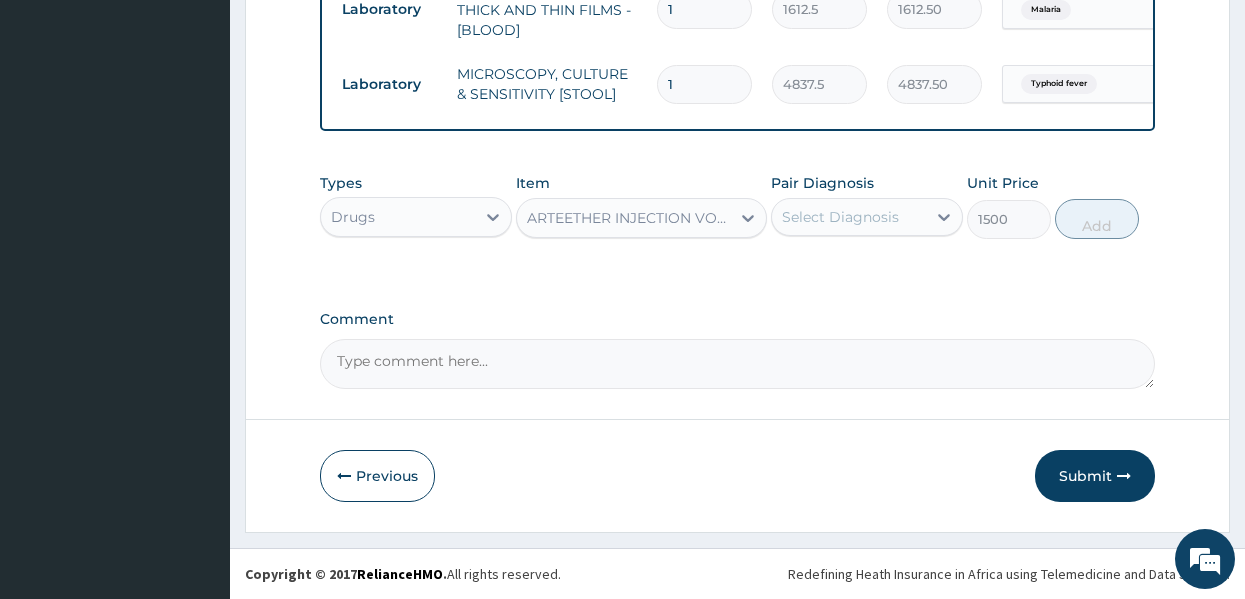 click on "Select Diagnosis" at bounding box center (849, 217) 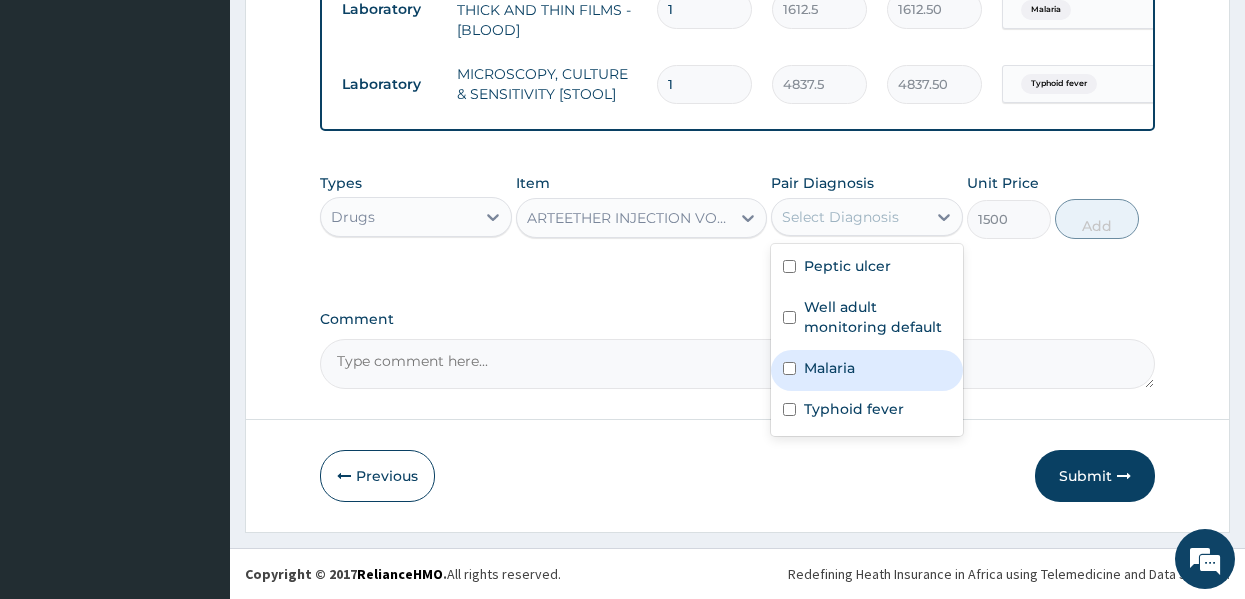 click on "Malaria" at bounding box center [829, 368] 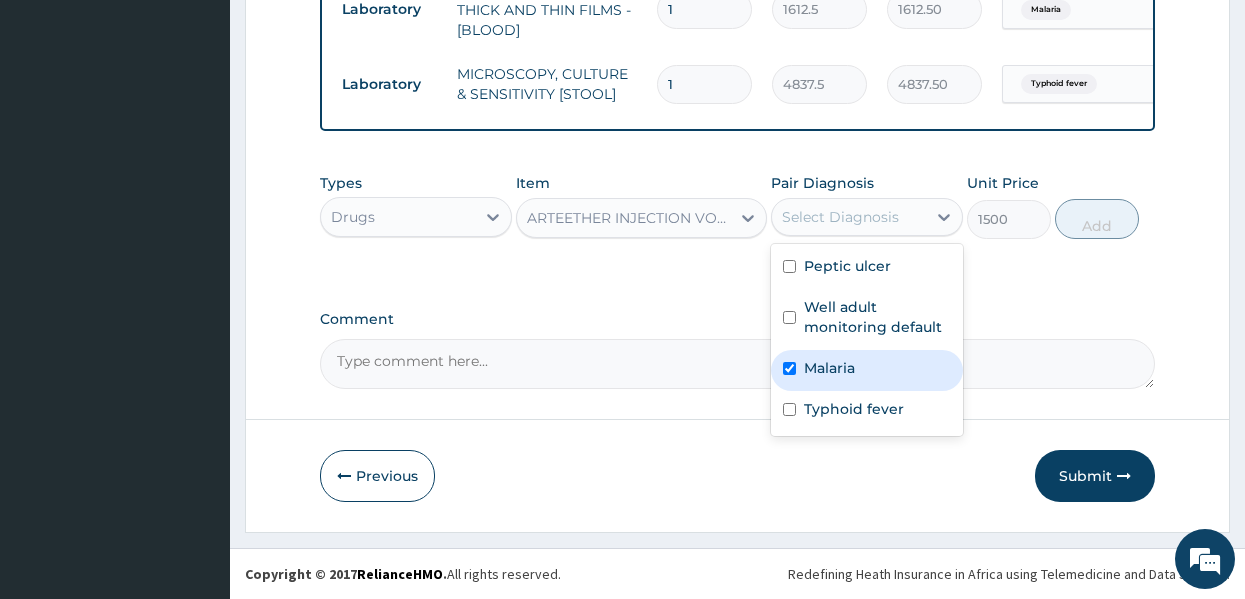 checkbox on "true" 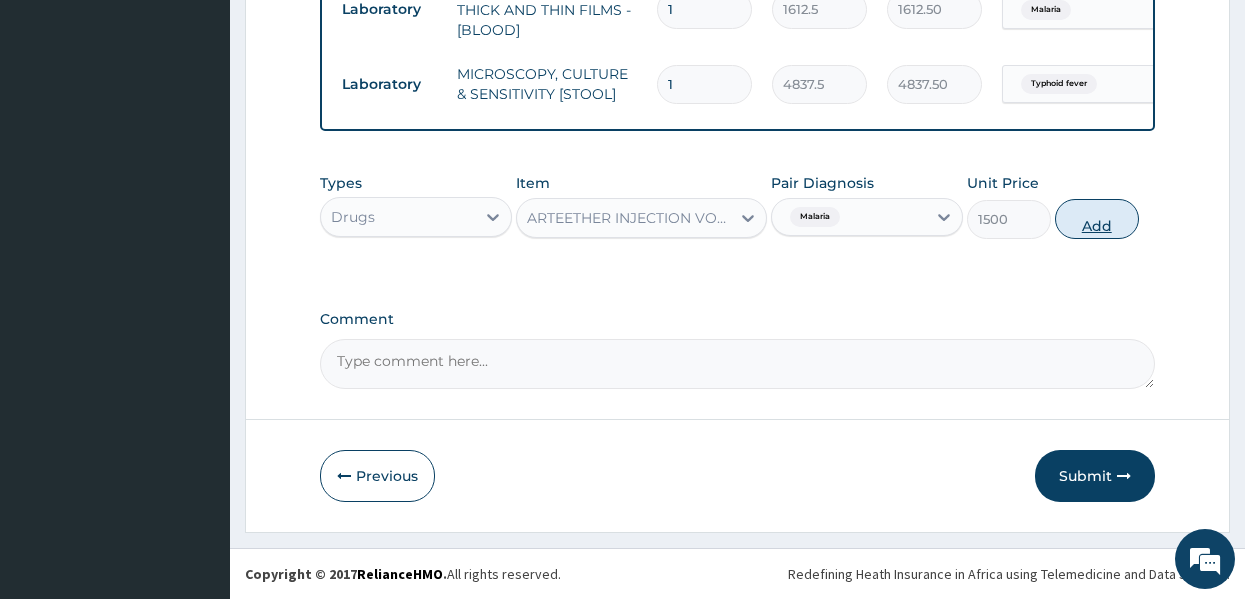 click on "Add" at bounding box center (1097, 219) 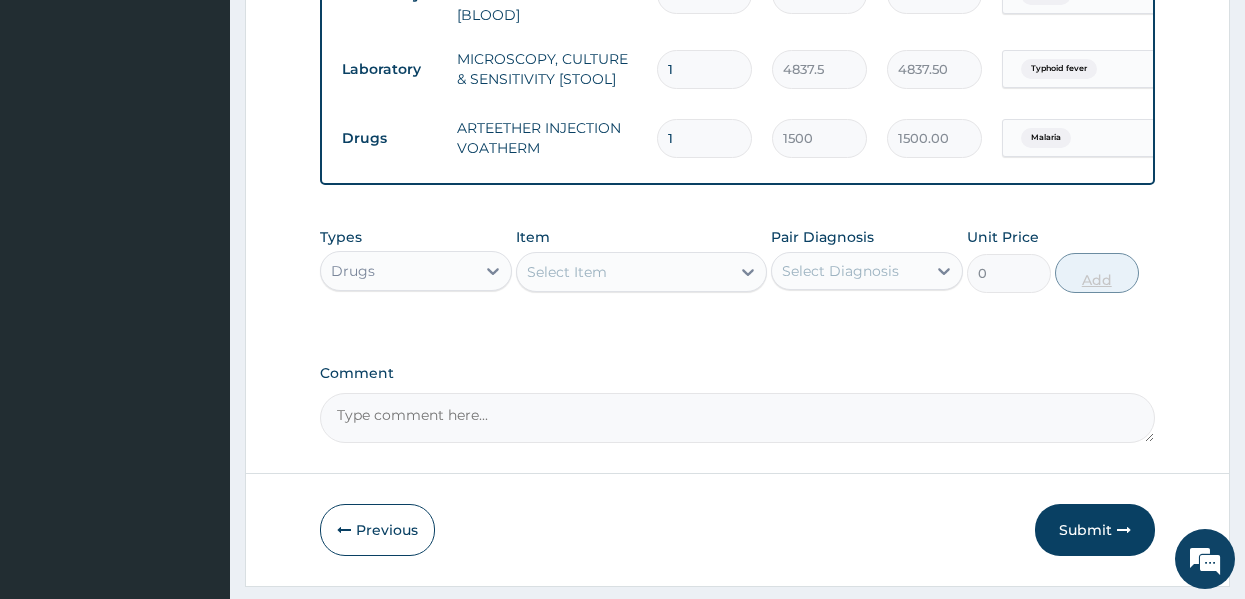type 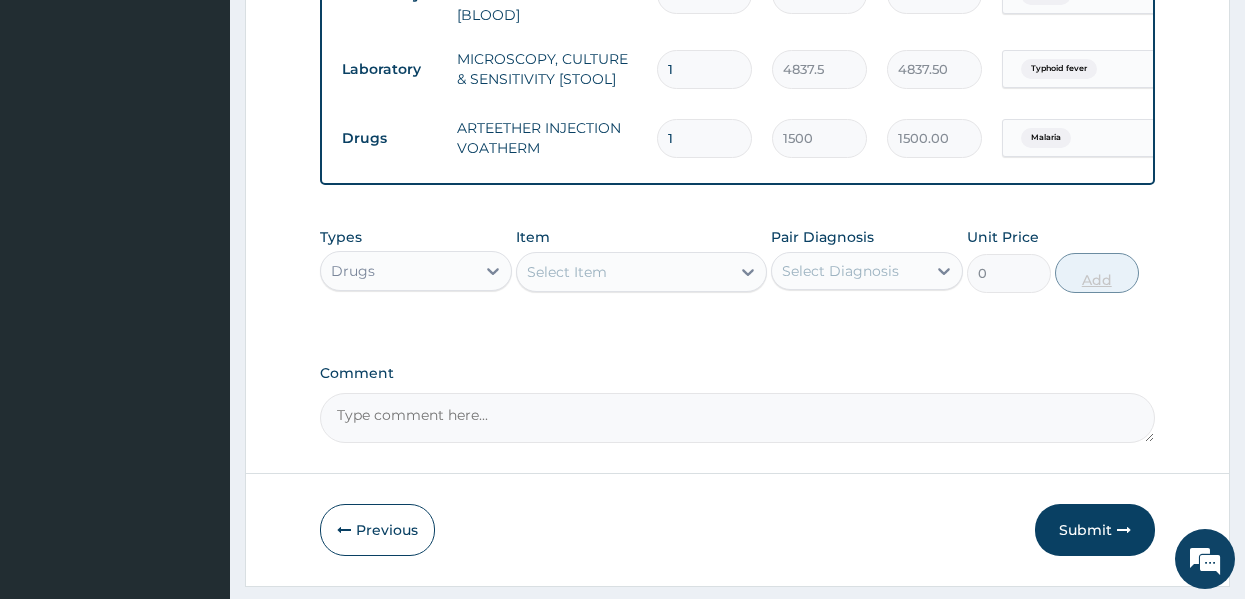 type on "0.00" 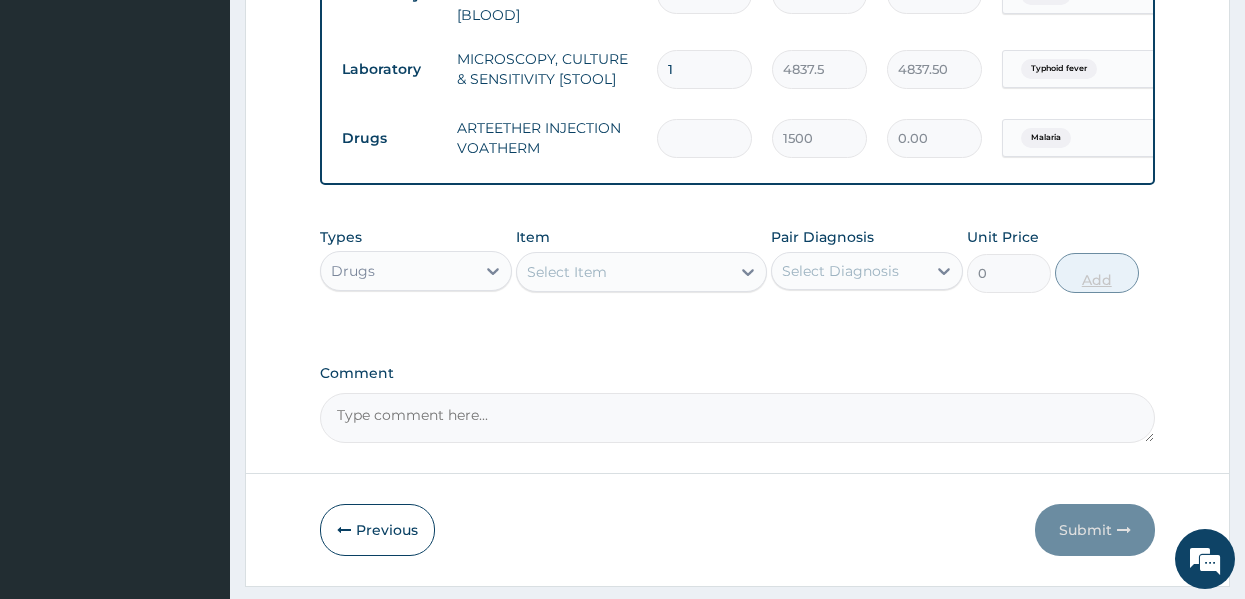 type on "3" 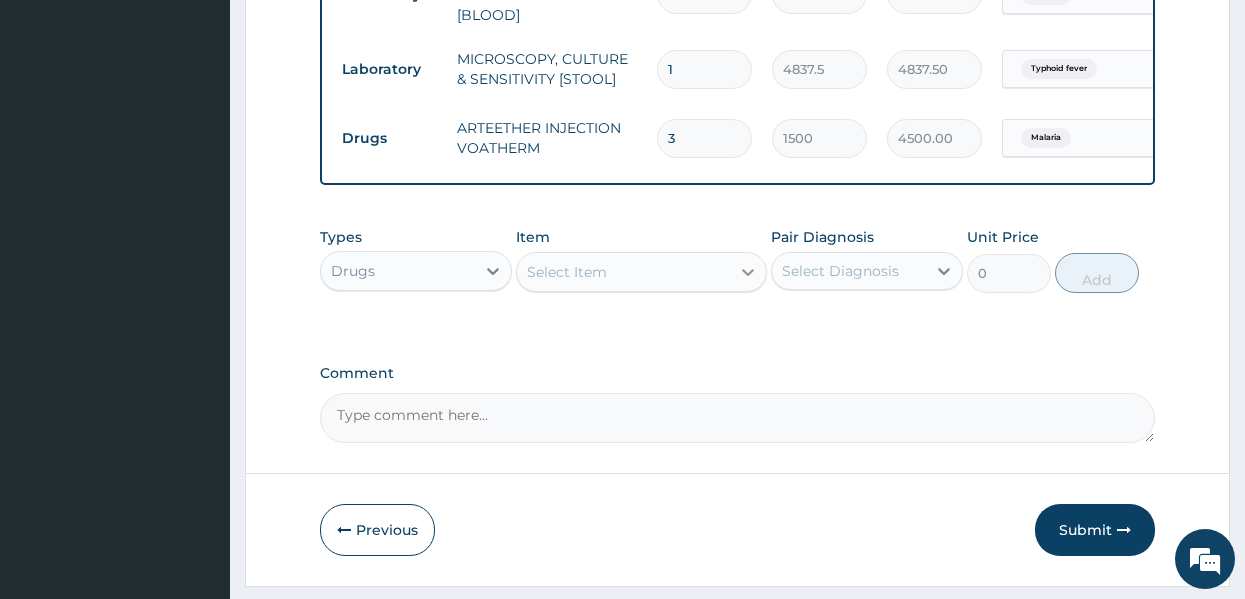 type on "3" 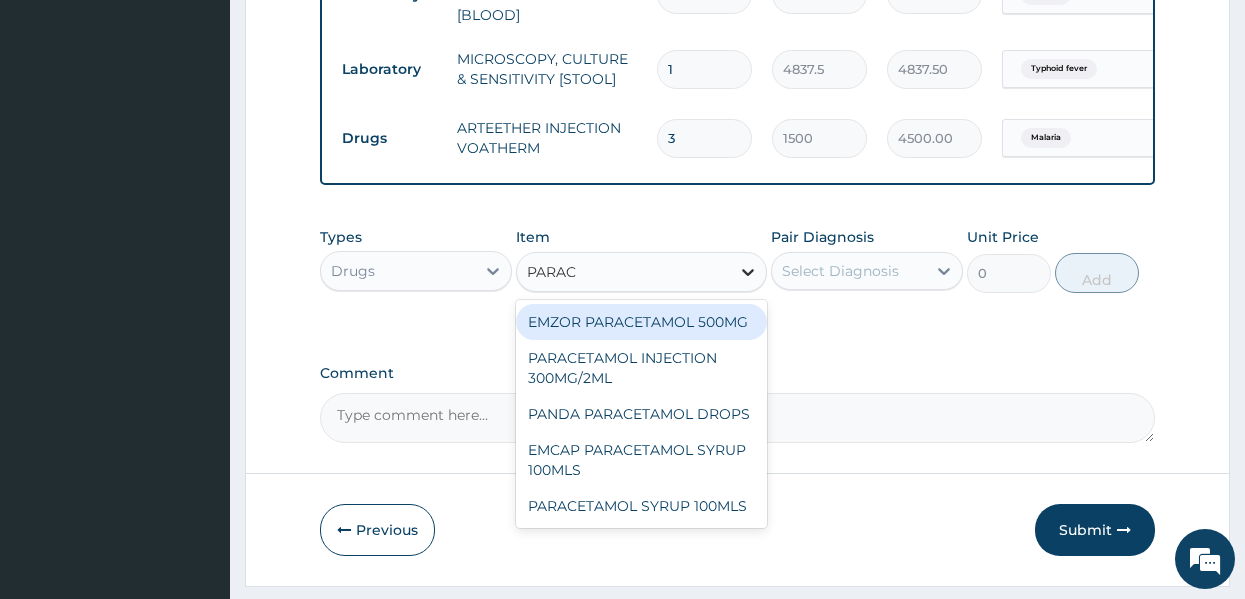 type on "PARACE" 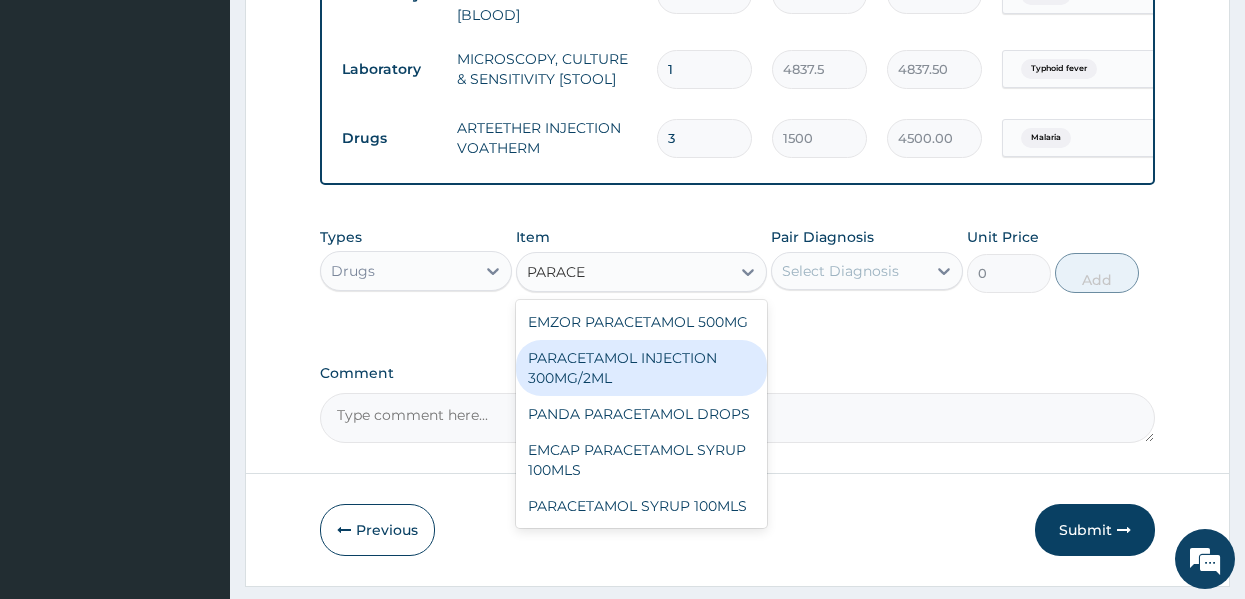 click on "PARACETAMOL INJECTION 300MG/2ML" at bounding box center (641, 368) 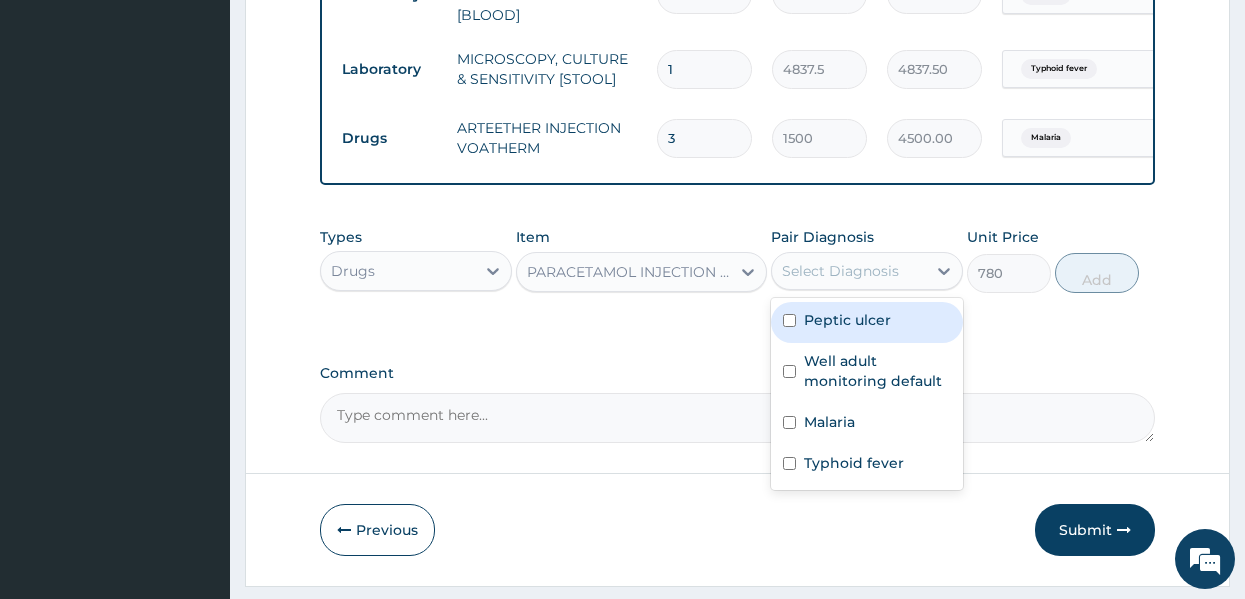 click on "Select Diagnosis" at bounding box center (840, 271) 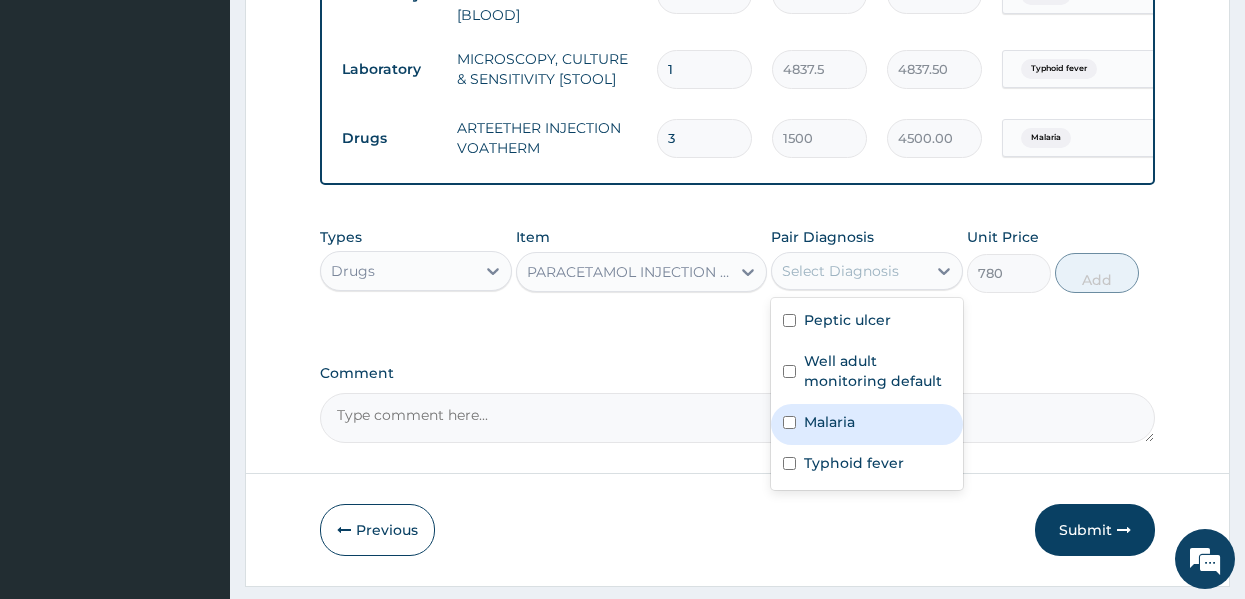 click on "Malaria" at bounding box center (829, 422) 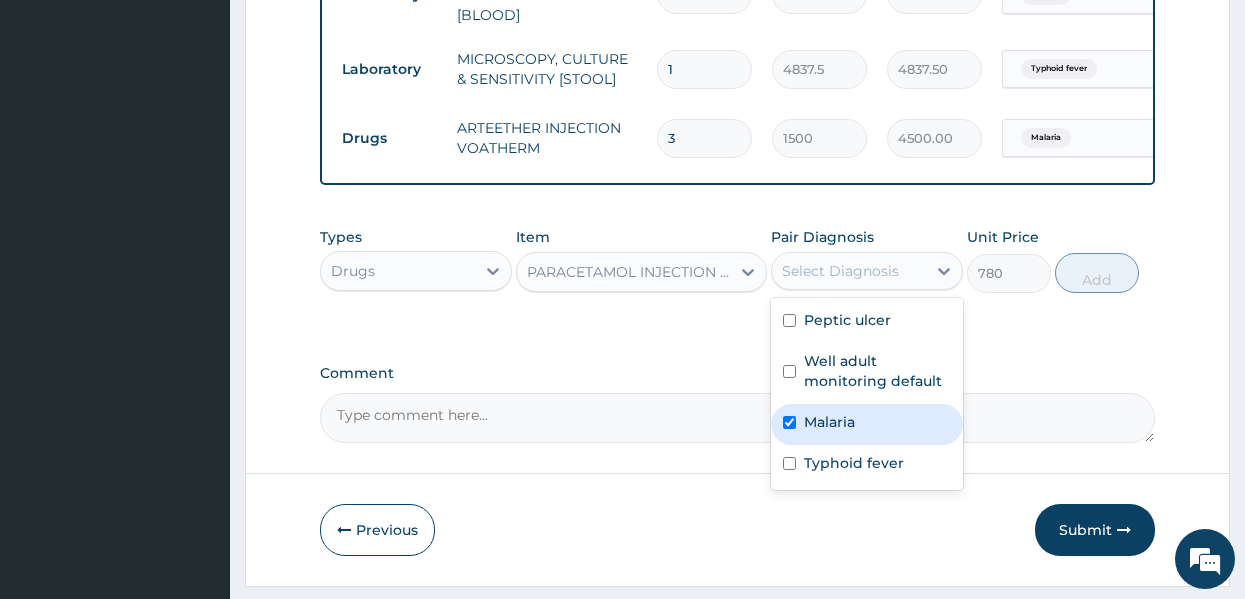 checkbox on "true" 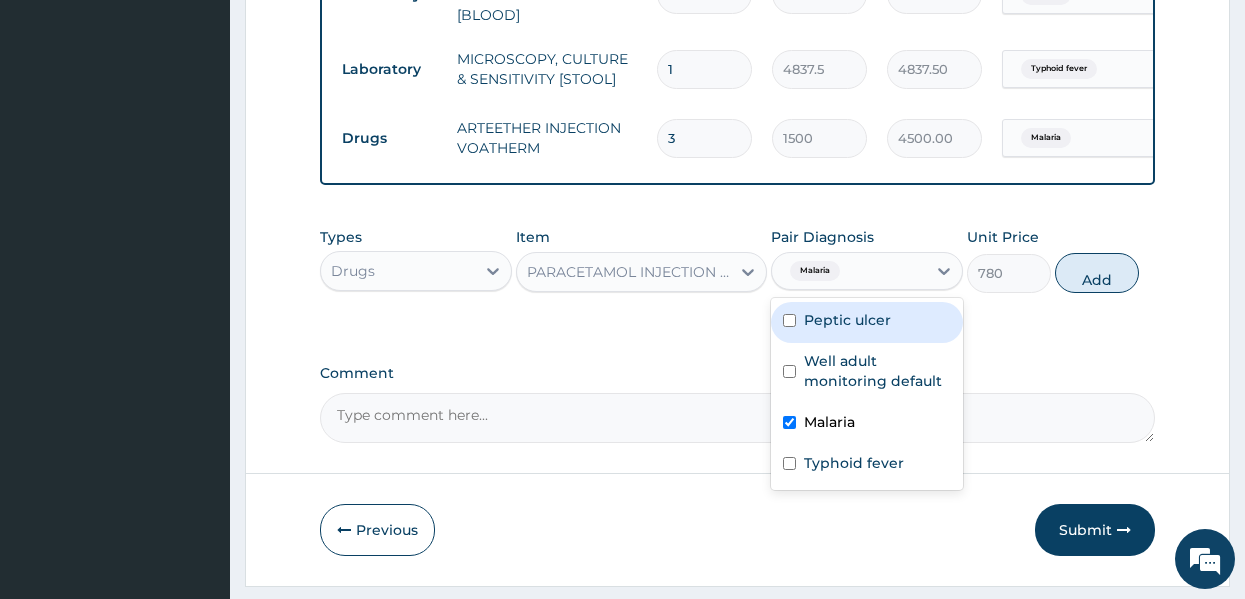 click on "Peptic ulcer" at bounding box center (847, 320) 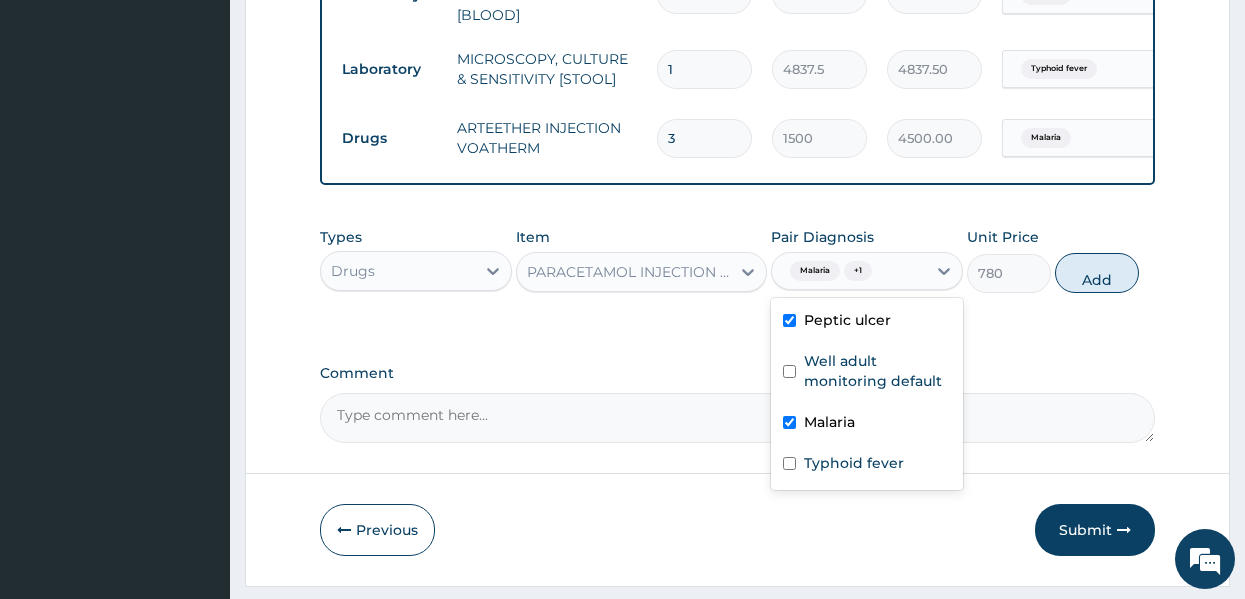 click on "Peptic ulcer" at bounding box center [847, 320] 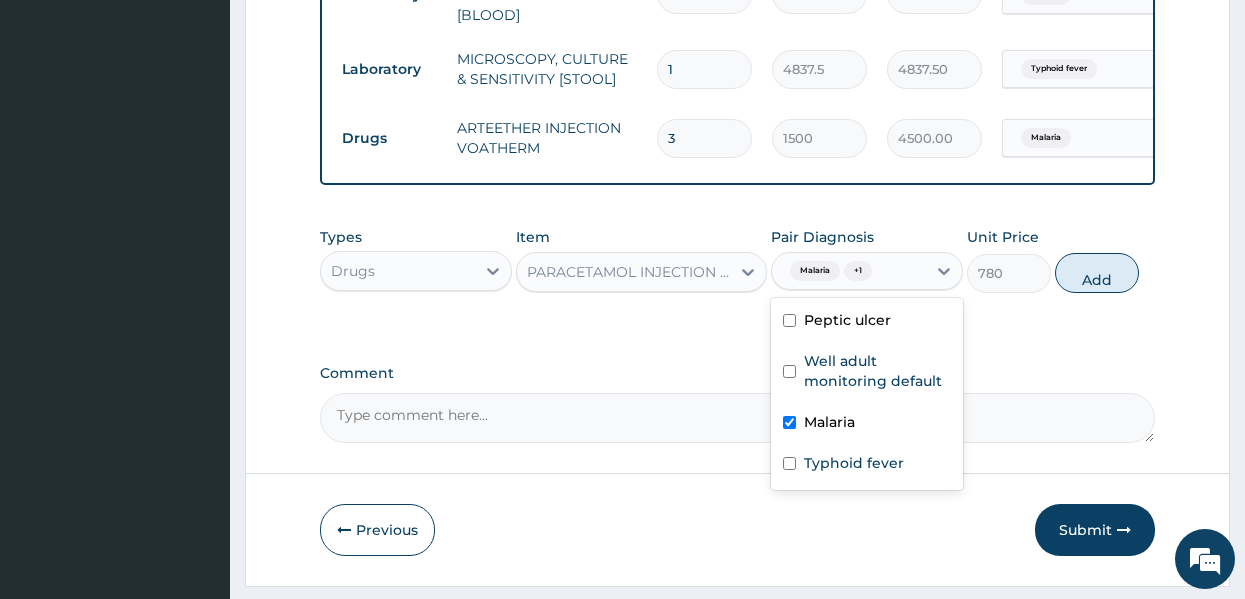 checkbox on "false" 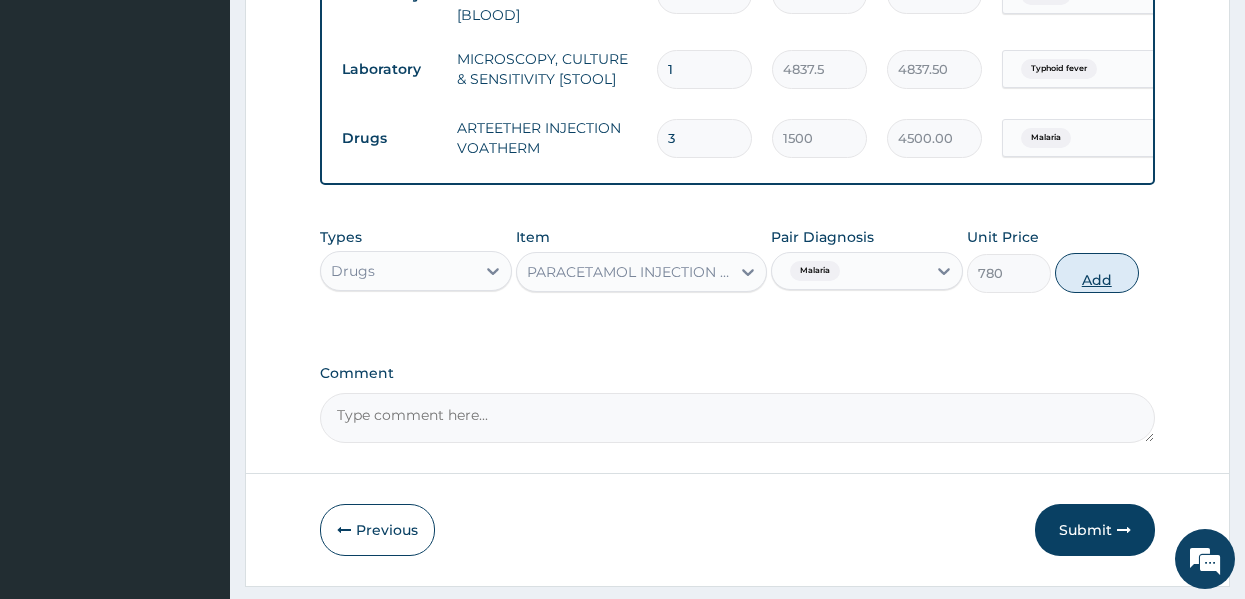 click on "Add" at bounding box center [1097, 273] 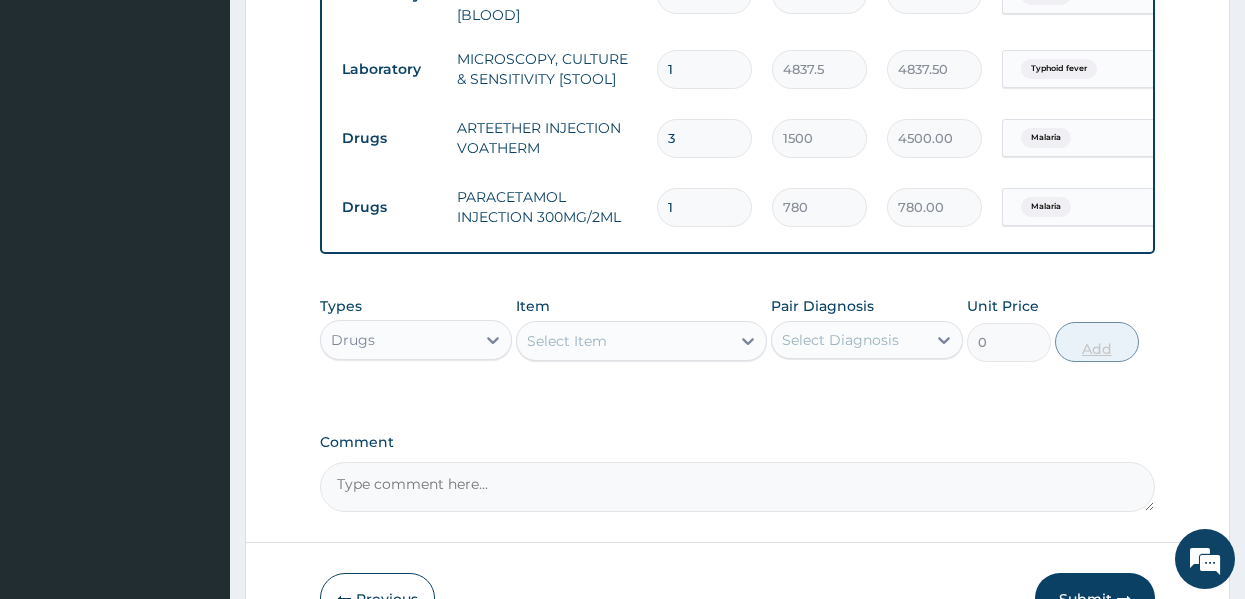 type 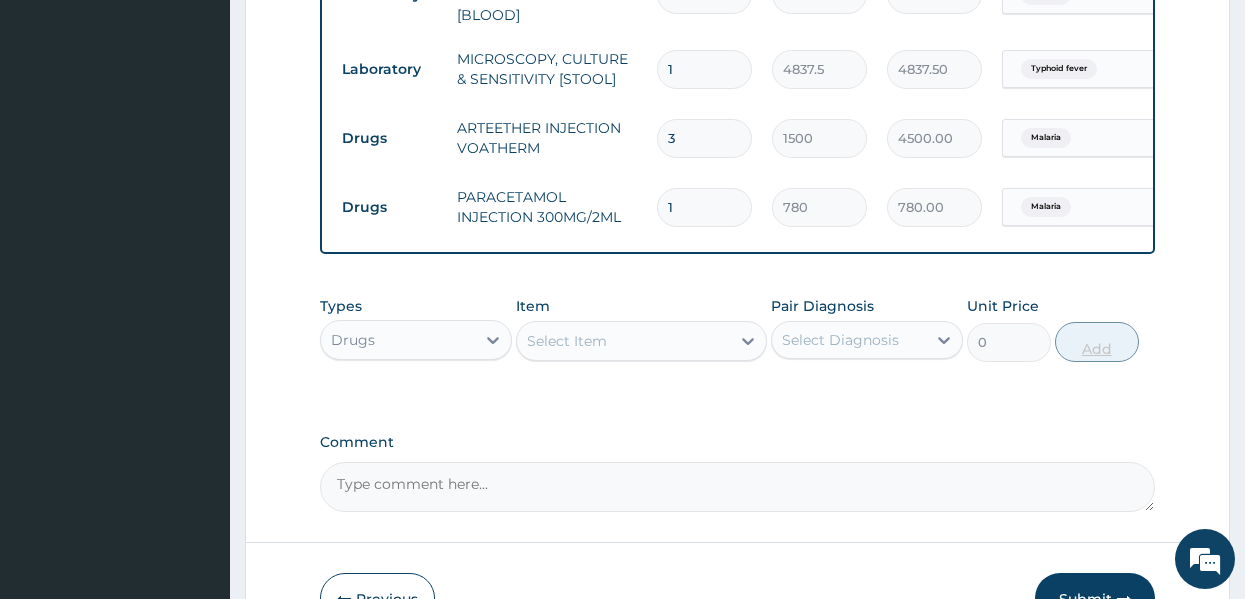 type on "0.00" 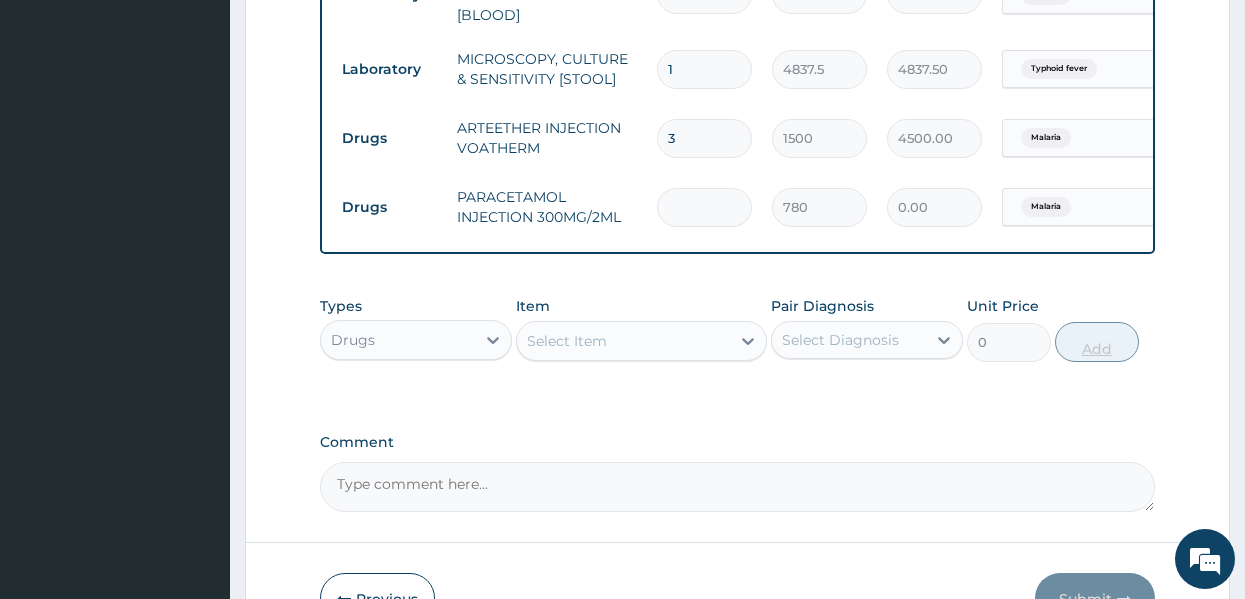 type on "3" 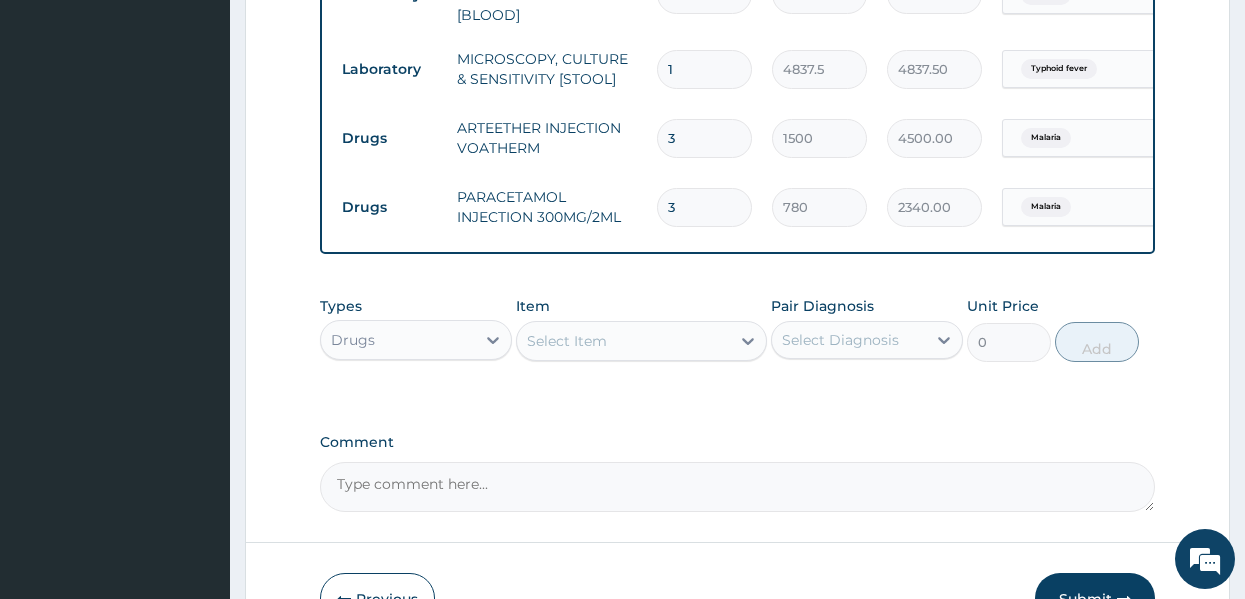 type on "3" 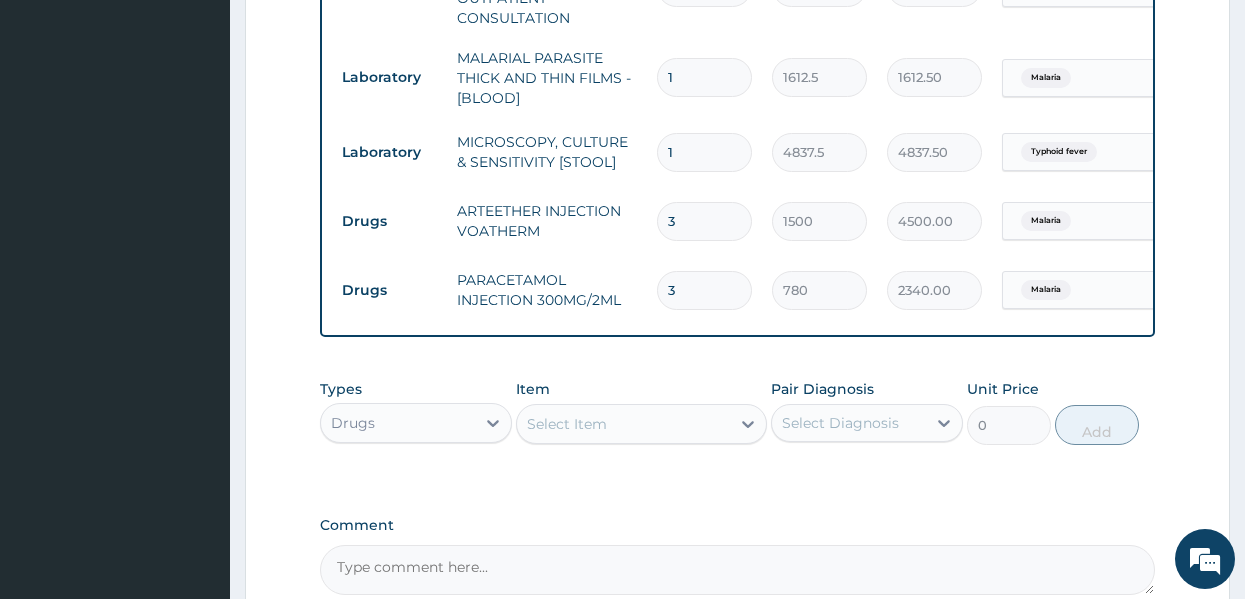 scroll, scrollTop: 1139, scrollLeft: 0, axis: vertical 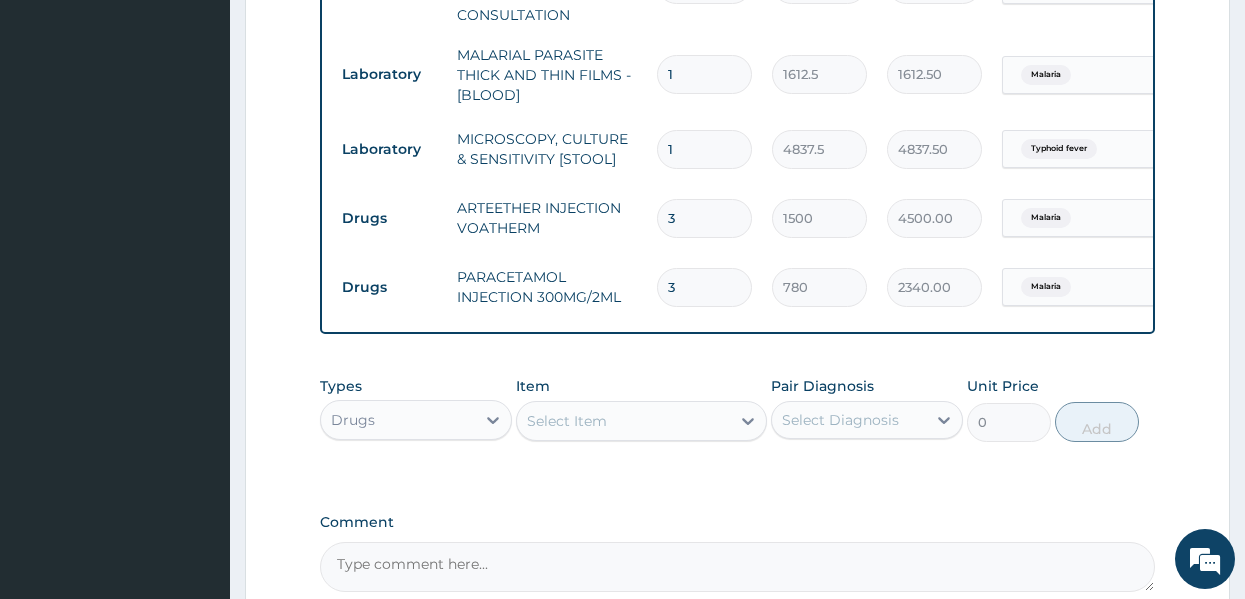 click on "Select Item" at bounding box center [623, 421] 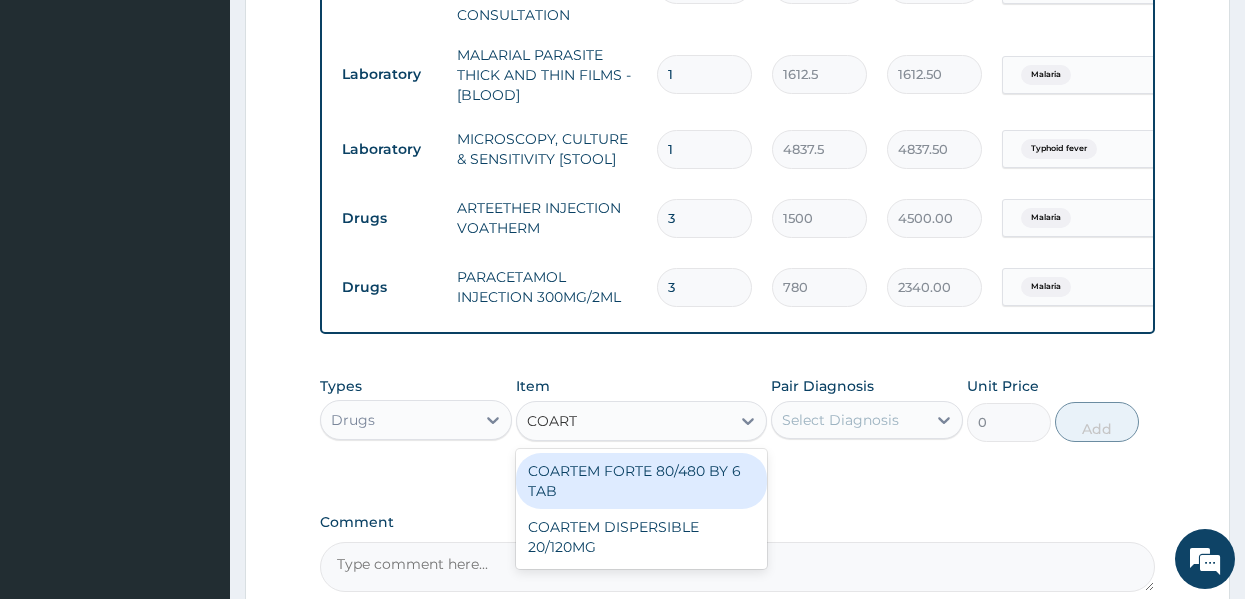 type on "COARTE" 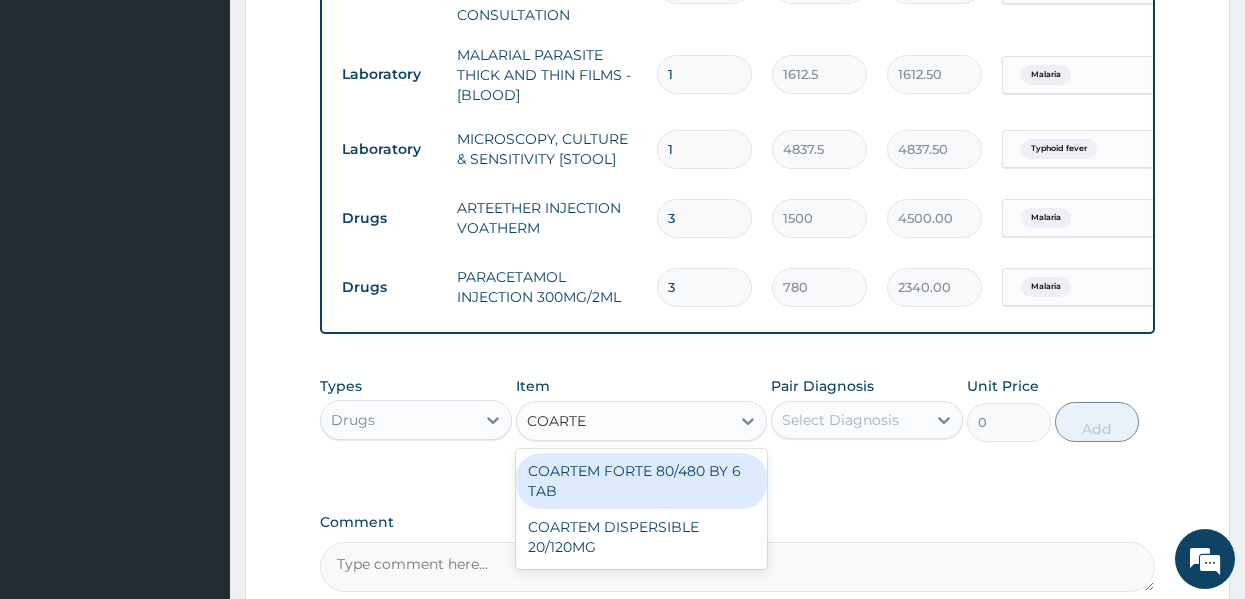 click on "COARTEM FORTE 80/480 BY 6 TAB" at bounding box center (641, 481) 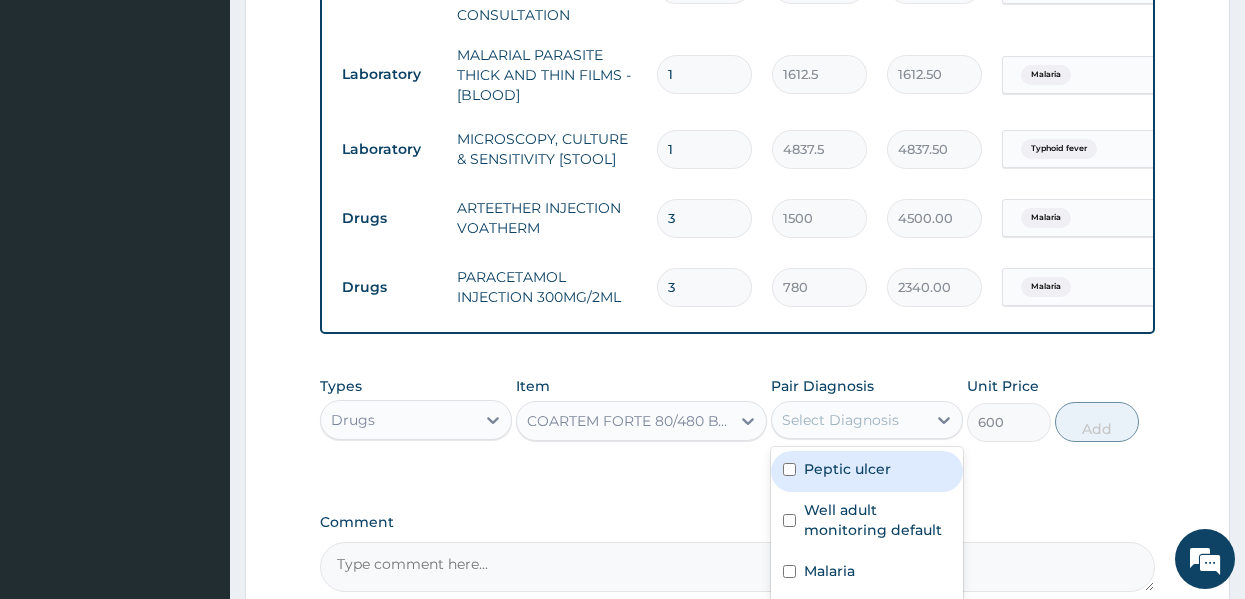 click on "Select Diagnosis" at bounding box center (840, 420) 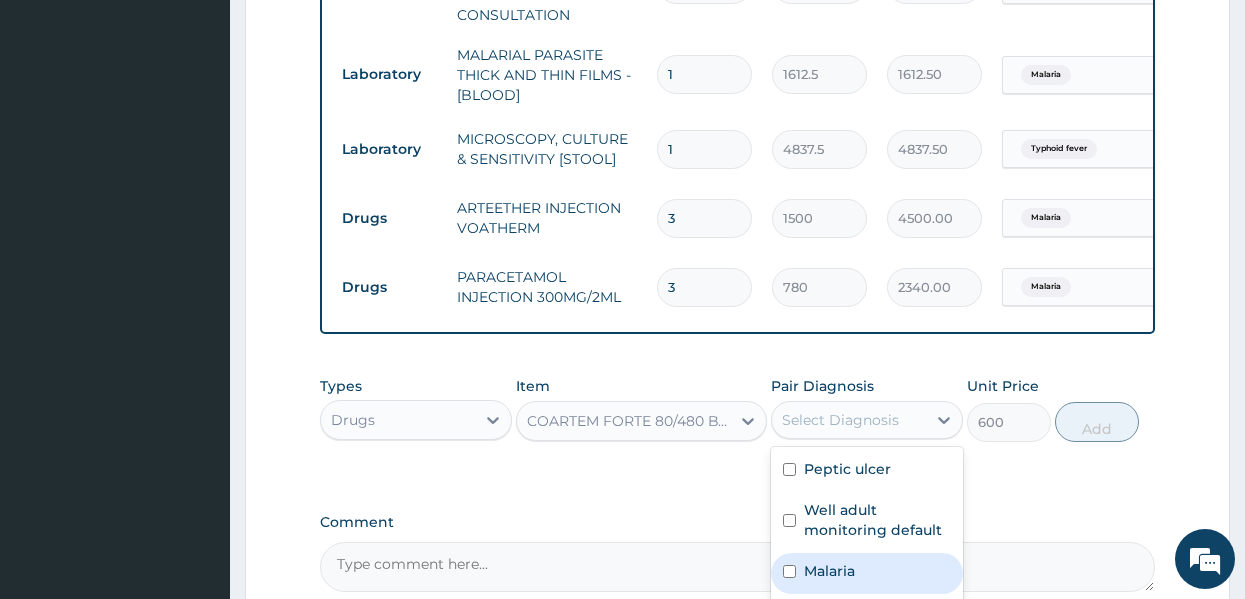 click on "Malaria" at bounding box center [829, 571] 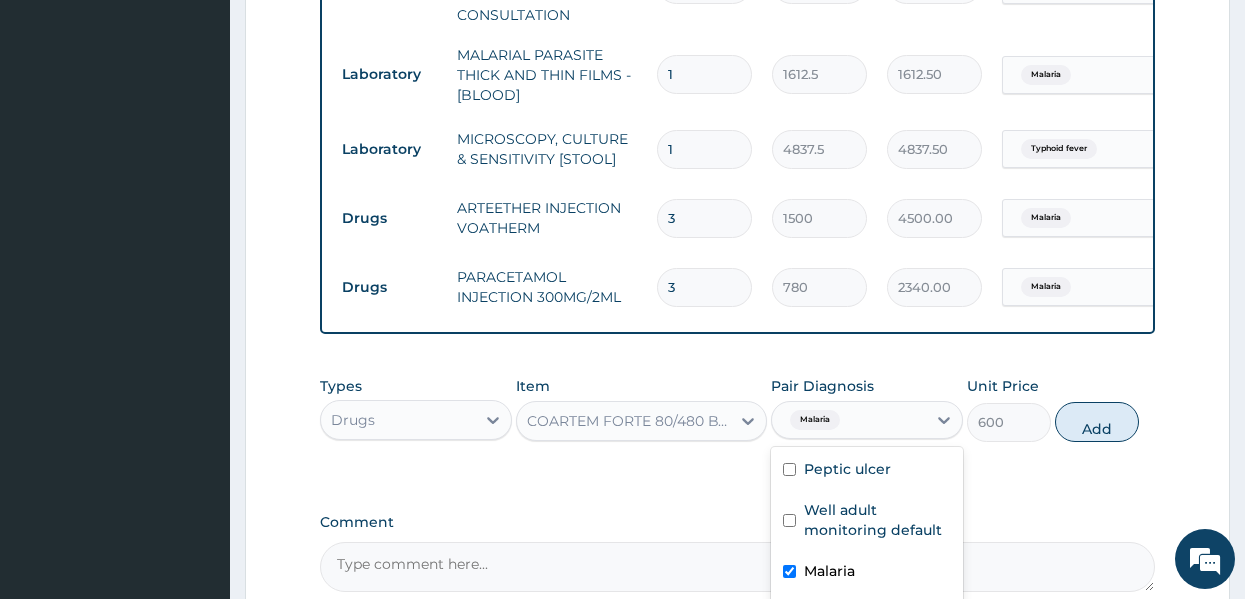 checkbox on "true" 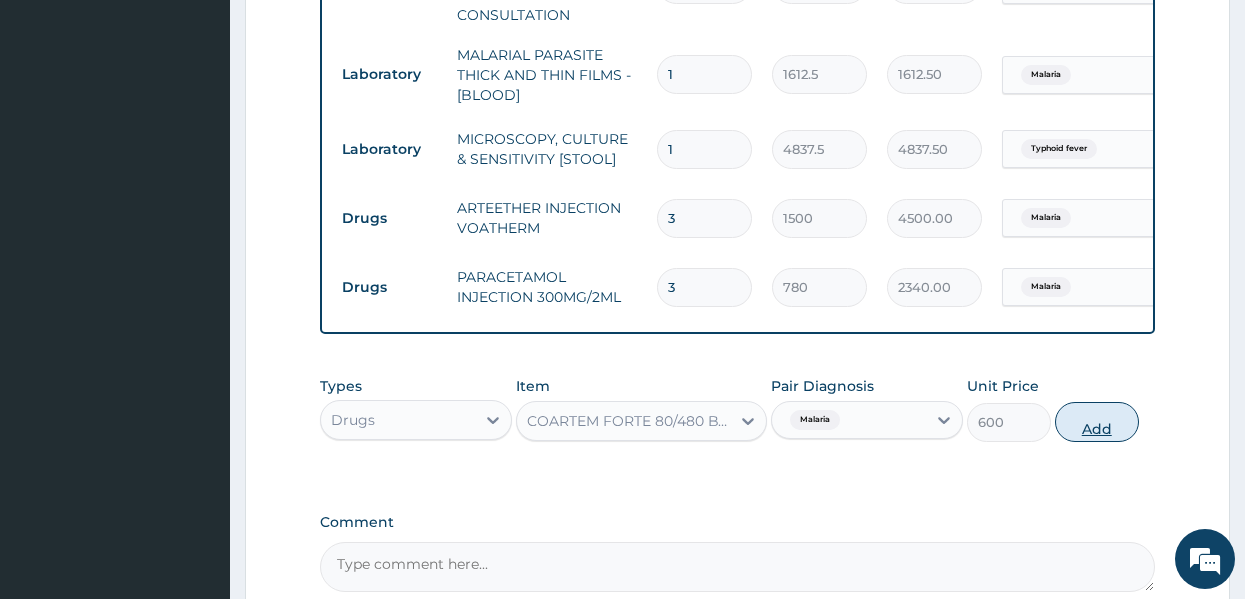 click on "Add" at bounding box center [1097, 422] 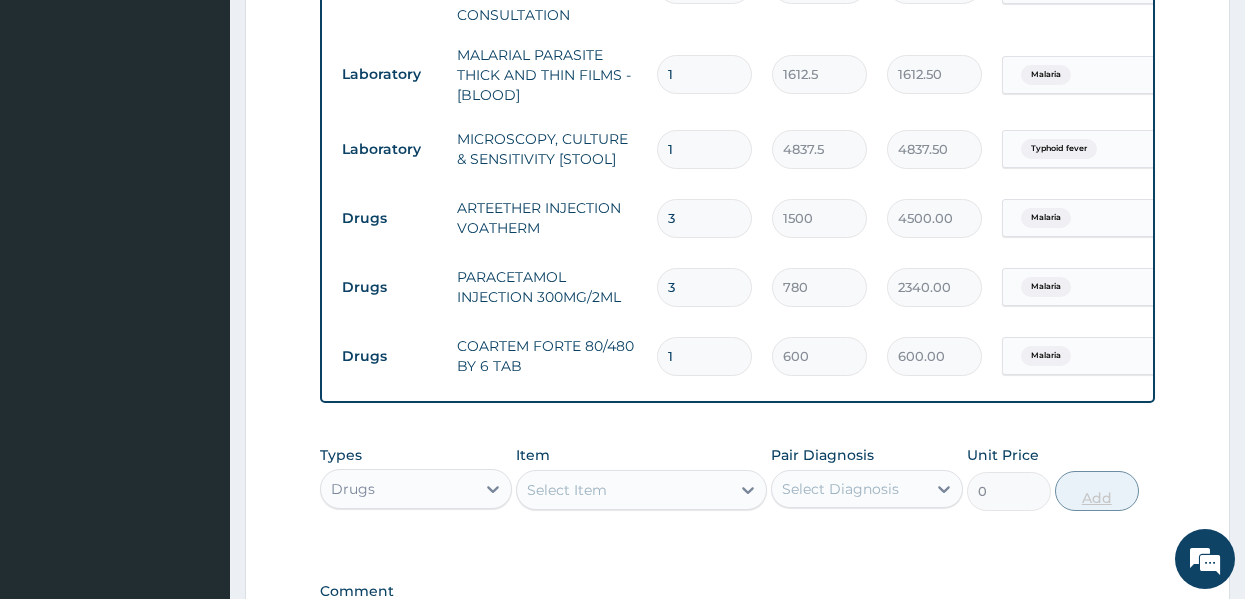 type 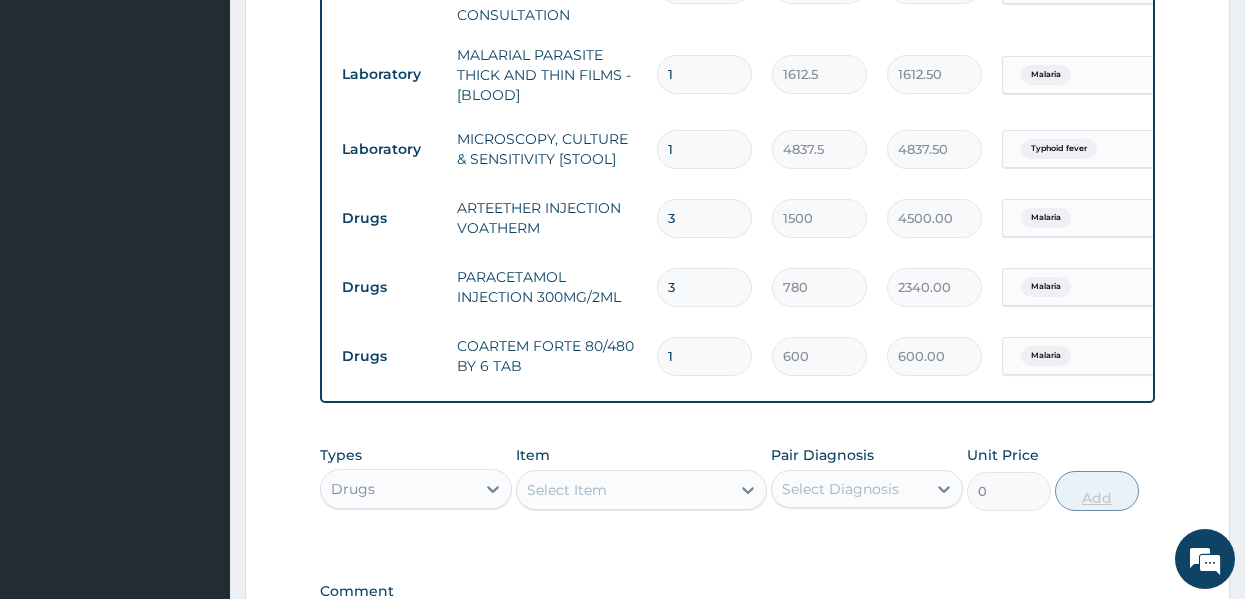 type on "0.00" 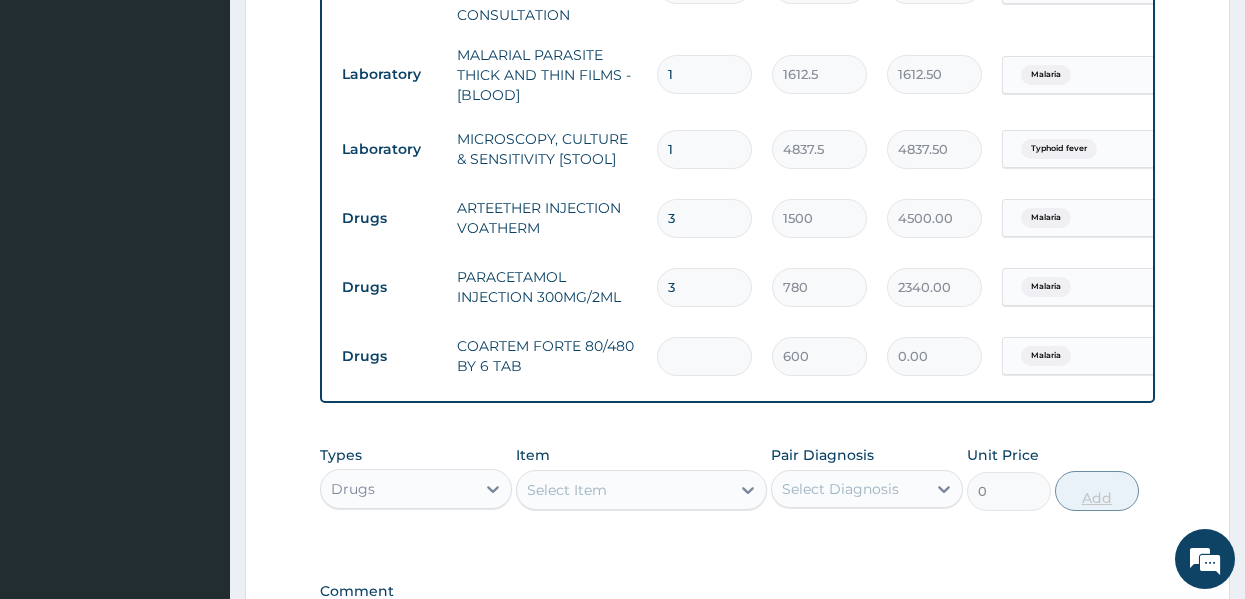 type on "6" 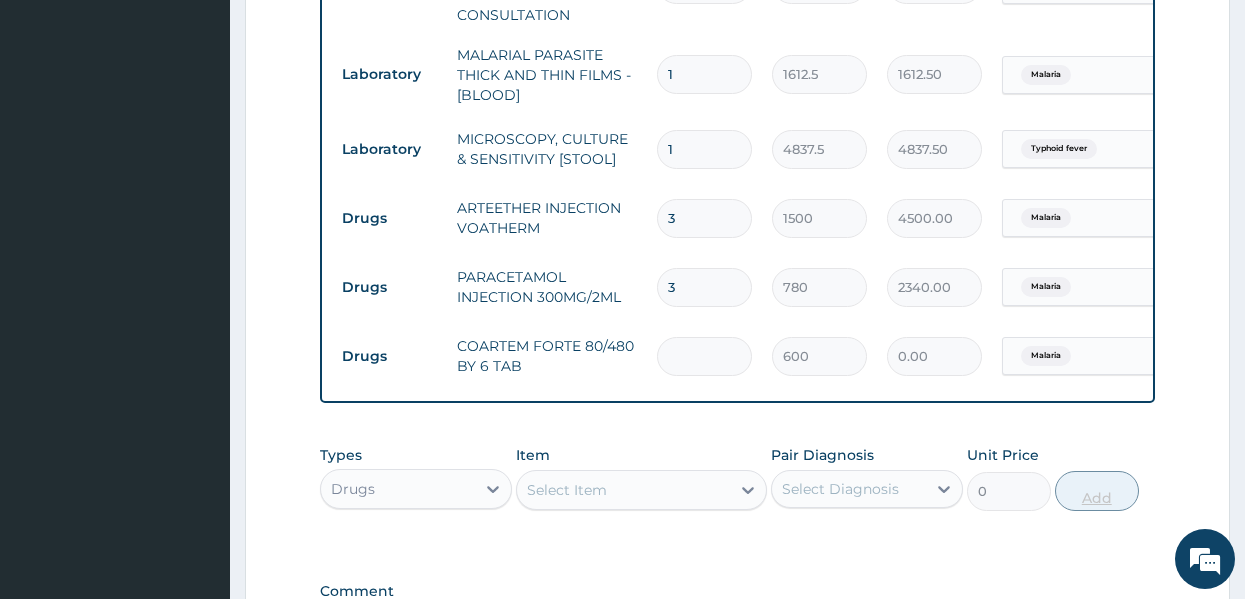 type on "3600.00" 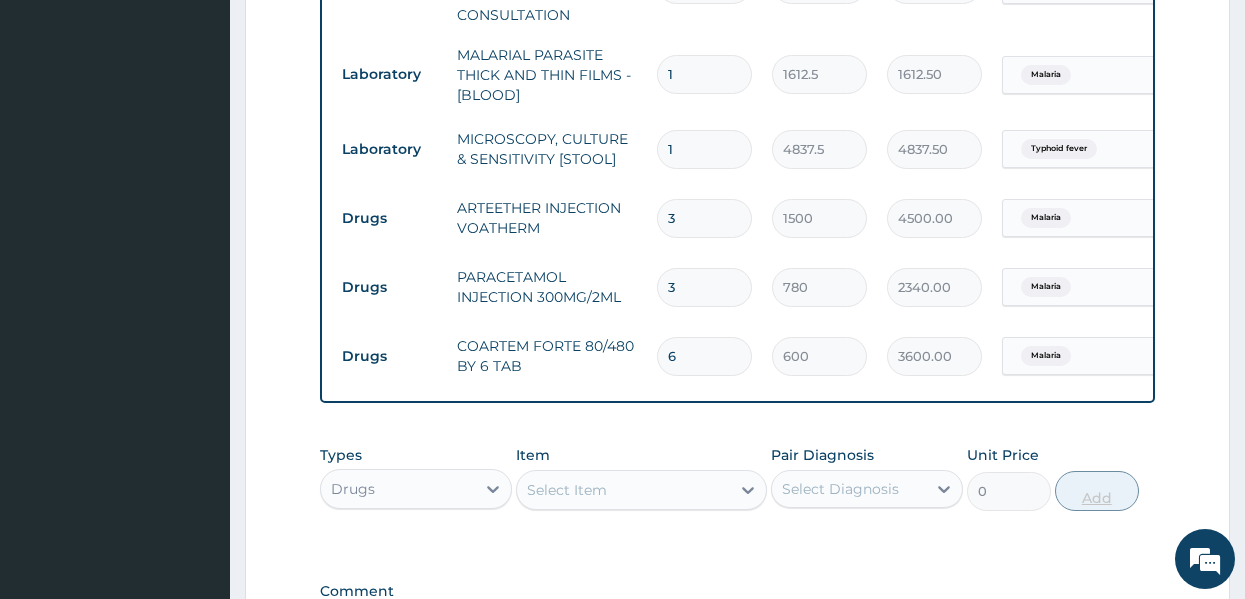 type on "6" 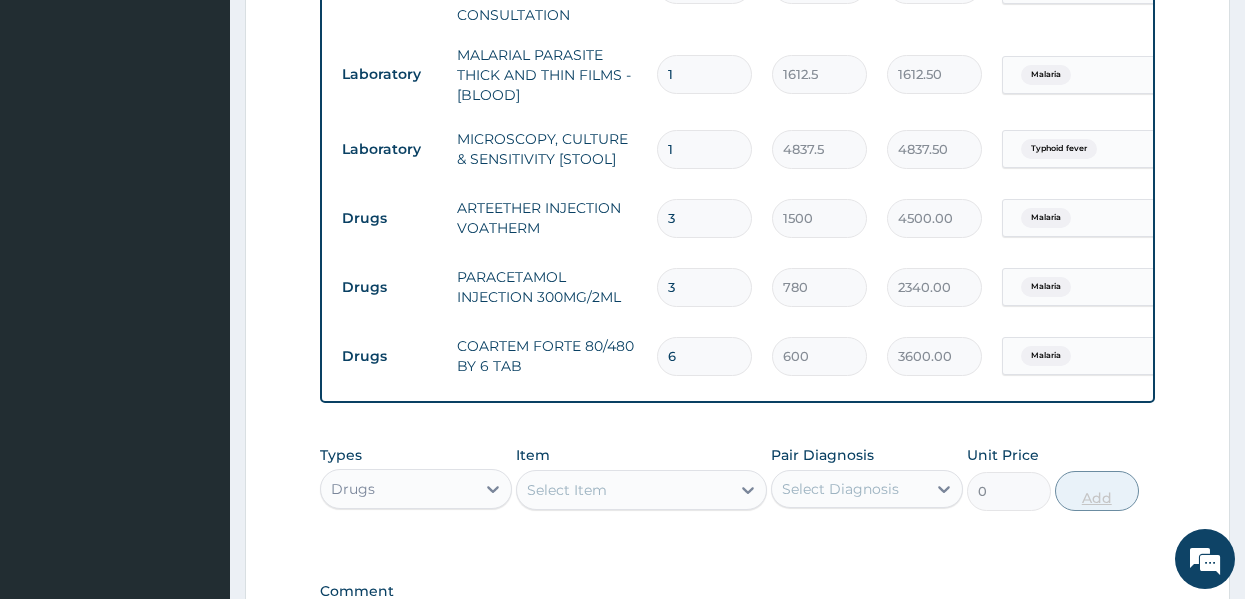 click on "PA Code / Prescription Code PA/4D43D1 Encounter Date 07-07-2025 Important Notice Please enter PA codes before entering items that are not attached to a PA code   All diagnoses entered must be linked to a claim item. Diagnosis & Claim Items that are visible but inactive cannot be edited because they were imported from an already approved PA code. Diagnosis Peptic ulcer confirmed Well adult monitoring default confirmed Malaria Confirmed Typhoid fever Confirmed NB: All diagnosis must be linked to a claim item Claim Items Type Name Quantity Unit Price Total Price Pair Diagnosis Actions Drugs omeprazole 20mg (omefast) 14 120 1680.00 Peptic ulcer Delete Drugs gestid 200ml 1 2500 2500.00 Peptic ulcer Delete Drugs omeprazole injection 40mg + solvent (ric 3 1537.25 4611.75 Peptic ulcer Delete Laboratory full lipid profile 1 9600 9600.00 Well adult monitoring default Delete Procedures GENERAL PRACTITIONER CONSULTATION FIRST OUTPATIENT CONSULTATION 1 3547.5 3547.50 Malaria Delete Laboratory 1 1612.5 1612.50 Malaria 1 3" at bounding box center (738, -144) 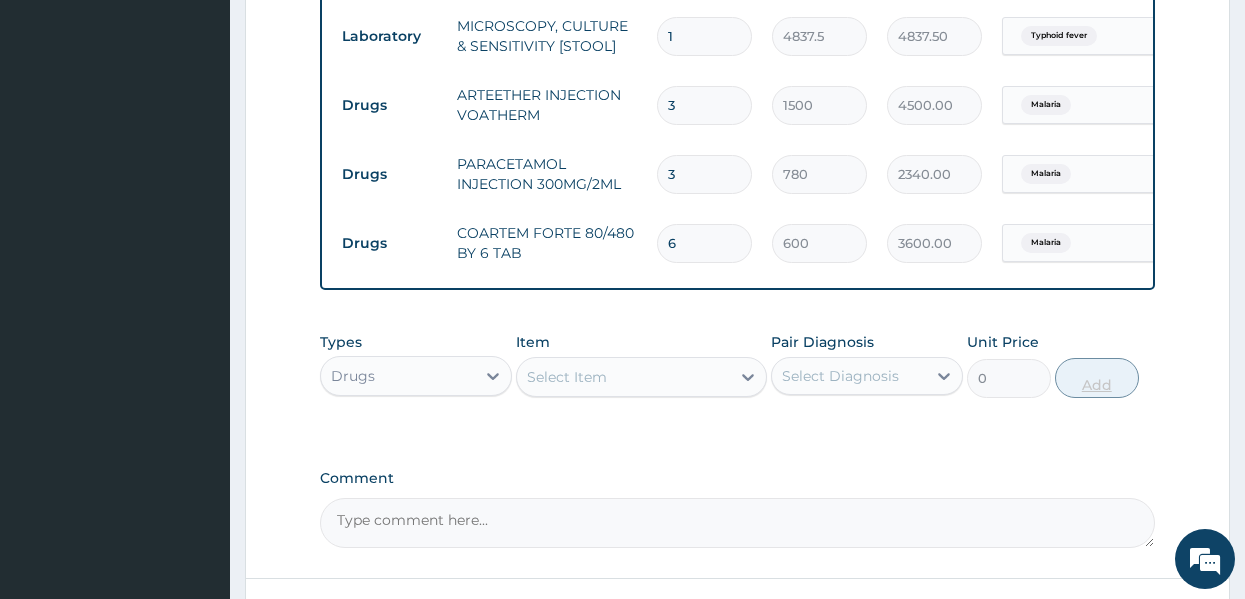 scroll, scrollTop: 1426, scrollLeft: 0, axis: vertical 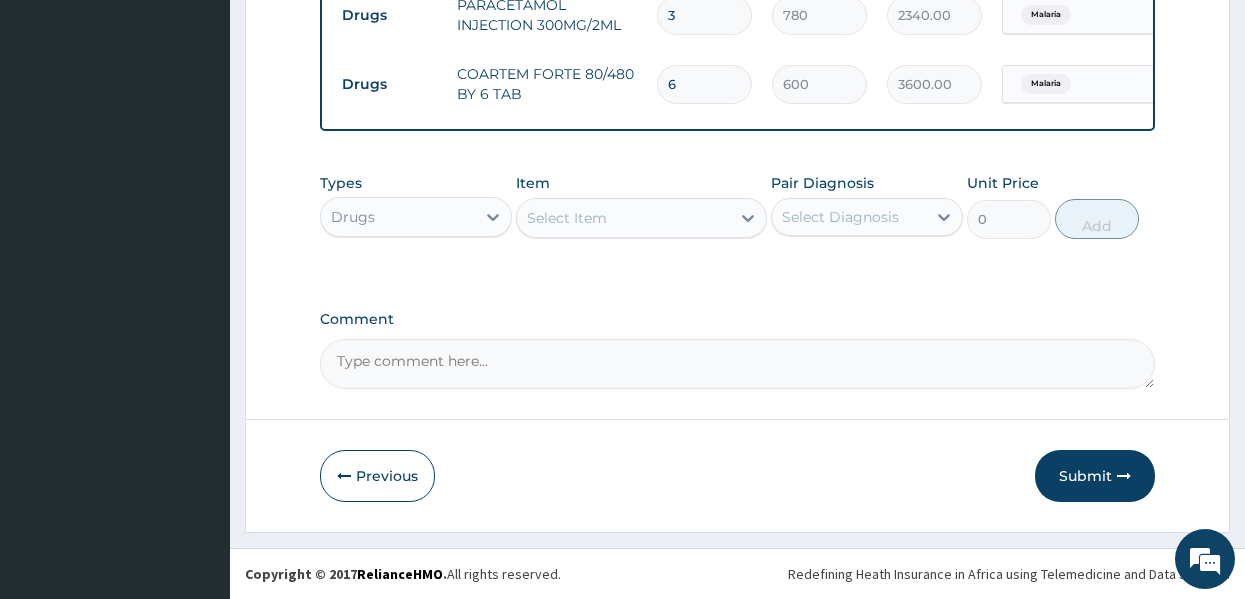 click on "PA Code / Prescription Code PA/4D43D1 Encounter Date 07-07-2025 Important Notice Please enter PA codes before entering items that are not attached to a PA code   All diagnoses entered must be linked to a claim item. Diagnosis & Claim Items that are visible but inactive cannot be edited because they were imported from an already approved PA code. Diagnosis Peptic ulcer confirmed Well adult monitoring default confirmed Malaria Confirmed Typhoid fever Confirmed NB: All diagnosis must be linked to a claim item Claim Items Type Name Quantity Unit Price Total Price Pair Diagnosis Actions Drugs omeprazole 20mg (omefast) 14 120 1680.00 Peptic ulcer Delete Drugs gestid 200ml 1 2500 2500.00 Peptic ulcer Delete Drugs omeprazole injection 40mg + solvent (ric 3 1537.25 4611.75 Peptic ulcer Delete Laboratory full lipid profile 1 9600 9600.00 Well adult monitoring default Delete Procedures GENERAL PRACTITIONER CONSULTATION FIRST OUTPATIENT CONSULTATION 1 3547.5 3547.50 Malaria Delete Laboratory 1 1612.5 1612.50 Malaria 1 3" at bounding box center [738, -416] 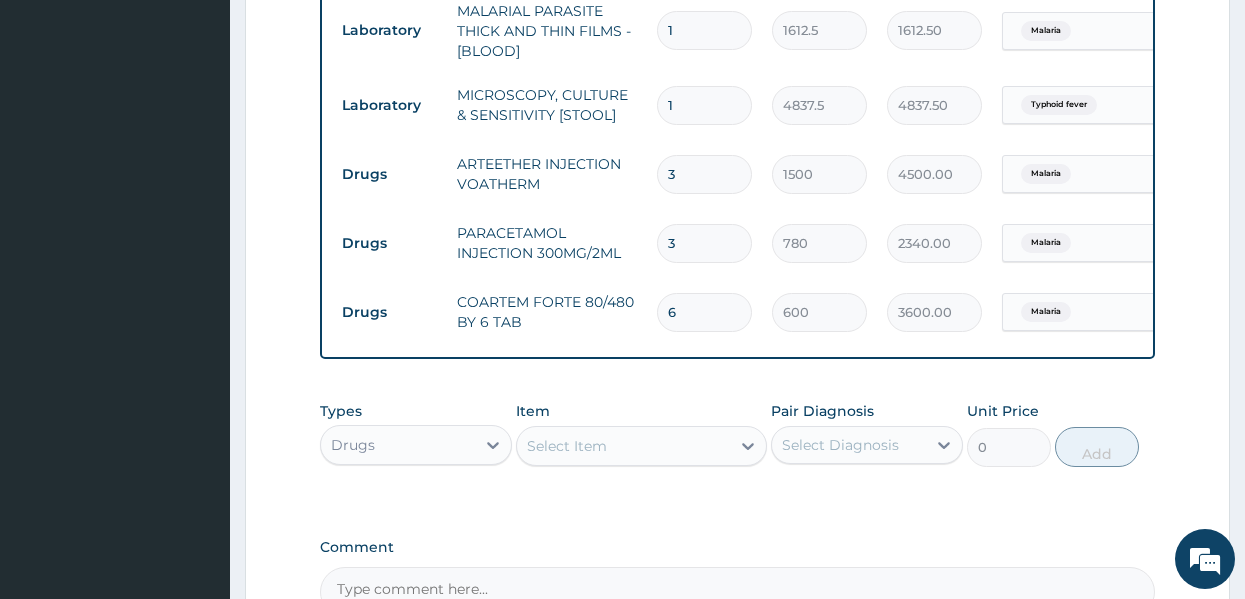 scroll, scrollTop: 1106, scrollLeft: 0, axis: vertical 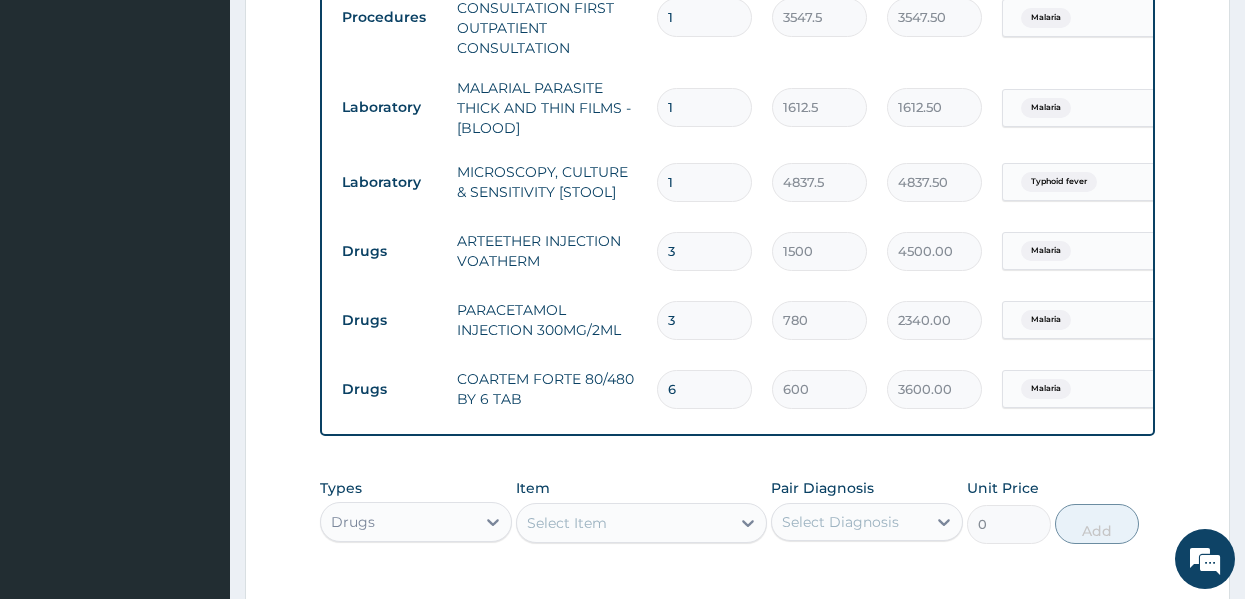 click on "3" at bounding box center (704, 320) 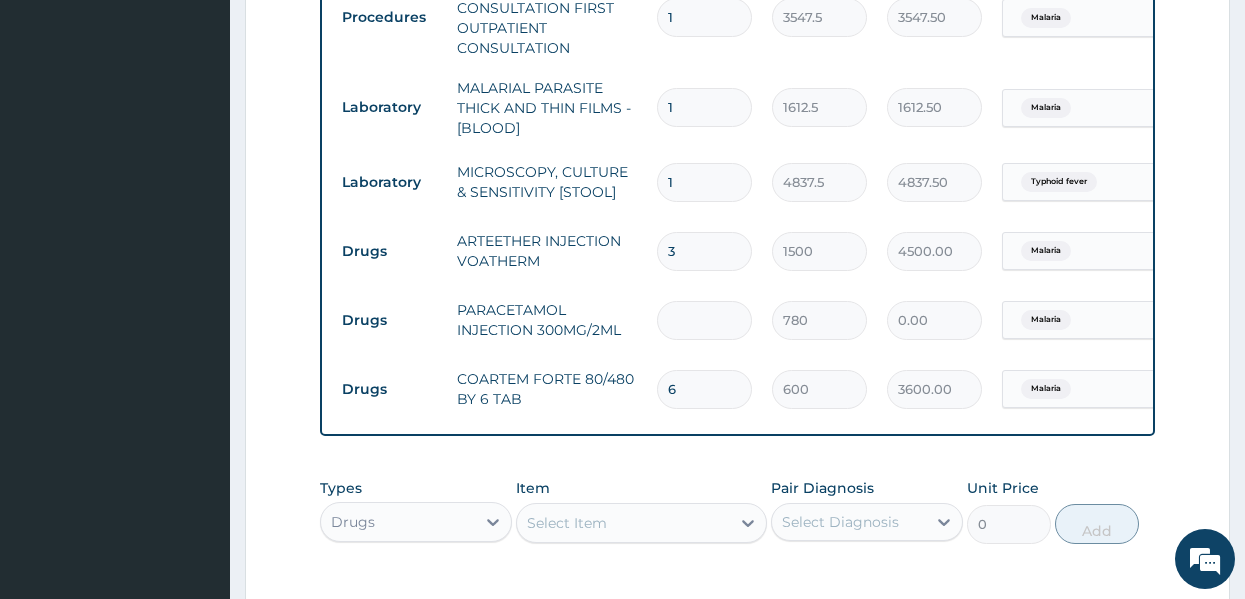 type on "6" 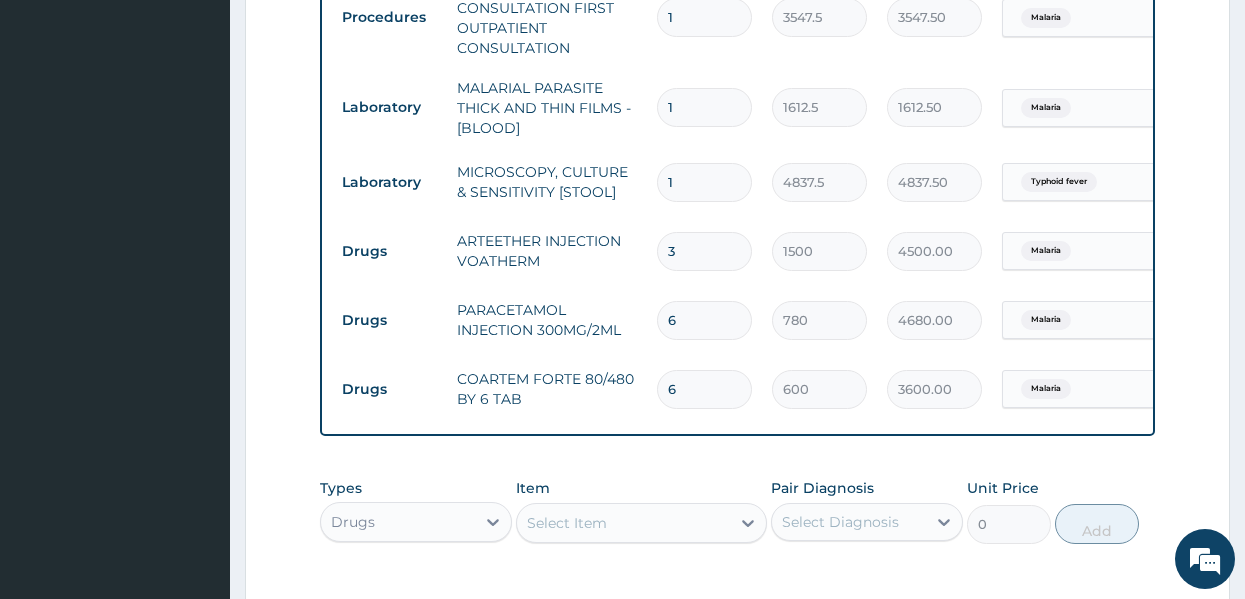 type on "6" 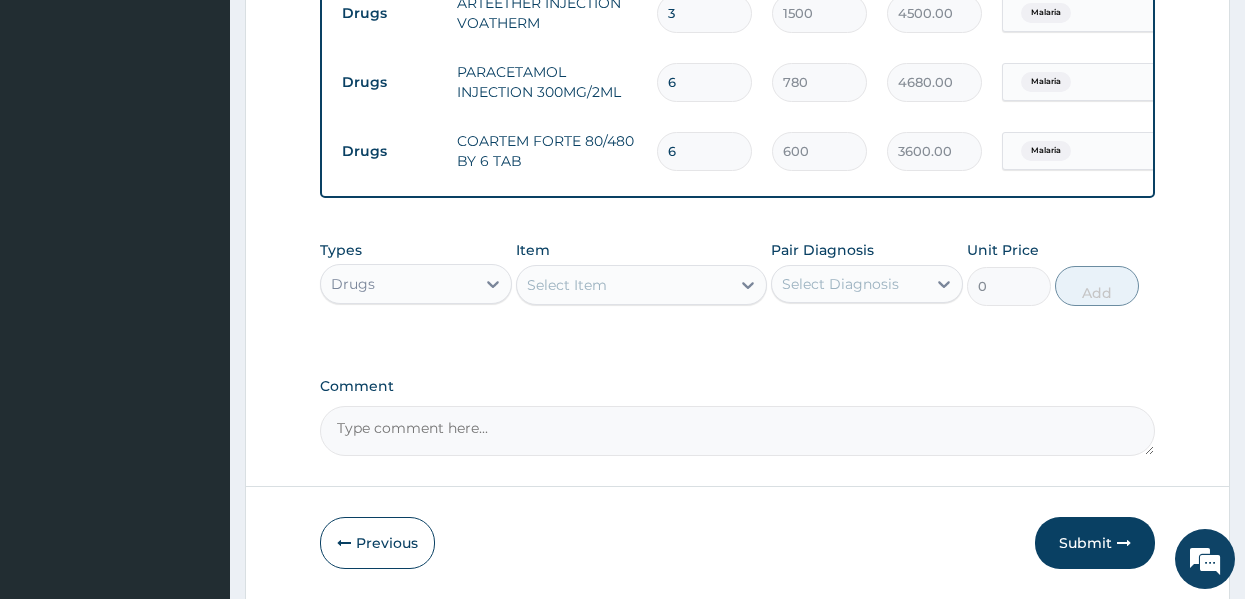 scroll, scrollTop: 1426, scrollLeft: 0, axis: vertical 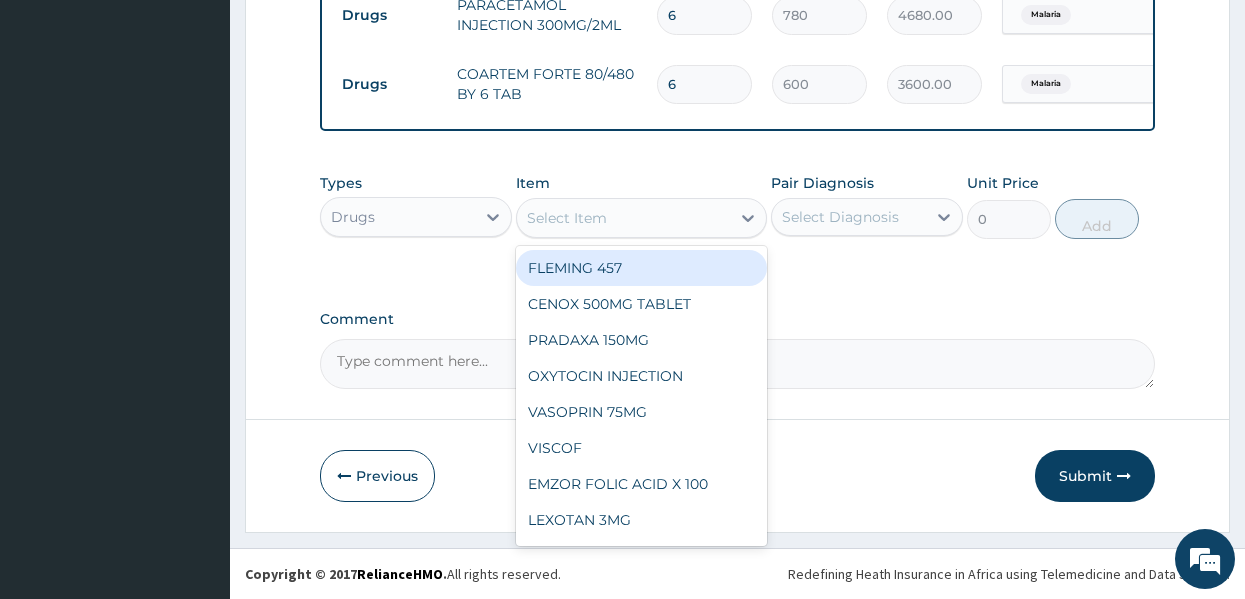 click on "Select Item" at bounding box center [567, 218] 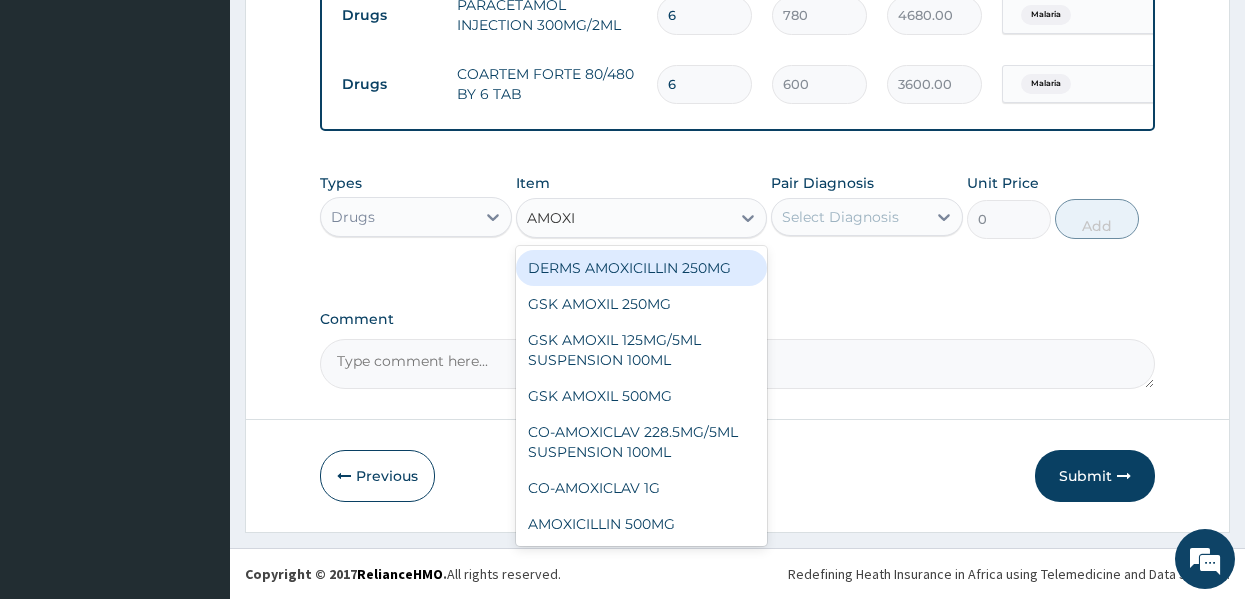 type on "AMOXIC" 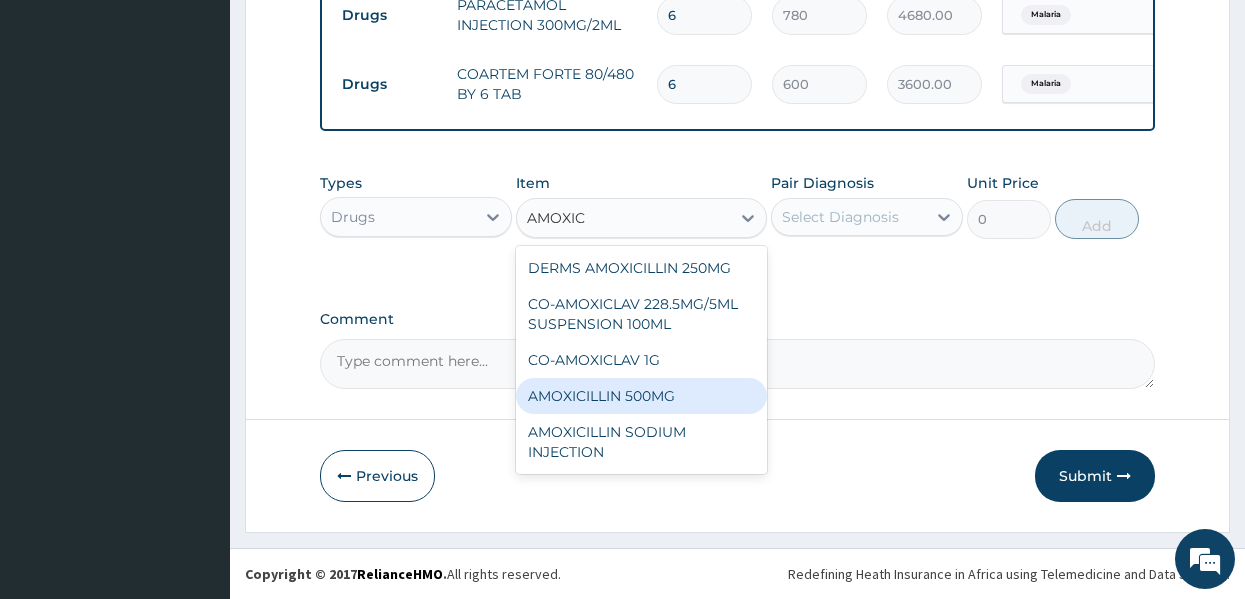 click on "AMOXICILLIN 500MG" at bounding box center [641, 396] 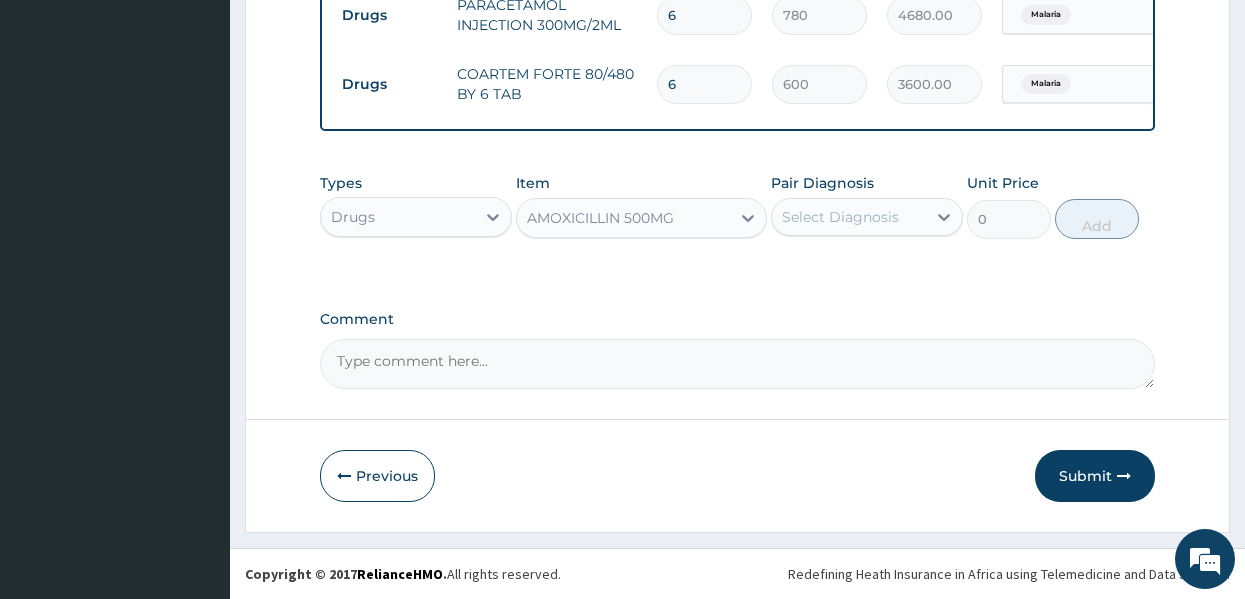 type 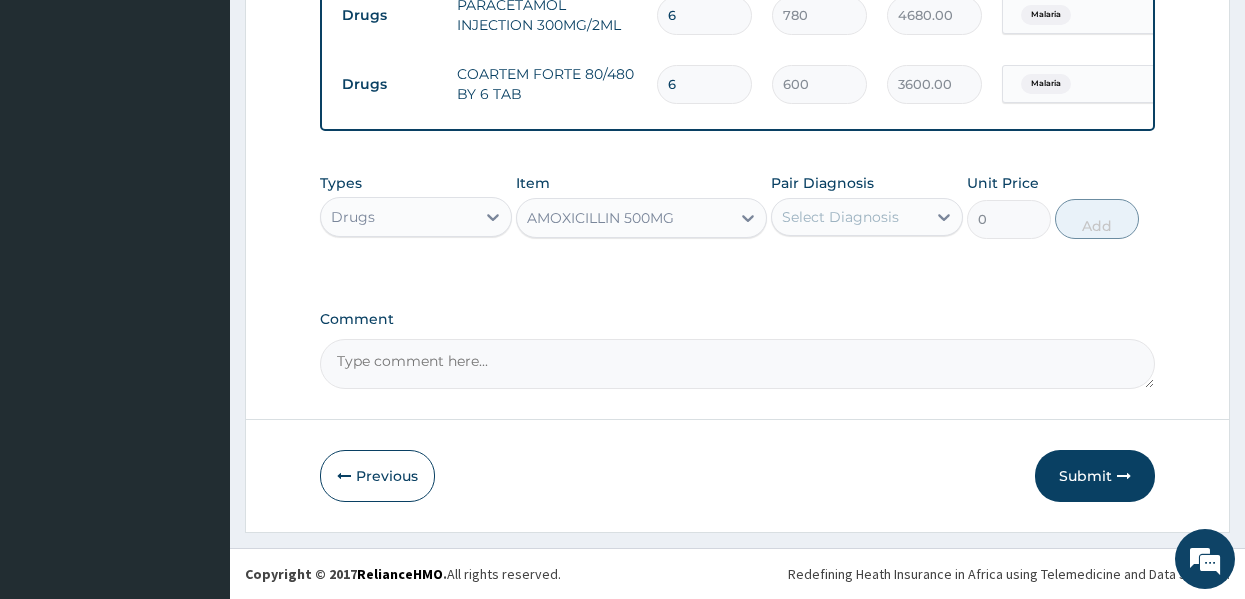type on "155" 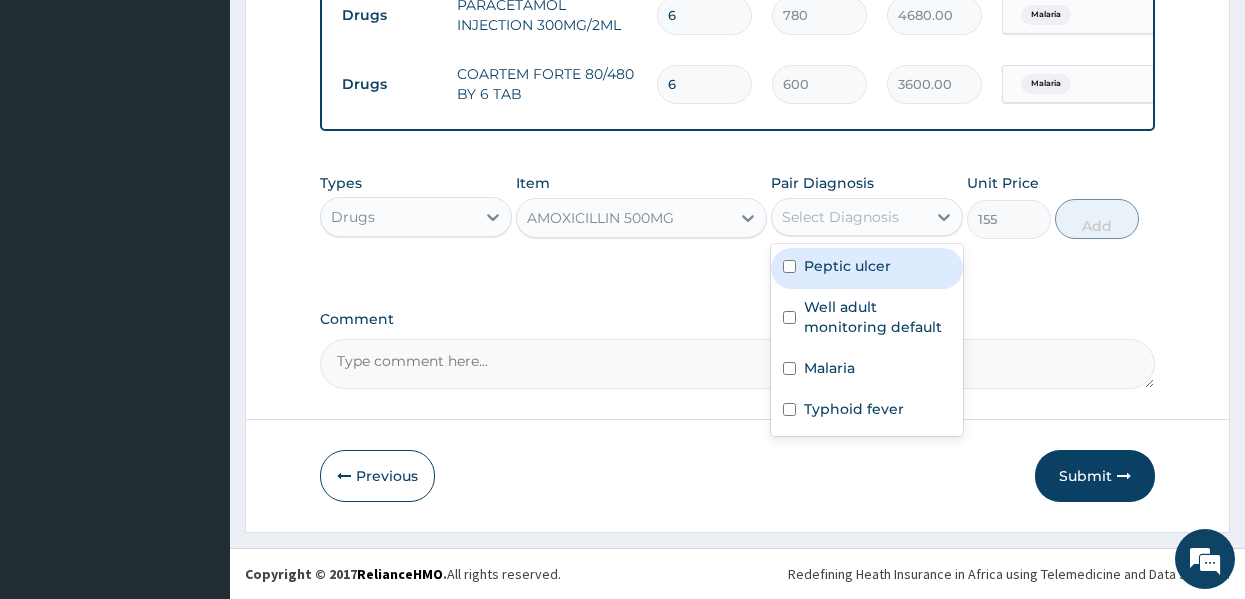 click on "Select Diagnosis" at bounding box center (840, 217) 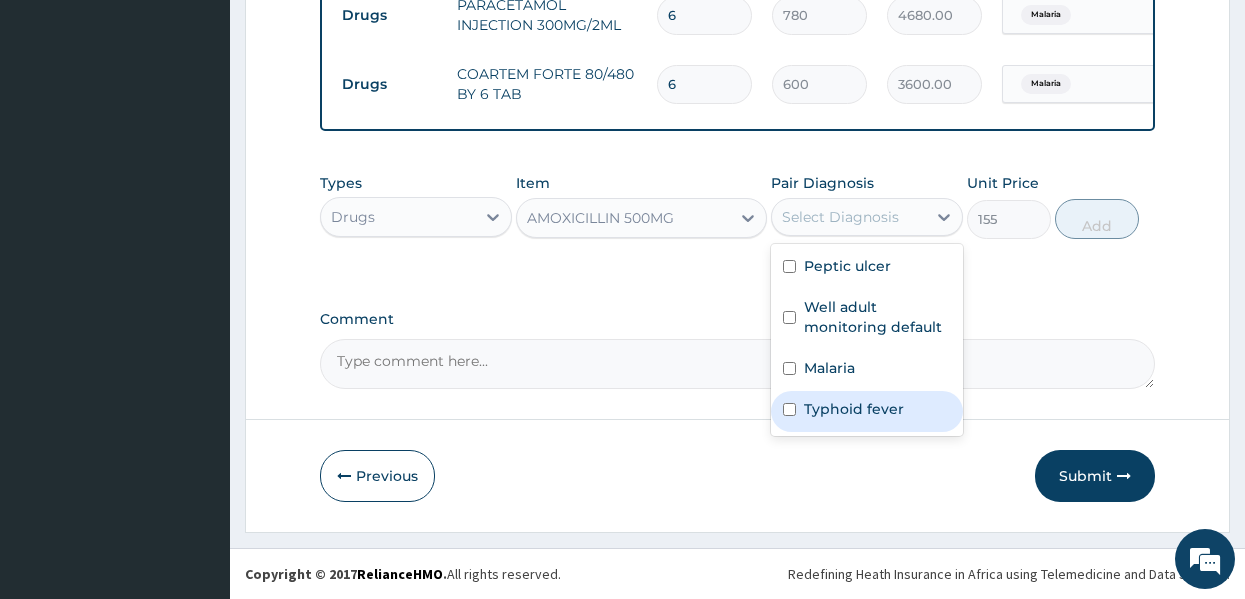 click on "Typhoid fever" at bounding box center [854, 409] 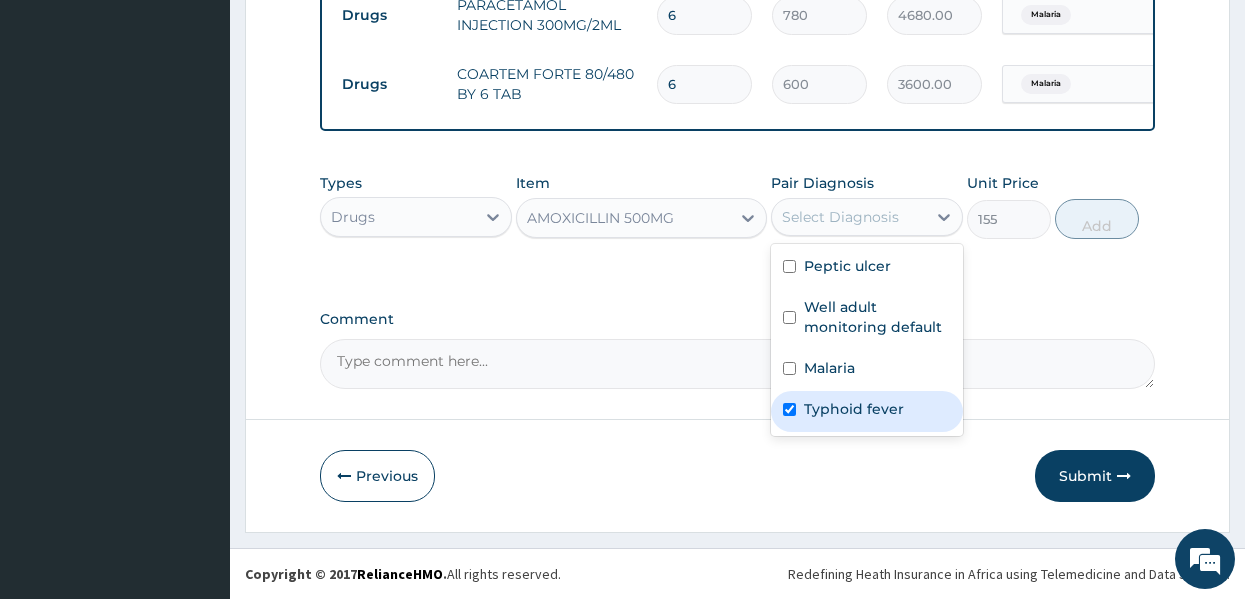checkbox on "true" 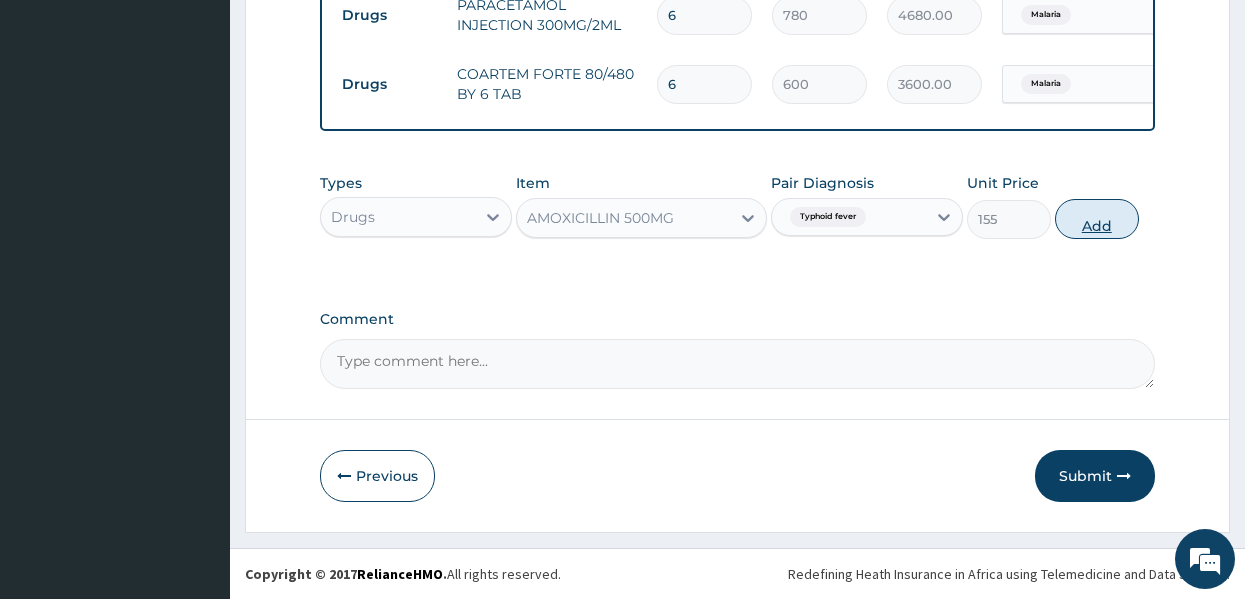 click on "Add" at bounding box center [1097, 219] 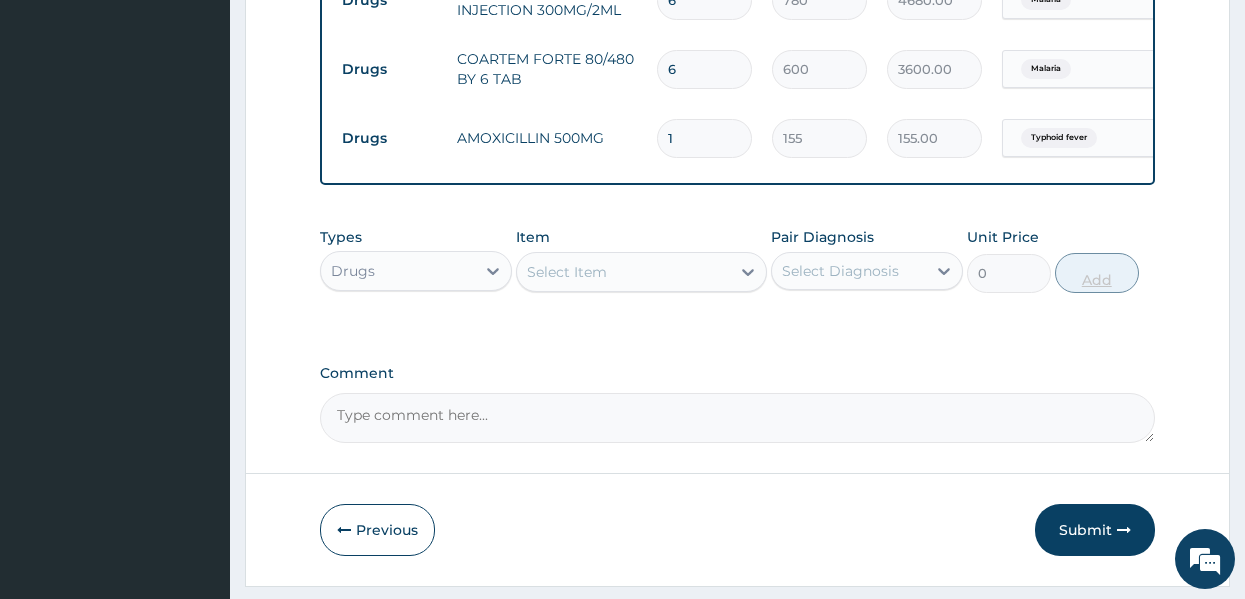 type on "15" 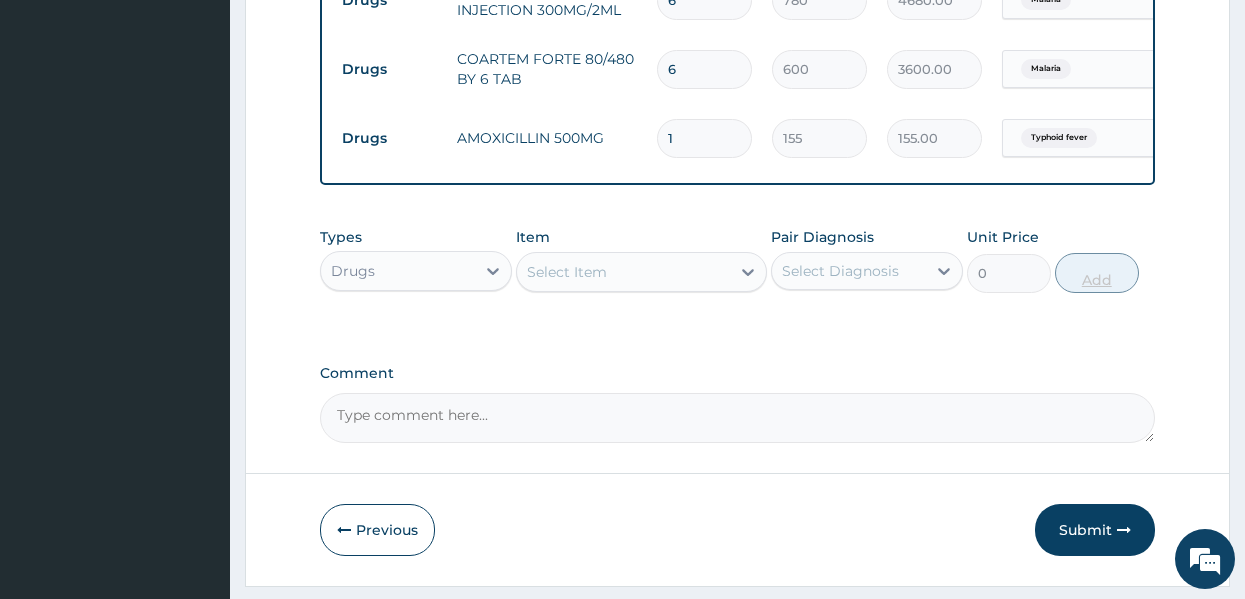 type on "2325.00" 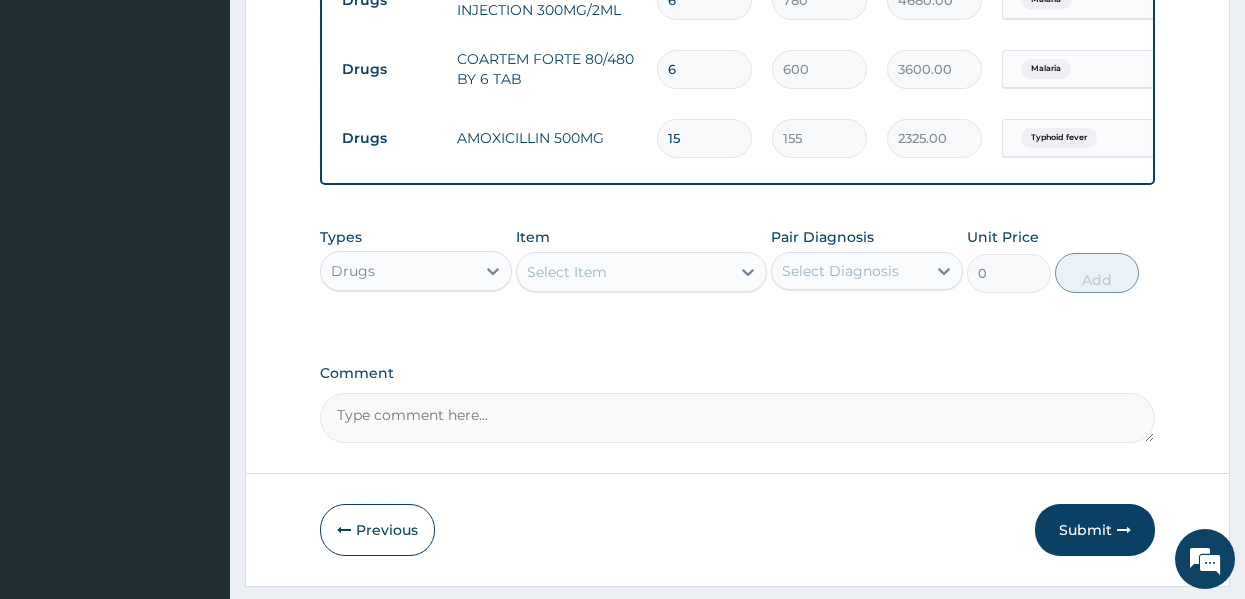type on "15" 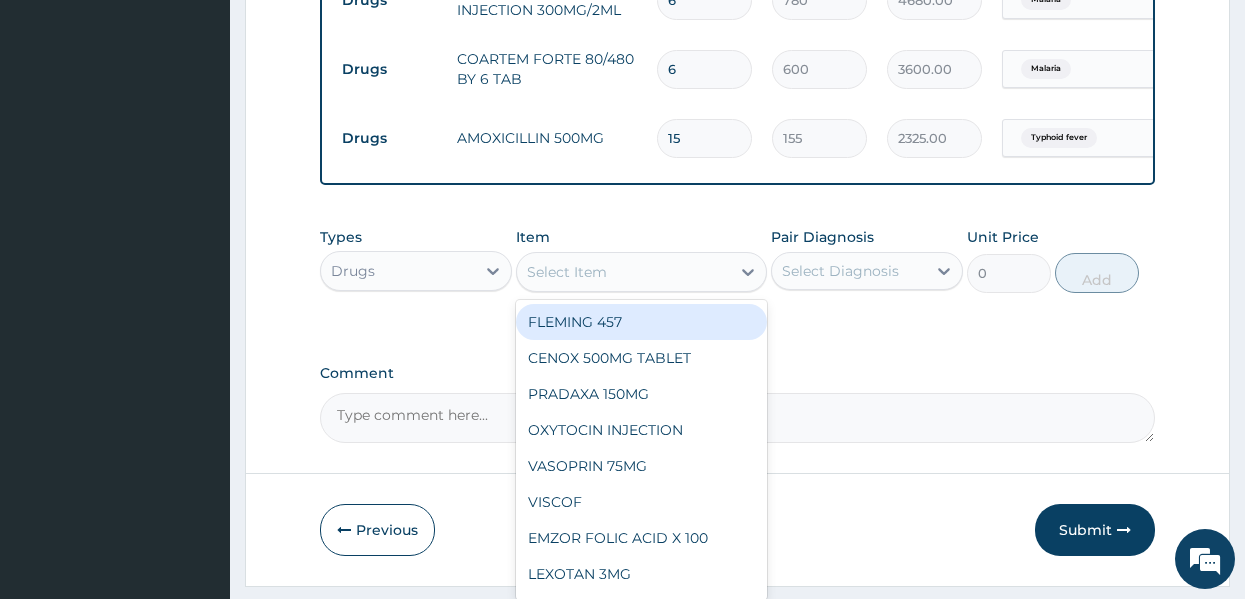 click on "Select Item" at bounding box center (623, 272) 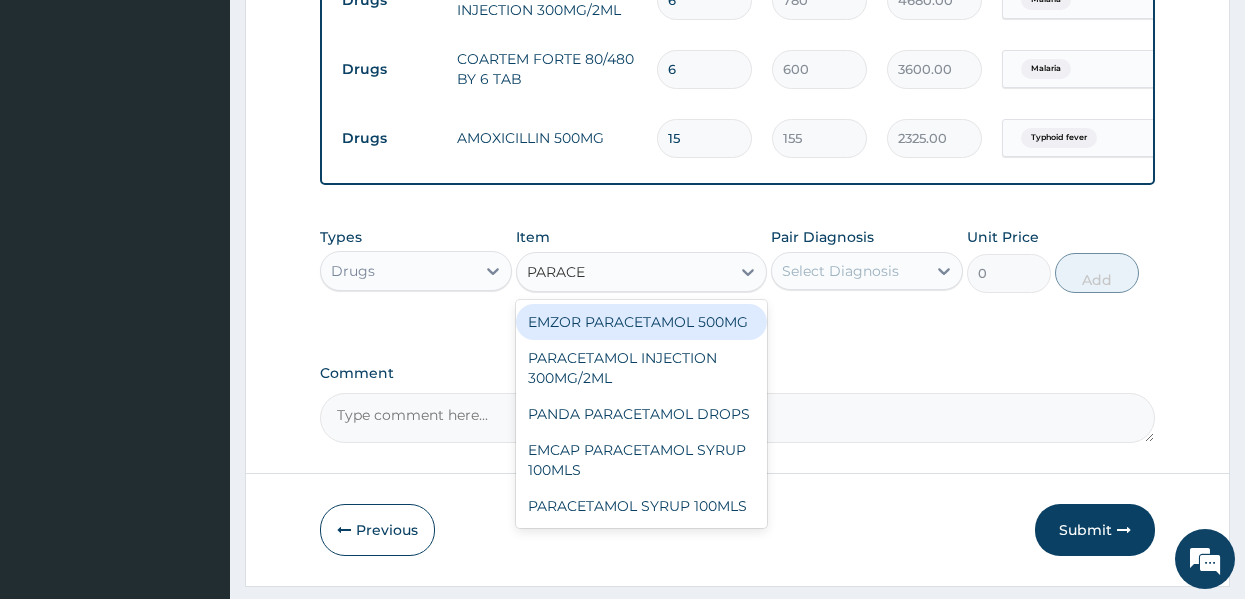 type on "PARACET" 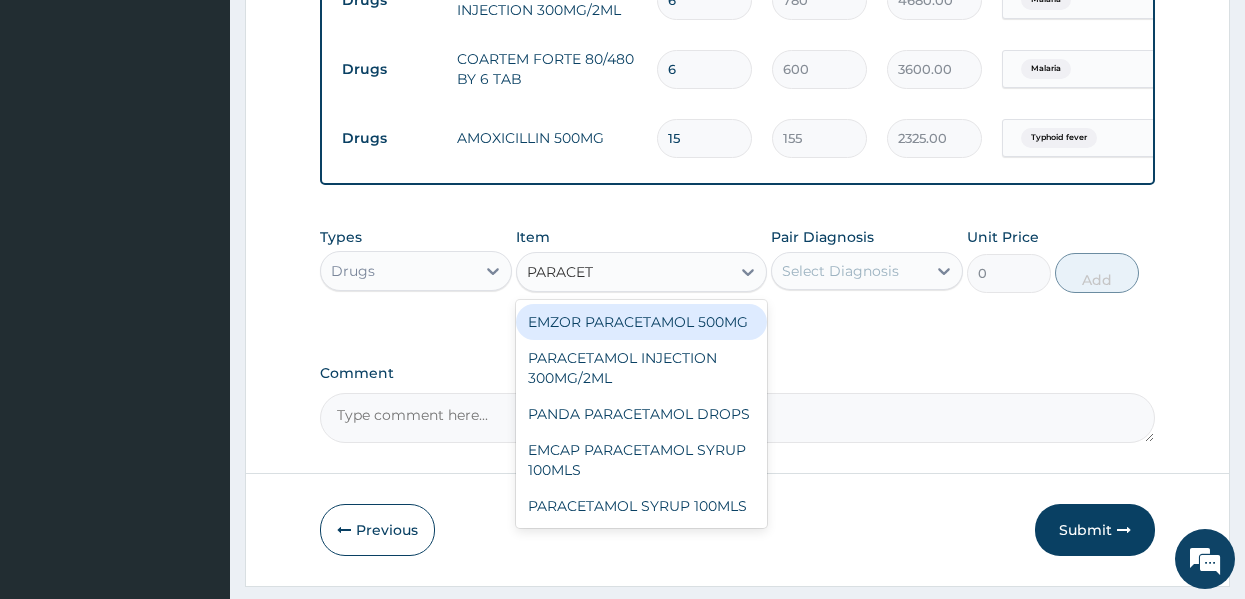 click on "EMZOR PARACETAMOL 500MG" at bounding box center [641, 322] 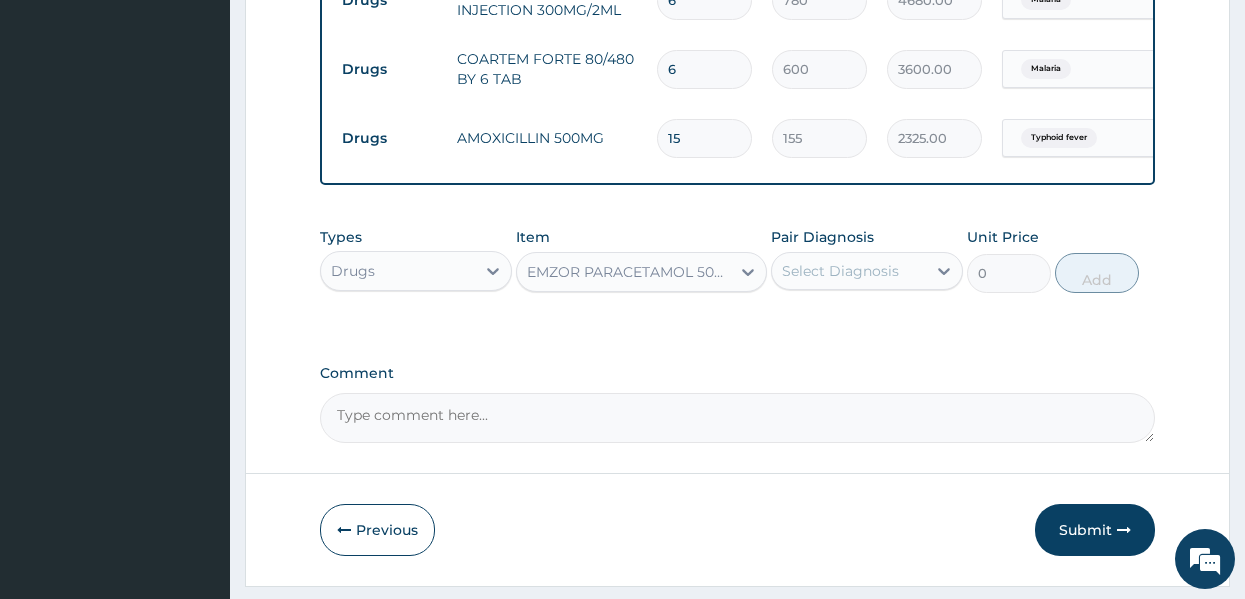 type 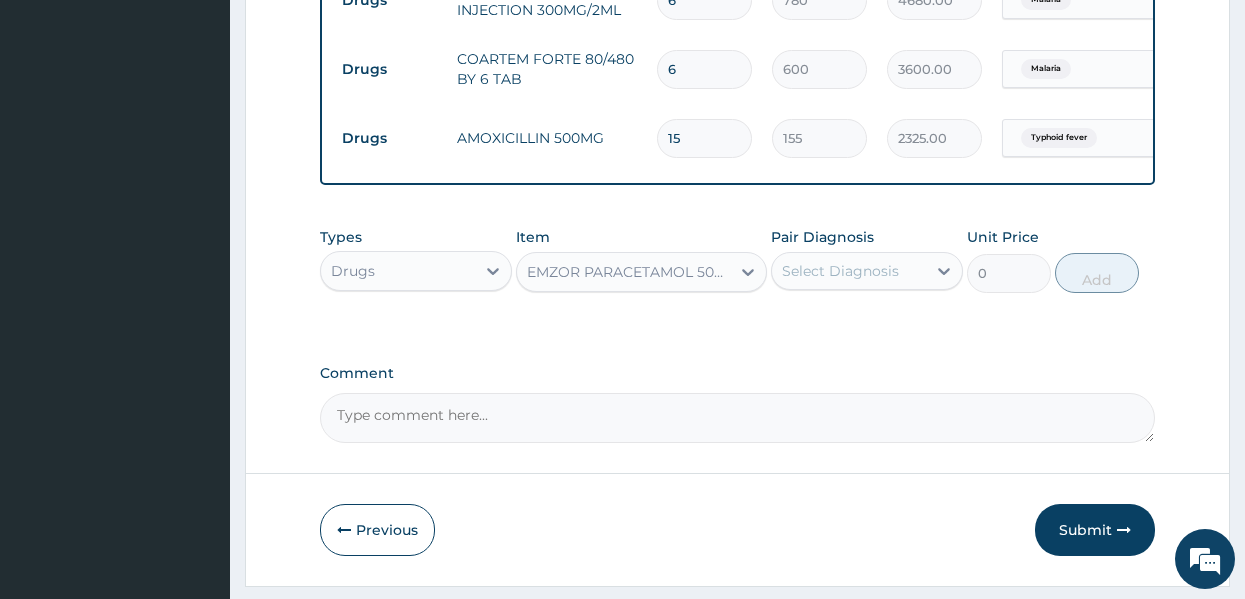 type on "40" 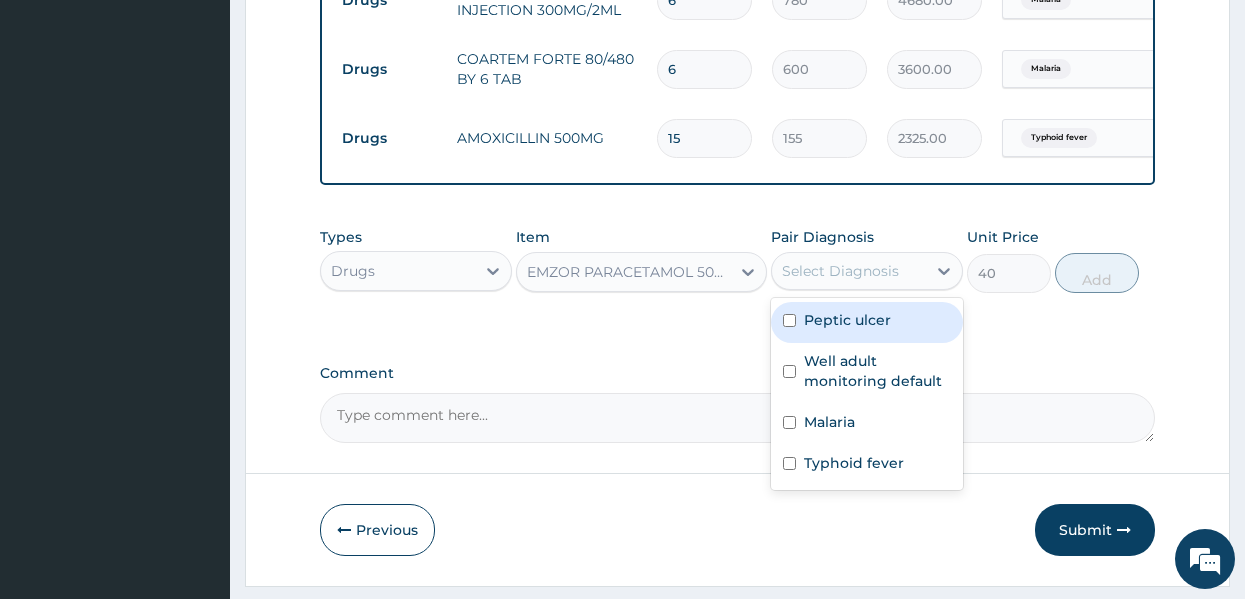 click on "Select Diagnosis" at bounding box center (840, 271) 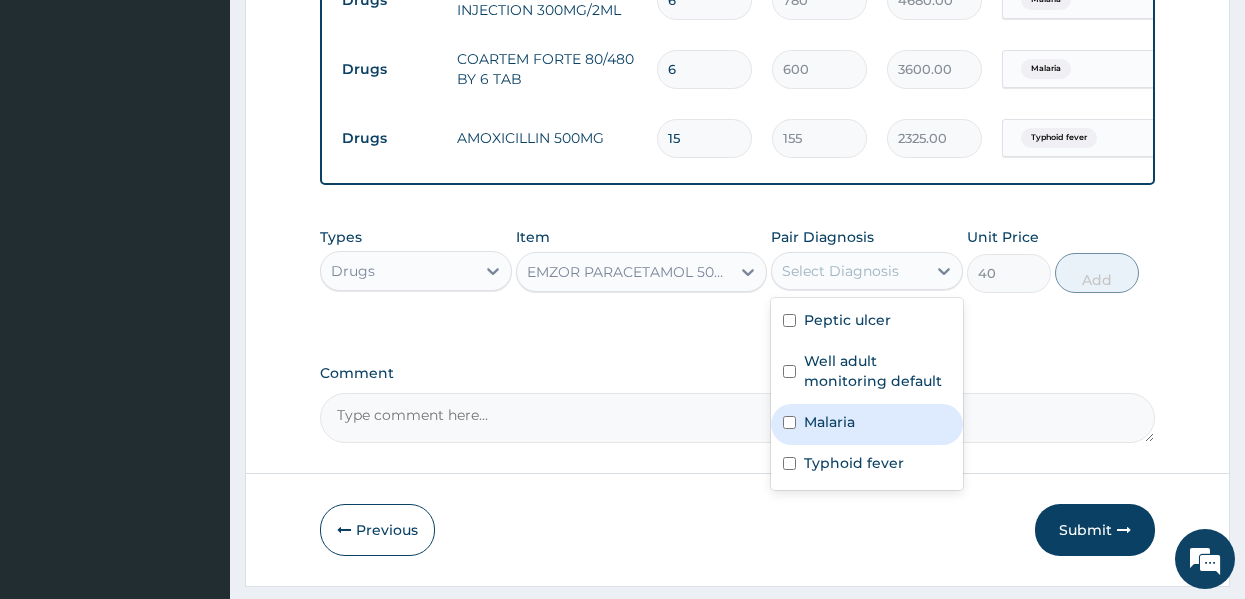 click on "Malaria" at bounding box center [829, 422] 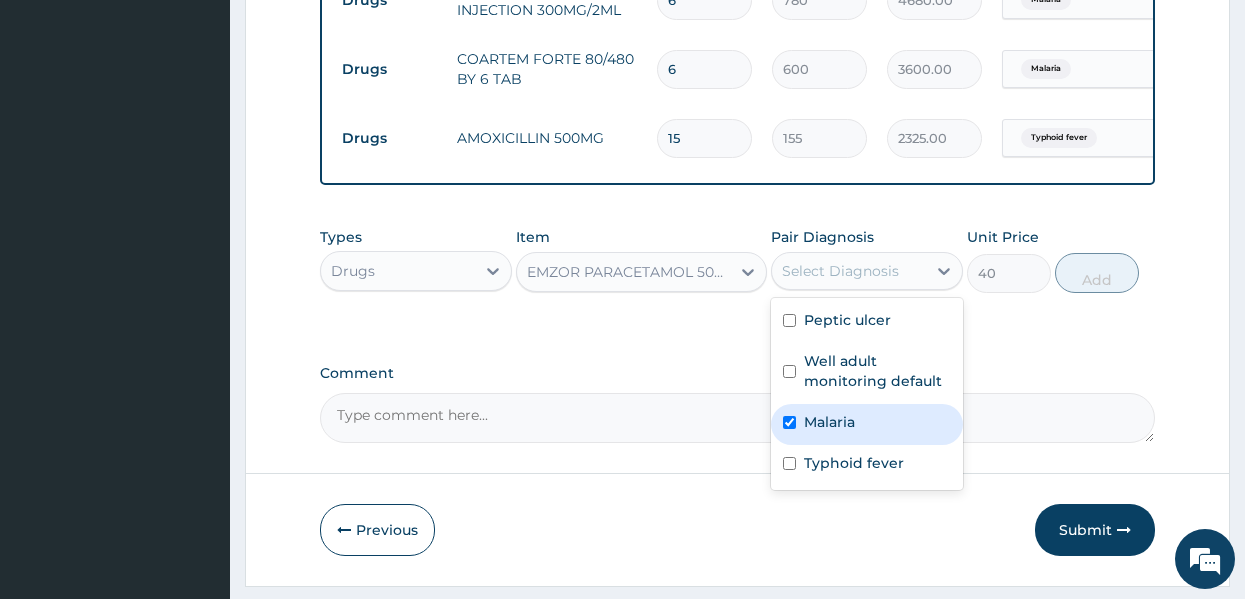 checkbox on "true" 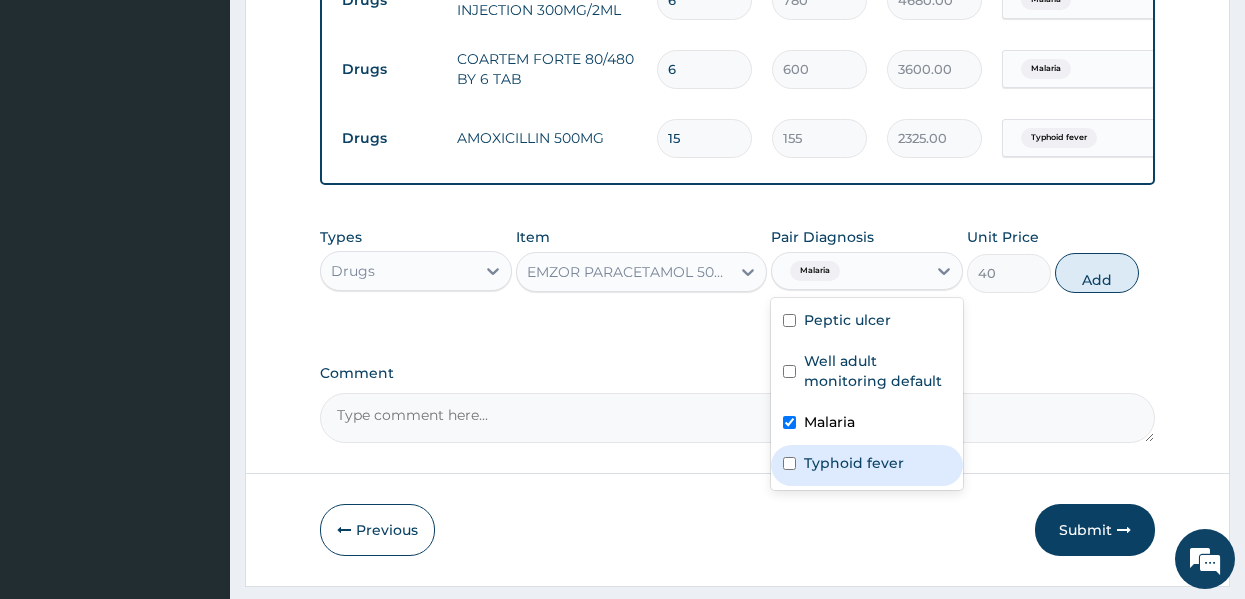 click on "Typhoid fever" at bounding box center [854, 463] 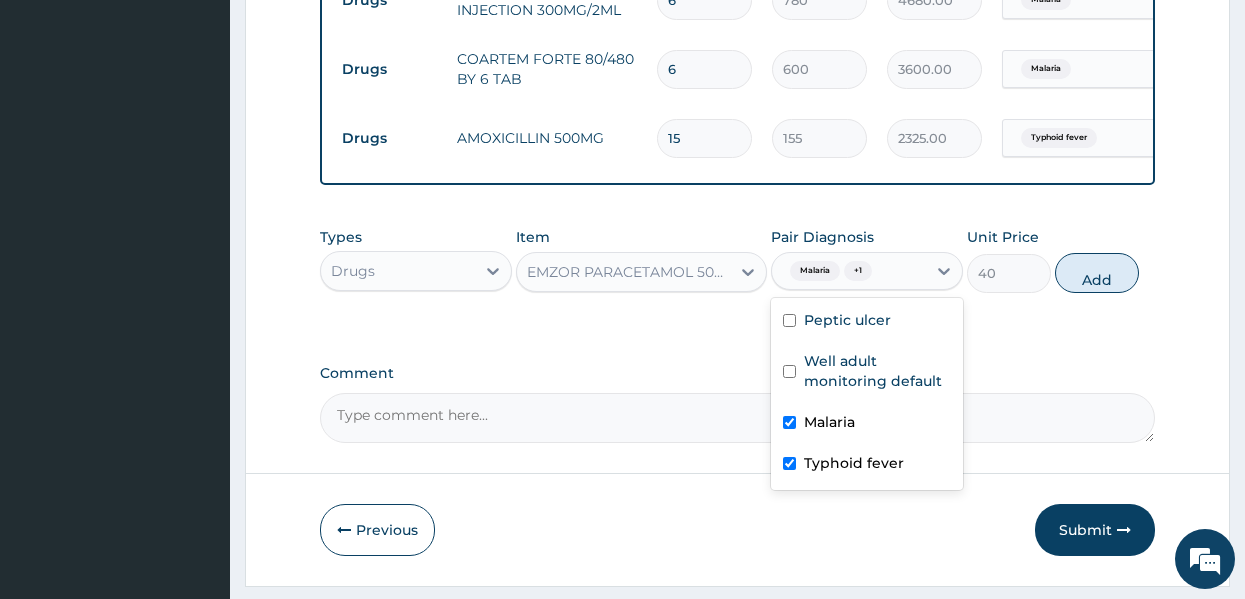 checkbox on "true" 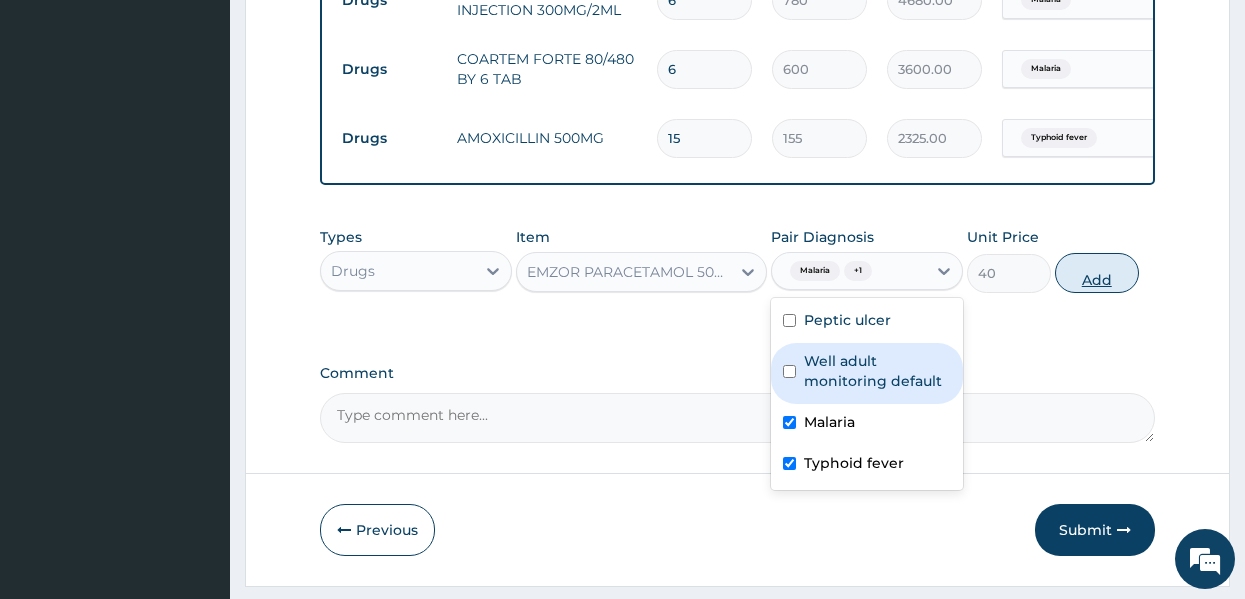 click on "Add" at bounding box center [1097, 273] 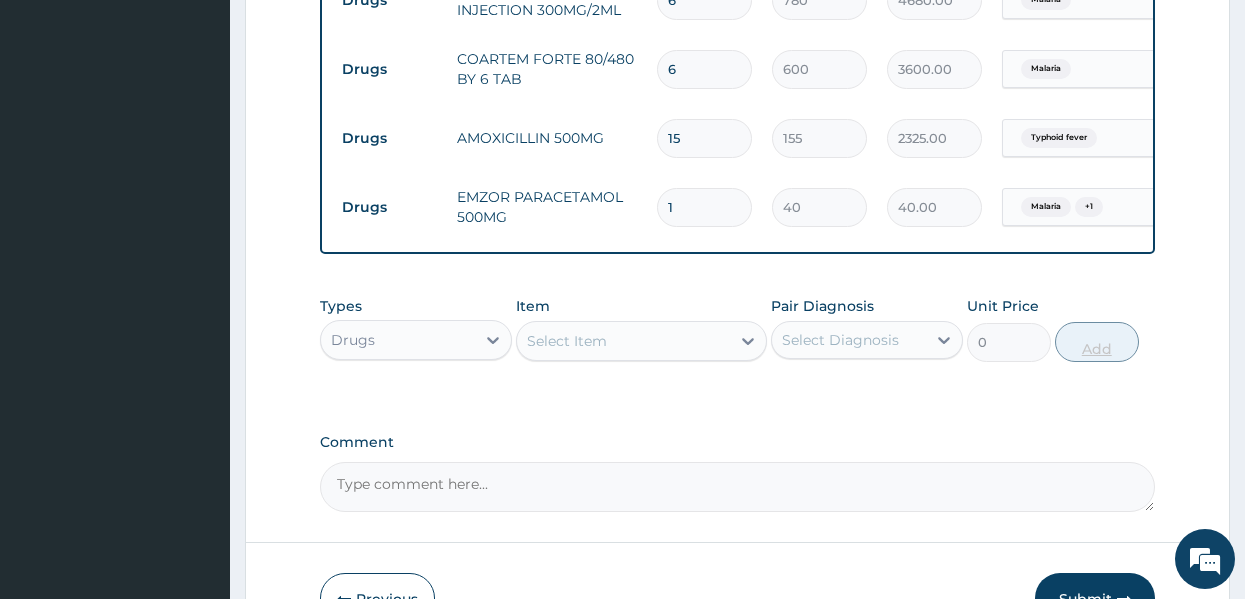 type on "18" 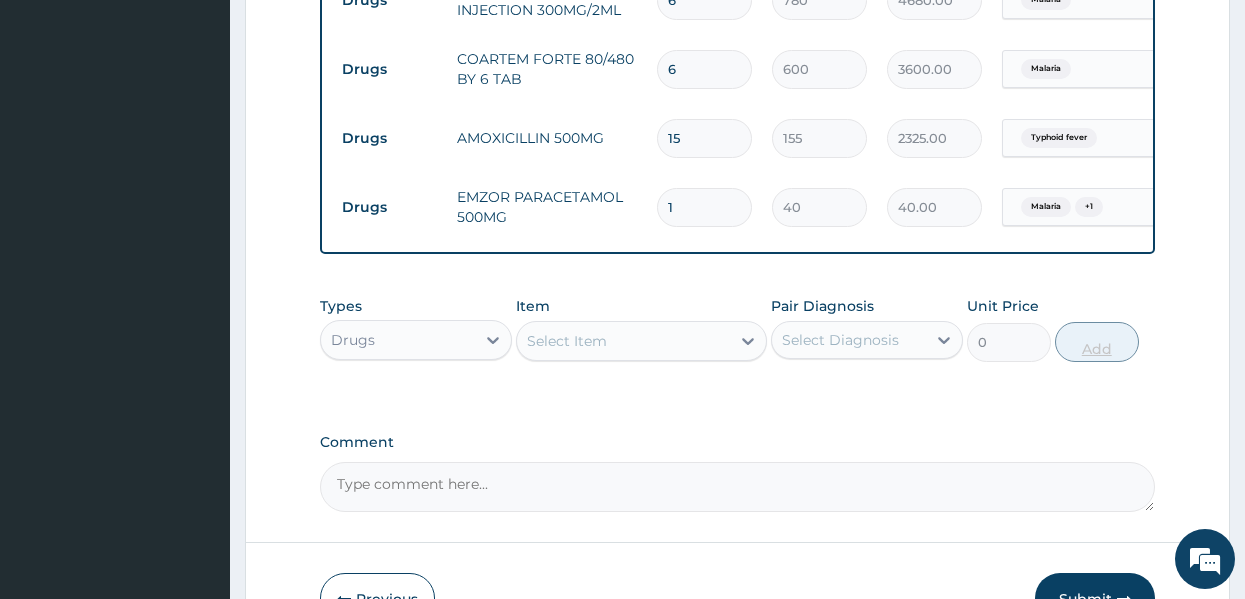 type on "720.00" 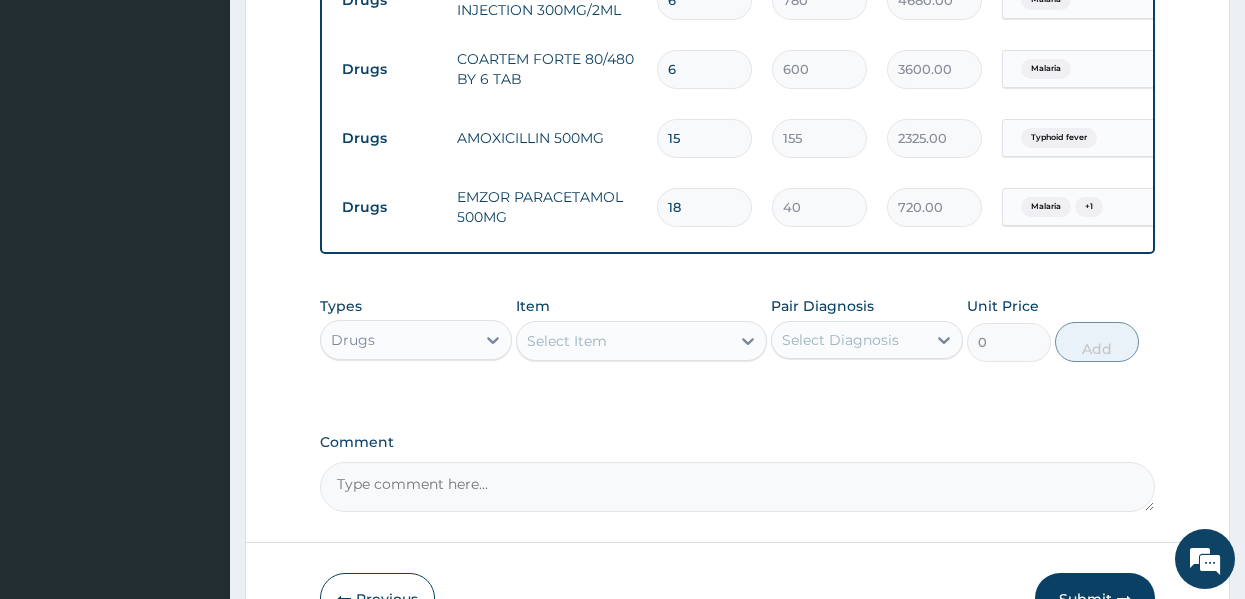 type on "18" 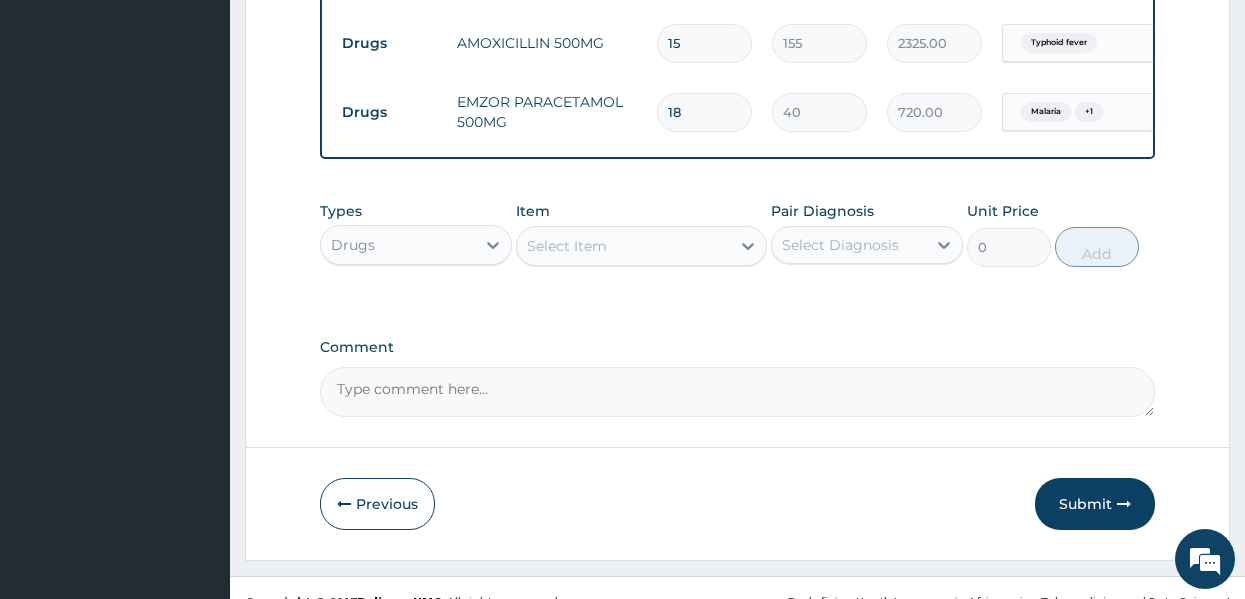 scroll, scrollTop: 1546, scrollLeft: 0, axis: vertical 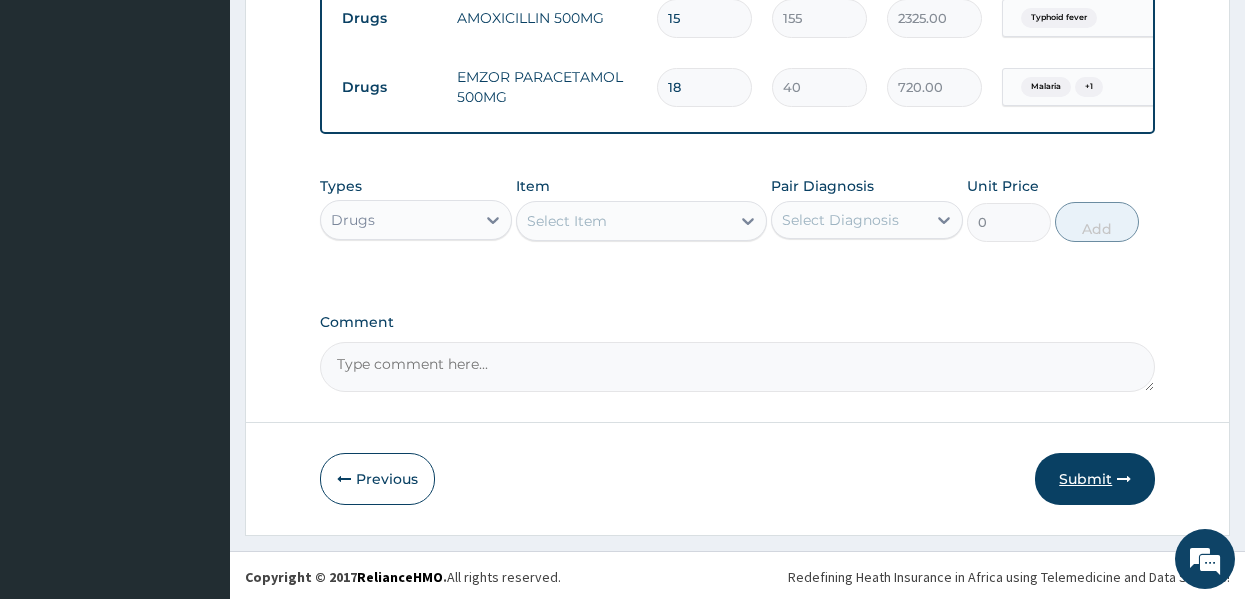 click on "Submit" at bounding box center [1095, 479] 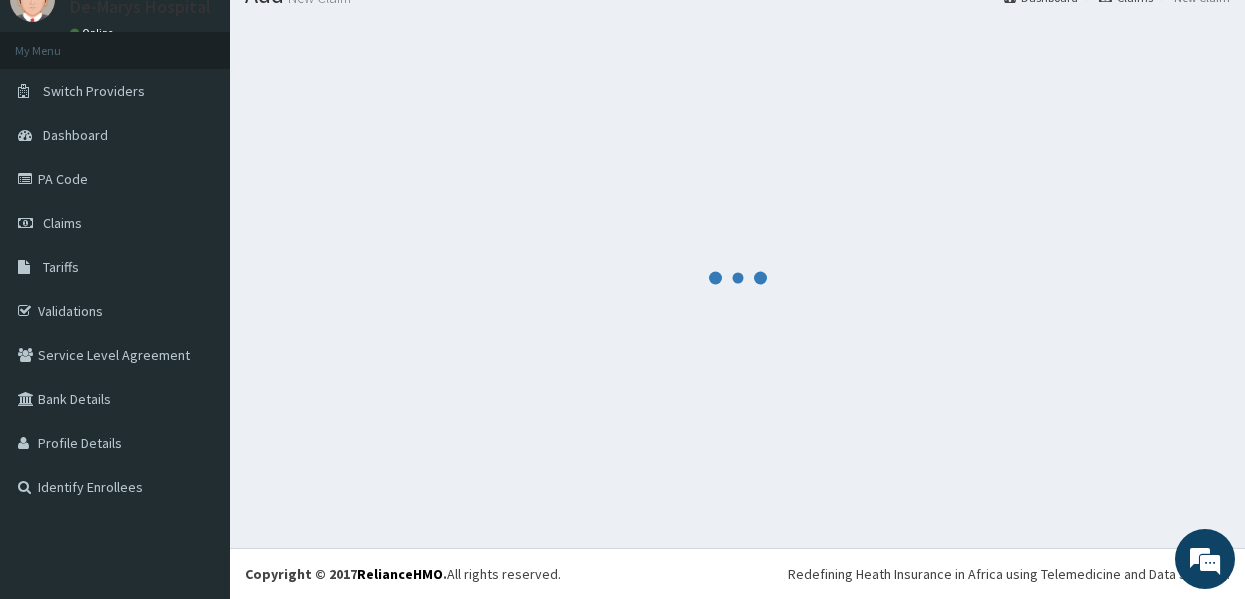 scroll, scrollTop: 1546, scrollLeft: 0, axis: vertical 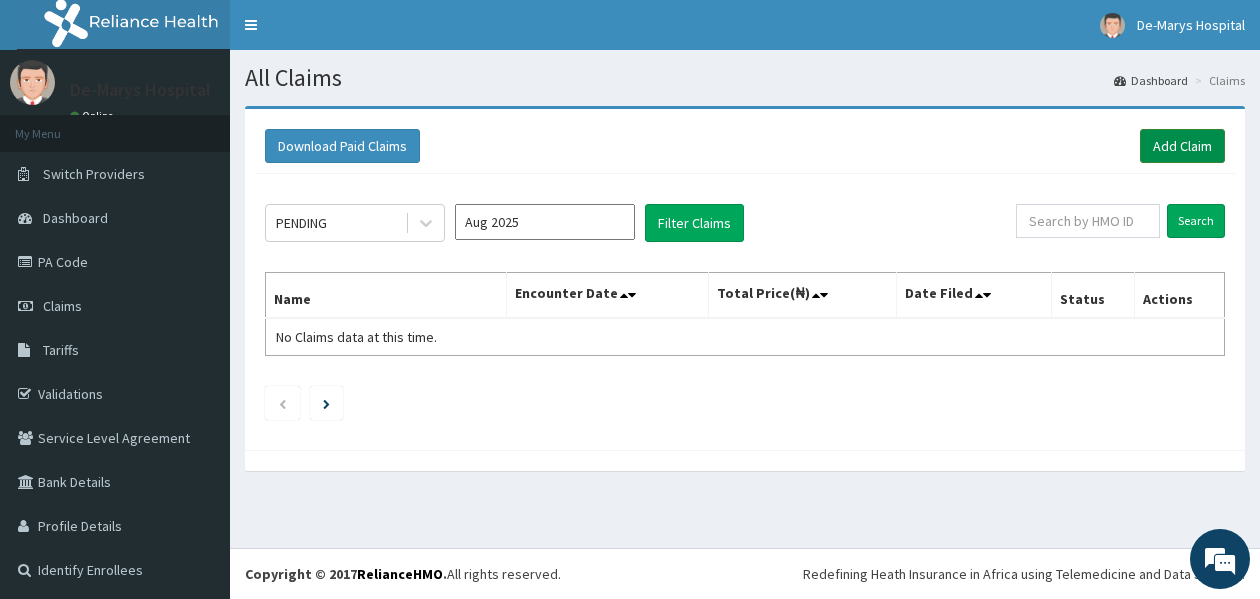 click on "Add Claim" at bounding box center (1182, 146) 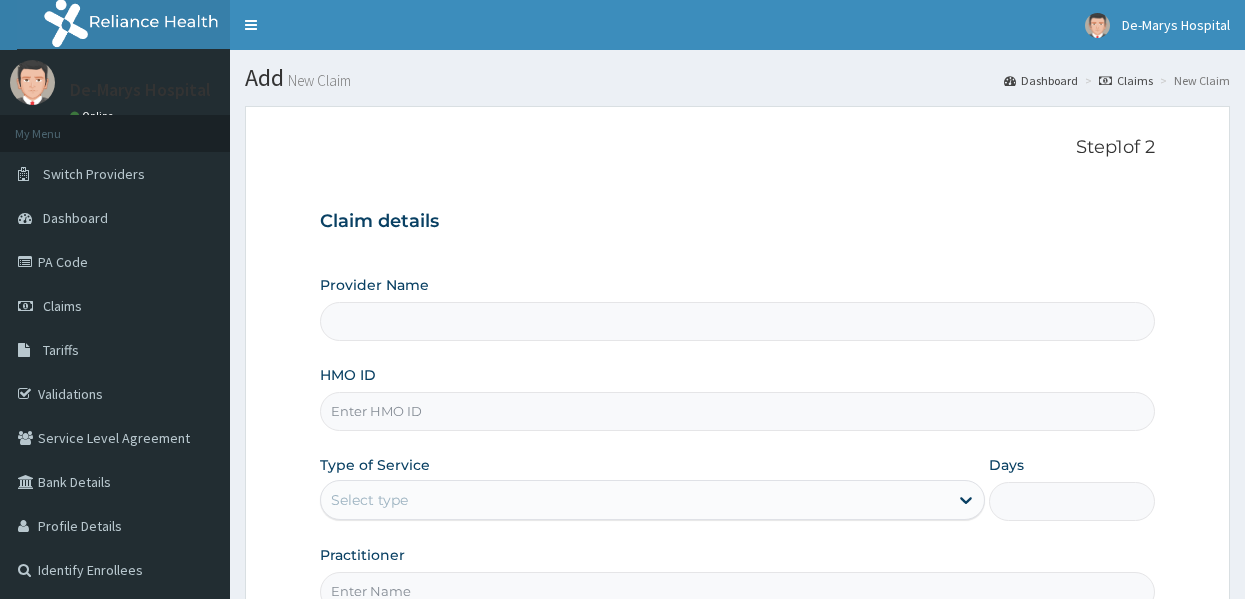 scroll, scrollTop: 0, scrollLeft: 0, axis: both 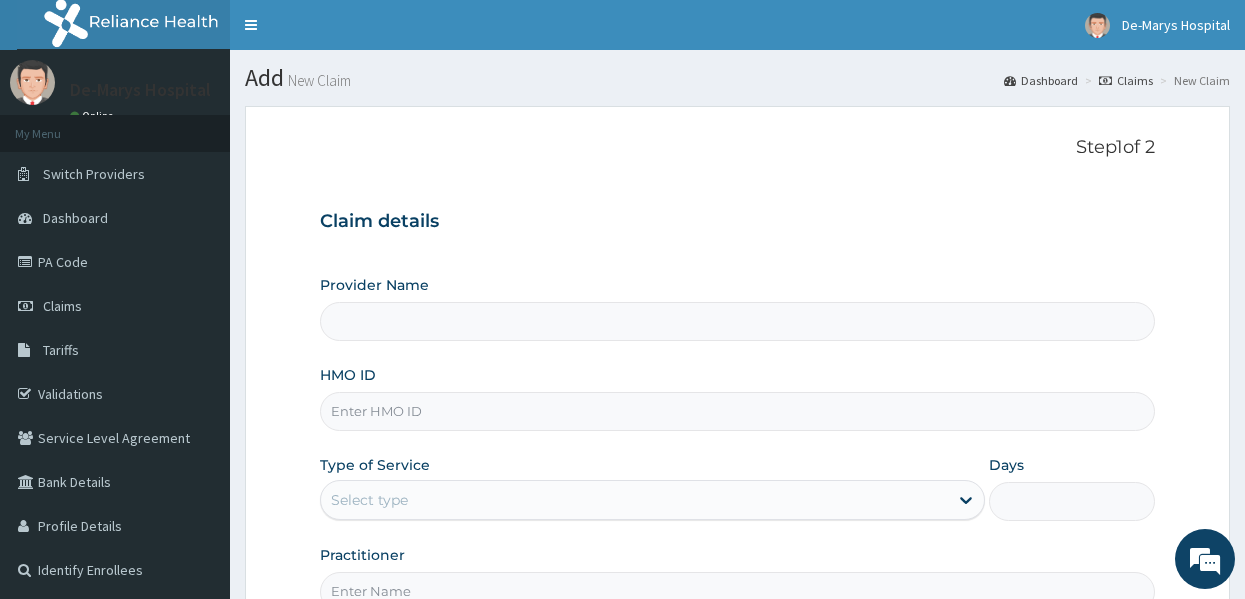 type on "DE - MARYS CENTRAL HOSPITAL" 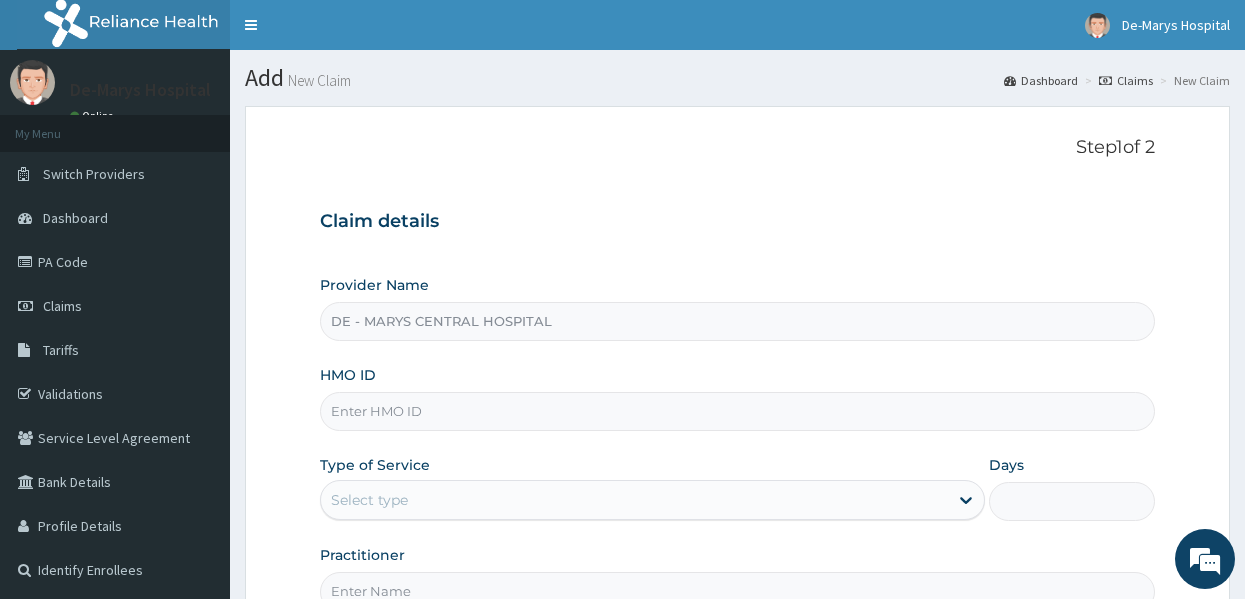 click on "HMO ID" at bounding box center (738, 411) 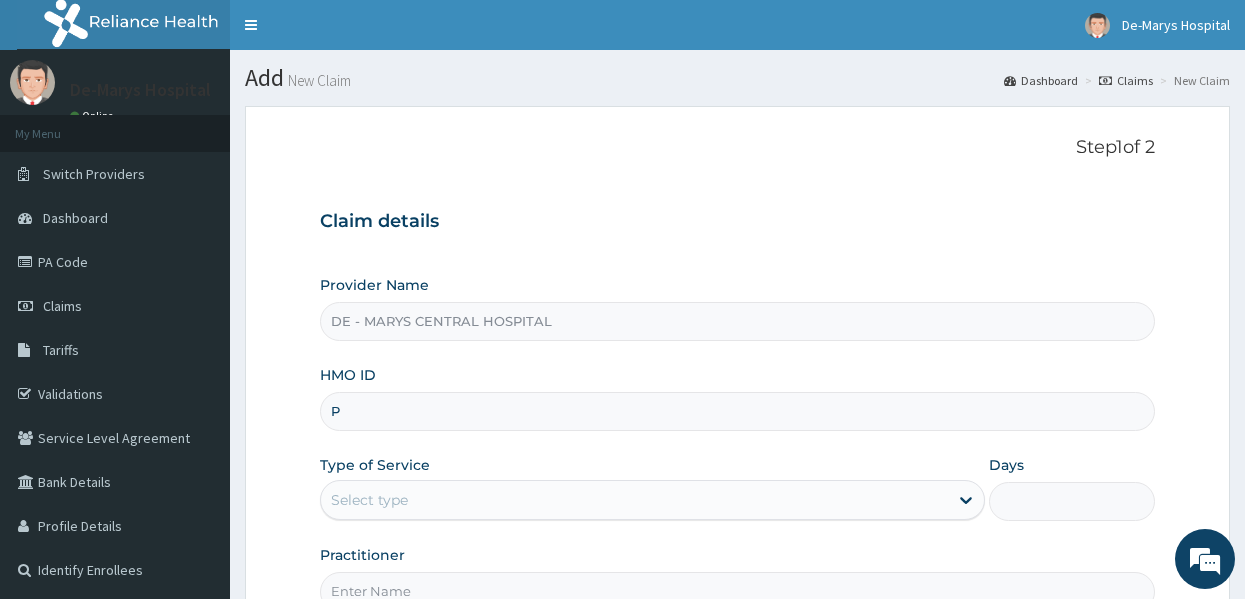 scroll, scrollTop: 0, scrollLeft: 0, axis: both 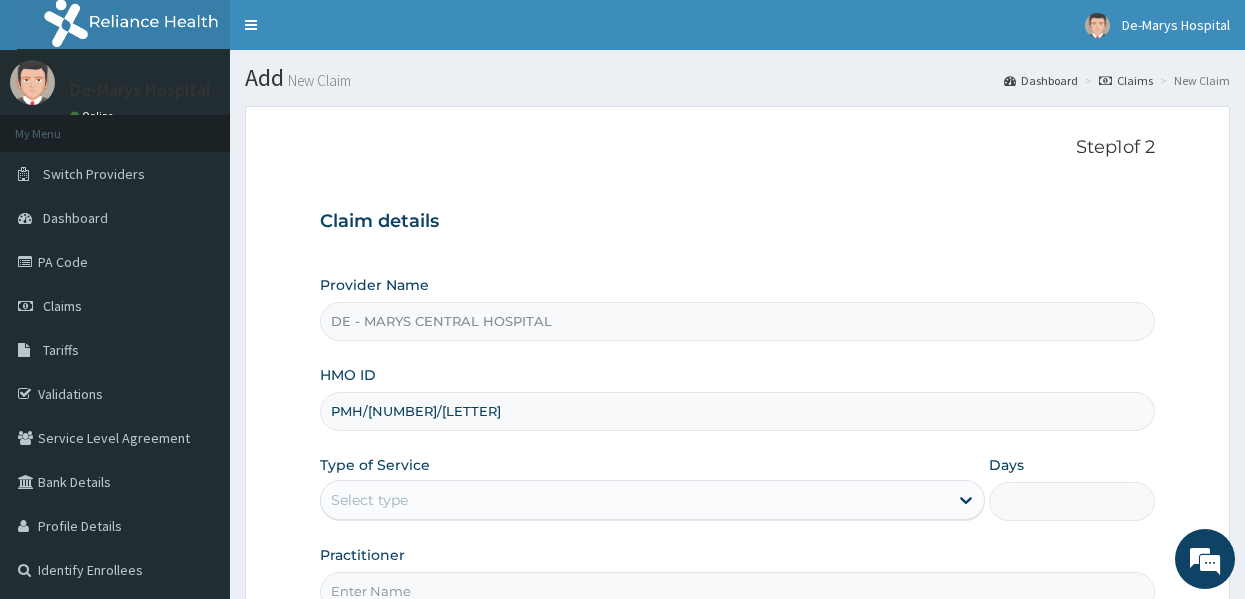 type on "PMH/[NUMBER]/[LETTER]" 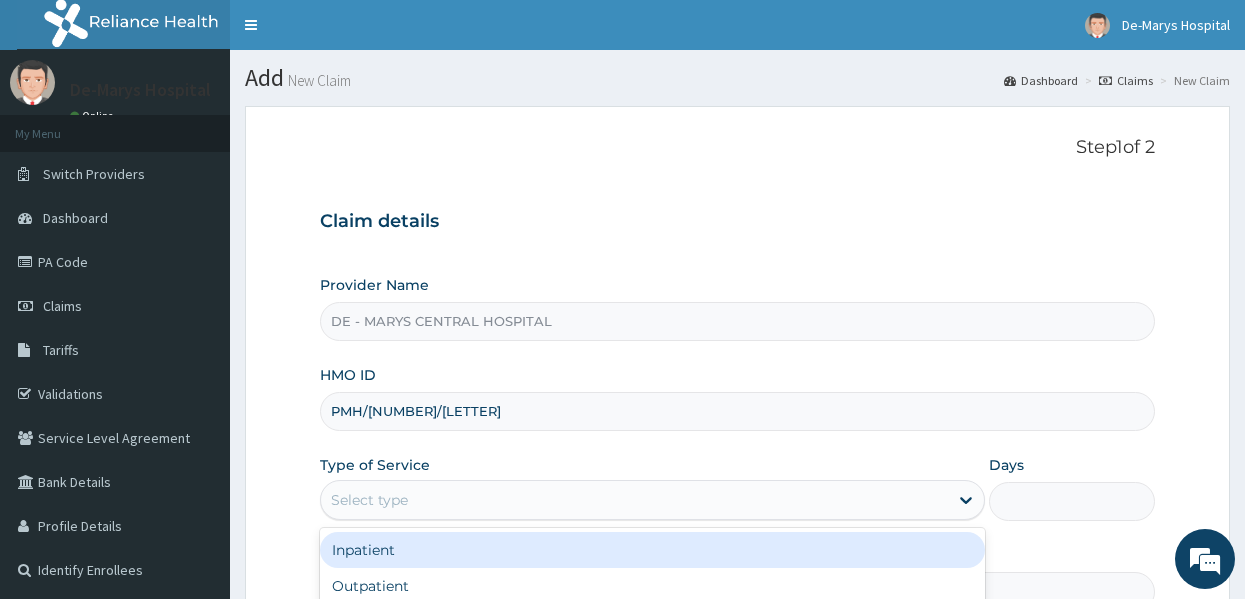 click on "Select type" at bounding box center [369, 500] 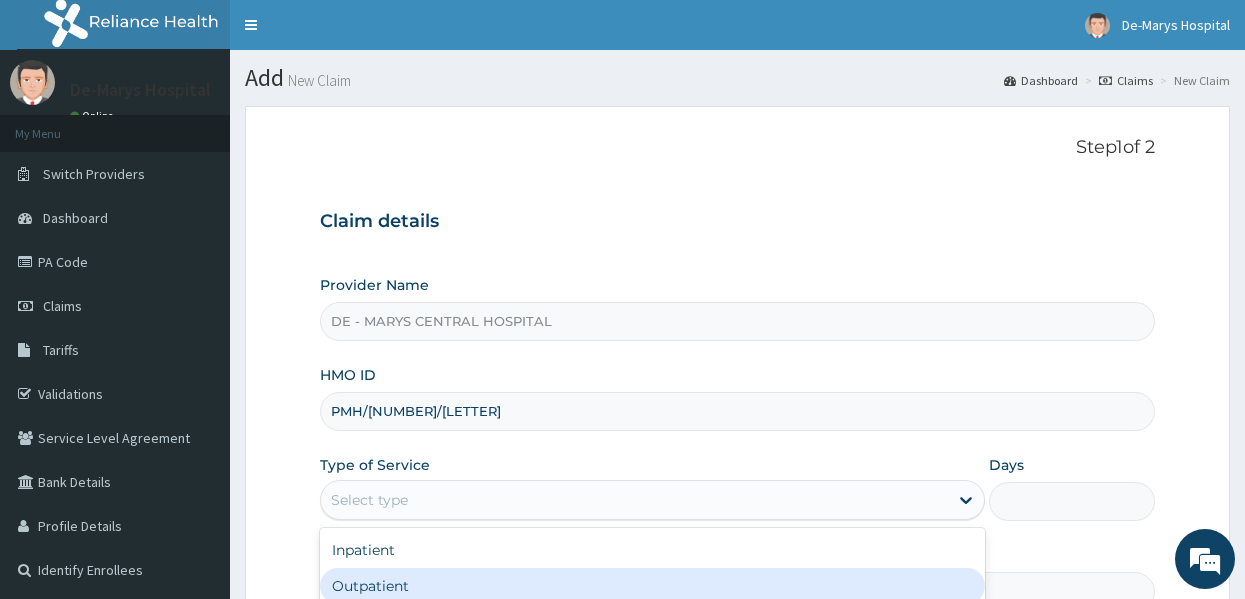 click on "Outpatient" at bounding box center (652, 586) 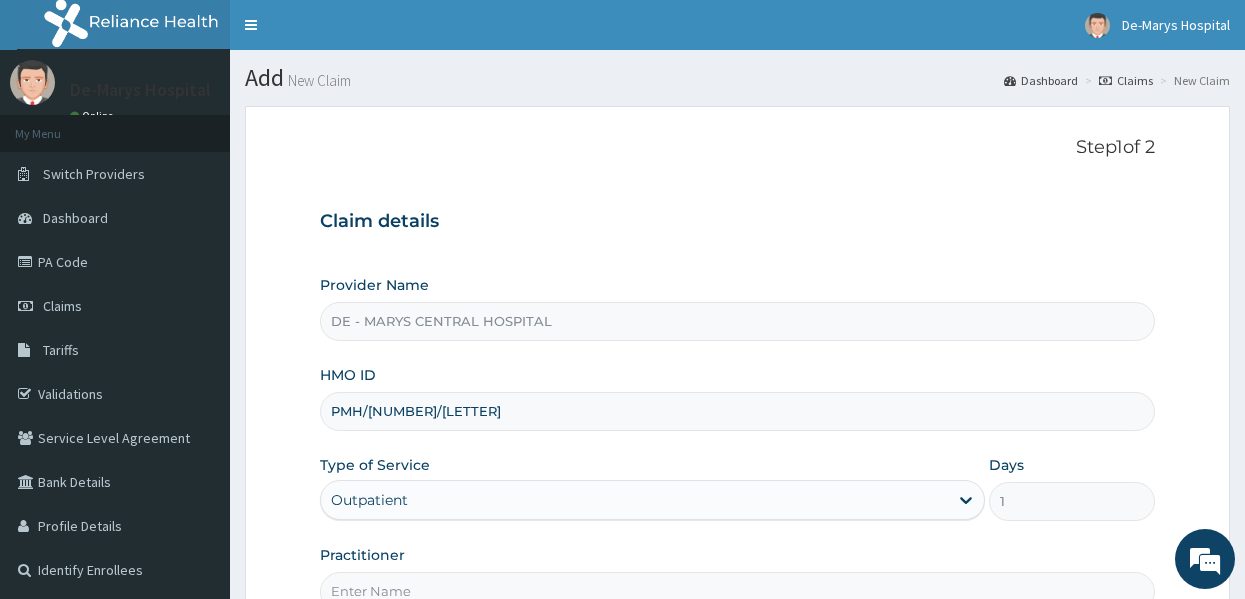 click on "Practitioner" at bounding box center (738, 578) 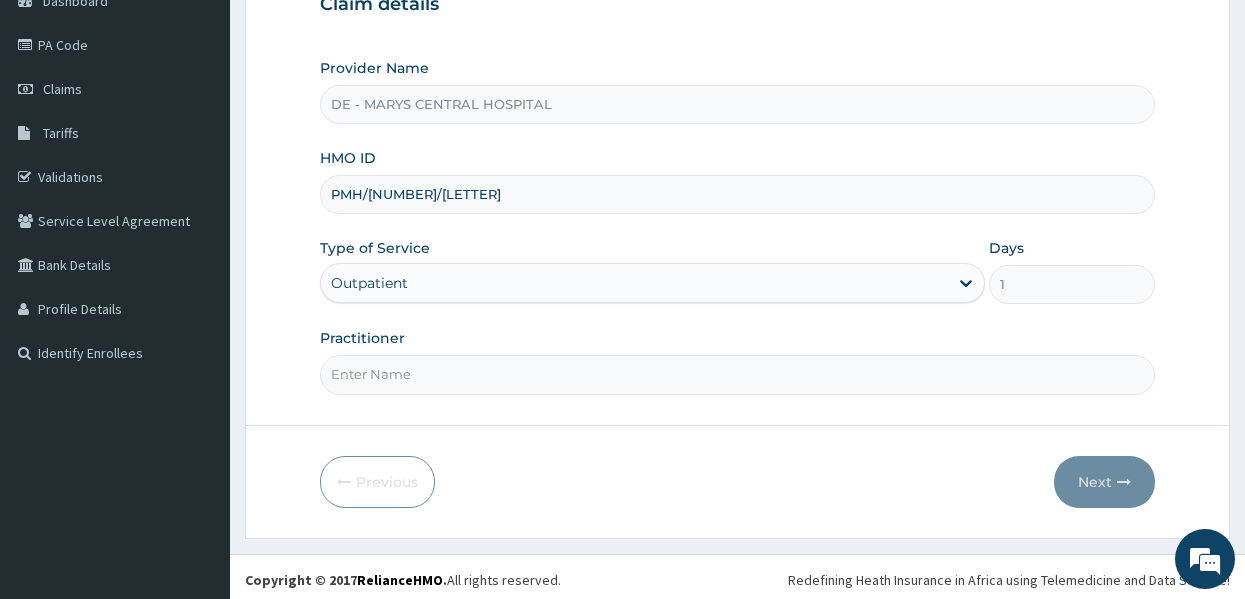 scroll, scrollTop: 223, scrollLeft: 0, axis: vertical 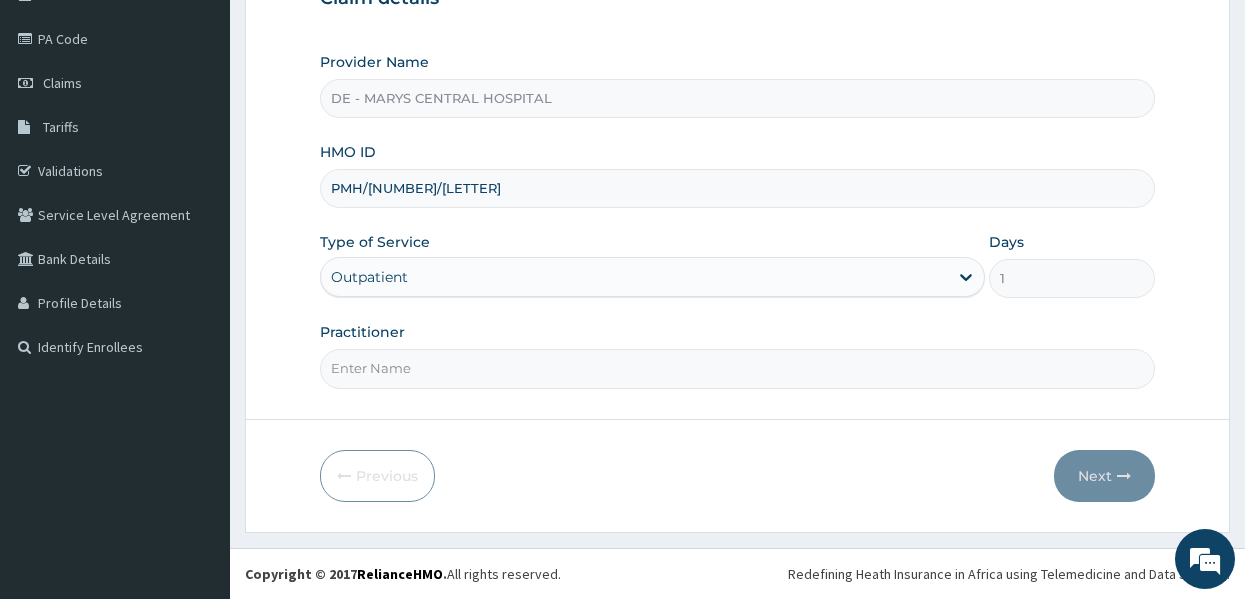 click on "Practitioner" at bounding box center [738, 368] 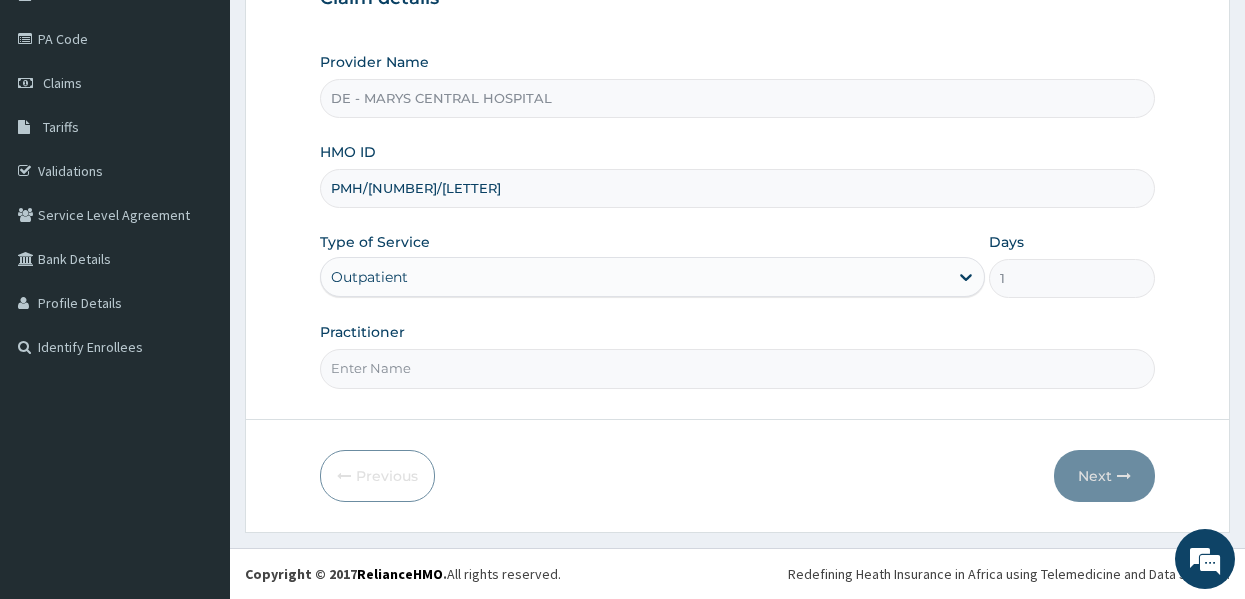 type on "DR MUSA" 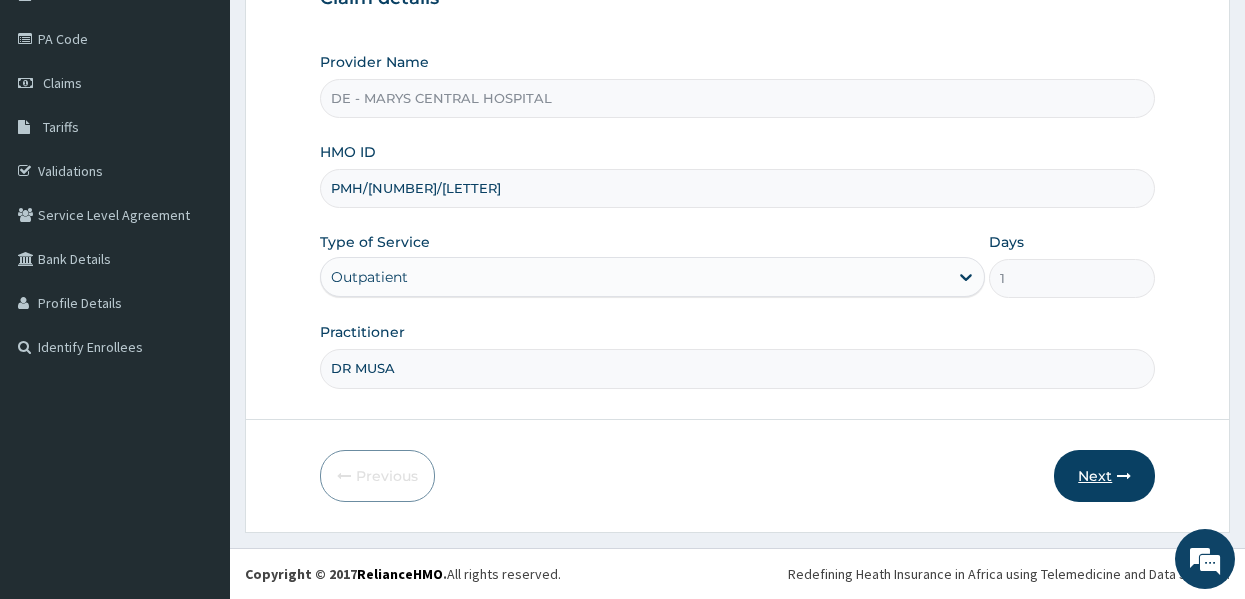 click at bounding box center [1124, 476] 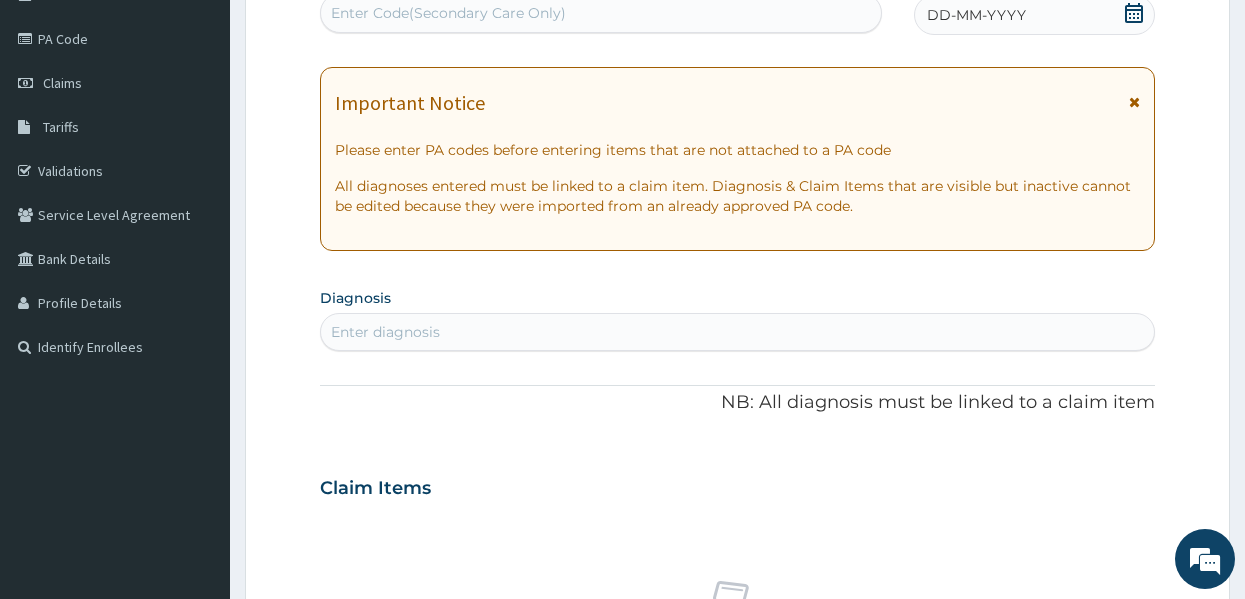 click on "DD-MM-YYYY" at bounding box center [976, 15] 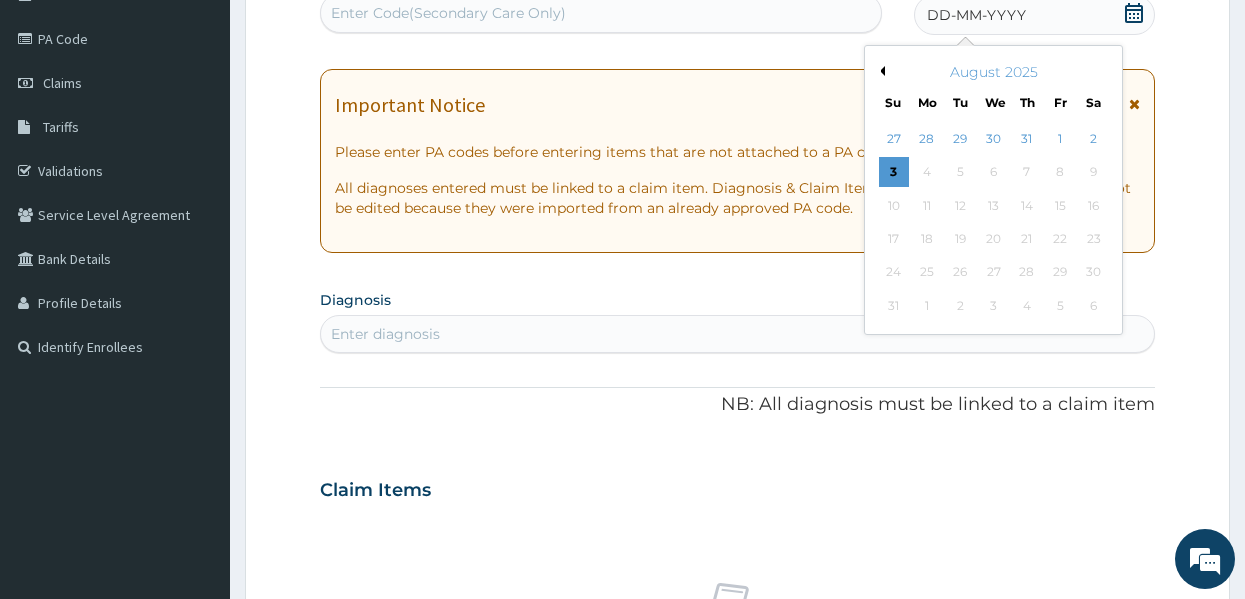 click on "Previous Month" at bounding box center (880, 71) 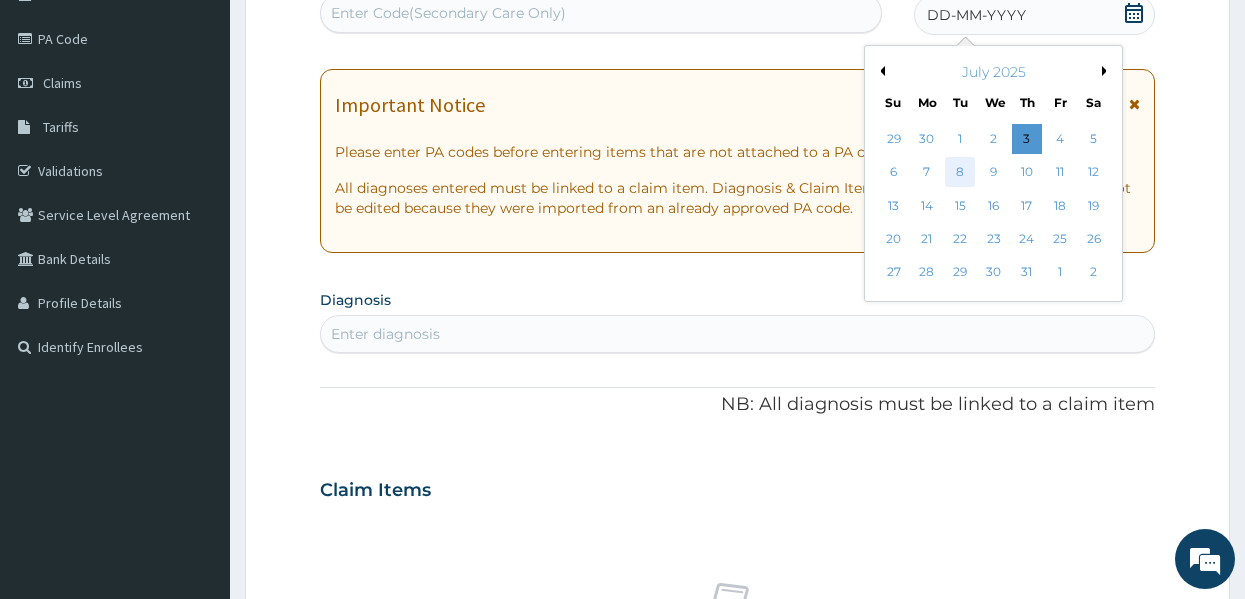click on "8" at bounding box center (960, 173) 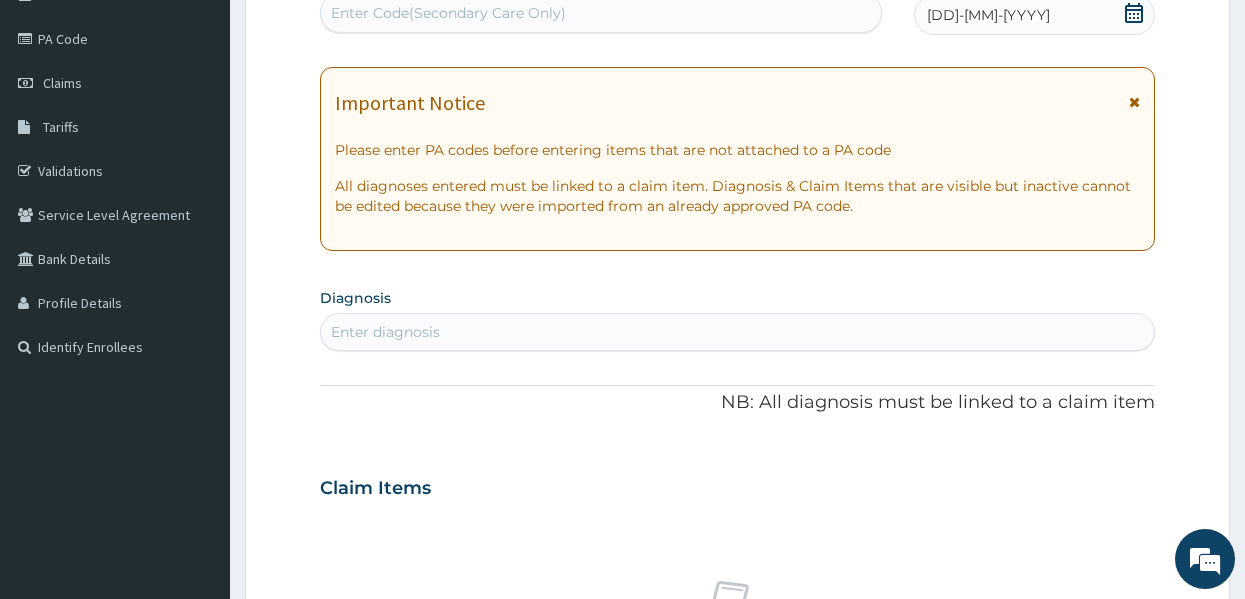 click on "Enter diagnosis" at bounding box center [738, 332] 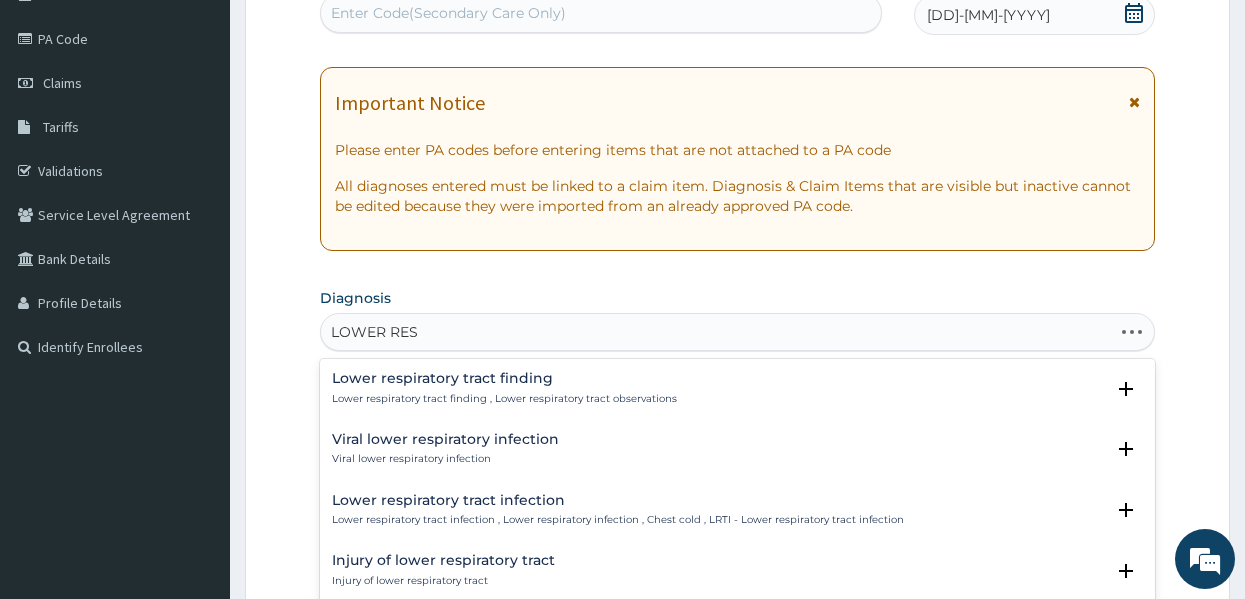 type on "LOWER RESP" 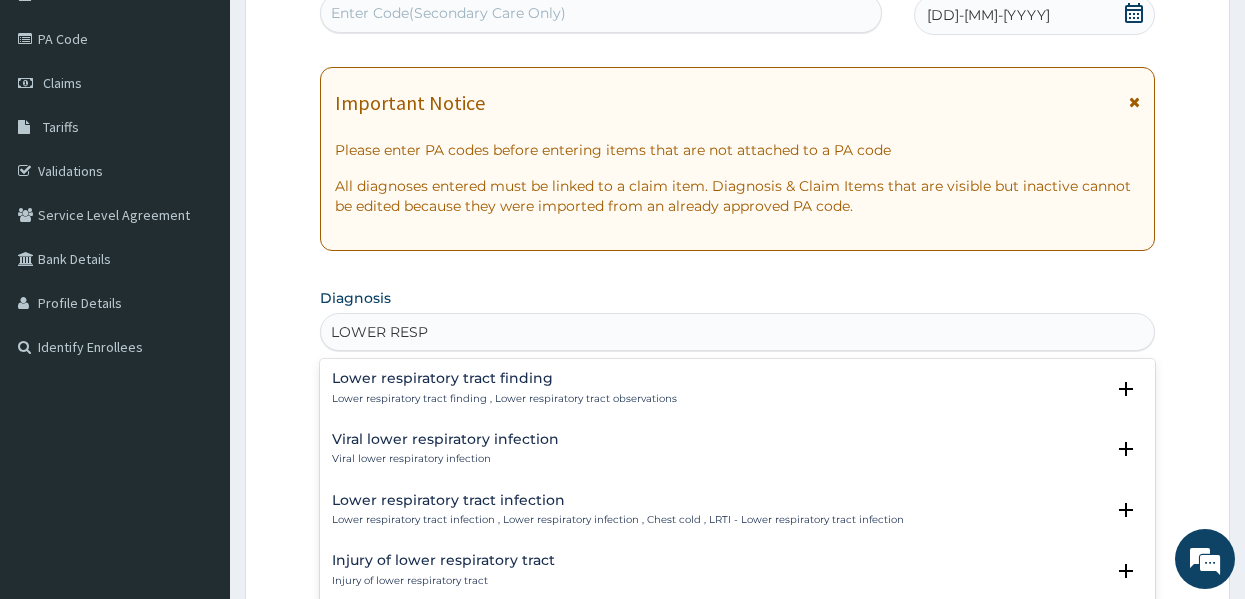click on "Lower respiratory tract infection" at bounding box center [618, 500] 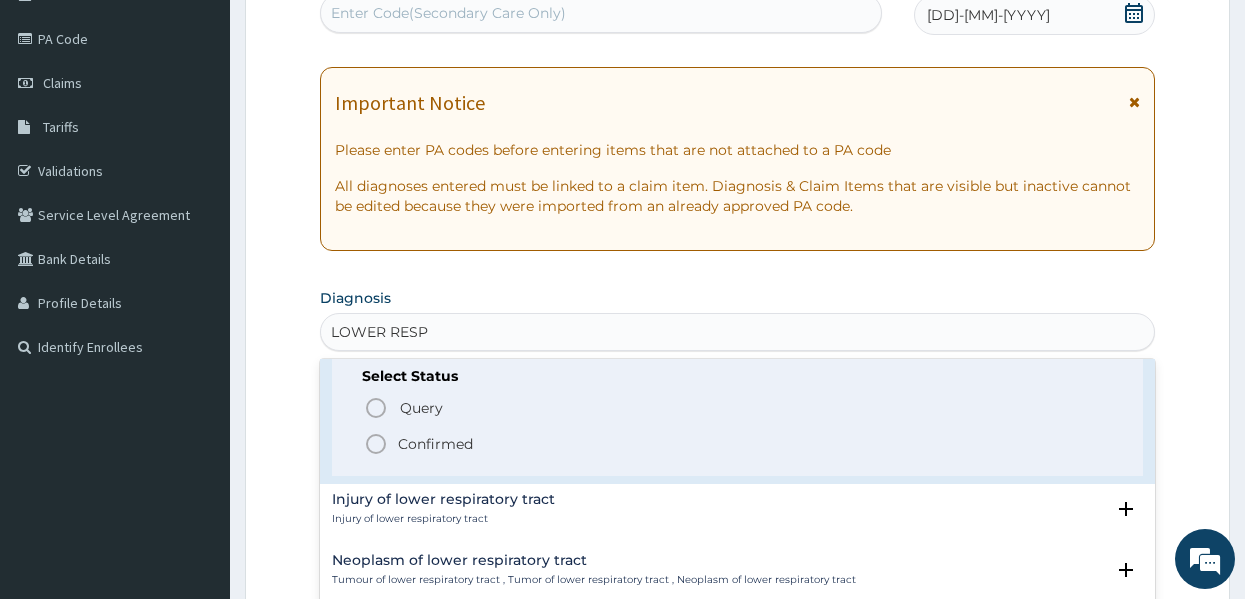 scroll, scrollTop: 215, scrollLeft: 0, axis: vertical 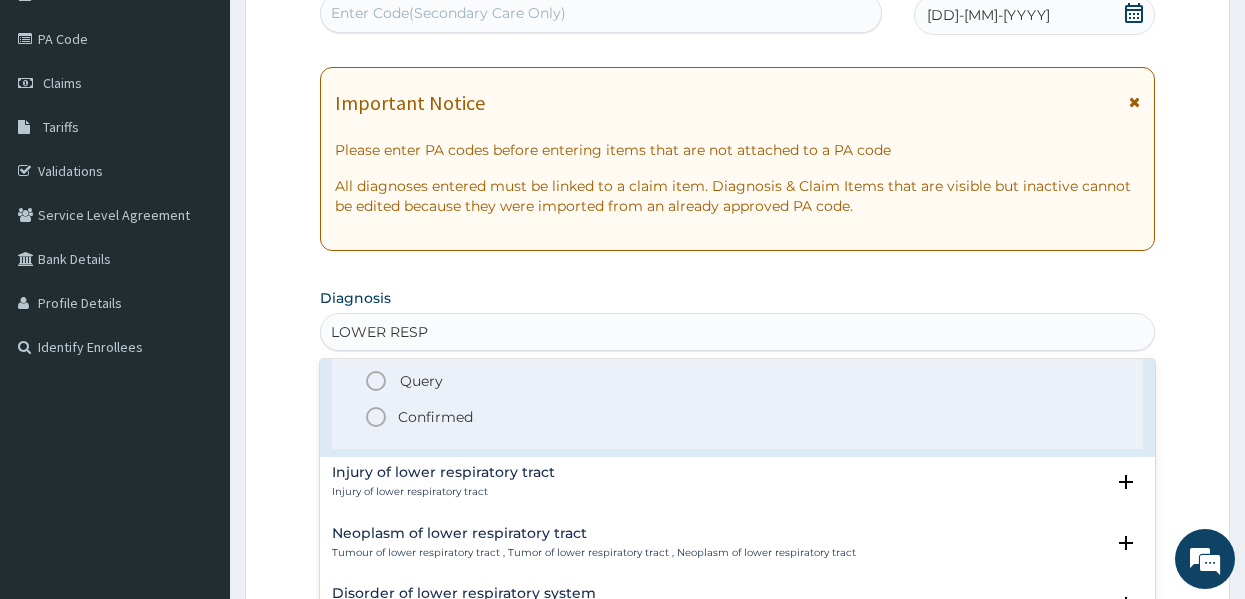 click on "Confirmed" at bounding box center [435, 417] 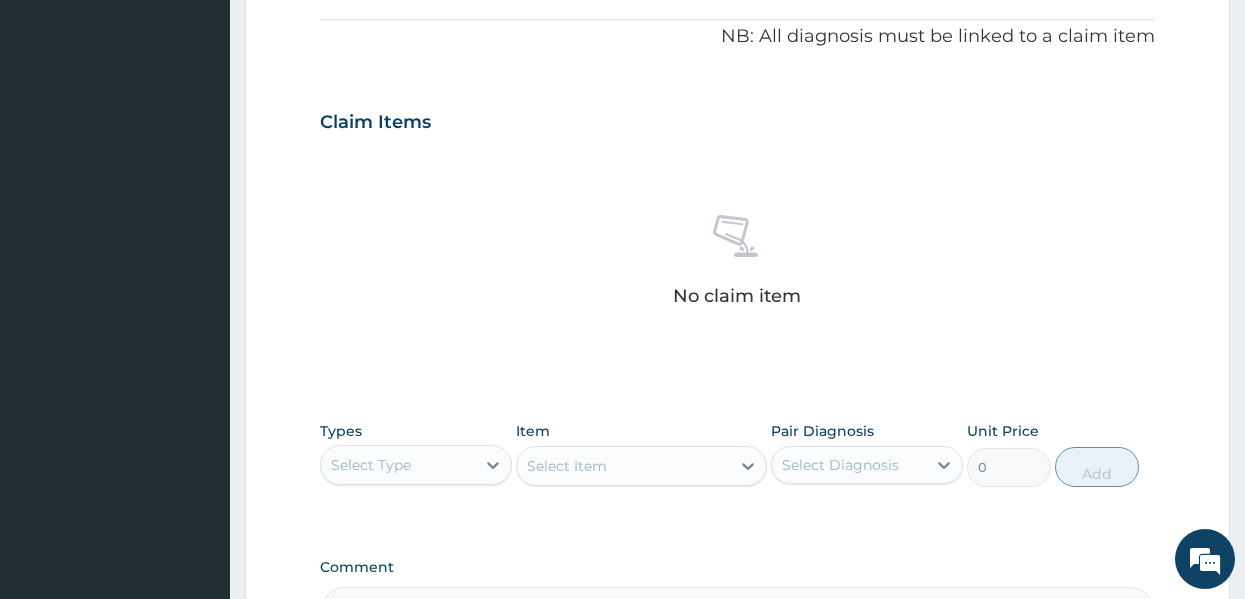 scroll, scrollTop: 607, scrollLeft: 0, axis: vertical 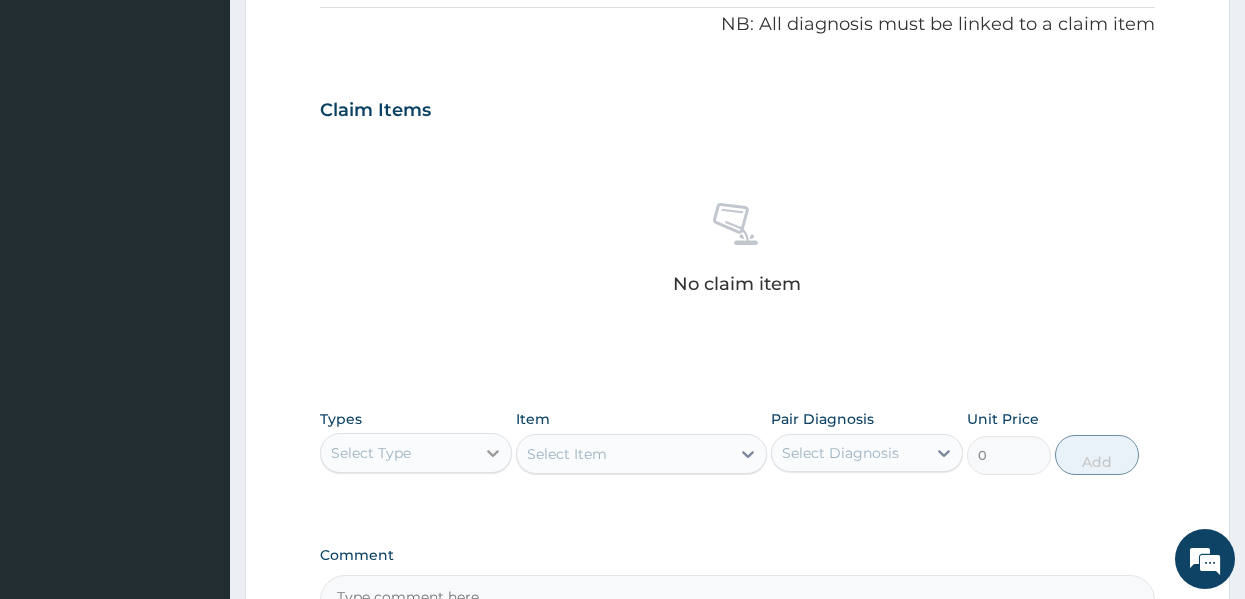 click at bounding box center [493, 453] 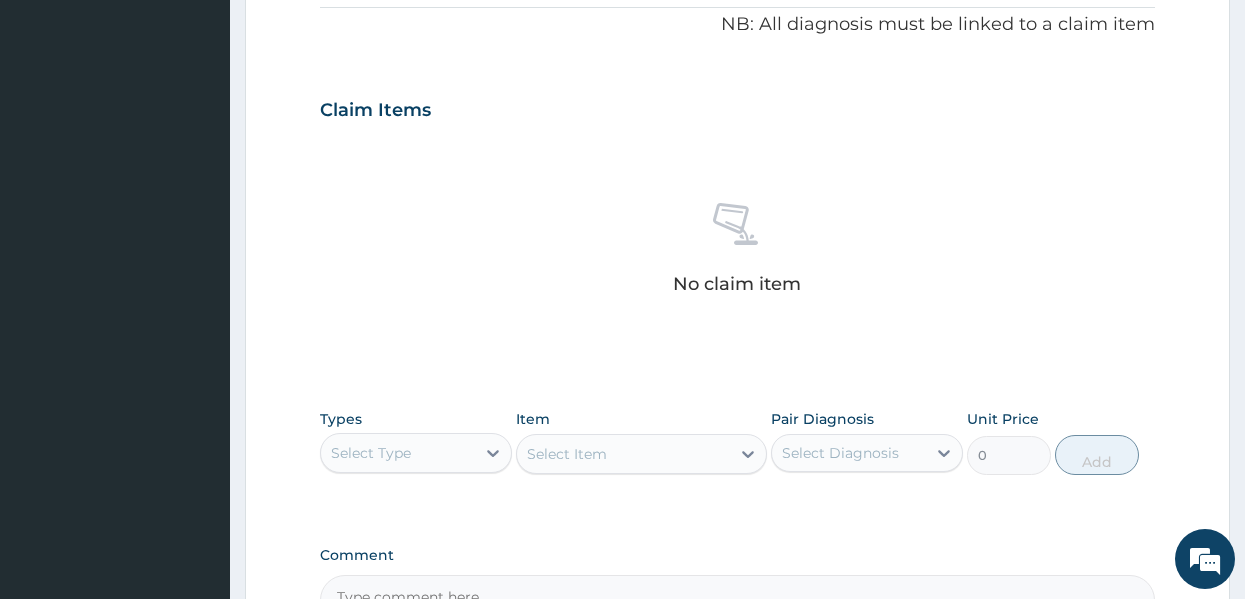 click on "No claim item" at bounding box center [738, 252] 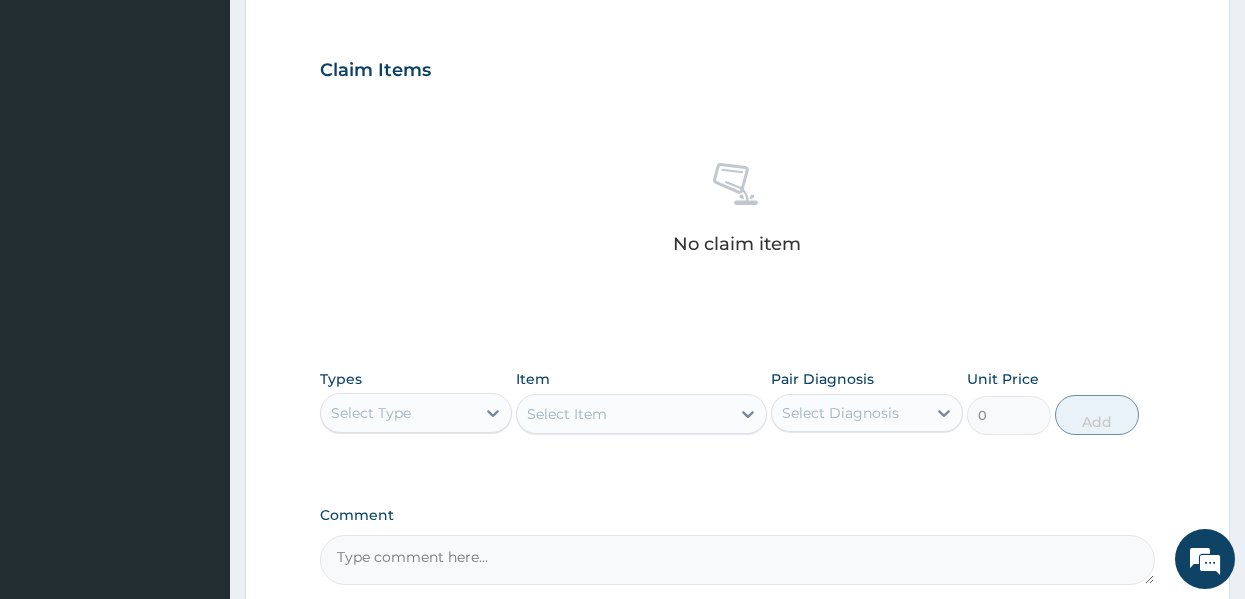 scroll, scrollTop: 843, scrollLeft: 0, axis: vertical 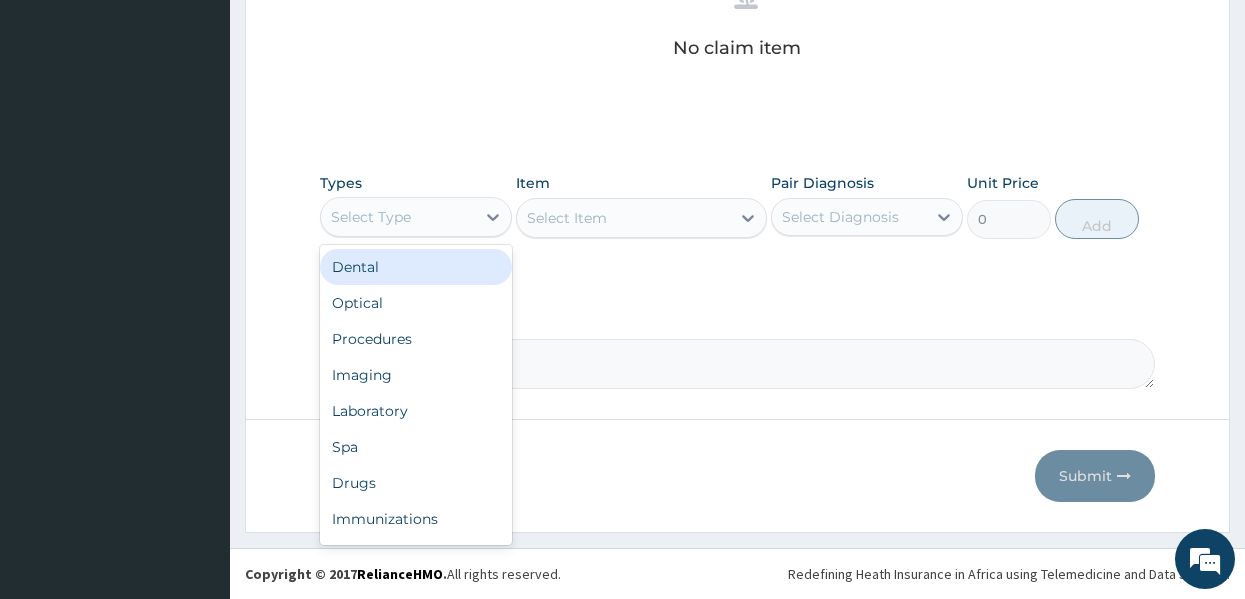 click on "Select Type" at bounding box center [398, 217] 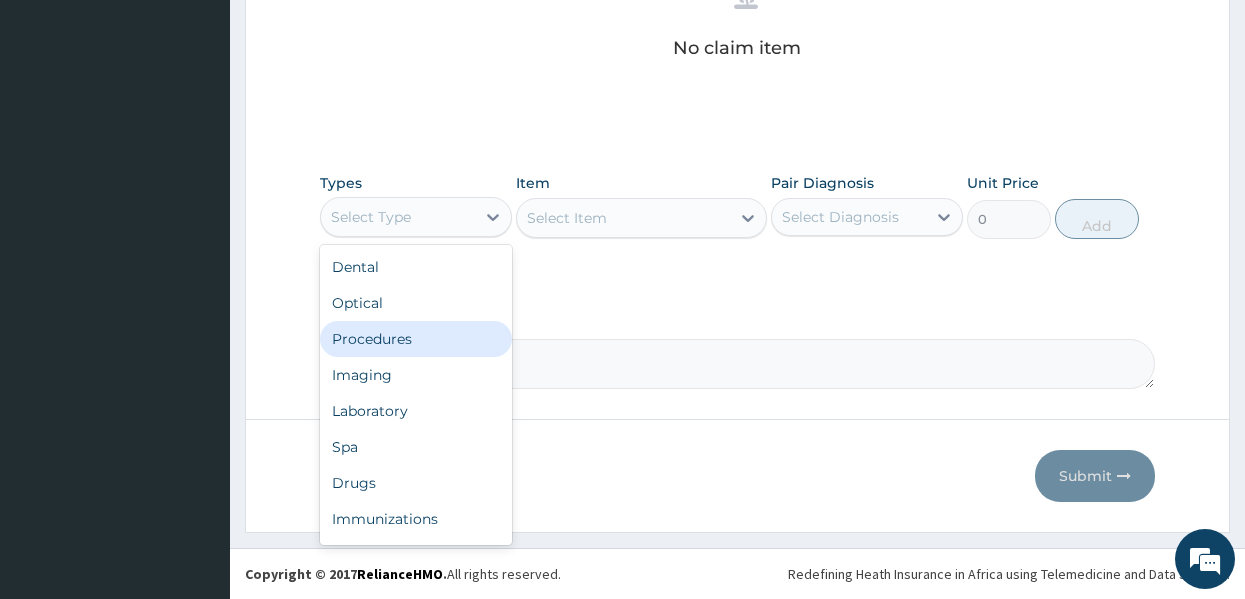 click on "Procedures" at bounding box center (416, 339) 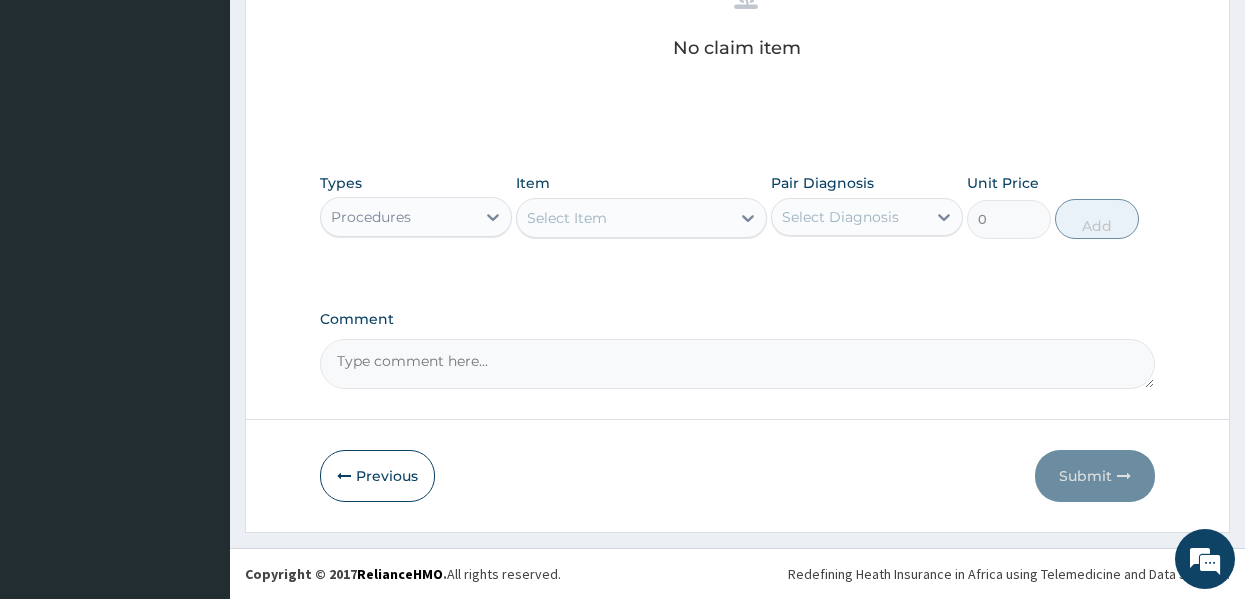 click on "Select Item" at bounding box center [567, 218] 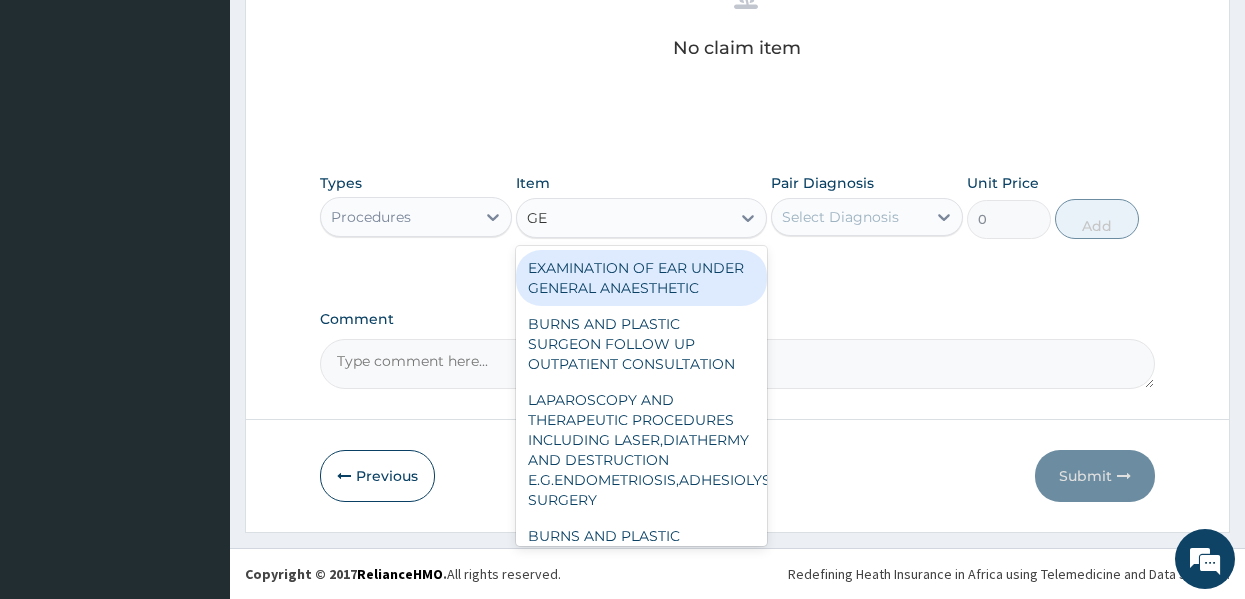 type on "GEN" 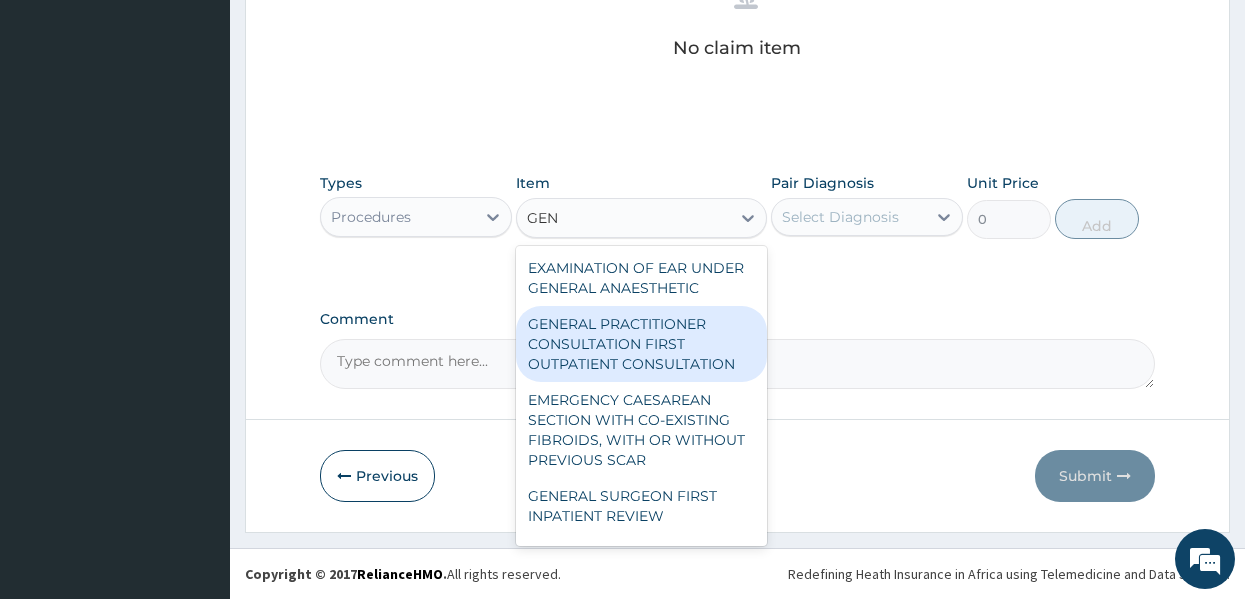 click on "GENERAL PRACTITIONER CONSULTATION FIRST OUTPATIENT CONSULTATION" at bounding box center [641, 344] 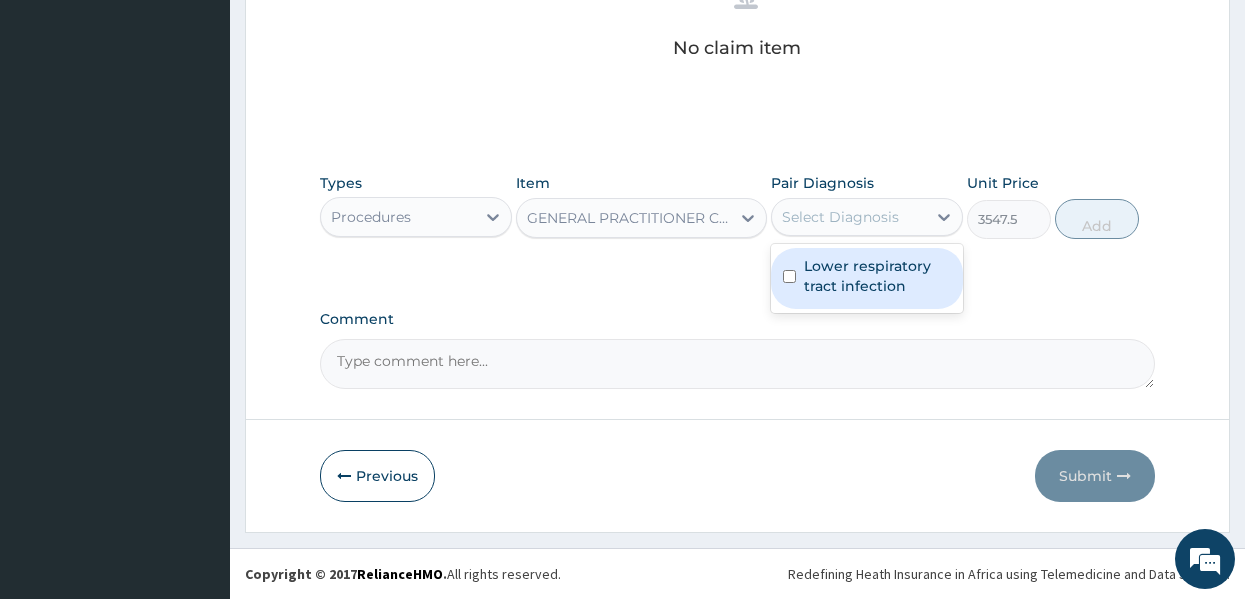 click on "Select Diagnosis" at bounding box center (849, 217) 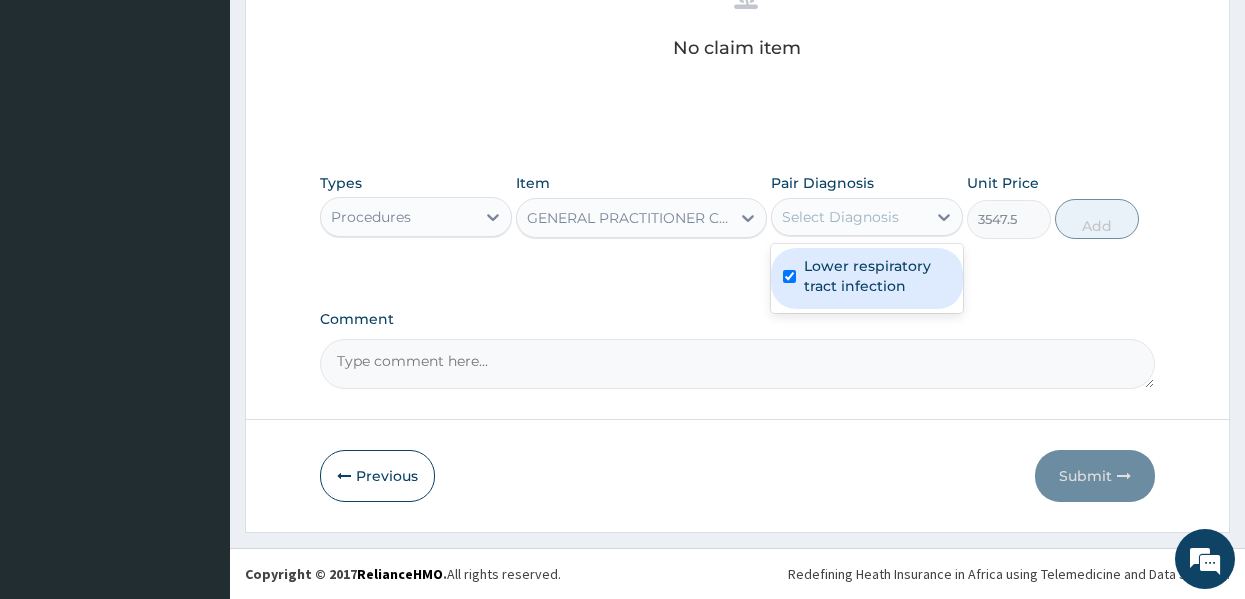 checkbox on "true" 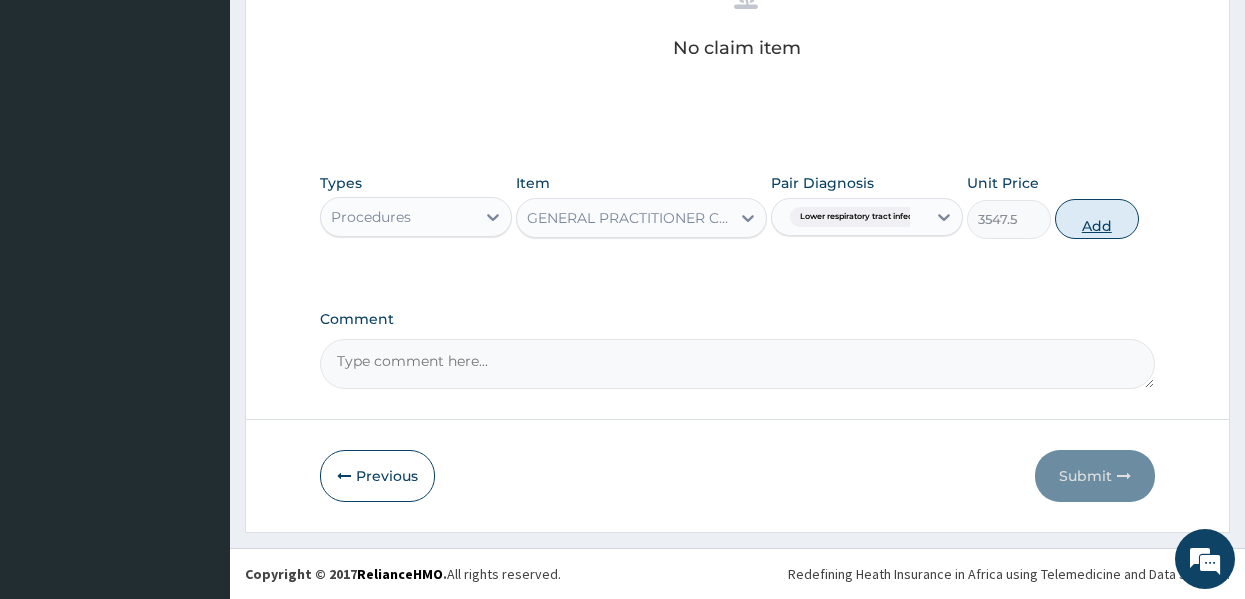 click on "Add" at bounding box center (1097, 219) 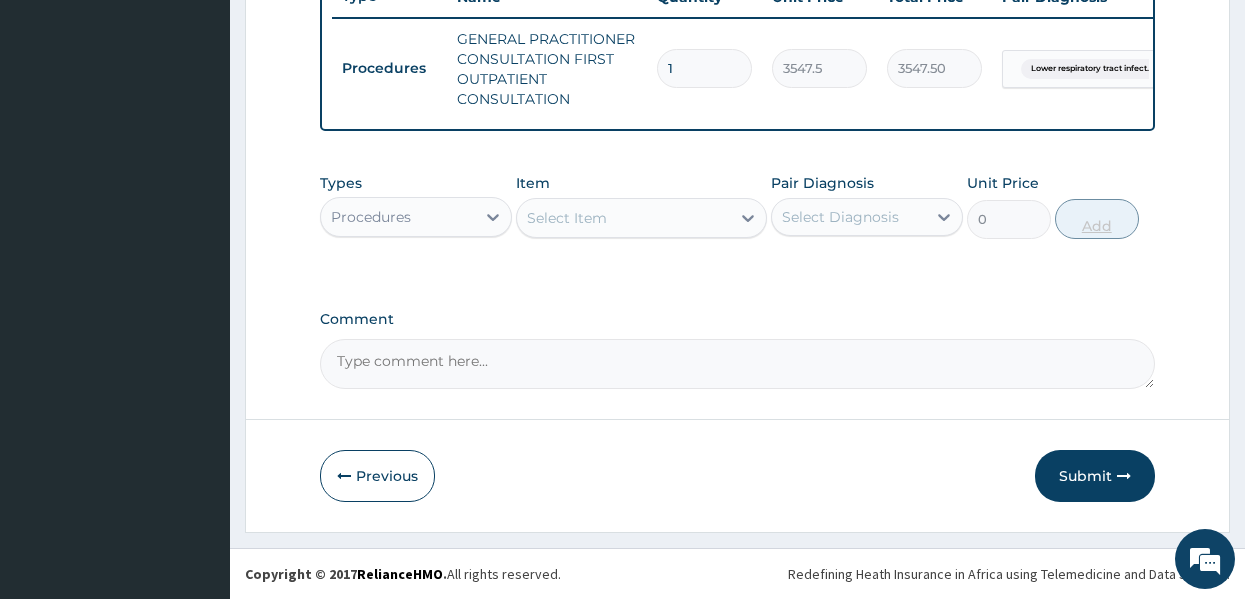 scroll, scrollTop: 794, scrollLeft: 0, axis: vertical 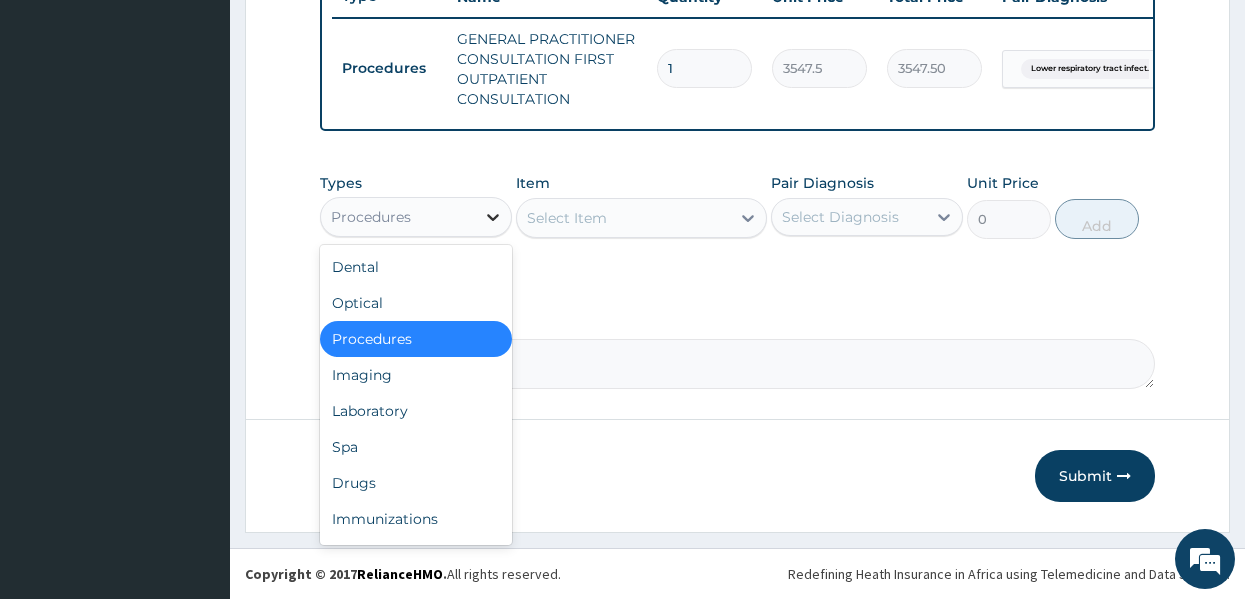 click at bounding box center (493, 217) 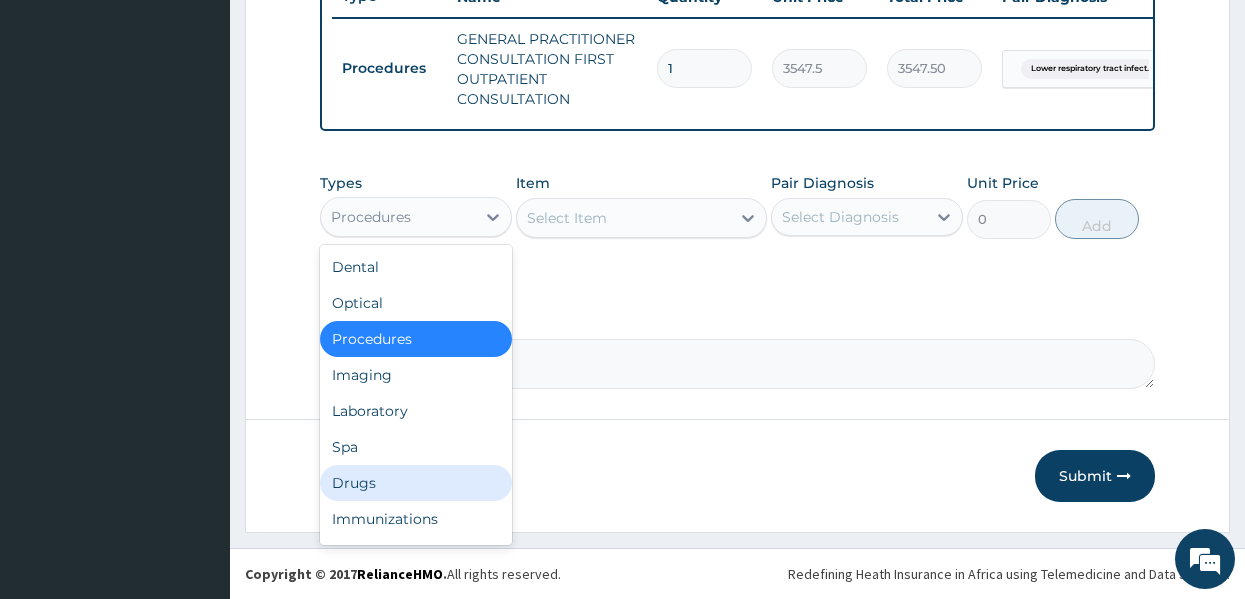 click on "Drugs" at bounding box center [416, 483] 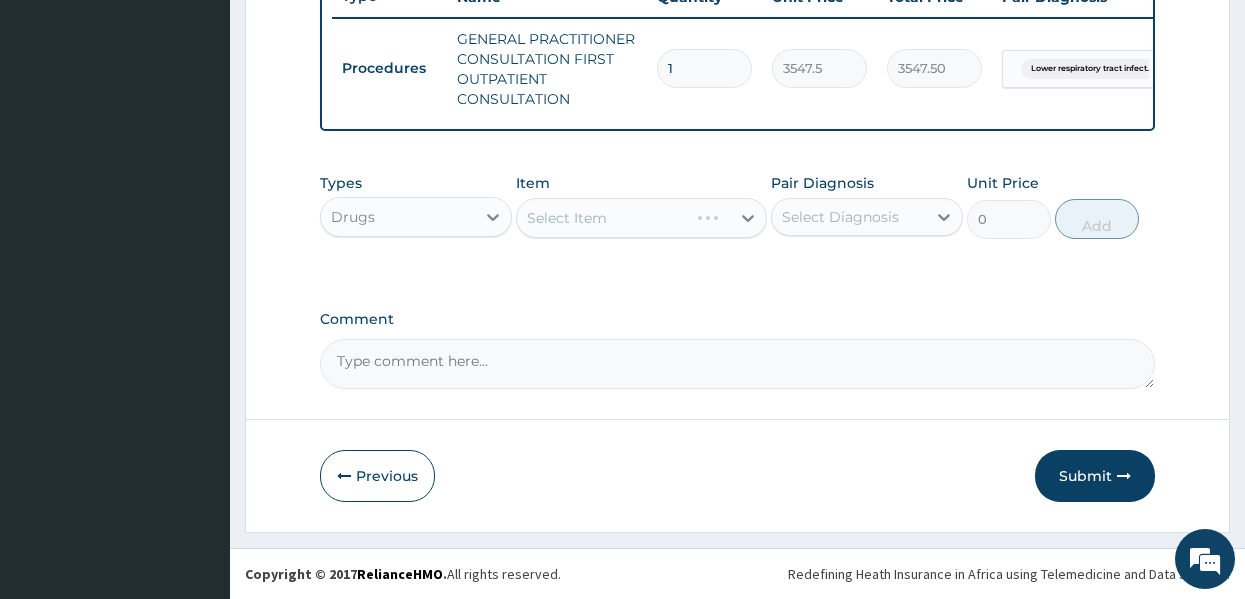 click on "Select Item" at bounding box center (641, 218) 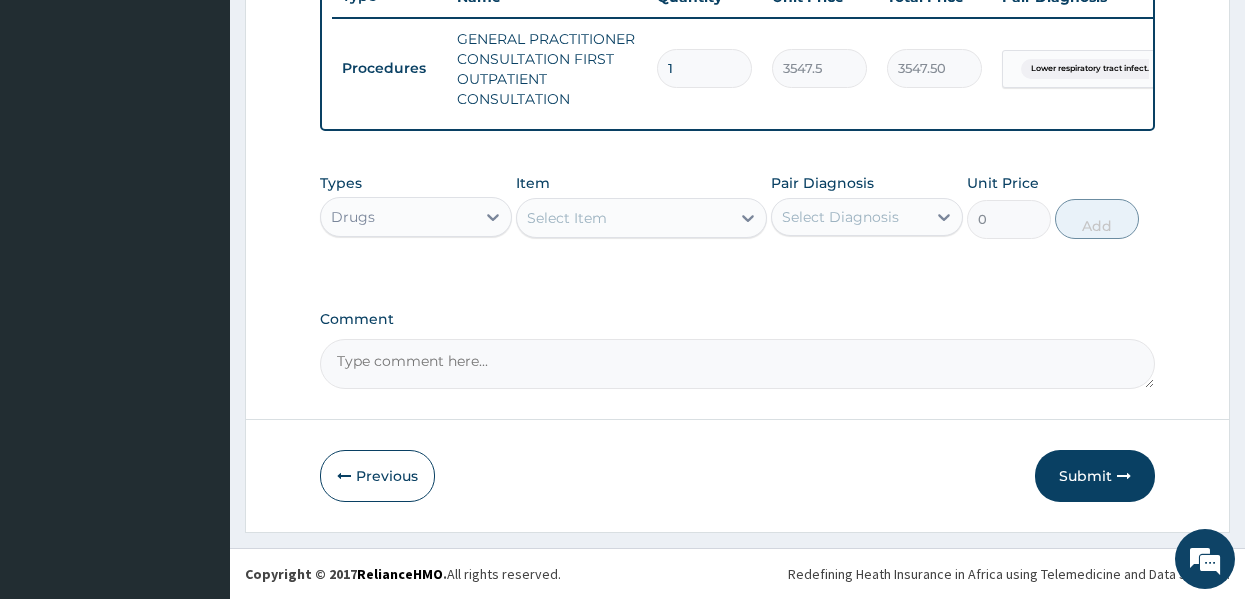 click on "Select Item" at bounding box center [623, 218] 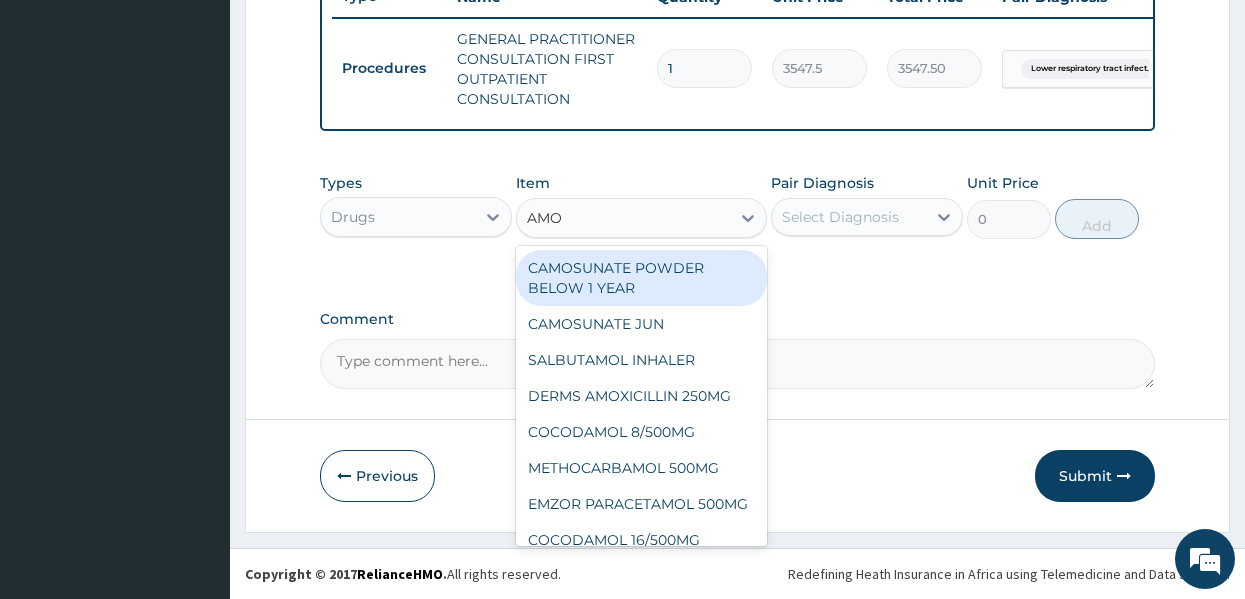 type on "AMOX" 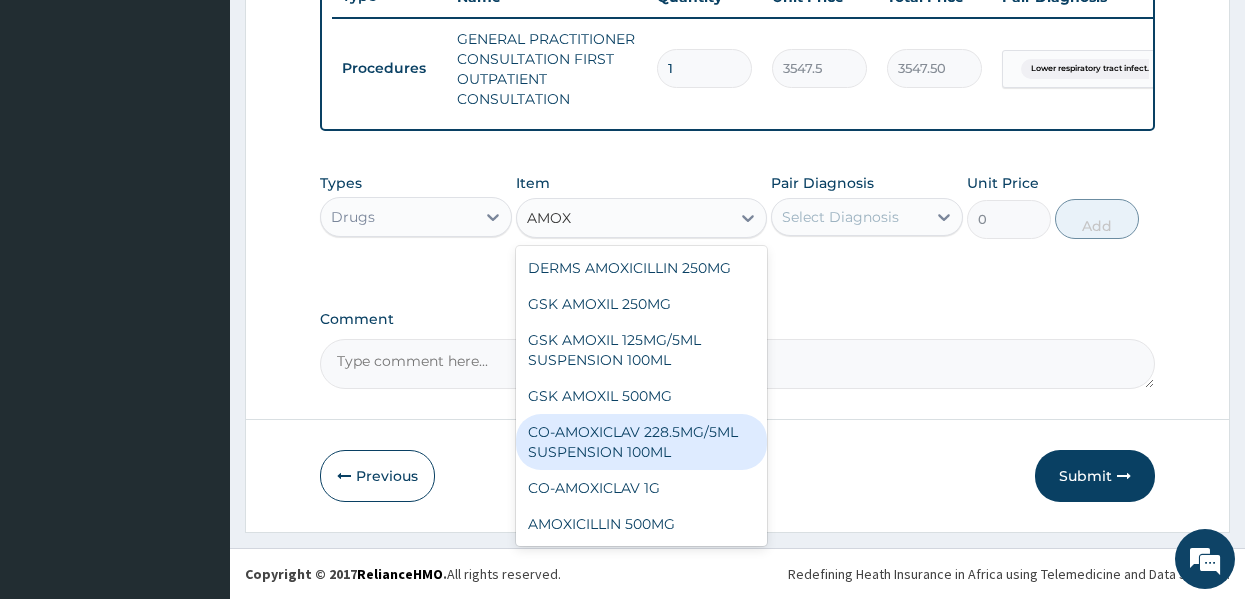 click on "CO-AMOXICLAV 228.5MG/5ML SUSPENSION 100ML" at bounding box center [641, 442] 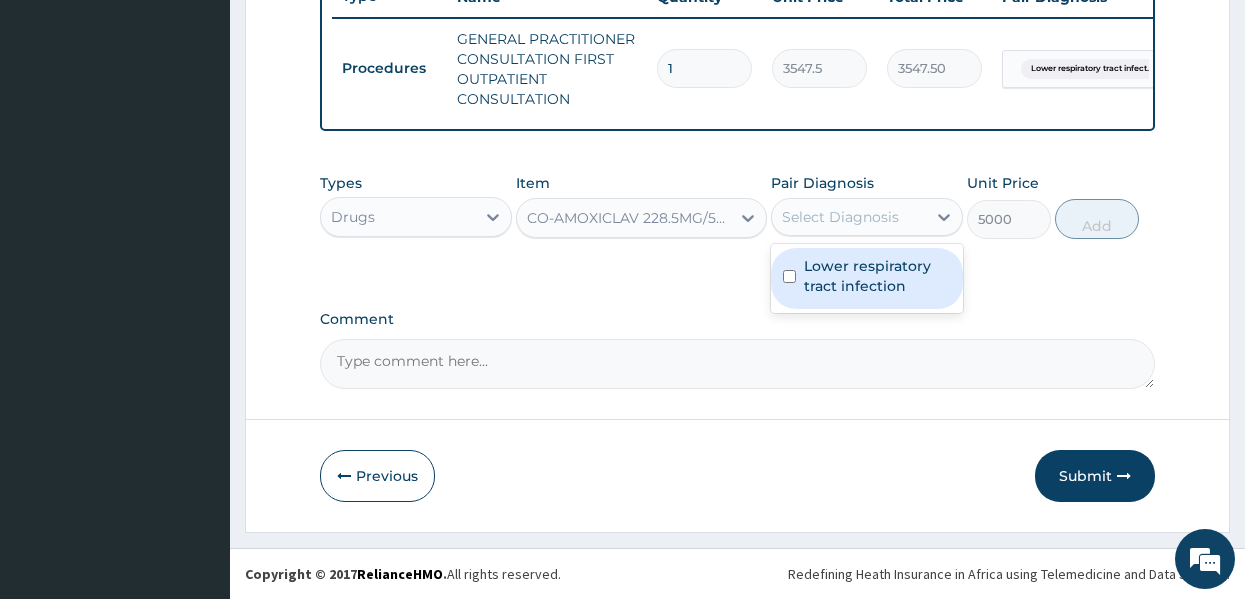 click on "Select Diagnosis" at bounding box center [840, 217] 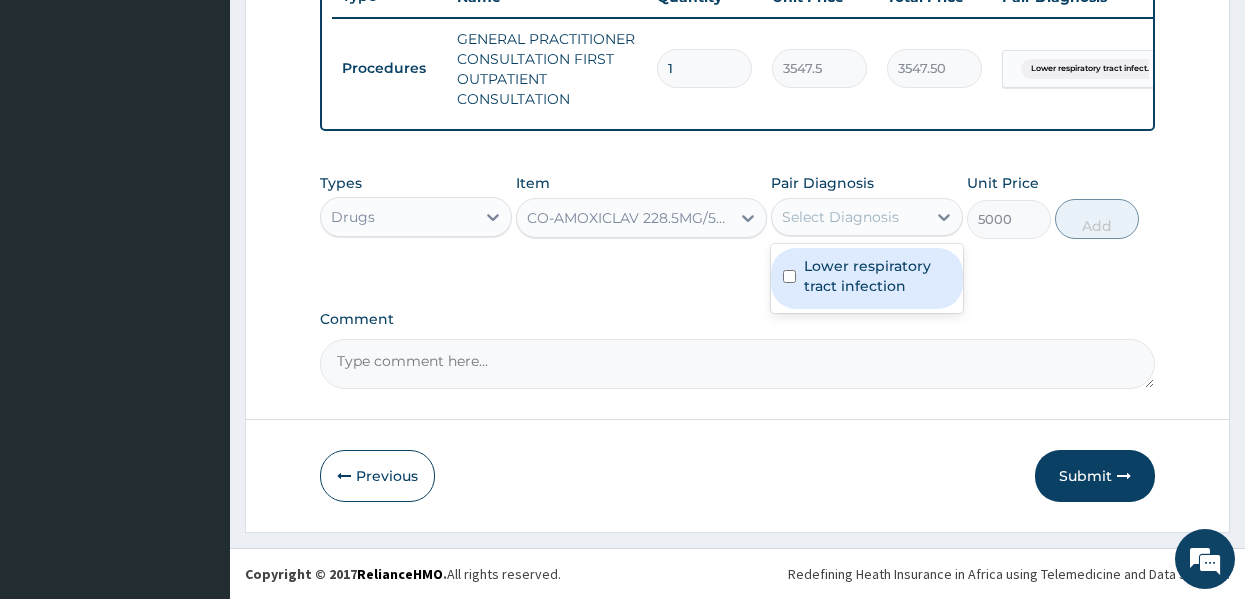 click on "Lower respiratory tract infection" at bounding box center [877, 276] 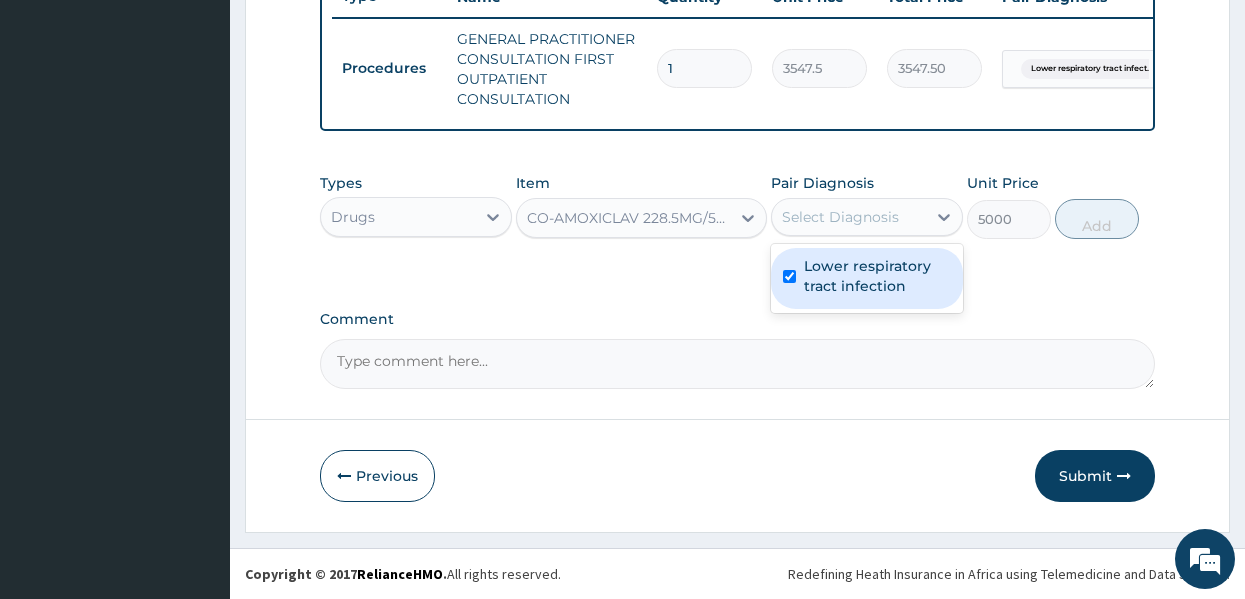 checkbox on "true" 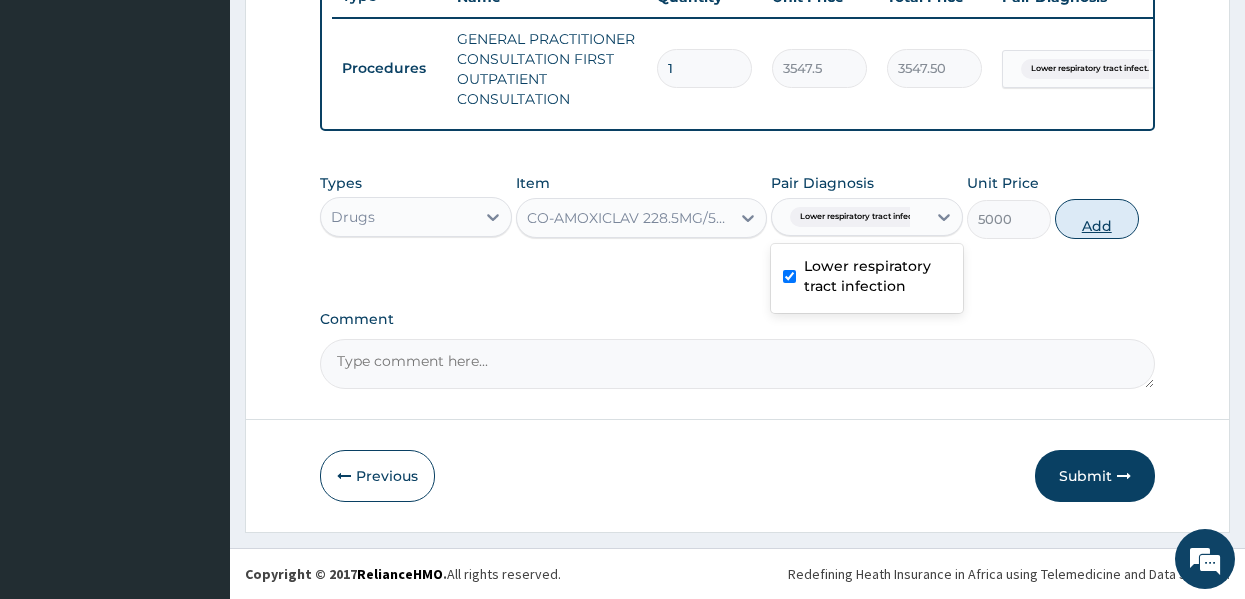 click on "Add" at bounding box center [1097, 219] 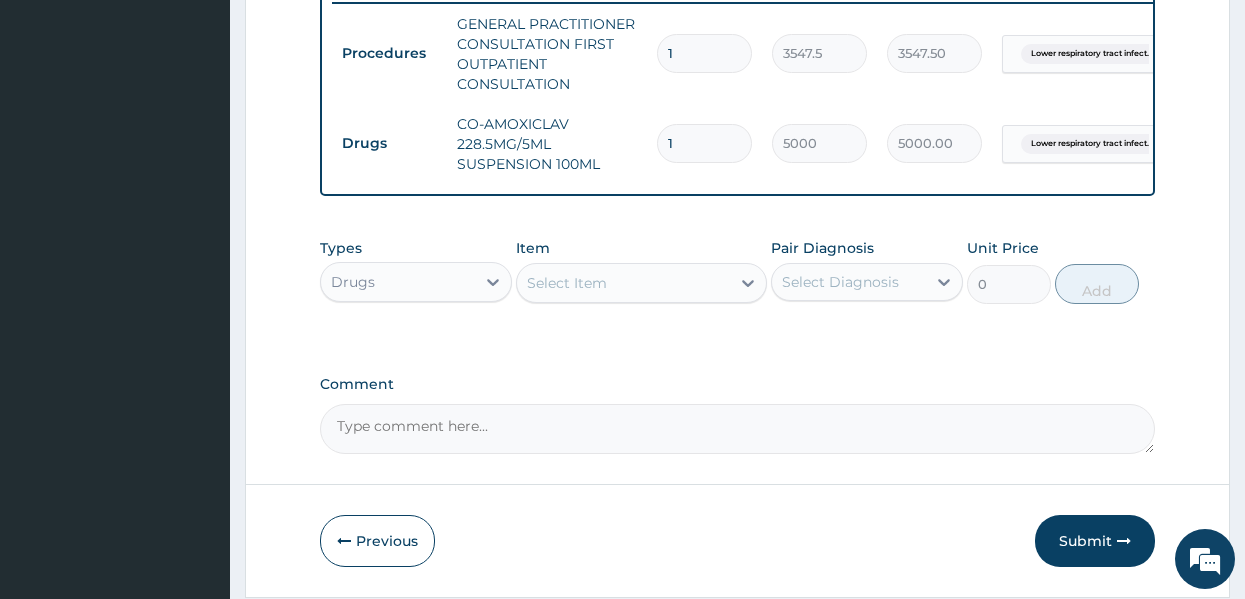 click on "Select Item" at bounding box center [567, 283] 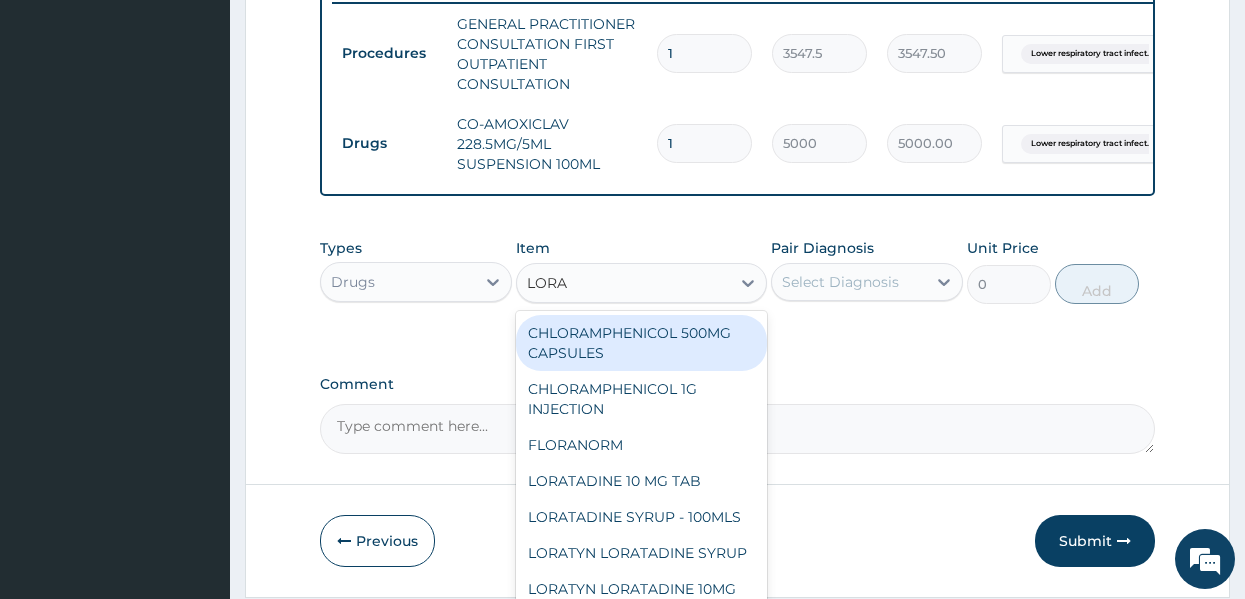 type on "LORAT" 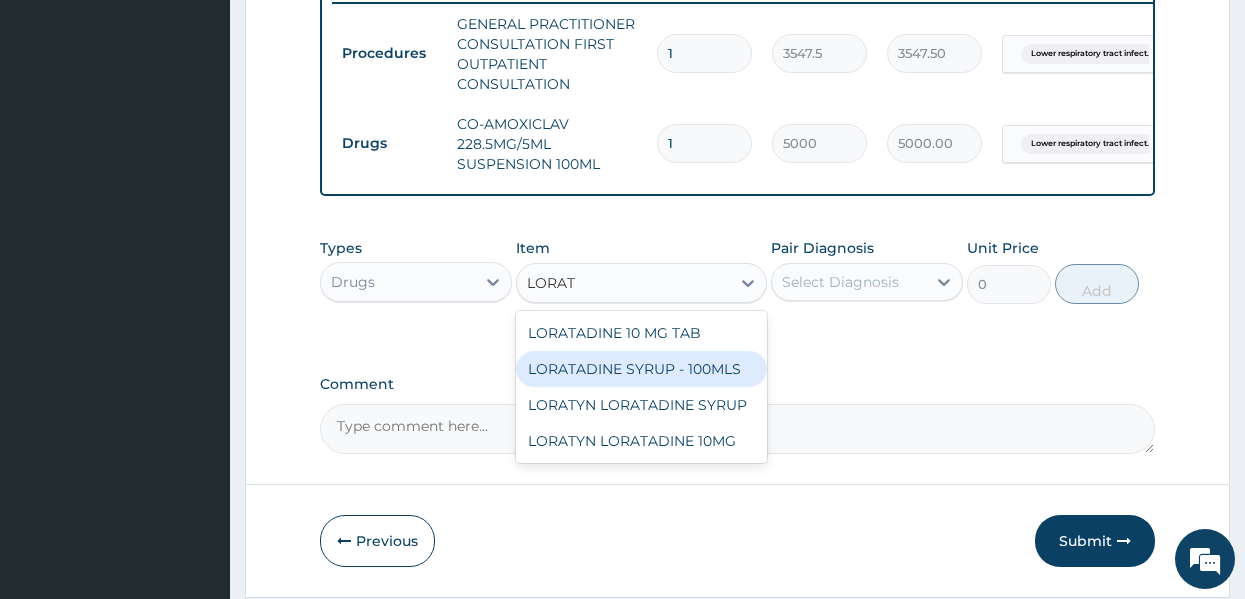 click on "LORATADINE SYRUP - 100MLS" at bounding box center (641, 369) 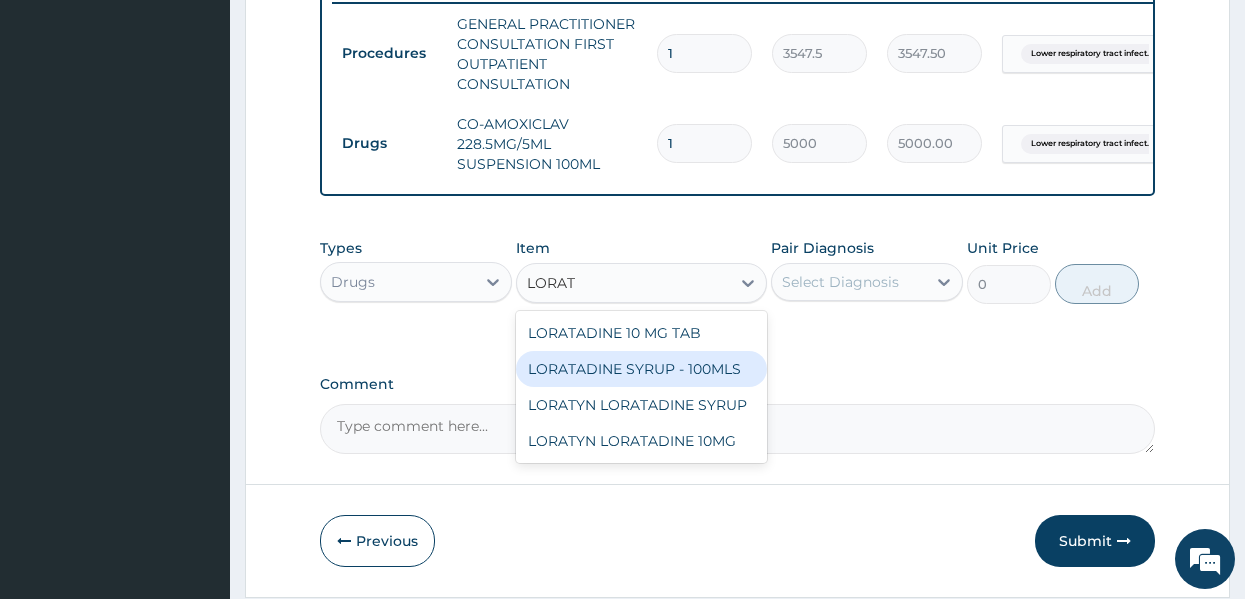 type 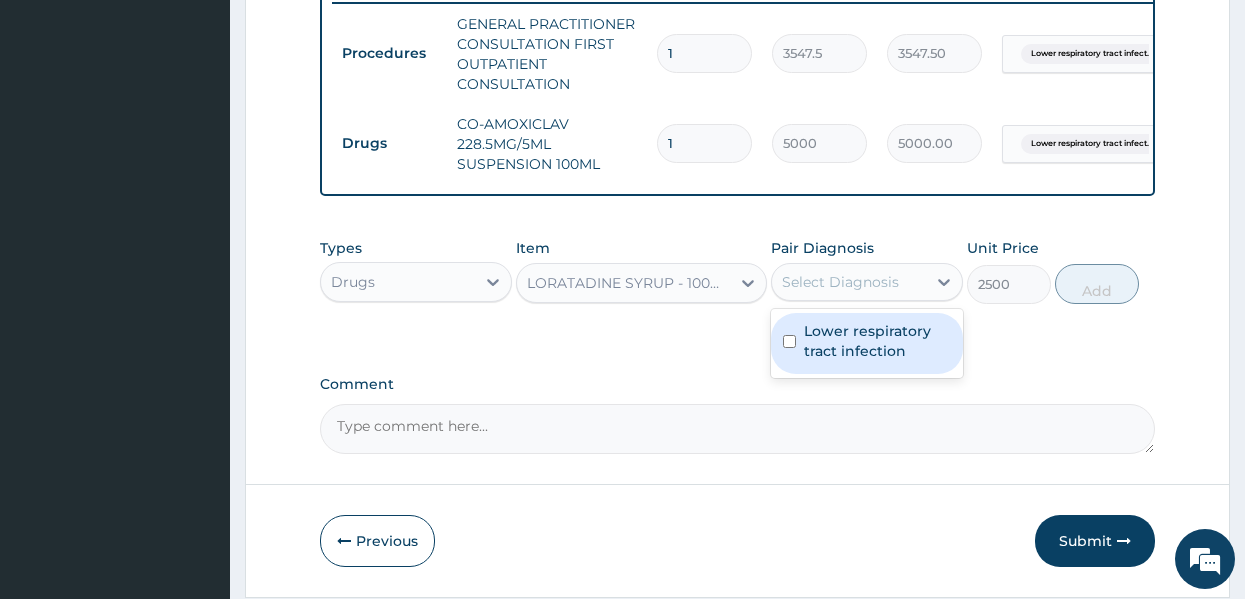 click on "Select Diagnosis" at bounding box center (840, 282) 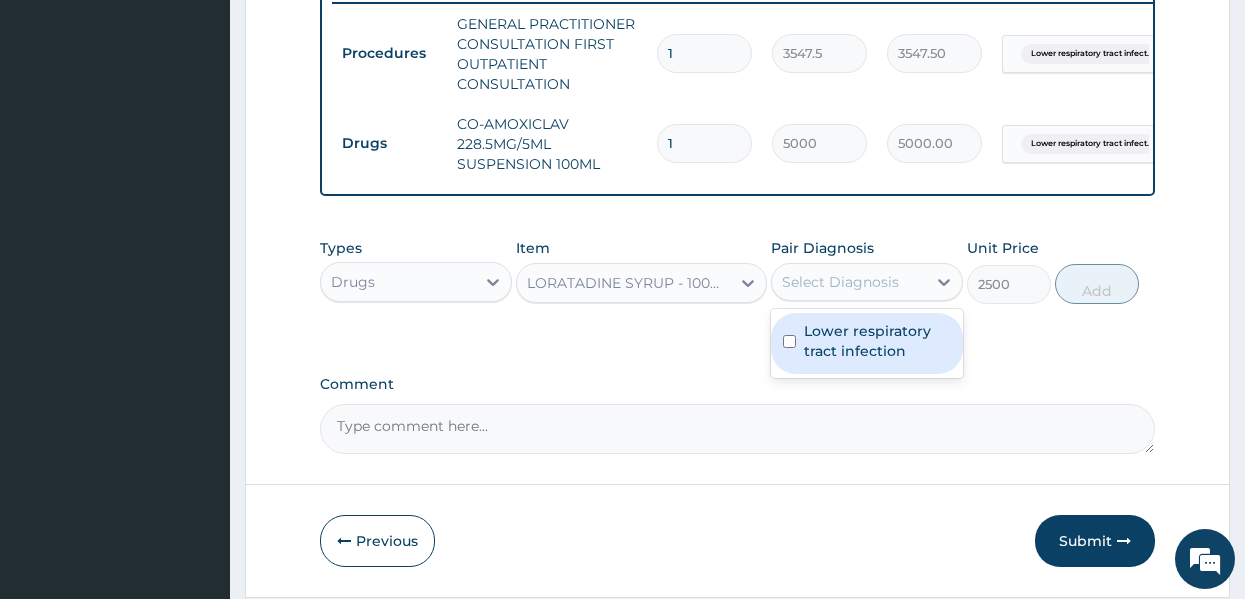 click on "Lower respiratory tract infection" at bounding box center [877, 341] 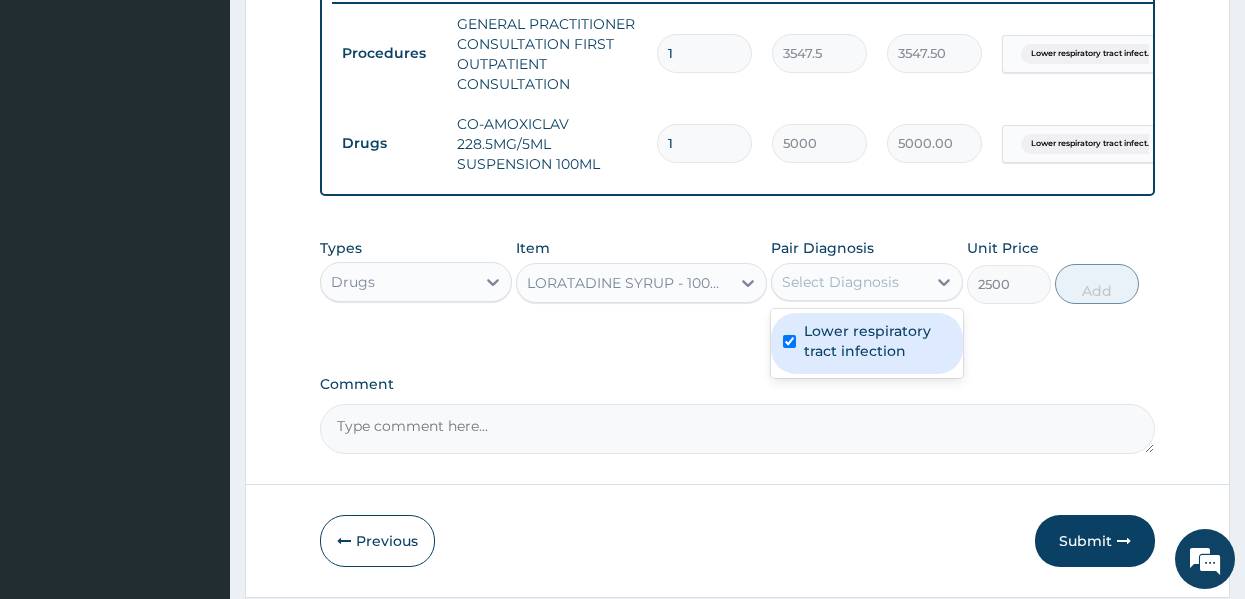 checkbox on "true" 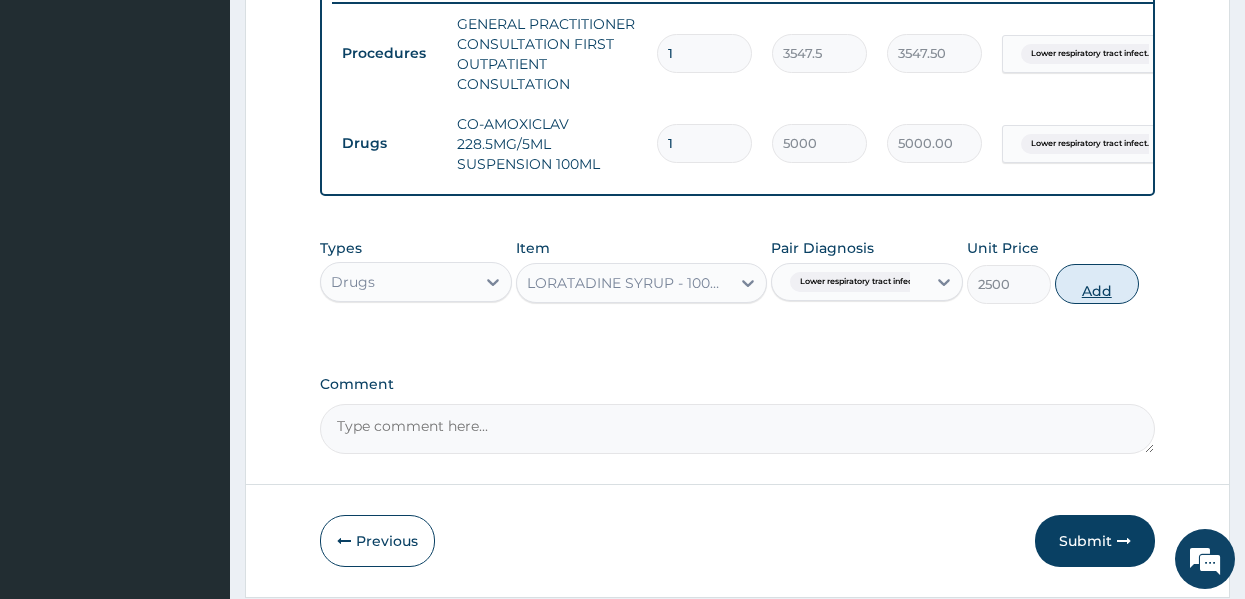 click on "Add" at bounding box center [1097, 284] 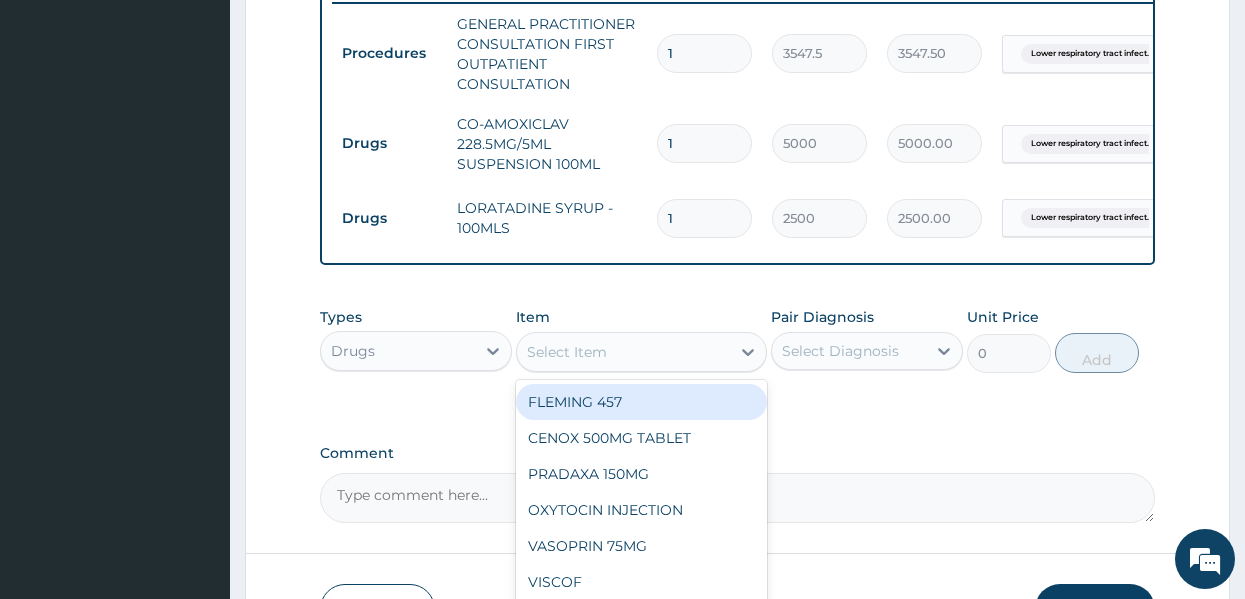 click on "Select Item" at bounding box center [623, 352] 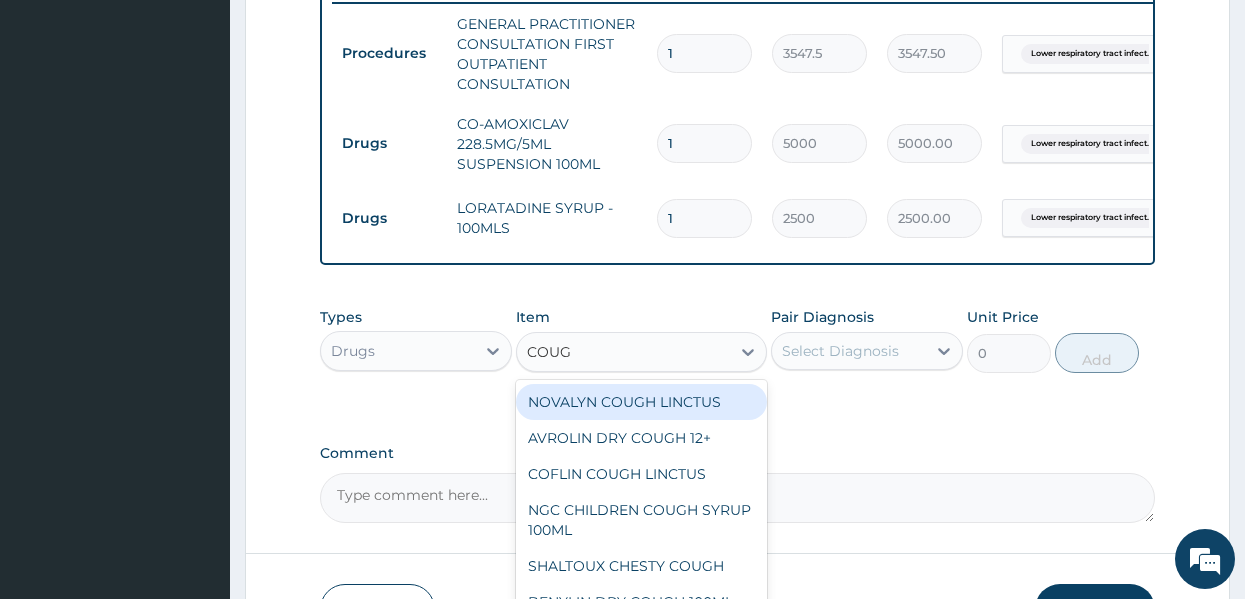 type on "COUGH" 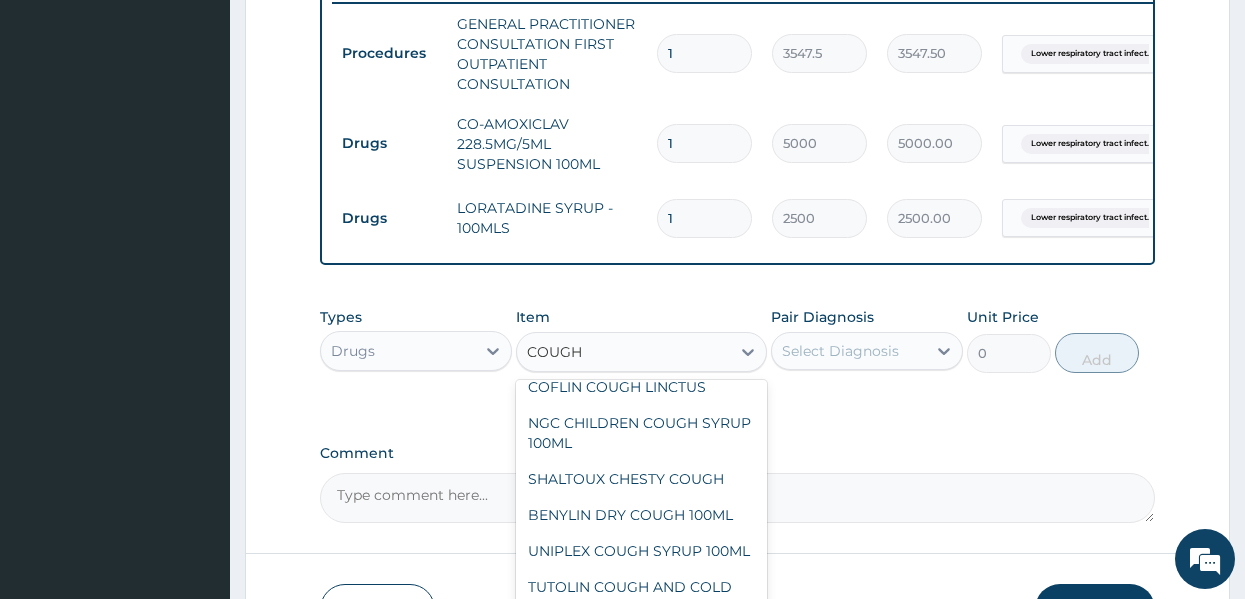 scroll, scrollTop: 85, scrollLeft: 0, axis: vertical 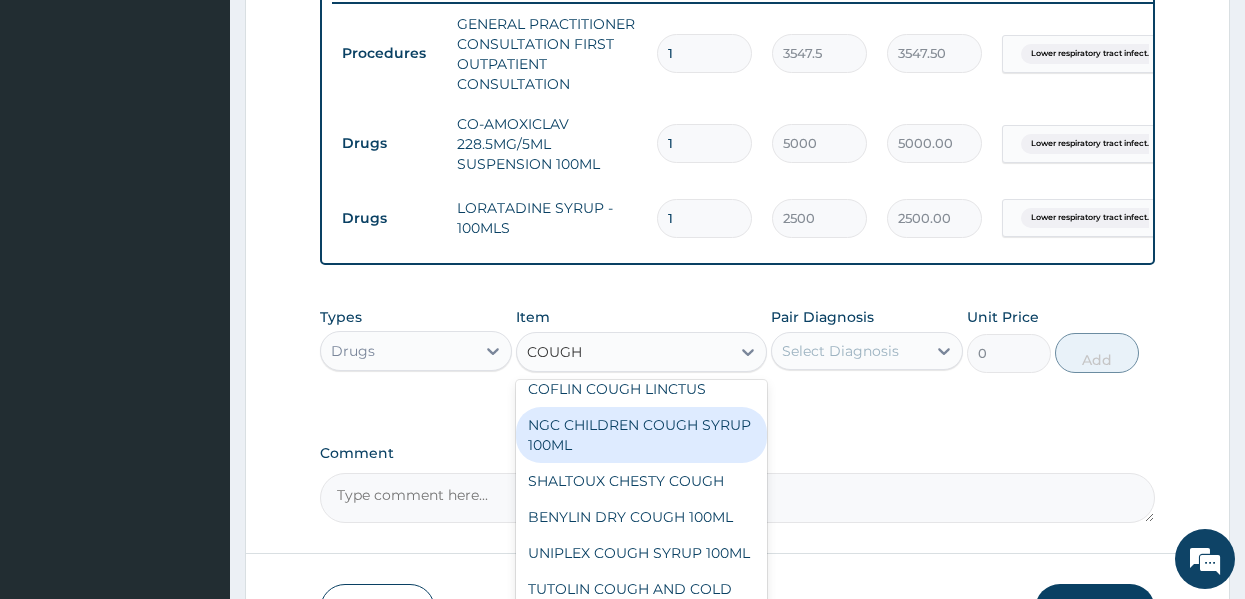 click on "NGC CHILDREN COUGH SYRUP 100ML" at bounding box center (641, 435) 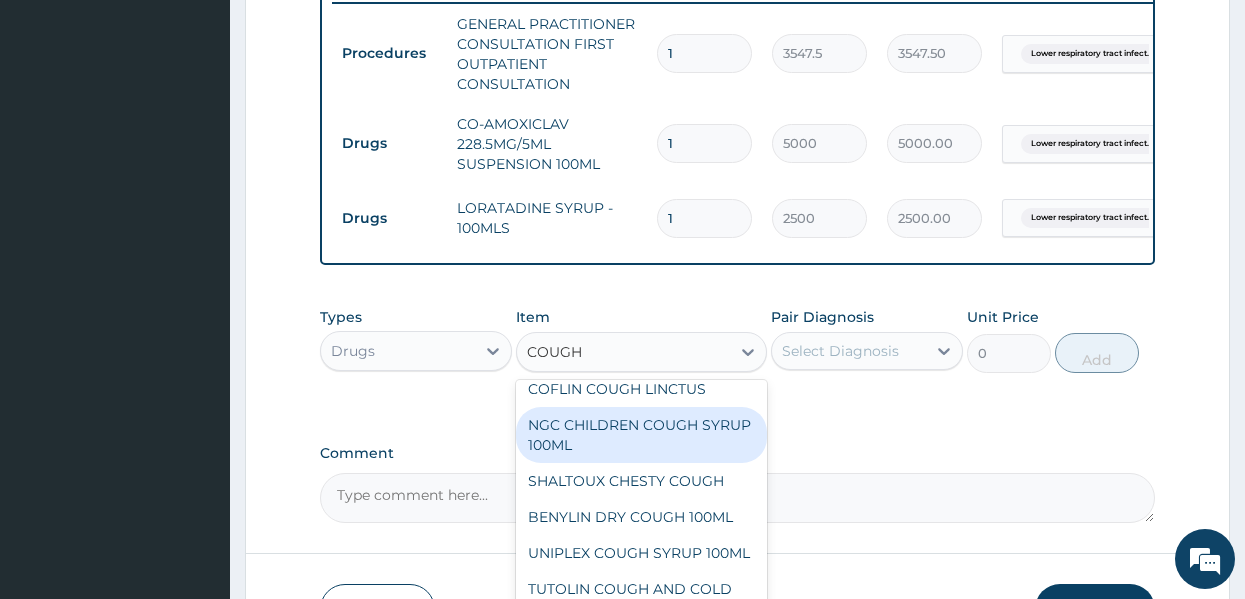 type 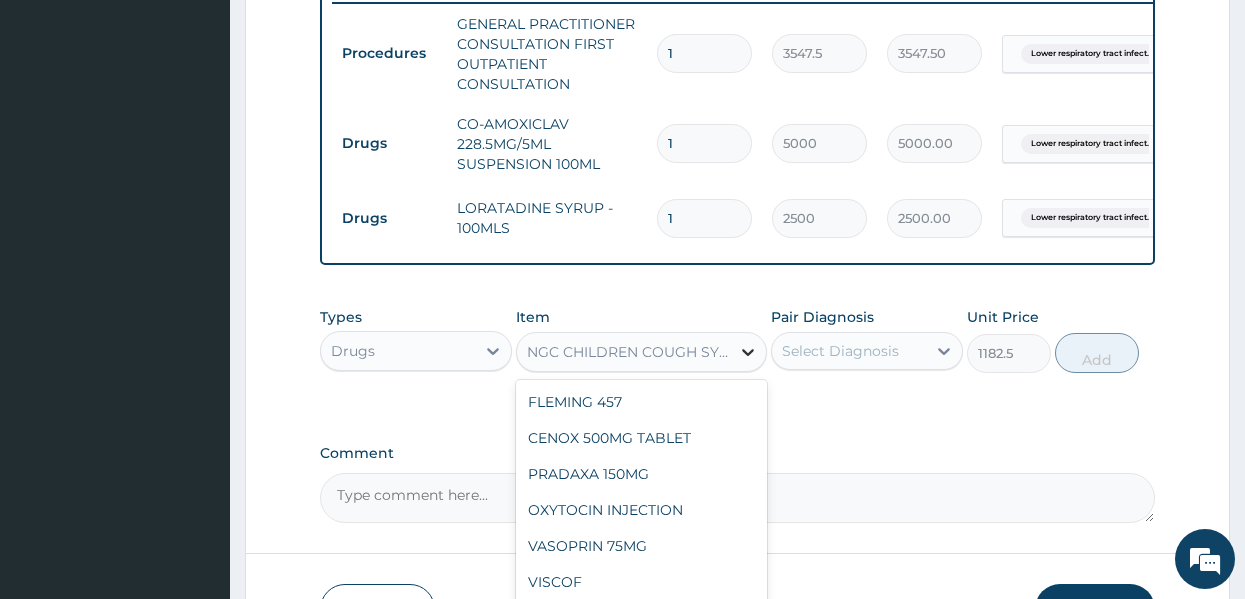 click at bounding box center (748, 352) 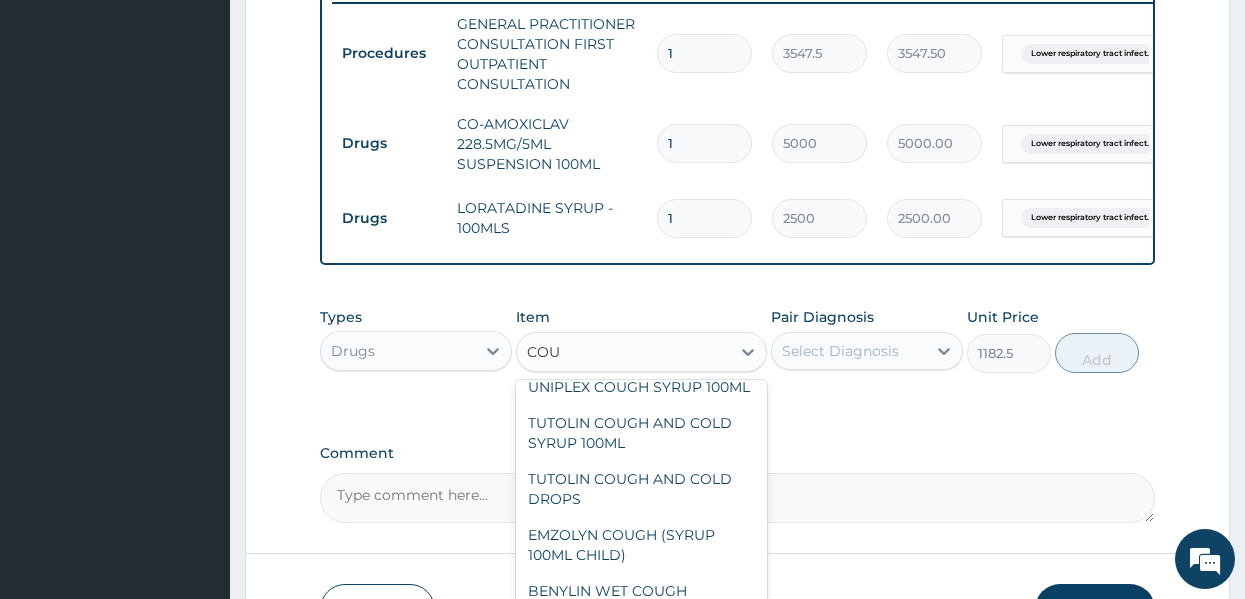 scroll, scrollTop: 67, scrollLeft: 0, axis: vertical 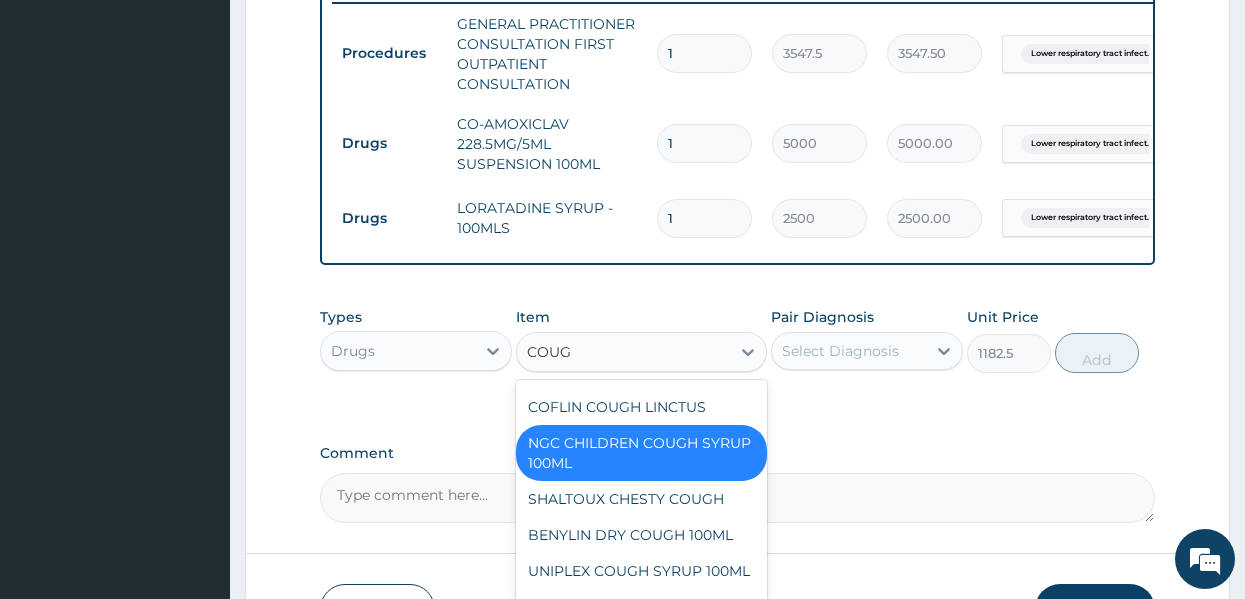 type on "COUGH" 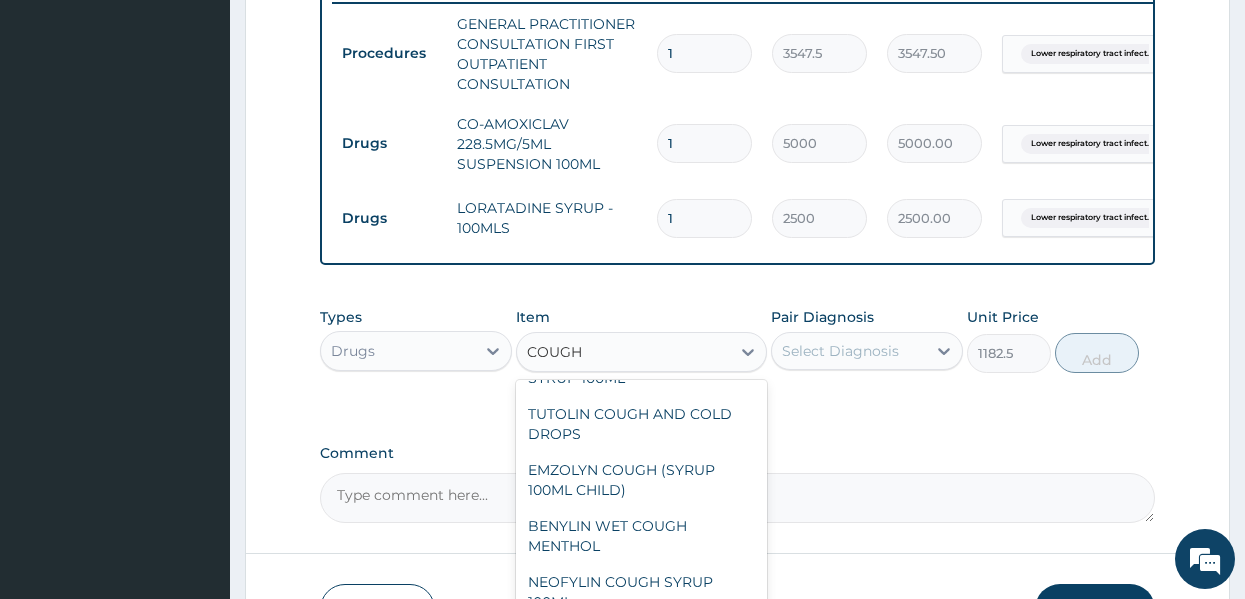 scroll, scrollTop: 336, scrollLeft: 0, axis: vertical 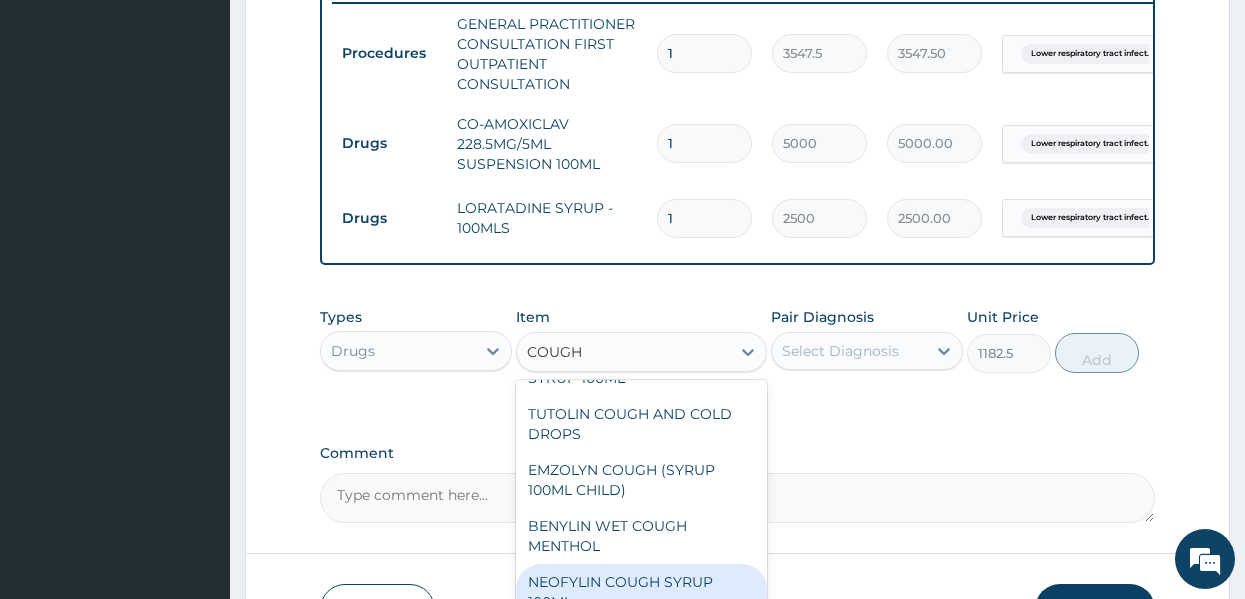 click on "NEOFYLIN COUGH SYRUP 100ML" at bounding box center (641, 592) 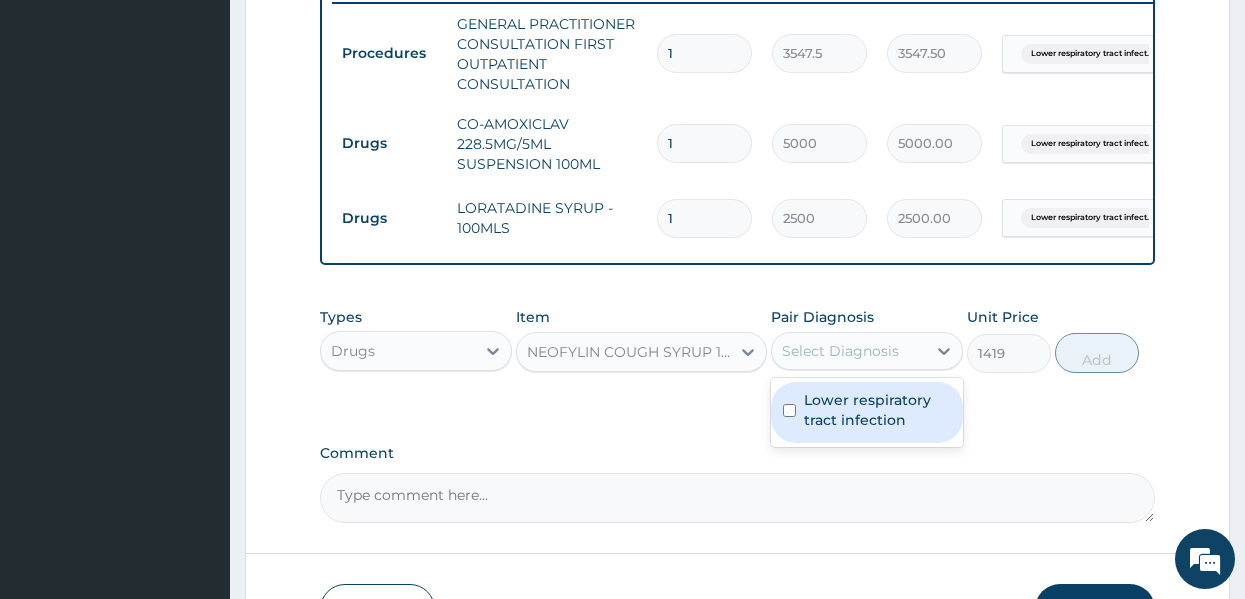 click on "Select Diagnosis" at bounding box center [840, 351] 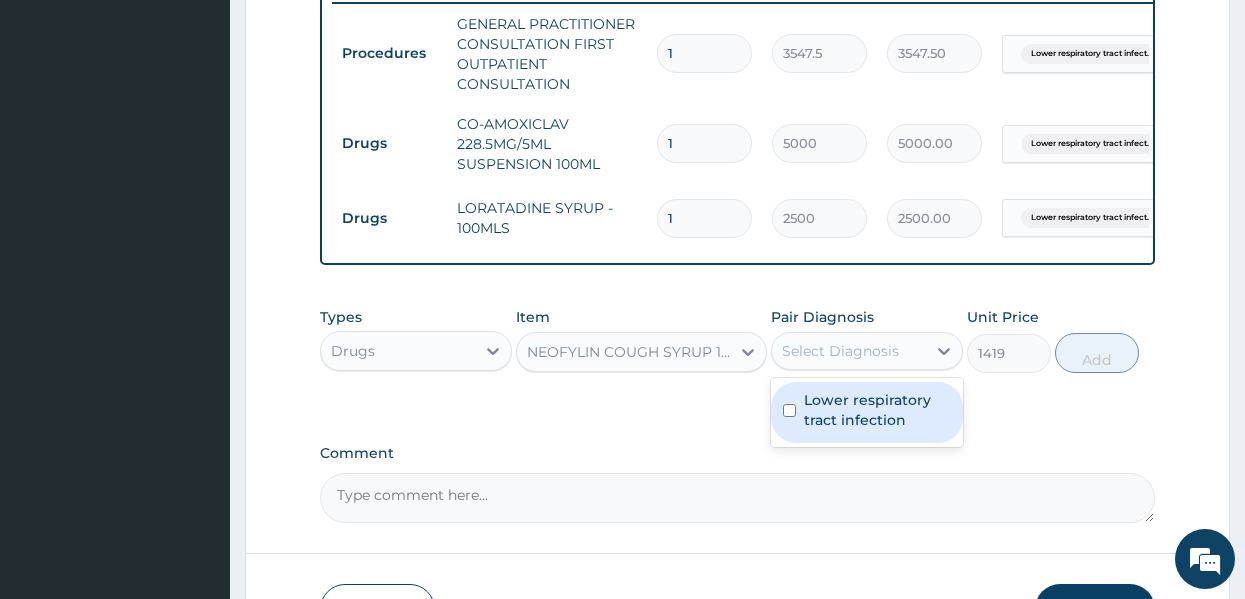 click on "Lower respiratory tract infection" at bounding box center (877, 410) 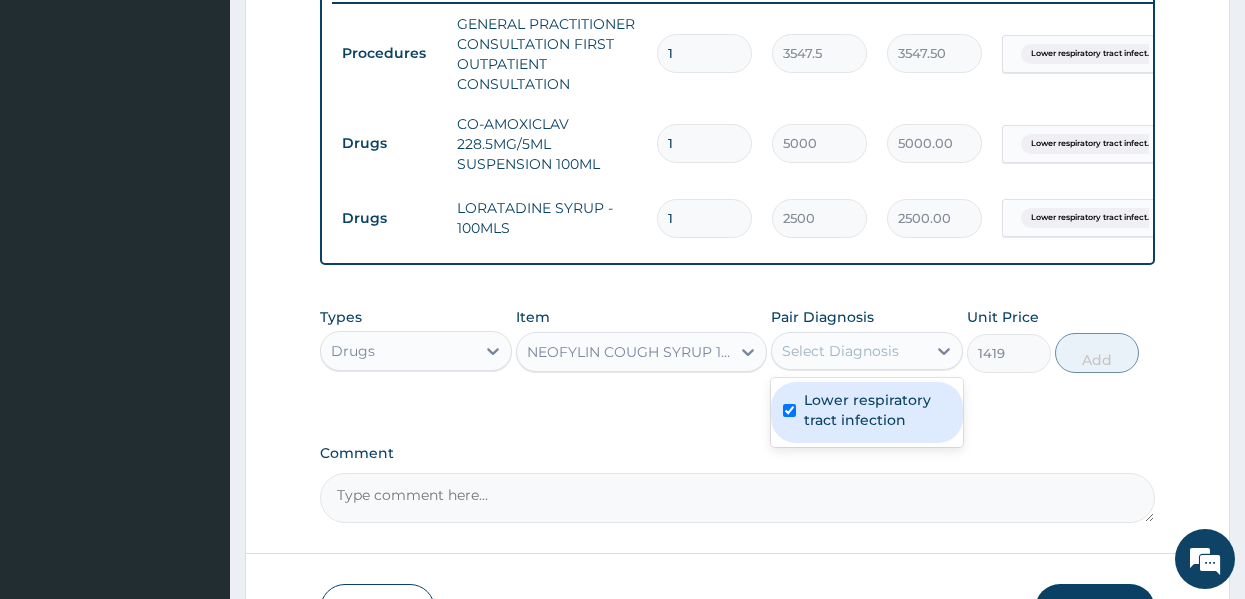 checkbox on "true" 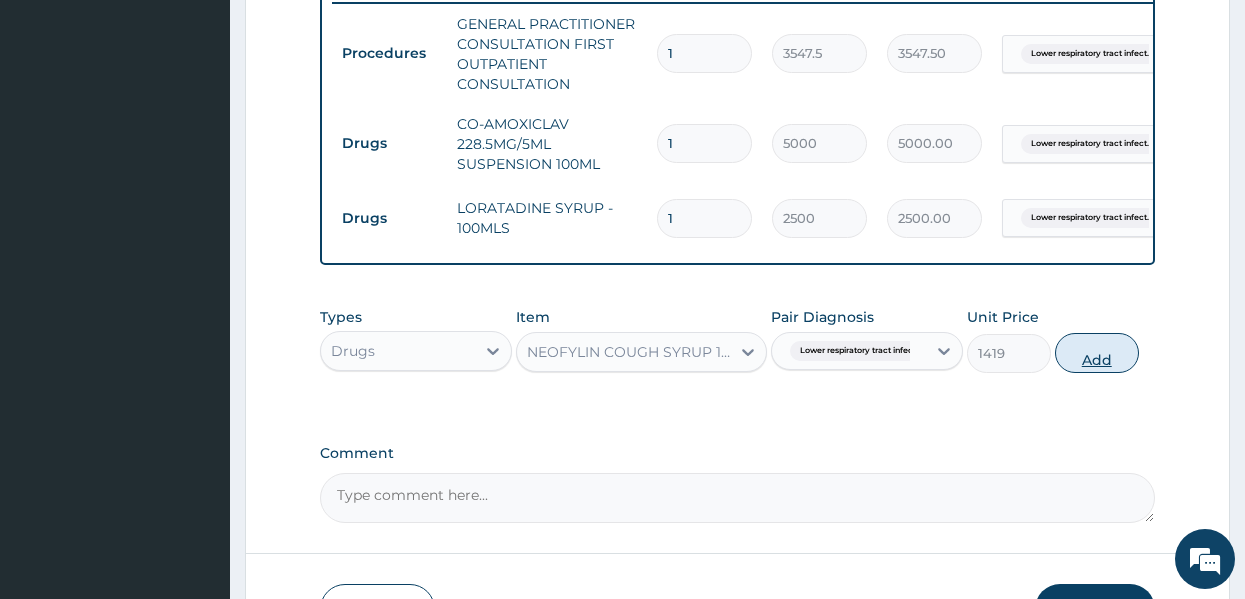 click on "Add" at bounding box center (1097, 353) 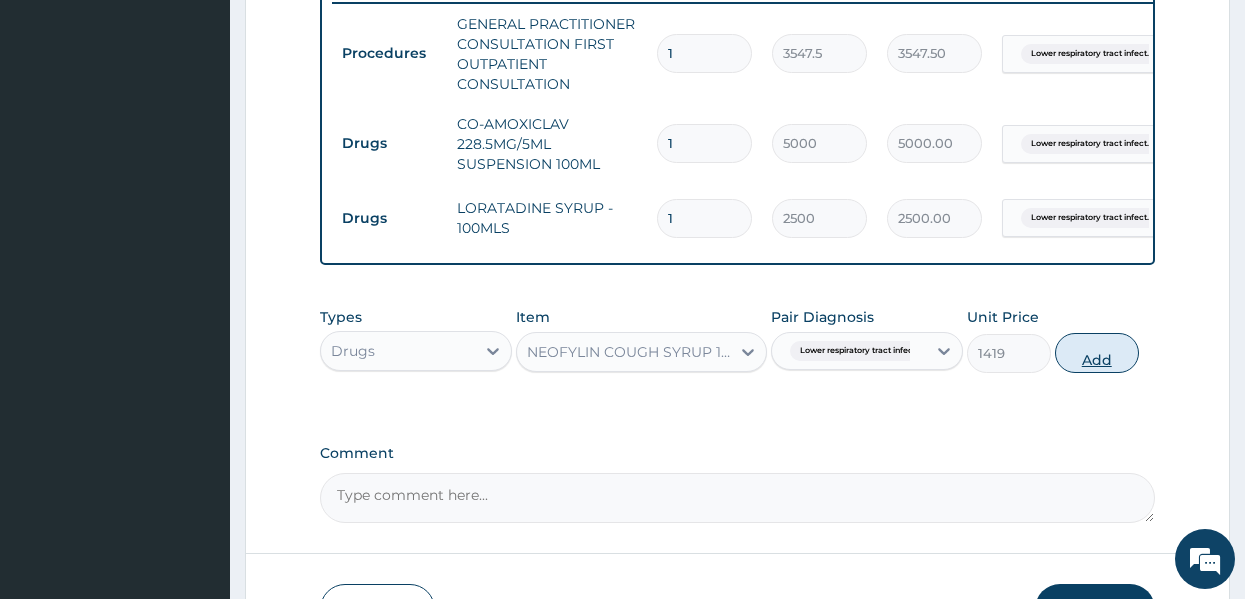 type on "0" 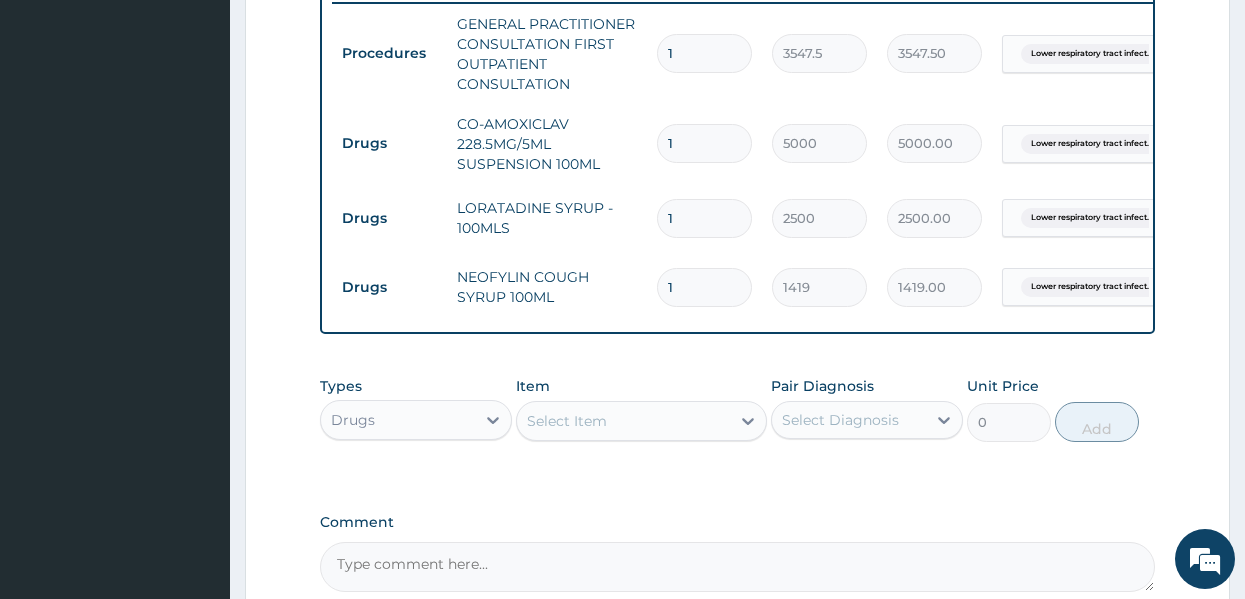 click on "PA Code / Prescription Code Enter Code(Secondary Care Only) Encounter Date [DATE] Important Notice Please enter PA codes before entering items that are not attached to a PA code   All diagnoses entered must be linked to a claim item. Diagnosis & Claim Items that are visible but inactive cannot be edited because they were imported from an already approved PA code. Diagnosis Lower respiratory tract infection Confirmed NB: All diagnosis must be linked to a claim item Claim Items Type Name Quantity Unit Price Total Price Pair Diagnosis Actions Procedures GENERAL PRACTITIONER CONSULTATION FIRST OUTPATIENT CONSULTATION 1 3547.5 3547.50 Lower respiratory tract infect... Delete Drugs CO-AMOXICLAV 228.5MG/5ML SUSPENSION 100ML 1 5000 5000.00 Lower respiratory tract infect... Delete Drugs LORATADINE SYRUP - 100MLS 1 2500 2500.00 Lower respiratory tract infect... Delete Drugs NEOFYLIN COUGH SYRUP 100ML 1 1419 1419.00 Lower respiratory tract infect... Delete Types Drugs Item Select Item Pair Diagnosis Select Diagnosis" at bounding box center [738, -6] 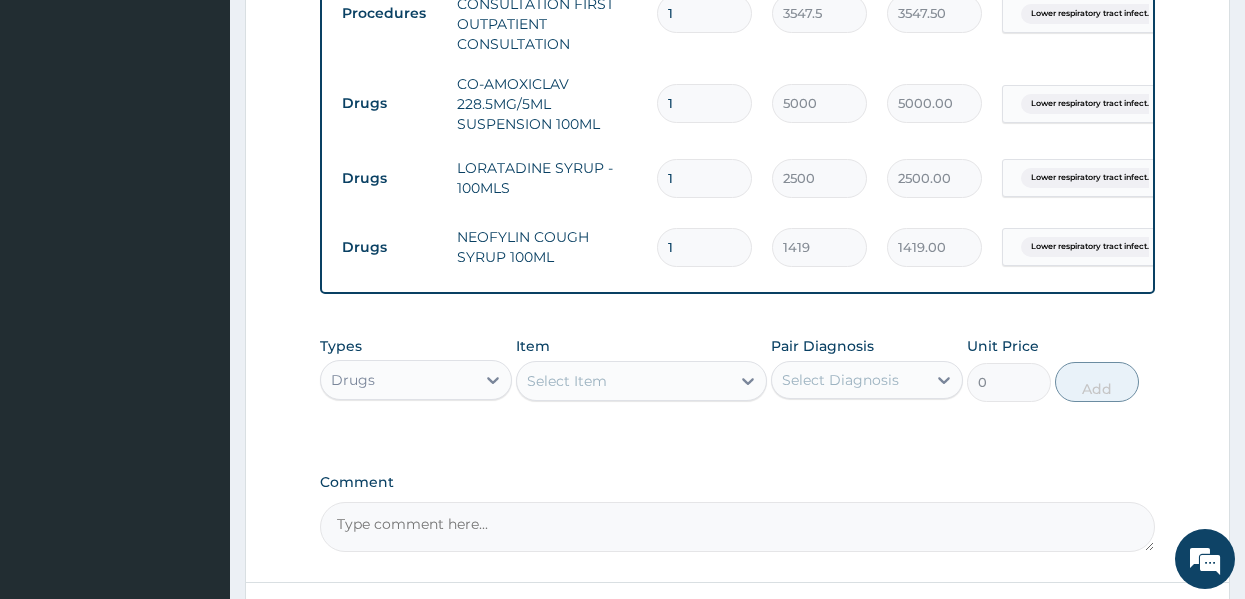 scroll, scrollTop: 1012, scrollLeft: 0, axis: vertical 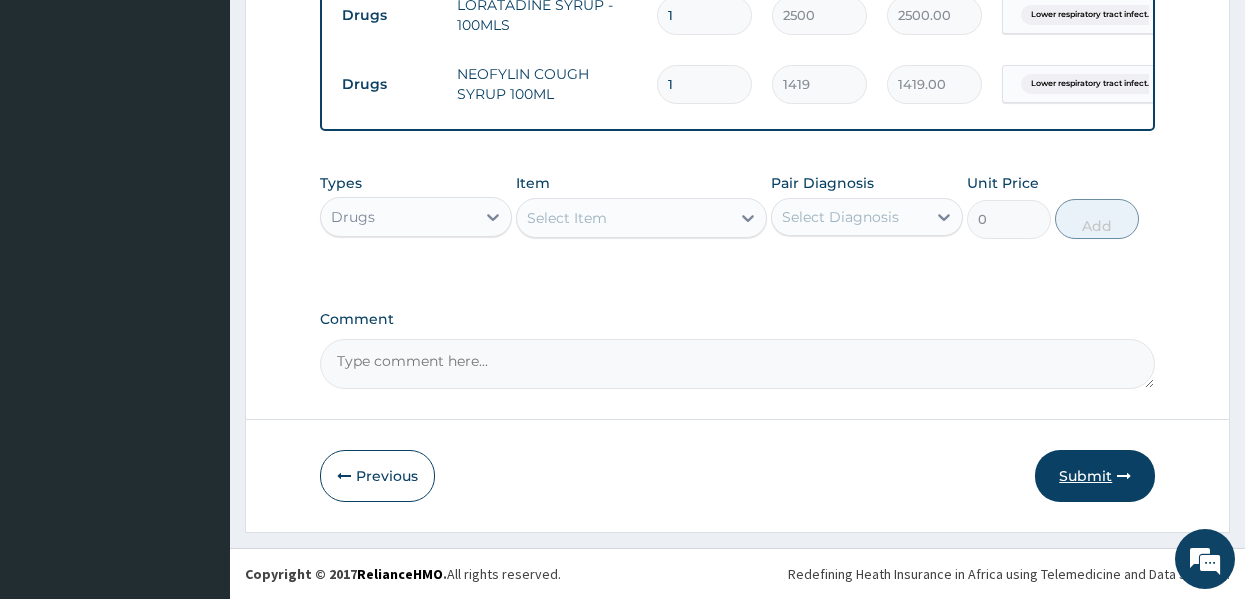 click on "Submit" at bounding box center (1095, 476) 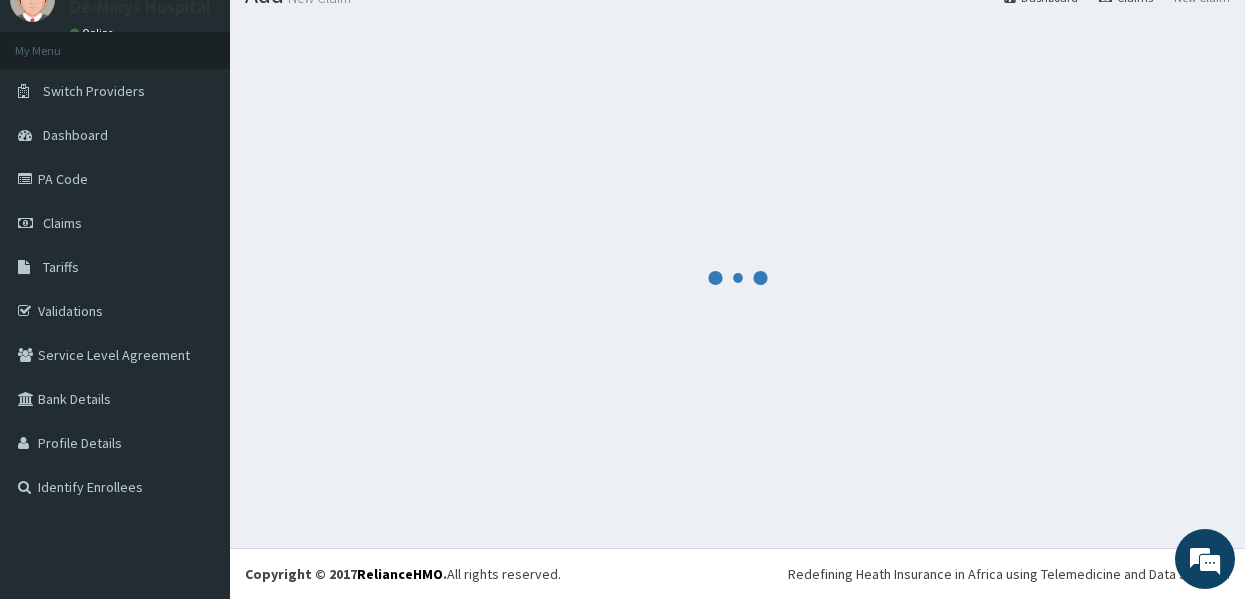 scroll, scrollTop: 1012, scrollLeft: 0, axis: vertical 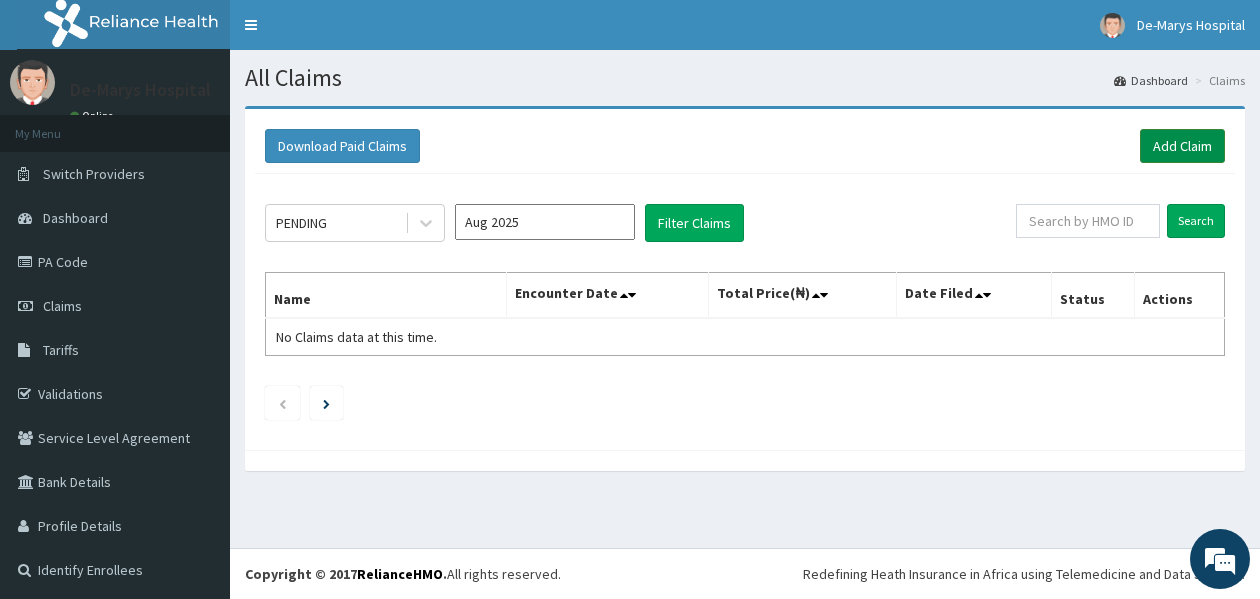click on "Add Claim" at bounding box center [1182, 146] 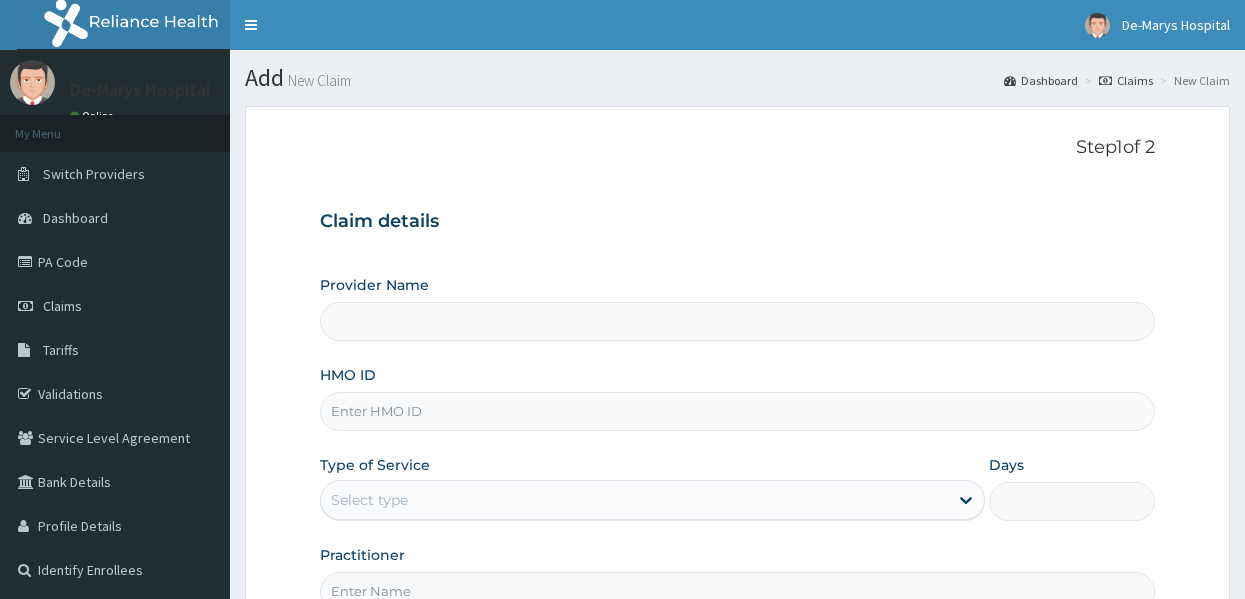 scroll, scrollTop: 0, scrollLeft: 0, axis: both 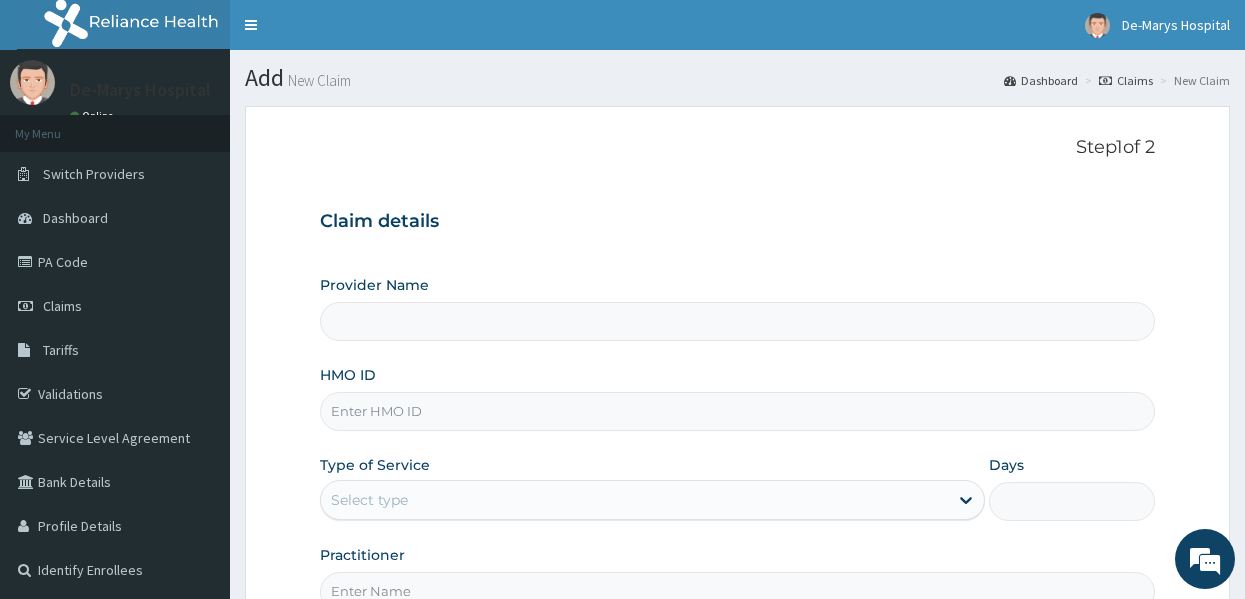 type on "DE - MARYS CENTRAL HOSPITAL" 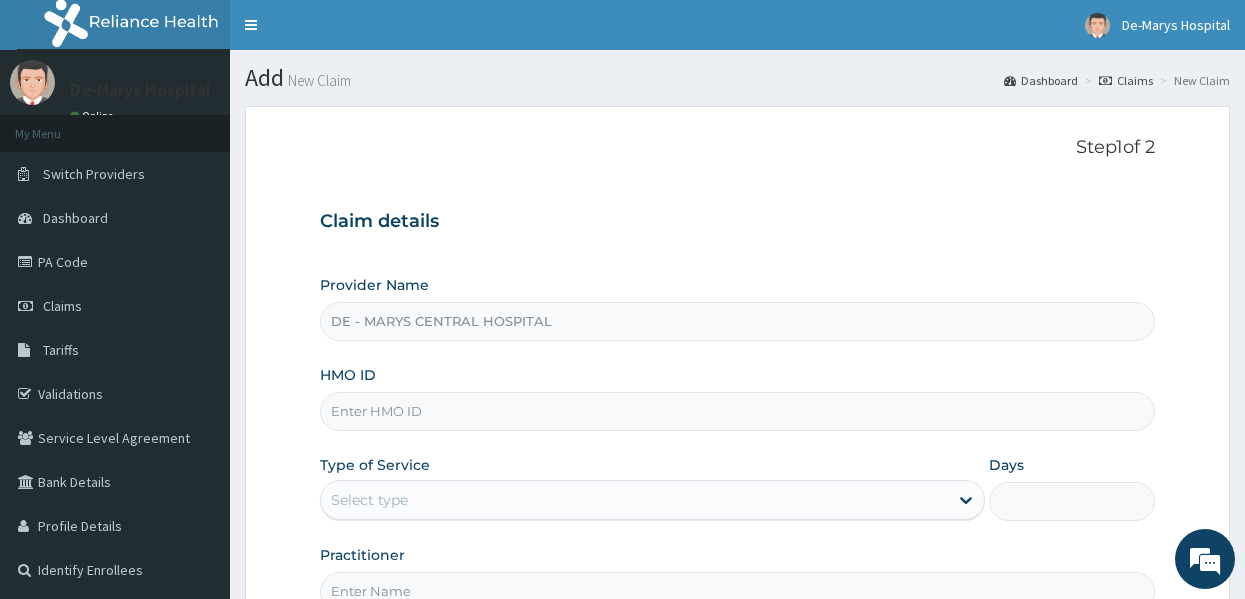 scroll, scrollTop: 0, scrollLeft: 0, axis: both 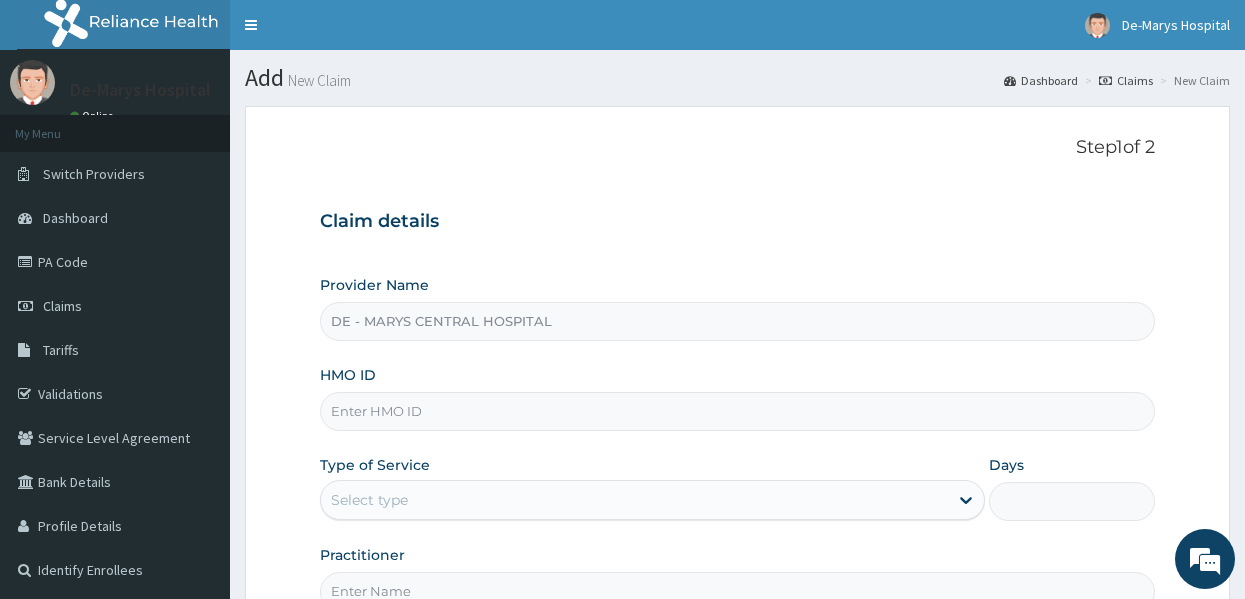 click on "HMO ID" at bounding box center [738, 411] 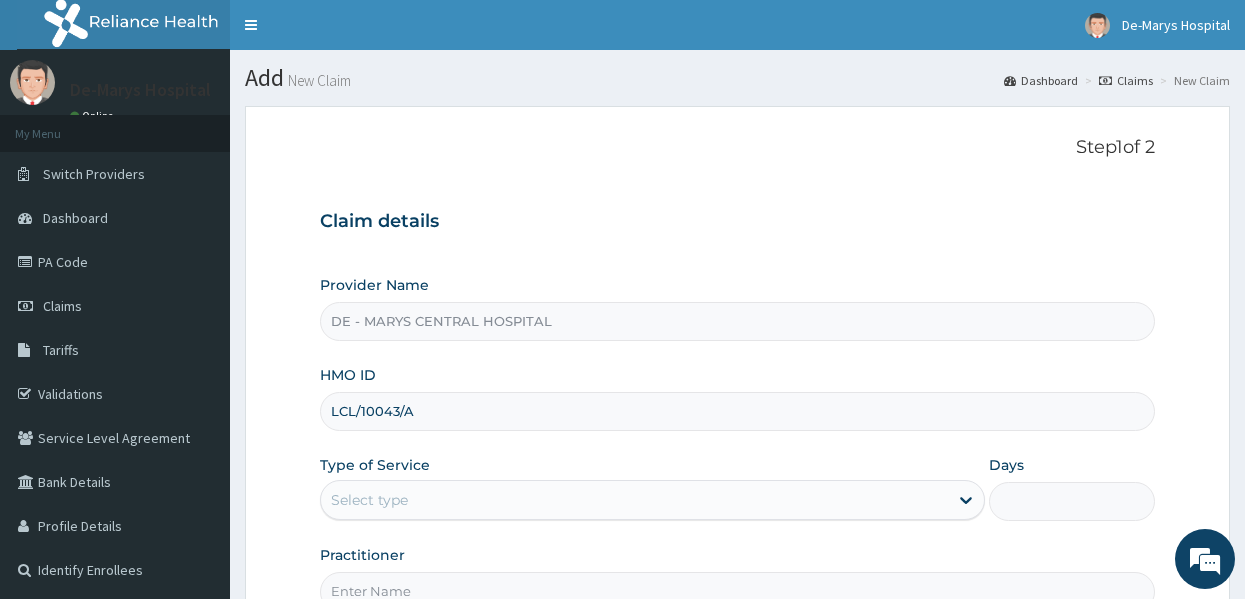 type on "LCL/10043/A" 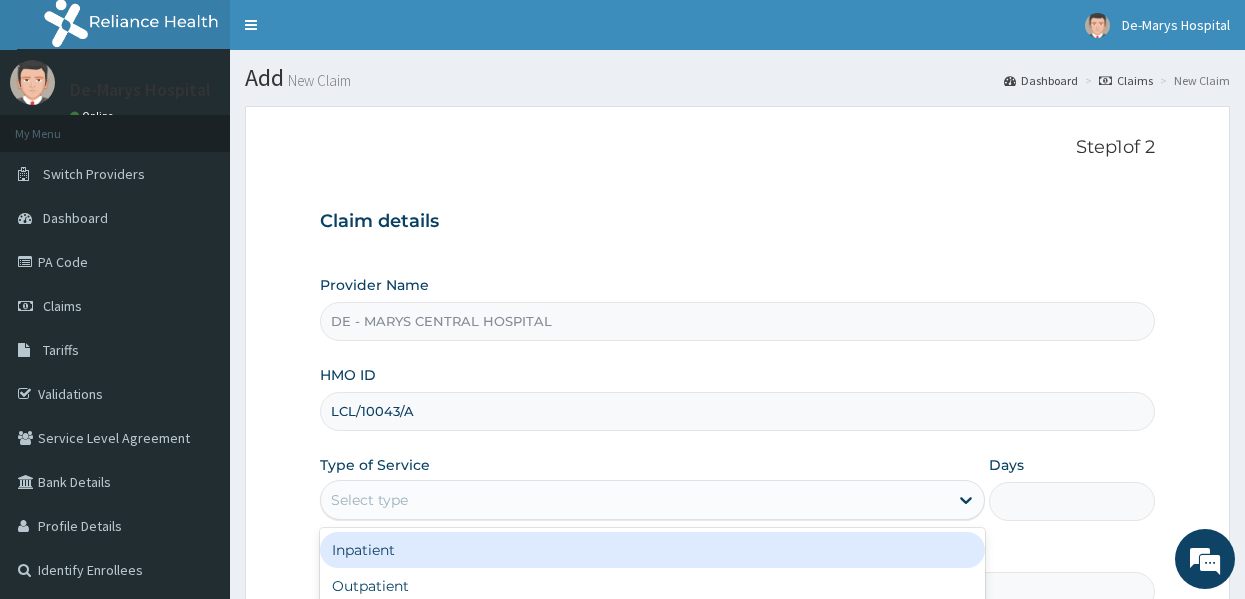 click on "Select type" at bounding box center [634, 500] 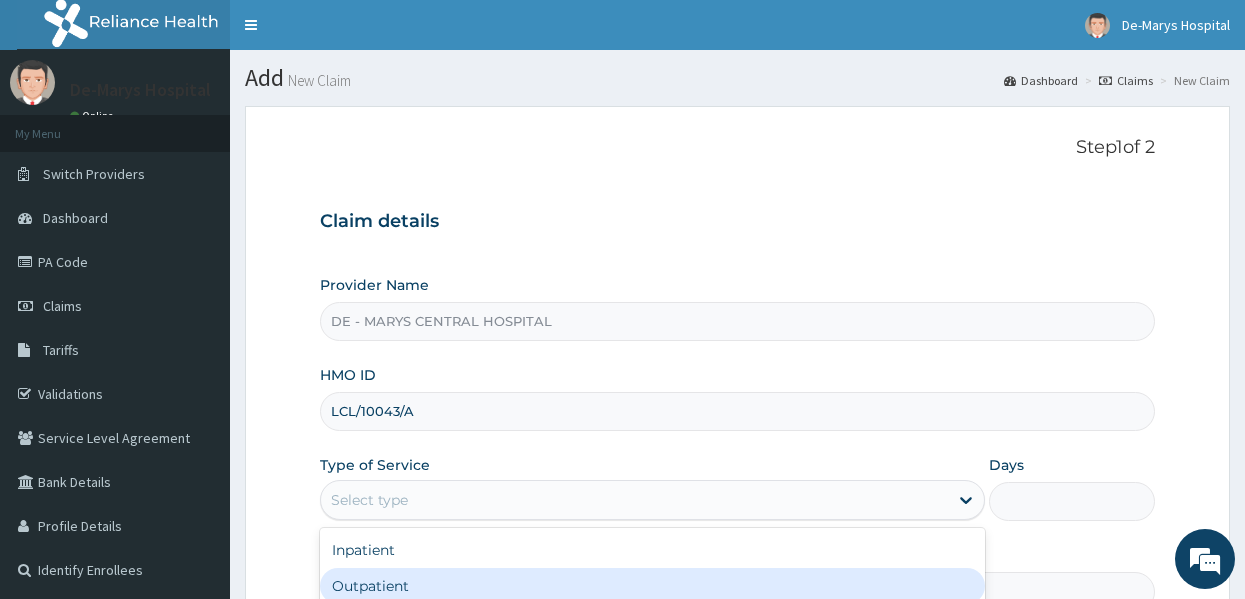 click on "Outpatient" at bounding box center (652, 586) 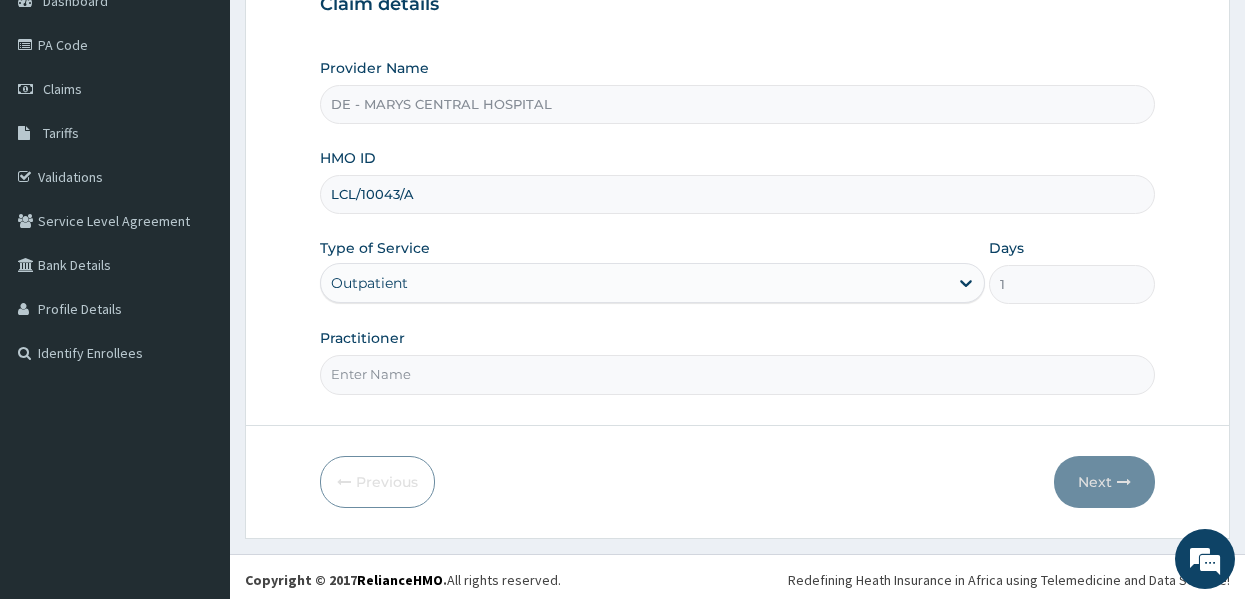 scroll, scrollTop: 223, scrollLeft: 0, axis: vertical 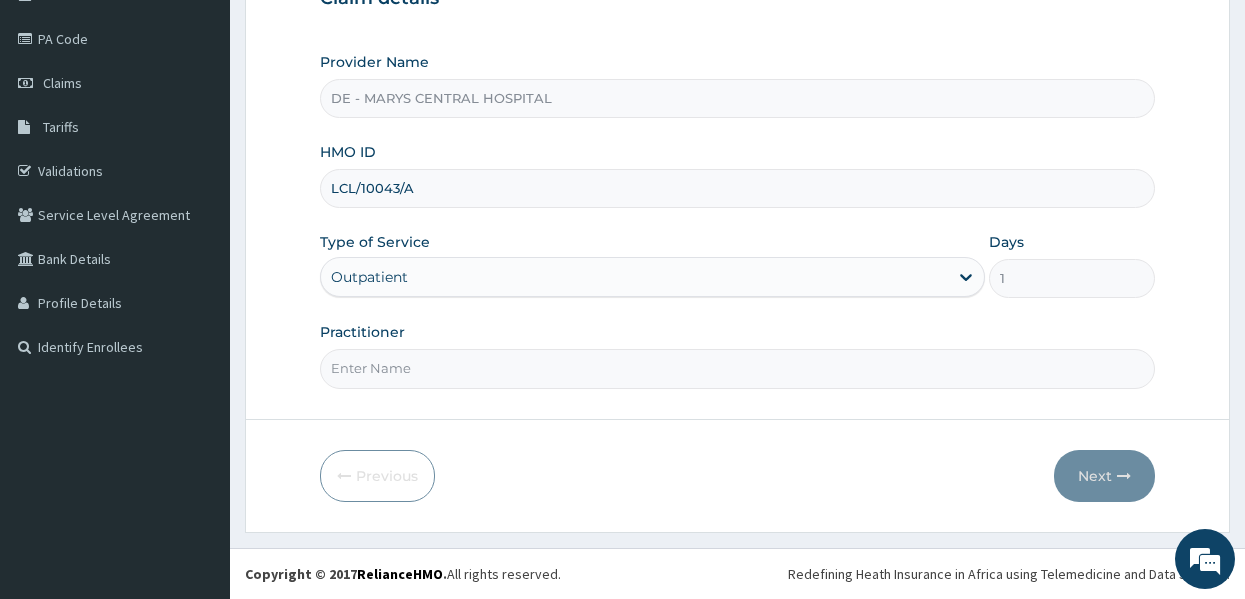 click on "Practitioner" at bounding box center [738, 368] 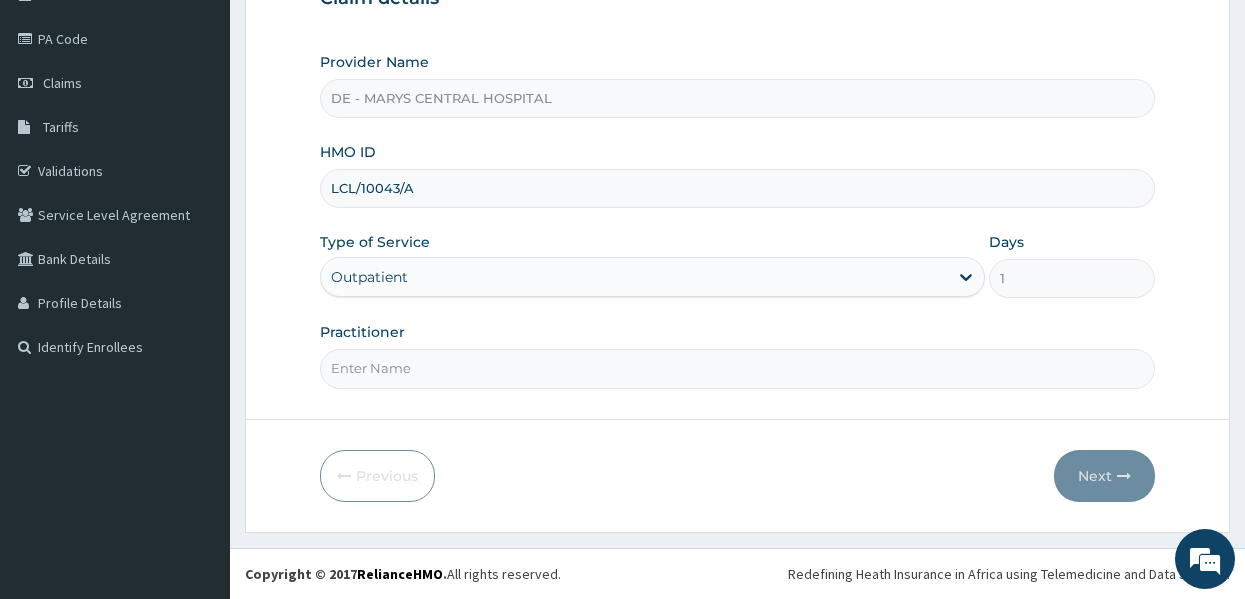 type on "DR MUSA" 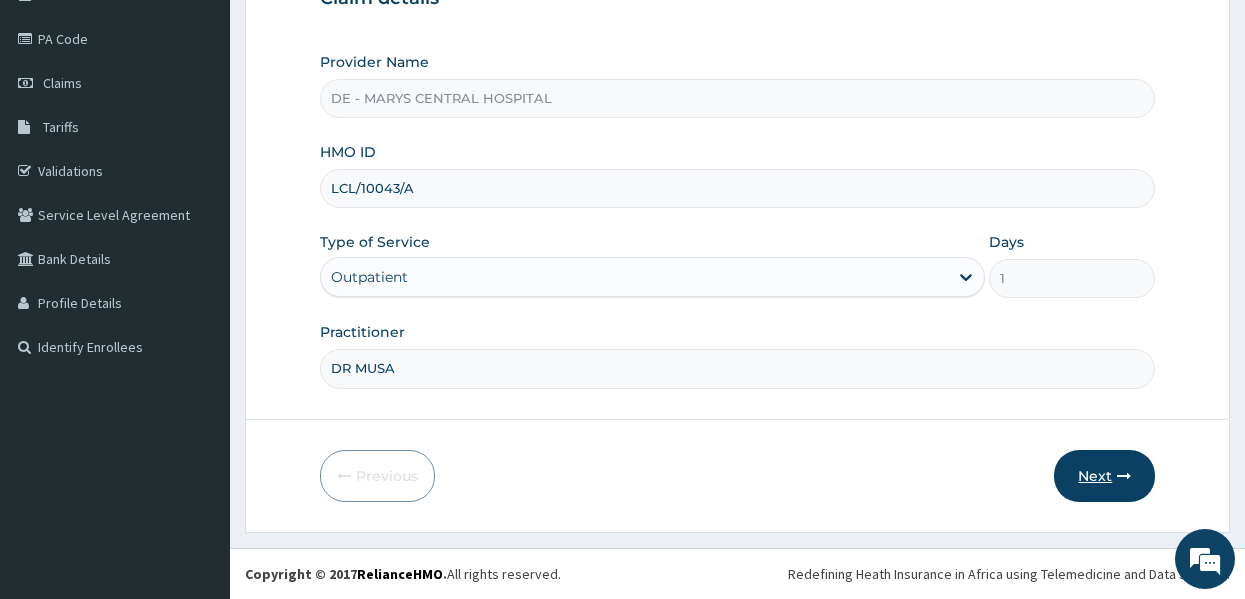 click on "Next" at bounding box center [1104, 476] 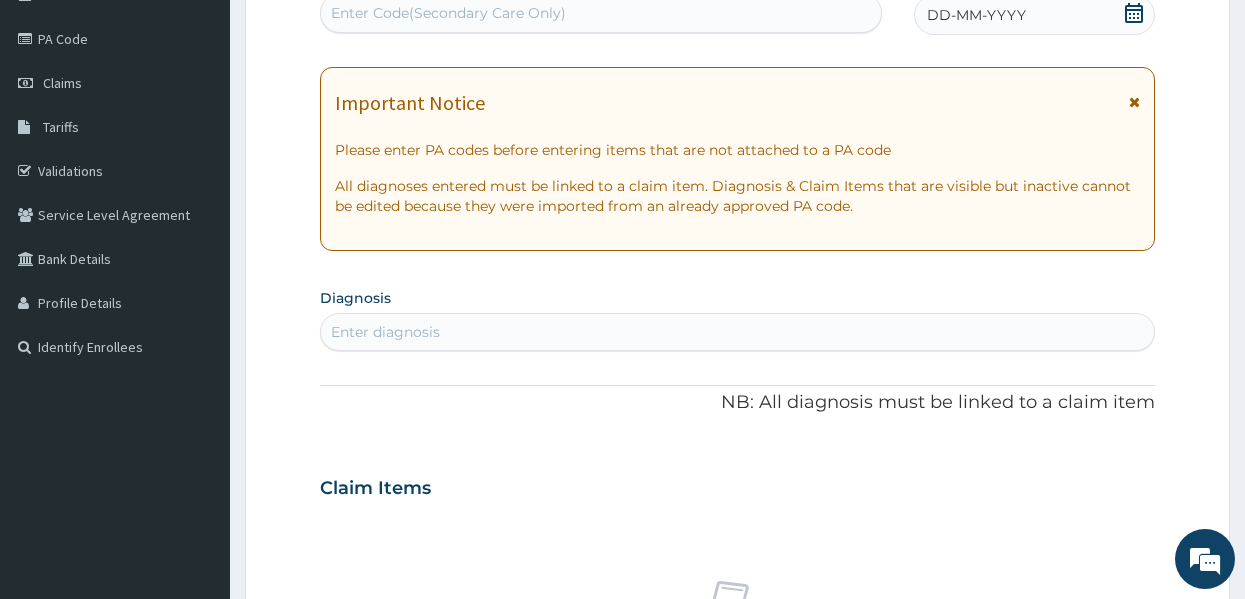 click on "Enter Code(Secondary Care Only)" at bounding box center [601, 13] 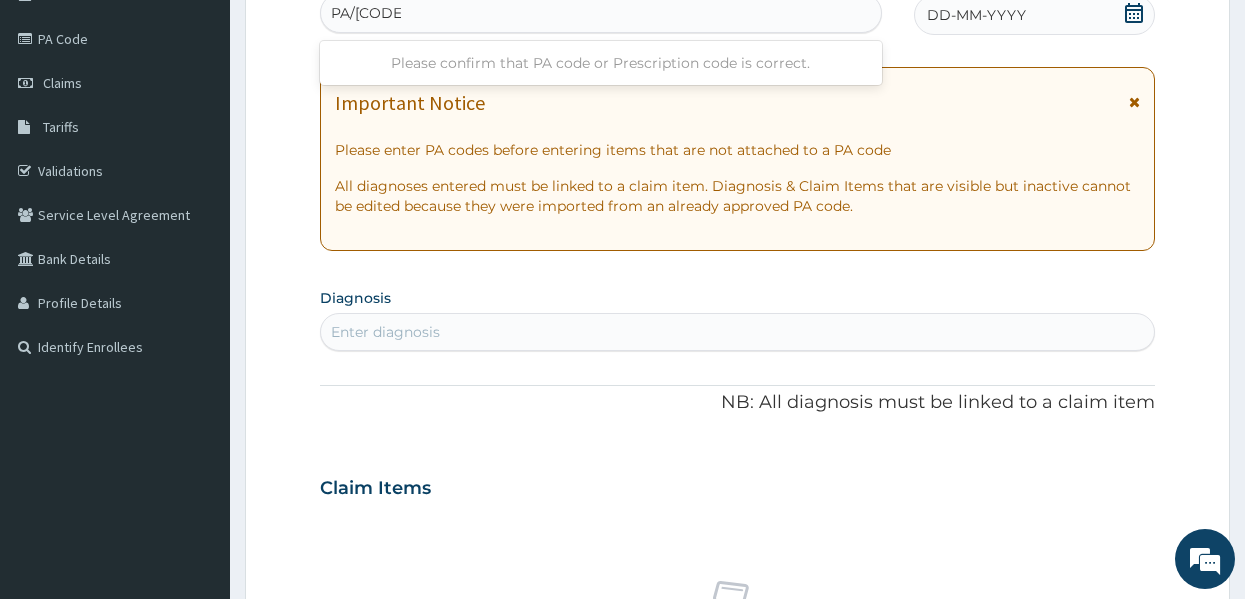 type on "PA/[CODE]" 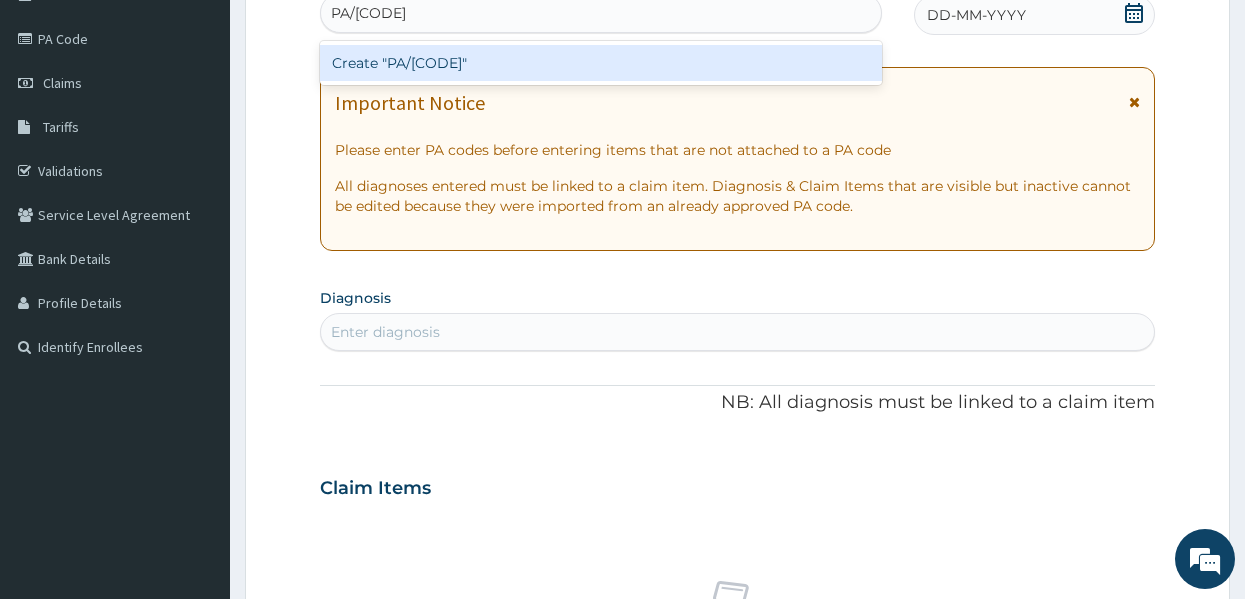 click on "Create "PA/[CODE]"" at bounding box center [601, 63] 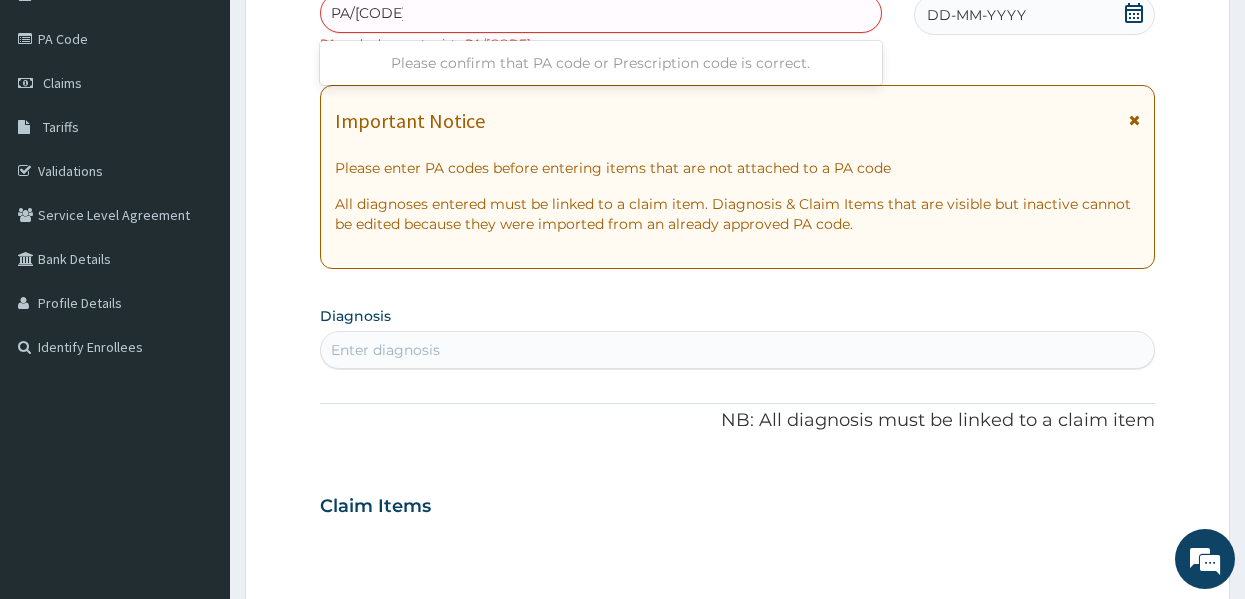type on "PA/[CODE]" 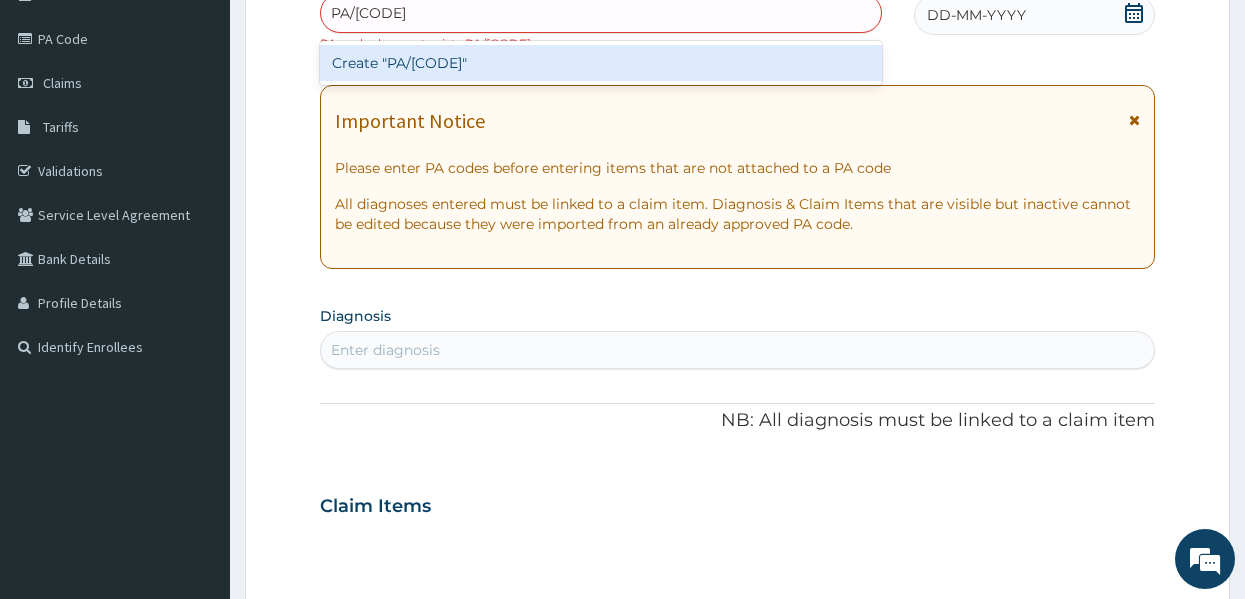 click on "Create "PA/[CODE]"" at bounding box center (601, 63) 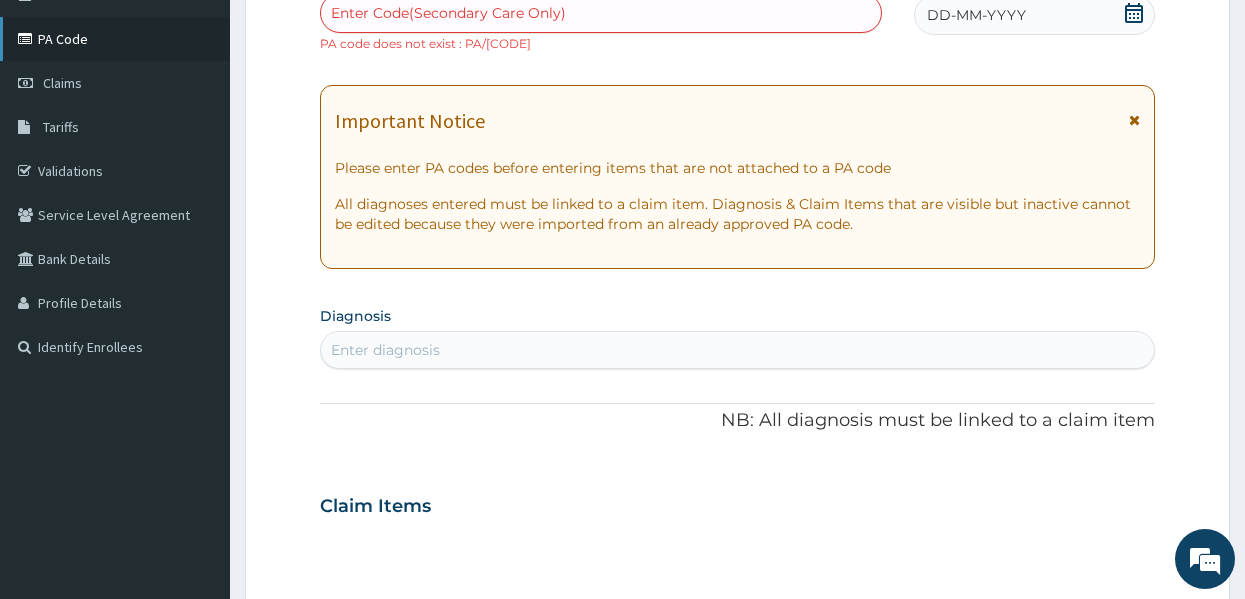 click on "PA Code" at bounding box center (115, 39) 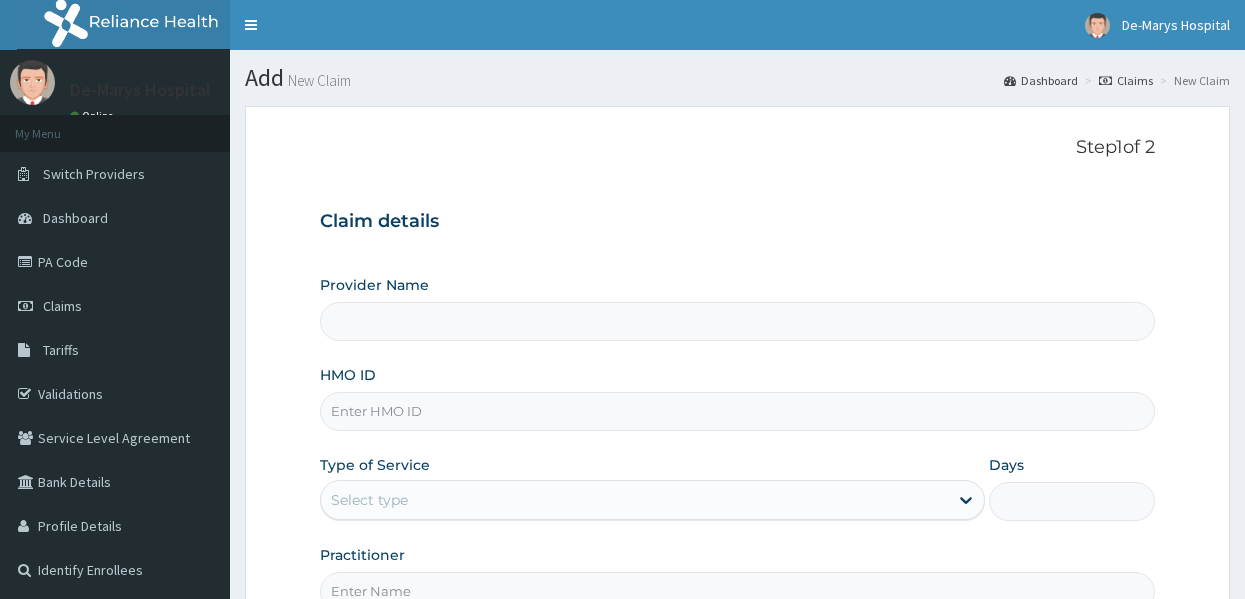 scroll, scrollTop: 0, scrollLeft: 0, axis: both 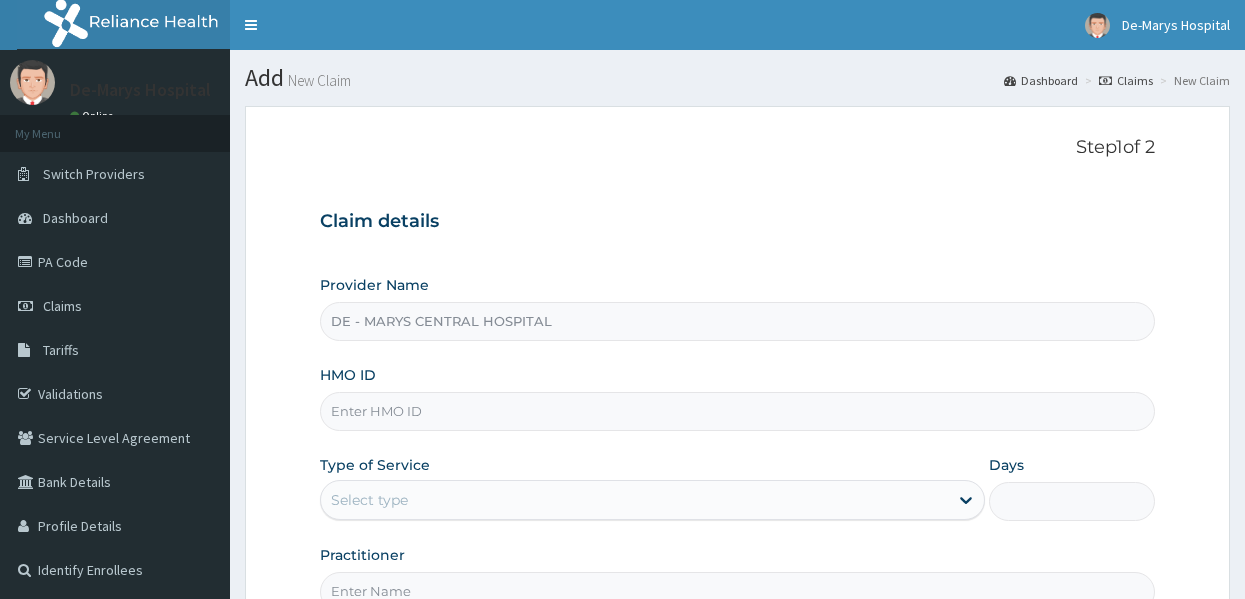 click on "Claim details" at bounding box center [738, 222] 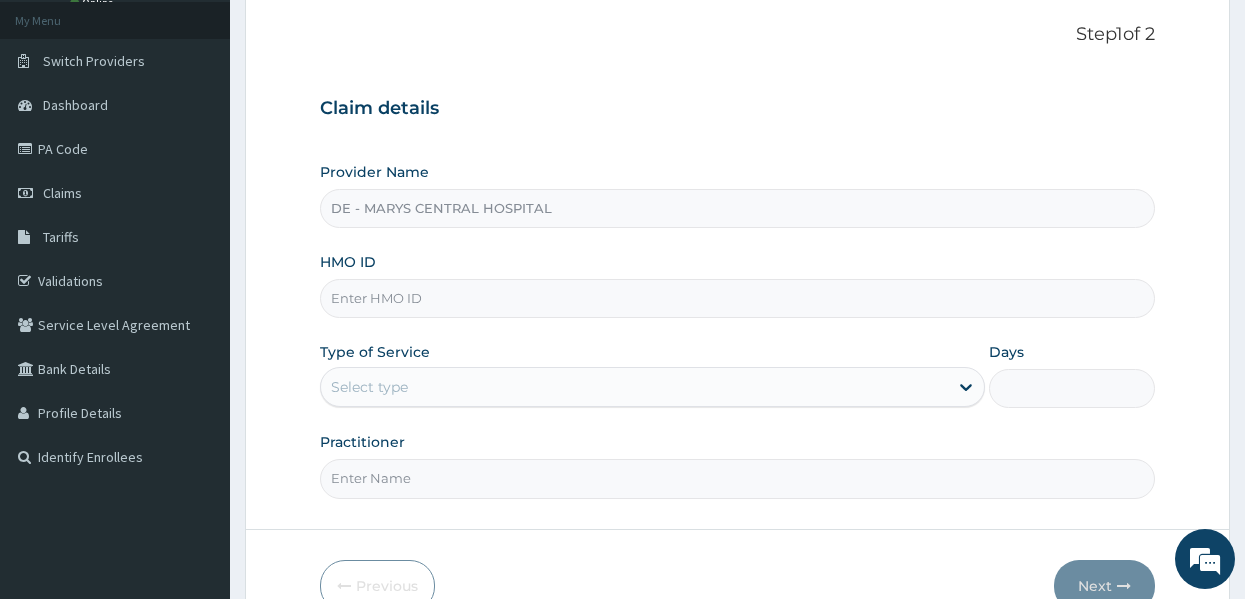 scroll, scrollTop: 223, scrollLeft: 0, axis: vertical 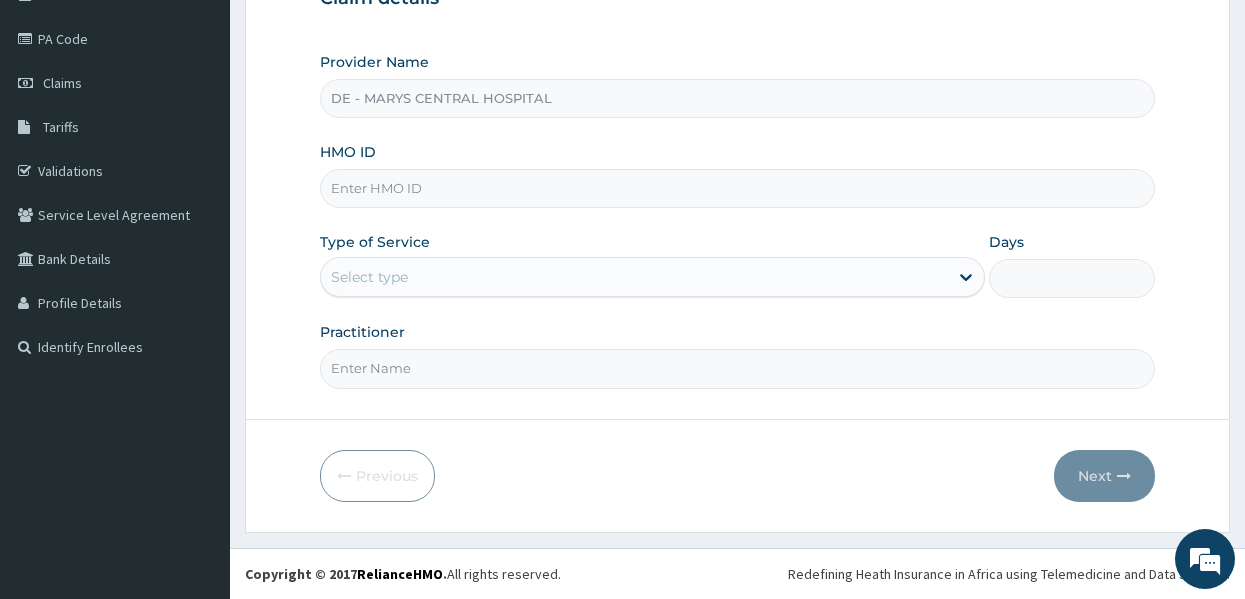 click on "HMO ID" at bounding box center (738, 188) 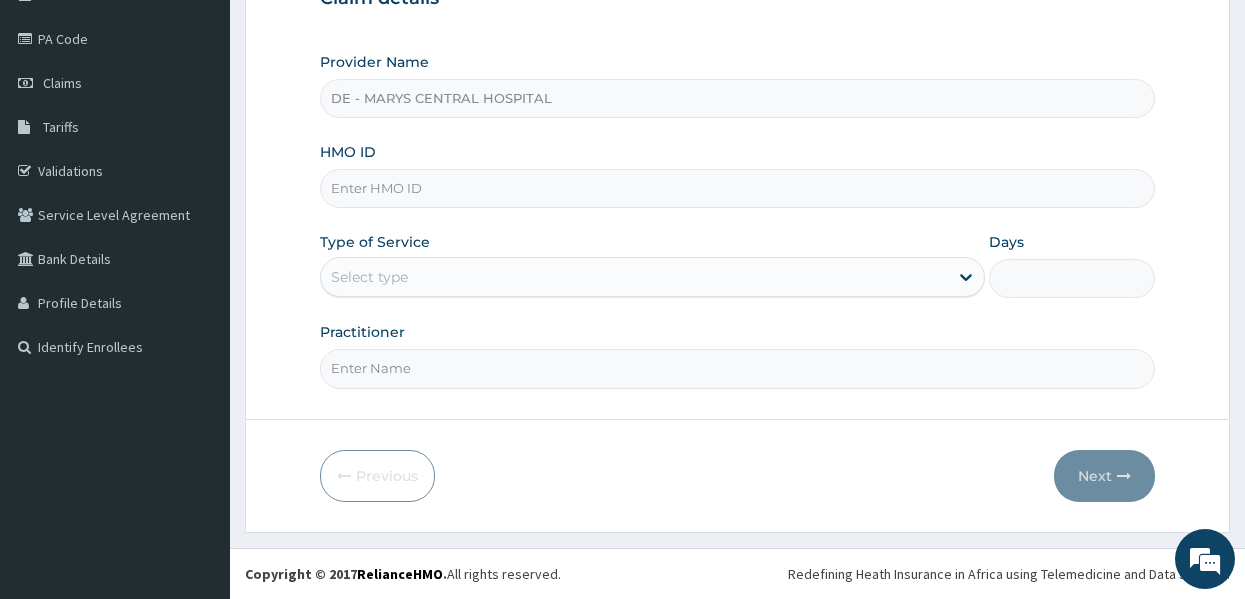 scroll, scrollTop: 0, scrollLeft: 0, axis: both 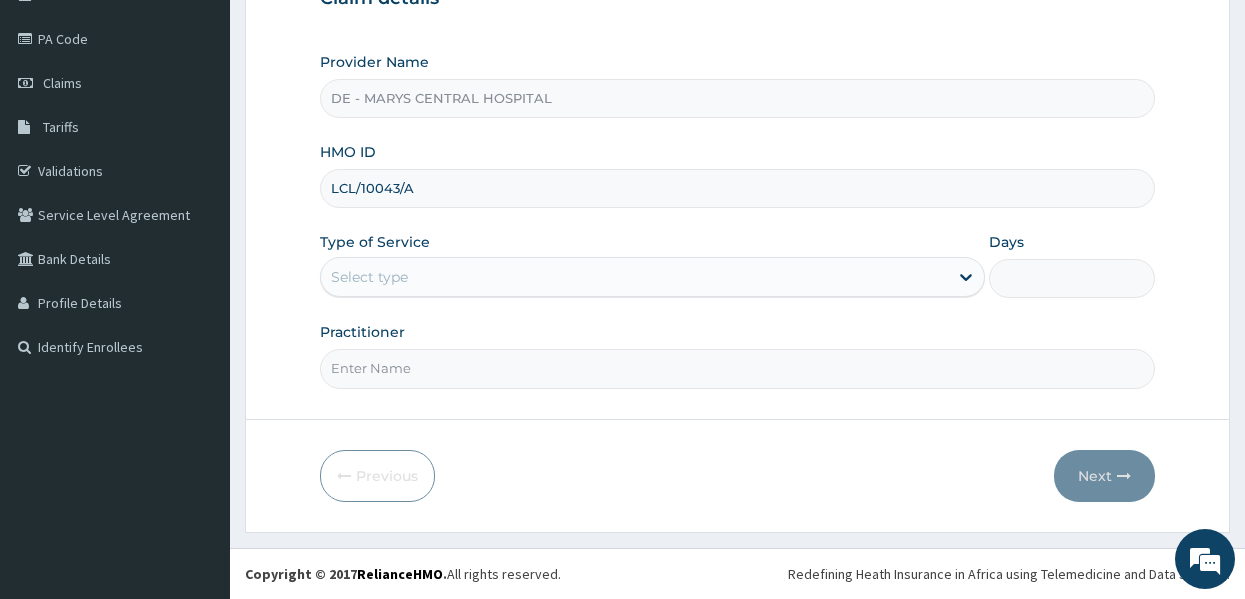 type on "LCL/10043/A" 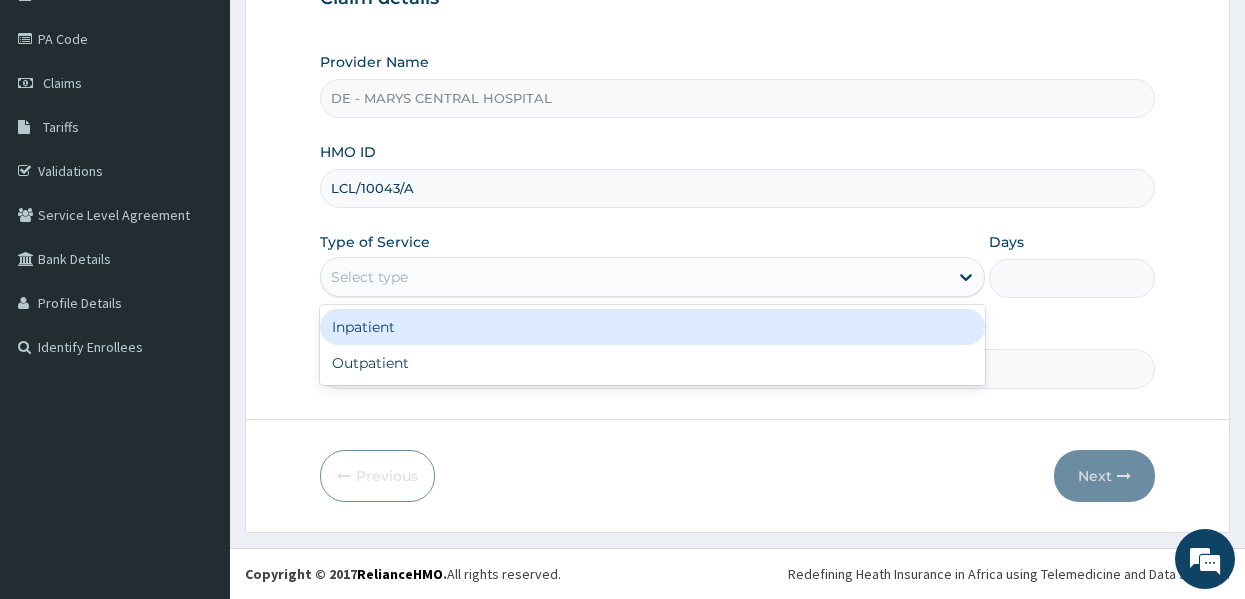 click on "Select type" at bounding box center (634, 277) 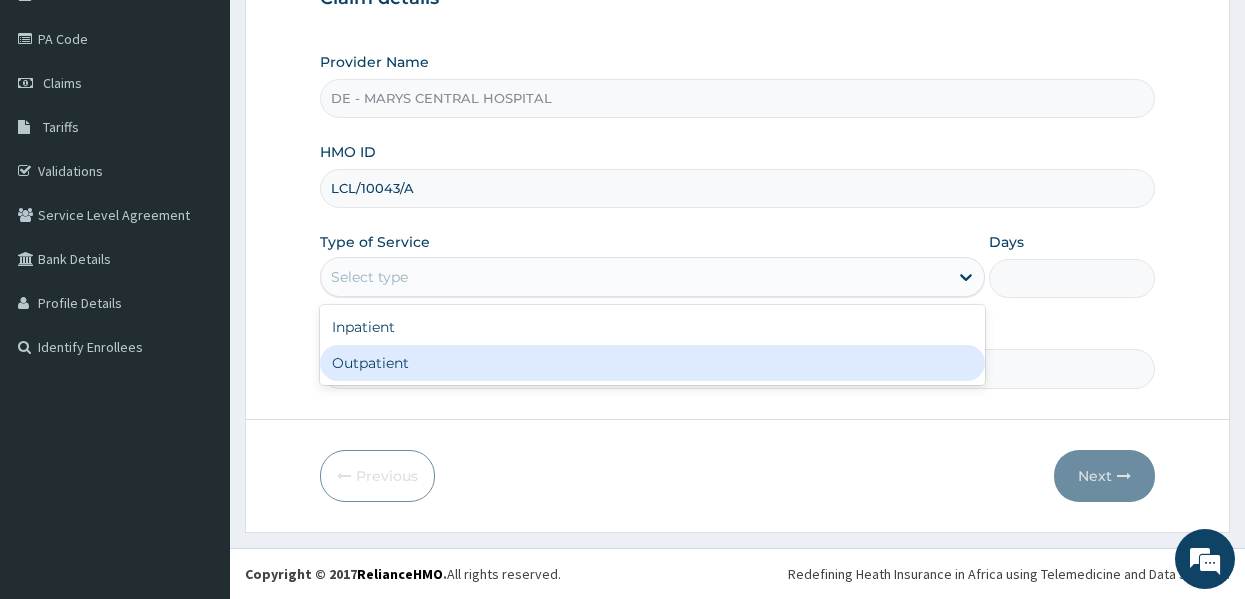 click on "Outpatient" at bounding box center [652, 363] 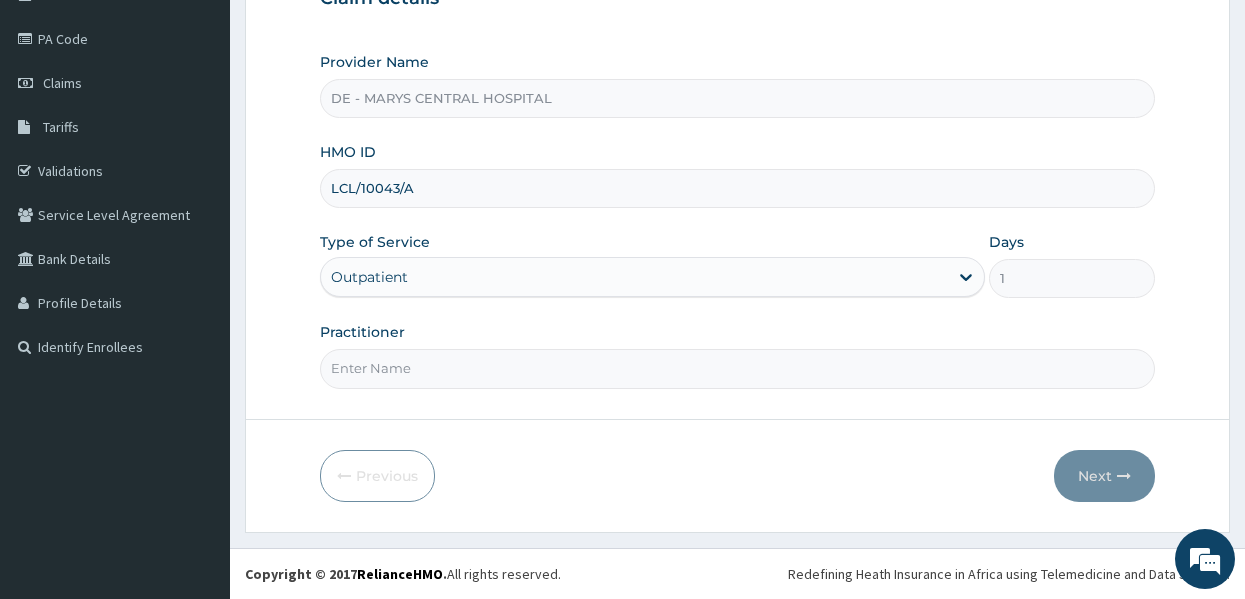 click on "Practitioner" at bounding box center [738, 368] 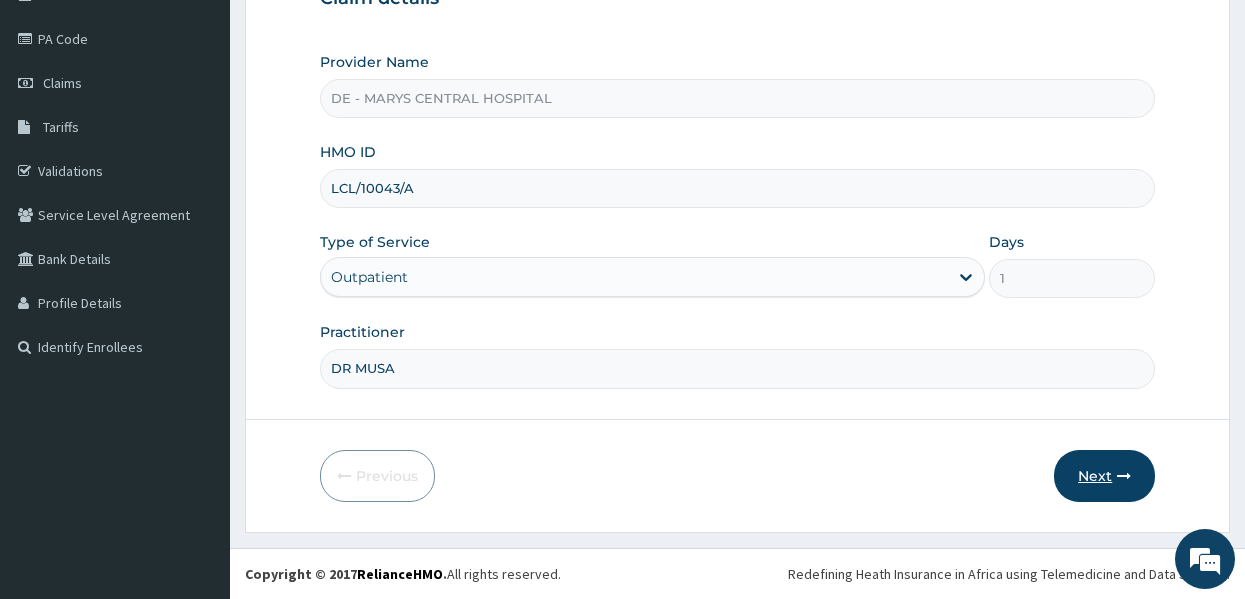 click on "Next" at bounding box center [1104, 476] 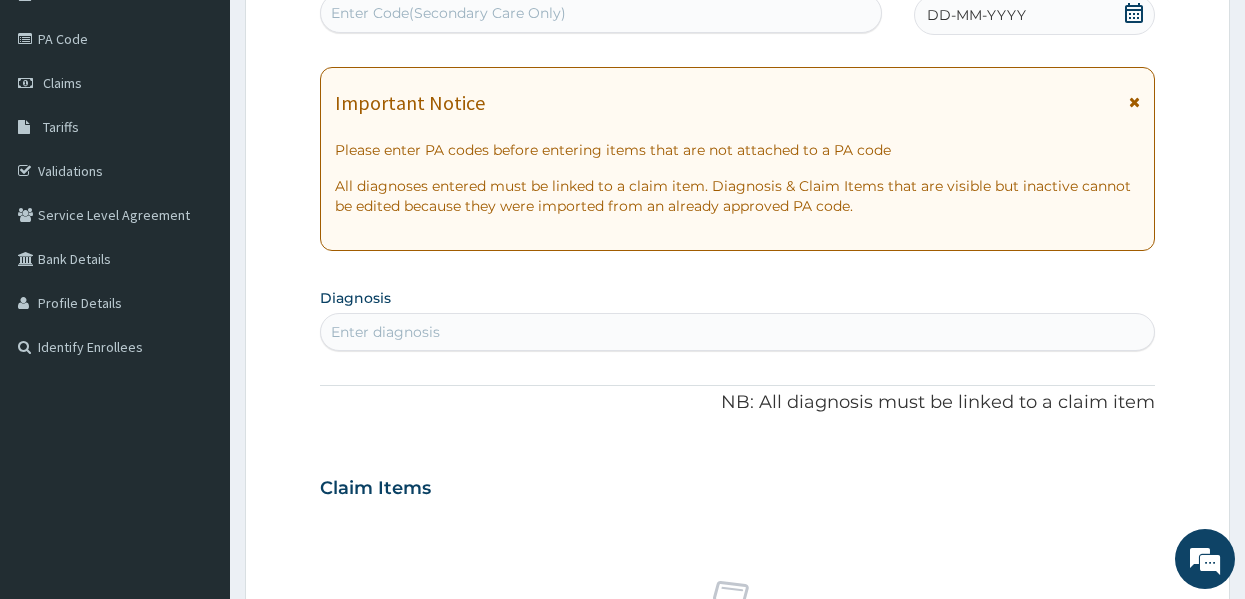click on "Enter Code(Secondary Care Only)" at bounding box center [601, 13] 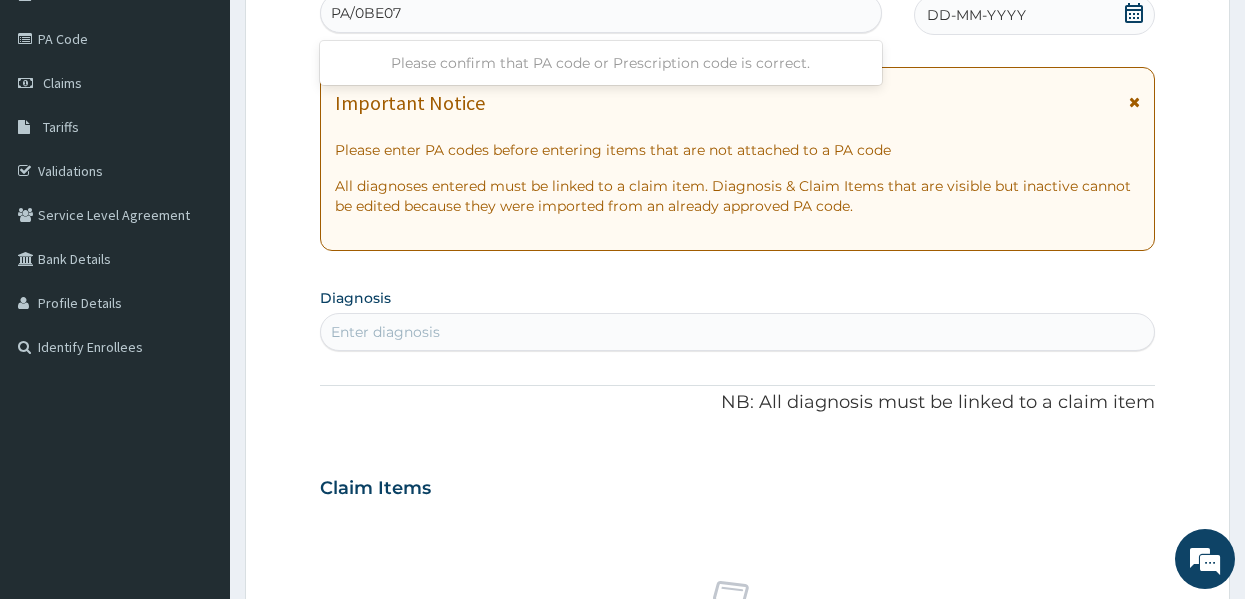 type on "PA/0BE076" 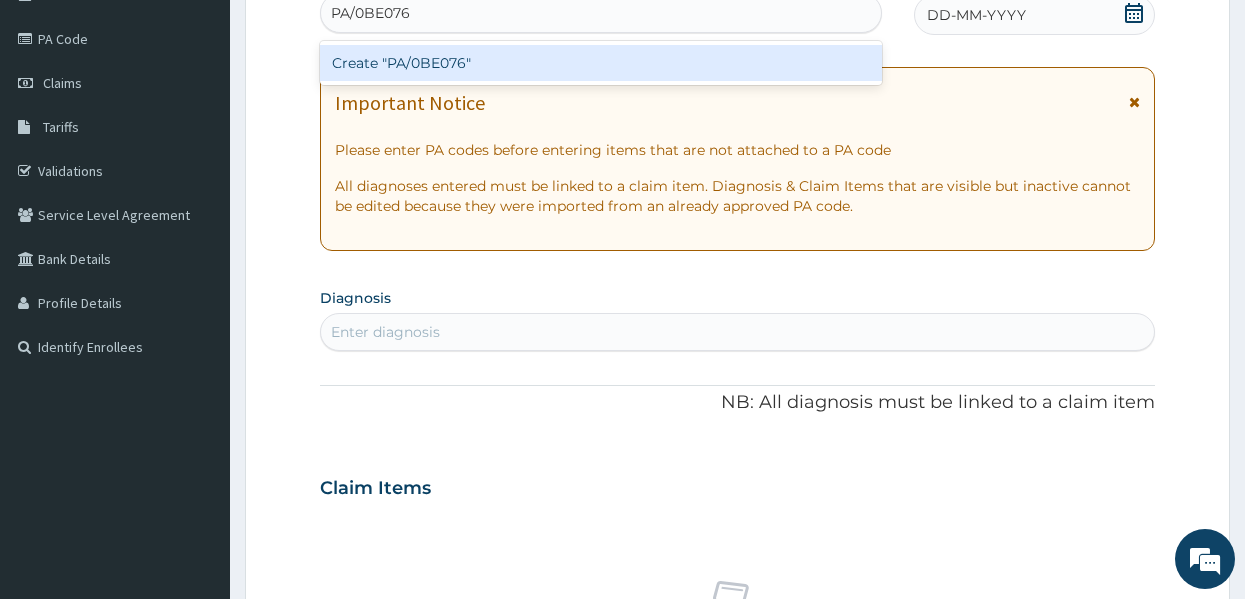 click on "Create "PA/0BE076"" at bounding box center [601, 63] 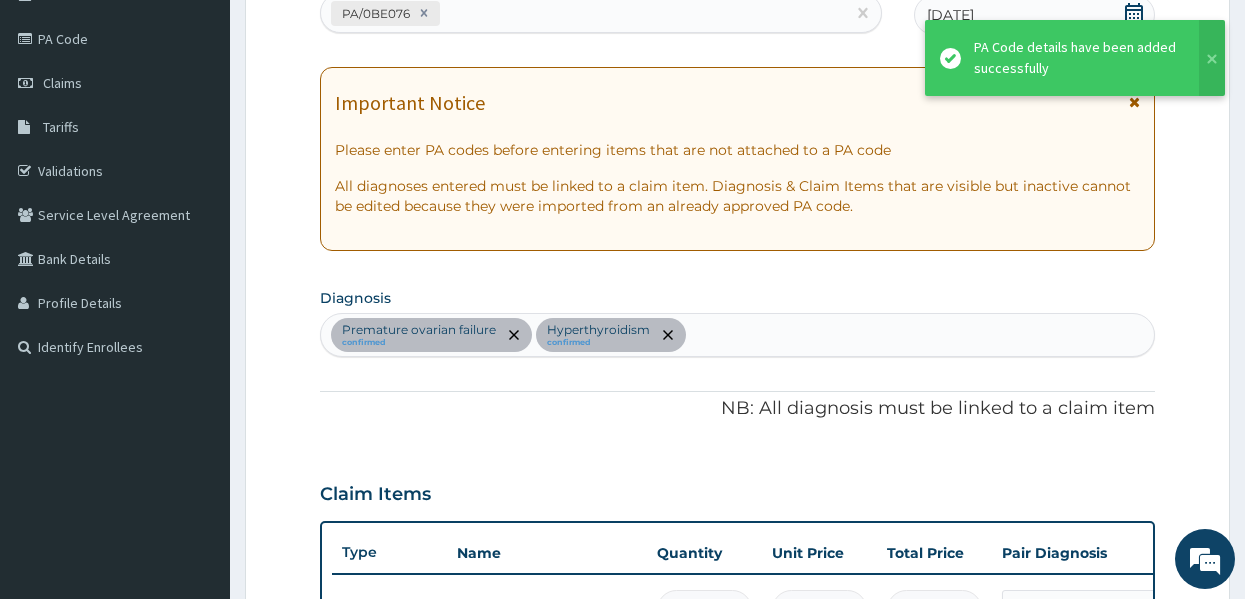 scroll, scrollTop: 809, scrollLeft: 0, axis: vertical 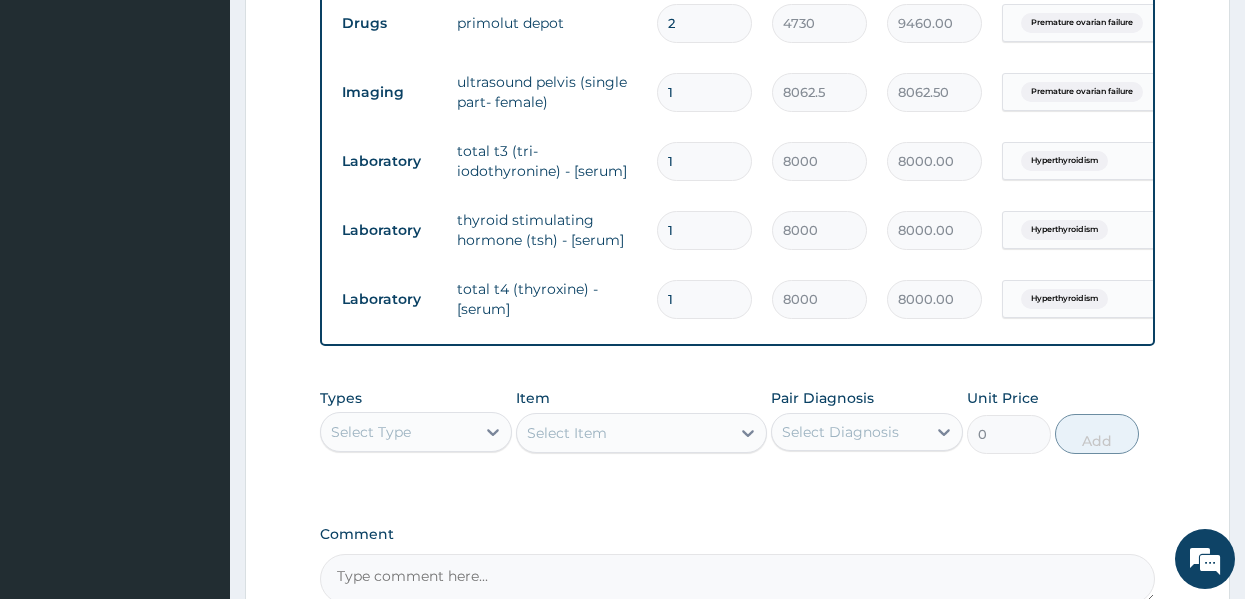 click on "Types Select Type Item Select Item Pair Diagnosis Select Diagnosis Unit Price 0 Add" at bounding box center [738, 421] 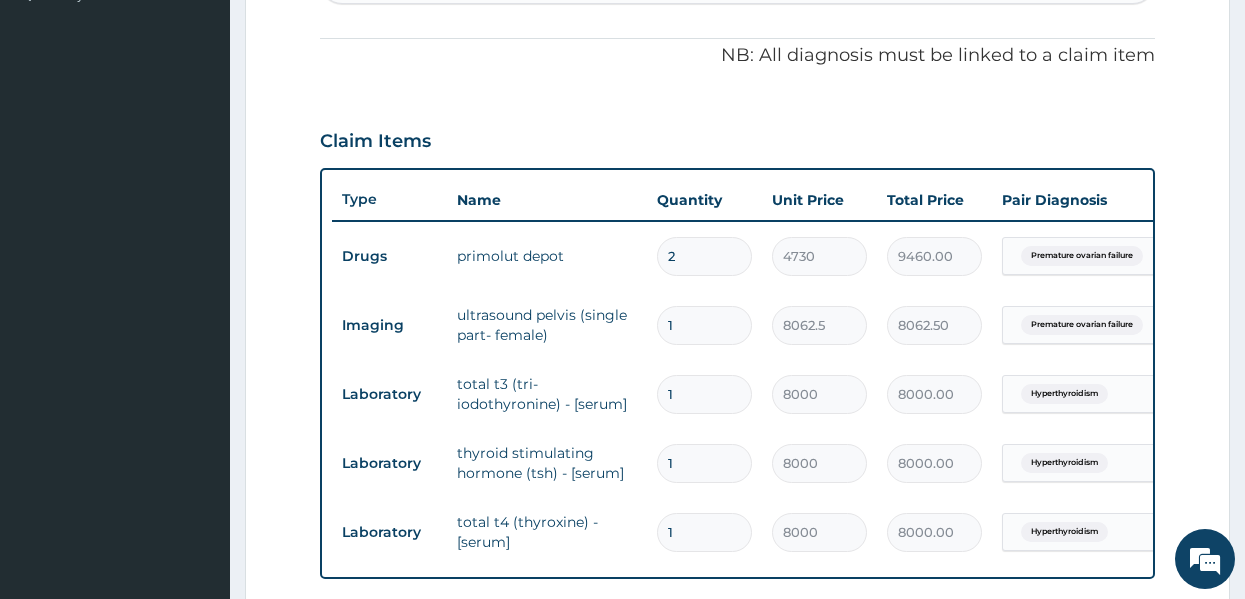 scroll, scrollTop: 329, scrollLeft: 0, axis: vertical 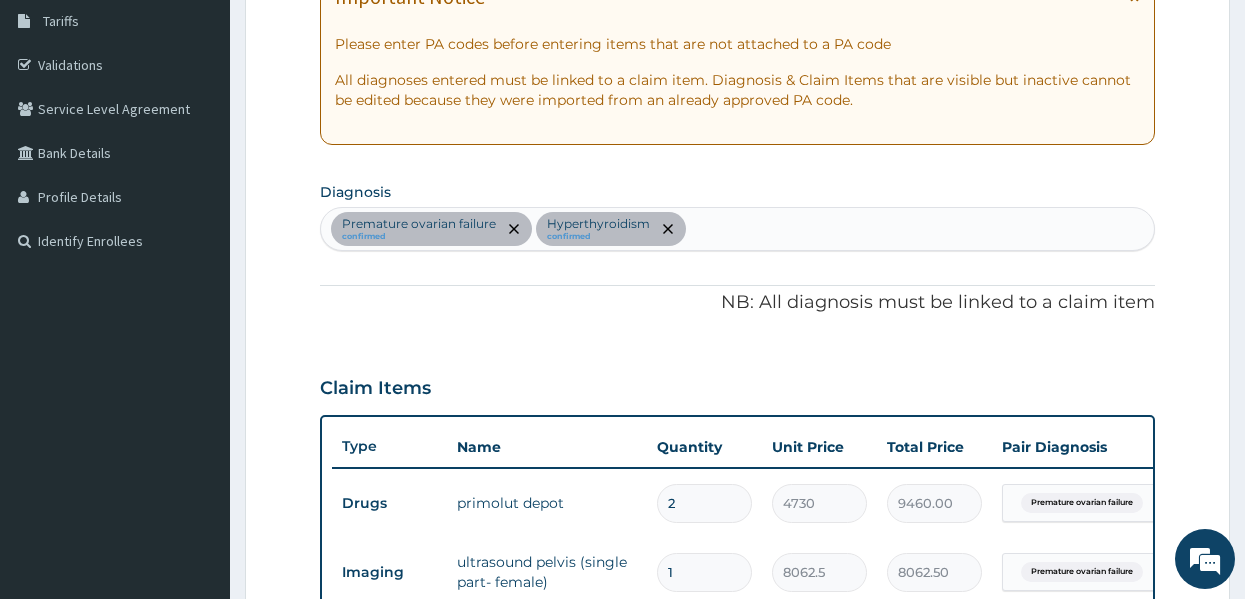 click on "Premature ovarian failure confirmed Hyperthyroidism confirmed" at bounding box center [738, 229] 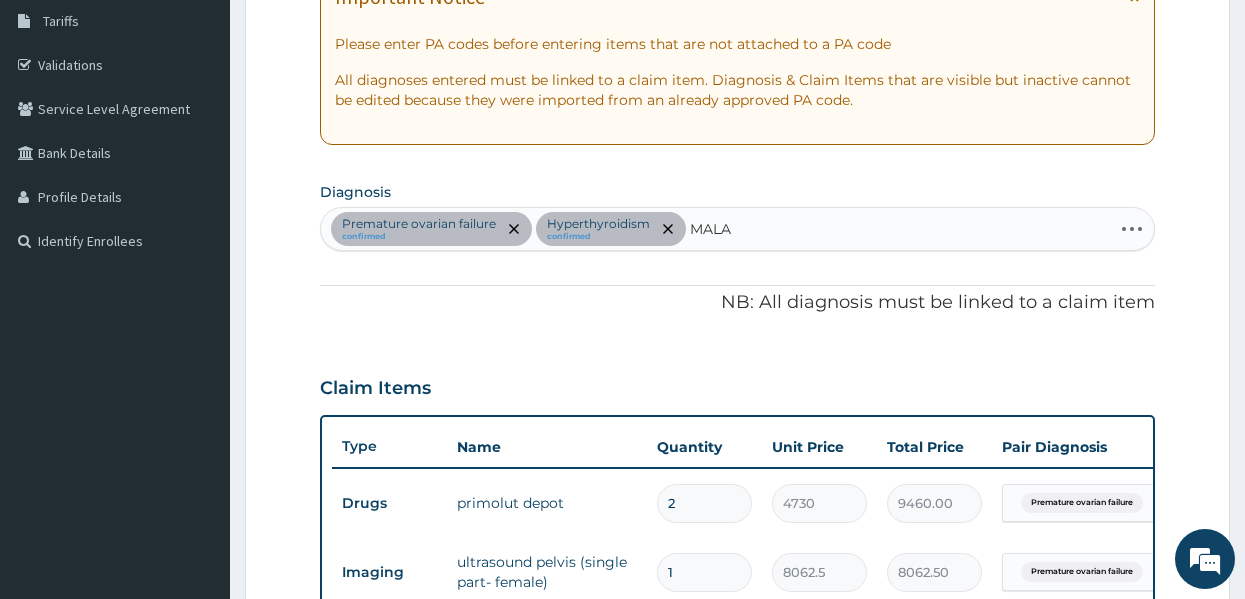 type on "MALAR" 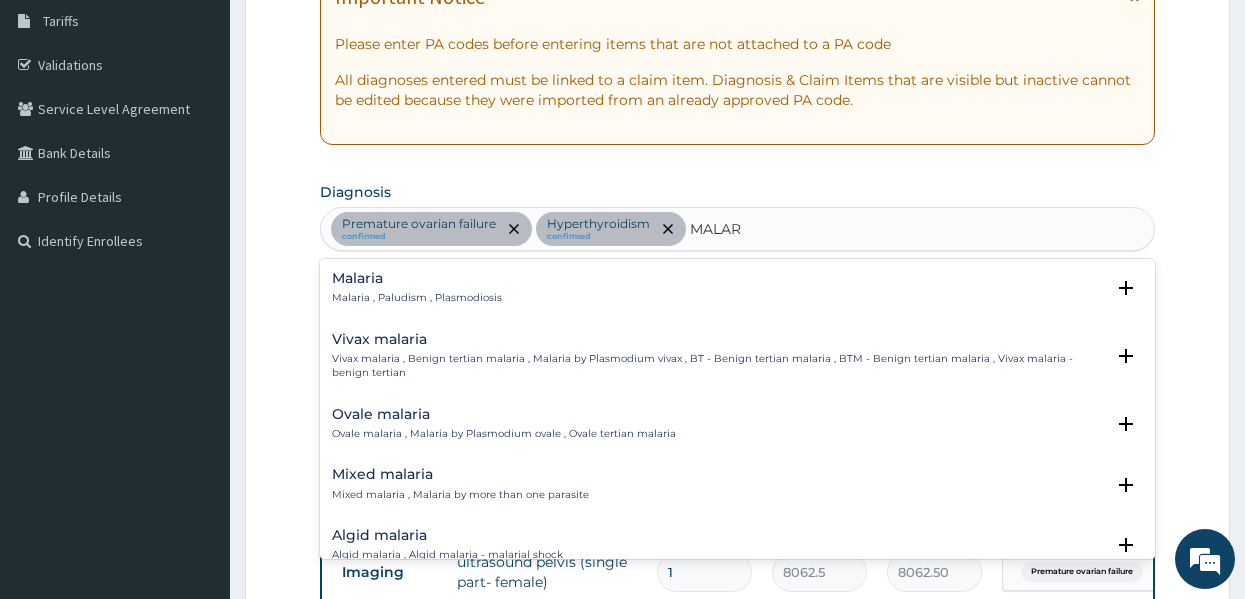 click on "Malaria , Paludism , Plasmodiosis" at bounding box center (417, 298) 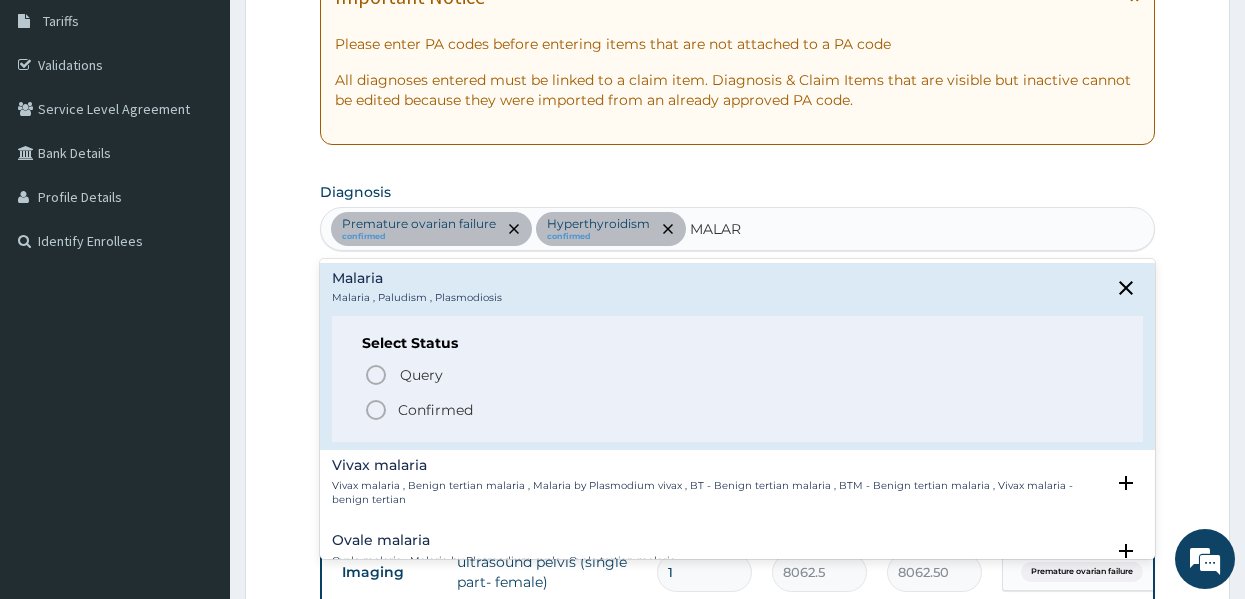 click 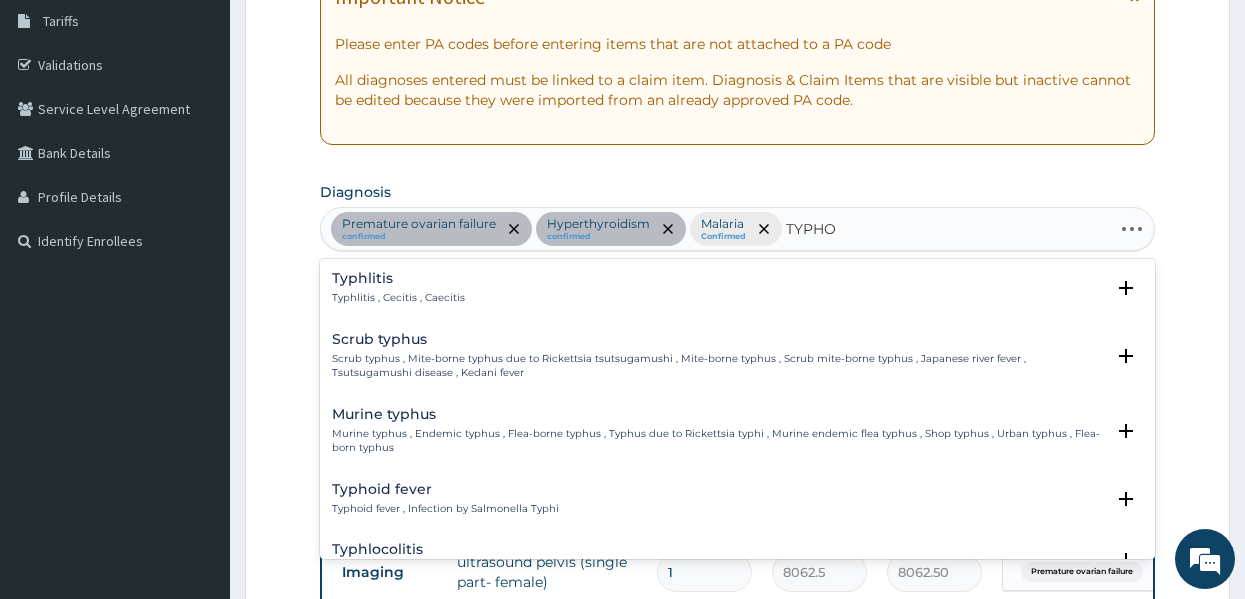 type on "TYPHOI" 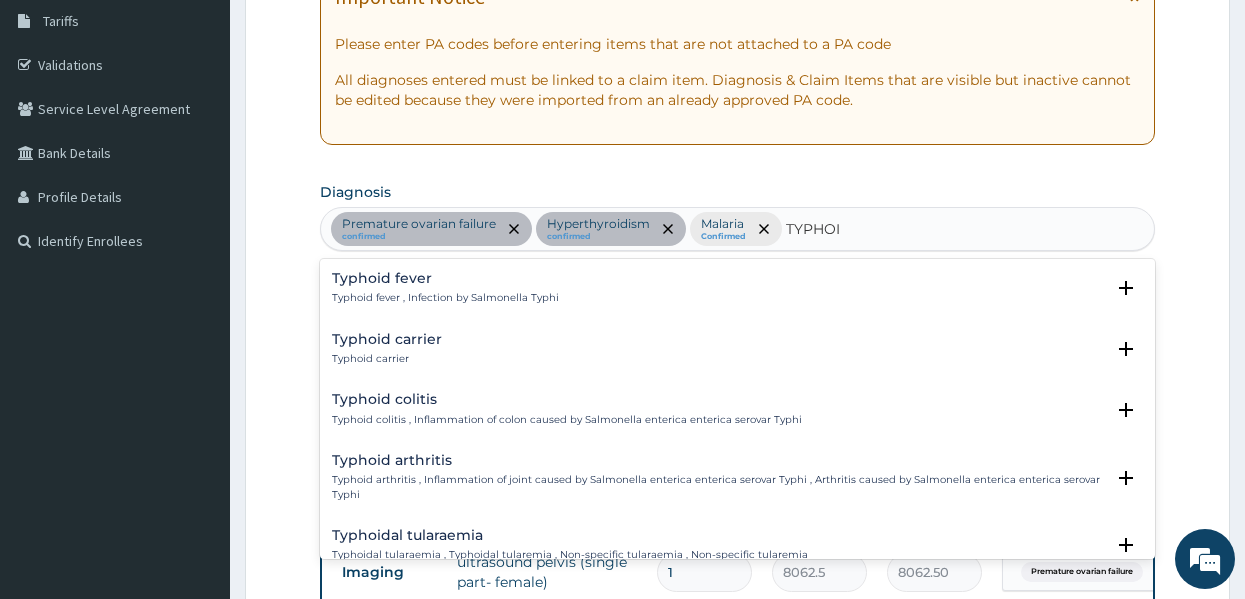 click on "Typhoid fever , Infection by Salmonella Typhi" at bounding box center (445, 298) 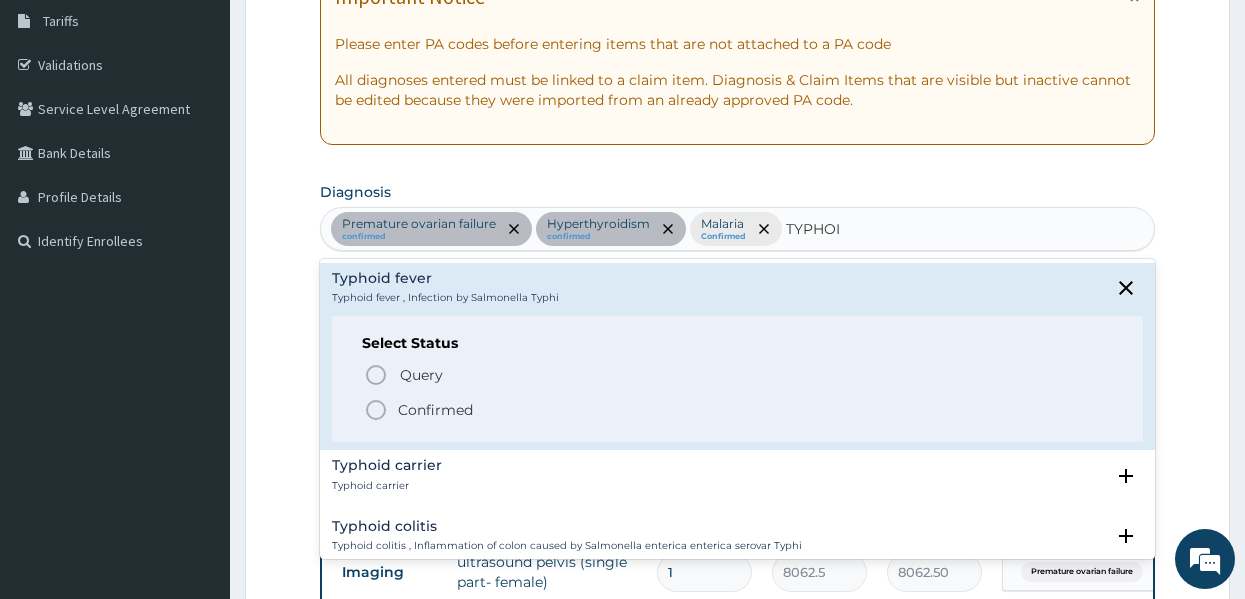 click on "Confirmed" at bounding box center (435, 410) 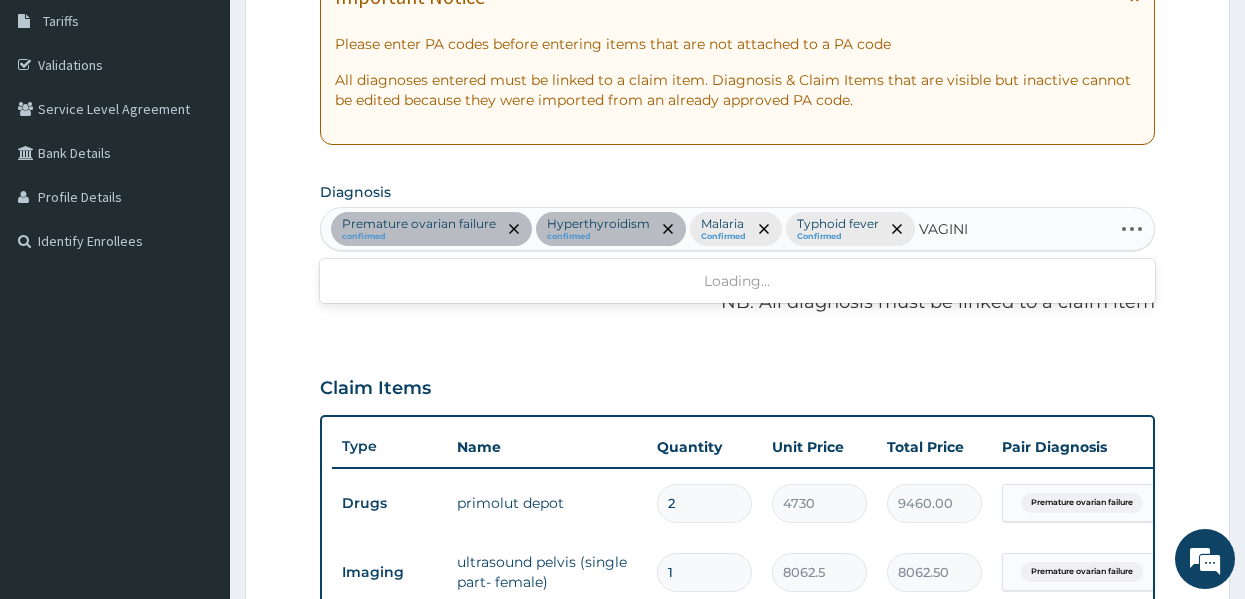 type on "VAGINIT" 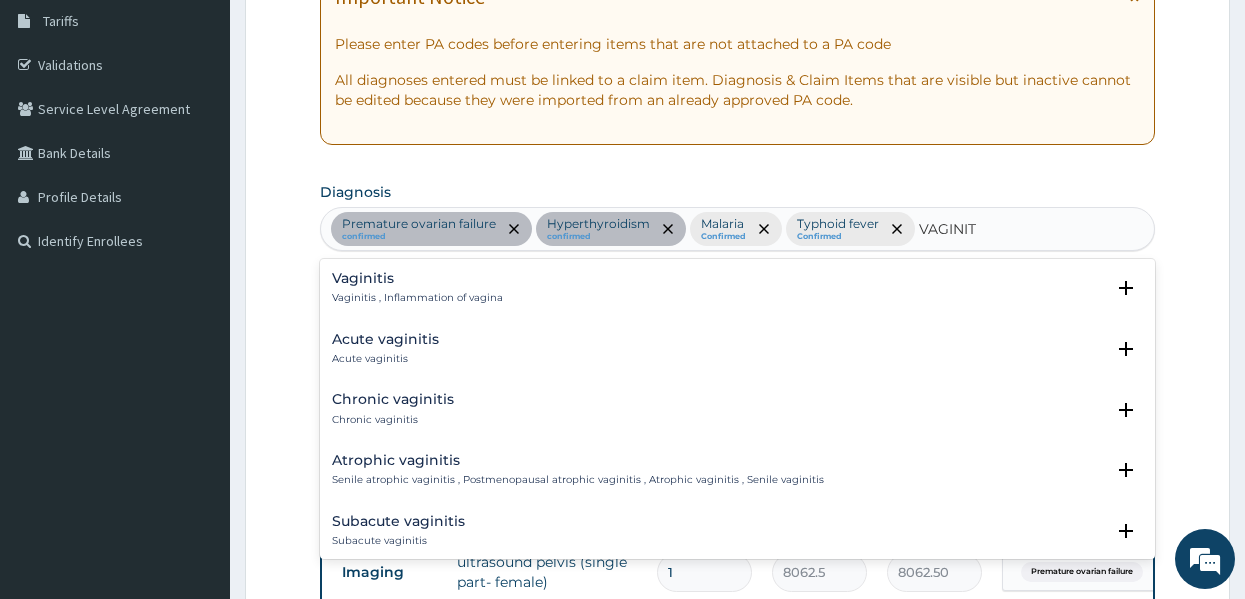 click on "Vaginitis , Inflammation of vagina" at bounding box center (417, 298) 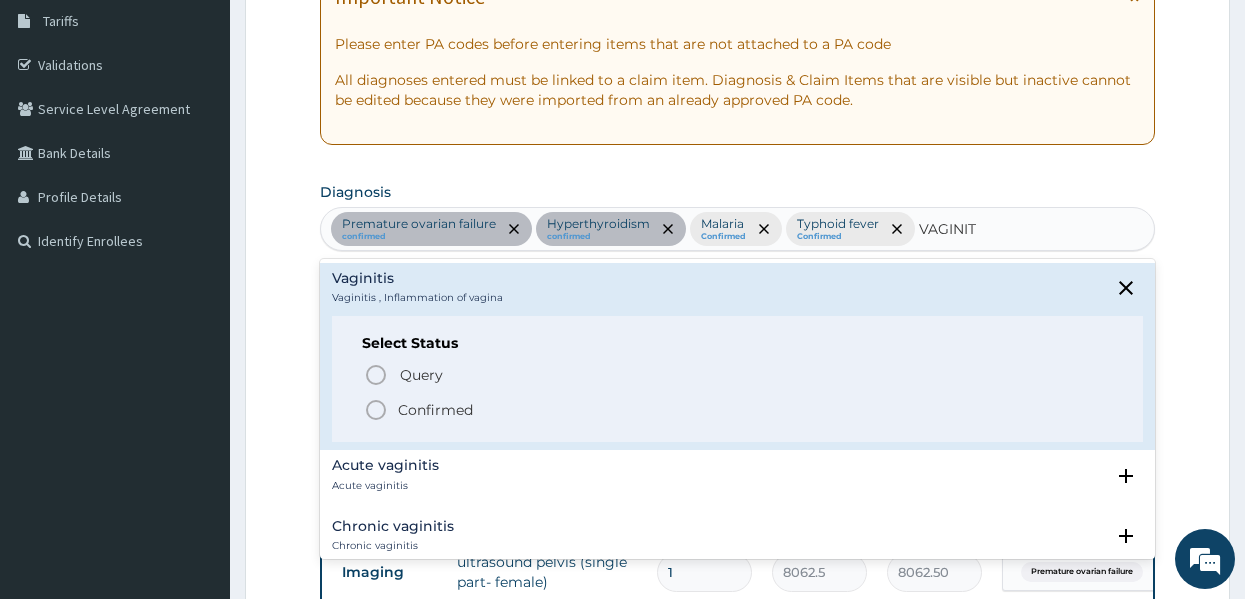 click on "Confirmed" at bounding box center [435, 410] 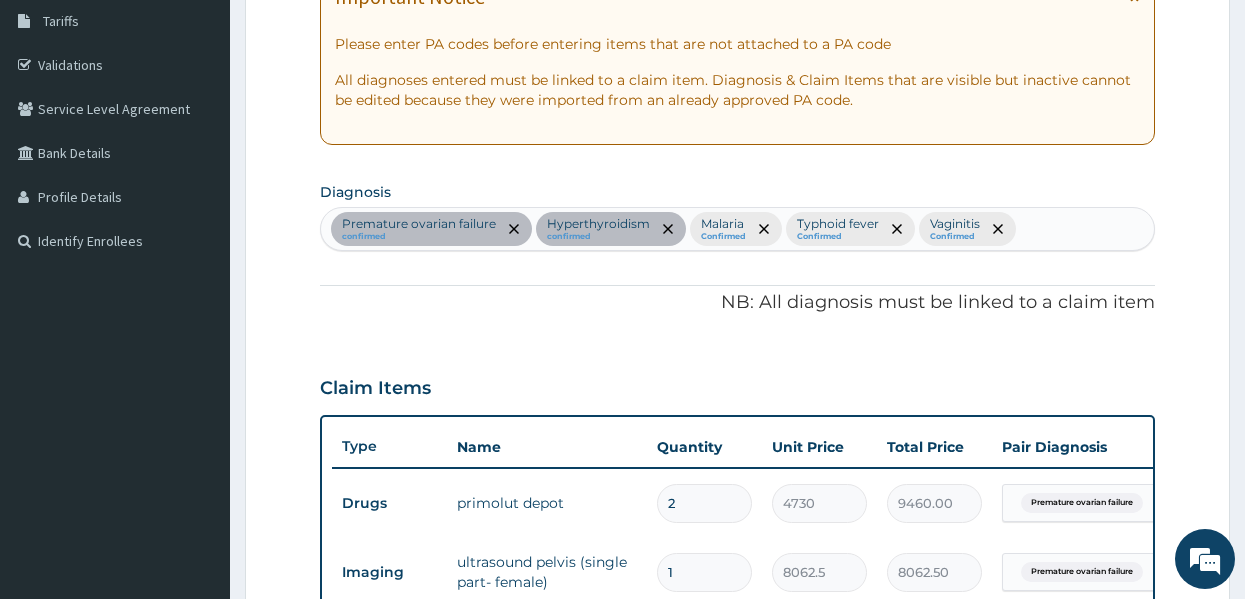 click on "Claim Items" at bounding box center [738, 384] 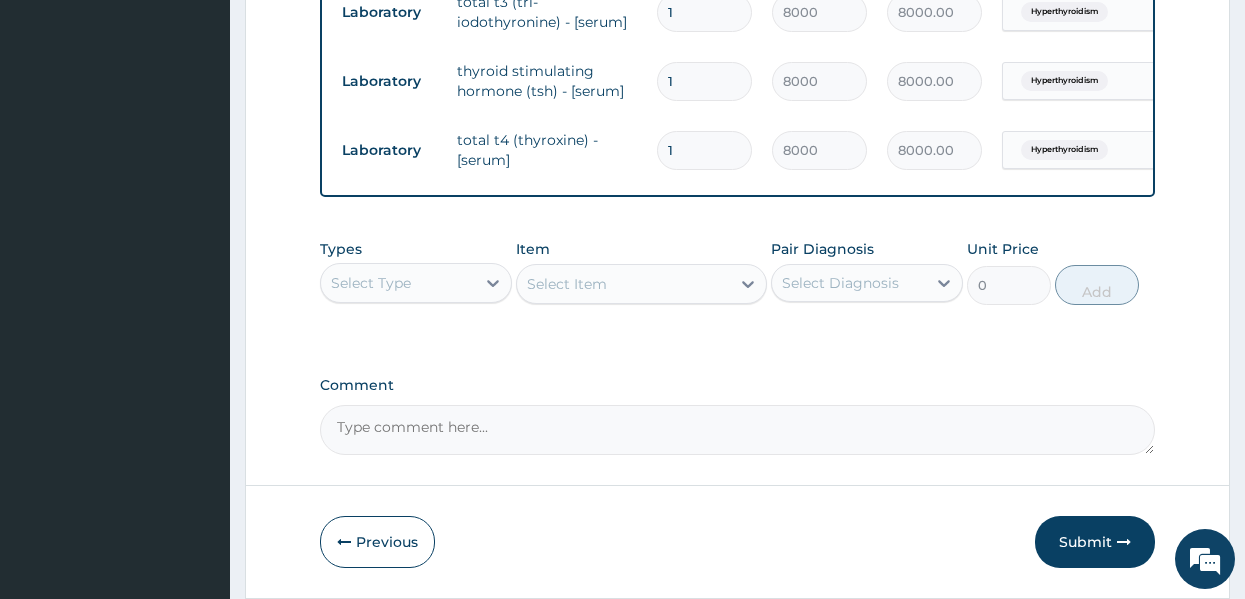 scroll, scrollTop: 959, scrollLeft: 0, axis: vertical 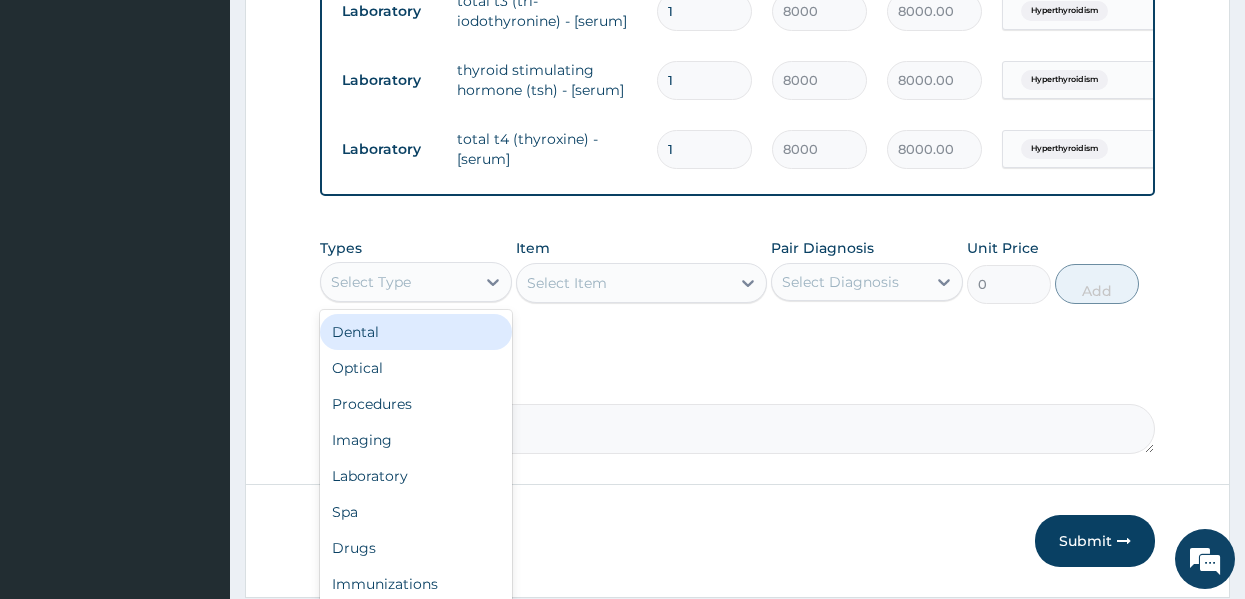 click on "Select Type" at bounding box center [398, 282] 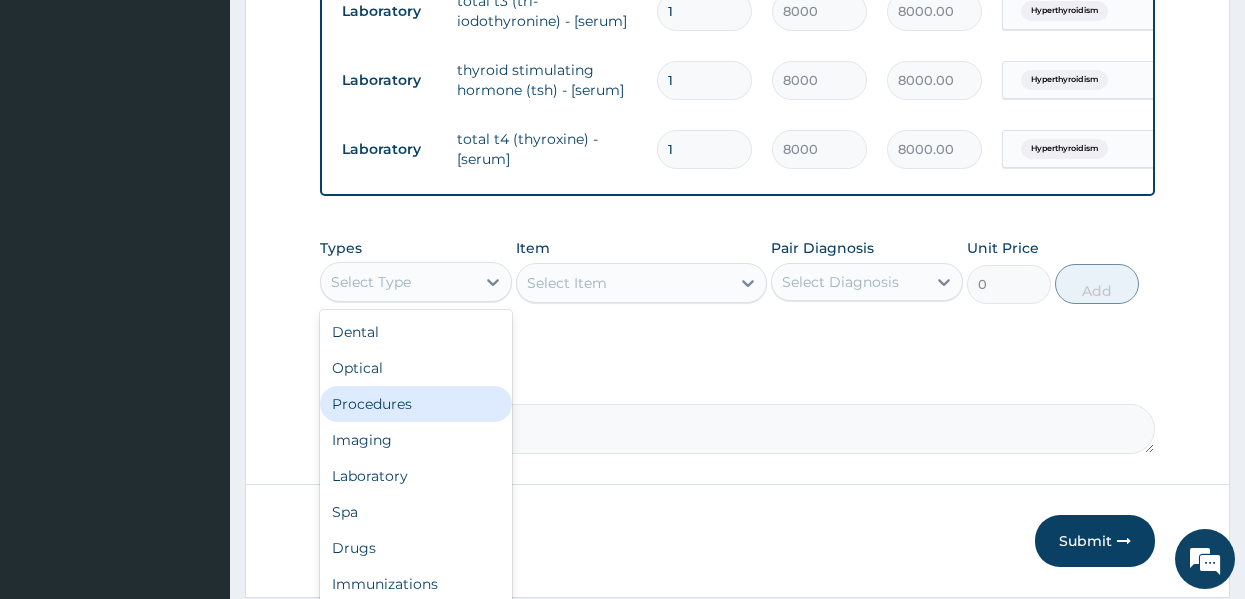 click on "Procedures" at bounding box center (416, 404) 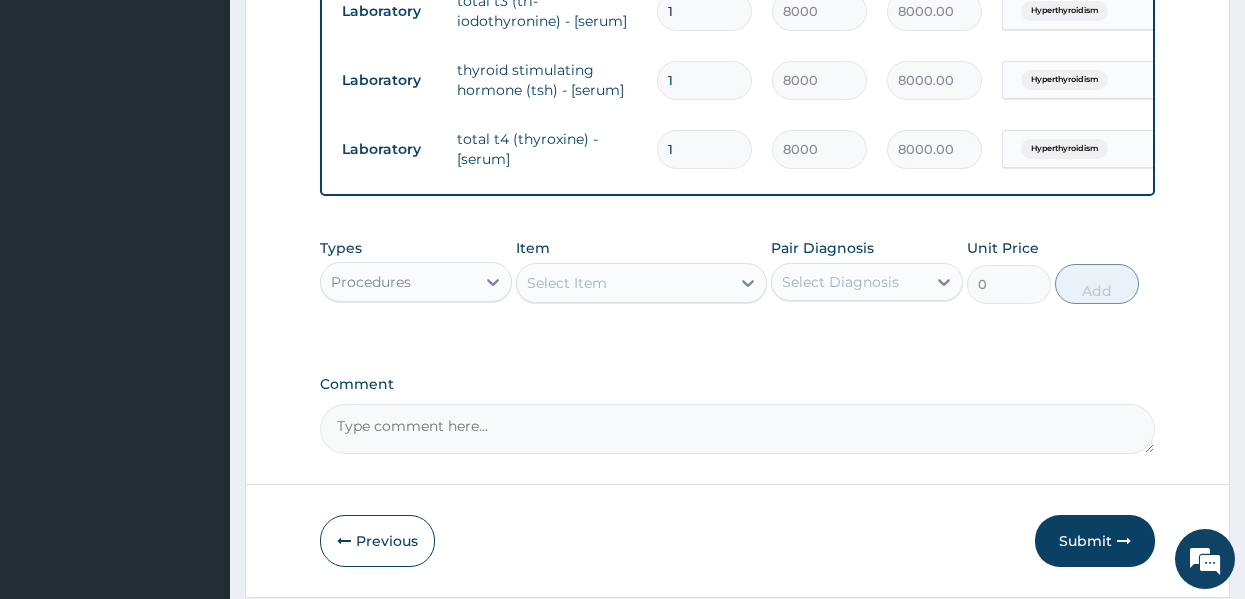 click on "Select Item" at bounding box center (567, 283) 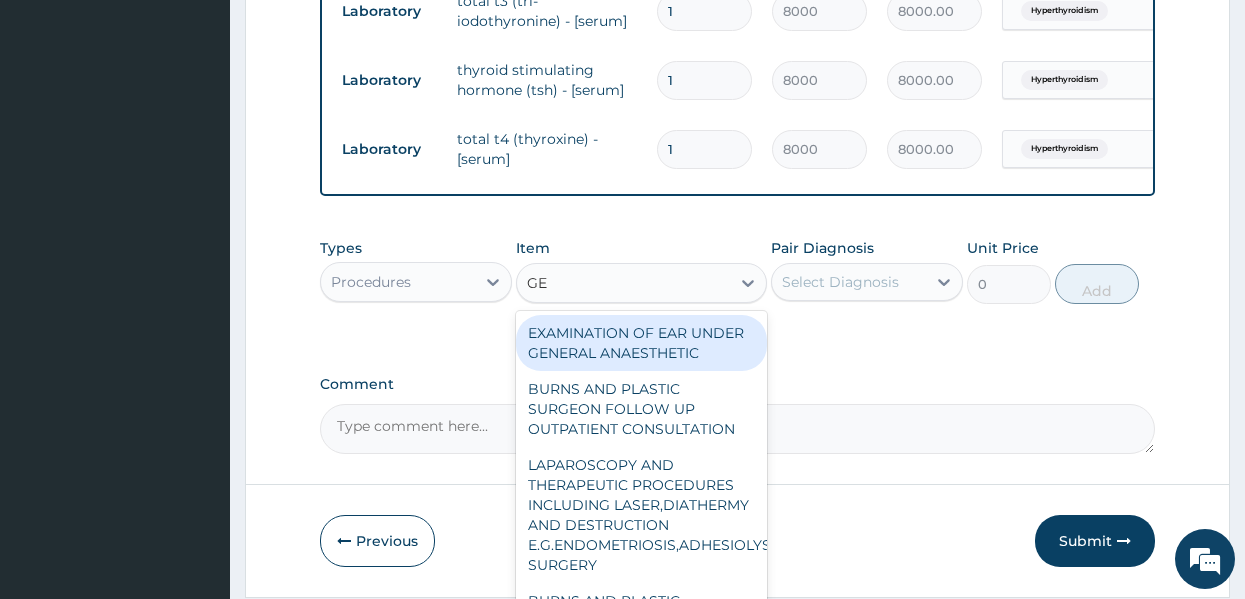 type on "GEN" 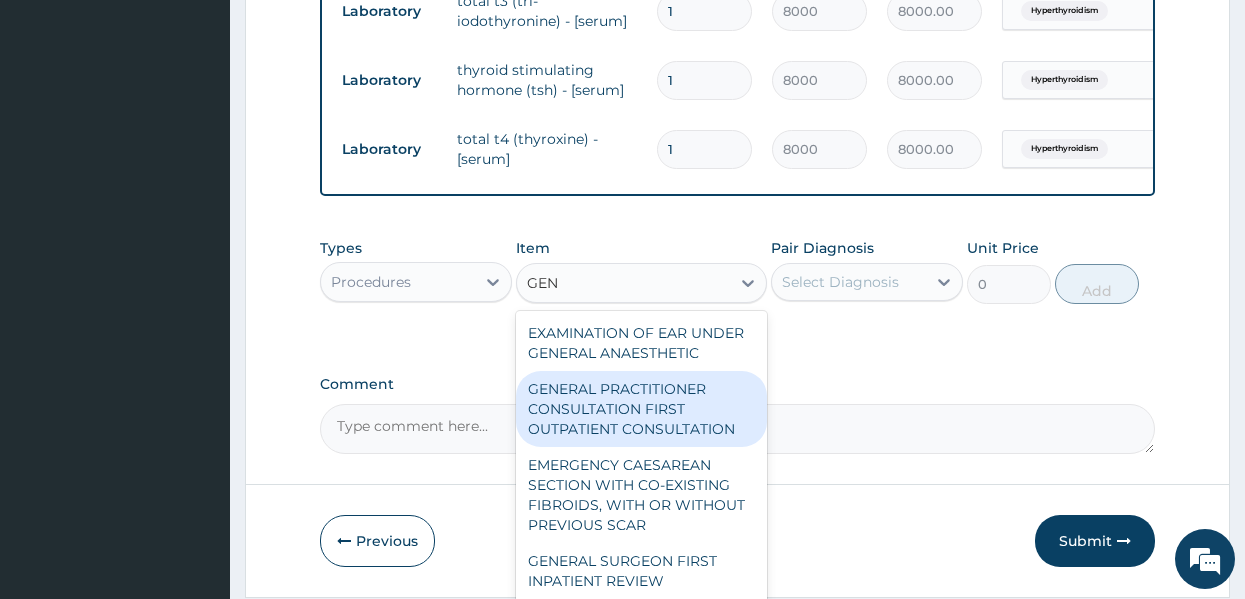 click on "GENERAL PRACTITIONER CONSULTATION FIRST OUTPATIENT CONSULTATION" at bounding box center [641, 409] 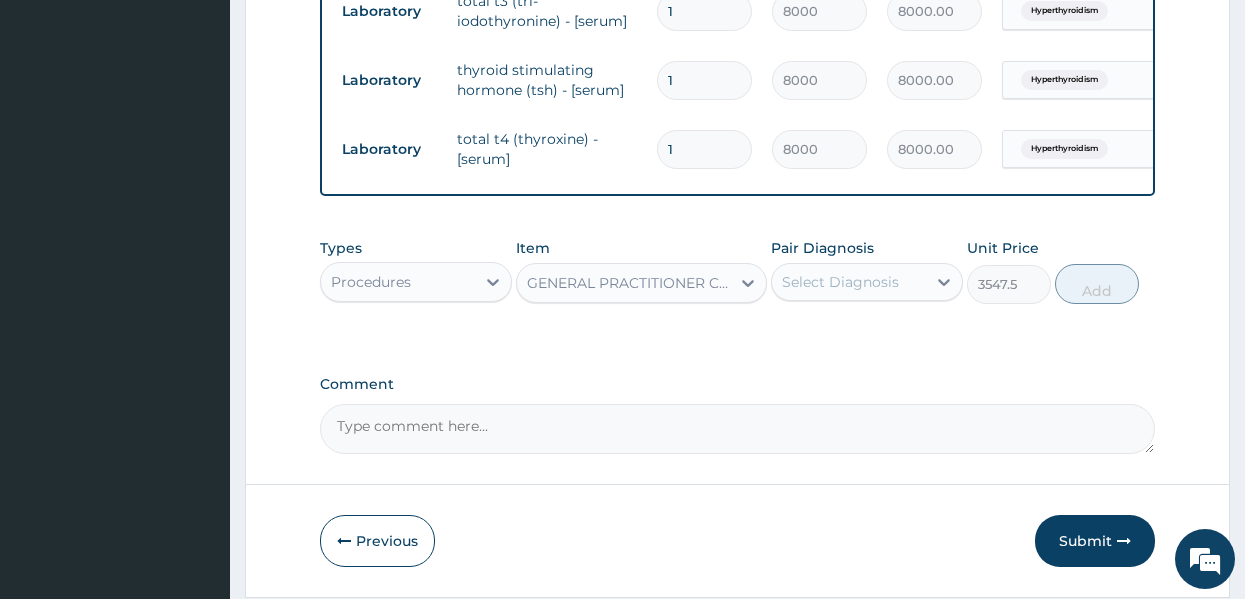 click on "Select Diagnosis" at bounding box center (840, 282) 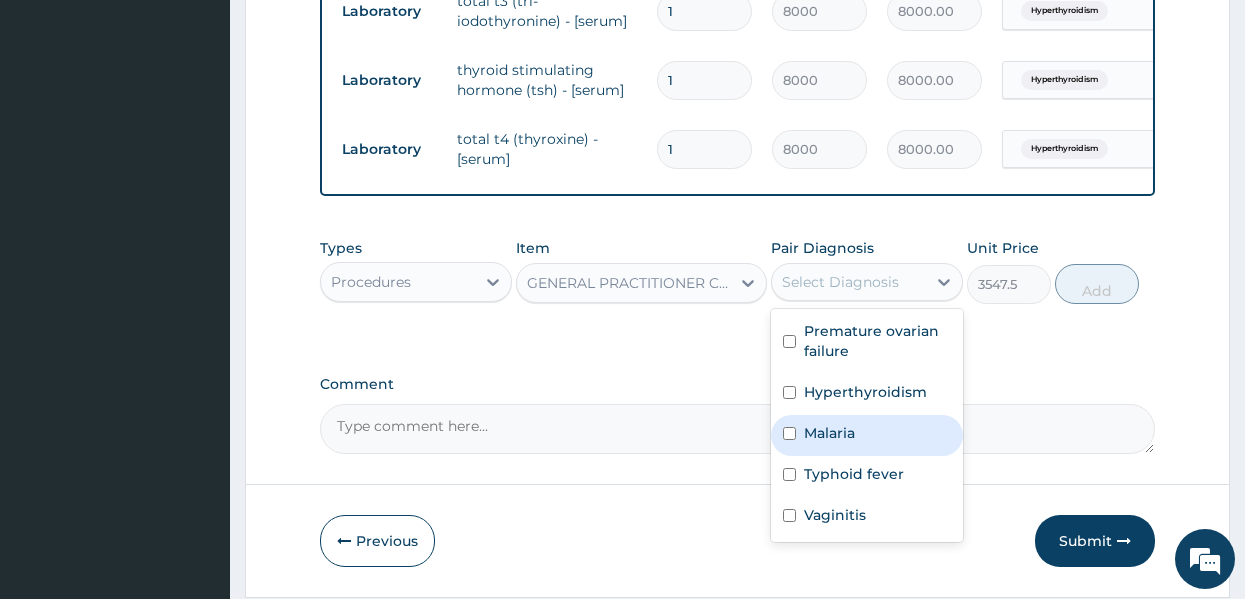 click on "Malaria" at bounding box center (829, 433) 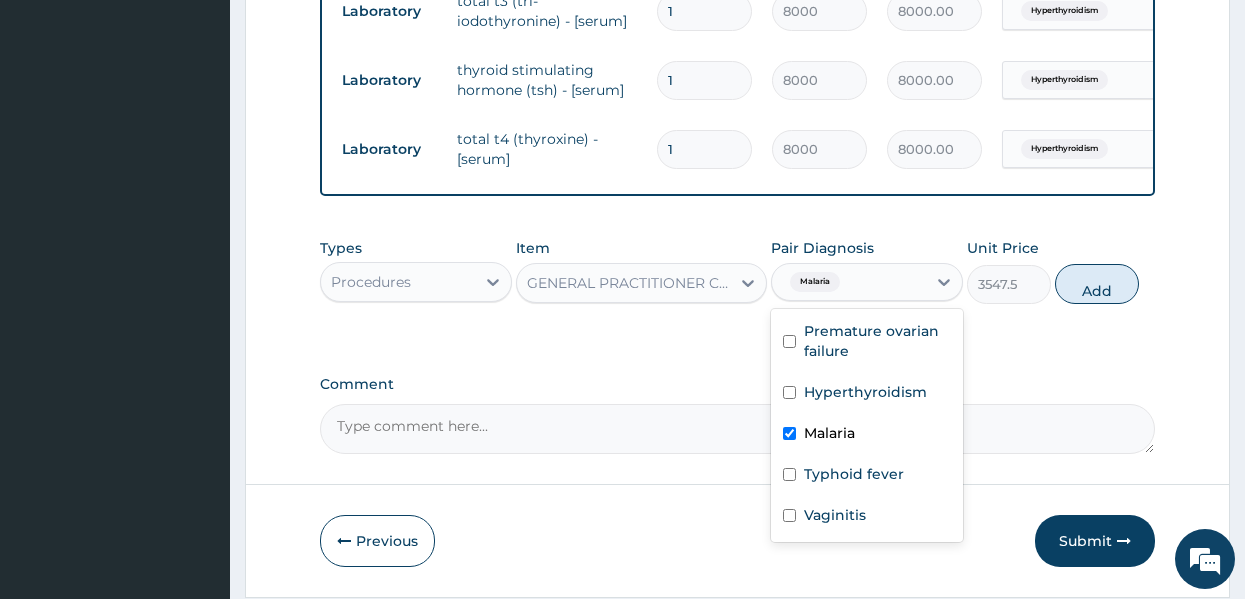 checkbox on "true" 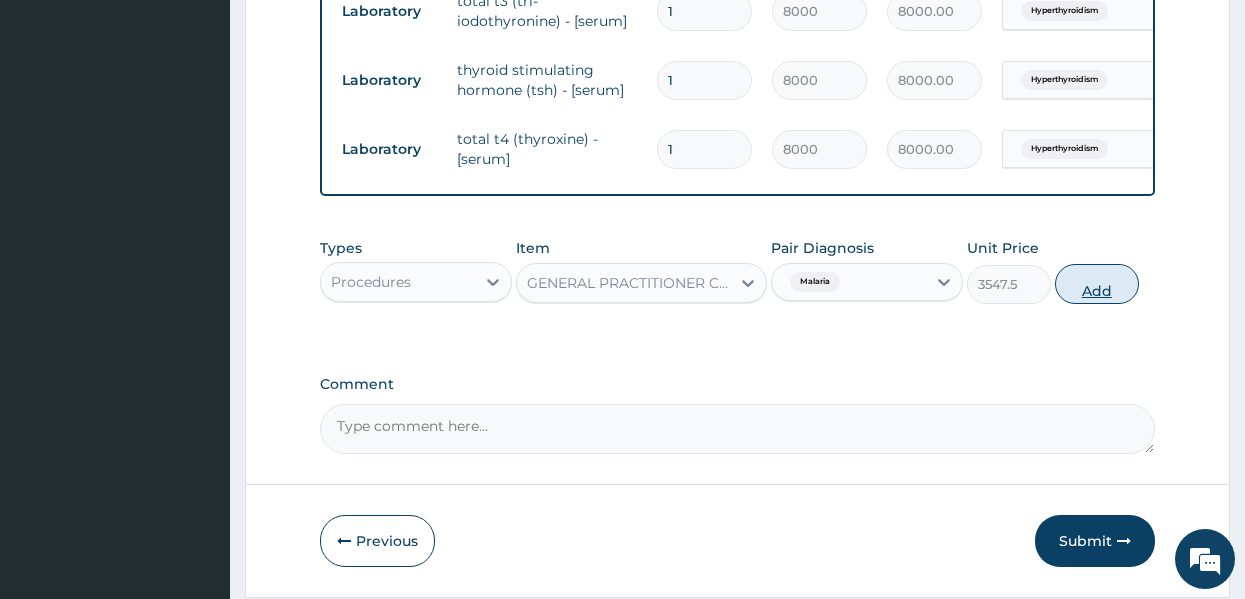click on "Add" at bounding box center (1097, 284) 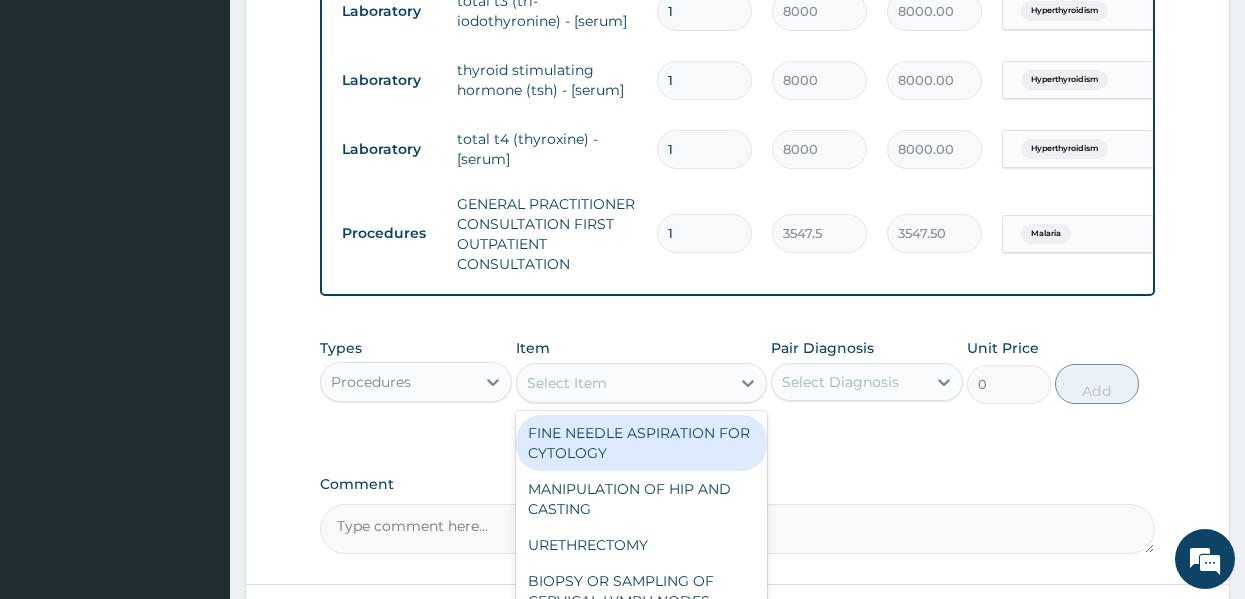 click on "Select Item" at bounding box center [623, 383] 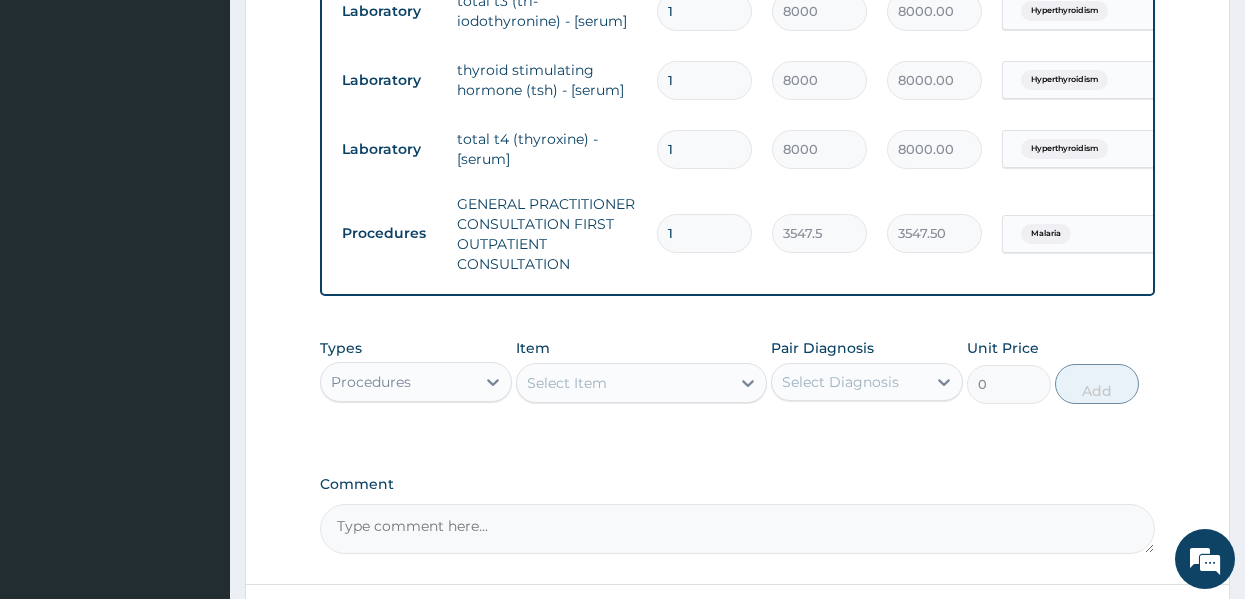 click on "Types Procedures Item Select Item Pair Diagnosis Select Diagnosis Unit Price 0 Add" at bounding box center [738, 386] 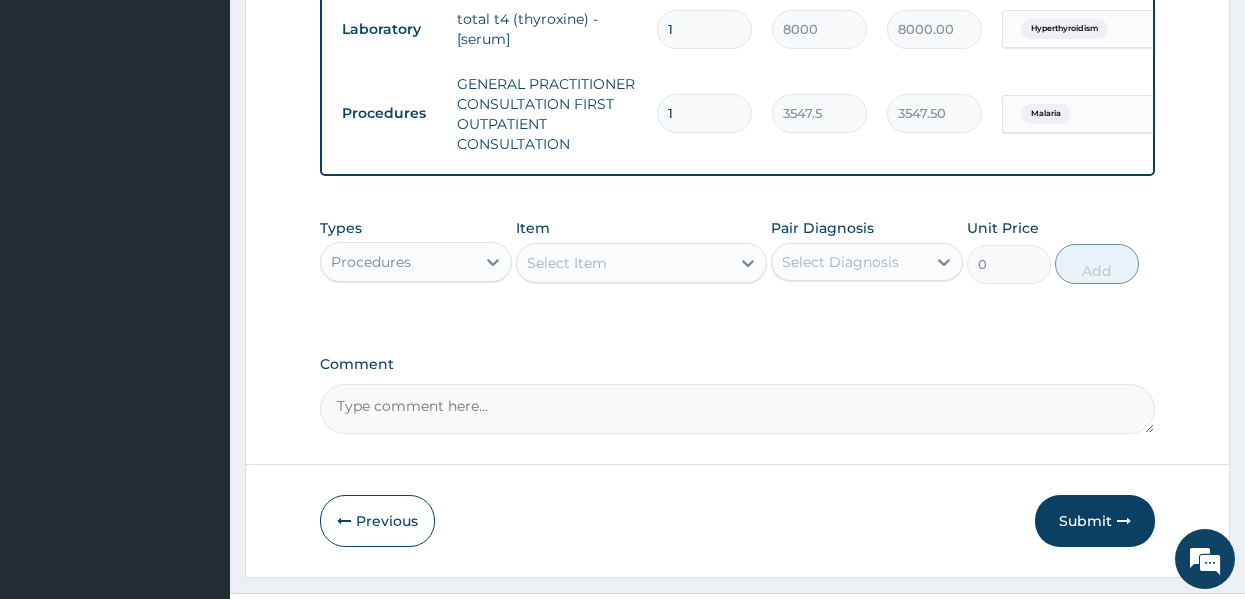 scroll, scrollTop: 1119, scrollLeft: 0, axis: vertical 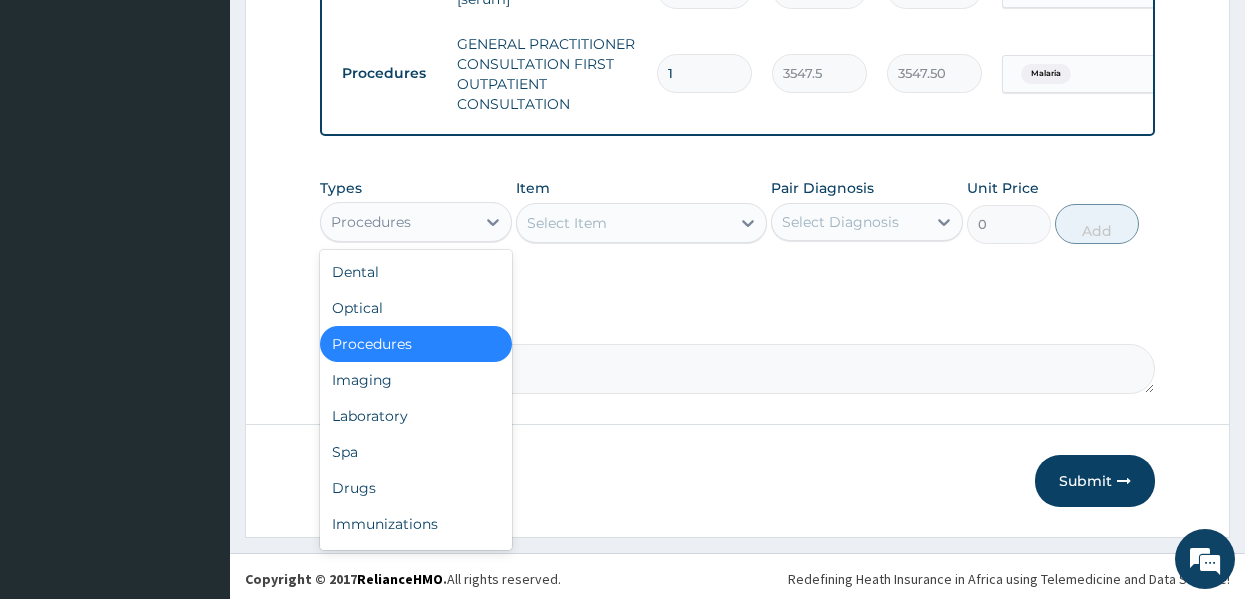 click on "Procedures" at bounding box center (398, 222) 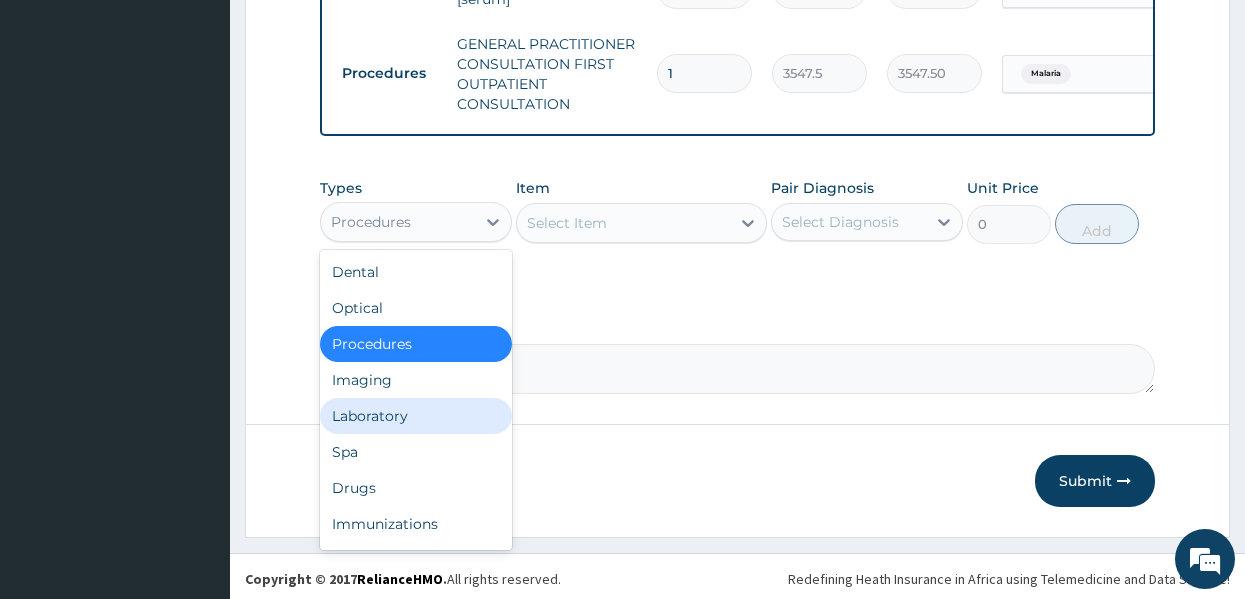 click on "Laboratory" at bounding box center [416, 416] 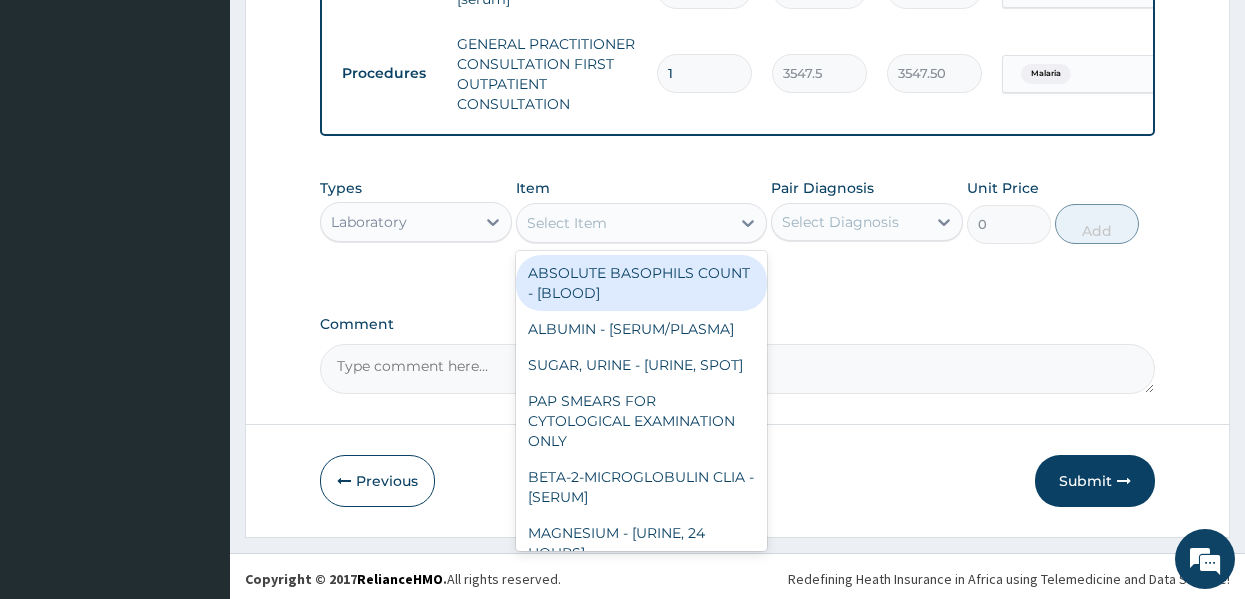 click on "Select Item" at bounding box center (623, 223) 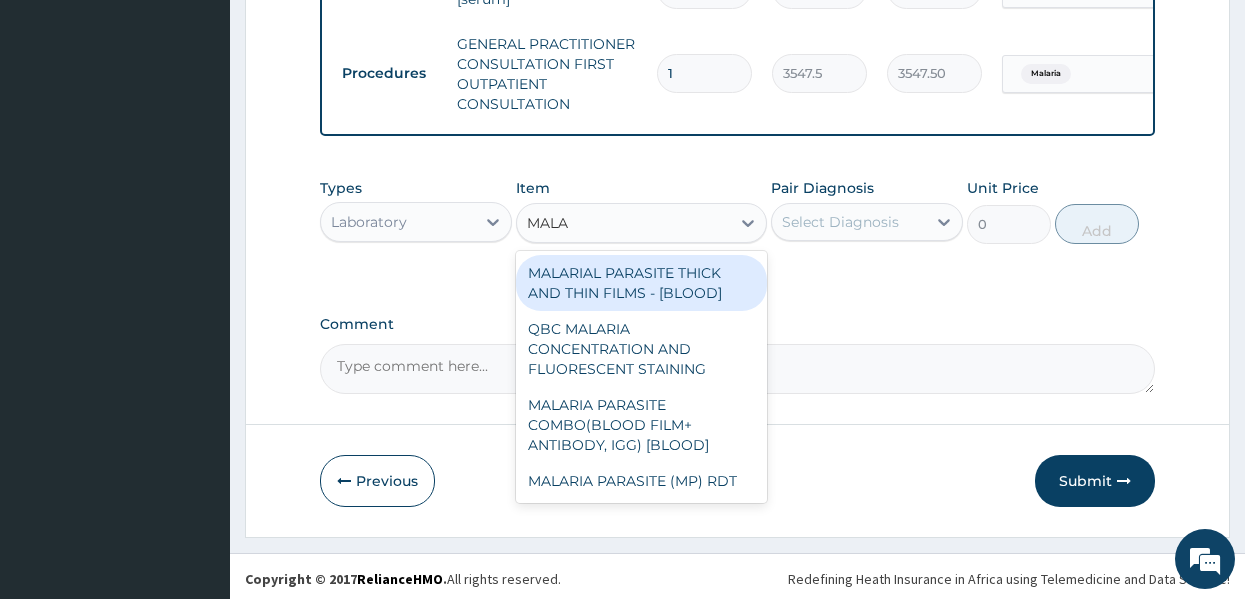 type on "MALAR" 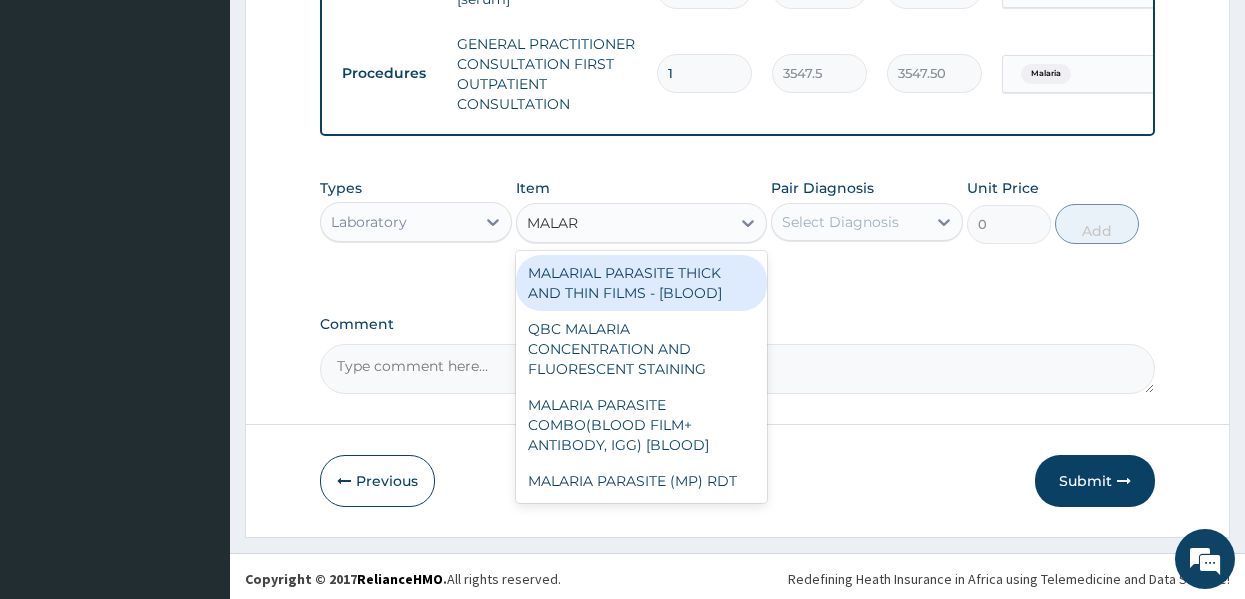 click on "MALARIAL PARASITE THICK AND THIN FILMS - [BLOOD]" at bounding box center [641, 283] 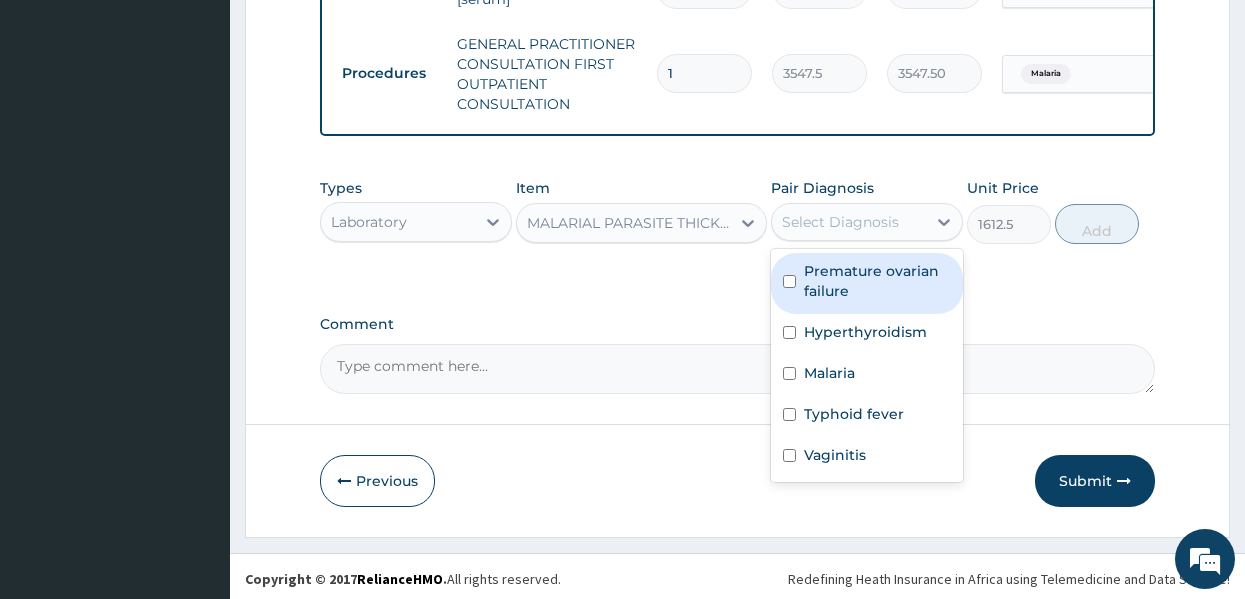 click on "Select Diagnosis" at bounding box center (840, 222) 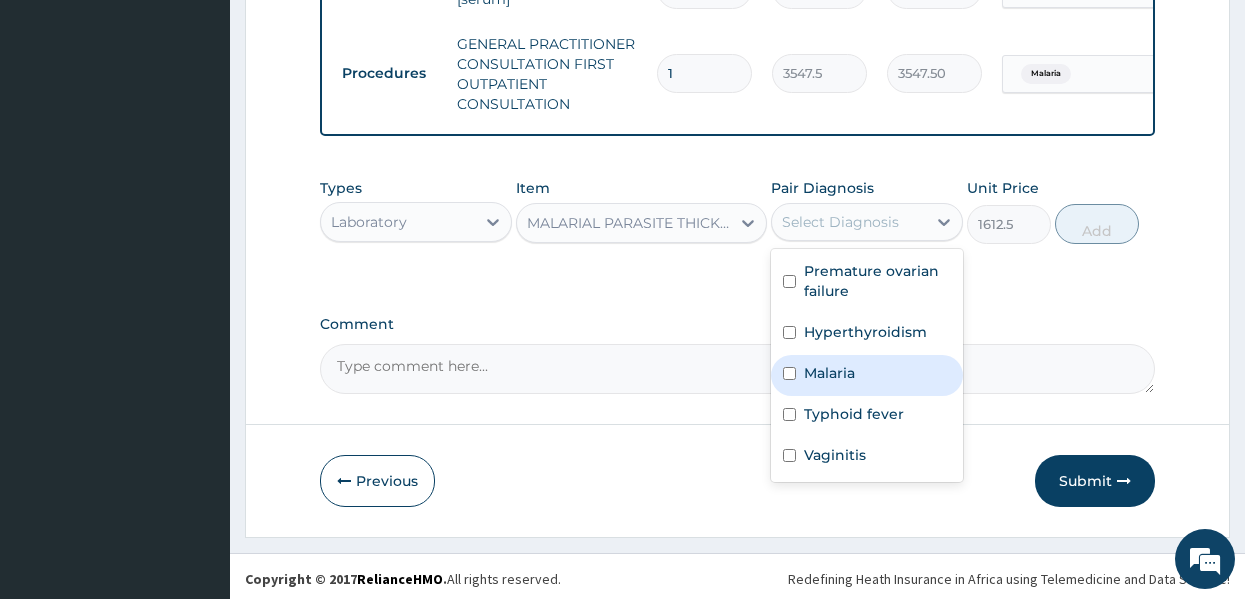 click on "Malaria" at bounding box center (829, 373) 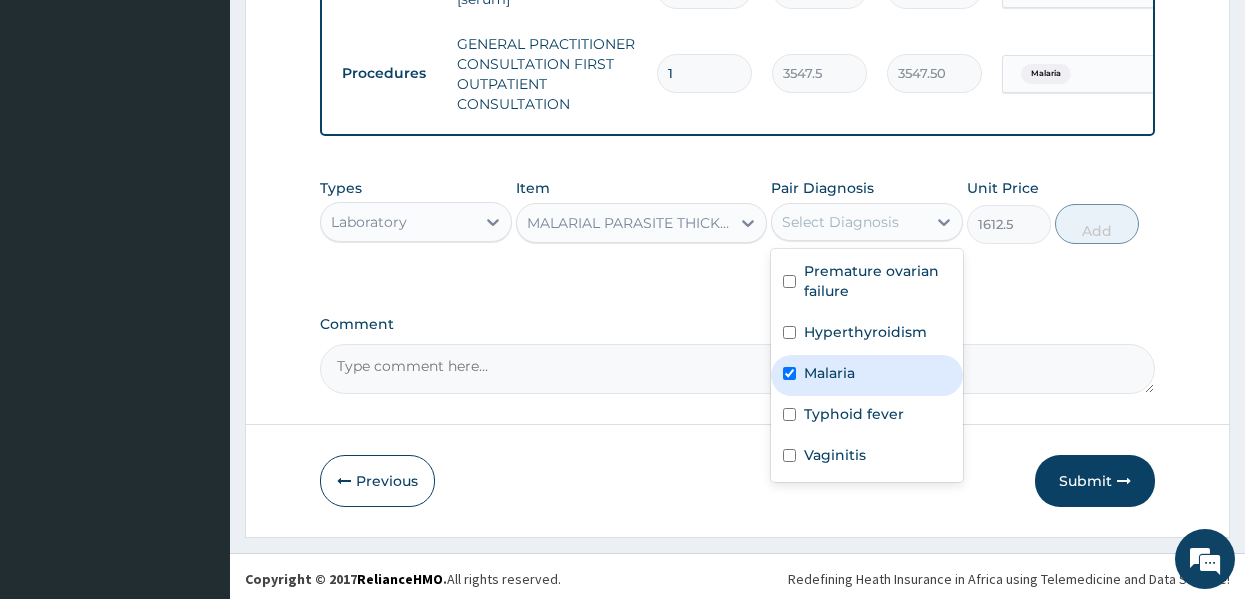 checkbox on "true" 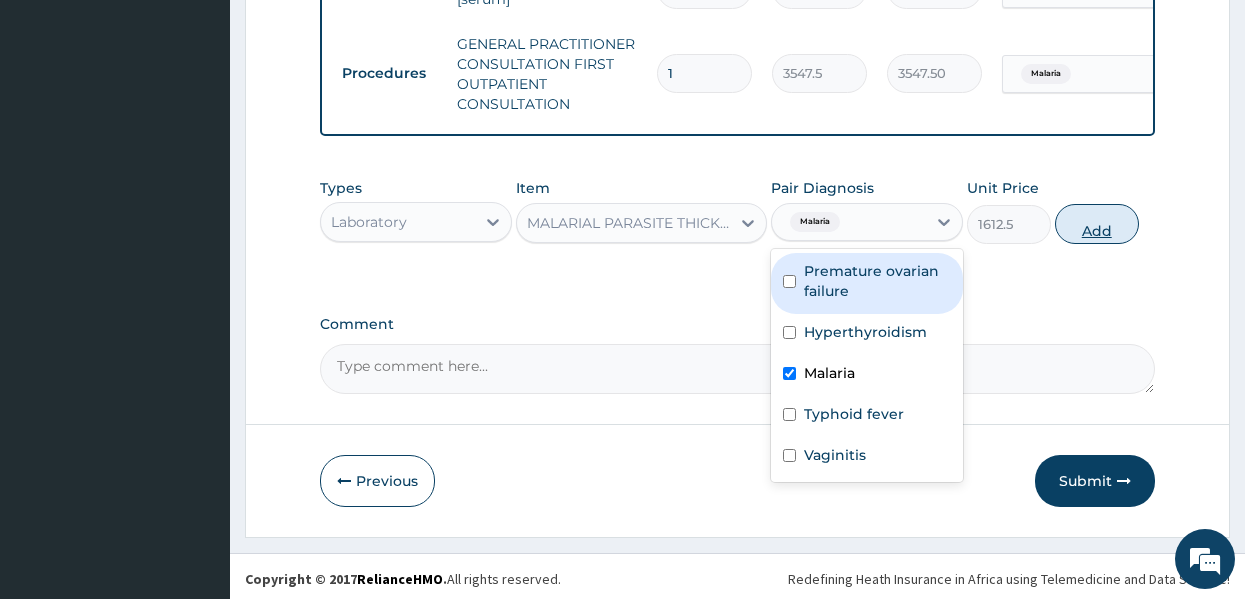 click on "Add" at bounding box center [1097, 224] 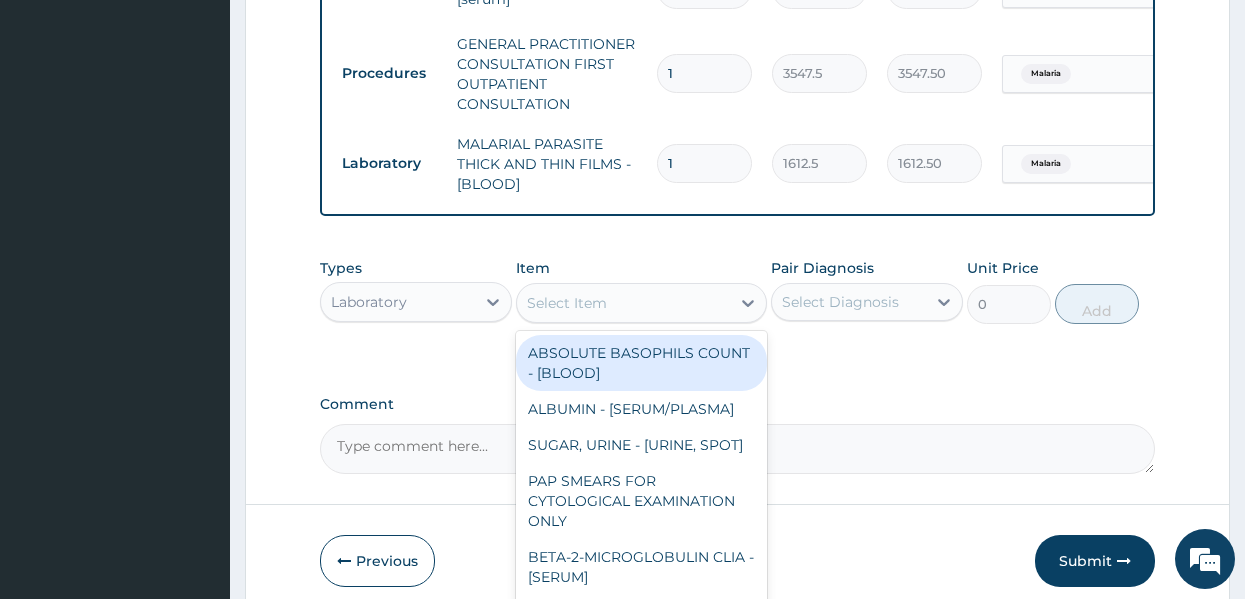 click on "Select Item" at bounding box center [623, 303] 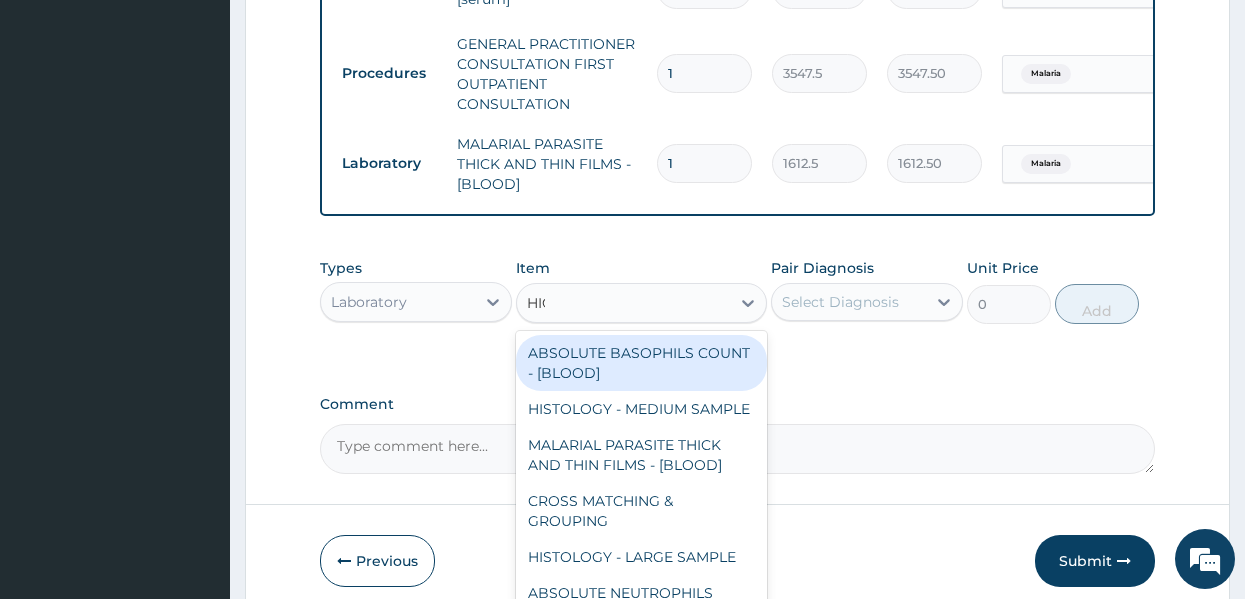 type on "HIGH" 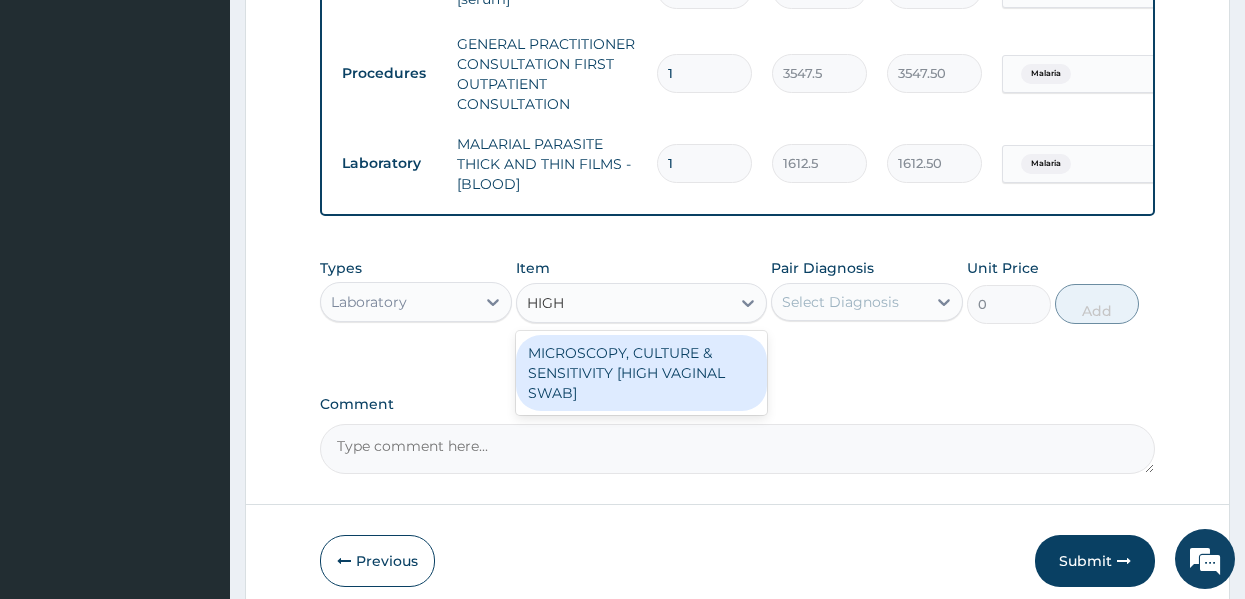 click on "MICROSCOPY, CULTURE & SENSITIVITY [HIGH VAGINAL SWAB]" at bounding box center (641, 373) 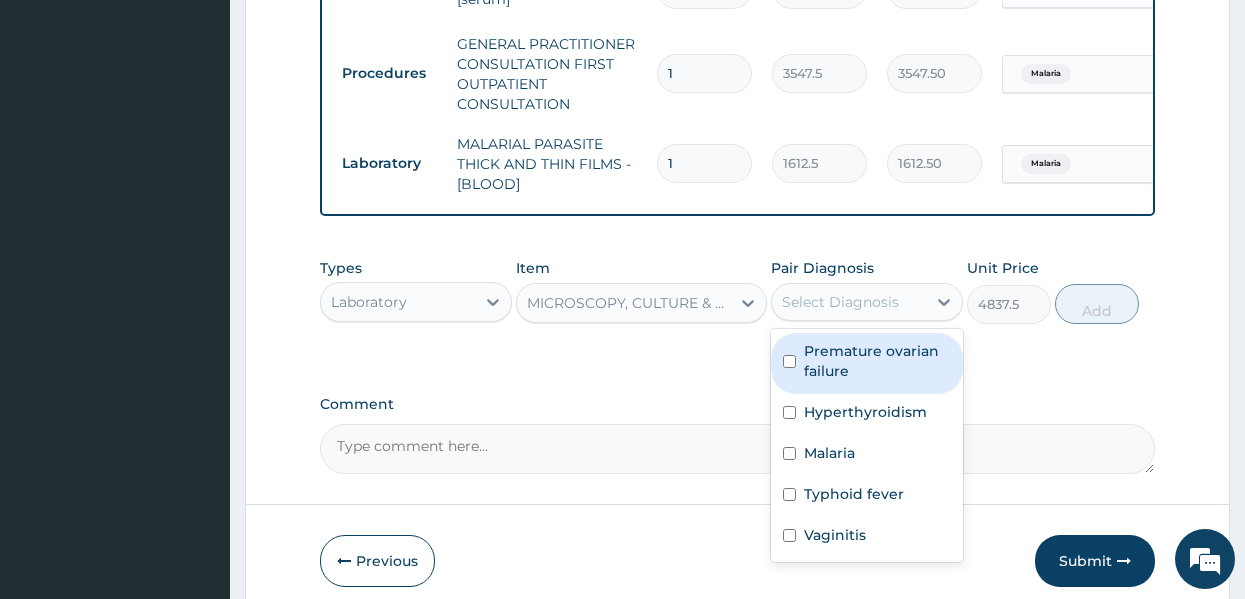 click on "Select Diagnosis" at bounding box center (840, 302) 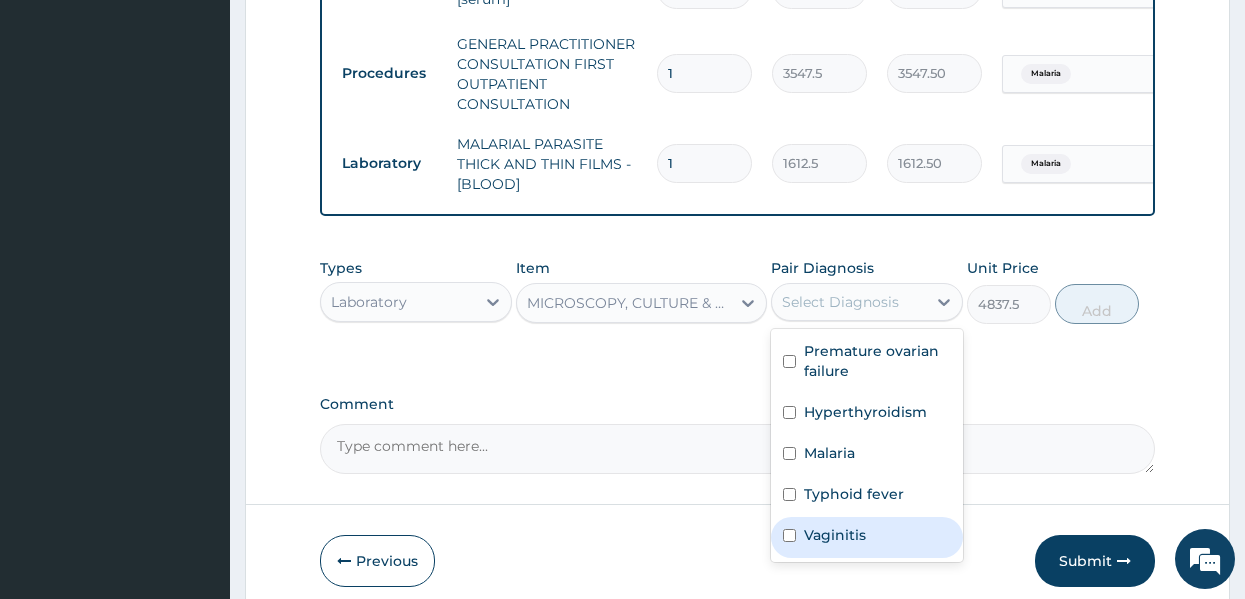 click on "Vaginitis" at bounding box center (835, 535) 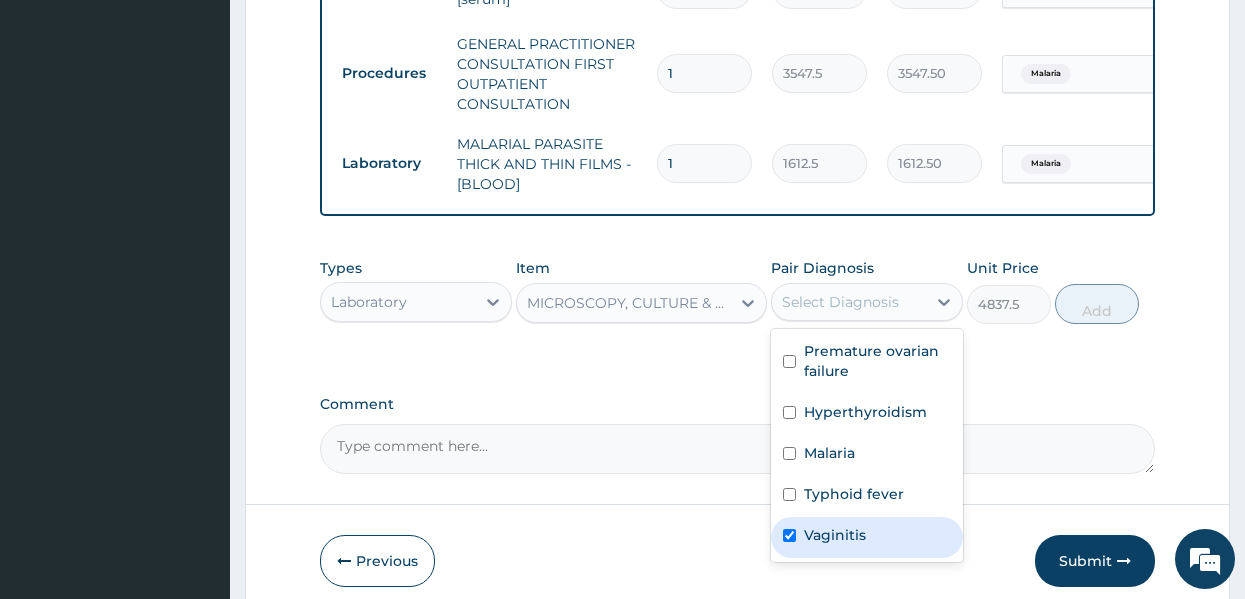 checkbox on "true" 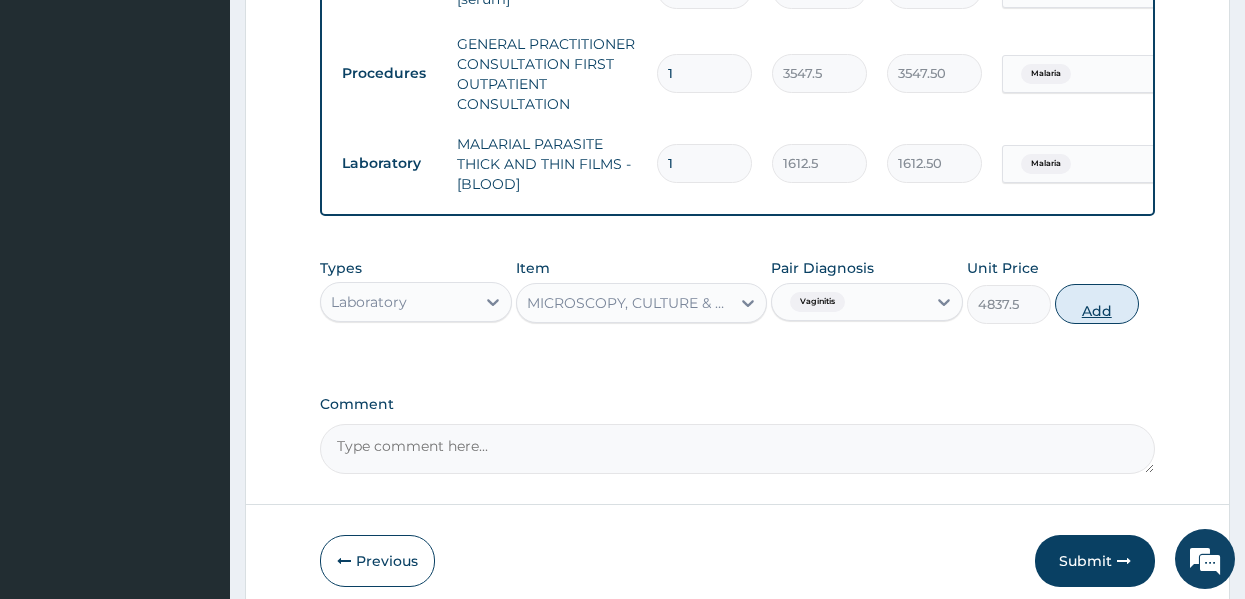 click on "Add" at bounding box center (1097, 304) 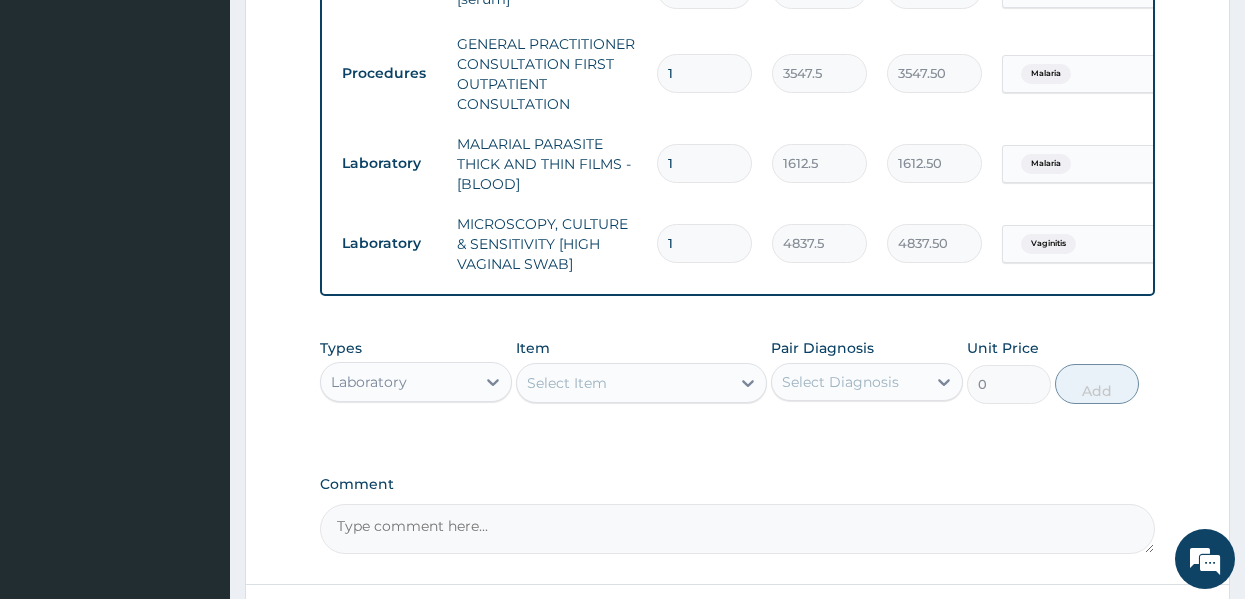 click on "Select Item" at bounding box center [567, 383] 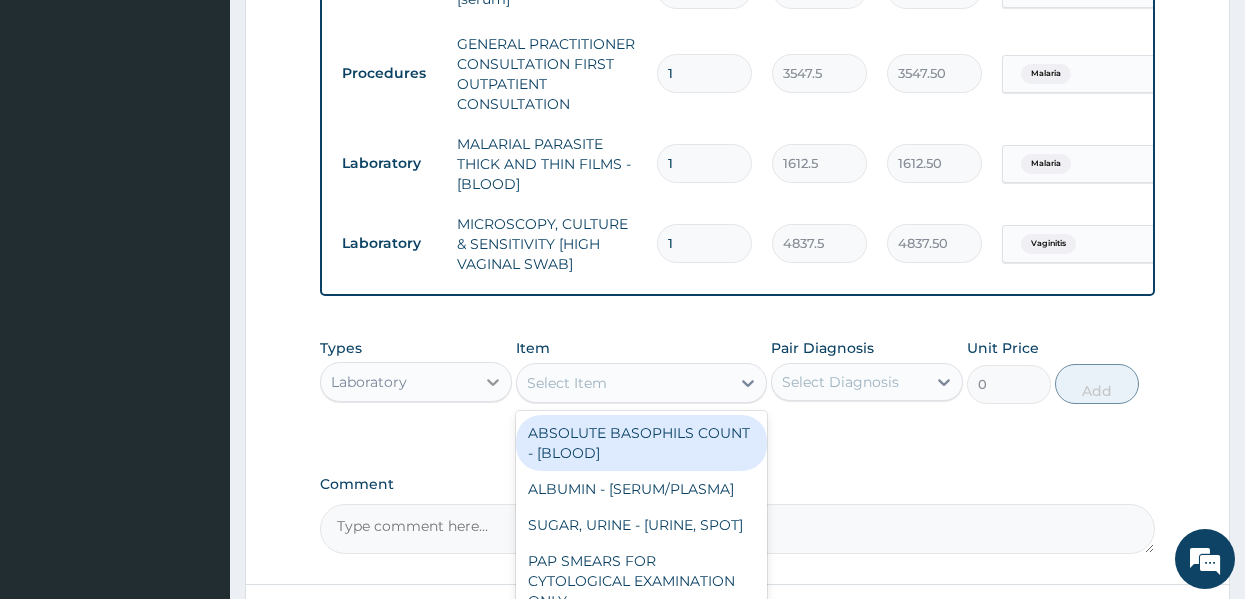 click 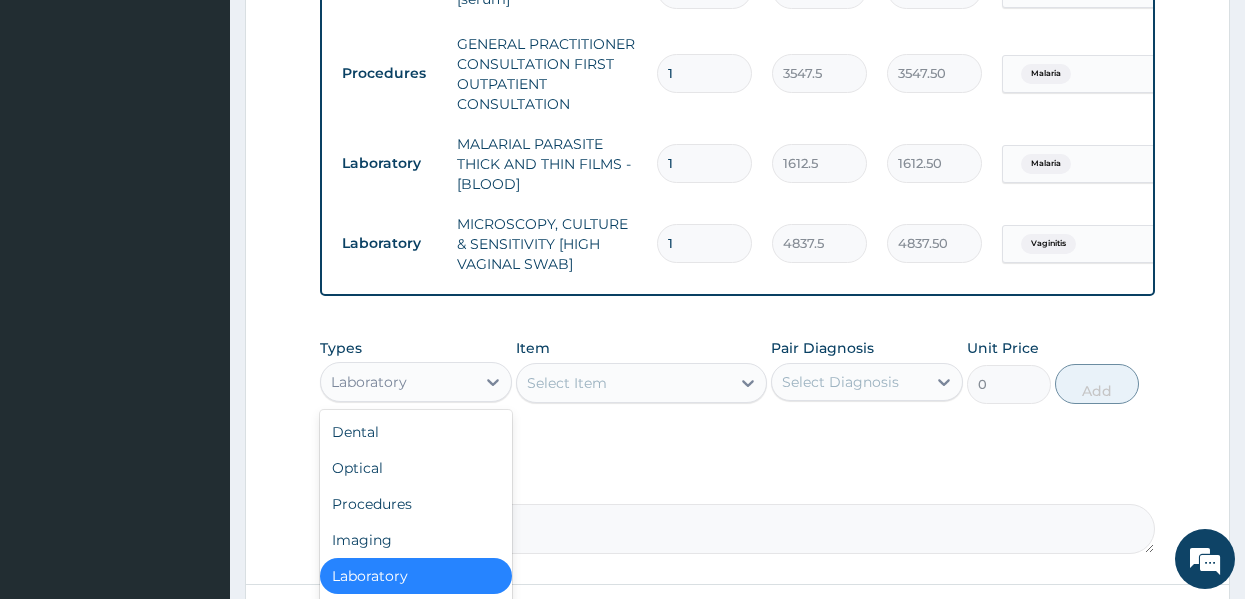 scroll, scrollTop: 1299, scrollLeft: 0, axis: vertical 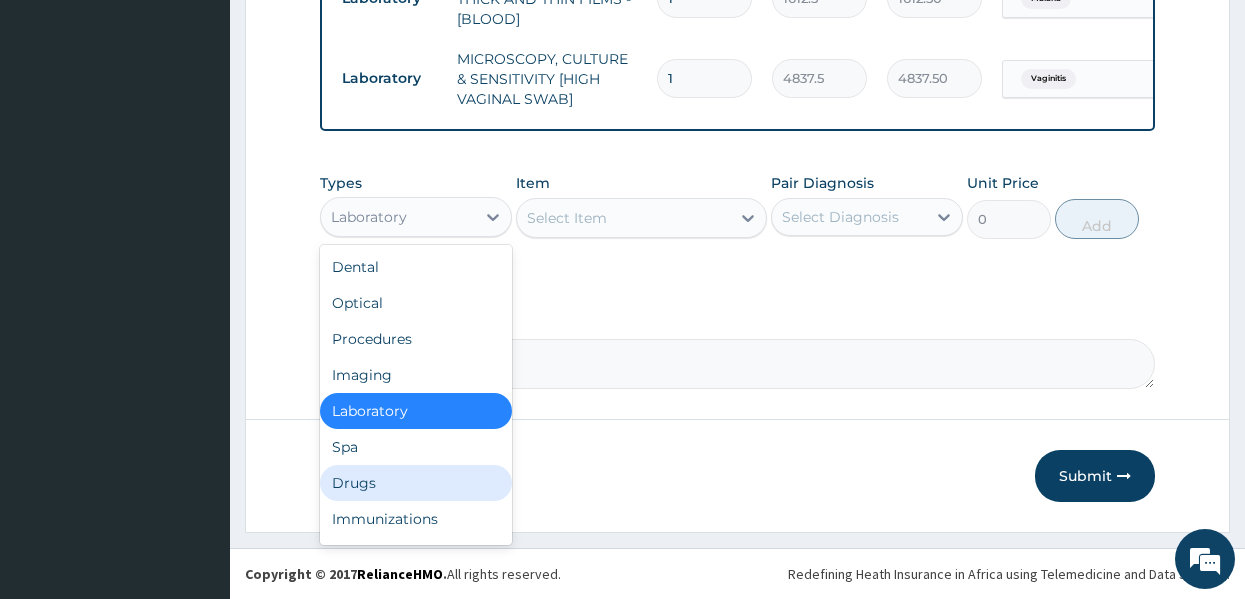 click on "Drugs" at bounding box center [416, 483] 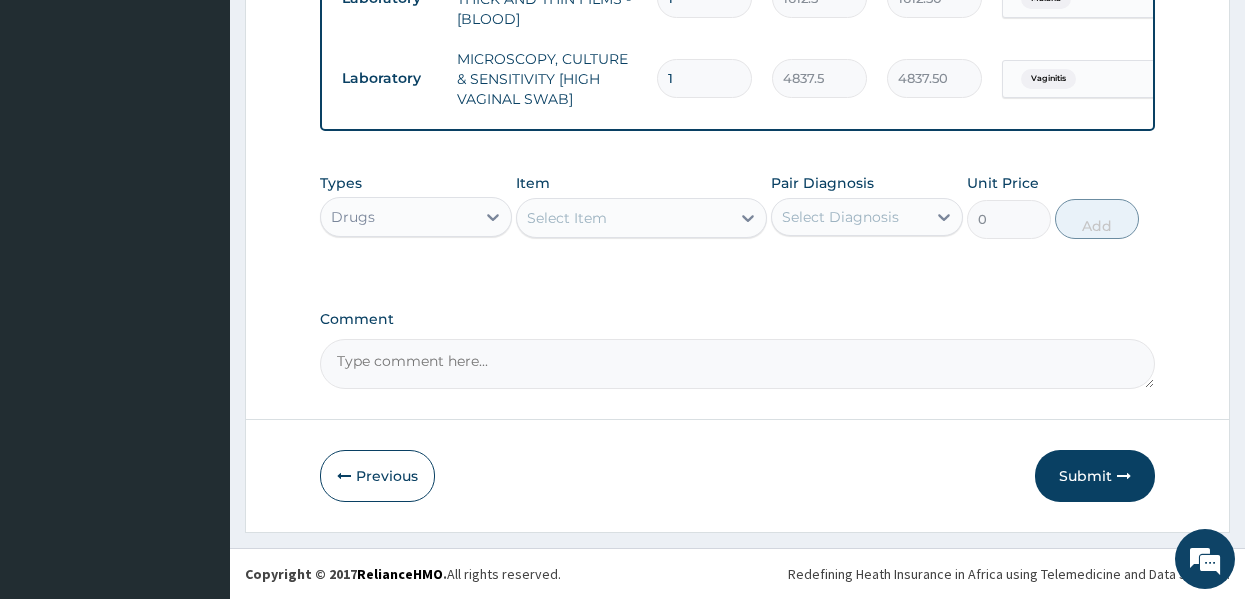 click on "Select Item" at bounding box center (623, 218) 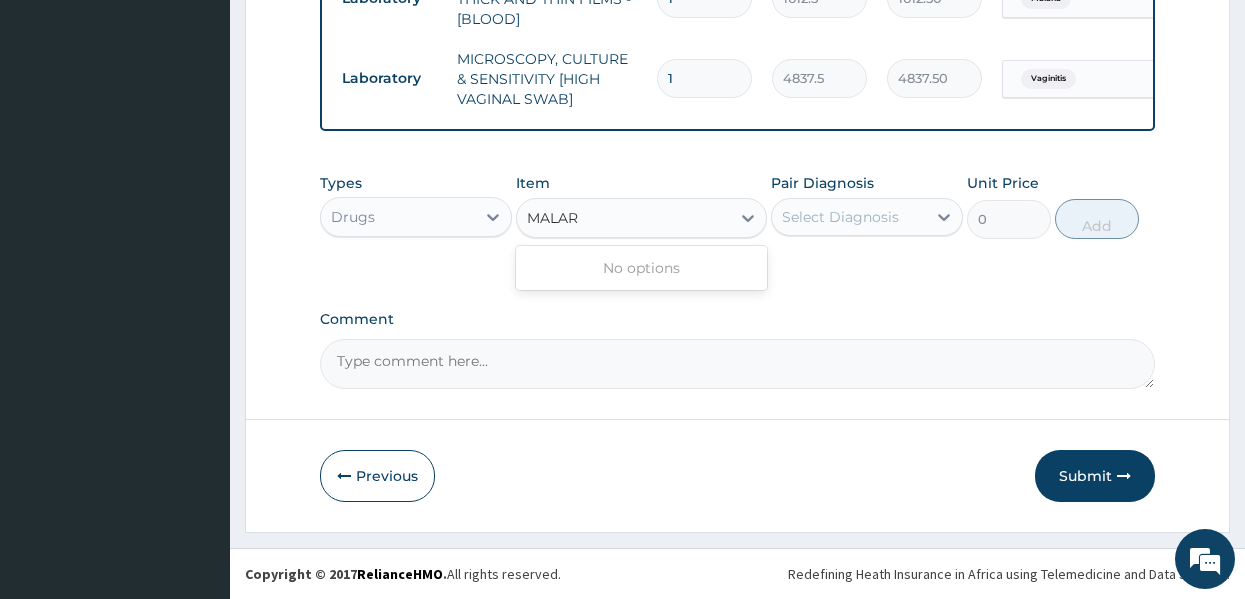 type on "MALA" 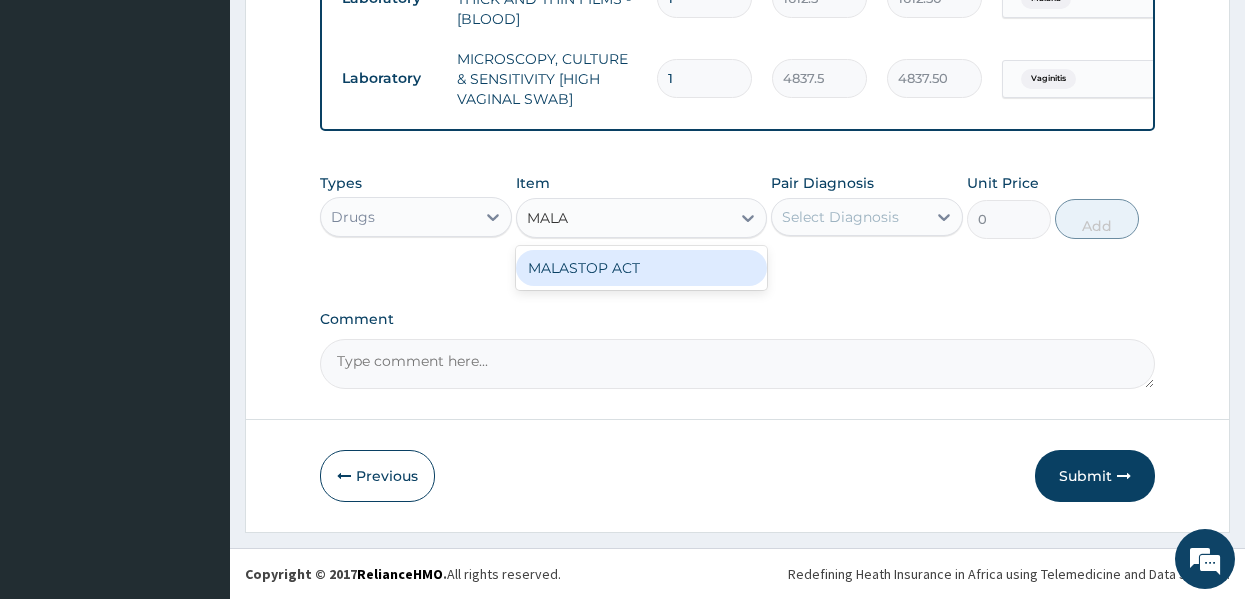click on "MALASTOP ACT" at bounding box center [641, 268] 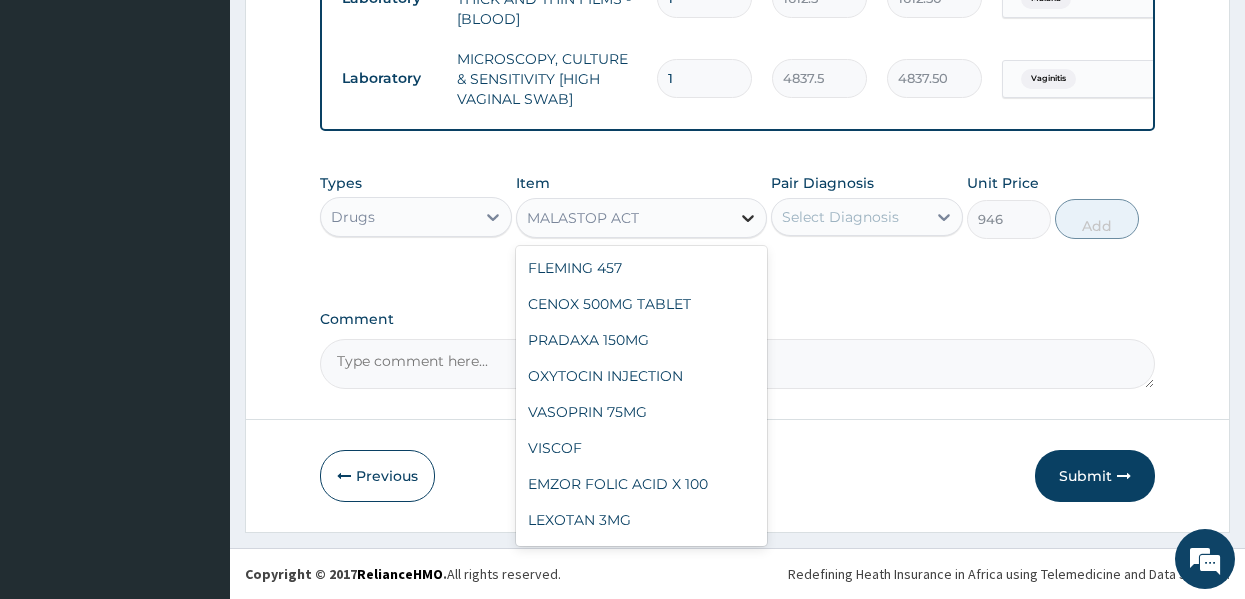 click 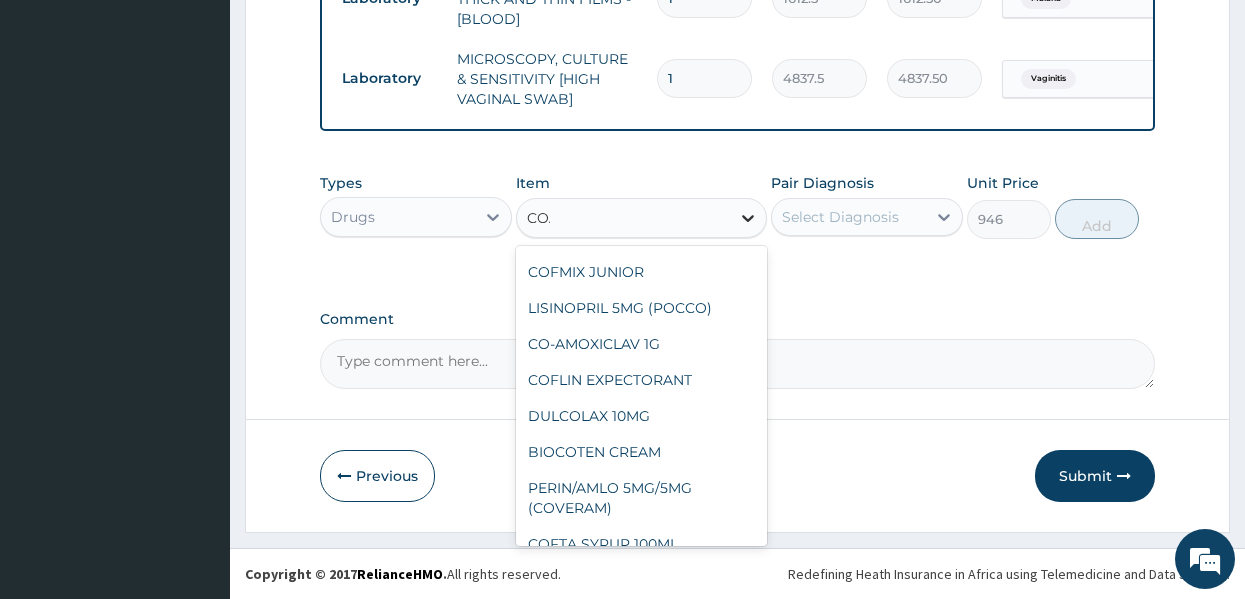 scroll, scrollTop: 0, scrollLeft: 0, axis: both 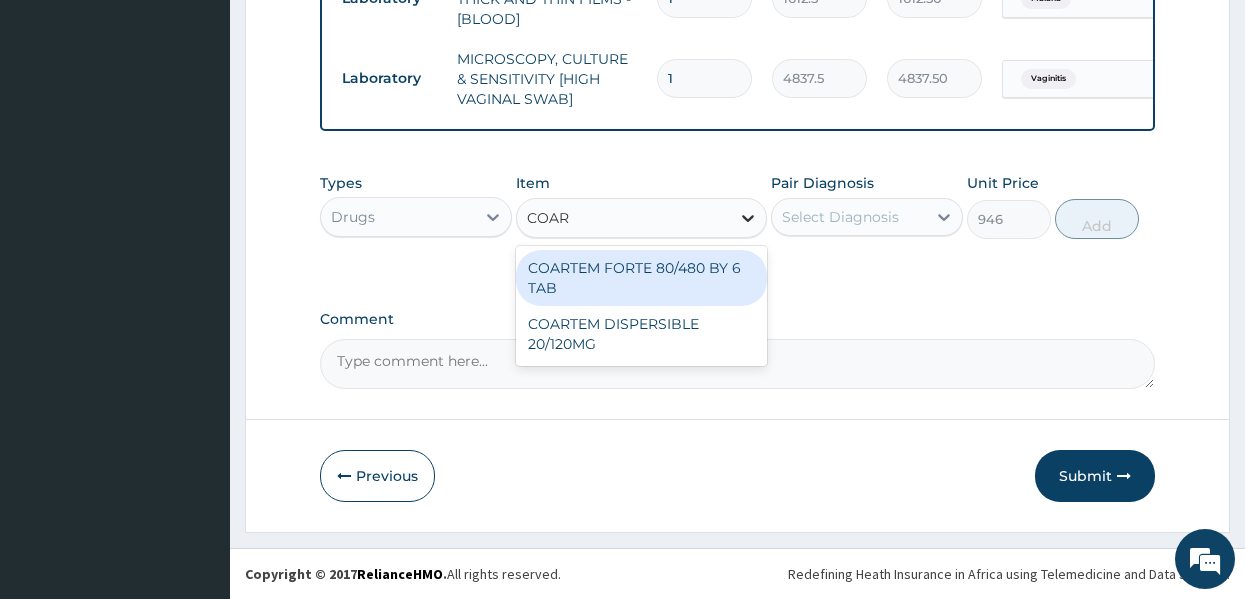 type on "COART" 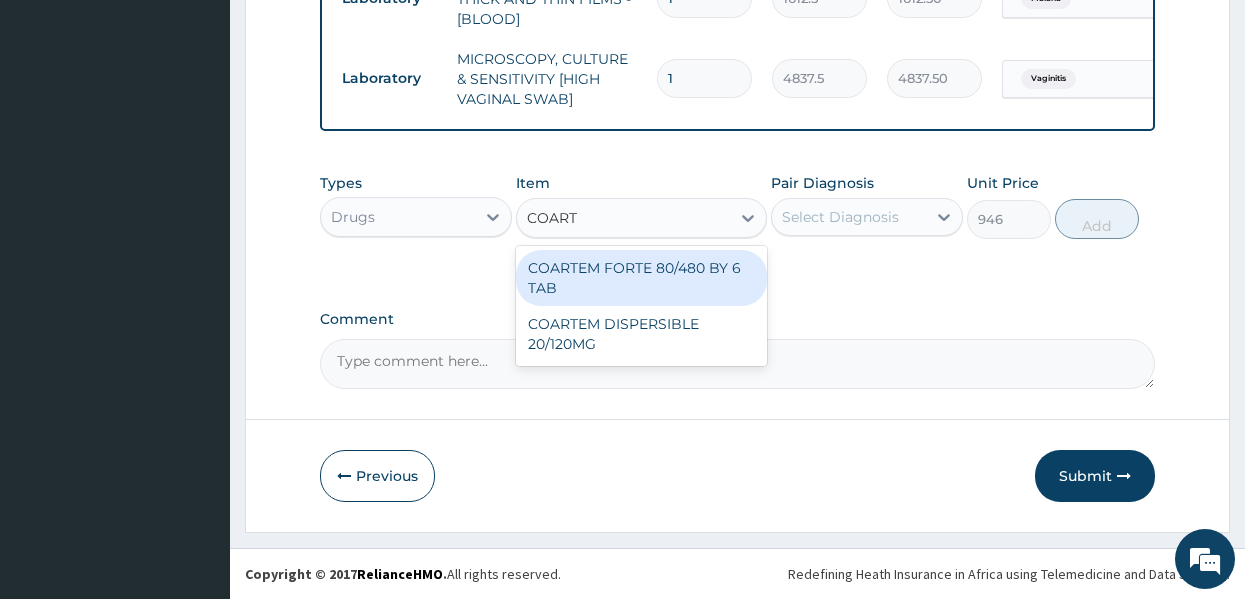 click on "COARTEM FORTE 80/480 BY 6 TAB" at bounding box center (641, 278) 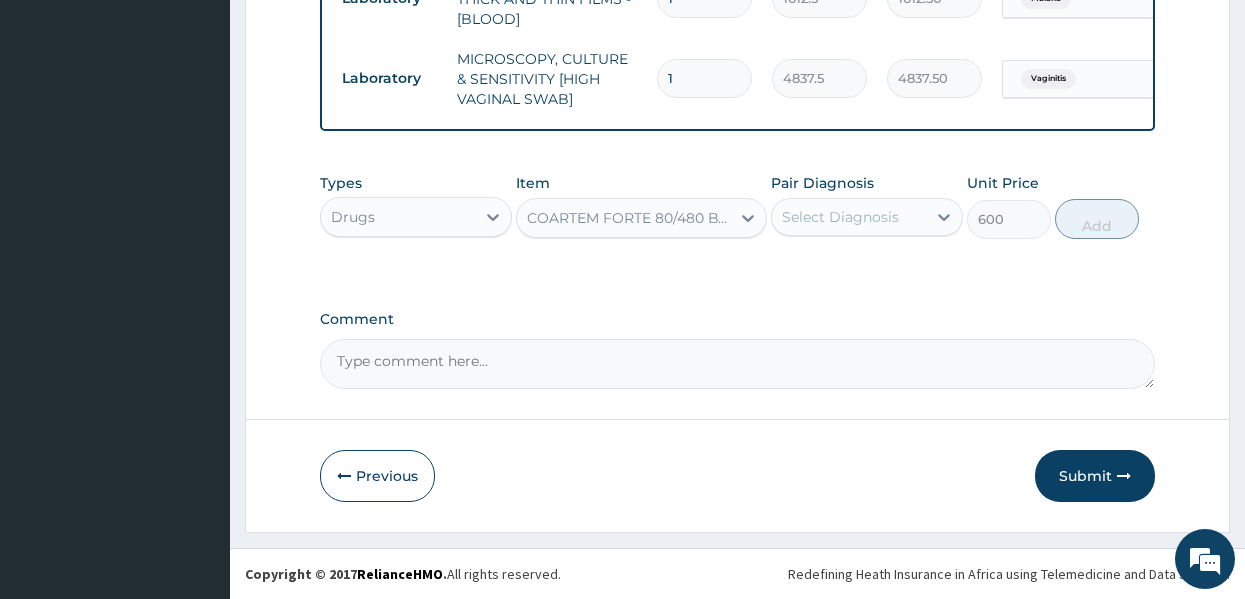 click on "Select Diagnosis" at bounding box center [840, 217] 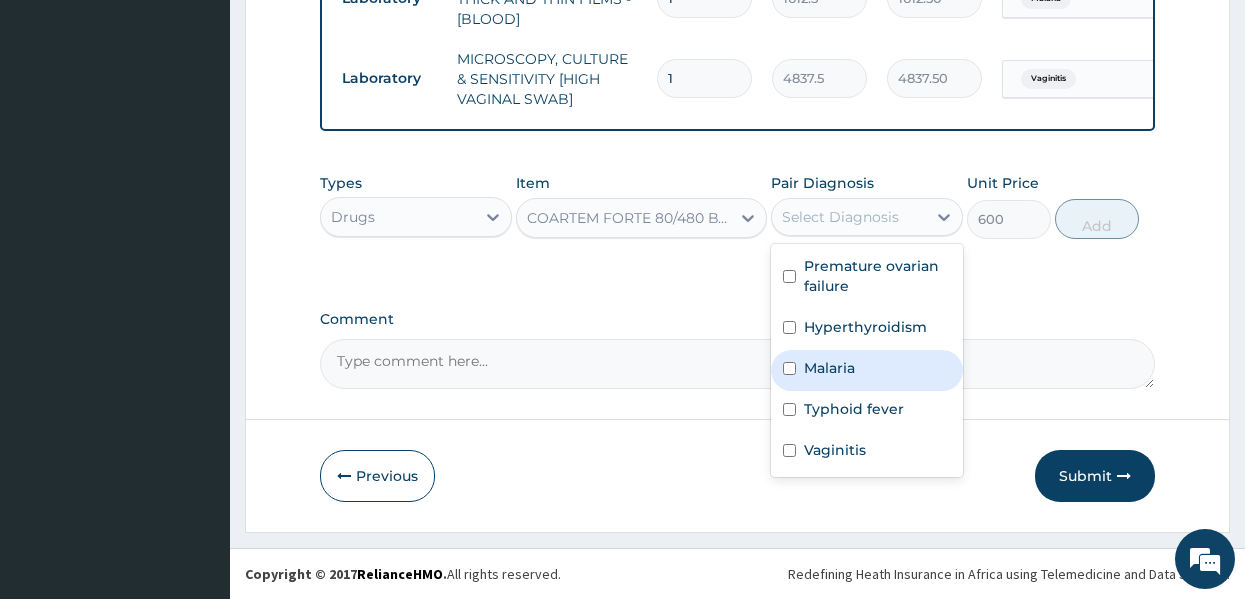 click on "Malaria" at bounding box center [829, 368] 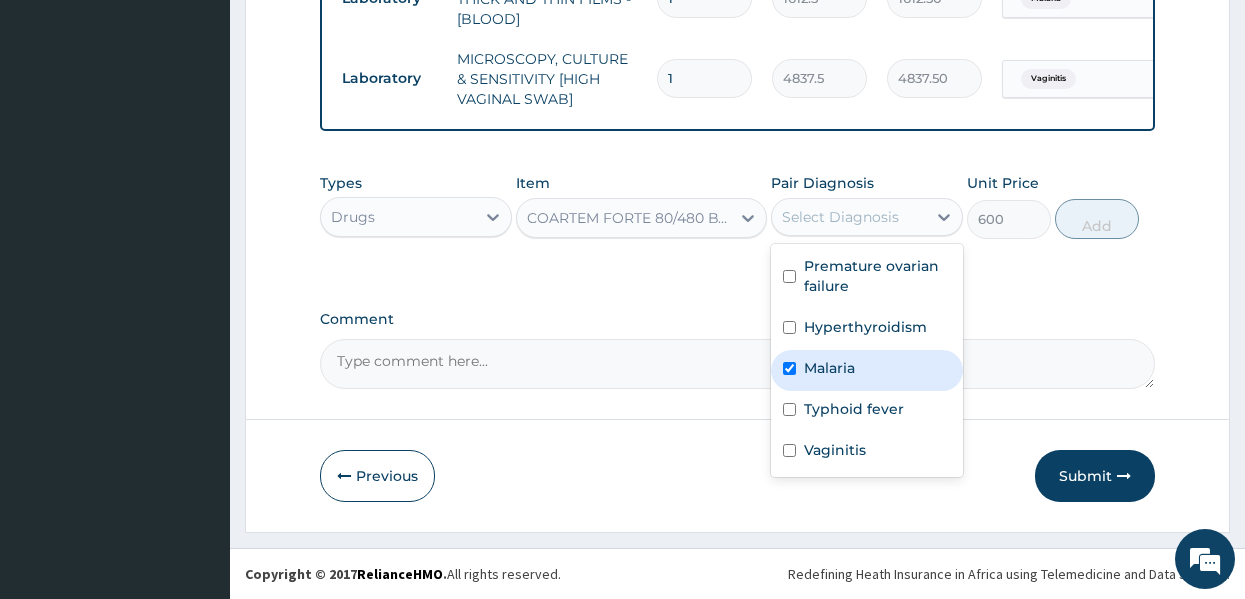 checkbox on "true" 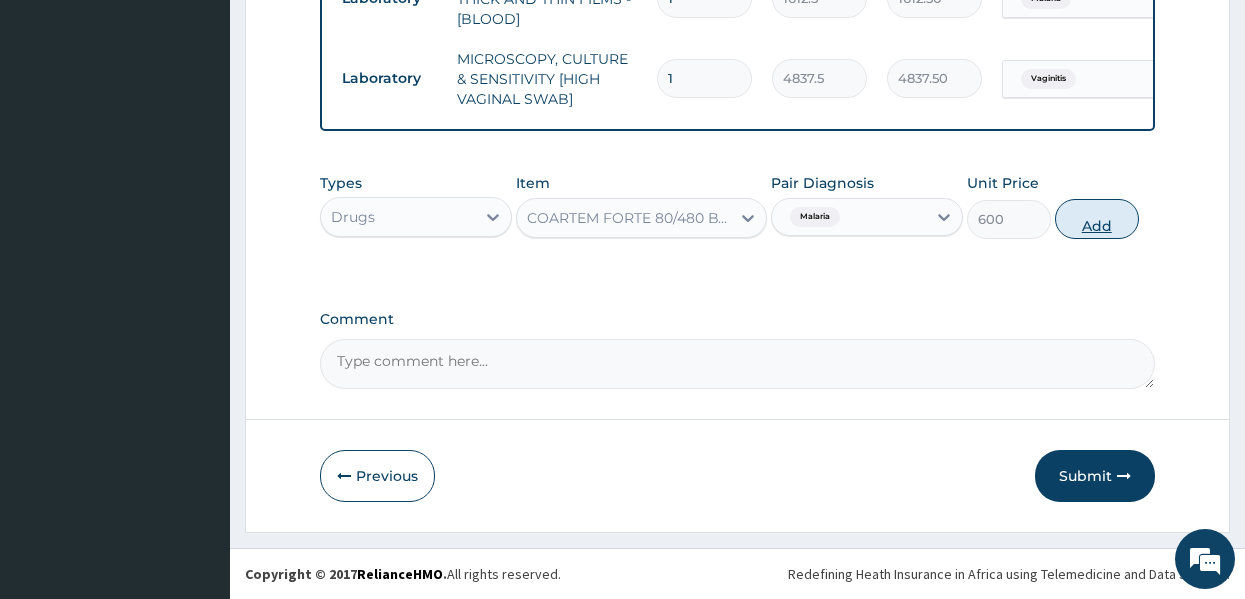 click on "Add" at bounding box center [1097, 219] 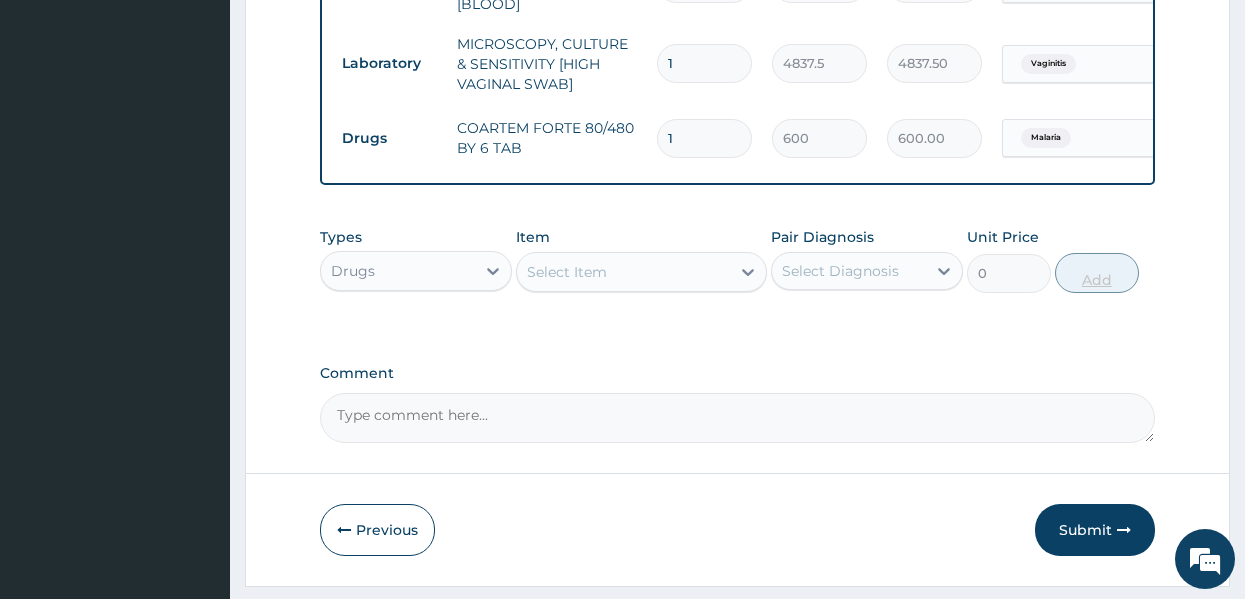 type 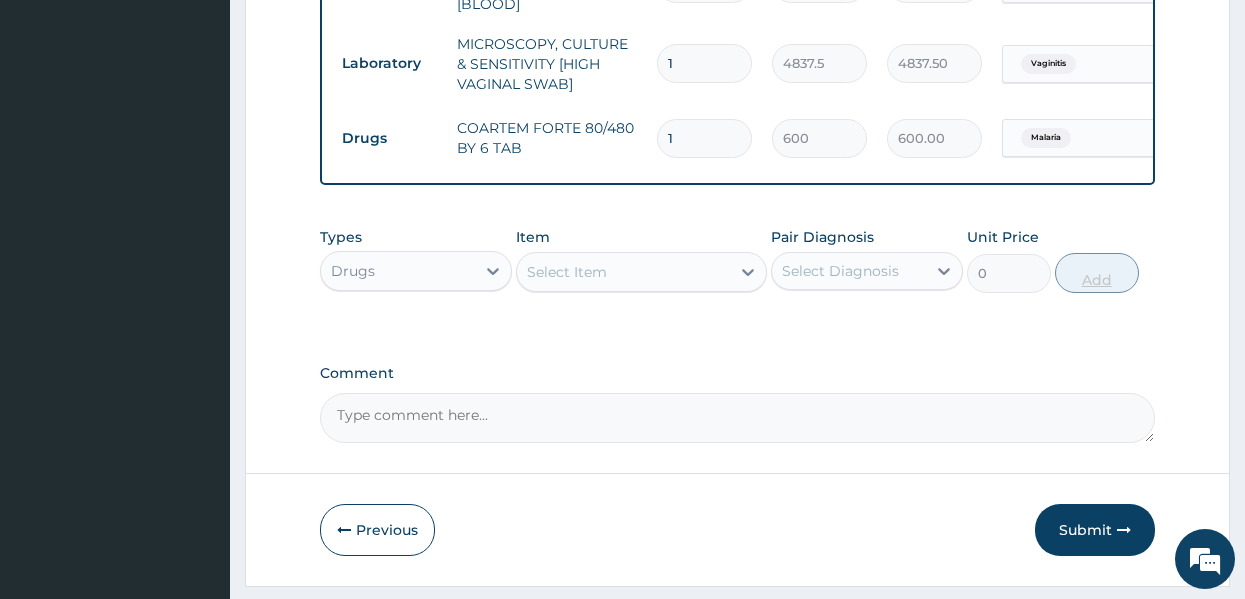 type on "0.00" 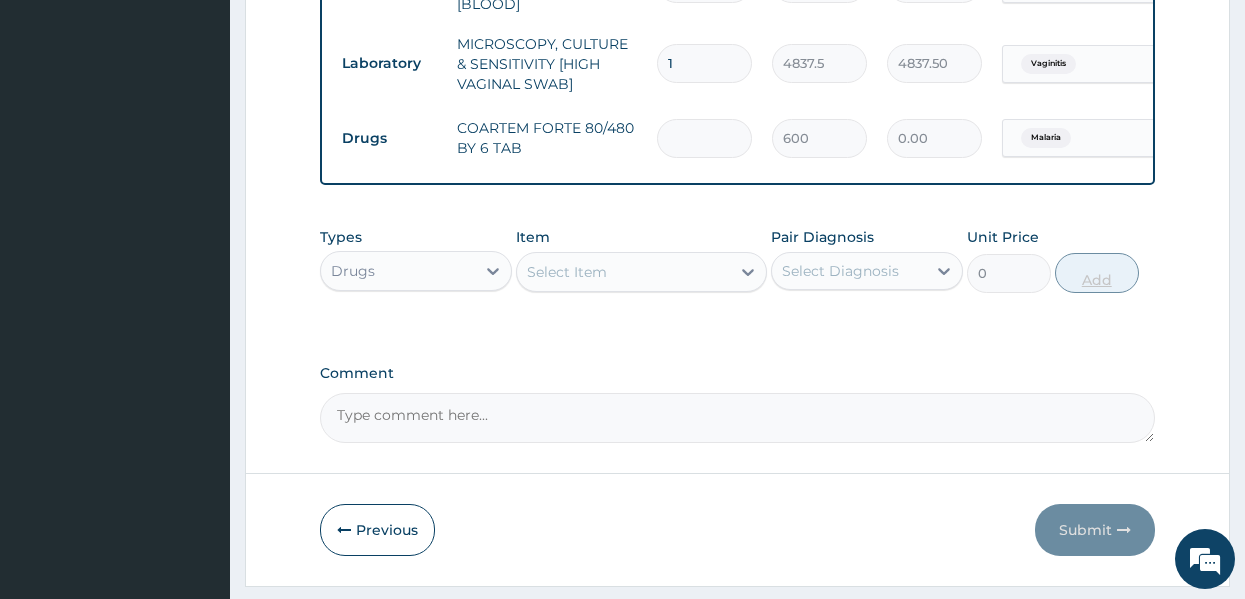 type on "6" 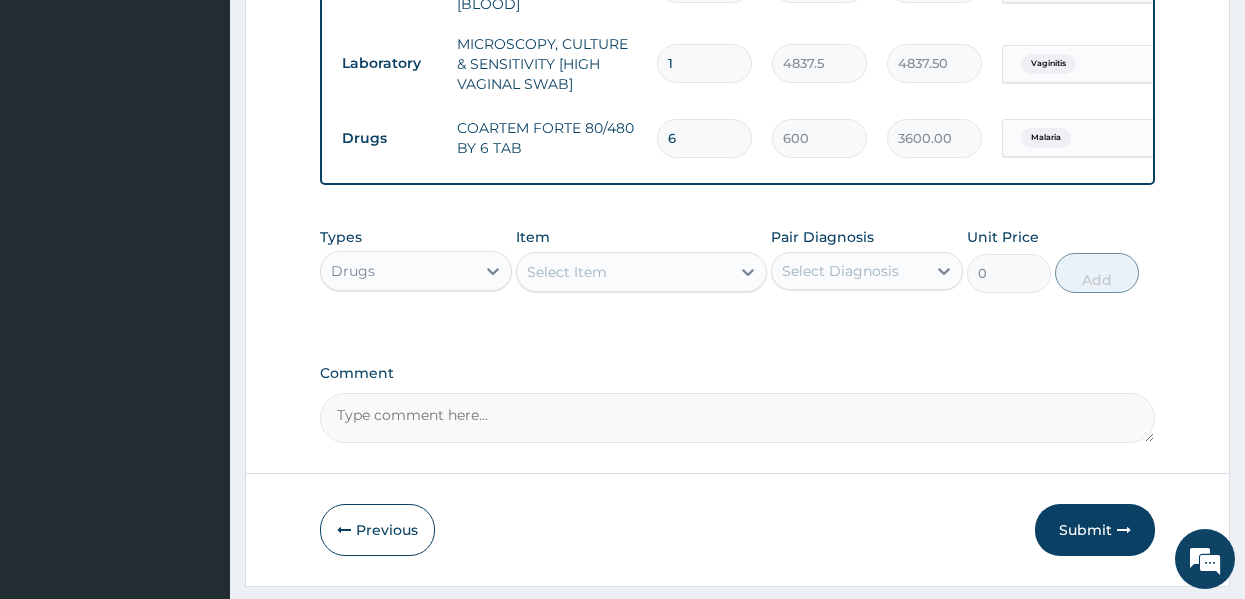 type on "6" 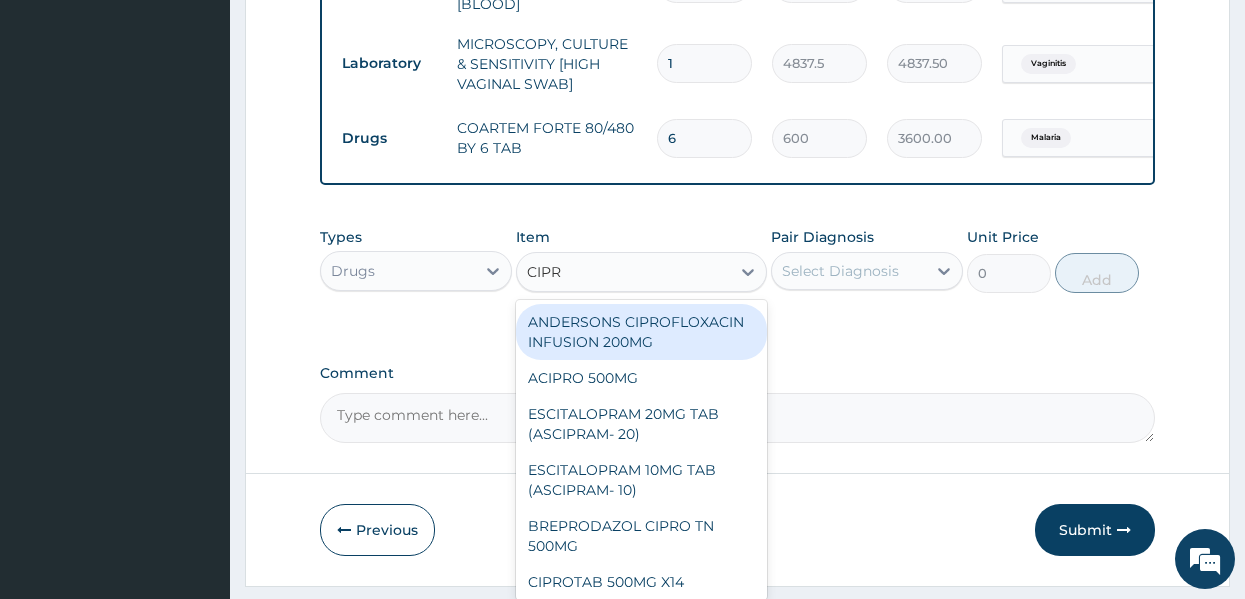 type on "CIPRO" 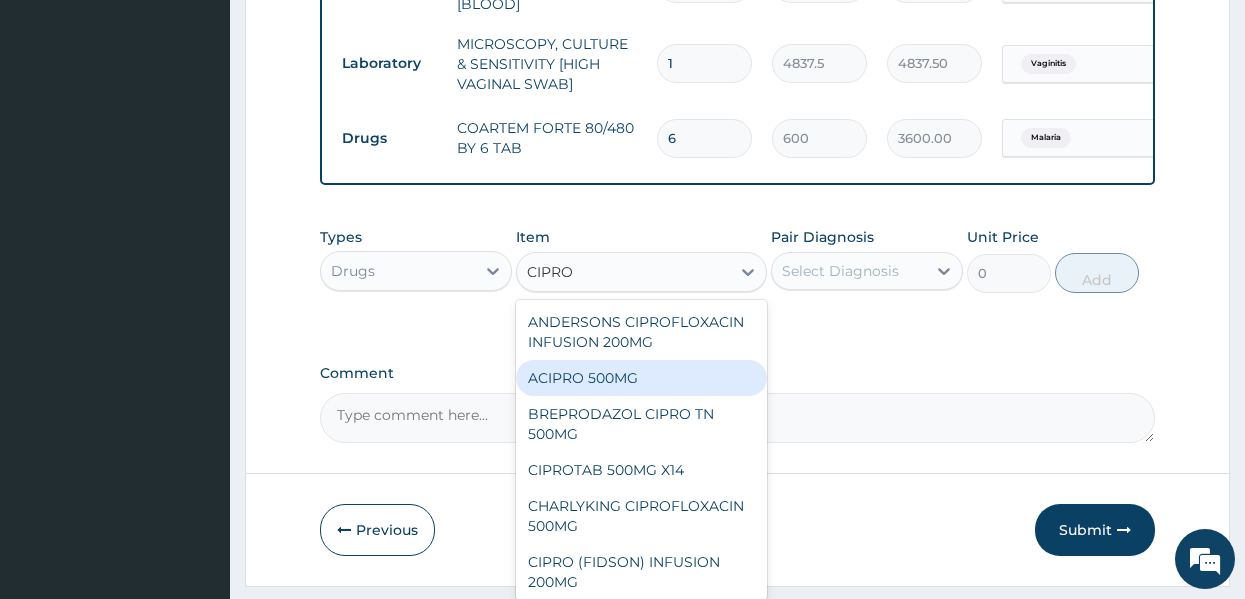 click on "ACIPRO 500MG" at bounding box center (641, 378) 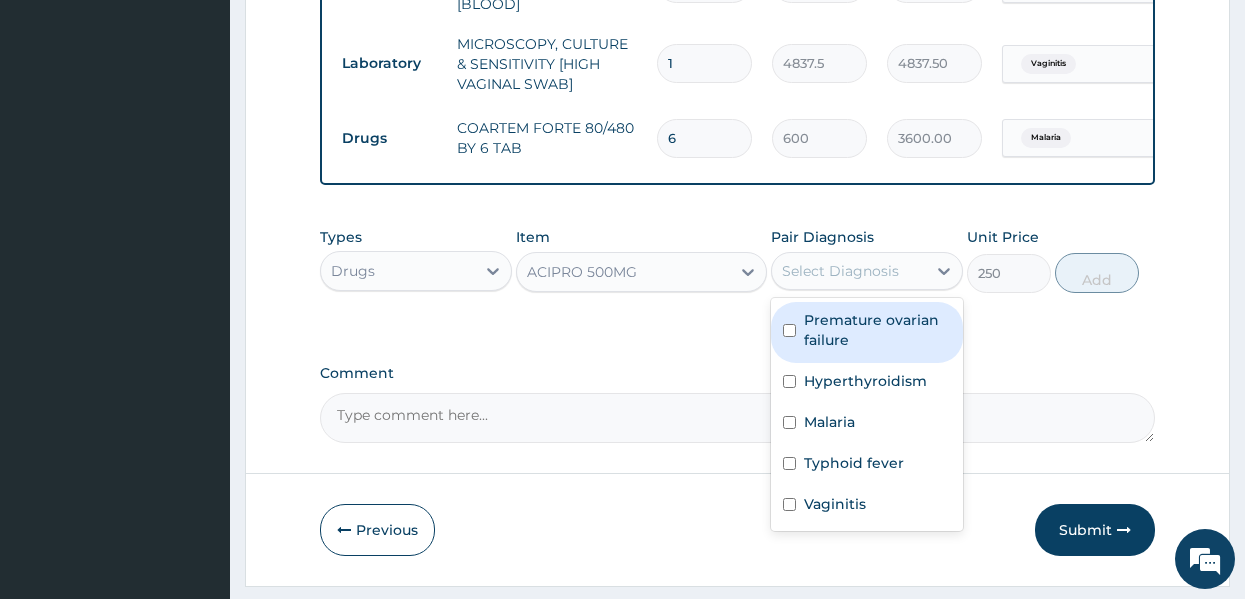 click on "Select Diagnosis" at bounding box center [849, 271] 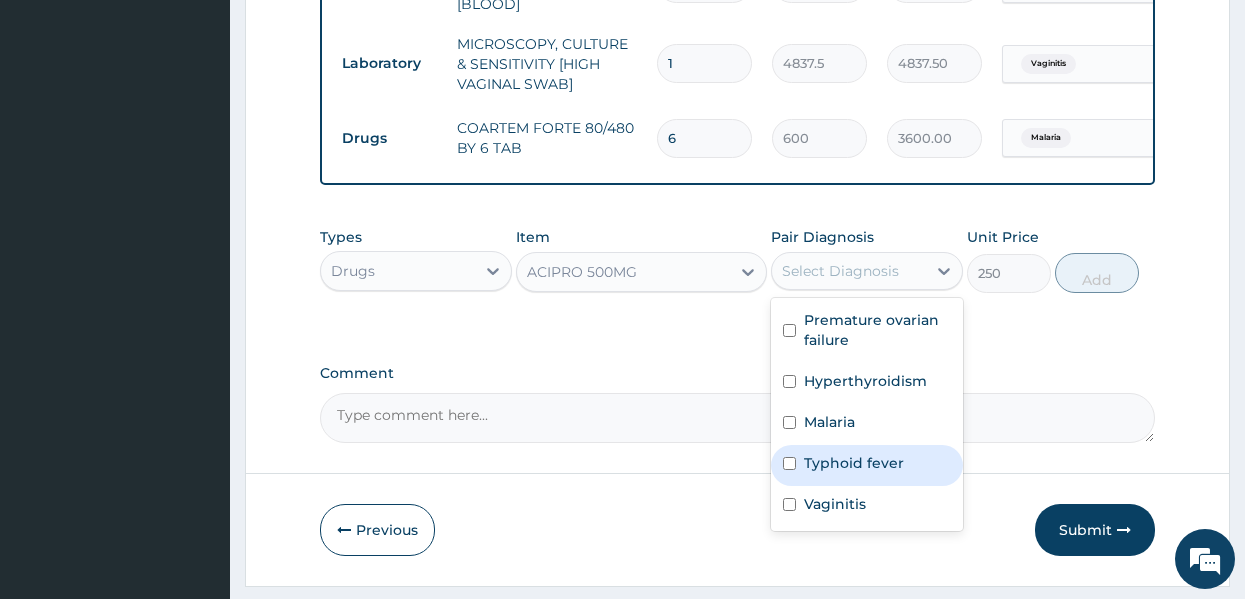 click on "Typhoid fever" at bounding box center [854, 463] 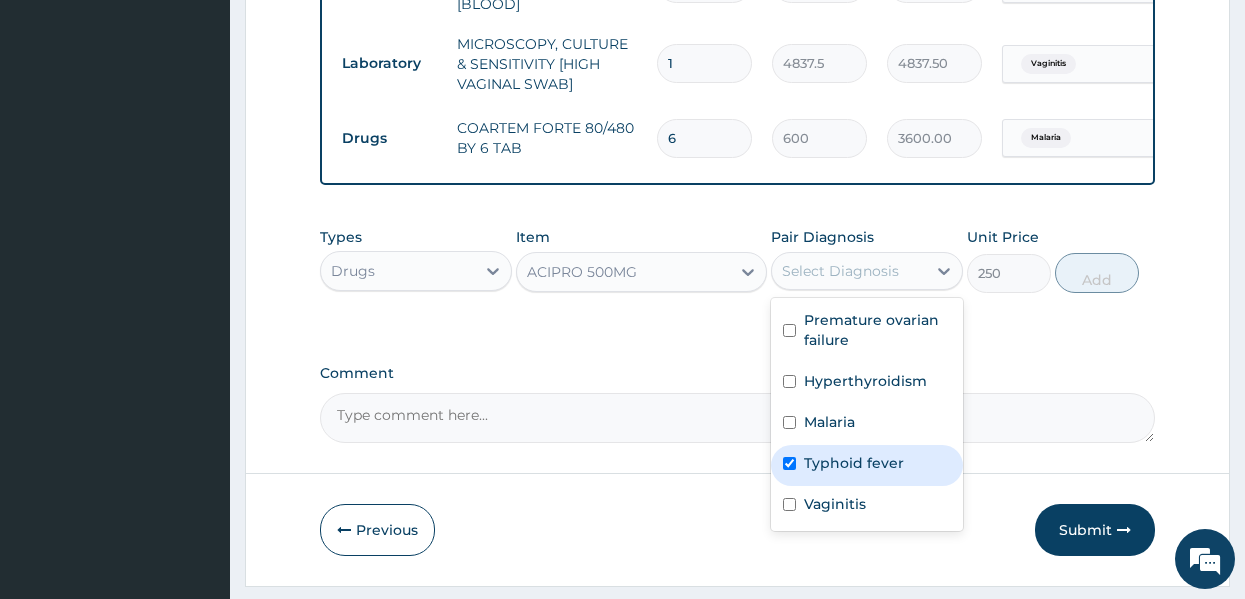 checkbox on "true" 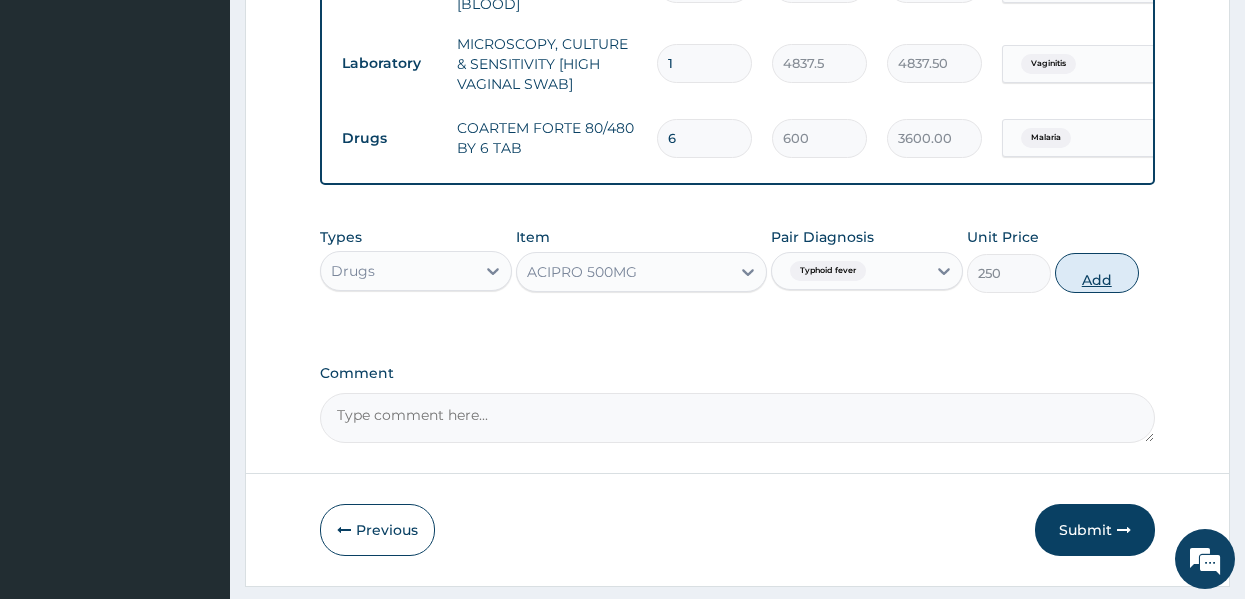 click on "Add" at bounding box center (1097, 273) 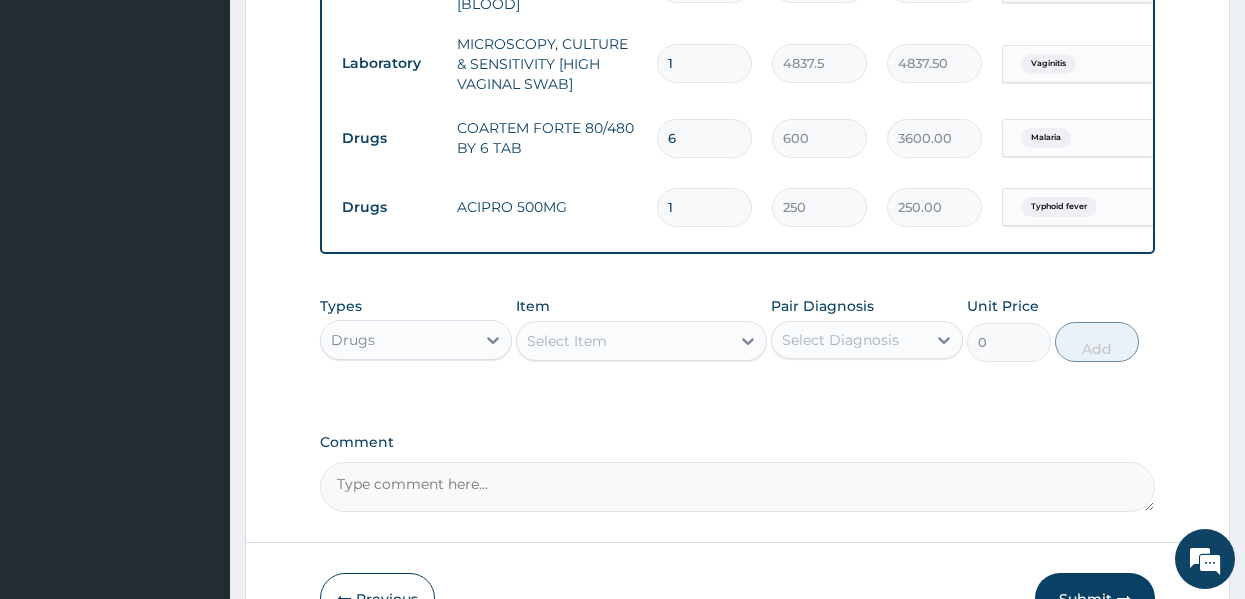 type on "10" 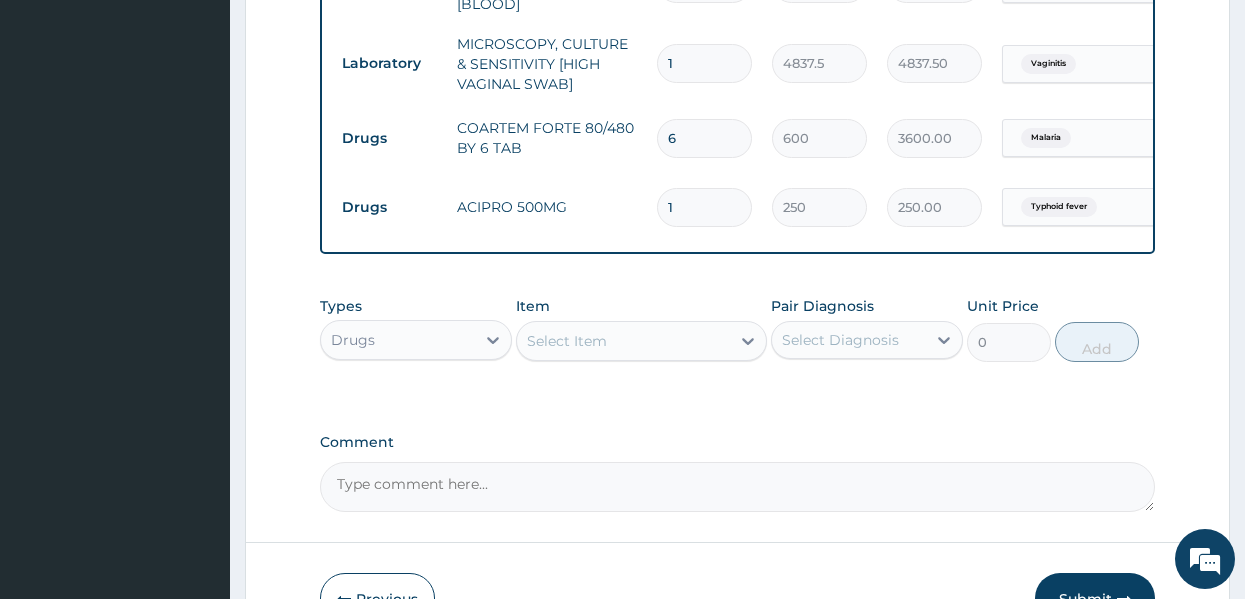 type on "2500.00" 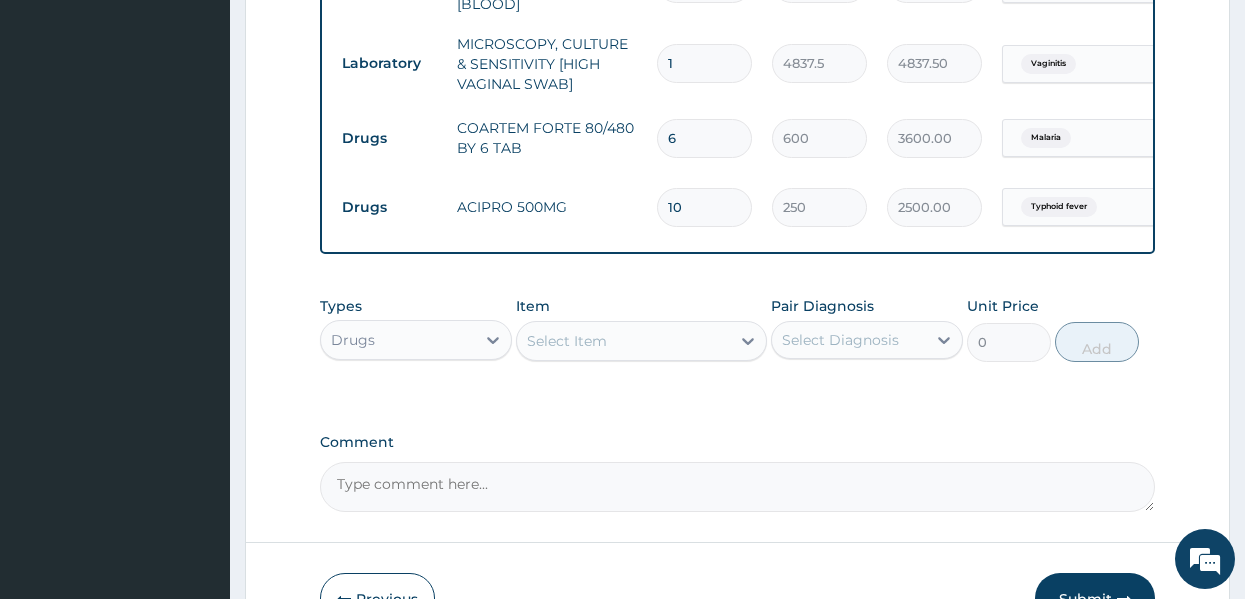 type on "10" 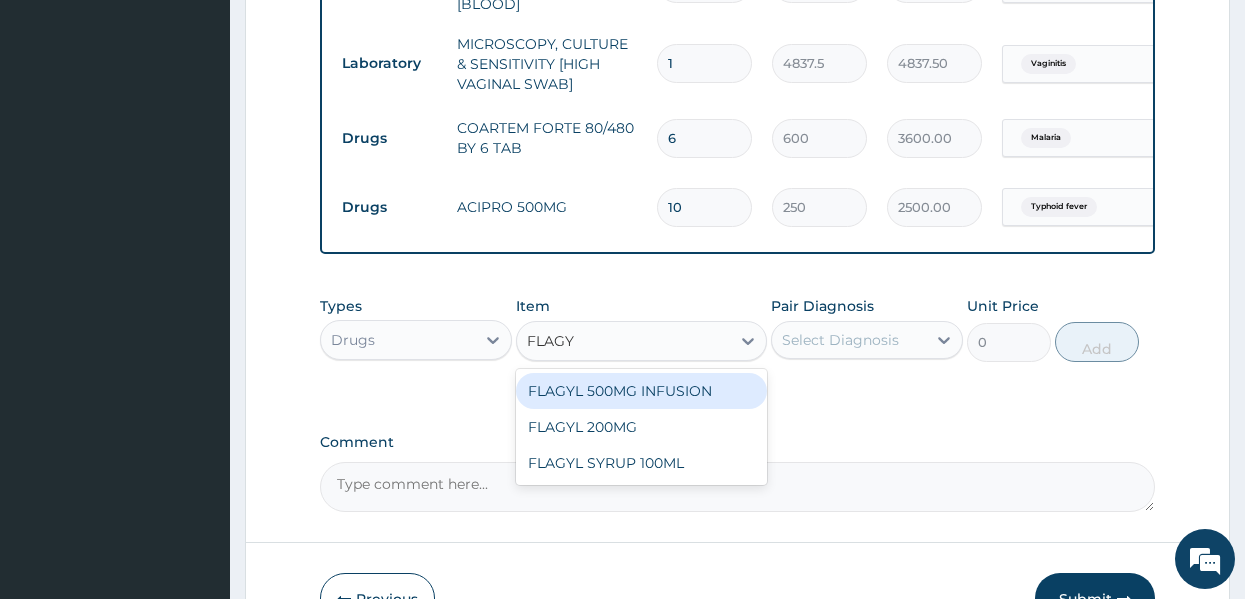 type on "FLAGYL" 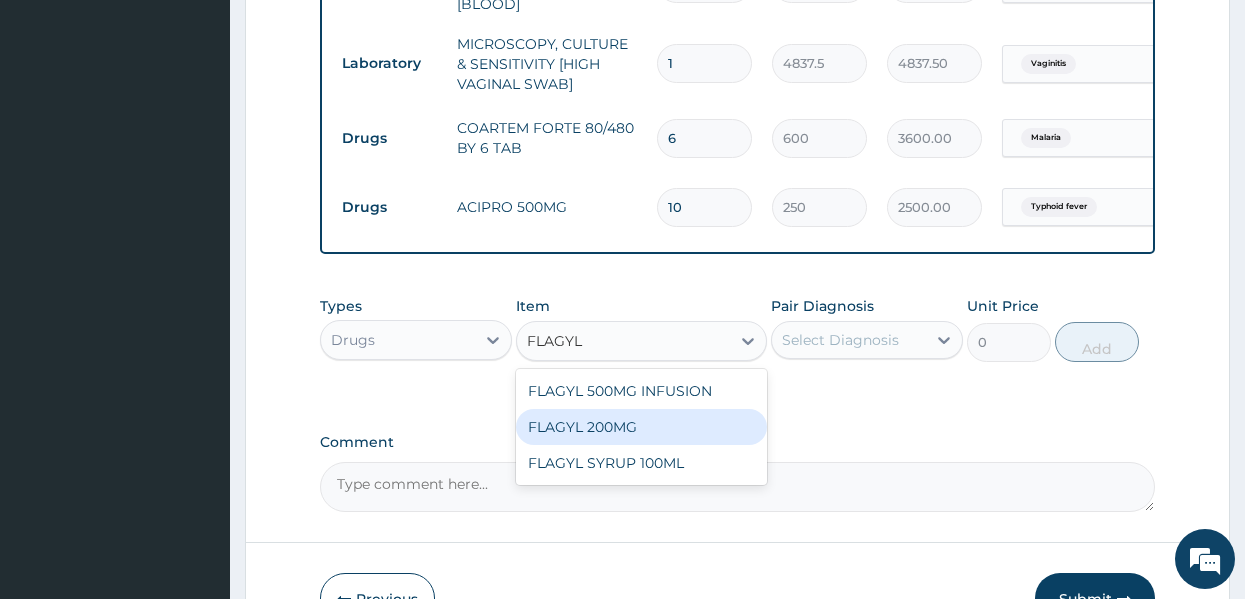 click on "FLAGYL 200MG" at bounding box center (641, 427) 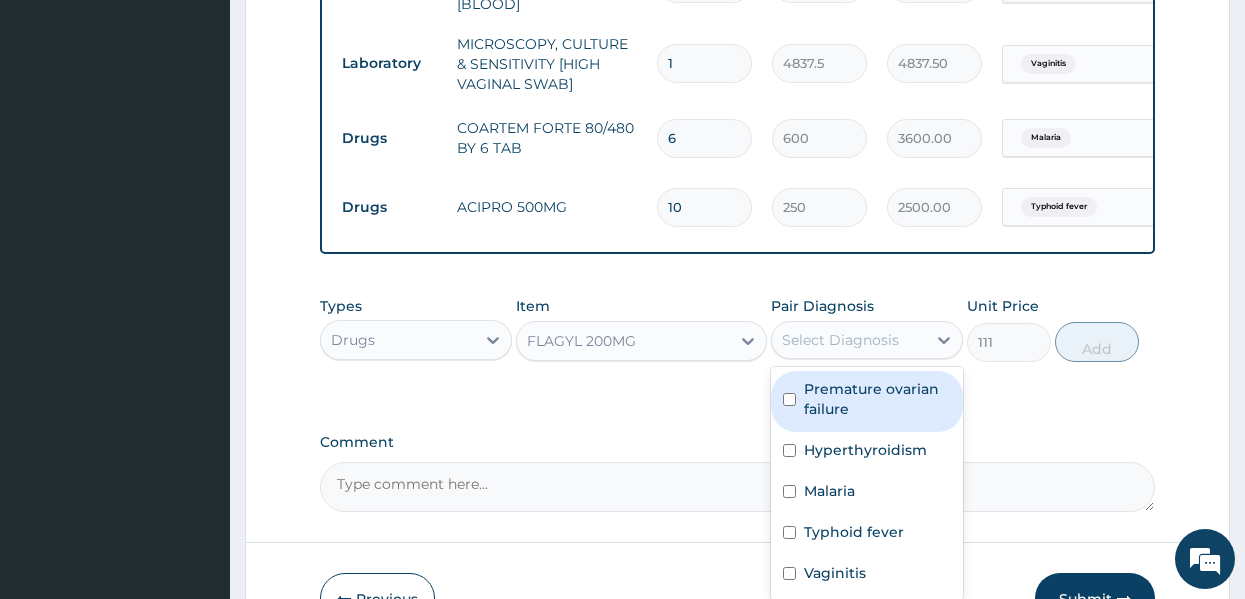 click on "Select Diagnosis" at bounding box center [840, 340] 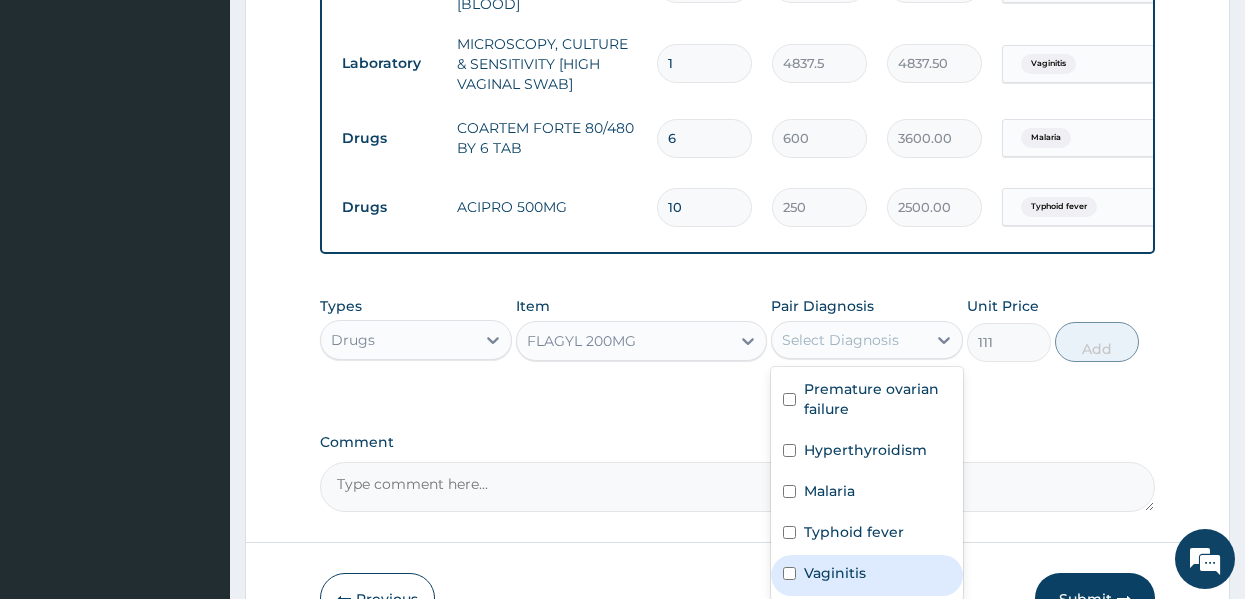 click on "Vaginitis" at bounding box center [835, 573] 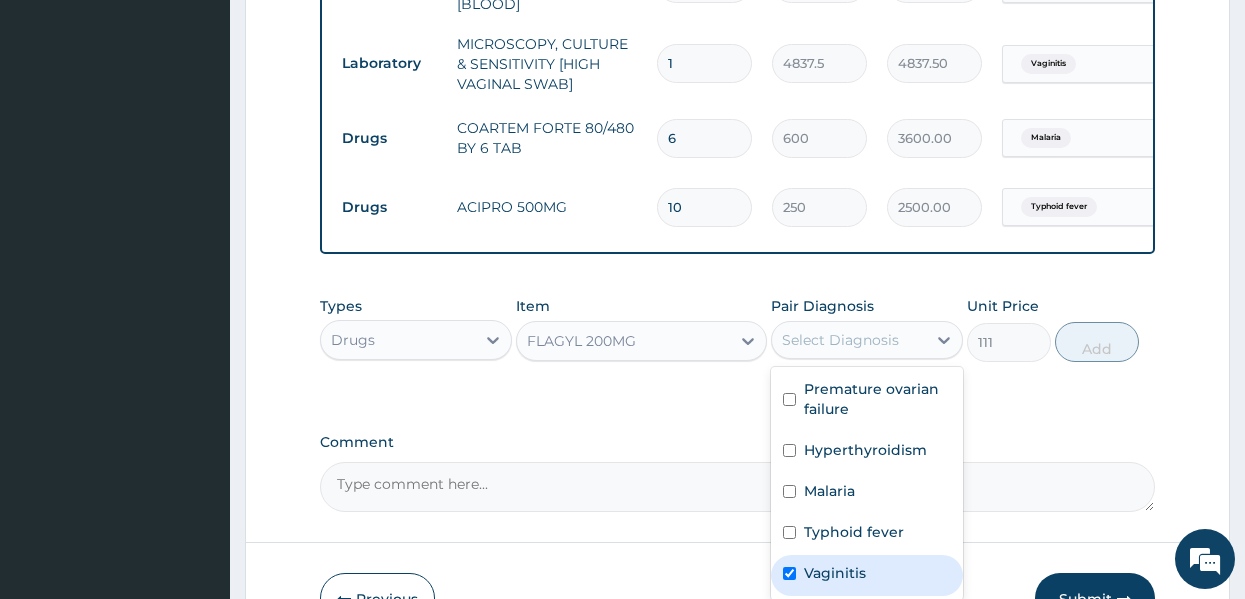 checkbox on "true" 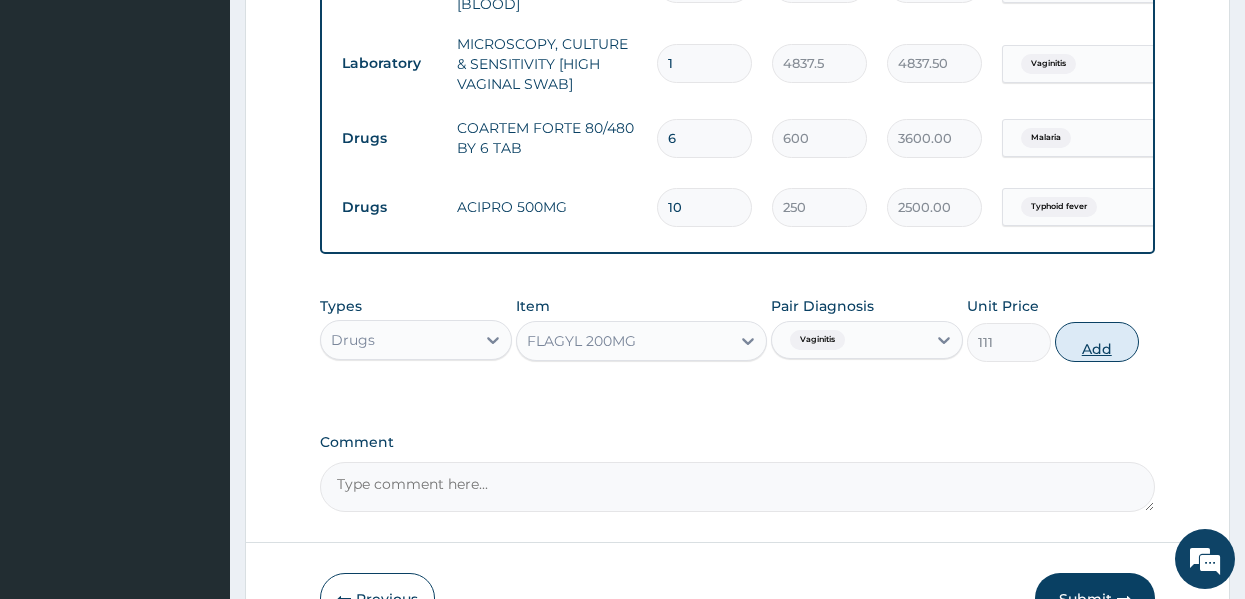 click on "Add" at bounding box center [1097, 342] 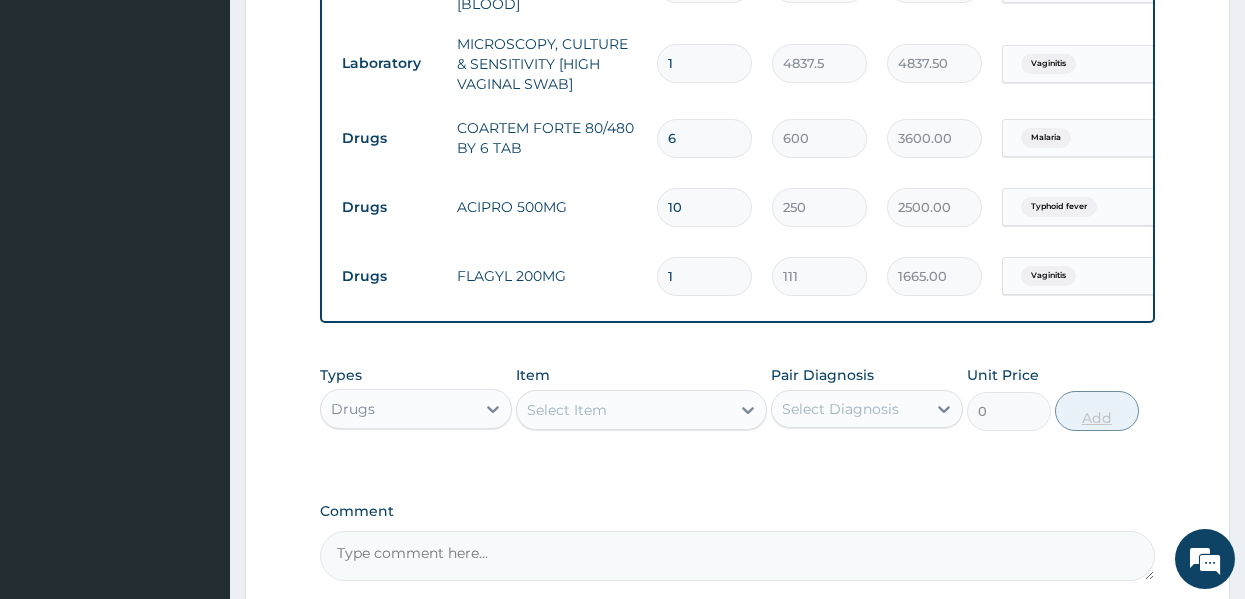 type on "15" 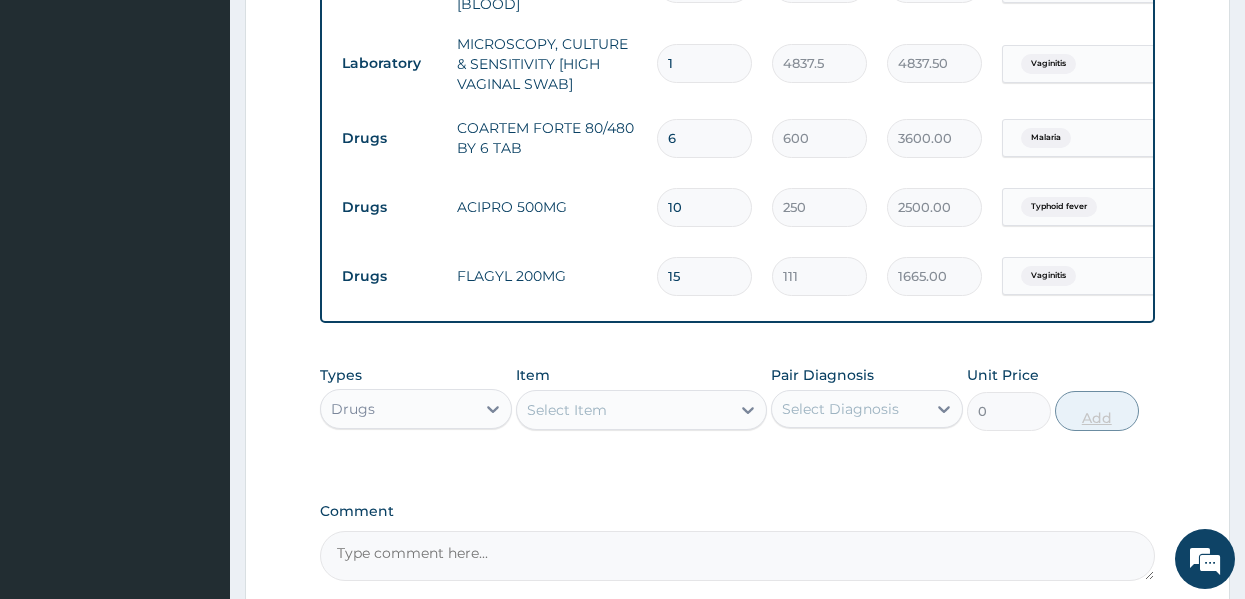type on "1665.00" 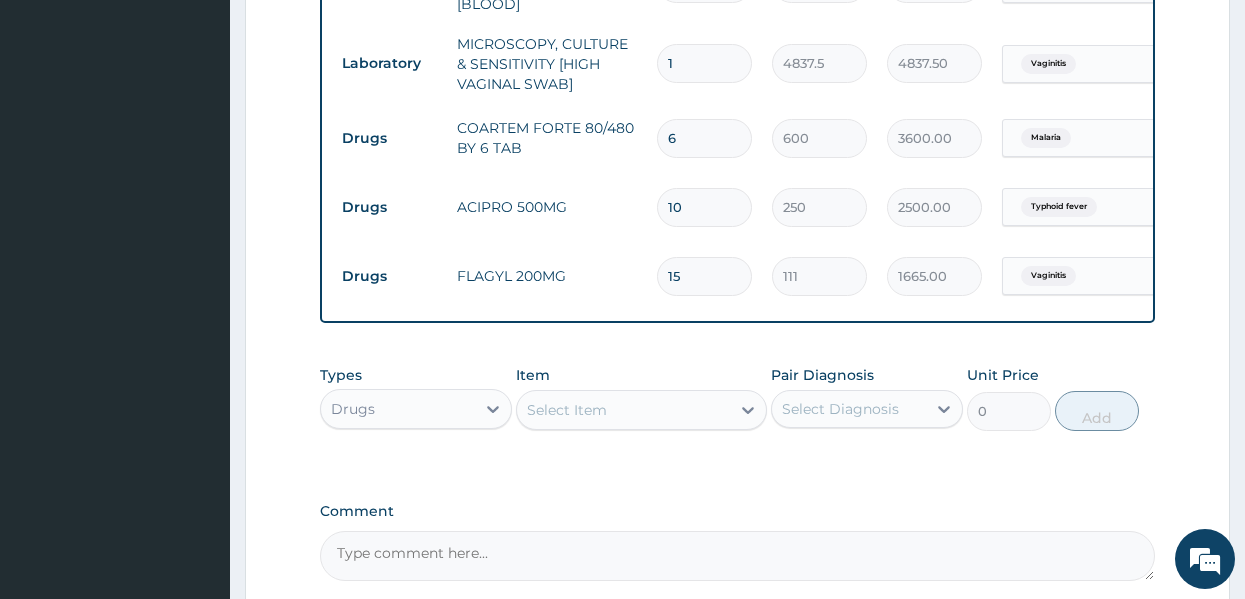 type on "15" 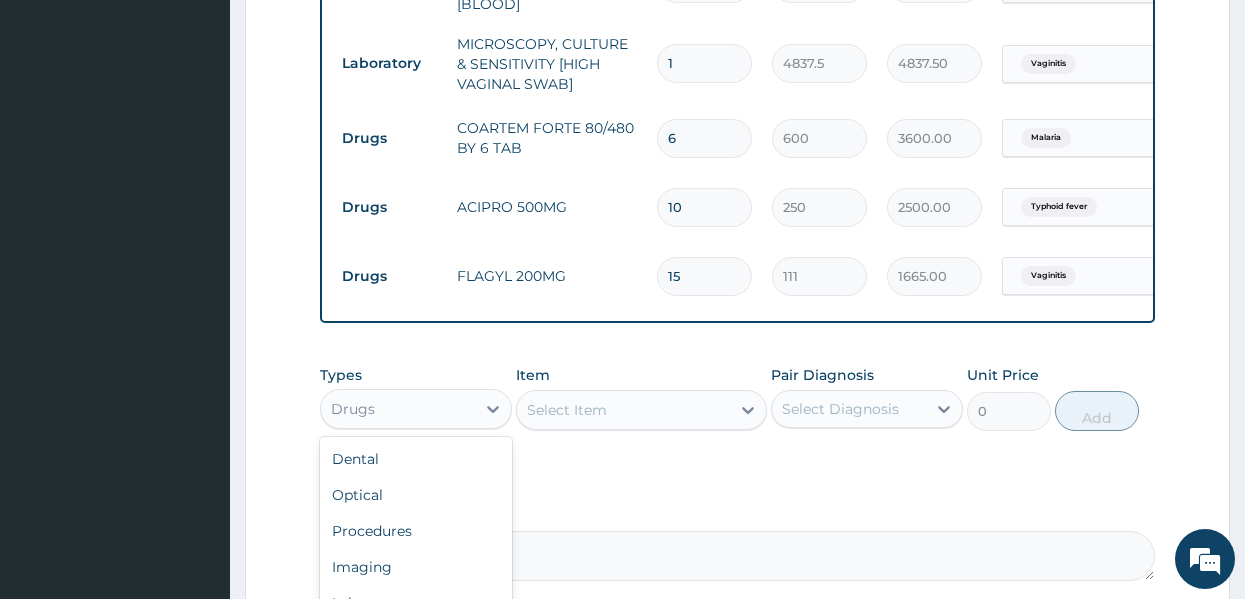 click on "Drugs" at bounding box center [398, 409] 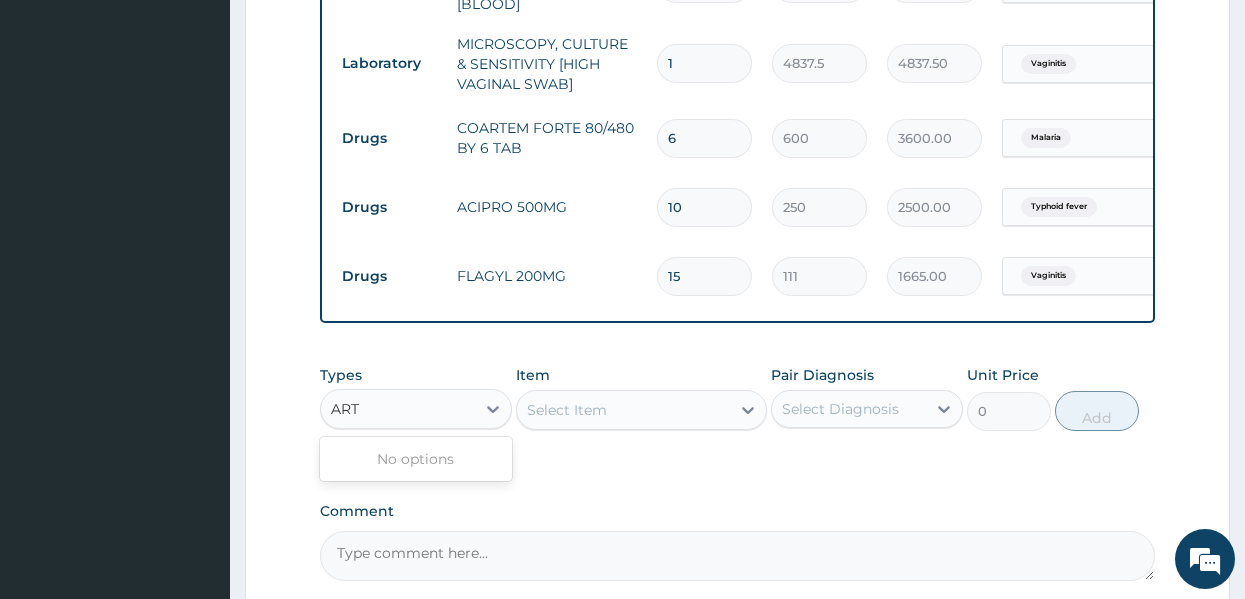 type on "ART" 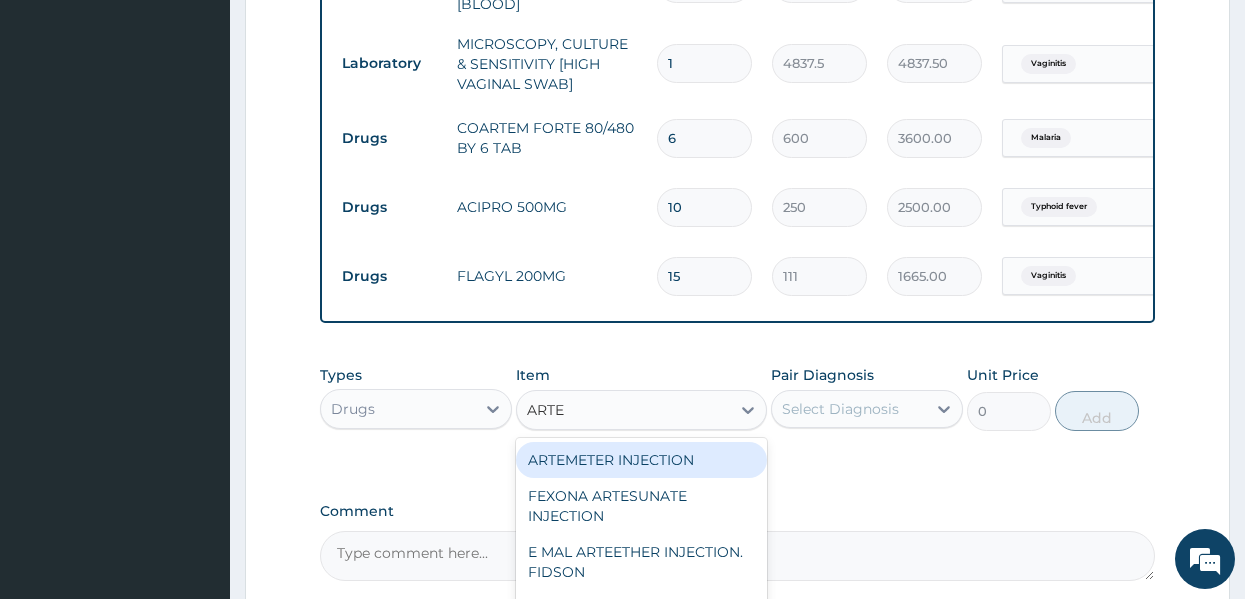 type on "ARTEE" 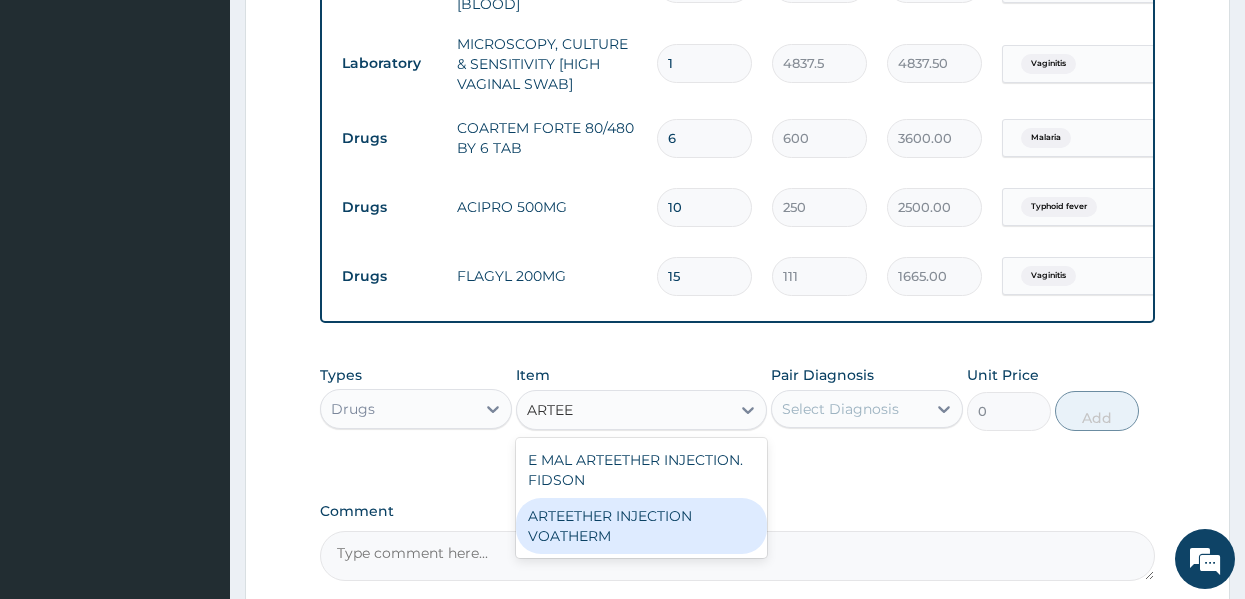click on "ARTEETHER INJECTION VOATHERM" at bounding box center [641, 526] 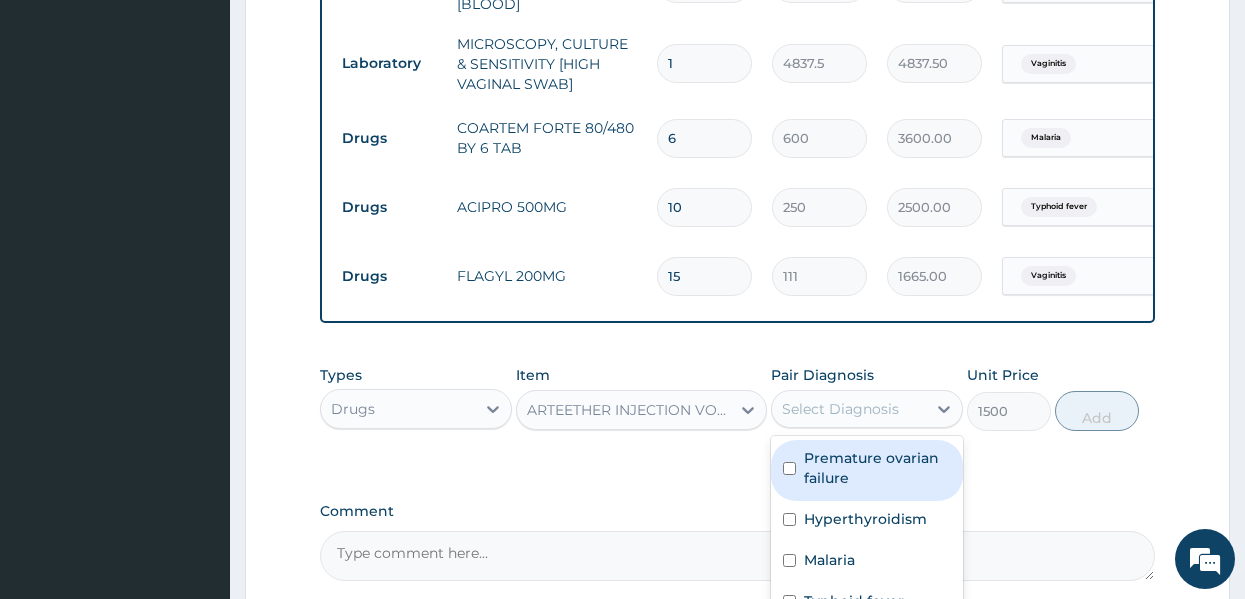 click on "Select Diagnosis" at bounding box center [867, 409] 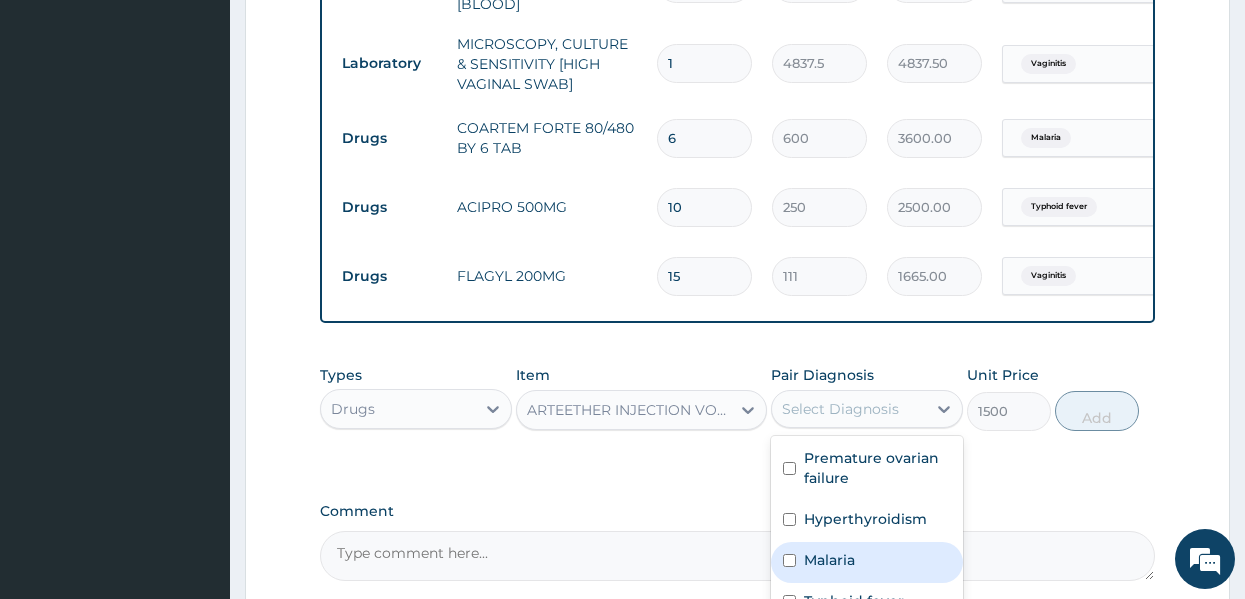 click on "Malaria" at bounding box center (829, 560) 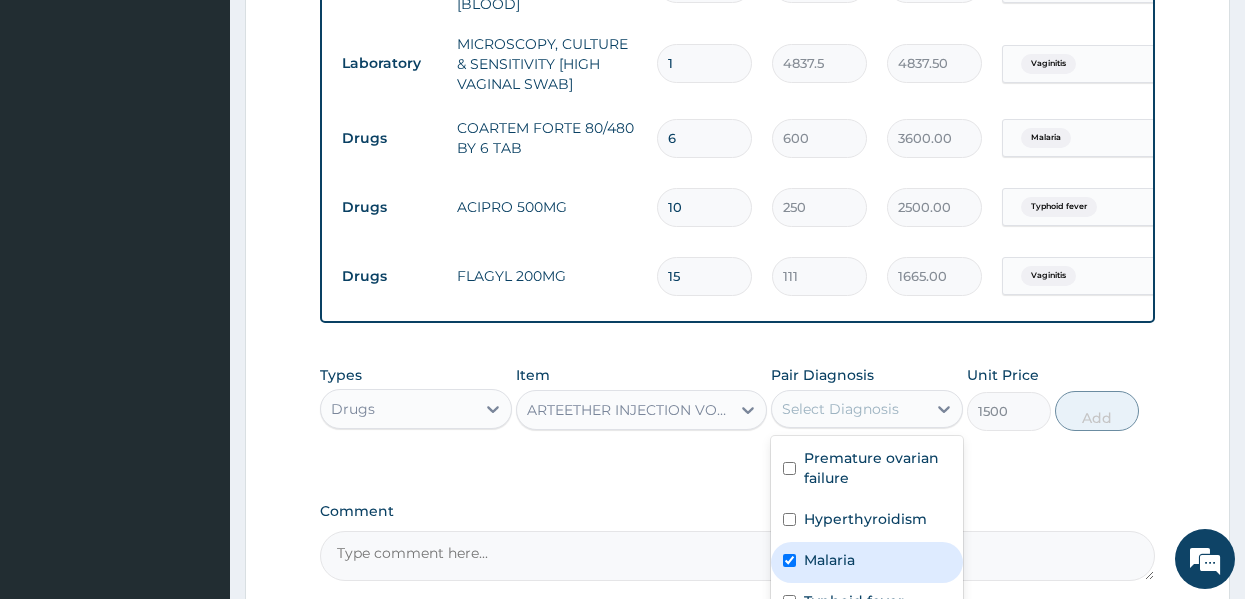 checkbox on "true" 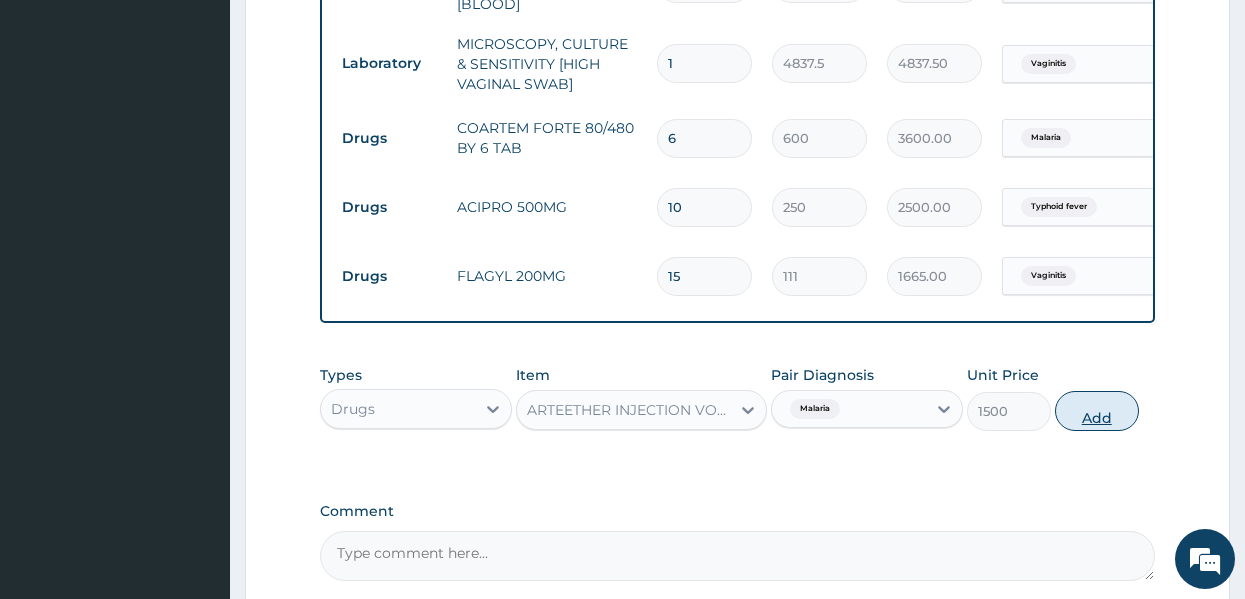 click on "Add" at bounding box center [1097, 411] 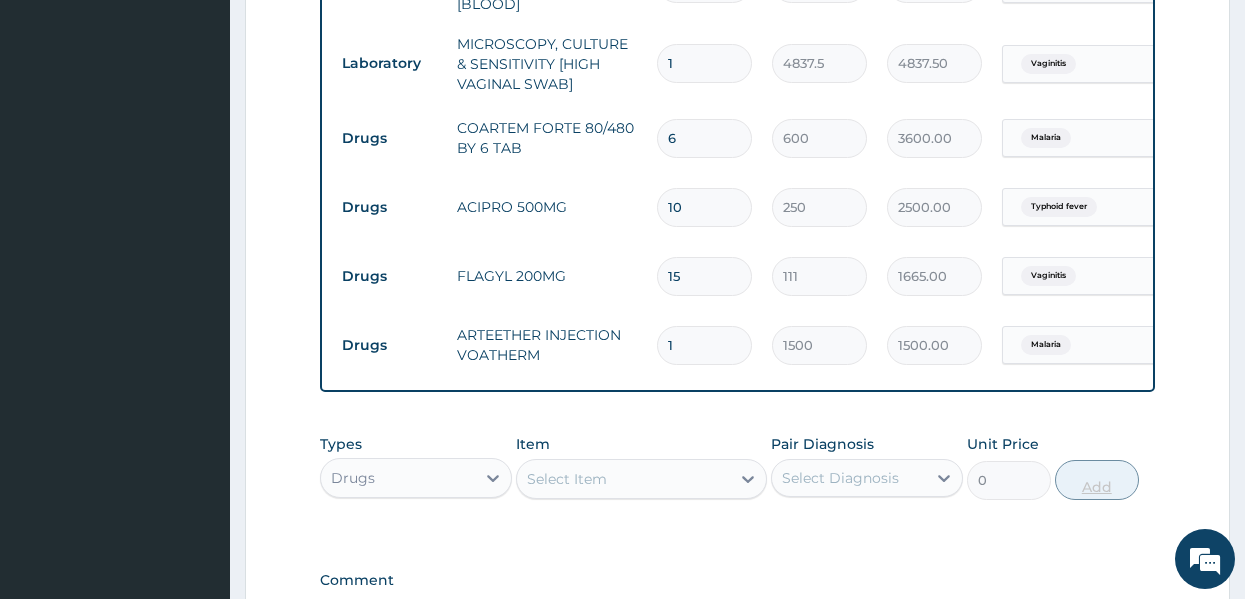 type 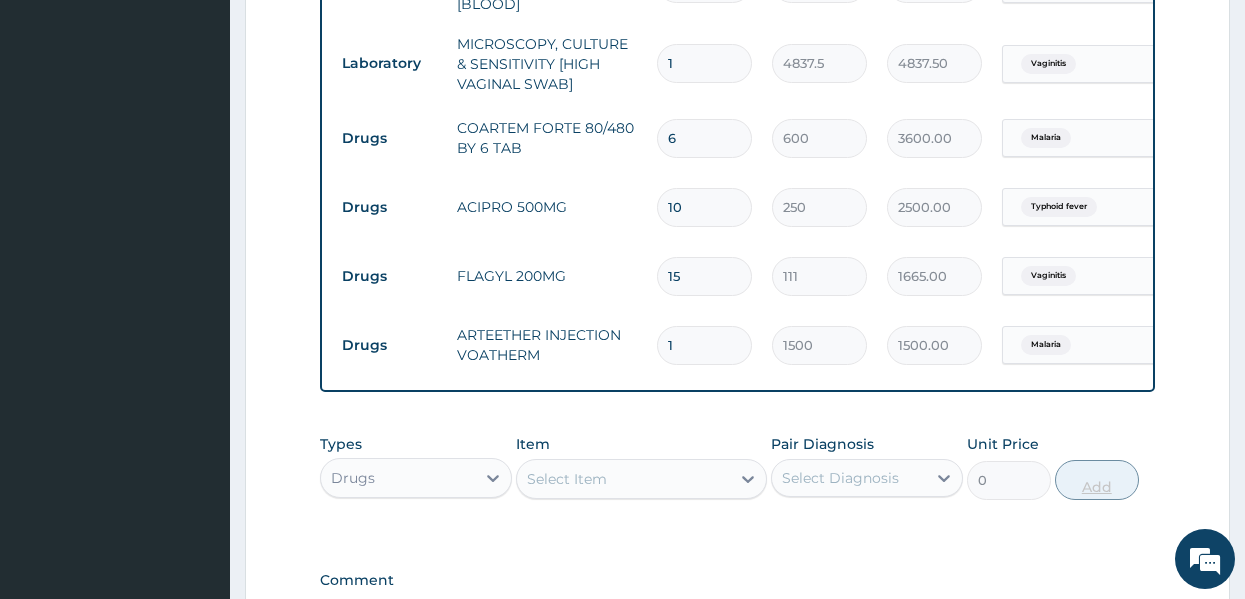 type on "0.00" 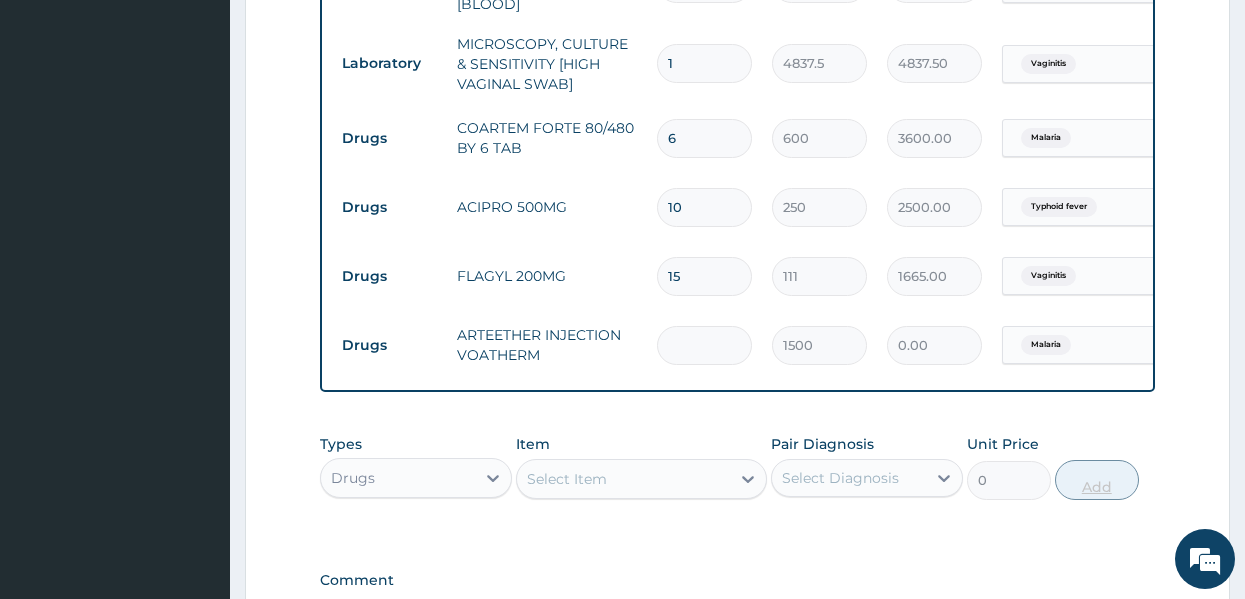 type on "3" 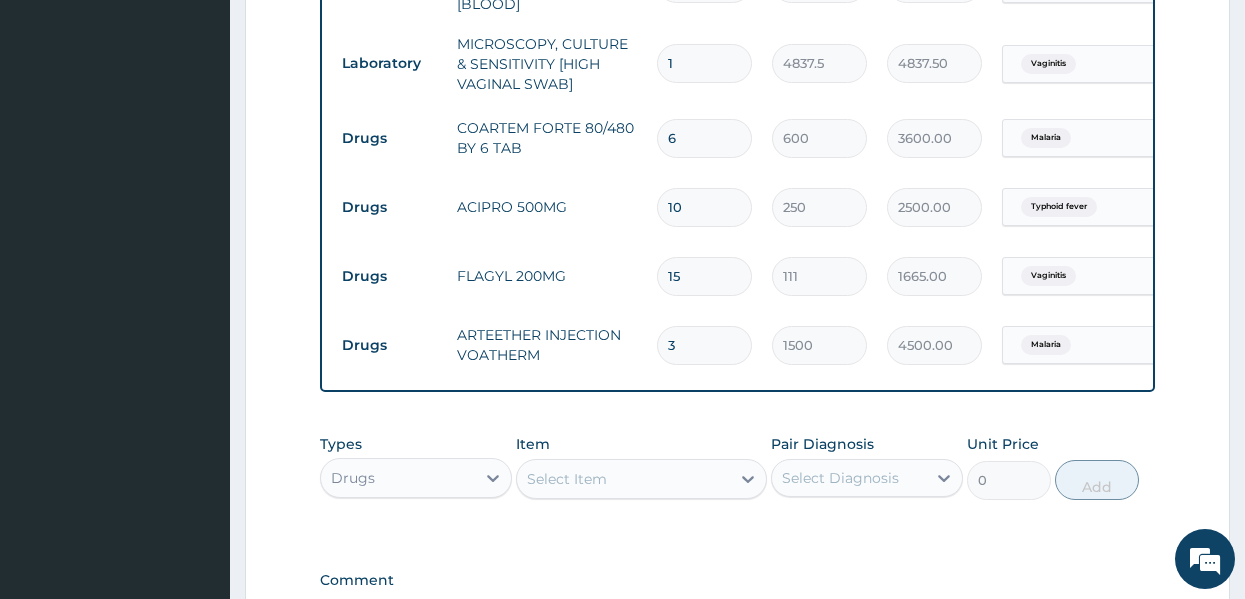 type on "3" 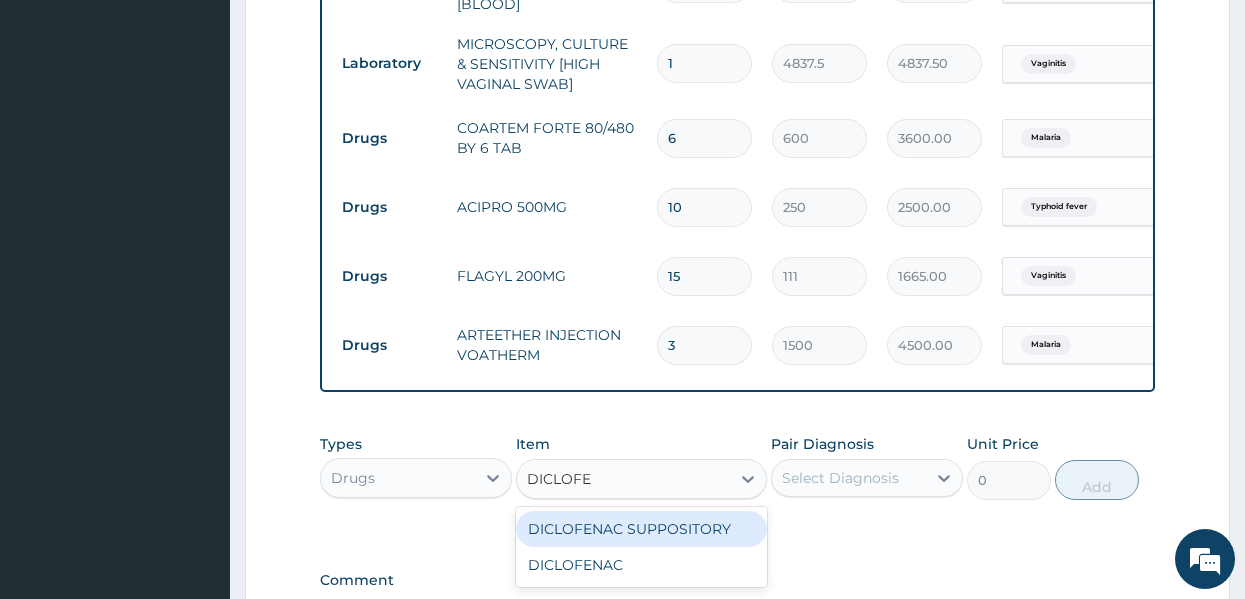 type on "DICLOFEN" 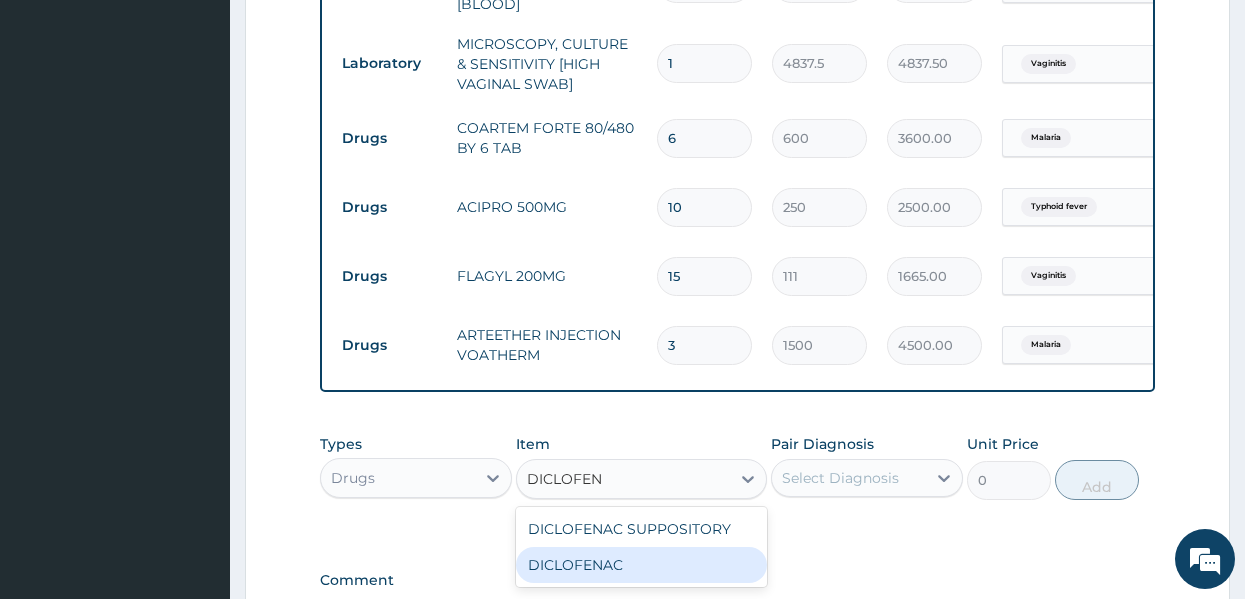 click on "DICLOFENAC" at bounding box center [641, 565] 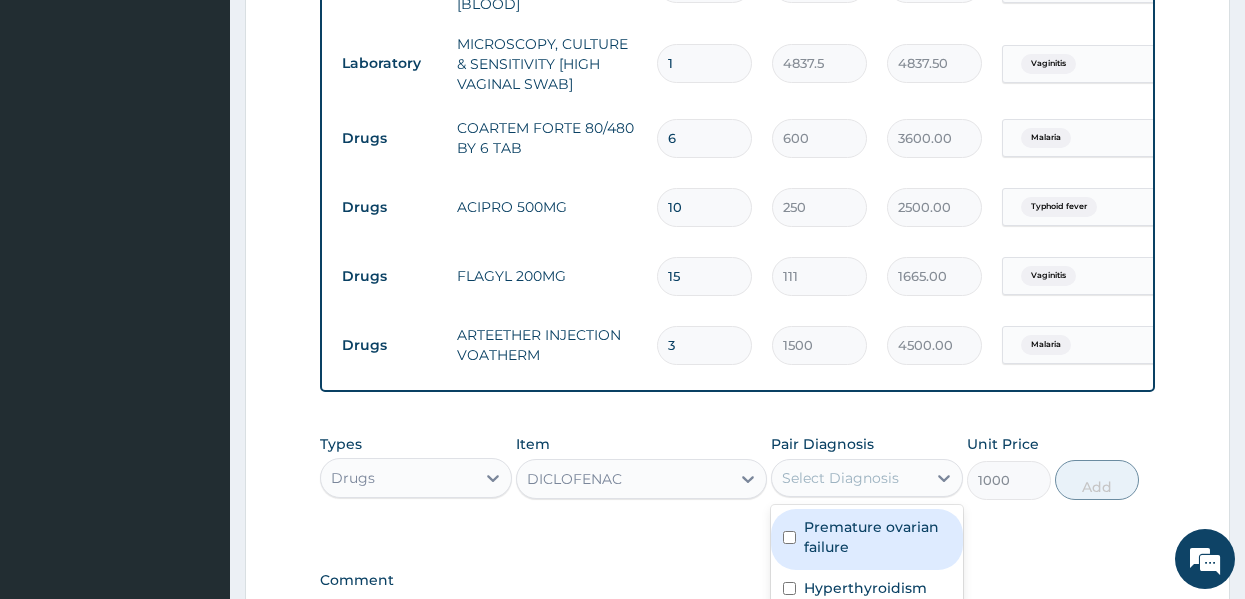 click on "Select Diagnosis" at bounding box center (849, 478) 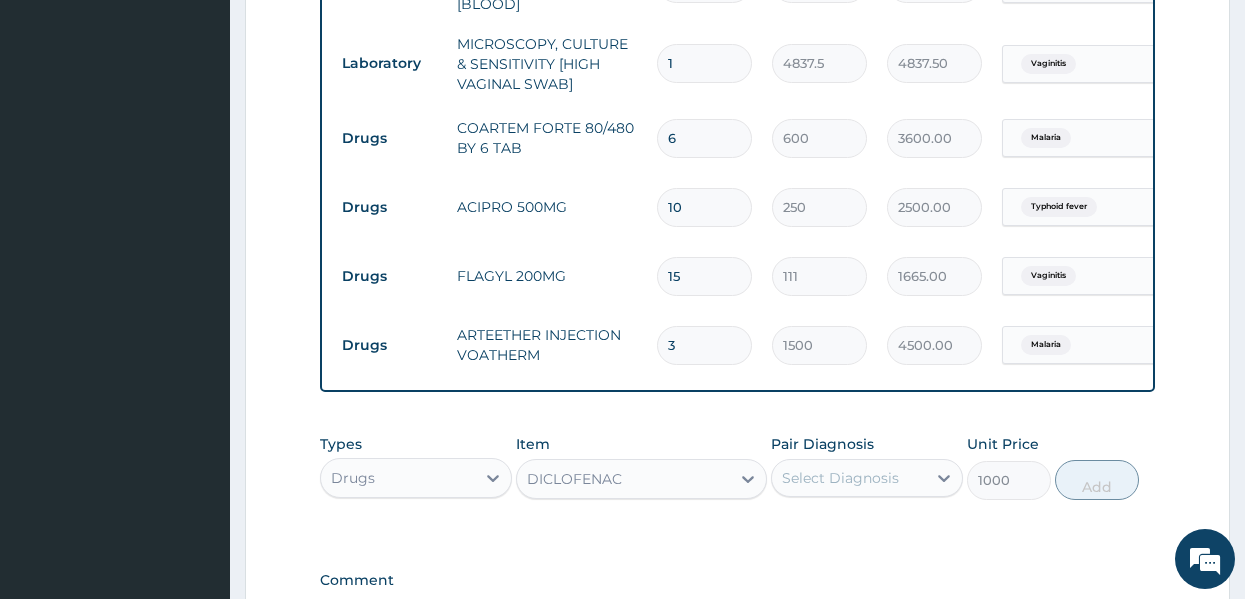 click on "Step  2  of 2 PA Code / Prescription Code PA/0BE076 Encounter Date 09-07-2025 Important Notice Please enter PA codes before entering items that are not attached to a PA code   All diagnoses entered must be linked to a claim item. Diagnosis & Claim Items that are visible but inactive cannot be edited because they were imported from an already approved PA code. Diagnosis Premature ovarian failure confirmed Hyperthyroidism confirmed Malaria Confirmed Typhoid fever Confirmed Vaginitis Confirmed NB: All diagnosis must be linked to a claim item Claim Items Type Name Quantity Unit Price Total Price Pair Diagnosis Actions Drugs primolut depot 2 4730 9460.00 Premature ovarian failure Delete Imaging ultrasound pelvis (single part- female) 1 8062.5 8062.50 Premature ovarian failure Delete Laboratory total t3 (tri-iodothyronine) - [serum] 1 8000 8000.00 Hyperthyroidism Delete Laboratory thyroid stimulating hormone (tsh) - [serum] 1 8000 8000.00 Hyperthyroidism Delete Laboratory total t4 (thyroxine) - [serum] 1 8000 1 1 1" at bounding box center (737, -200) 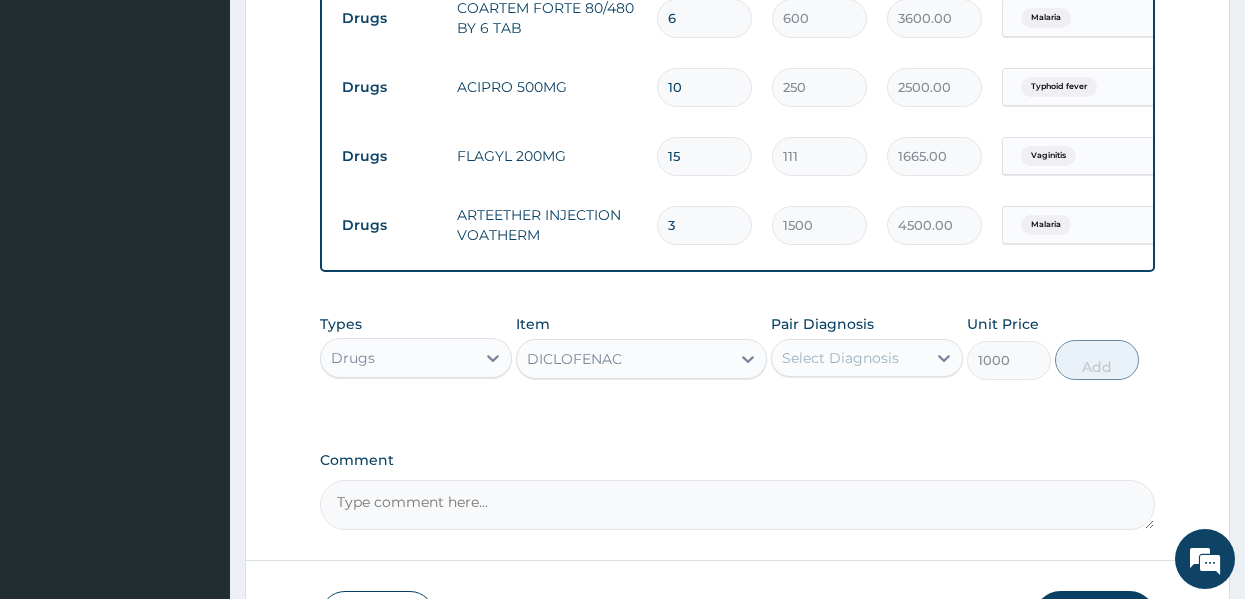 scroll, scrollTop: 1459, scrollLeft: 0, axis: vertical 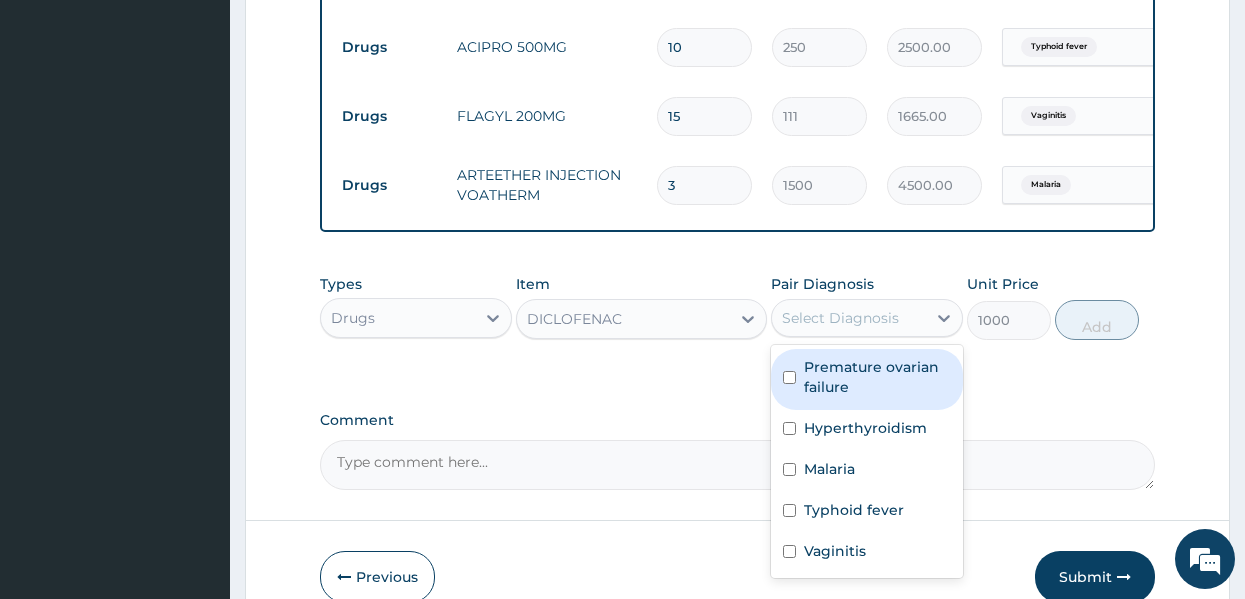 click on "Select Diagnosis" at bounding box center [840, 318] 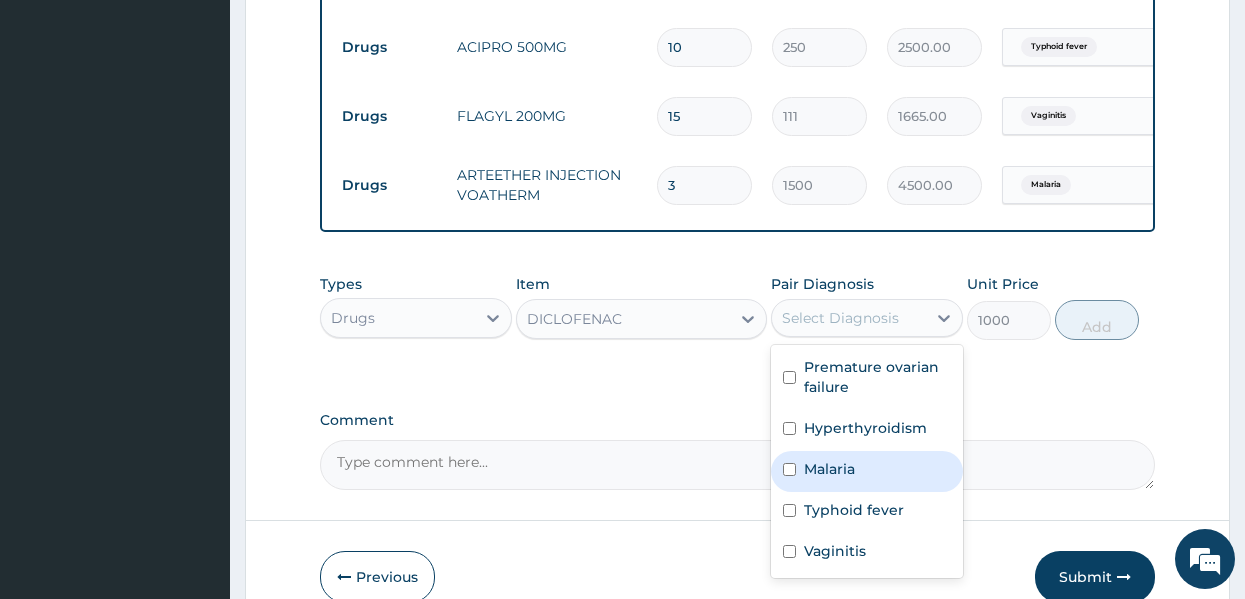click on "Malaria" at bounding box center [829, 469] 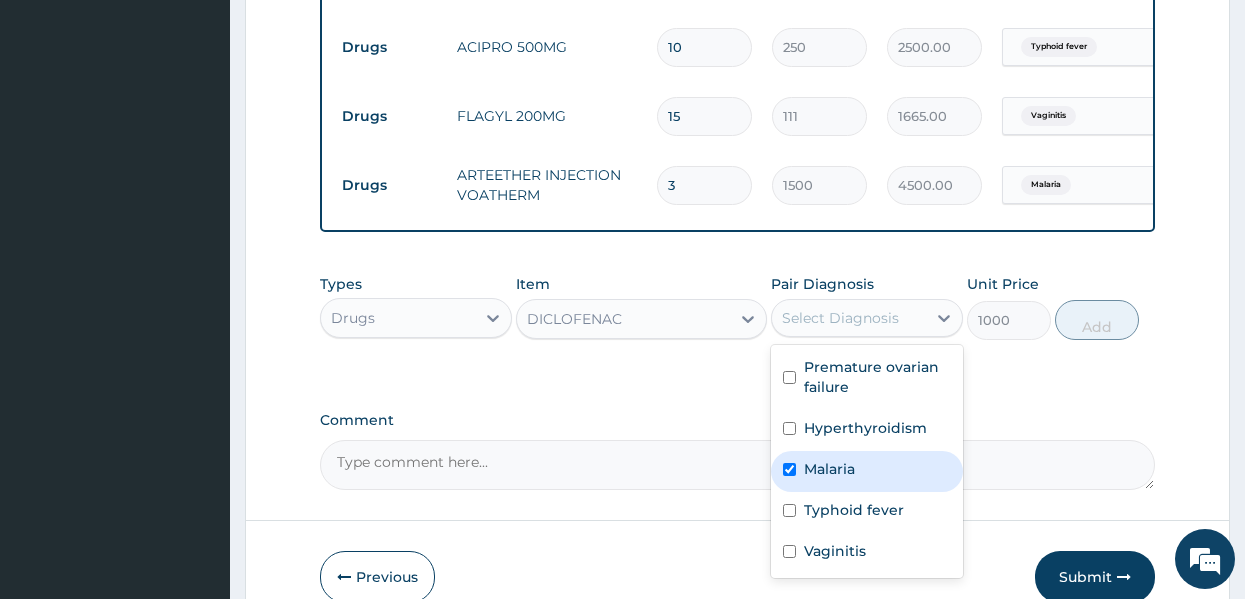 checkbox on "true" 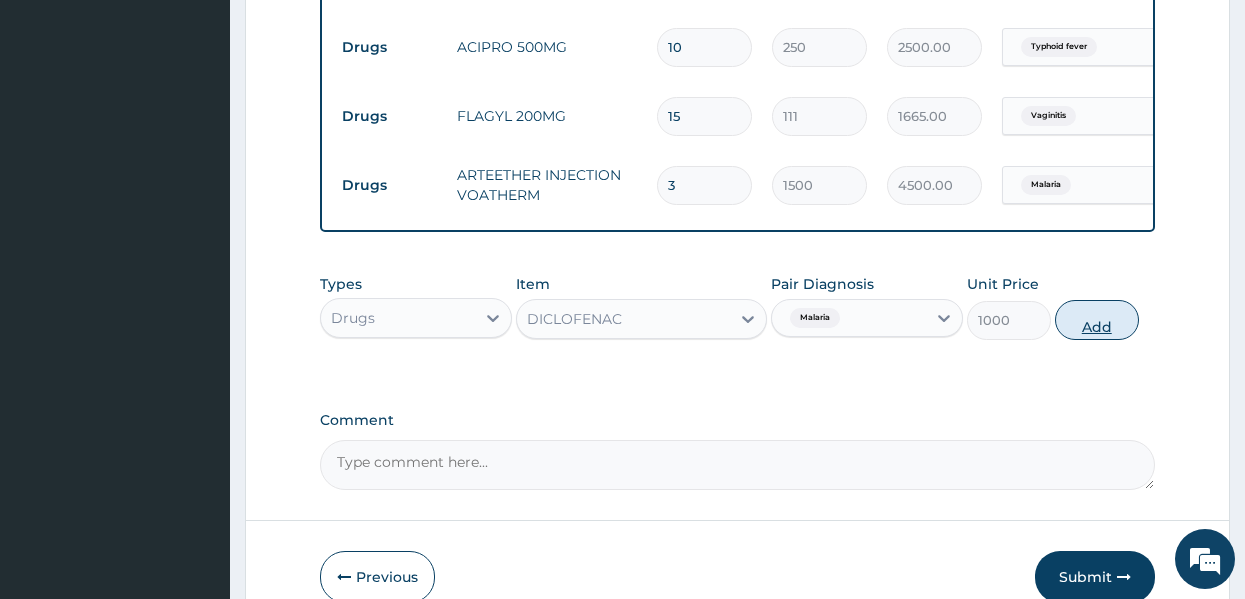 click on "Add" at bounding box center [1097, 320] 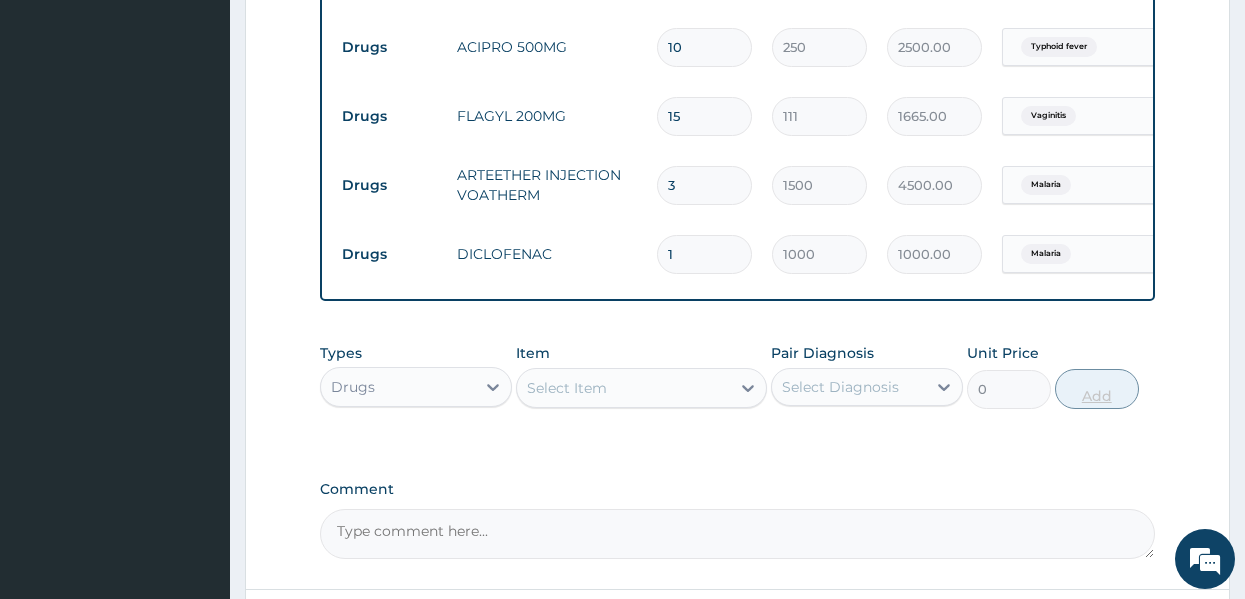 type 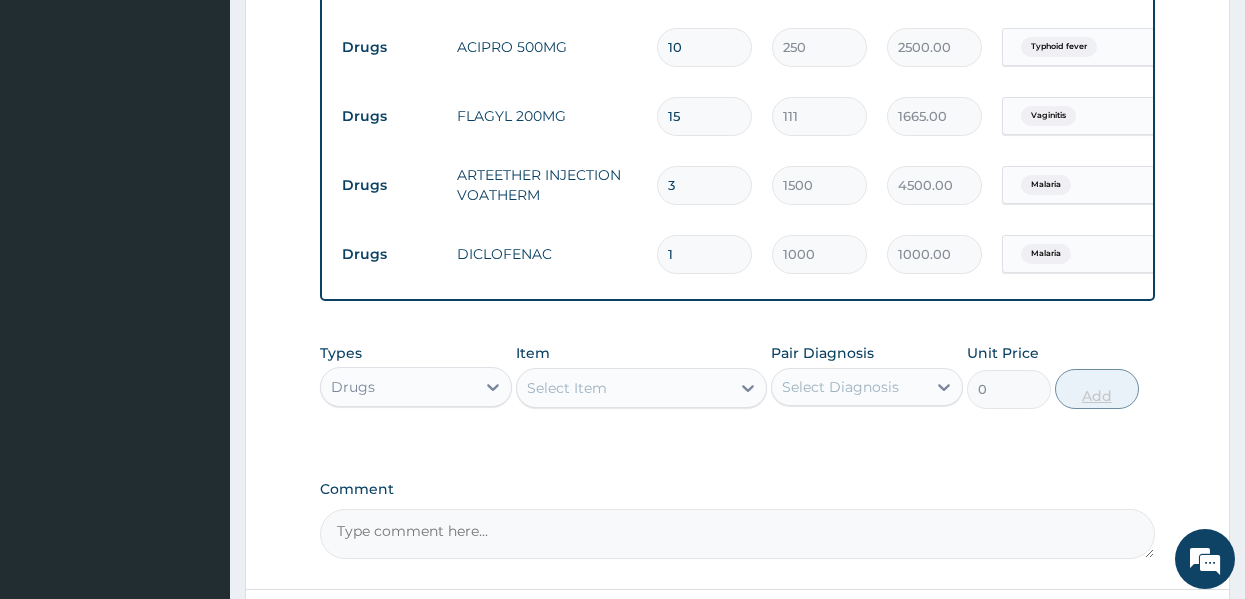 type on "0.00" 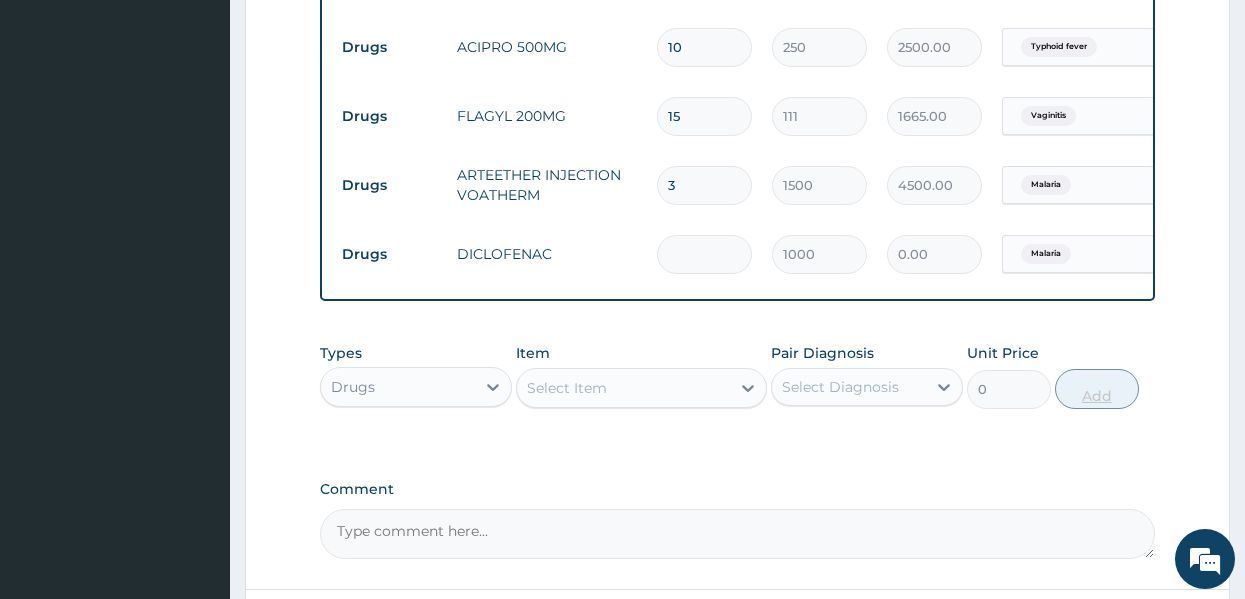 type on "3" 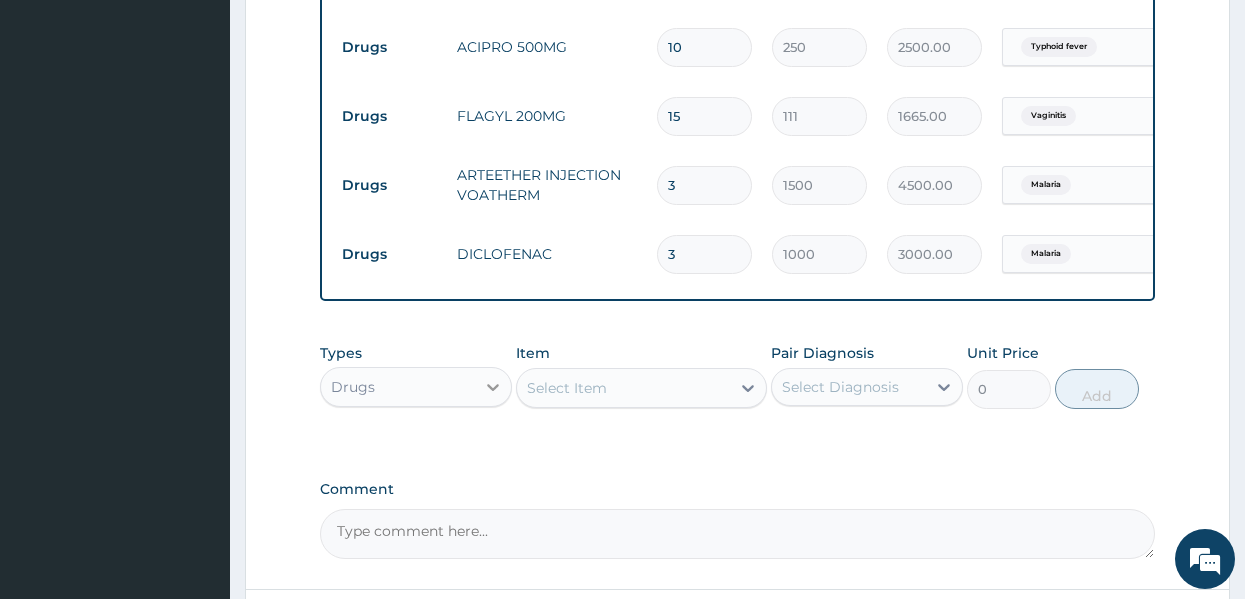 type on "3" 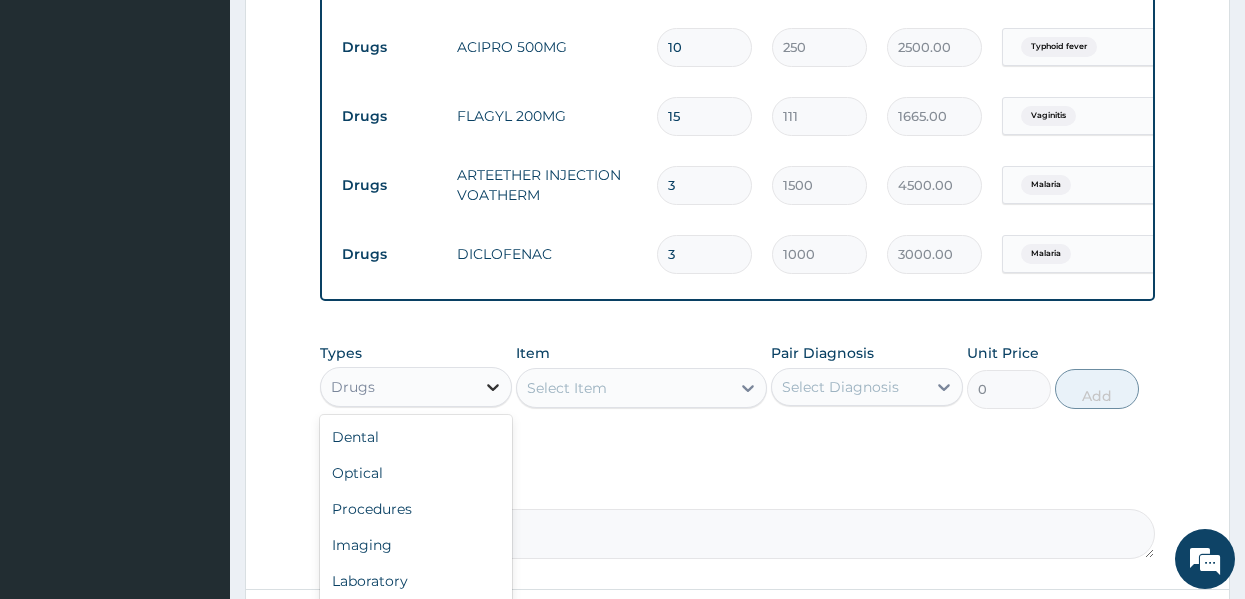 click 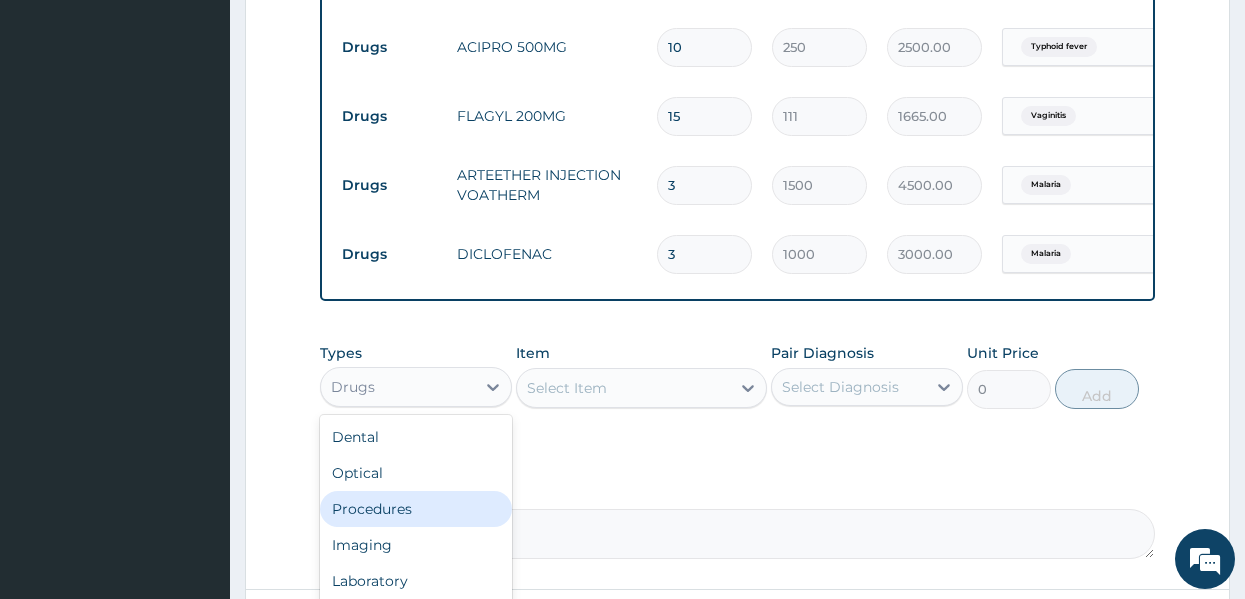 click on "Procedures" at bounding box center [416, 509] 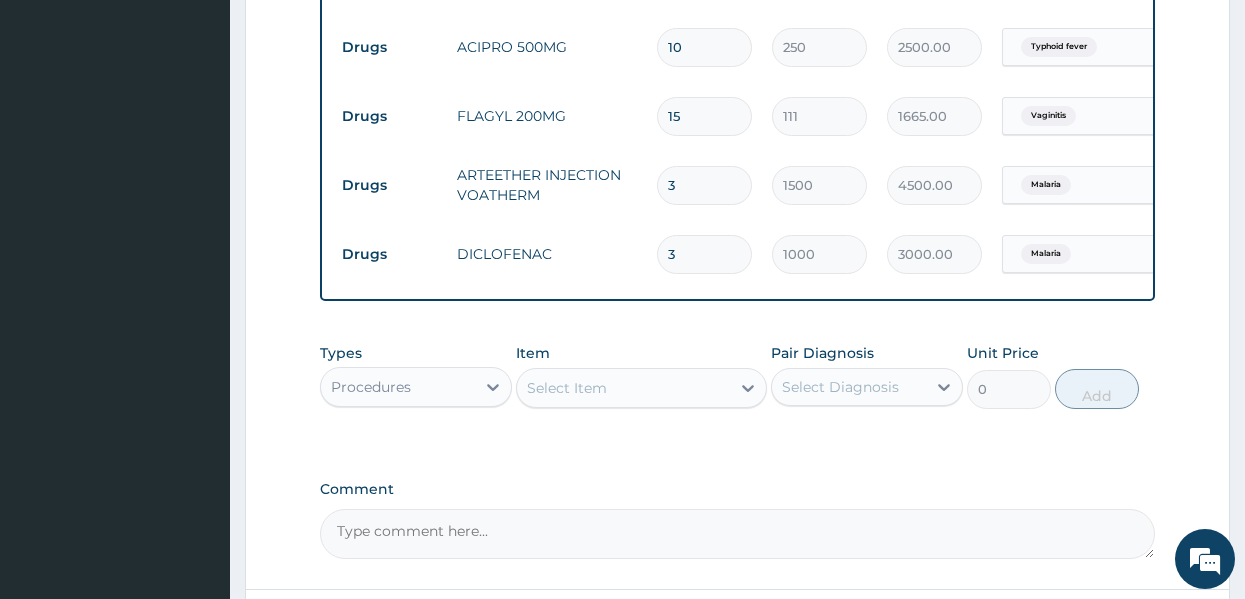 click on "Select Item" at bounding box center (567, 388) 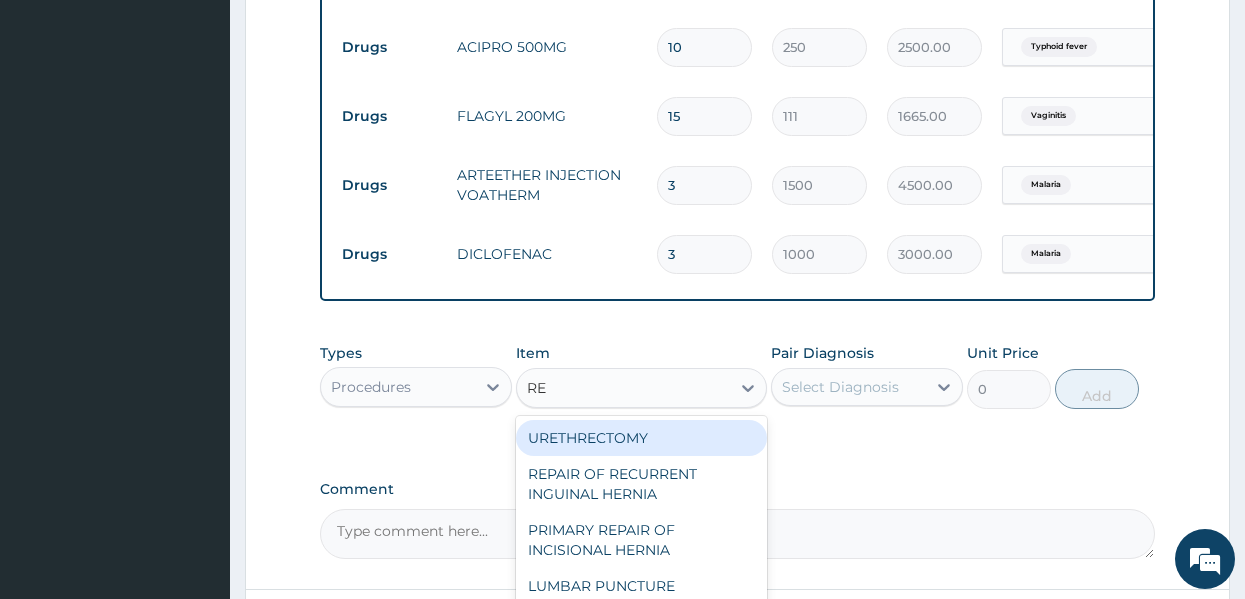 type on "REG" 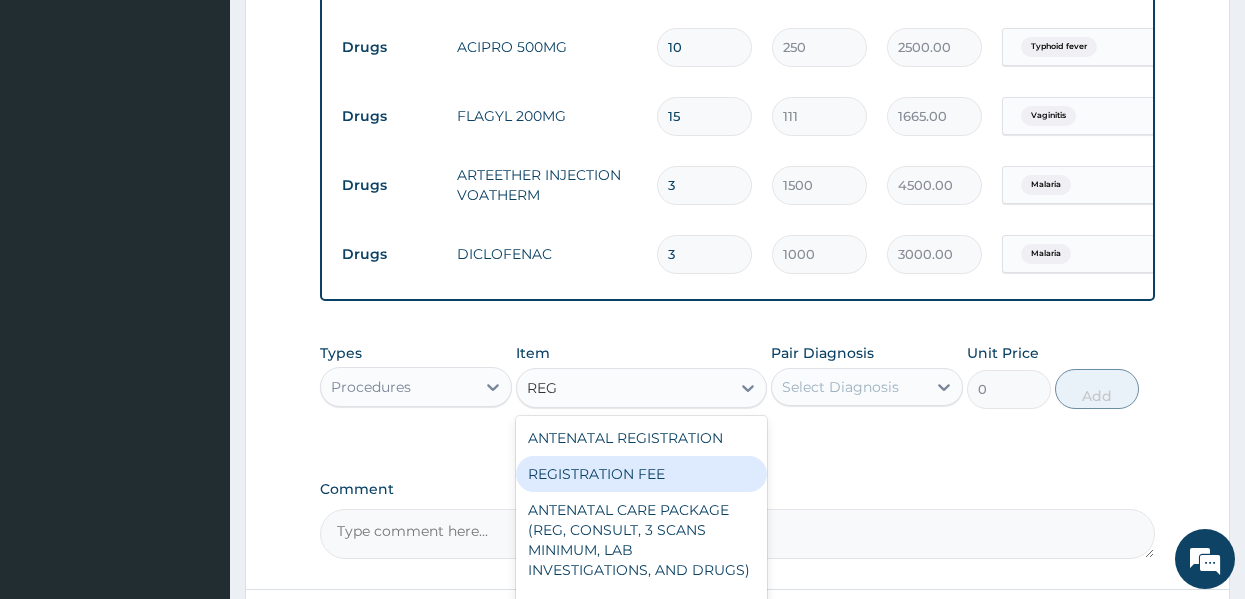 click on "REGISTRATION FEE" at bounding box center (641, 474) 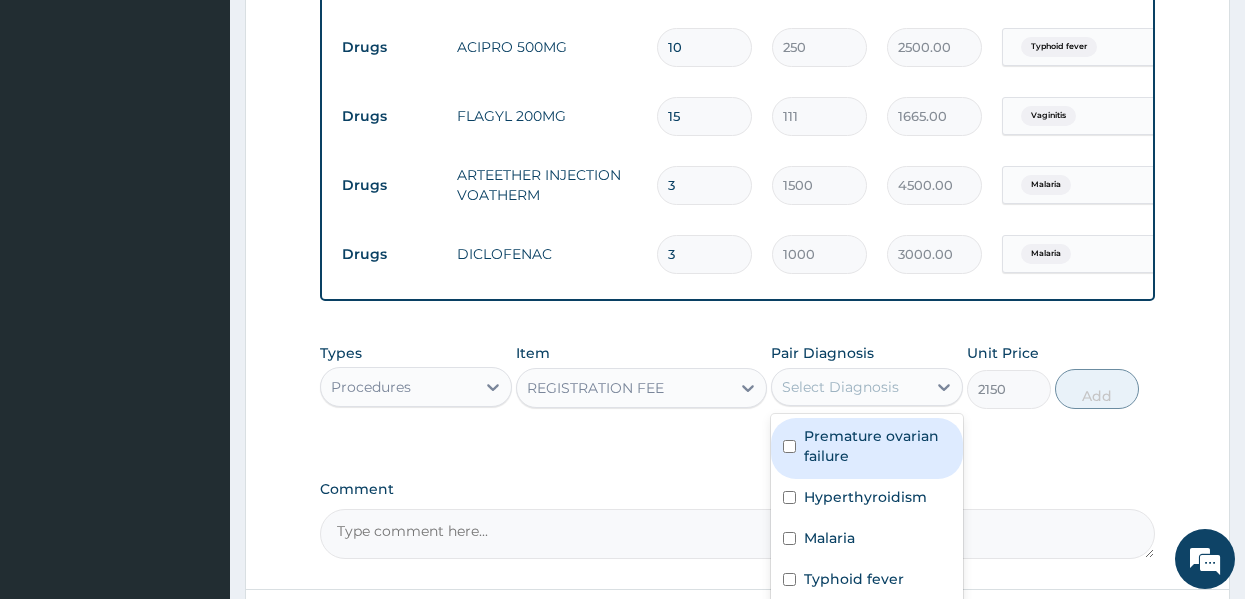 click on "Select Diagnosis" at bounding box center (849, 387) 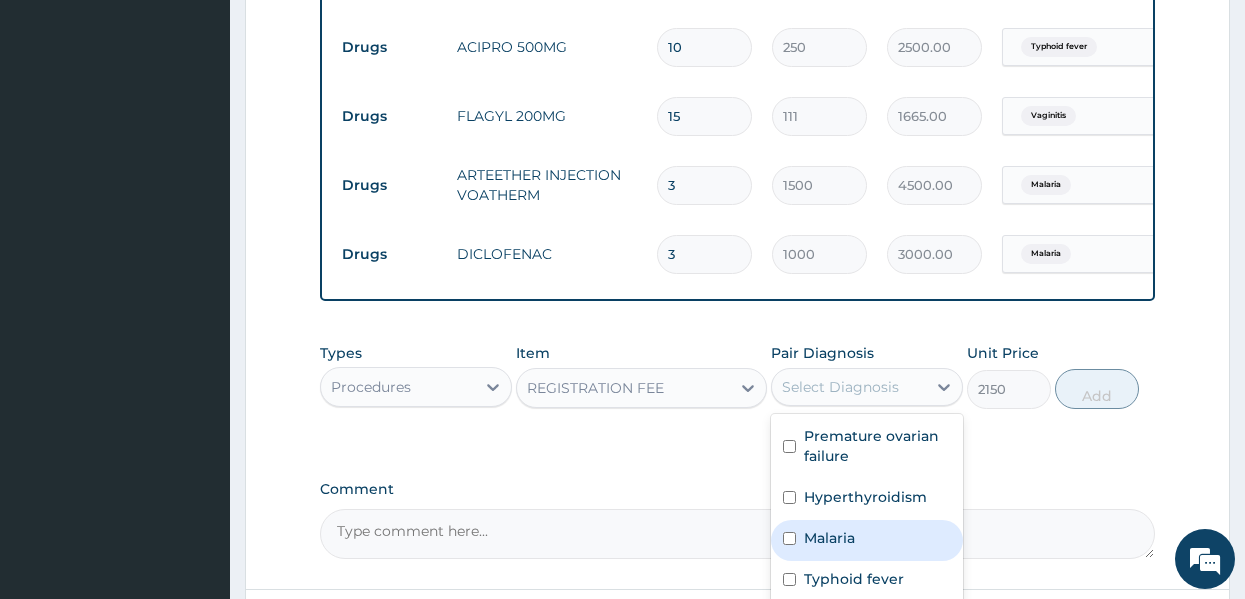 click on "Malaria" at bounding box center [829, 538] 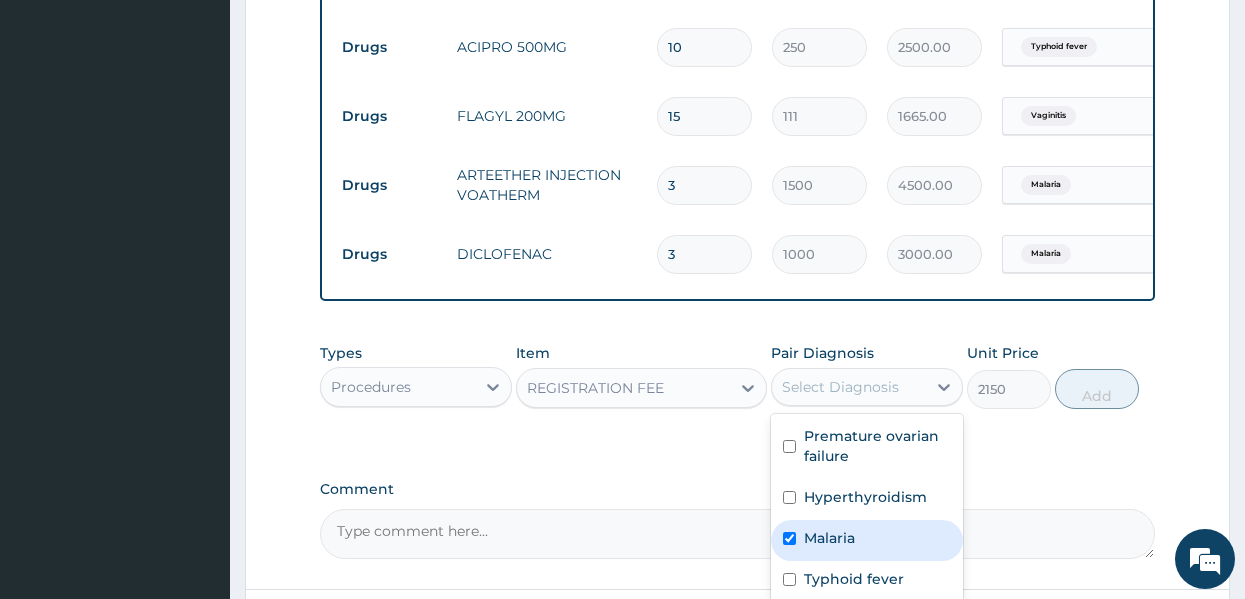 checkbox on "true" 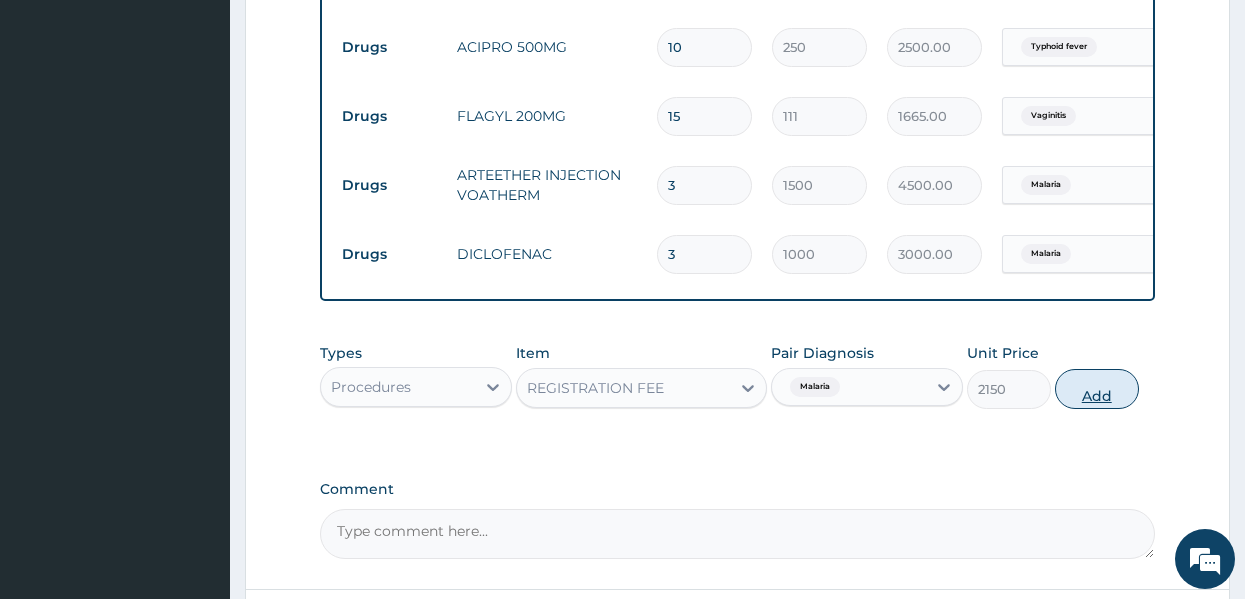 click on "Add" at bounding box center [1097, 389] 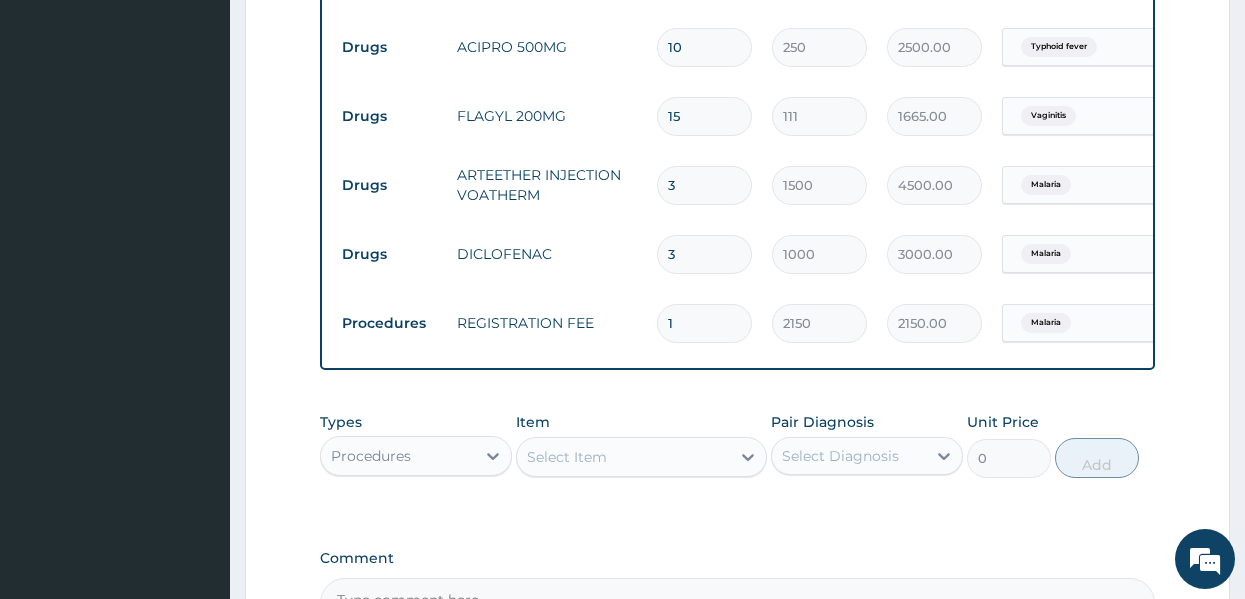 click on "Types Procedures Item Select Item Pair Diagnosis Select Diagnosis Unit Price 0 Add" at bounding box center (738, 445) 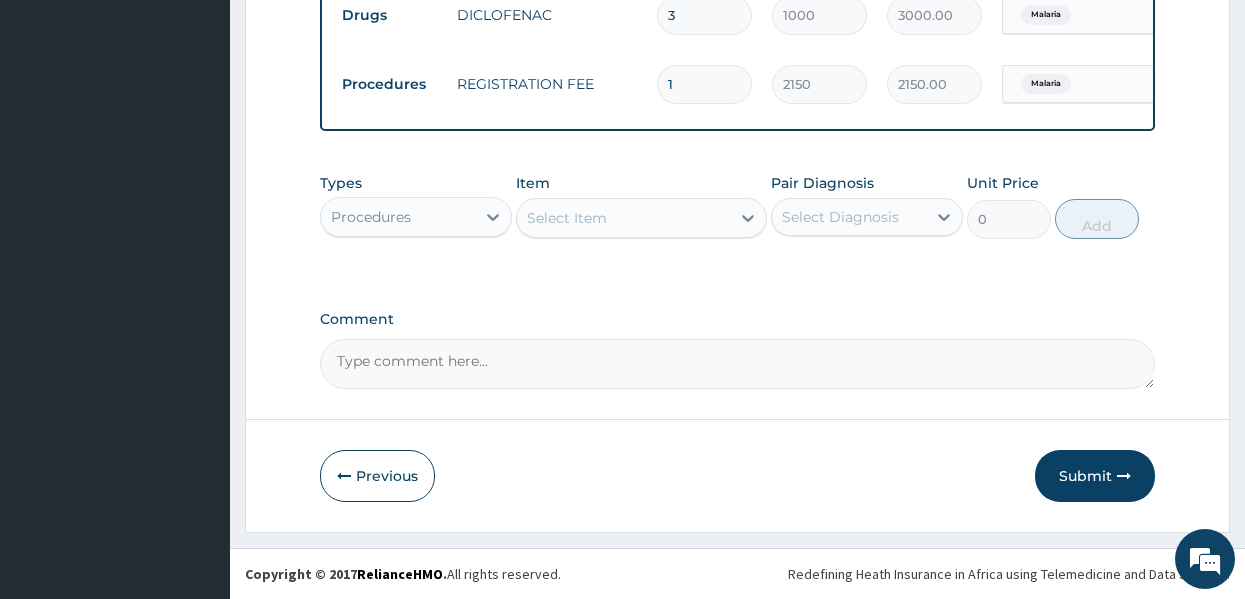 scroll, scrollTop: 1713, scrollLeft: 0, axis: vertical 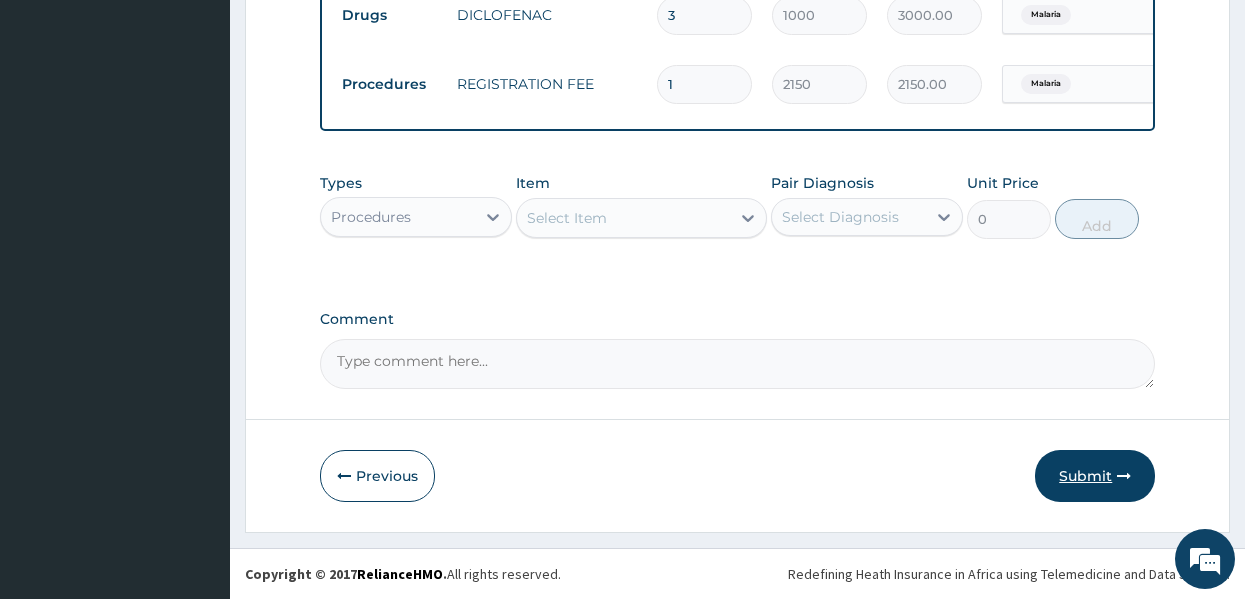 click on "Submit" at bounding box center [1095, 476] 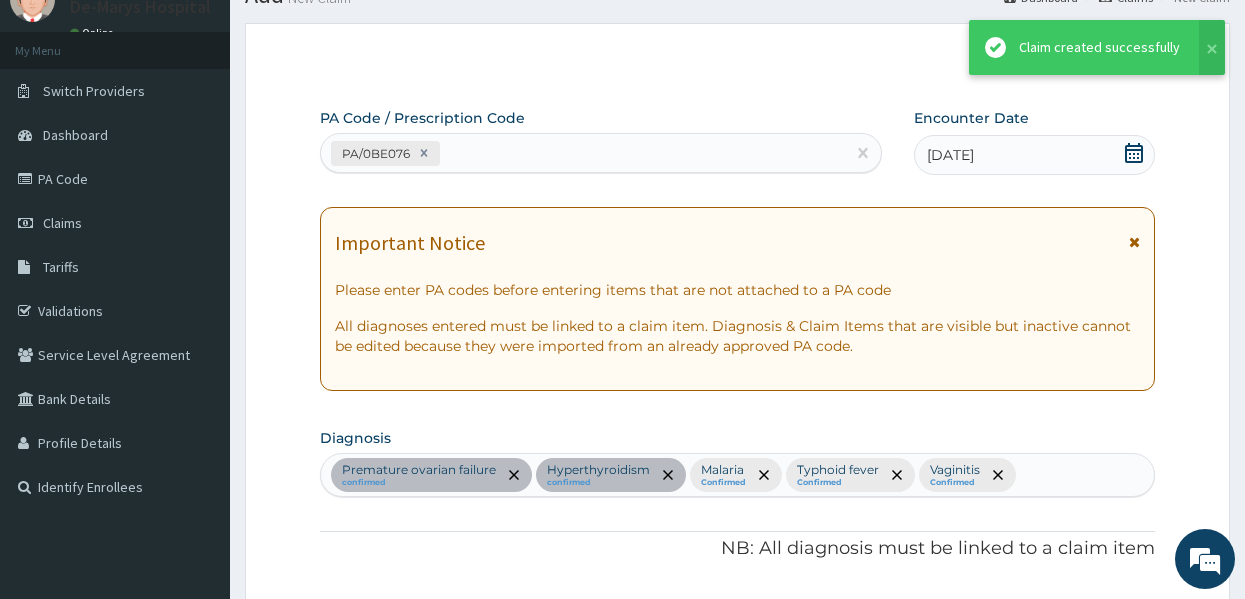scroll, scrollTop: 1713, scrollLeft: 0, axis: vertical 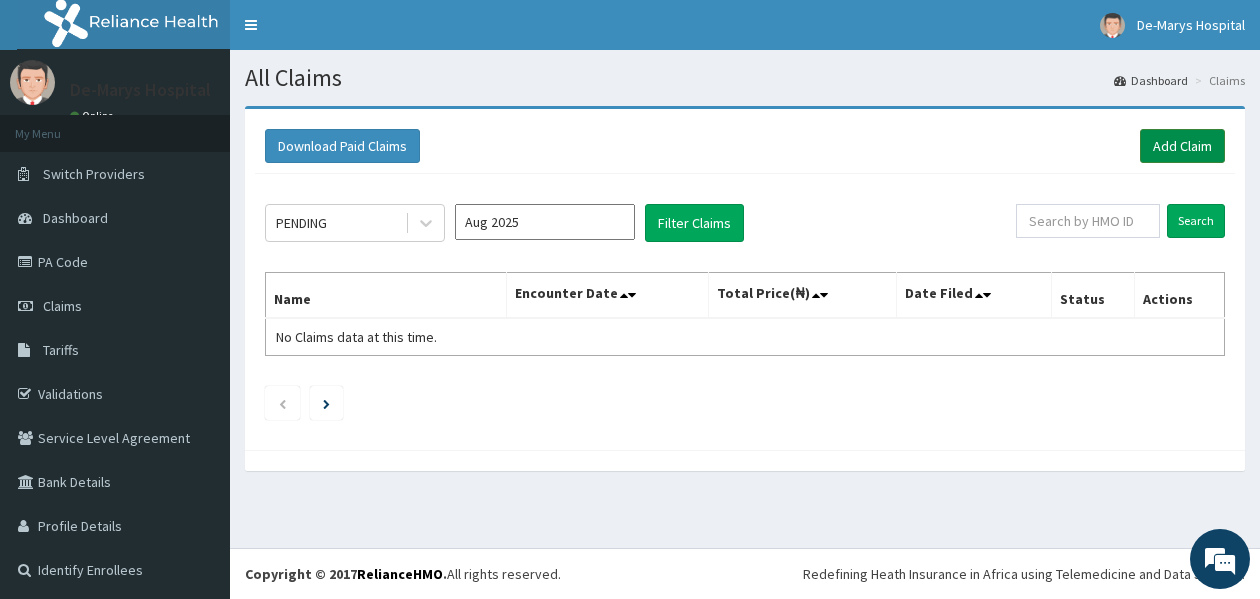 click on "Add Claim" at bounding box center (1182, 146) 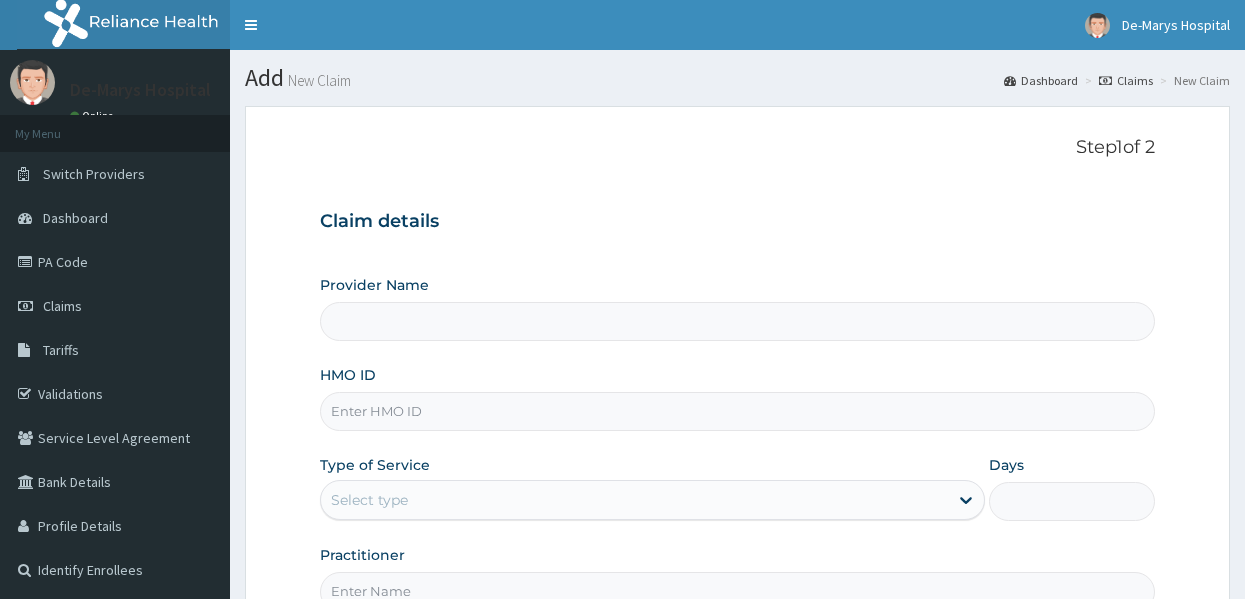 scroll, scrollTop: 0, scrollLeft: 0, axis: both 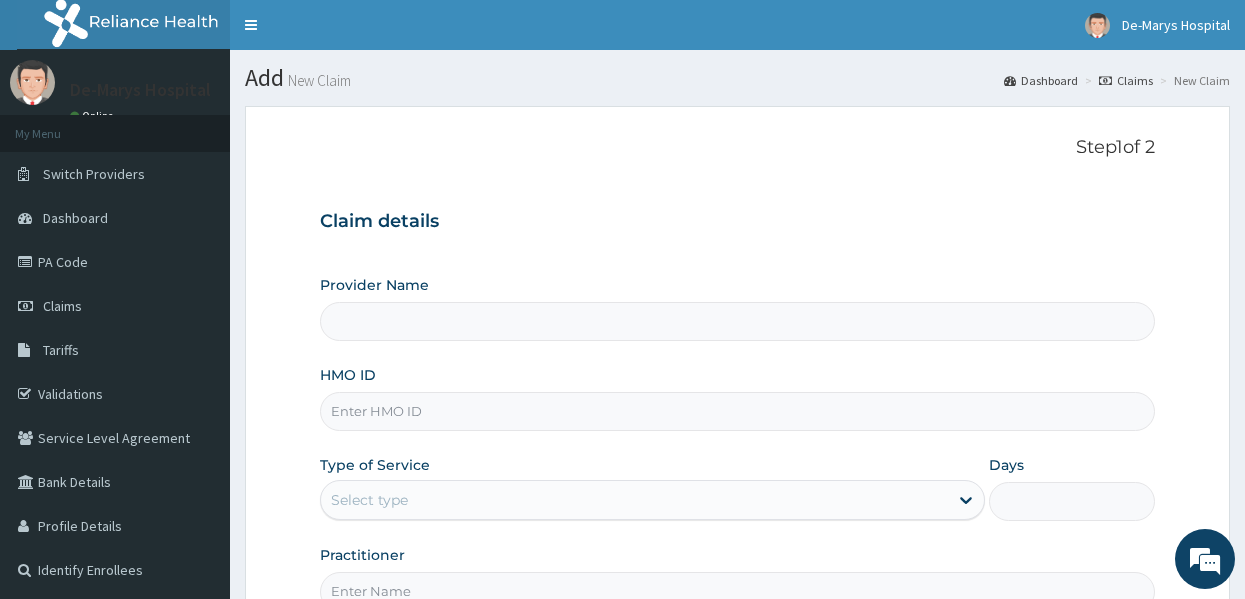type on "DE - MARYS CENTRAL HOSPITAL" 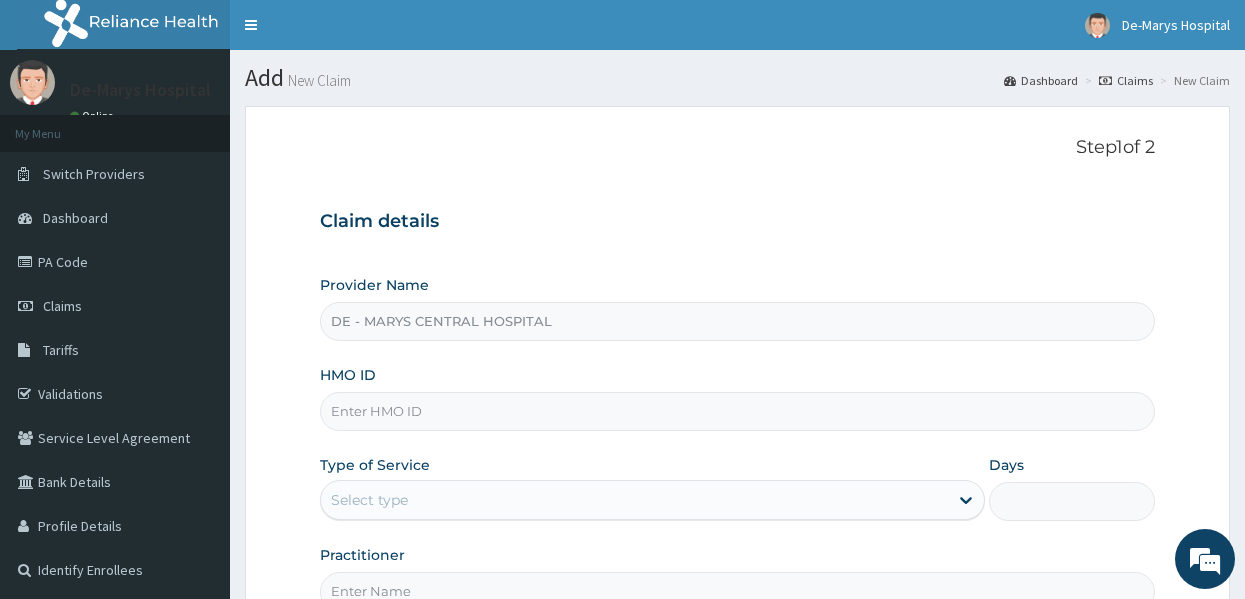 click on "HMO ID" at bounding box center [738, 411] 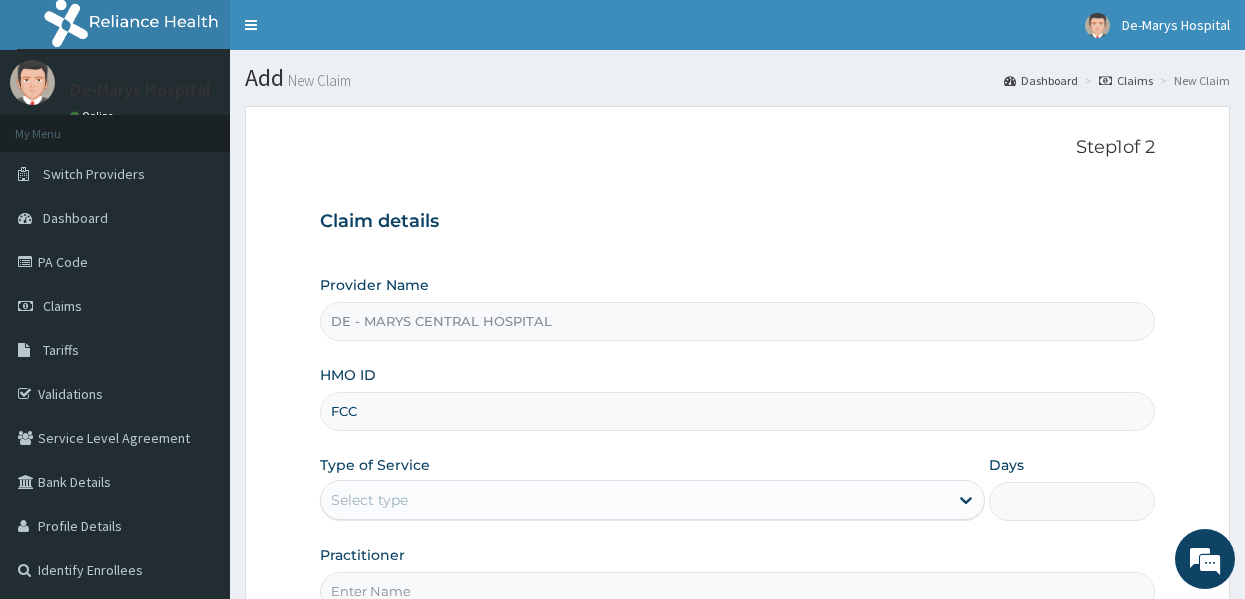 scroll, scrollTop: 0, scrollLeft: 0, axis: both 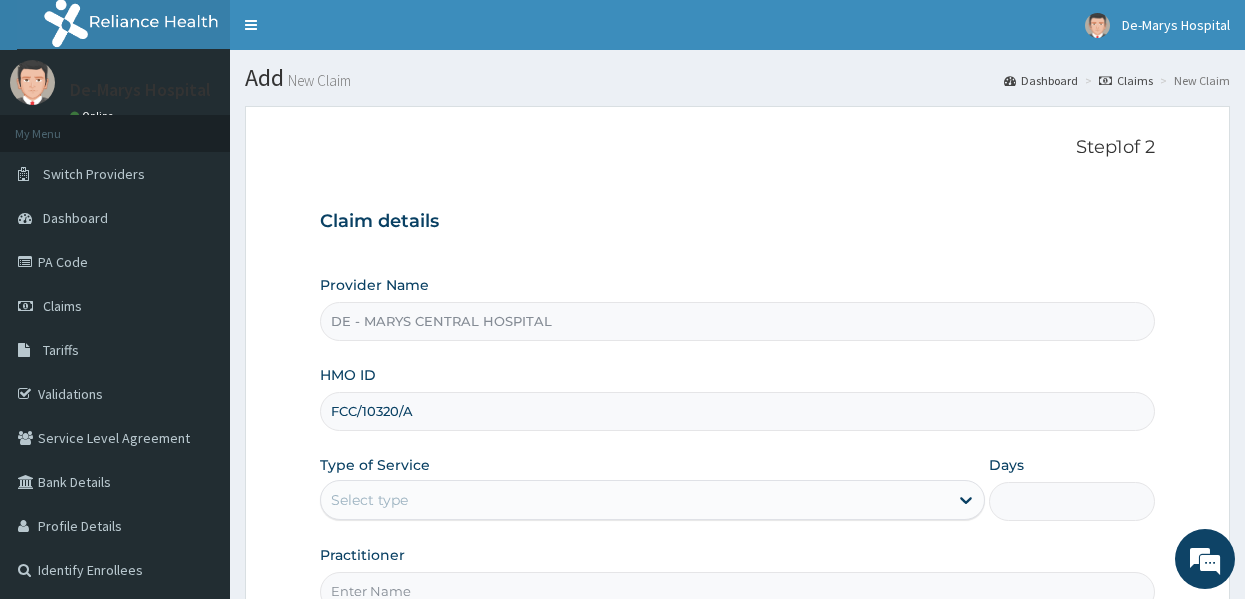 type on "FCC/10320/A" 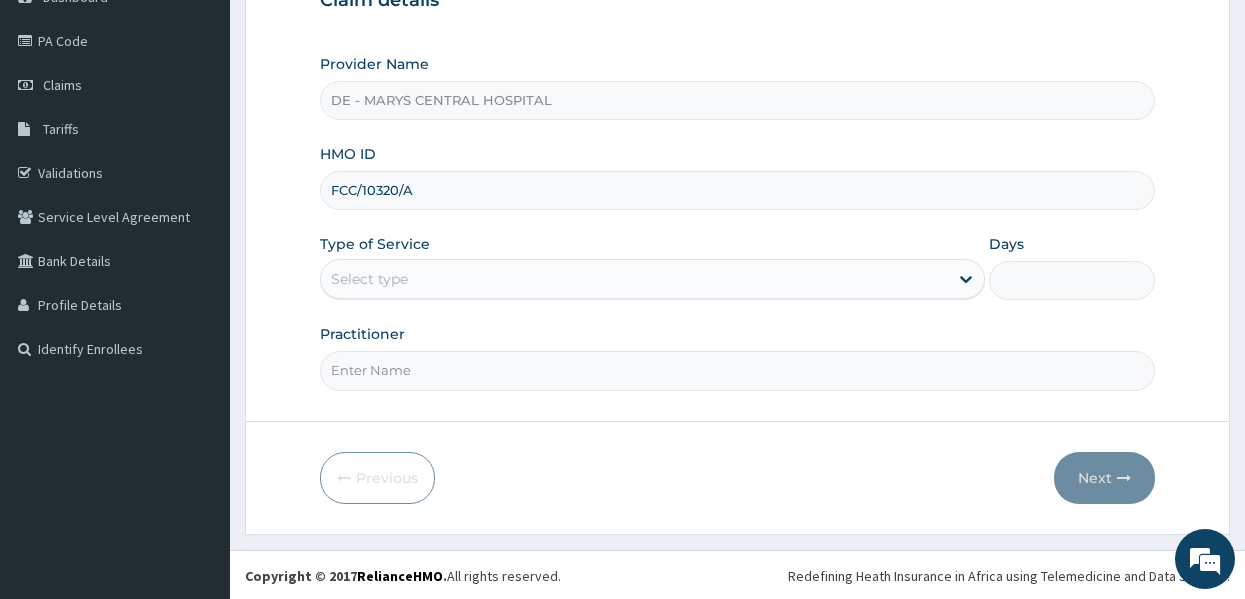 scroll, scrollTop: 223, scrollLeft: 0, axis: vertical 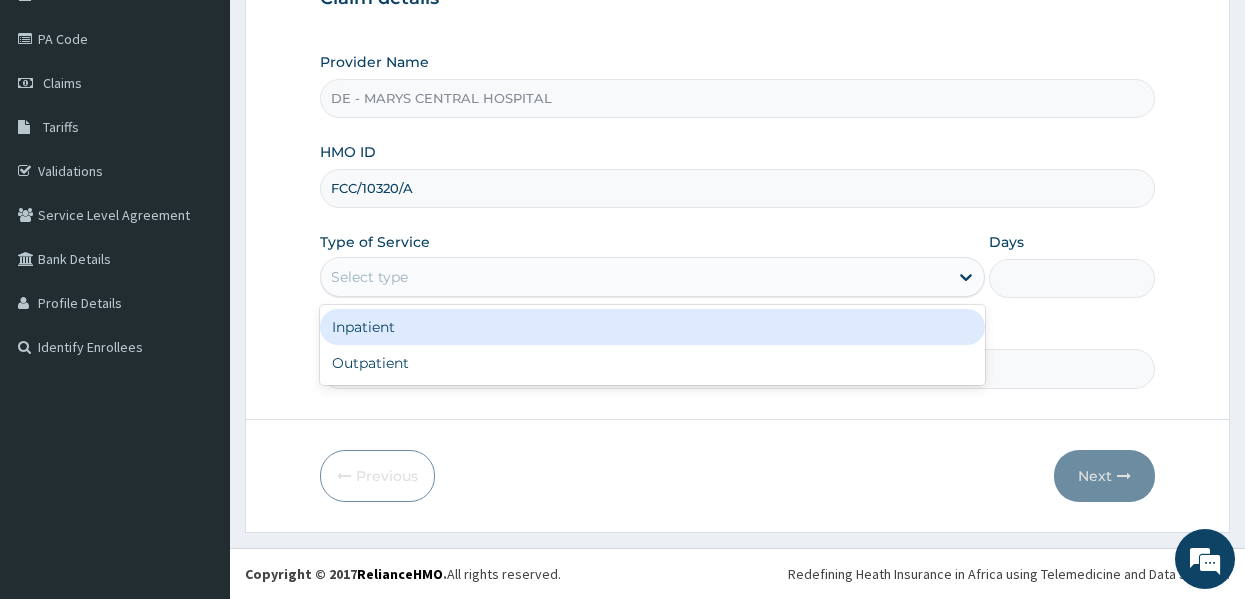 click on "Select type" at bounding box center [634, 277] 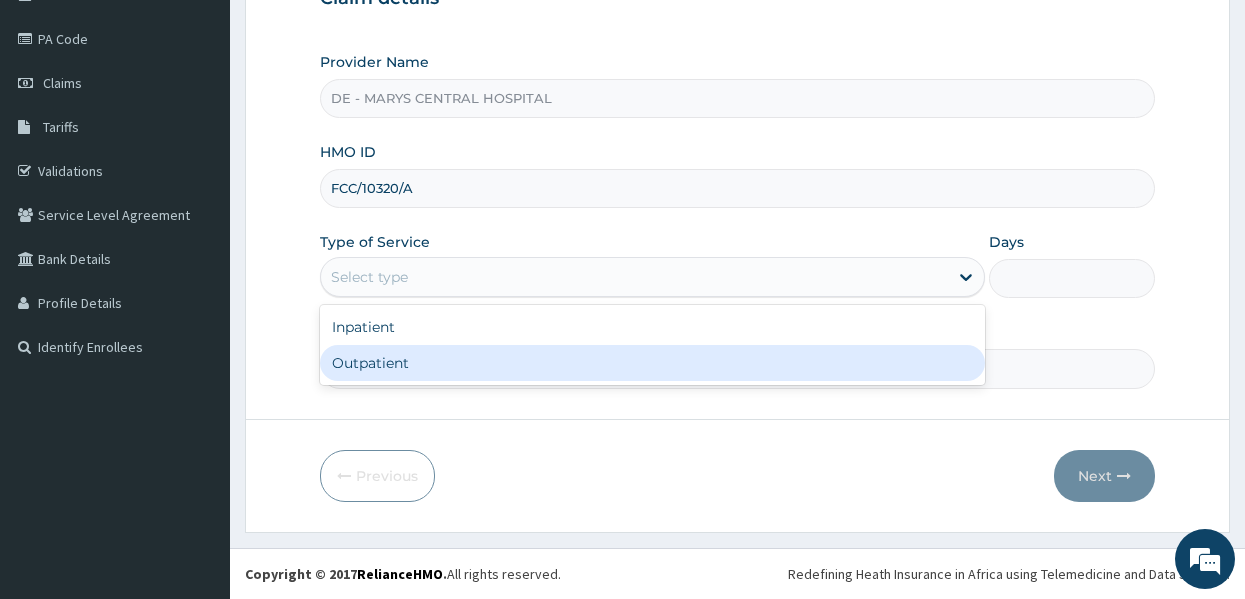 click on "Outpatient" at bounding box center (652, 363) 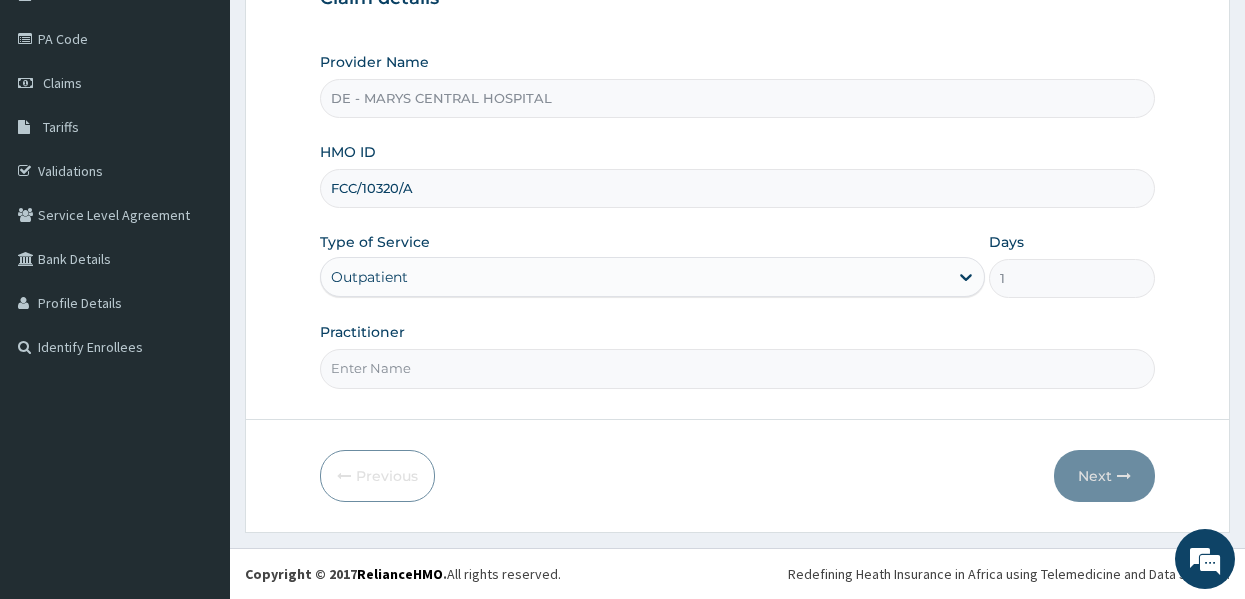 click on "Practitioner" at bounding box center [738, 368] 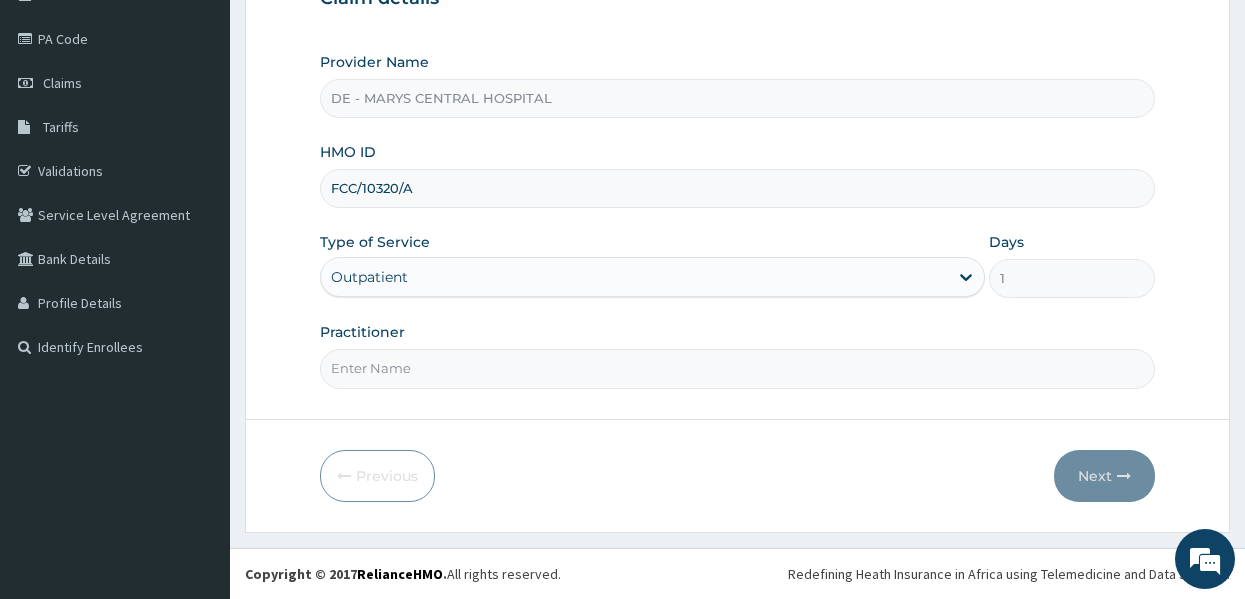 type on "DR MUSA" 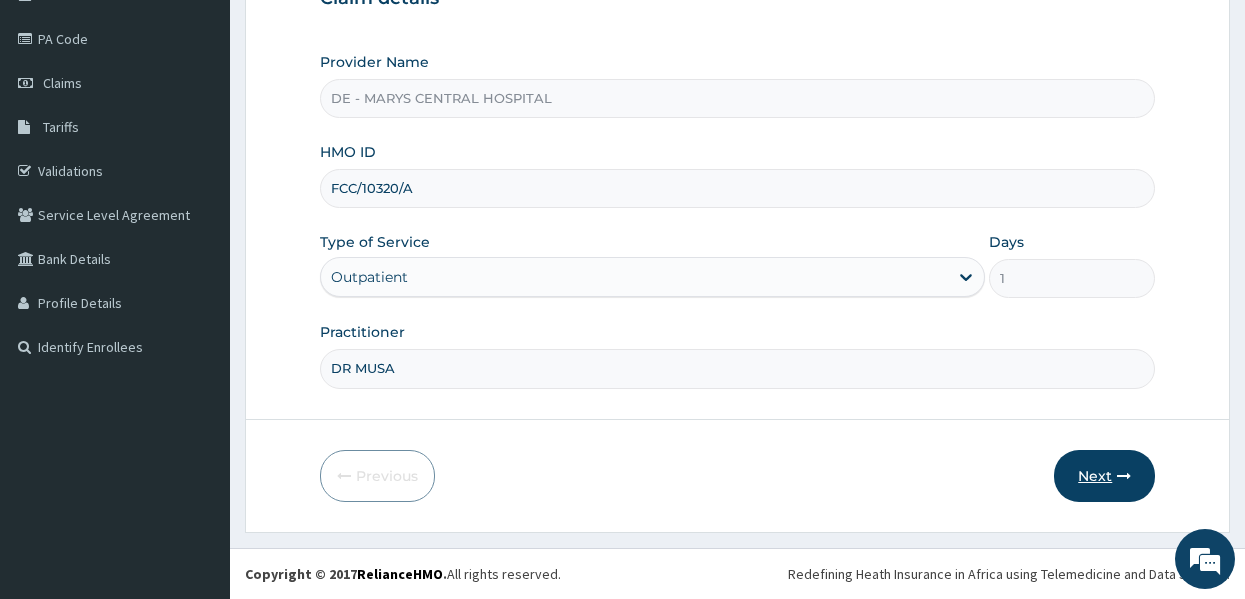 click on "Next" at bounding box center [1104, 476] 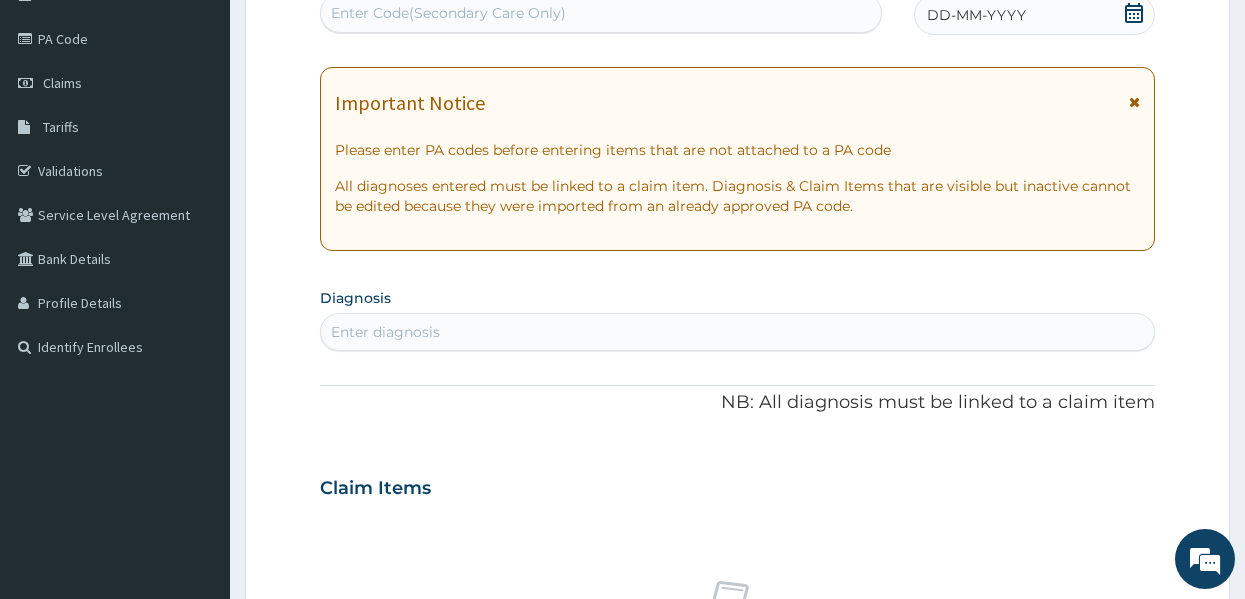 click on "DD-MM-YYYY" at bounding box center [1034, 15] 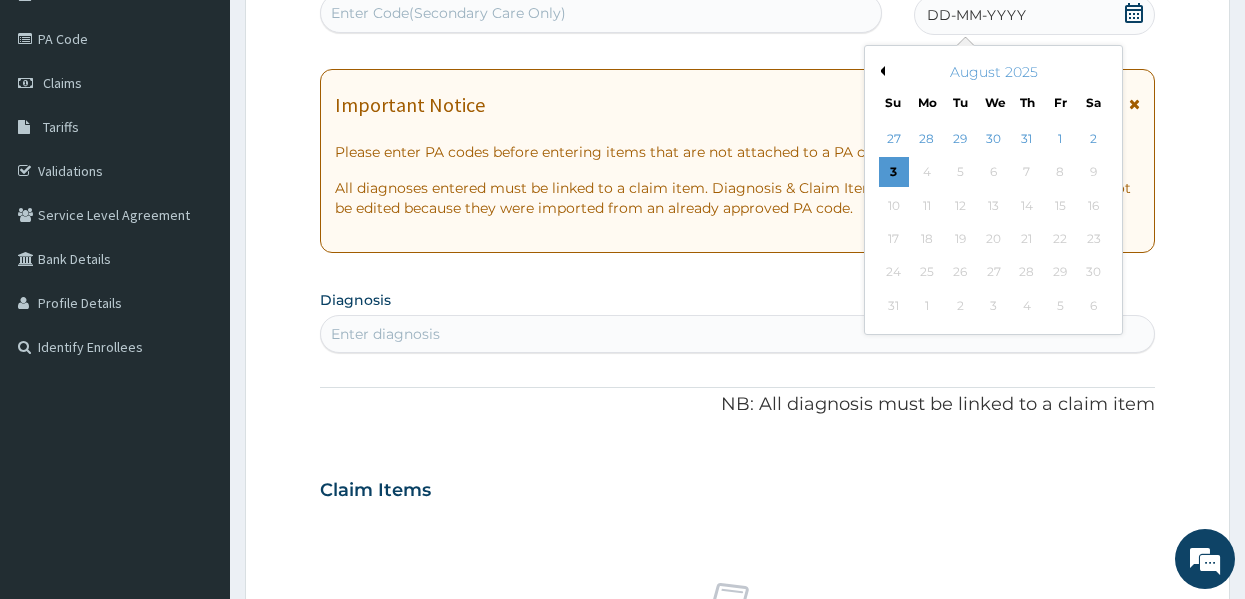 click on "Previous Month" at bounding box center (880, 71) 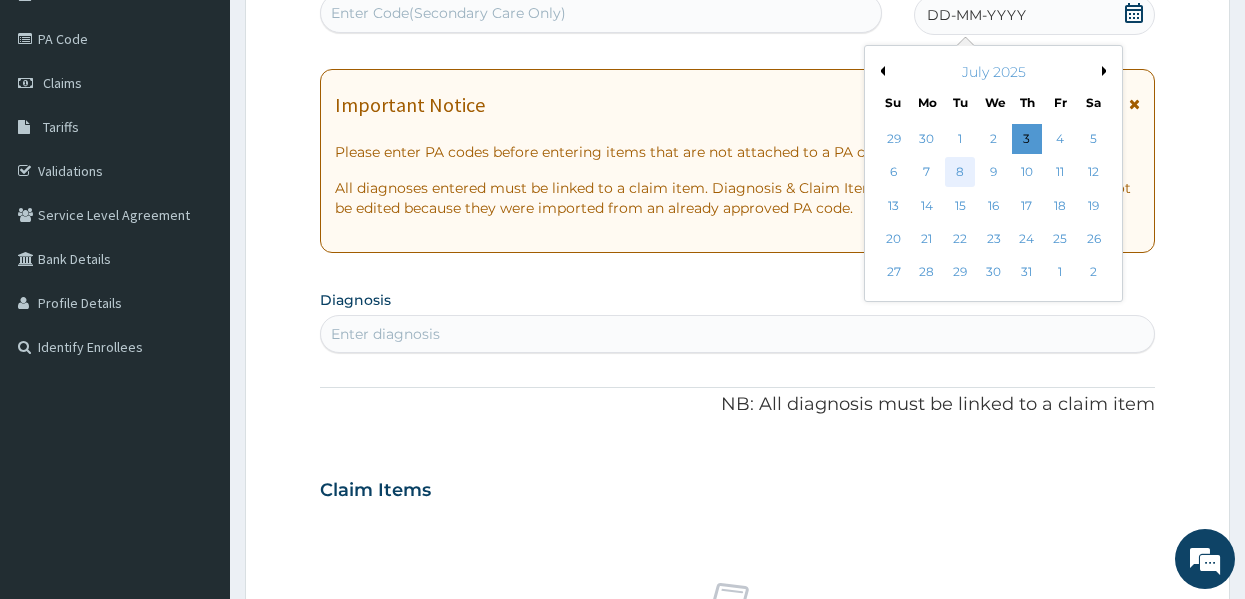 click on "8" at bounding box center (960, 173) 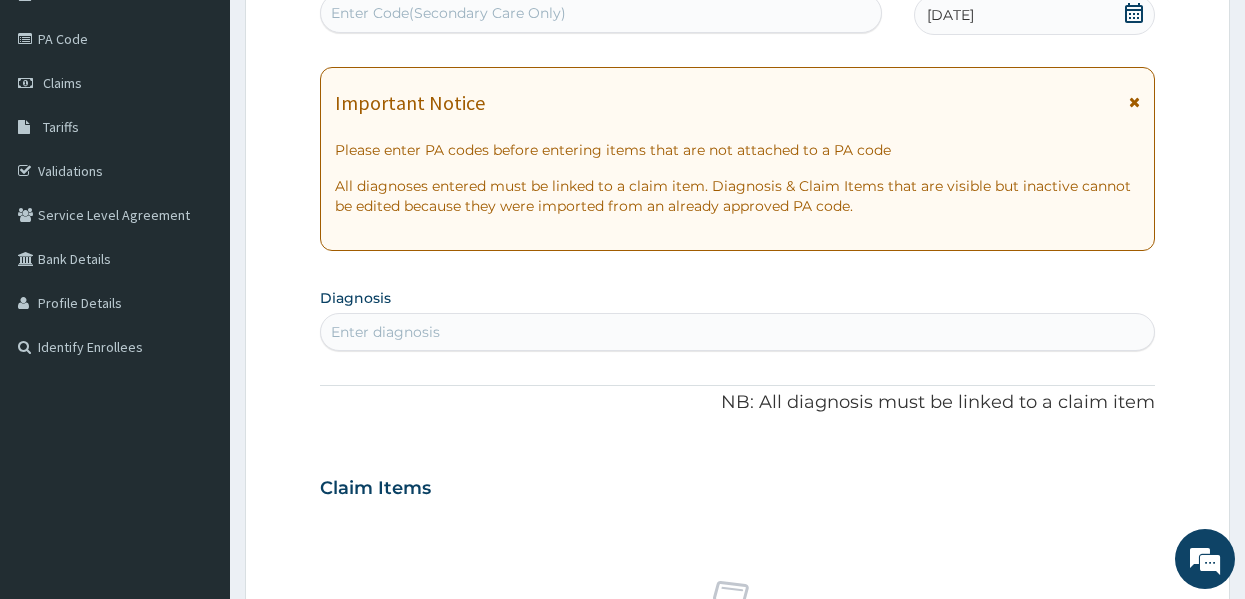 click on "Enter diagnosis" at bounding box center [738, 332] 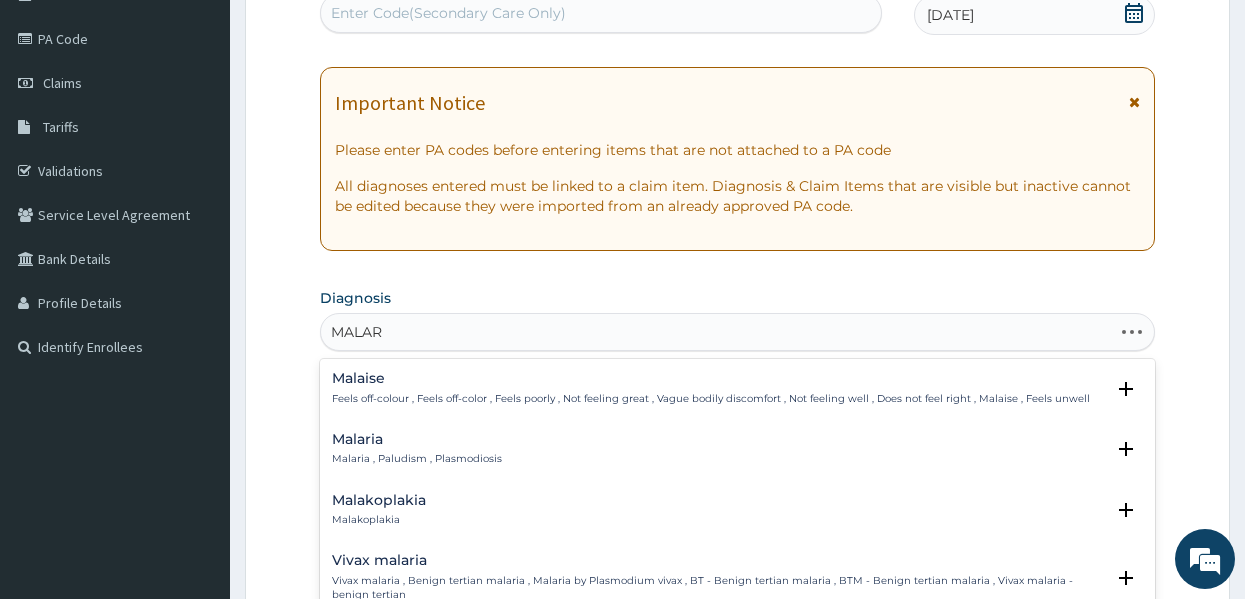 type on "MALARI" 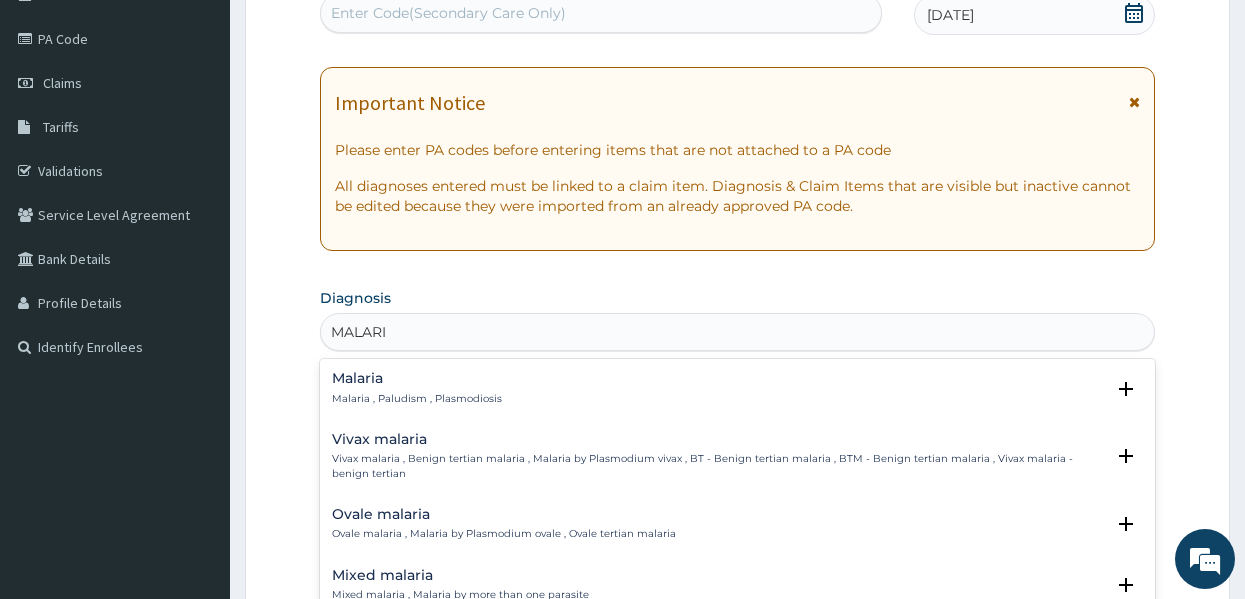 click on "Malaria Malaria , Paludism , Plasmodiosis" at bounding box center [417, 388] 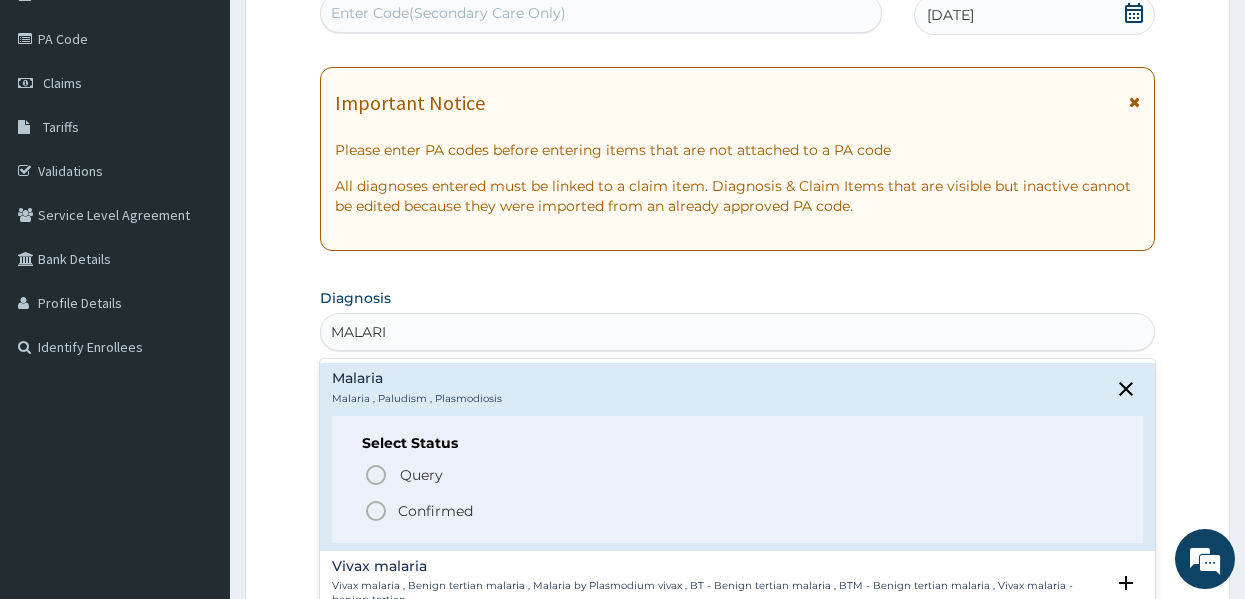 click on "Confirmed" at bounding box center [435, 511] 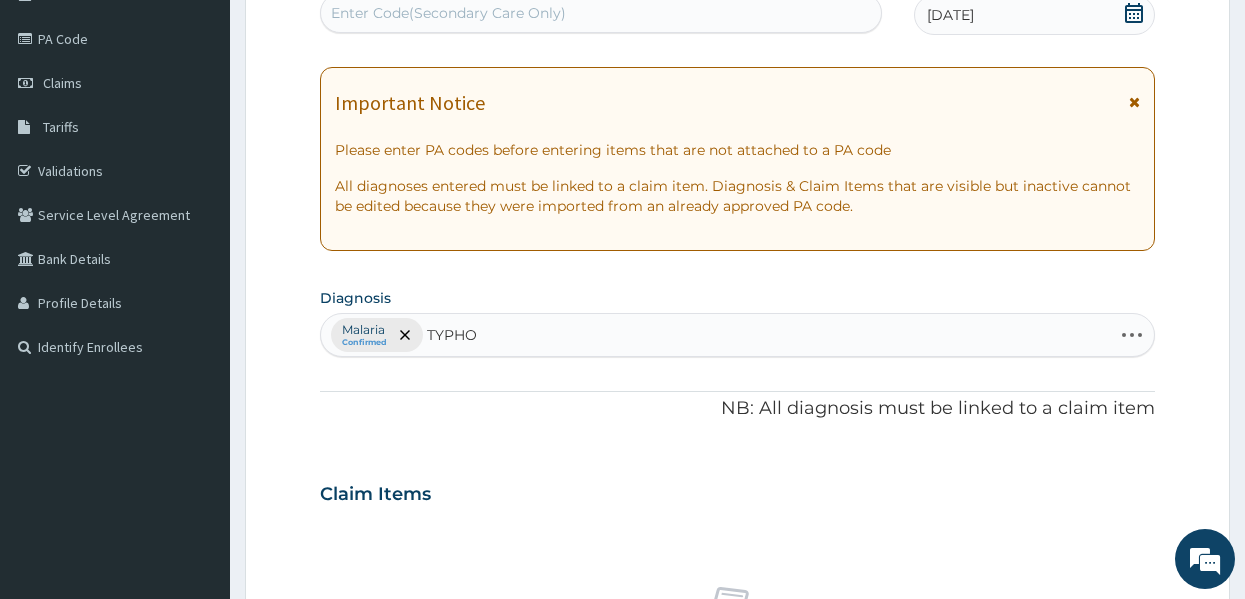 type on "TYPHOI" 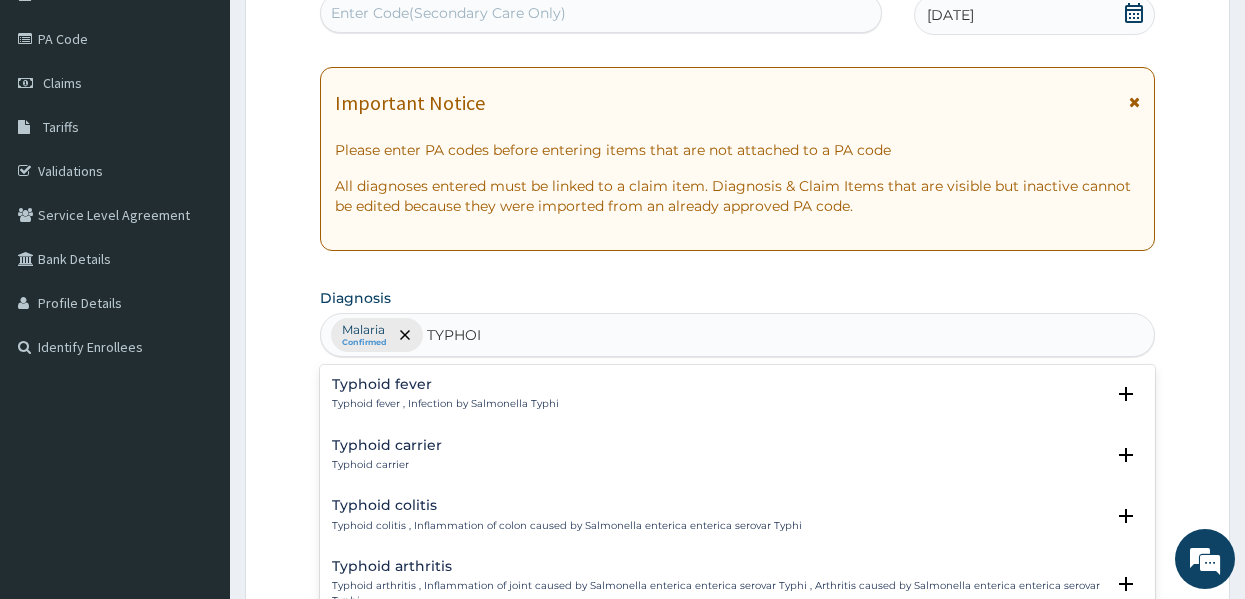 click on "Typhoid fever , Infection by Salmonella Typhi" at bounding box center [445, 404] 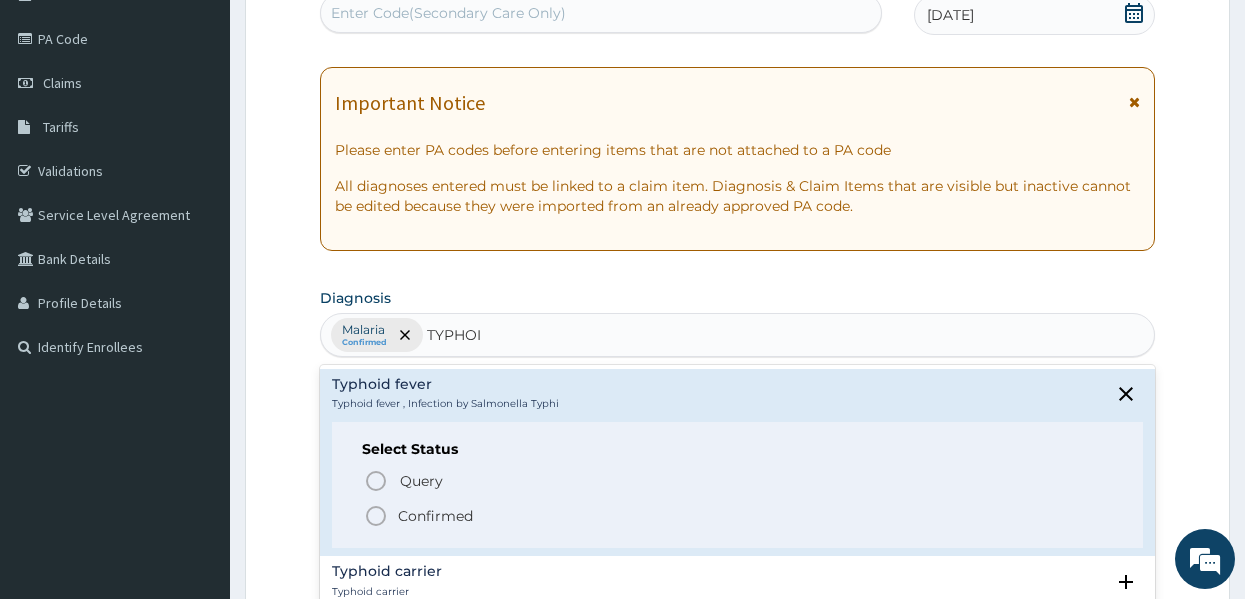 click on "Confirmed" at bounding box center (435, 516) 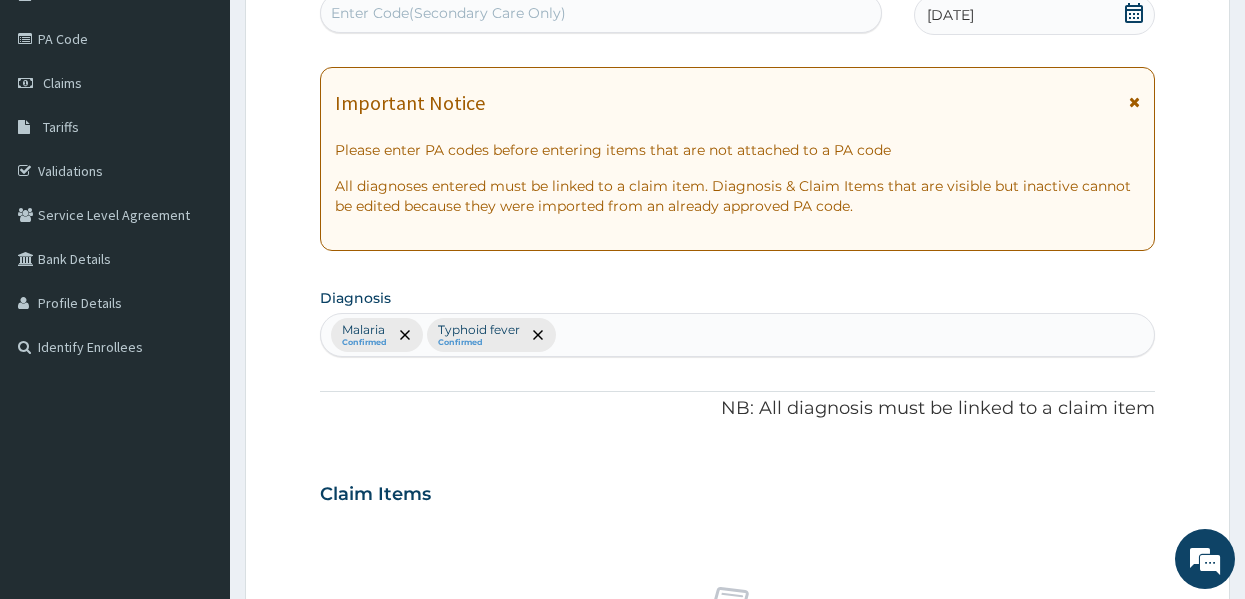 click on "Claim Items" at bounding box center [738, 490] 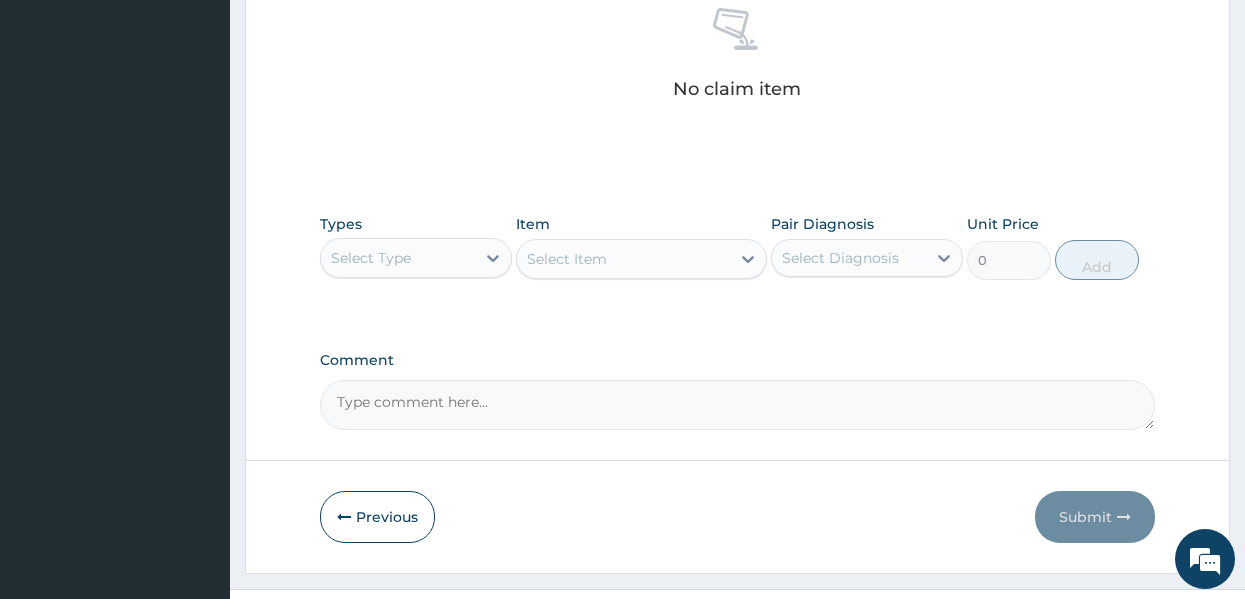 scroll, scrollTop: 843, scrollLeft: 0, axis: vertical 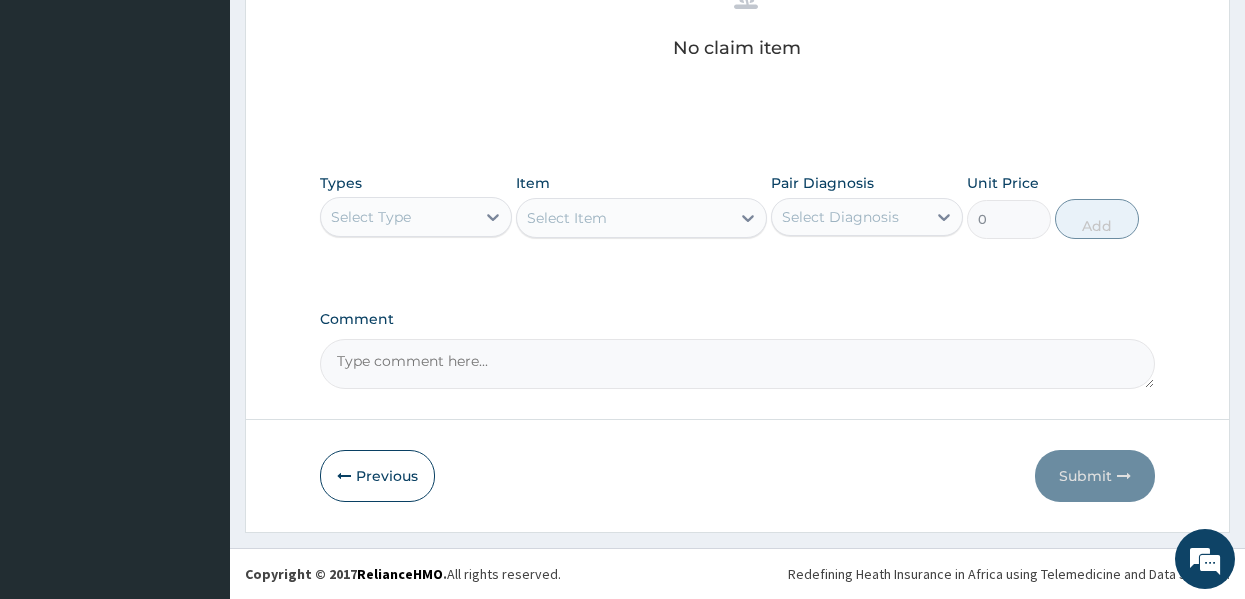 click on "Select Type" at bounding box center (398, 217) 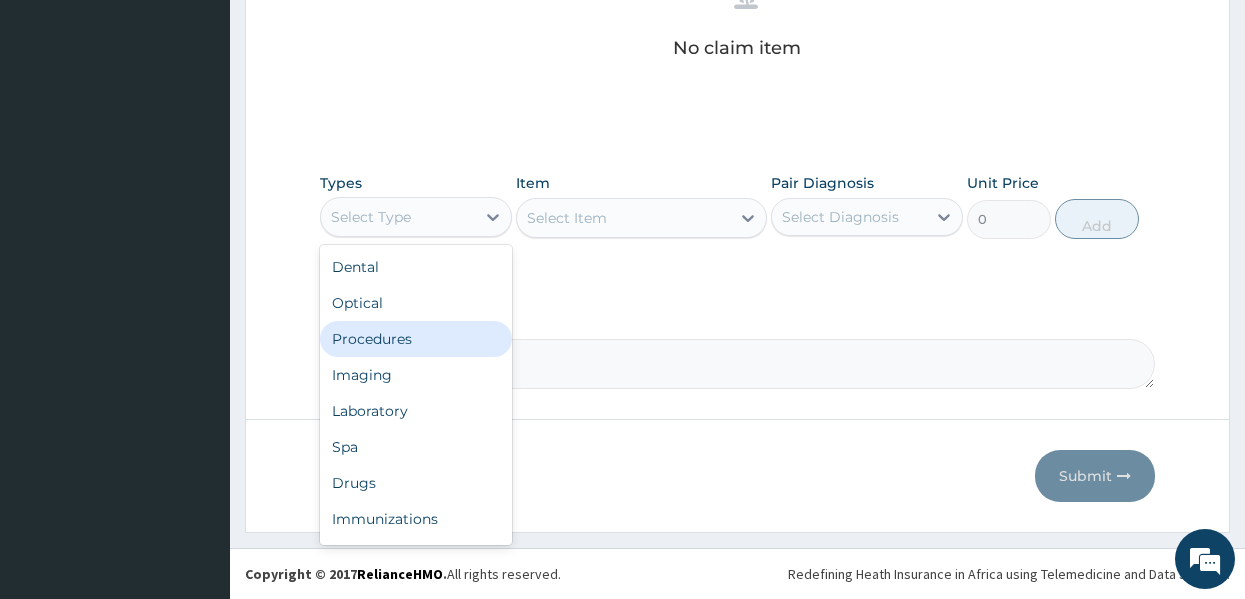 click on "Procedures" at bounding box center (416, 339) 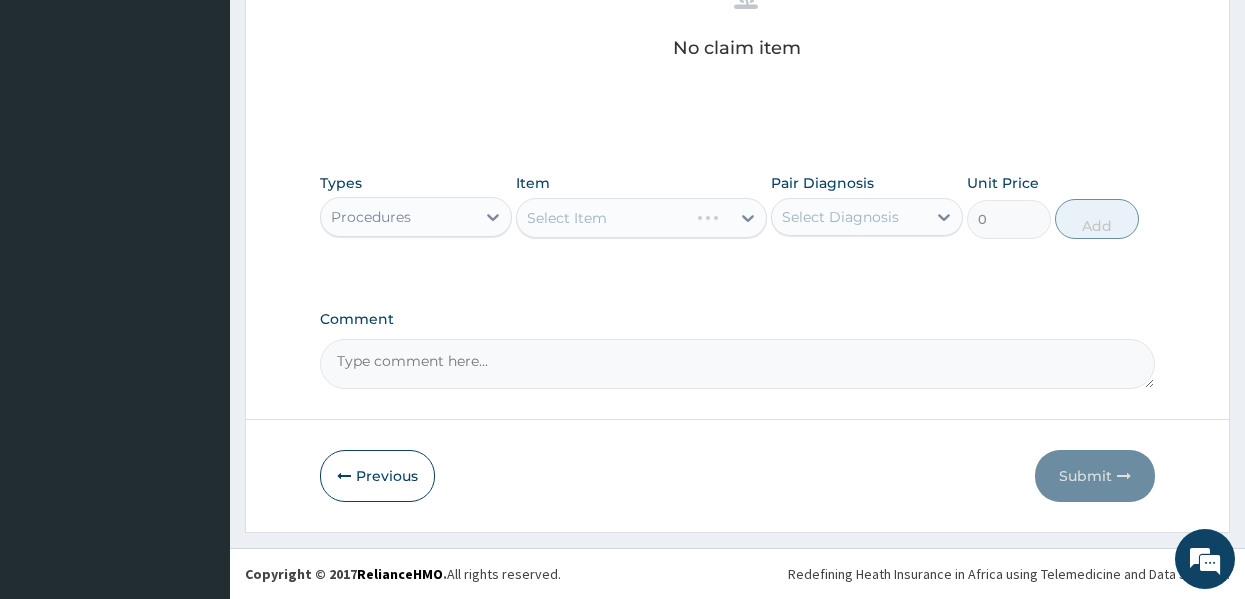 click on "Select Item" at bounding box center (641, 218) 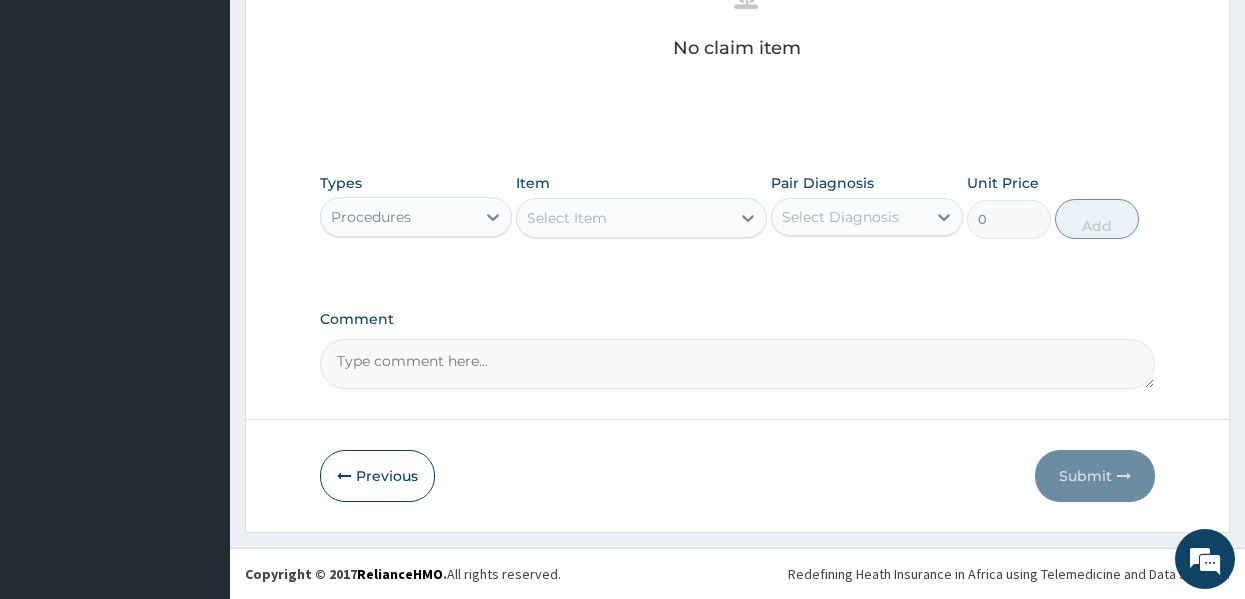 click on "Select Item" at bounding box center (623, 218) 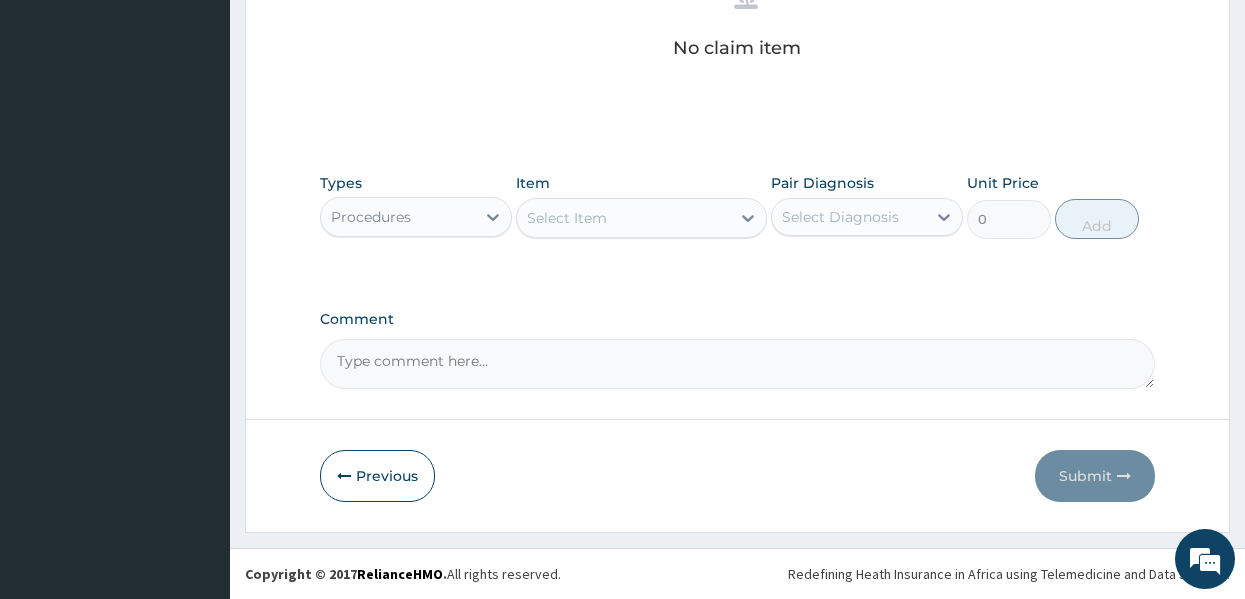 click on "Select Item" at bounding box center [623, 218] 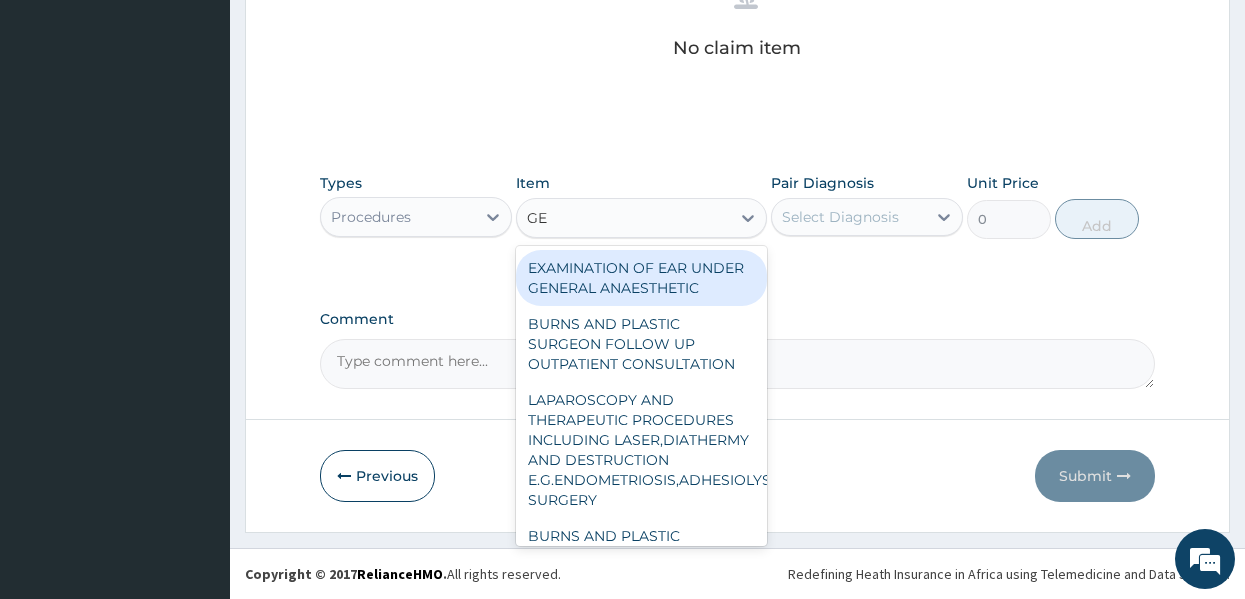 type on "GEN" 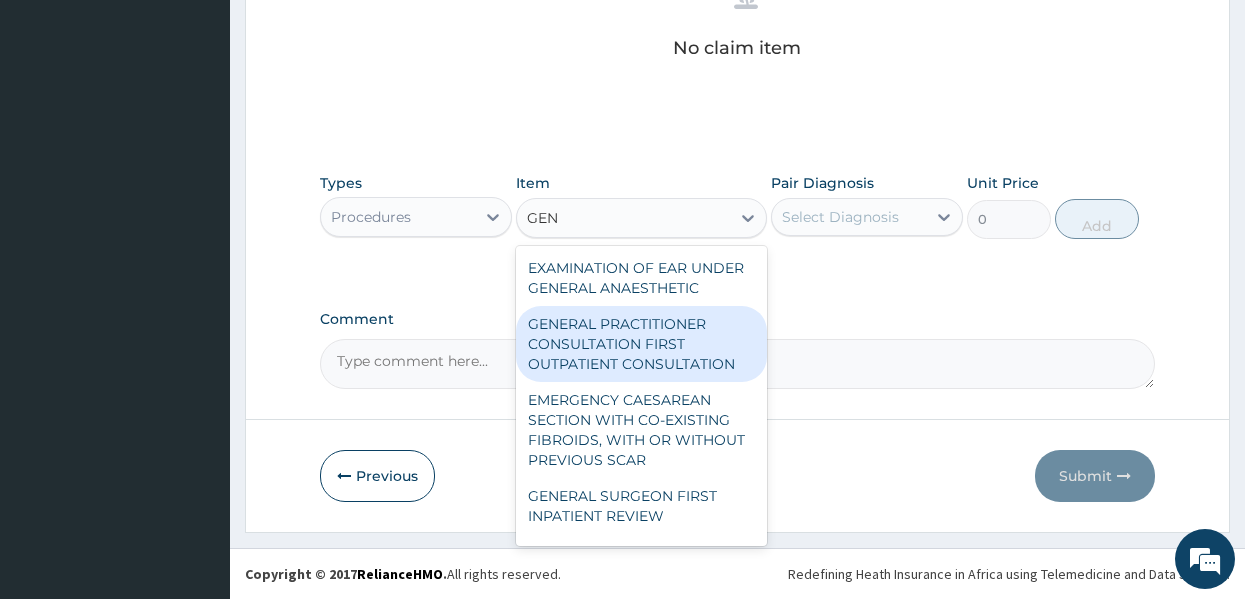 click on "GENERAL PRACTITIONER CONSULTATION FIRST OUTPATIENT CONSULTATION" at bounding box center (641, 344) 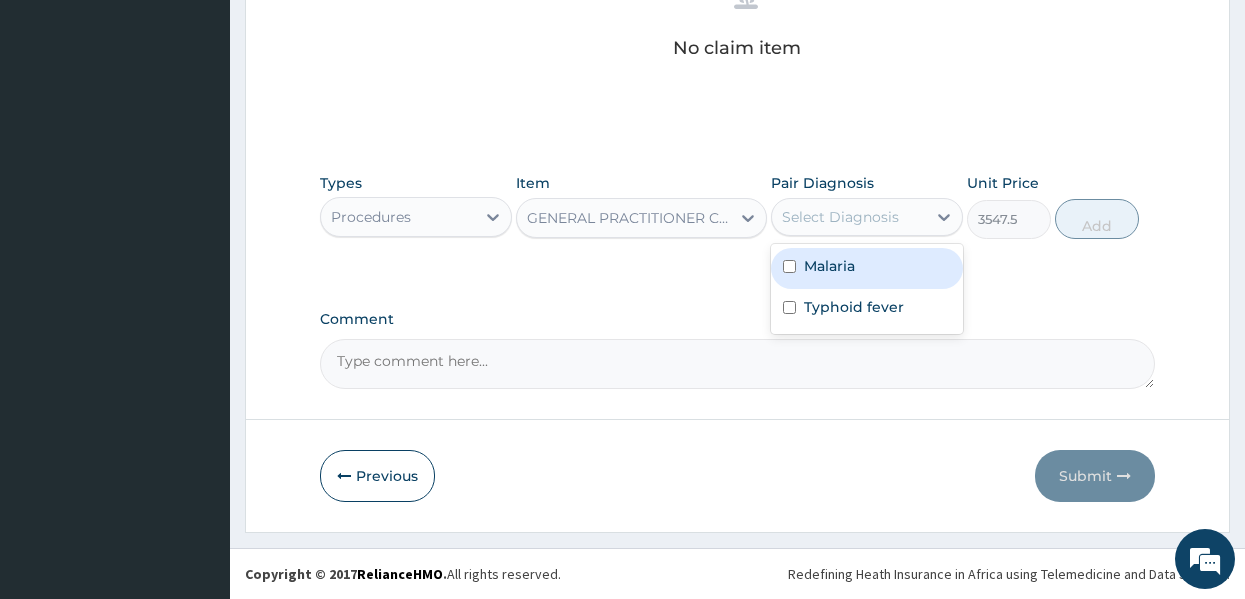 click on "Select Diagnosis" at bounding box center [840, 217] 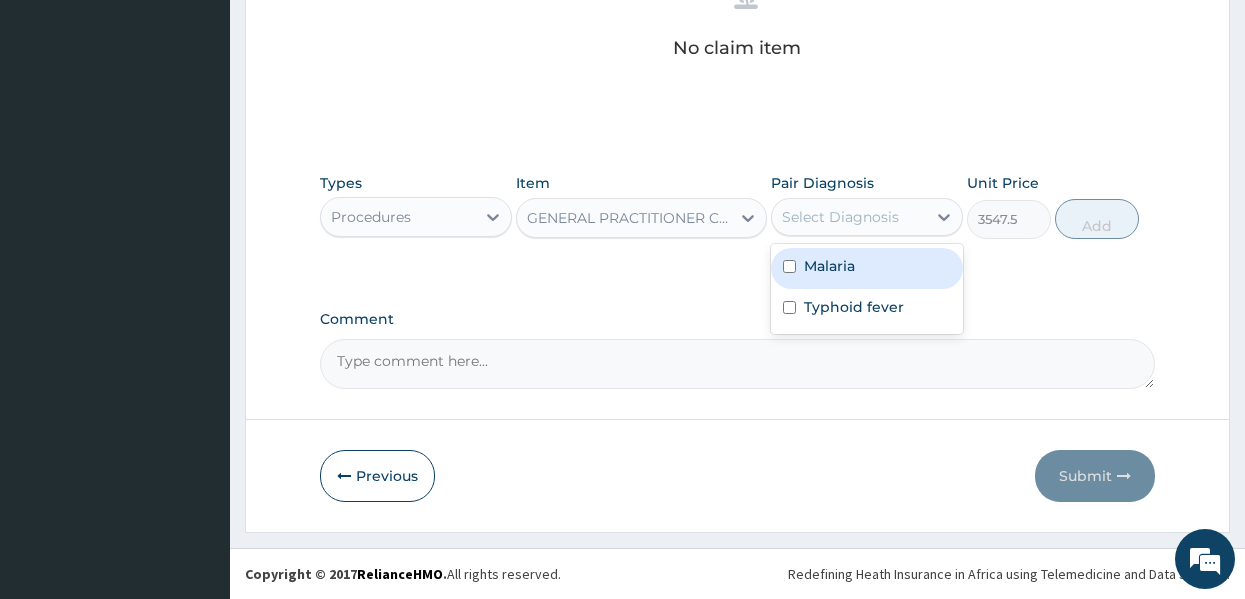 click on "Malaria" at bounding box center [829, 266] 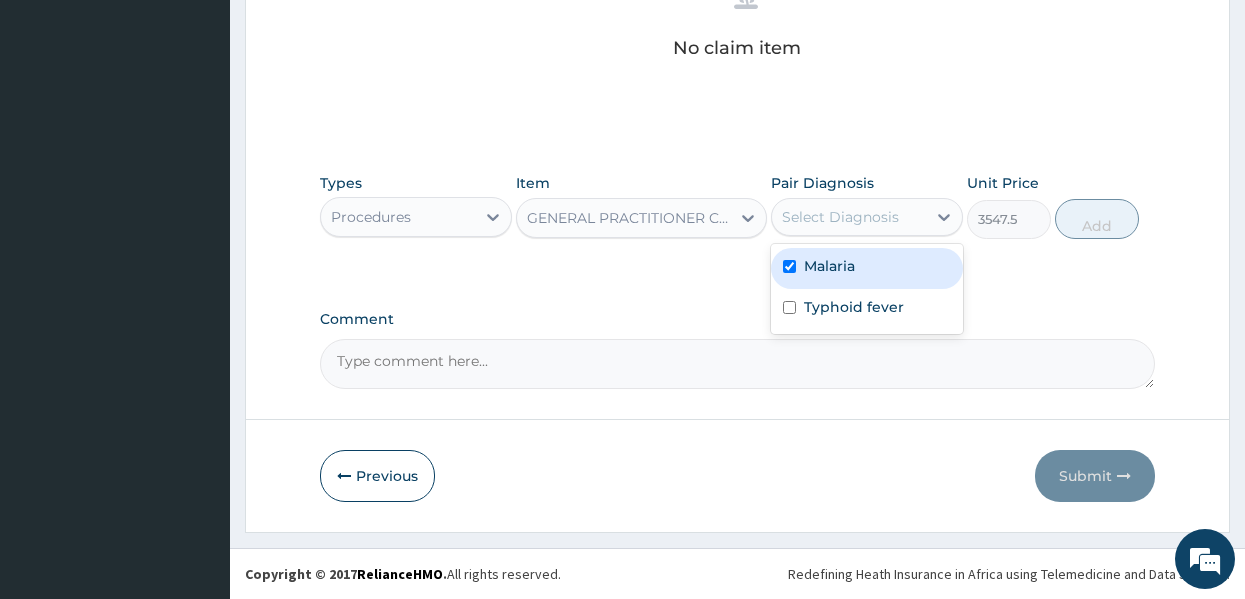 checkbox on "true" 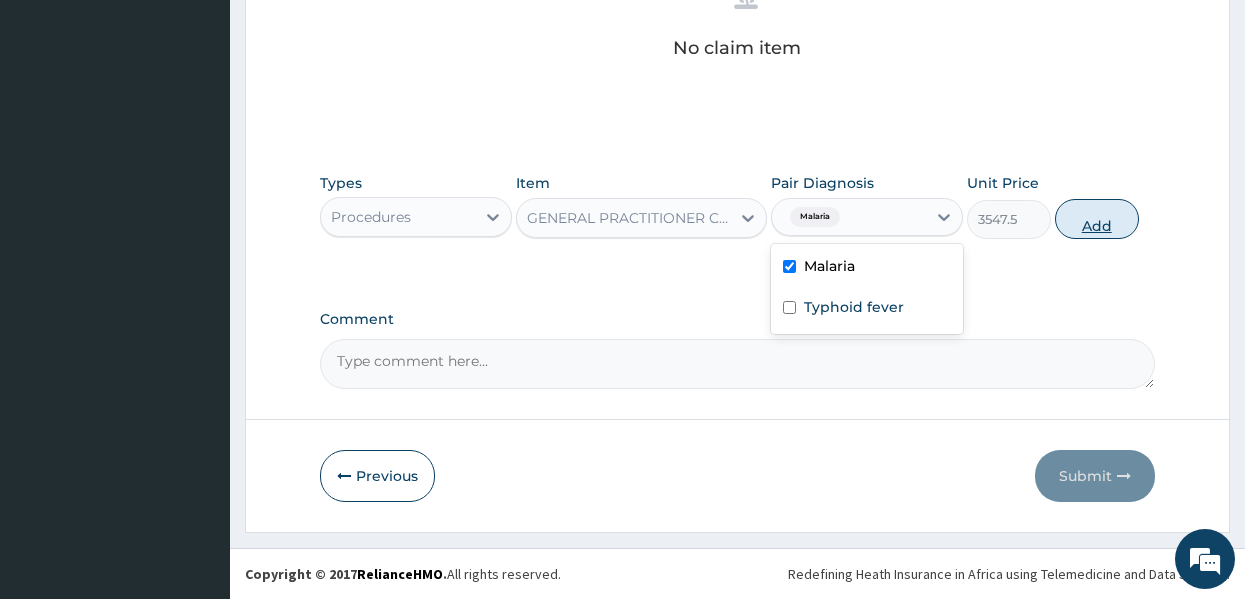 click on "Add" at bounding box center [1097, 219] 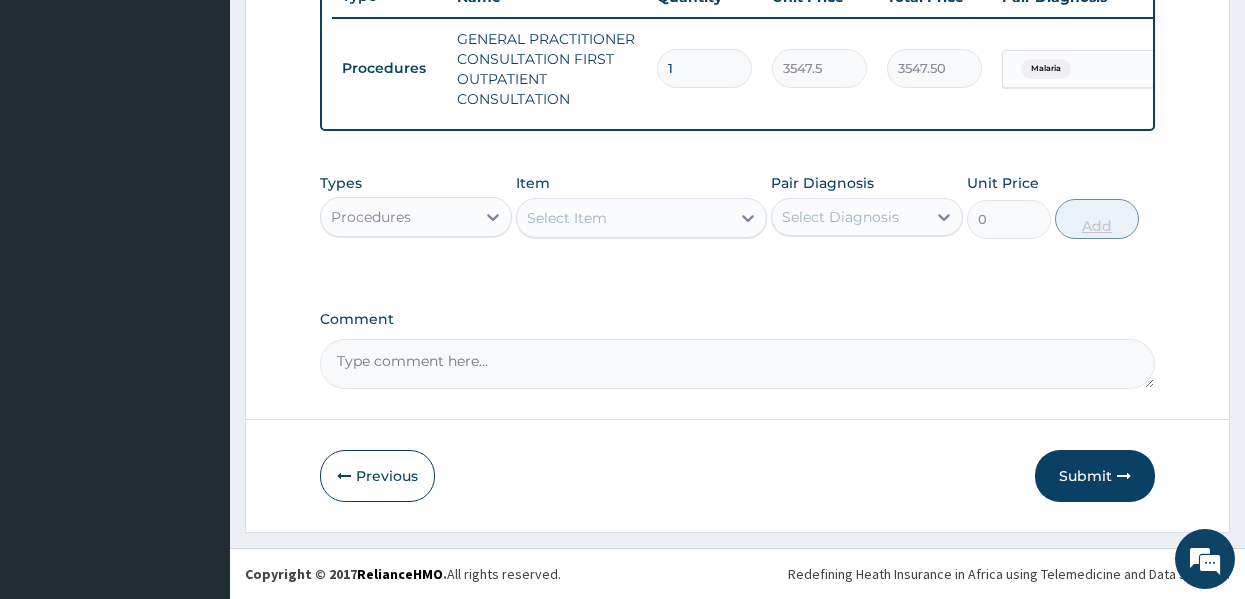 scroll, scrollTop: 794, scrollLeft: 0, axis: vertical 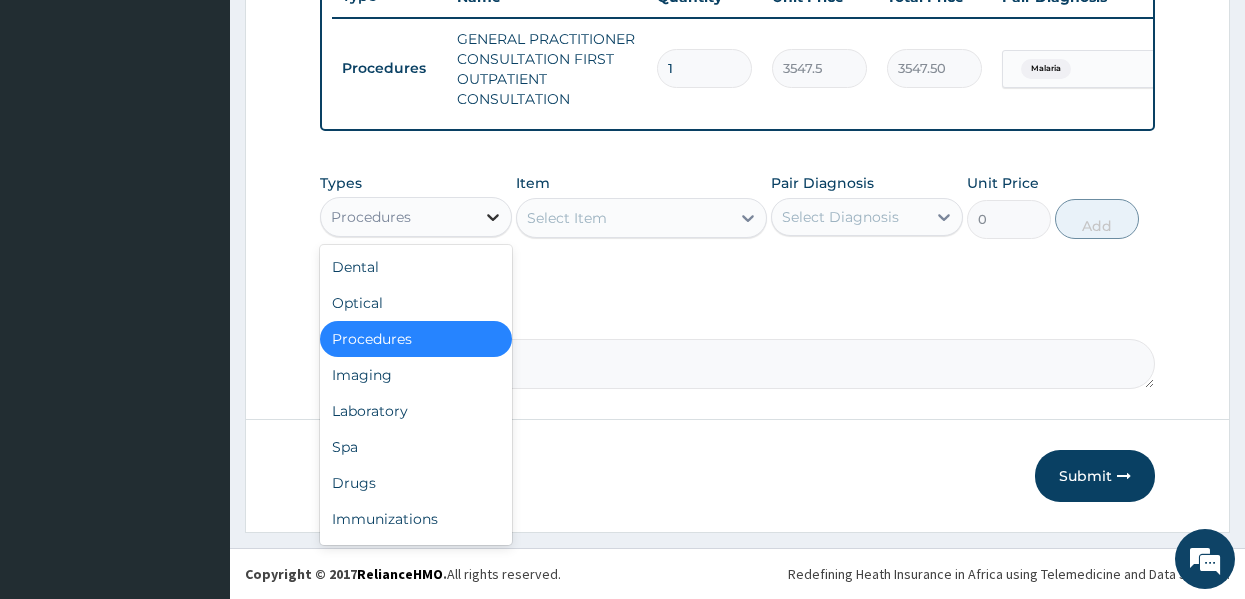 click 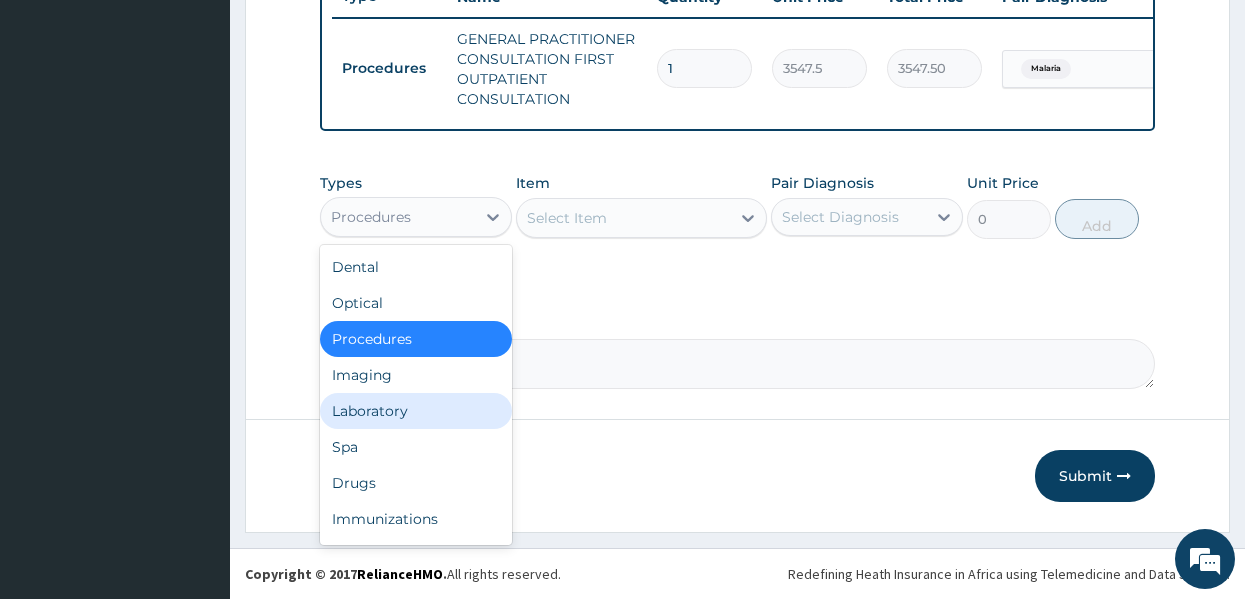click on "Laboratory" at bounding box center [416, 411] 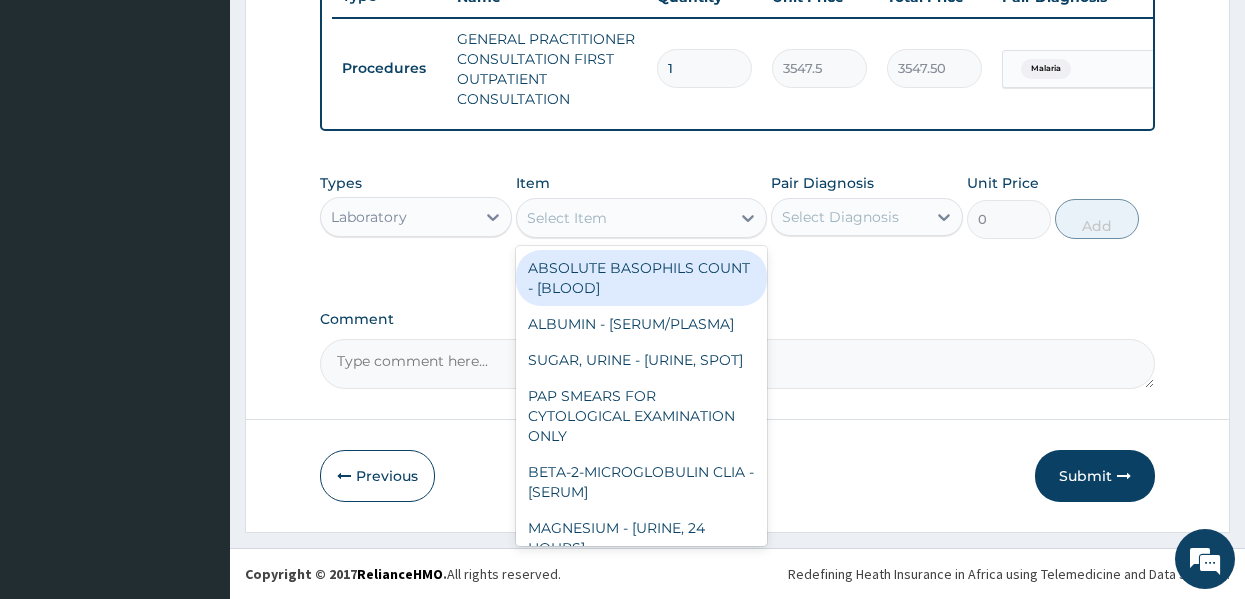 click on "Select Item" at bounding box center (567, 218) 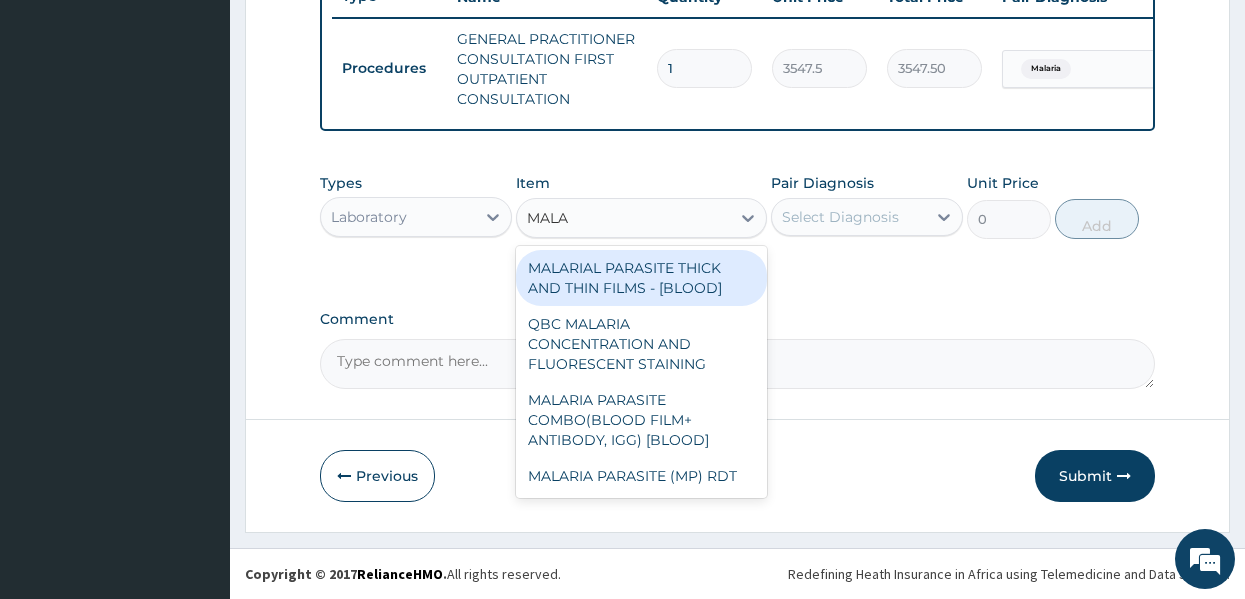 type on "MALAR" 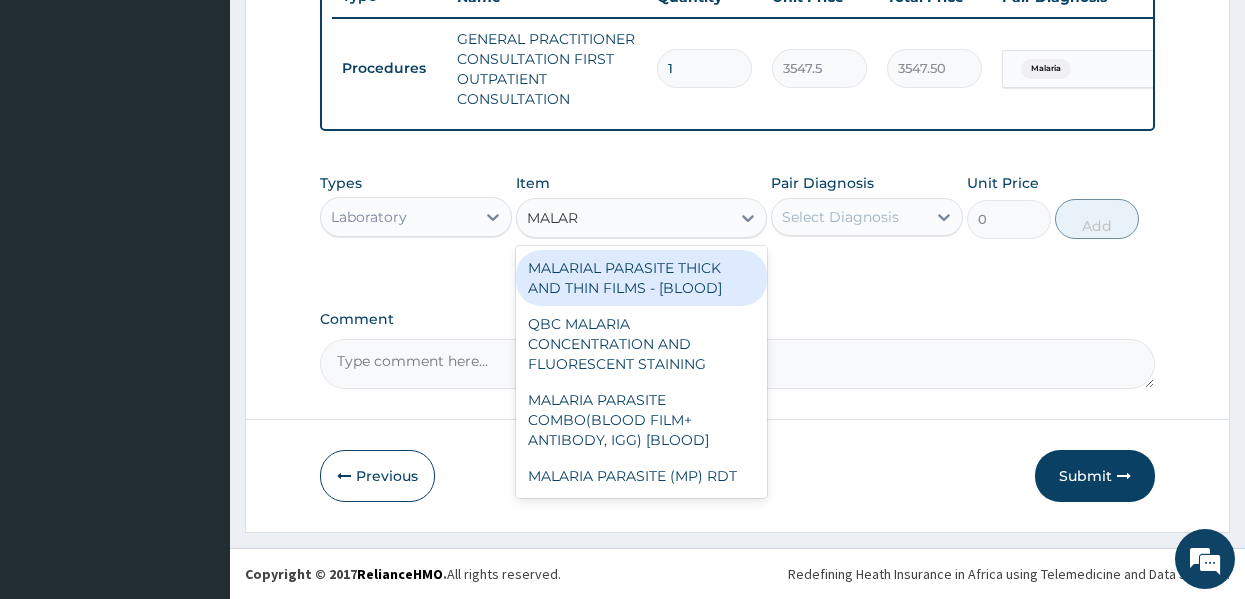 click on "MALARIAL PARASITE THICK AND THIN FILMS - [BLOOD]" at bounding box center (641, 278) 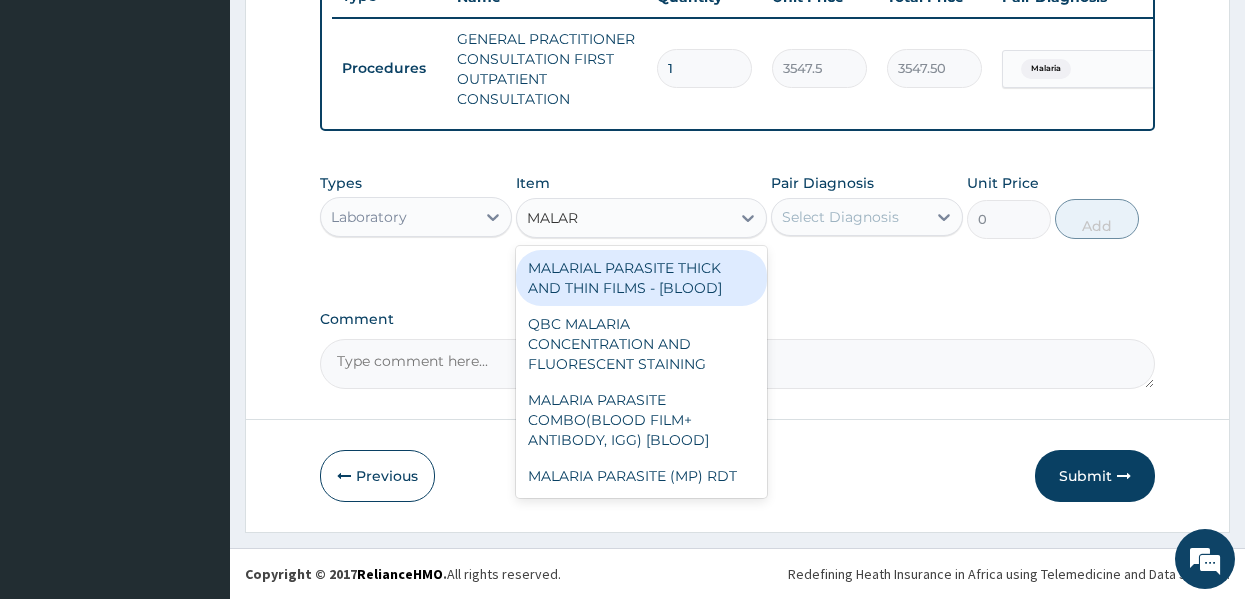 type 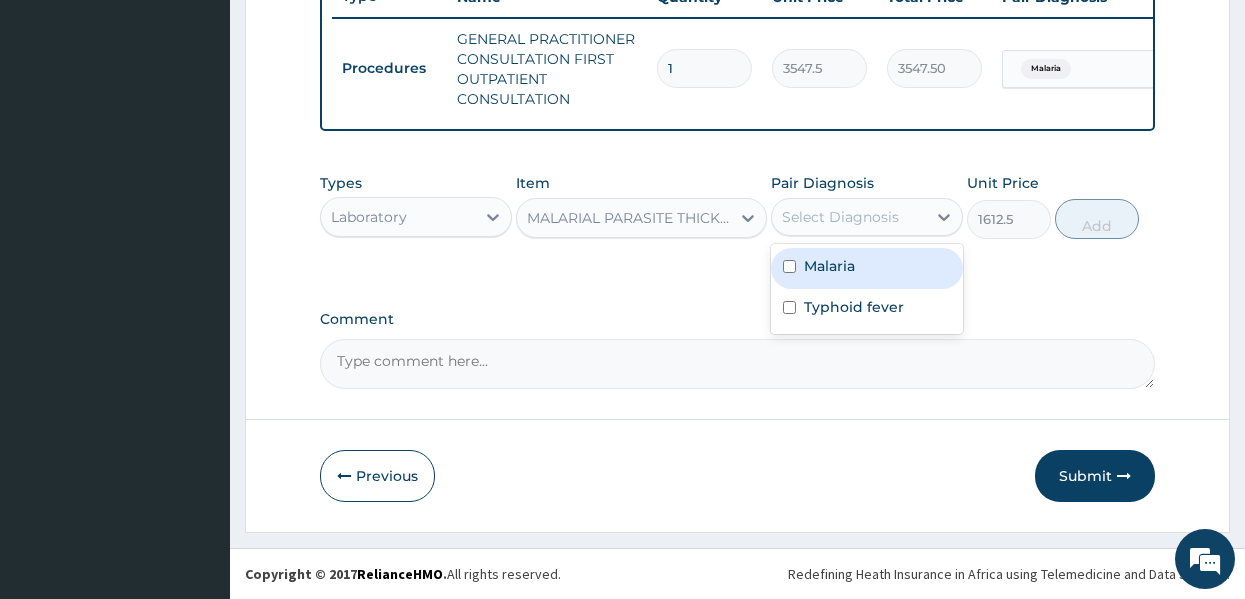 click on "Select Diagnosis" at bounding box center [840, 217] 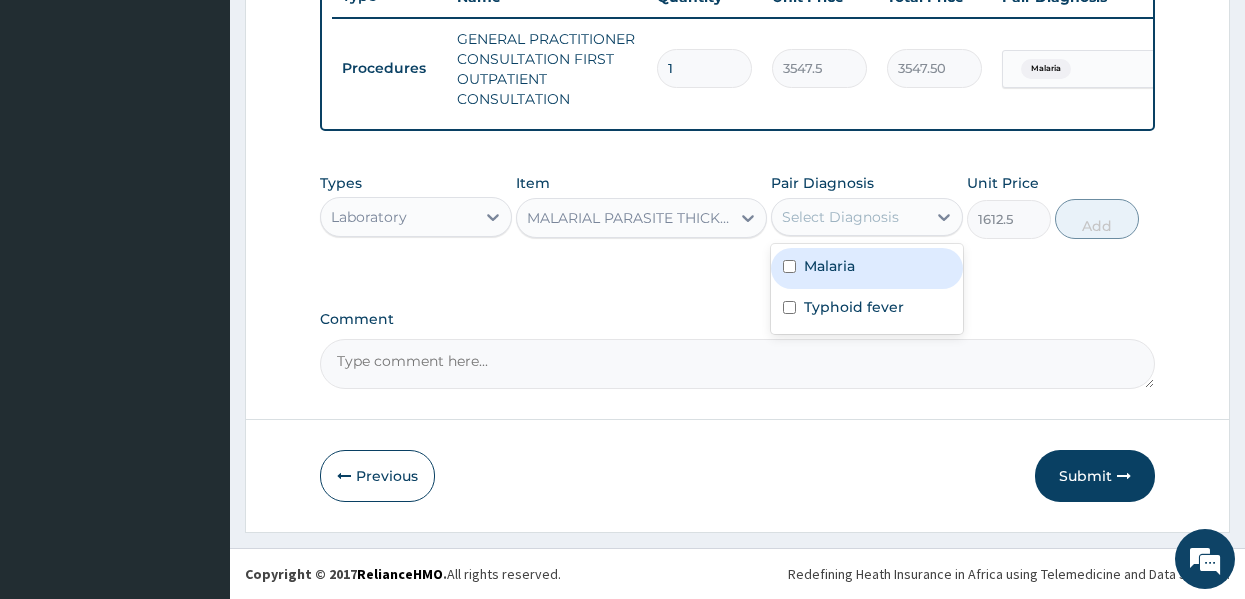 click on "Malaria" at bounding box center (829, 266) 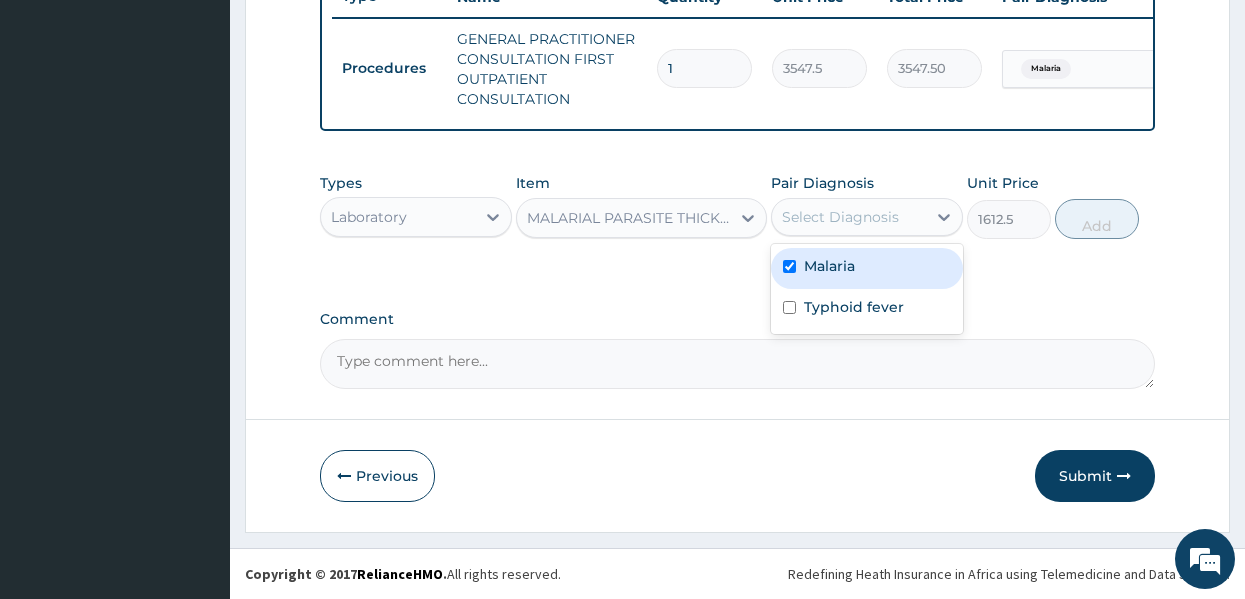 checkbox on "true" 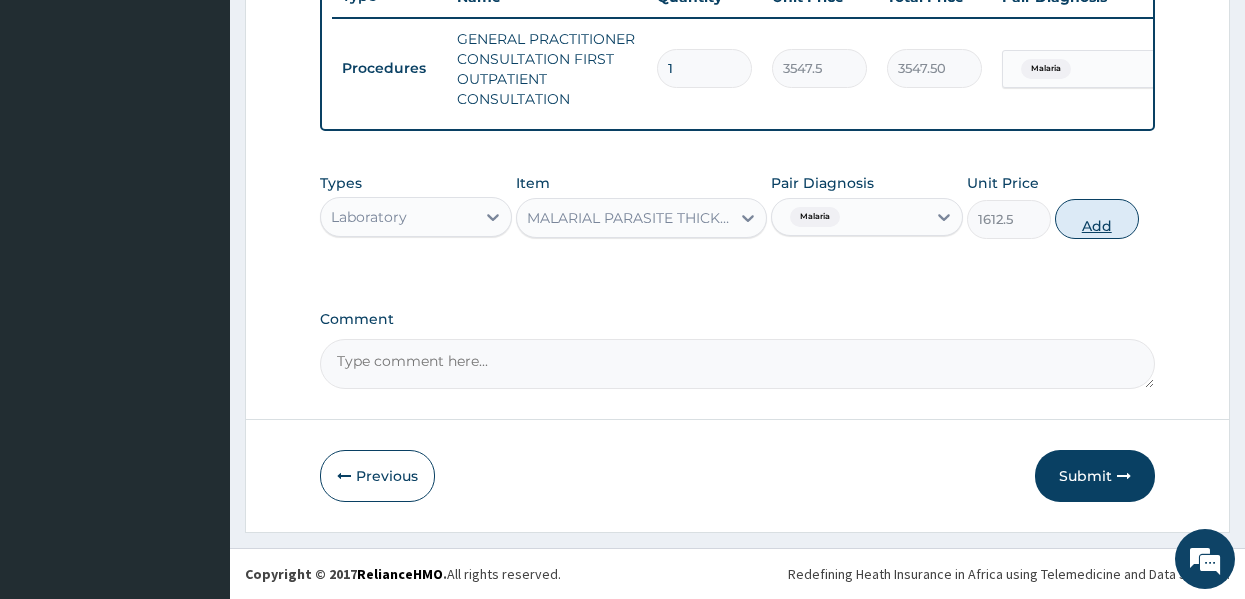 click on "Add" at bounding box center (1097, 219) 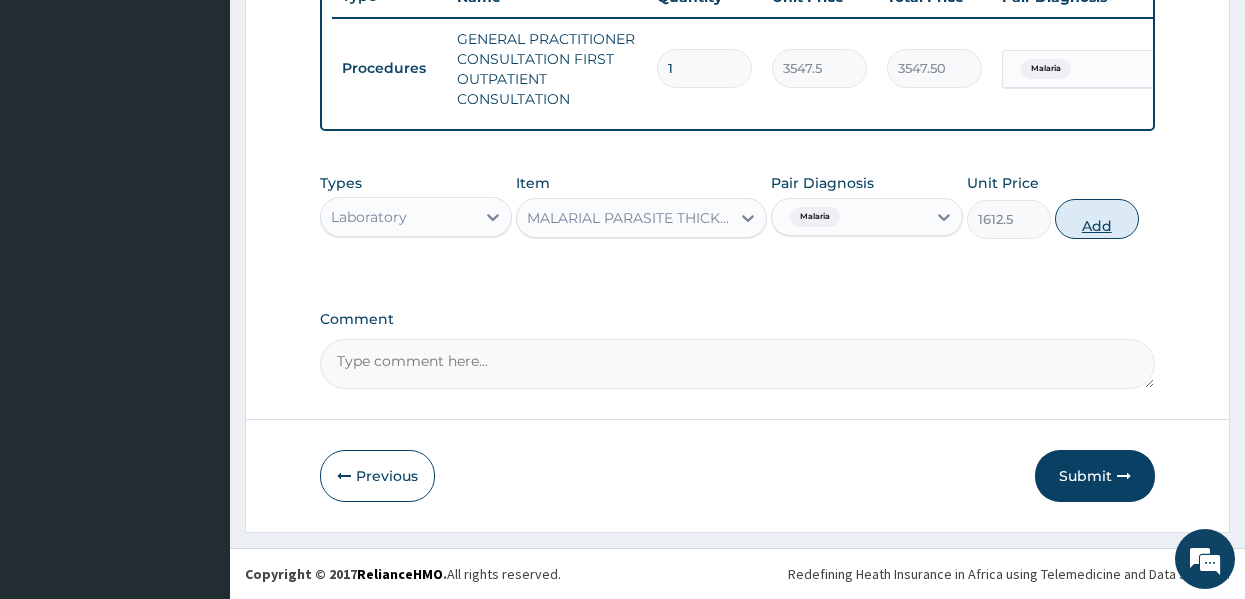 type on "0" 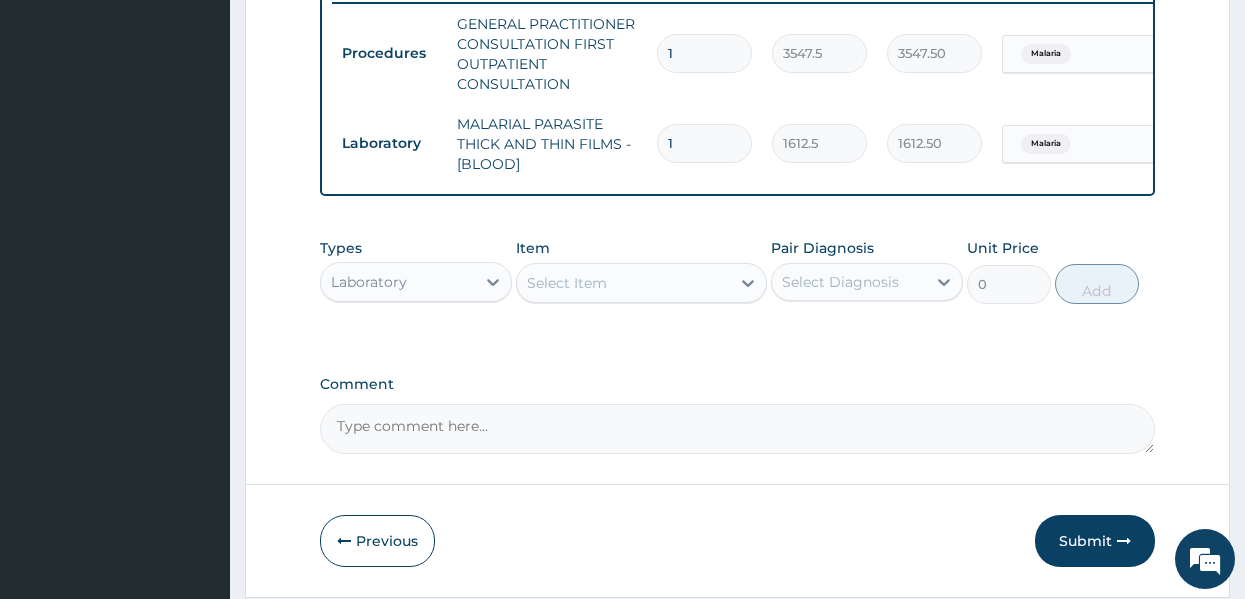 click on "Select Item S" at bounding box center (623, 283) 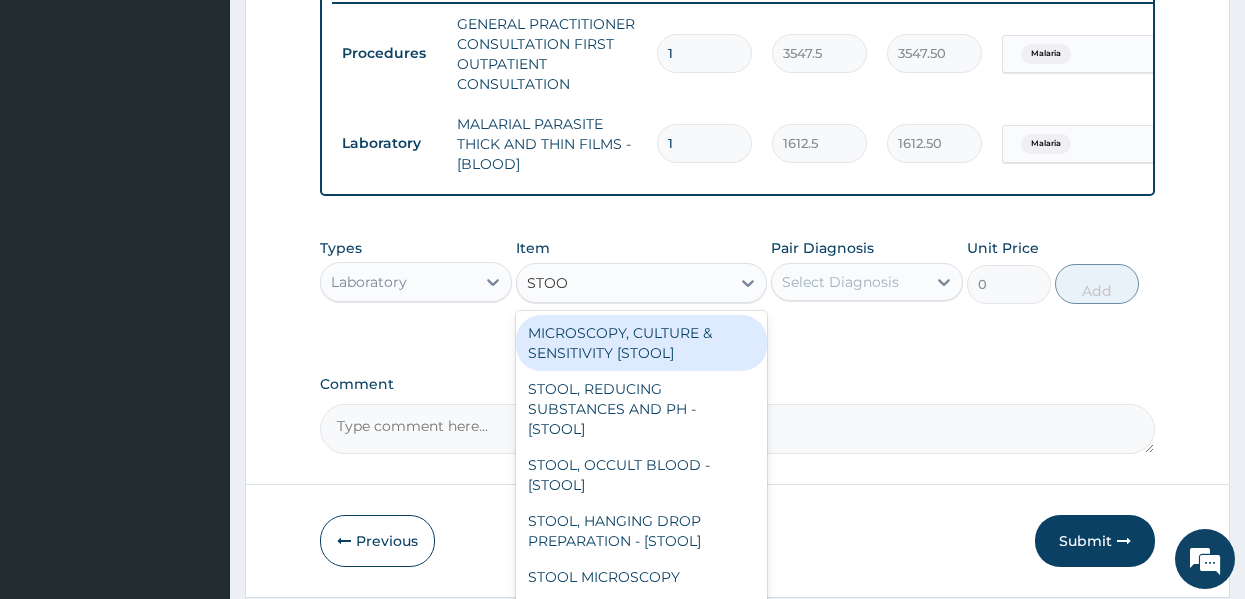 type on "STOOL" 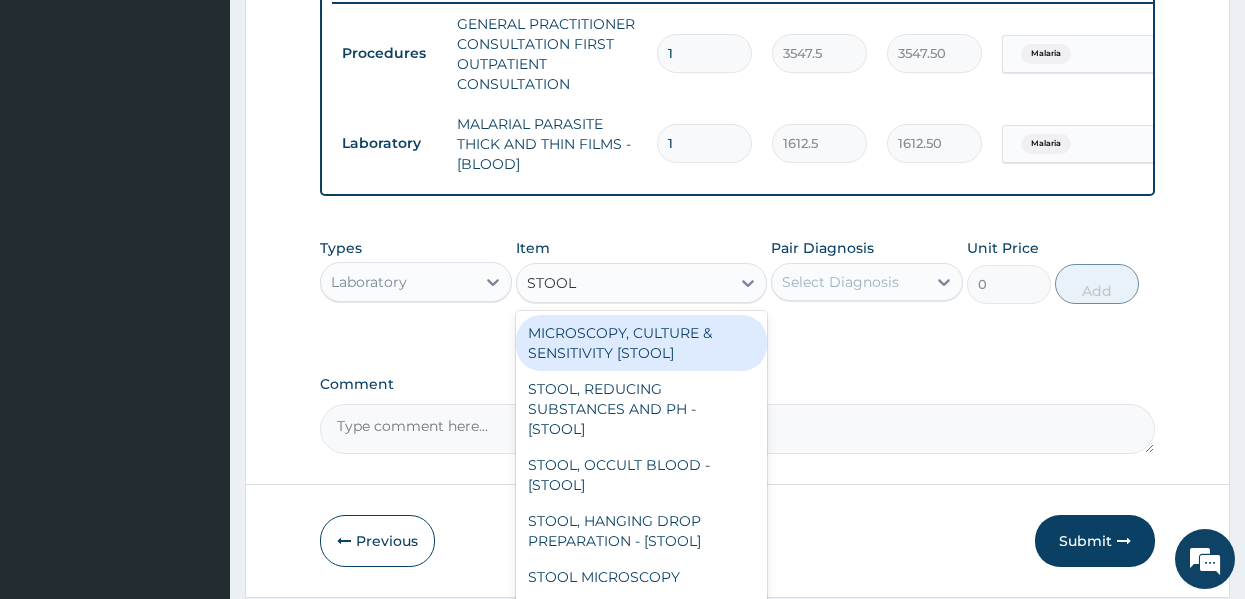click on "MICROSCOPY, CULTURE & SENSITIVITY [STOOL]" at bounding box center (641, 343) 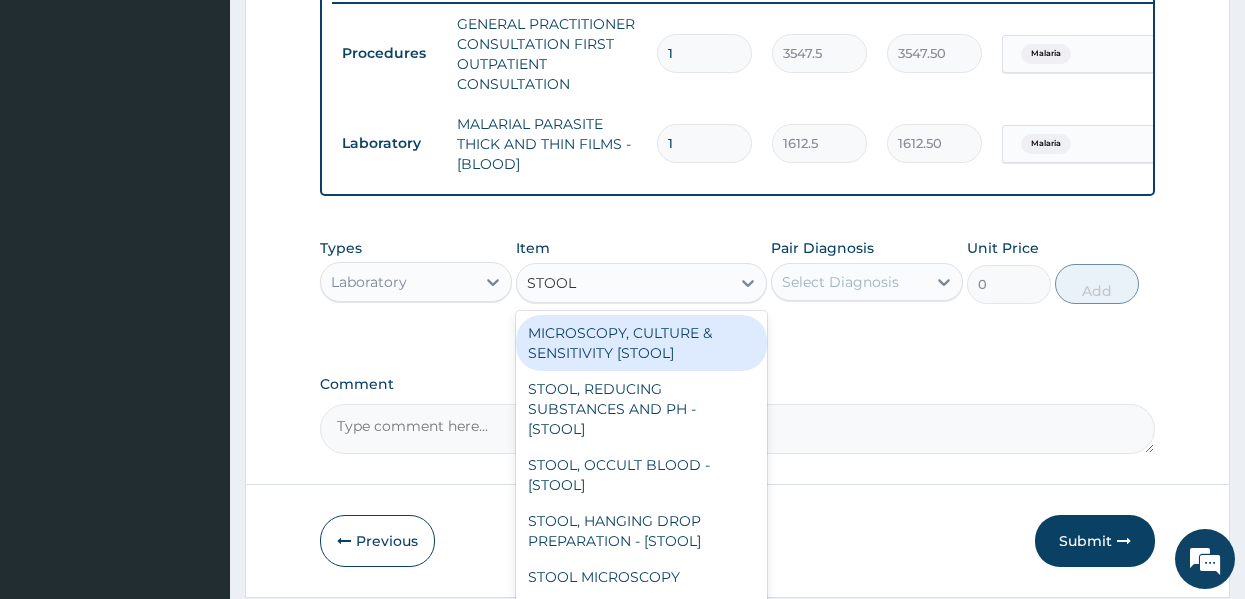 type 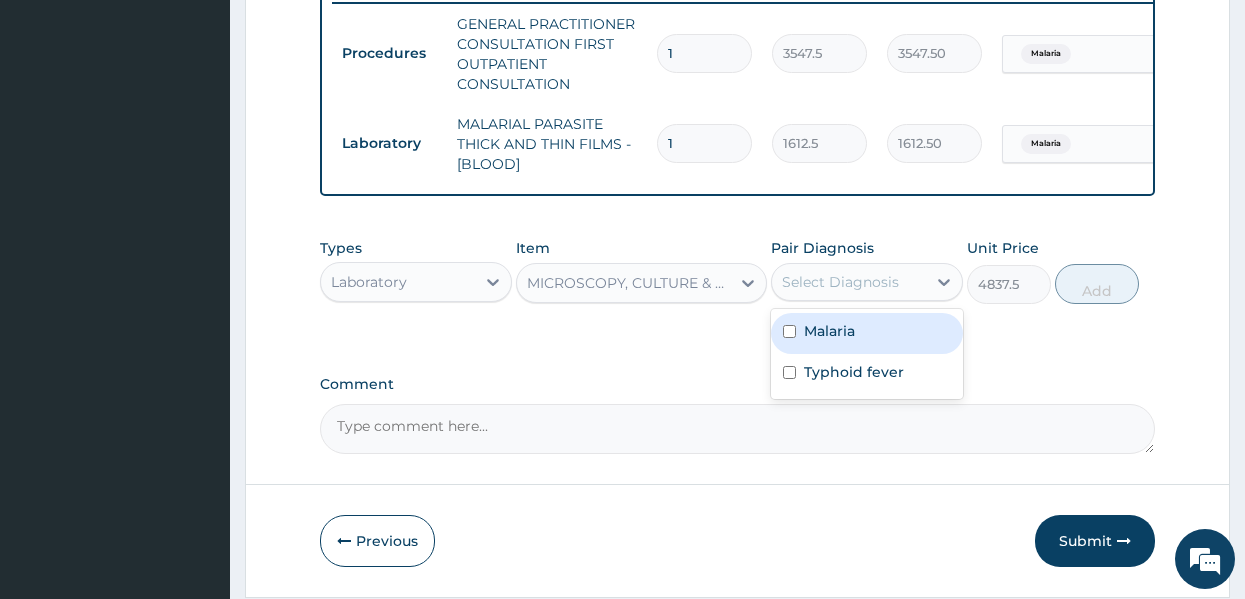 click on "Select Diagnosis" at bounding box center [840, 282] 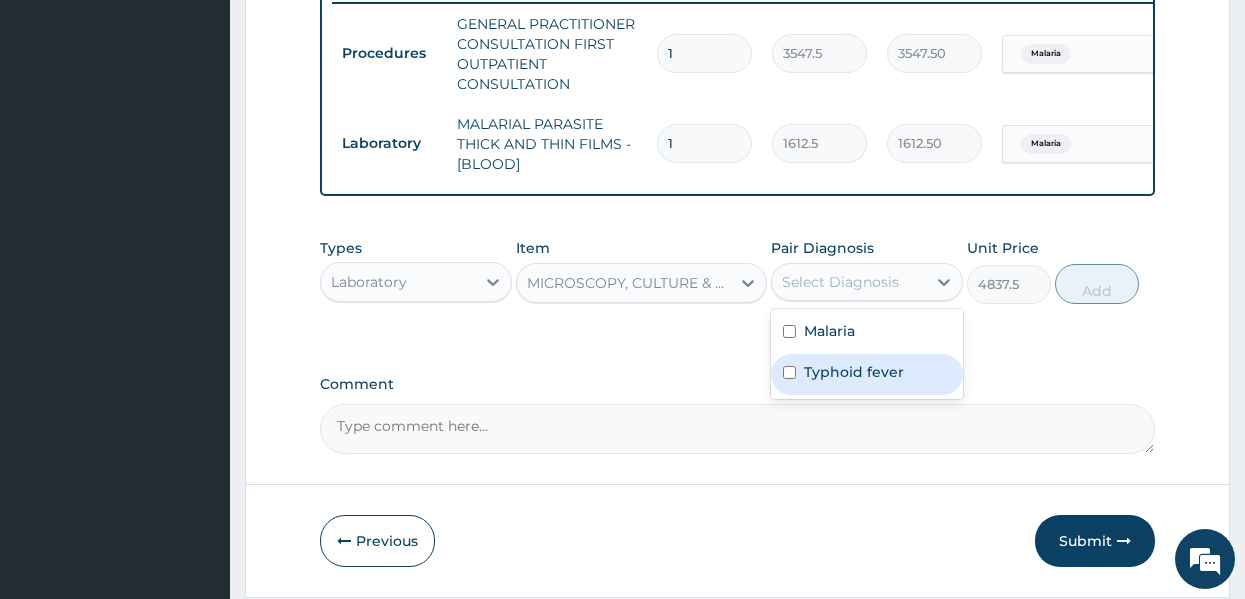 click on "Typhoid fever" at bounding box center (867, 374) 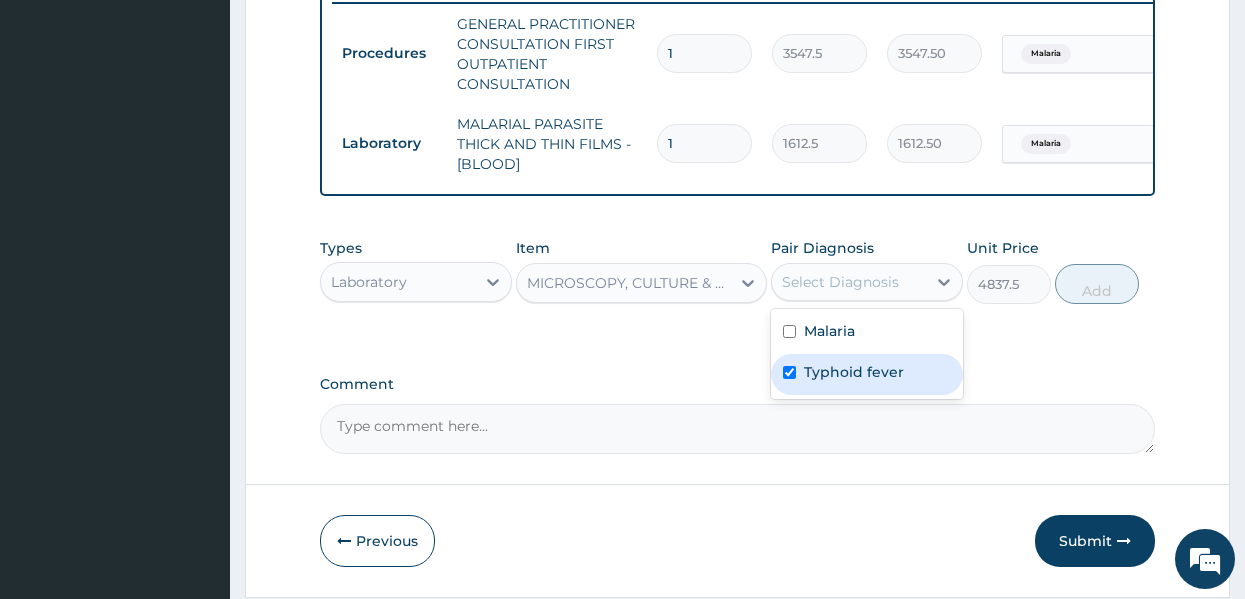 checkbox on "true" 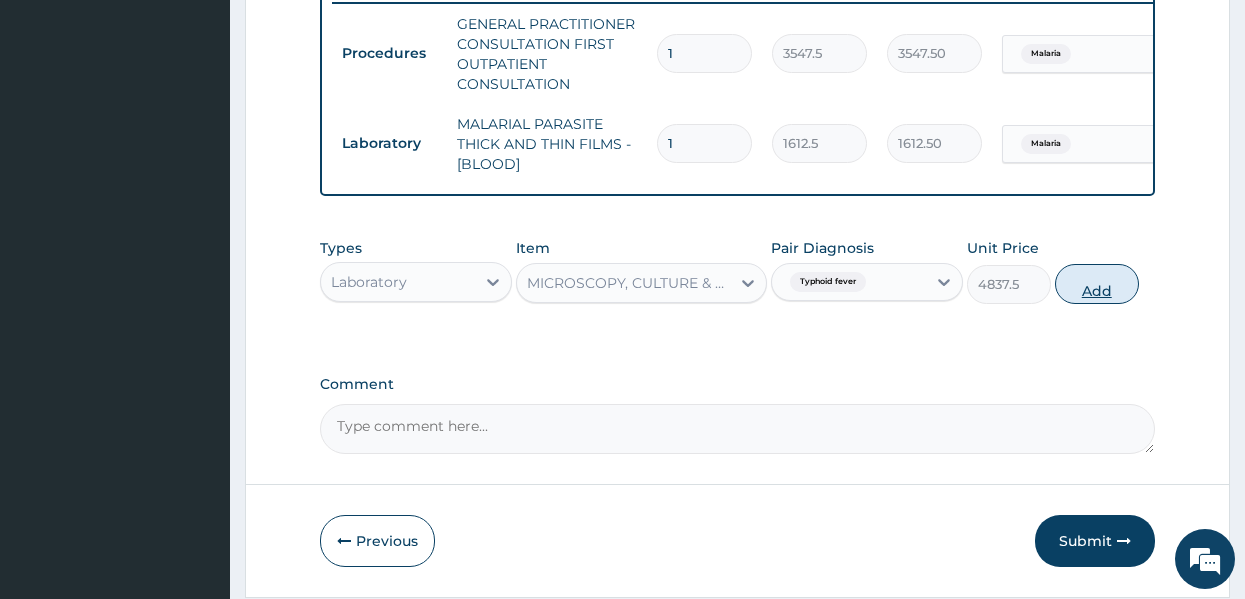 click on "Add" at bounding box center [1097, 284] 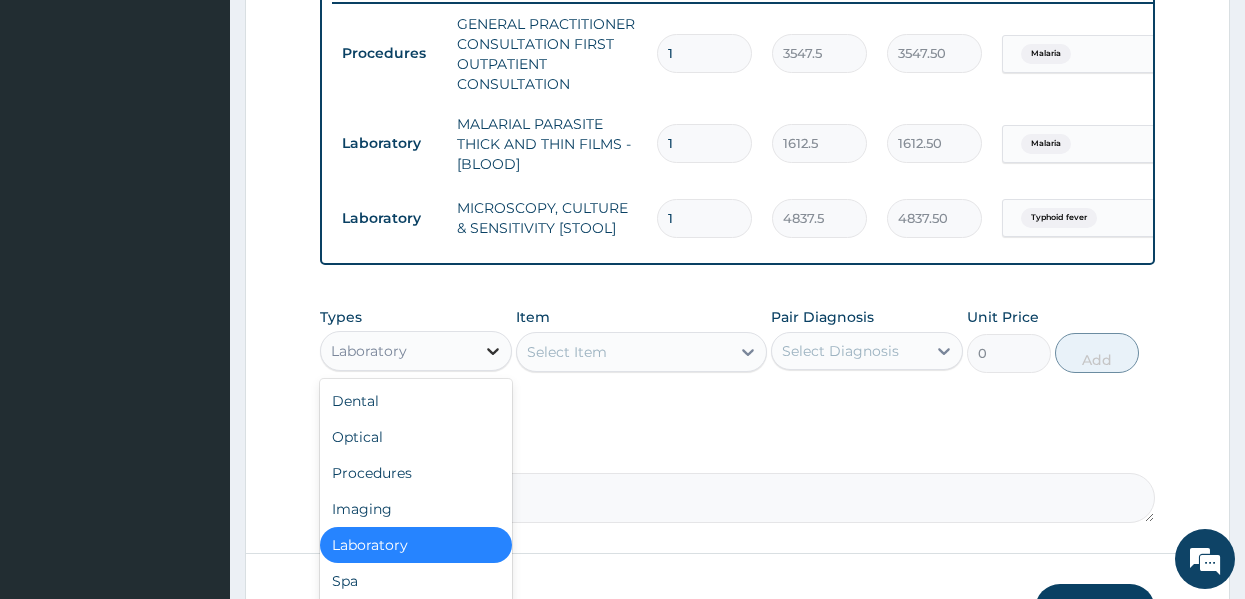 click at bounding box center (493, 351) 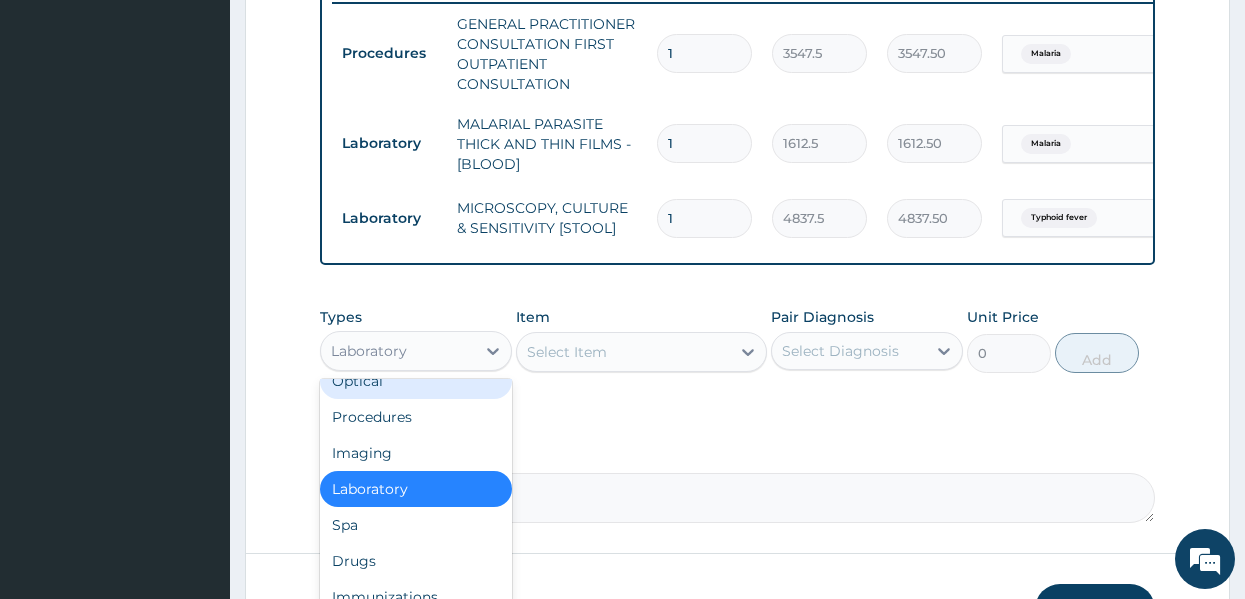 scroll, scrollTop: 58, scrollLeft: 0, axis: vertical 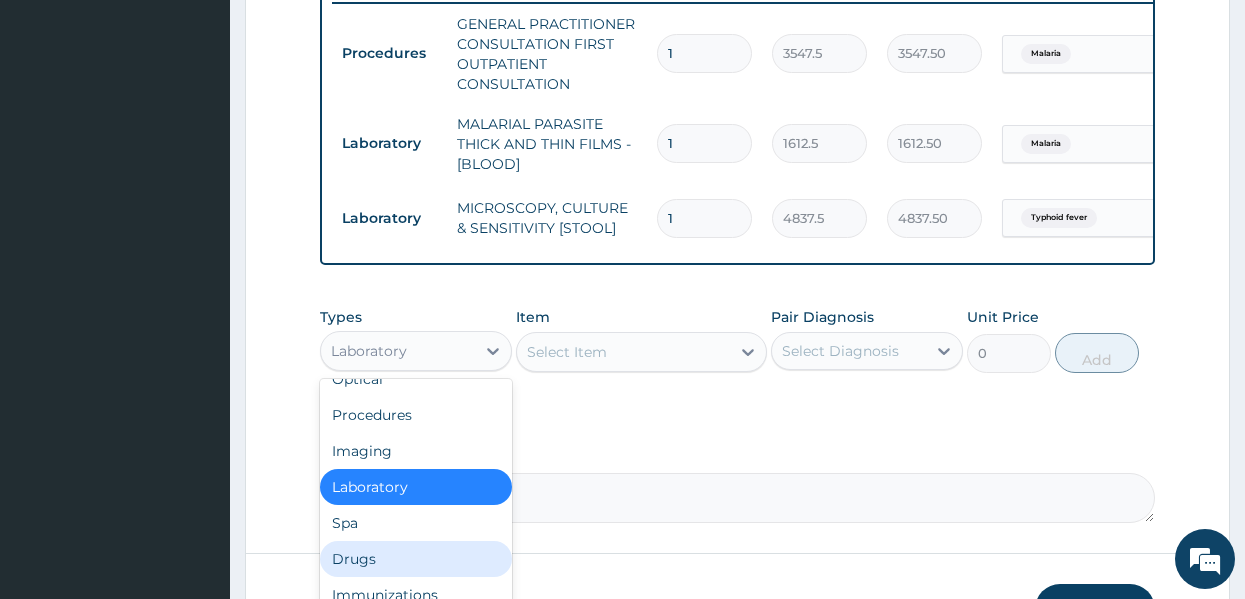 click on "Drugs" at bounding box center [416, 559] 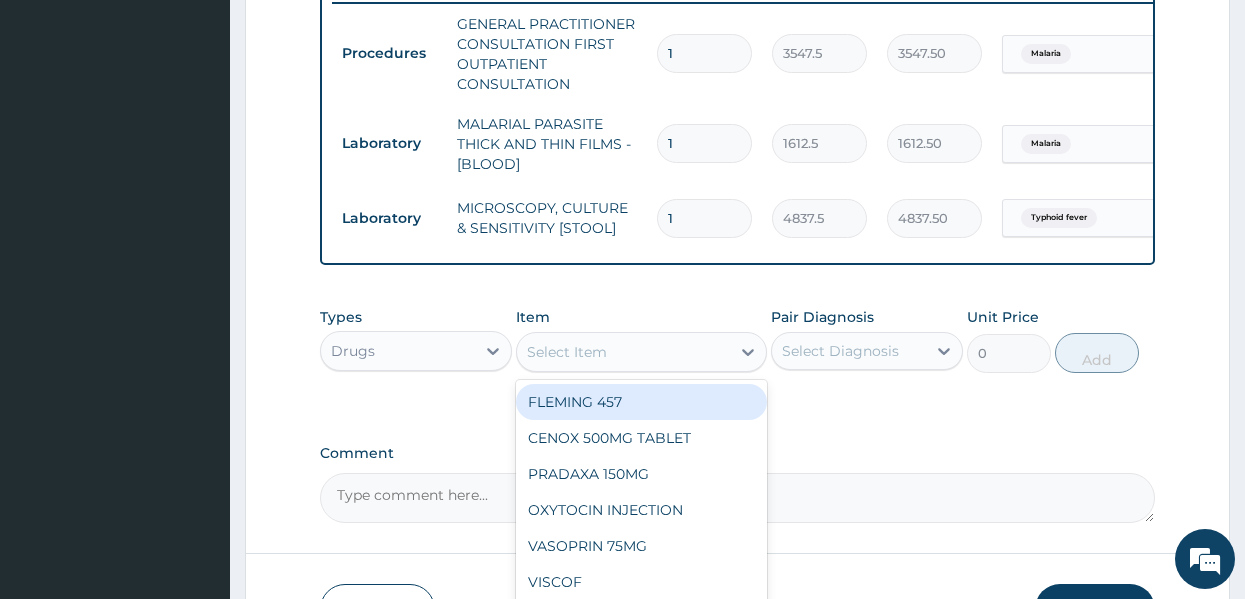 click on "Select Item" at bounding box center (623, 352) 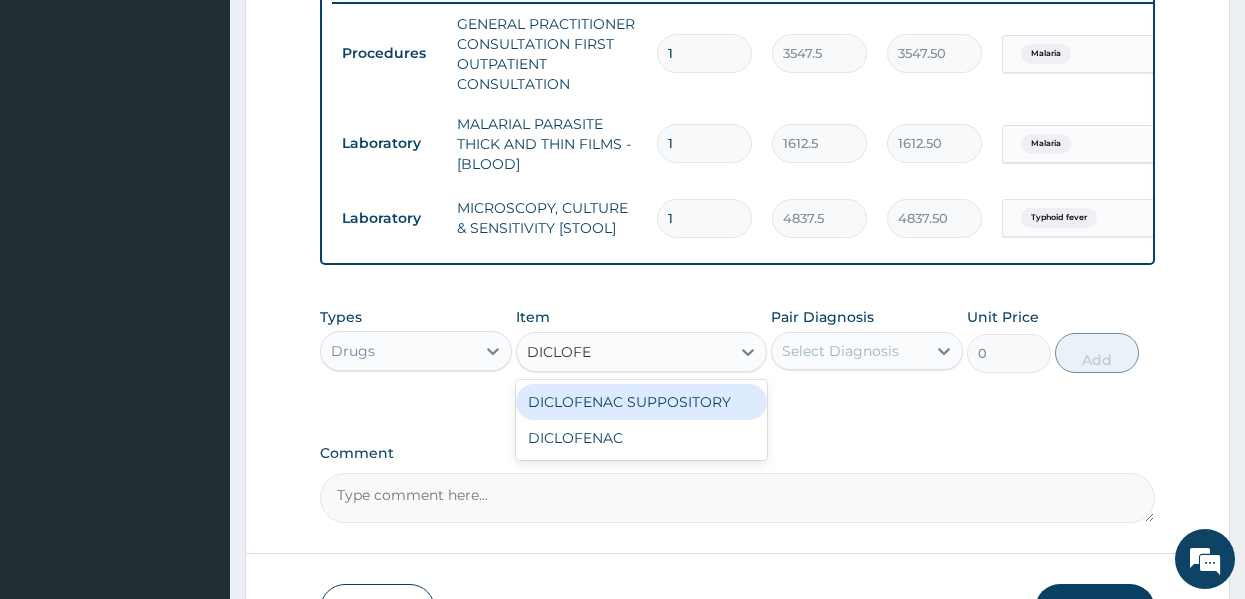 type on "DICLOFEN" 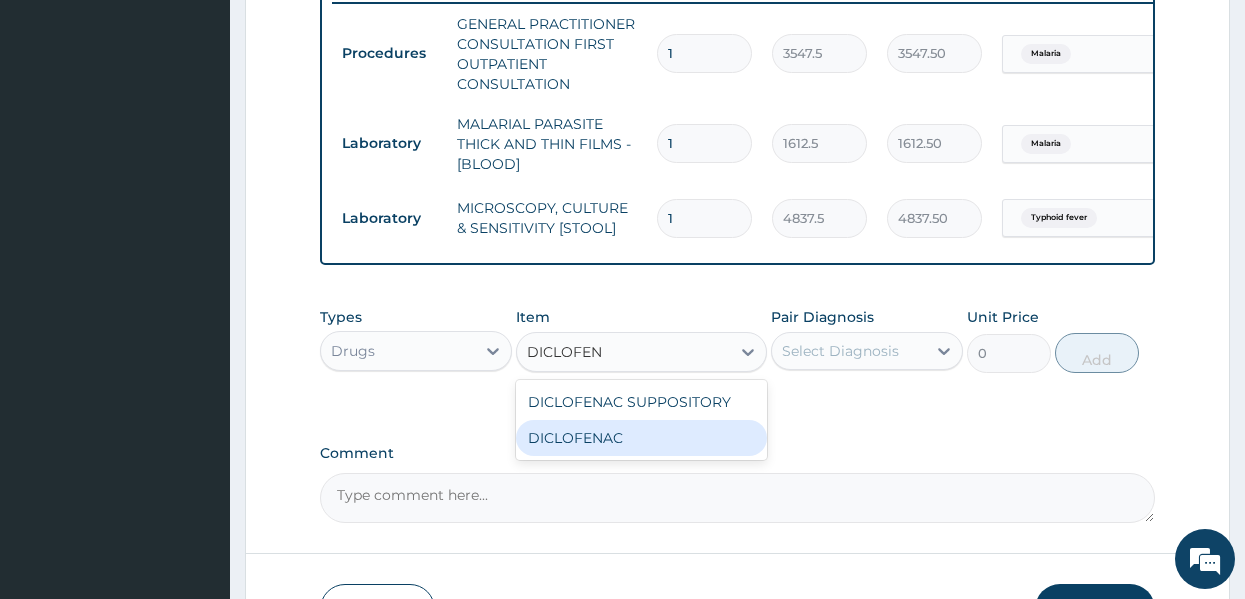 click on "DICLOFENAC" at bounding box center (641, 438) 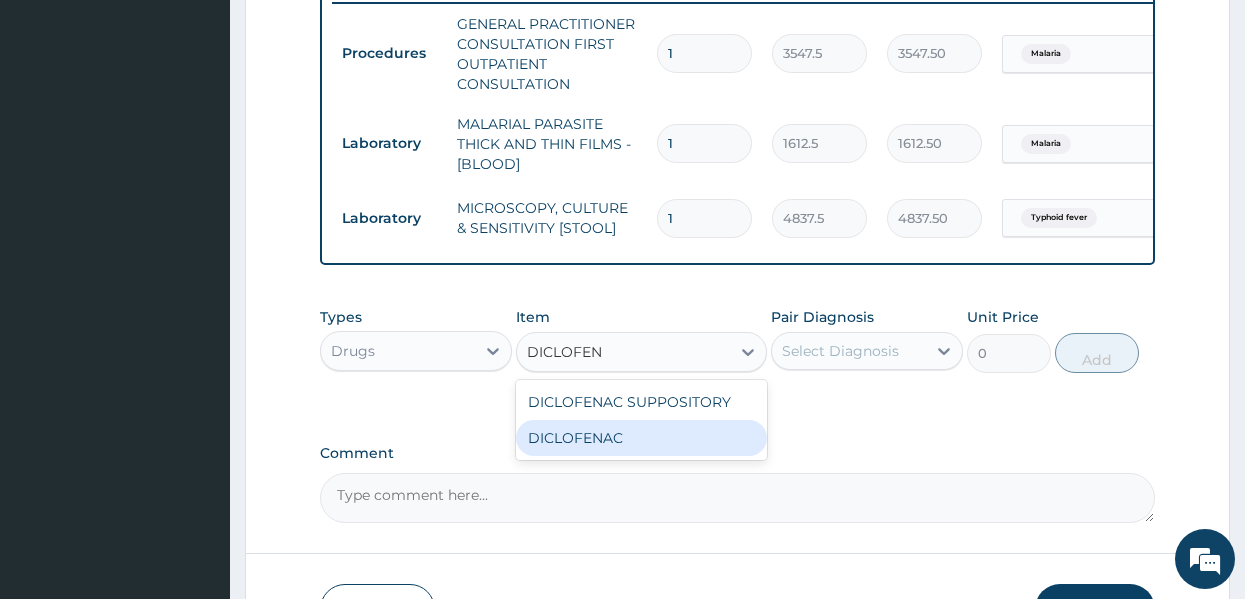 type 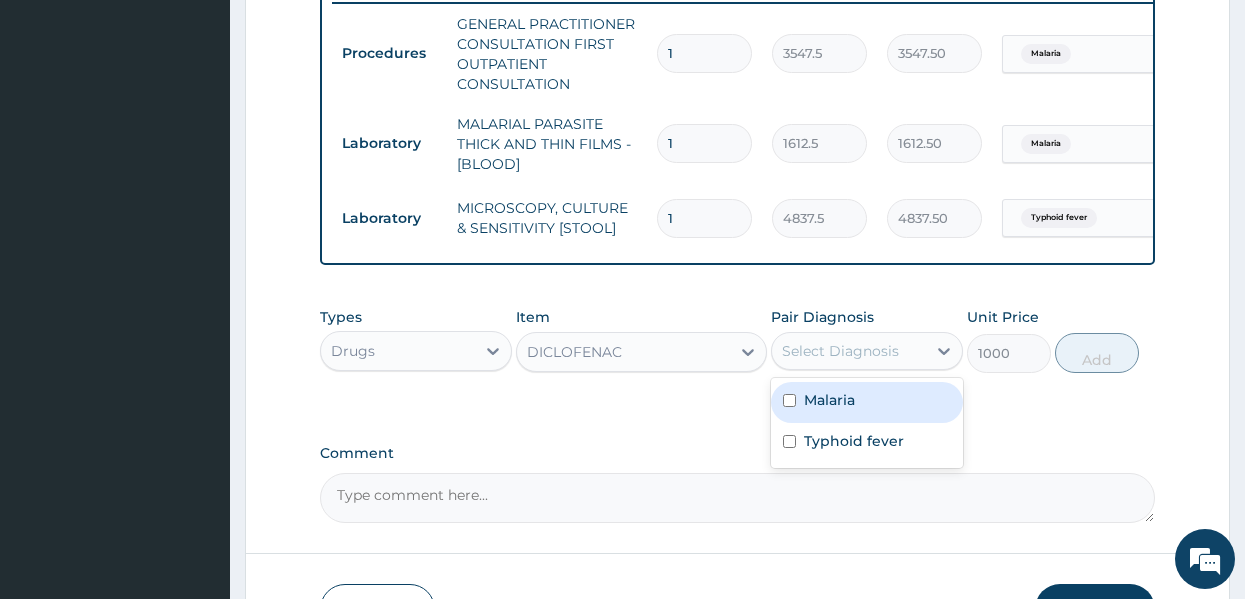 click on "Select Diagnosis" at bounding box center (840, 351) 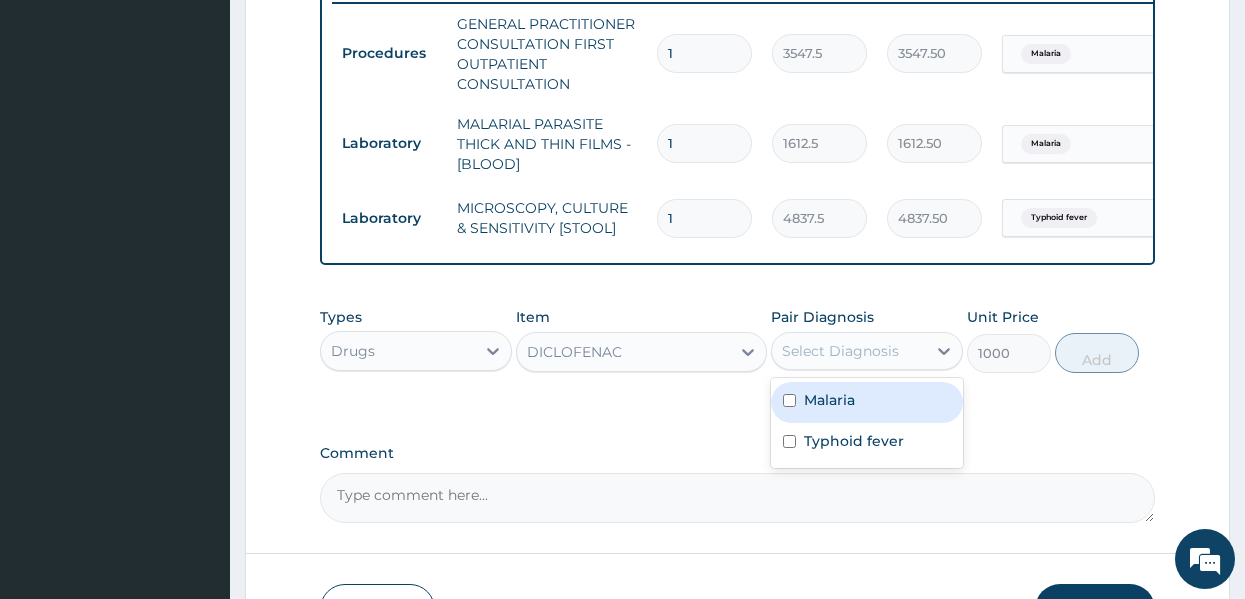 click on "Malaria" at bounding box center (867, 402) 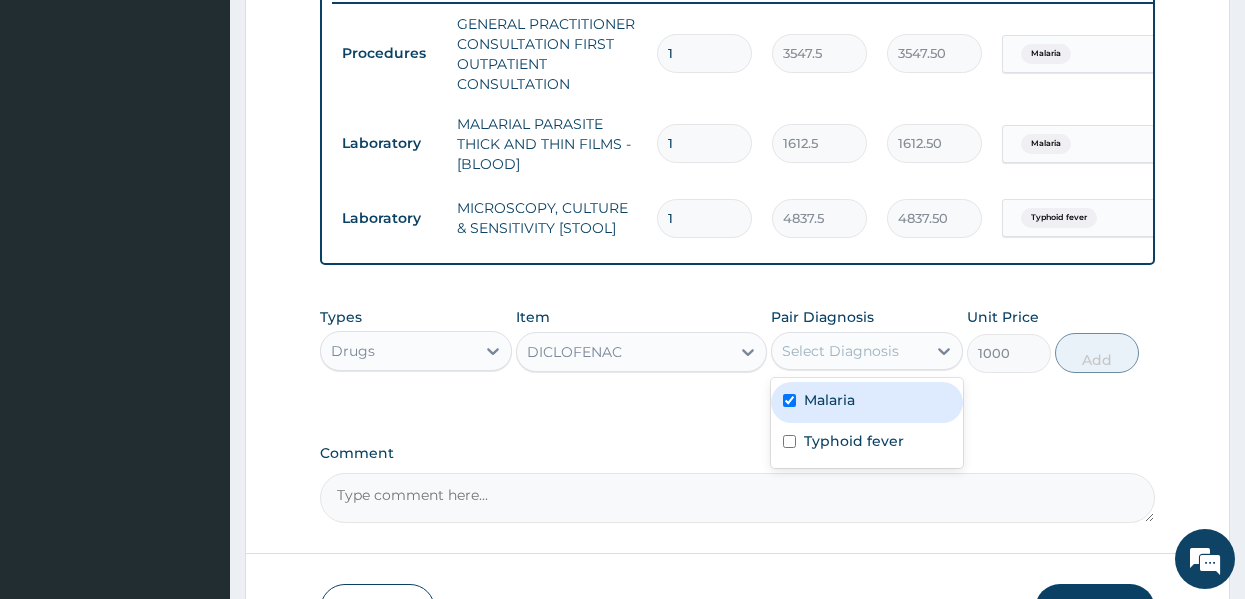 checkbox on "true" 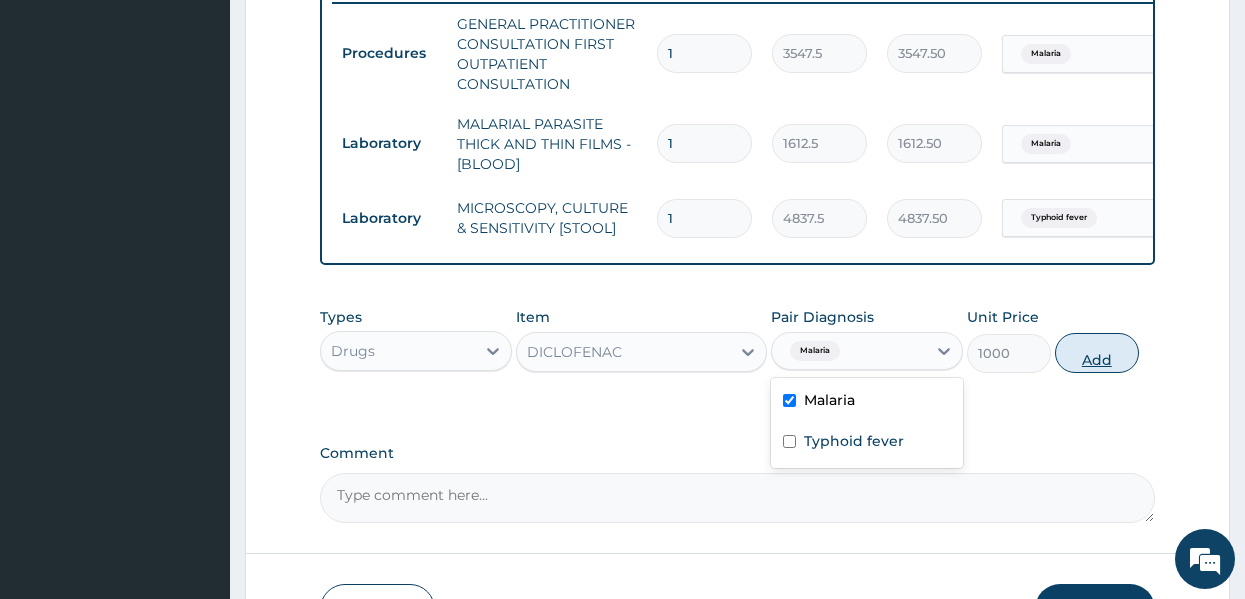 click on "Add" at bounding box center (1097, 353) 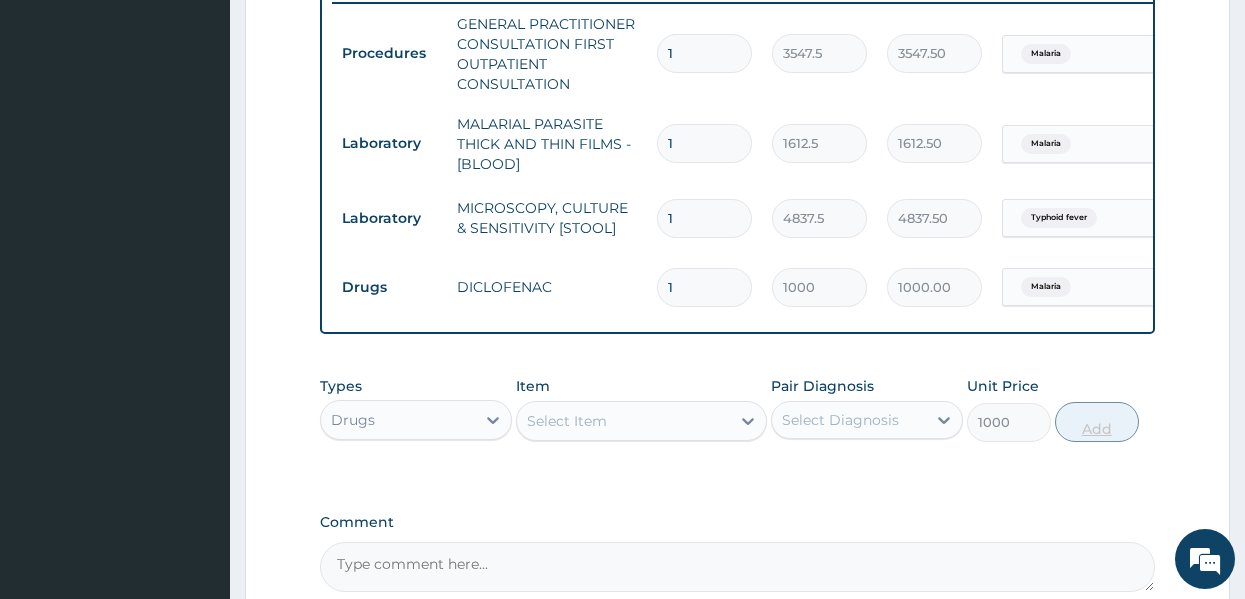 type on "0" 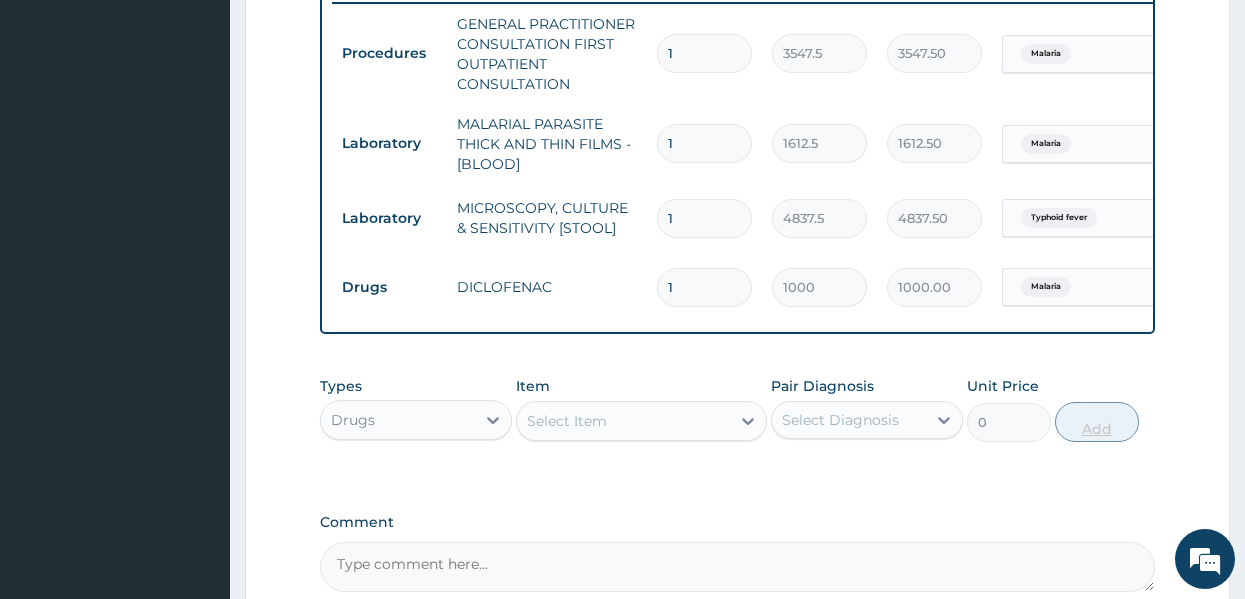 type 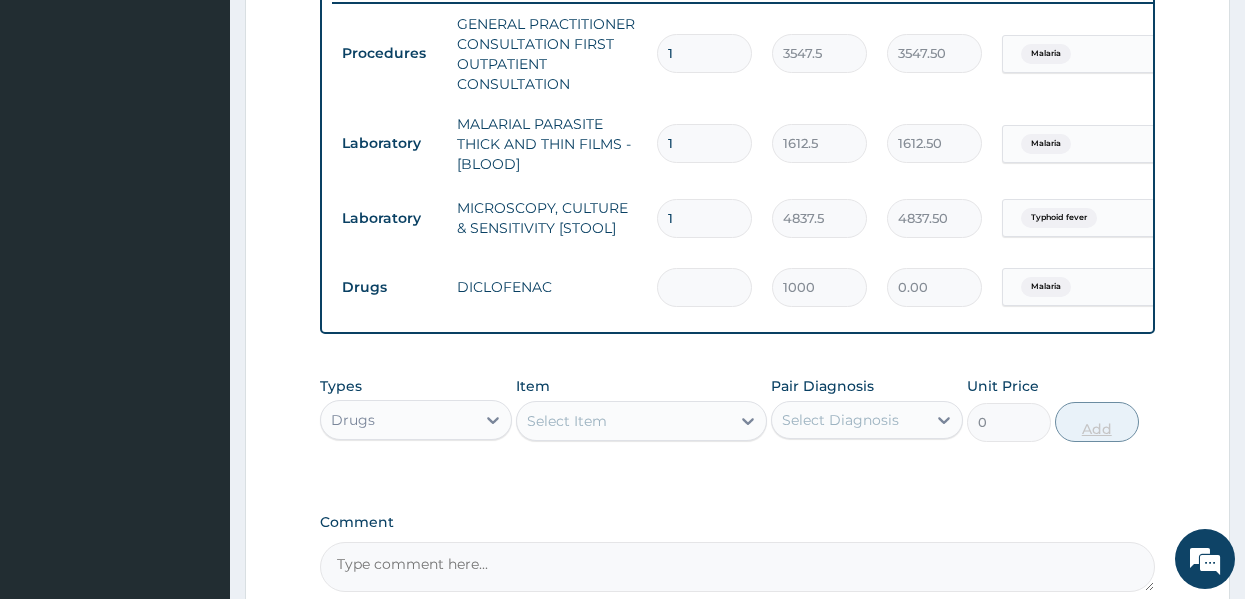 type on "3" 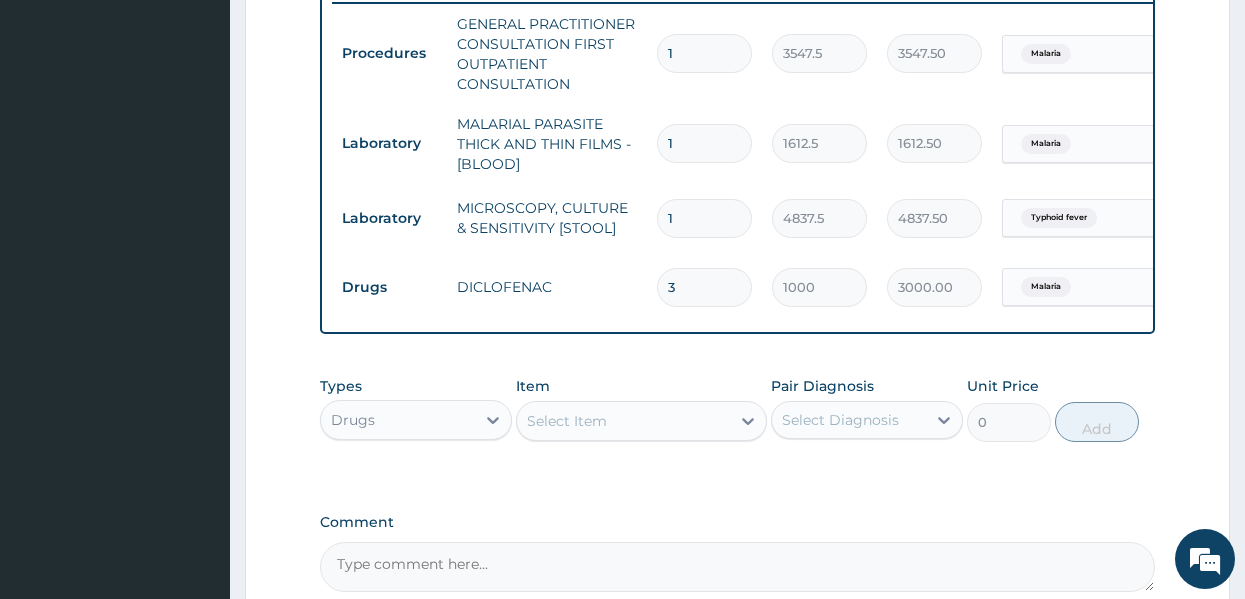 type on "3" 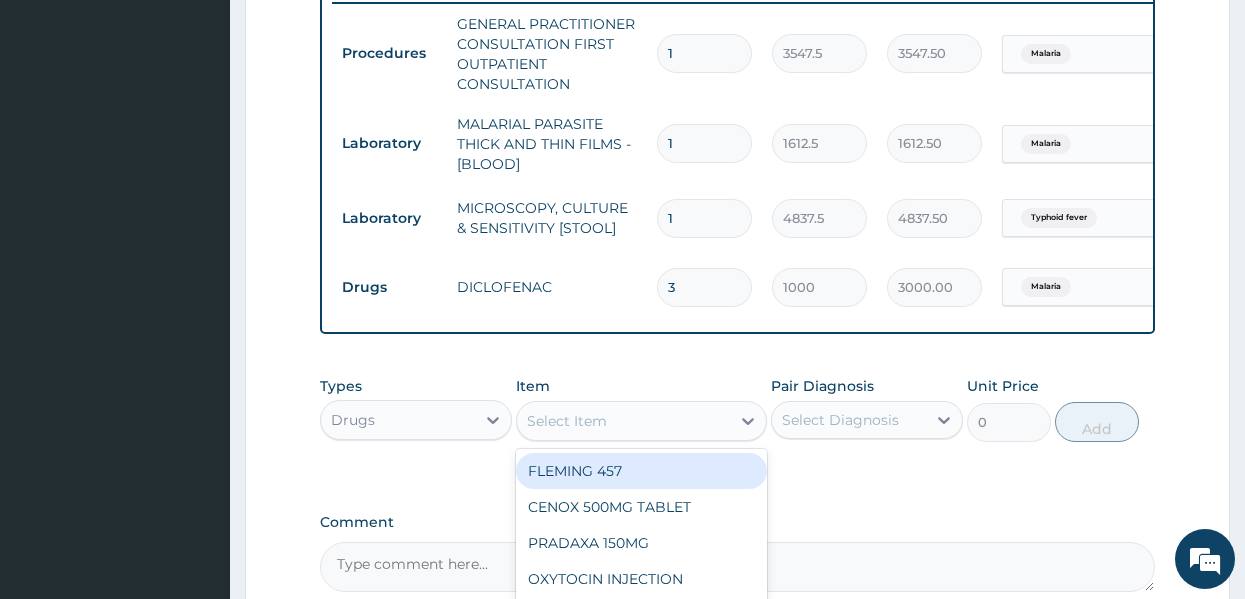 click on "Select Item" at bounding box center (623, 421) 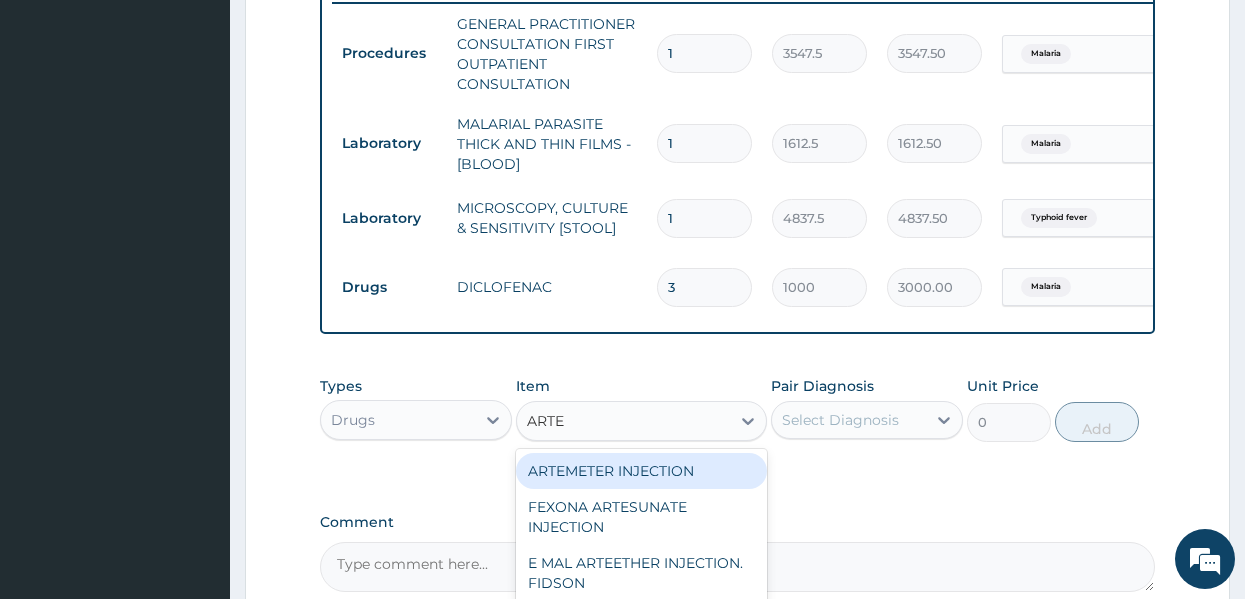 type on "ARTEE" 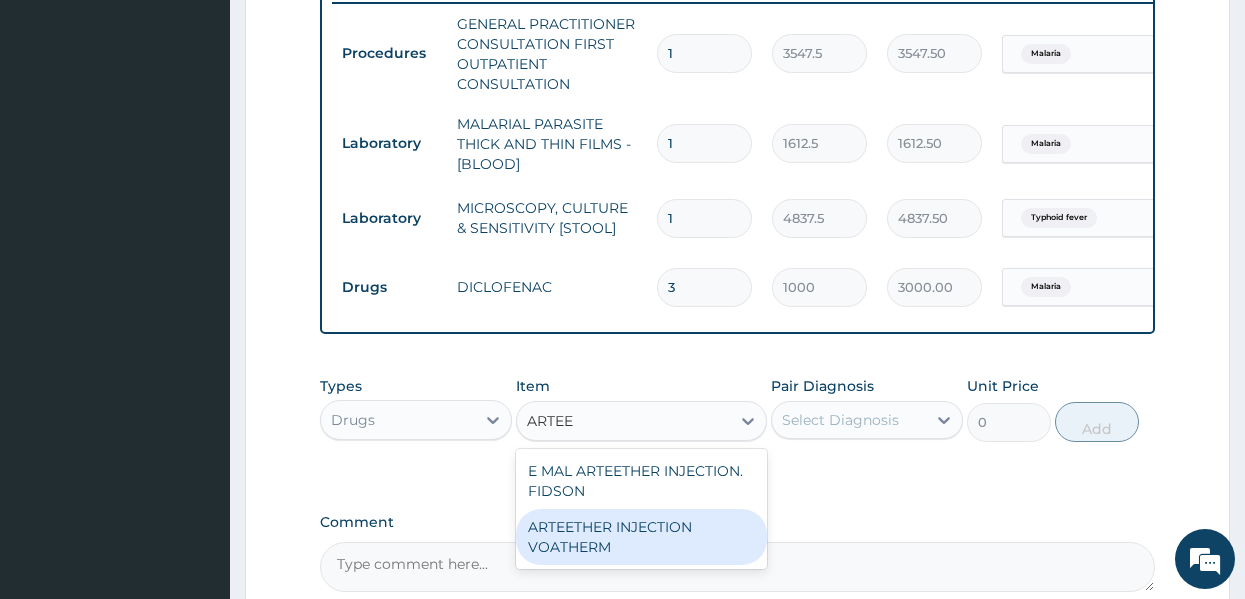 click on "ARTEETHER INJECTION VOATHERM" at bounding box center [641, 537] 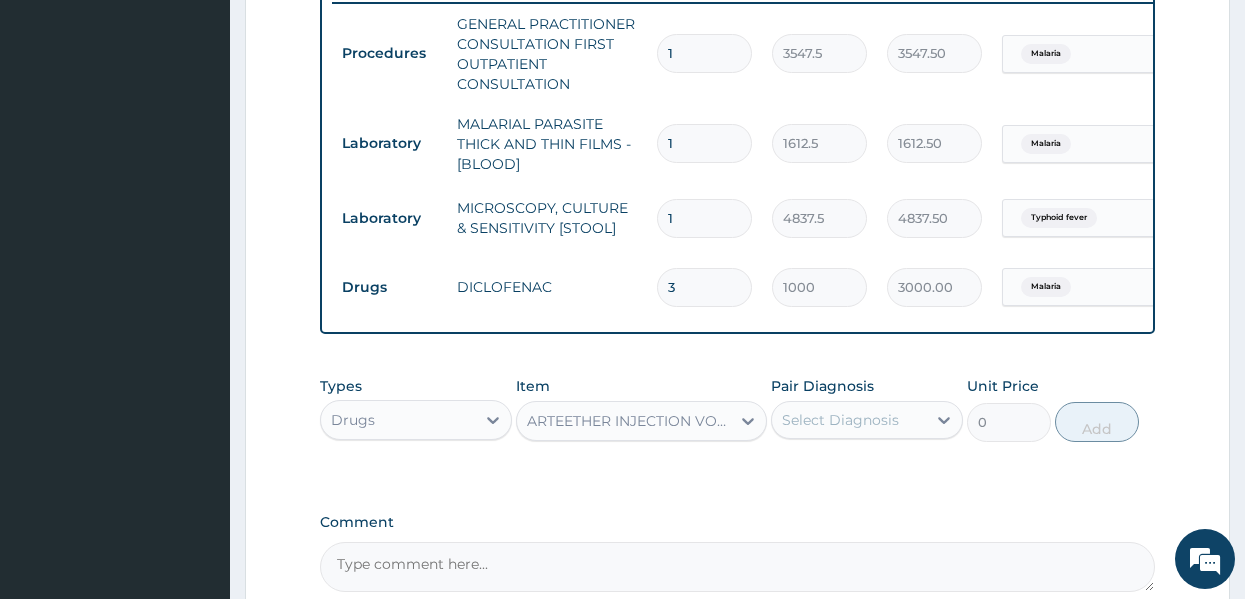 type 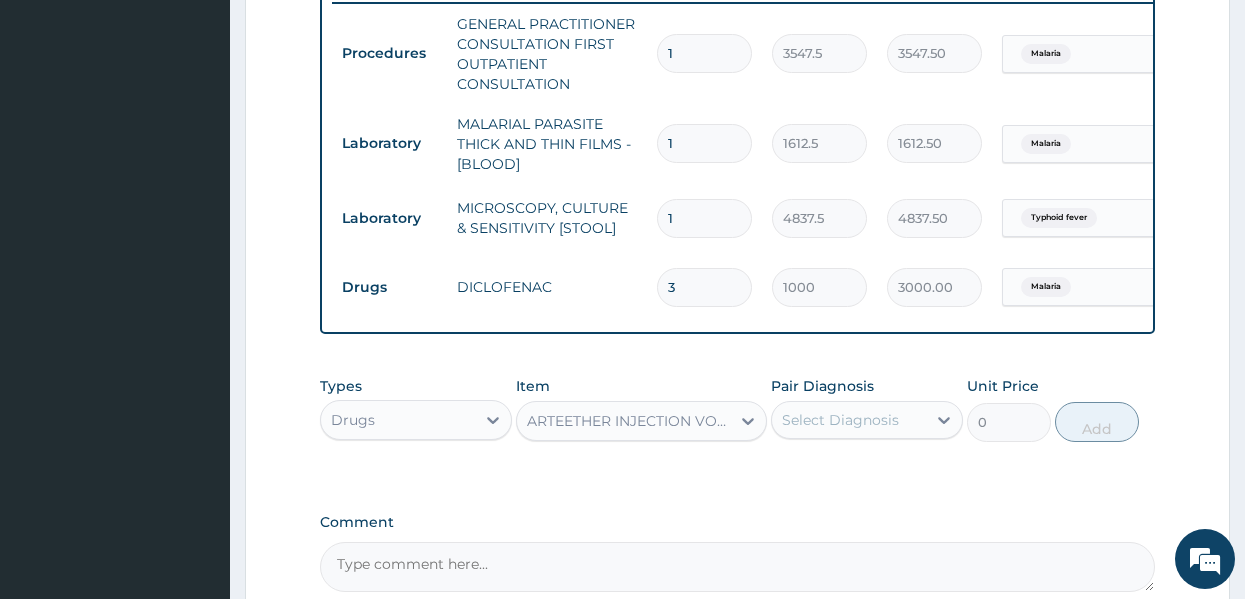 type on "1500" 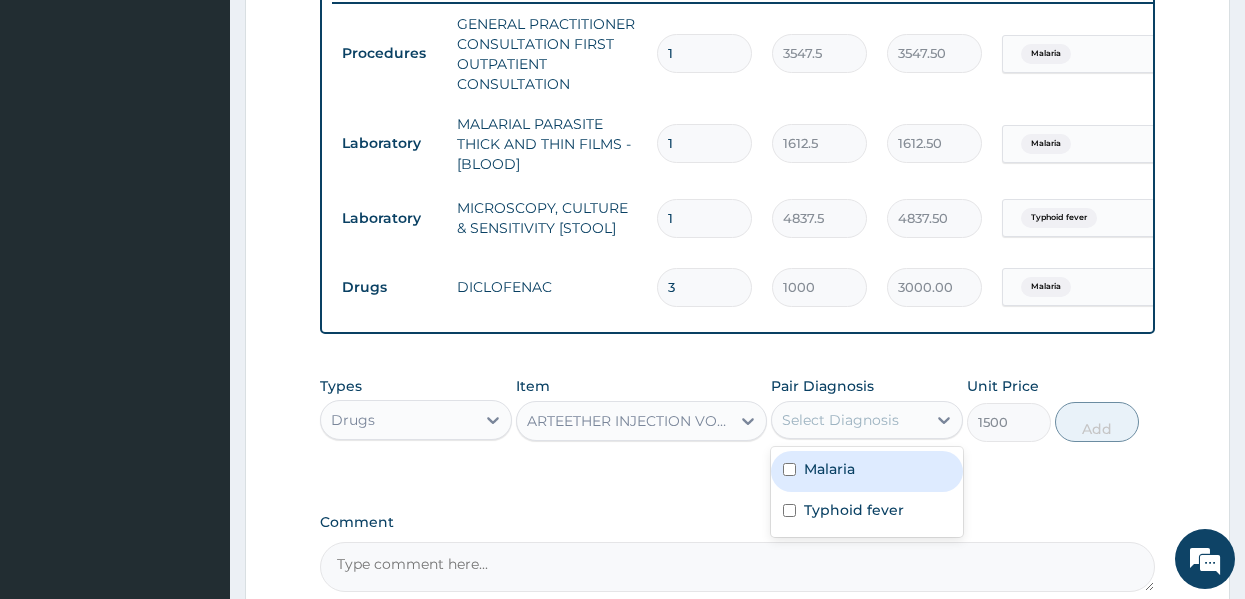 click on "Select Diagnosis" at bounding box center [840, 420] 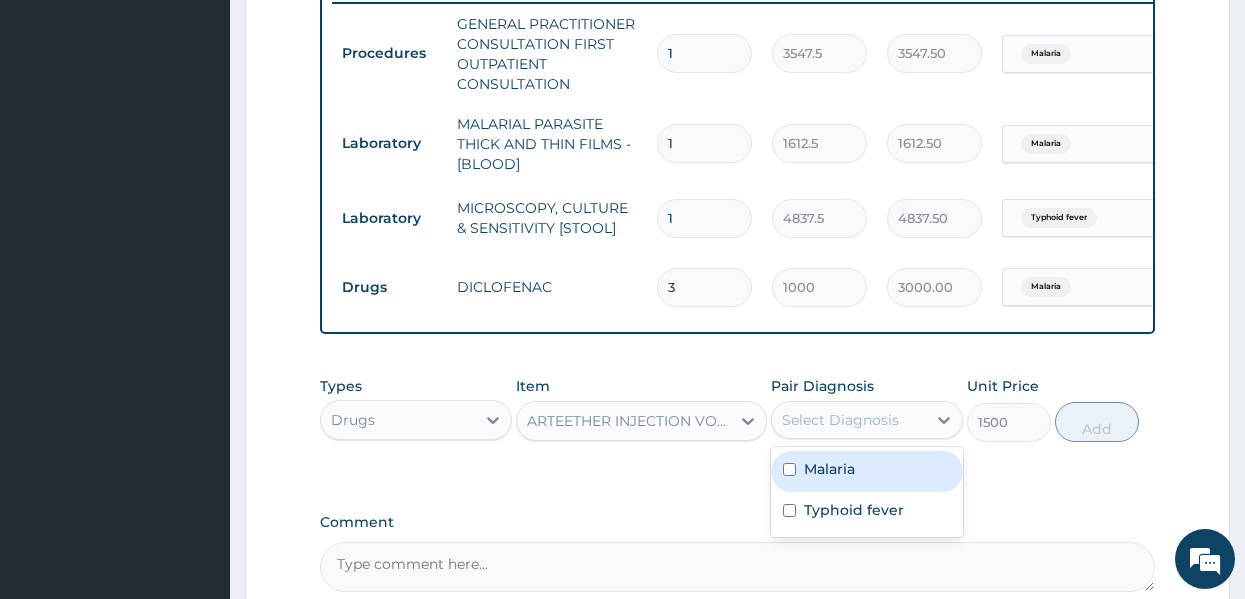 click on "Malaria" at bounding box center (829, 469) 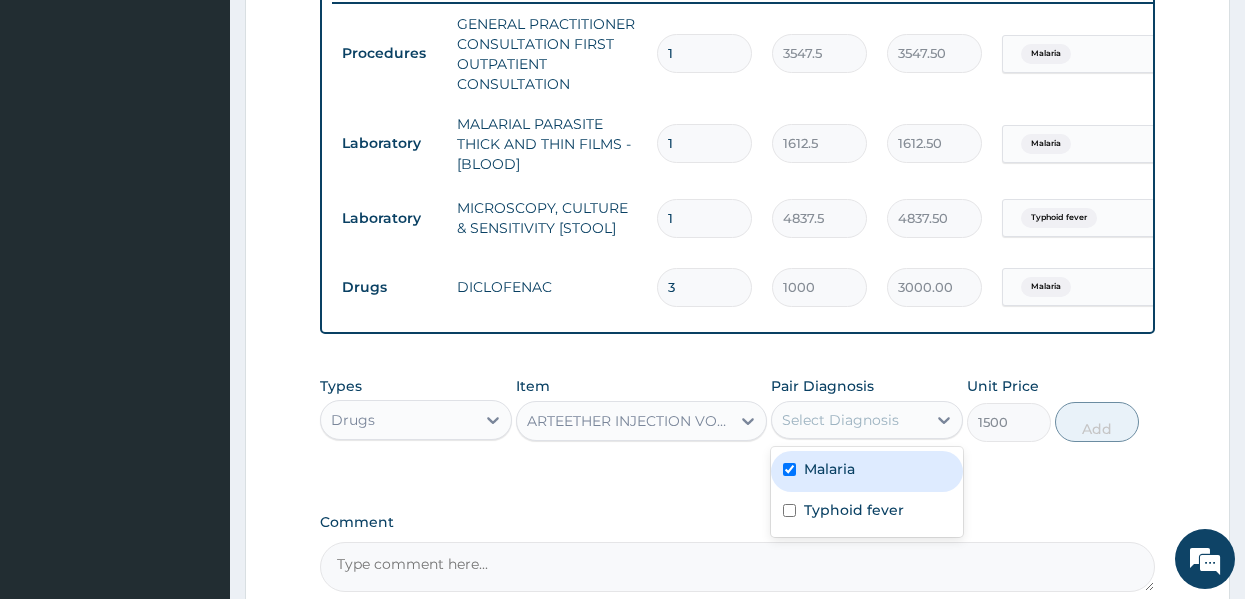 checkbox on "true" 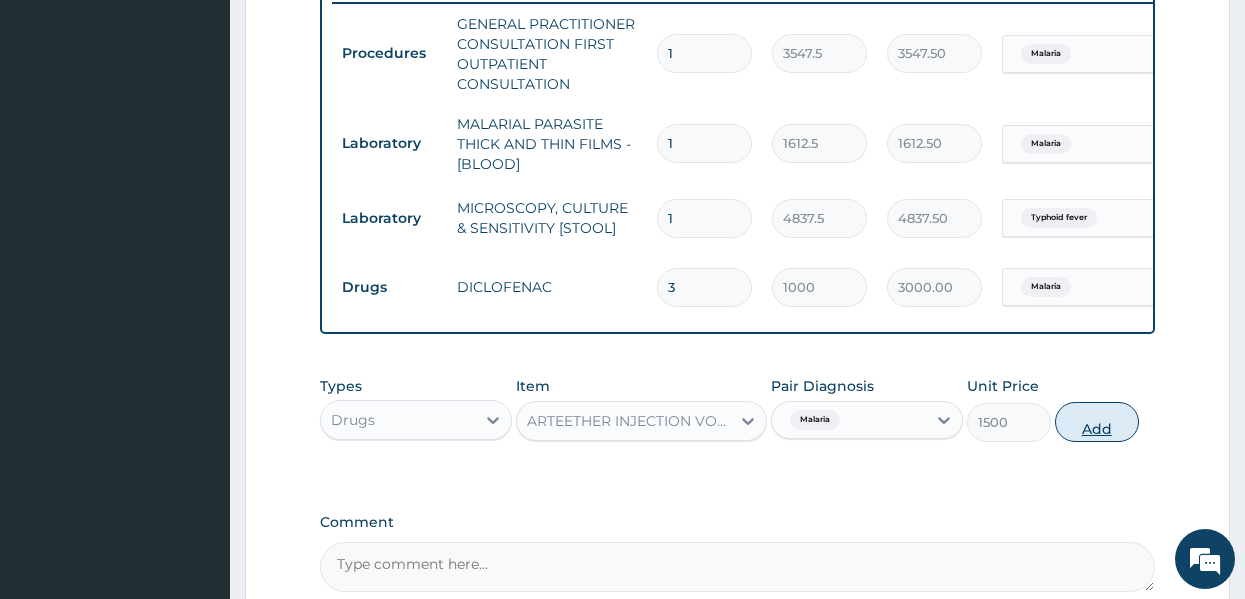 click on "Add" at bounding box center [1097, 422] 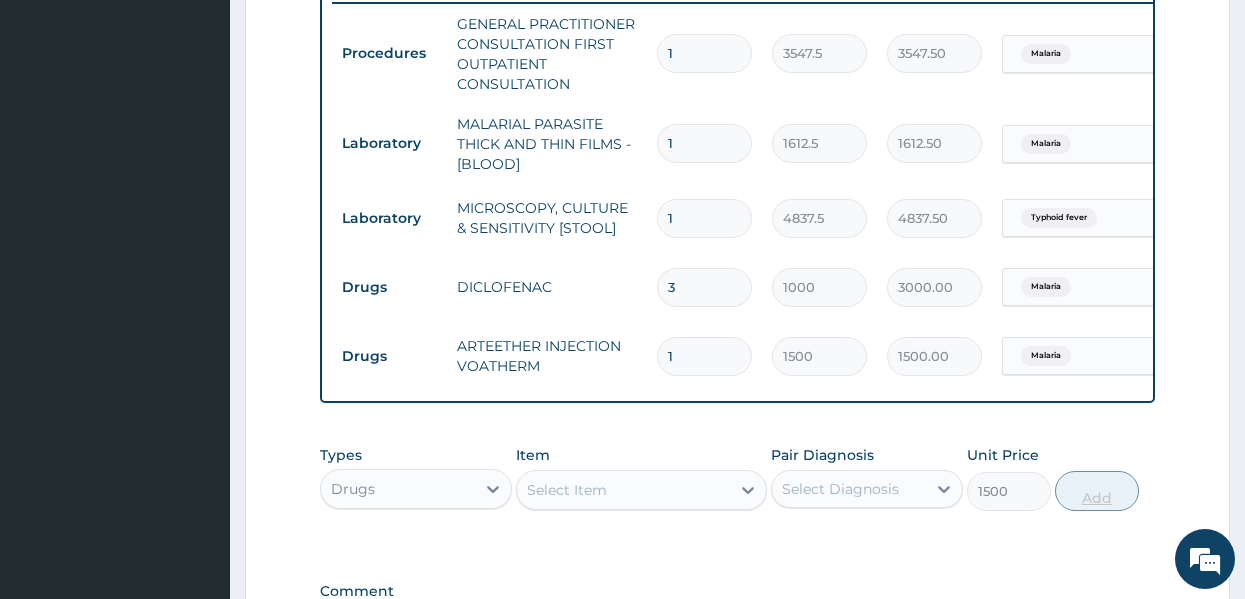 type on "0" 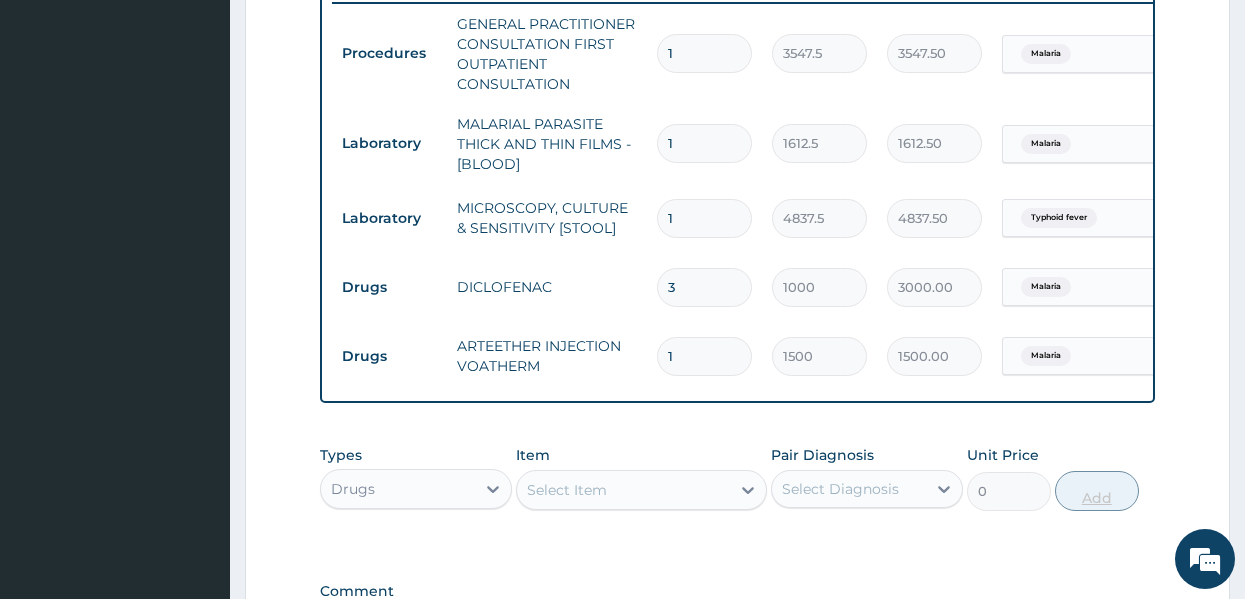 type 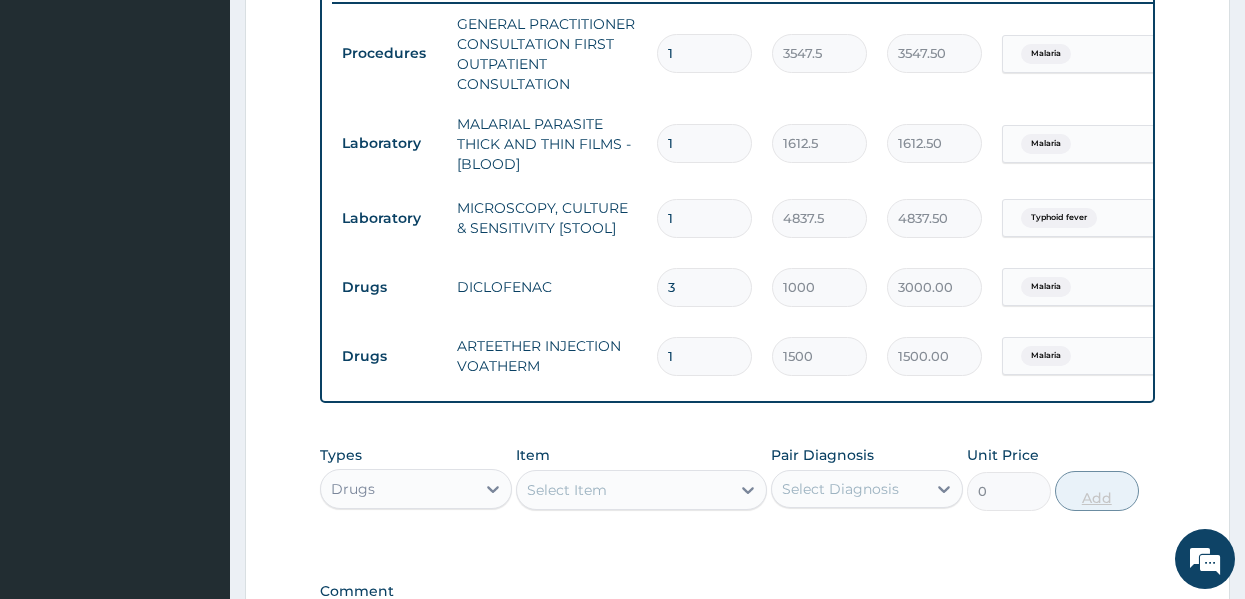type on "0.00" 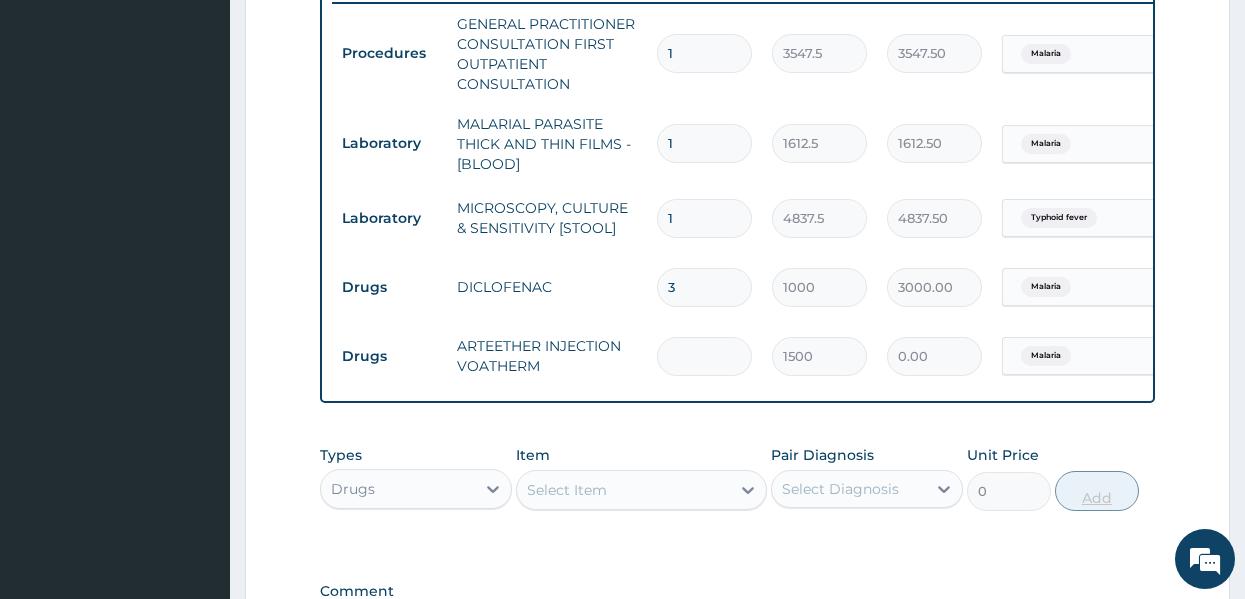 type on "3" 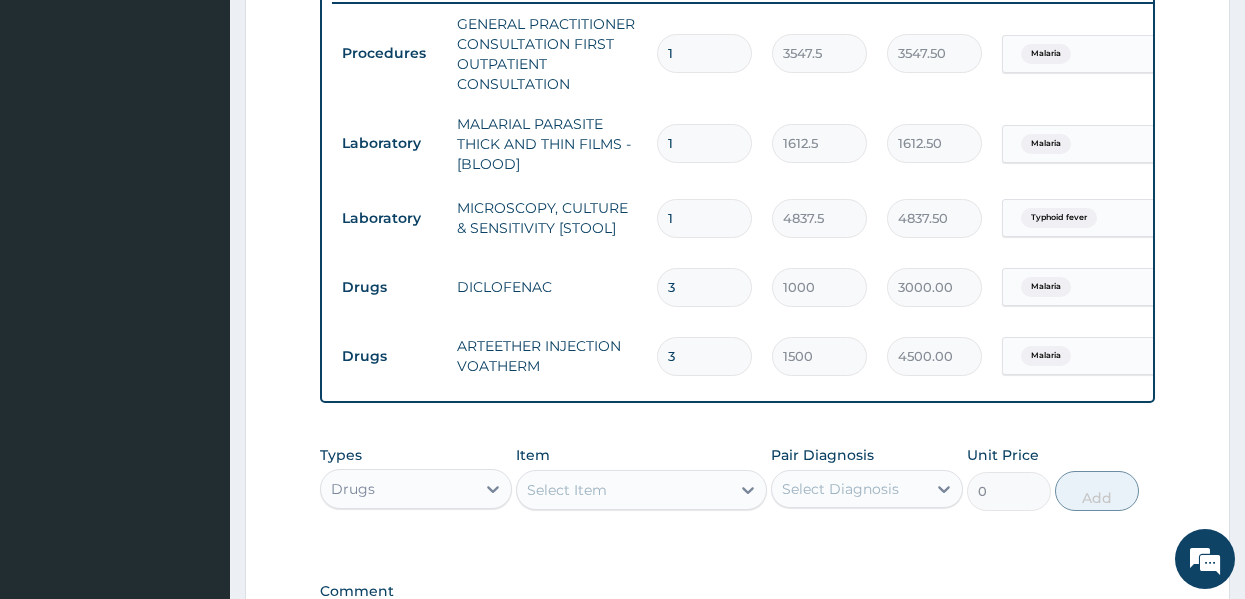 type on "3" 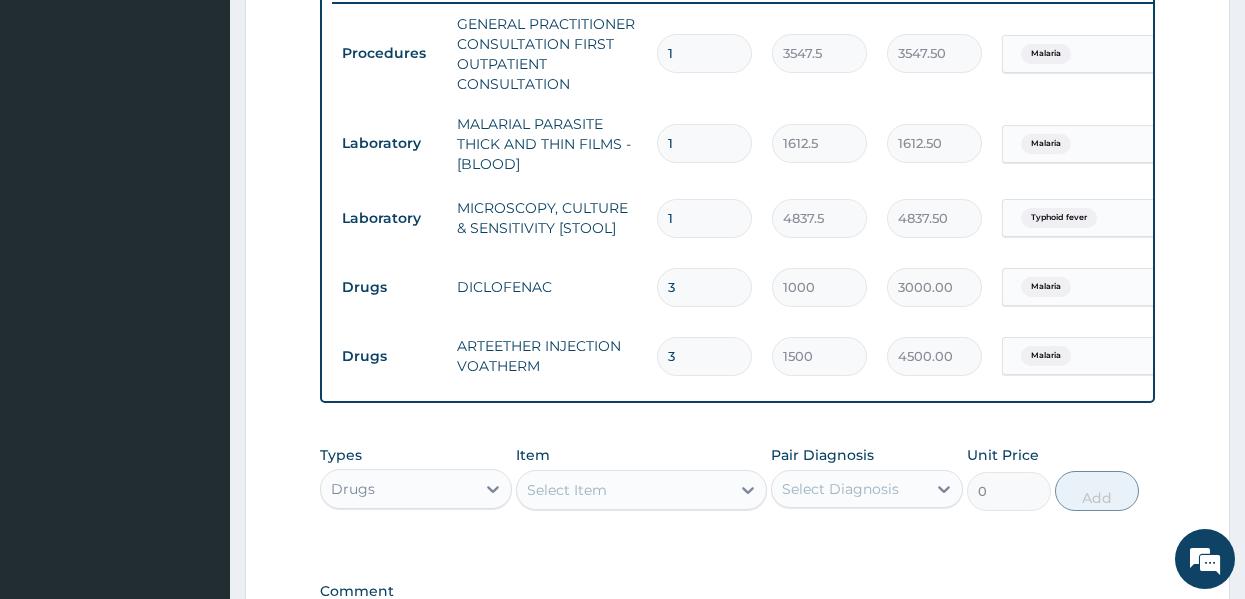 click on "Select Item" at bounding box center [623, 490] 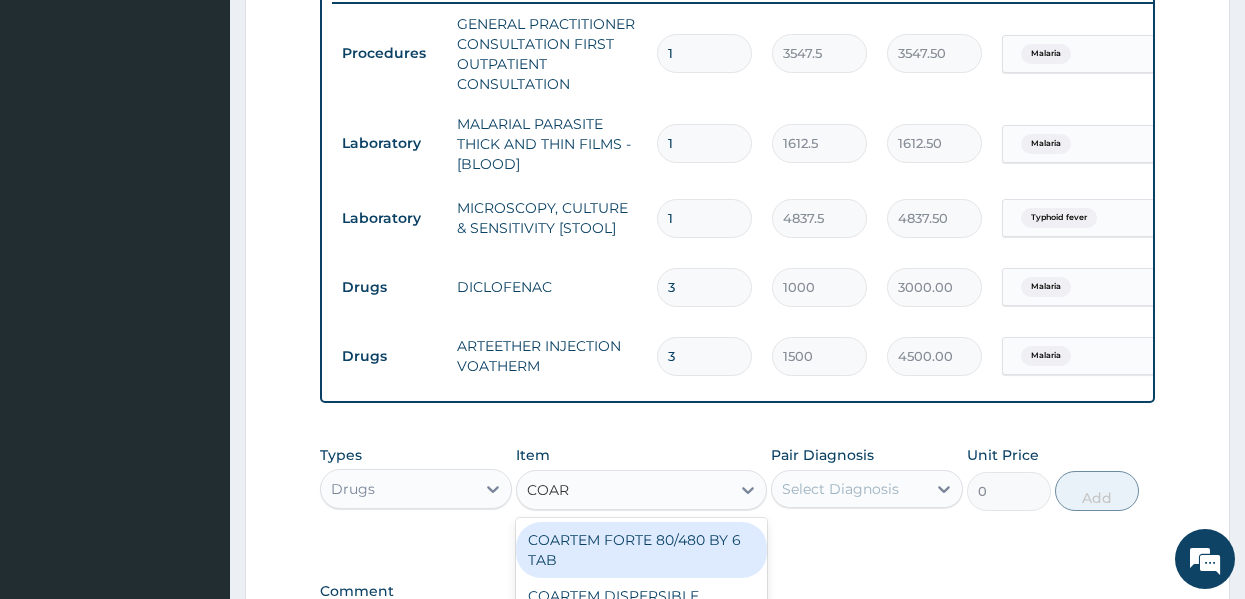 type on "COART" 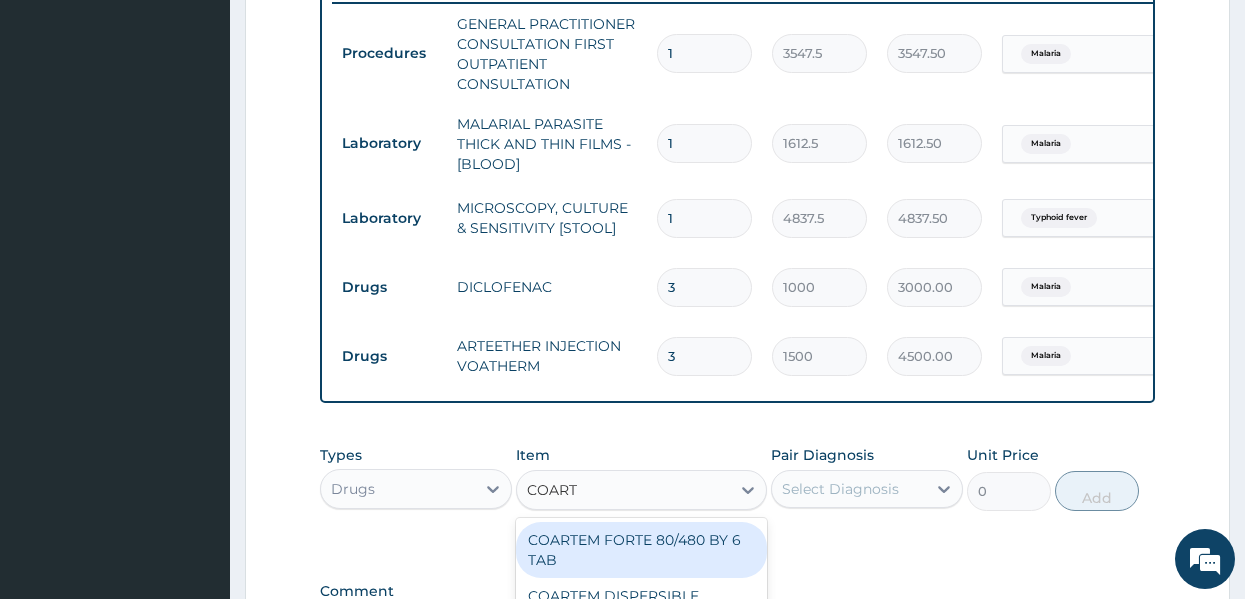 click on "COARTEM FORTE 80/480 BY 6 TAB" at bounding box center (641, 550) 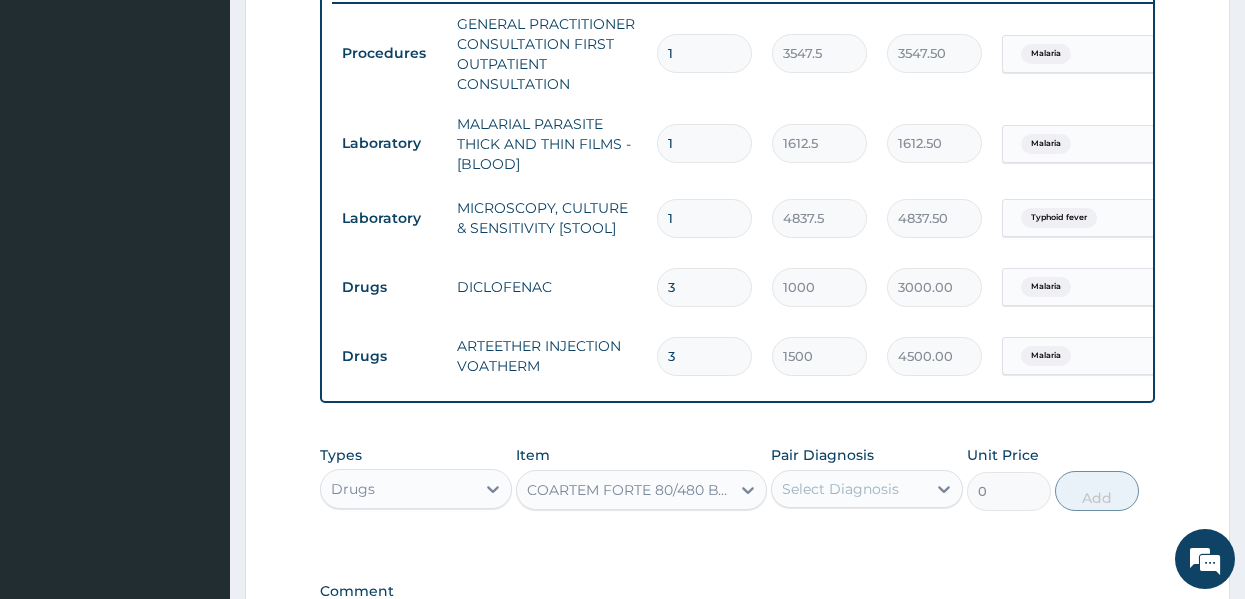 type 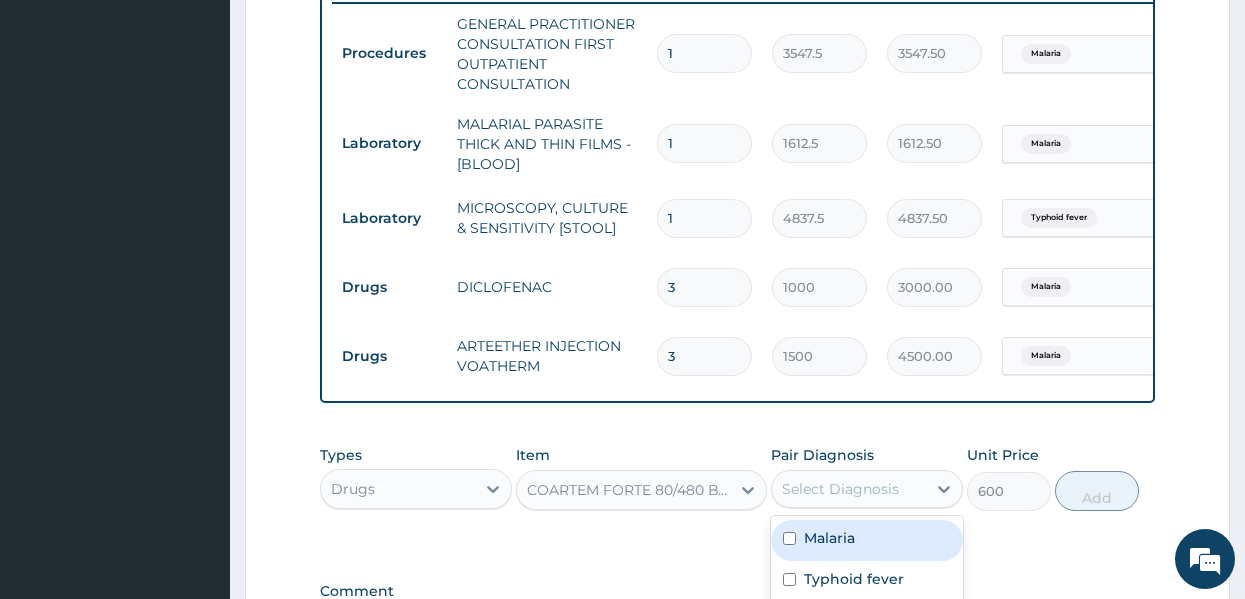click on "Select Diagnosis" at bounding box center [840, 489] 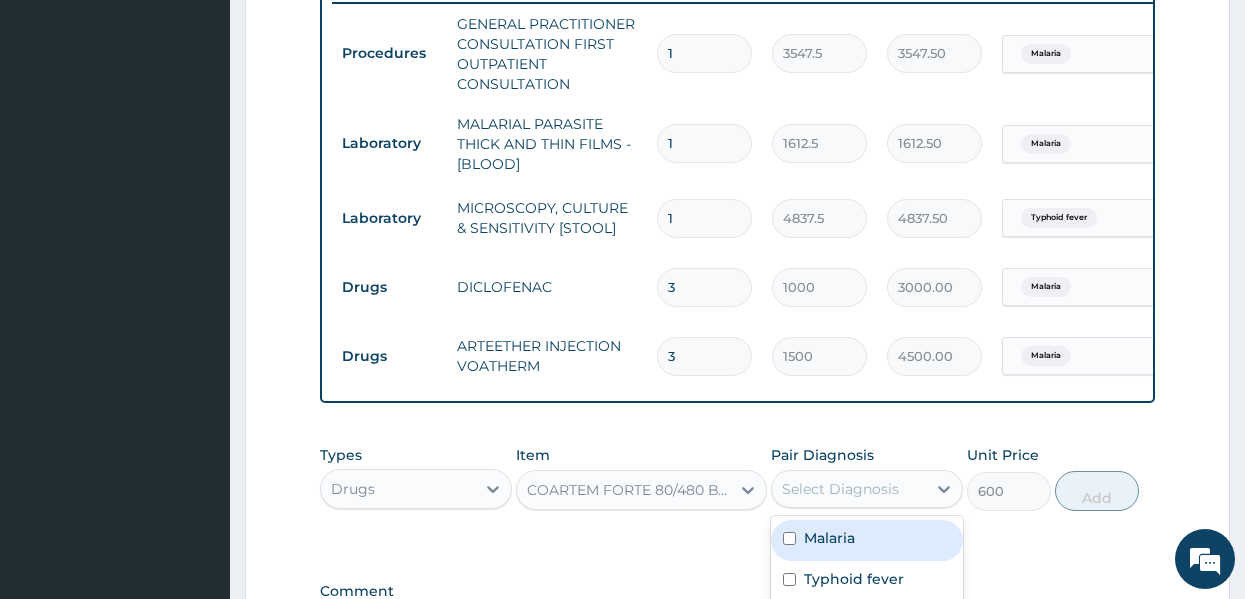 click on "Malaria" at bounding box center [829, 538] 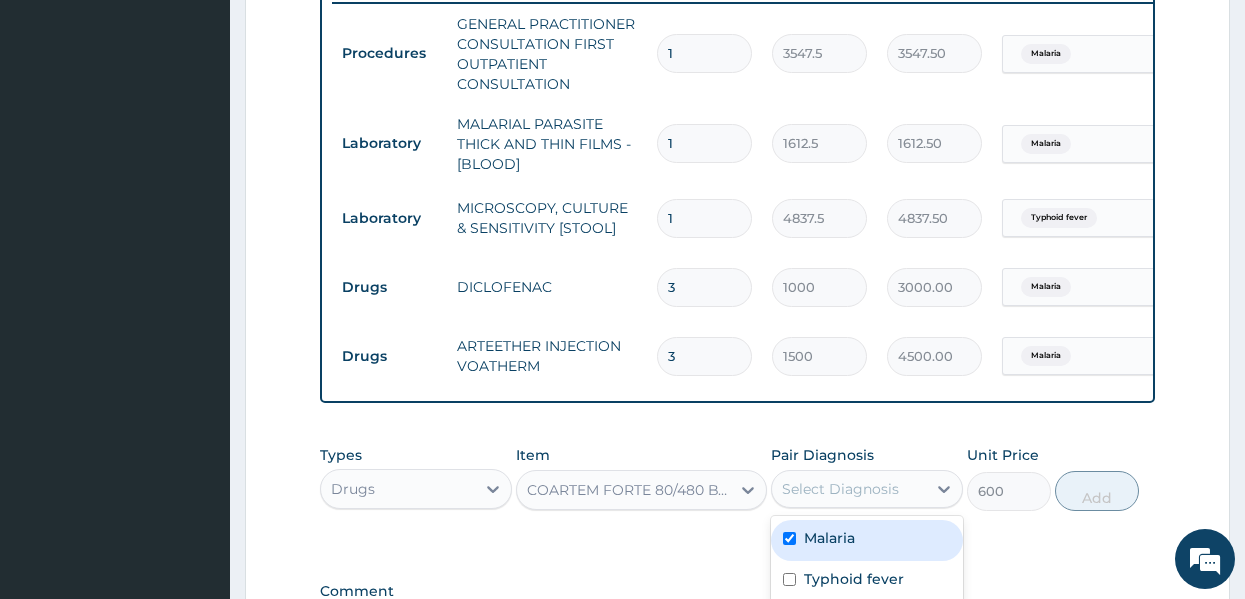 checkbox on "true" 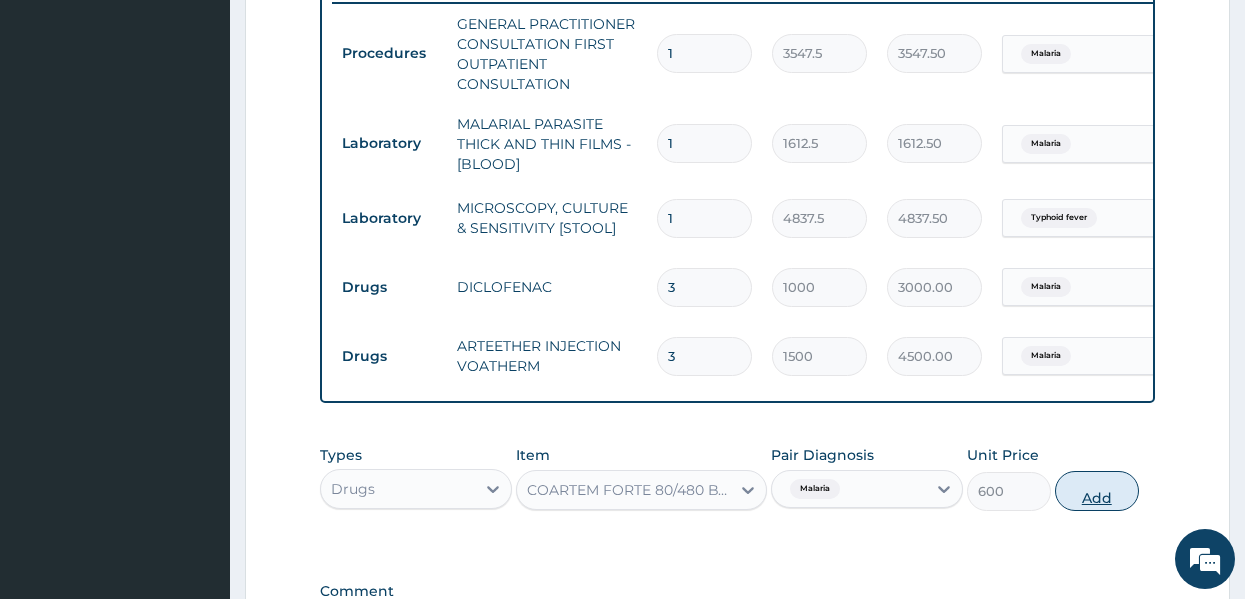 click on "Add" at bounding box center [1097, 491] 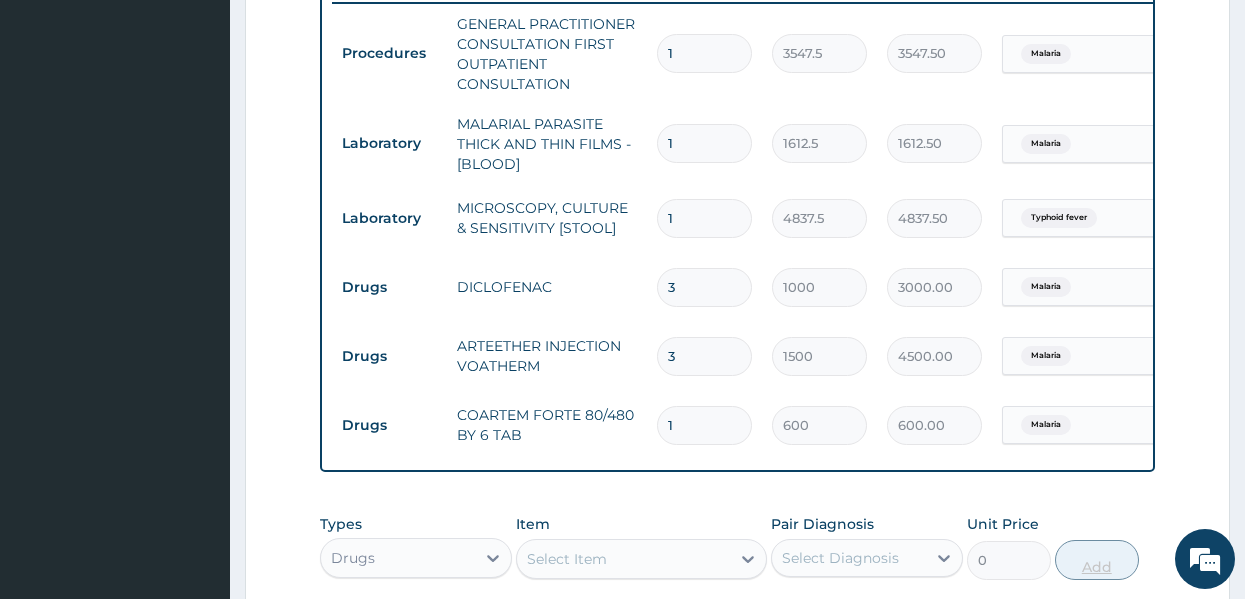 type 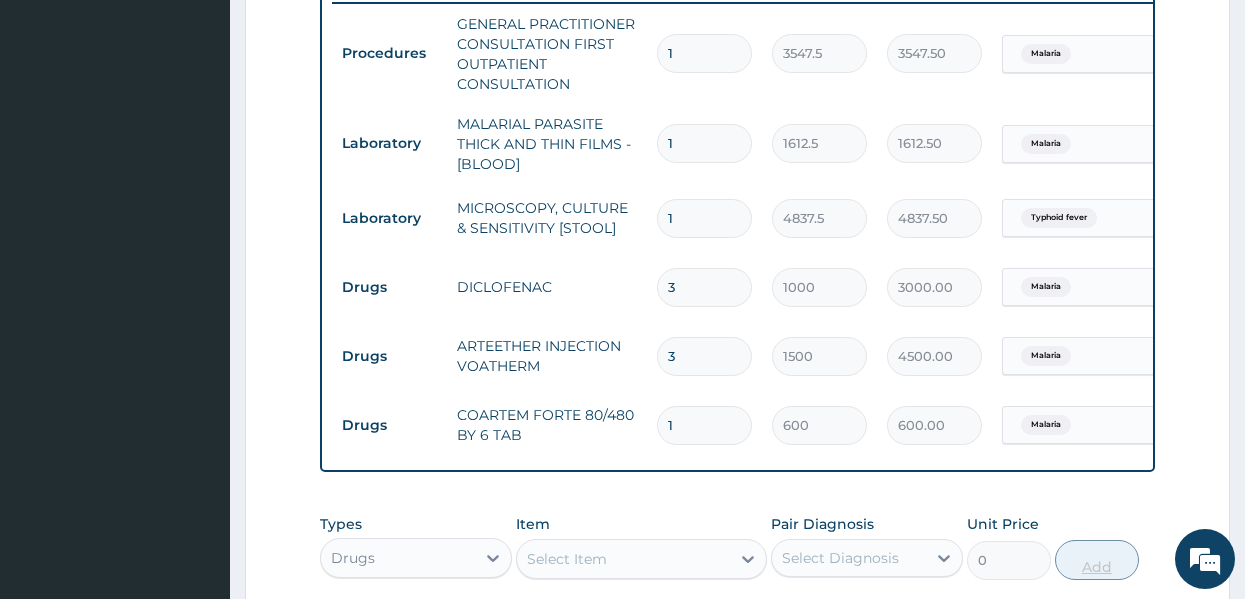 type on "0.00" 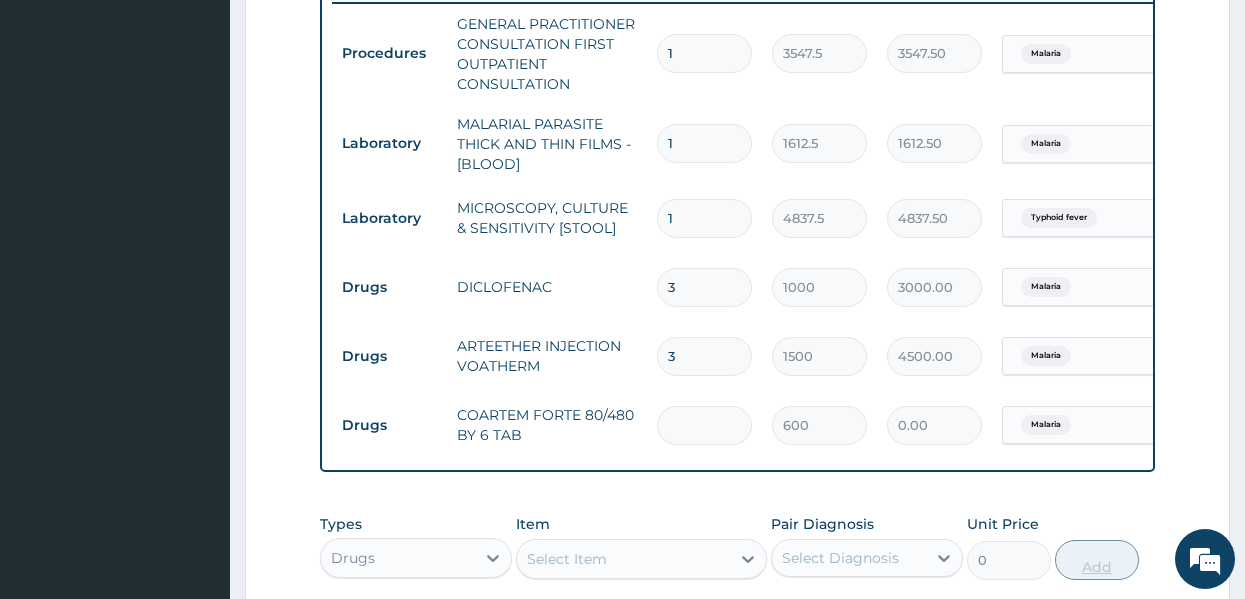 type on "6" 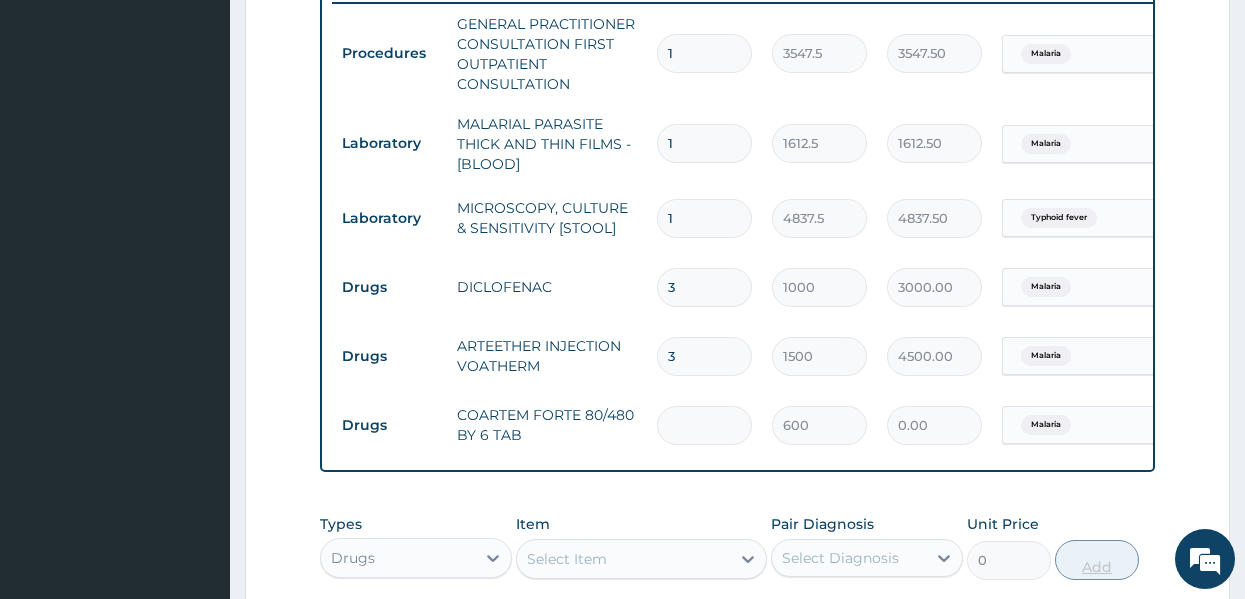 type on "3600.00" 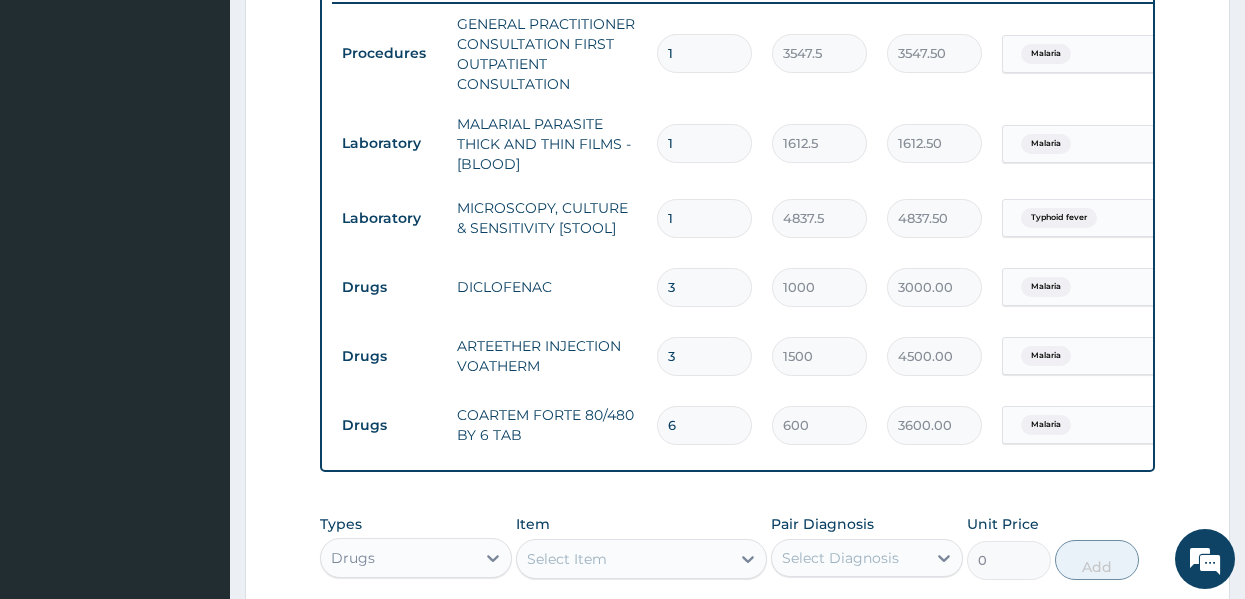 type on "5" 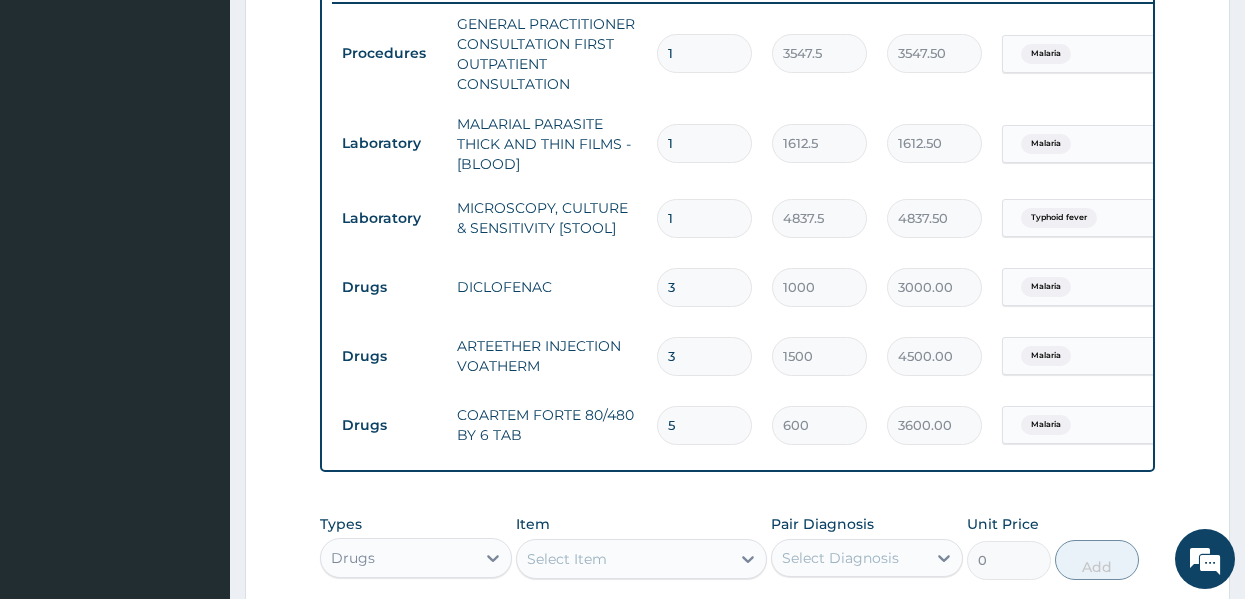 type on "3000.00" 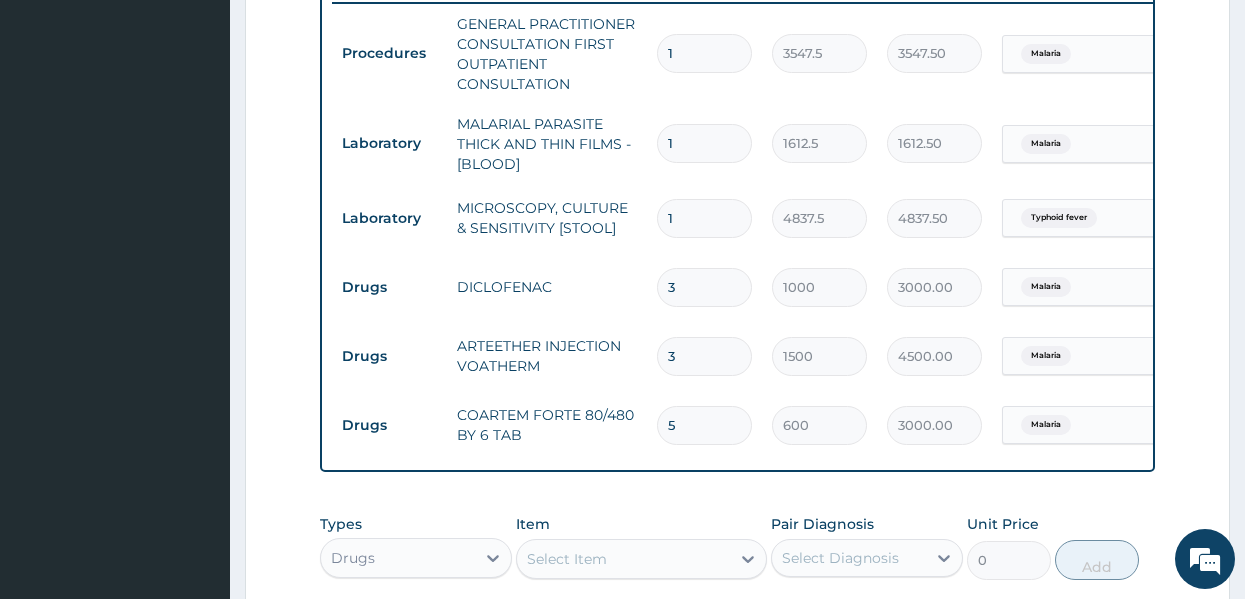 type on "4" 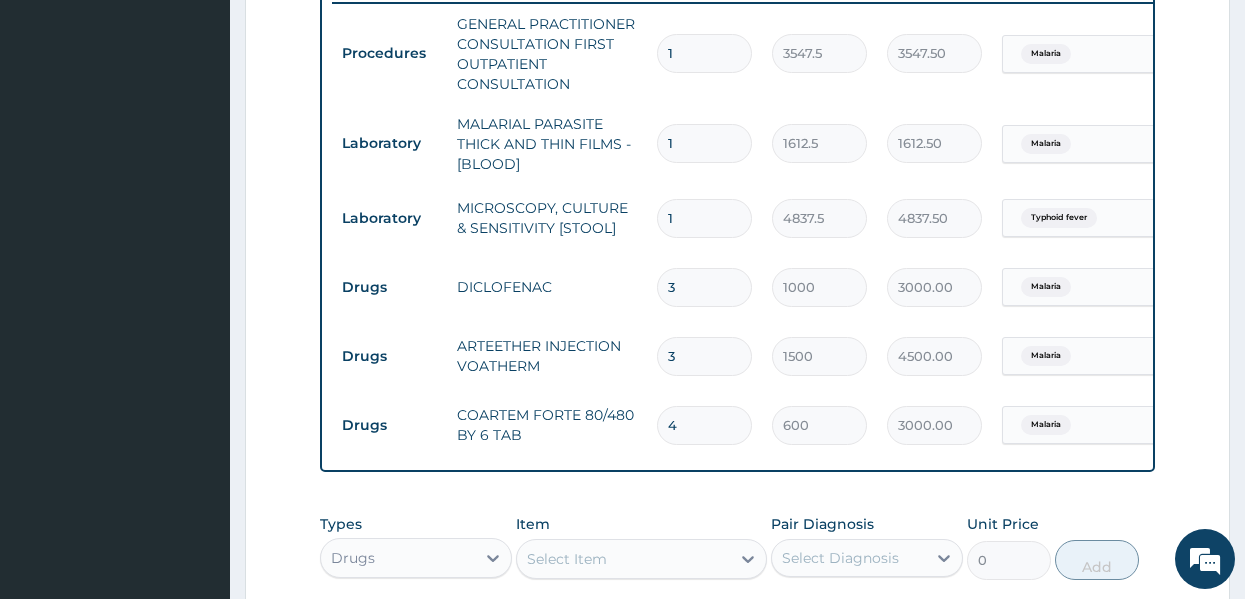 type on "2400.00" 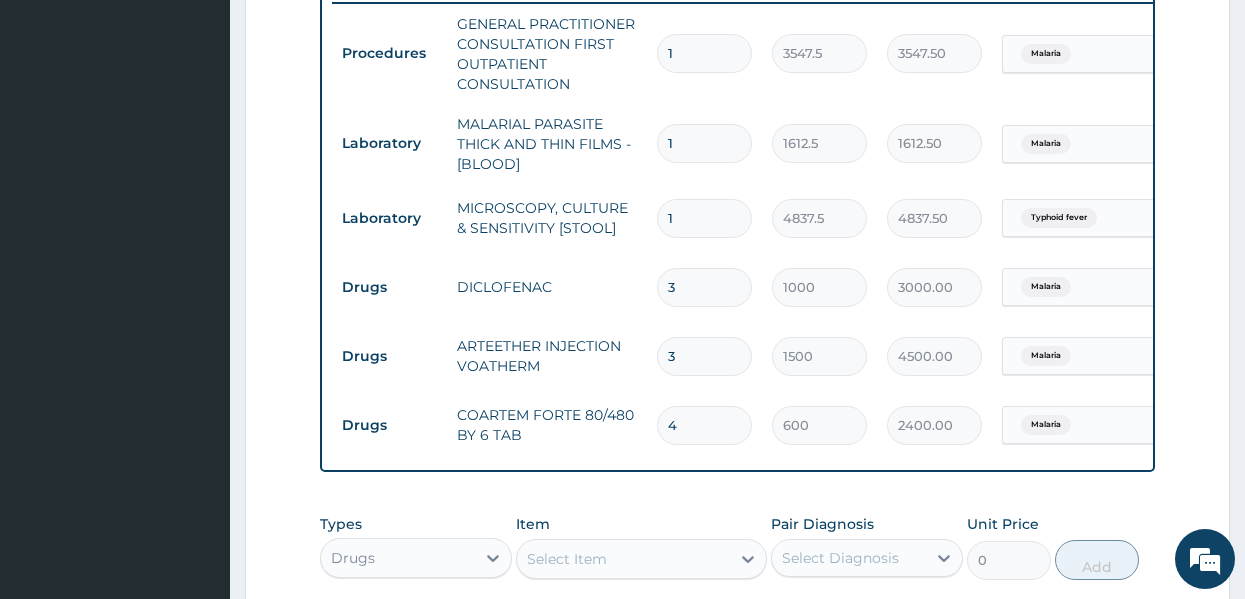 type on "3" 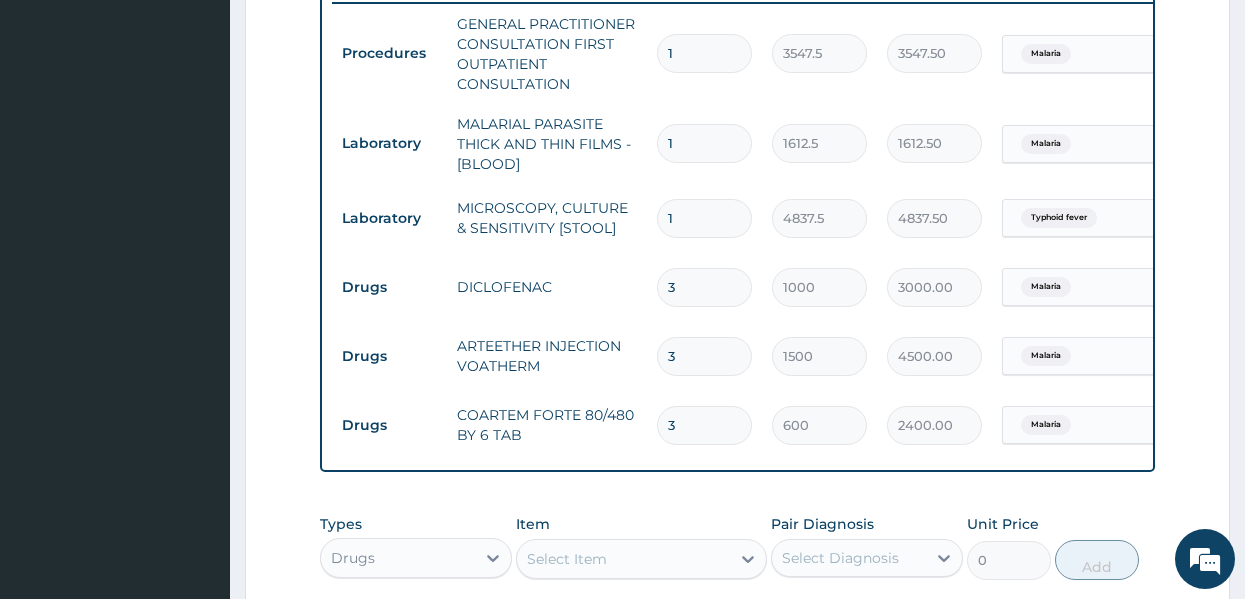 type on "1800.00" 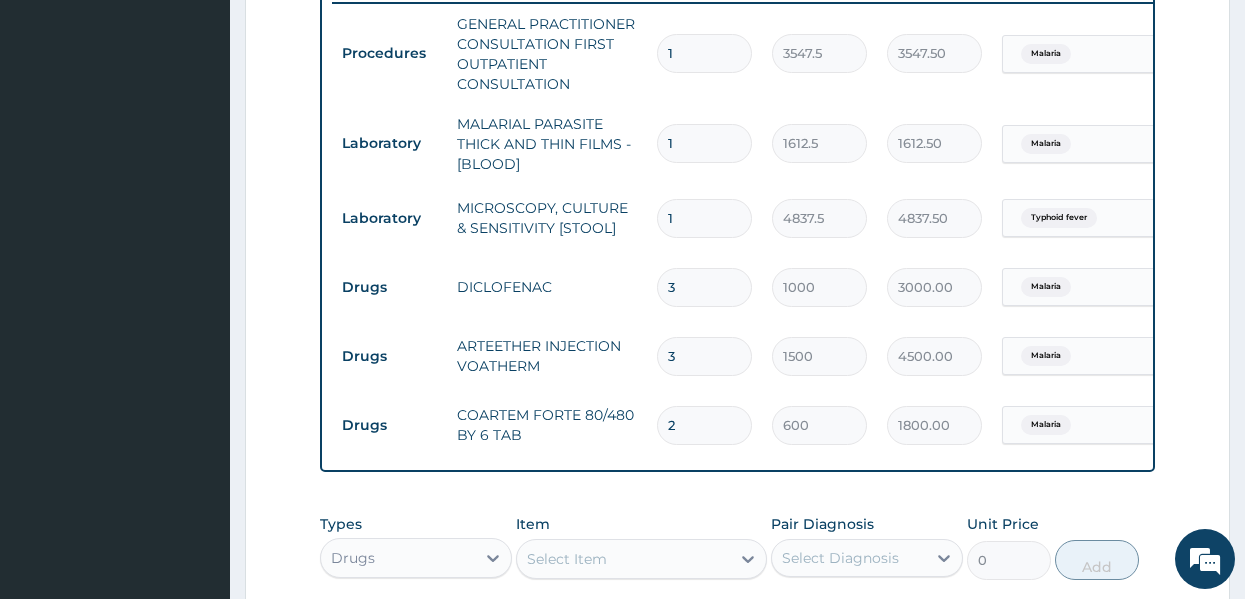 type on "1" 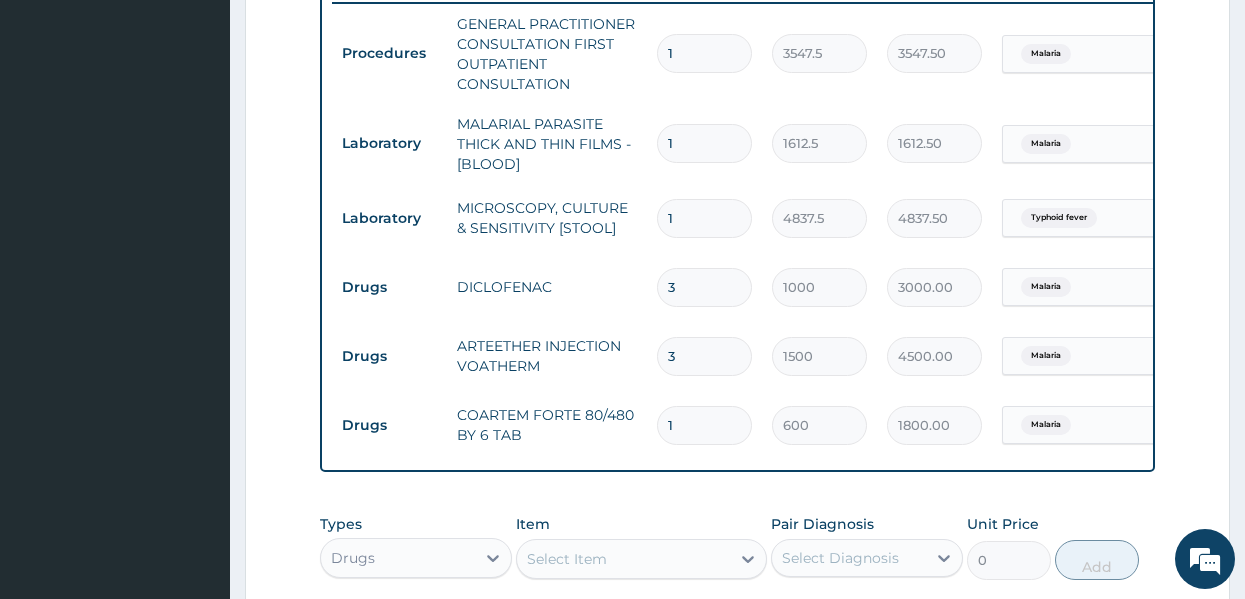 type on "600.00" 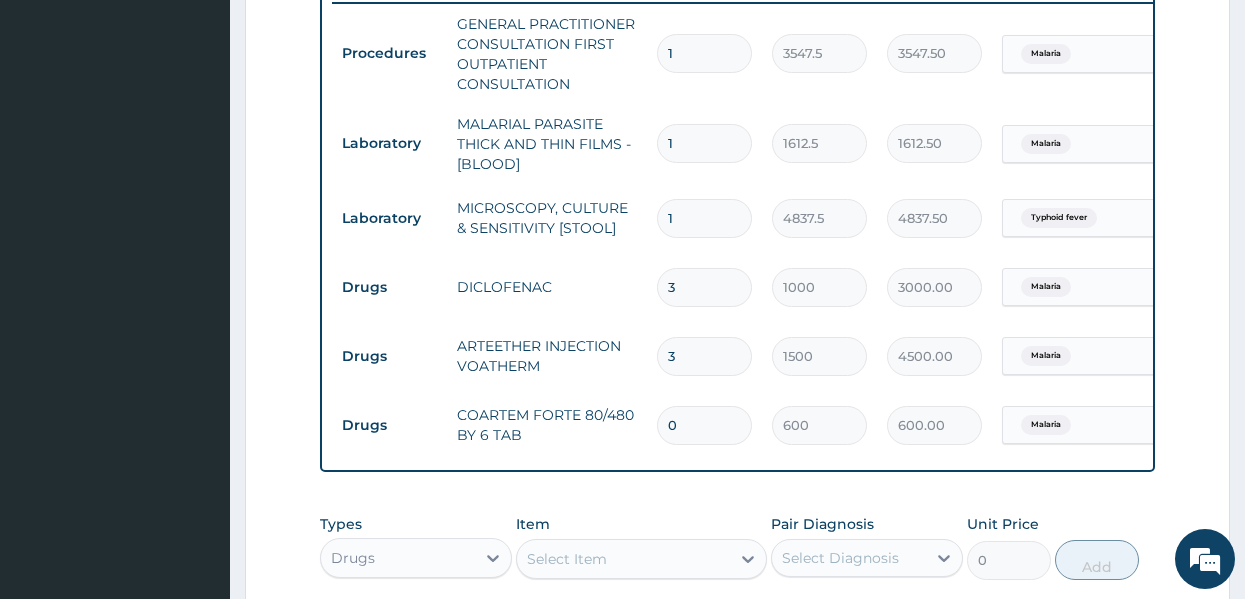 type on "1" 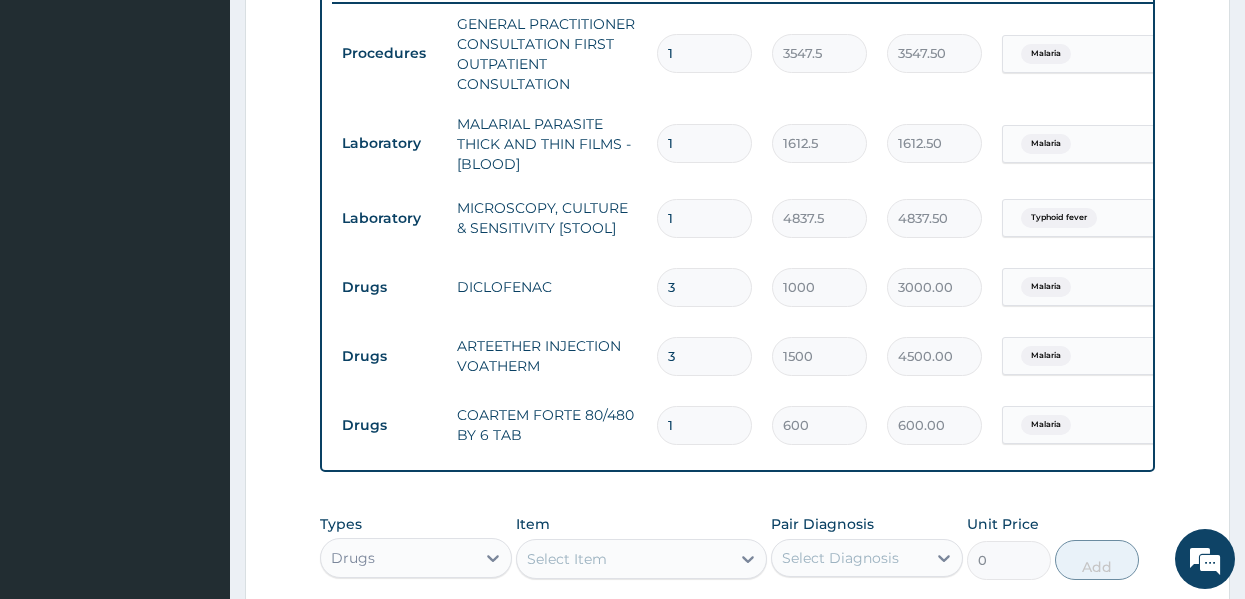 type on "600.00" 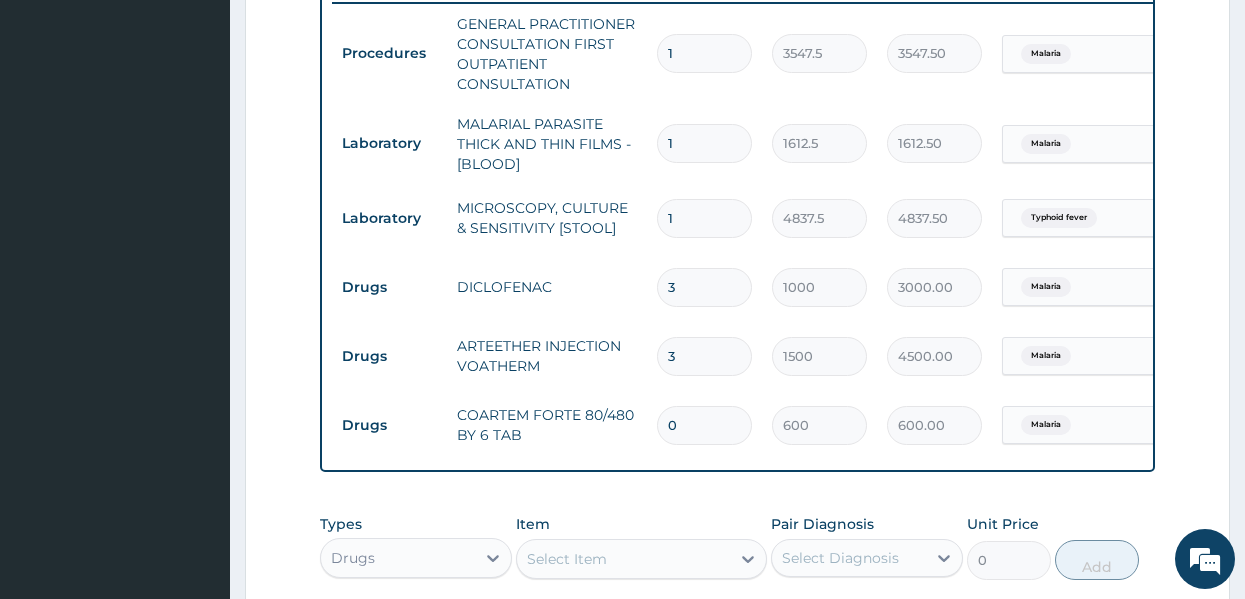 type on "1" 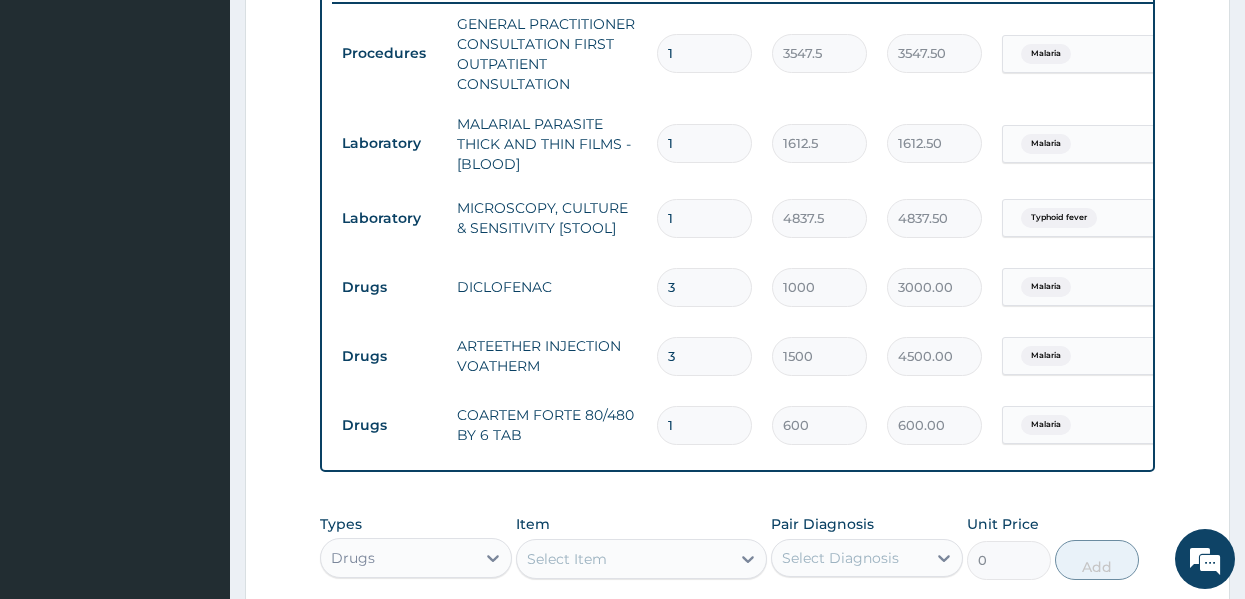 type on "600.00" 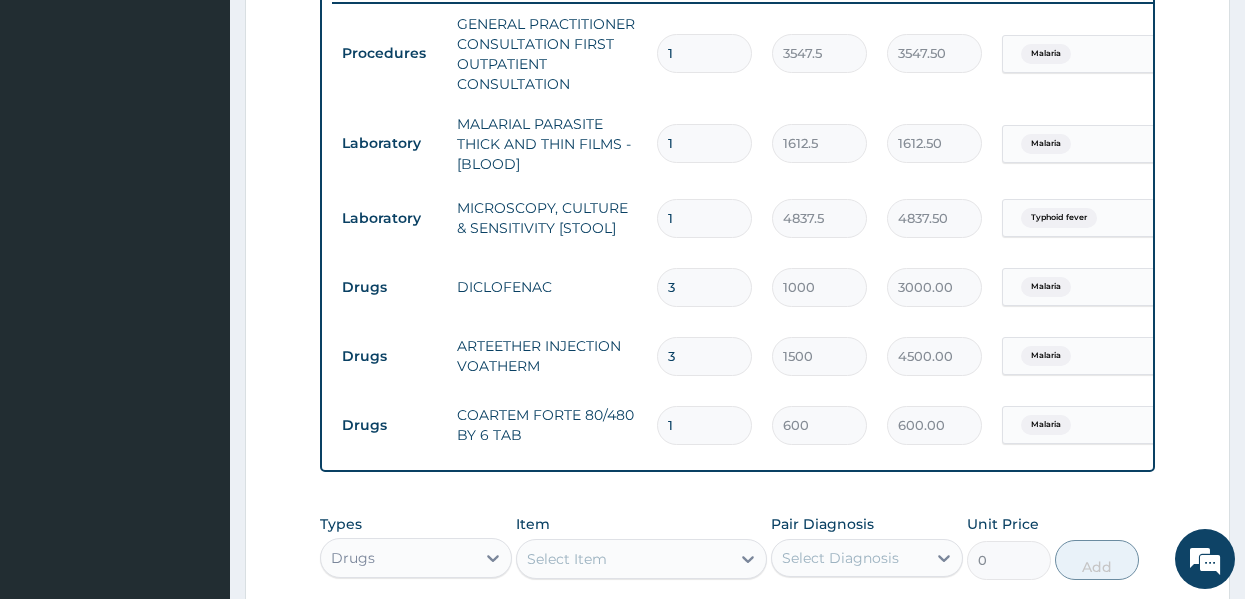 type on "0" 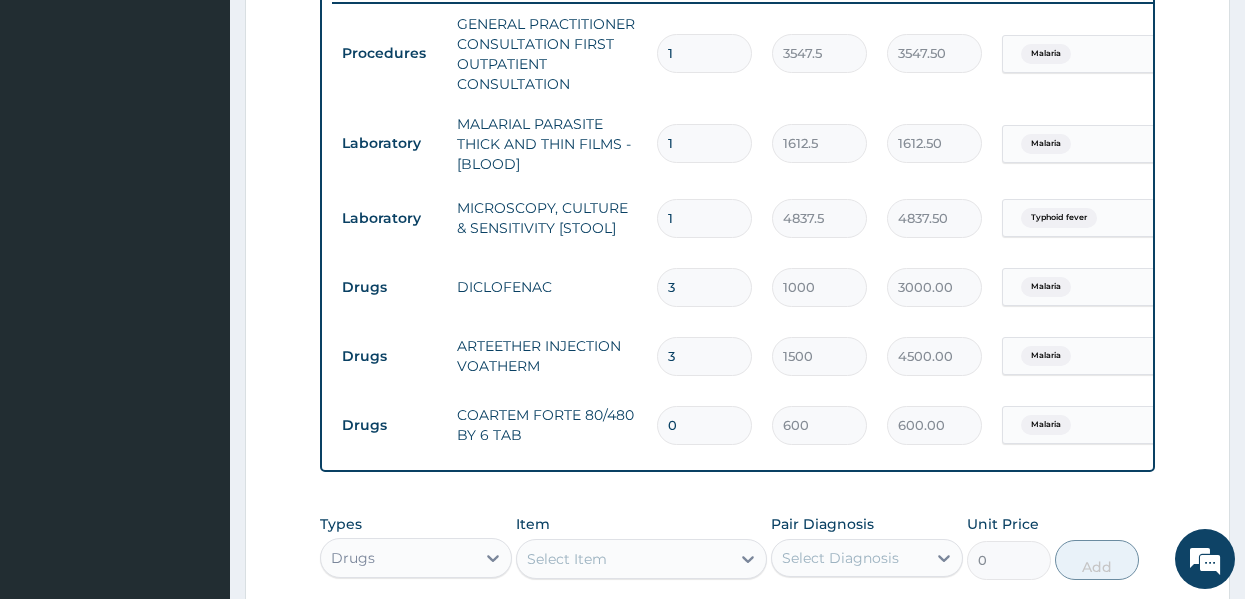 type on "0.00" 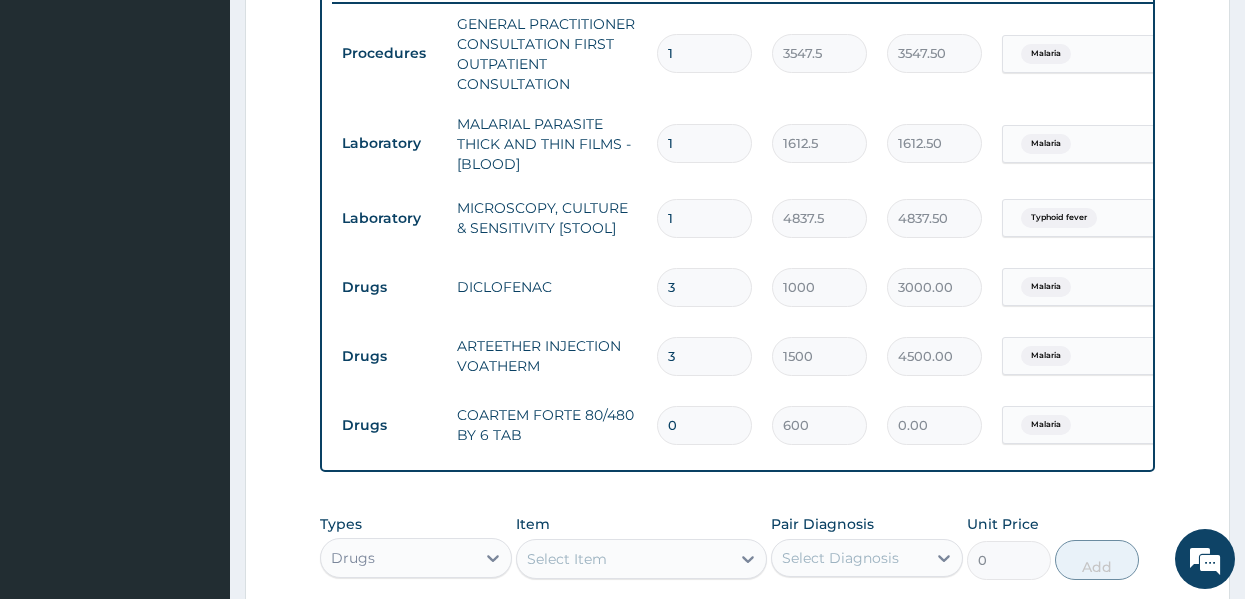 type on "06" 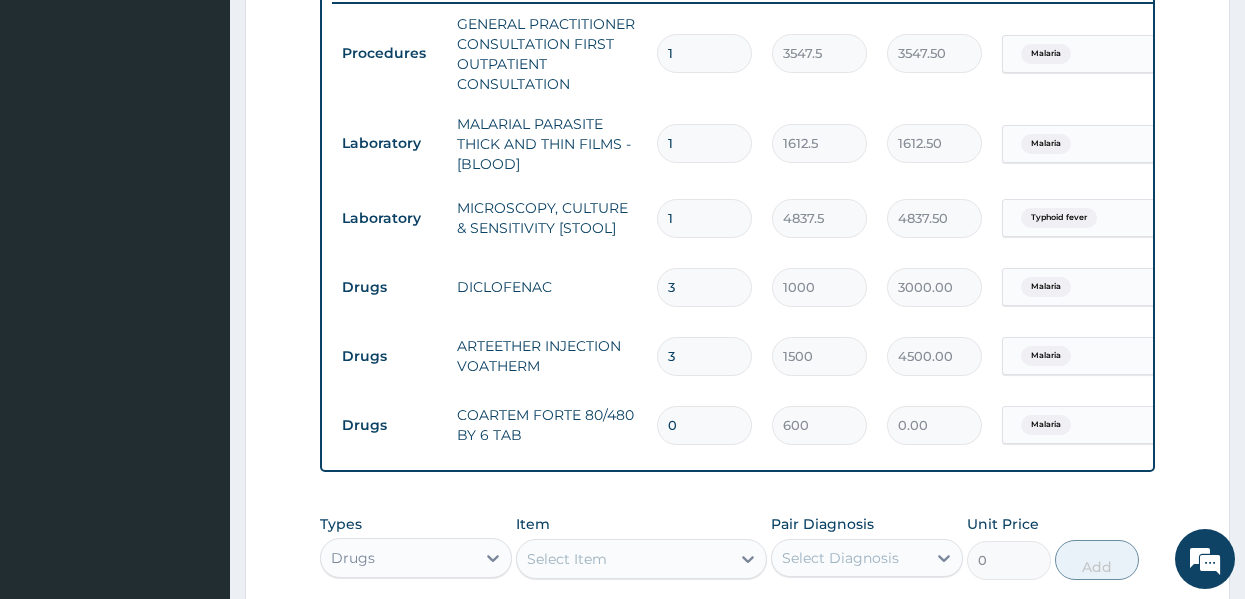 type on "3600.00" 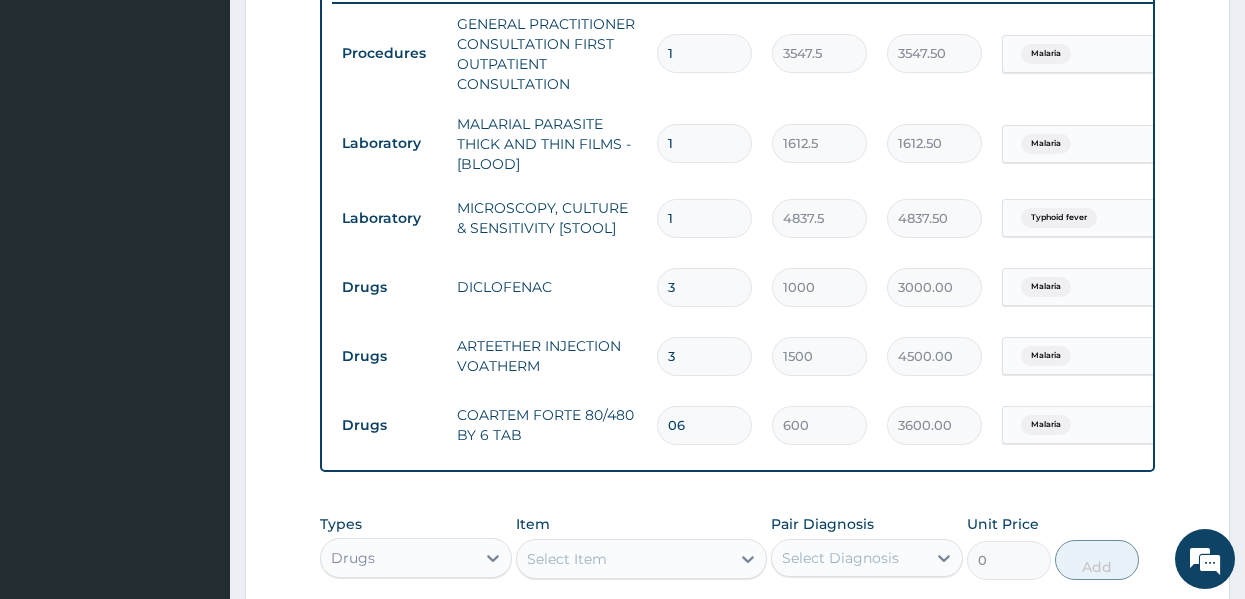 type on "0" 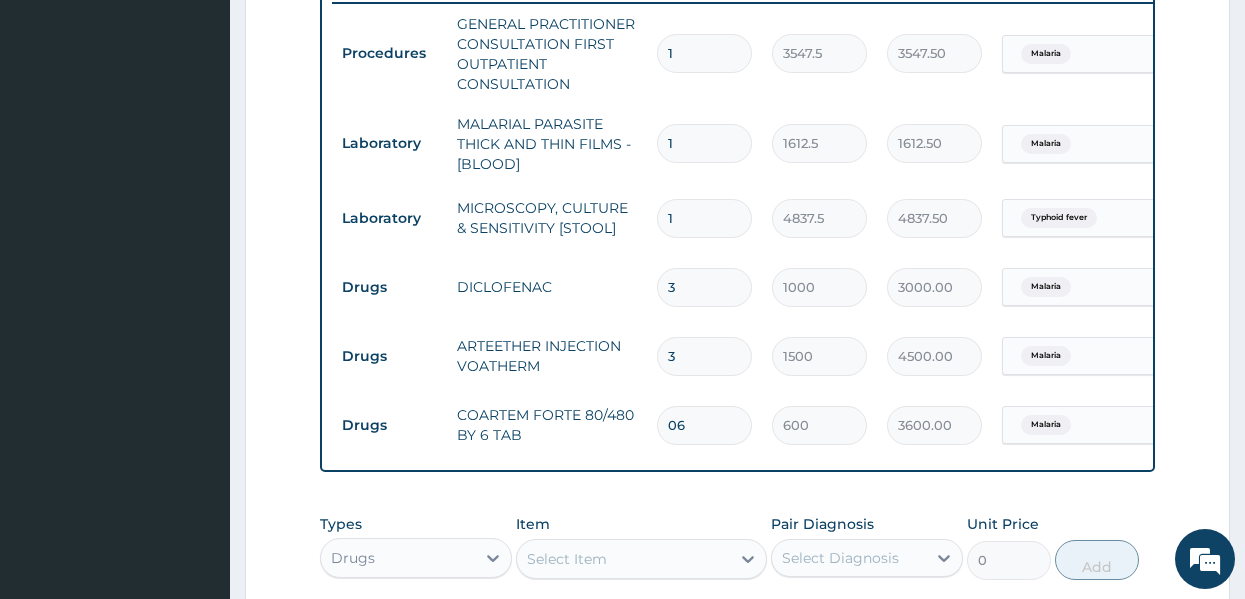 type on "0.00" 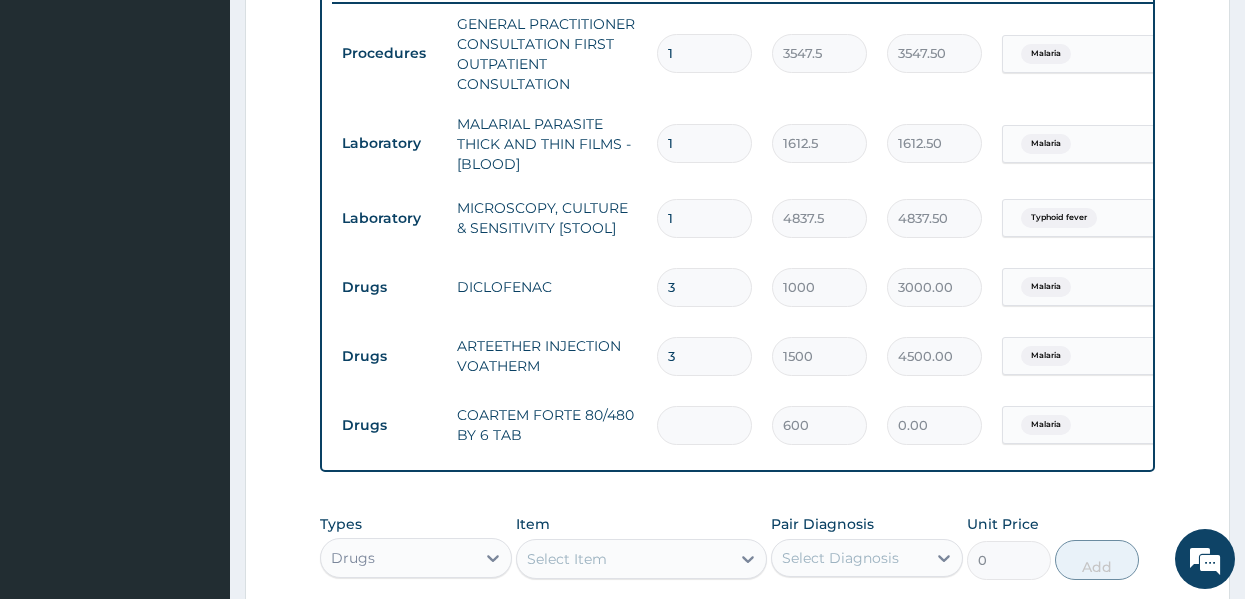 type on "6" 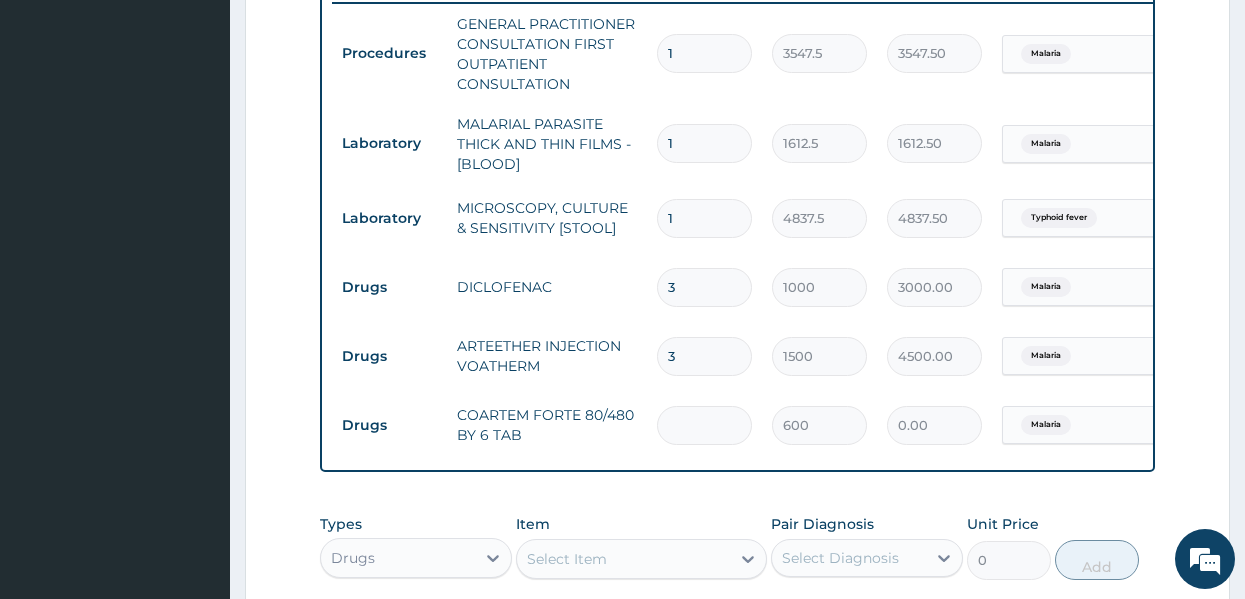 type on "3600.00" 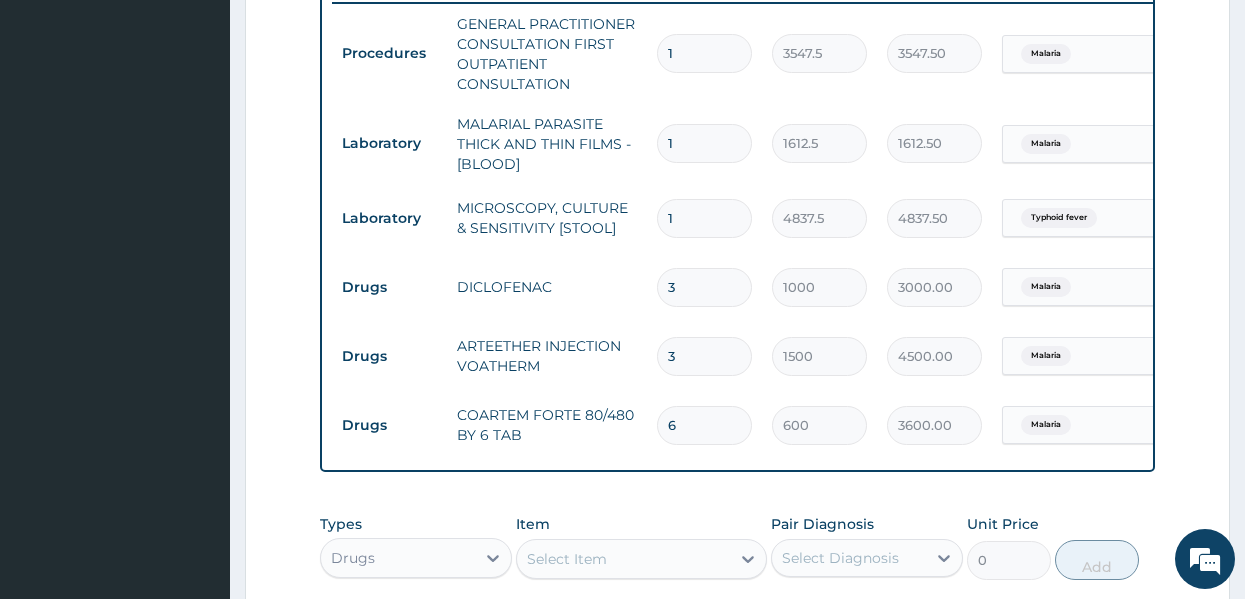 type on "5" 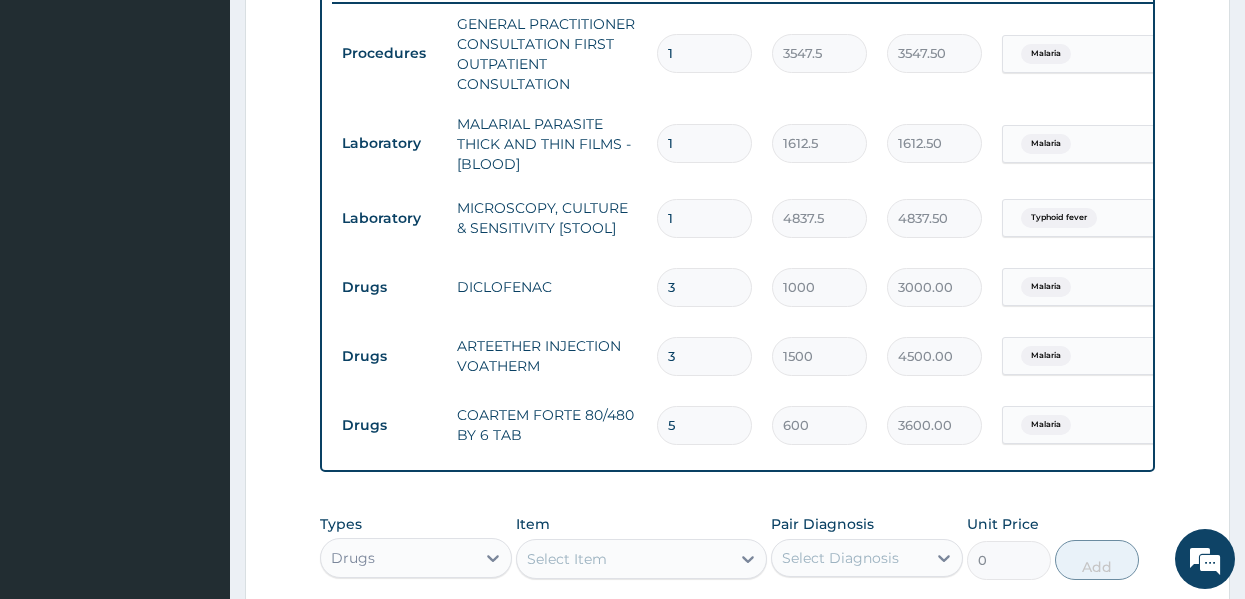 type on "3000.00" 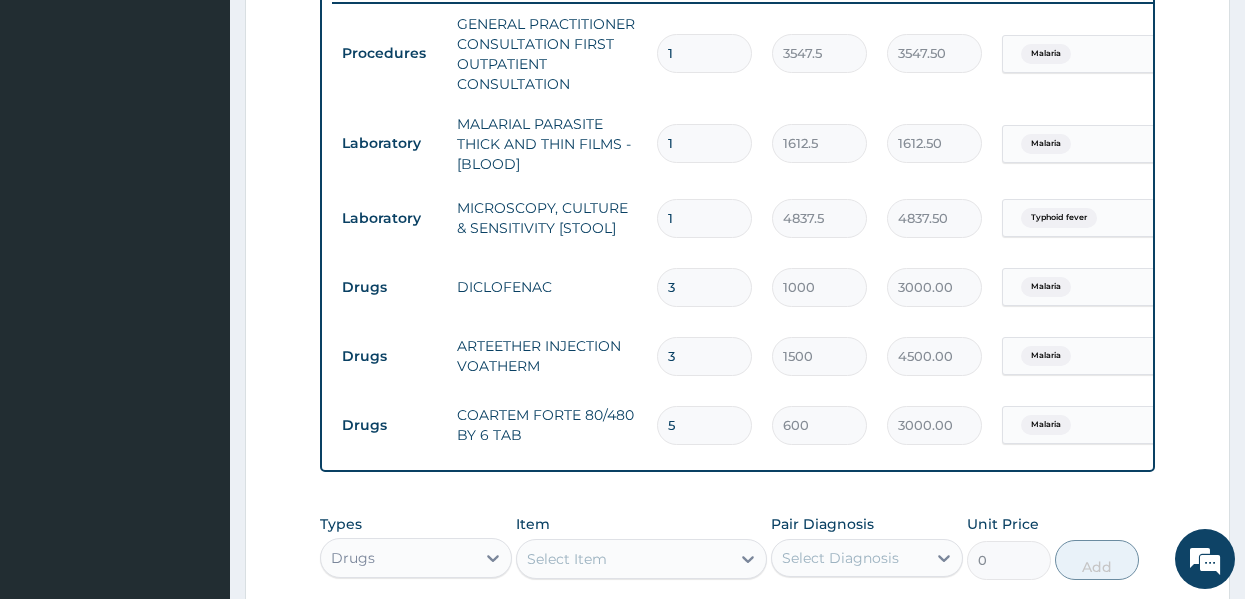 type on "4" 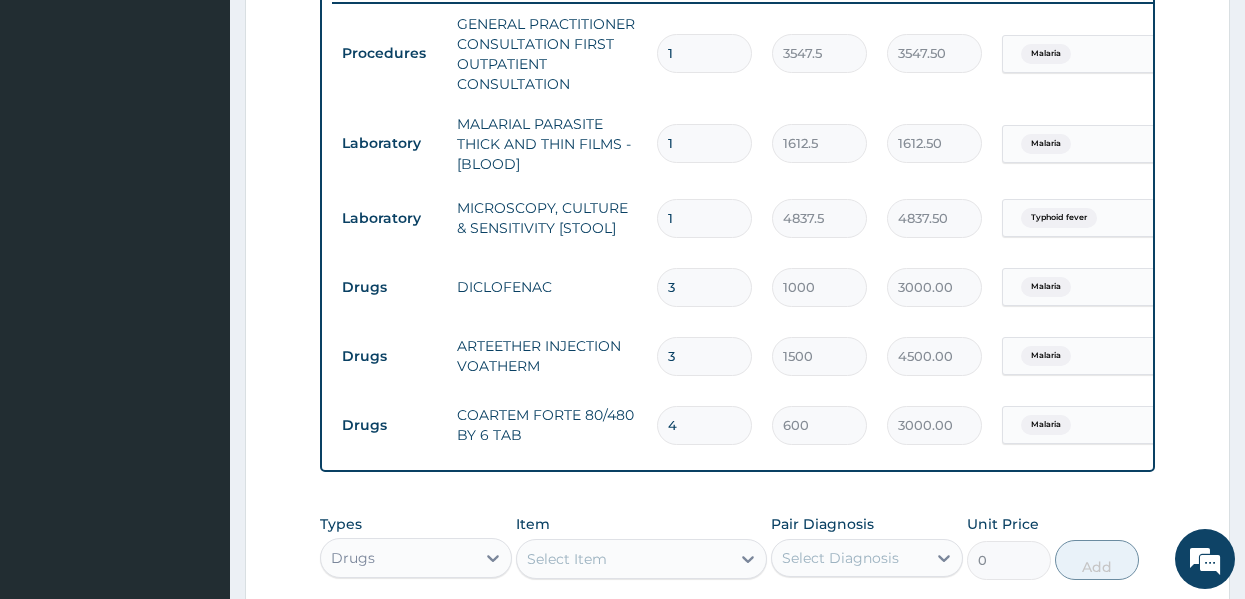 type on "2400.00" 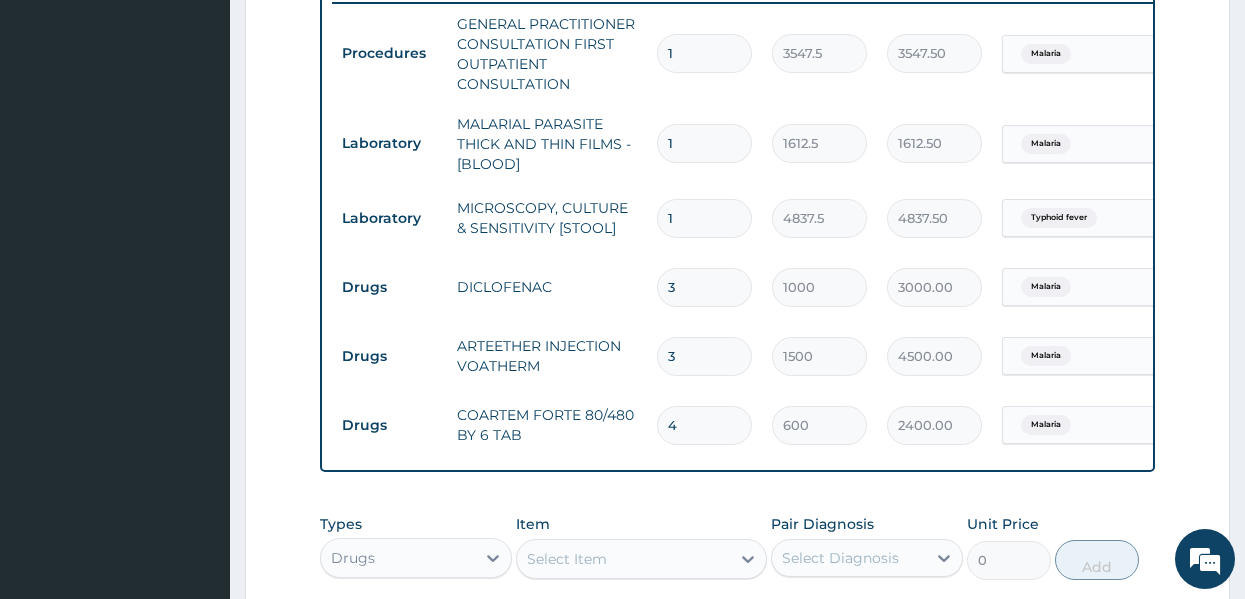 type on "3" 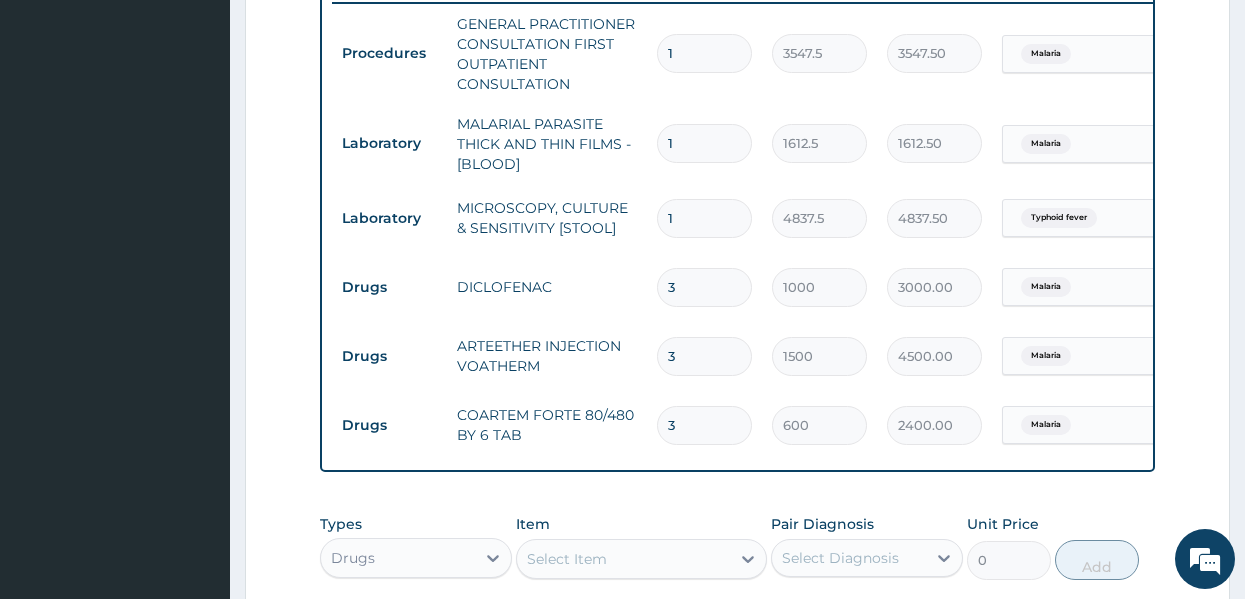 type on "1800.00" 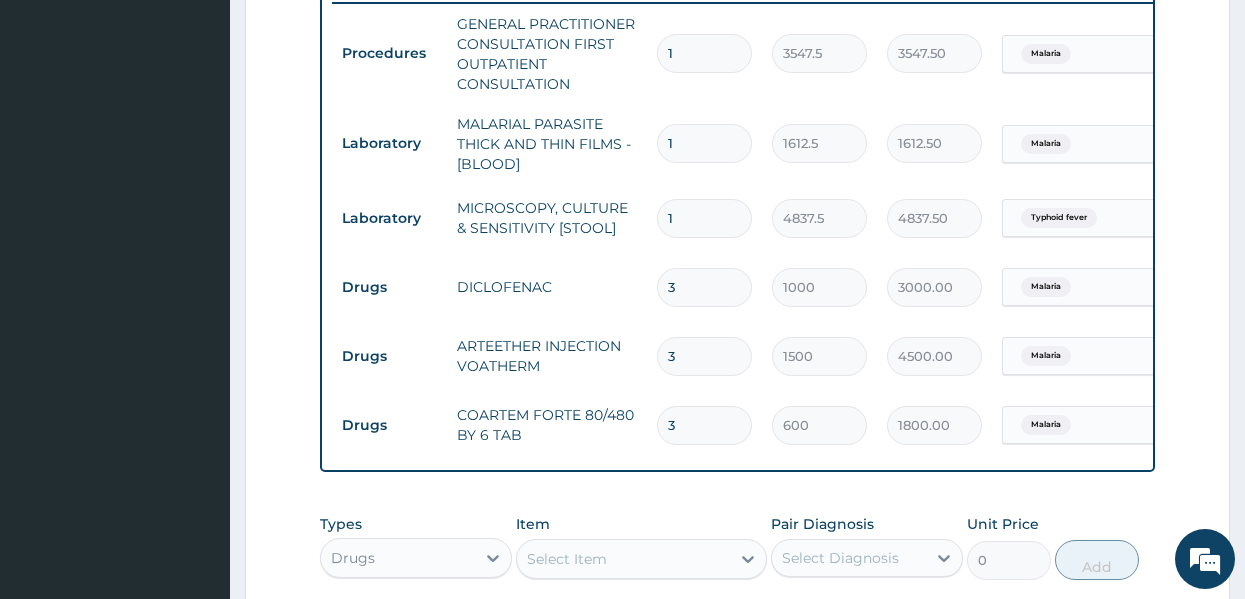 type on "2" 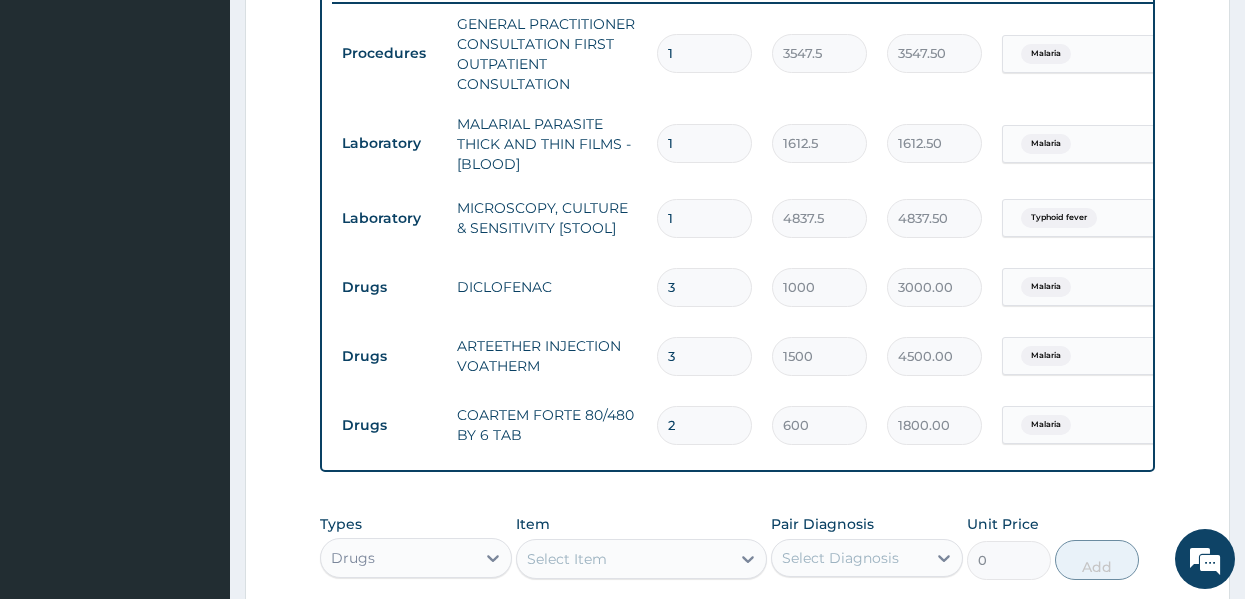 type on "1200.00" 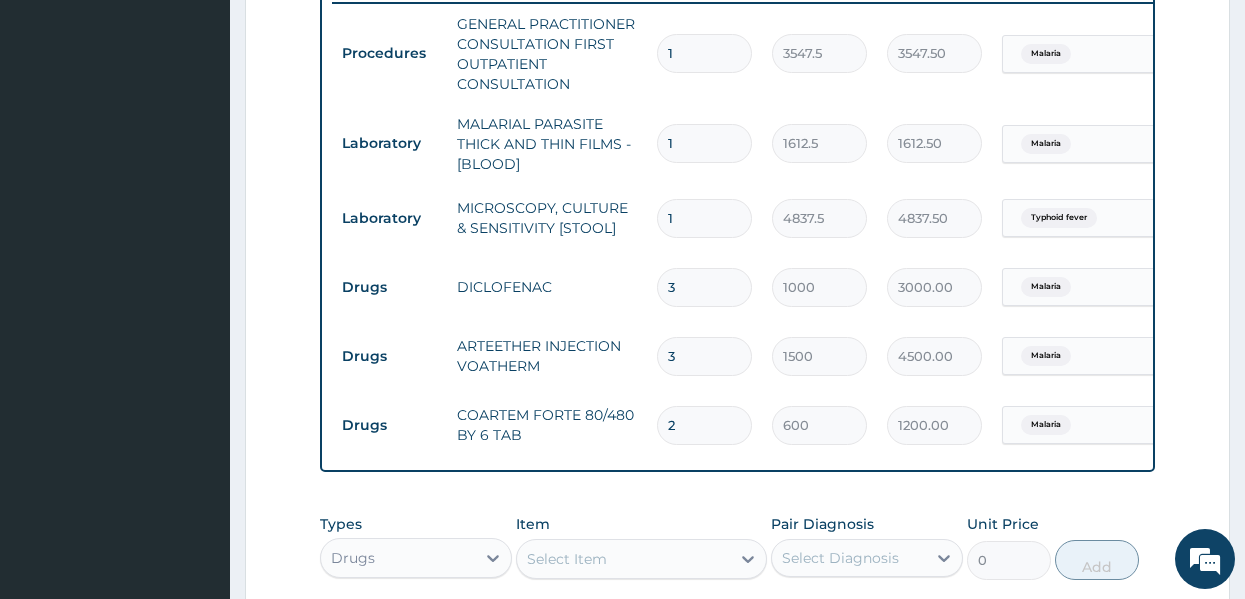 type on "1" 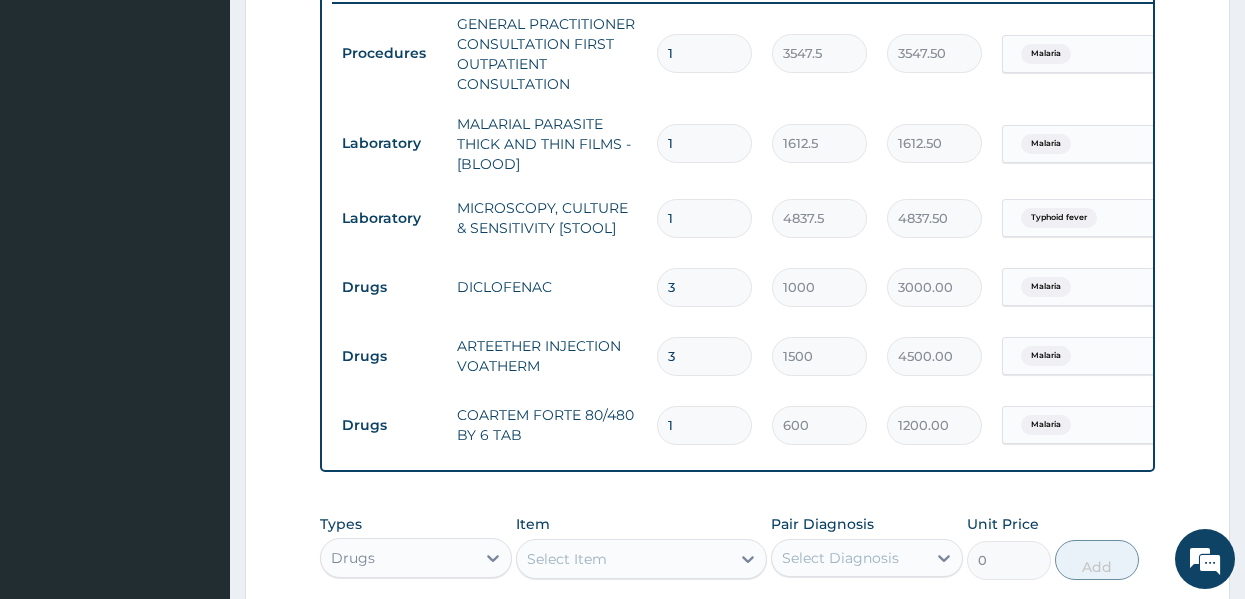 type on "600.00" 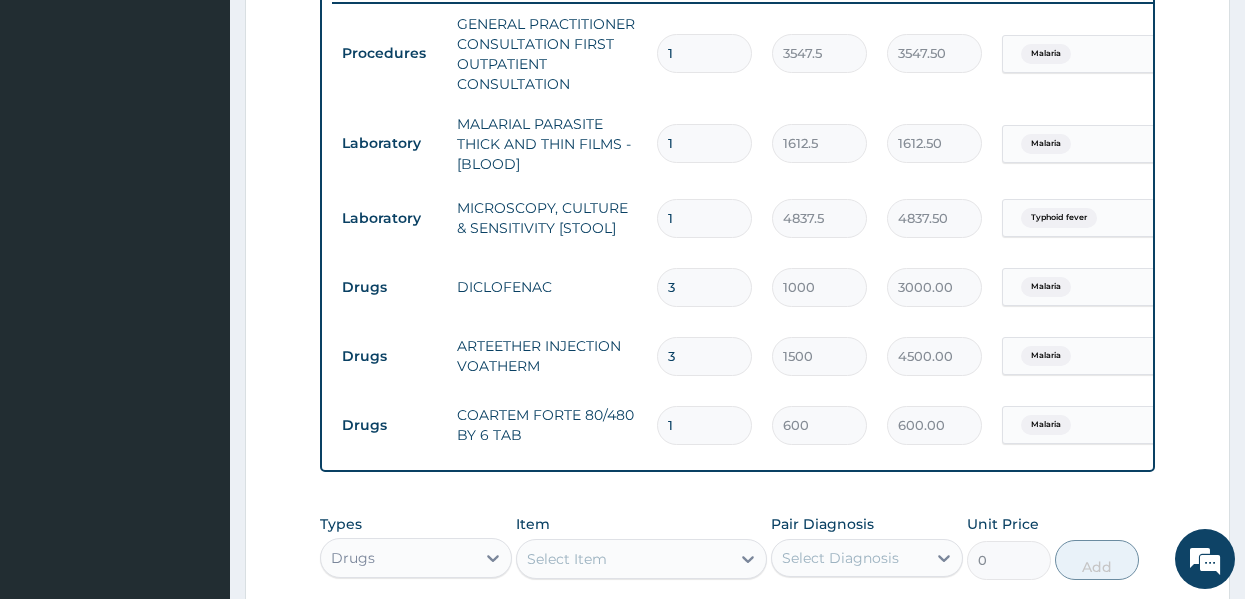 type on "0" 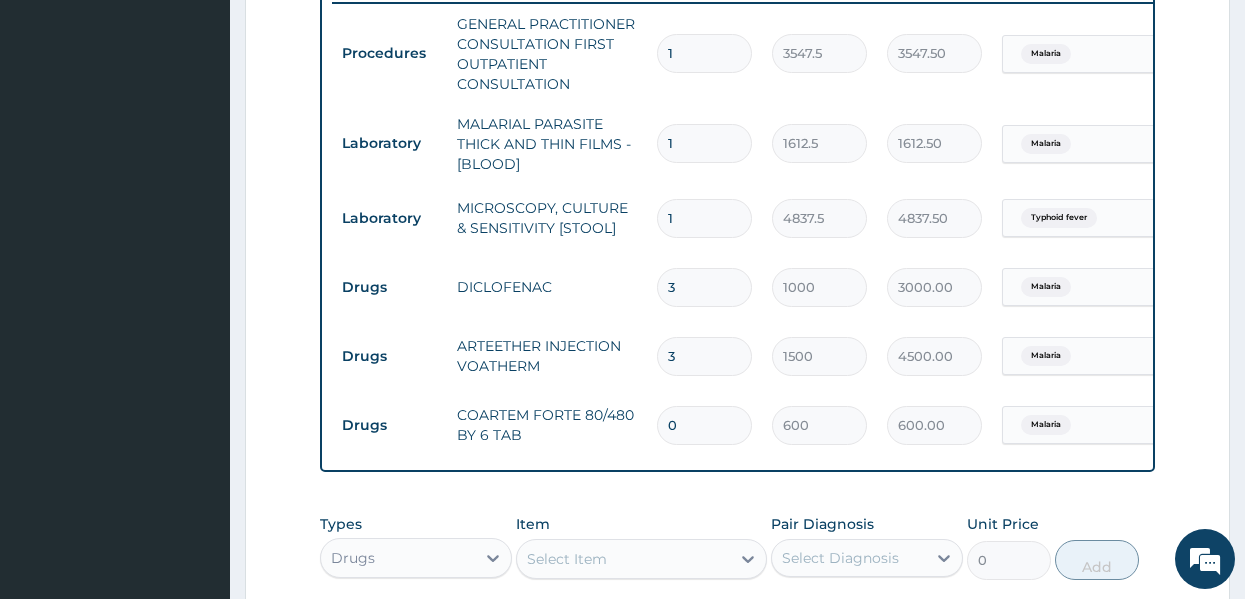 type on "0.00" 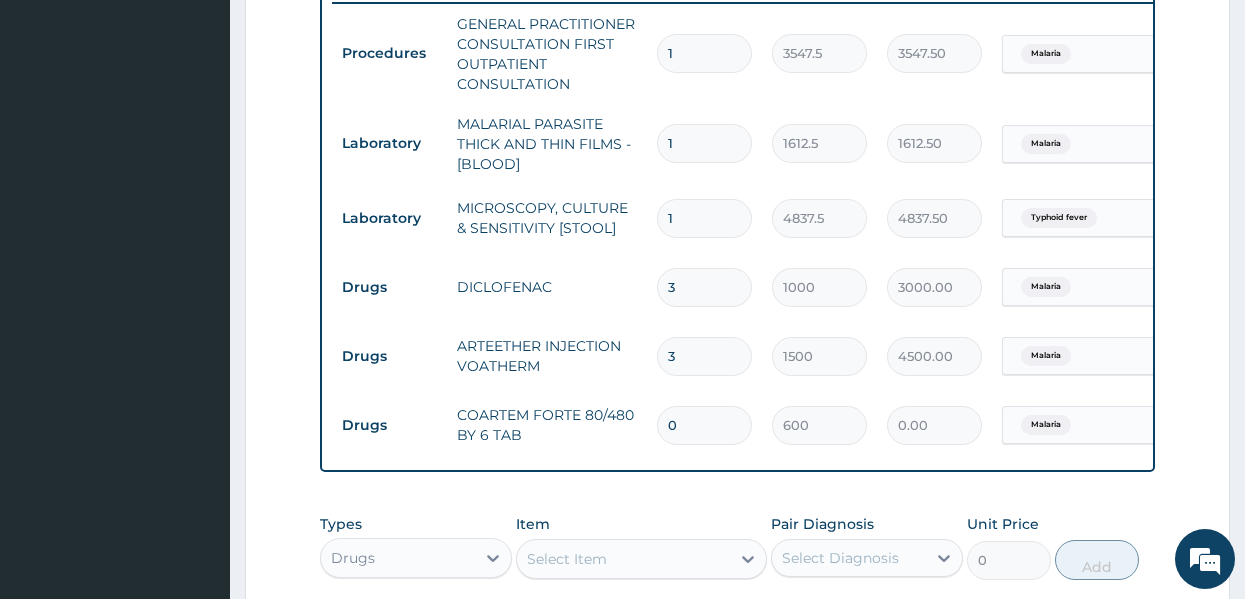 type on "1" 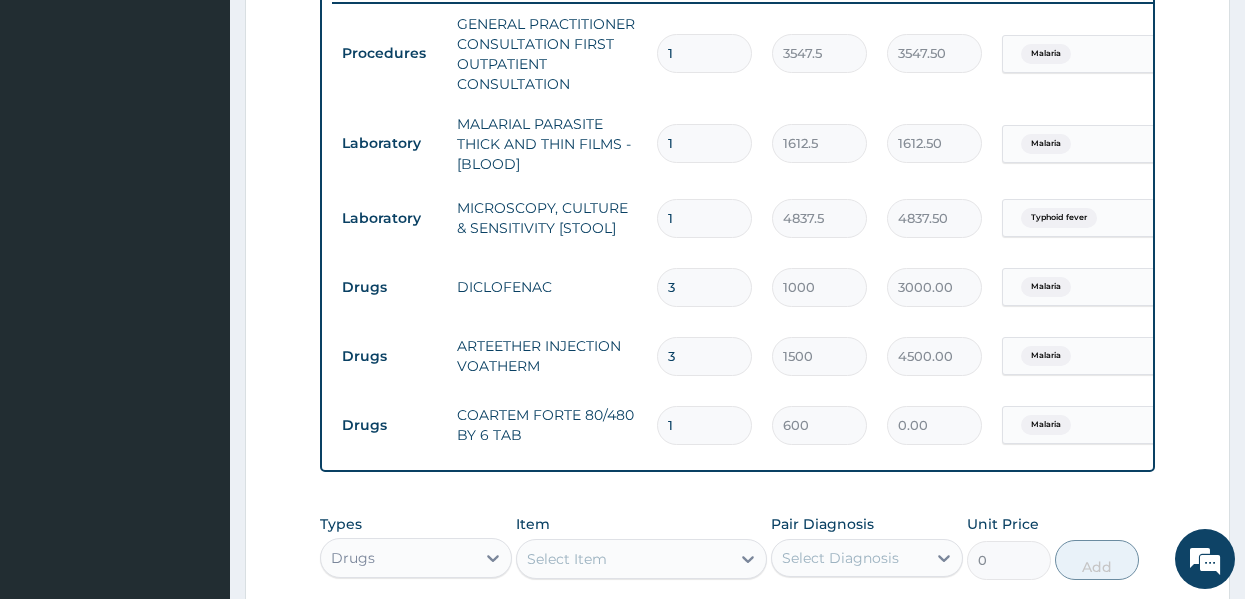 type on "600.00" 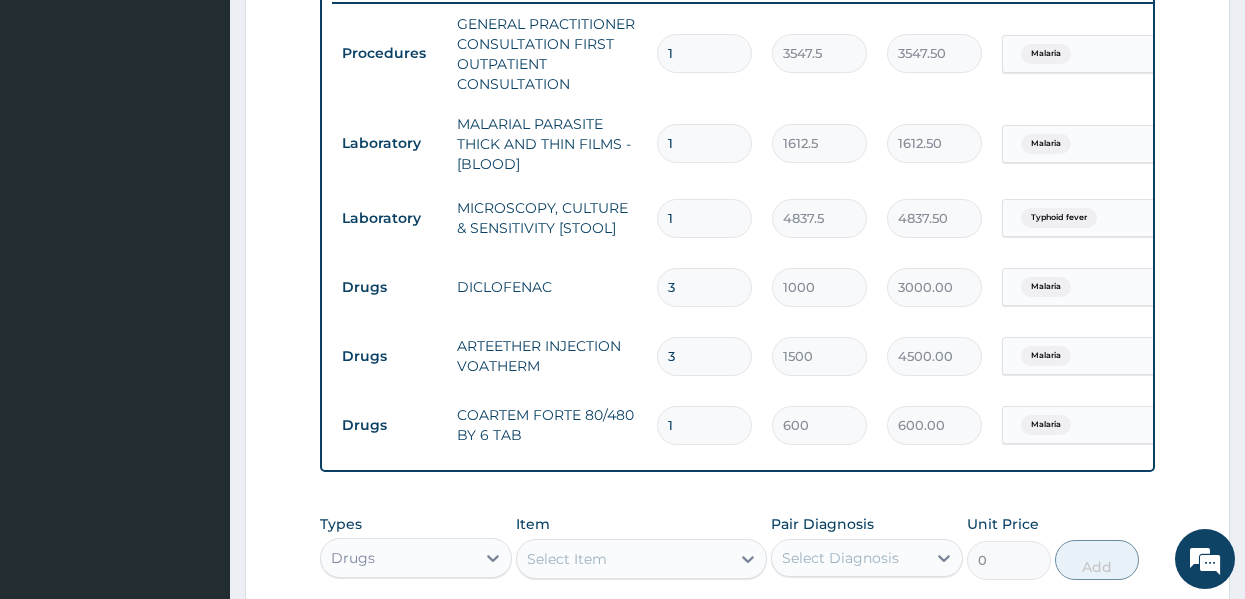 type 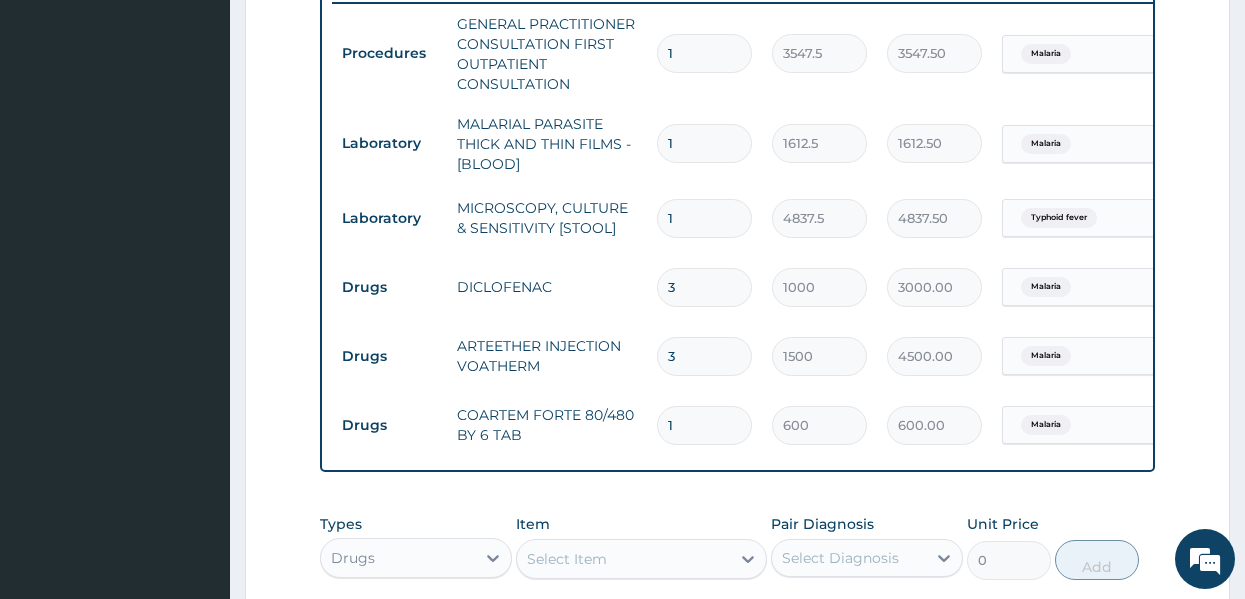 type on "0.00" 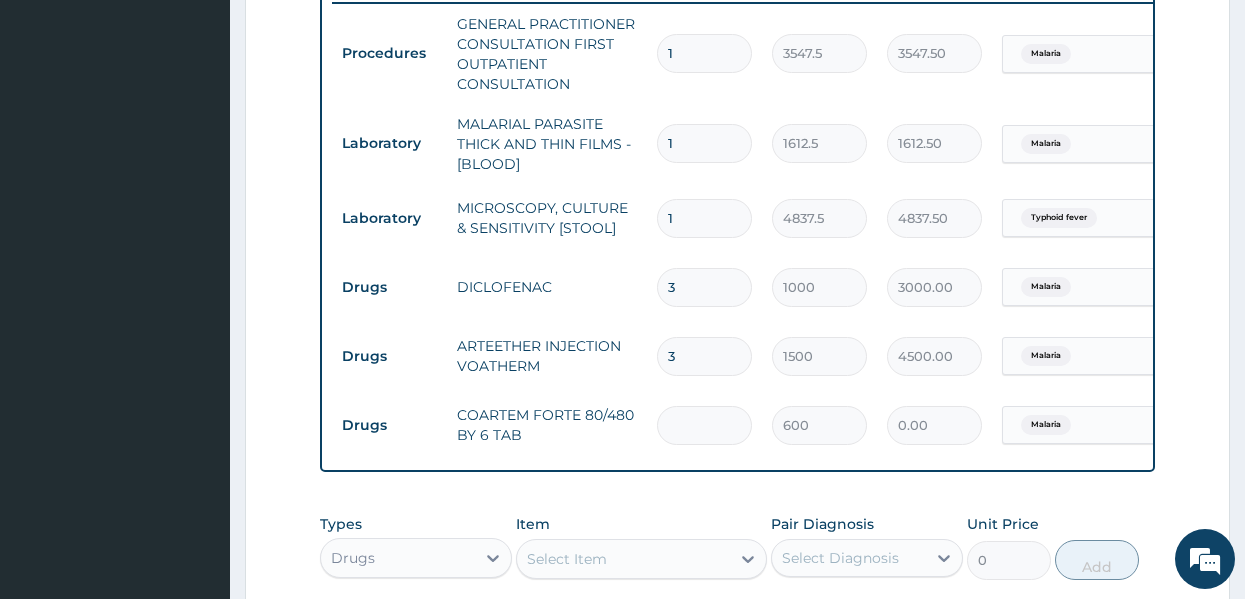 type on "6" 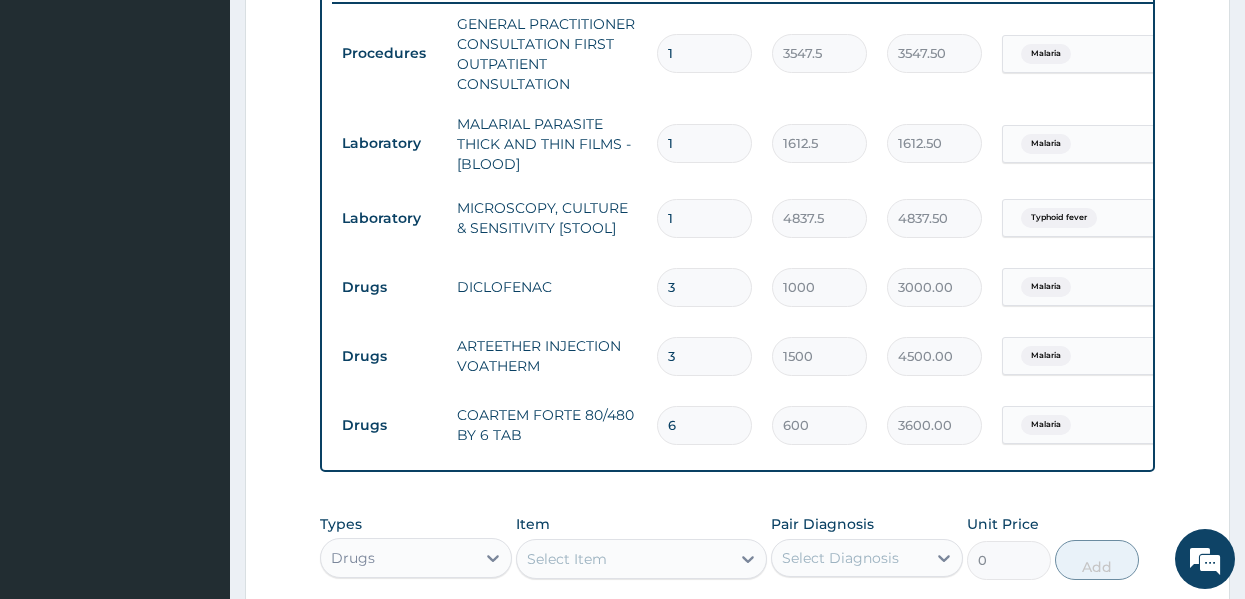 type on "6" 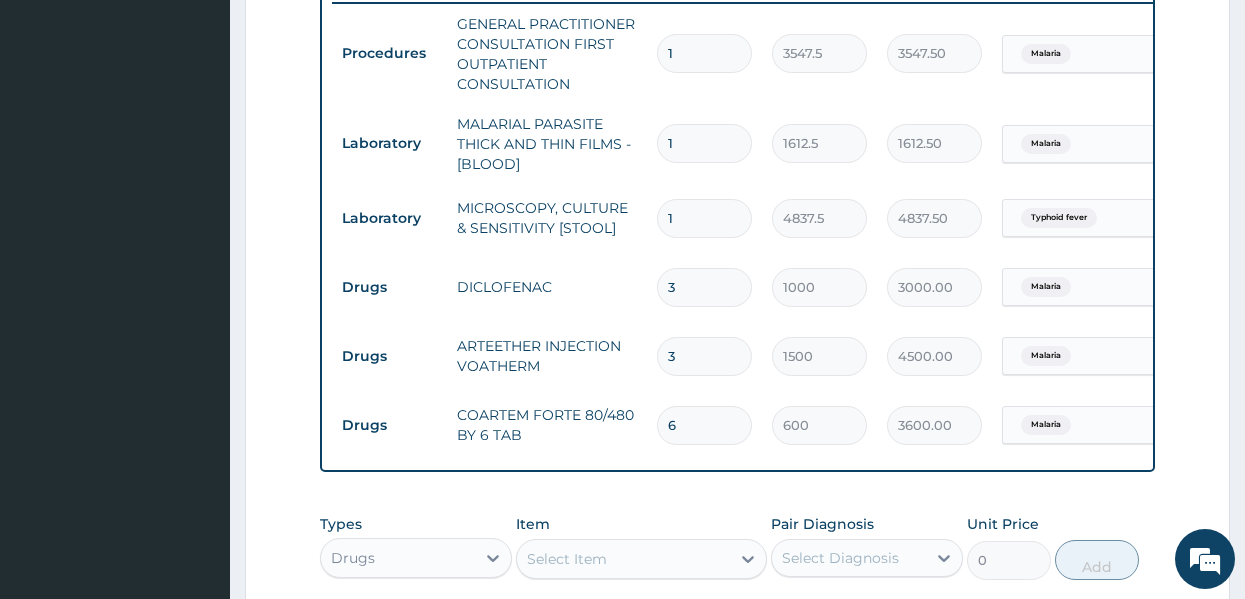 click on "[DATE]" at bounding box center [738, 63] 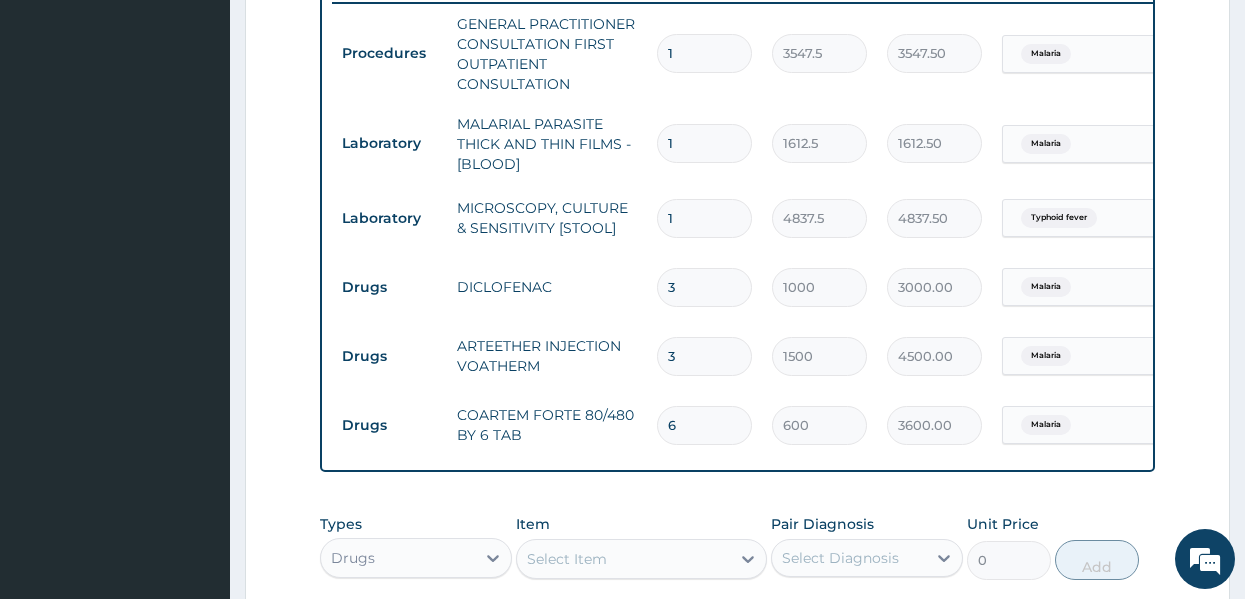 click on "[DATE]" at bounding box center (738, 63) 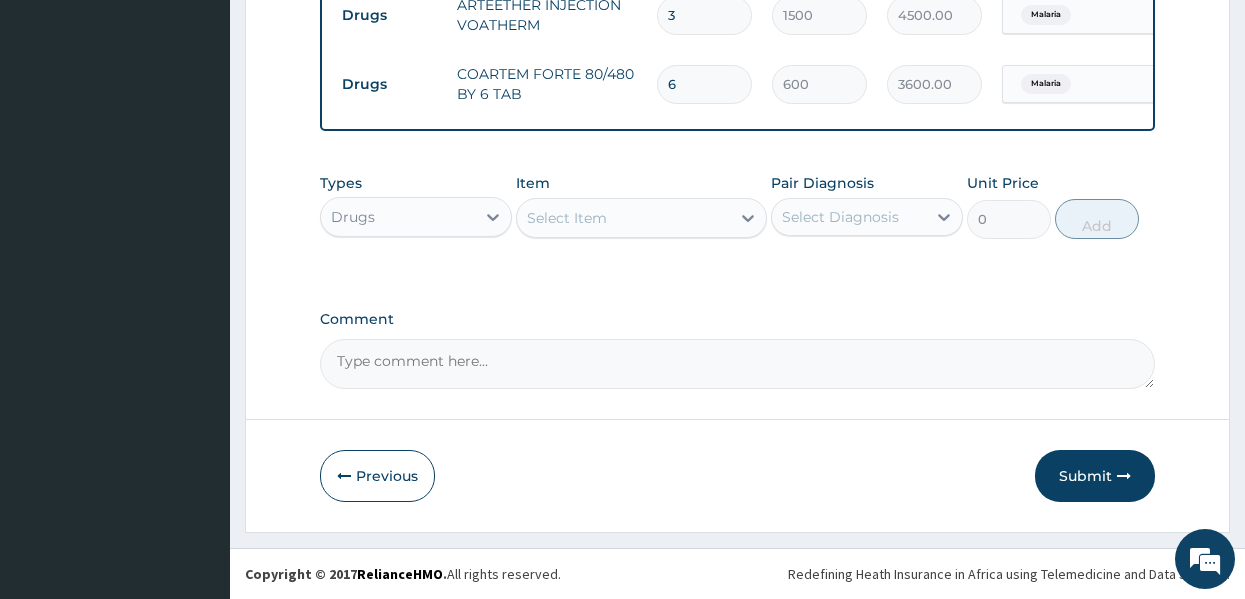 scroll, scrollTop: 1150, scrollLeft: 0, axis: vertical 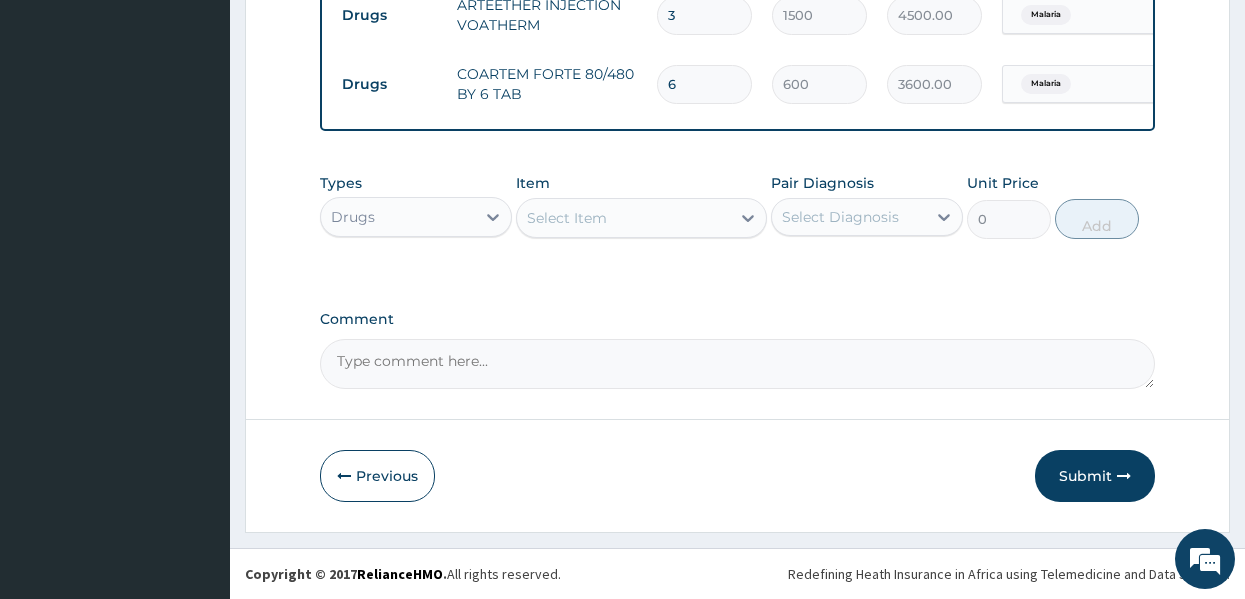 click on "Select Item" at bounding box center [623, 218] 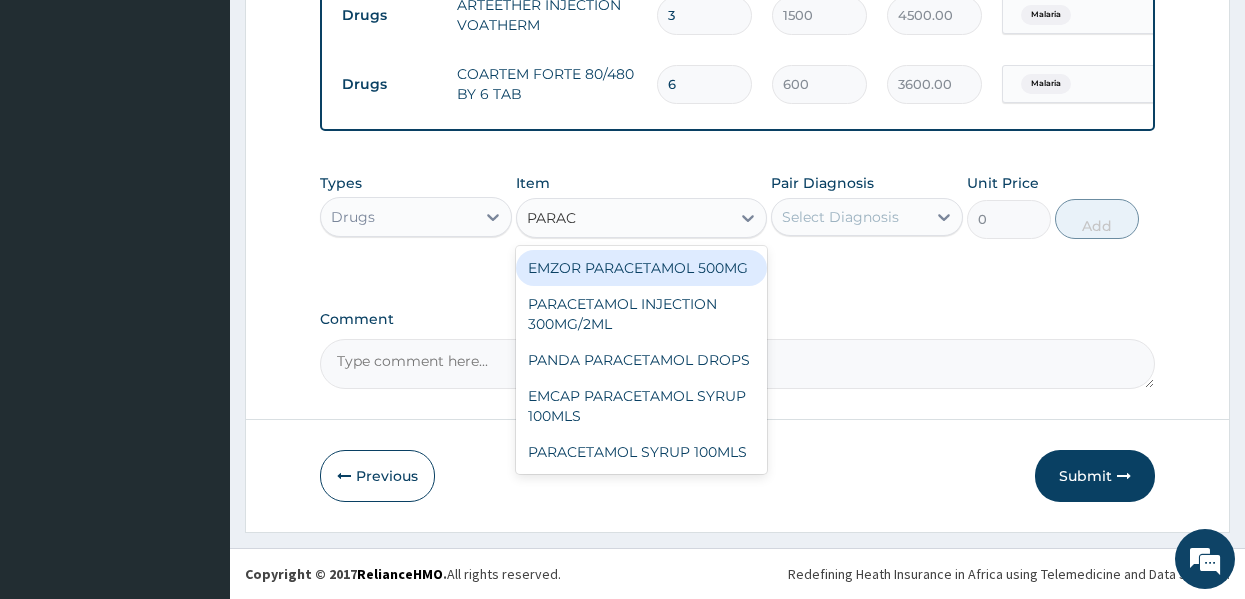 type on "PARACE" 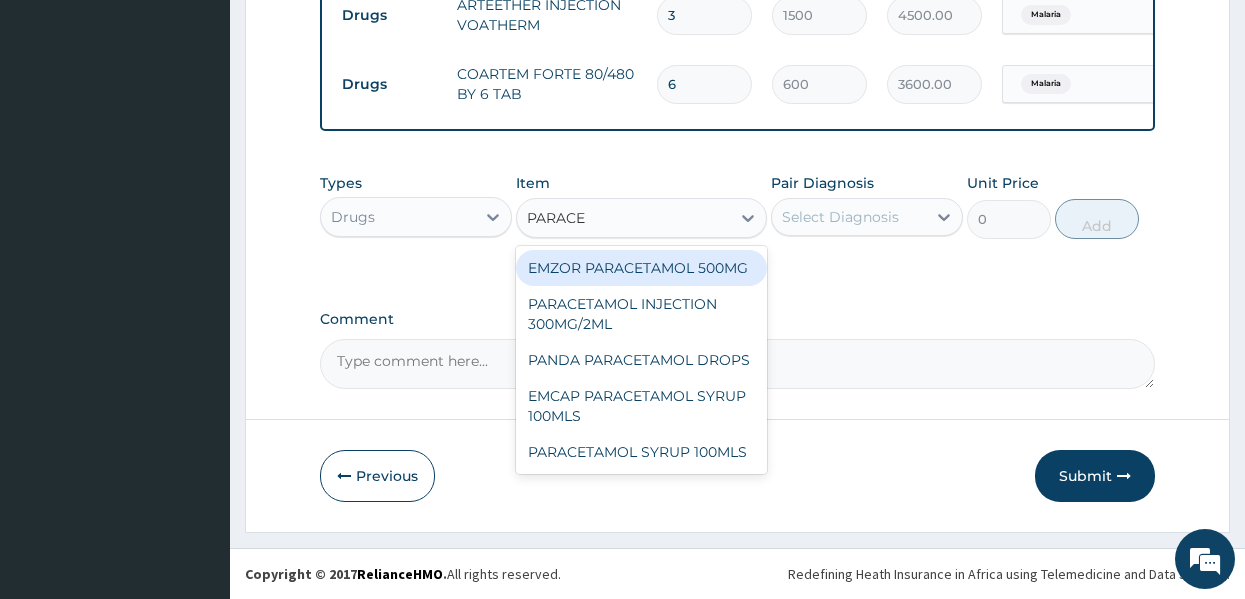 click on "EMZOR PARACETAMOL 500MG" at bounding box center (641, 268) 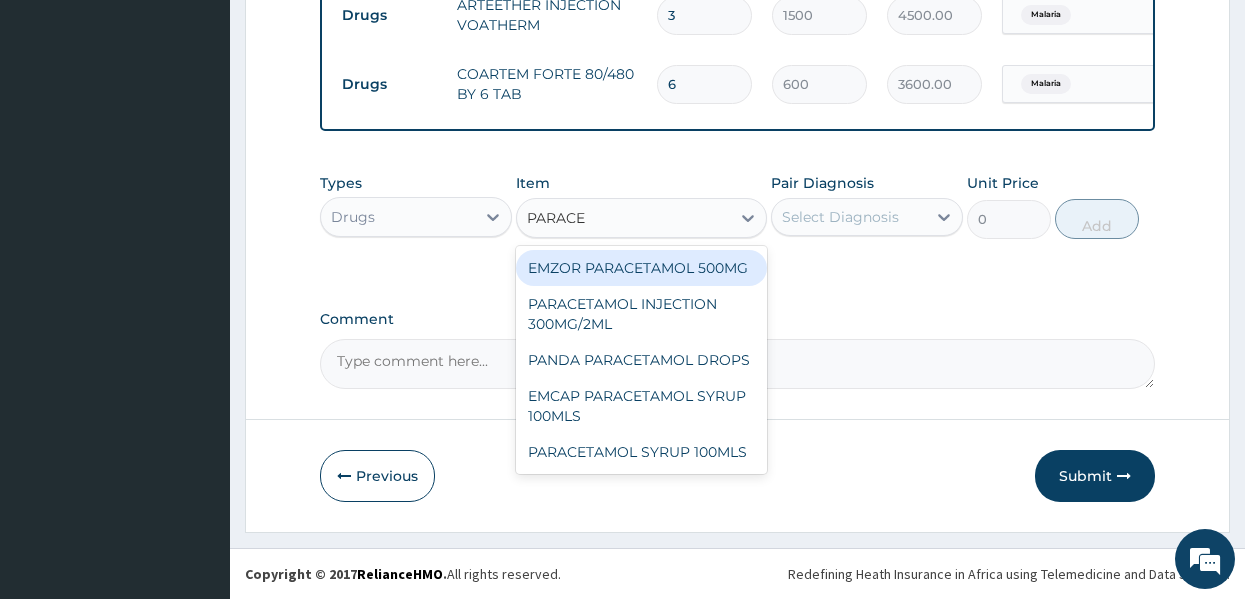 type 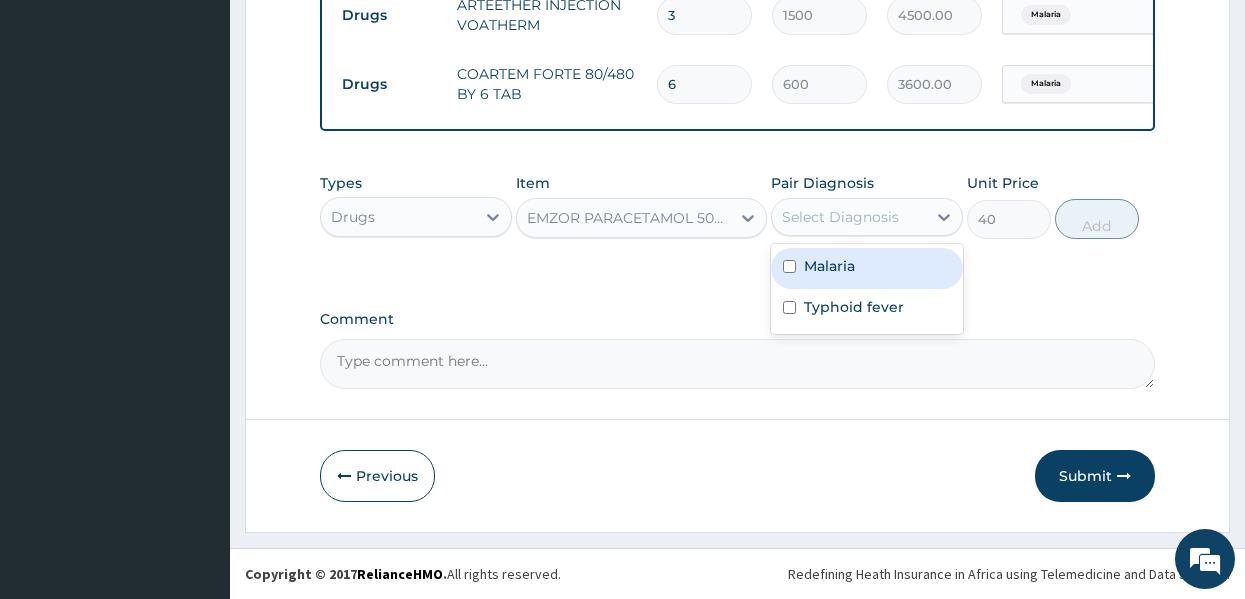click on "Select Diagnosis" at bounding box center [840, 217] 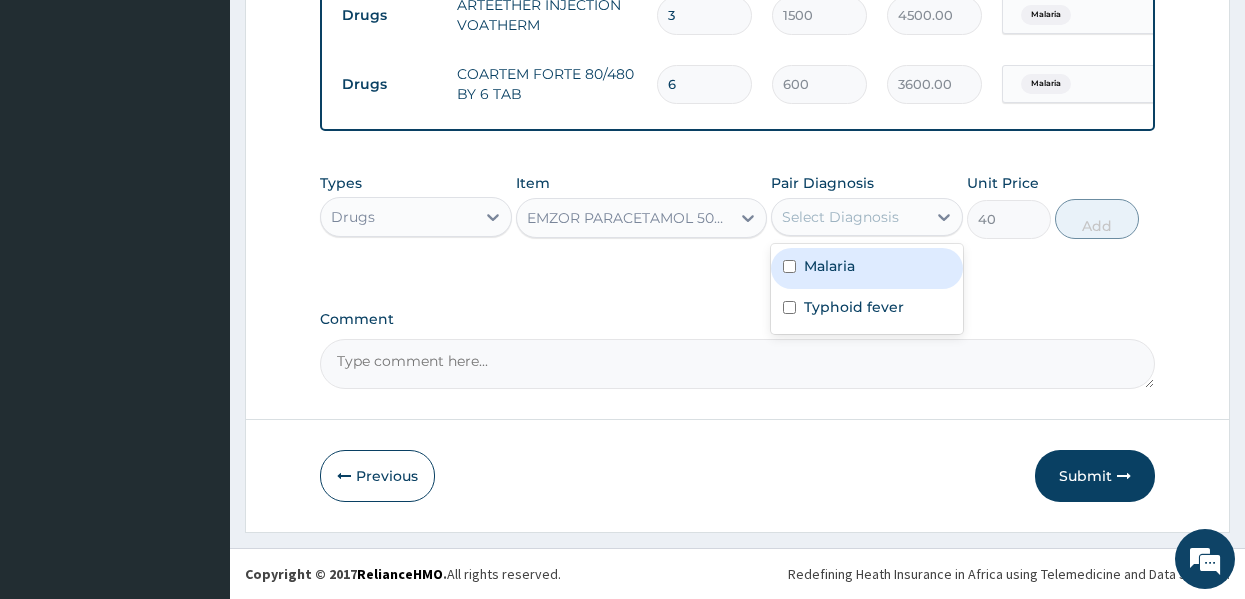 click on "Malaria" at bounding box center (829, 266) 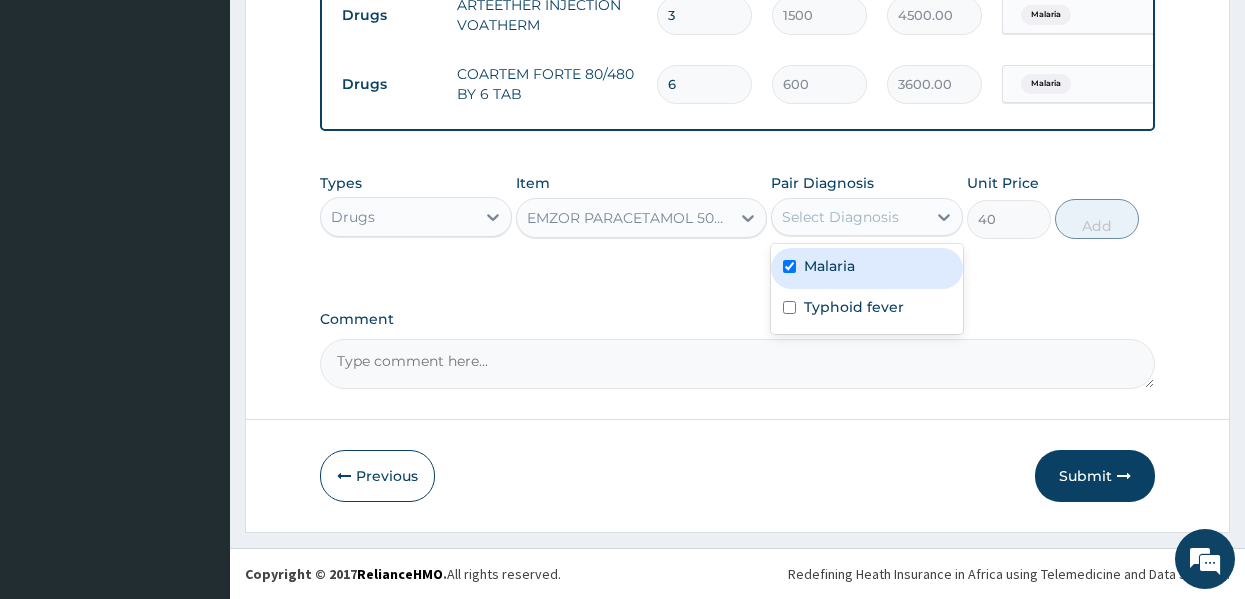 checkbox on "true" 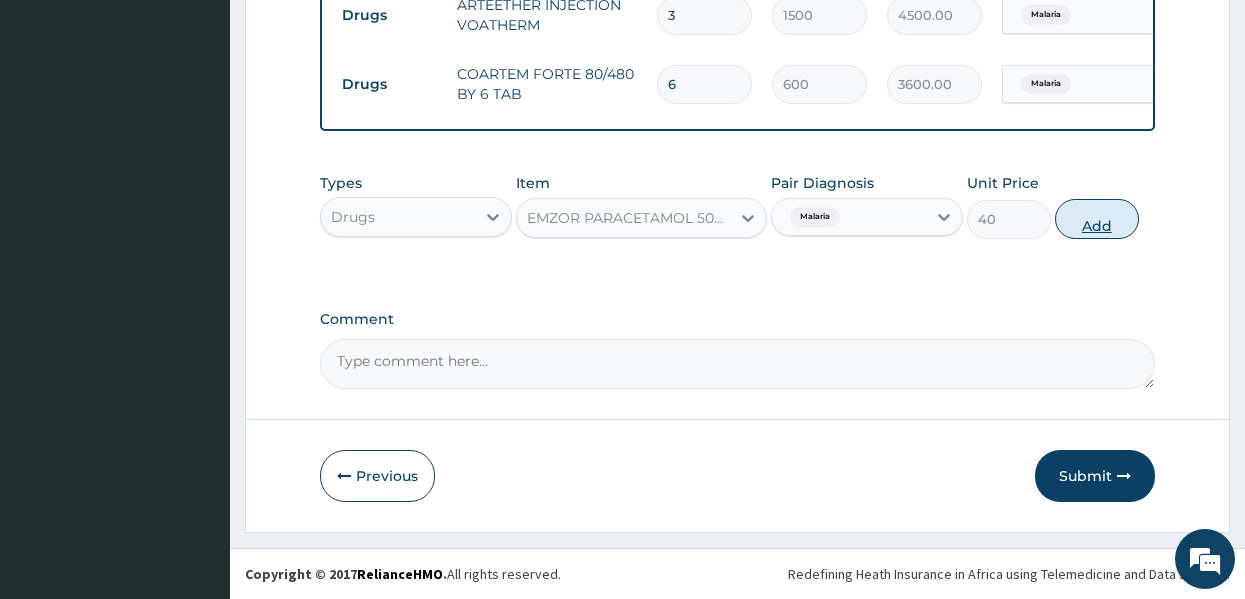 click on "Add" at bounding box center (1097, 219) 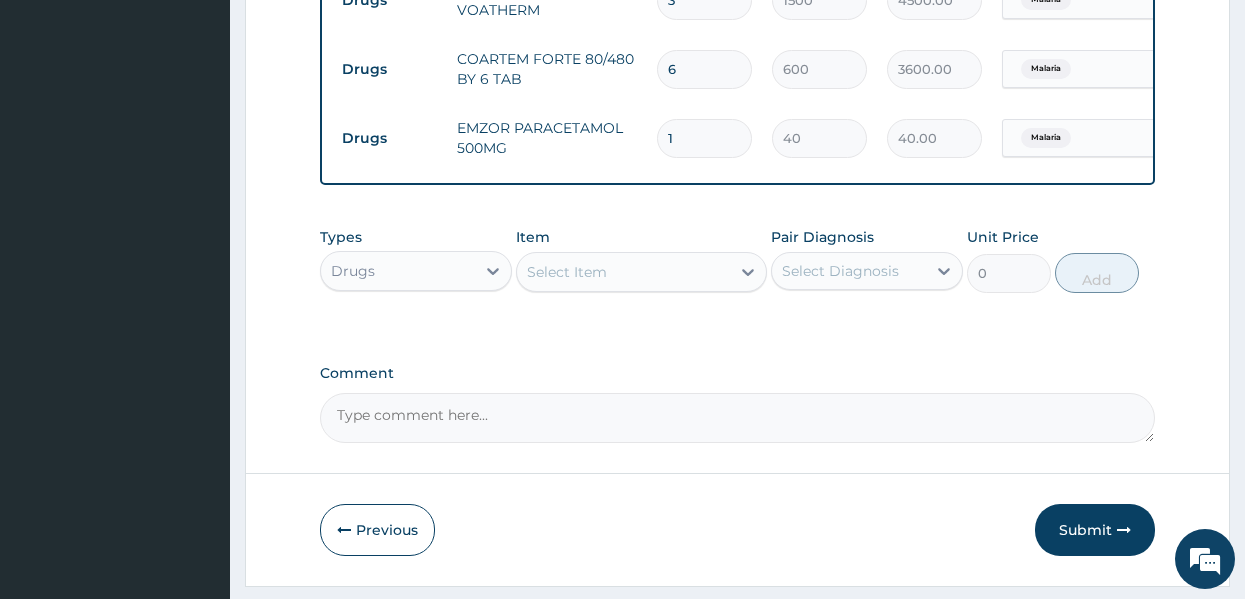 type on "18" 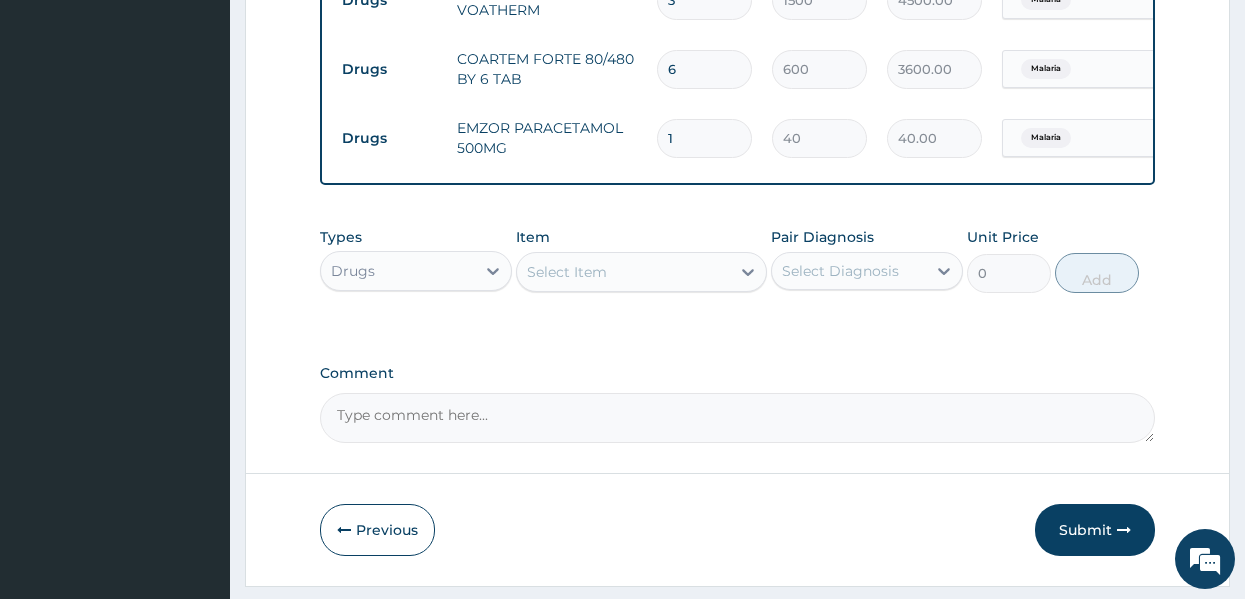 type on "720.00" 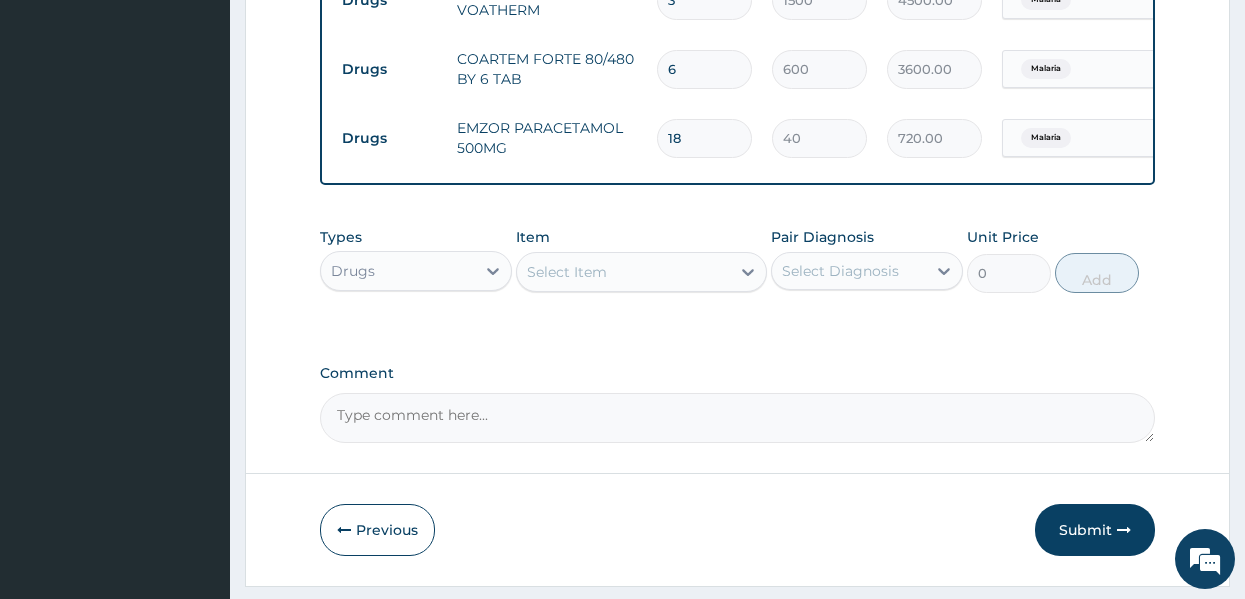 type on "18" 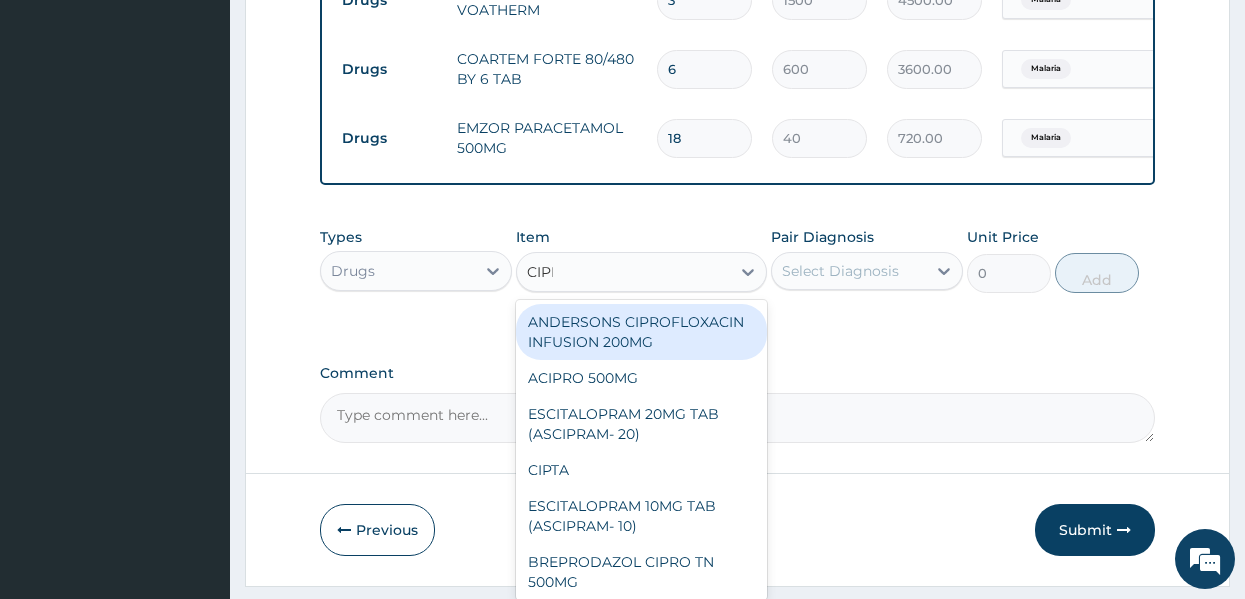 type on "CIPRO" 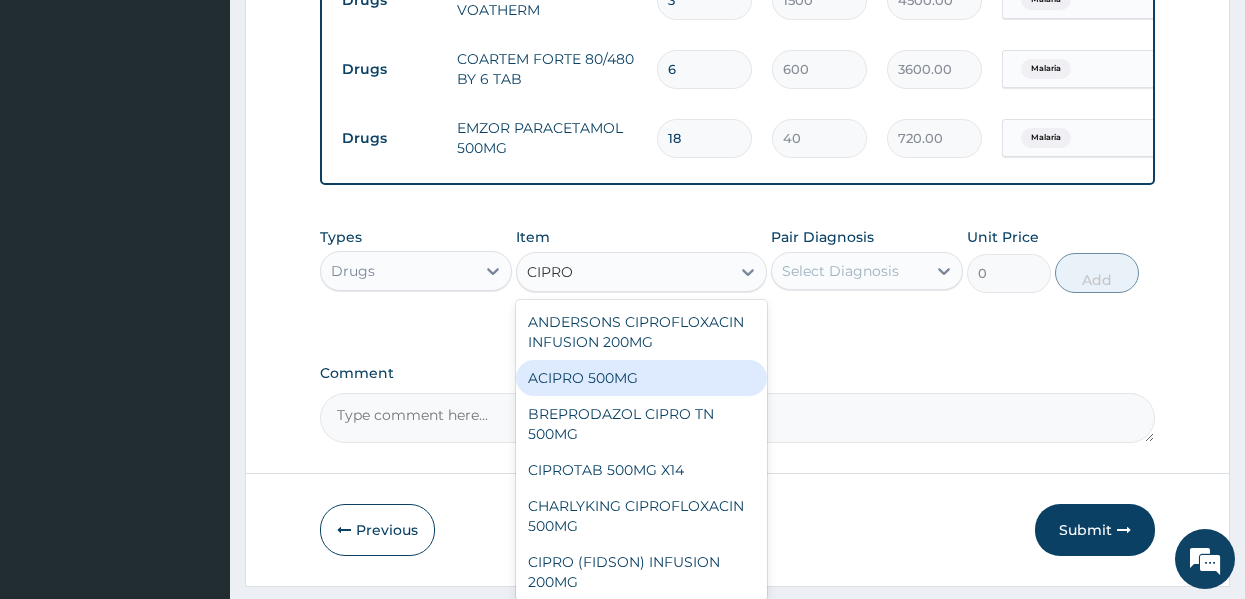 click on "ACIPRO 500MG" at bounding box center [641, 378] 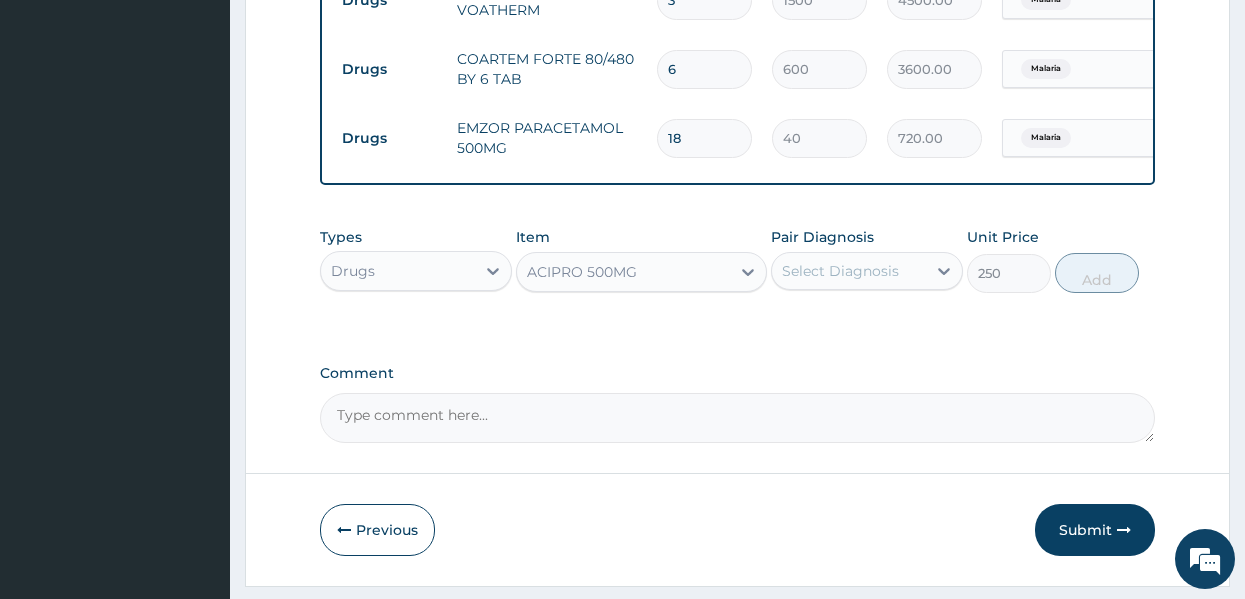 click on "Select Diagnosis" at bounding box center [840, 271] 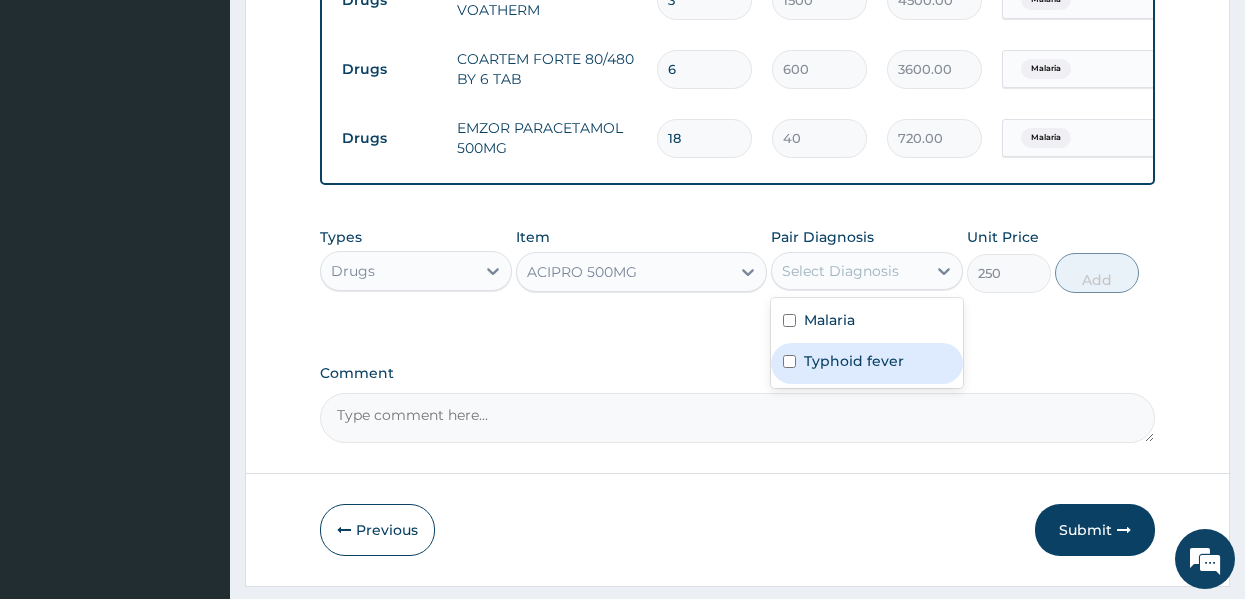 click on "Typhoid fever" at bounding box center (854, 361) 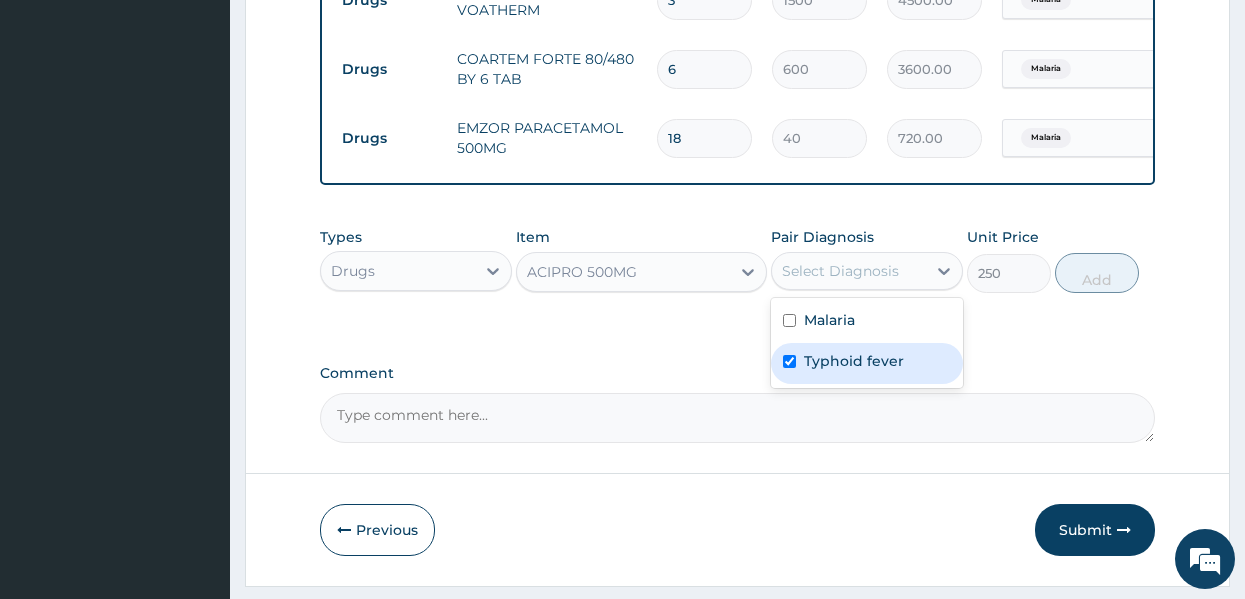 checkbox on "true" 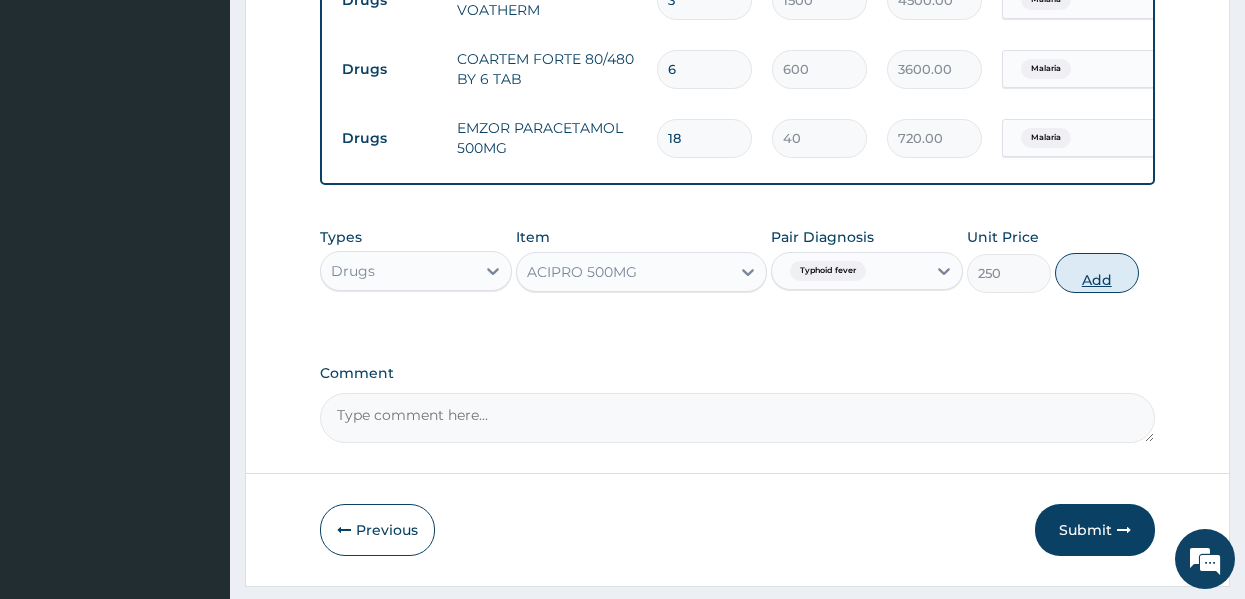 click on "Add" at bounding box center [1097, 273] 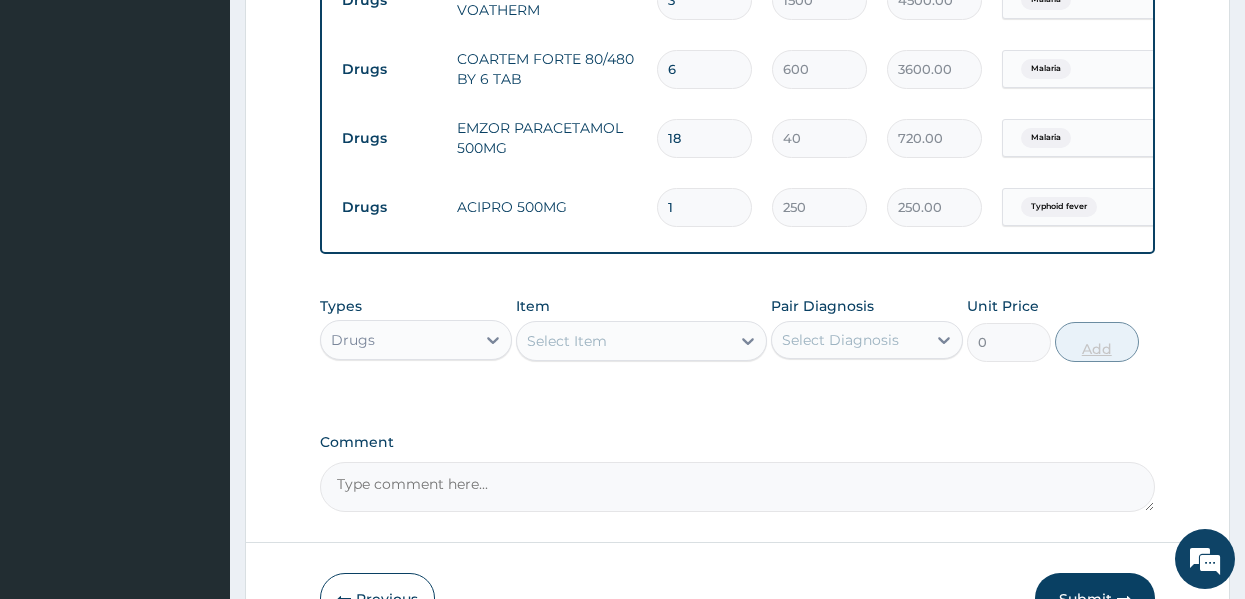 type on "10" 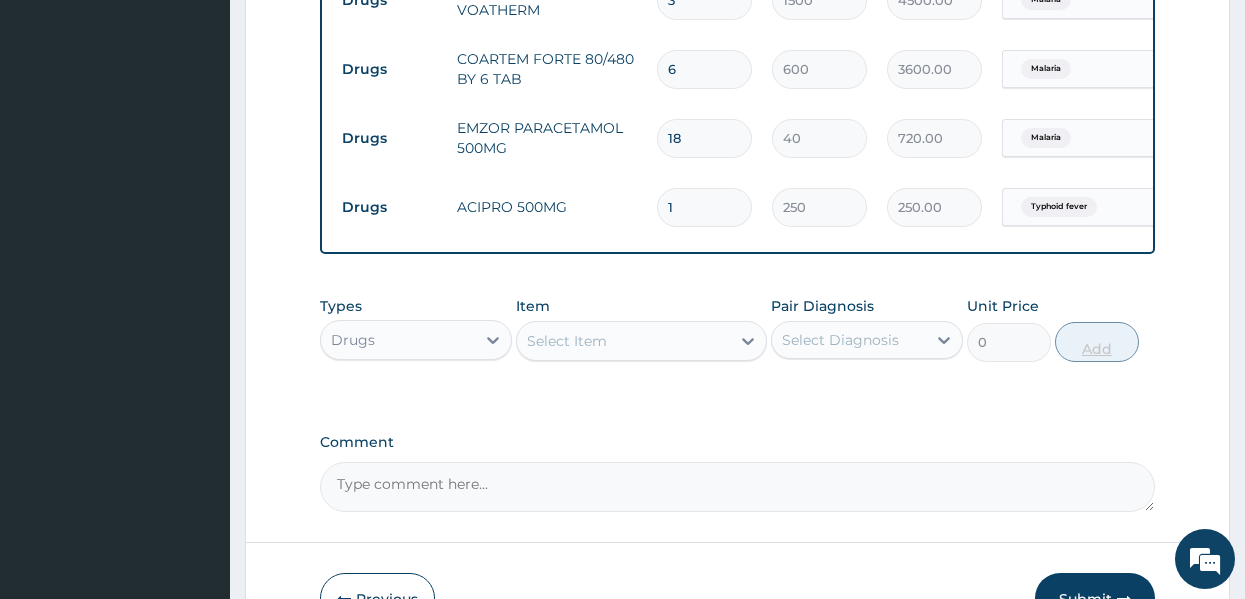 type on "2500.00" 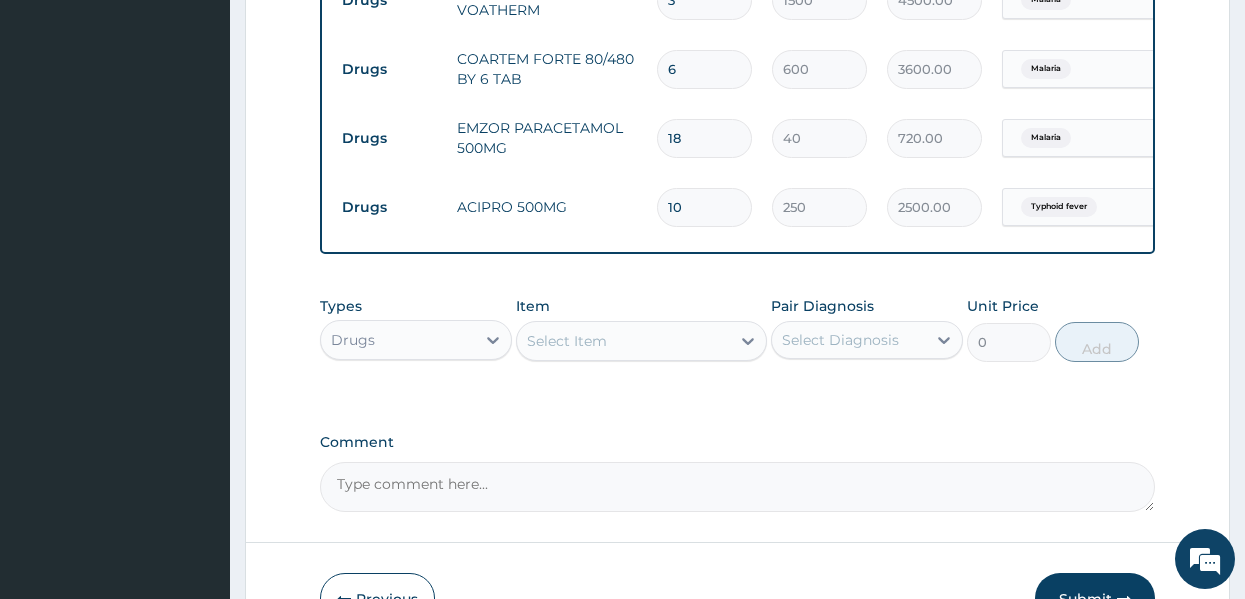 type on "10" 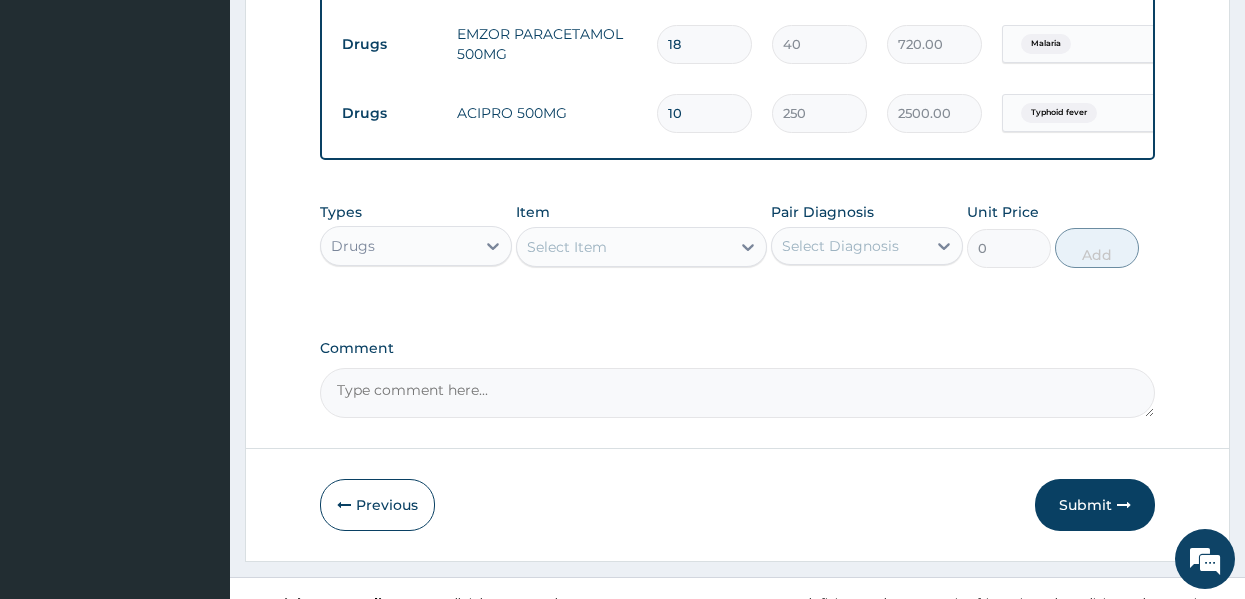 scroll, scrollTop: 1288, scrollLeft: 0, axis: vertical 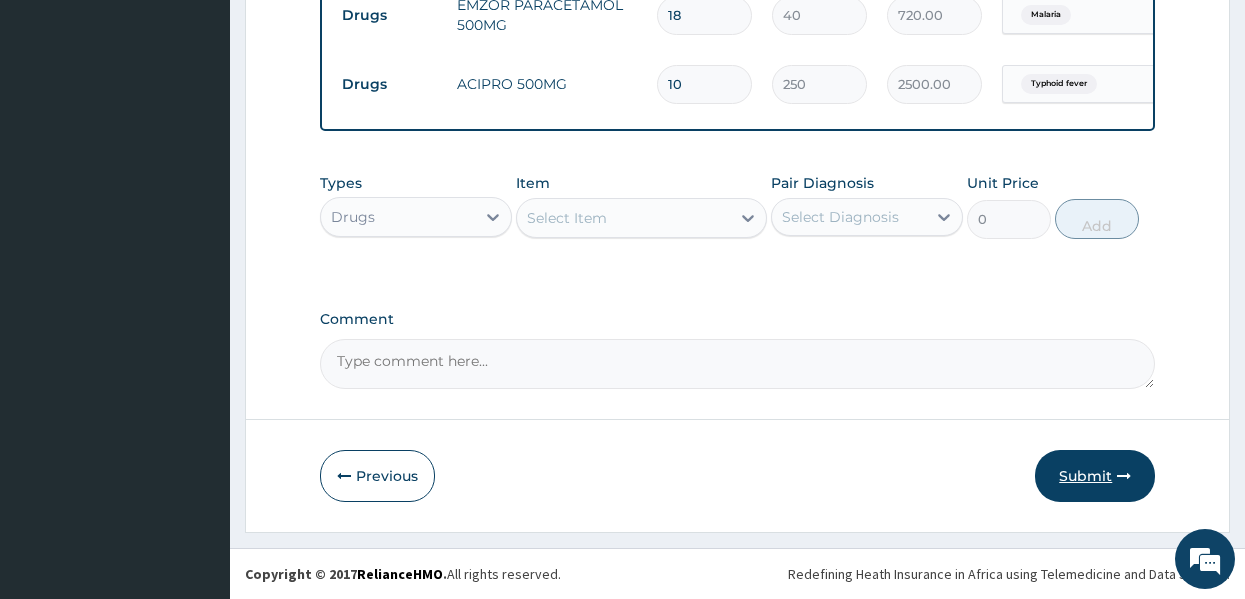 click on "Submit" at bounding box center [1095, 476] 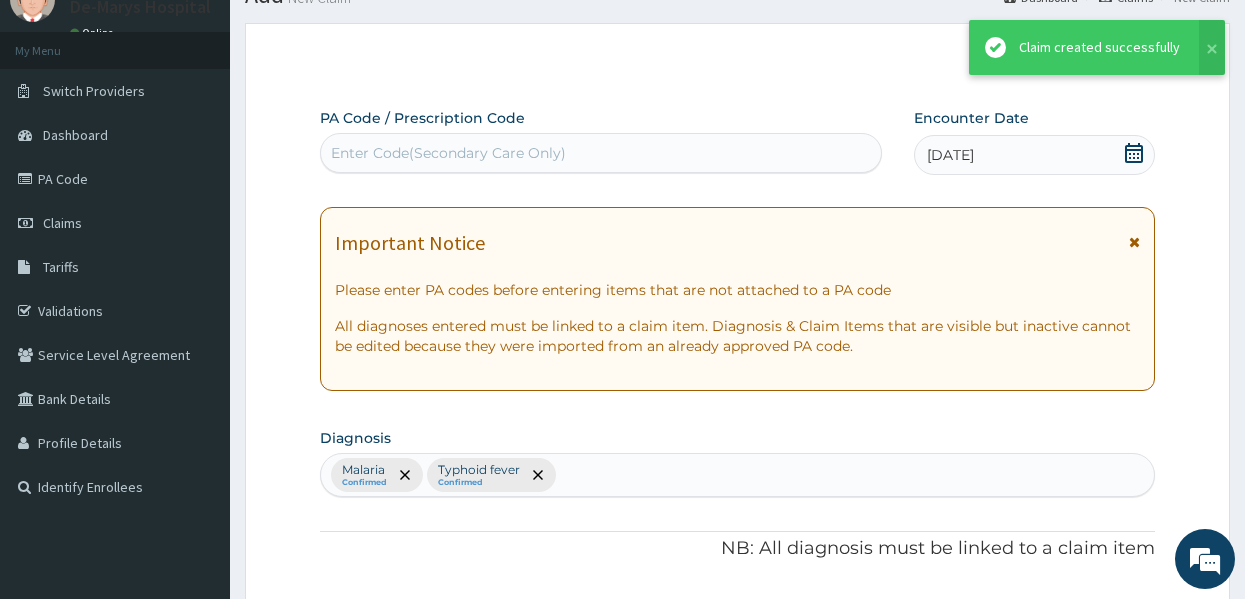 scroll, scrollTop: 1288, scrollLeft: 0, axis: vertical 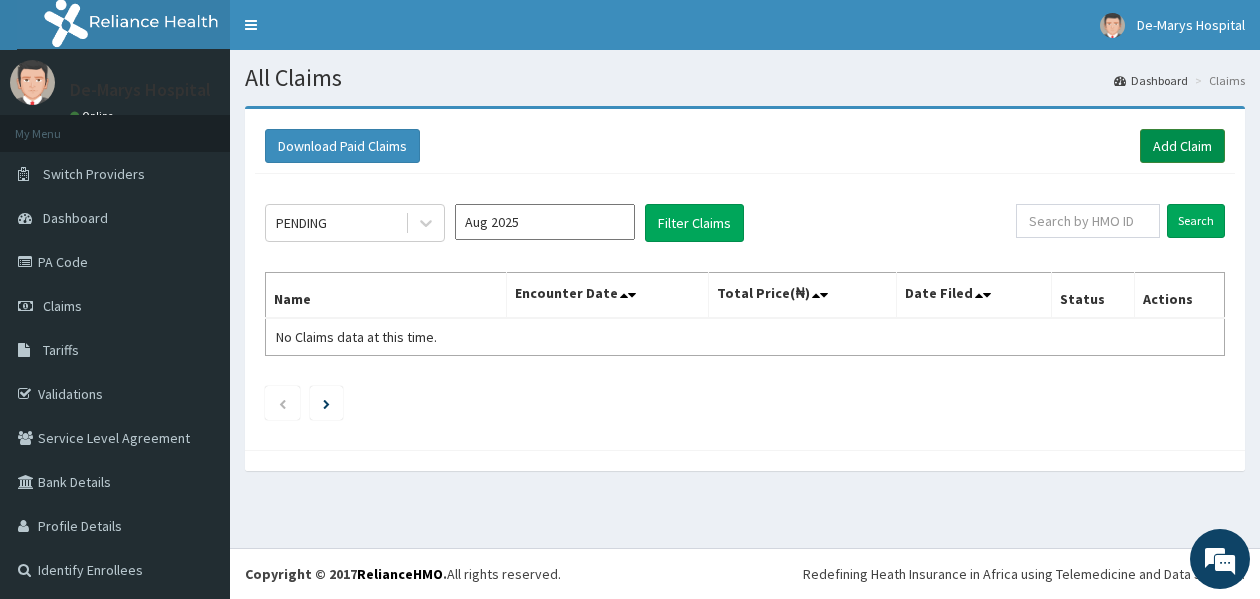 click on "Add Claim" at bounding box center [1182, 146] 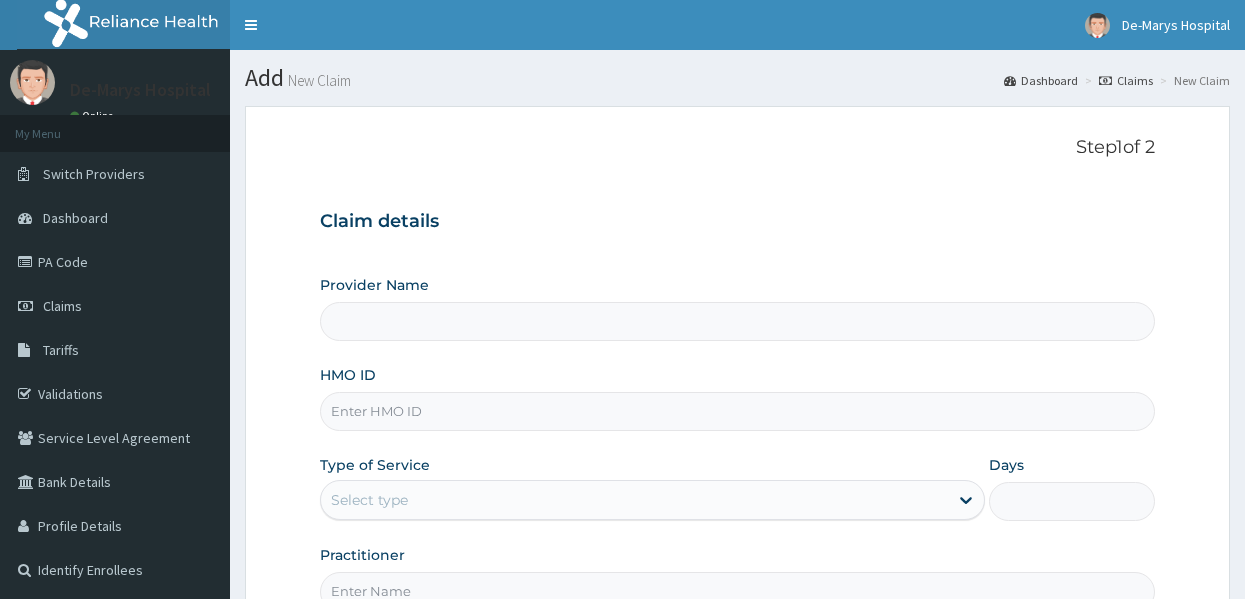 scroll, scrollTop: 0, scrollLeft: 0, axis: both 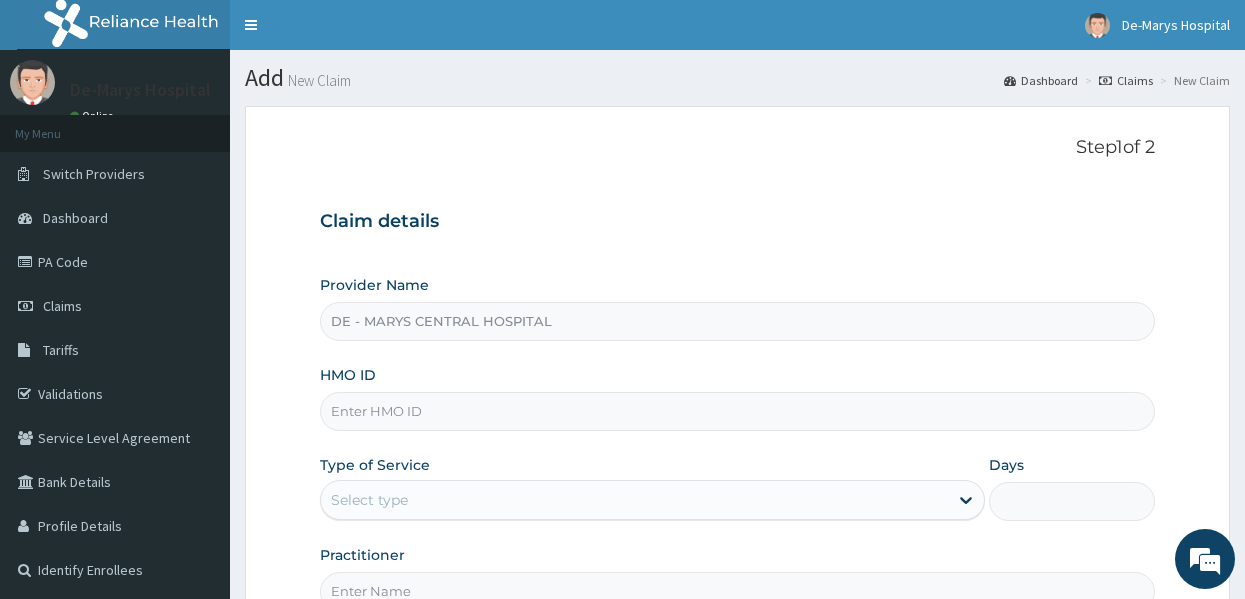 drag, startPoint x: 0, startPoint y: 0, endPoint x: 626, endPoint y: 416, distance: 751.61957 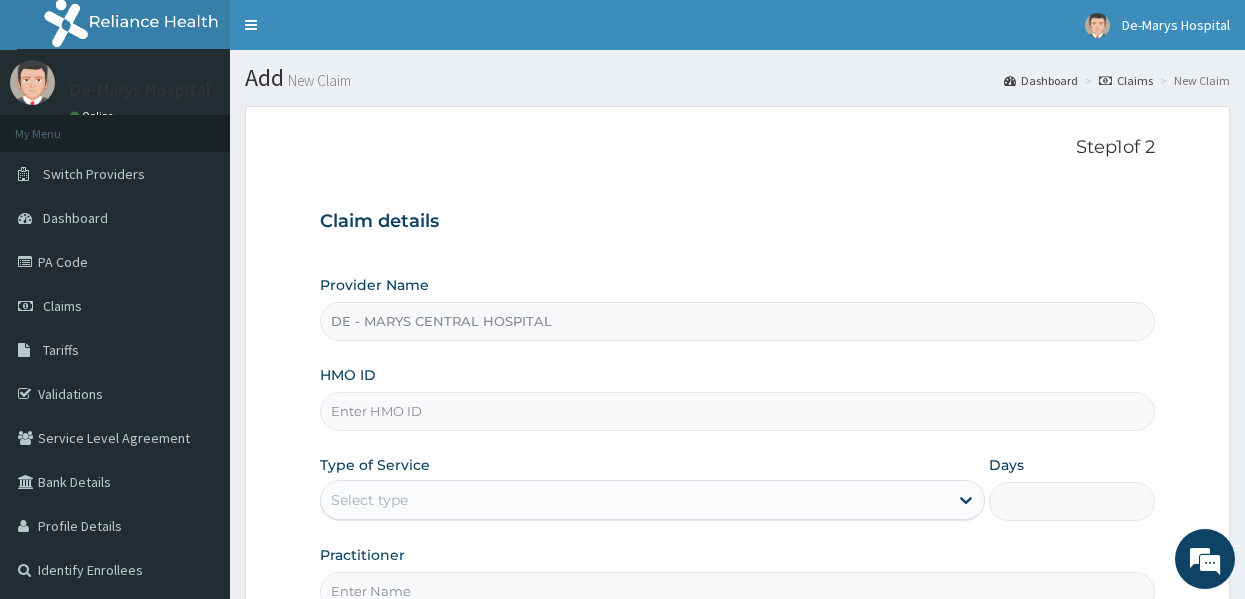 scroll, scrollTop: 0, scrollLeft: 0, axis: both 